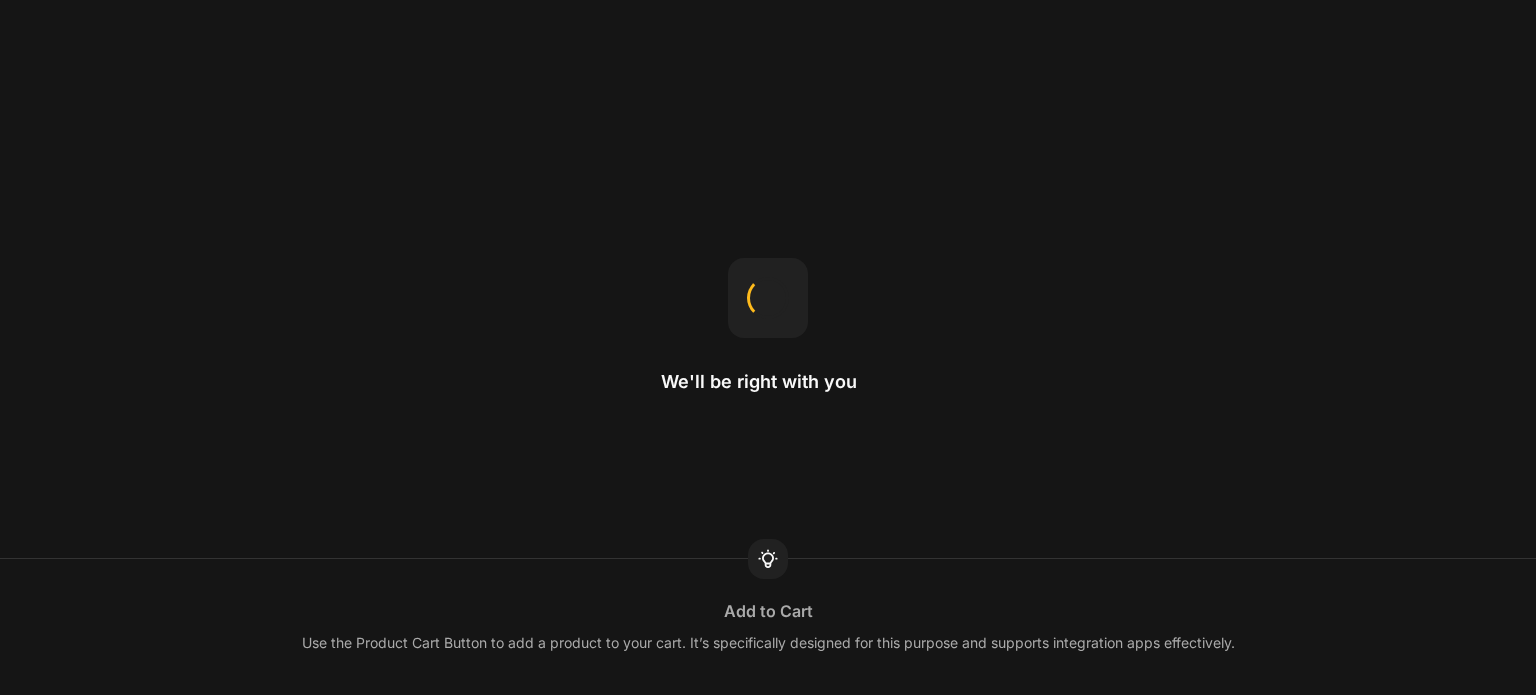 scroll, scrollTop: 0, scrollLeft: 0, axis: both 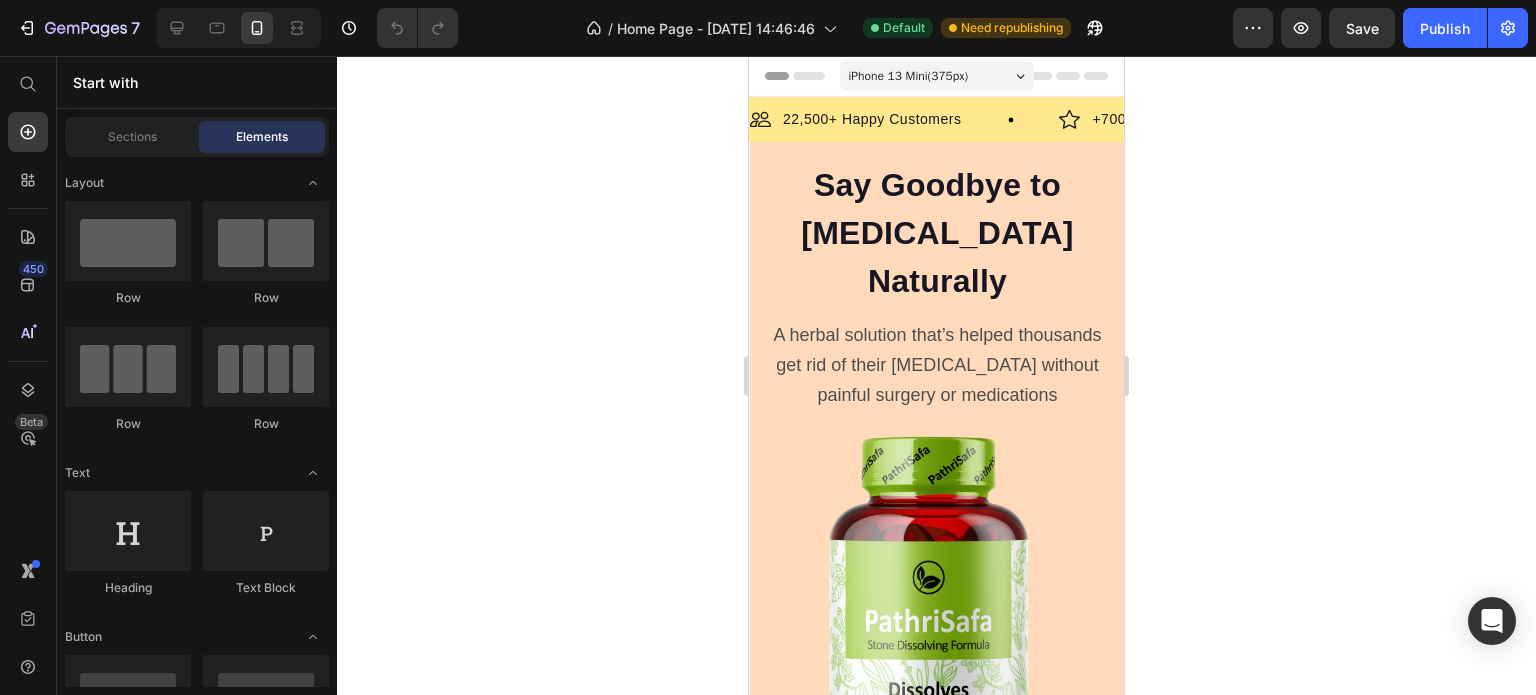 click on "iPhone 13 Mini  ( 375 px)" at bounding box center [937, 76] 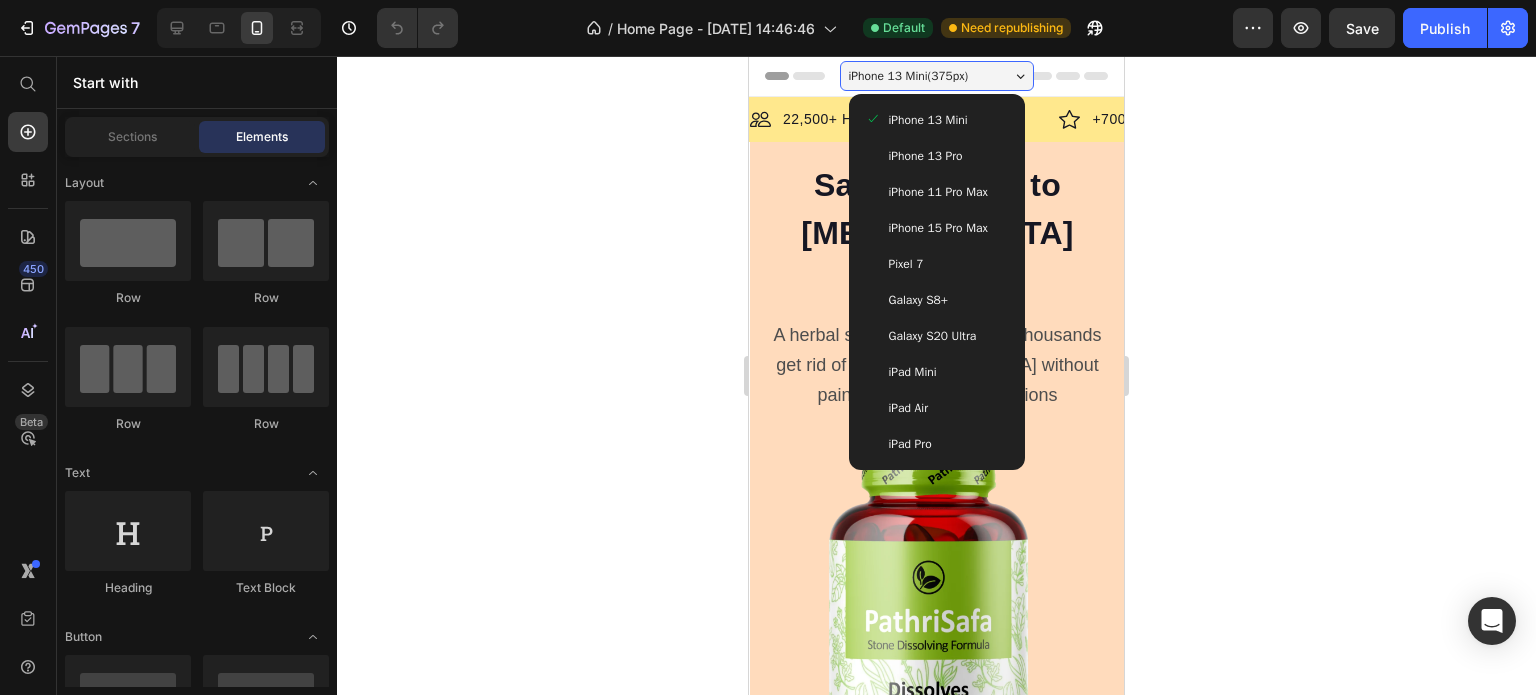 click on "iPhone 13 Pro" at bounding box center (937, 156) 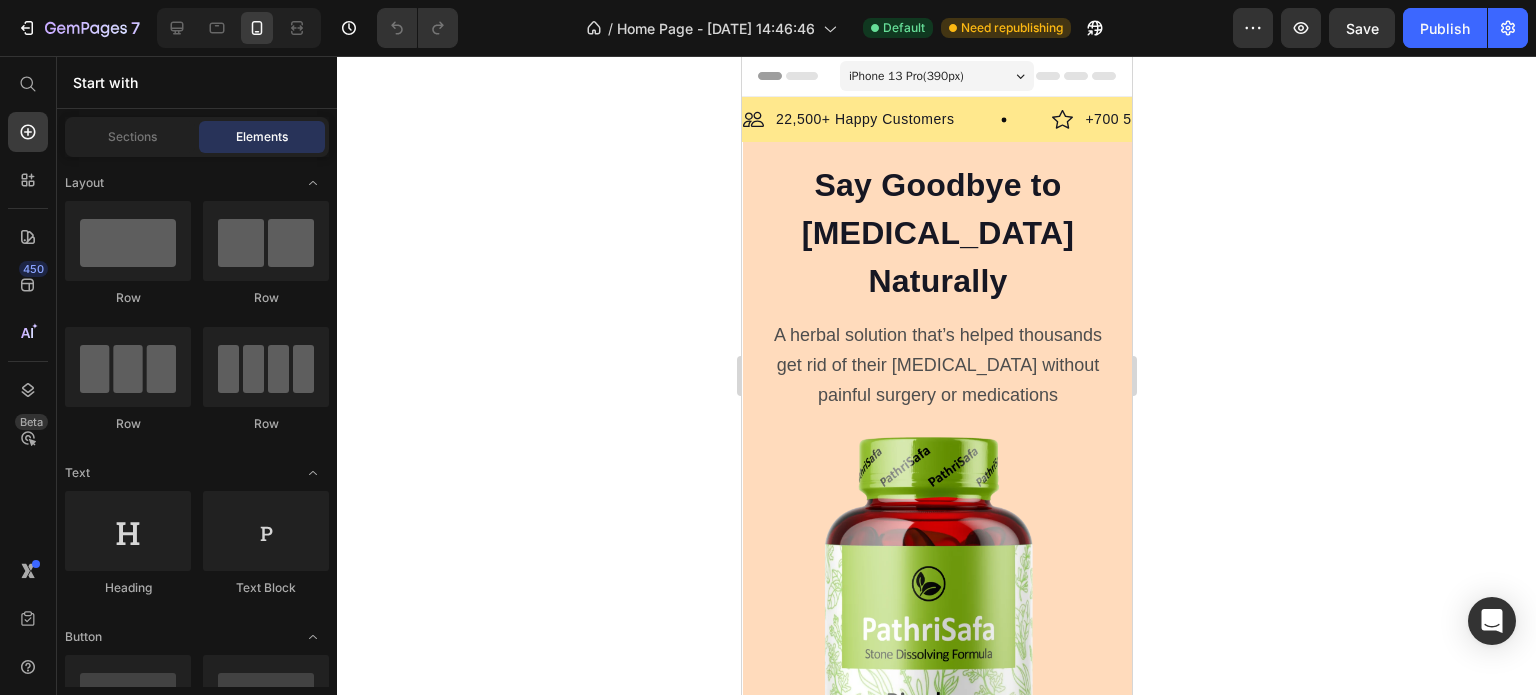 click on "iPhone 13 Pro  ( 390 px)" at bounding box center (936, 76) 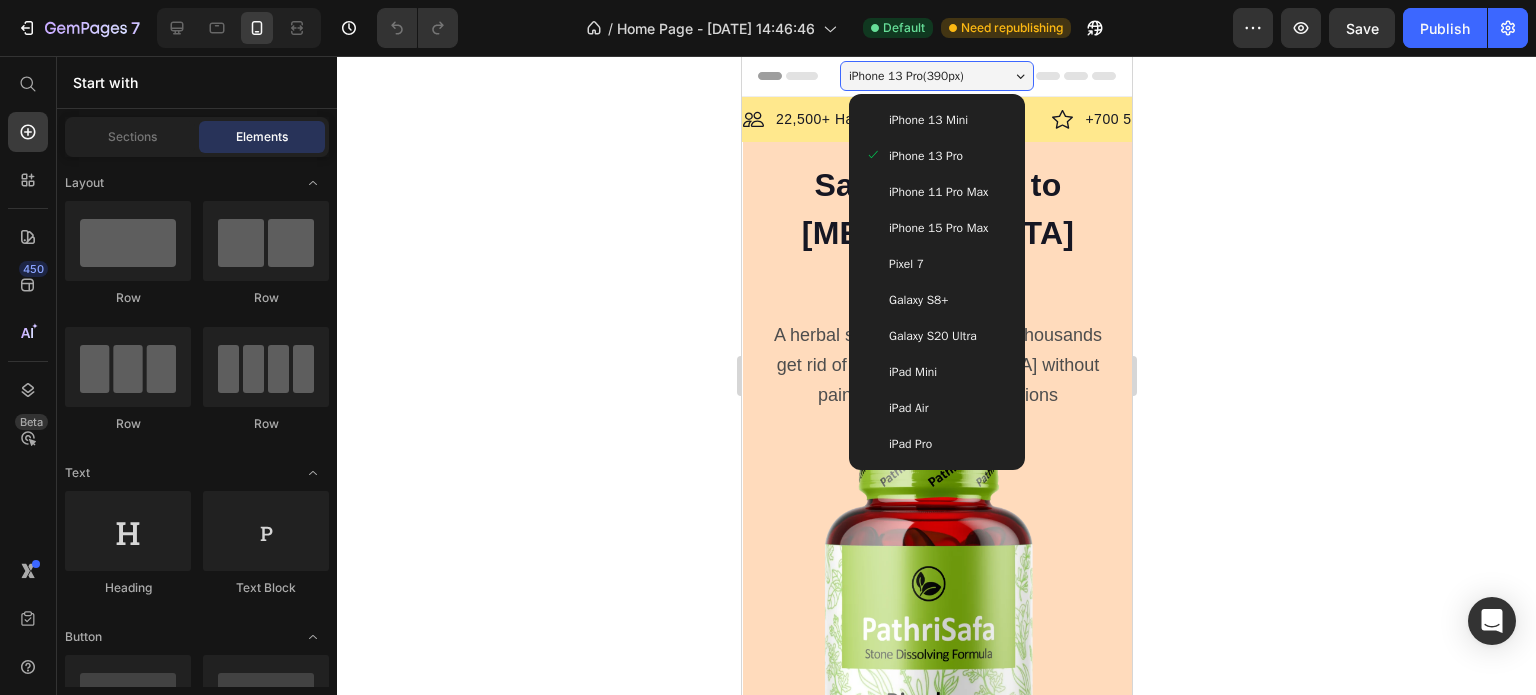 click on "iPhone 15 Pro Max" at bounding box center [937, 228] 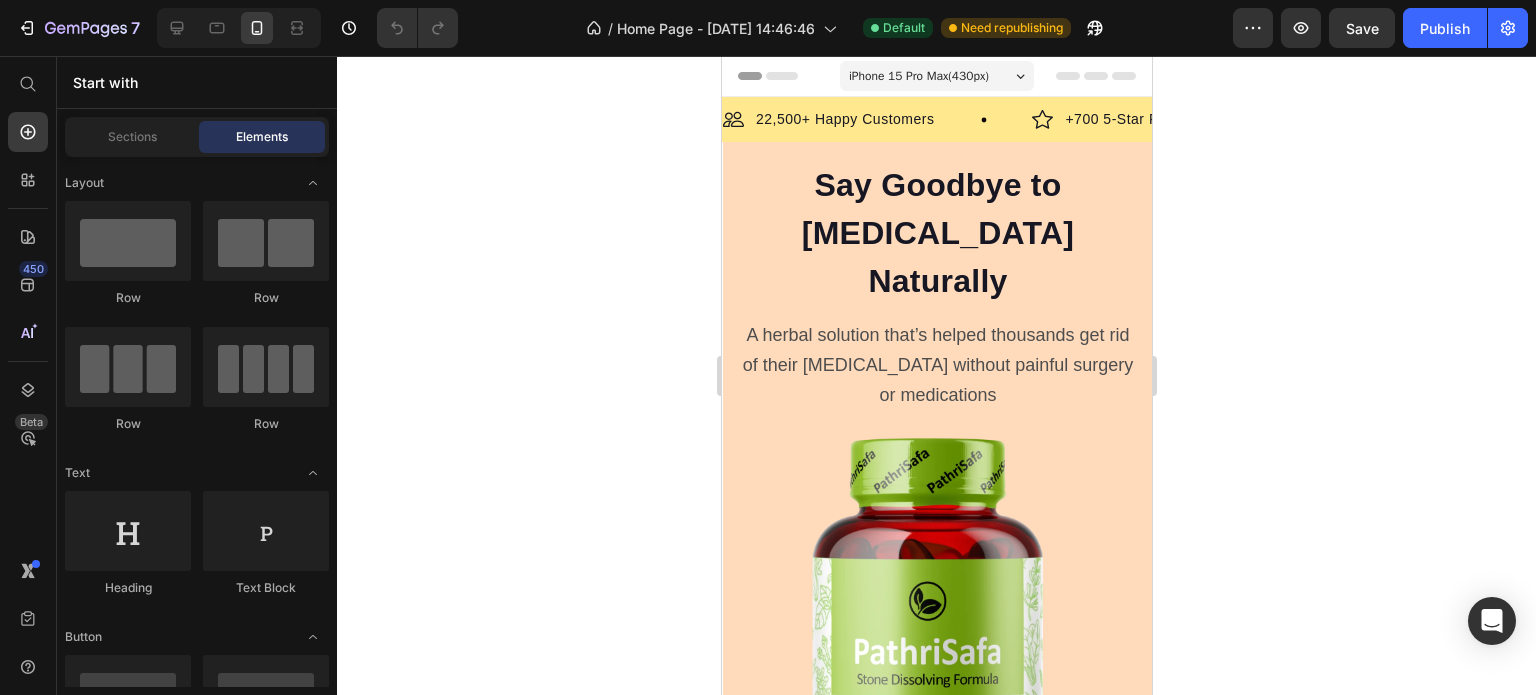 click on "iPhone 15 Pro Max  ( 430 px)" at bounding box center [936, 76] 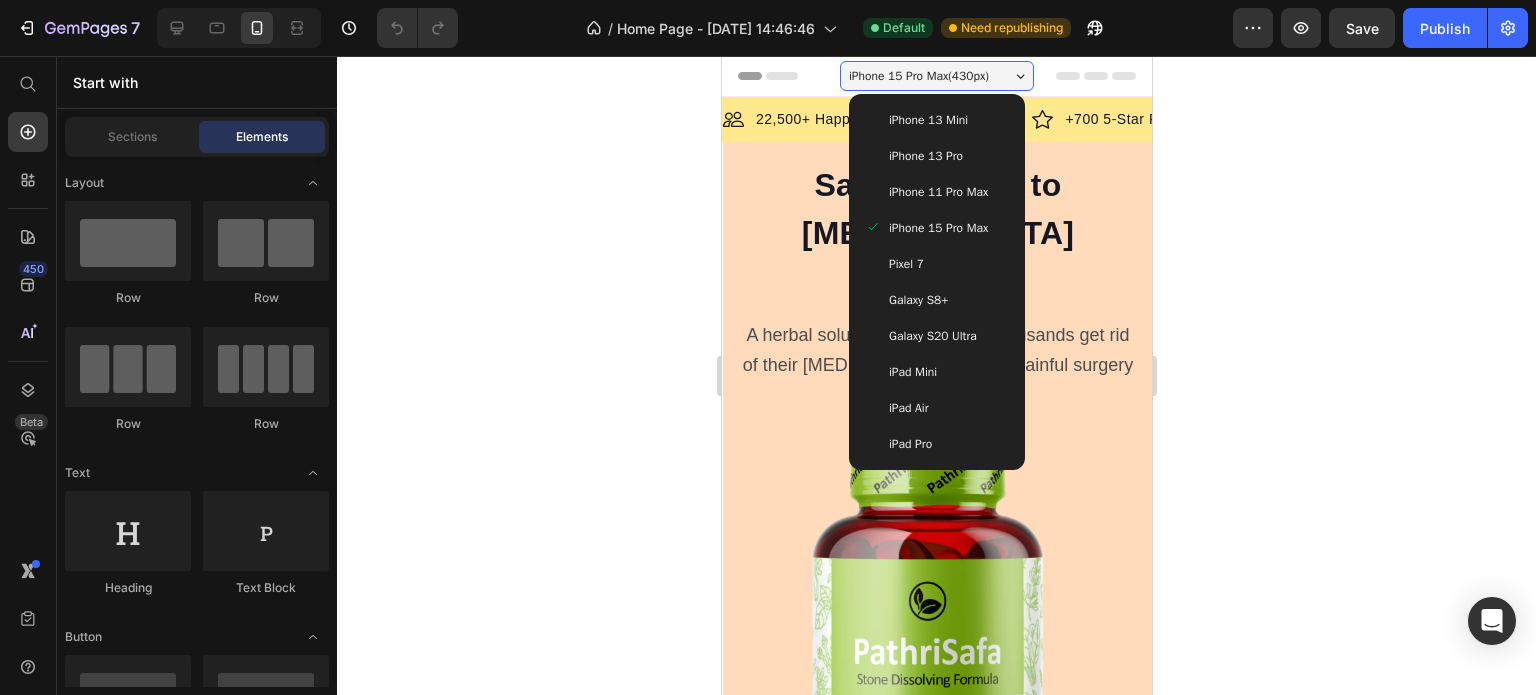click 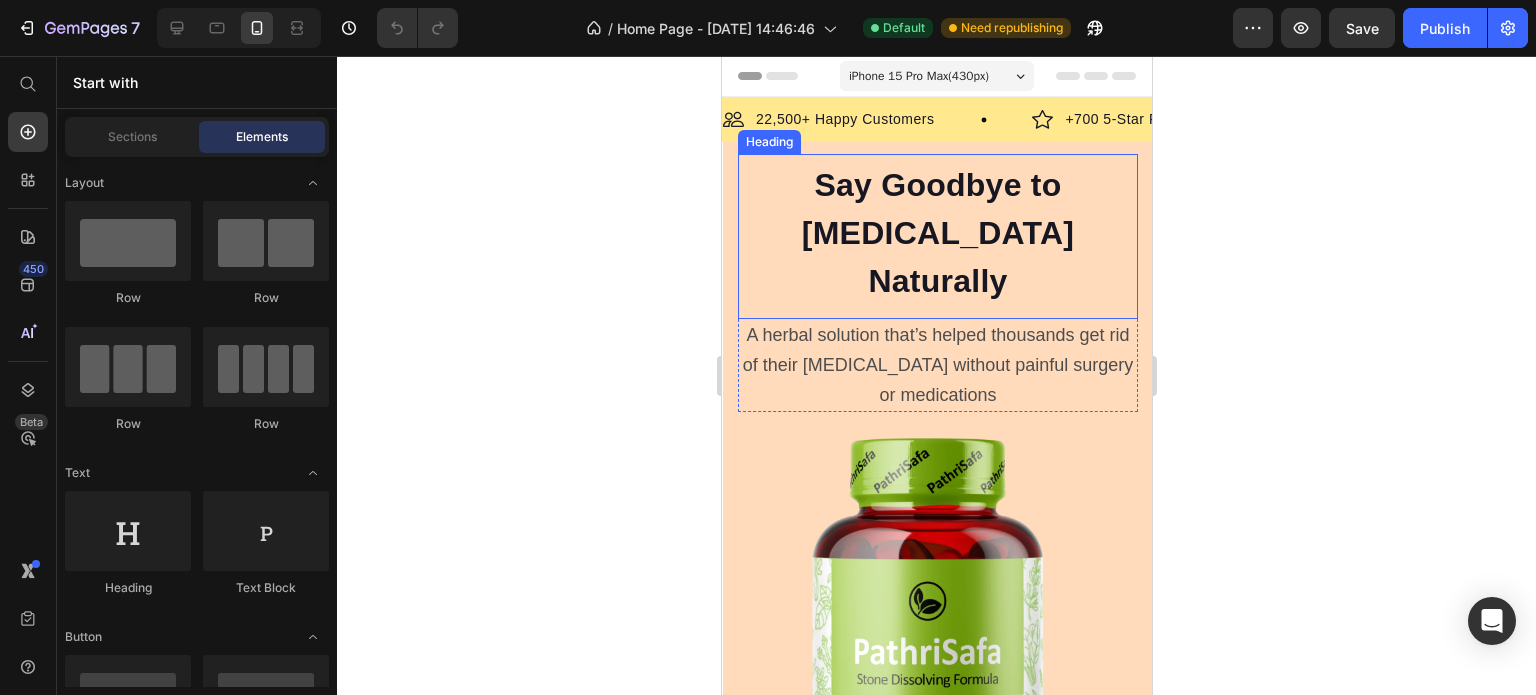 scroll, scrollTop: 0, scrollLeft: 0, axis: both 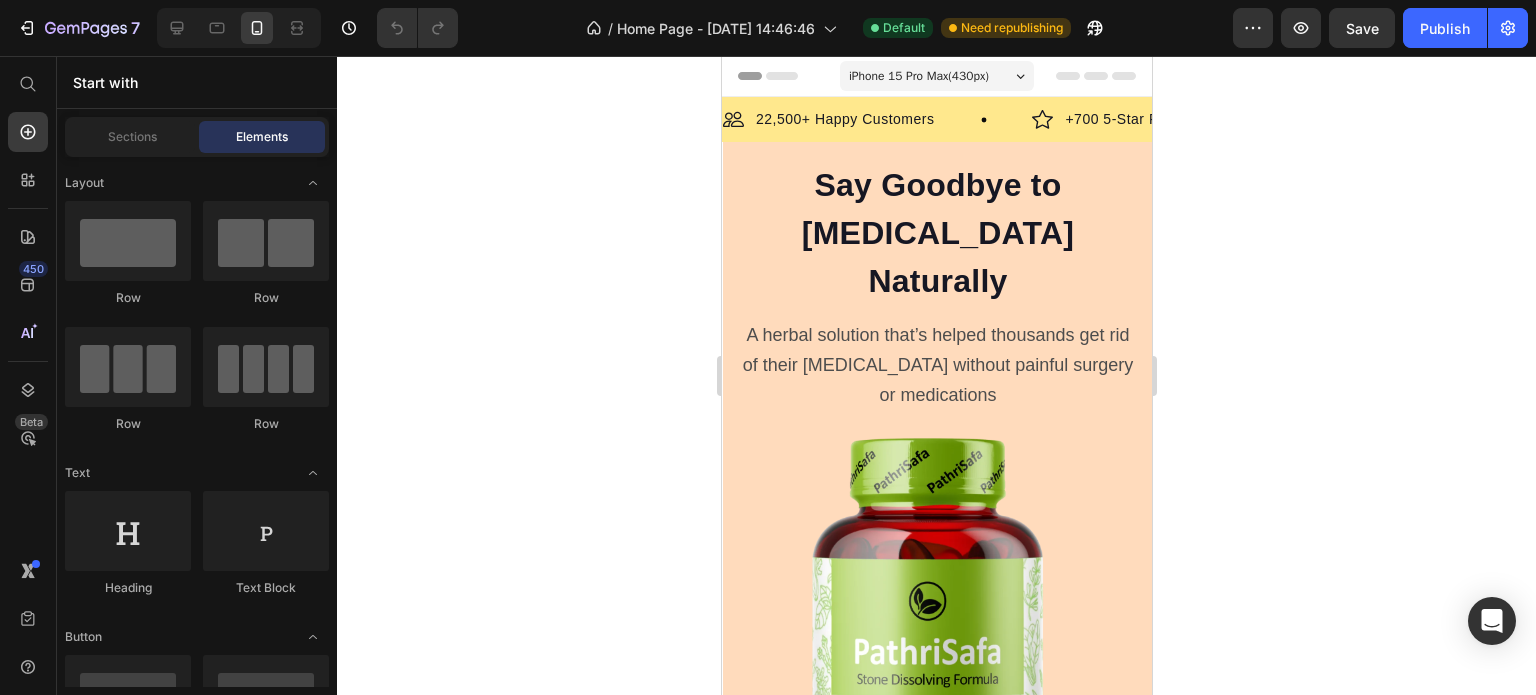 click 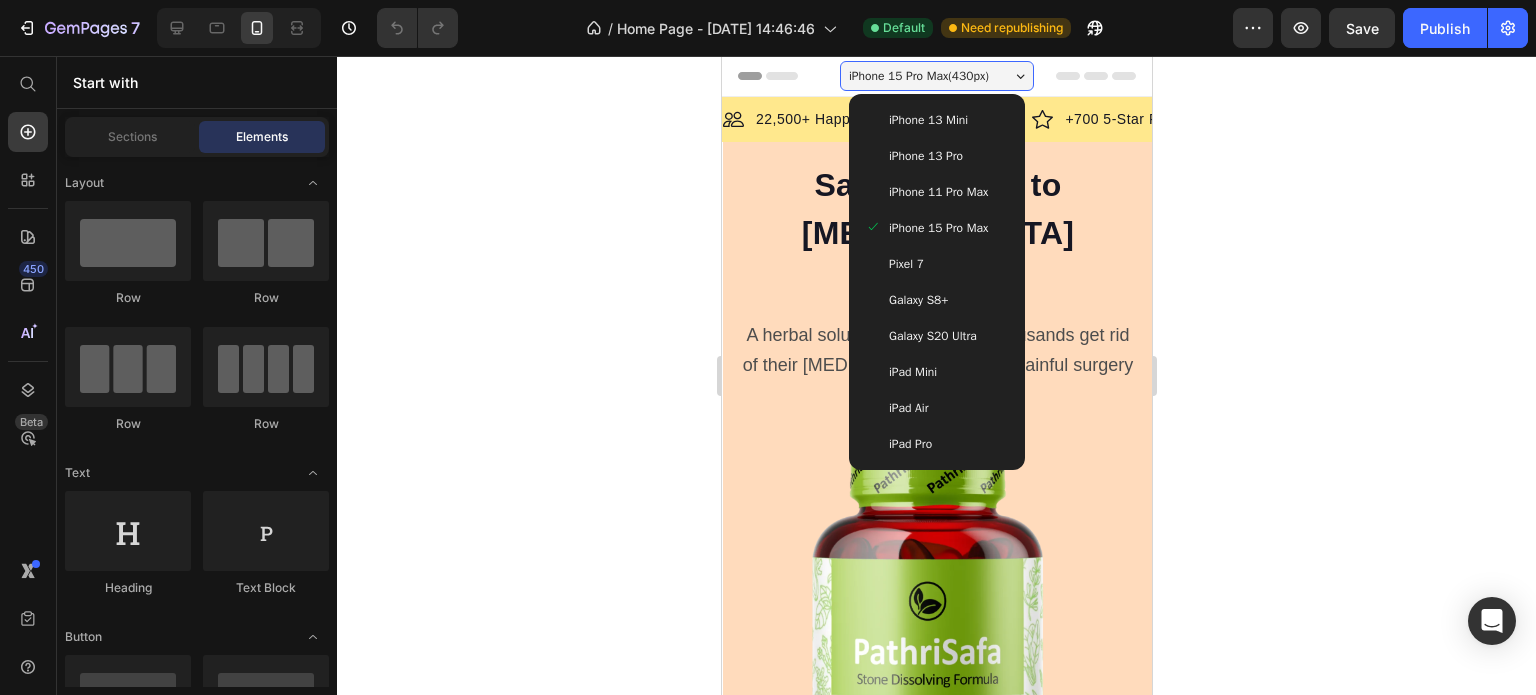 click on "iPhone 11 Pro Max" at bounding box center [937, 192] 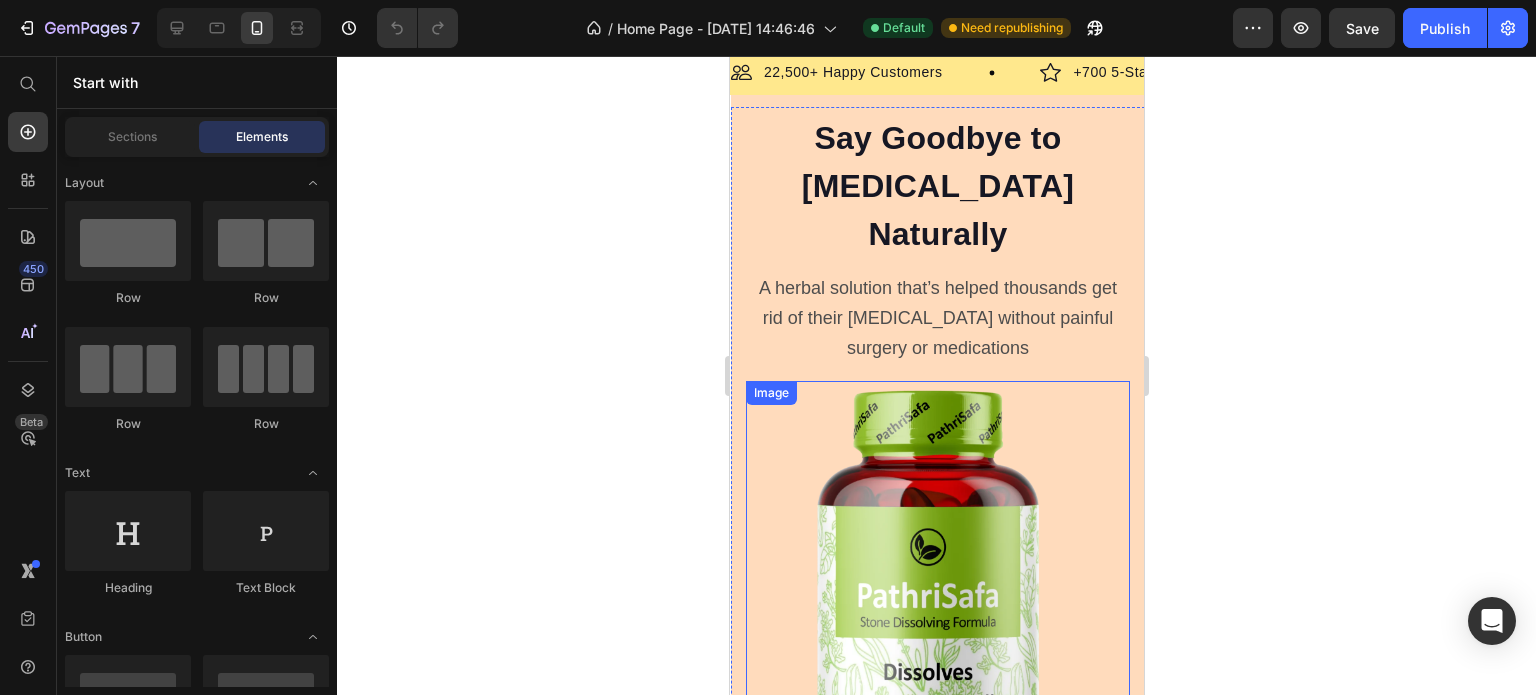 scroll, scrollTop: 0, scrollLeft: 0, axis: both 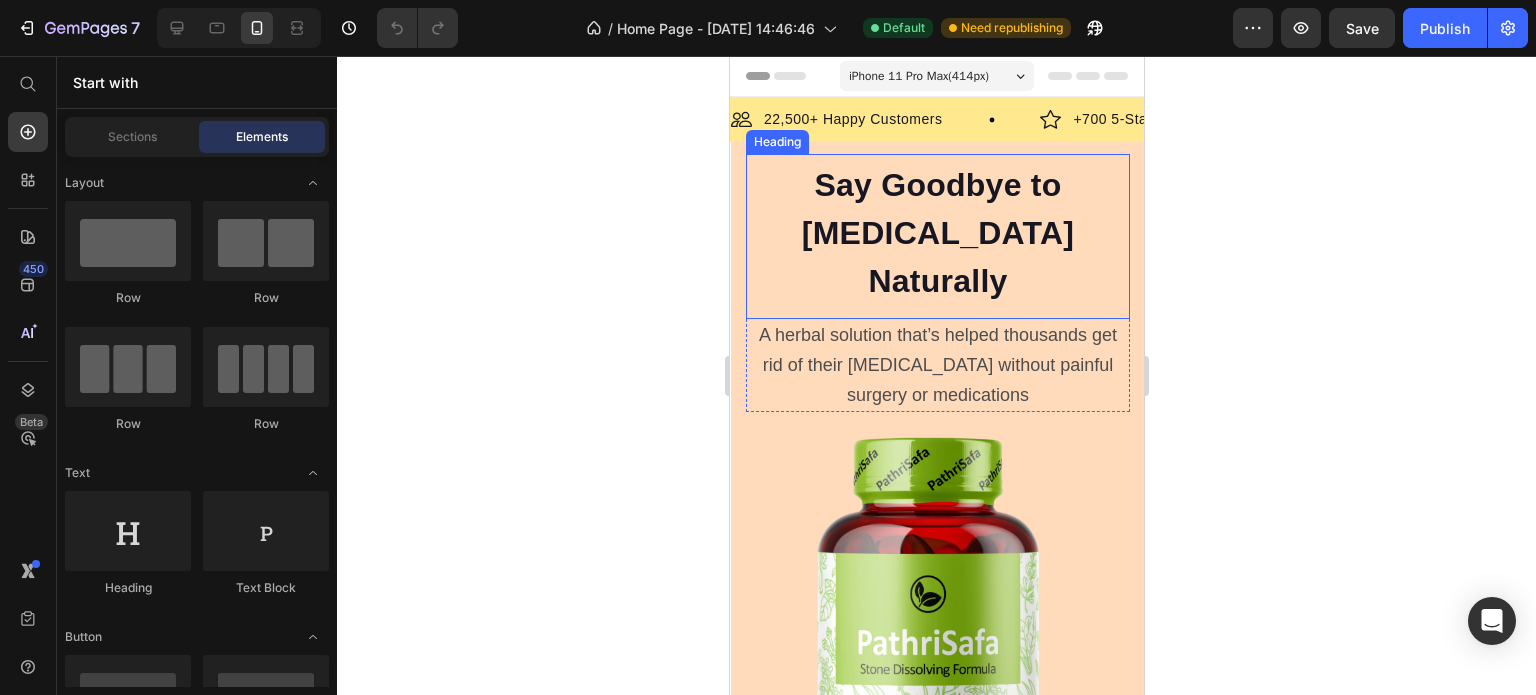 click on "Say Goodbye to [MEDICAL_DATA] Naturally" at bounding box center (937, 233) 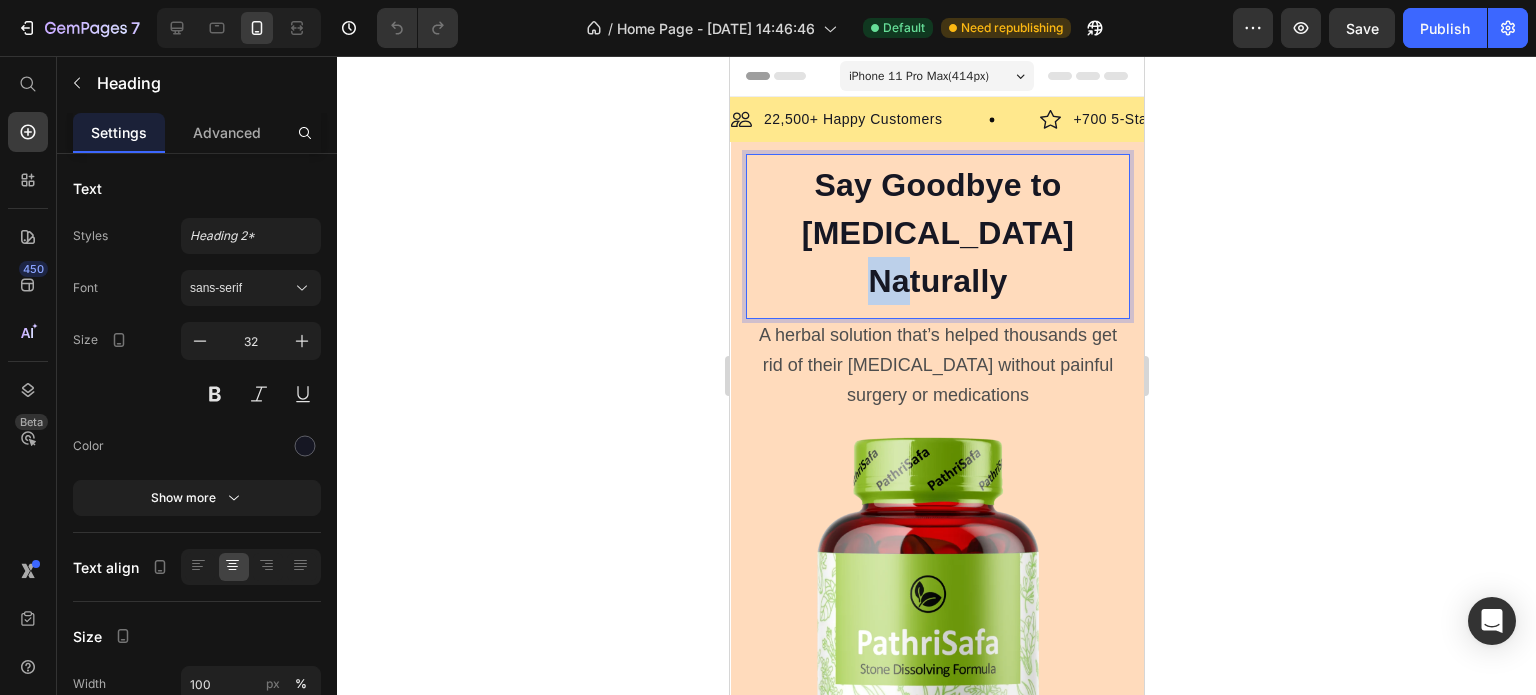 drag, startPoint x: 971, startPoint y: 232, endPoint x: 930, endPoint y: 231, distance: 41.01219 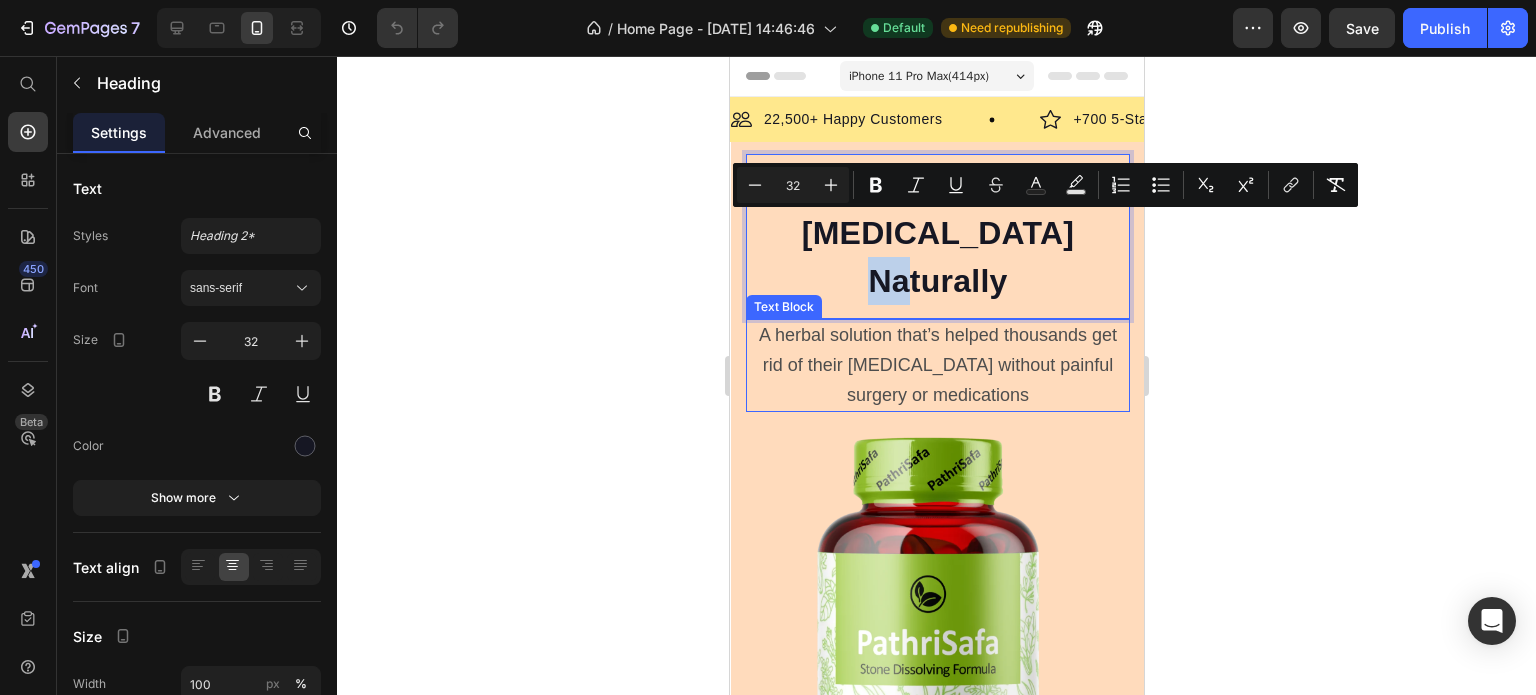 click on "A herbal solution that’s helped thousands get rid of their [MEDICAL_DATA] without painful surgery or medications" at bounding box center (937, 365) 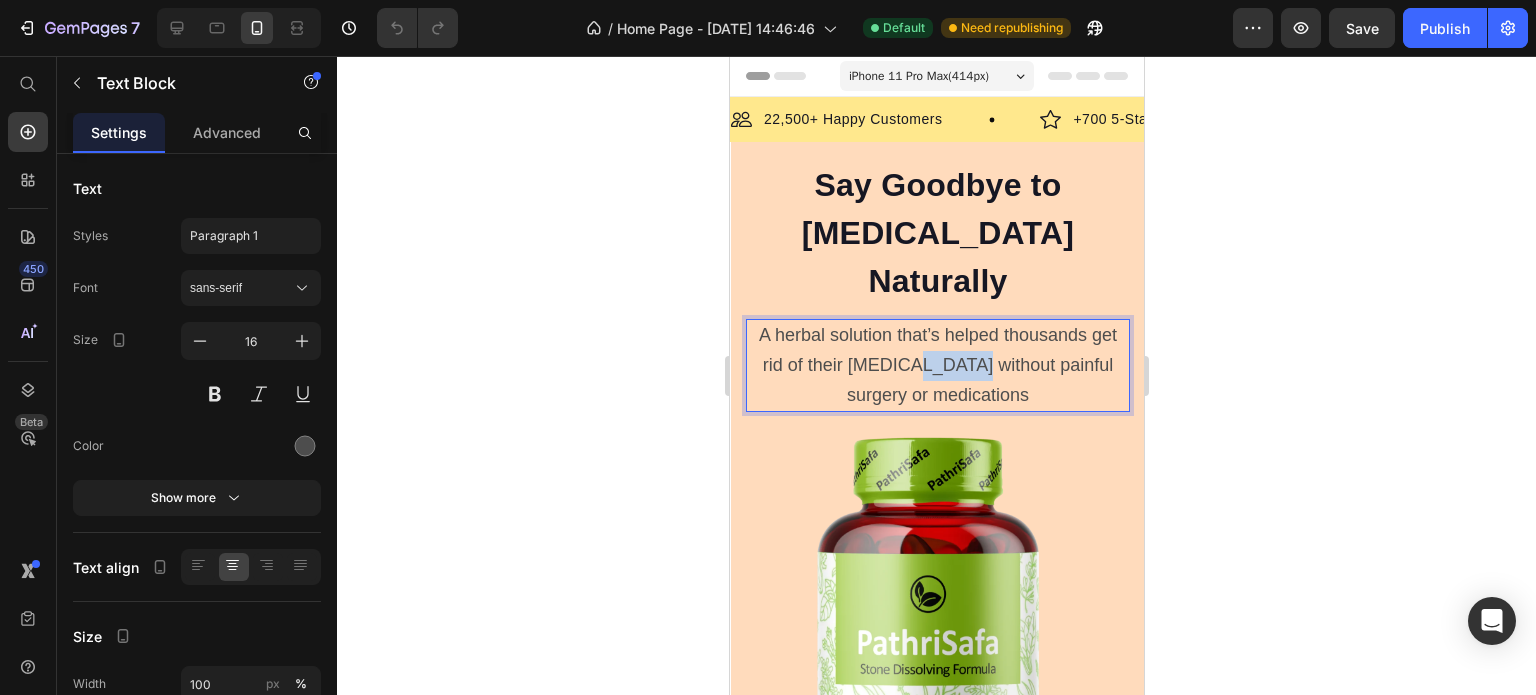 click on "A herbal solution that’s helped thousands get rid of their [MEDICAL_DATA] without painful surgery or medications" at bounding box center [937, 365] 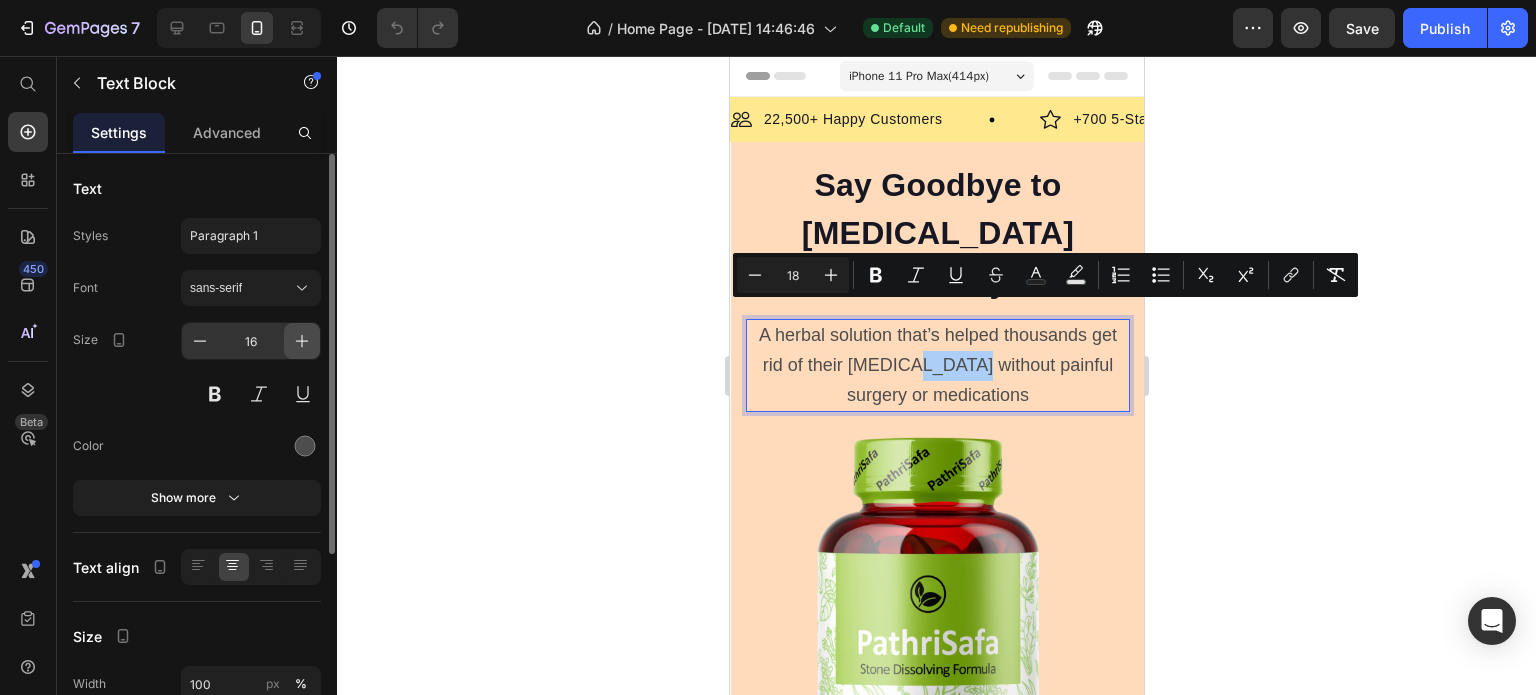 click 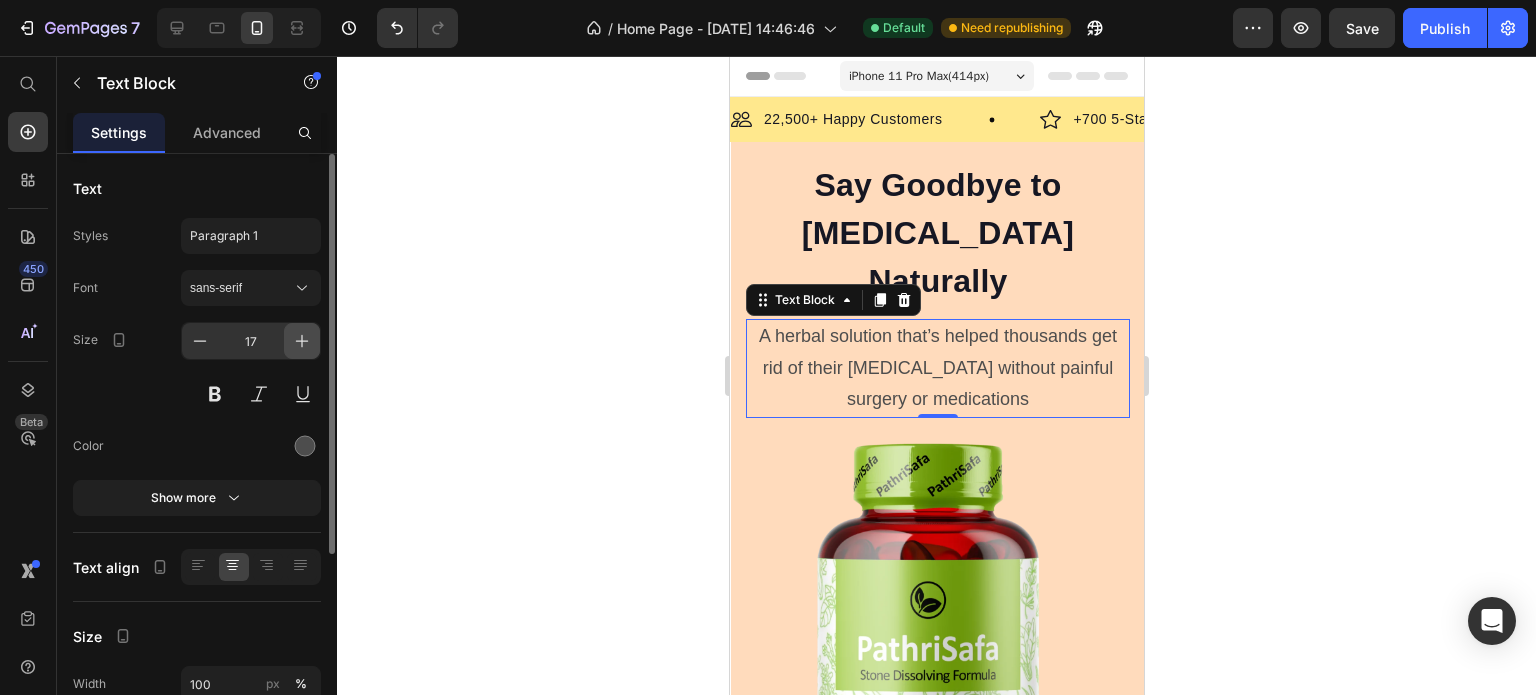 click 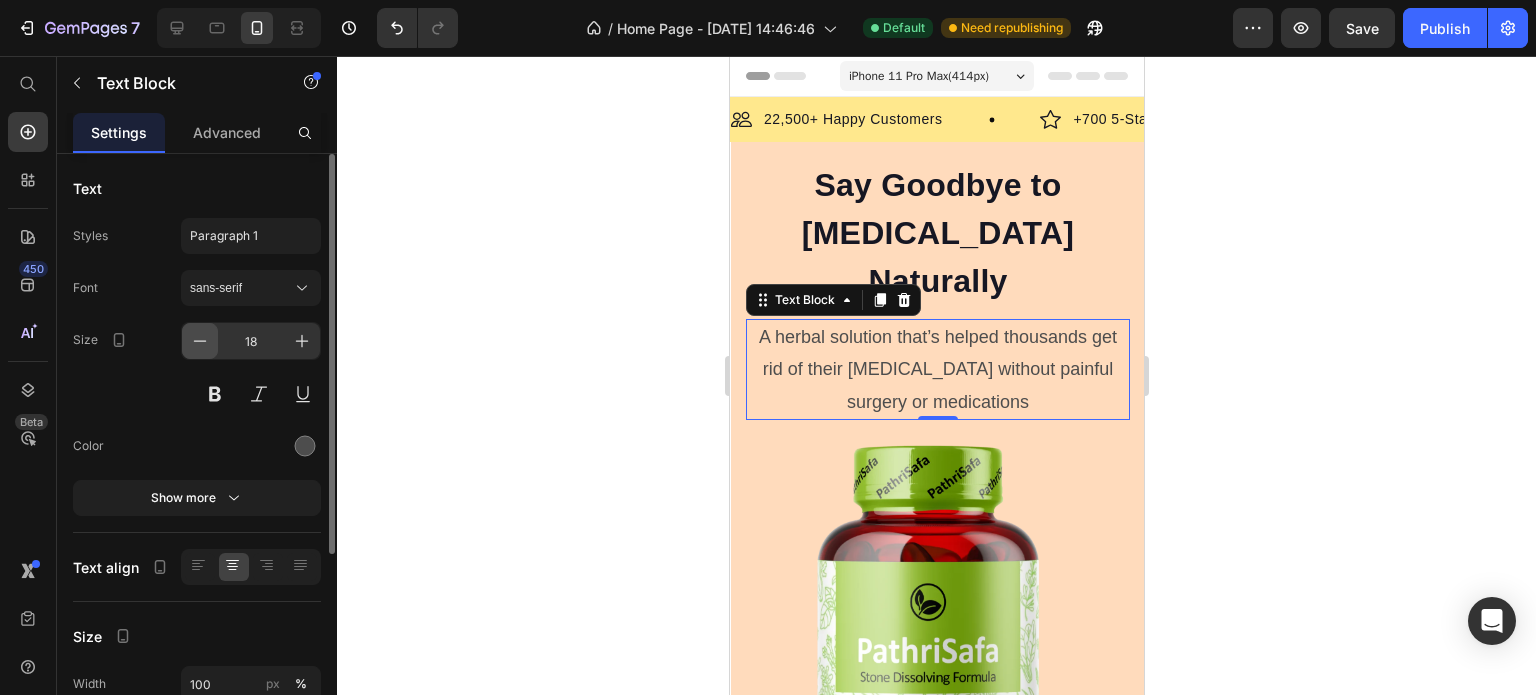 click 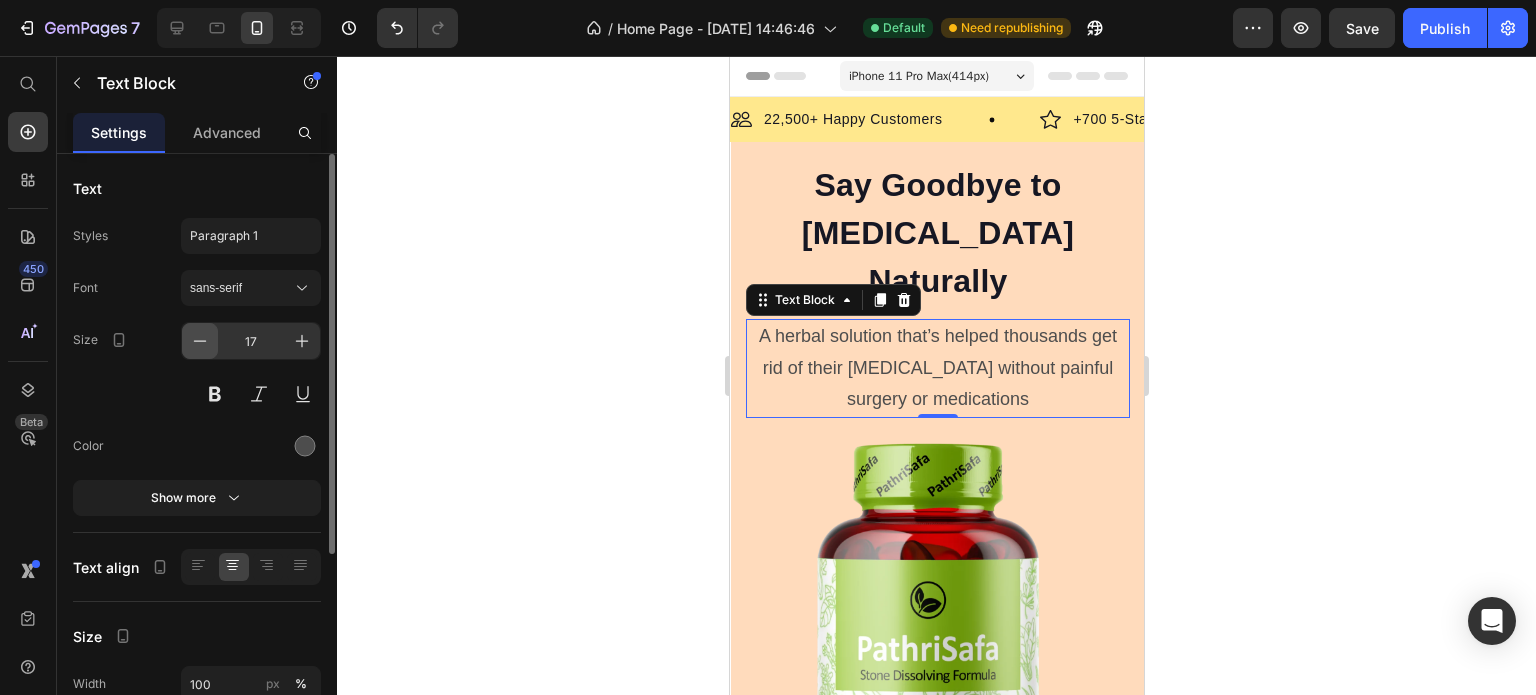 click 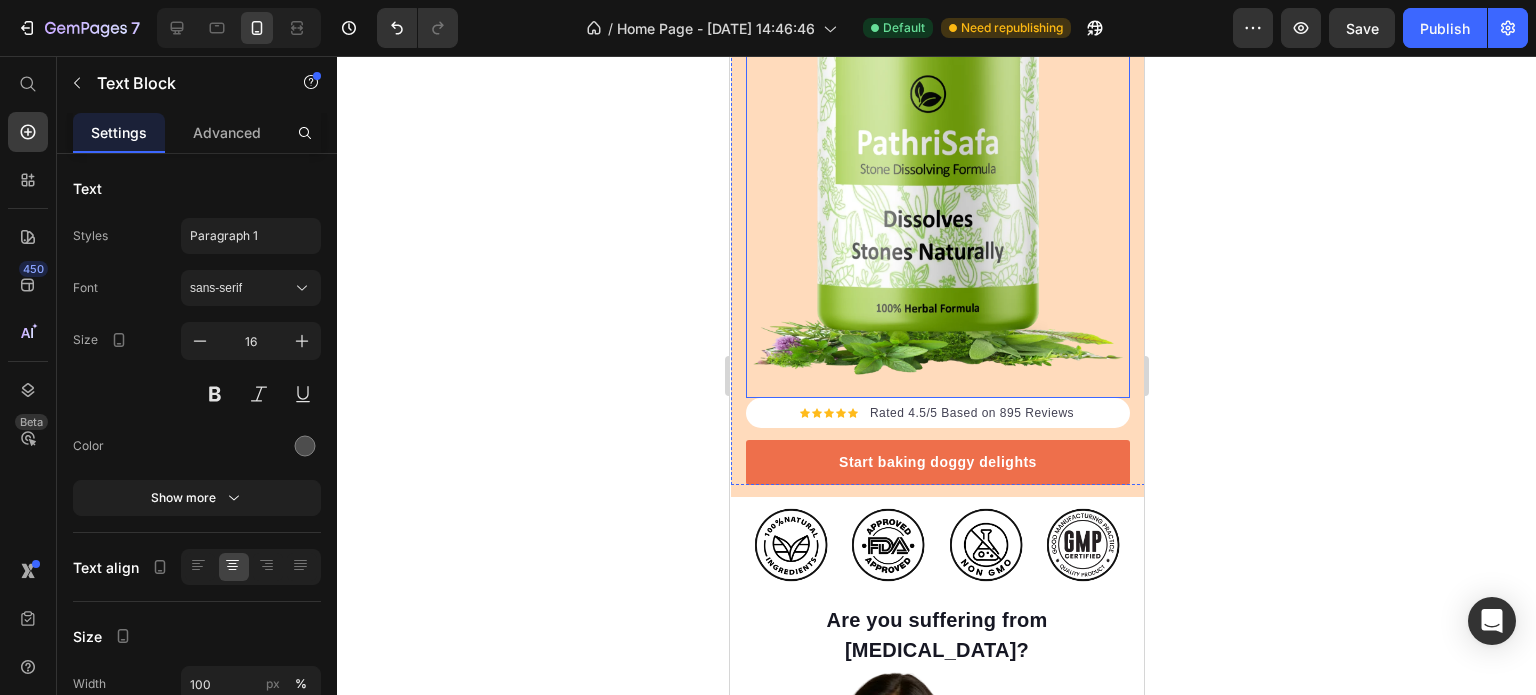 scroll, scrollTop: 600, scrollLeft: 0, axis: vertical 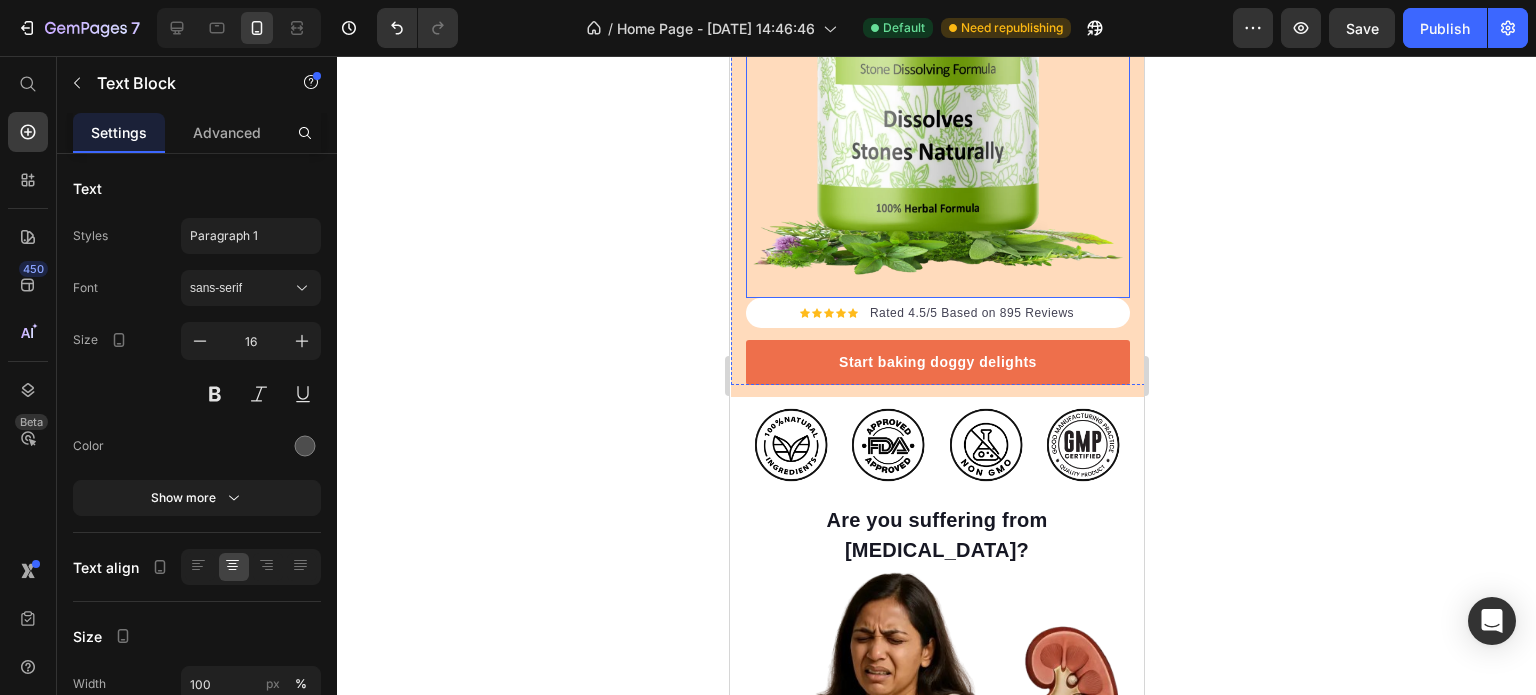 click on "Are you suffering from [MEDICAL_DATA]?" at bounding box center (936, 535) 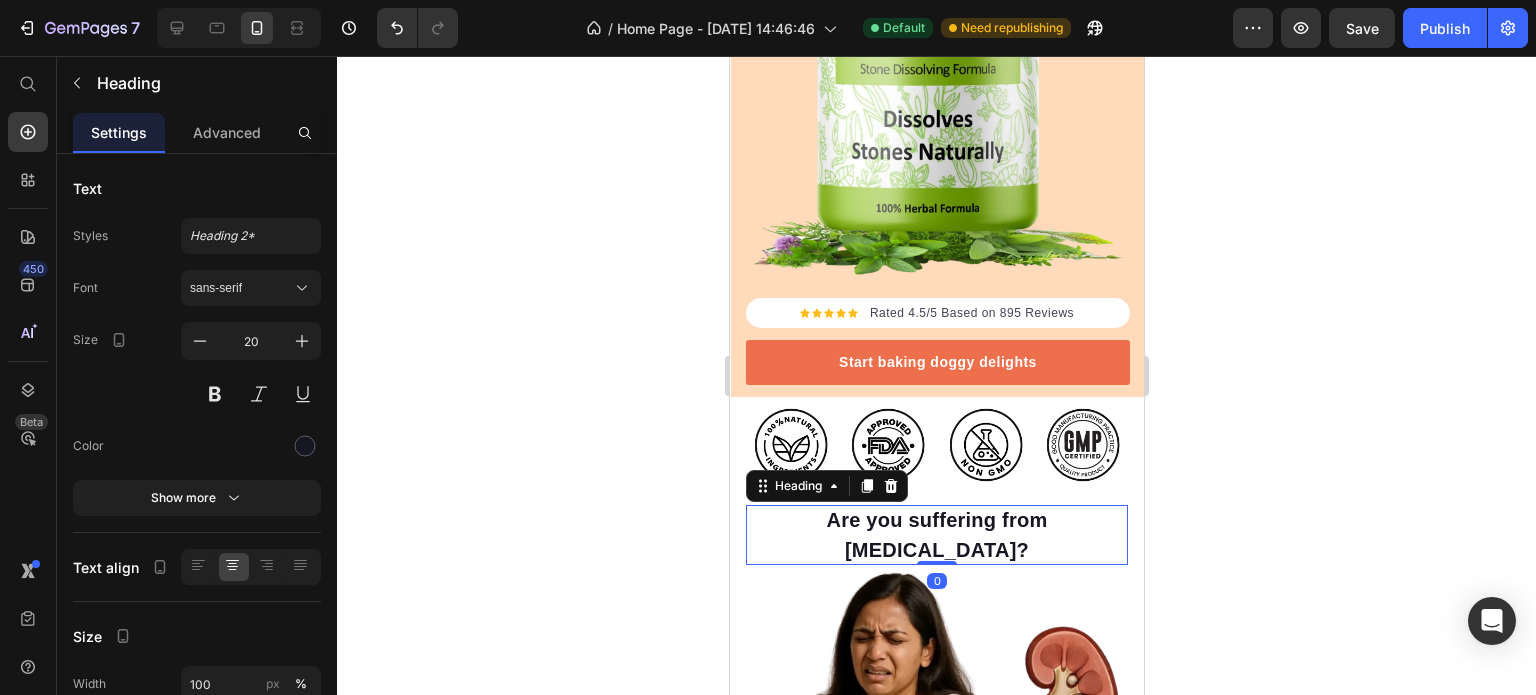 click on "Are you suffering from [MEDICAL_DATA]?" at bounding box center [936, 535] 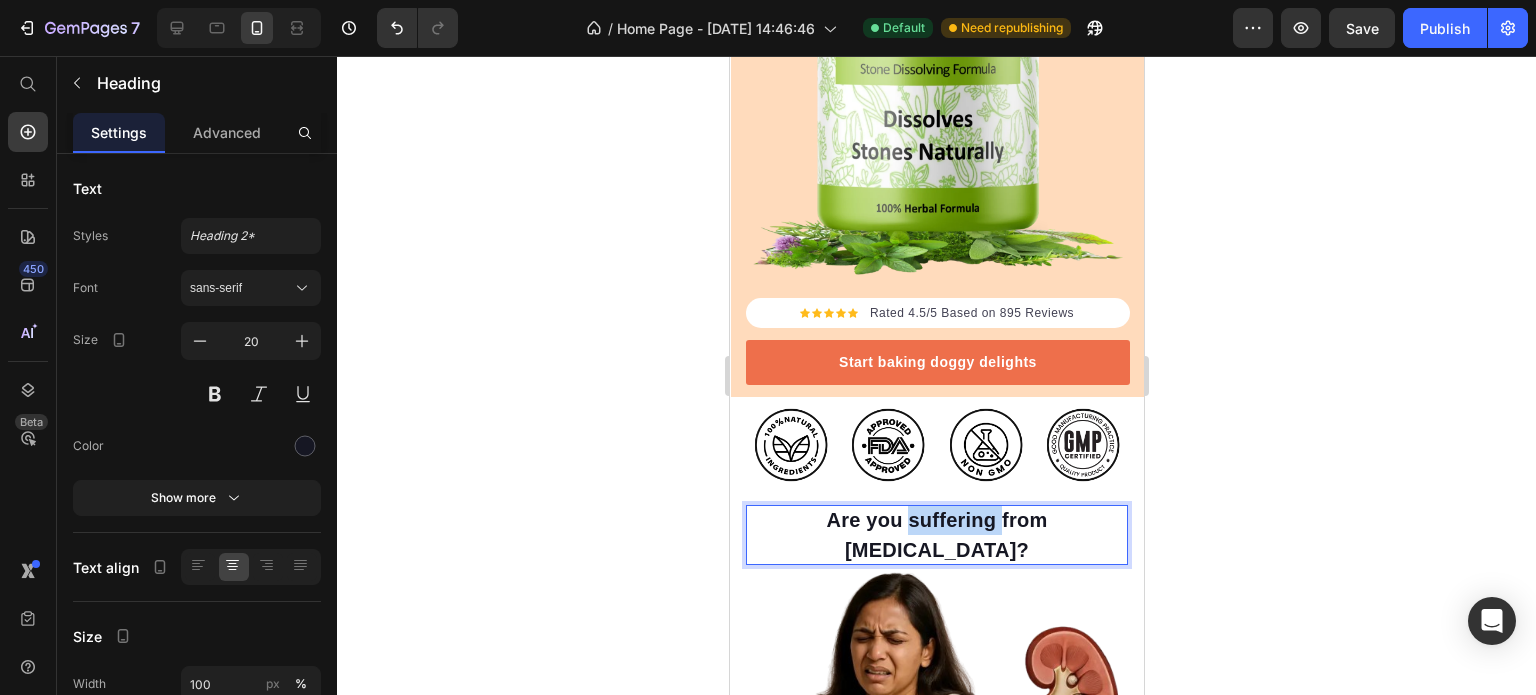 click on "Are you suffering from [MEDICAL_DATA]?" at bounding box center (936, 535) 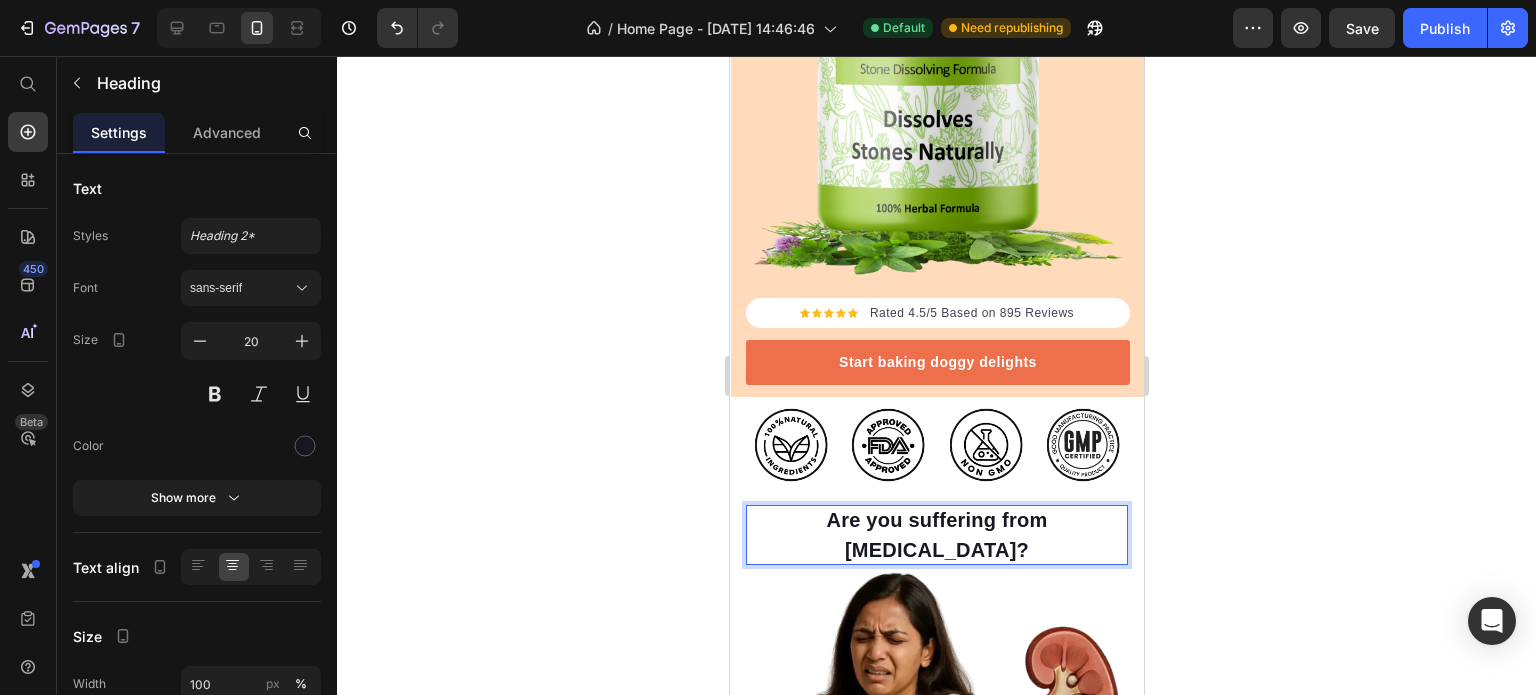 click on "Are you suffering from [MEDICAL_DATA]?" at bounding box center (936, 535) 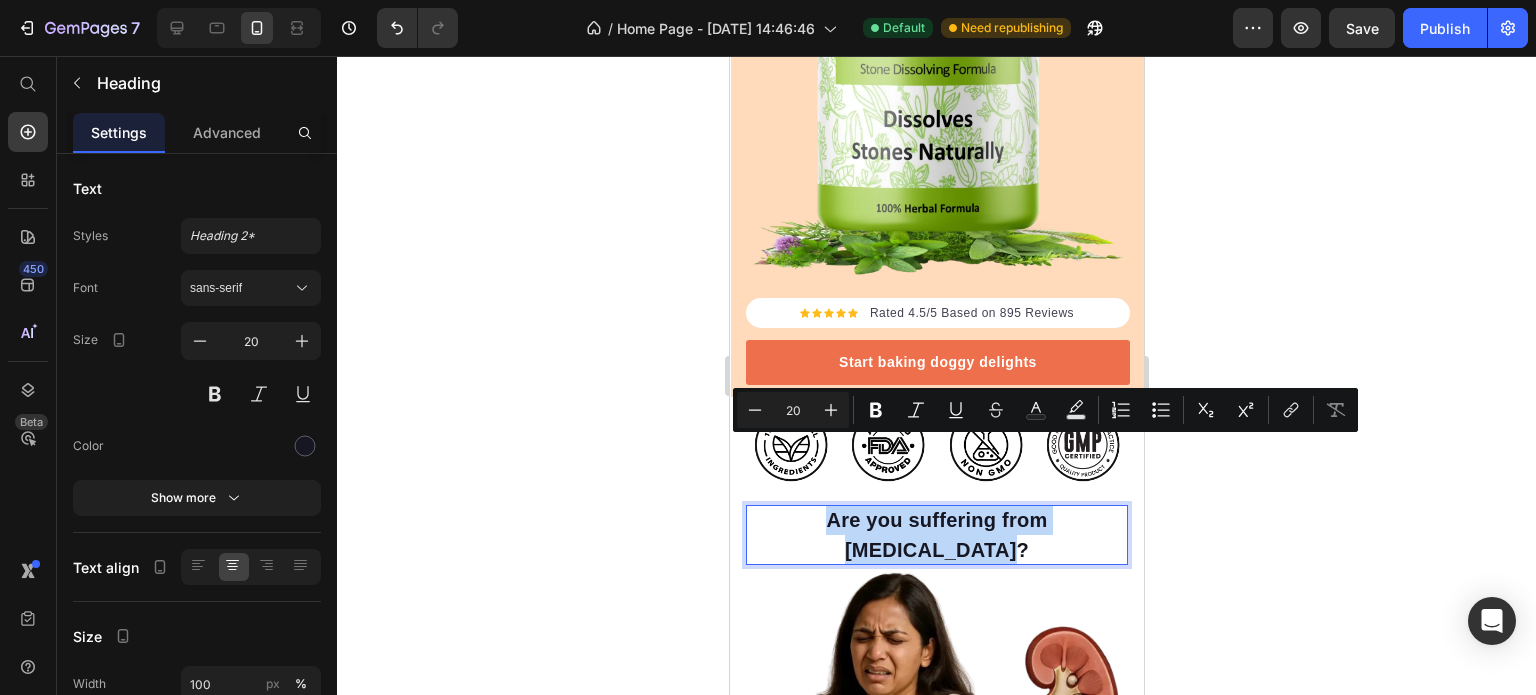 drag, startPoint x: 969, startPoint y: 479, endPoint x: 783, endPoint y: 447, distance: 188.73262 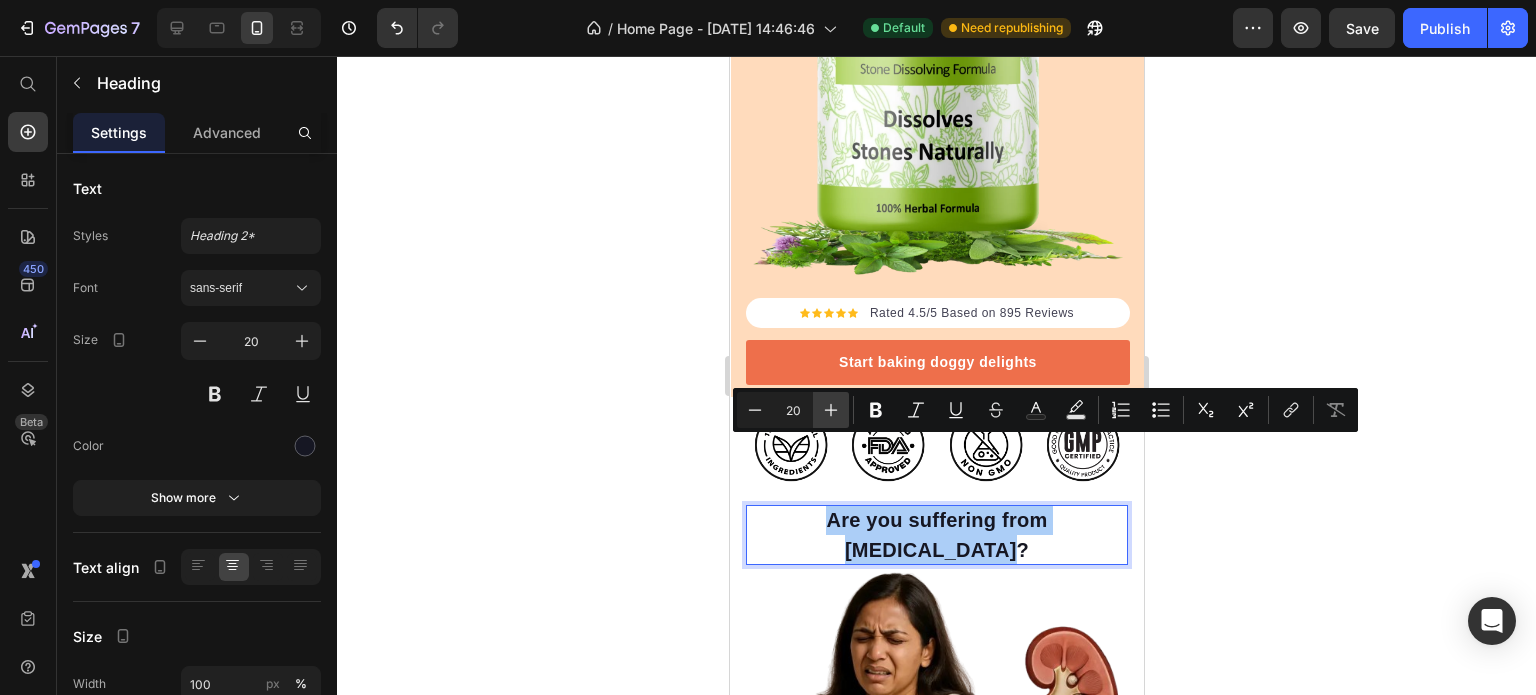 click 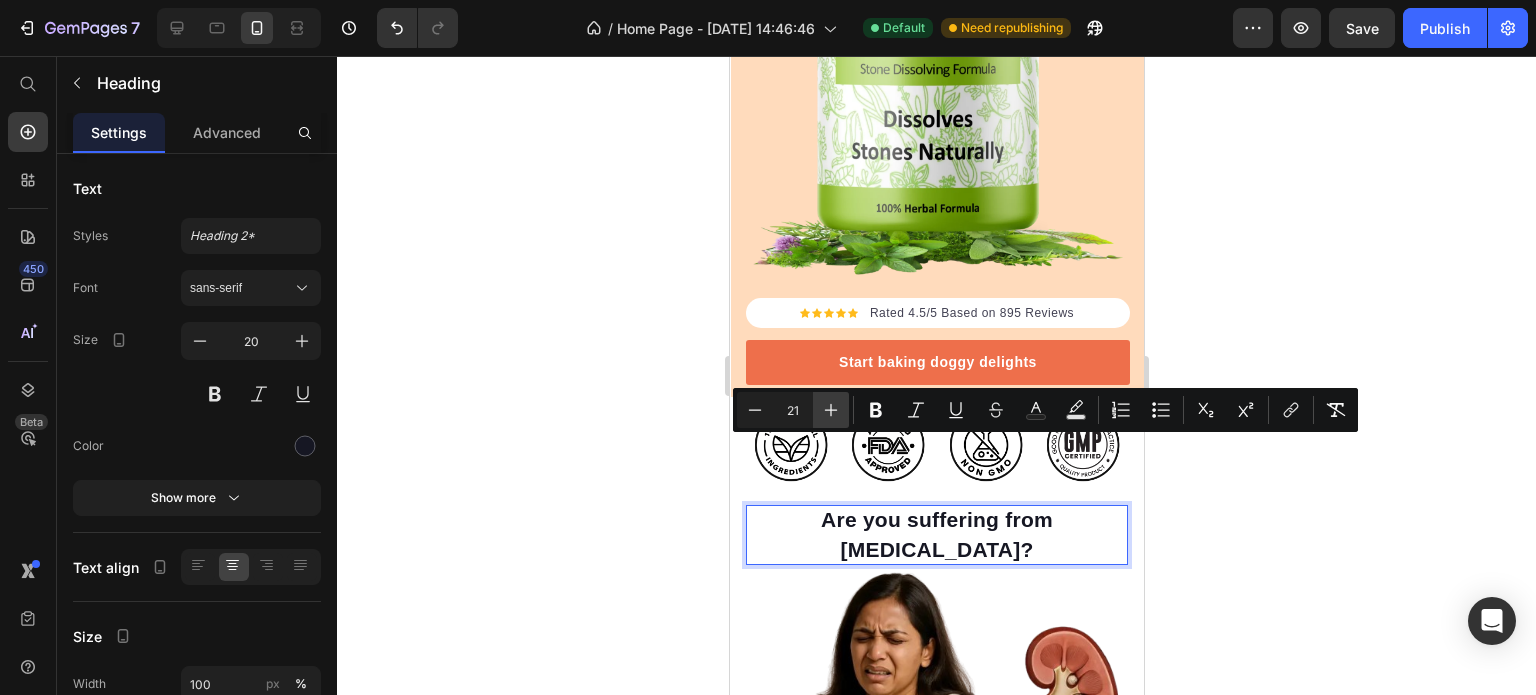 click 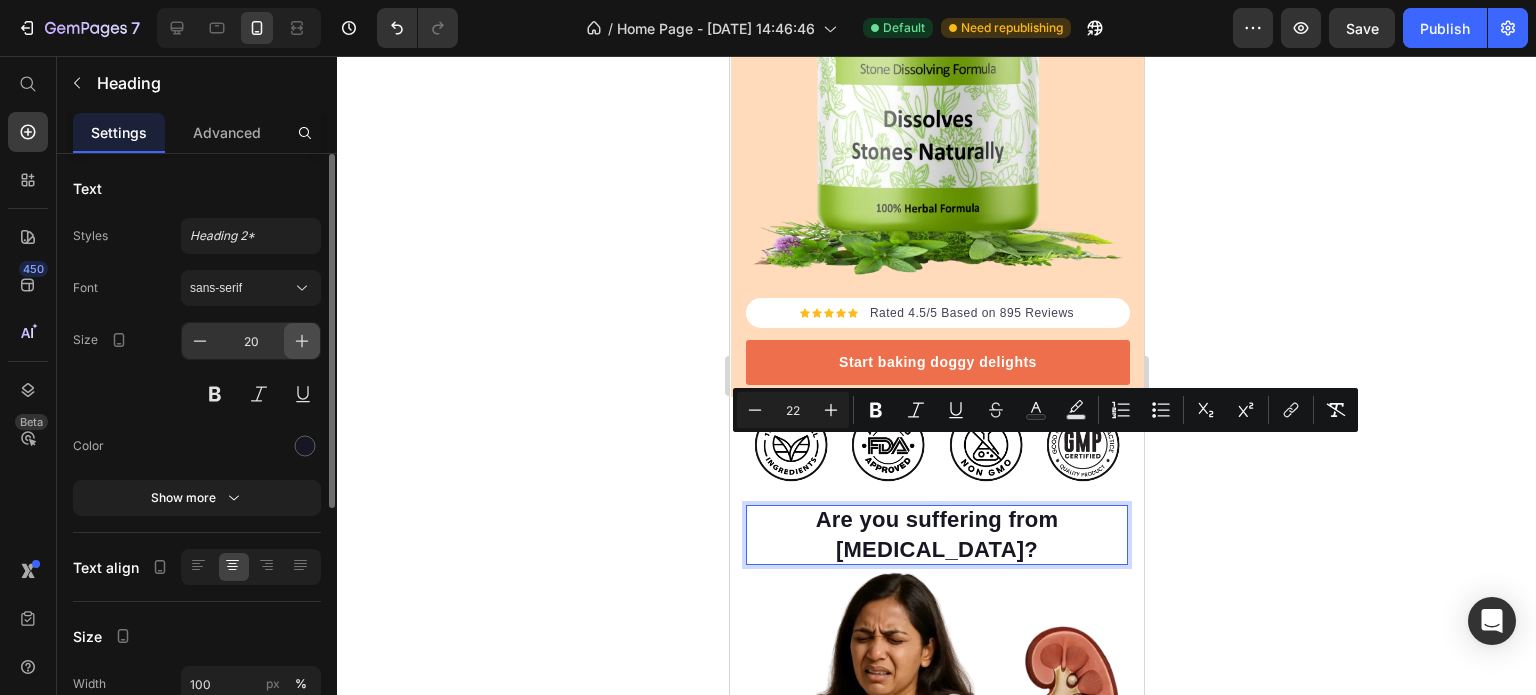click at bounding box center (302, 341) 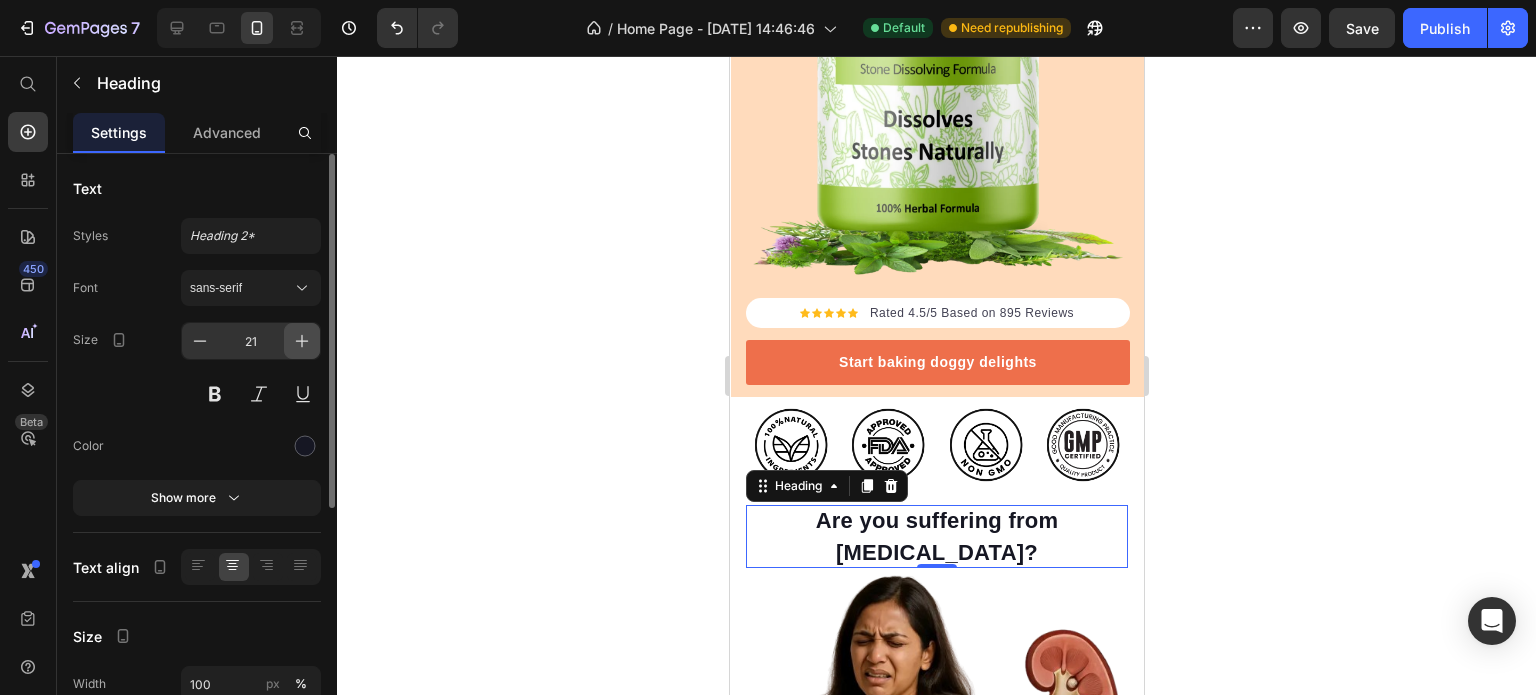 click at bounding box center [302, 341] 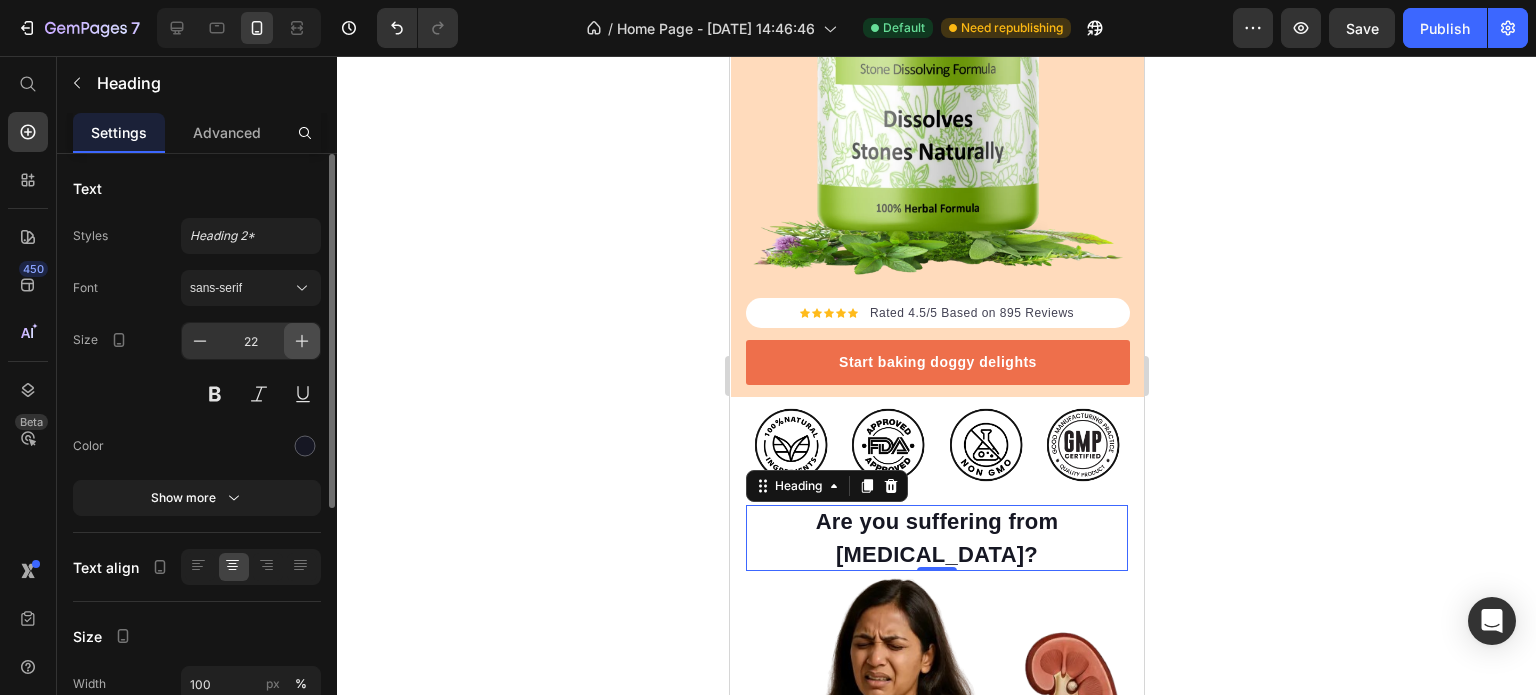 click at bounding box center (302, 341) 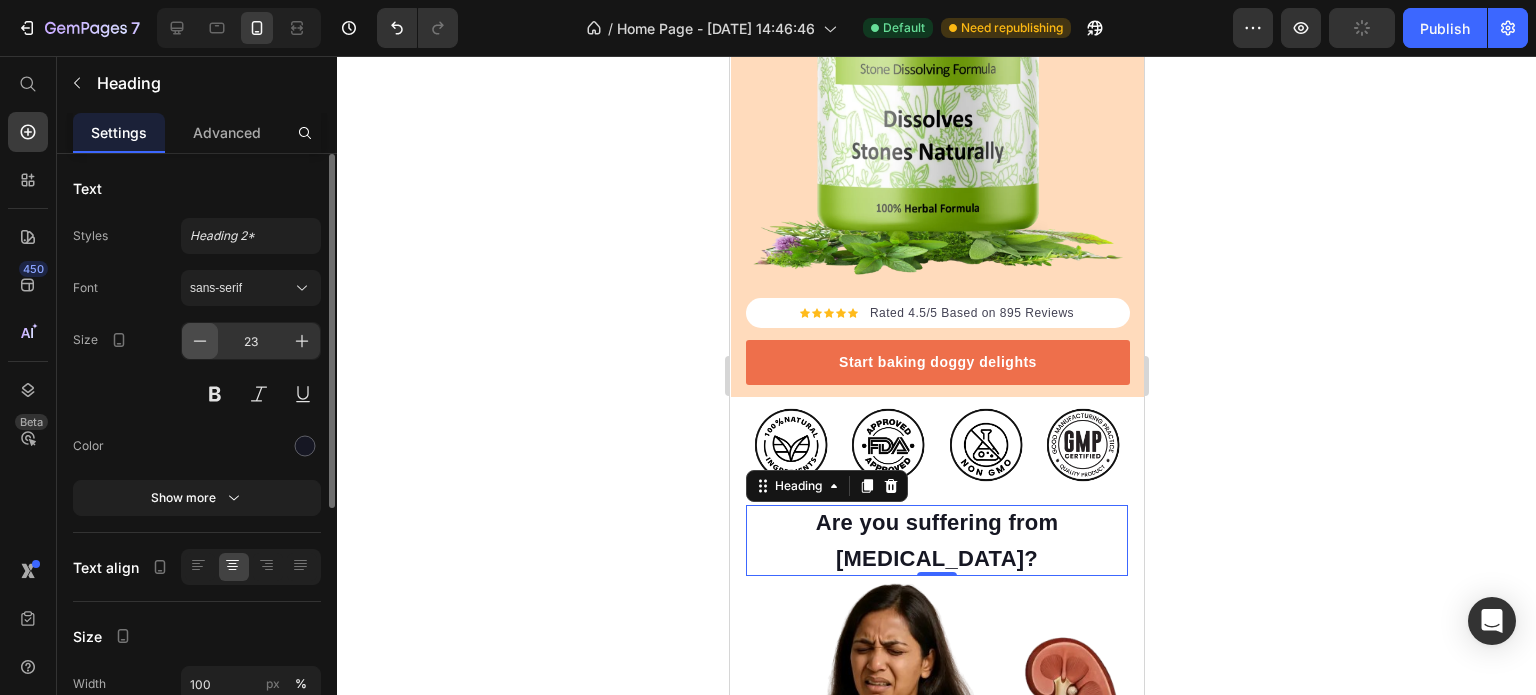 click 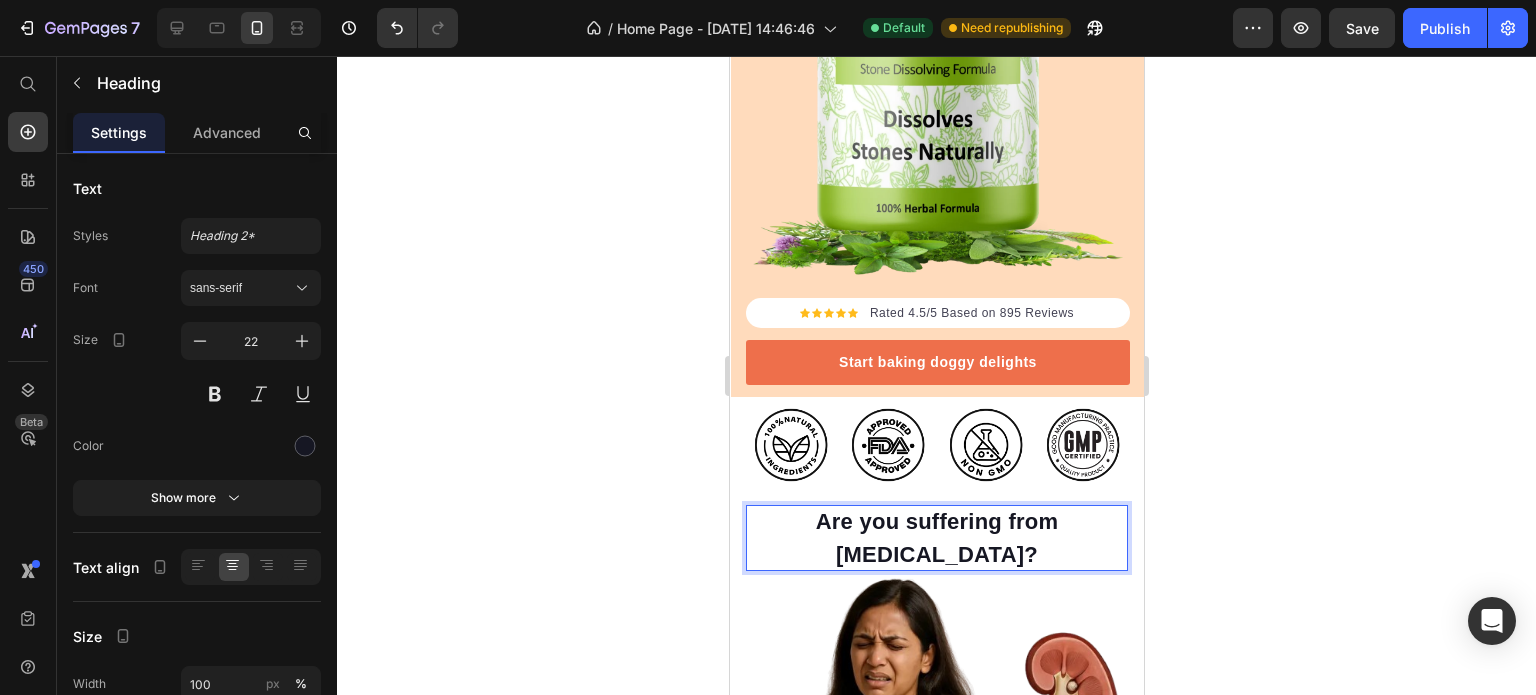 click on "Are you suffering from [MEDICAL_DATA]?" at bounding box center (936, 538) 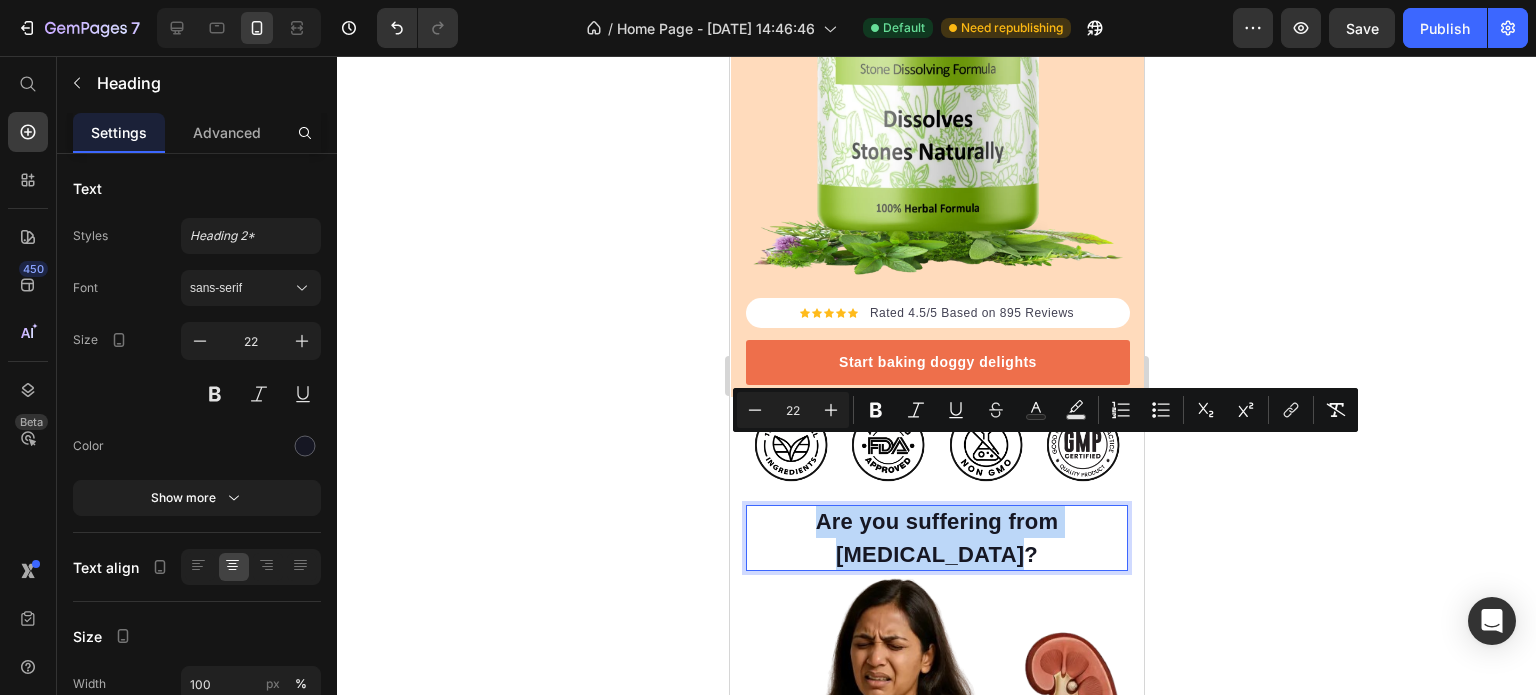 drag, startPoint x: 997, startPoint y: 493, endPoint x: 774, endPoint y: 459, distance: 225.57704 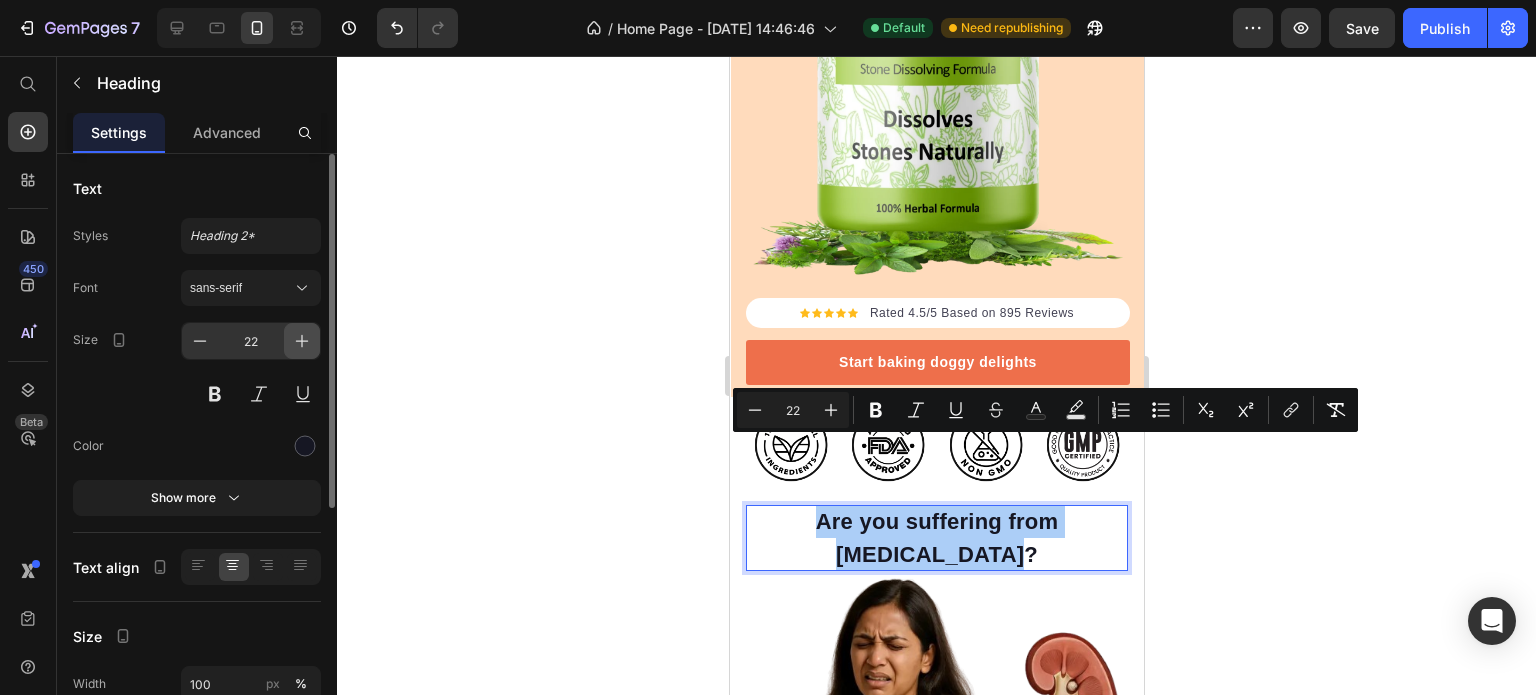 click at bounding box center (302, 341) 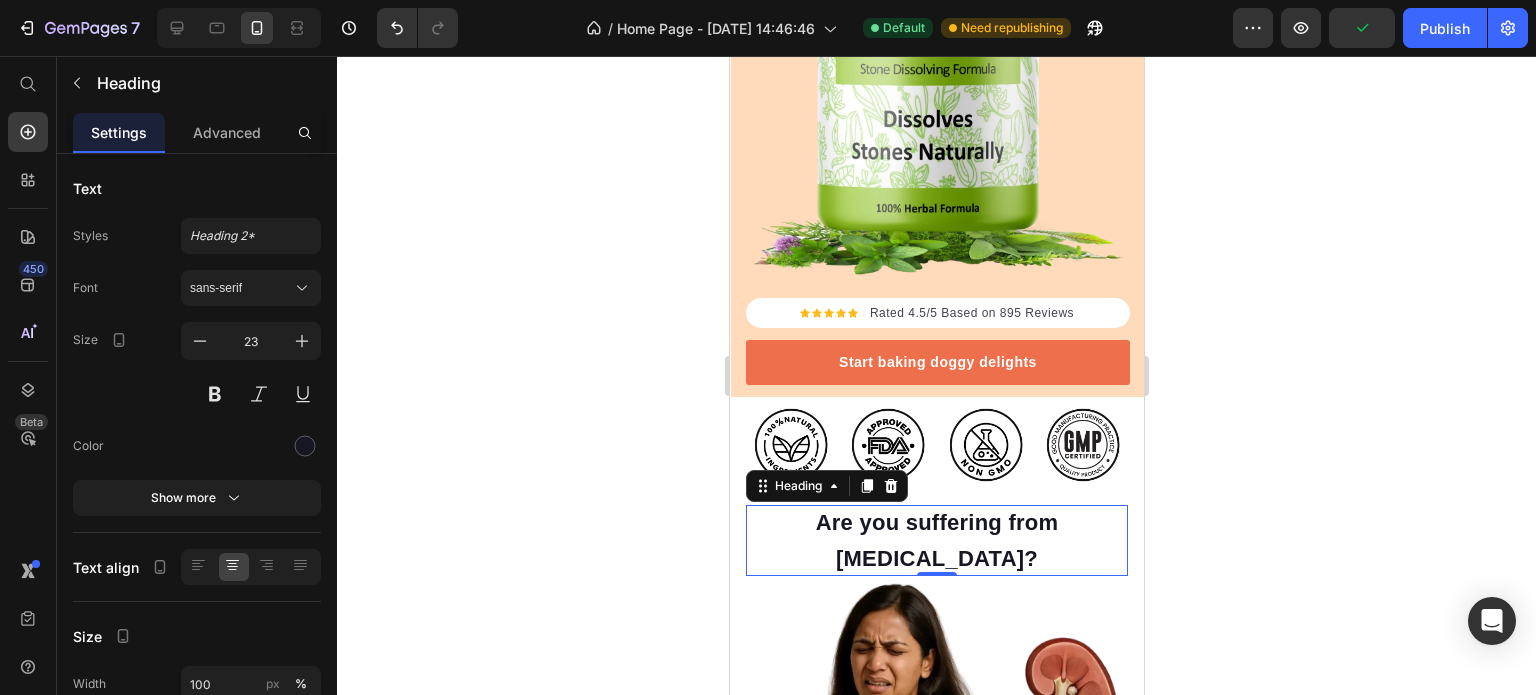 click on "Are you suffering from [MEDICAL_DATA]?" at bounding box center [936, 540] 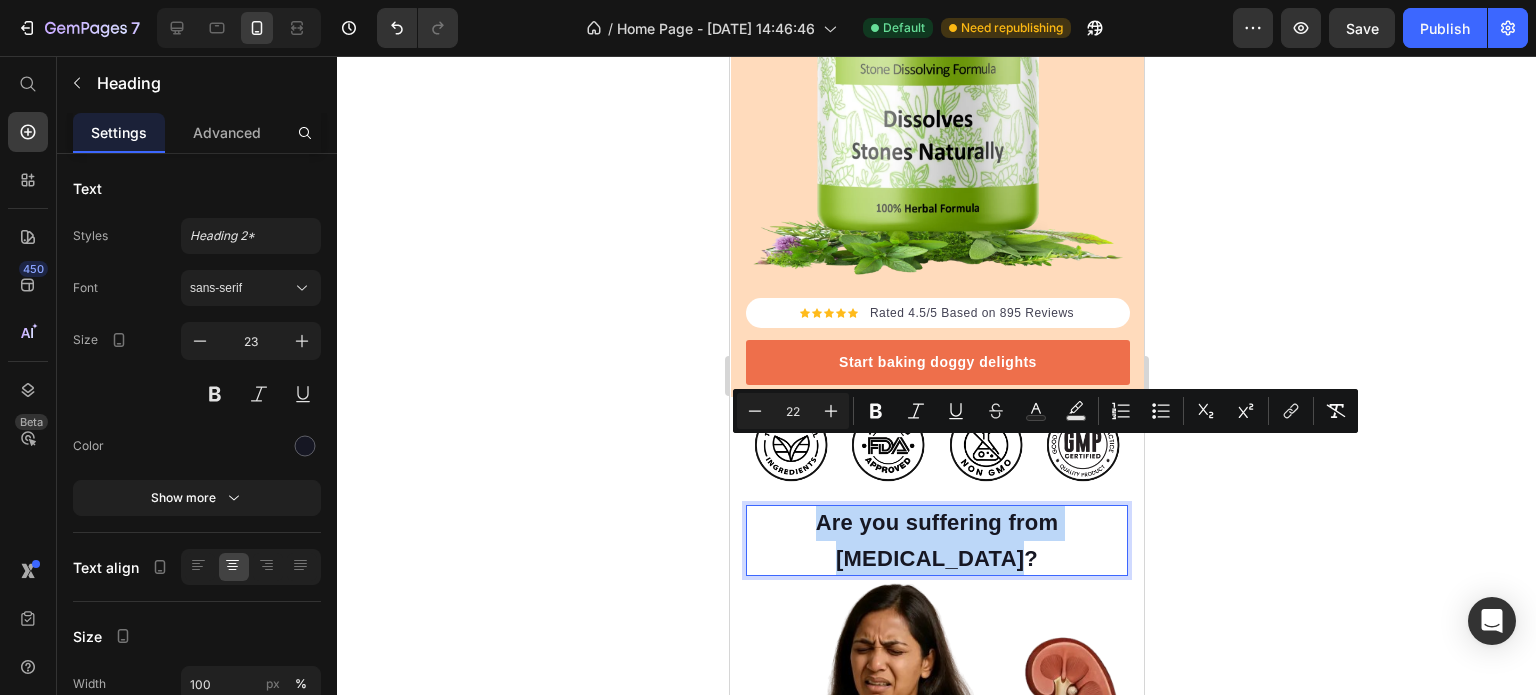 drag, startPoint x: 996, startPoint y: 479, endPoint x: 771, endPoint y: 463, distance: 225.56818 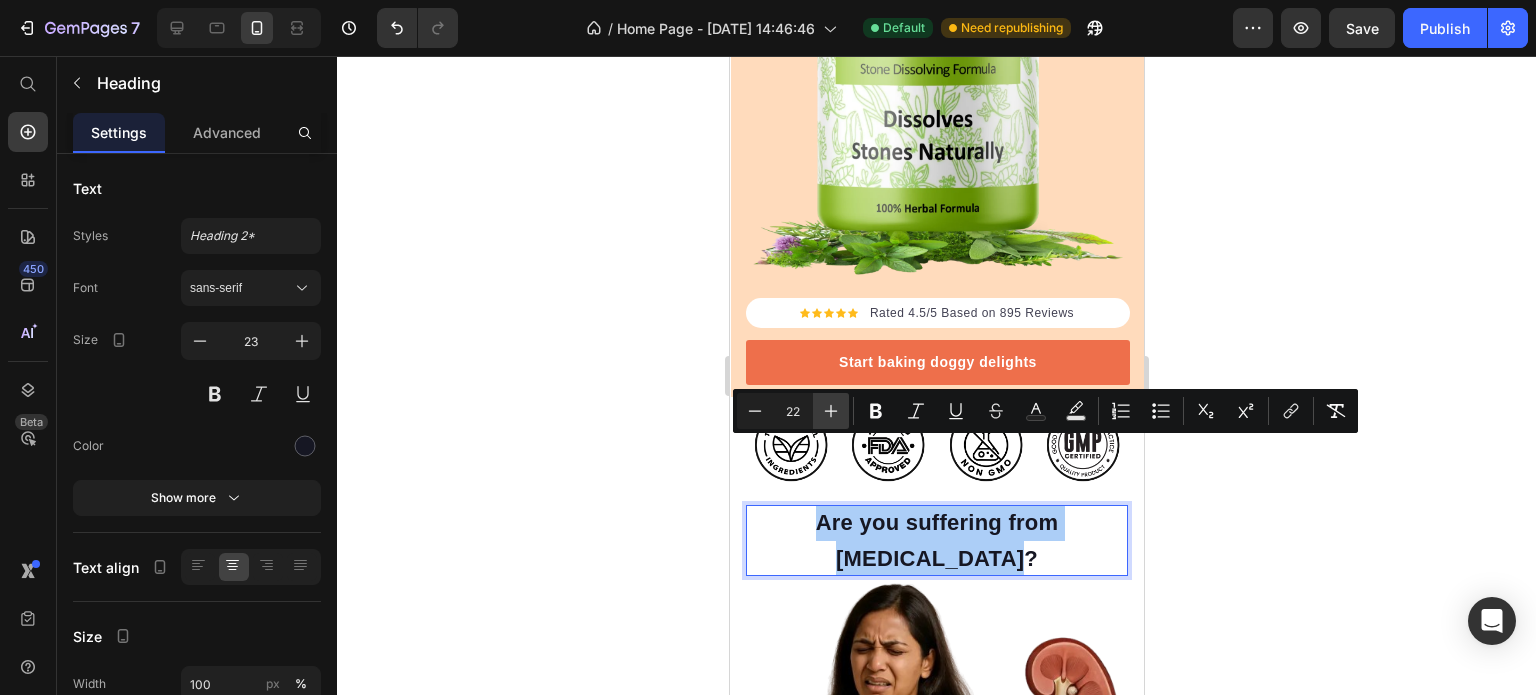 click 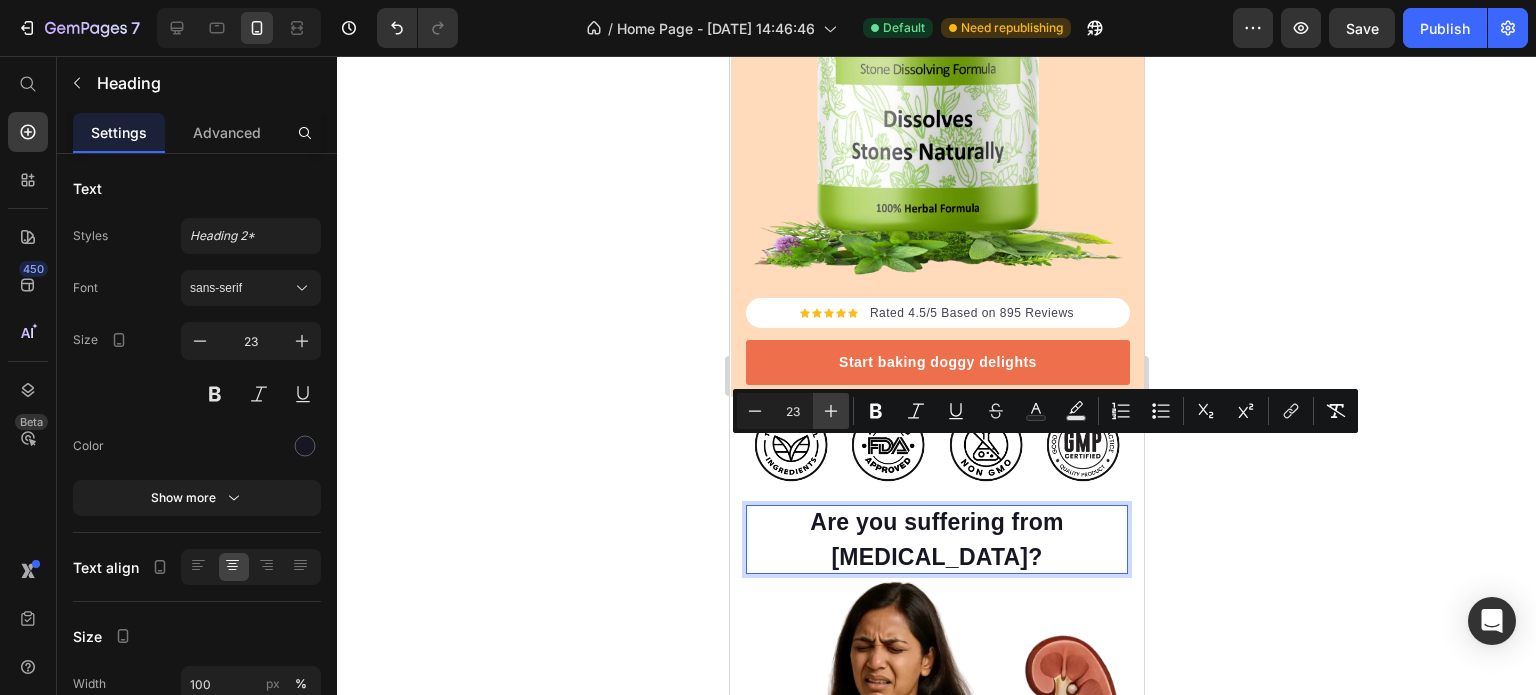 click 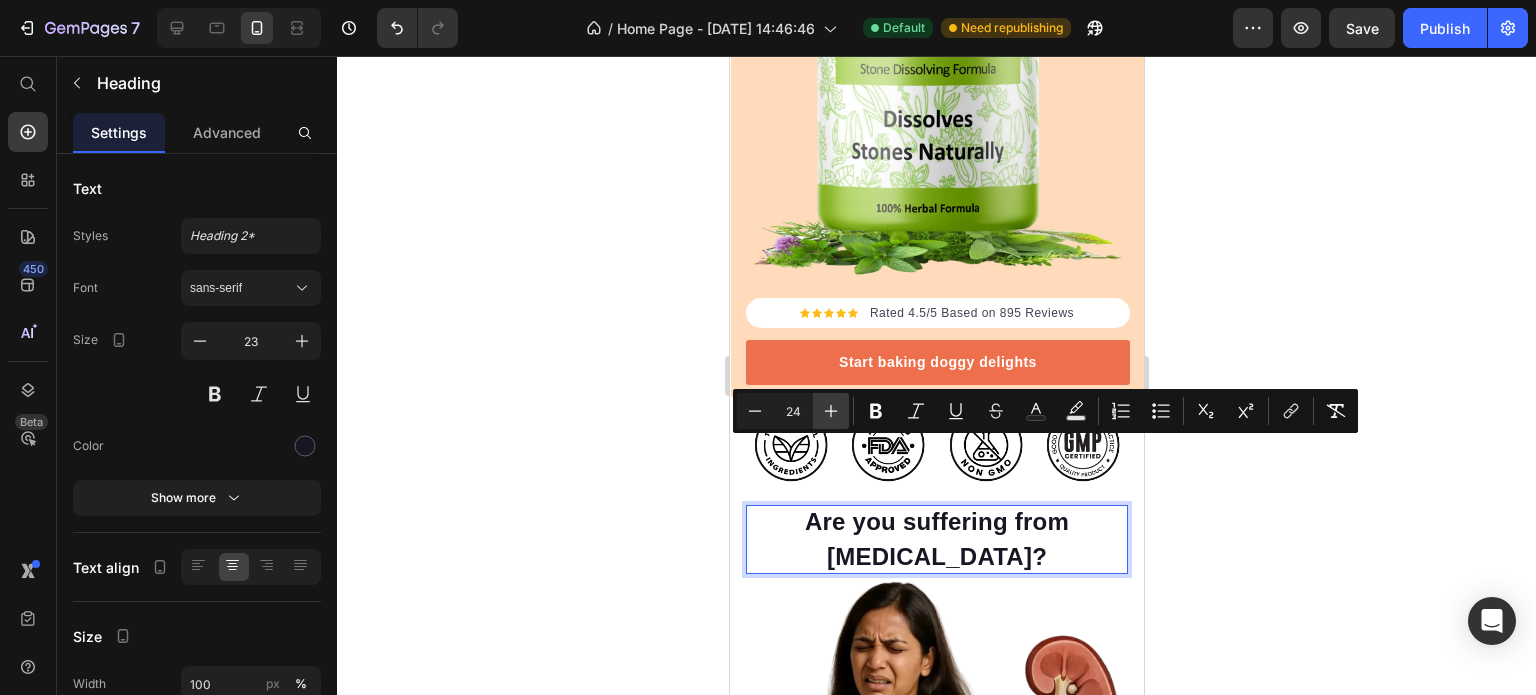 click 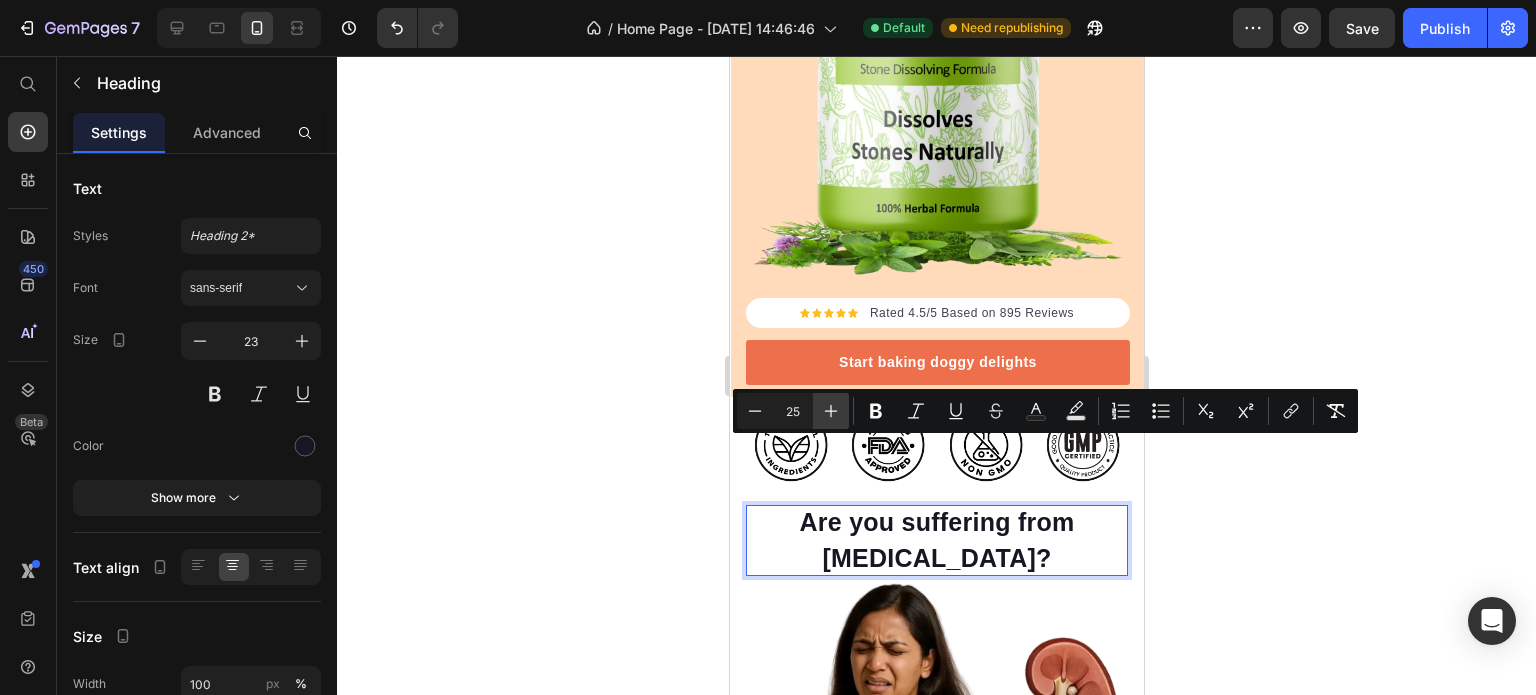 click 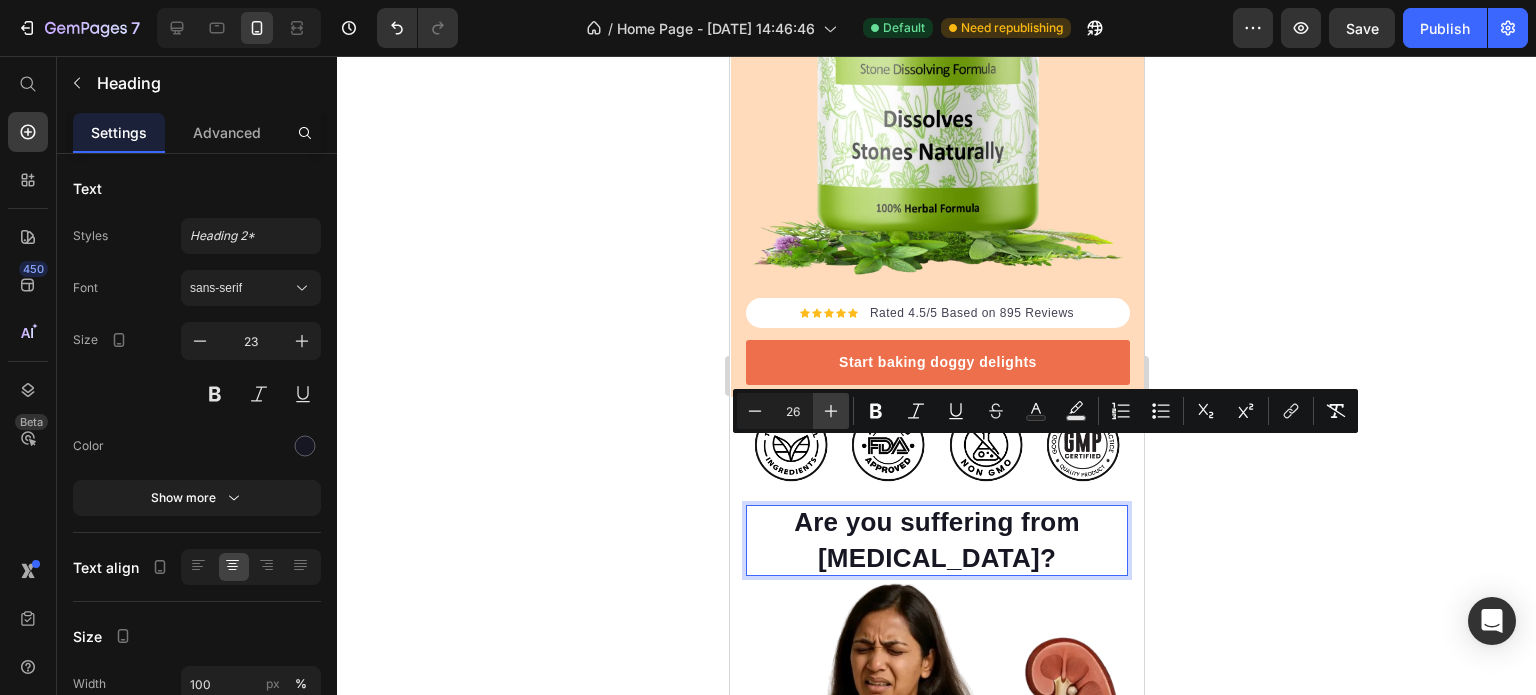 click 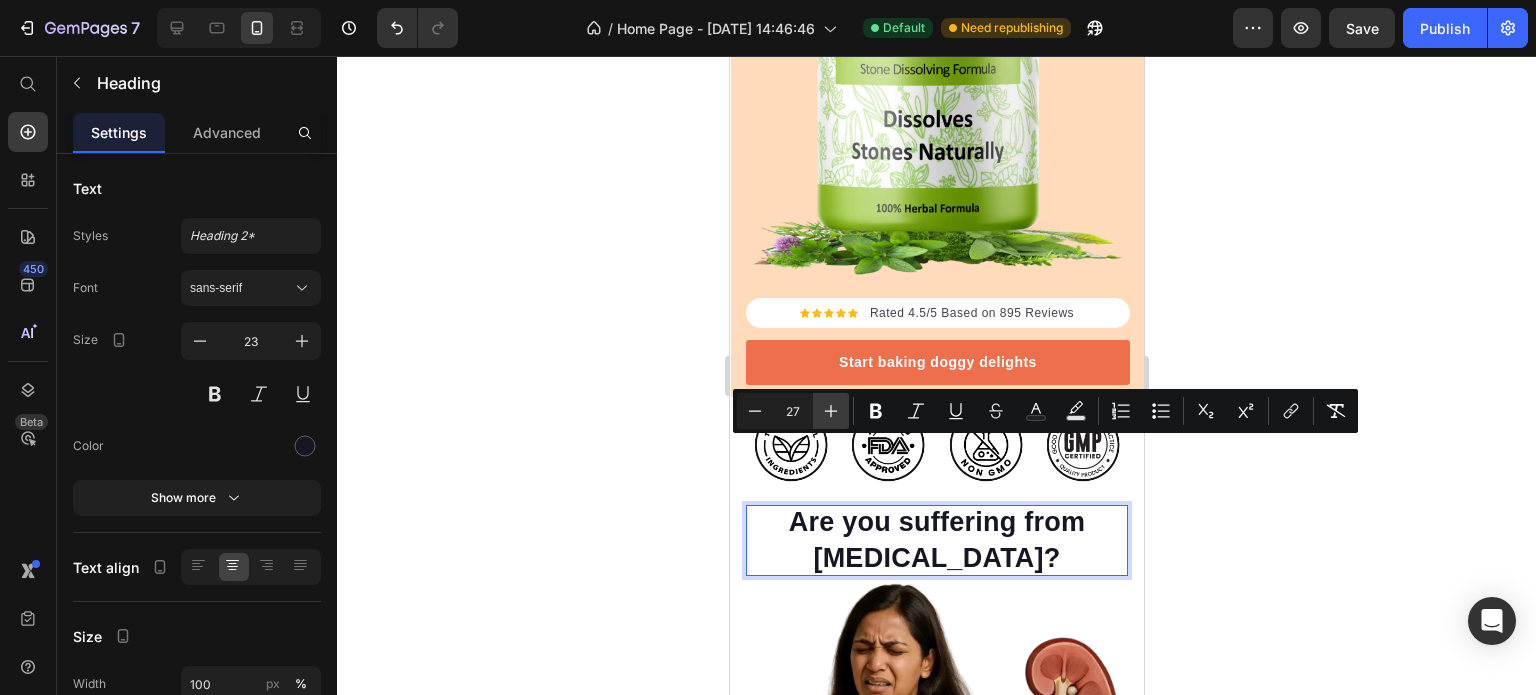 click 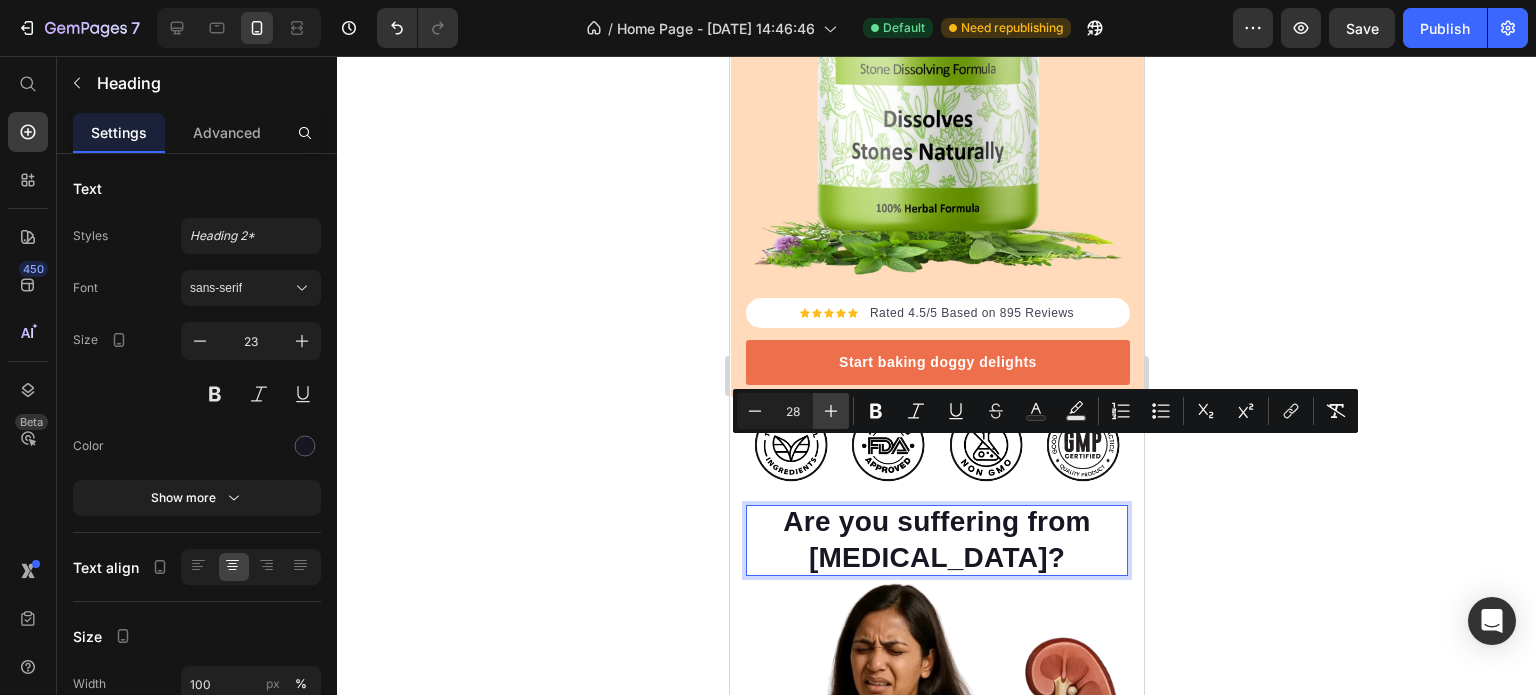 click 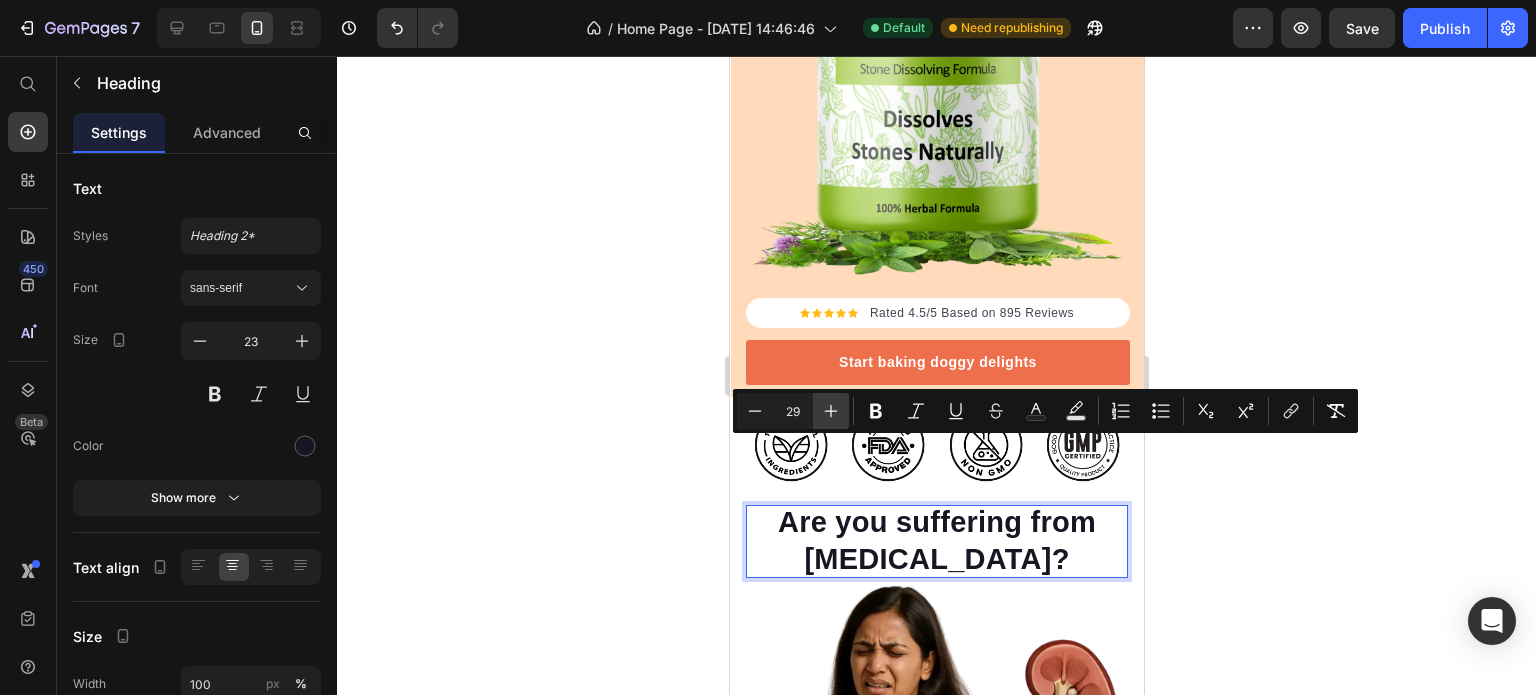 click 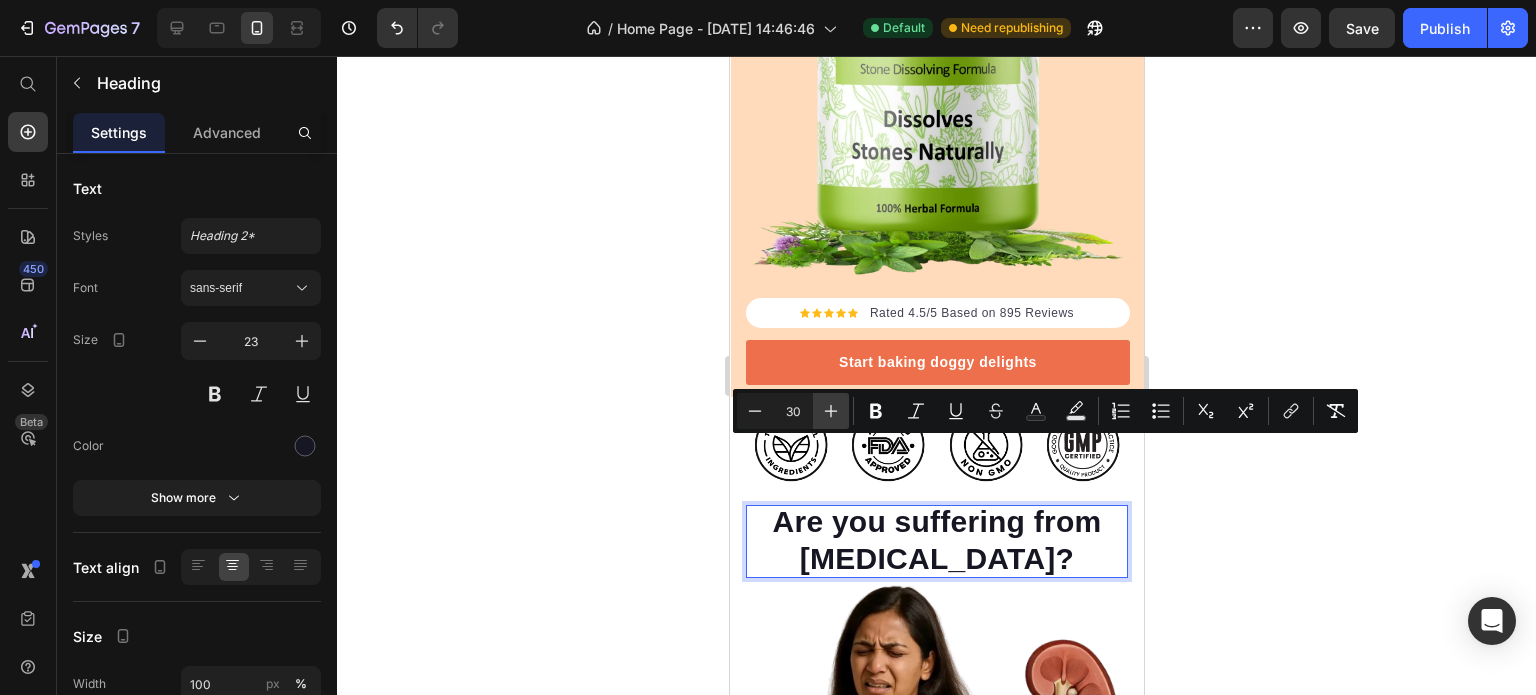 click 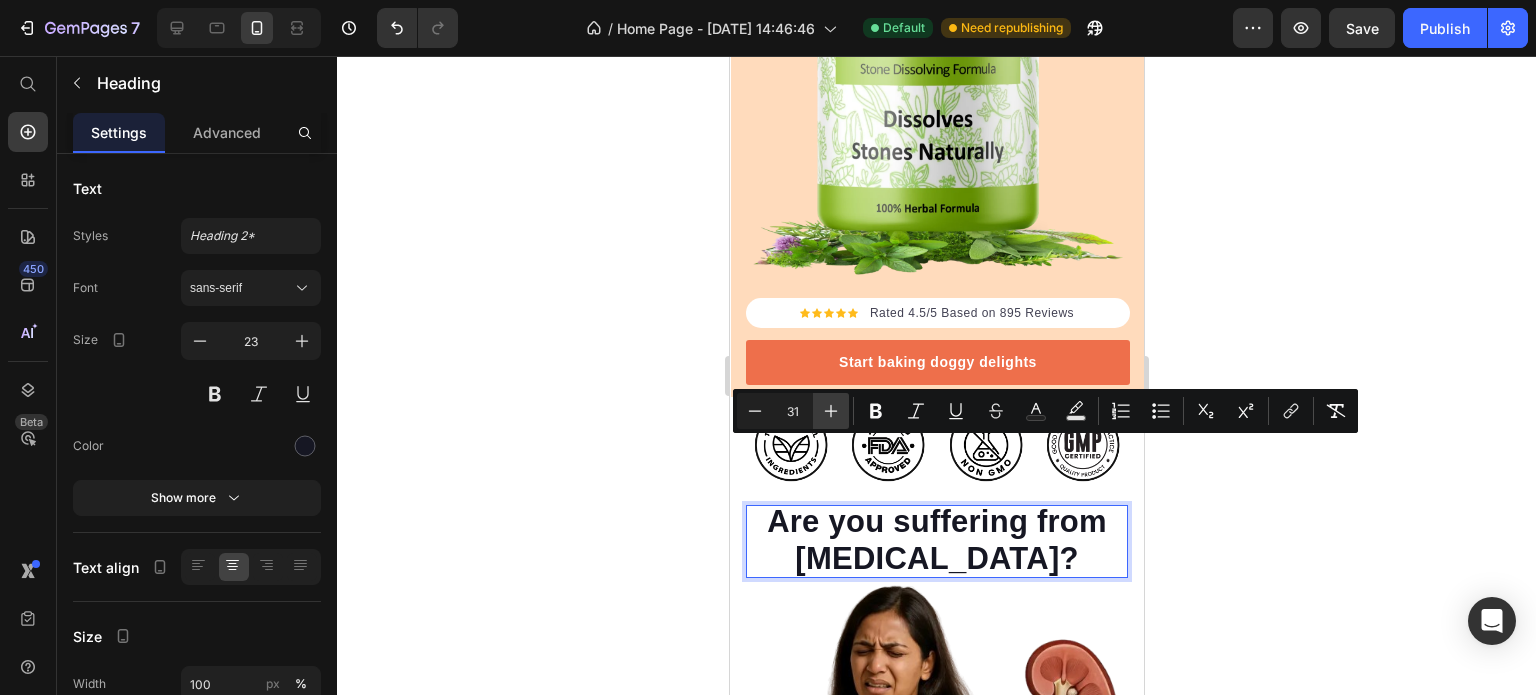 click 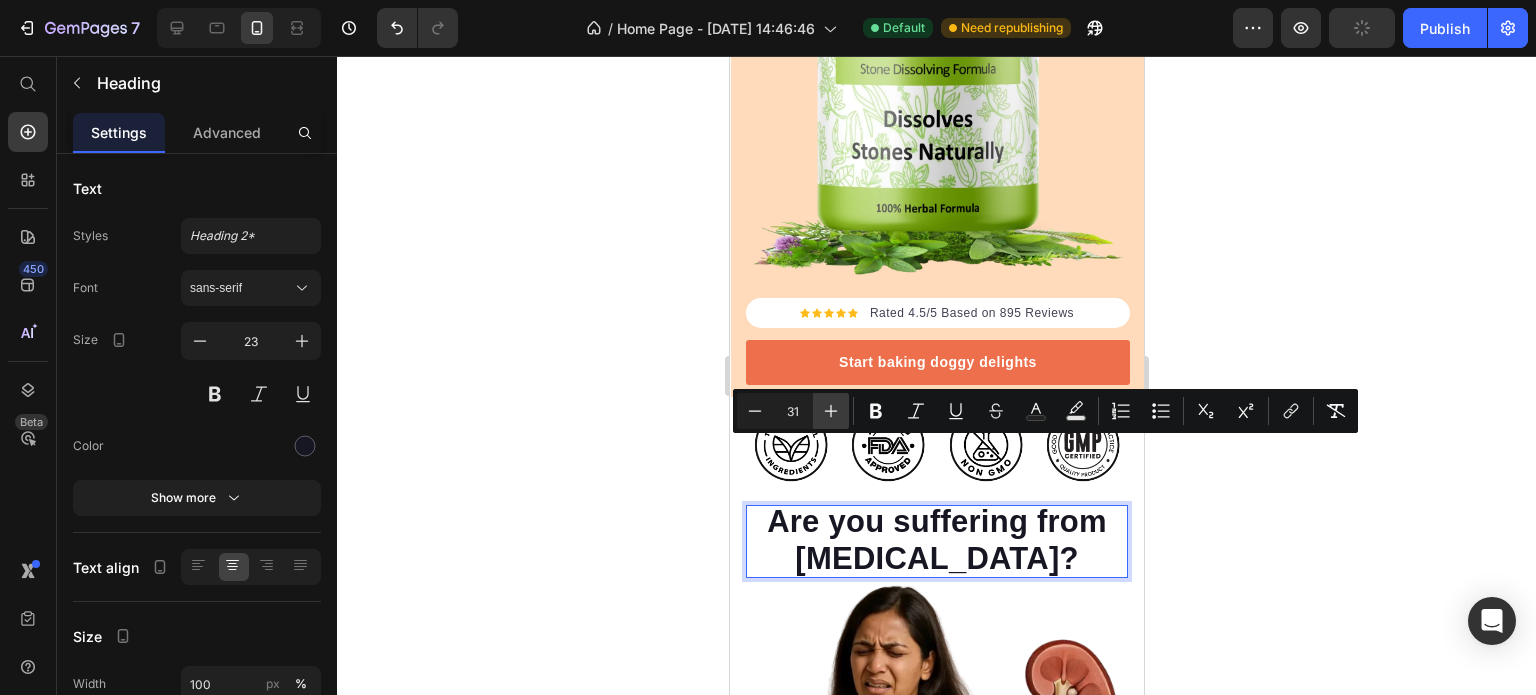 type on "32" 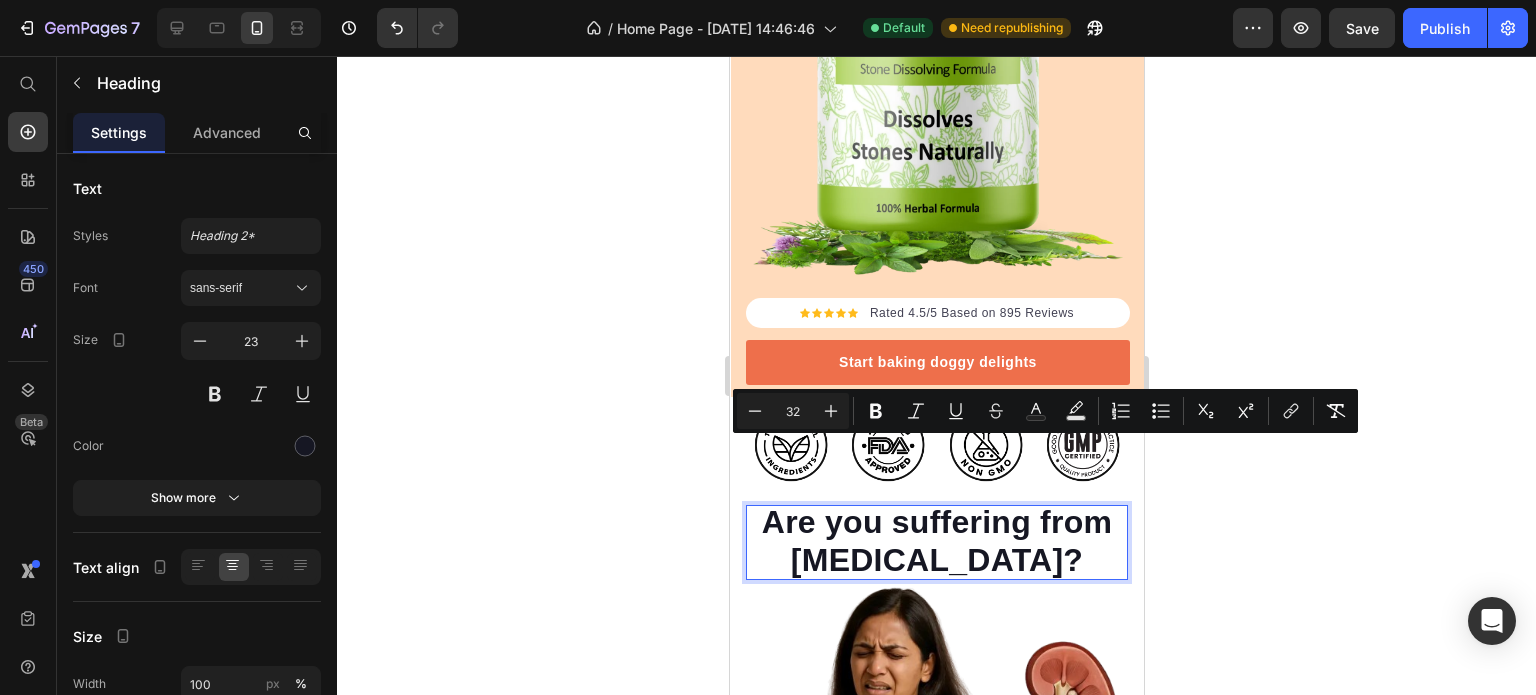 click 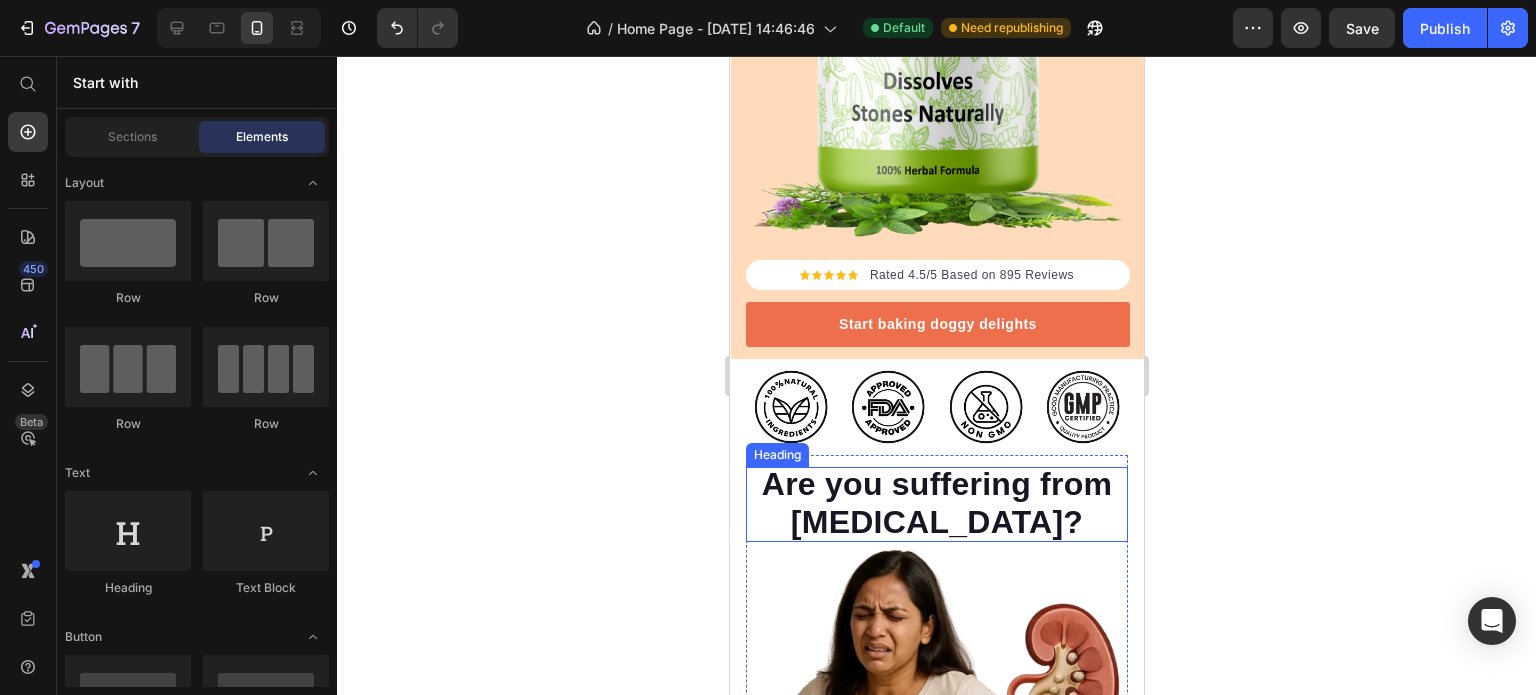 scroll, scrollTop: 700, scrollLeft: 0, axis: vertical 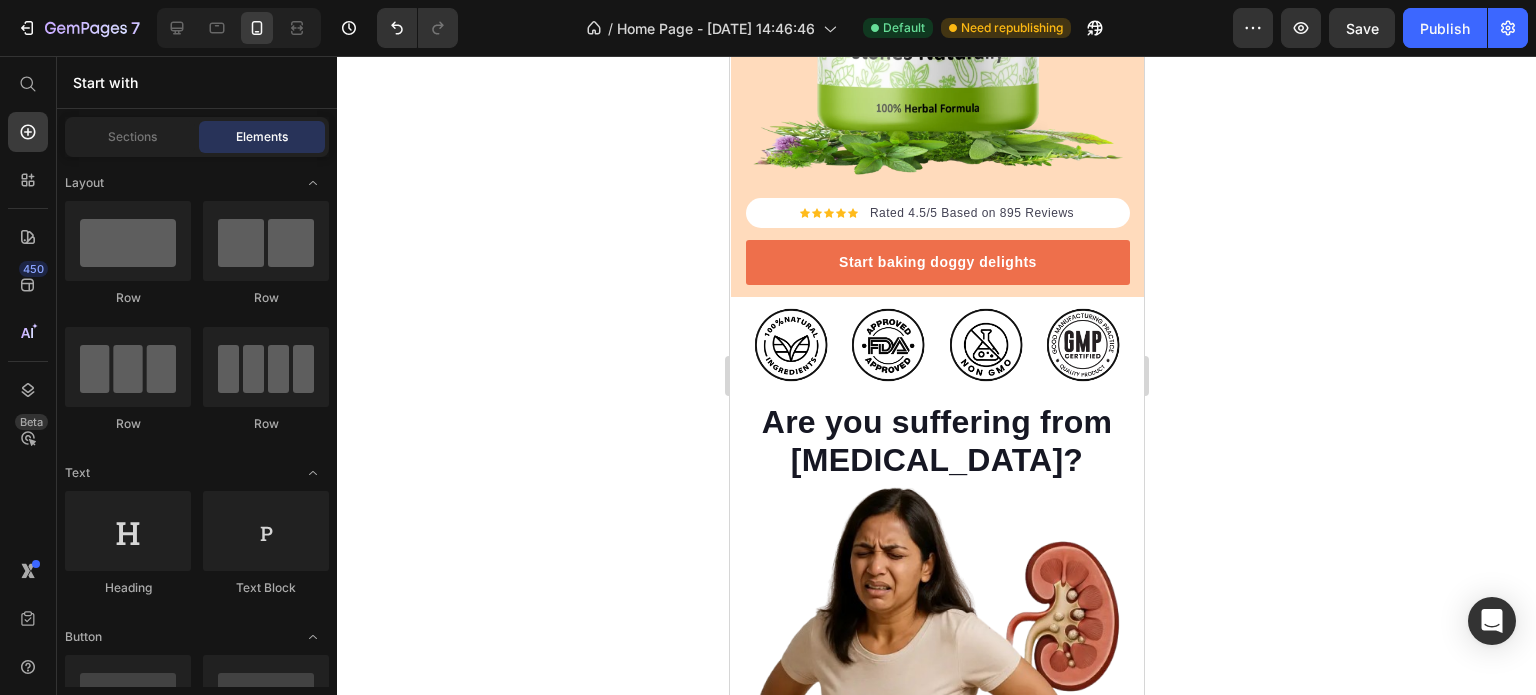 click 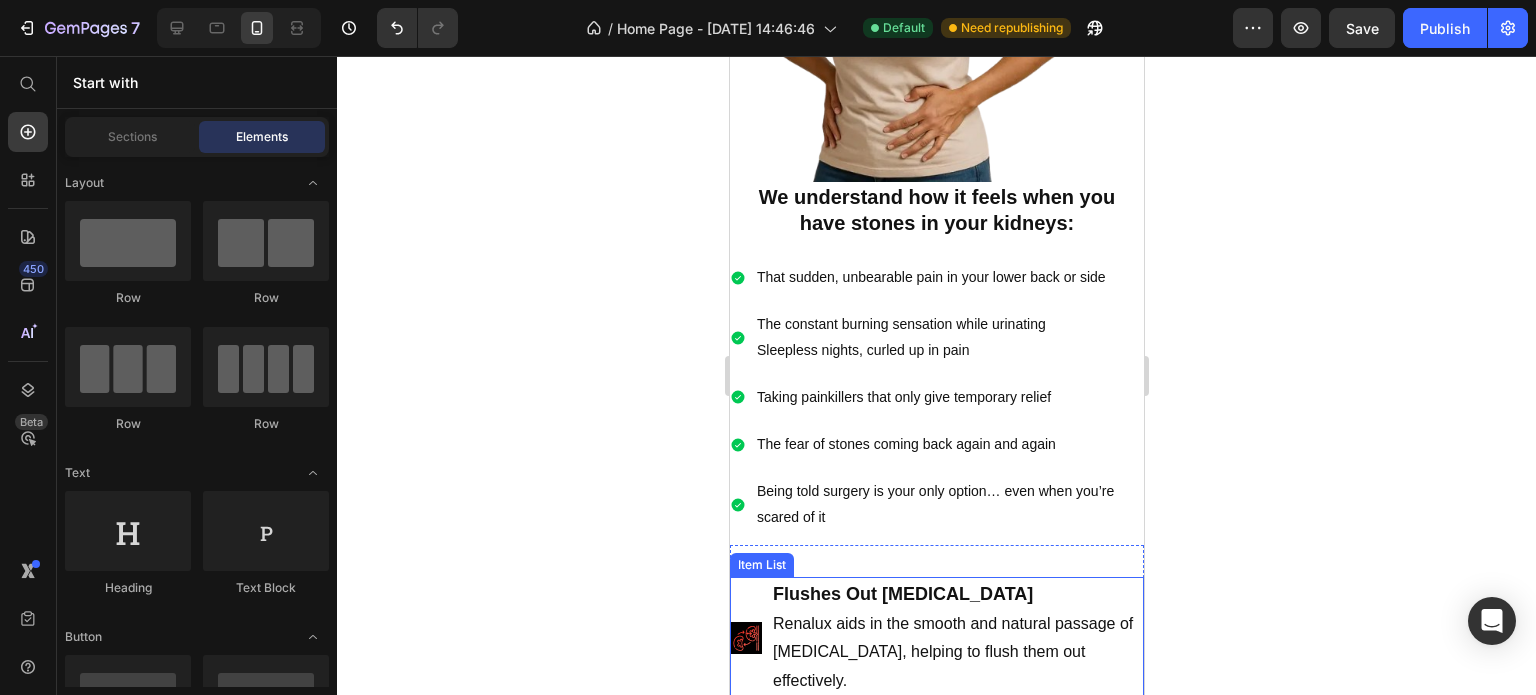 scroll, scrollTop: 1300, scrollLeft: 0, axis: vertical 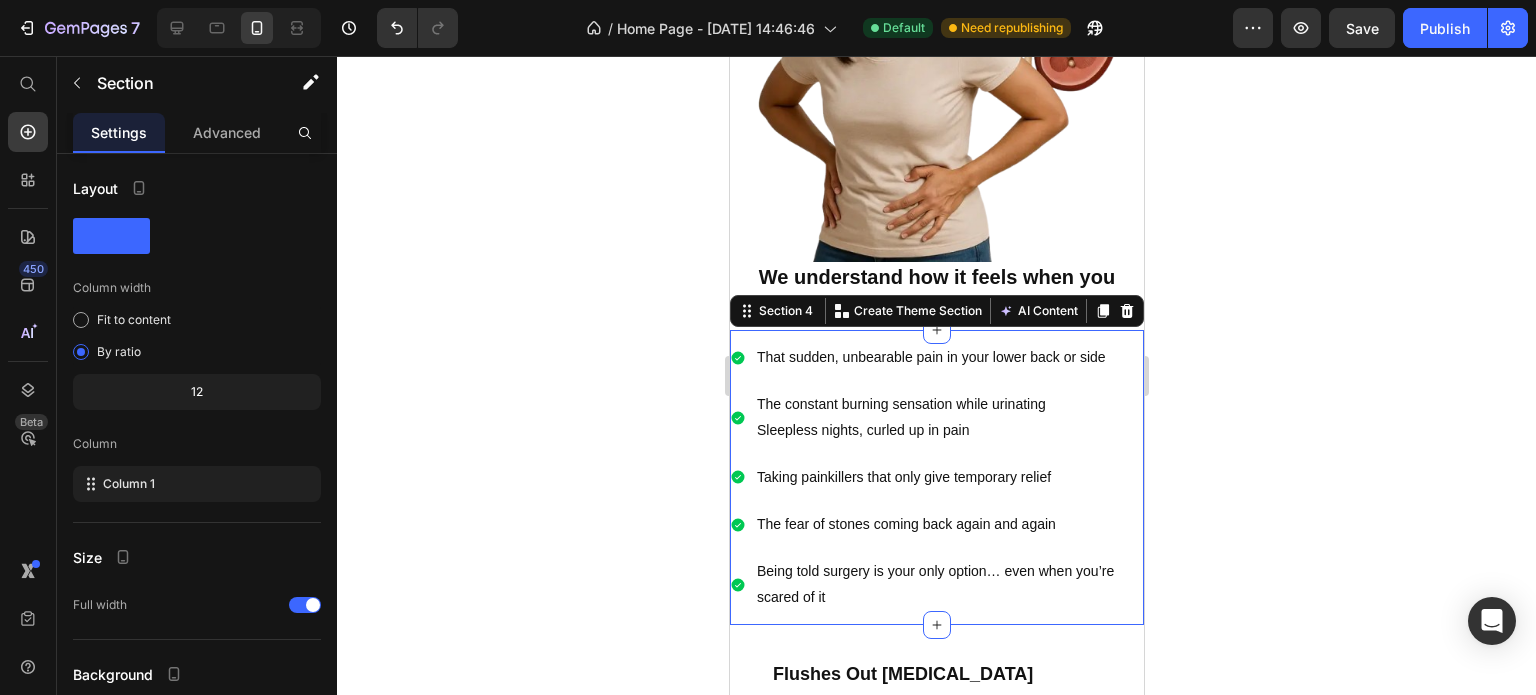 click on "That sudden, unbearable pain in your lower back or side The constant burning sensation while urinating Sleepless nights, curled up in pain Taking painkillers that only give temporary relief The fear of stones coming back again and again Being told surgery is your only option… even when you’re scared of it Item List Section 4   You can create reusable sections Create Theme Section AI Content Write with GemAI What would you like to describe here? Tone and Voice Persuasive Product Getting products... Show more Generate" at bounding box center [936, 477] 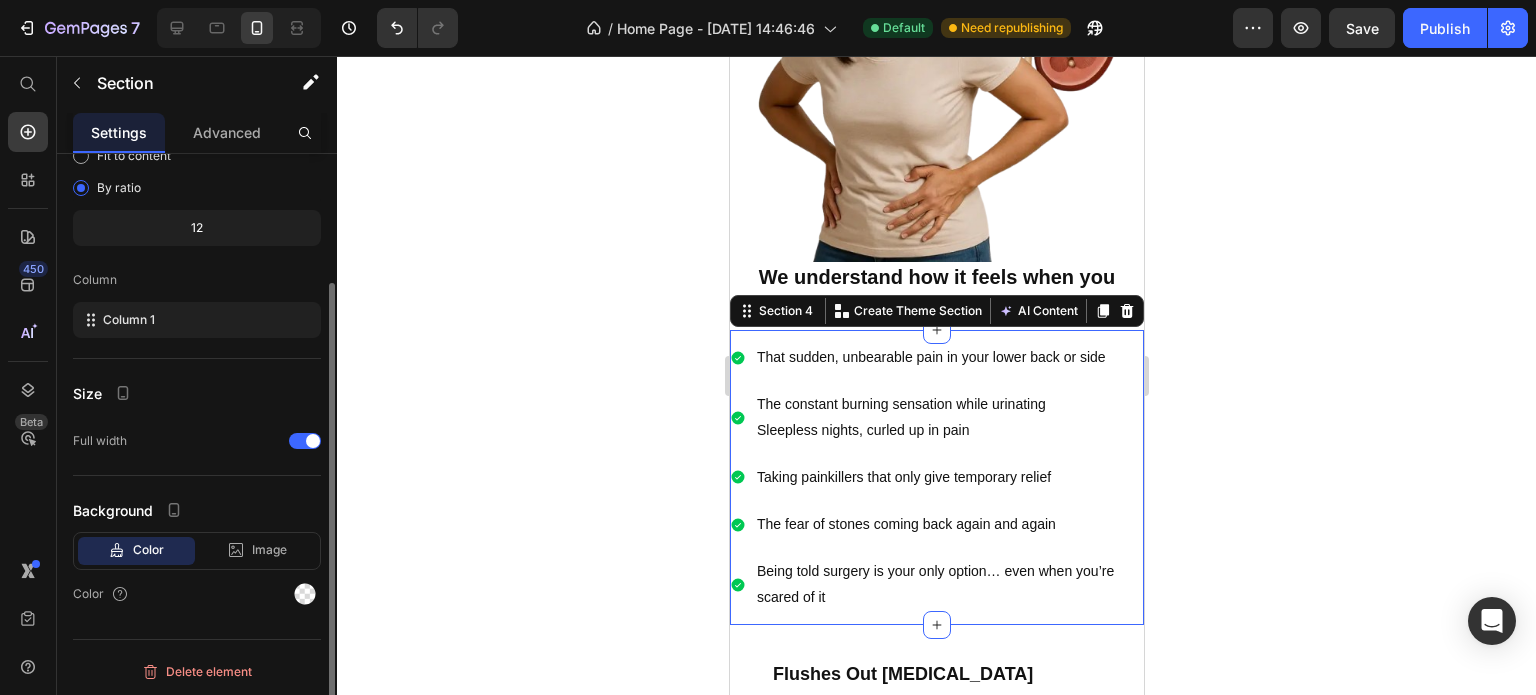scroll, scrollTop: 0, scrollLeft: 0, axis: both 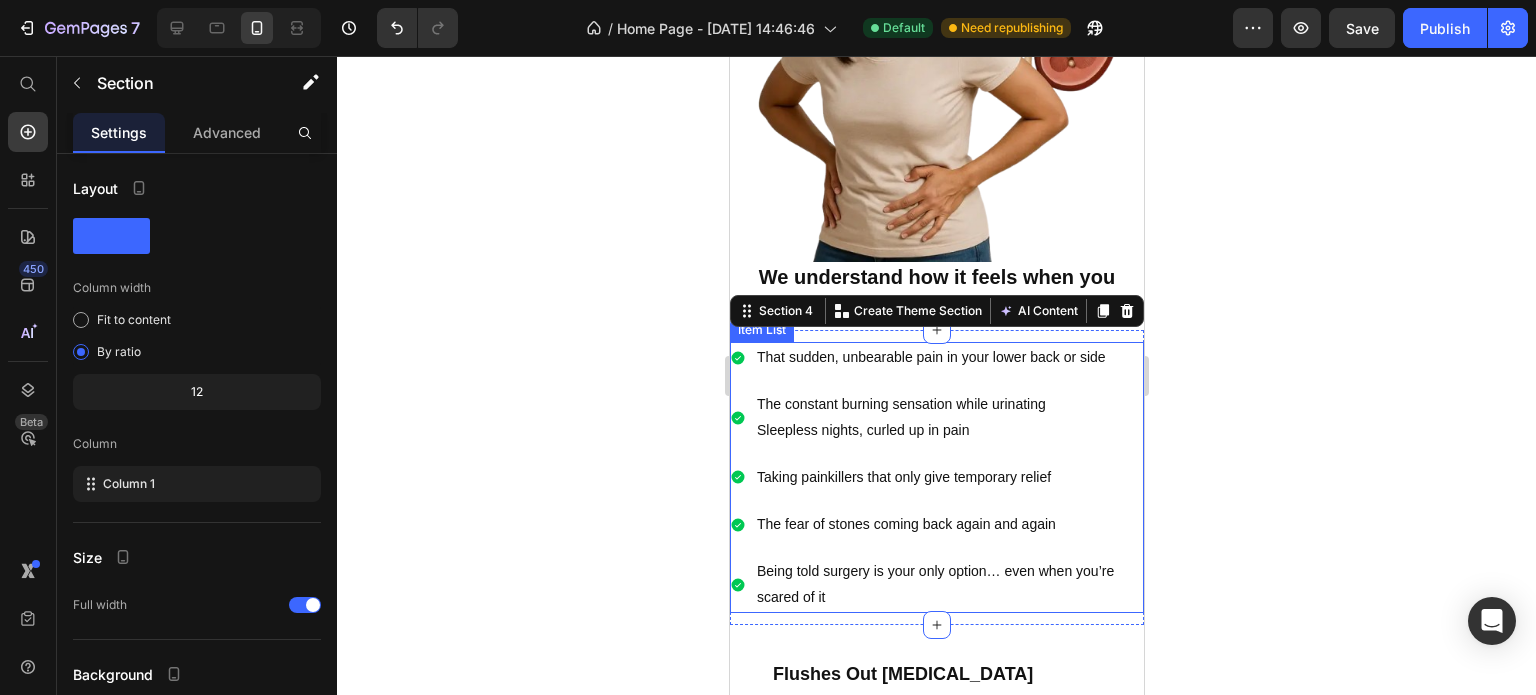 click on "That sudden, unbearable pain in your lower back or side The constant burning sensation while urinating Sleepless nights, curled up in pain Taking painkillers that only give temporary relief The fear of stones coming back again and again Being told surgery is your only option… even when you’re scared of it" at bounding box center (936, 477) 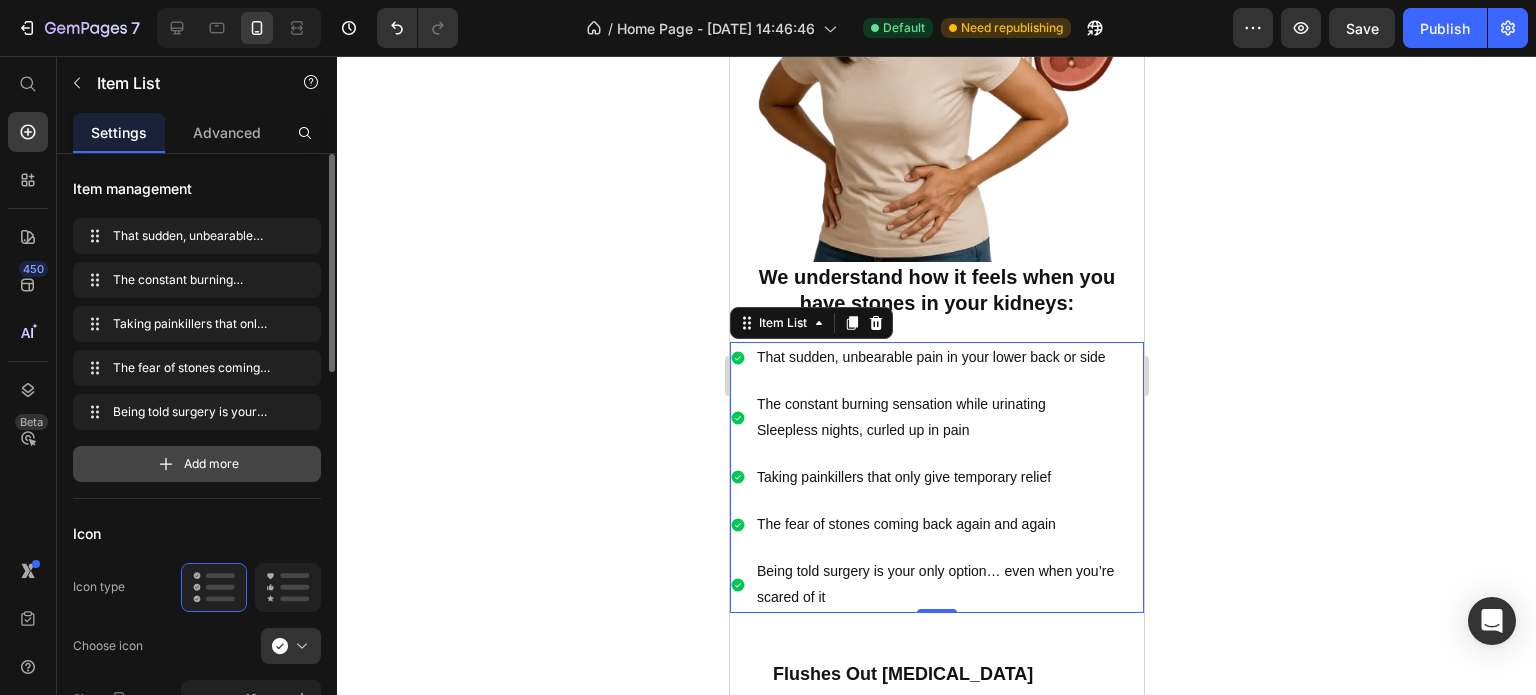 click on "Add more" at bounding box center [211, 464] 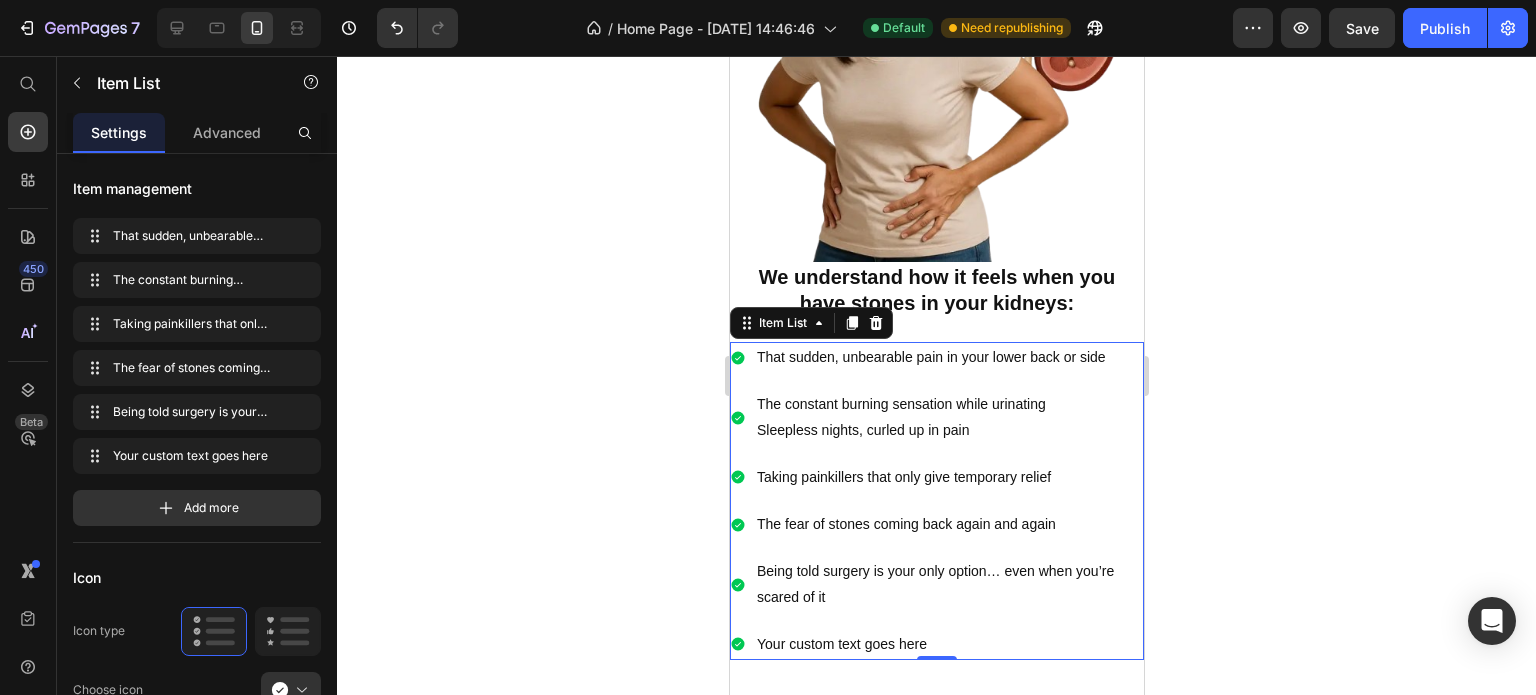 click on "Being told surgery is your only option… even when you’re scared of it" at bounding box center (948, 584) 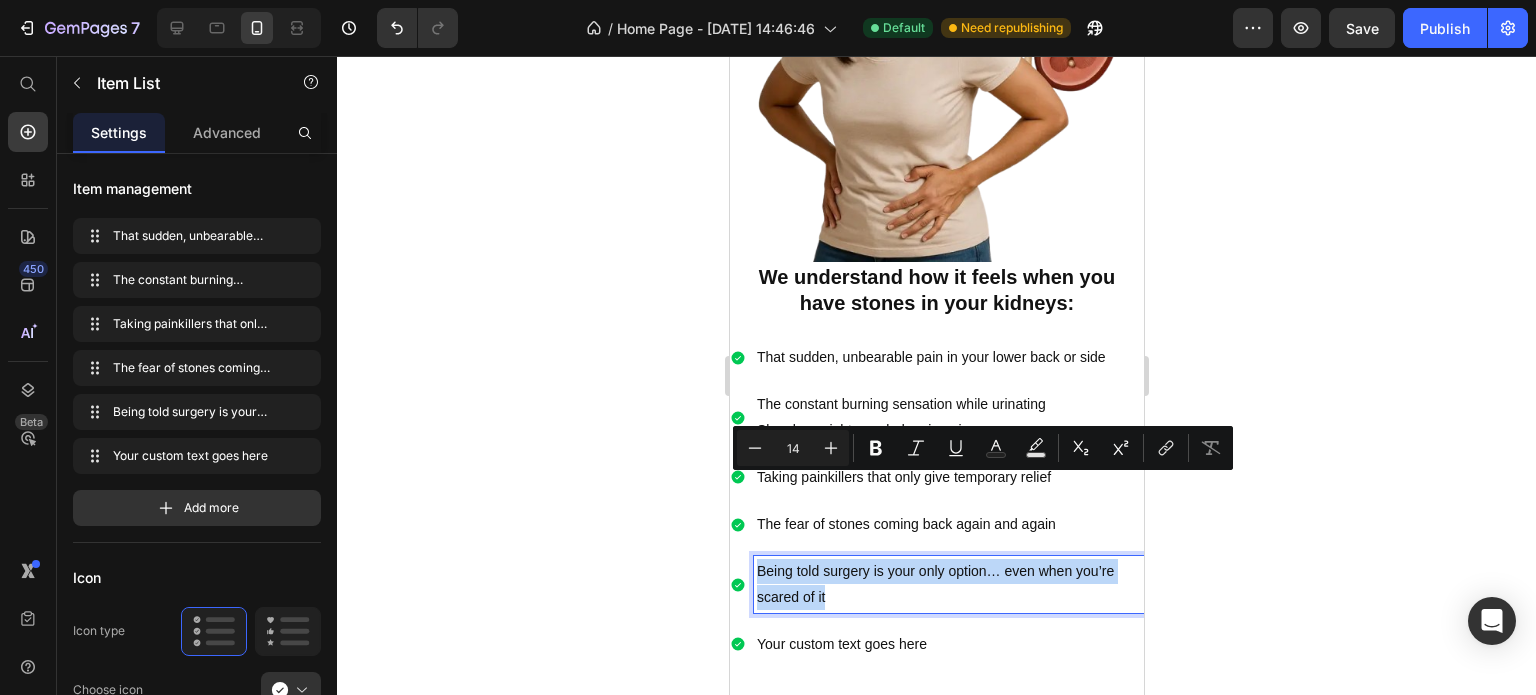 drag, startPoint x: 841, startPoint y: 505, endPoint x: 756, endPoint y: 486, distance: 87.09765 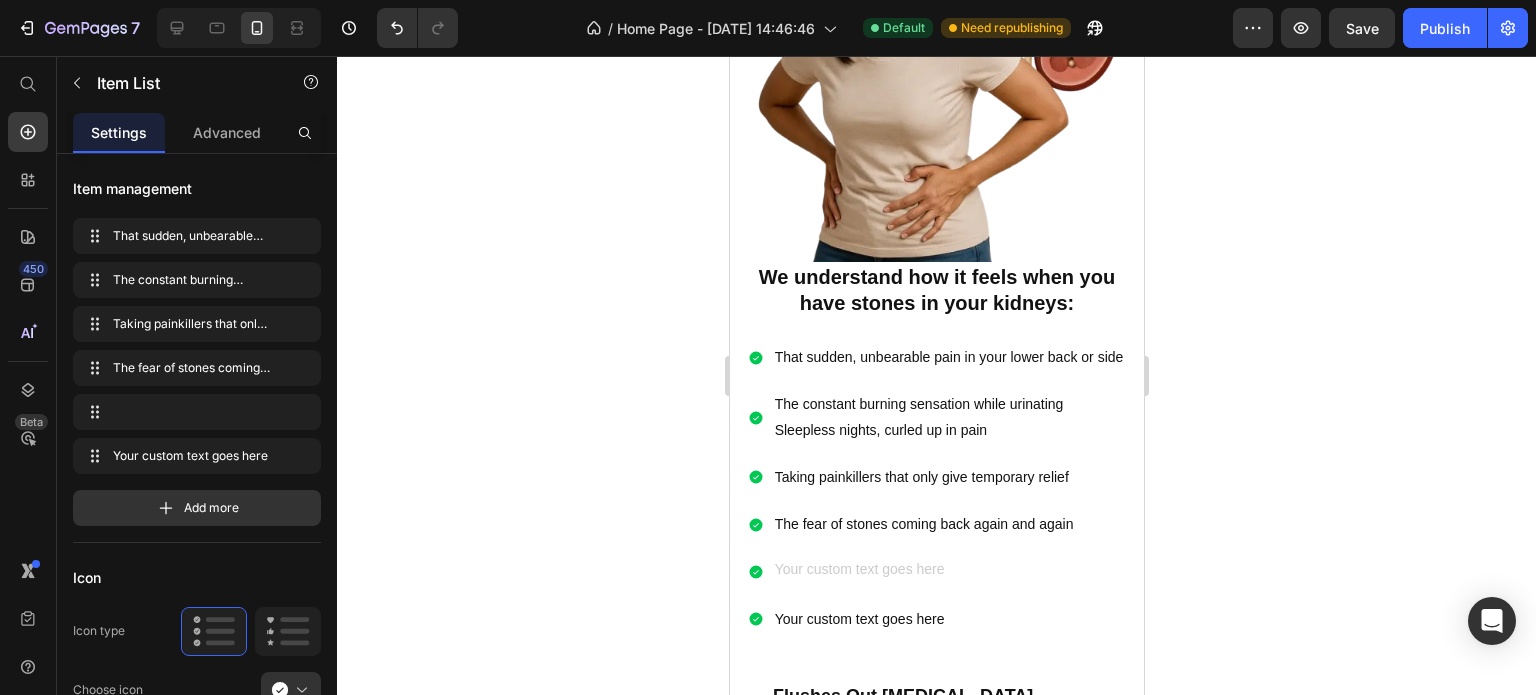 scroll, scrollTop: 1295, scrollLeft: 0, axis: vertical 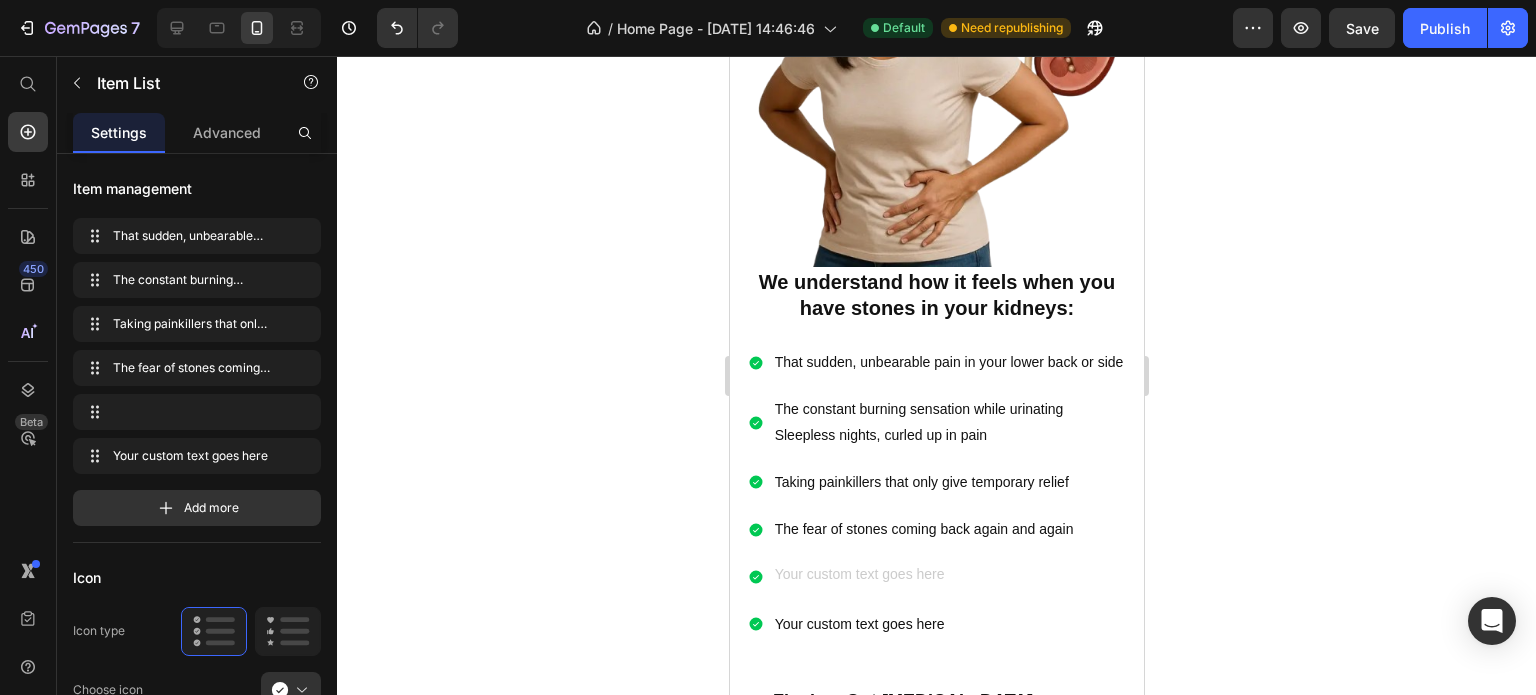 click on "Your custom text goes here" at bounding box center [948, 624] 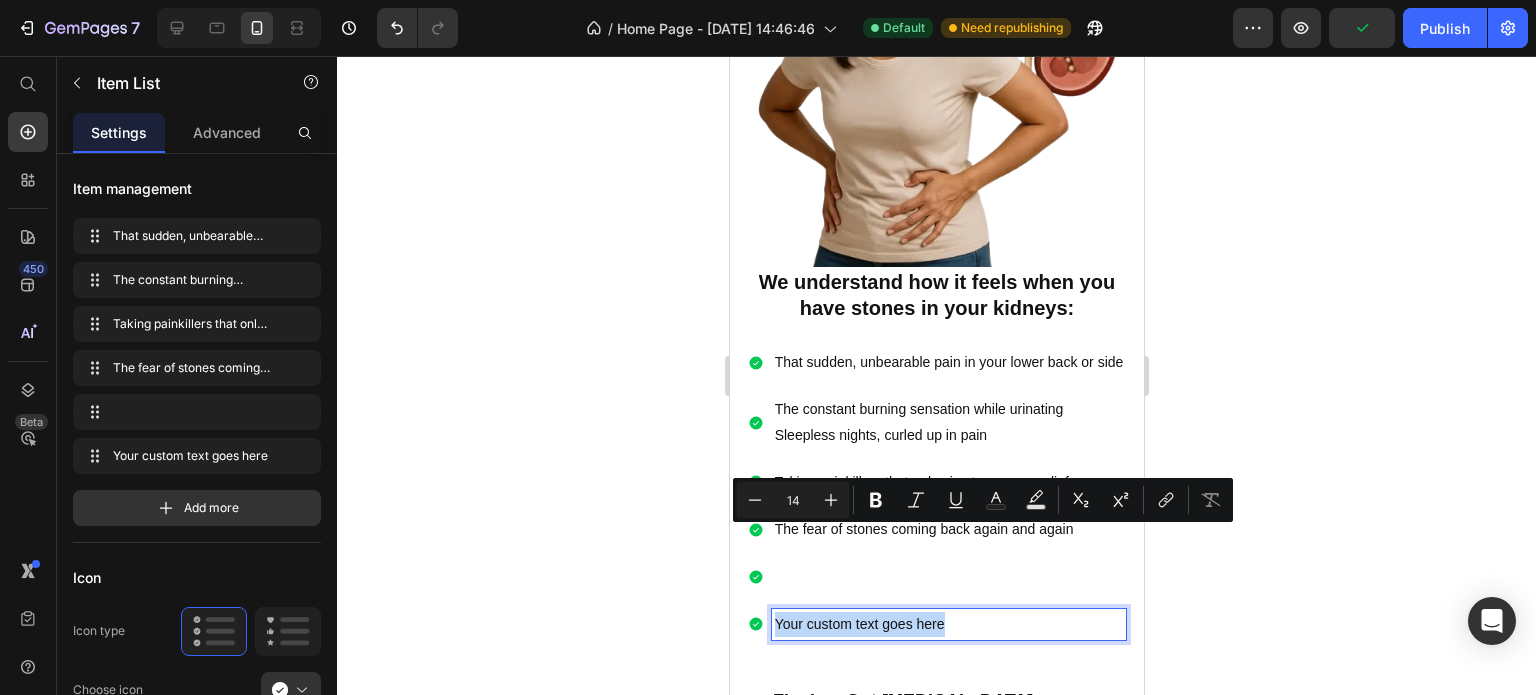 drag, startPoint x: 943, startPoint y: 540, endPoint x: 765, endPoint y: 541, distance: 178.0028 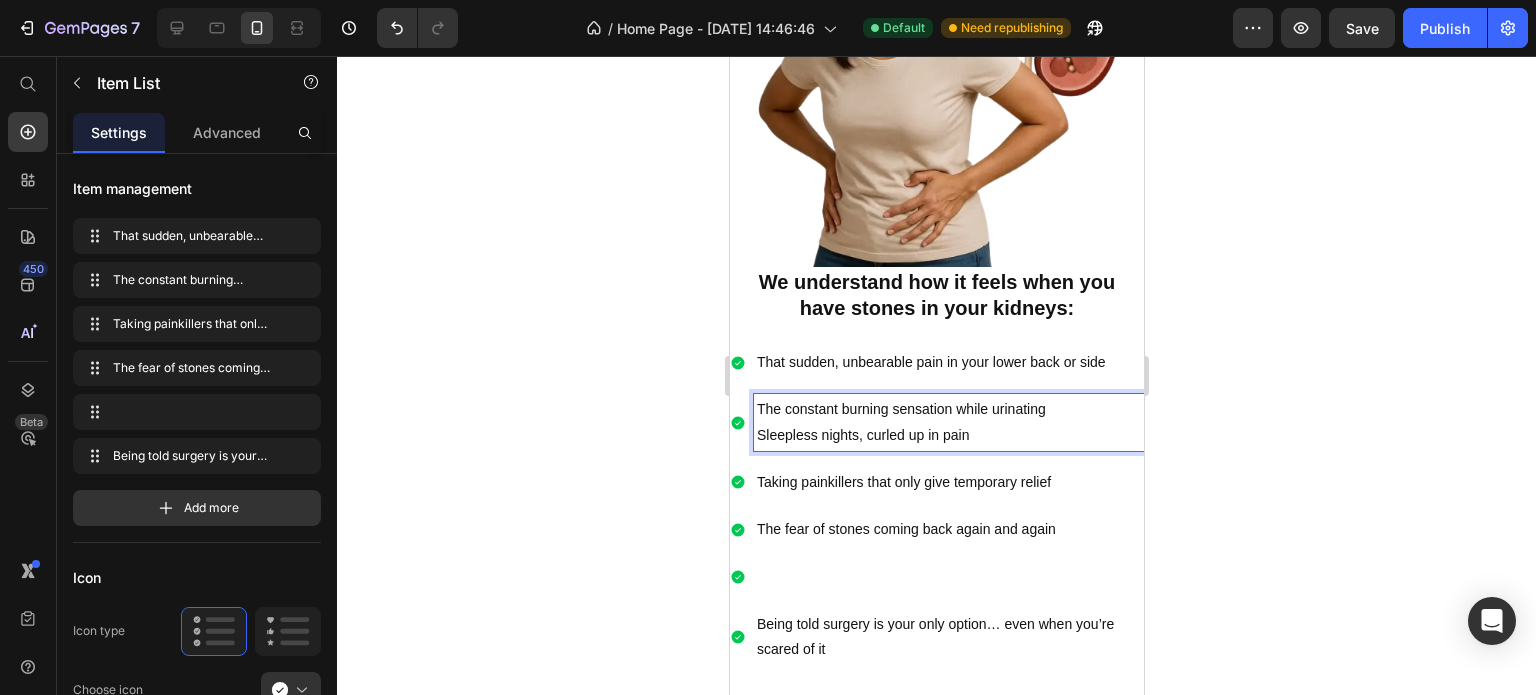 click on "Sleepless nights, curled up in pain" at bounding box center [948, 435] 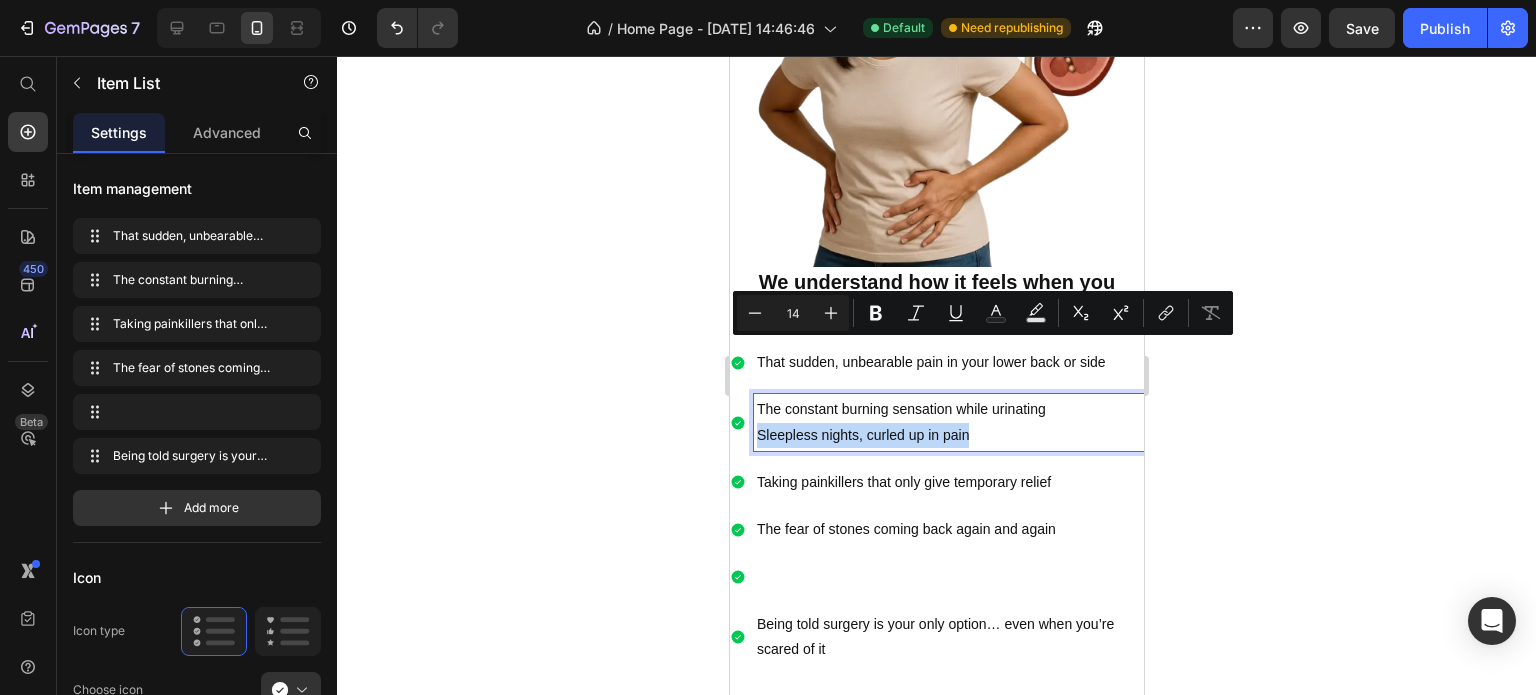 drag, startPoint x: 988, startPoint y: 354, endPoint x: 745, endPoint y: 347, distance: 243.1008 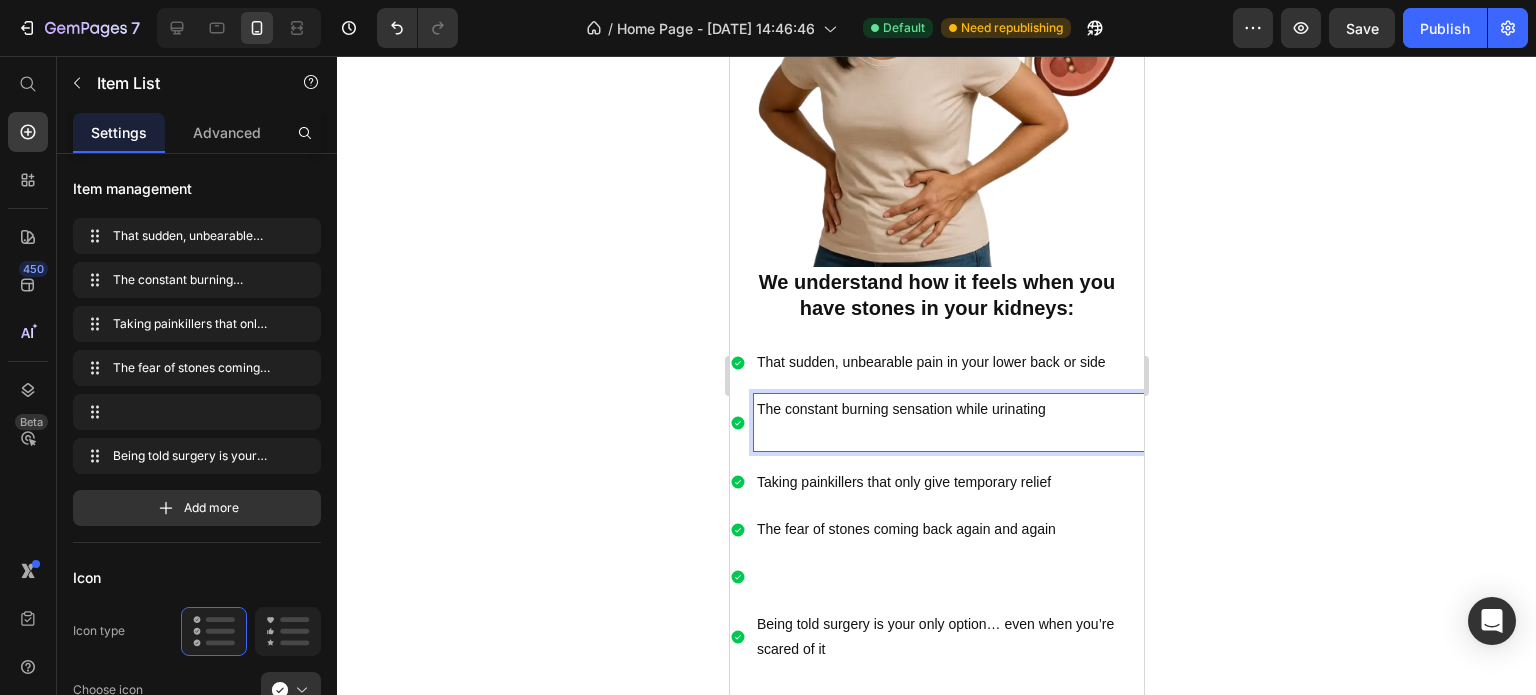 click at bounding box center (948, 576) 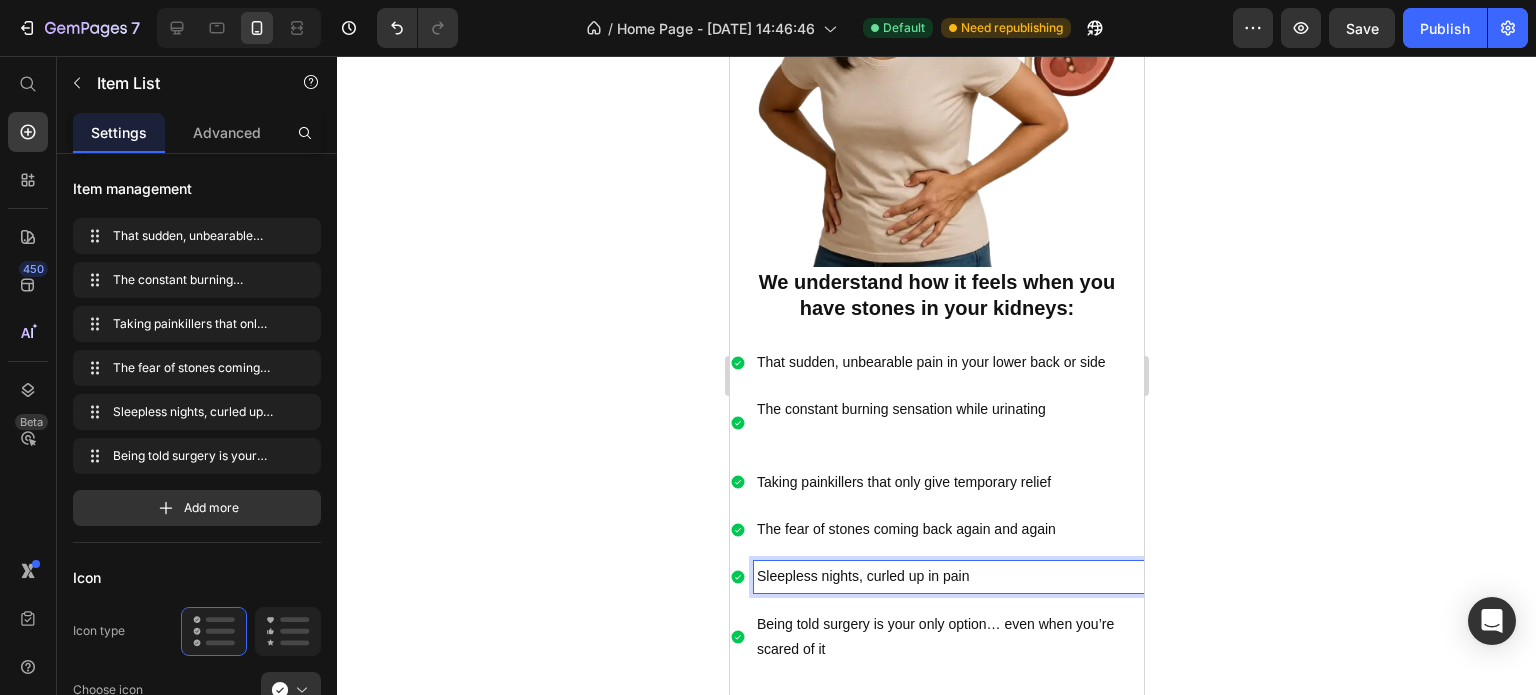 click 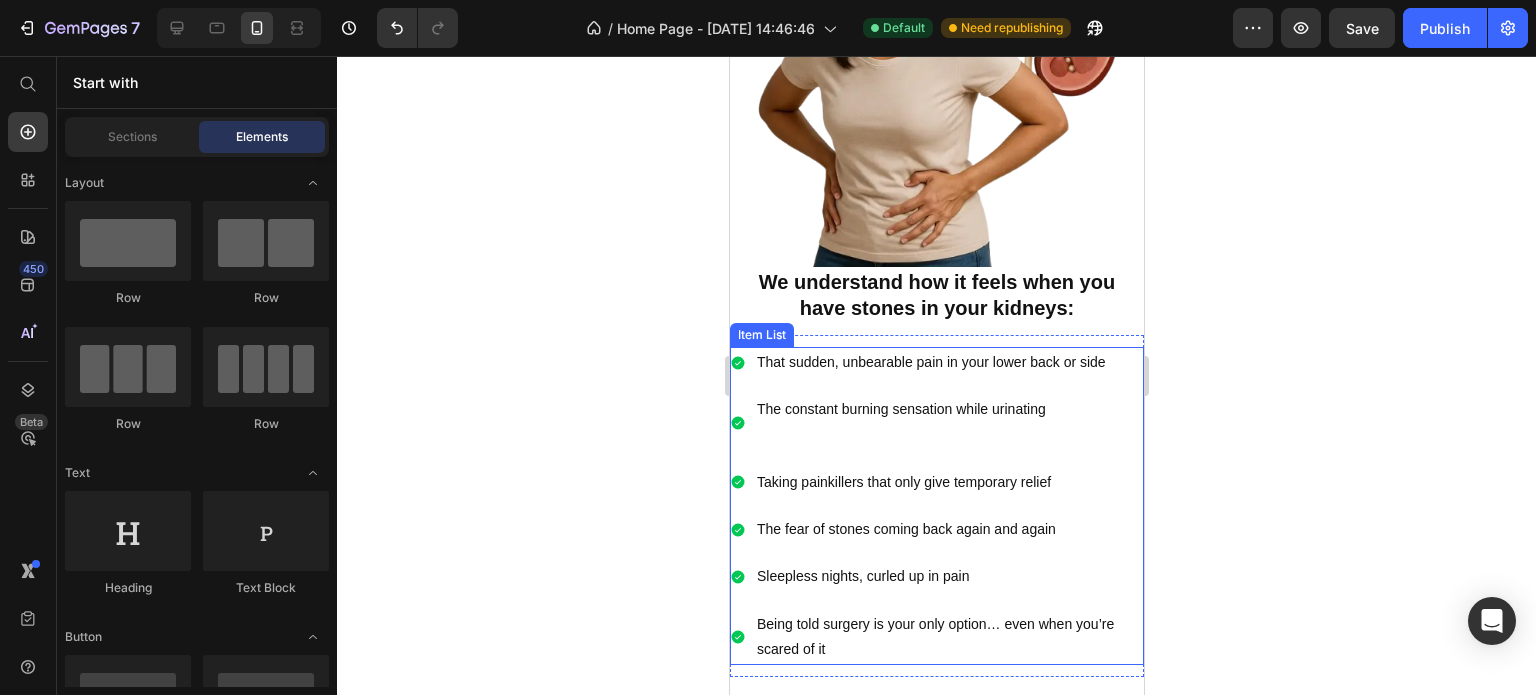 click on "That sudden, unbearable pain in your lower back or side The constant burning sensation while urinating Taking painkillers that only give temporary relief The fear of stones coming back again and again Sleepless nights, curled up in pain Being told surgery is your only option… even when you’re scared of it" at bounding box center (936, 506) 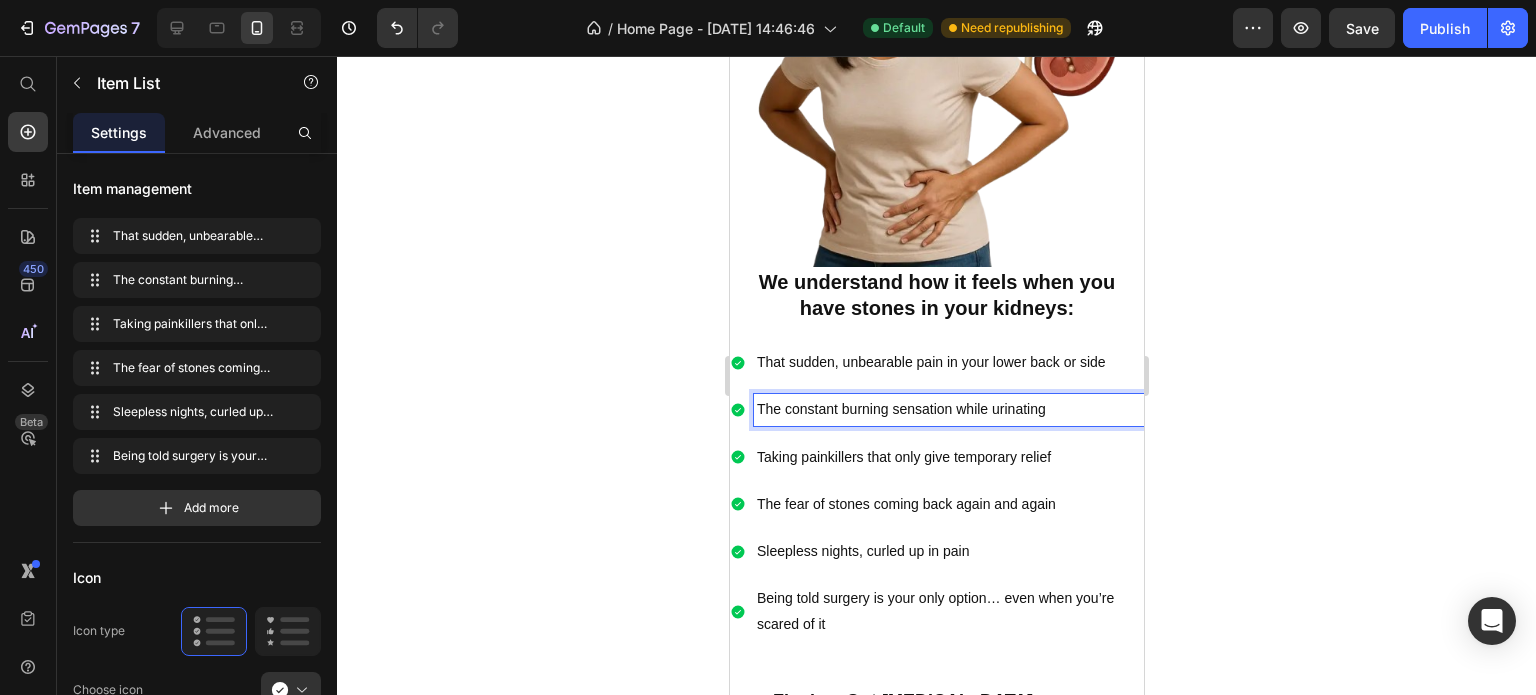 click 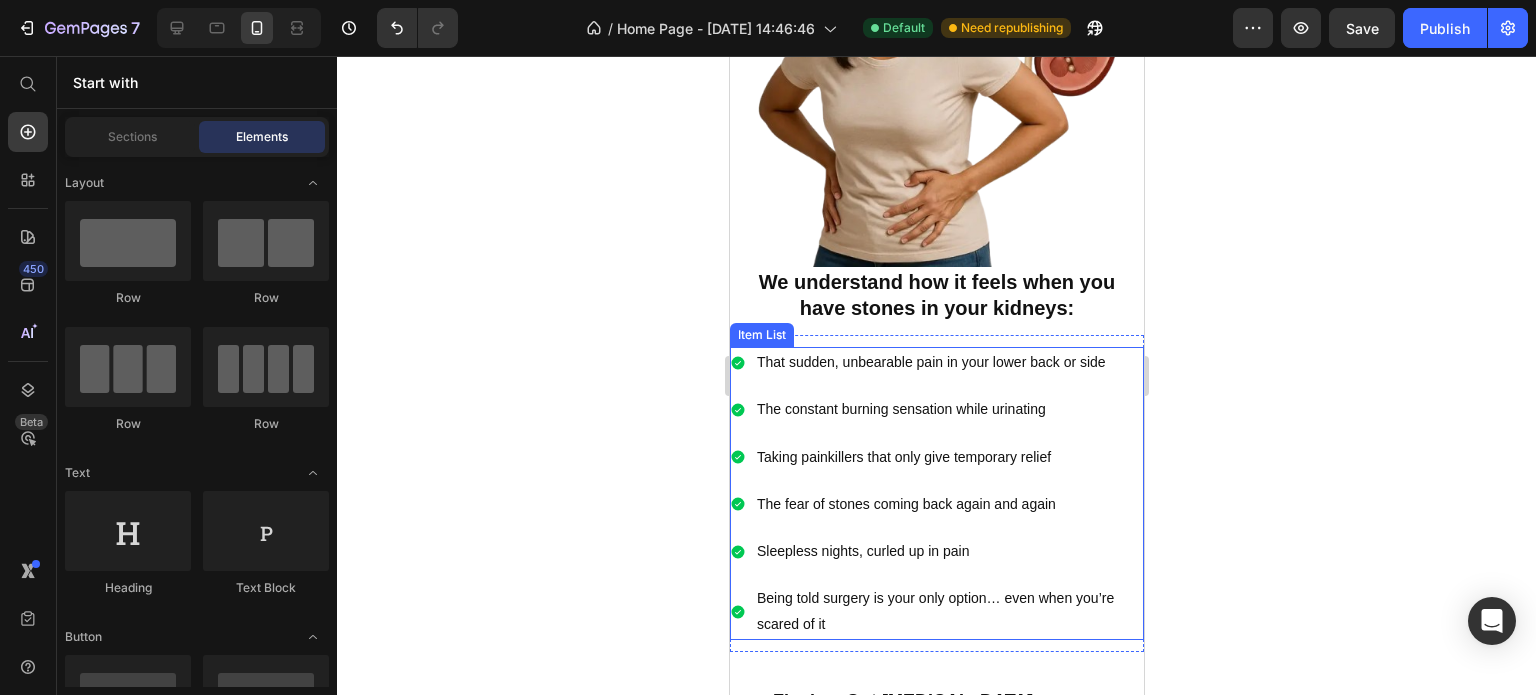 click on "That sudden, unbearable pain in your lower back or side The constant burning sensation while urinating Taking painkillers that only give temporary relief The fear of stones coming back again and again Sleepless nights, curled up in pain Being told surgery is your only option… even when you’re scared of it" at bounding box center [936, 493] 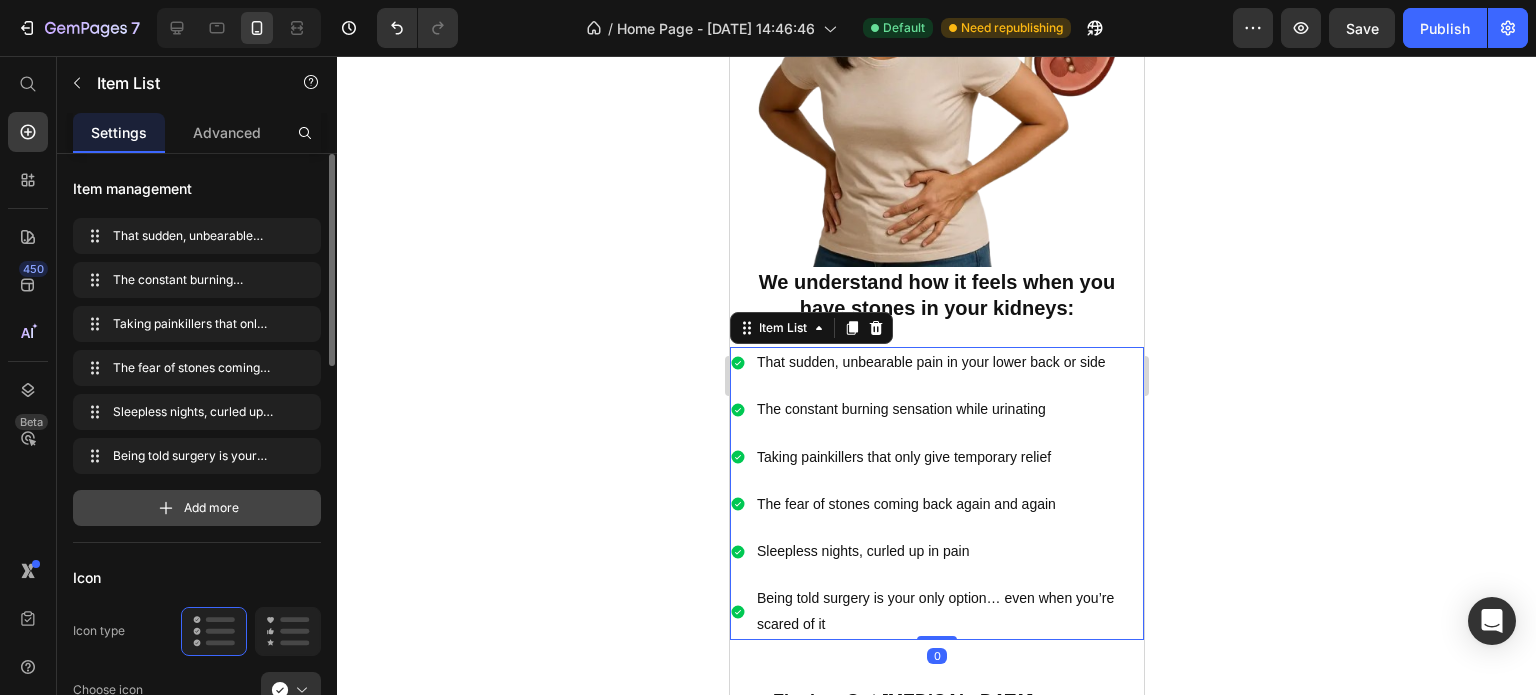 scroll, scrollTop: 200, scrollLeft: 0, axis: vertical 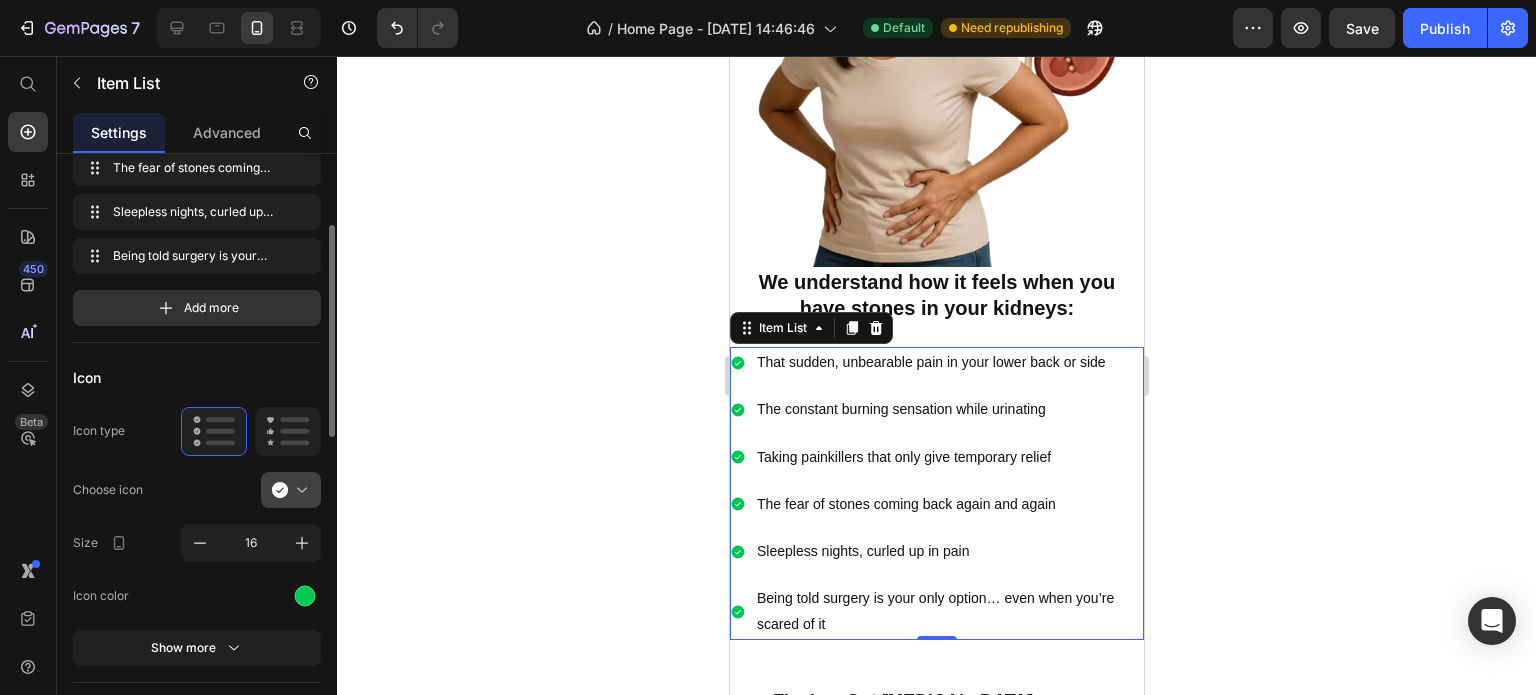 click at bounding box center [299, 490] 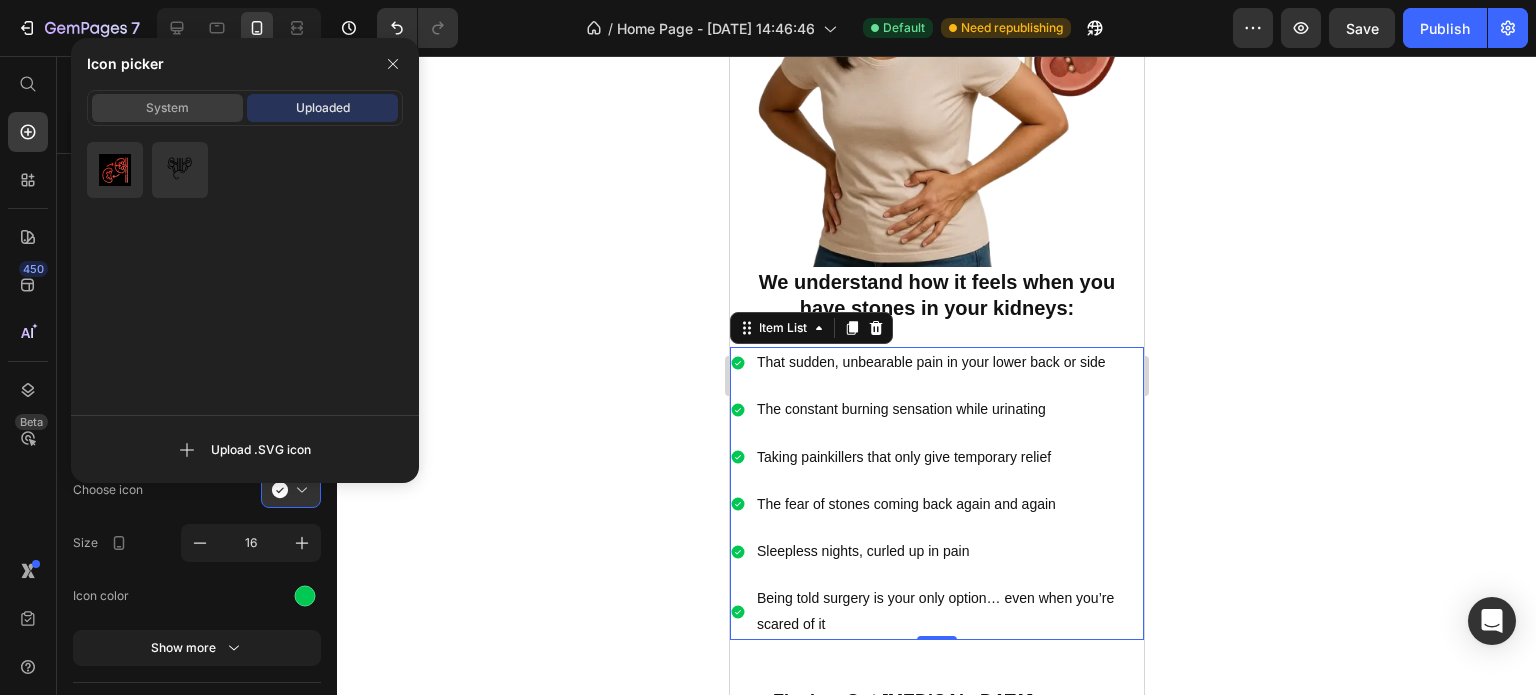 click on "System" at bounding box center (167, 108) 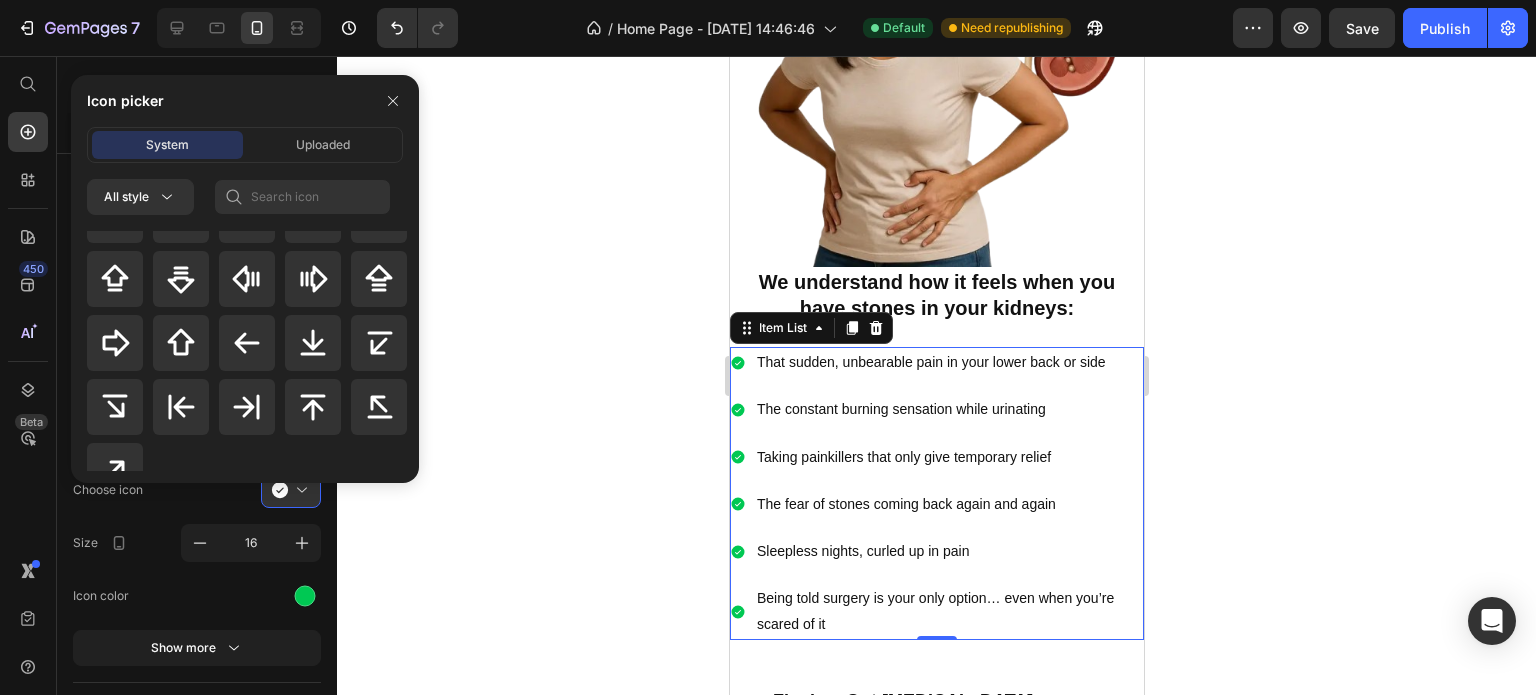 scroll, scrollTop: 928, scrollLeft: 0, axis: vertical 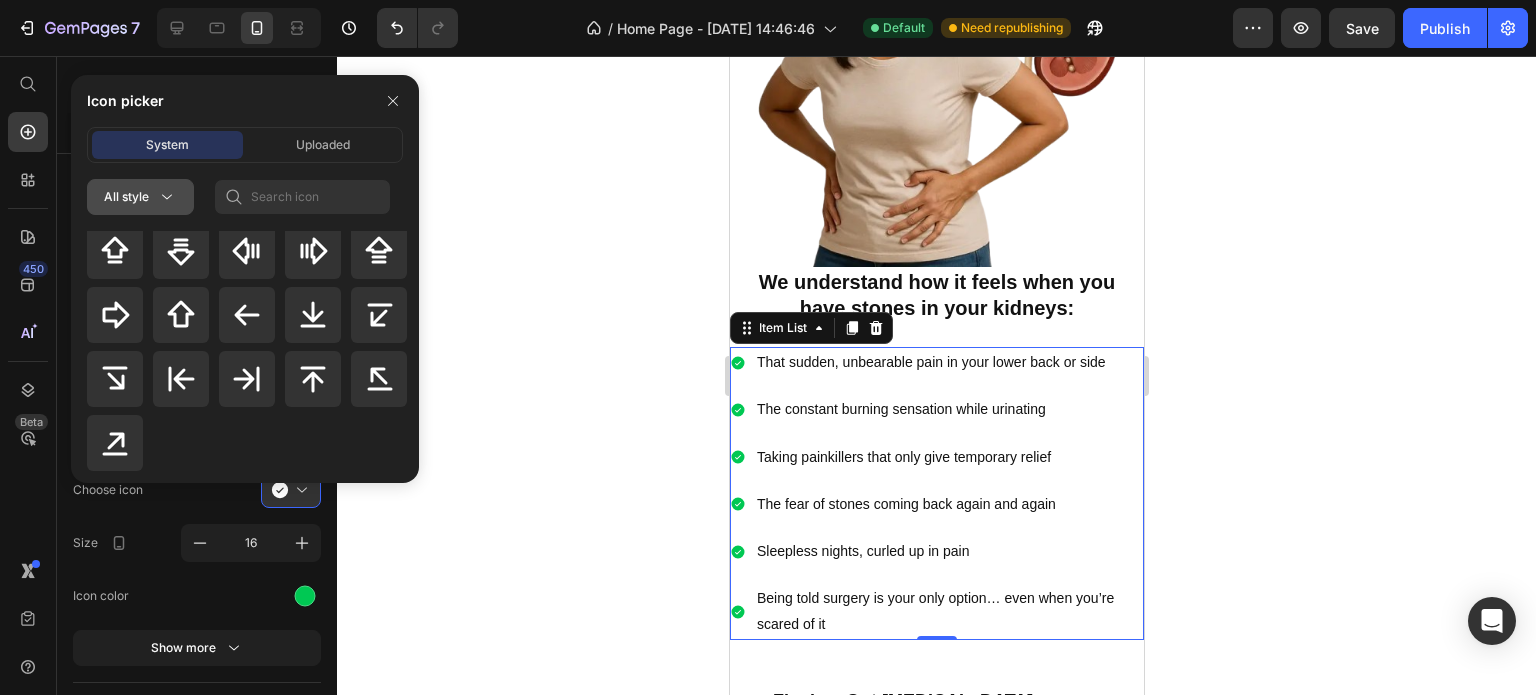 click 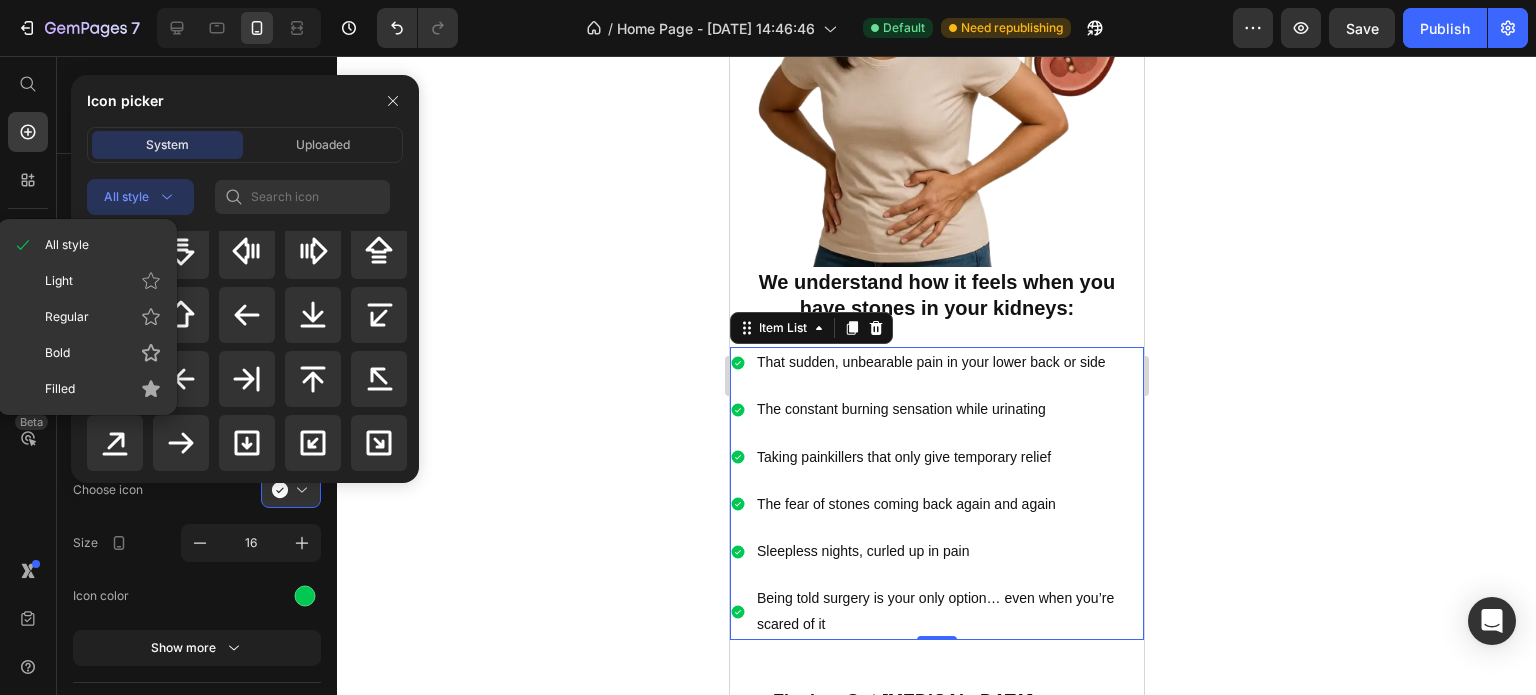 click 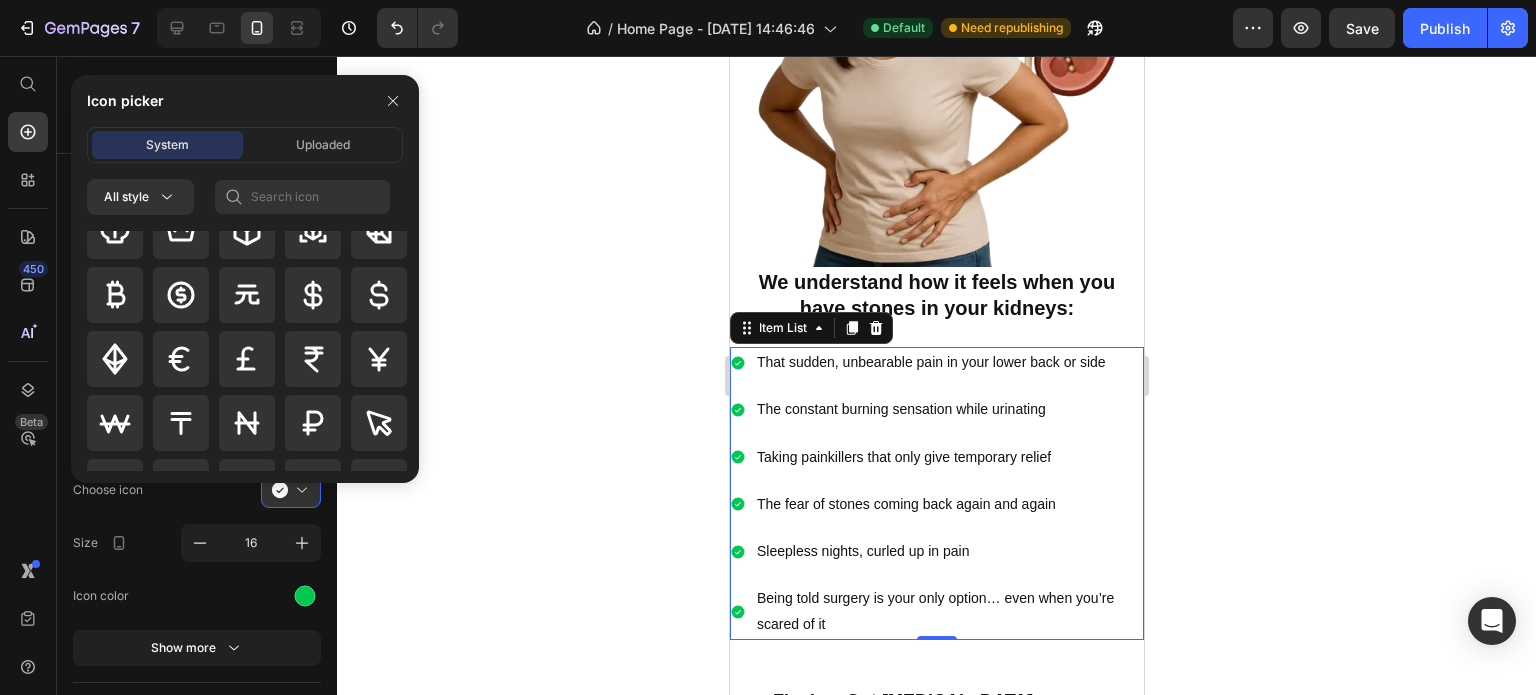 scroll, scrollTop: 5184, scrollLeft: 0, axis: vertical 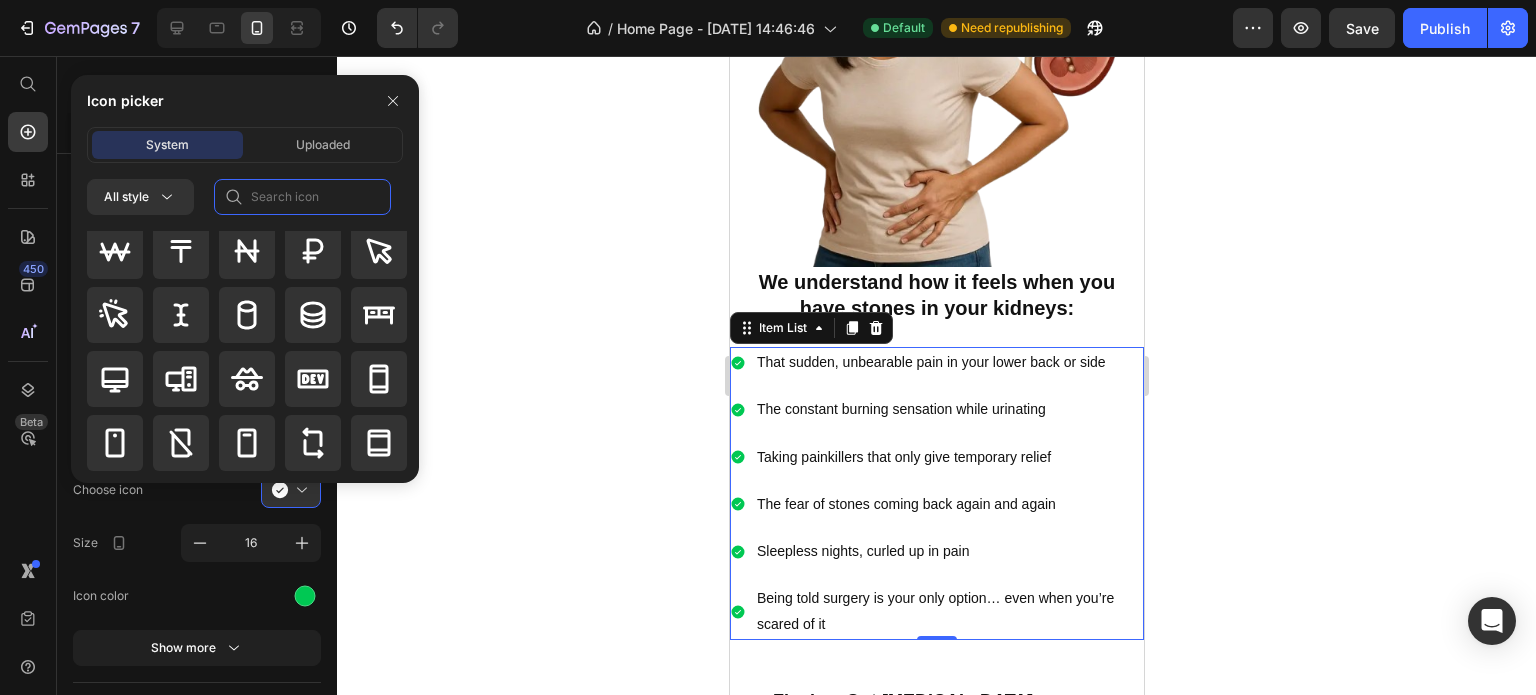 click 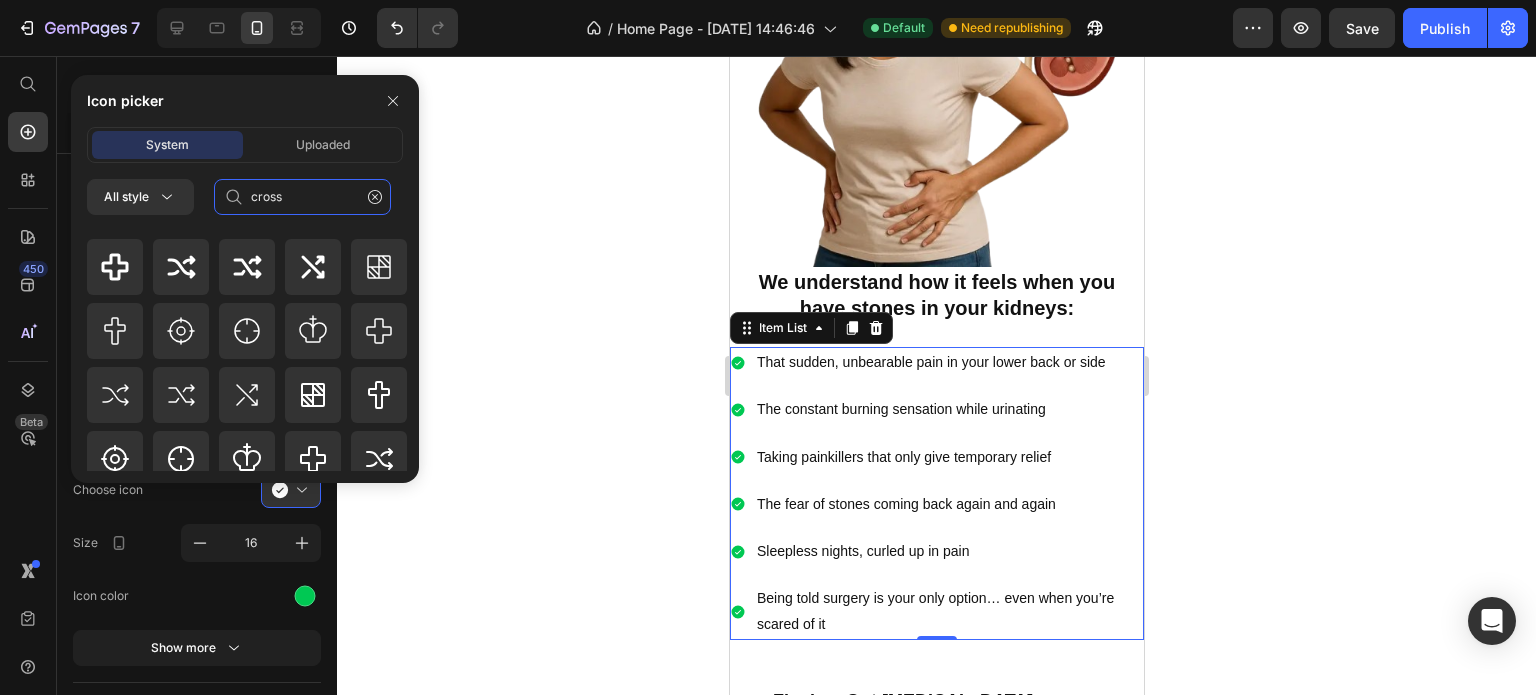 scroll, scrollTop: 0, scrollLeft: 0, axis: both 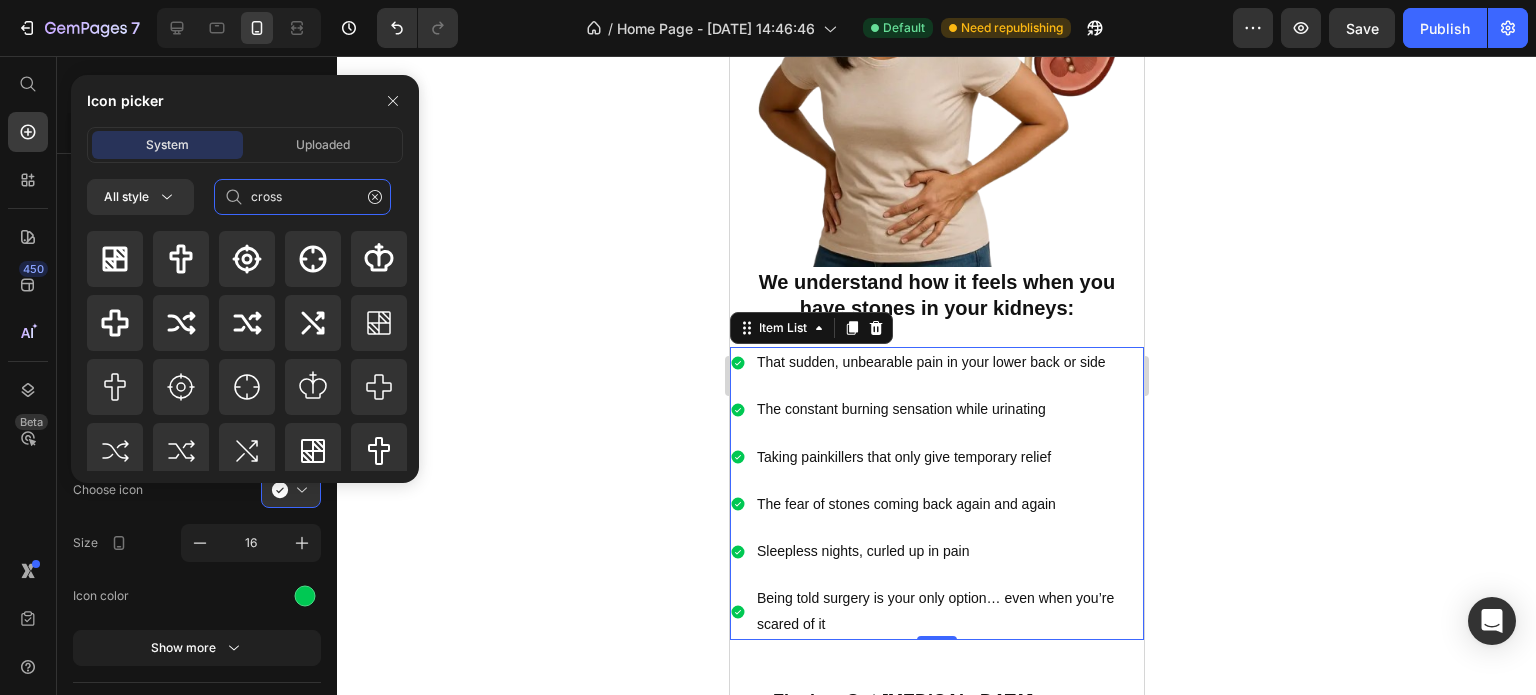 drag, startPoint x: 298, startPoint y: 199, endPoint x: 232, endPoint y: 208, distance: 66.61081 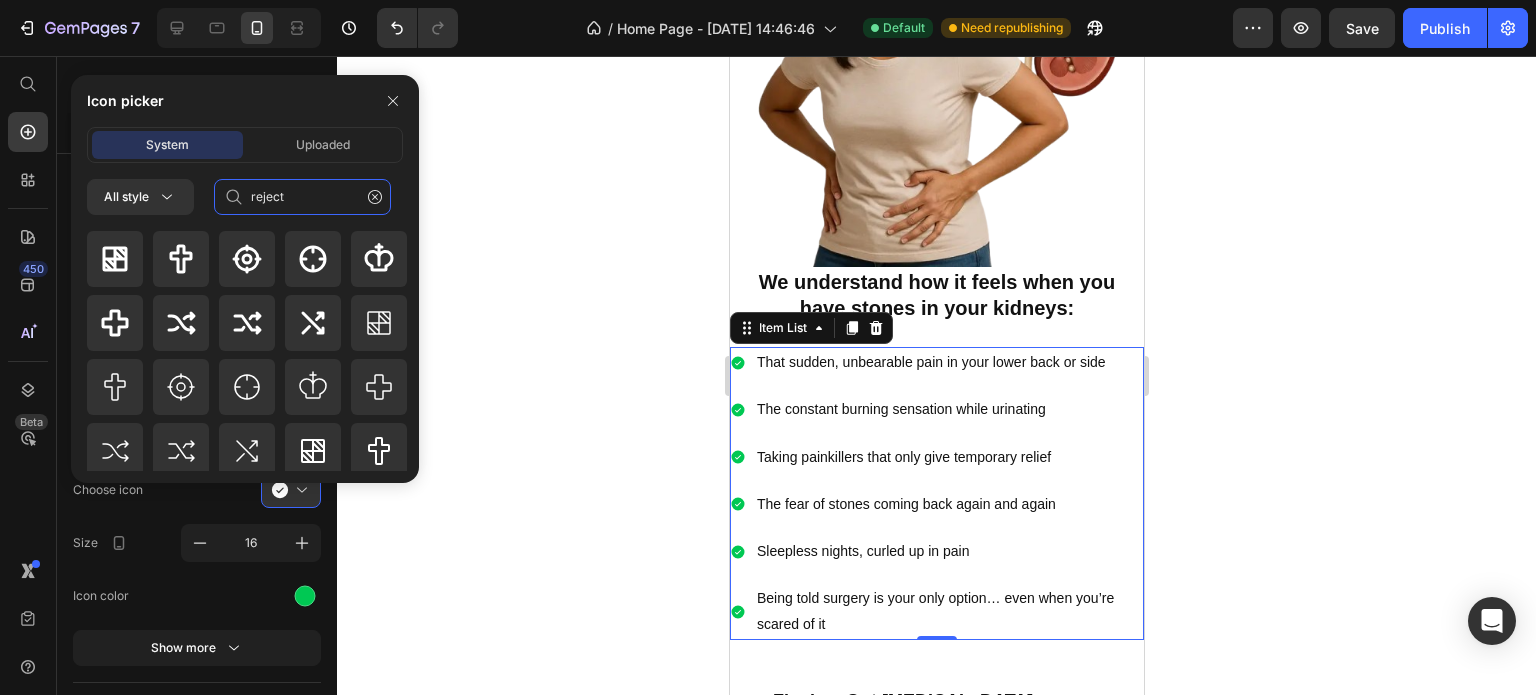 type on "reject" 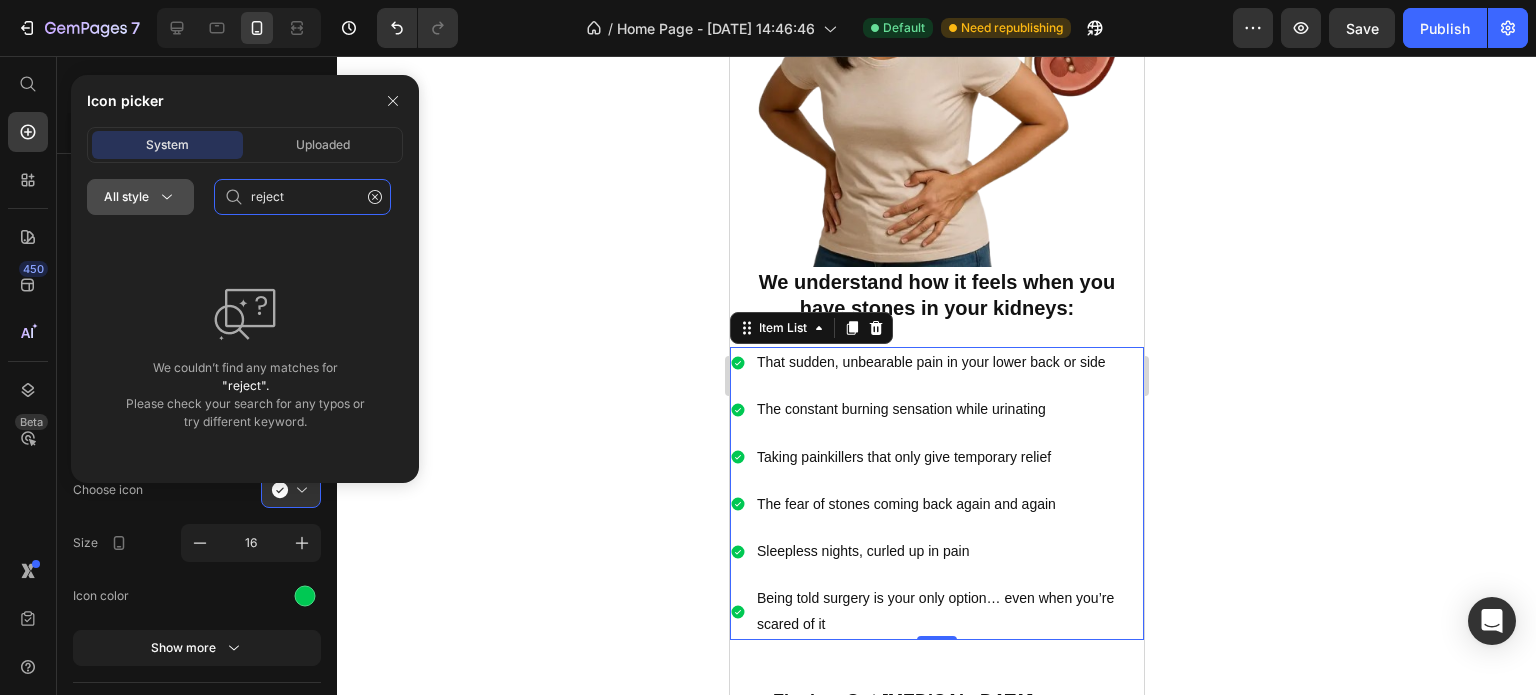 click 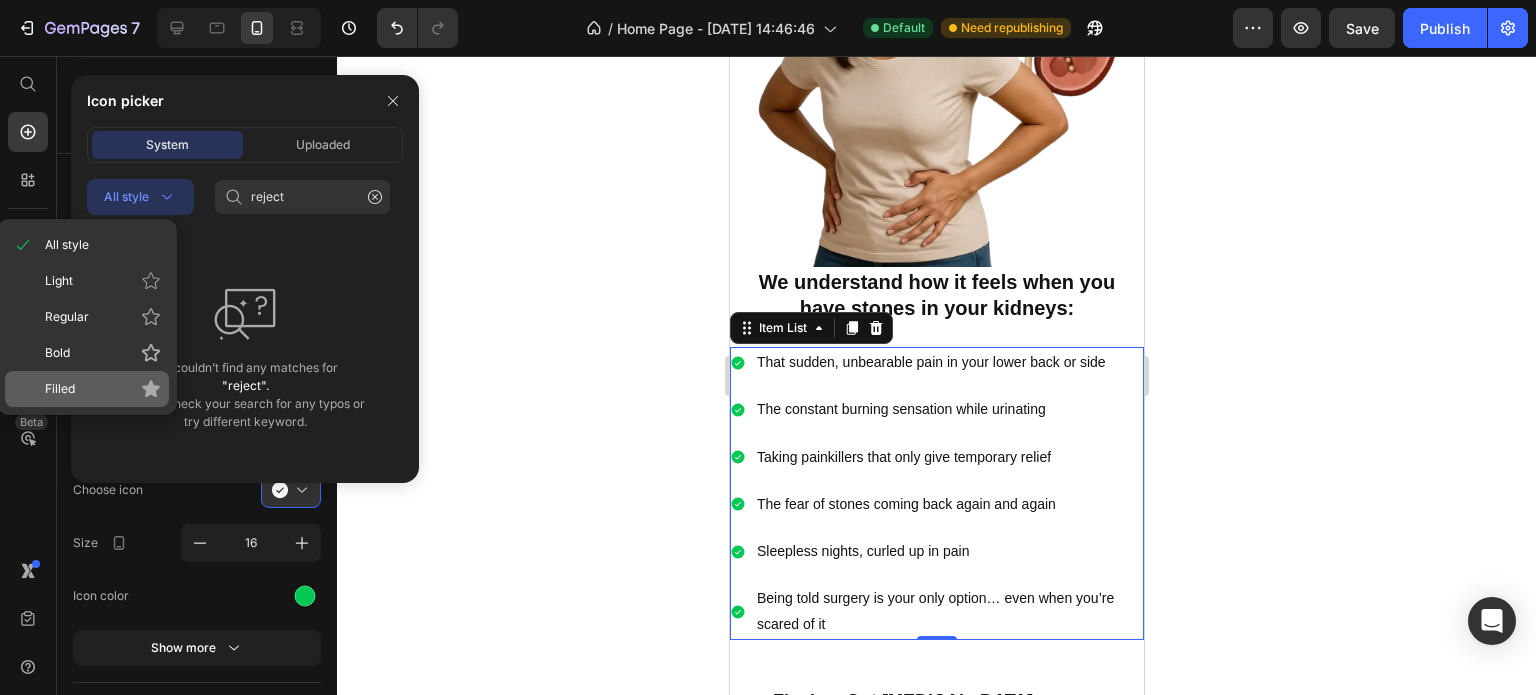 click on "Filled" at bounding box center (103, 389) 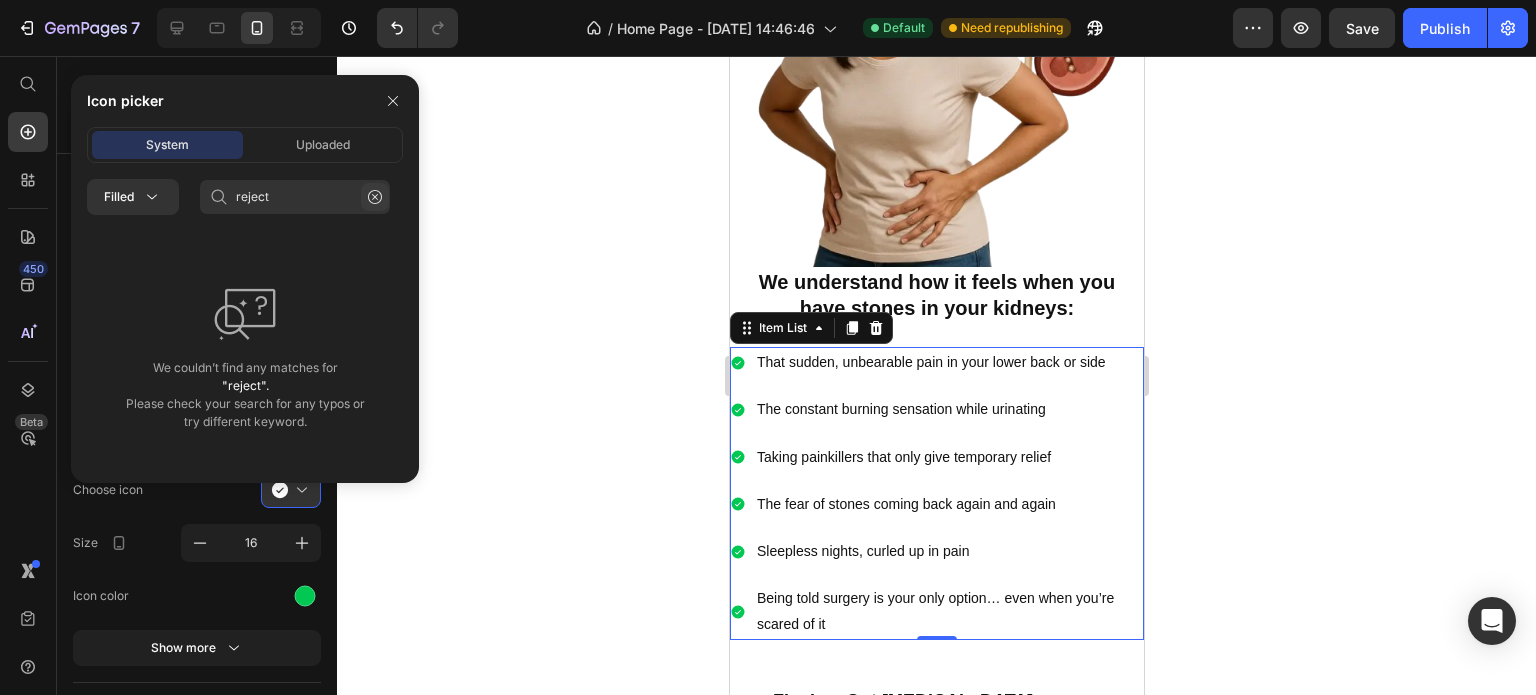 click 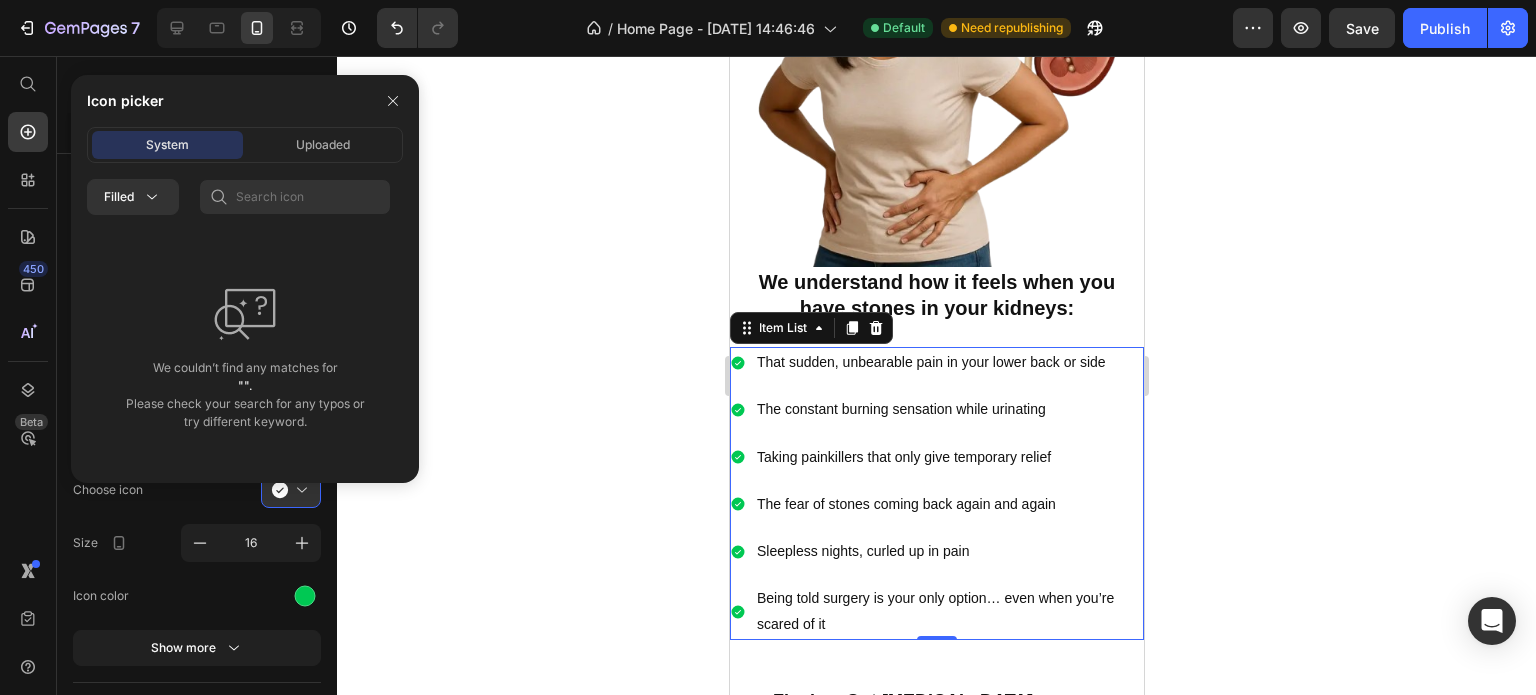 click on "We couldn’t find any matches for  "".  Please check your search for any typos or try different keyword." at bounding box center (245, 353) 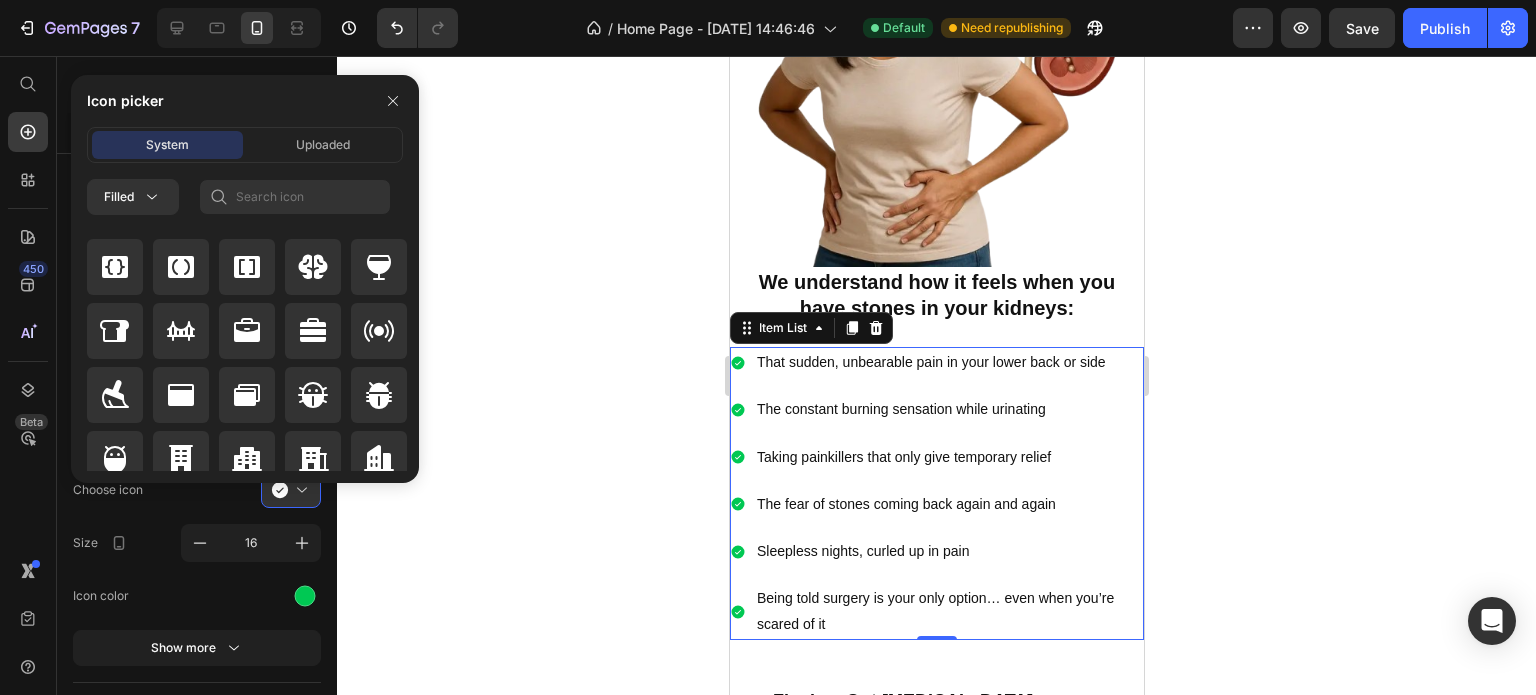 scroll, scrollTop: 2692, scrollLeft: 0, axis: vertical 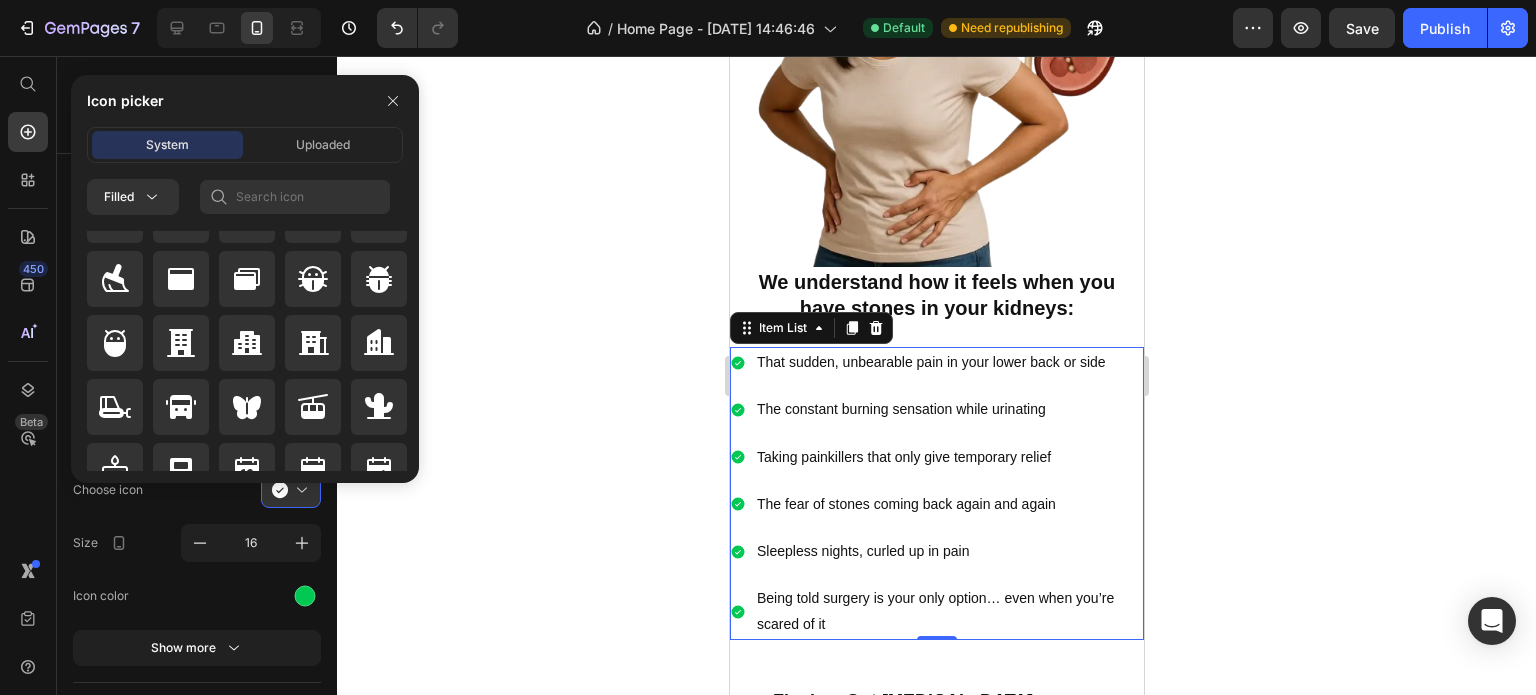 click 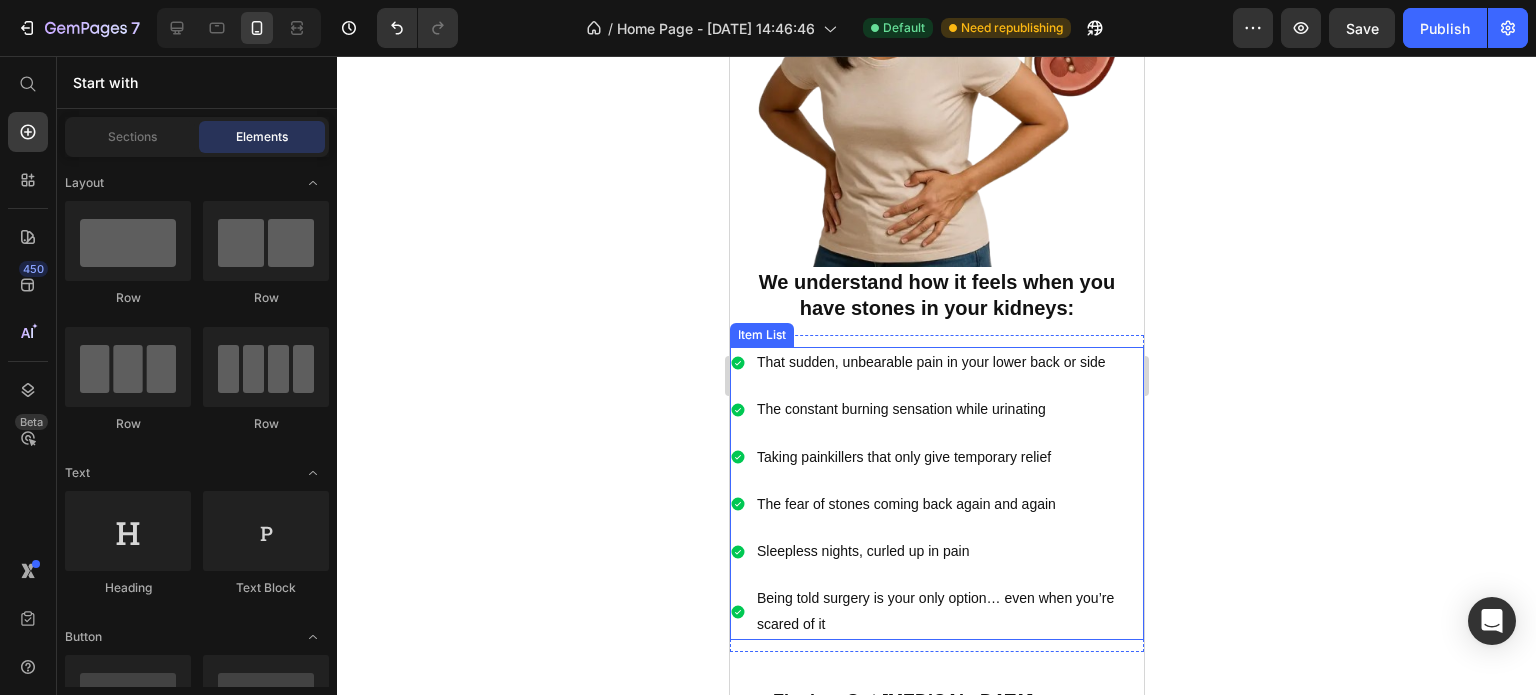 click on "Being told surgery is your only option… even when you’re scared of it" at bounding box center (948, 611) 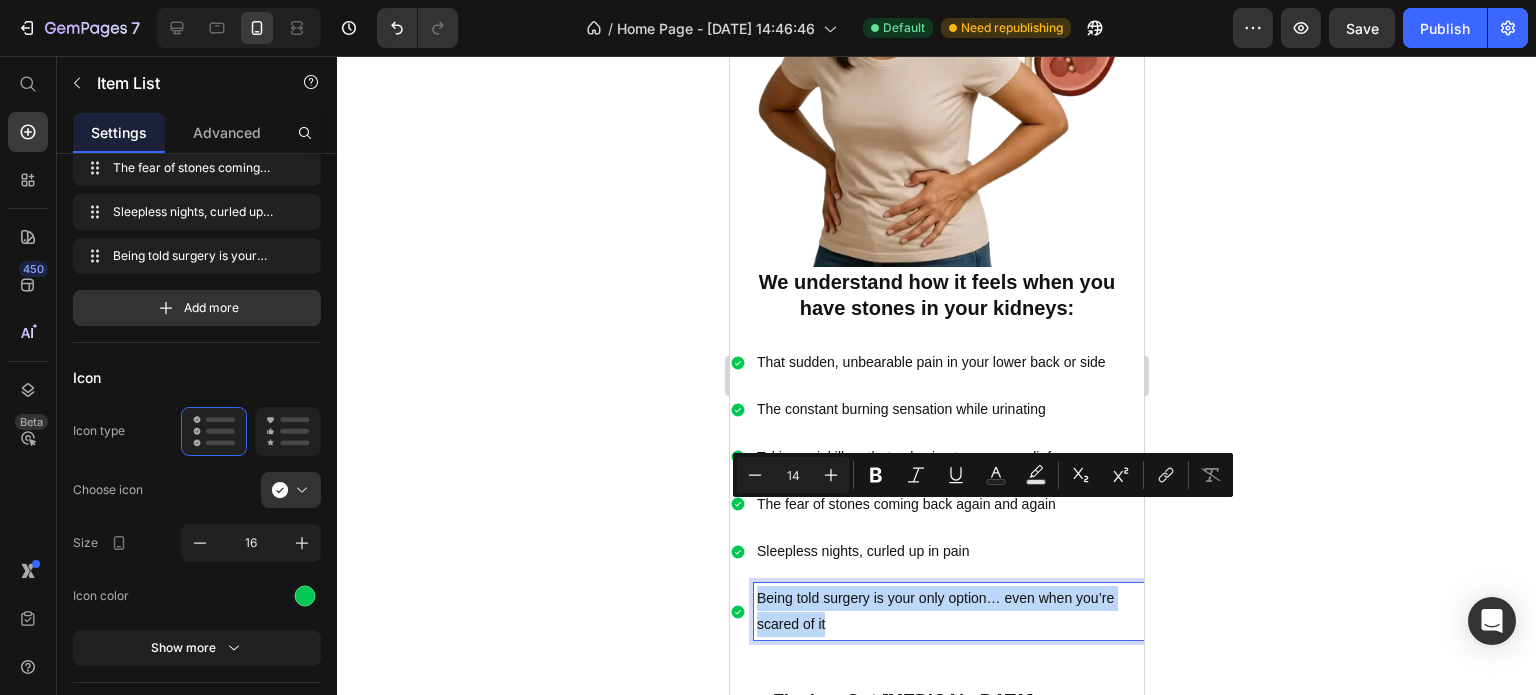 drag, startPoint x: 852, startPoint y: 543, endPoint x: 744, endPoint y: 506, distance: 114.16216 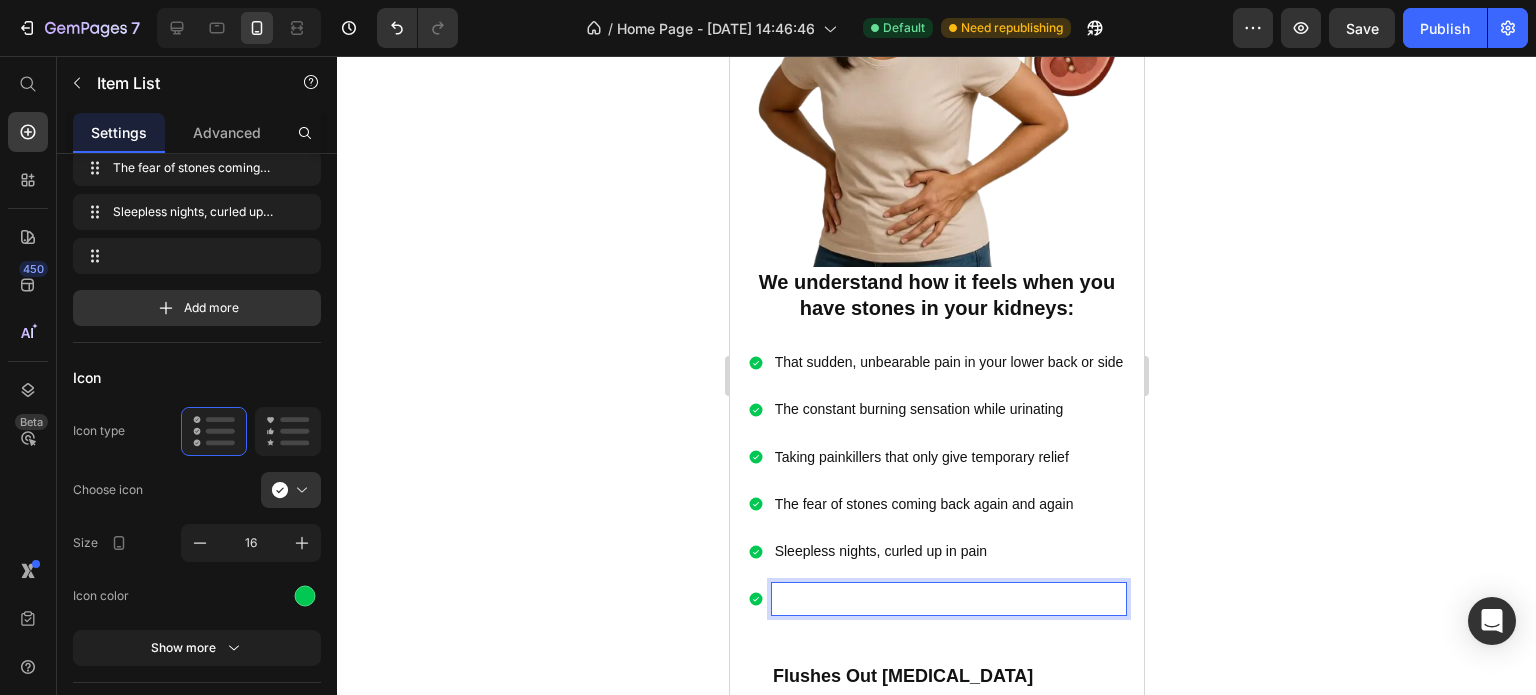 scroll, scrollTop: 1290, scrollLeft: 0, axis: vertical 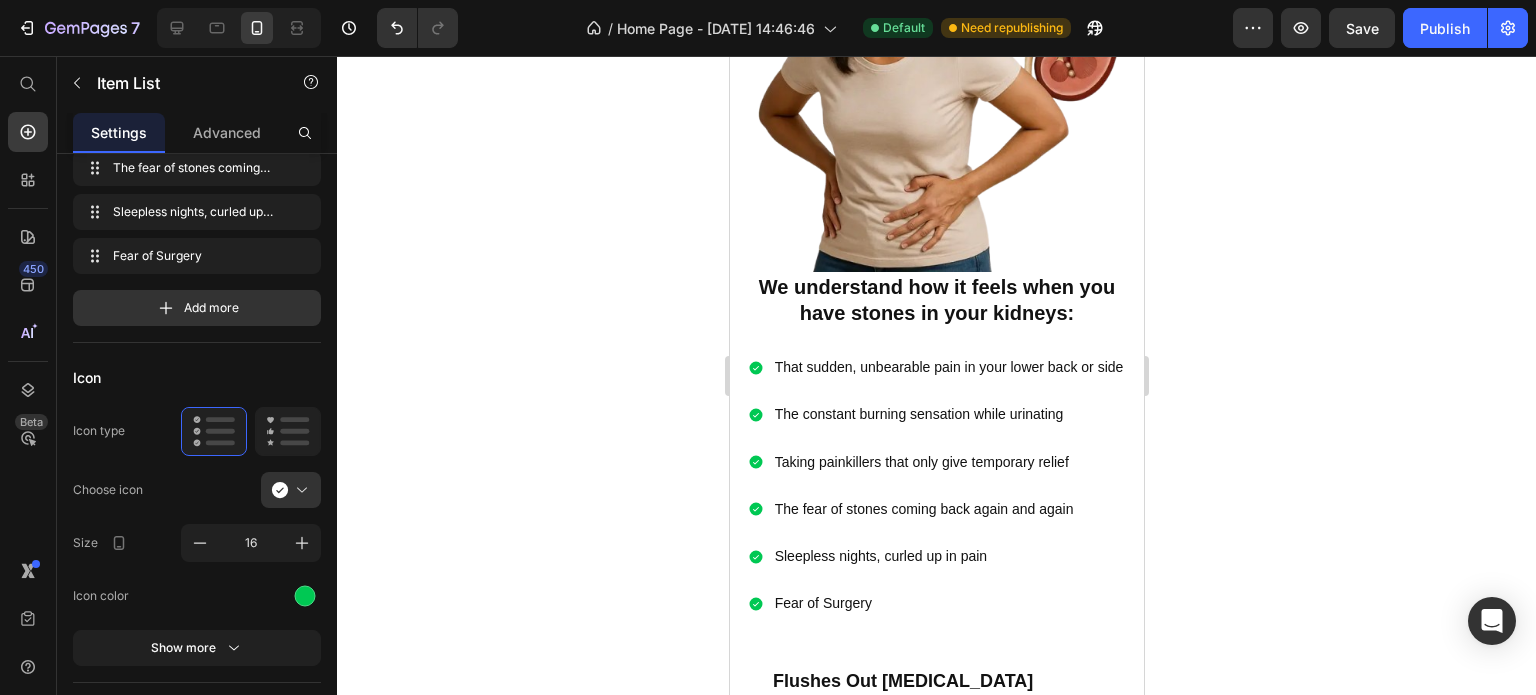 click 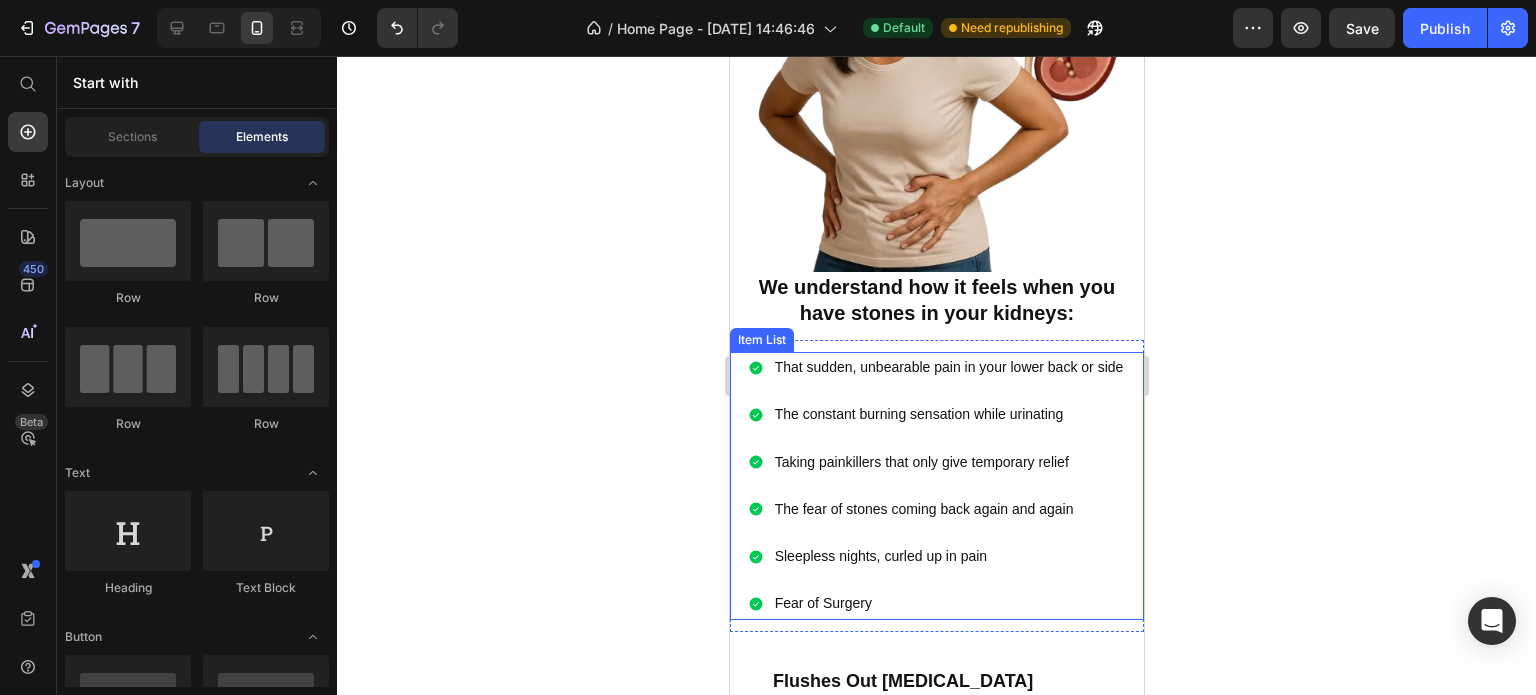 click on "That sudden, unbearable pain in your lower back or side" at bounding box center (948, 367) 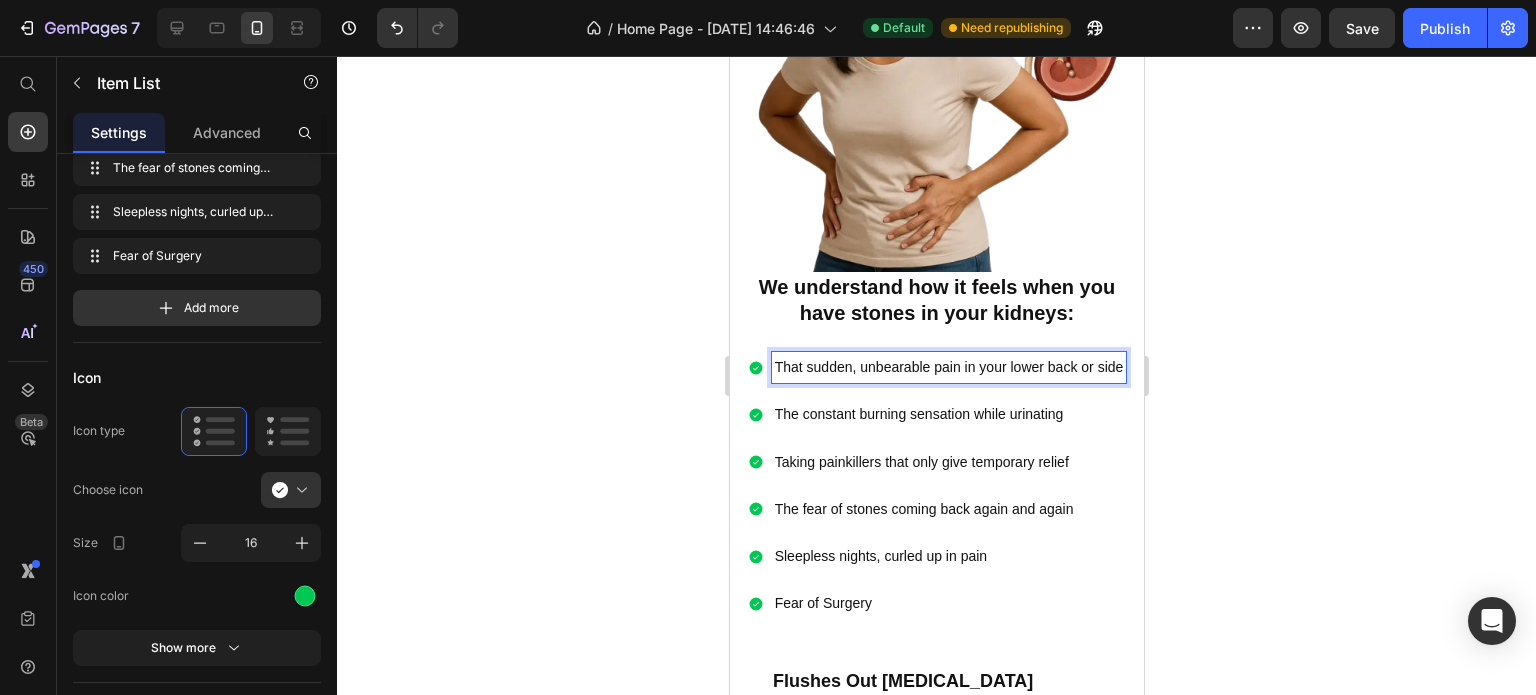 click on "That sudden, unbearable pain in your lower back or side" at bounding box center [948, 367] 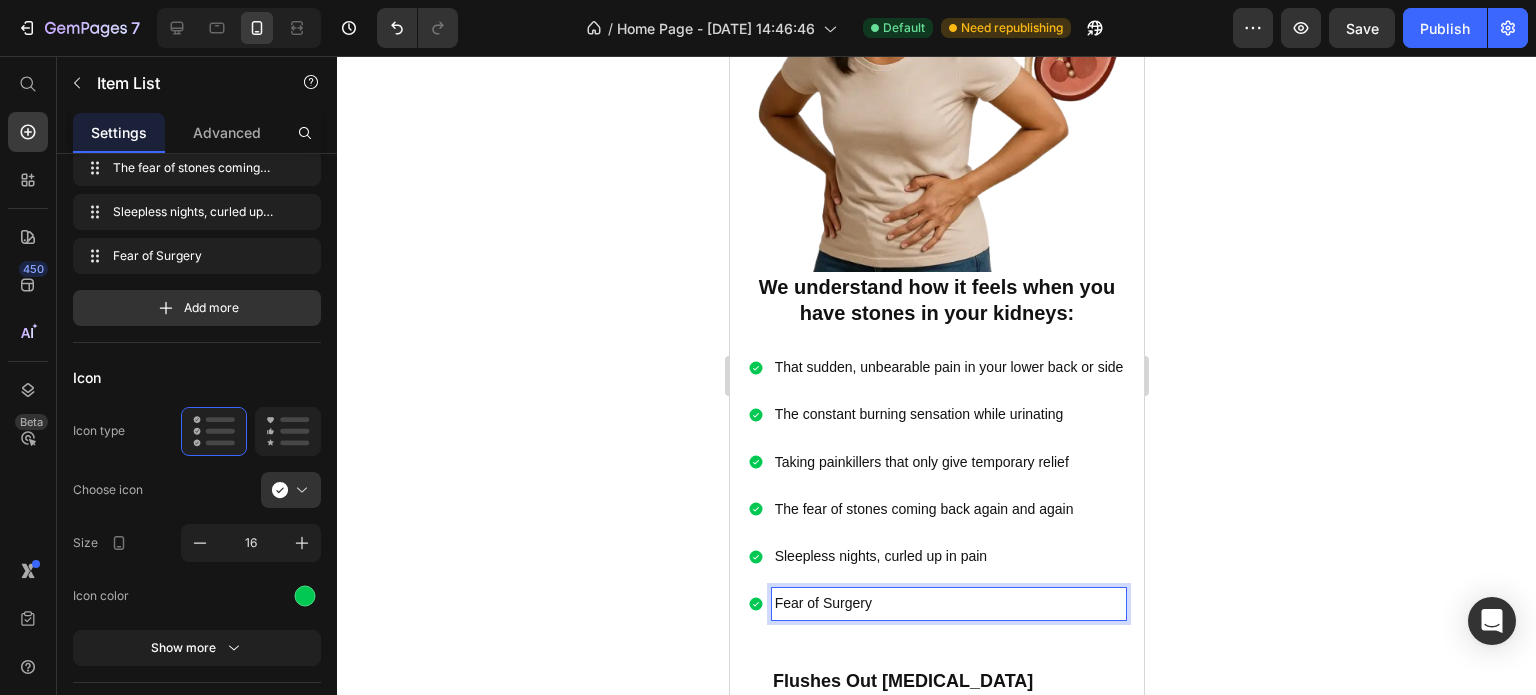 click on "Fear of Surgery" at bounding box center (948, 603) 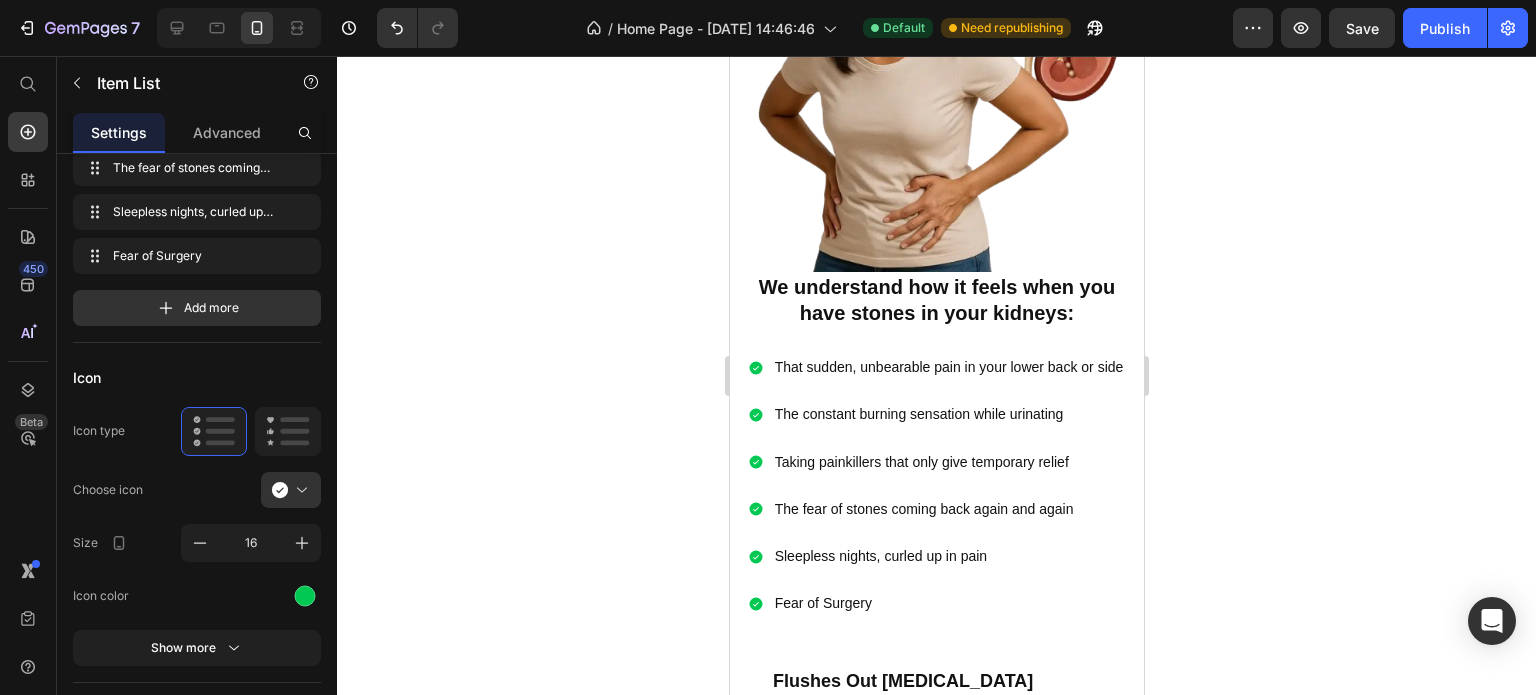 click 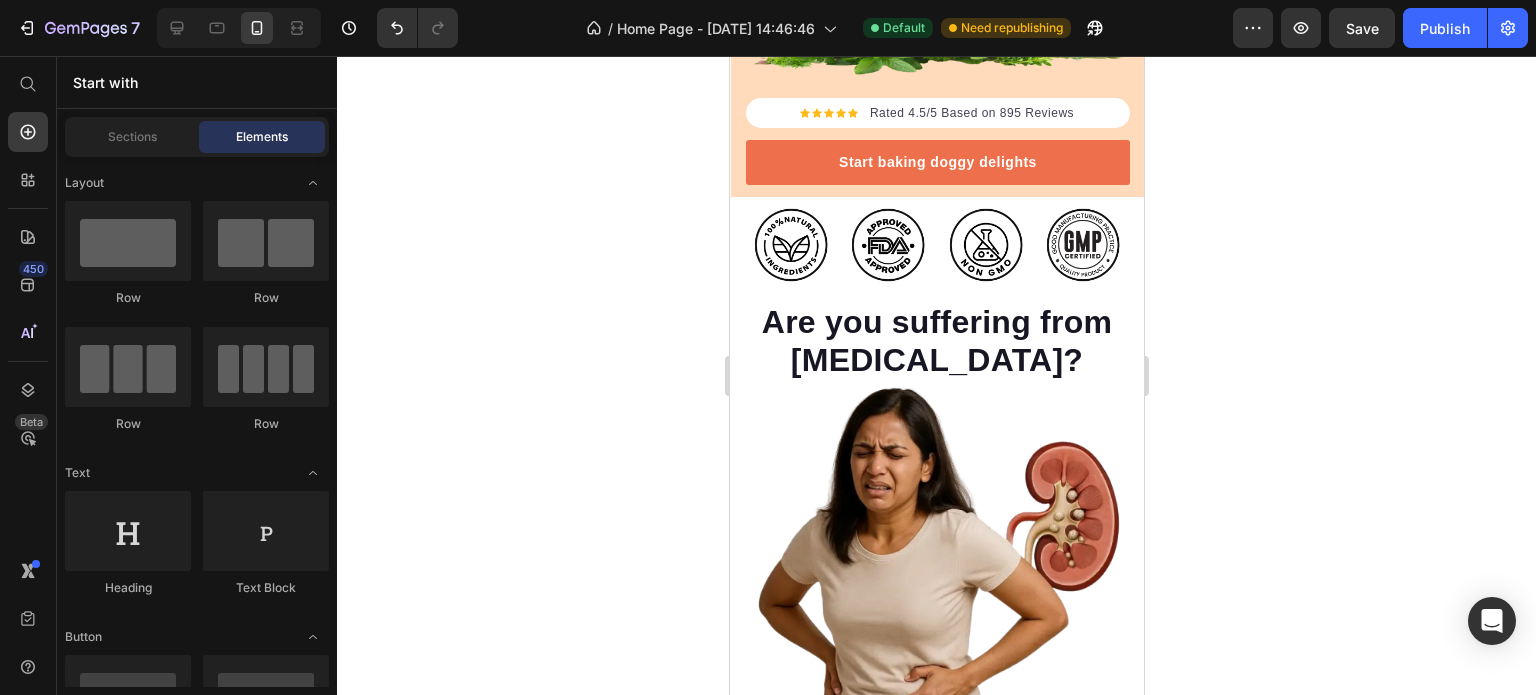 scroll, scrollTop: 800, scrollLeft: 0, axis: vertical 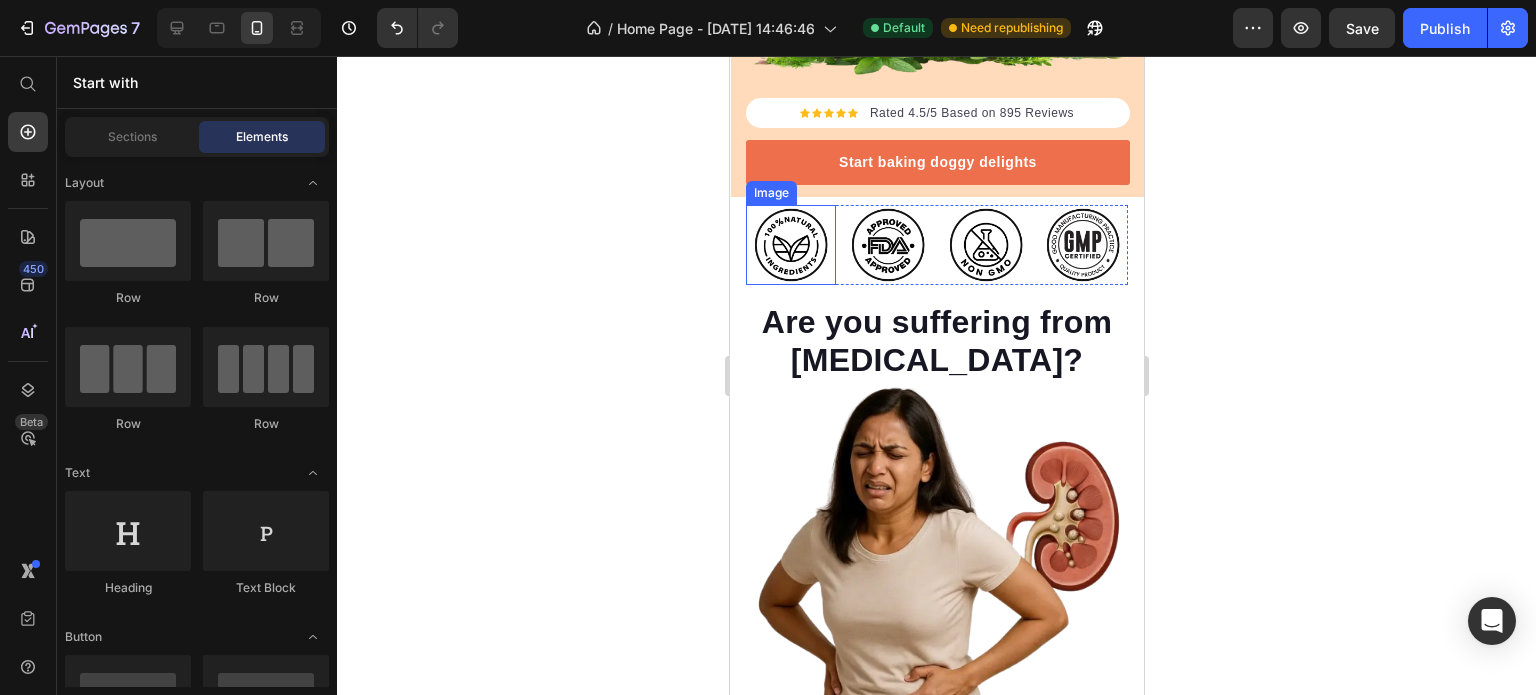 click at bounding box center [790, 245] 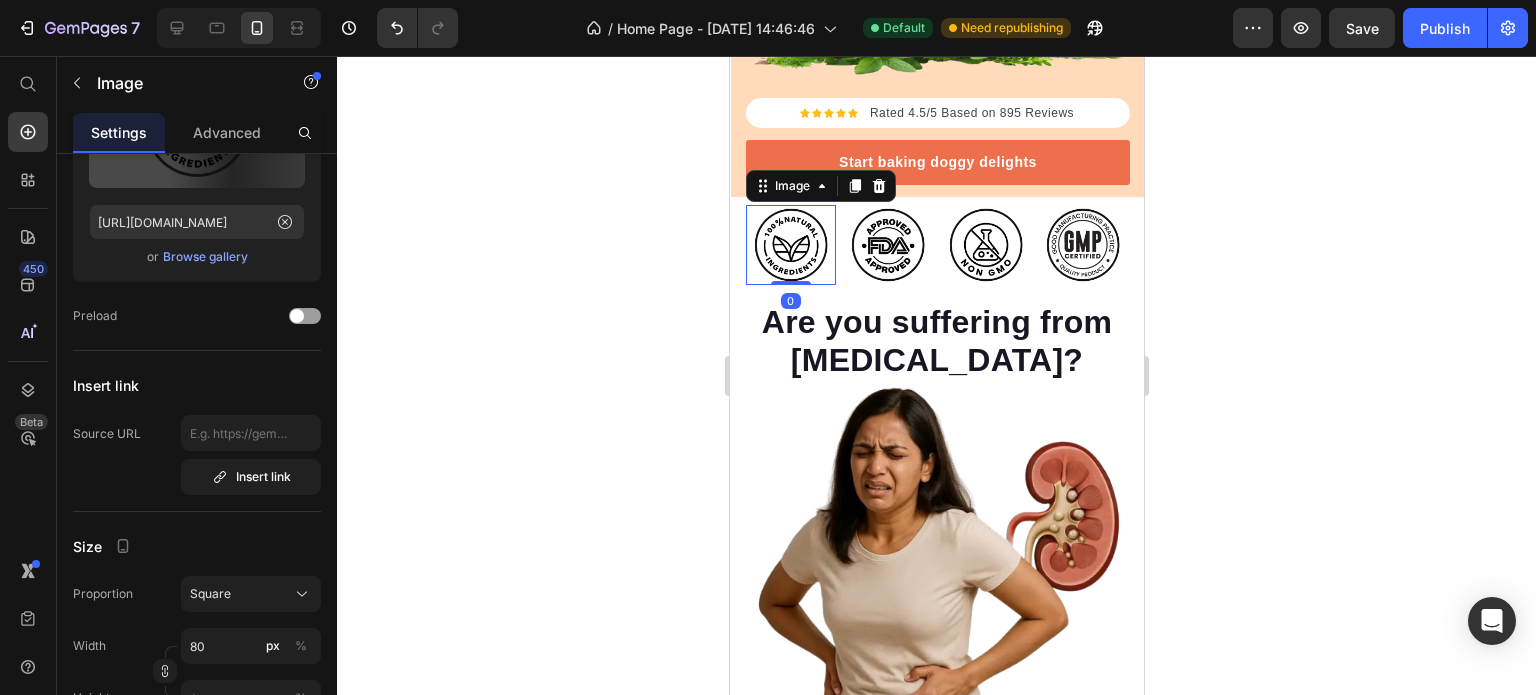 scroll, scrollTop: 0, scrollLeft: 0, axis: both 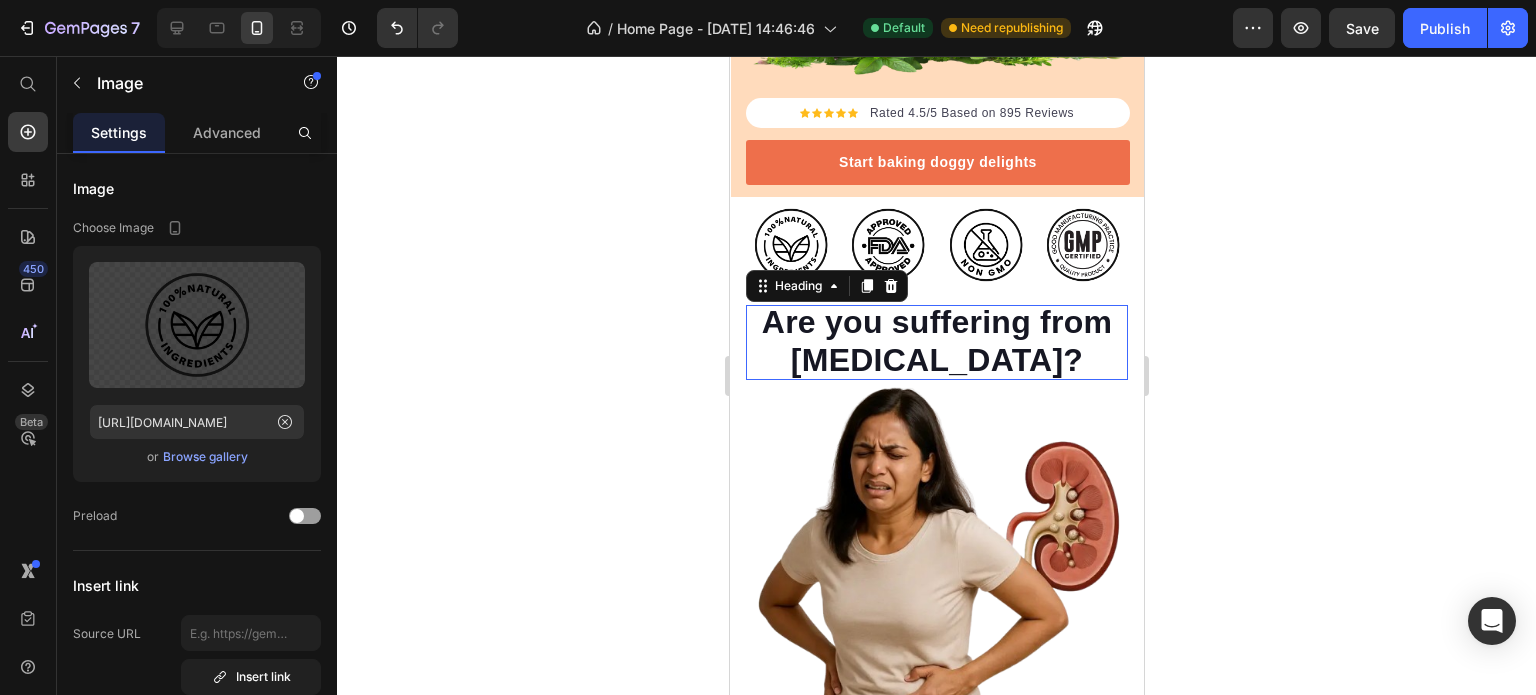 click on "⁠⁠⁠⁠⁠⁠⁠ Are you suffering from kidney stones?" at bounding box center [936, 342] 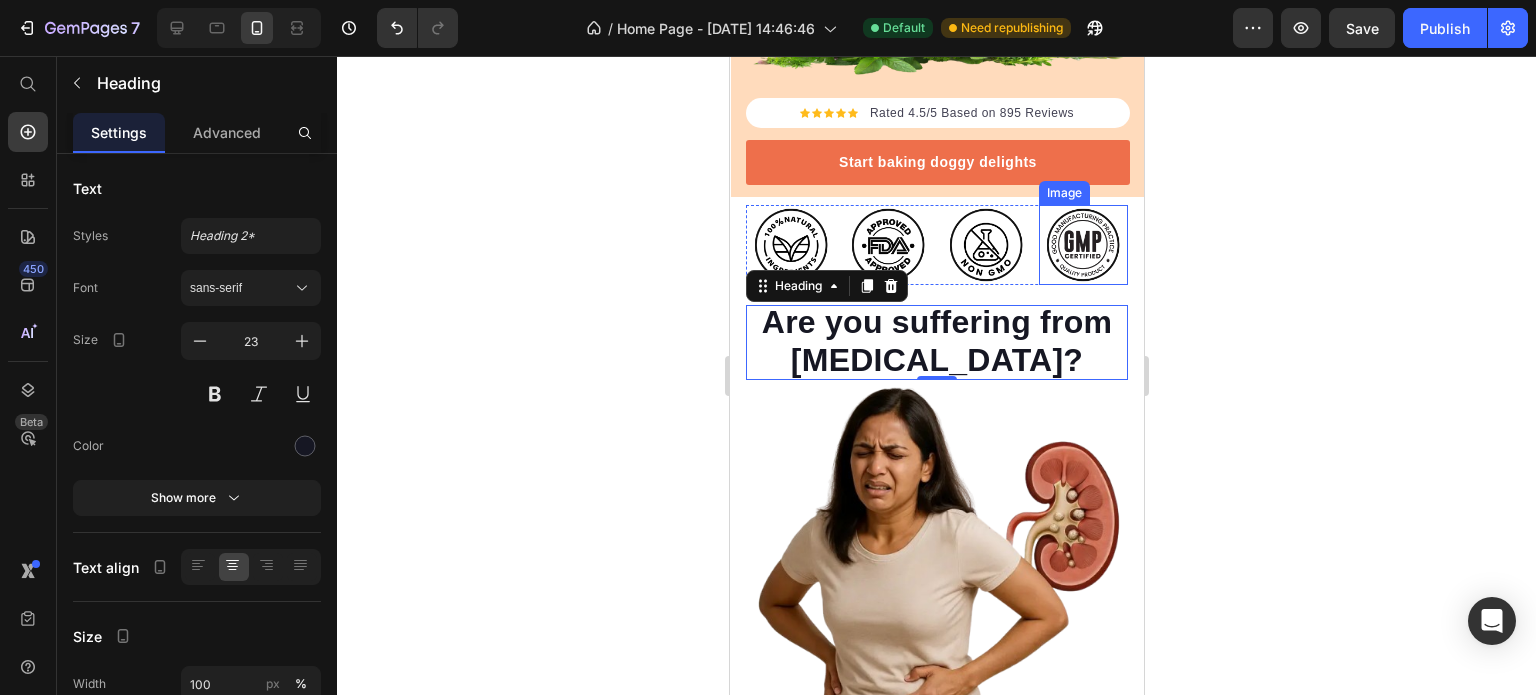 click at bounding box center [1083, 245] 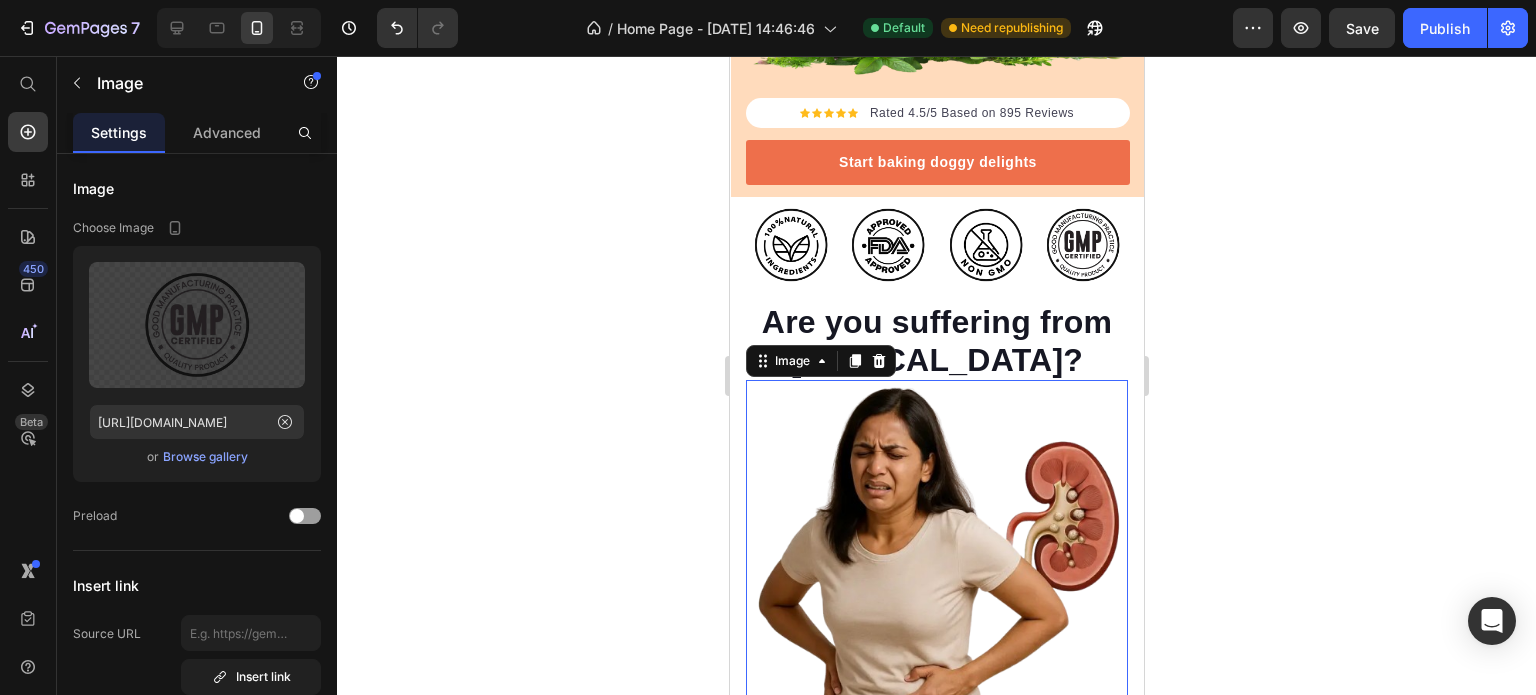 click at bounding box center [936, 571] 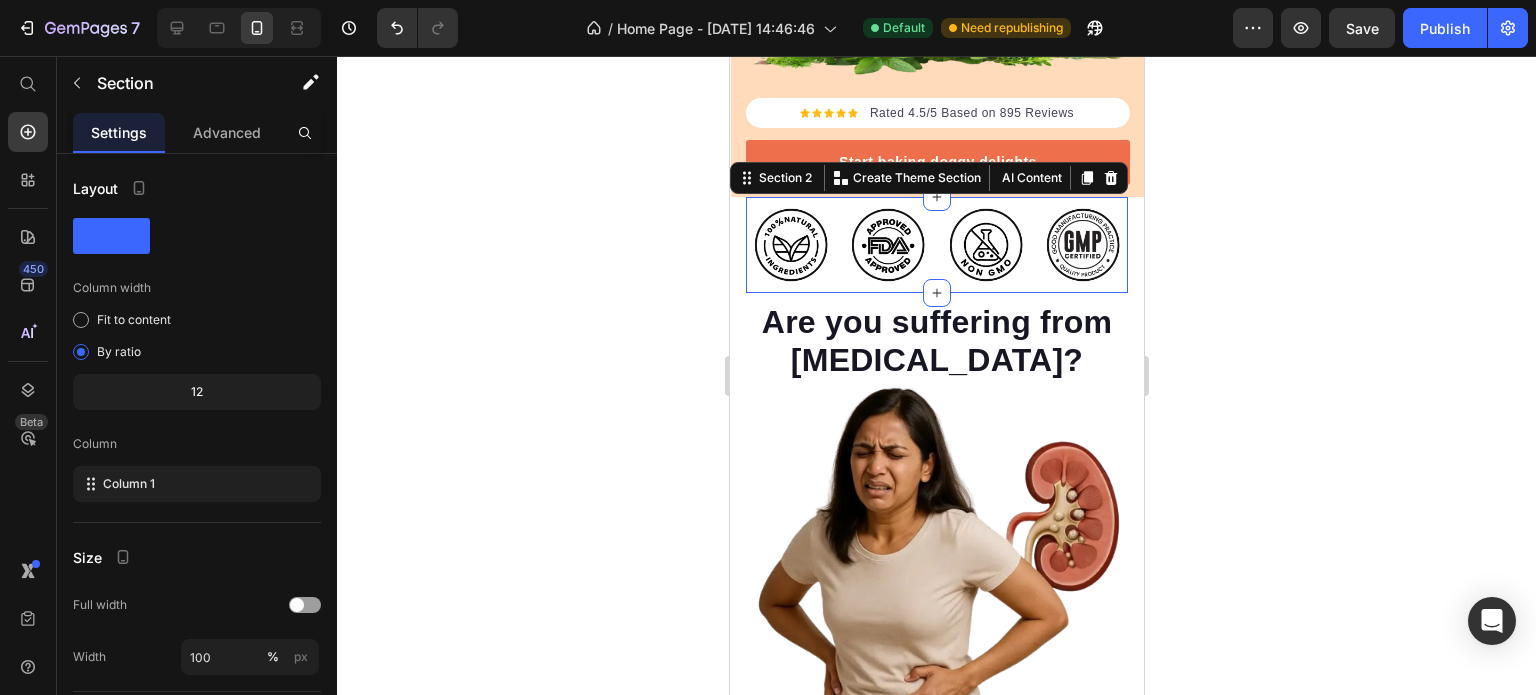 click on "Image Image Image Image Row Section 2   You can create reusable sections Create Theme Section AI Content Write with GemAI What would you like to describe here? Tone and Voice Persuasive Product Show more Generate" at bounding box center (936, 245) 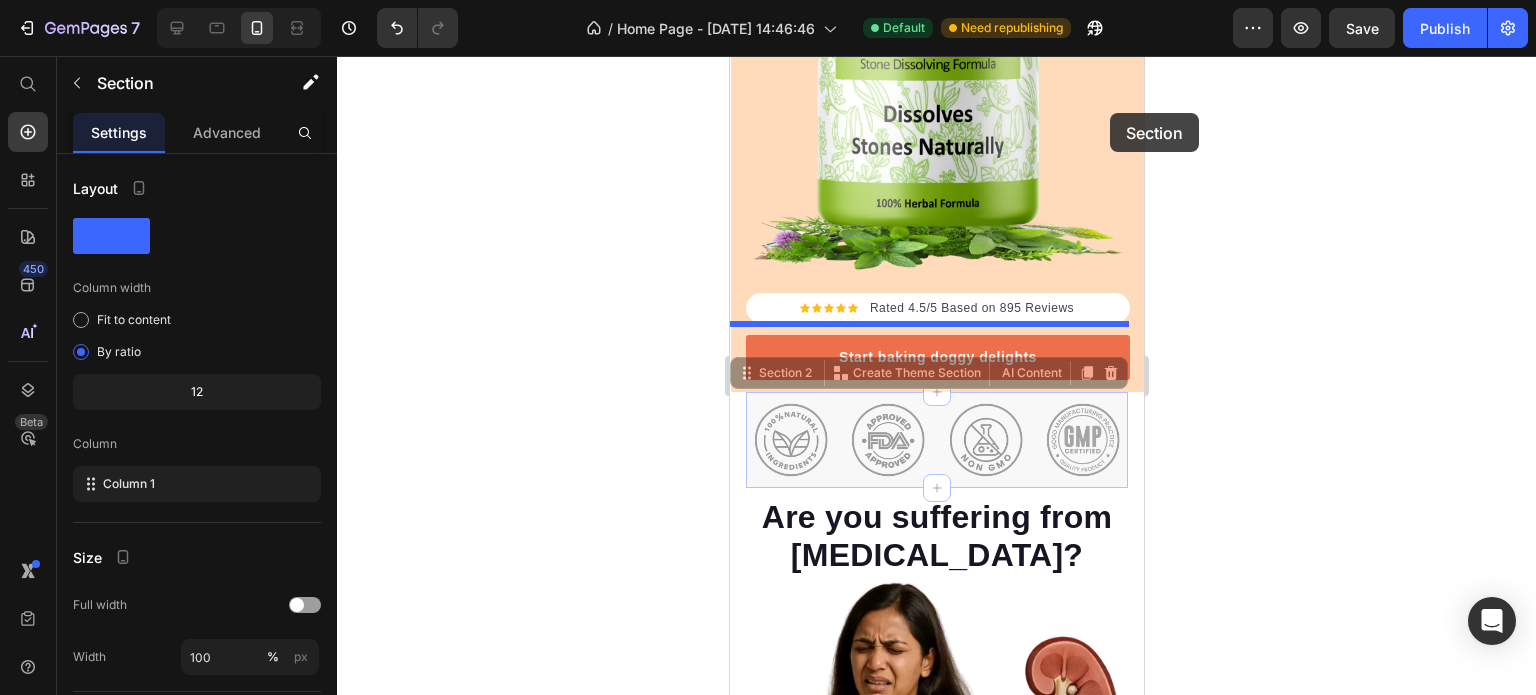 scroll, scrollTop: 556, scrollLeft: 0, axis: vertical 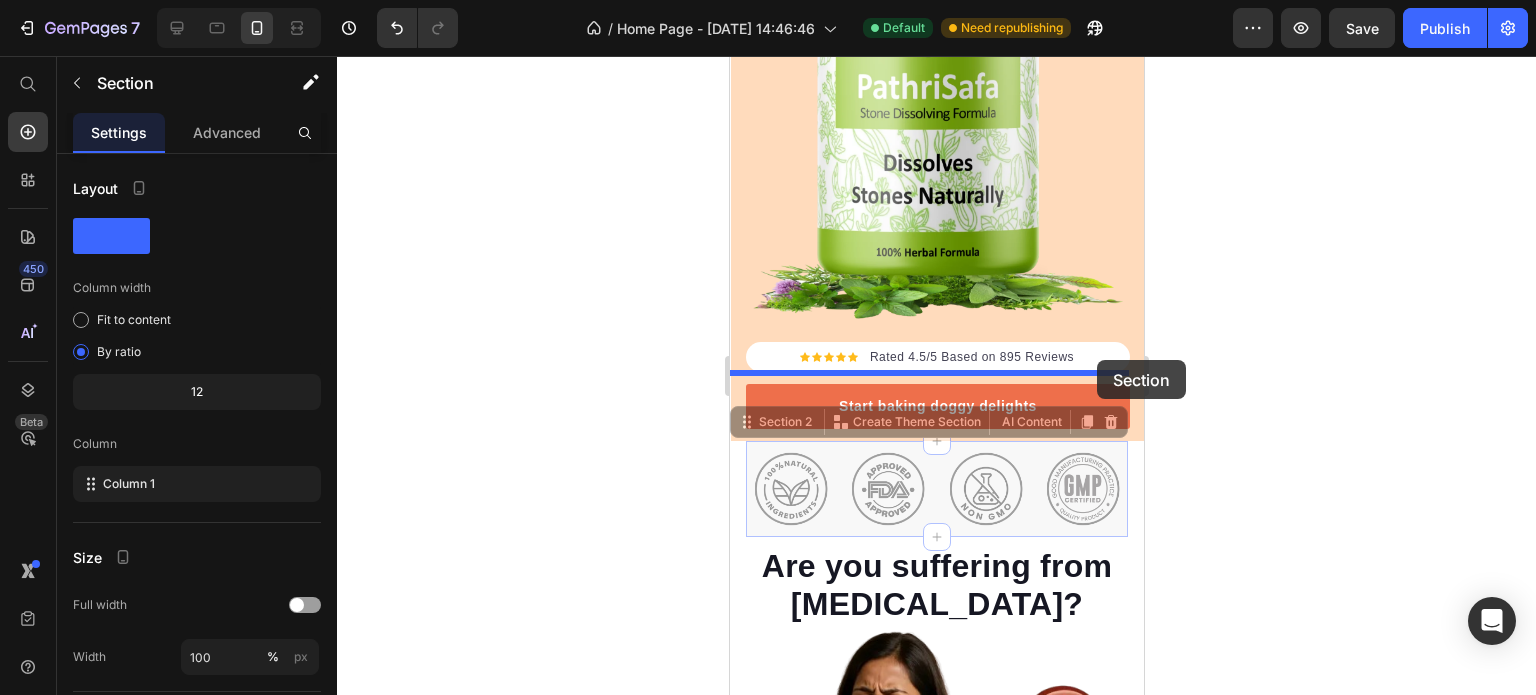 drag, startPoint x: 1103, startPoint y: 135, endPoint x: 1096, endPoint y: 360, distance: 225.10886 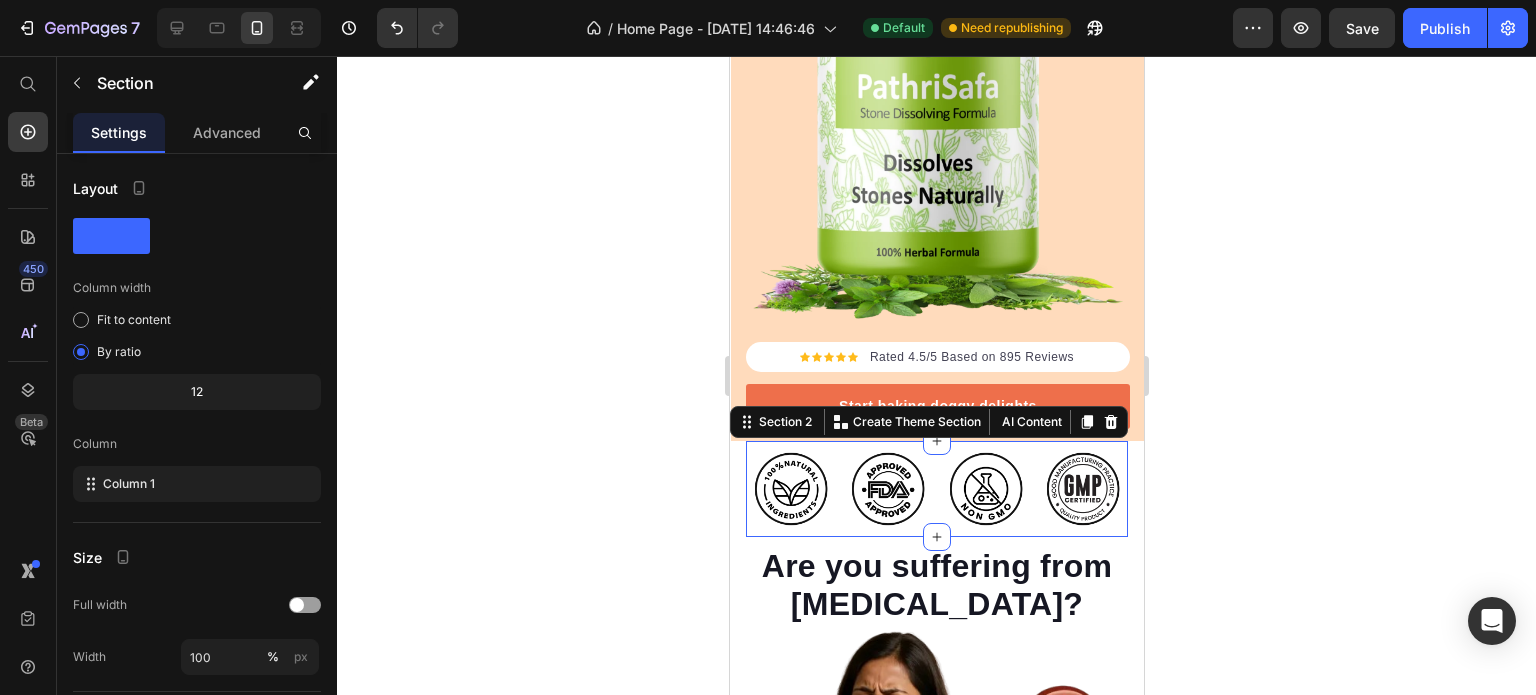 click 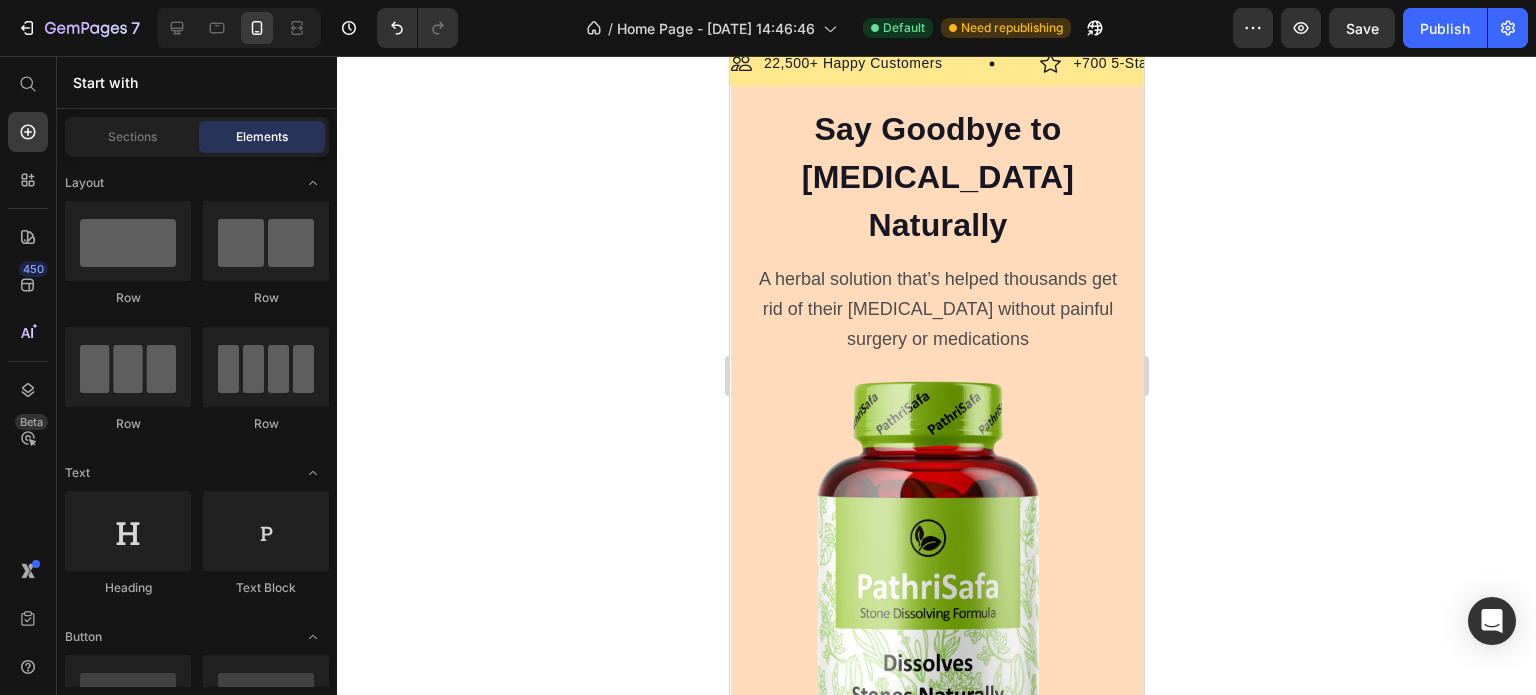 scroll, scrollTop: 0, scrollLeft: 0, axis: both 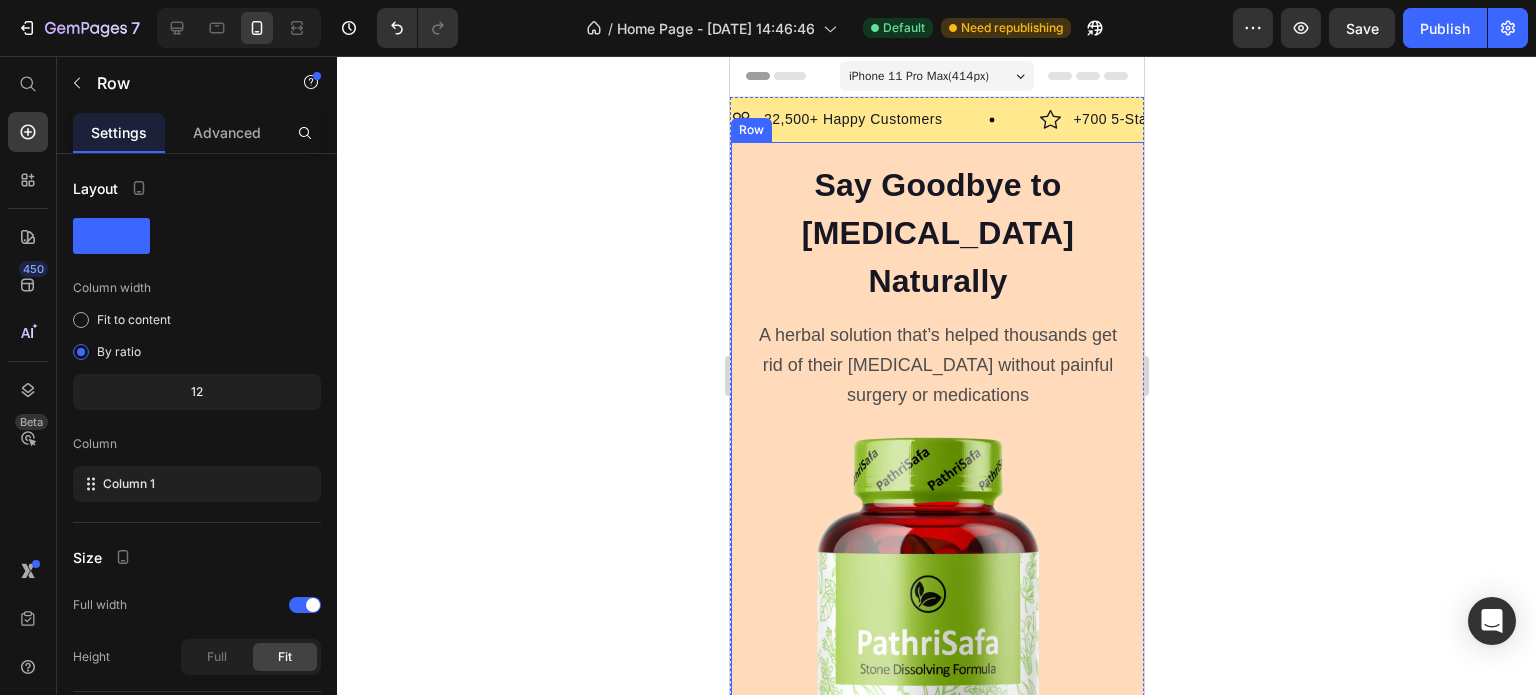 click on "Icon Icon Icon Icon Icon Icon List Hoz Rated 4.5/5 Based on 895 Reviews Text block Row Start baking doggy delights Button Row Say Goodbye to Kidney Stones Naturally Heading A herbal solution that’s helped thousands get rid of their kidney stones without painful surgery or medications Text Block Row Image Row Row" at bounding box center (937, 569) 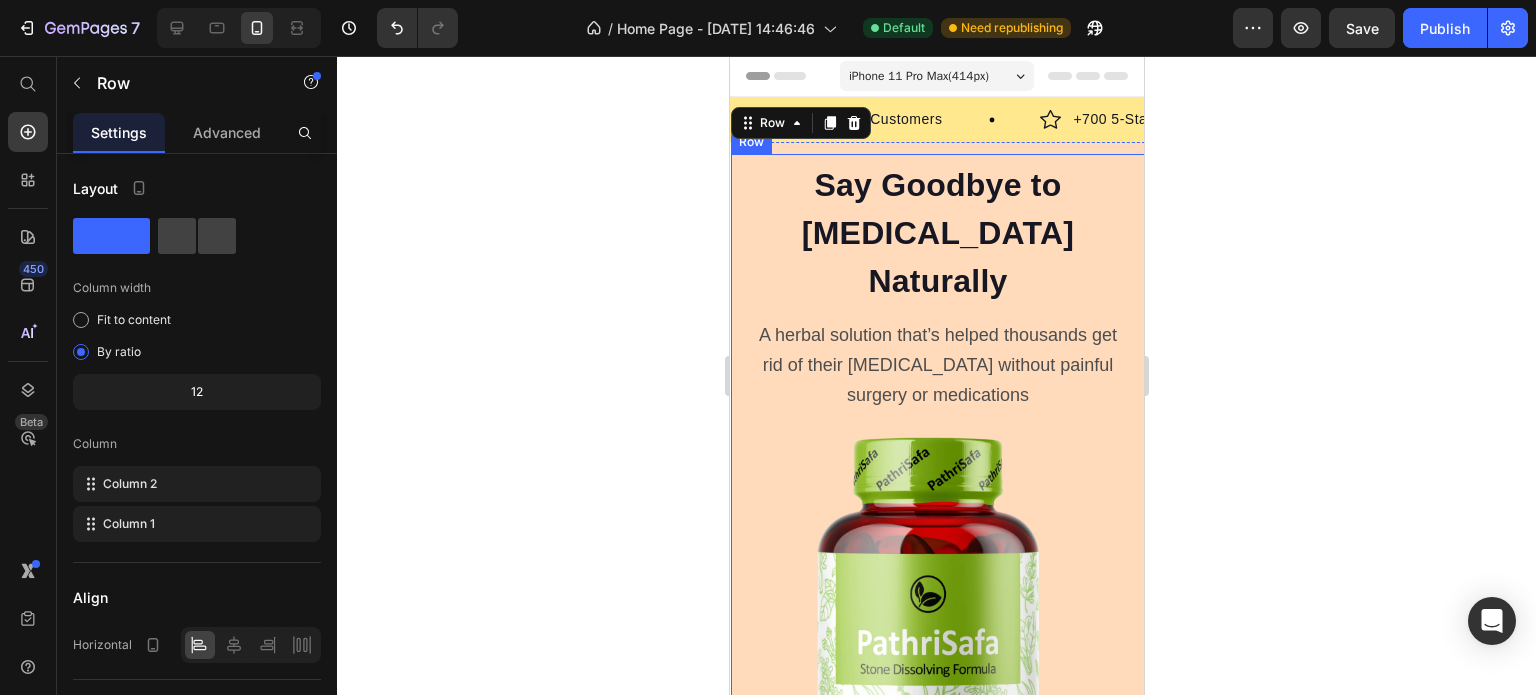 click on "Icon Icon Icon Icon Icon Icon List Hoz Rated 4.5/5 Based on 895 Reviews Text block Row Start baking doggy delights Button Row Say Goodbye to Kidney Stones Naturally Heading A herbal solution that’s helped thousands get rid of their kidney stones without painful surgery or medications Text Block Row Image Row" at bounding box center [937, 569] 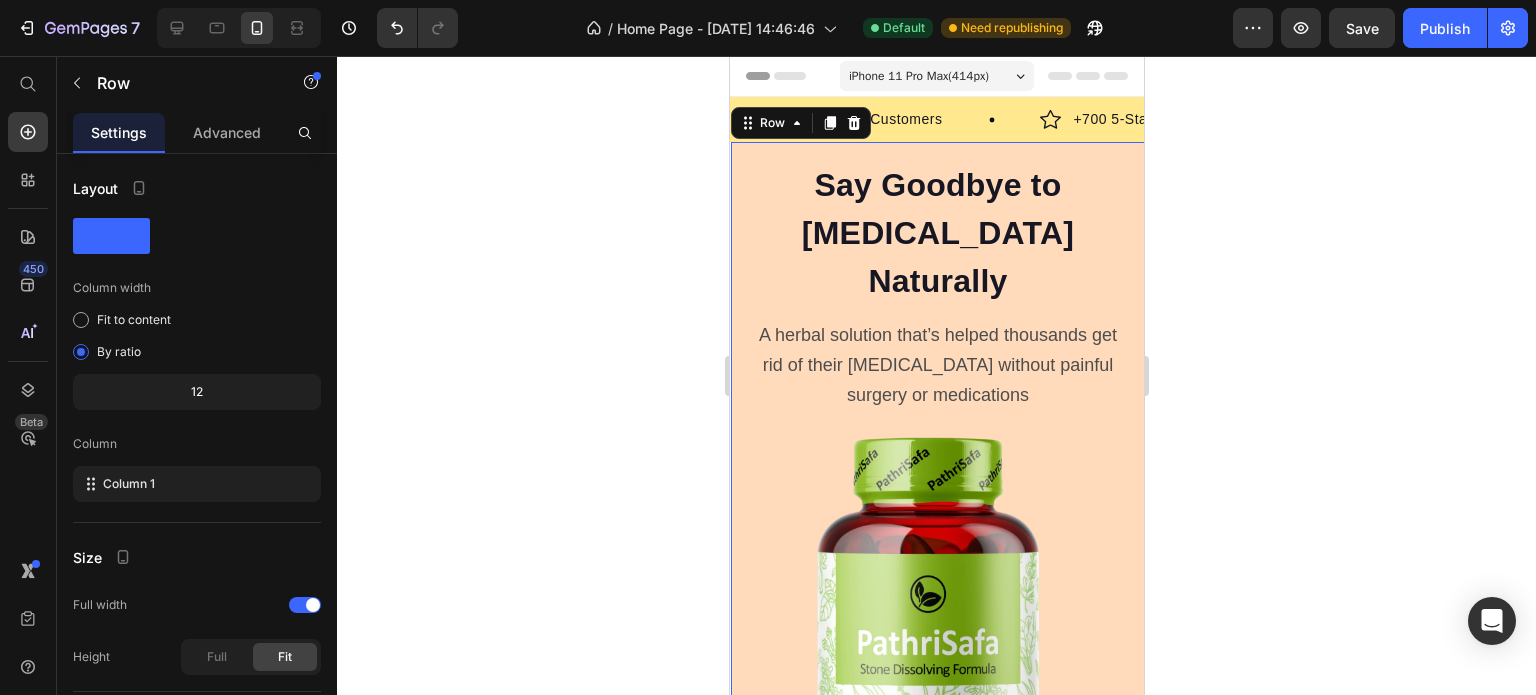 click on "Icon Icon Icon Icon Icon Icon List Hoz Rated 4.5/5 Based on 895 Reviews Text block Row Start baking doggy delights Button Row Say Goodbye to Kidney Stones Naturally Heading A herbal solution that’s helped thousands get rid of their kidney stones without painful surgery or medications Text Block Row Image Row Row   0" at bounding box center [937, 569] 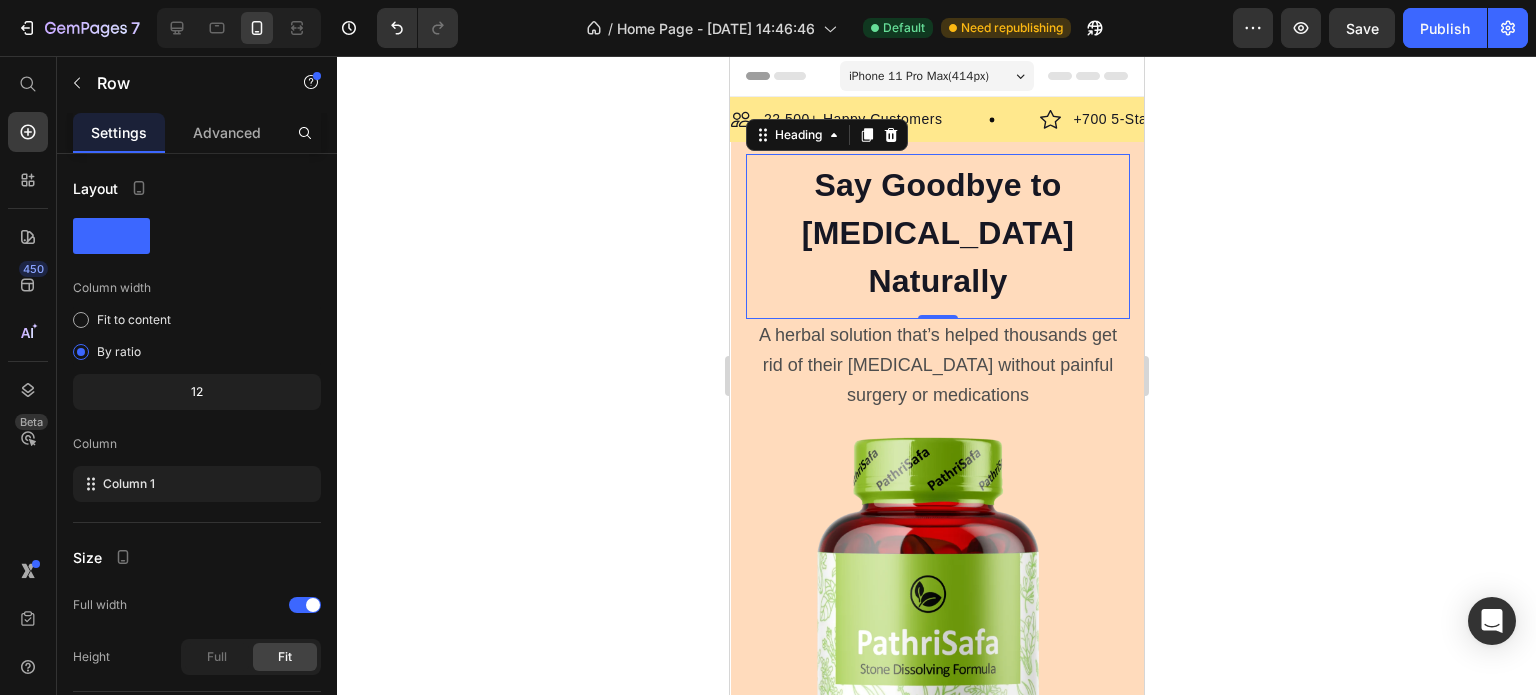 click on "Say Goodbye to Kidney Stones Naturally Heading   0" at bounding box center [937, 236] 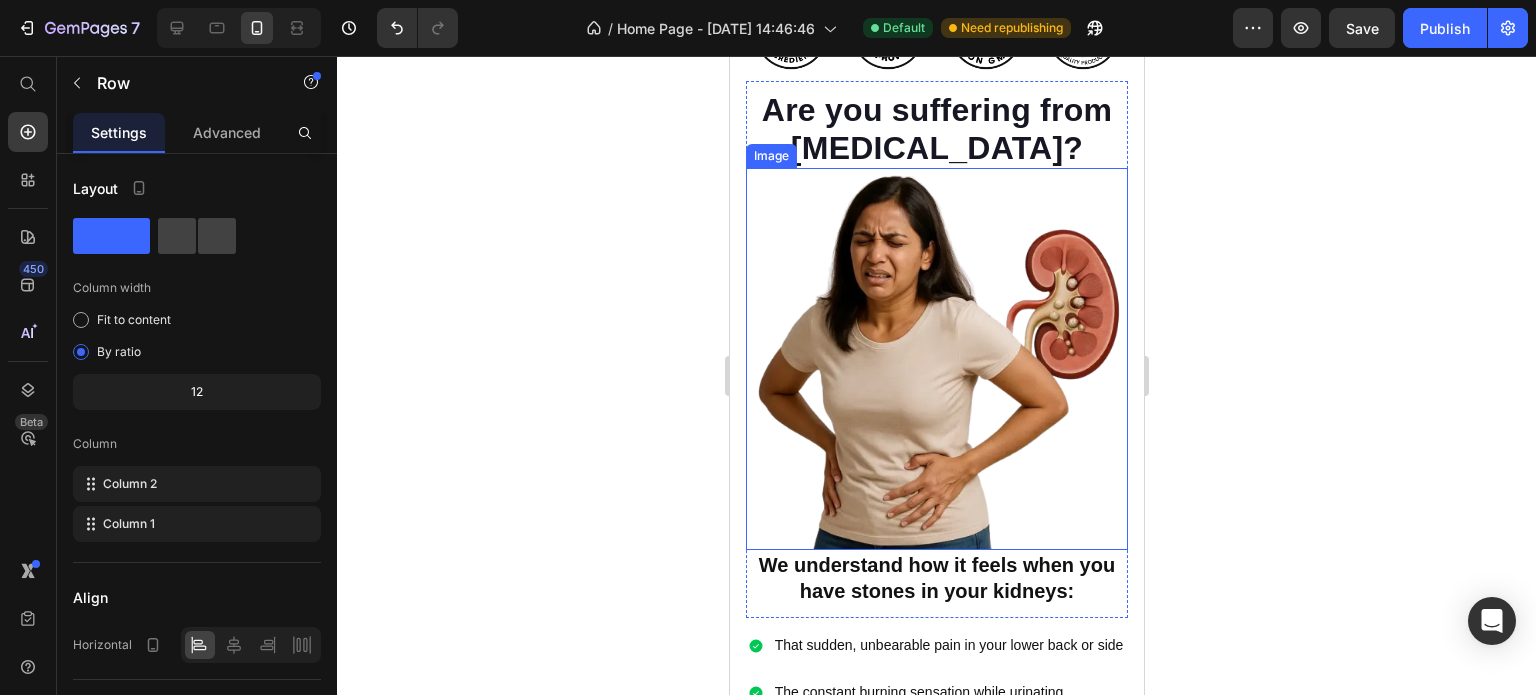 scroll, scrollTop: 1100, scrollLeft: 0, axis: vertical 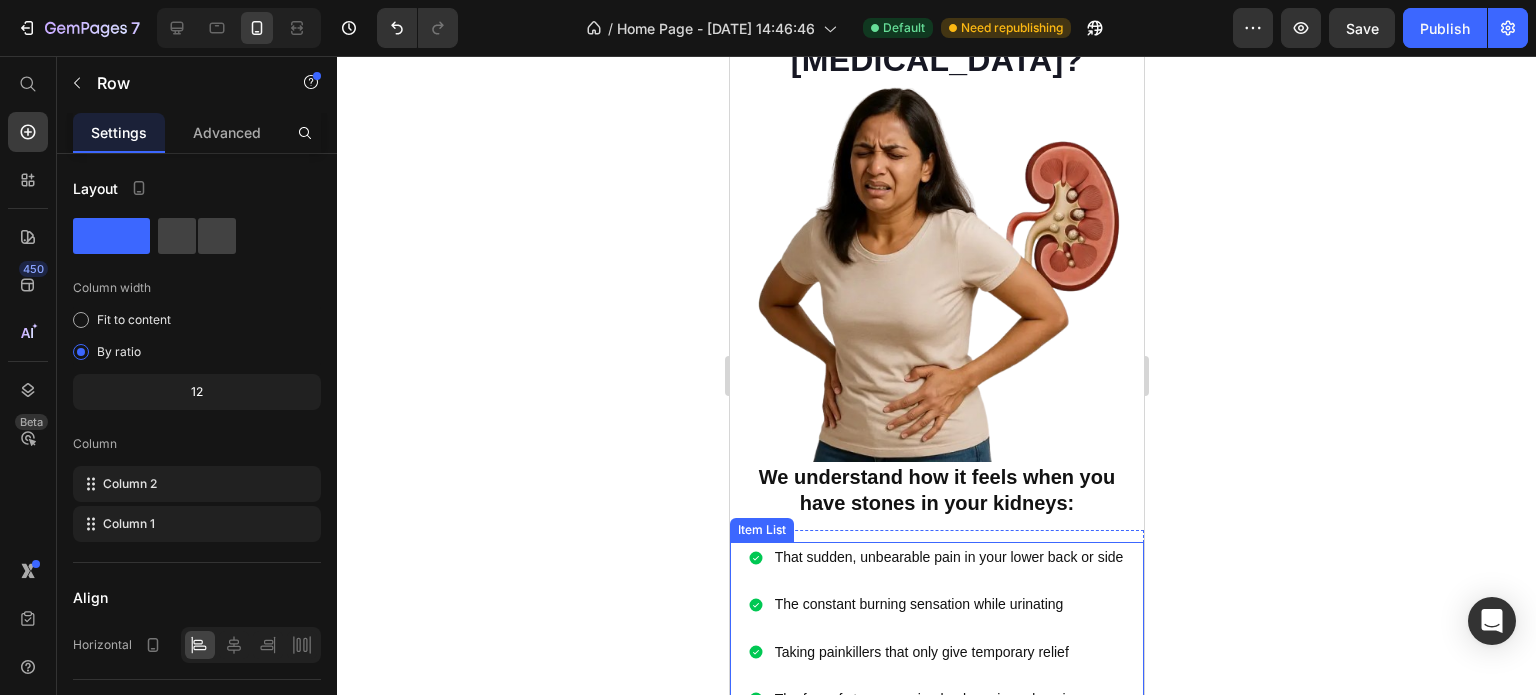 click on "That sudden, unbearable pain in your lower back or side" at bounding box center (948, 557) 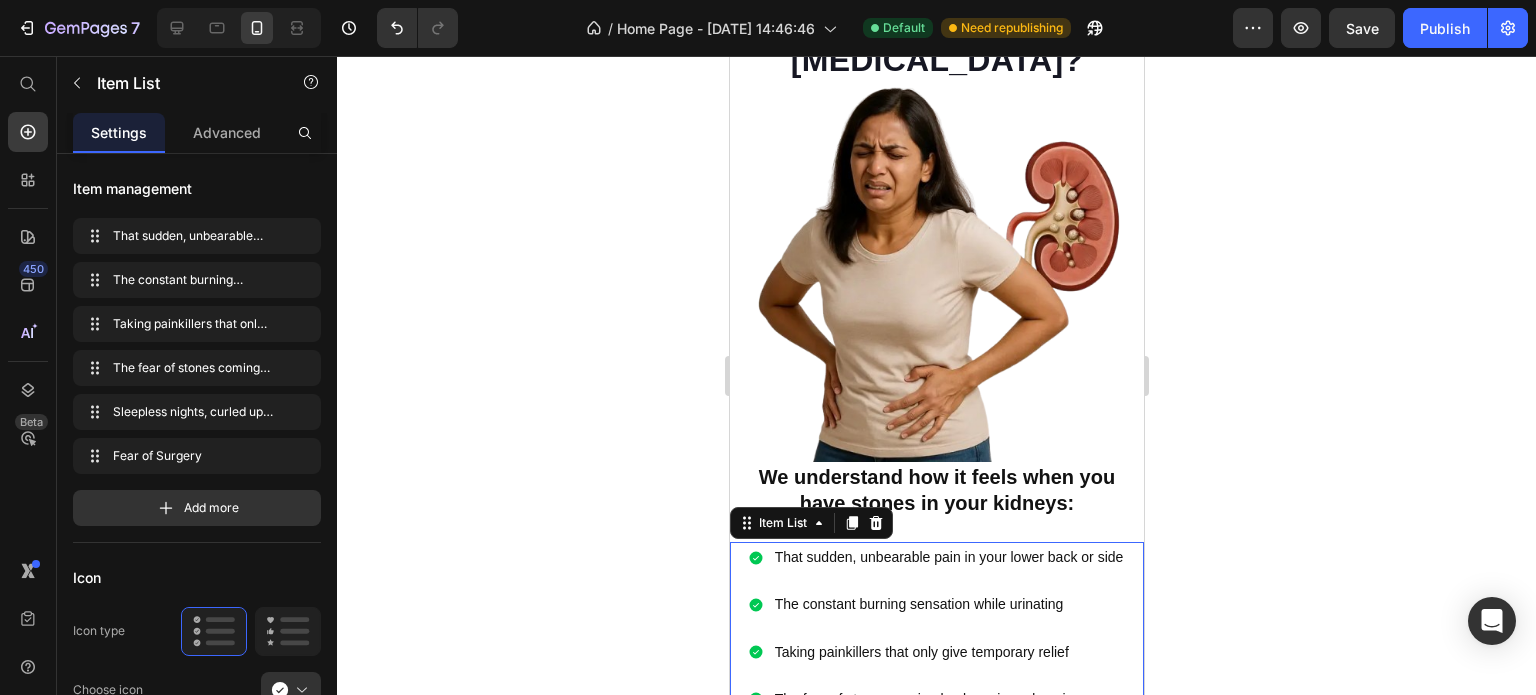 click on "That sudden, unbearable pain in your lower back or side" at bounding box center [948, 557] 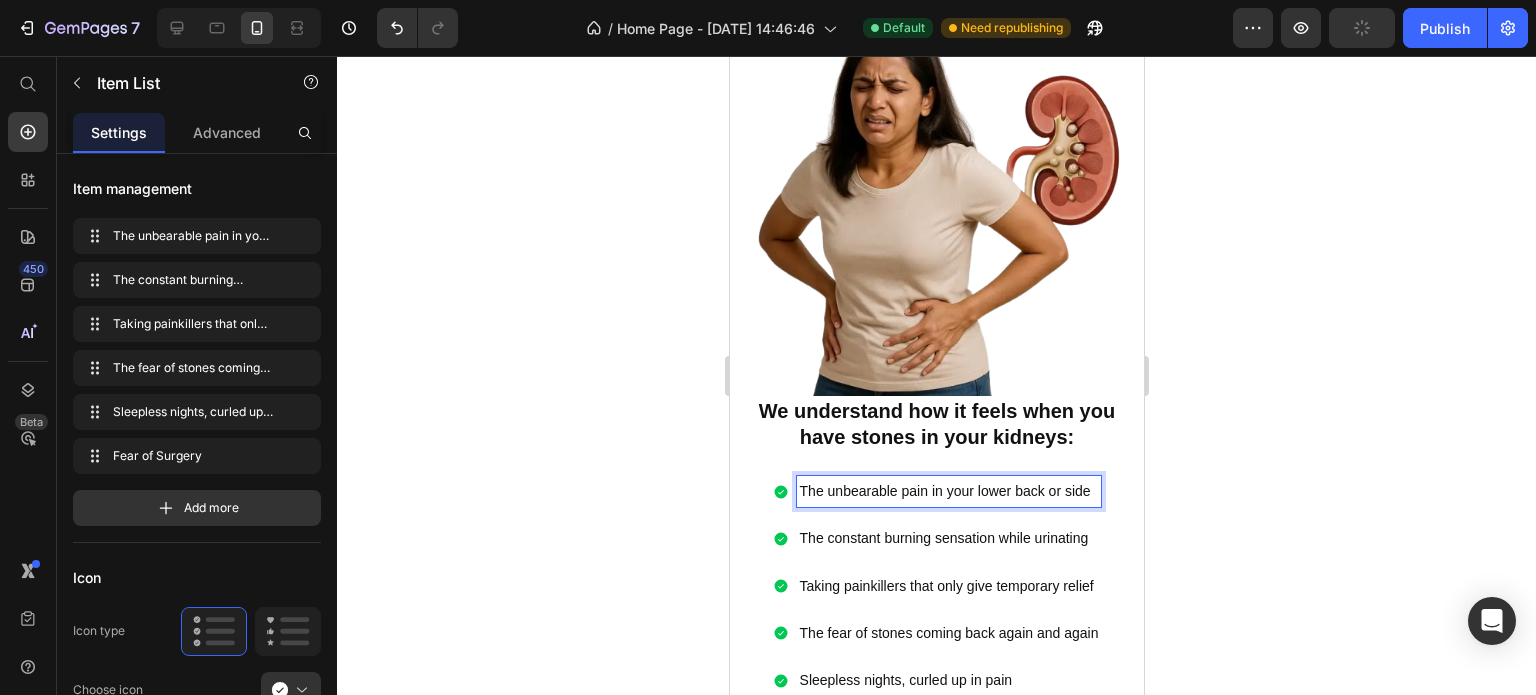 scroll, scrollTop: 1200, scrollLeft: 0, axis: vertical 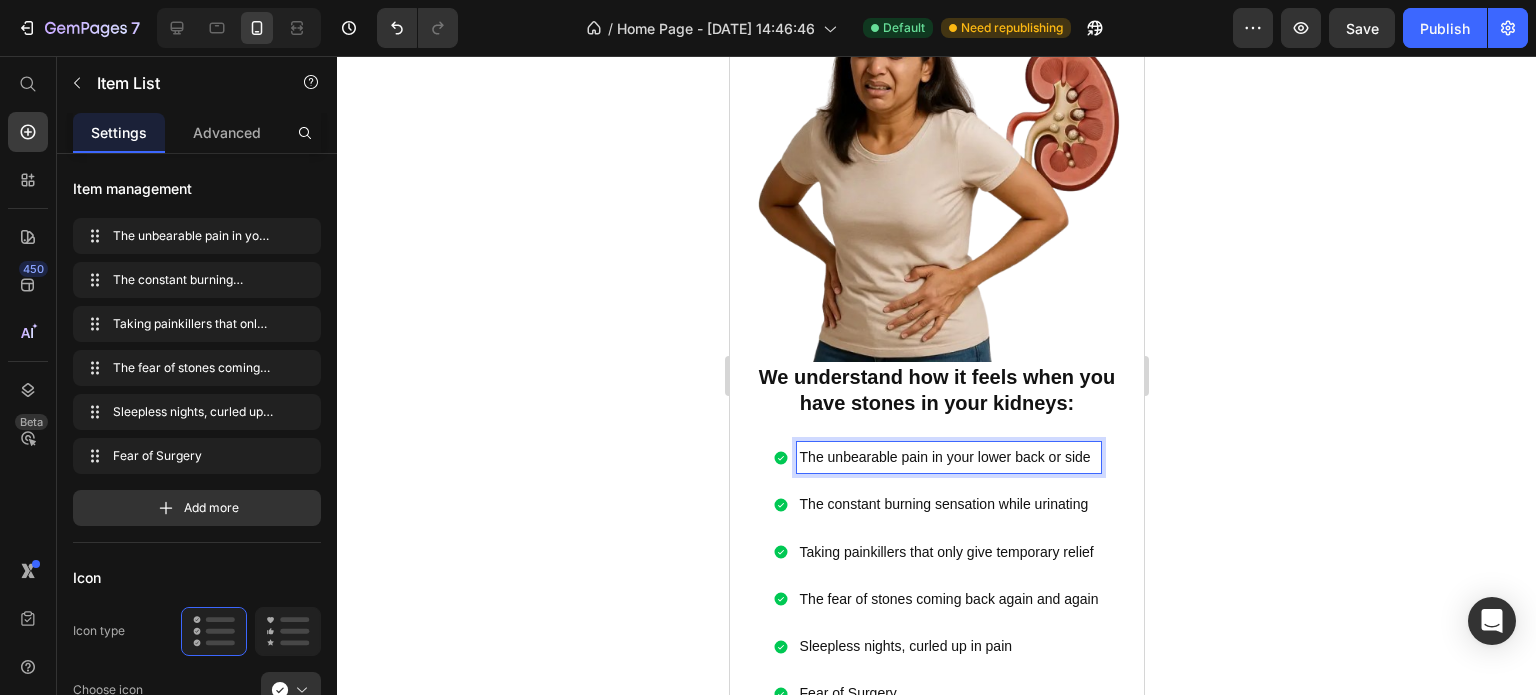 click 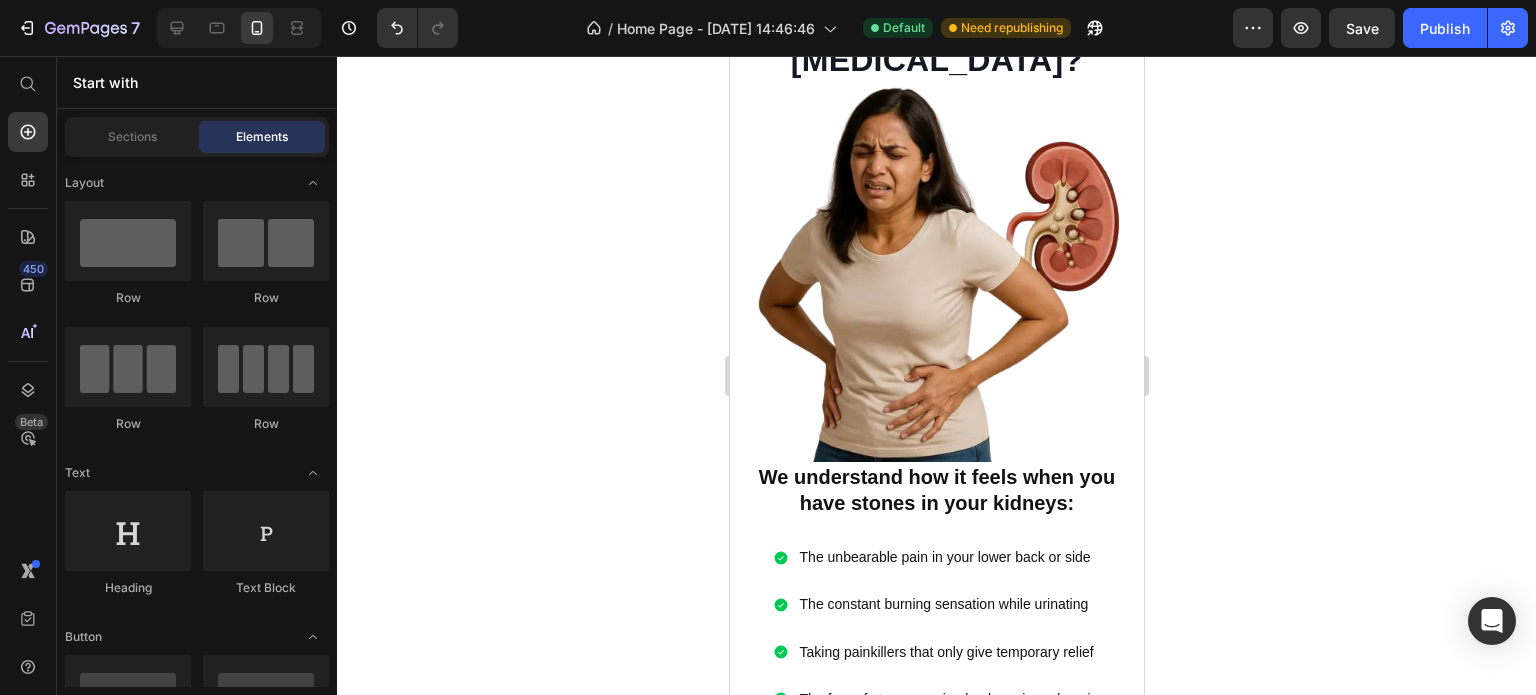 scroll, scrollTop: 1300, scrollLeft: 0, axis: vertical 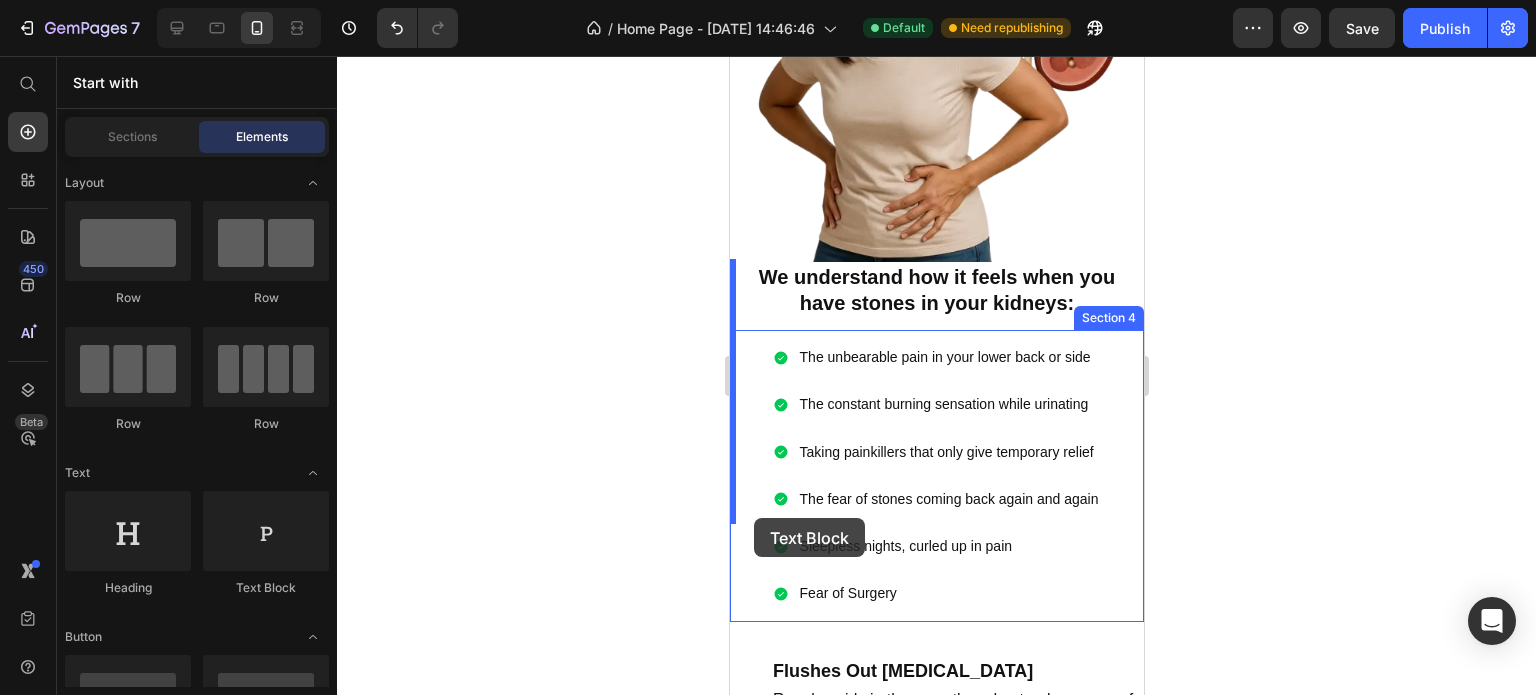 drag, startPoint x: 993, startPoint y: 612, endPoint x: 753, endPoint y: 518, distance: 257.75183 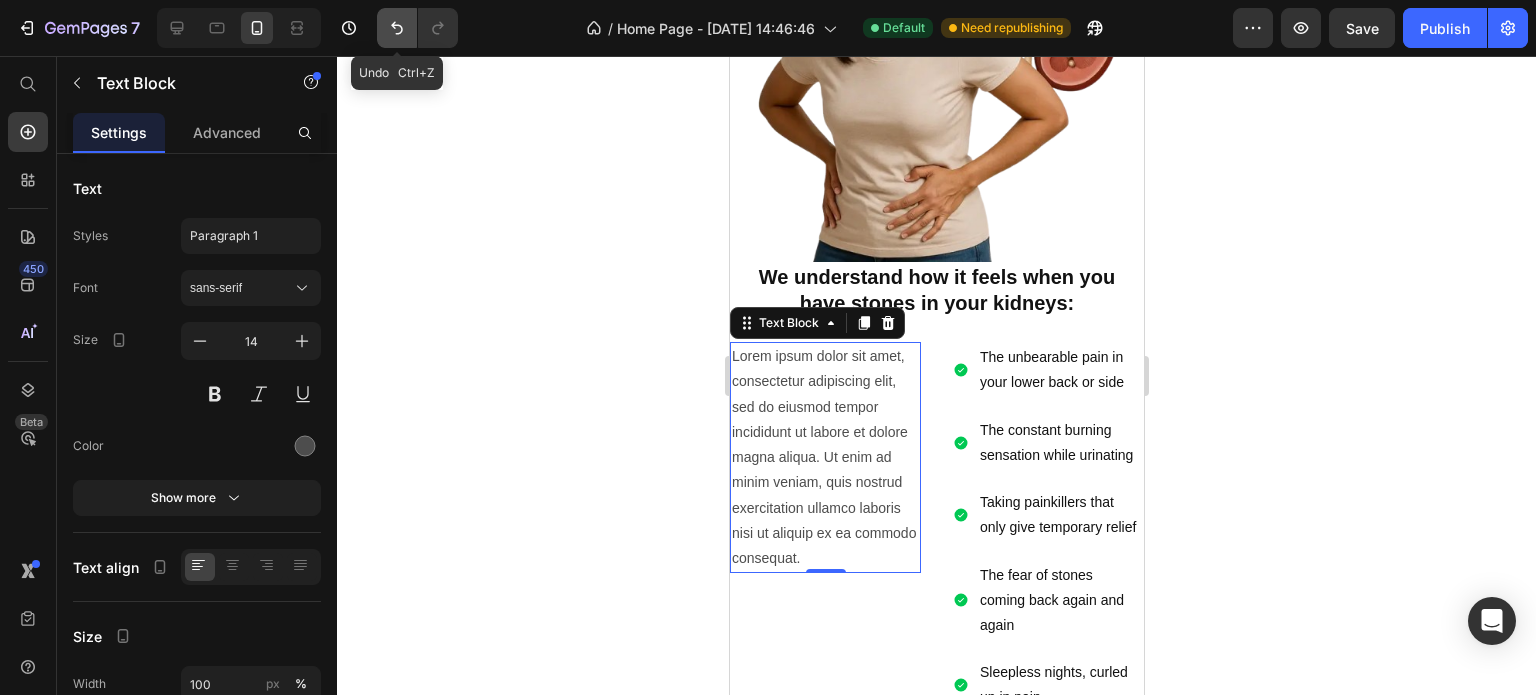 click 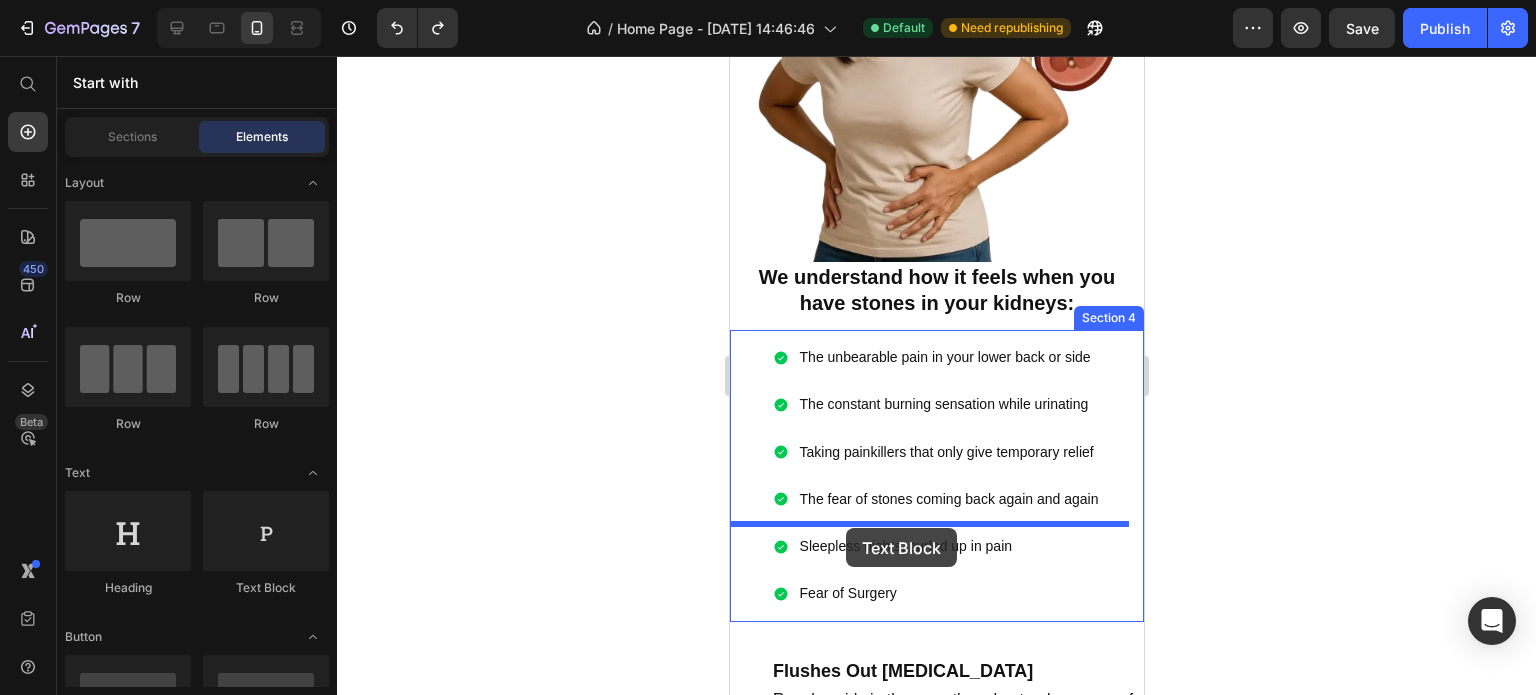 drag, startPoint x: 984, startPoint y: 586, endPoint x: 845, endPoint y: 528, distance: 150.6154 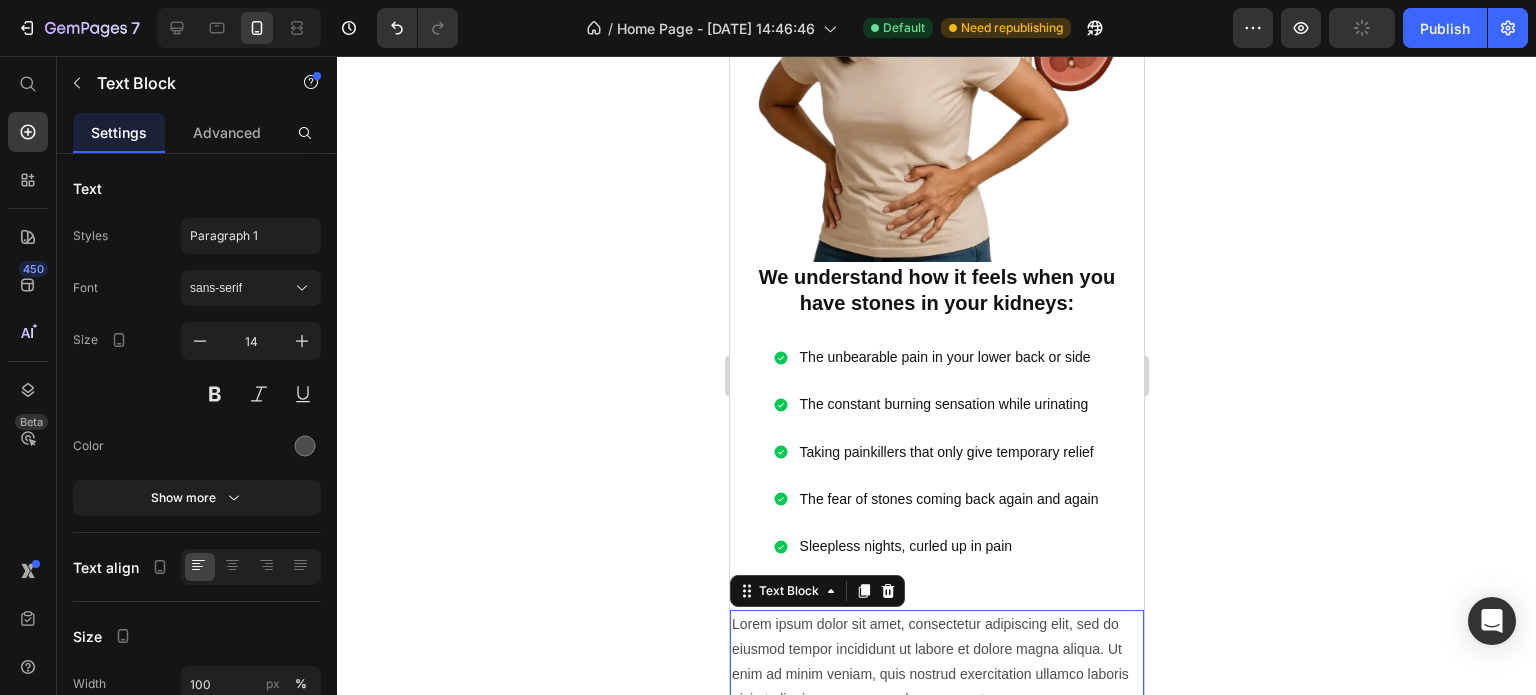 click on "Lorem ipsum dolor sit amet, consectetur adipiscing elit, sed do eiusmod tempor incididunt ut labore et dolore magna aliqua. Ut enim ad minim veniam, quis nostrud exercitation ullamco laboris nisi ut aliquip ex ea commodo consequat." at bounding box center (936, 662) 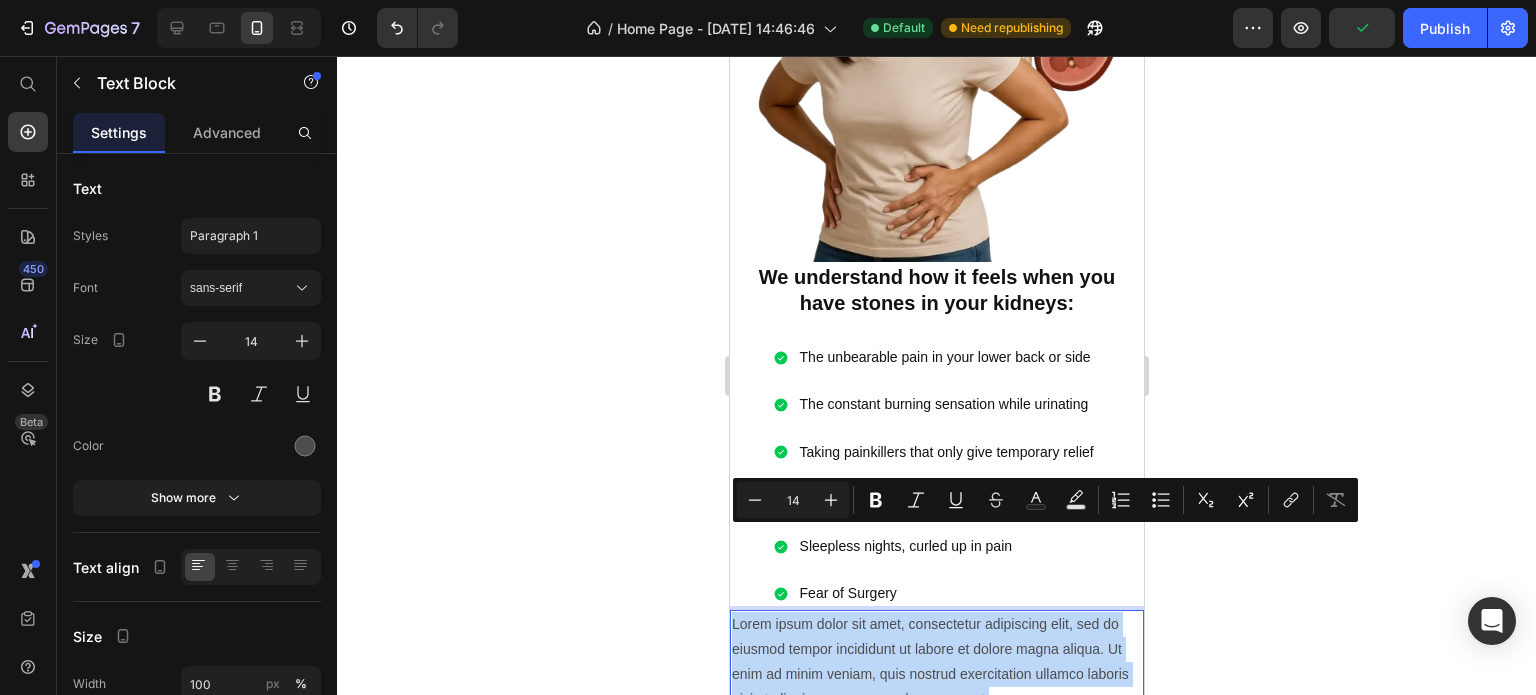 drag, startPoint x: 1042, startPoint y: 614, endPoint x: 1457, endPoint y: 584, distance: 416.08292 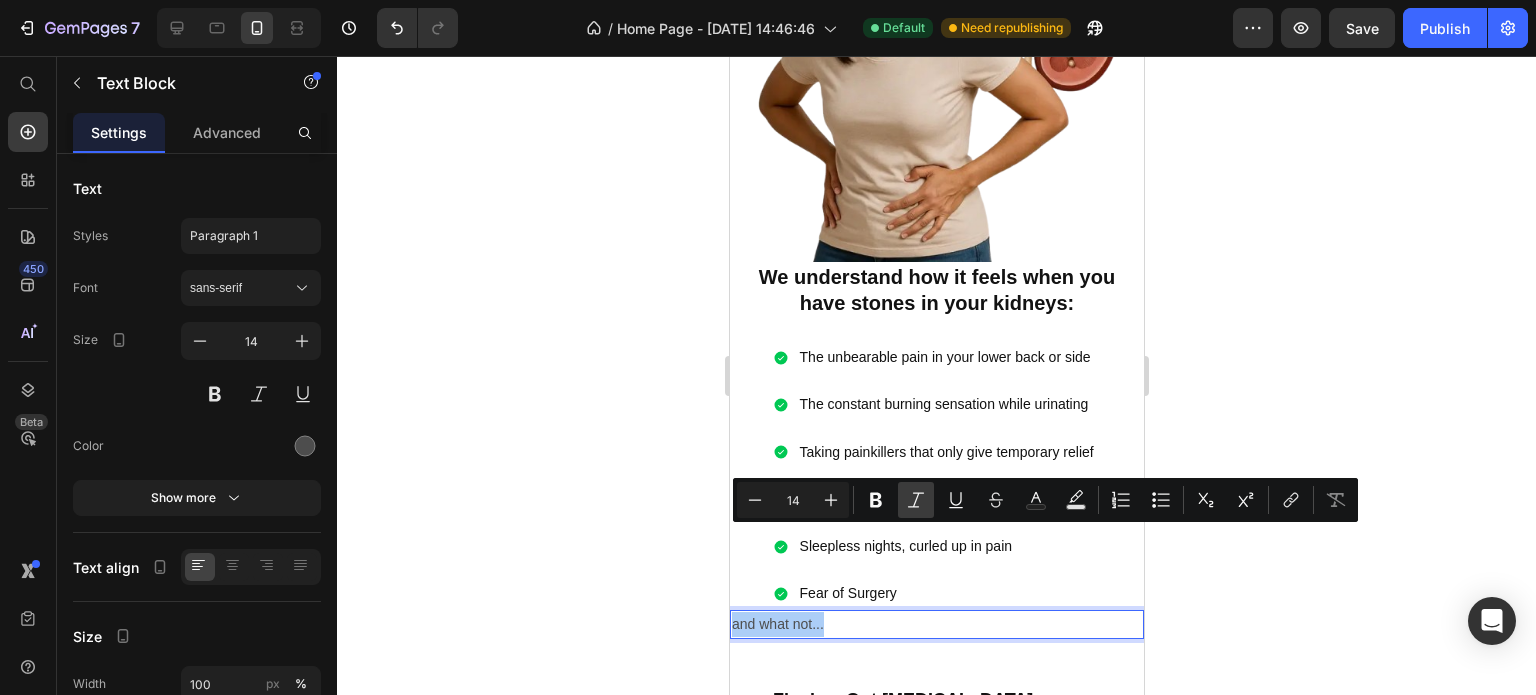 click on "Italic" at bounding box center (916, 500) 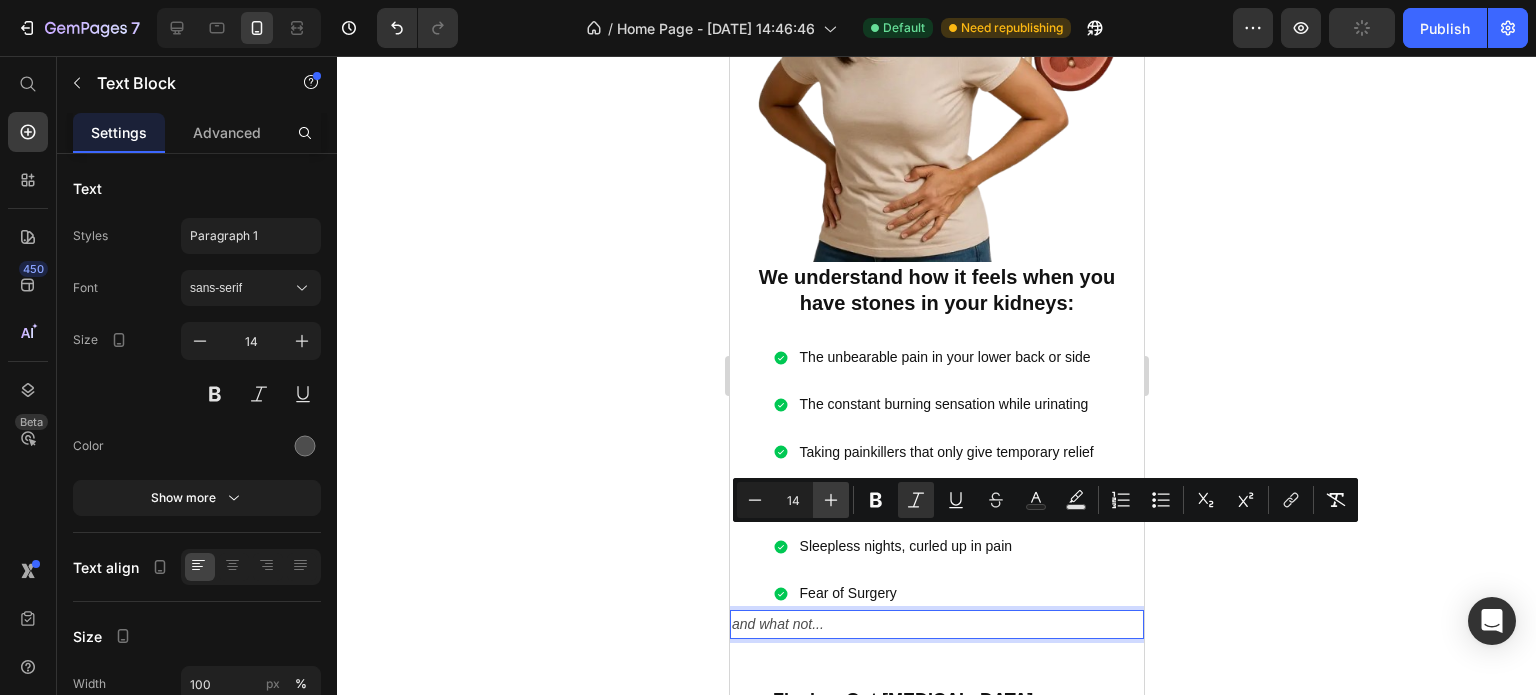 click 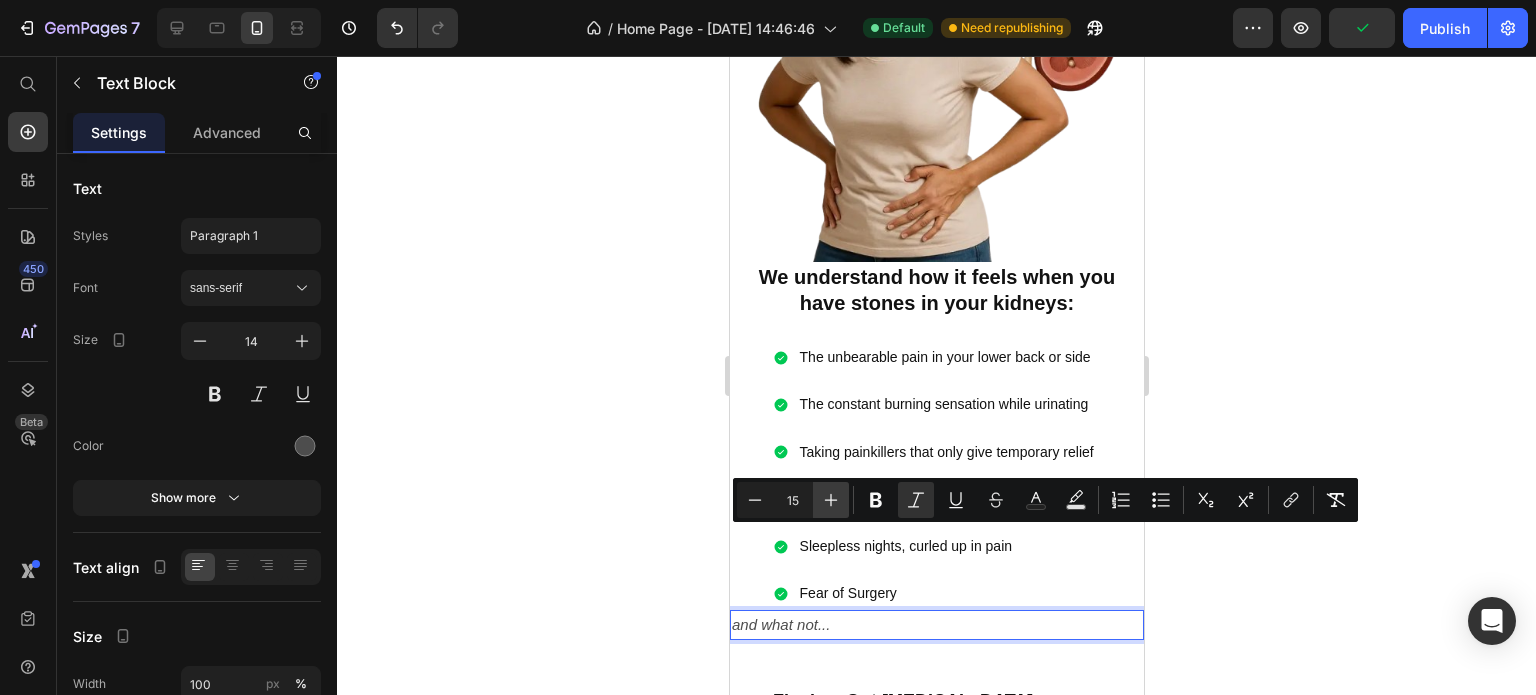 click 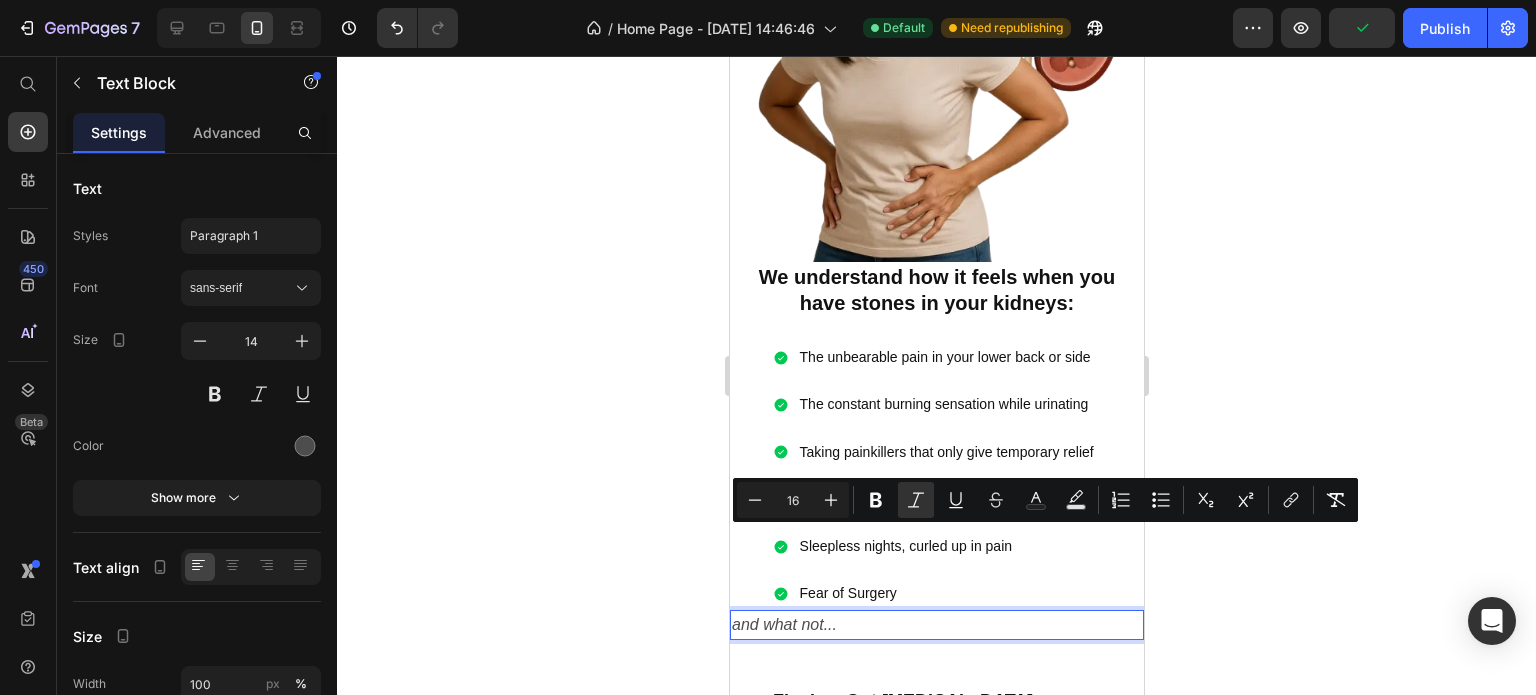 click 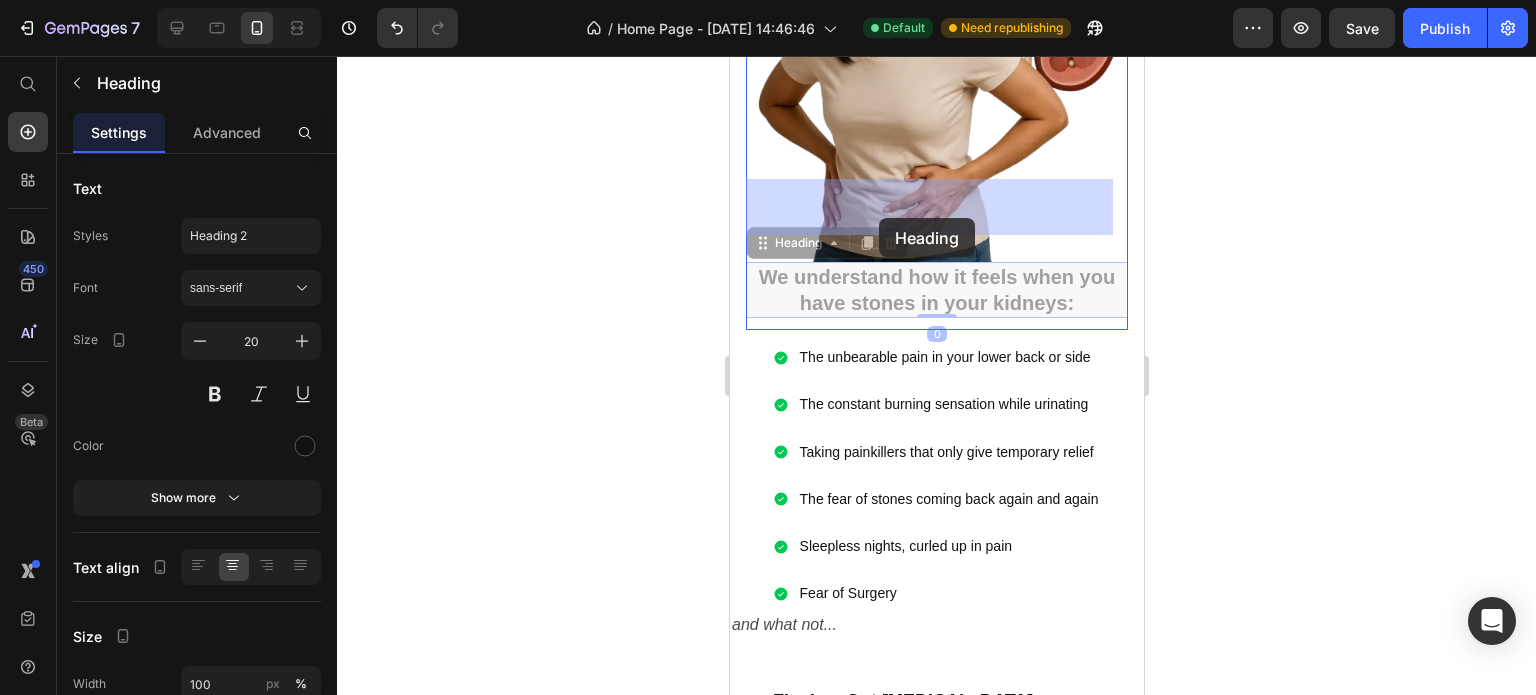 drag, startPoint x: 749, startPoint y: 187, endPoint x: 878, endPoint y: 218, distance: 132.67253 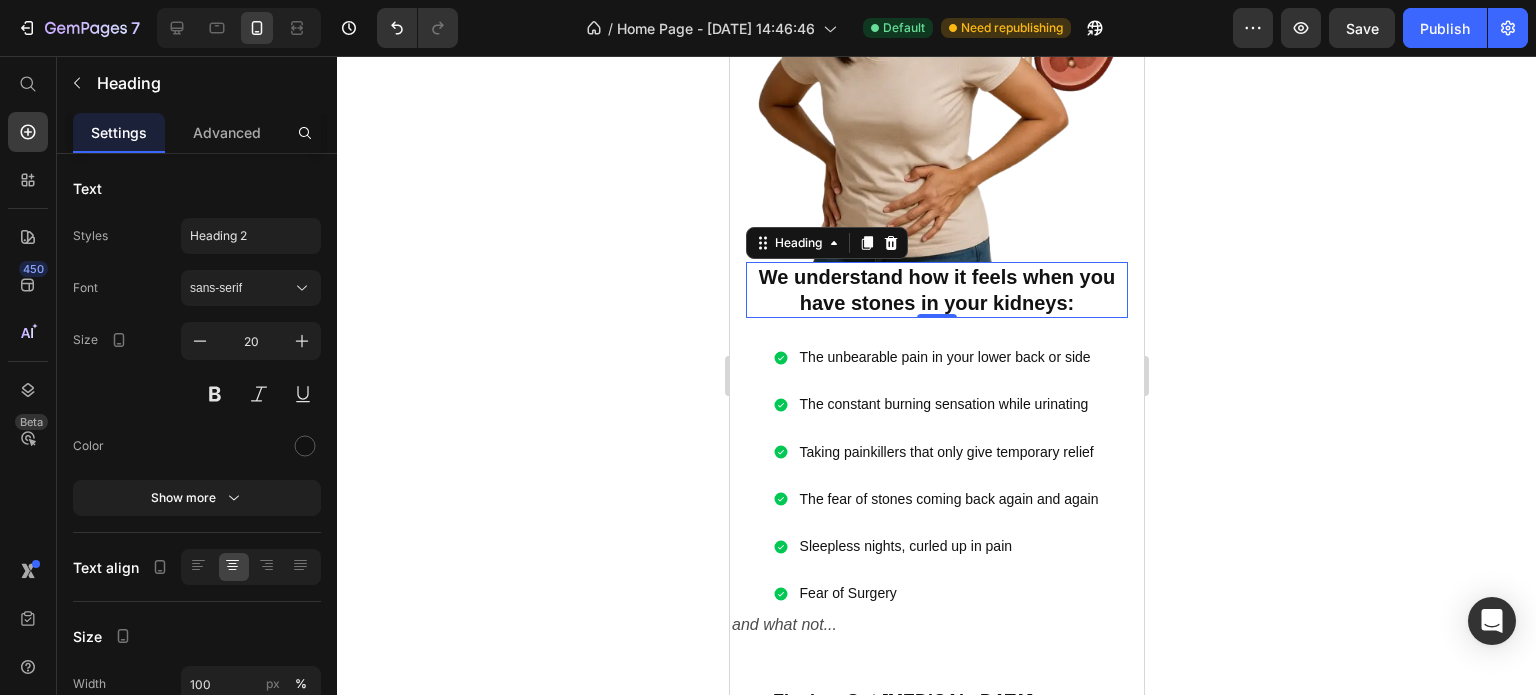 click on "We understand how it feels when you have stones in your kidneys:" at bounding box center (936, 290) 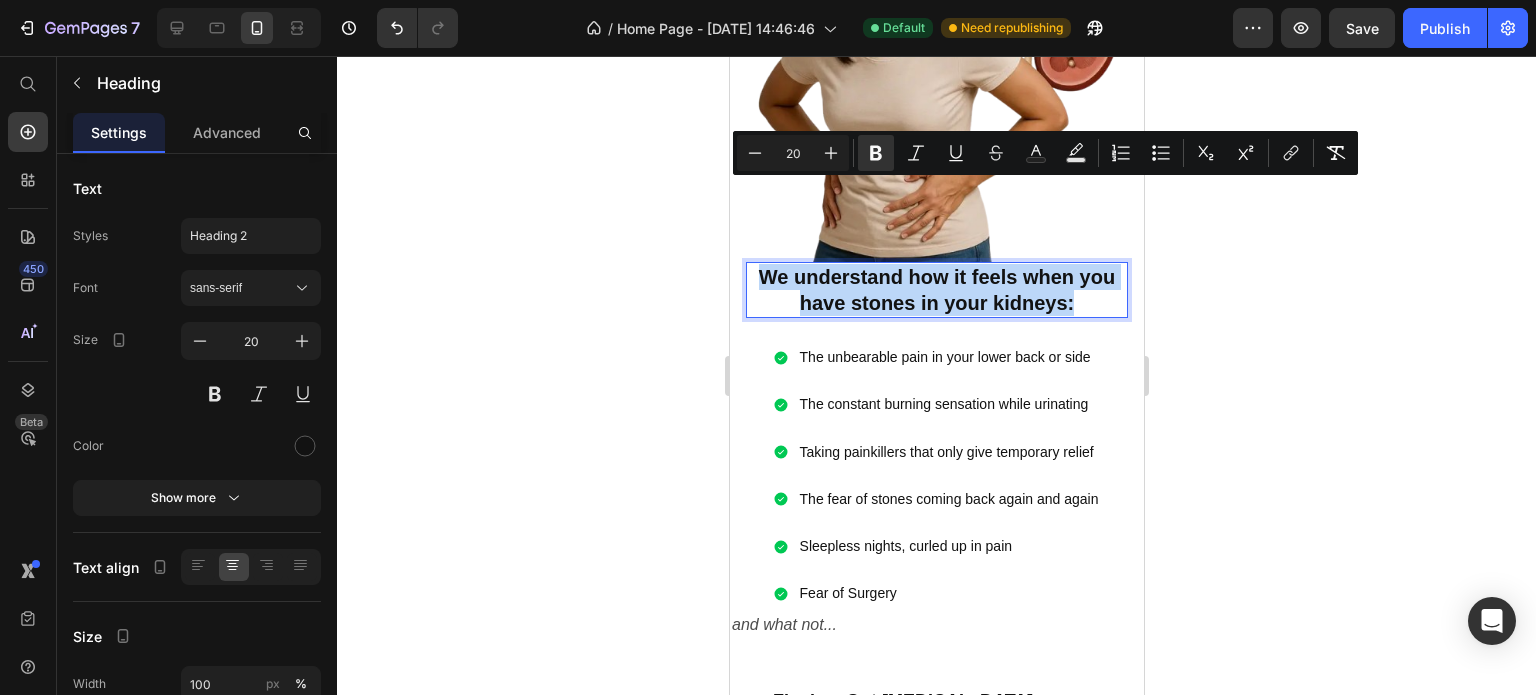 drag, startPoint x: 1074, startPoint y: 220, endPoint x: 753, endPoint y: 194, distance: 322.05124 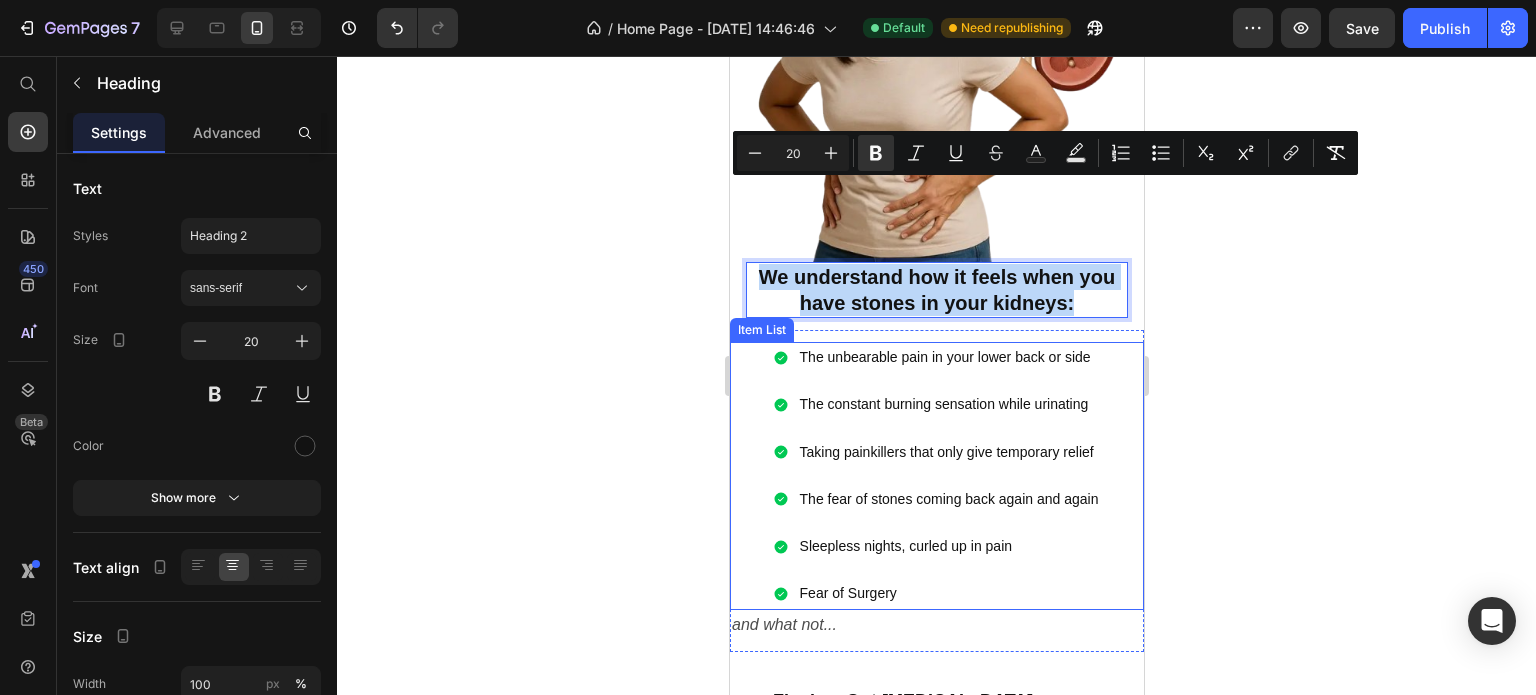 click on "The unbearable pain in your lower back or side" at bounding box center [948, 357] 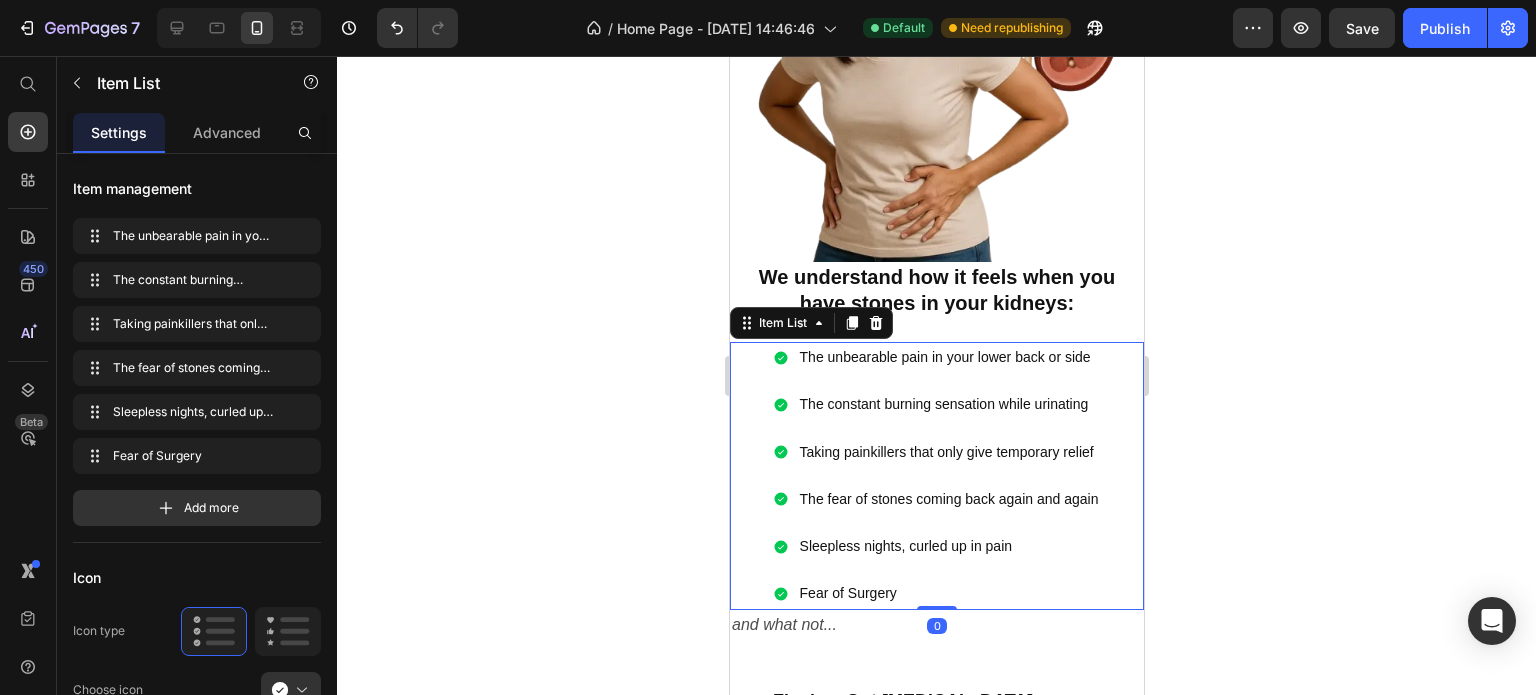 click on "The unbearable pain in your lower back or side" at bounding box center (948, 357) 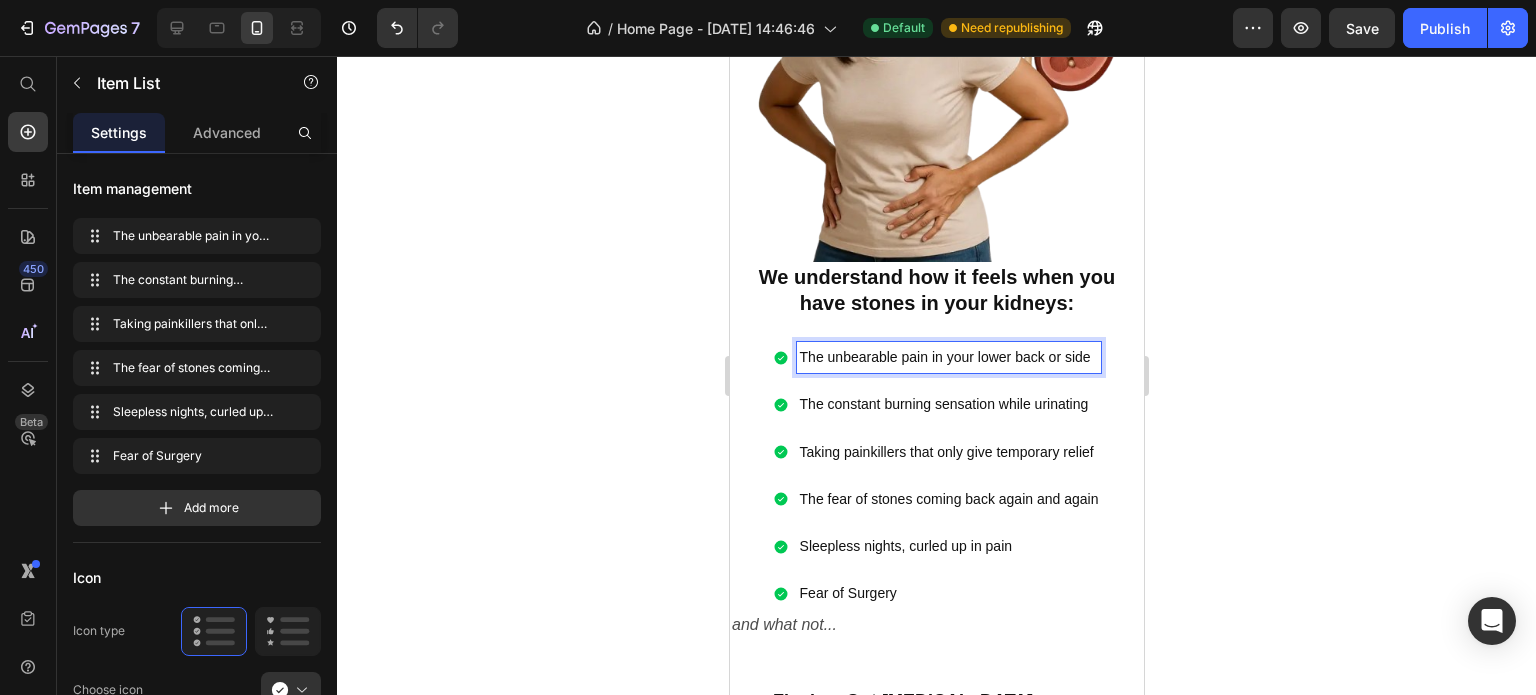click on "The unbearable pain in your lower back or side" at bounding box center [948, 357] 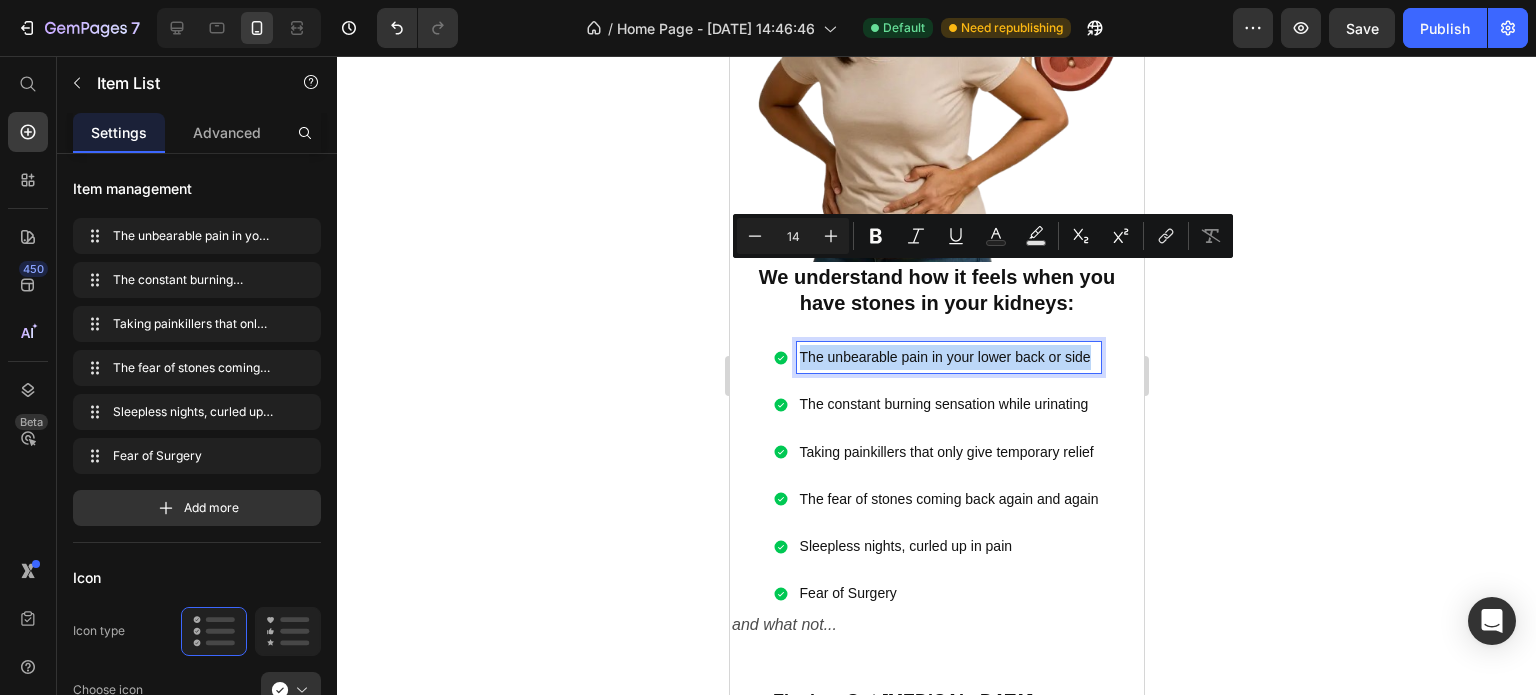 copy on "The unbearable pain in your lower back or side" 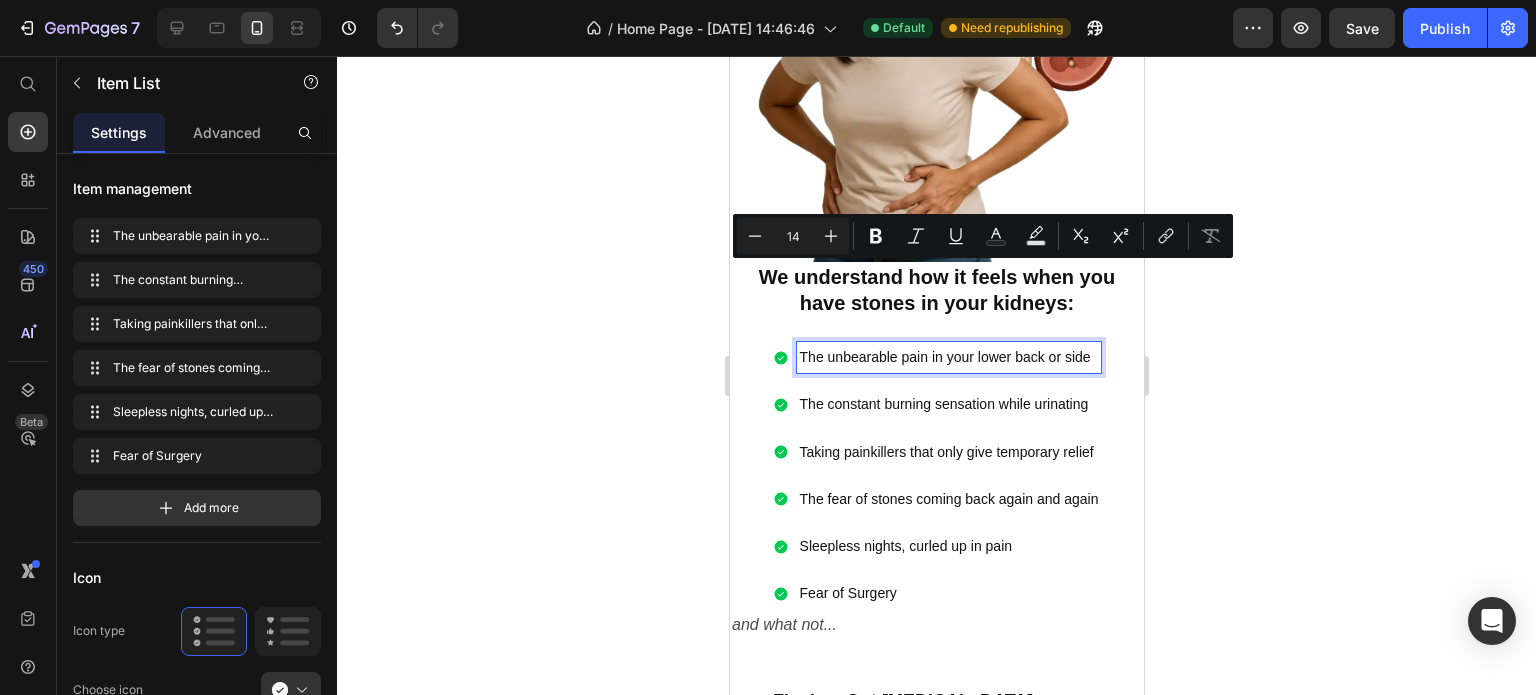 click on "The constant burning sensation while urinating" at bounding box center [948, 404] 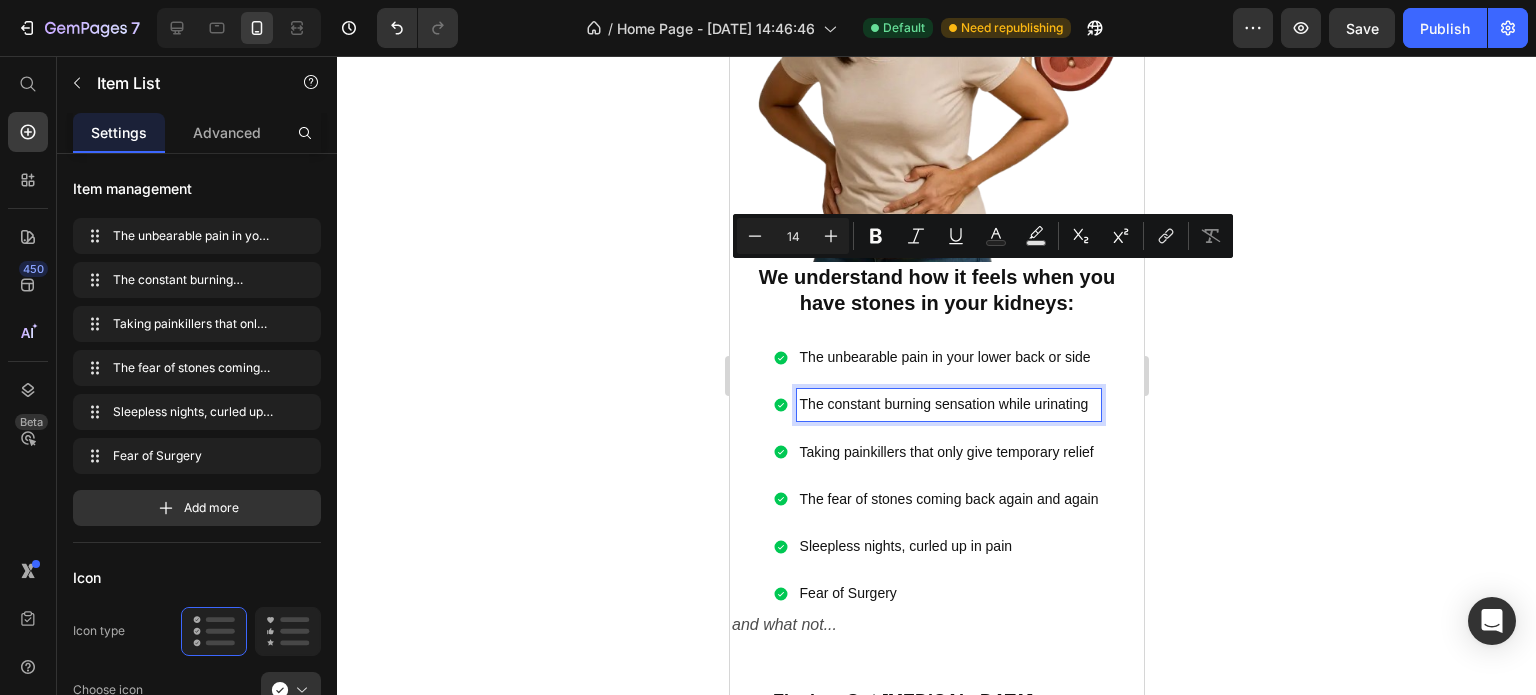 click on "The constant burning sensation while urinating" at bounding box center [948, 404] 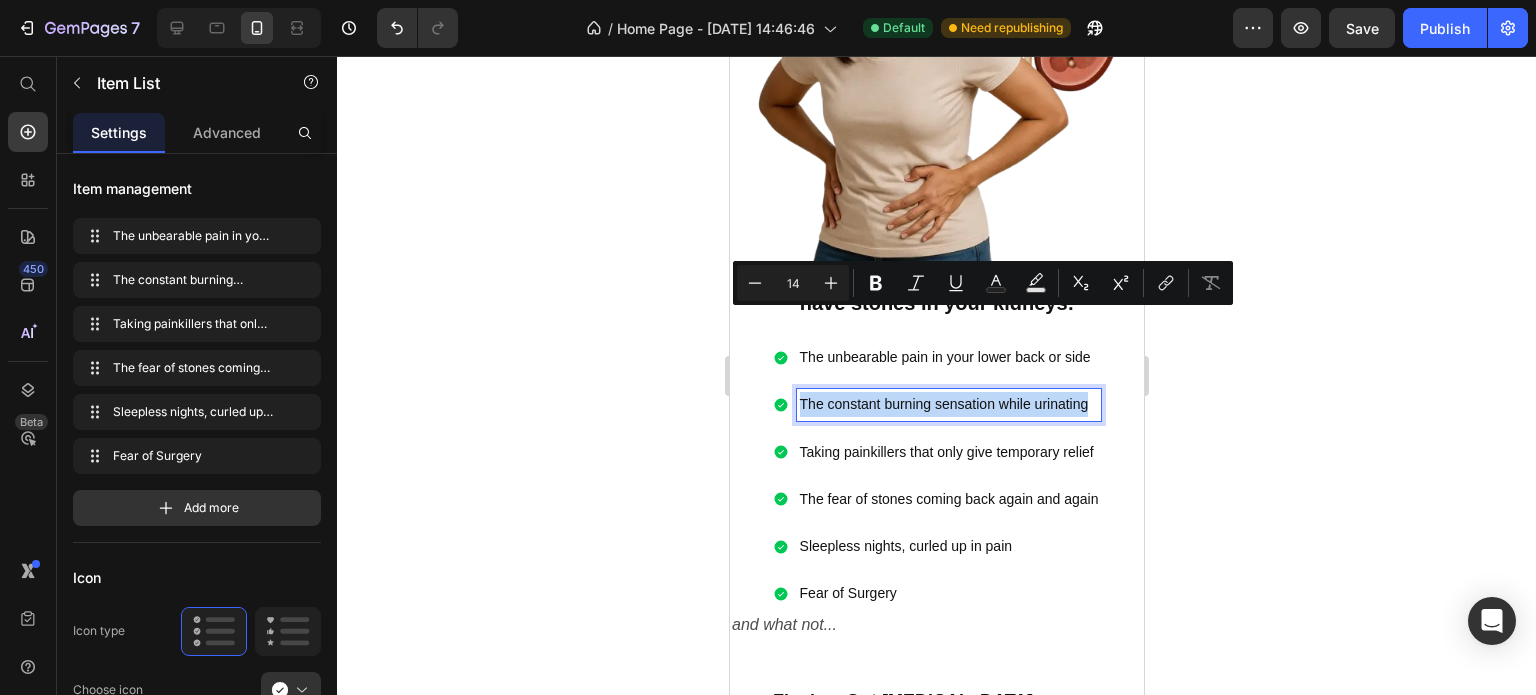copy on "The constant burning sensation while urinating" 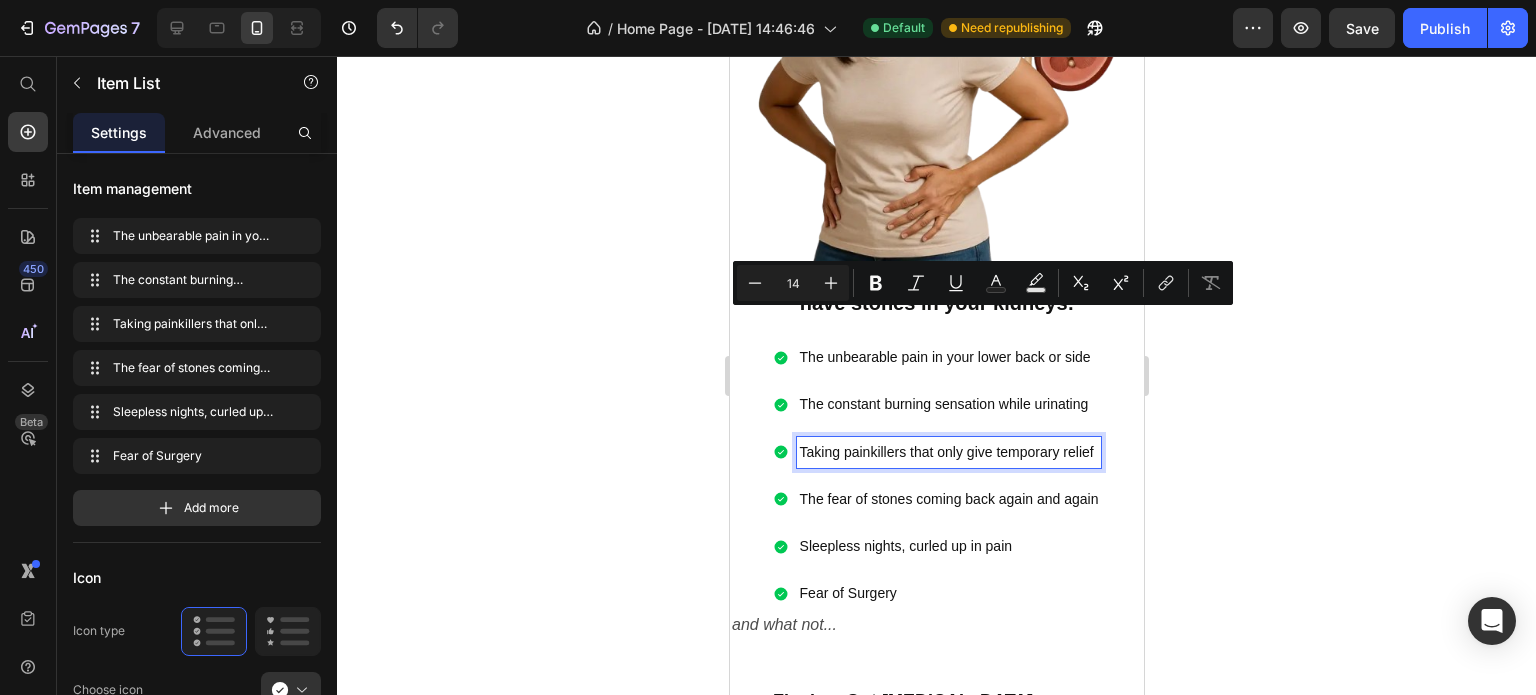 click on "Taking painkillers that only give temporary relief" at bounding box center [948, 452] 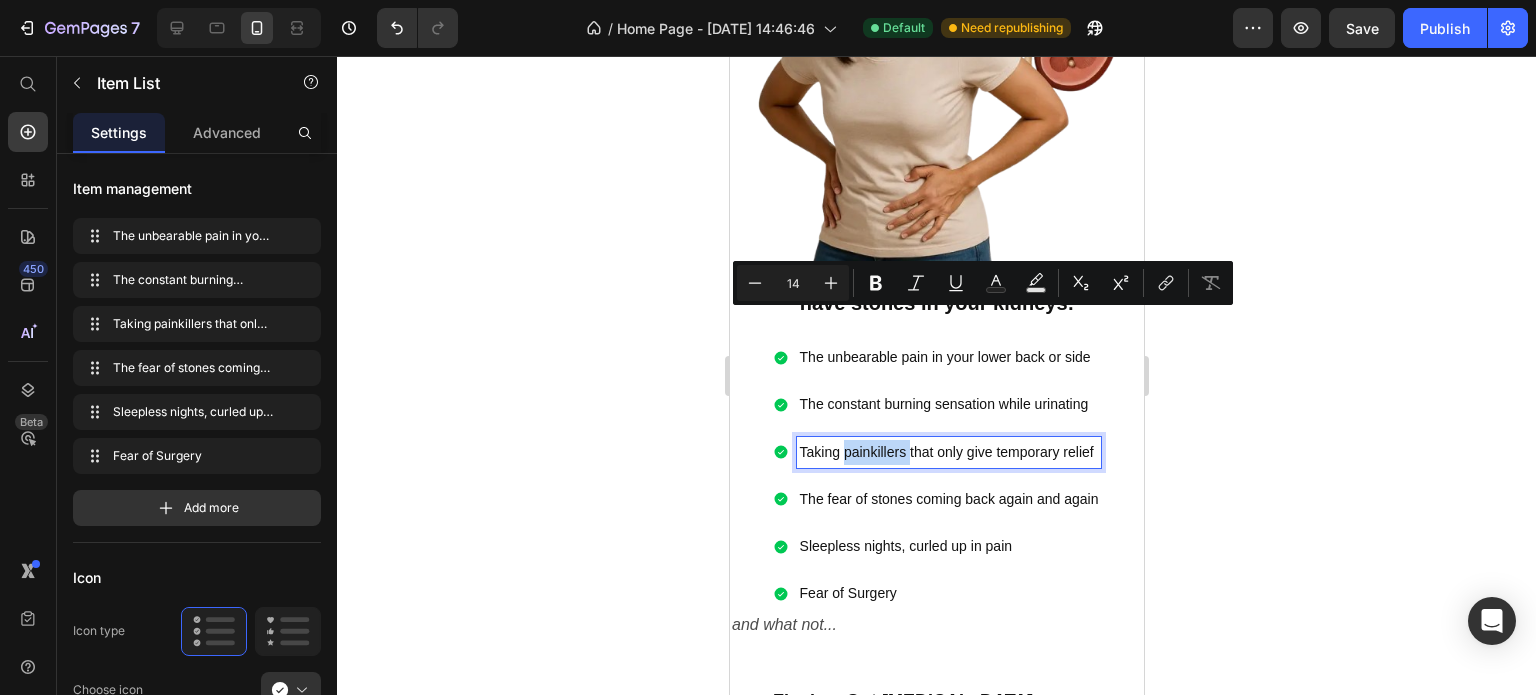click on "Taking painkillers that only give temporary relief" at bounding box center (948, 452) 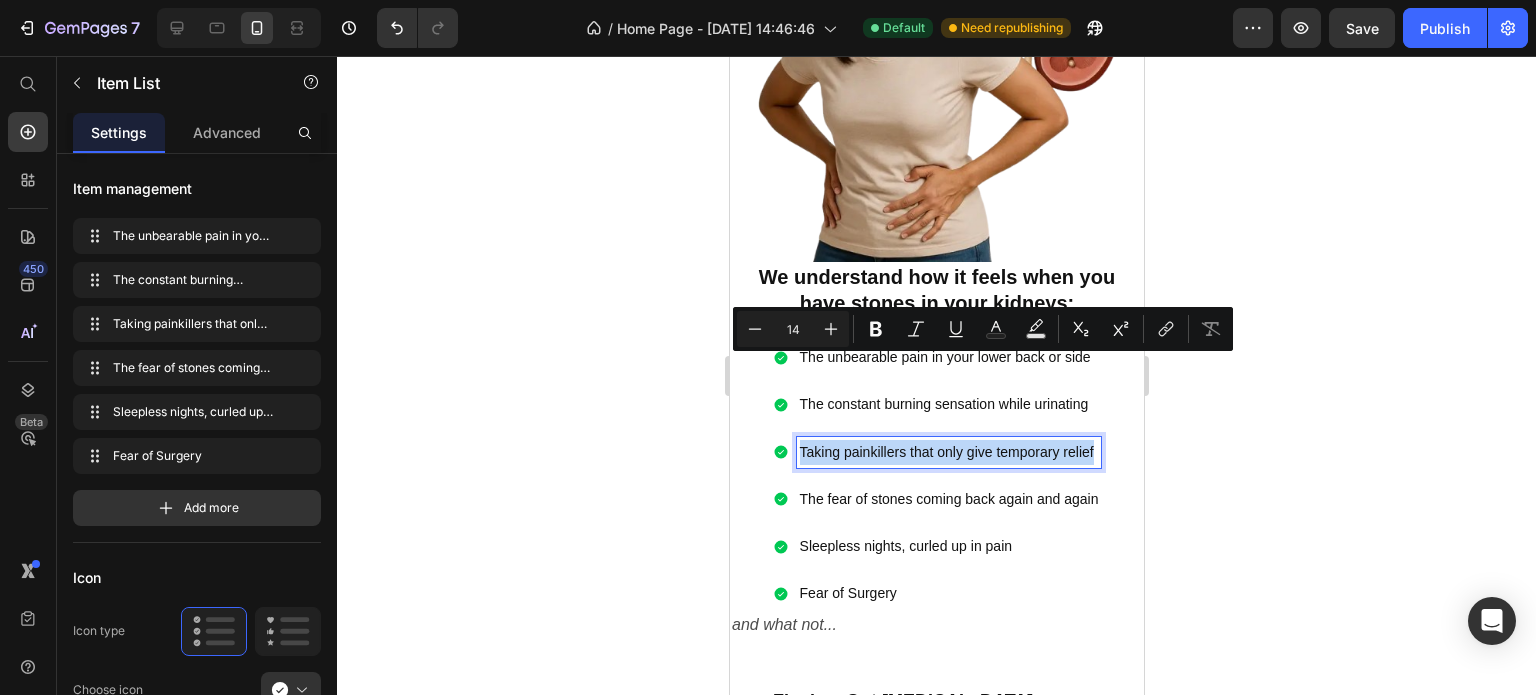 copy on "Taking painkillers that only give temporary relief" 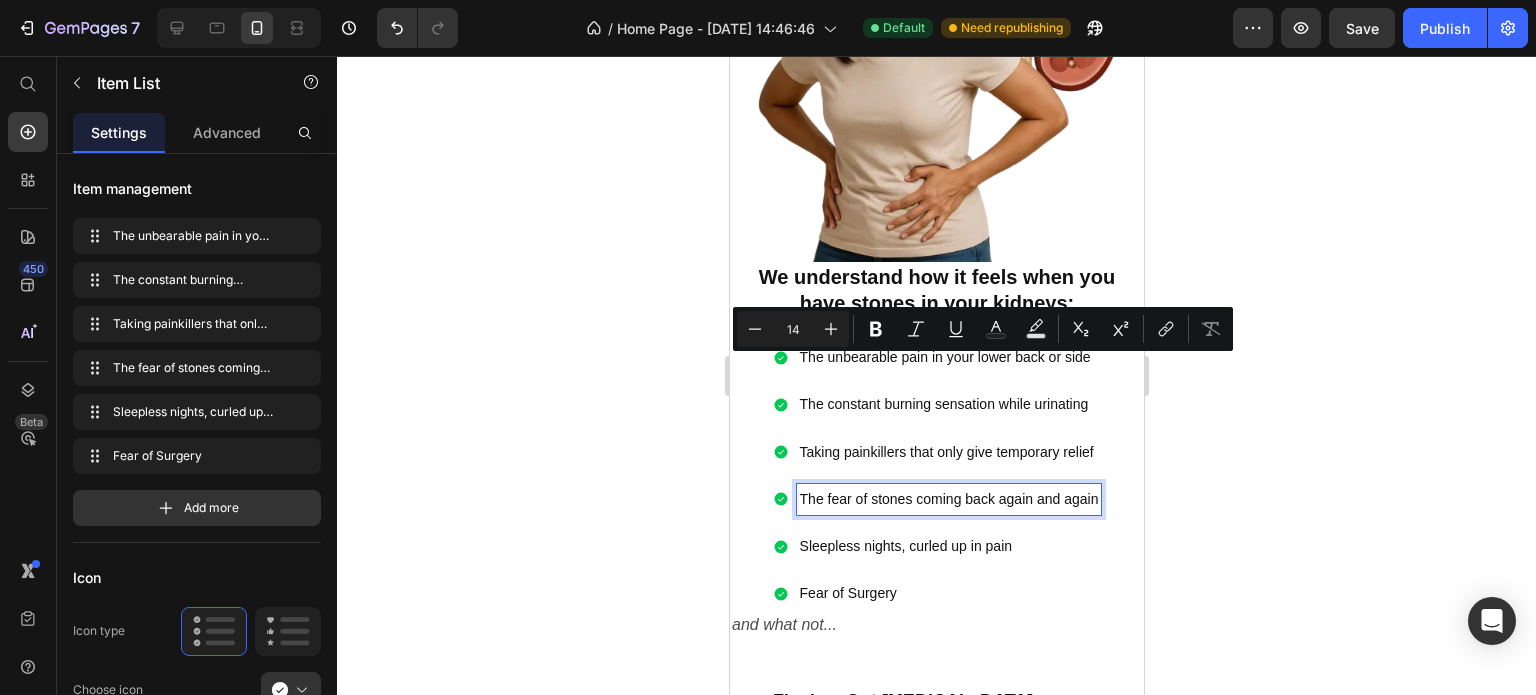 click on "The fear of stones coming back again and again" at bounding box center [948, 499] 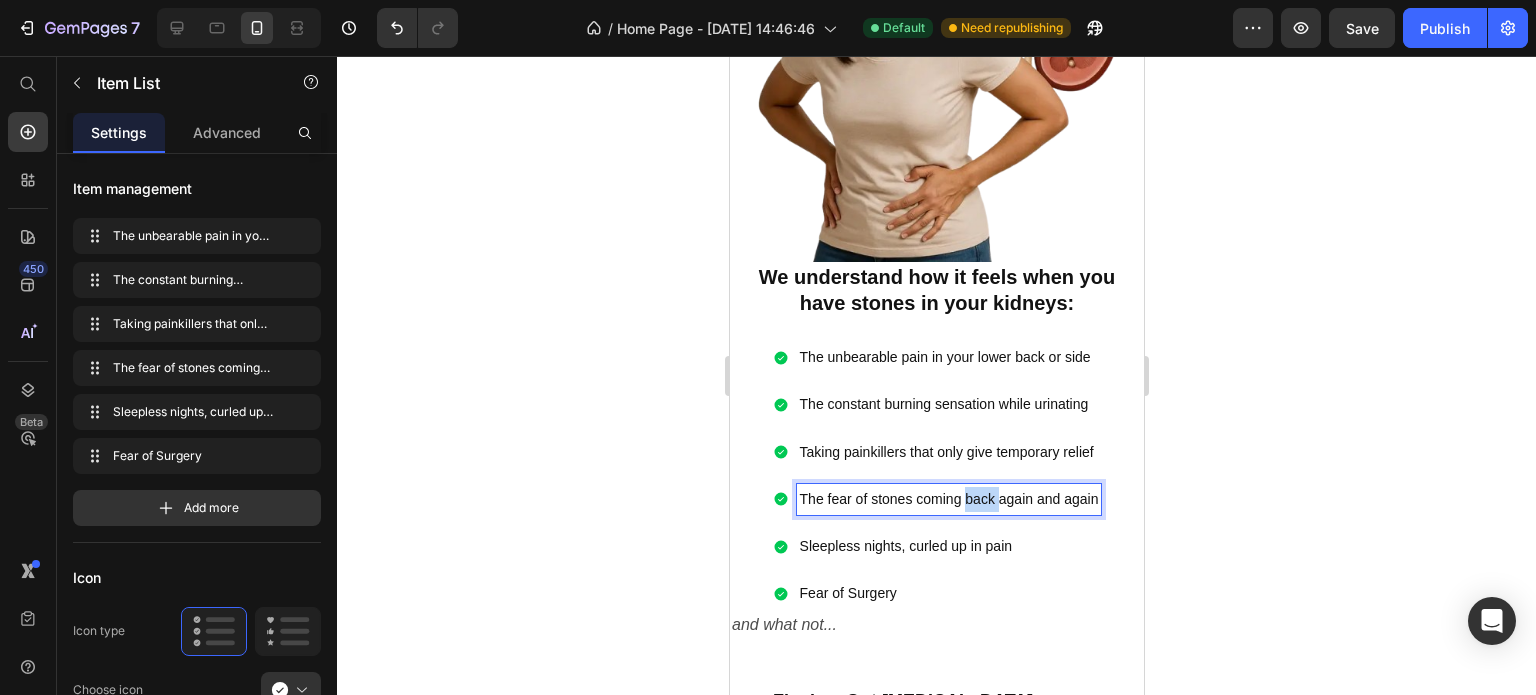 click on "The fear of stones coming back again and again" at bounding box center (948, 499) 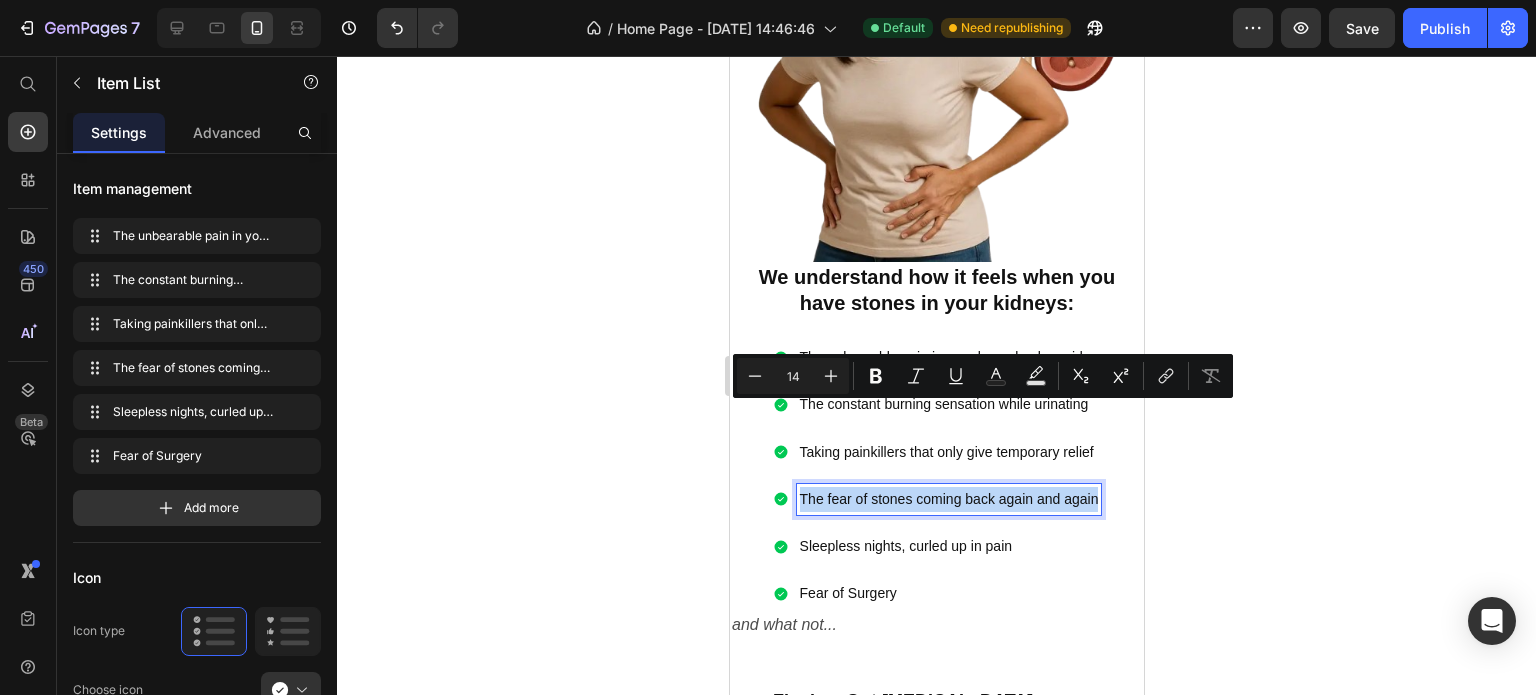 copy on "The fear of stones coming back again and again" 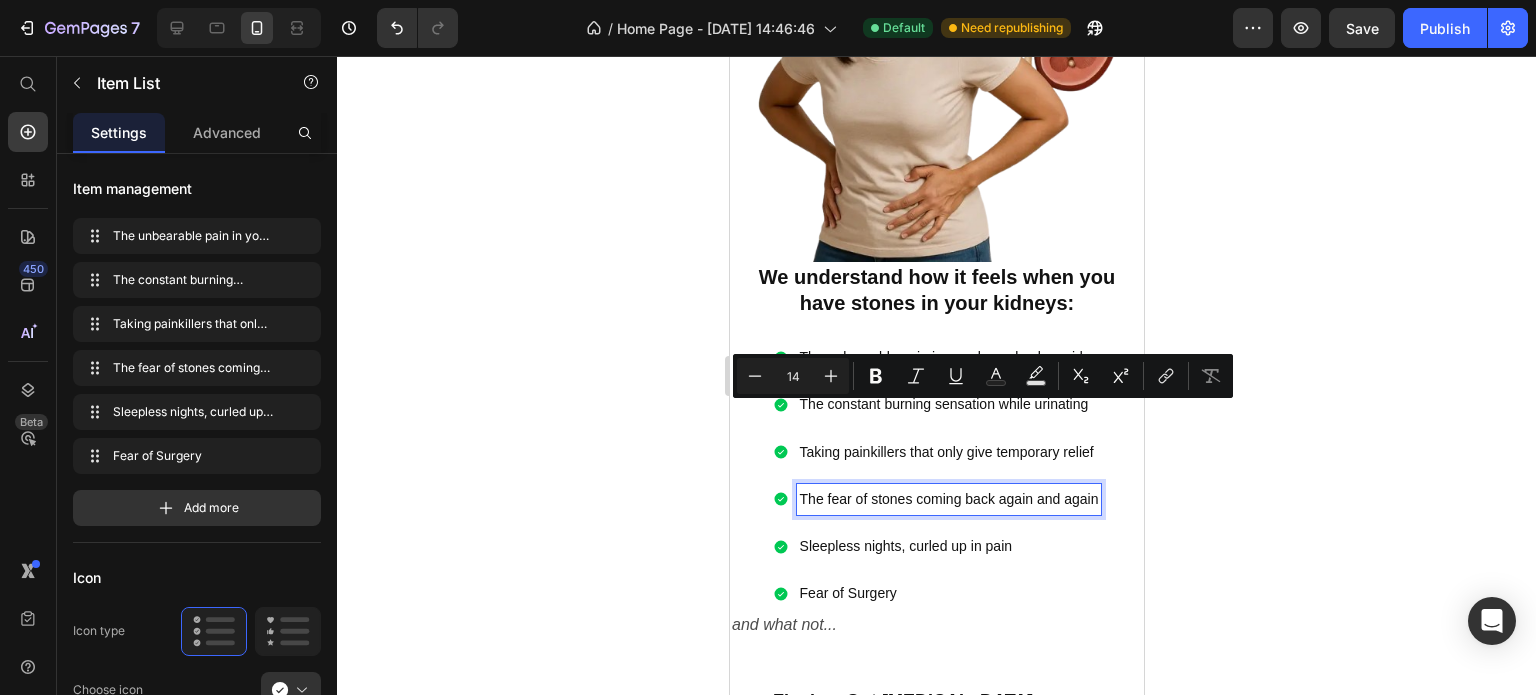 click on "Sleepless nights, curled up in pain" at bounding box center (948, 546) 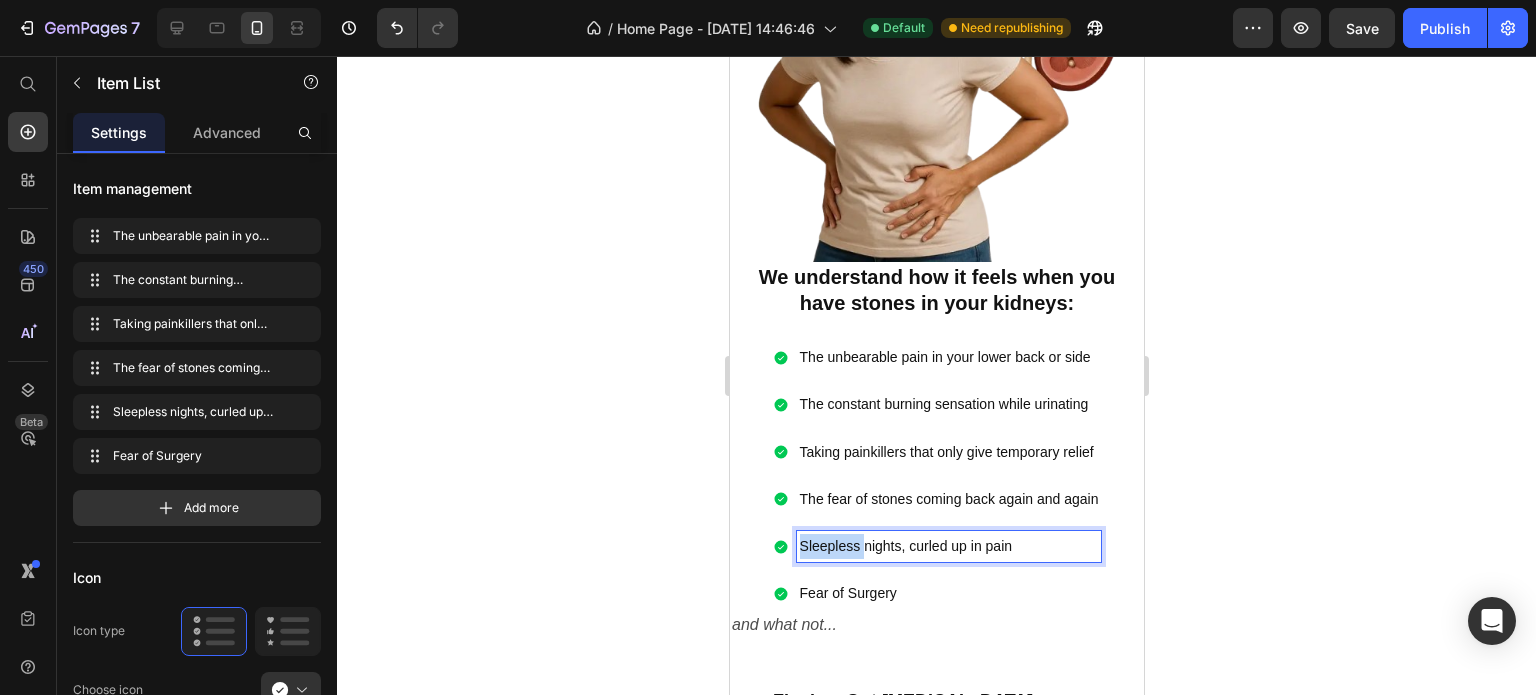 click on "Sleepless nights, curled up in pain" at bounding box center (948, 546) 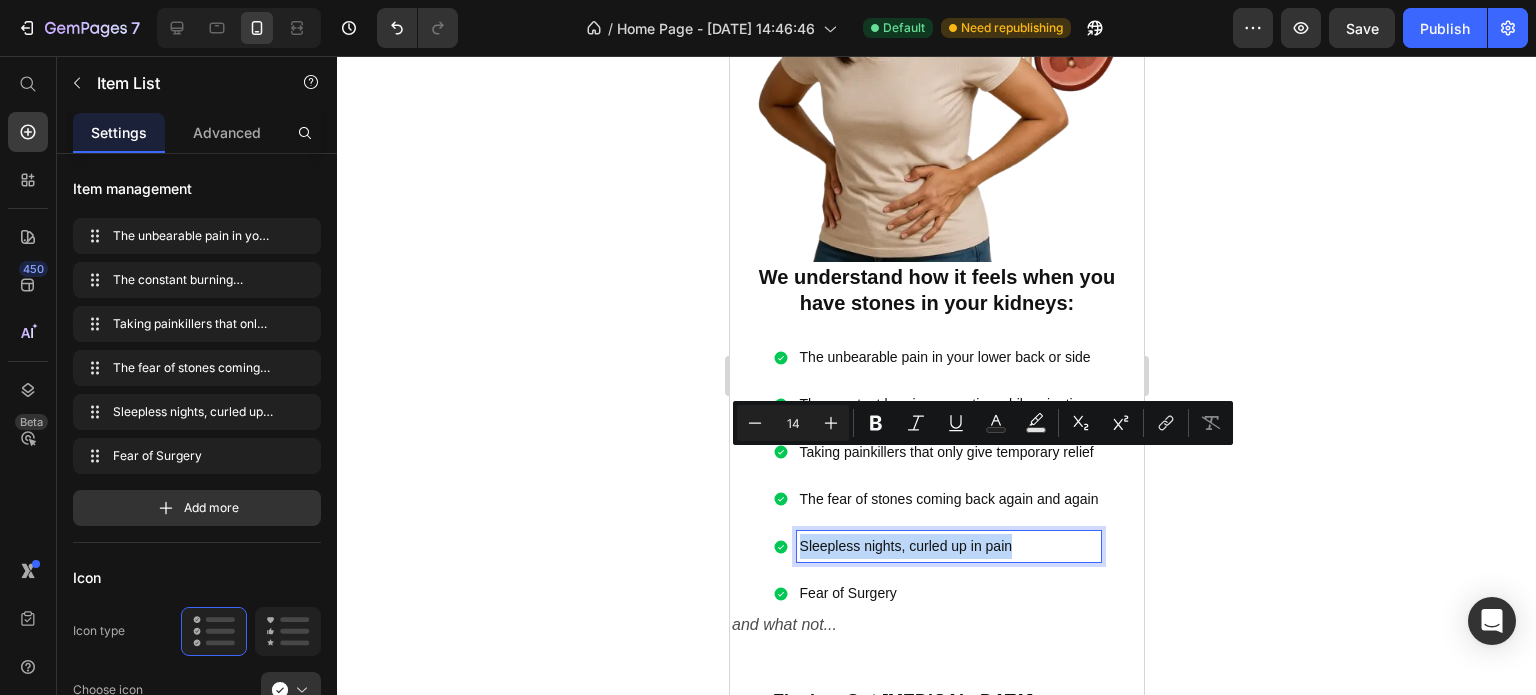 copy on "Sleepless nights, curled up in pain" 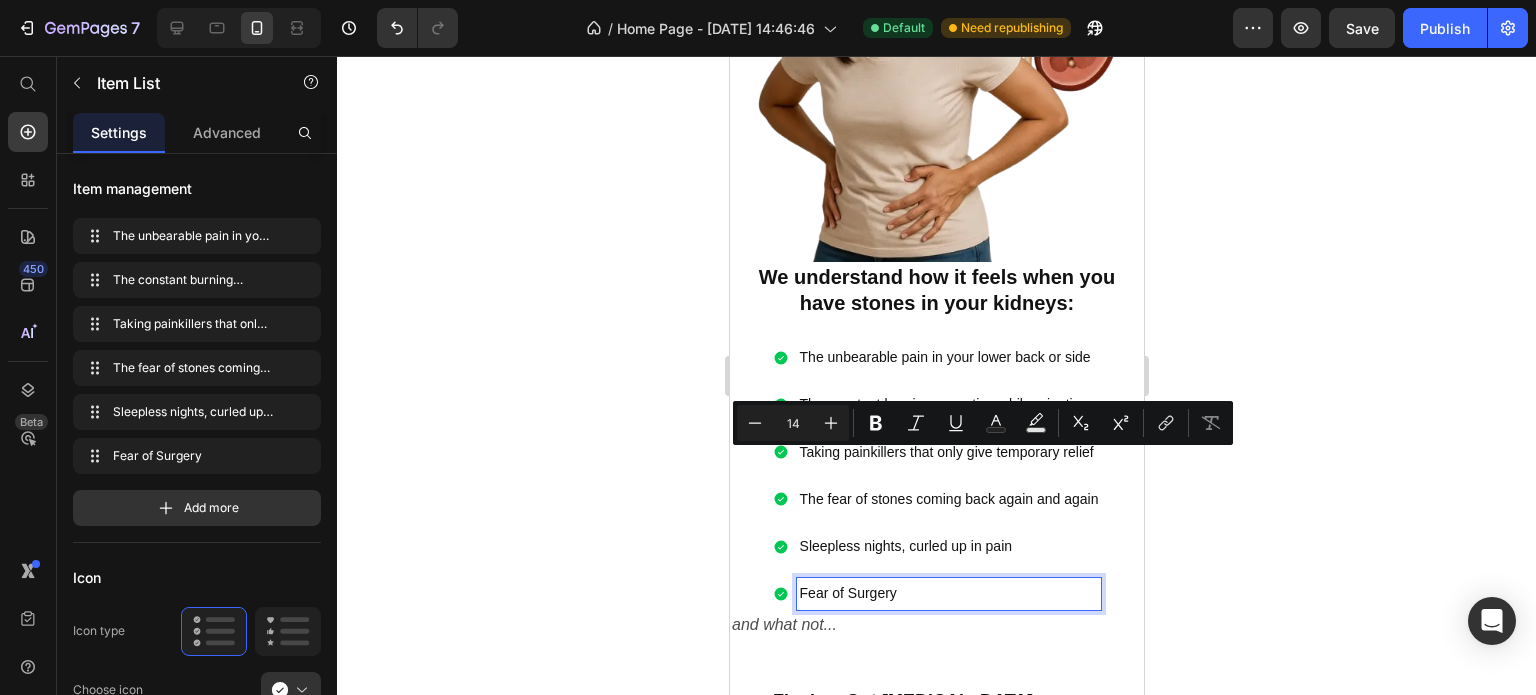 click on "Fear of Surgery" at bounding box center (948, 593) 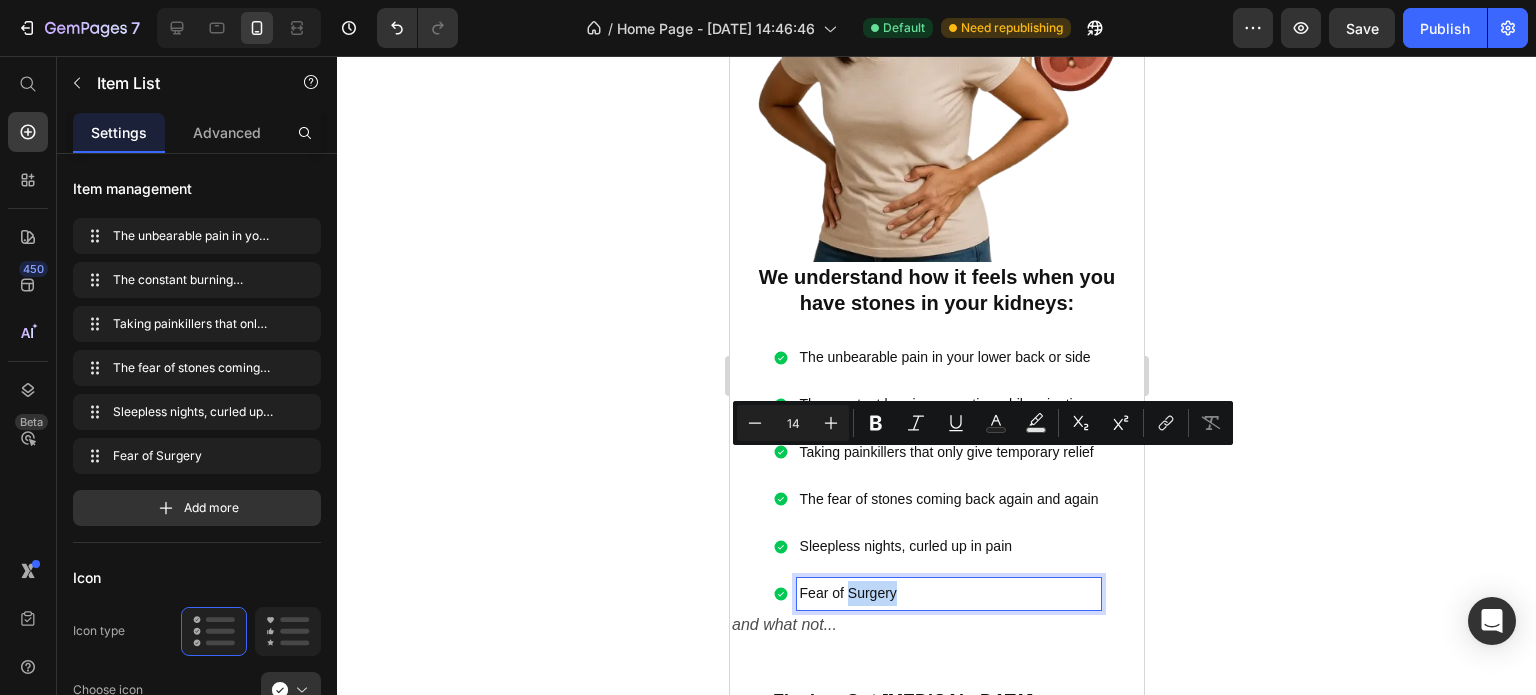 click on "Fear of Surgery" at bounding box center (948, 593) 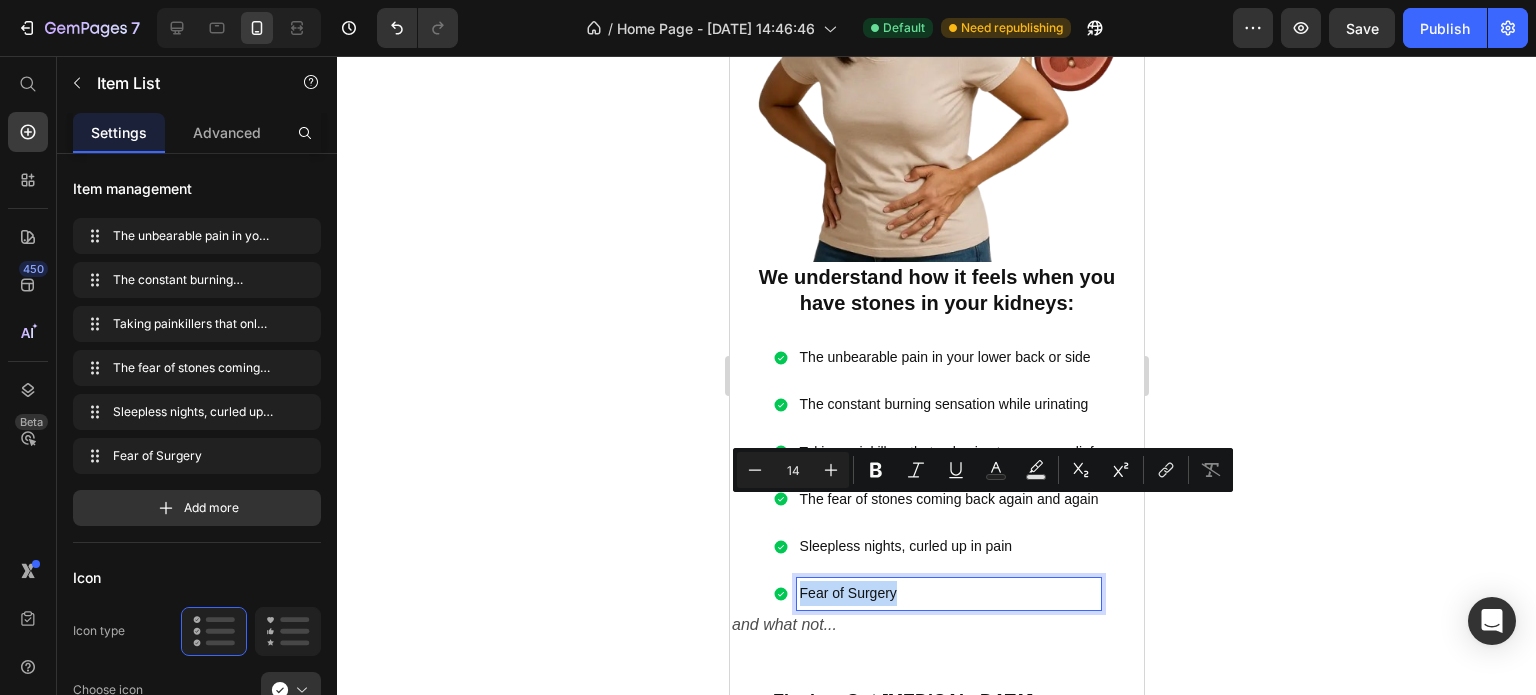 copy on "Fear of Surgery" 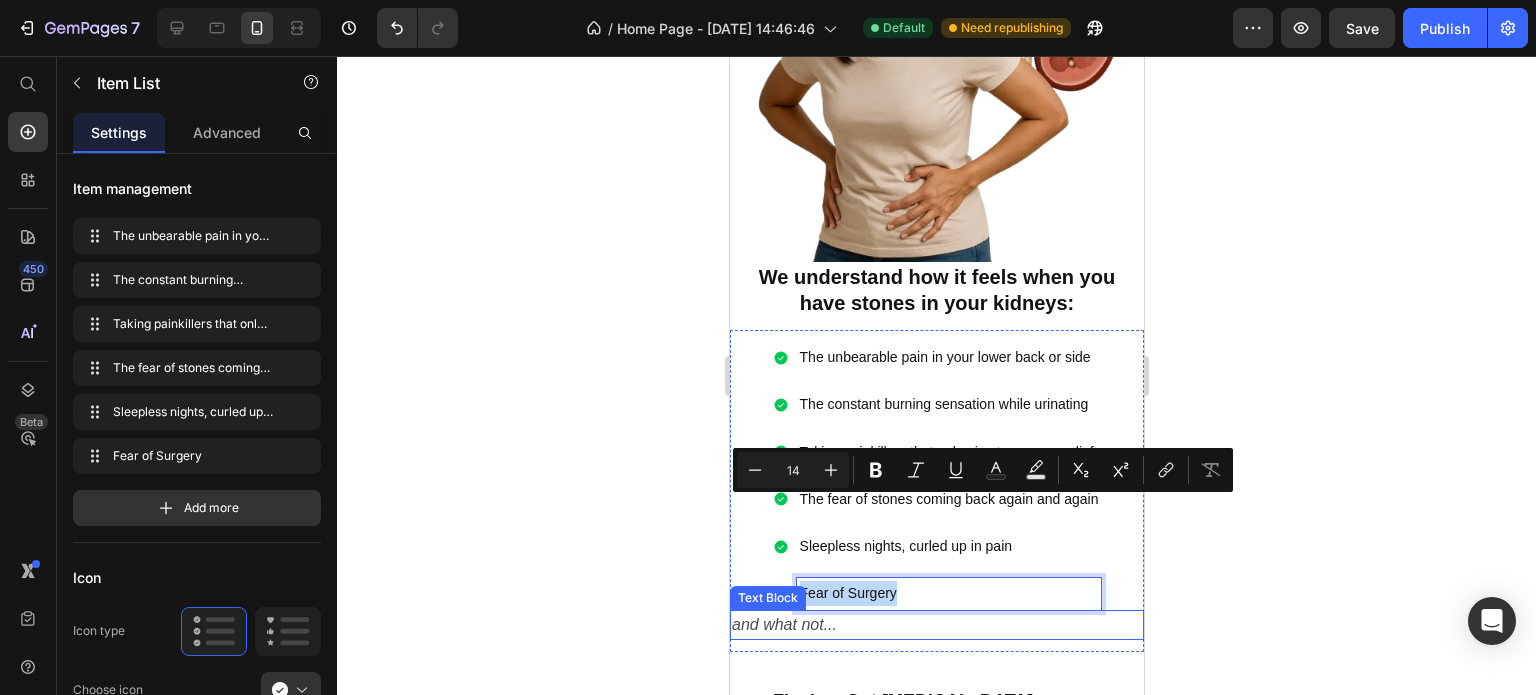 click on "and what not..." at bounding box center [783, 624] 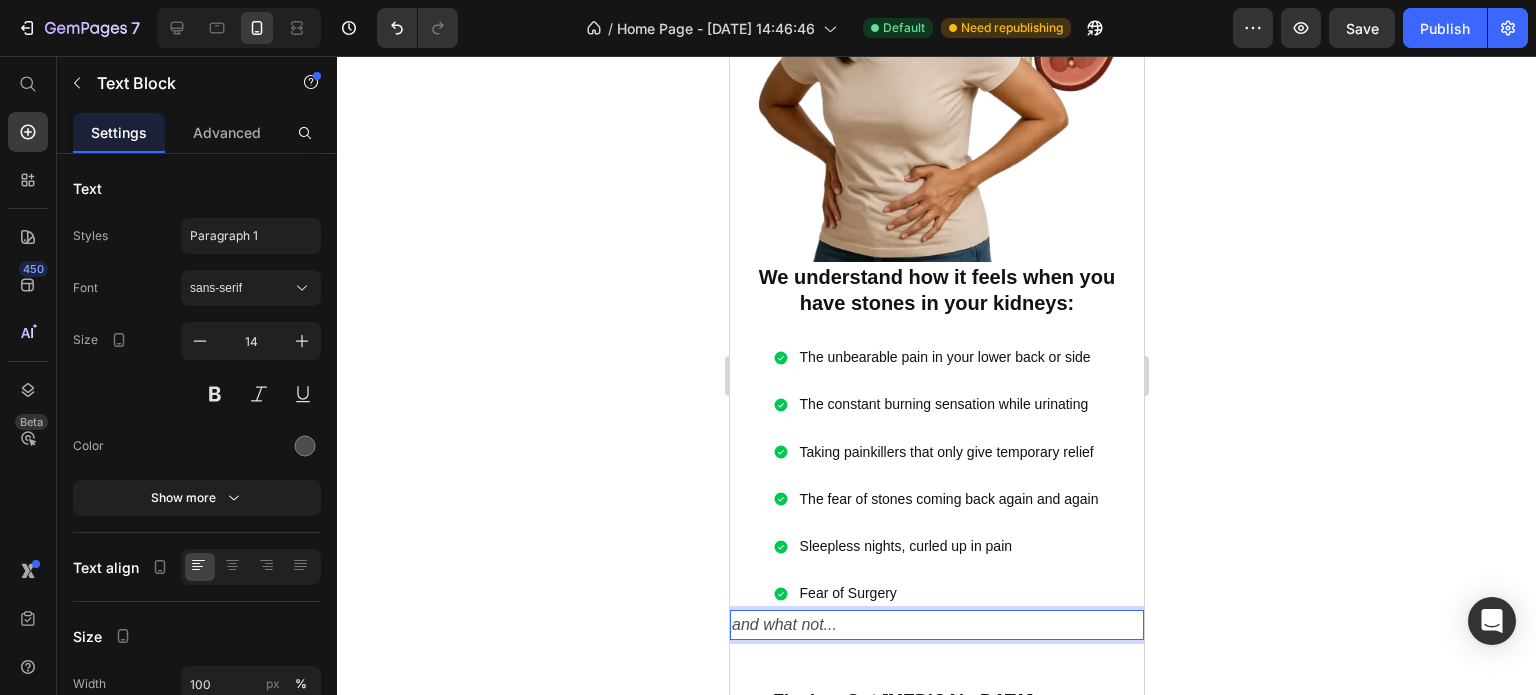 click on "and what not..." at bounding box center (783, 624) 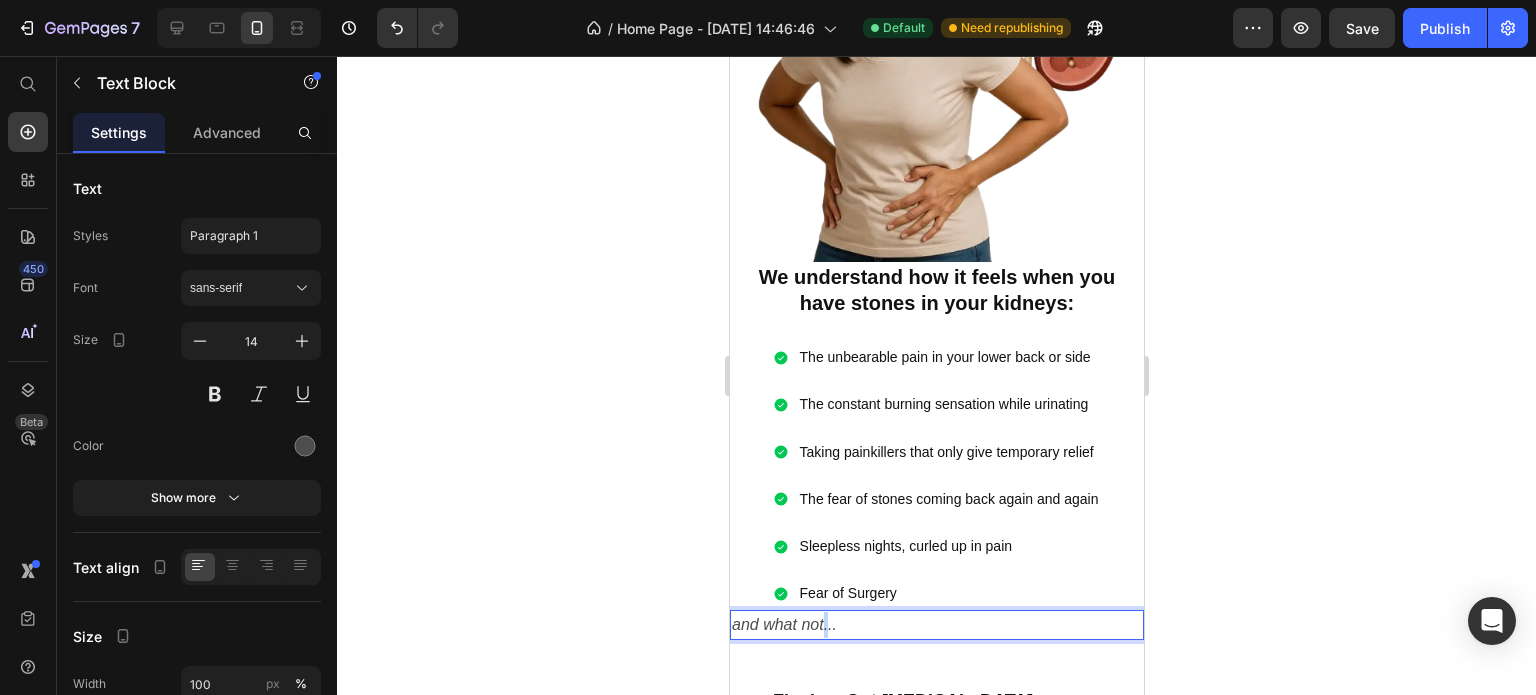 click on "and what not..." at bounding box center (783, 624) 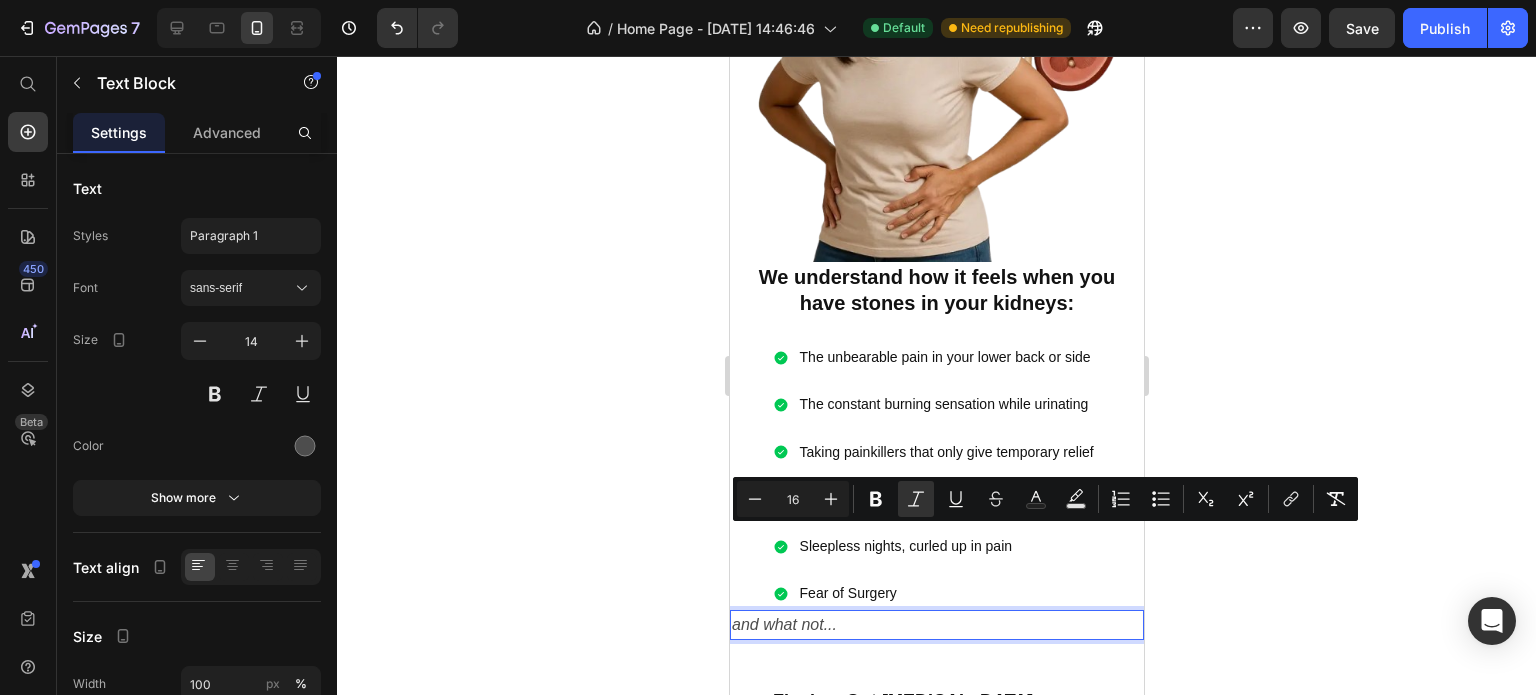 click 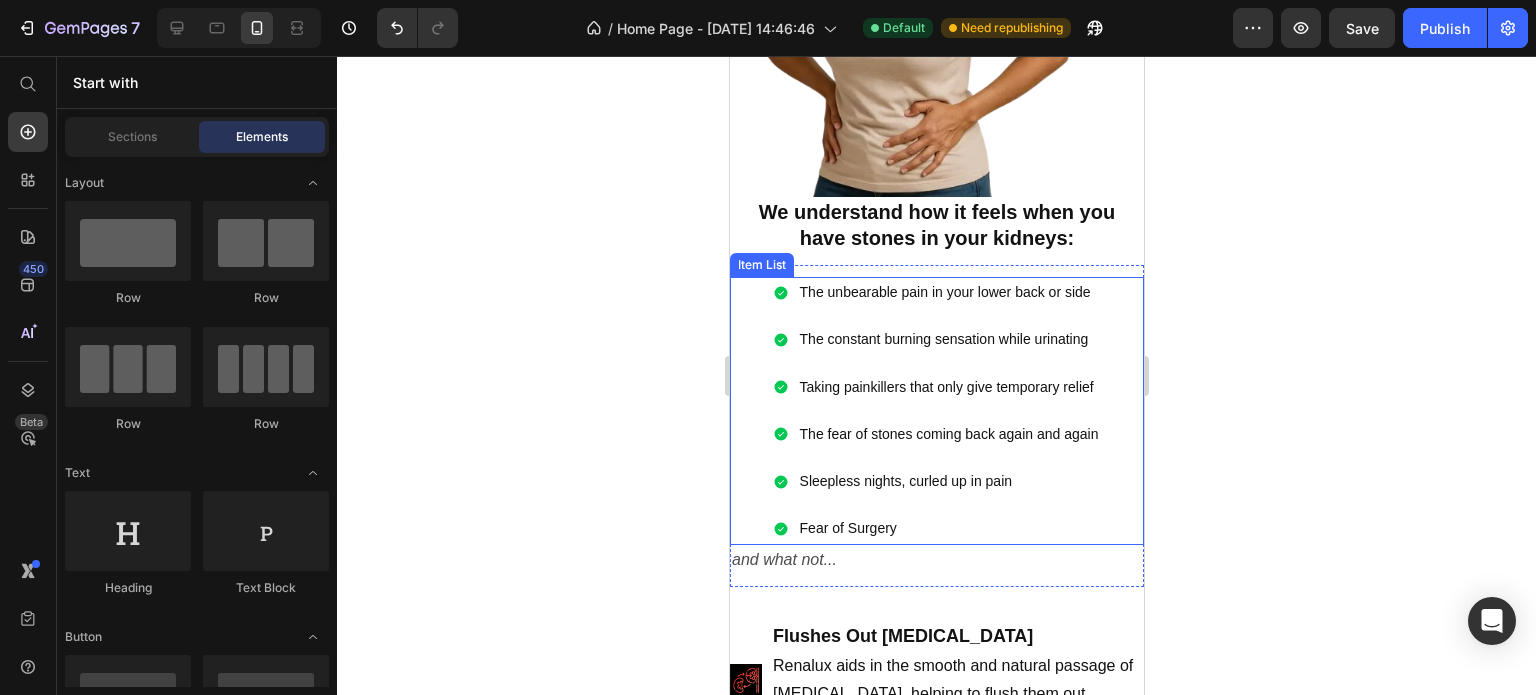 scroll, scrollTop: 1400, scrollLeft: 0, axis: vertical 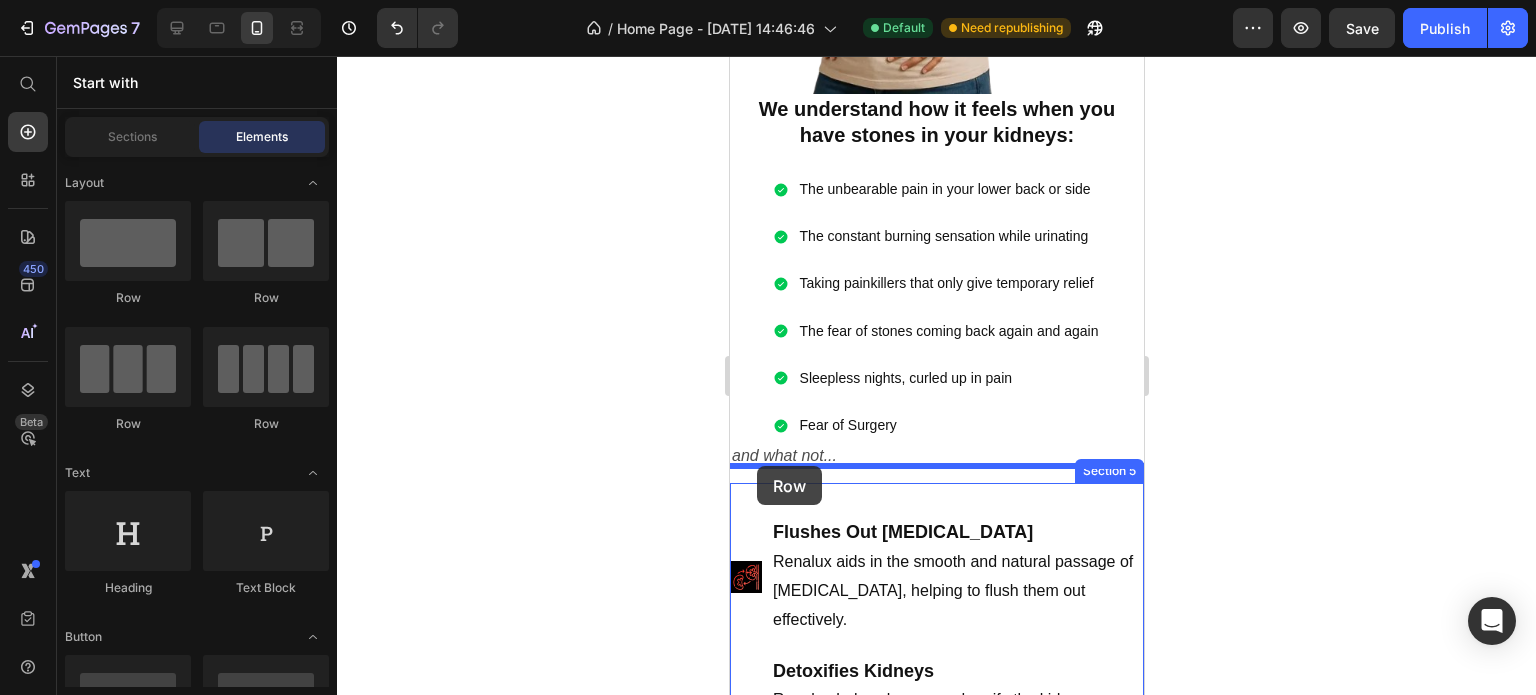 drag, startPoint x: 835, startPoint y: 315, endPoint x: 756, endPoint y: 466, distance: 170.41713 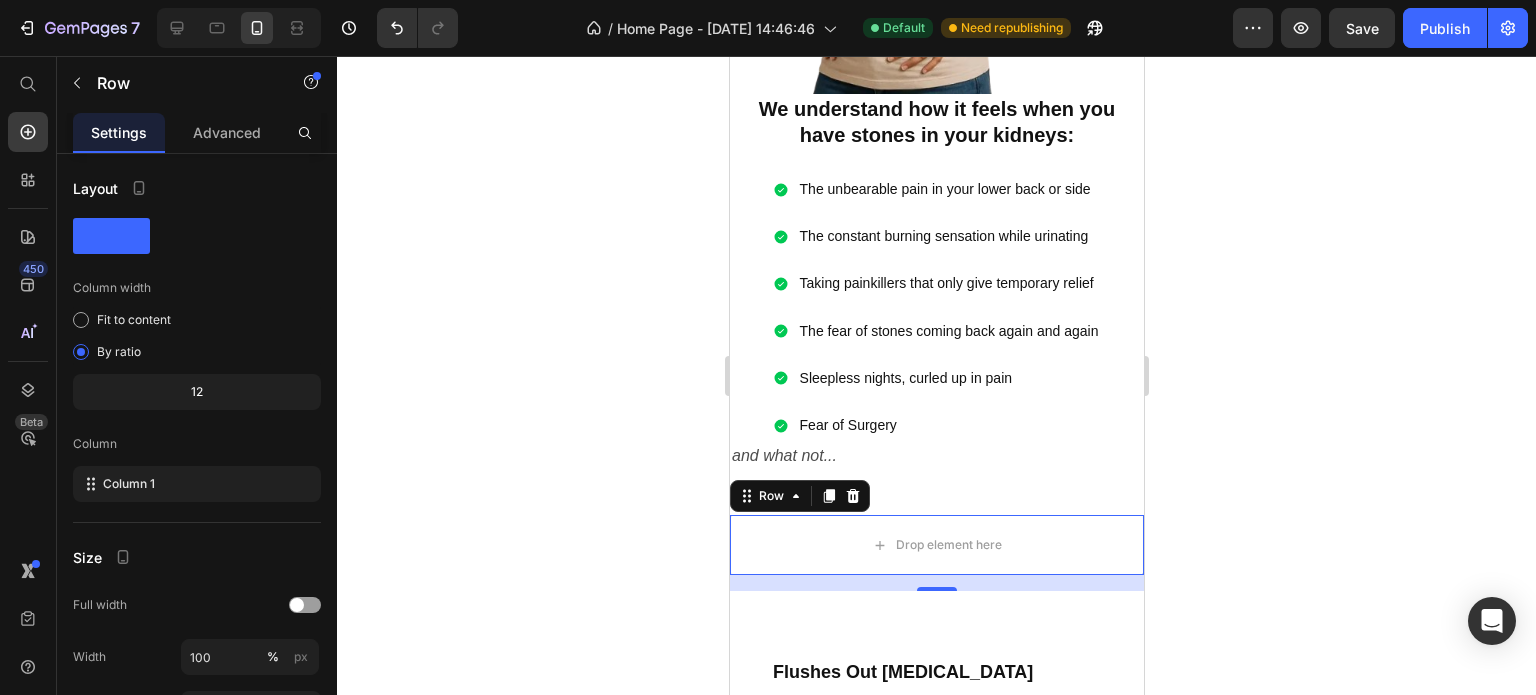click 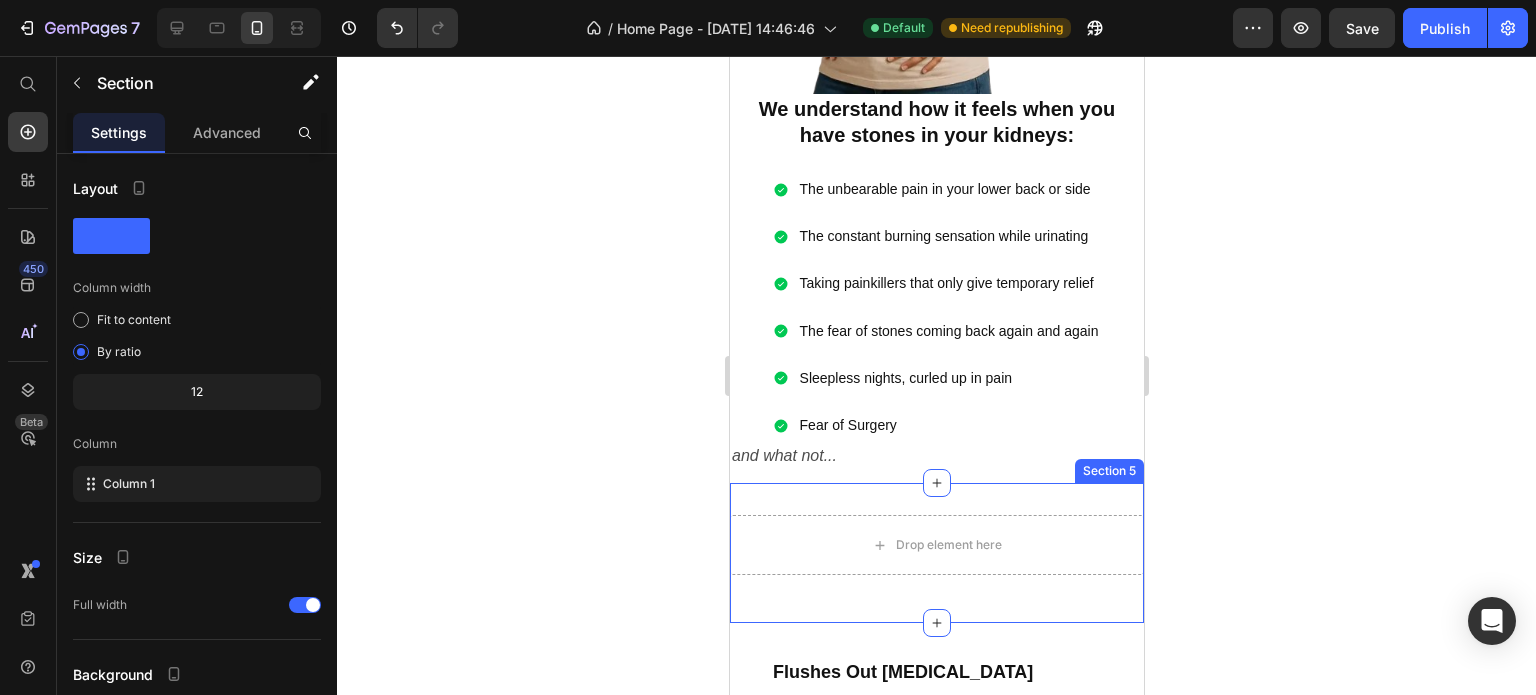 click on "Drop element here Row Section 5" at bounding box center (936, 553) 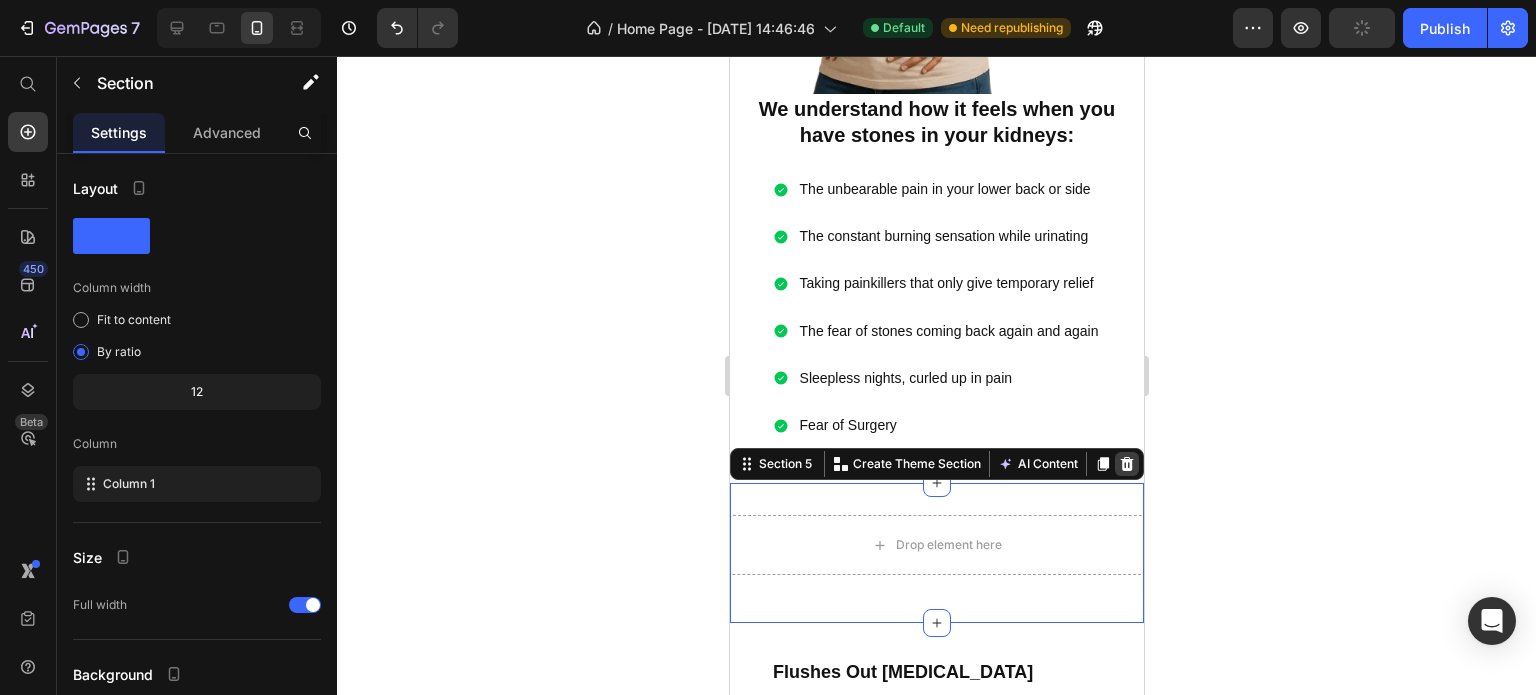click 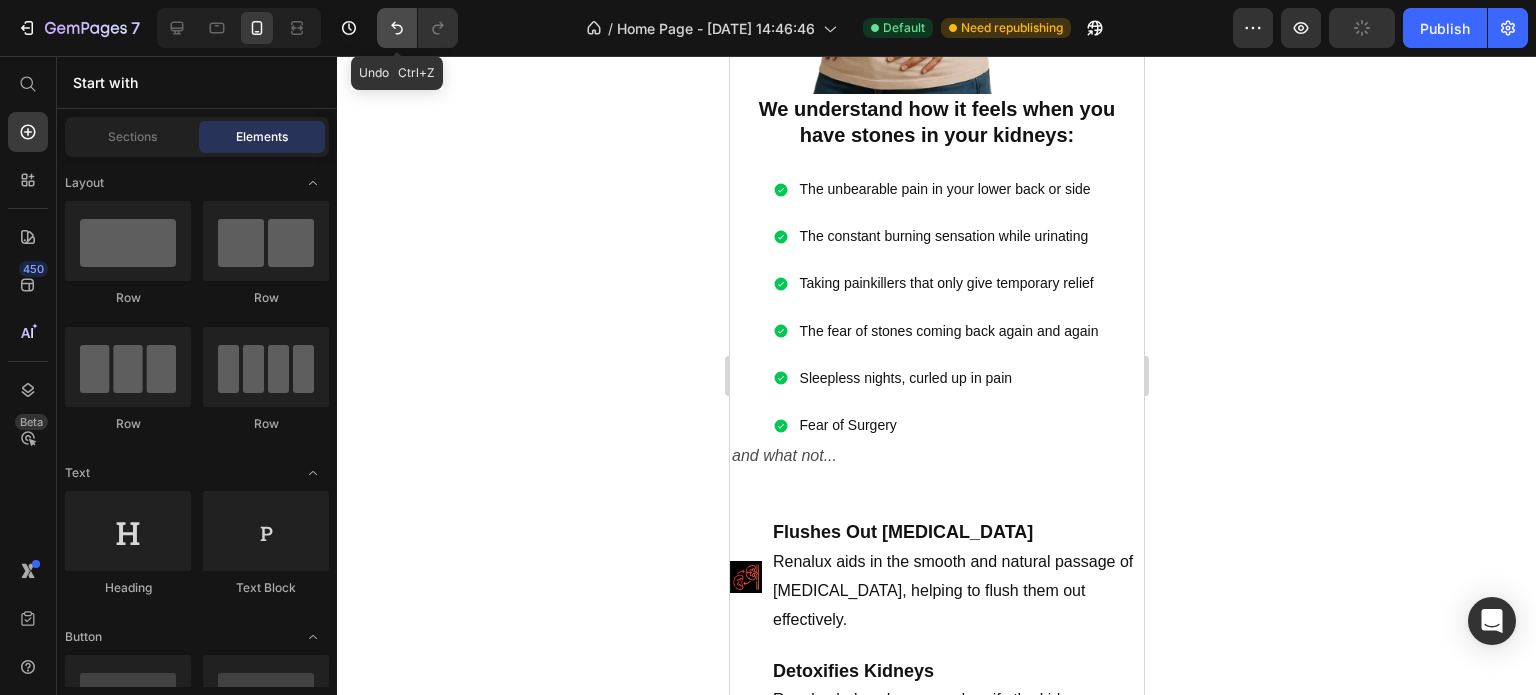 click 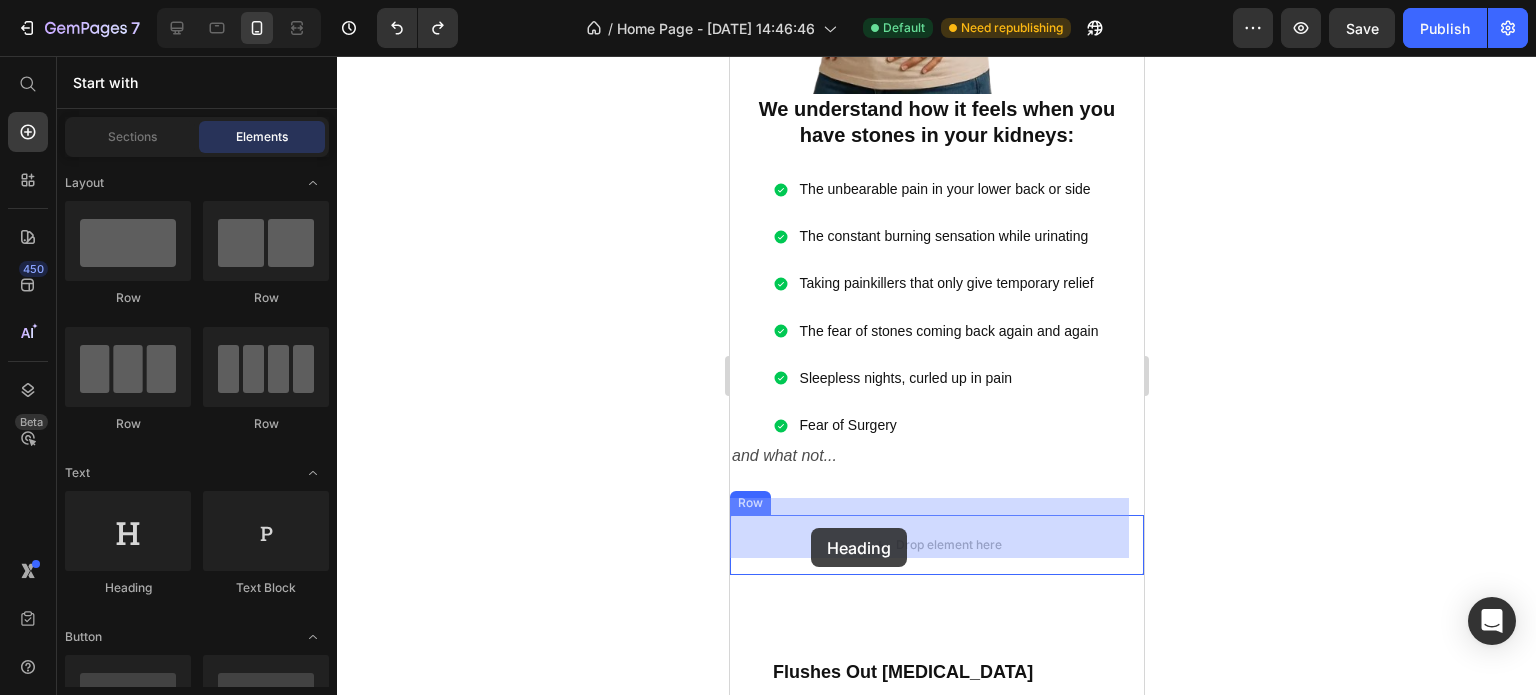 drag, startPoint x: 849, startPoint y: 571, endPoint x: 810, endPoint y: 528, distance: 58.0517 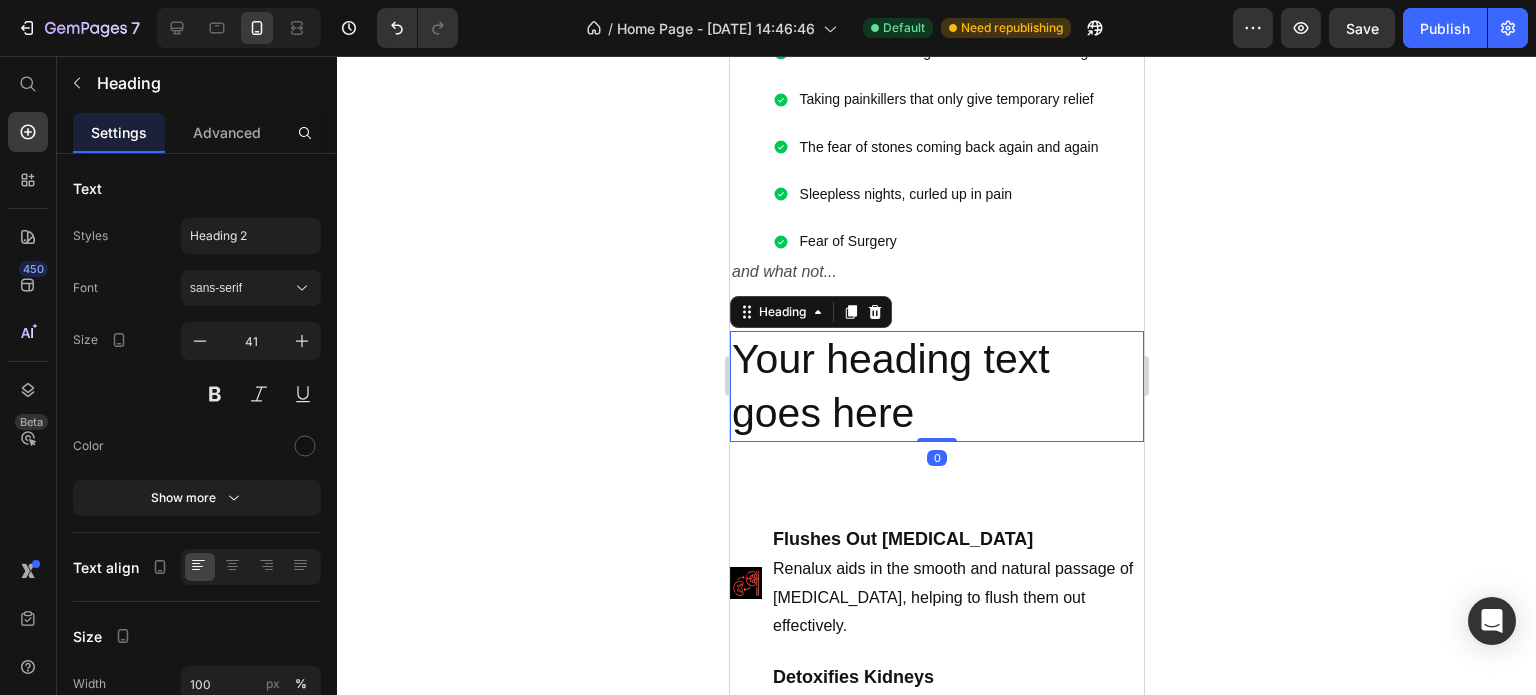 scroll, scrollTop: 1600, scrollLeft: 0, axis: vertical 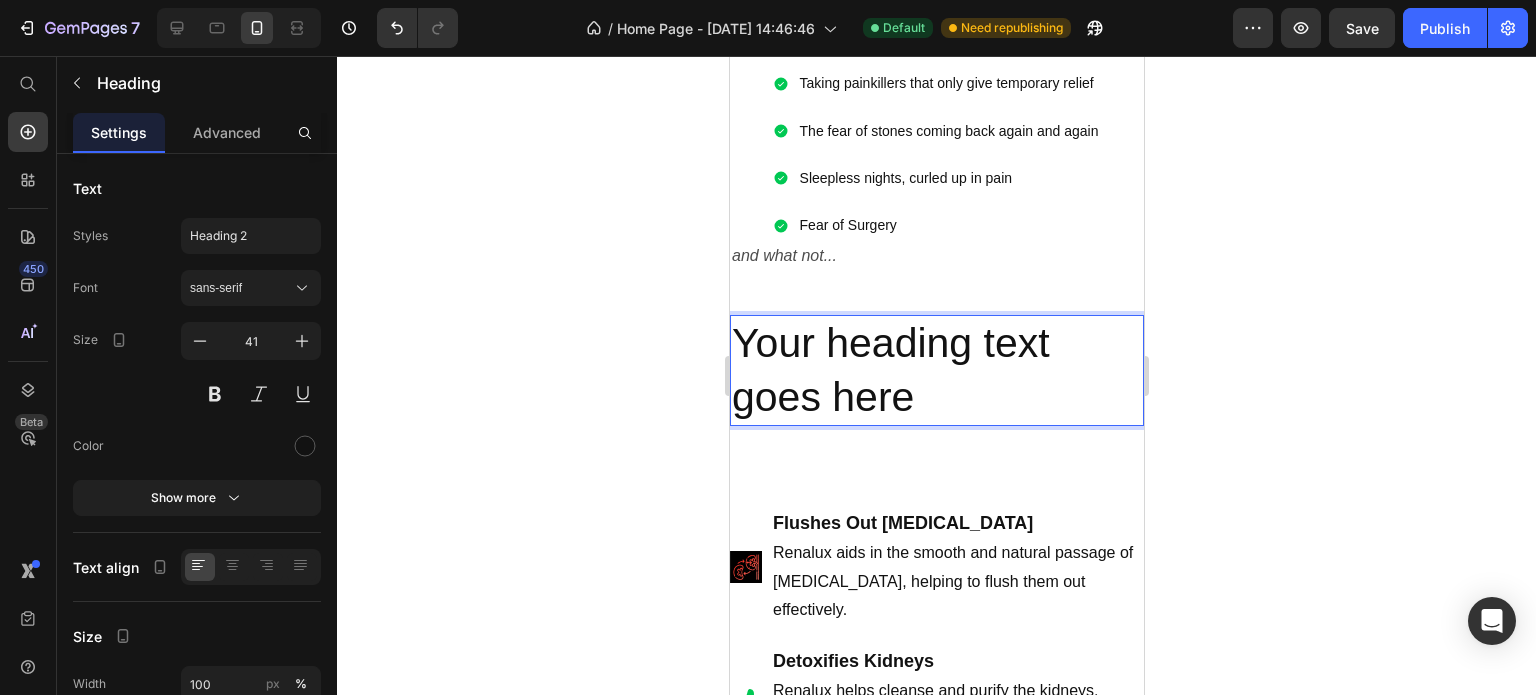click on "Your heading text goes here" at bounding box center (936, 370) 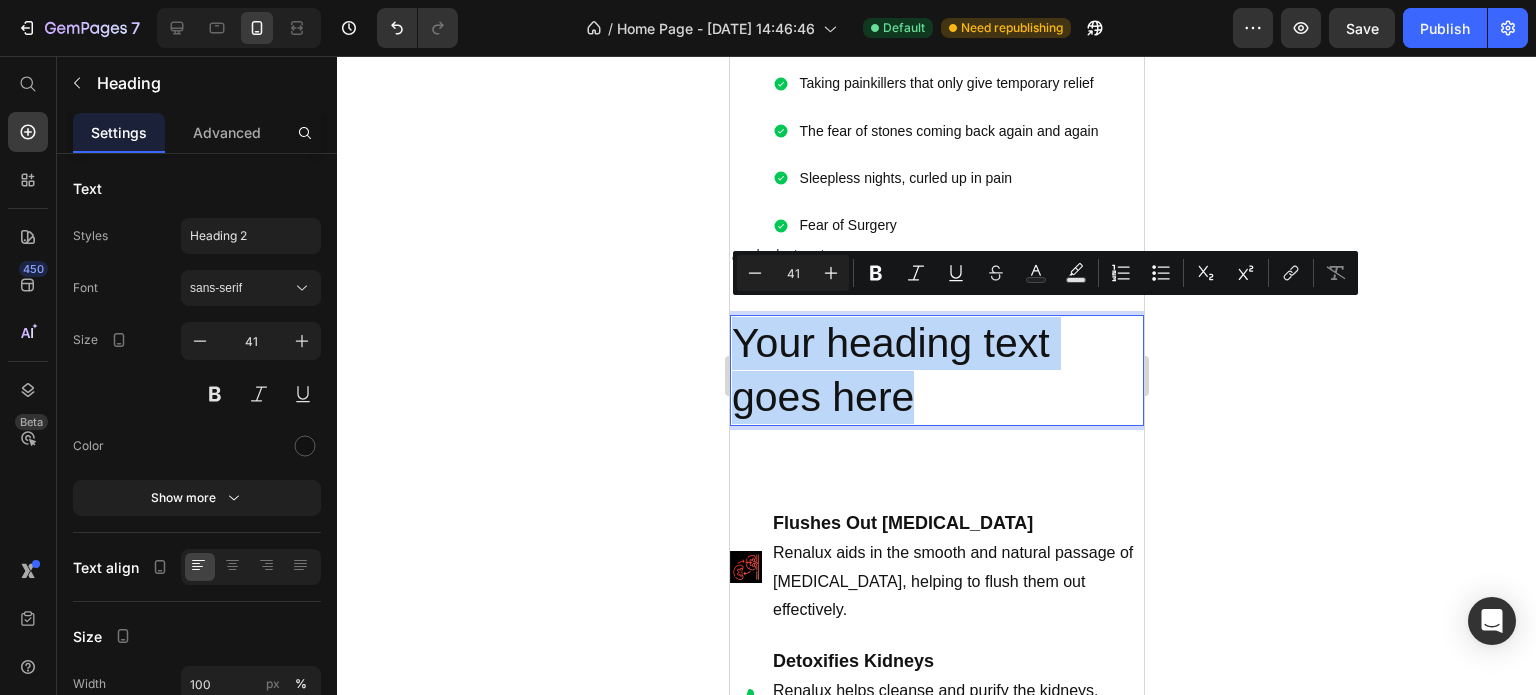 drag, startPoint x: 920, startPoint y: 384, endPoint x: 734, endPoint y: 327, distance: 194.53792 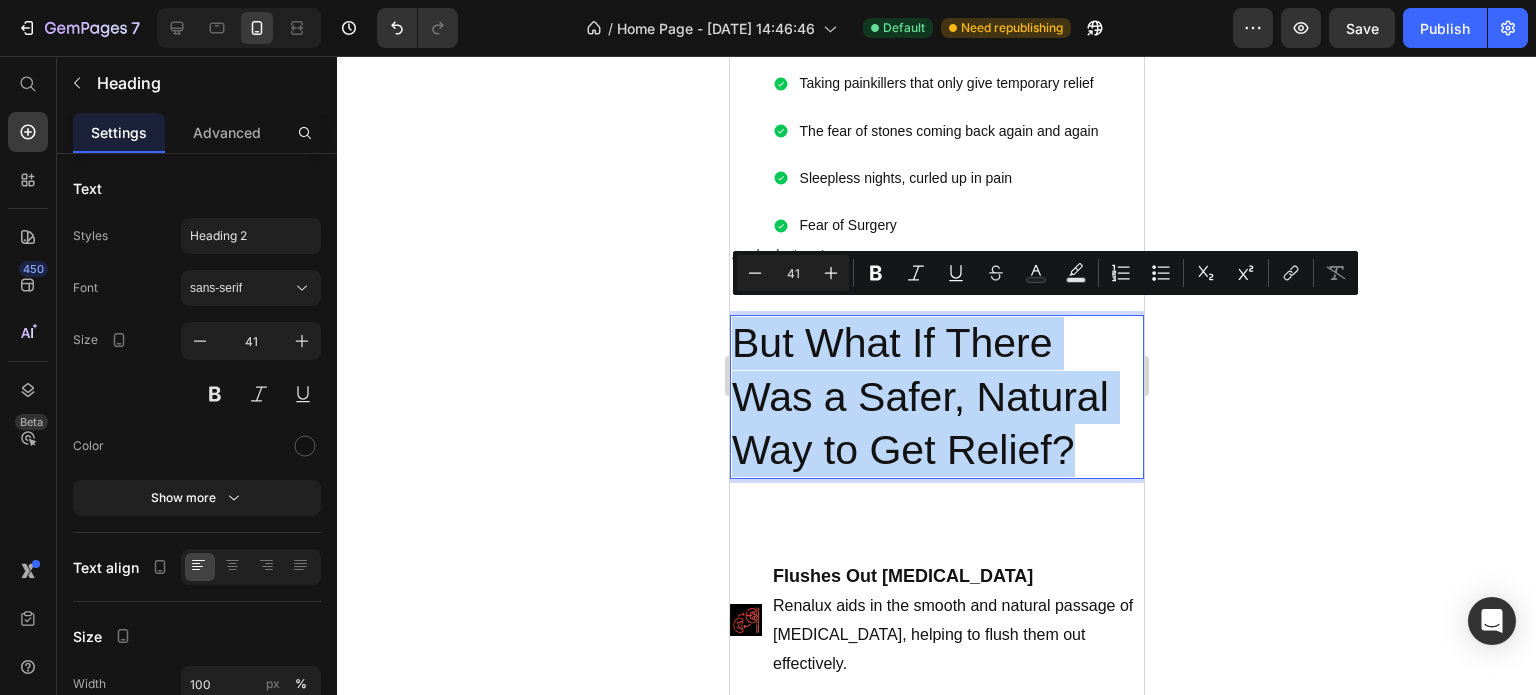 drag, startPoint x: 1088, startPoint y: 430, endPoint x: 738, endPoint y: 311, distance: 369.67688 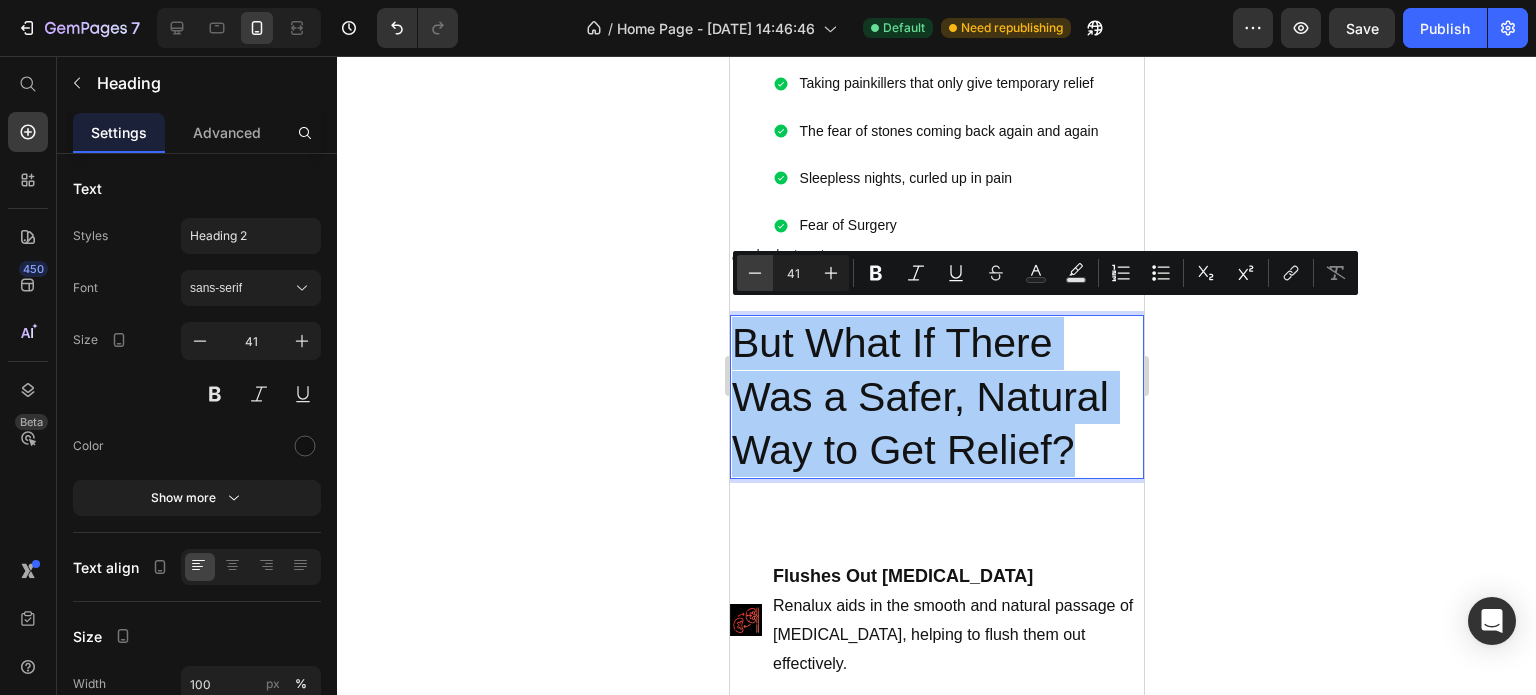 click 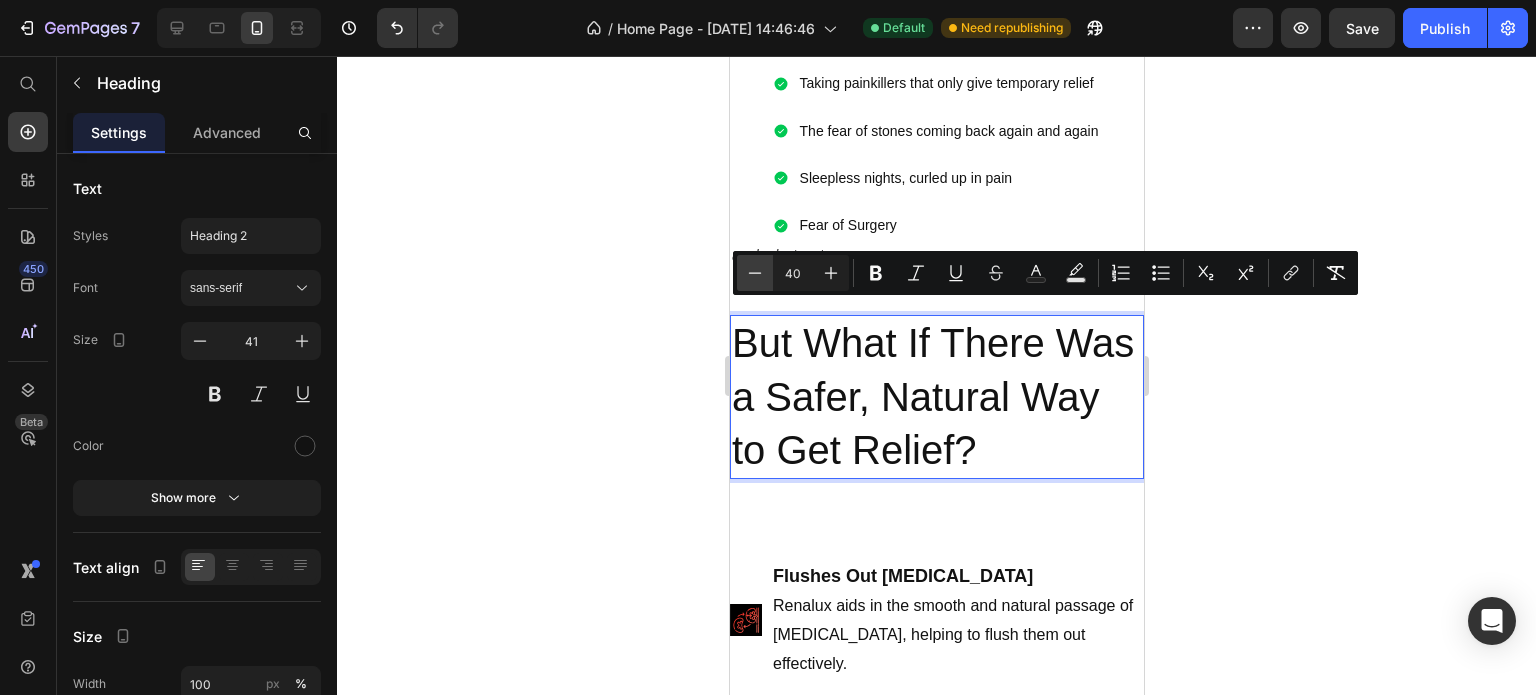 click 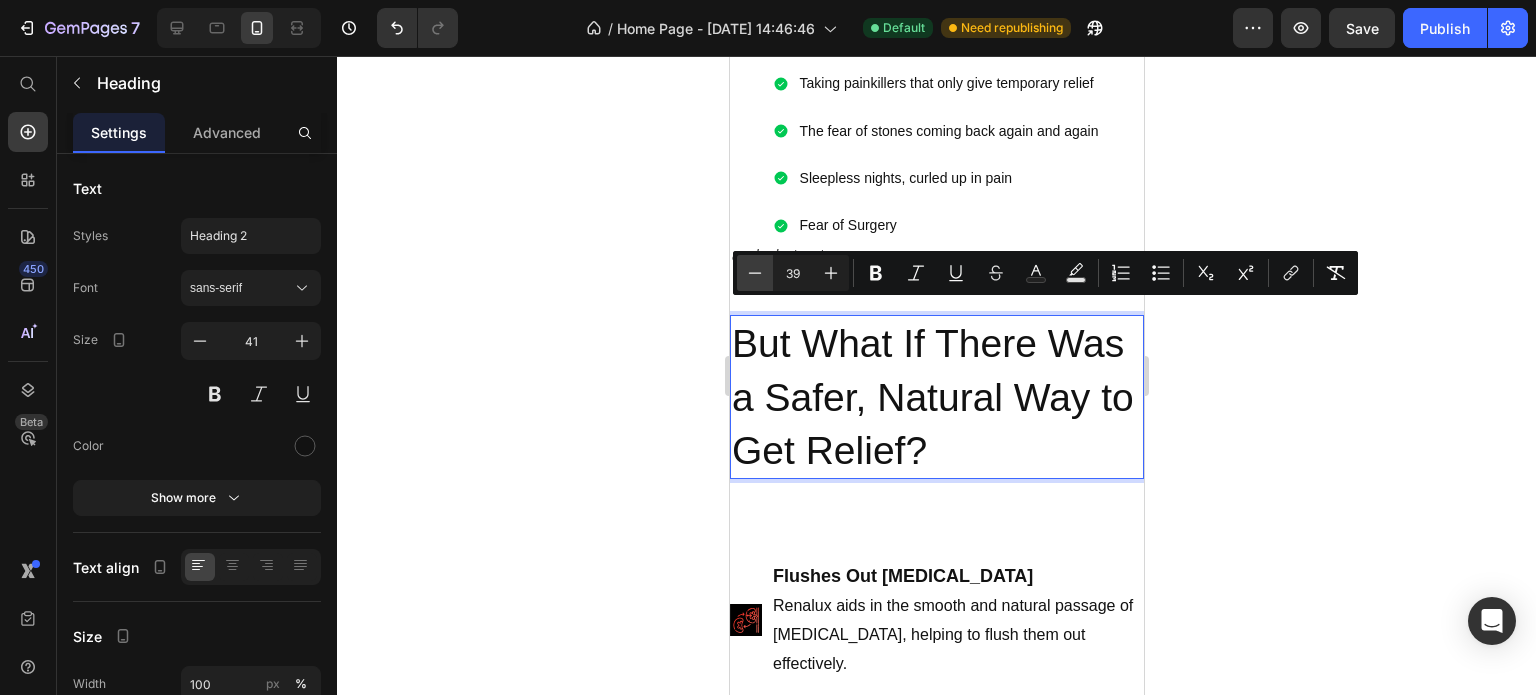 click 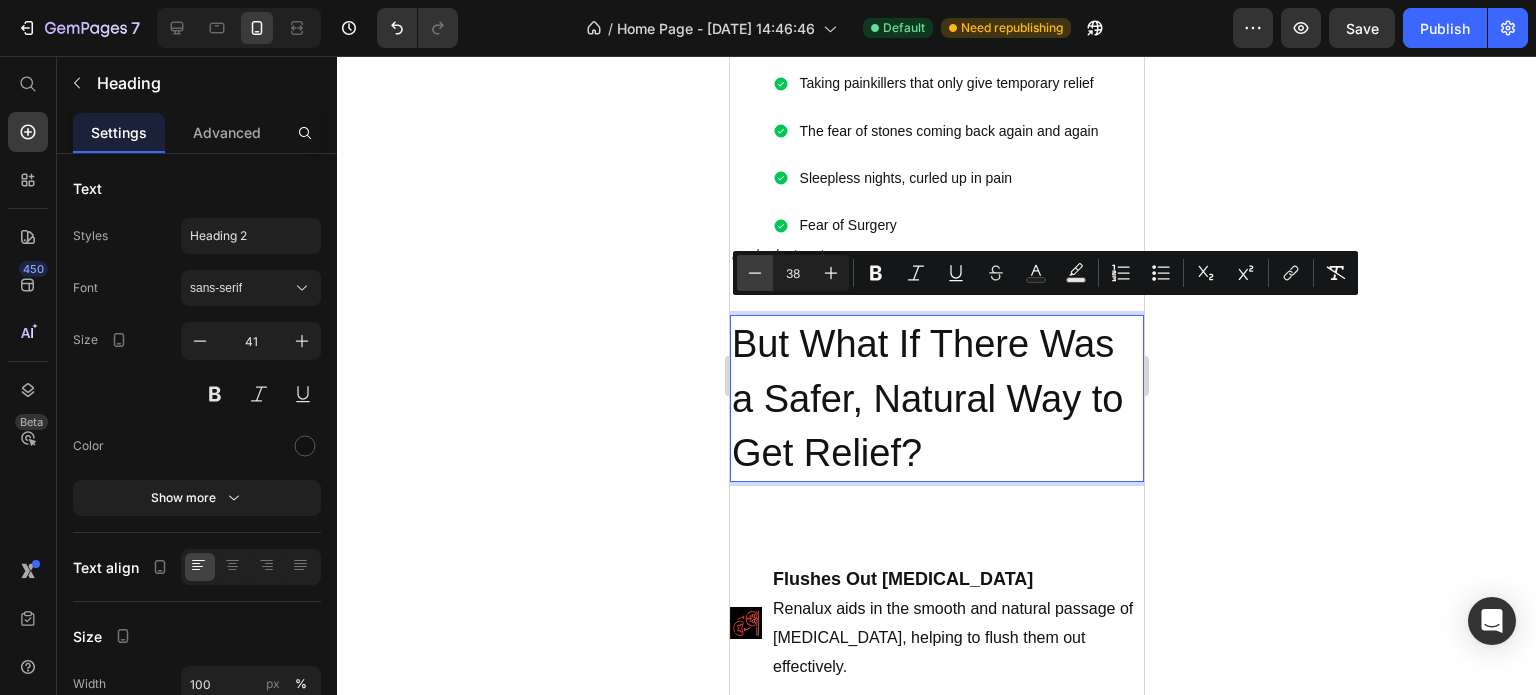 click 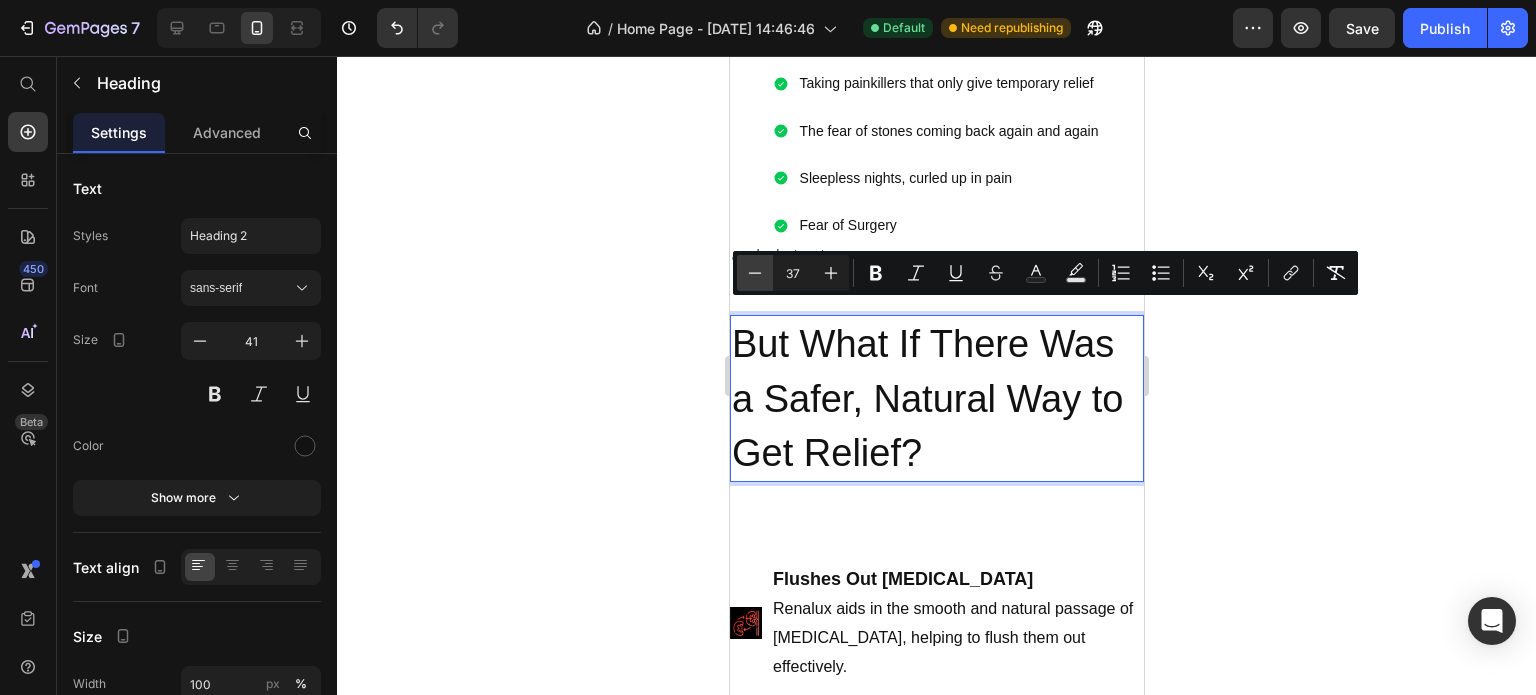click 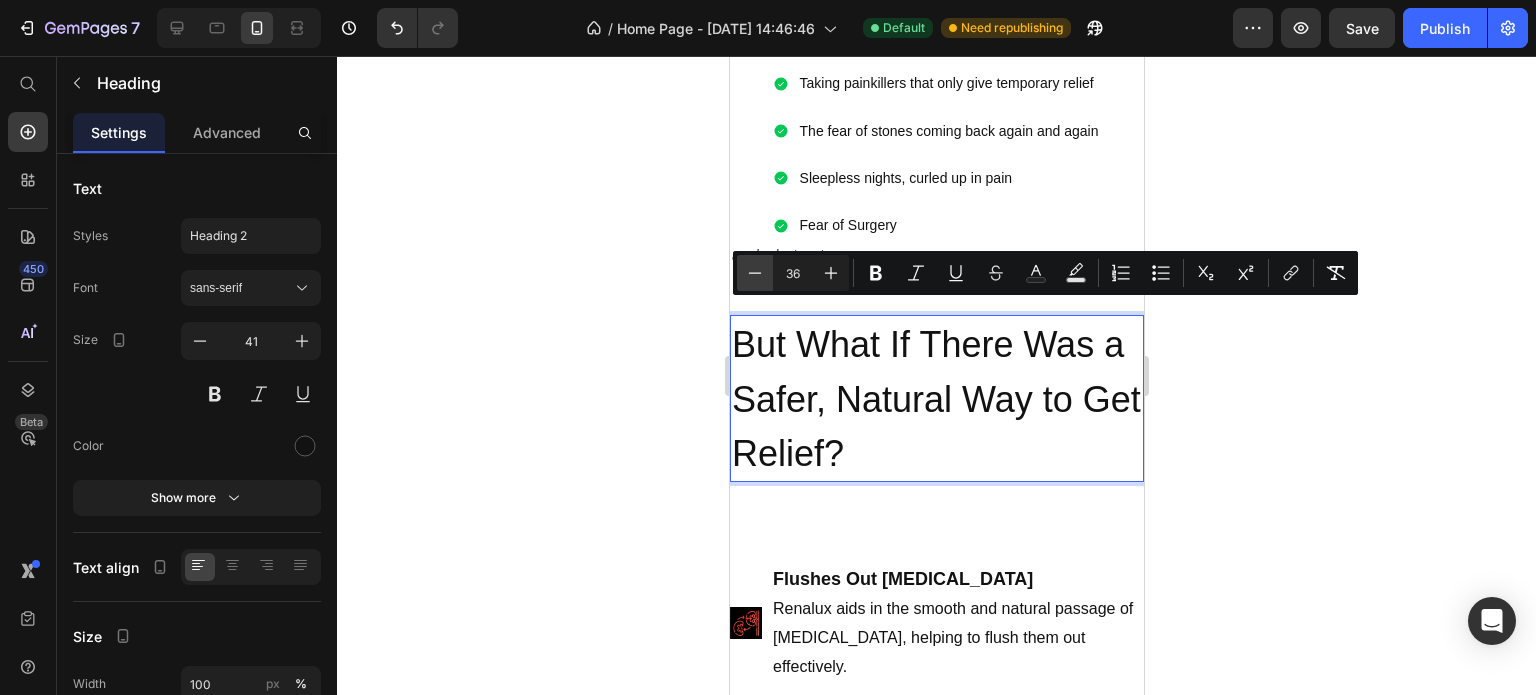 click 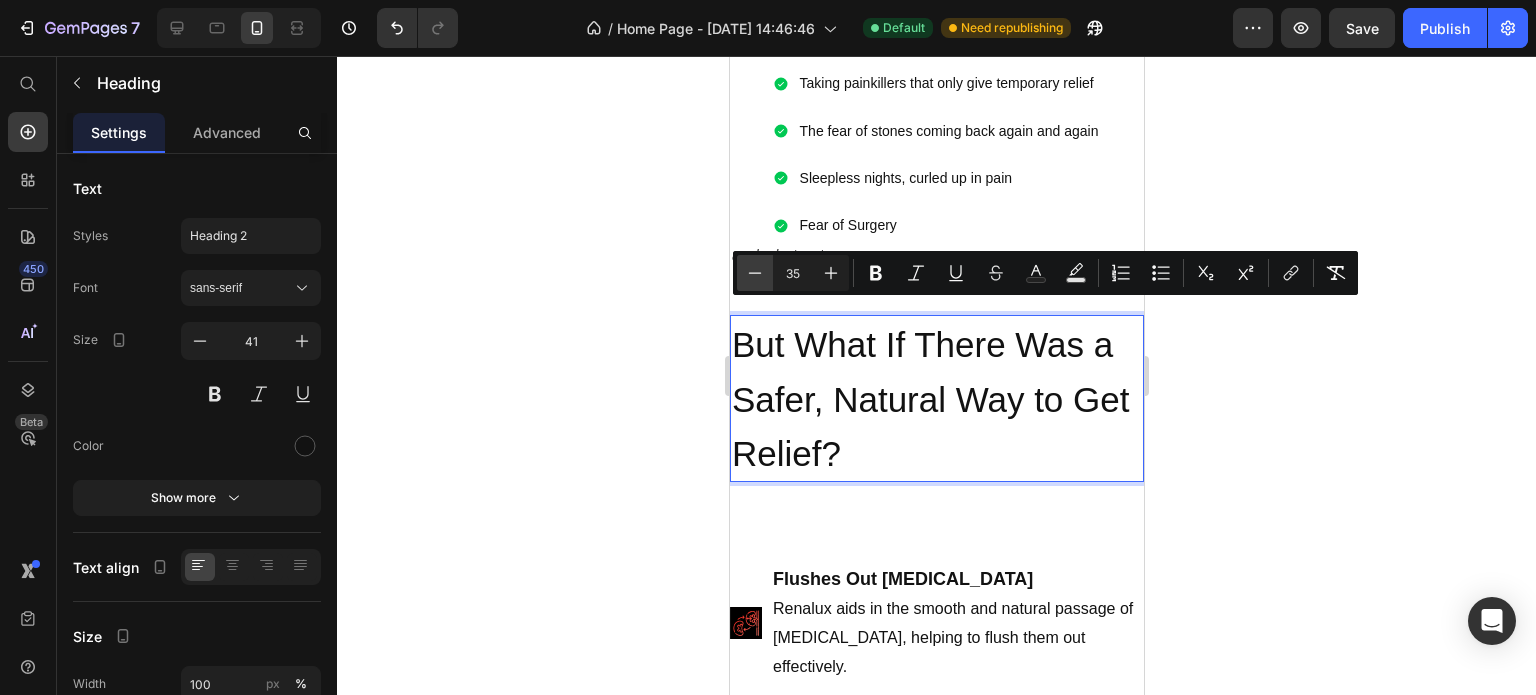 click 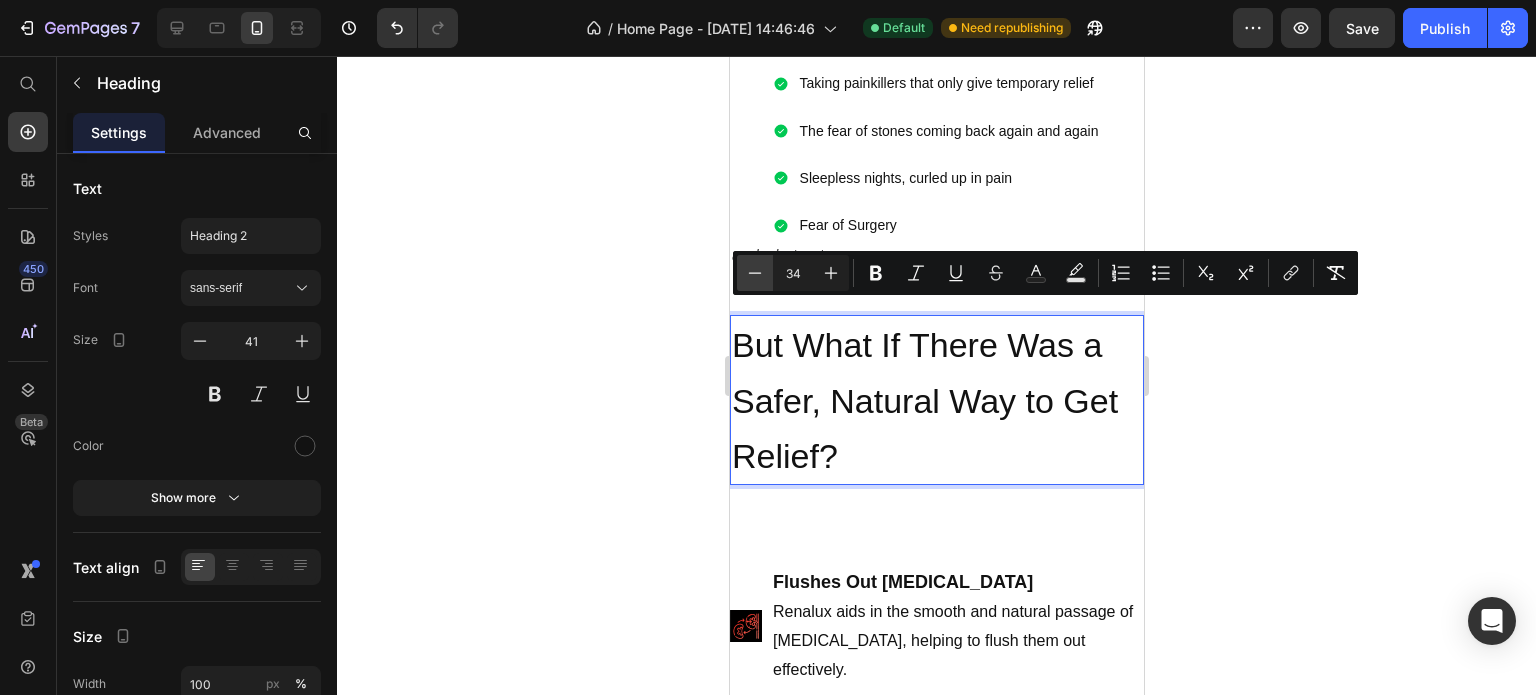click 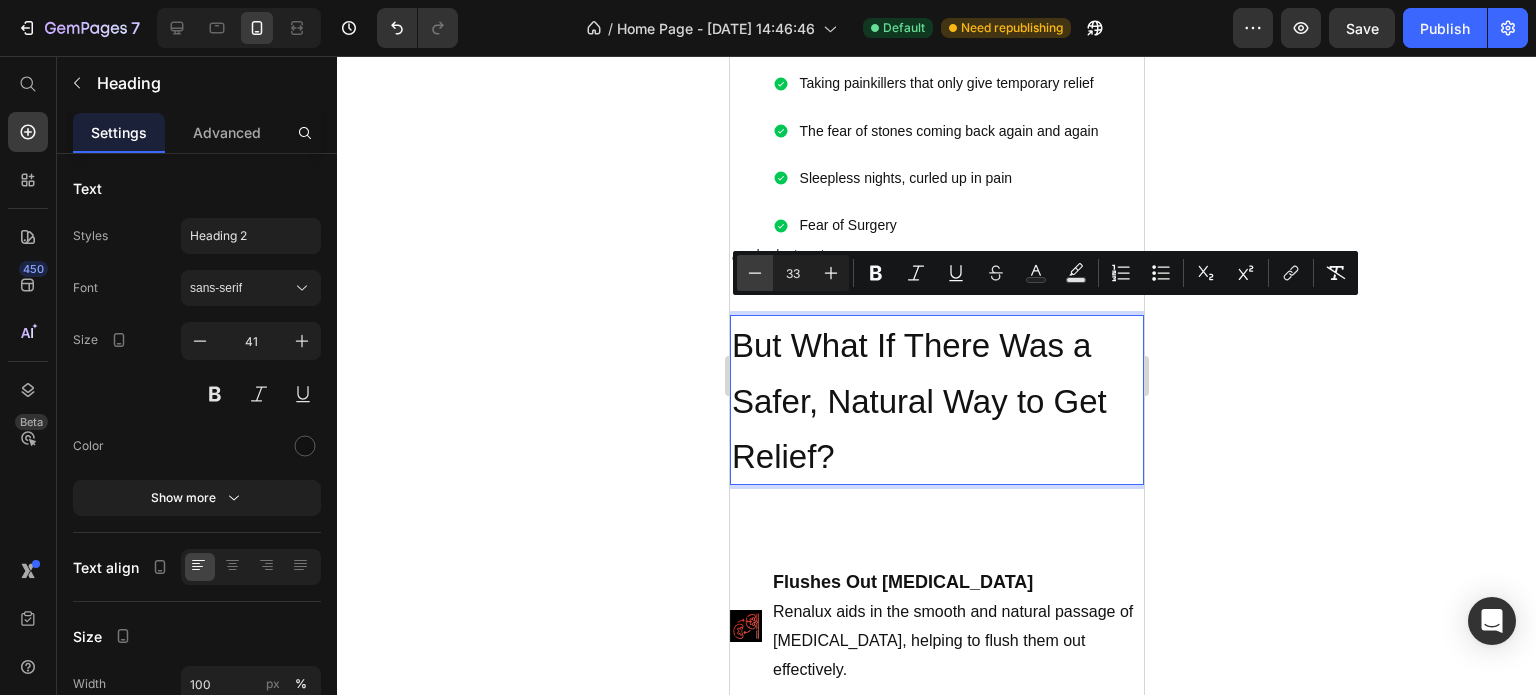 click 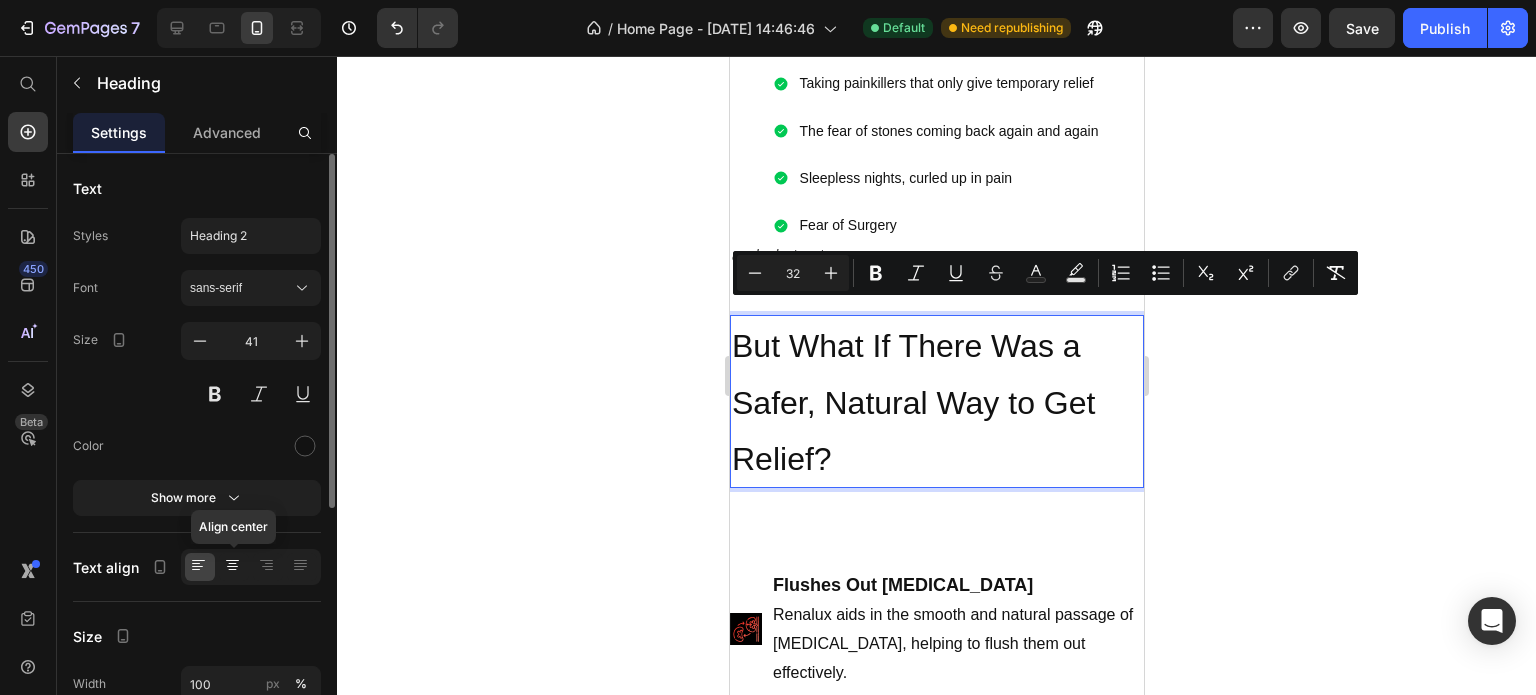 click 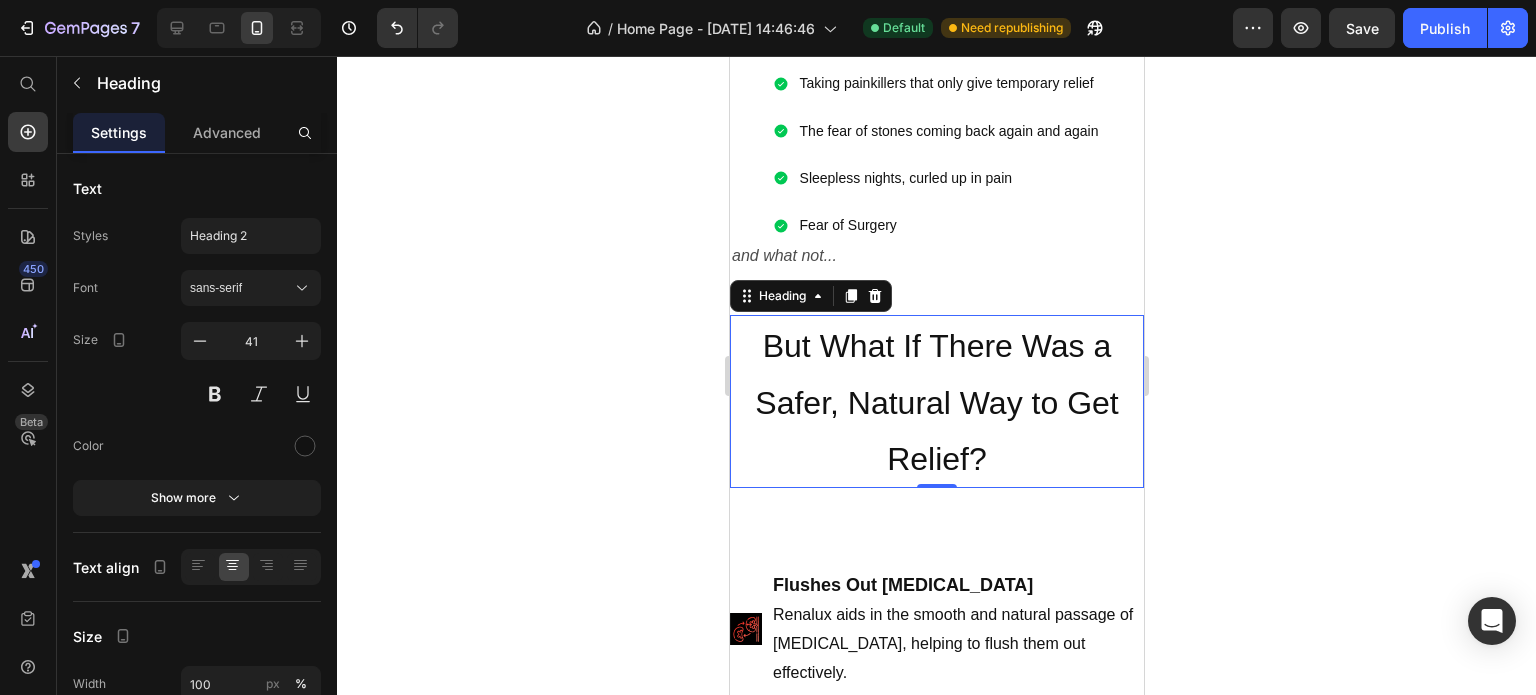 click on "But What If There Was a Safer, Natural Way to Get Relief?" at bounding box center (936, 401) 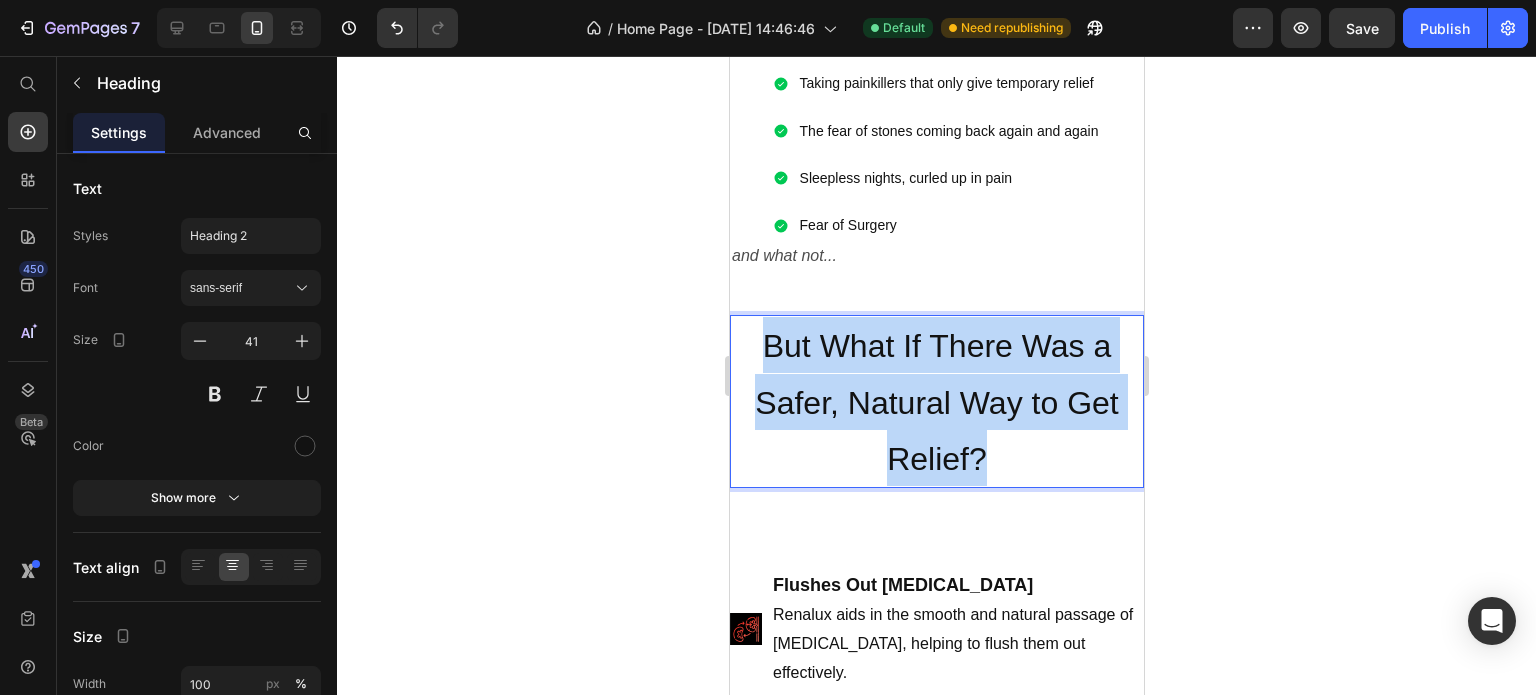drag, startPoint x: 1014, startPoint y: 443, endPoint x: 741, endPoint y: 320, distance: 299.42944 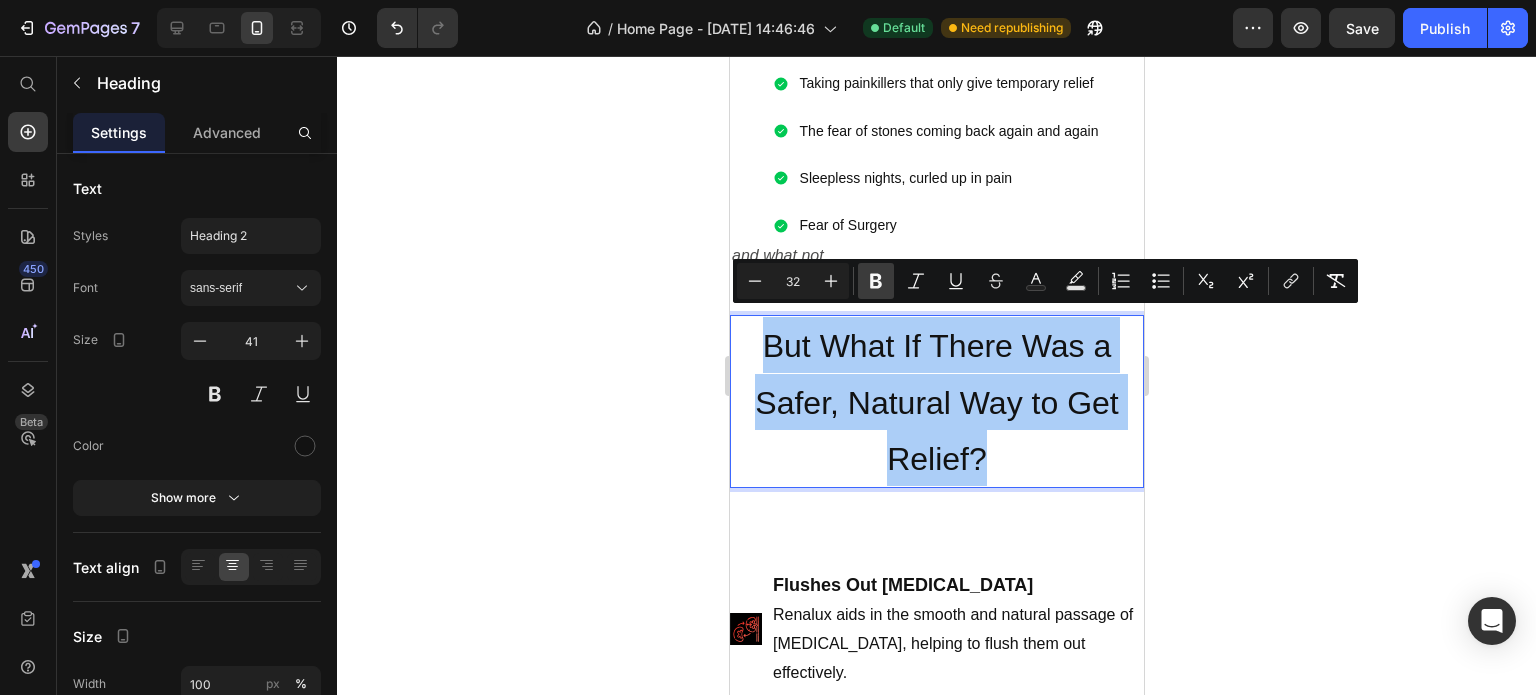 click on "Bold" at bounding box center (876, 281) 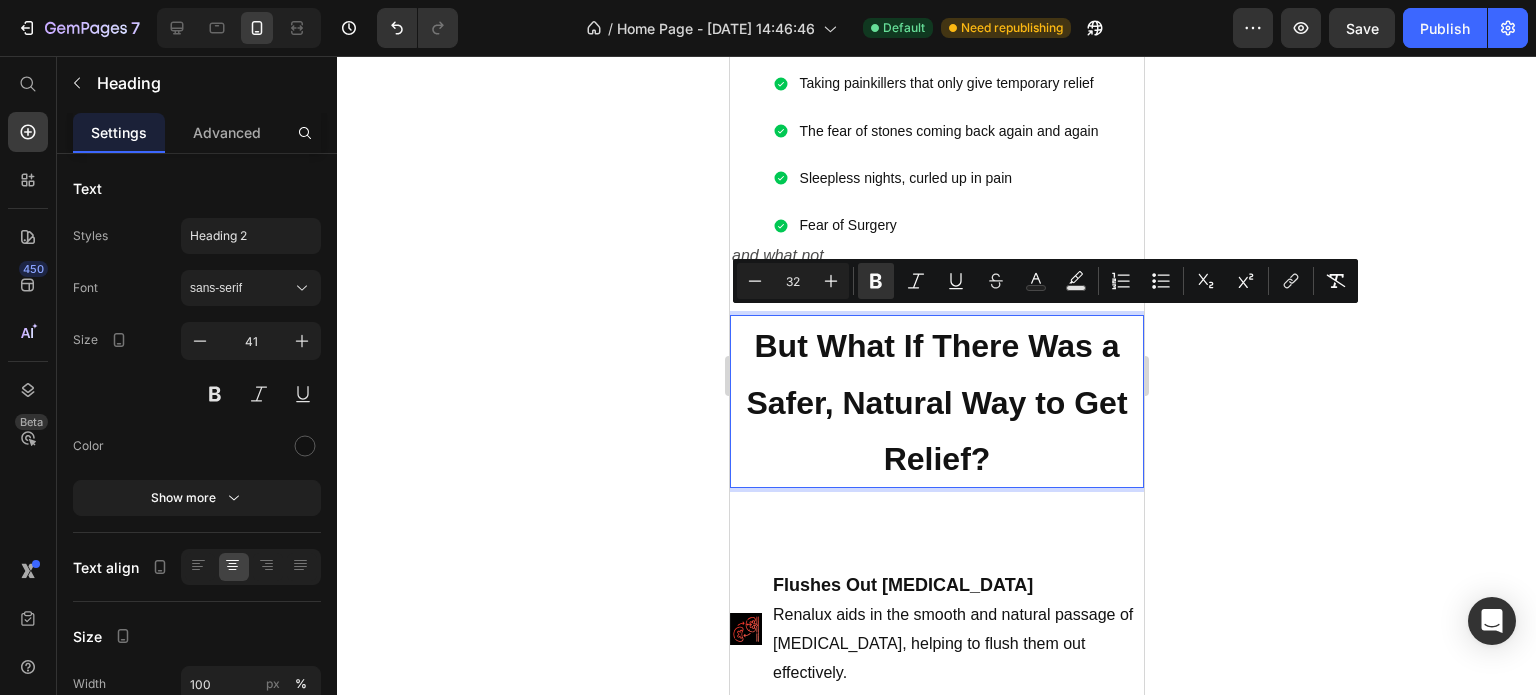 click on "But What If There Was a Safer, Natural Way to Get Relief?" at bounding box center (936, 401) 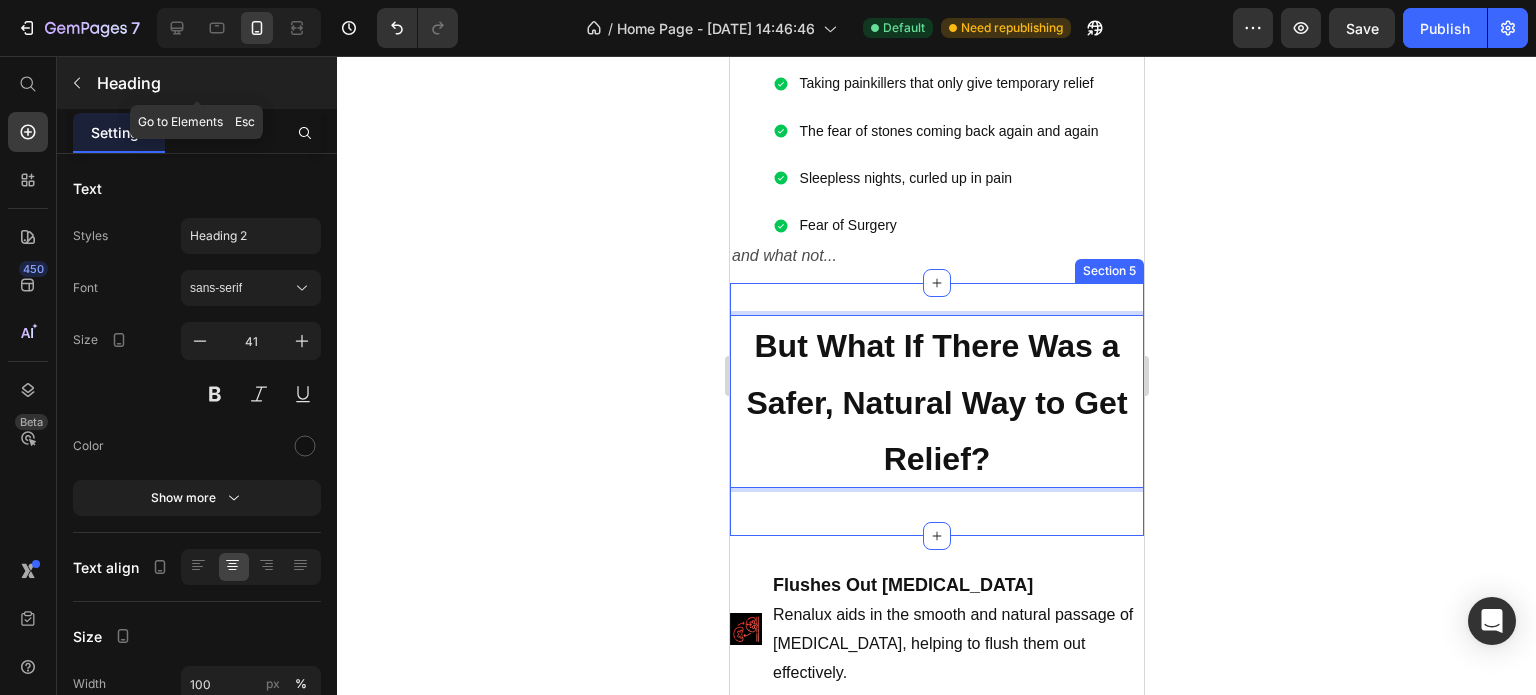 click 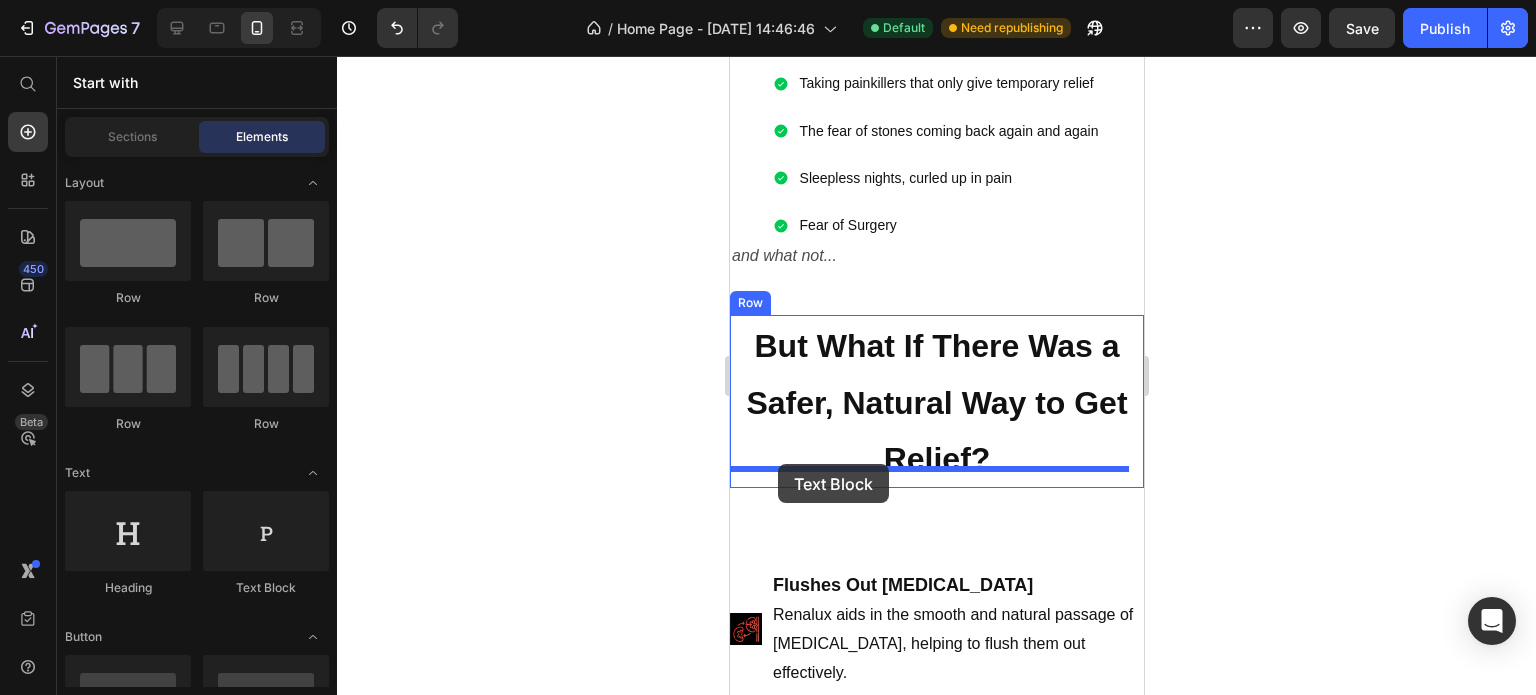 drag, startPoint x: 1009, startPoint y: 574, endPoint x: 777, endPoint y: 464, distance: 256.75668 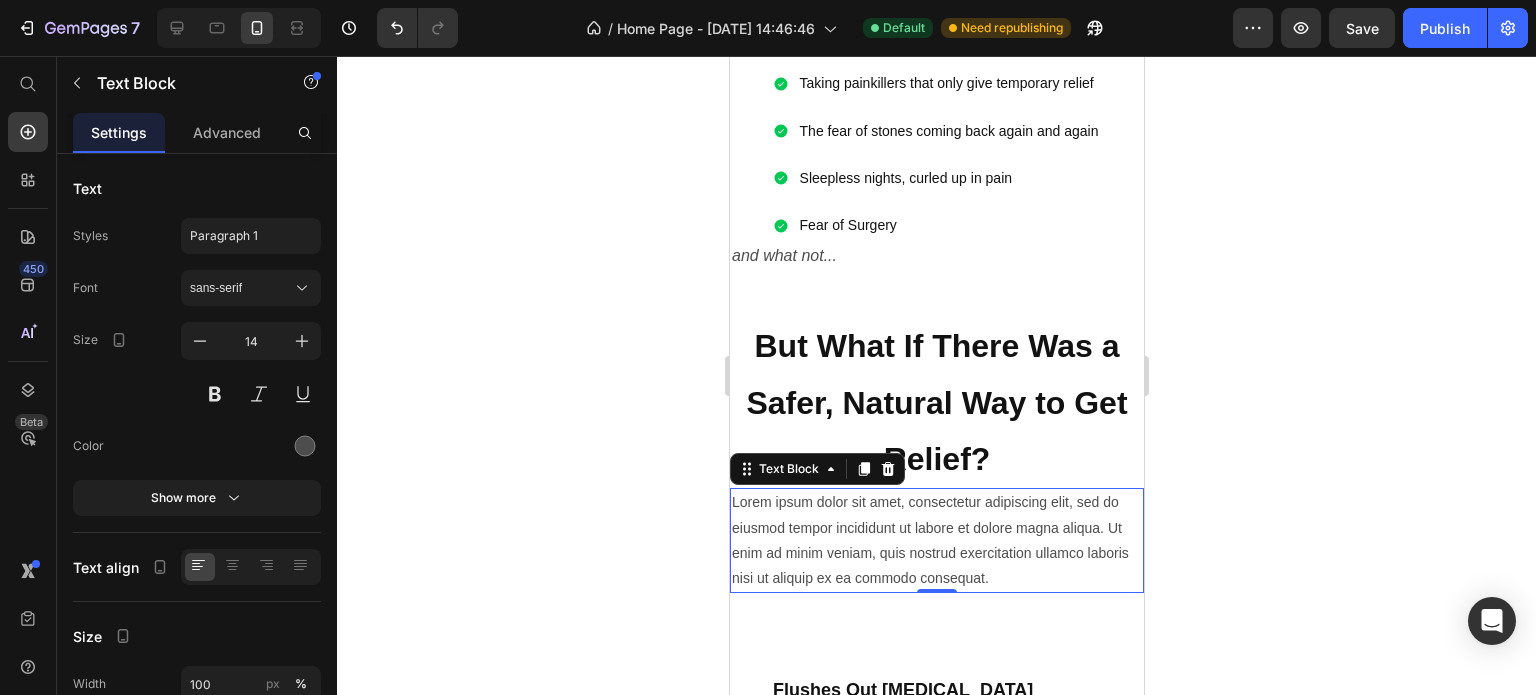 click on "Lorem ipsum dolor sit amet, consectetur adipiscing elit, sed do eiusmod tempor incididunt ut labore et dolore magna aliqua. Ut enim ad minim veniam, quis nostrud exercitation ullamco laboris nisi ut aliquip ex ea commodo consequat." at bounding box center (936, 540) 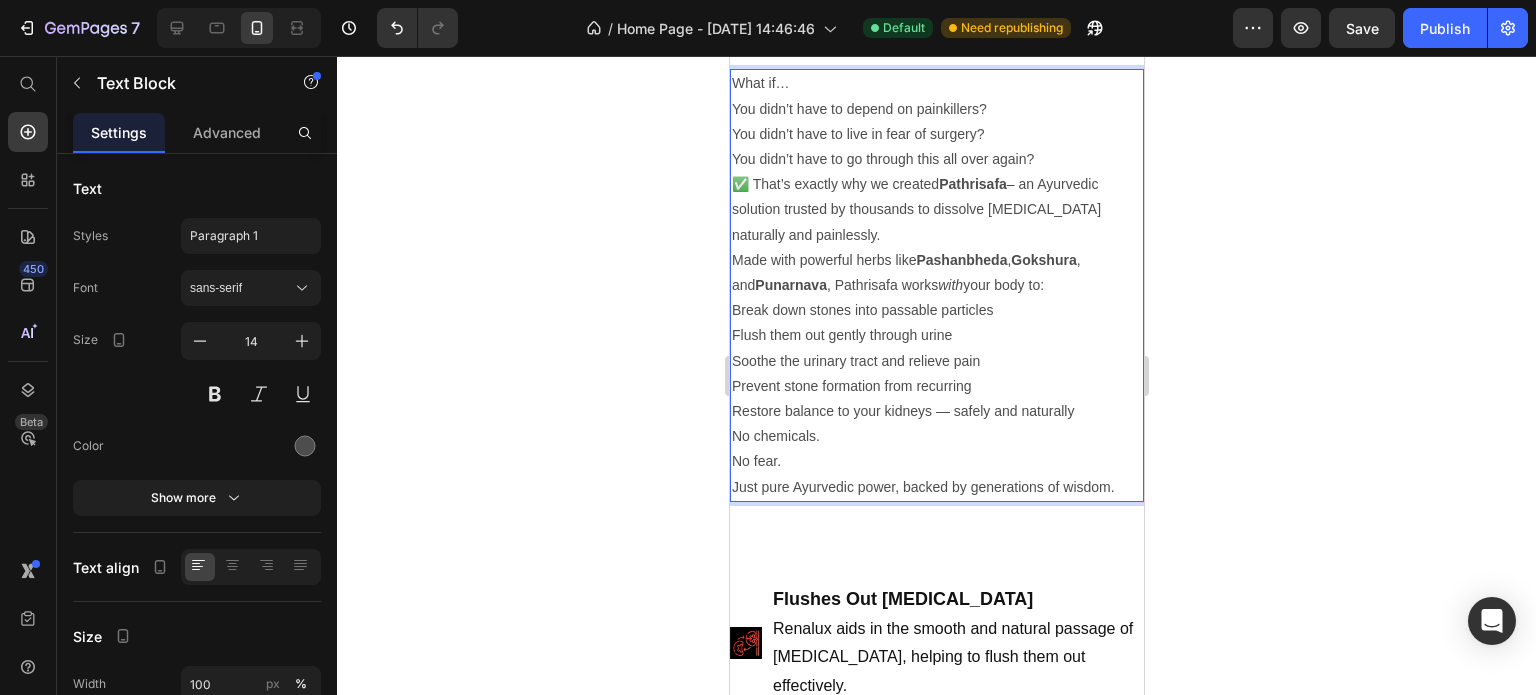 scroll, scrollTop: 1919, scrollLeft: 0, axis: vertical 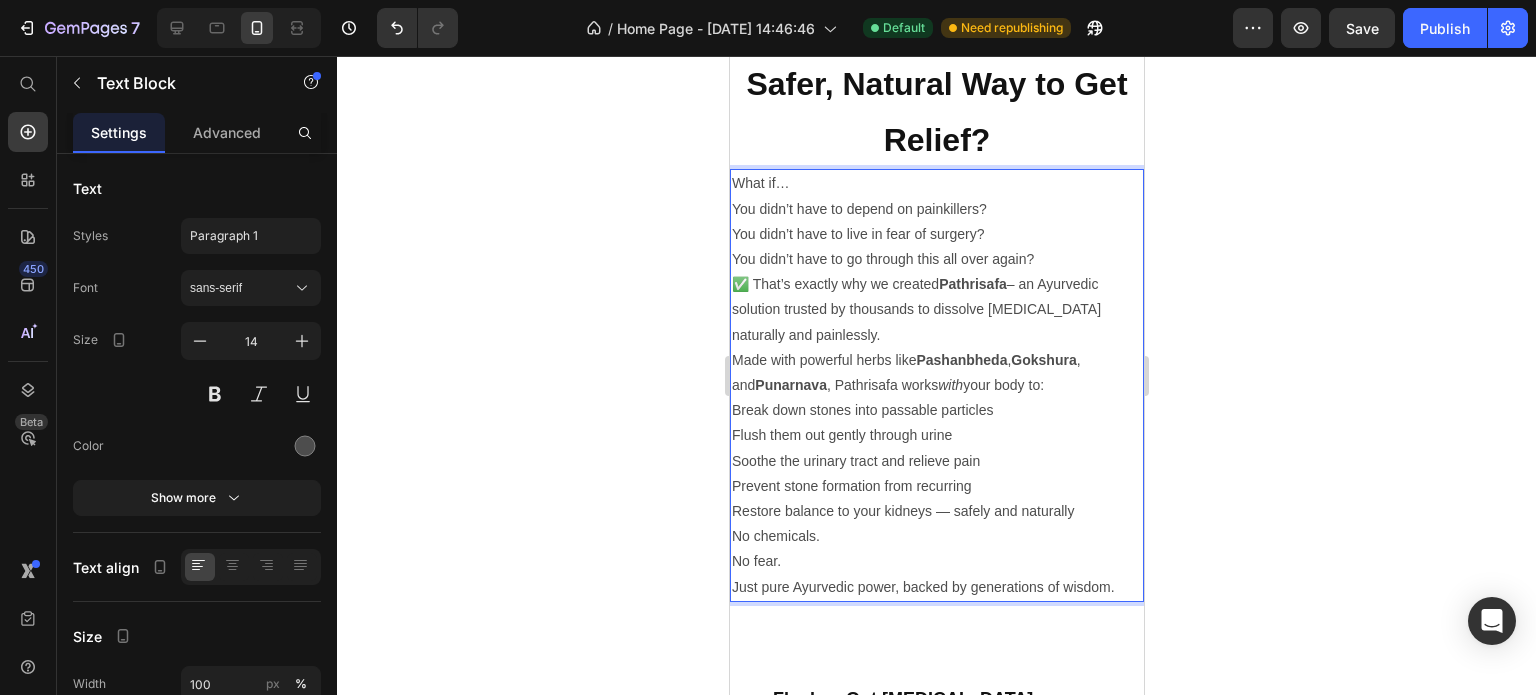 click on "What if… You didn’t have to depend on painkillers? You didn’t have to live in fear of surgery? You didn’t have to go through this all over again?" at bounding box center [936, 221] 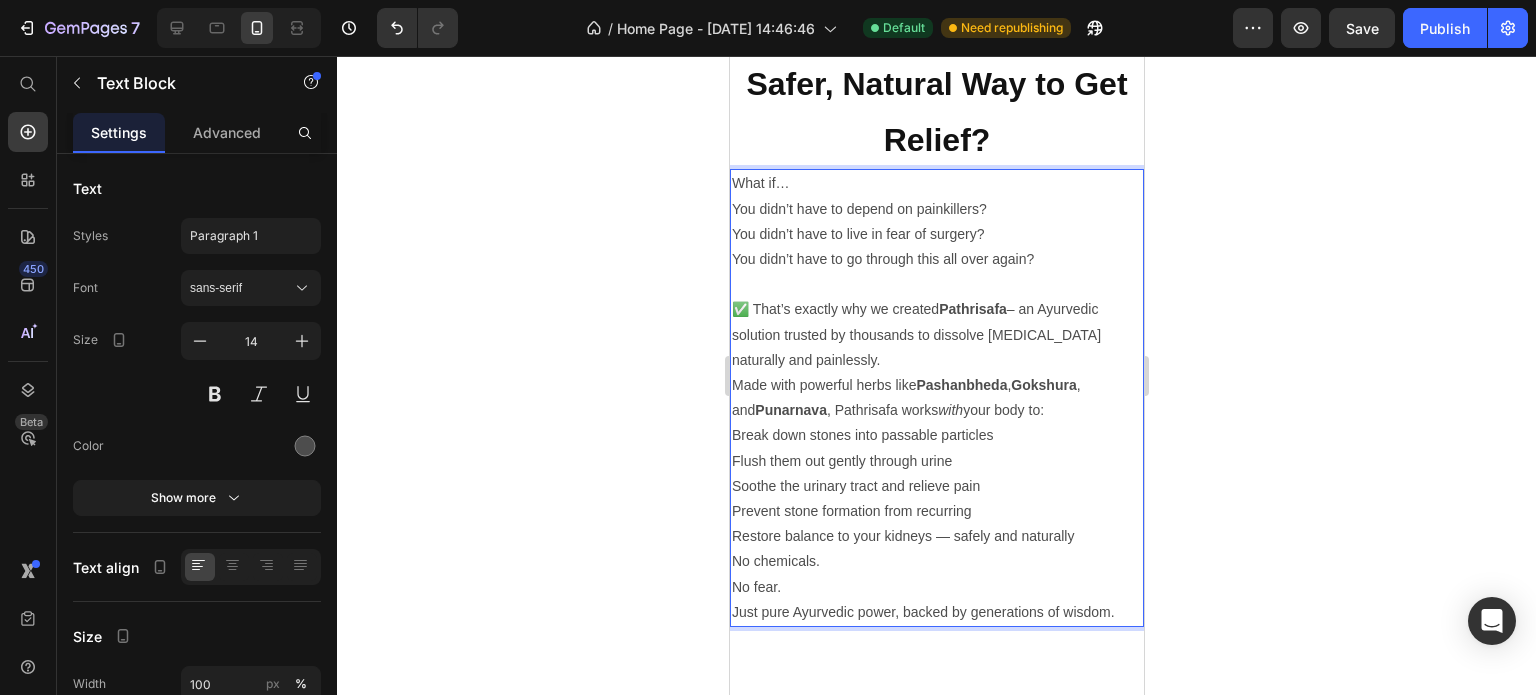 click on "✅ That’s exactly why we created  Pathrisafa  – an Ayurvedic solution trusted by thousands to dissolve [MEDICAL_DATA] naturally and painlessly." at bounding box center [936, 335] 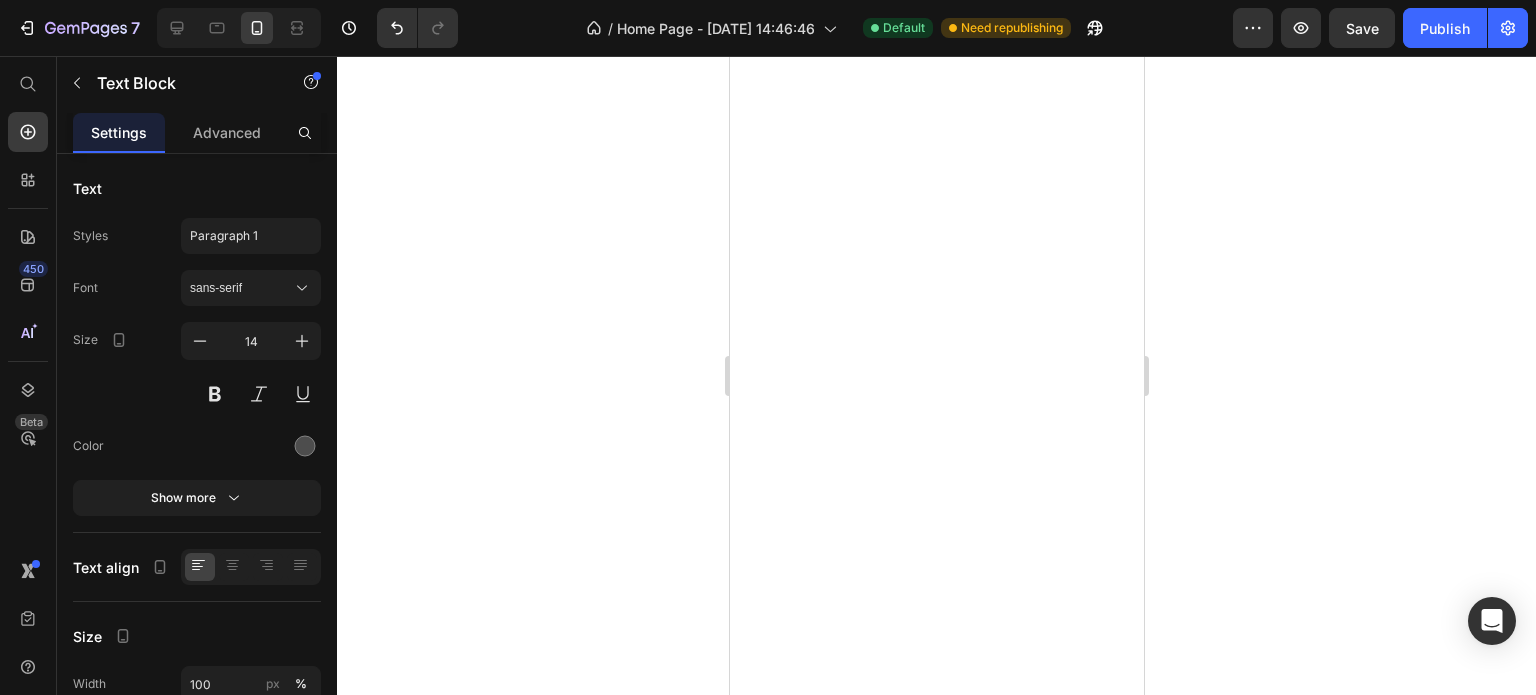 scroll, scrollTop: 82, scrollLeft: 0, axis: vertical 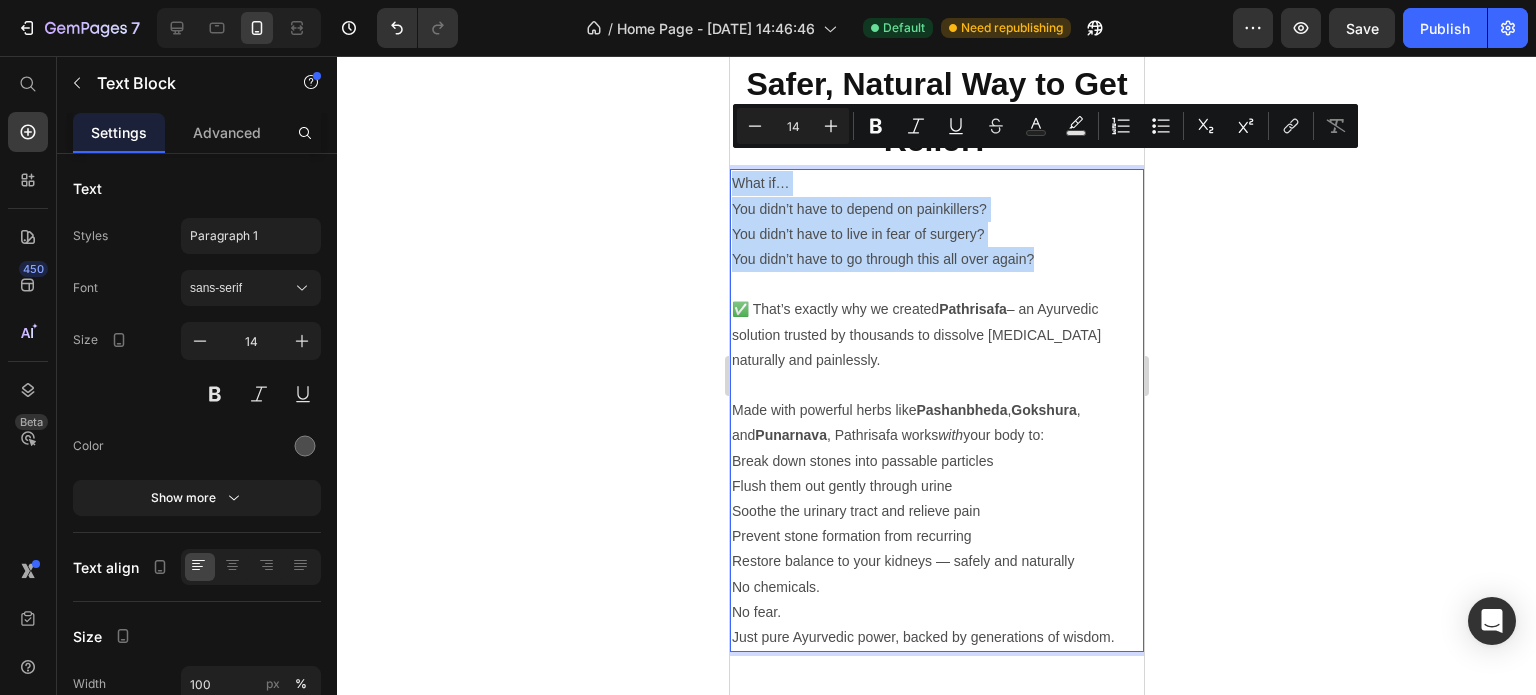 drag, startPoint x: 1049, startPoint y: 239, endPoint x: 732, endPoint y: 161, distance: 326.4552 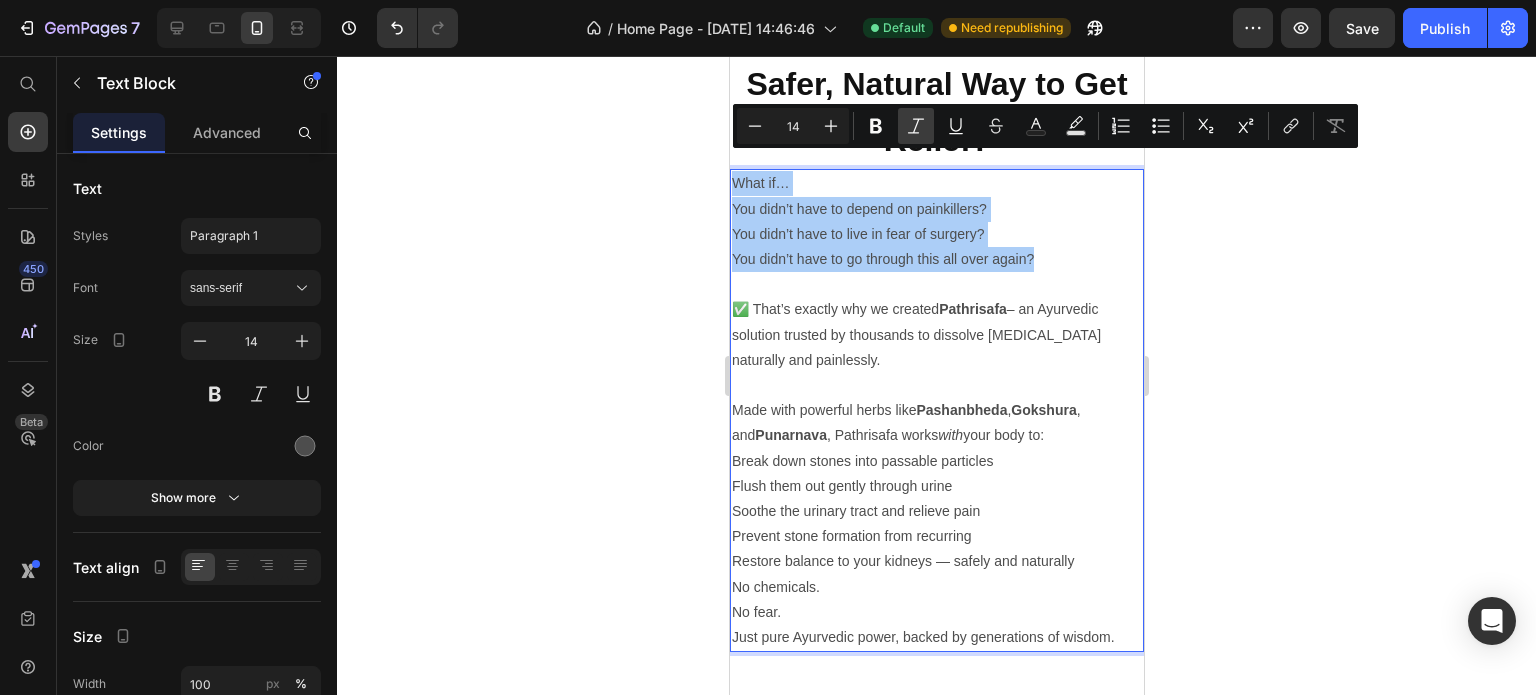 click 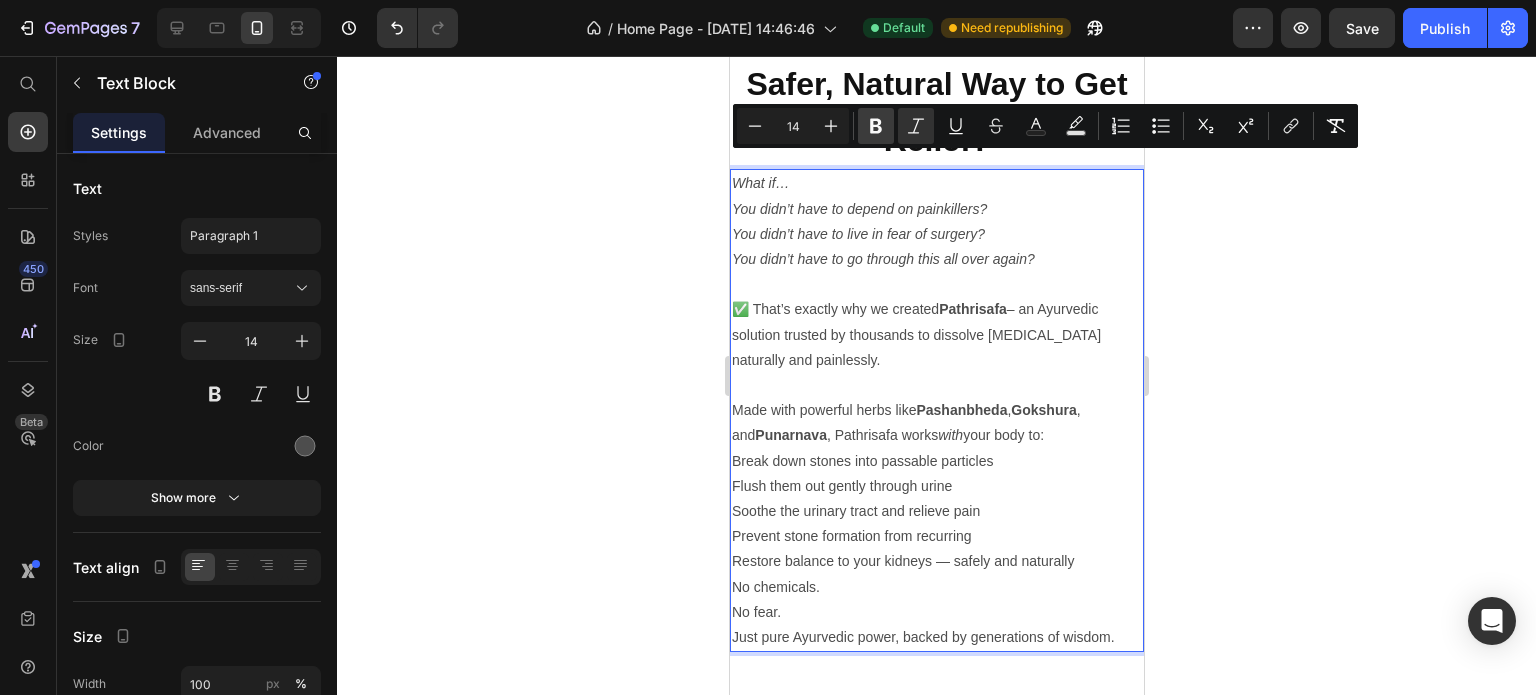 click 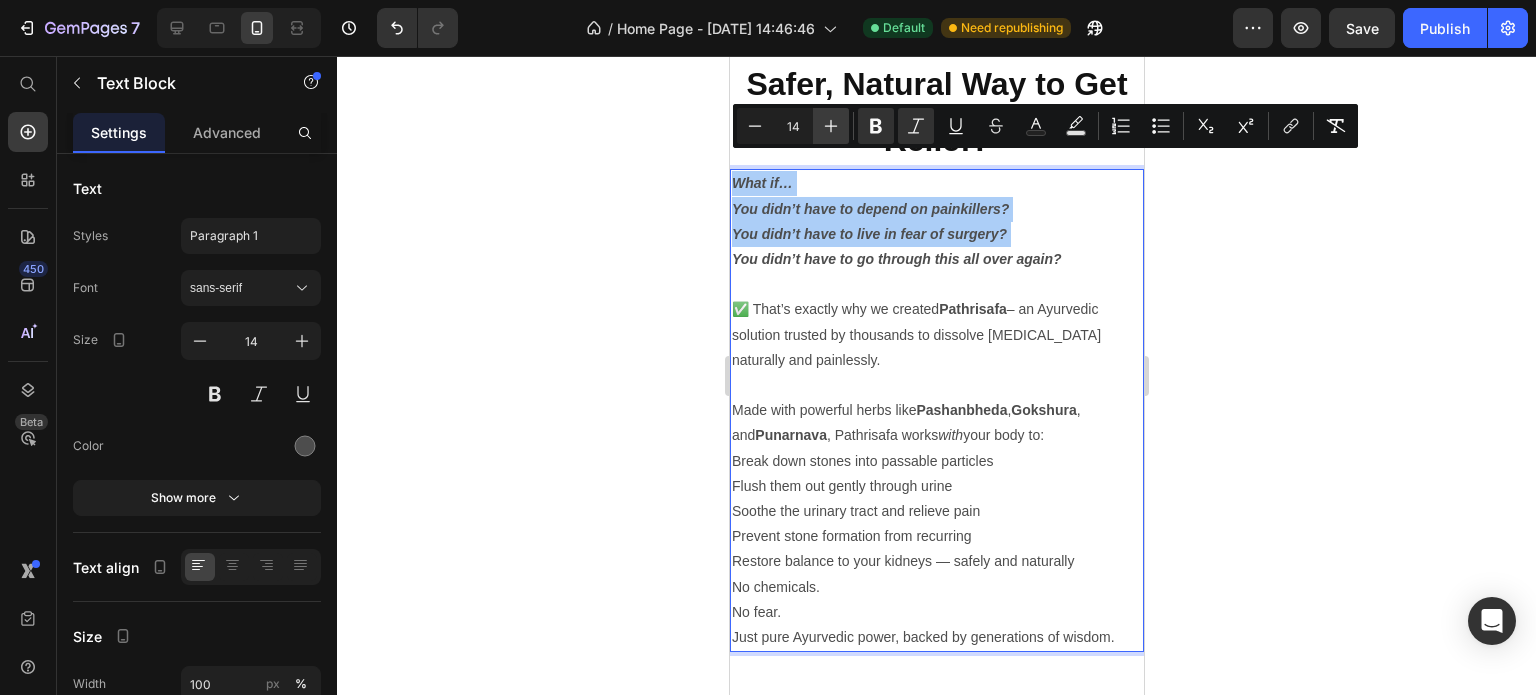 click on "Plus" at bounding box center [831, 126] 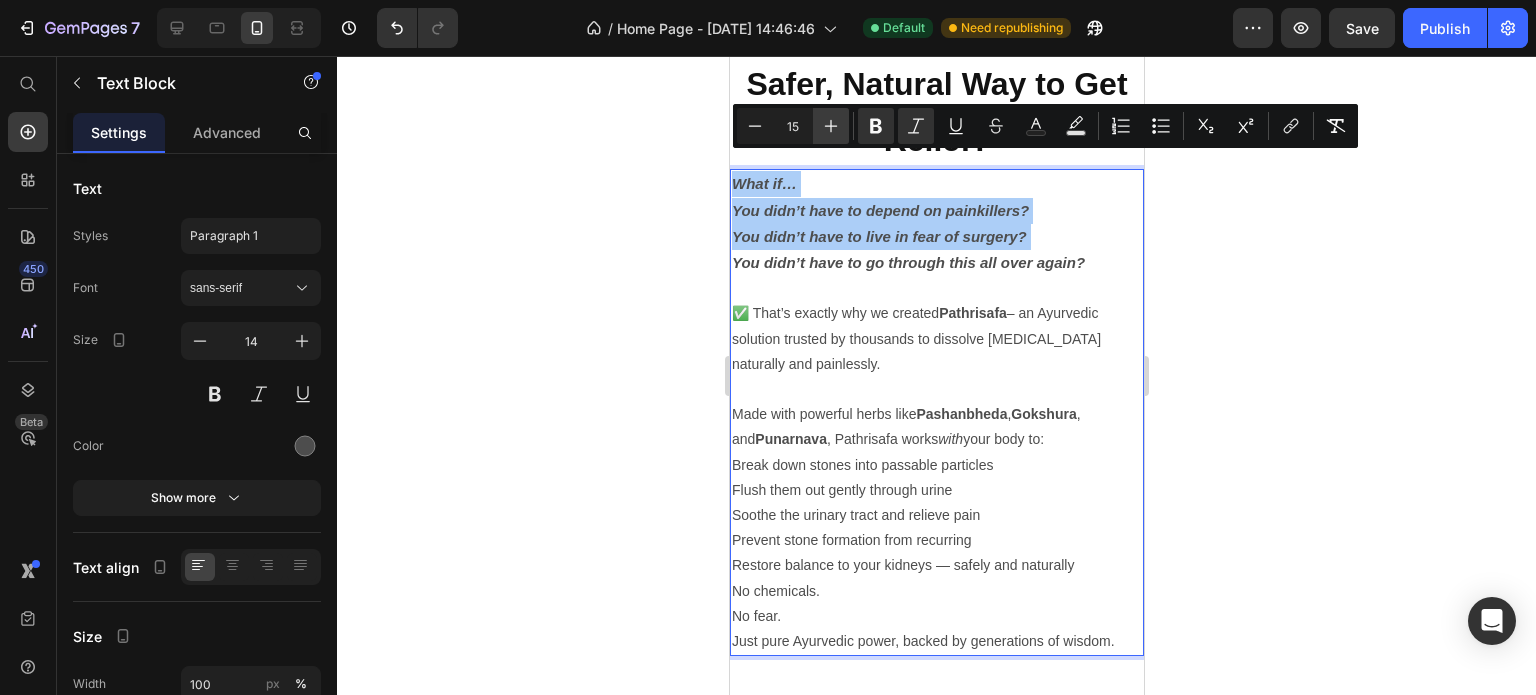 click on "Plus" at bounding box center [831, 126] 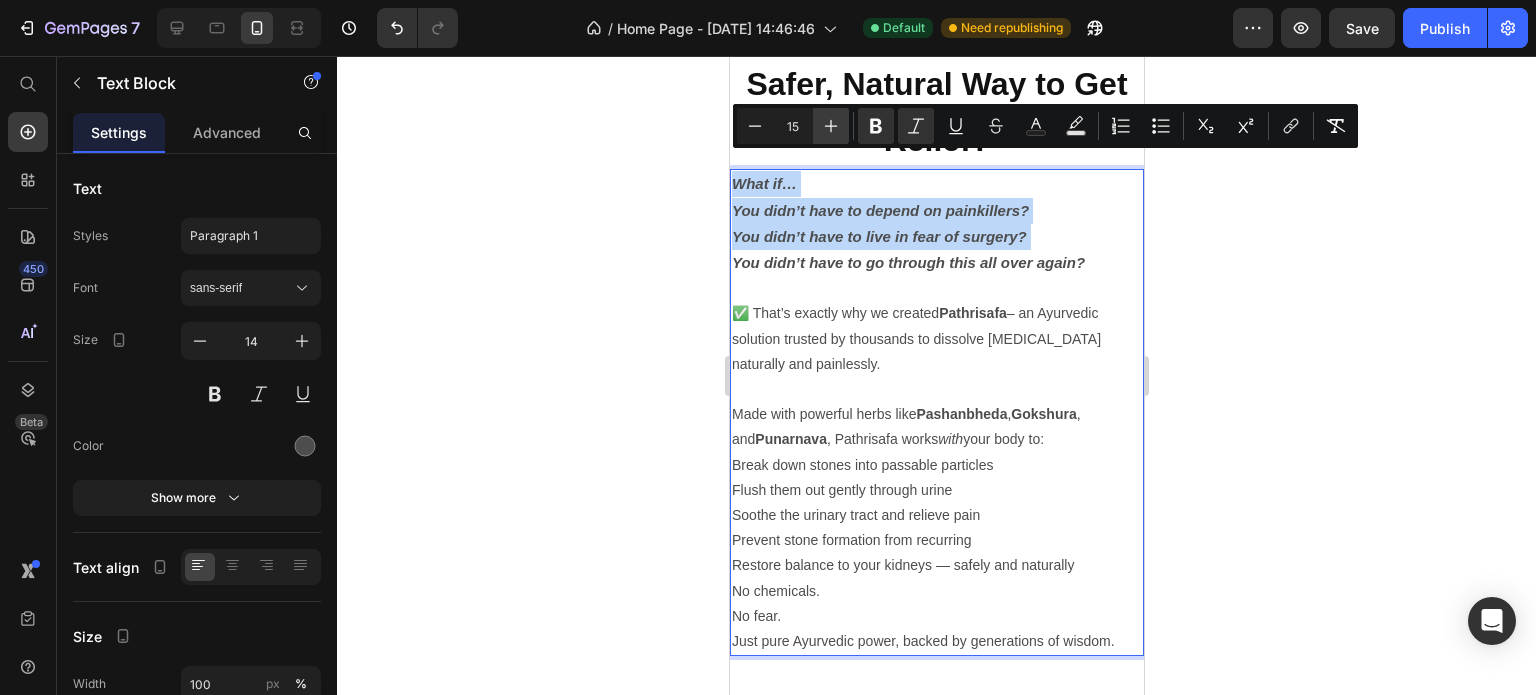 type on "16" 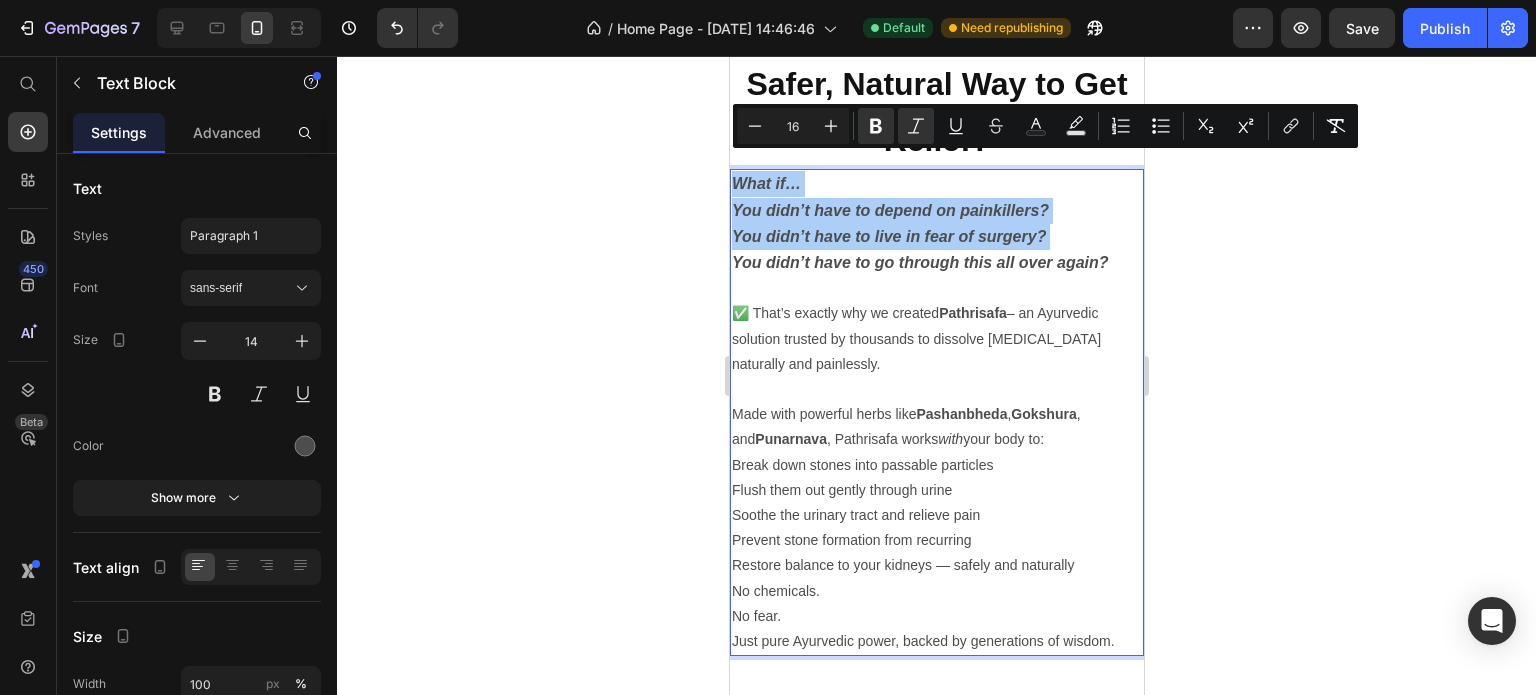 click 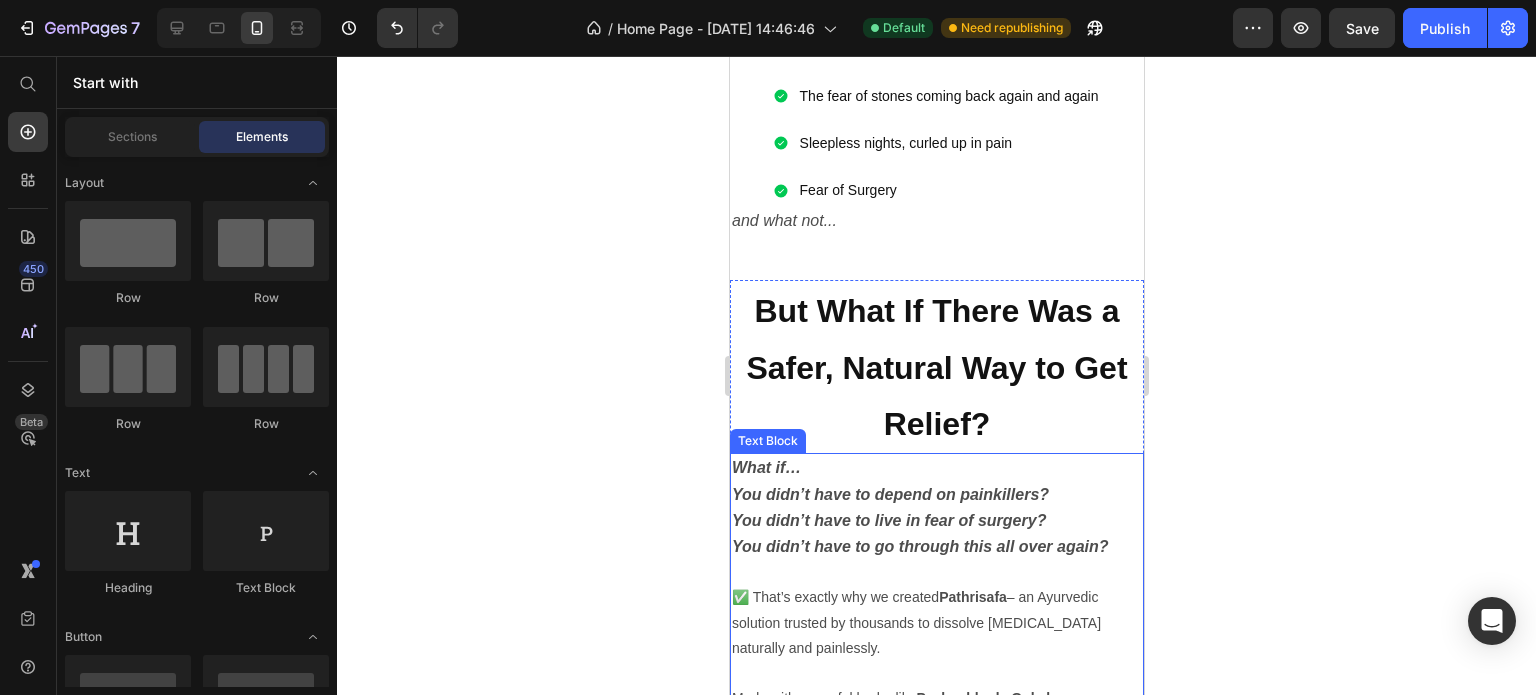 scroll, scrollTop: 1619, scrollLeft: 0, axis: vertical 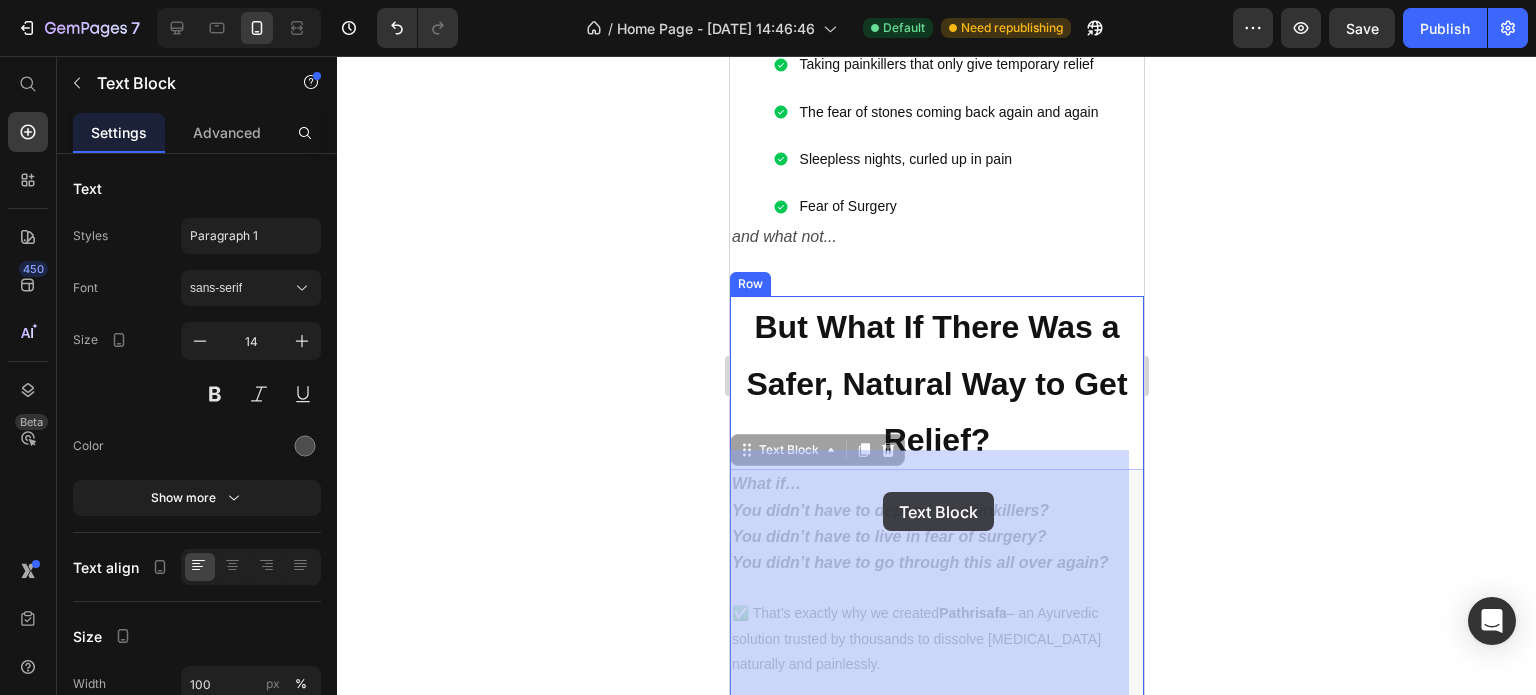 drag, startPoint x: 1115, startPoint y: 540, endPoint x: 882, endPoint y: 492, distance: 237.89284 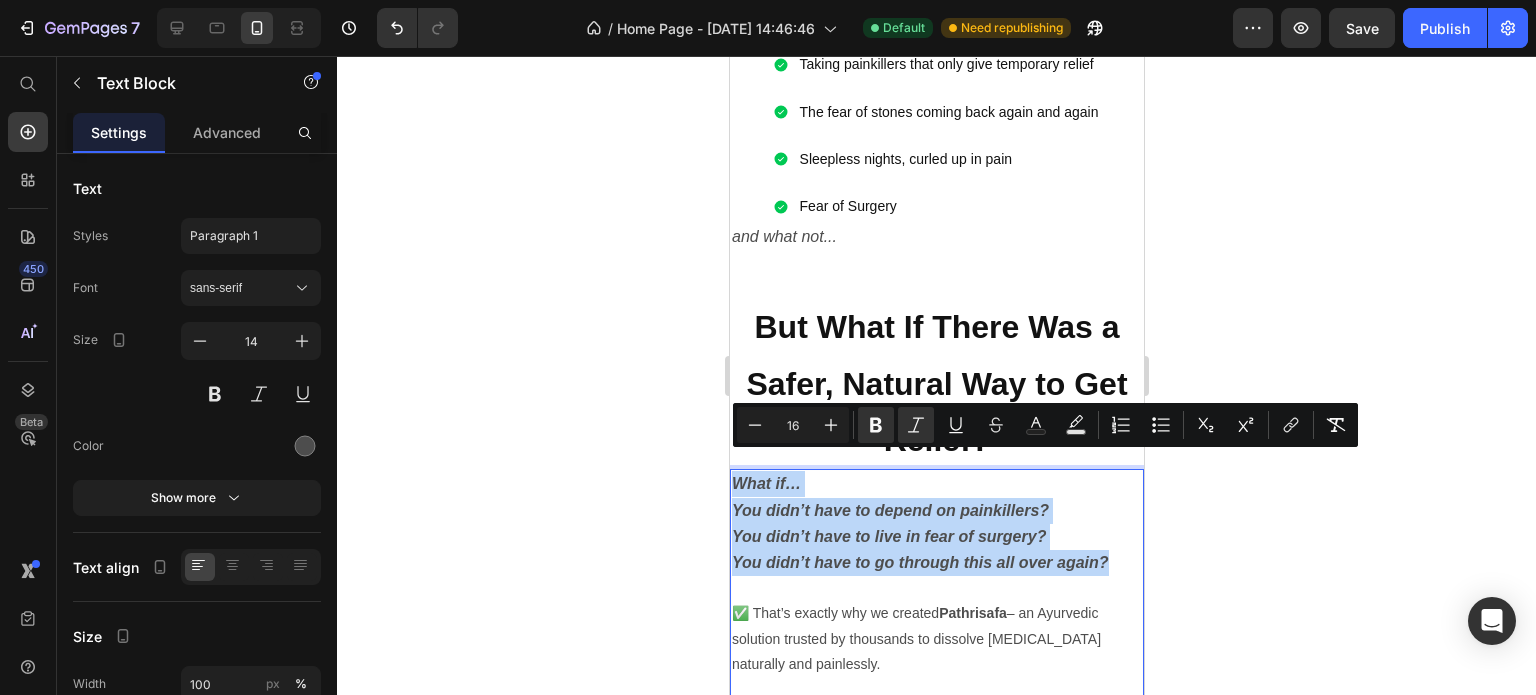drag, startPoint x: 1109, startPoint y: 544, endPoint x: 727, endPoint y: 467, distance: 389.6832 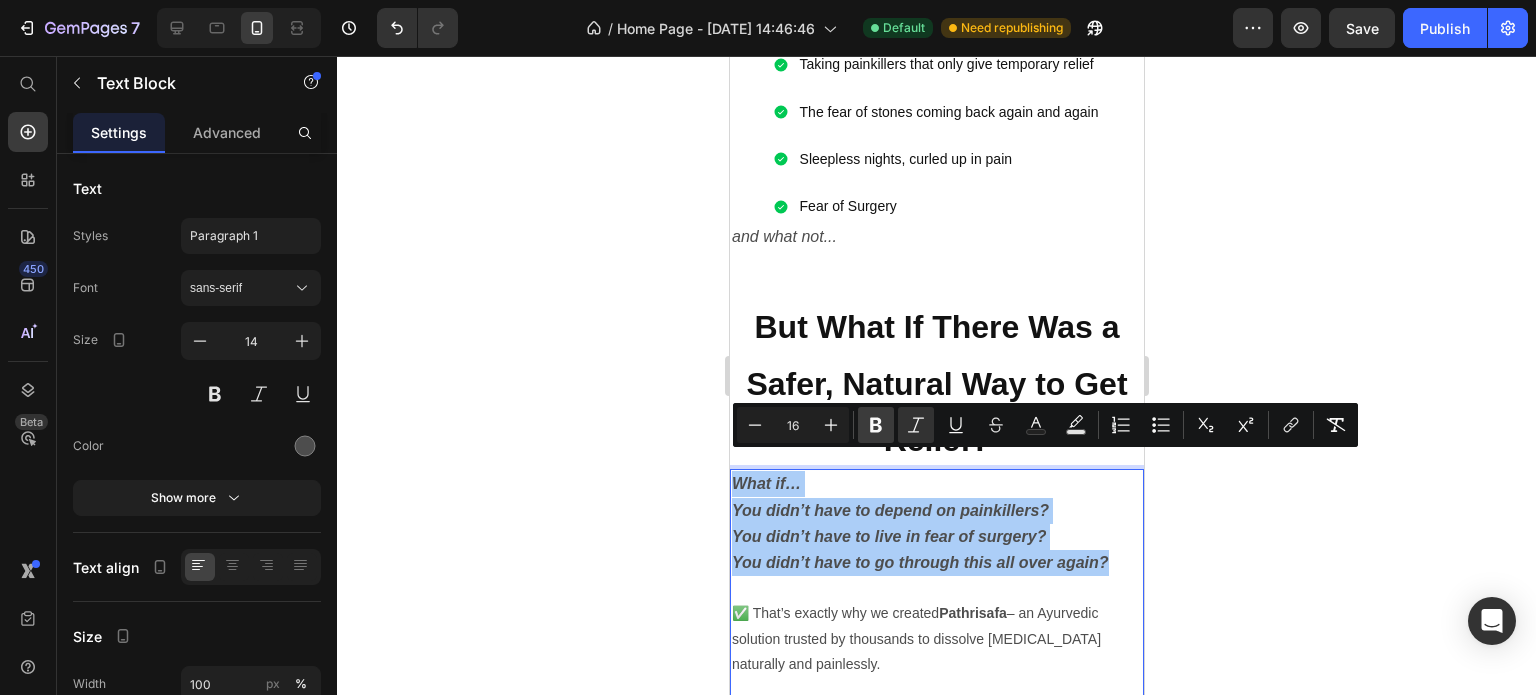 click 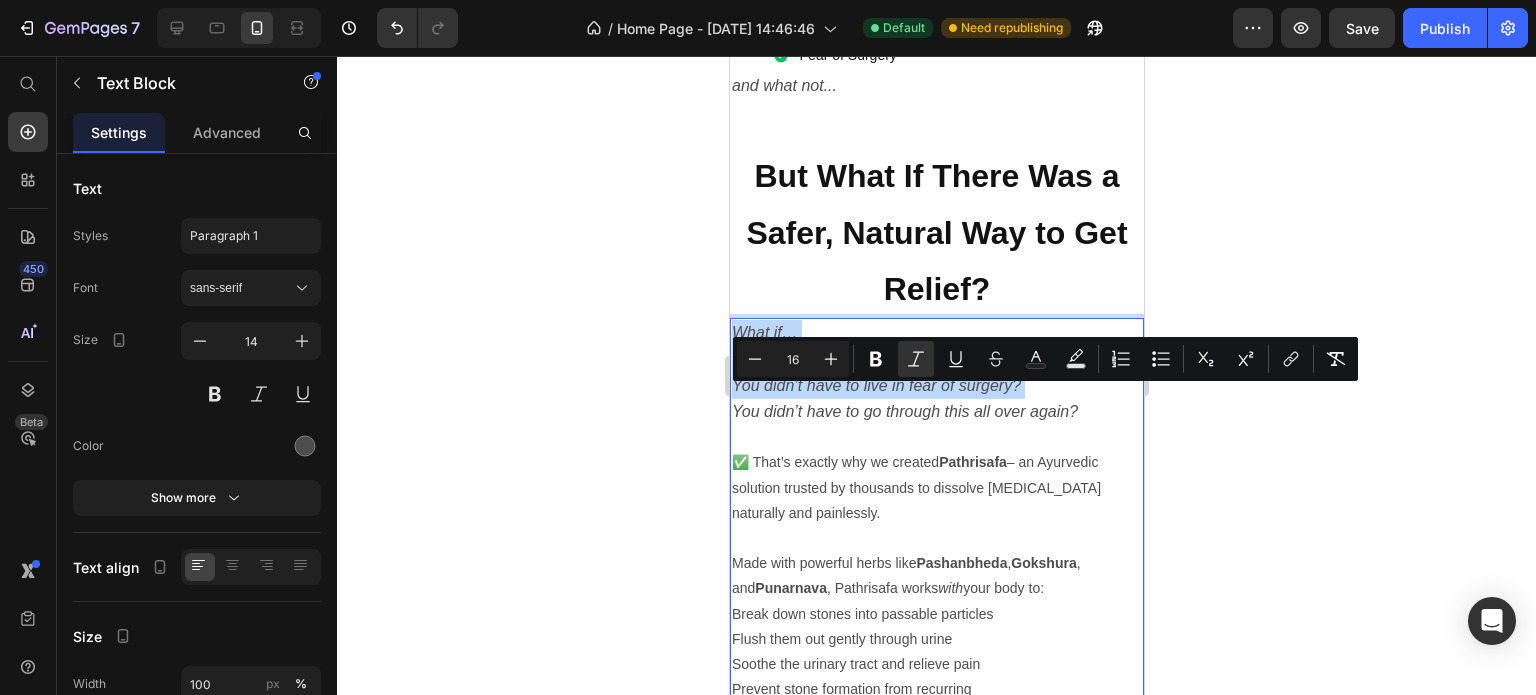scroll, scrollTop: 1819, scrollLeft: 0, axis: vertical 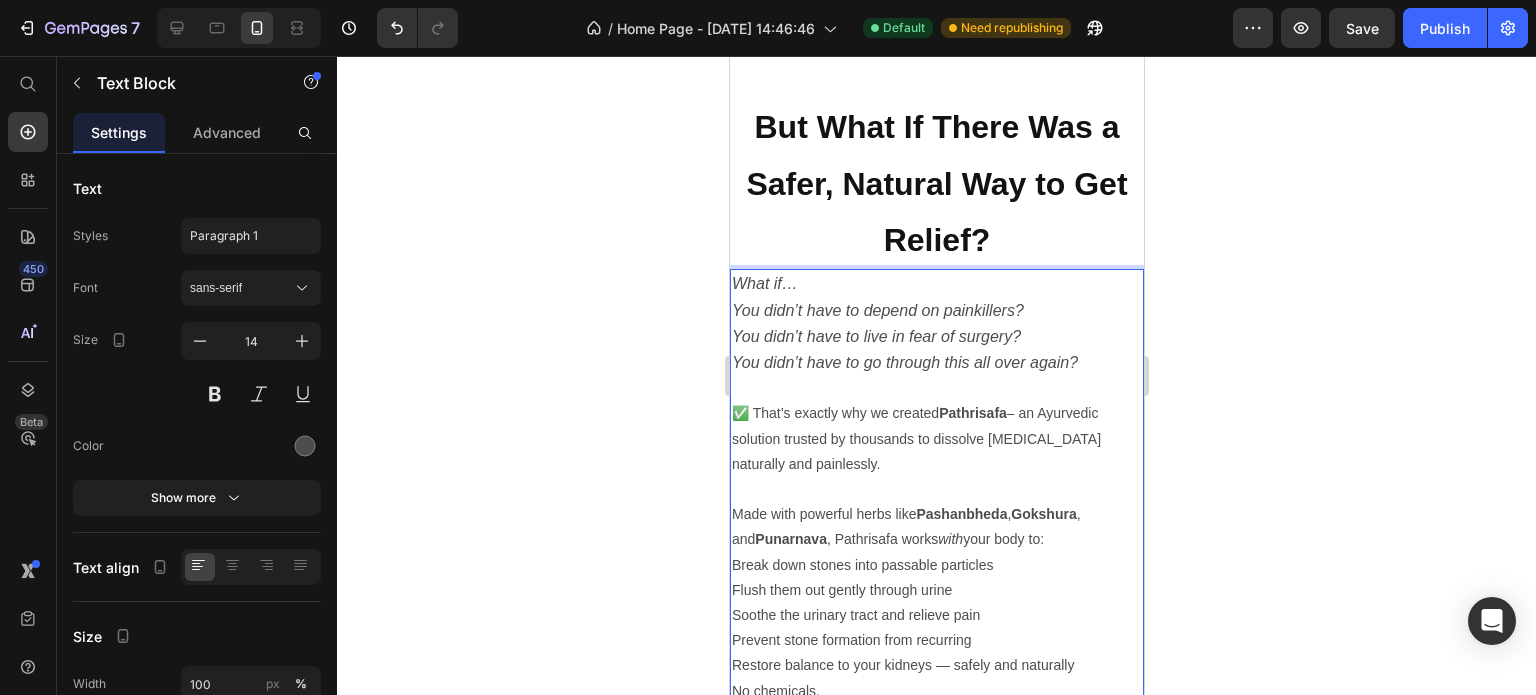 click on "✅ That’s exactly why we created  Pathrisafa  – an Ayurvedic solution trusted by thousands to dissolve [MEDICAL_DATA] naturally and painlessly." at bounding box center [936, 439] 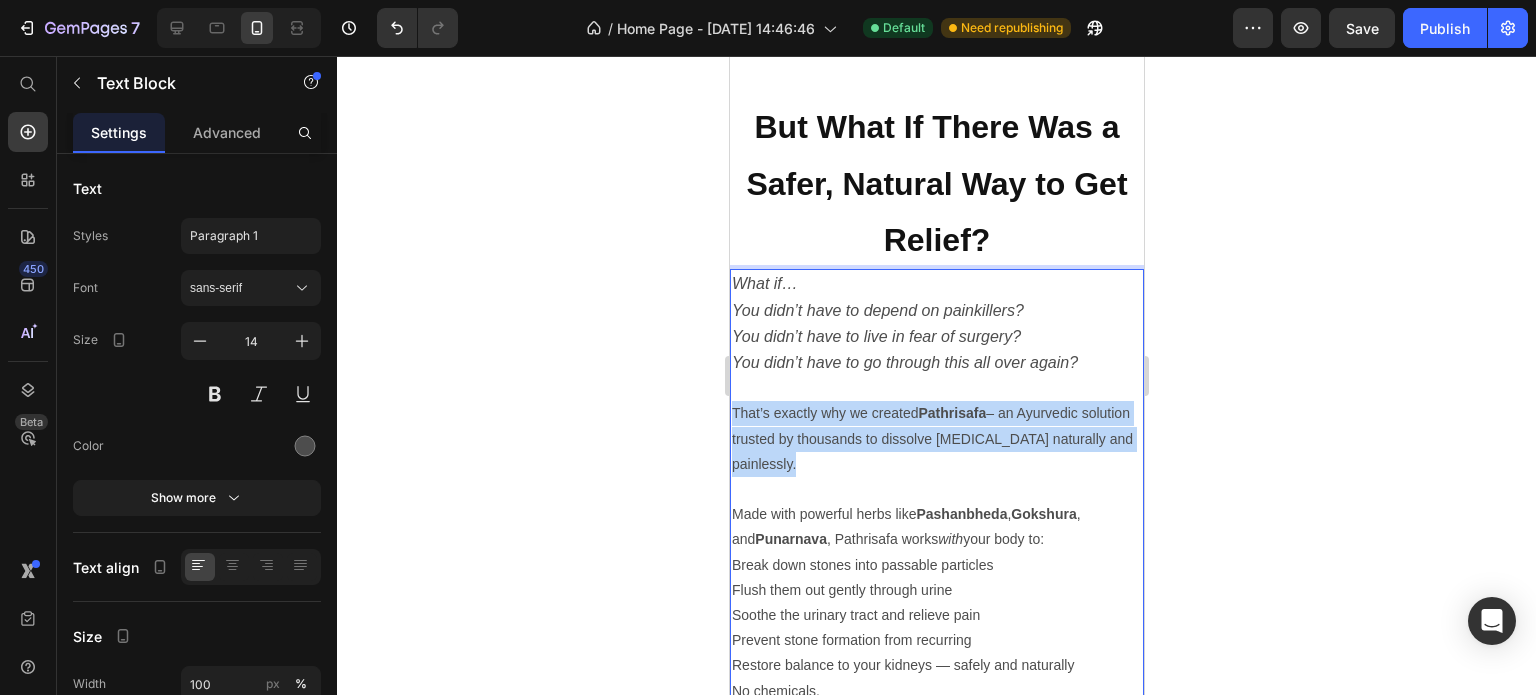 drag, startPoint x: 901, startPoint y: 450, endPoint x: 729, endPoint y: 387, distance: 183.17477 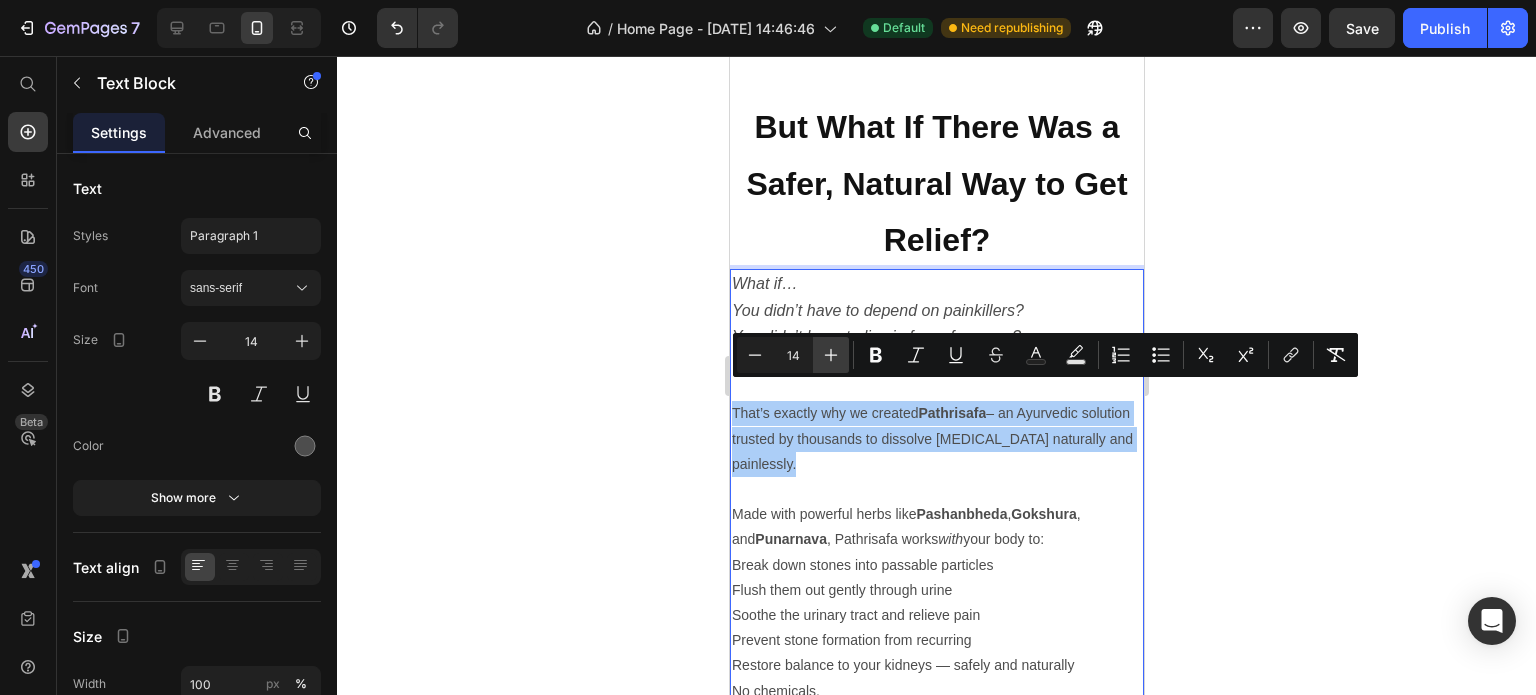 click 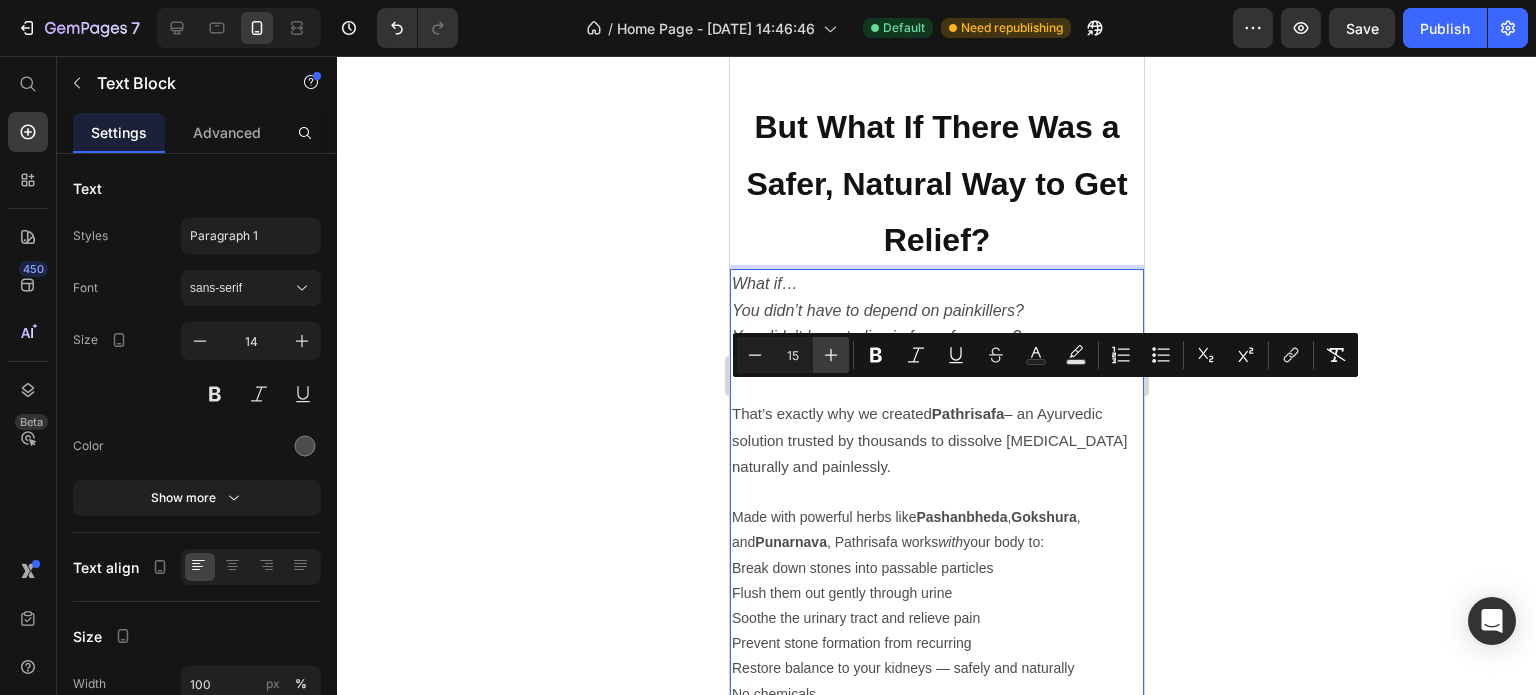 click 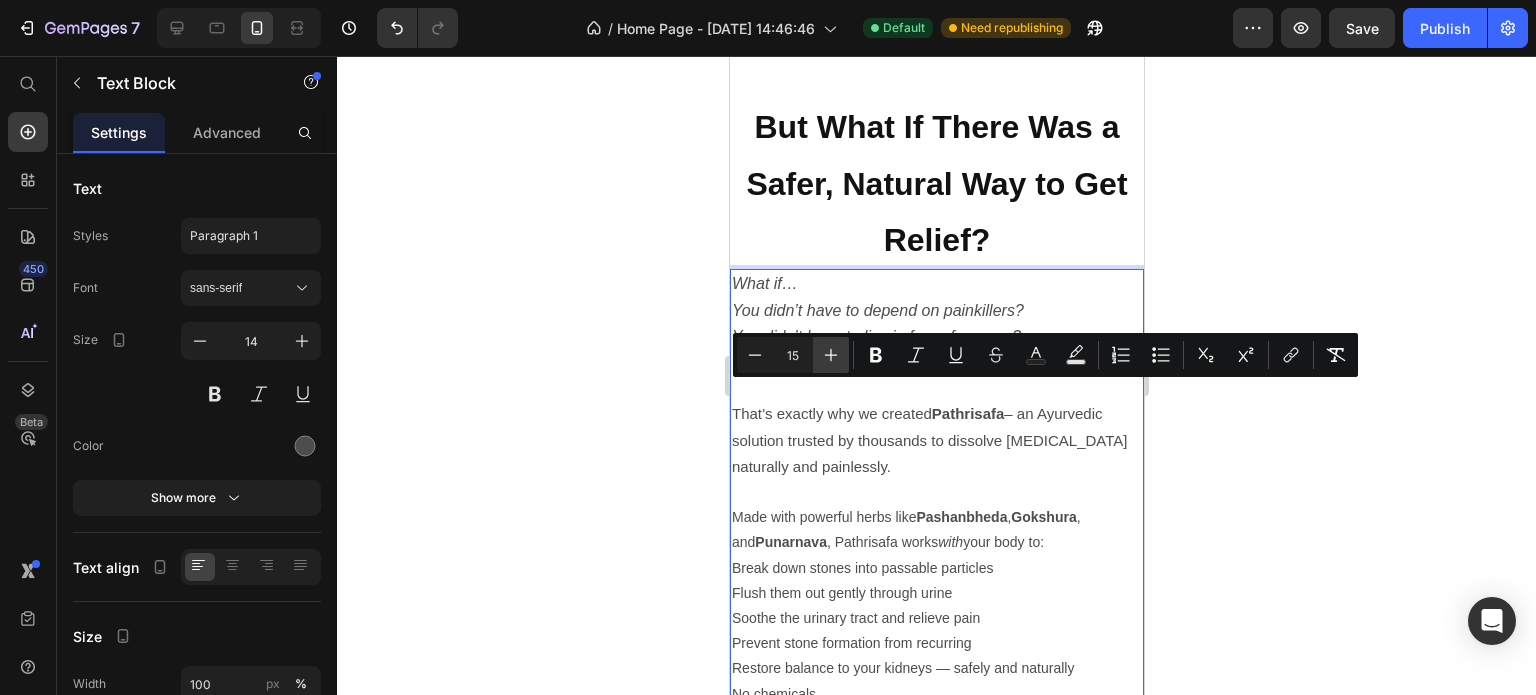 type on "16" 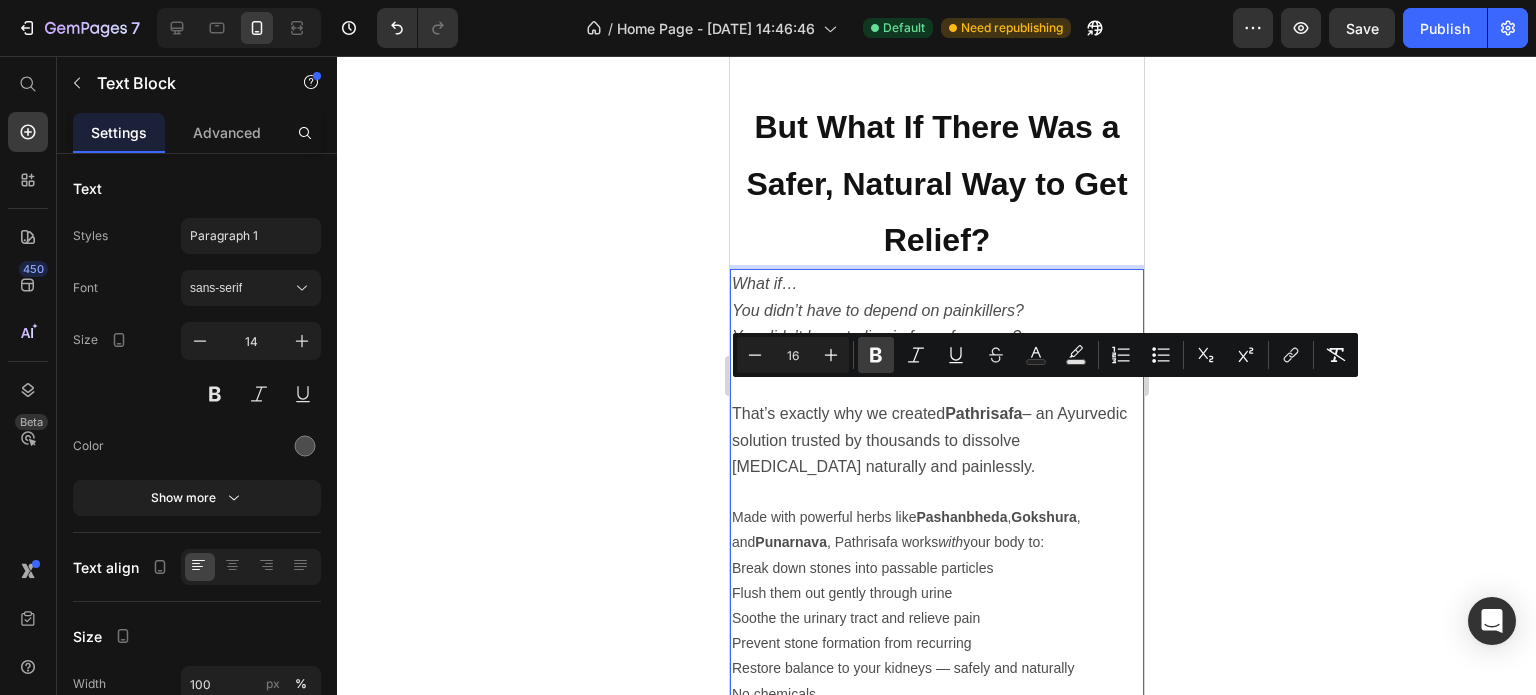 click 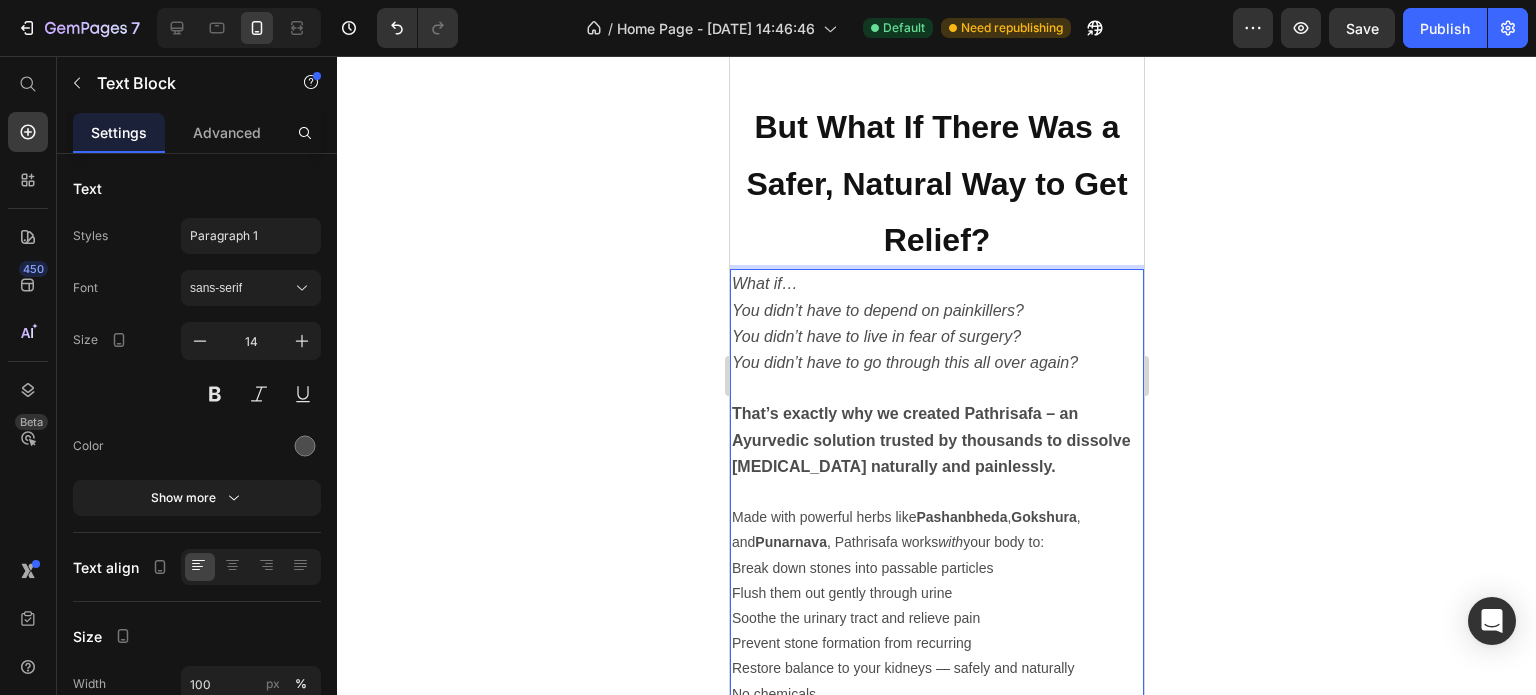click at bounding box center [936, 492] 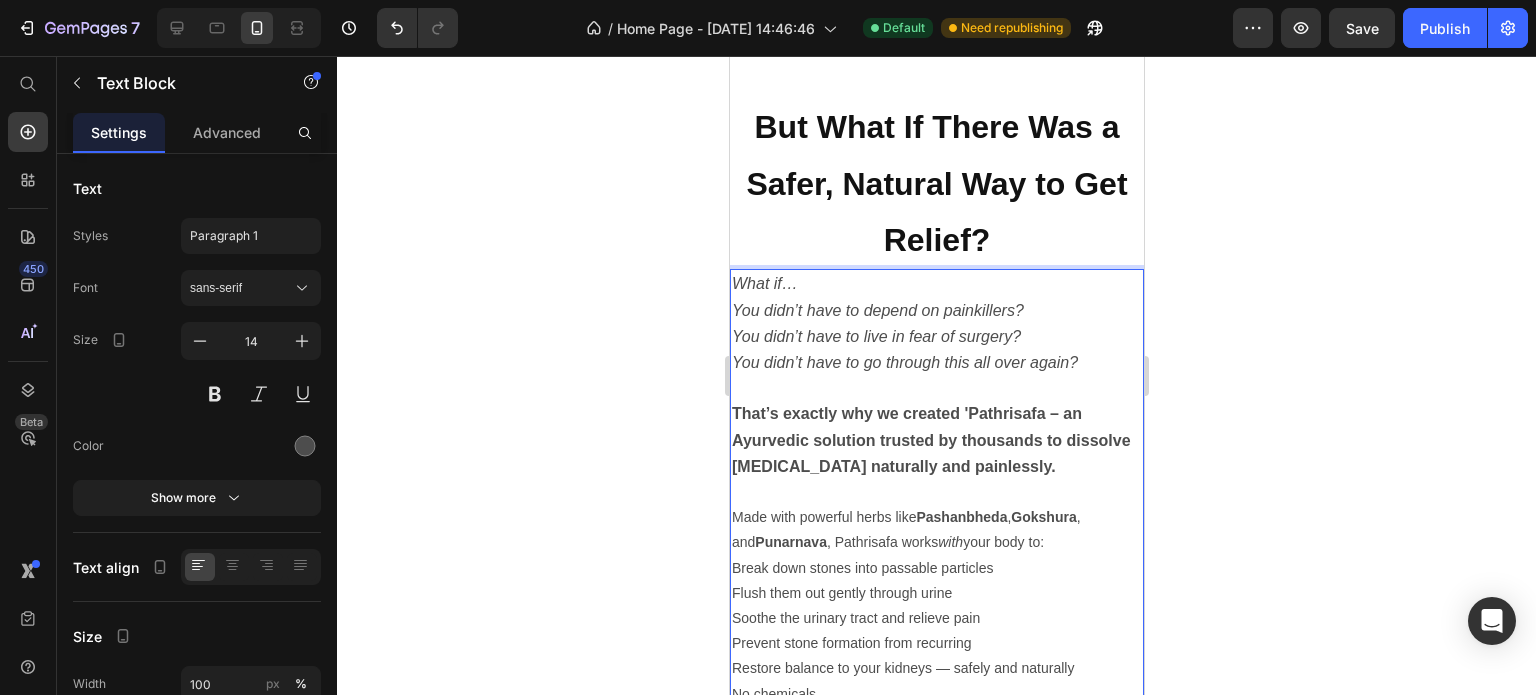 click on "That’s exactly why we created 'Pathrisafa – an Ayurvedic solution trusted by thousands to dissolve [MEDICAL_DATA] naturally and painlessly." at bounding box center [930, 439] 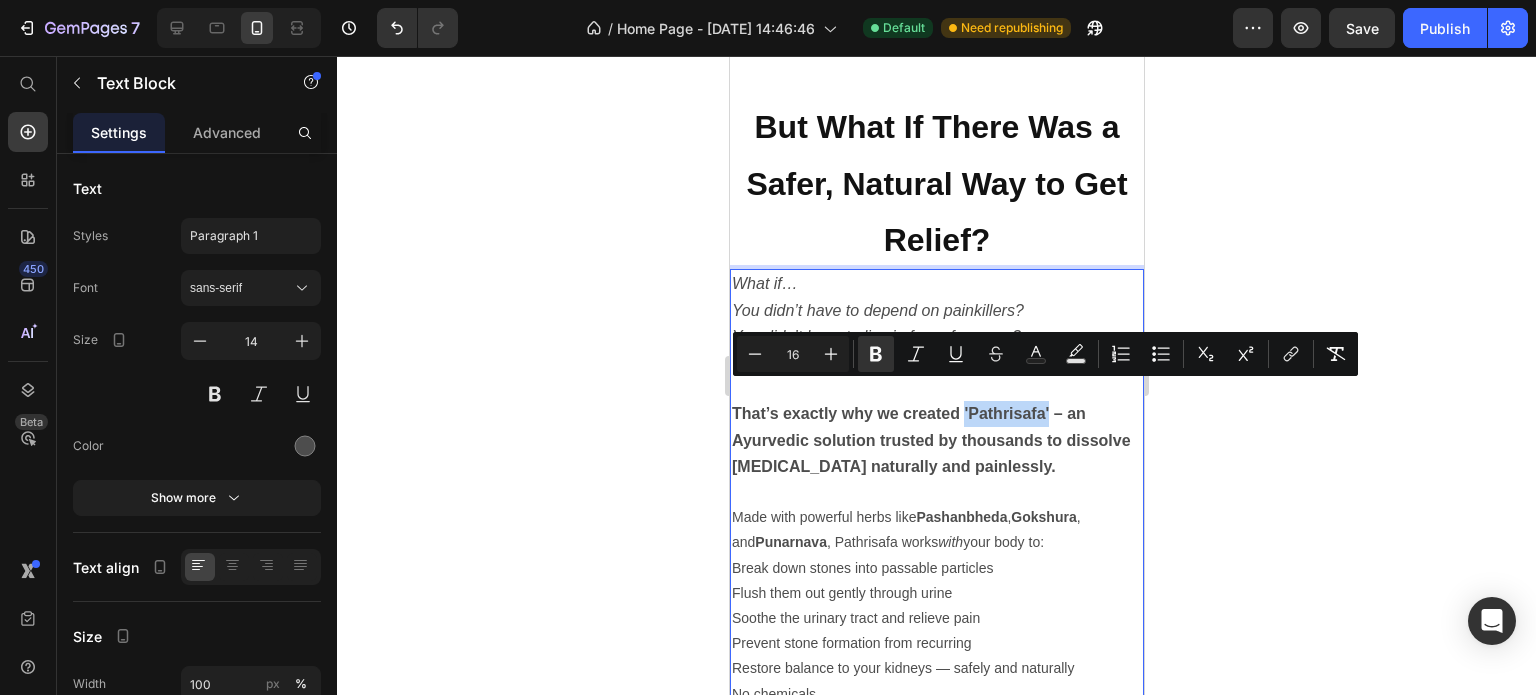 drag, startPoint x: 1049, startPoint y: 387, endPoint x: 962, endPoint y: 392, distance: 87.14356 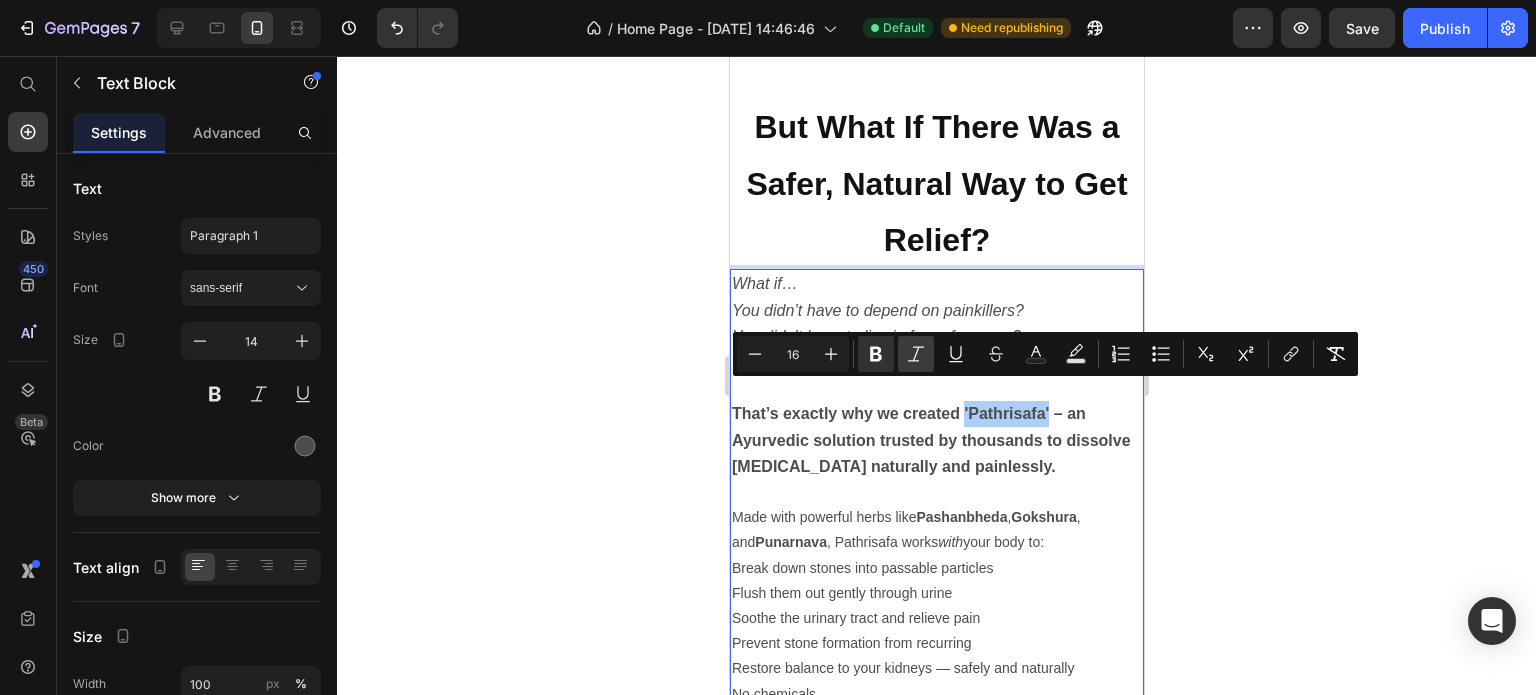 click 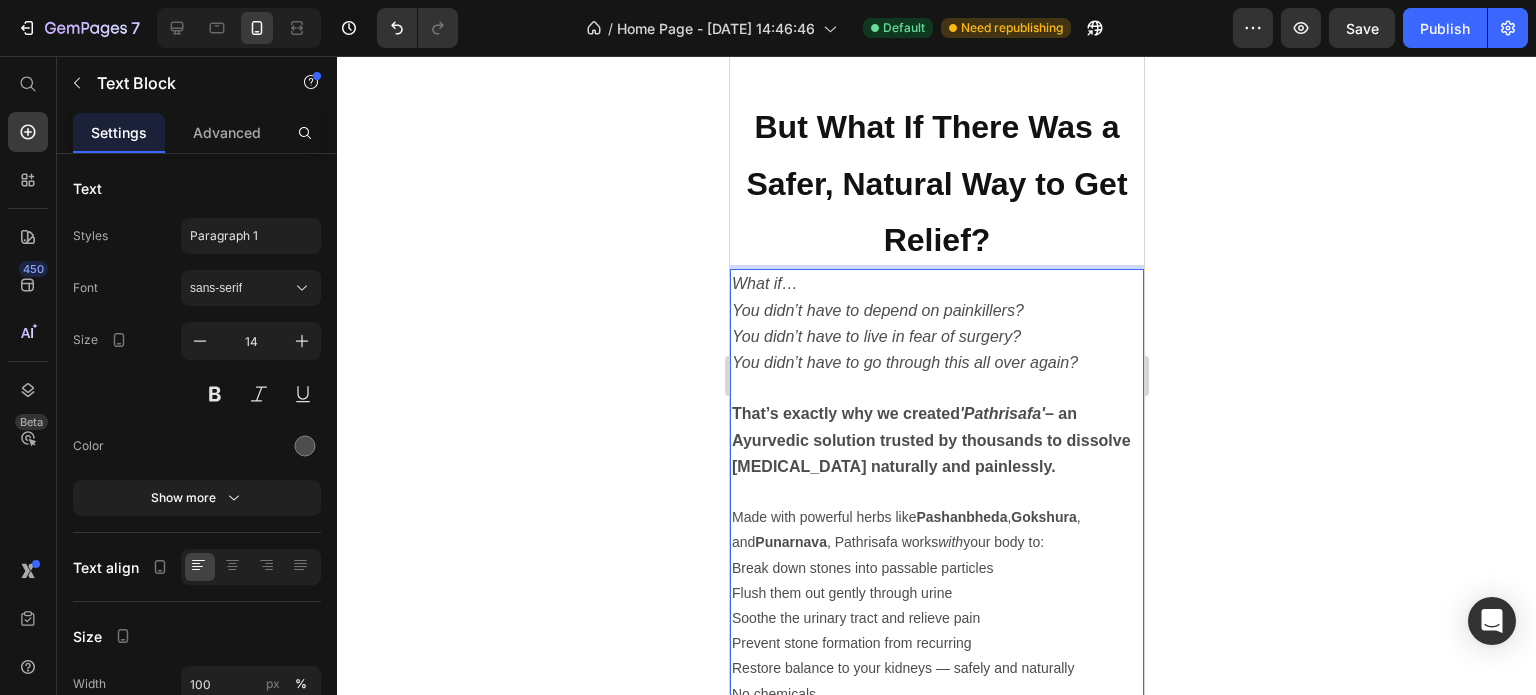 click on "That’s exactly why we created  'Pathrisafa'  – an Ayurvedic solution trusted by thousands to dissolve [MEDICAL_DATA] naturally and painlessly." at bounding box center [936, 440] 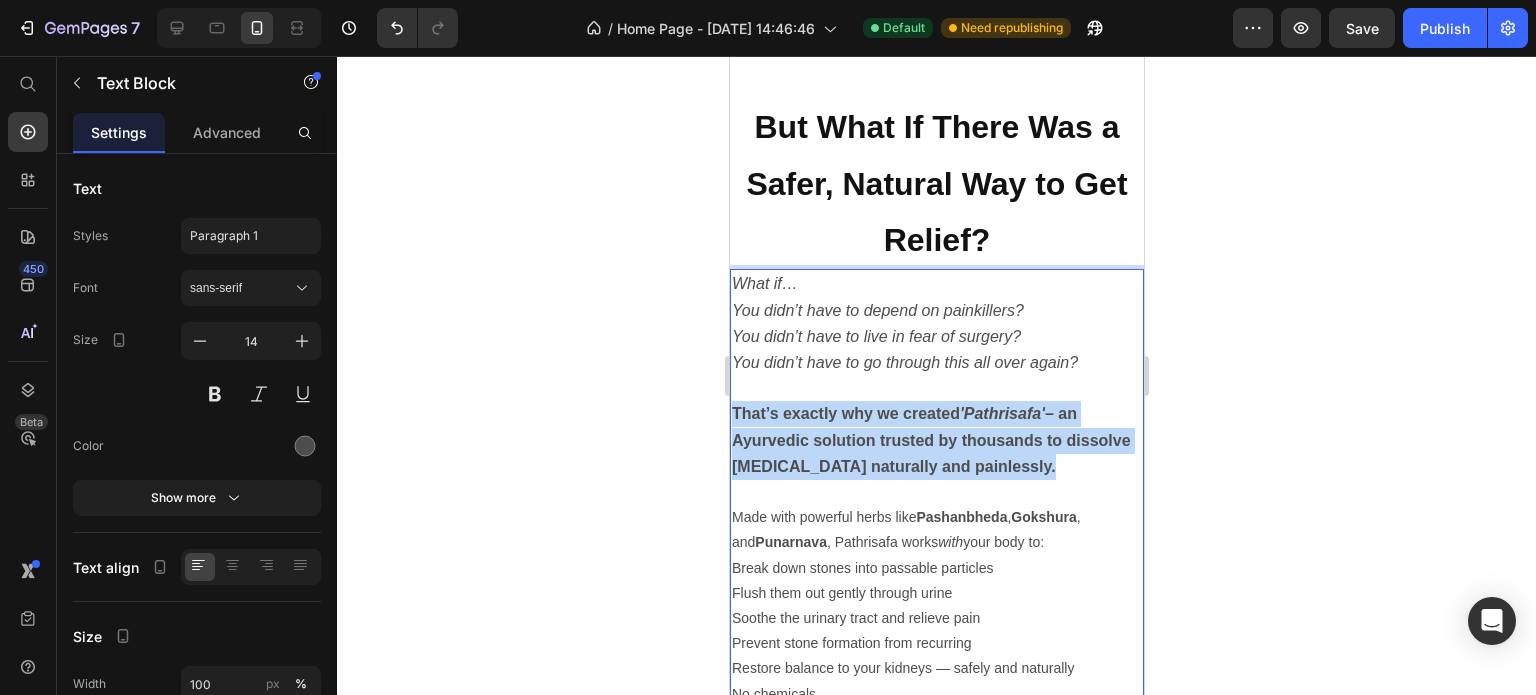 drag, startPoint x: 1105, startPoint y: 447, endPoint x: 725, endPoint y: 399, distance: 383.0196 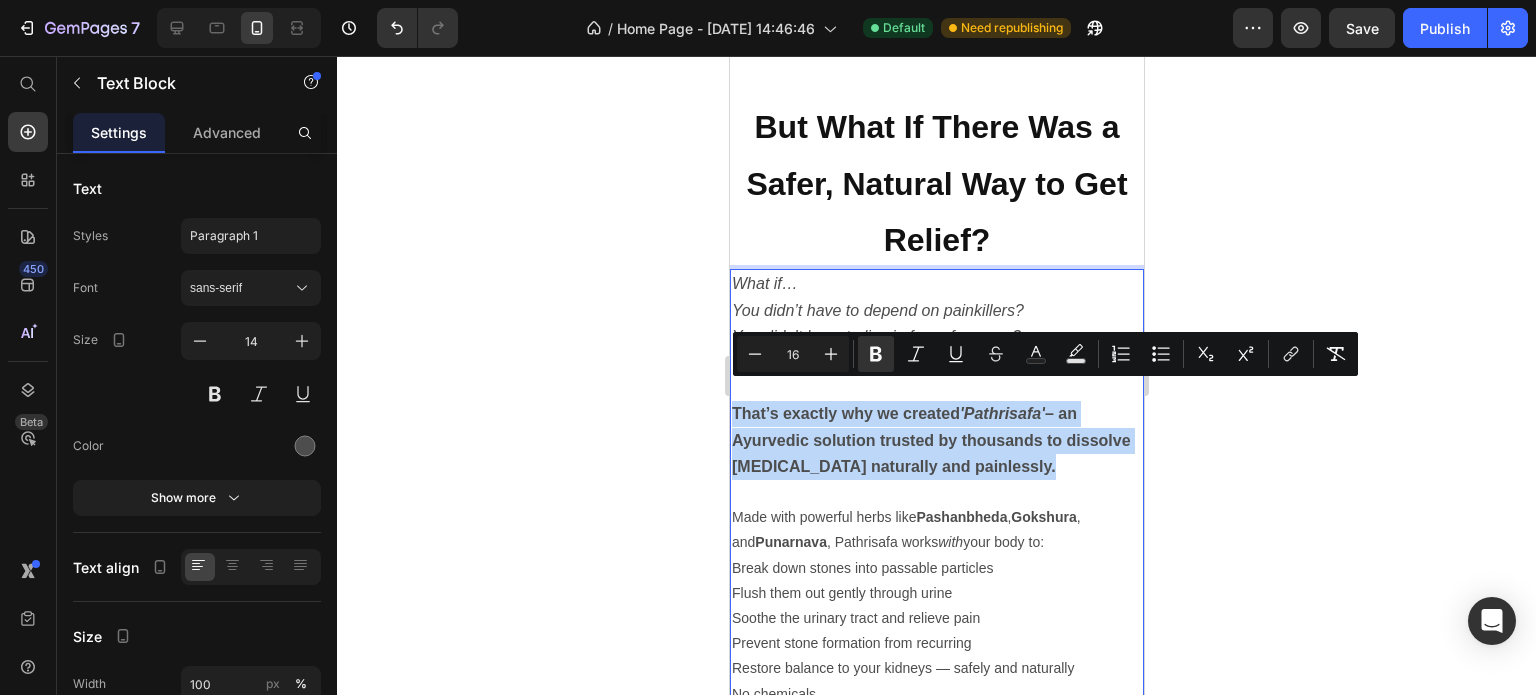 click on "That’s exactly why we created  'Pathrisafa'  – an Ayurvedic solution trusted by thousands to dissolve [MEDICAL_DATA] naturally and painlessly." at bounding box center [936, 440] 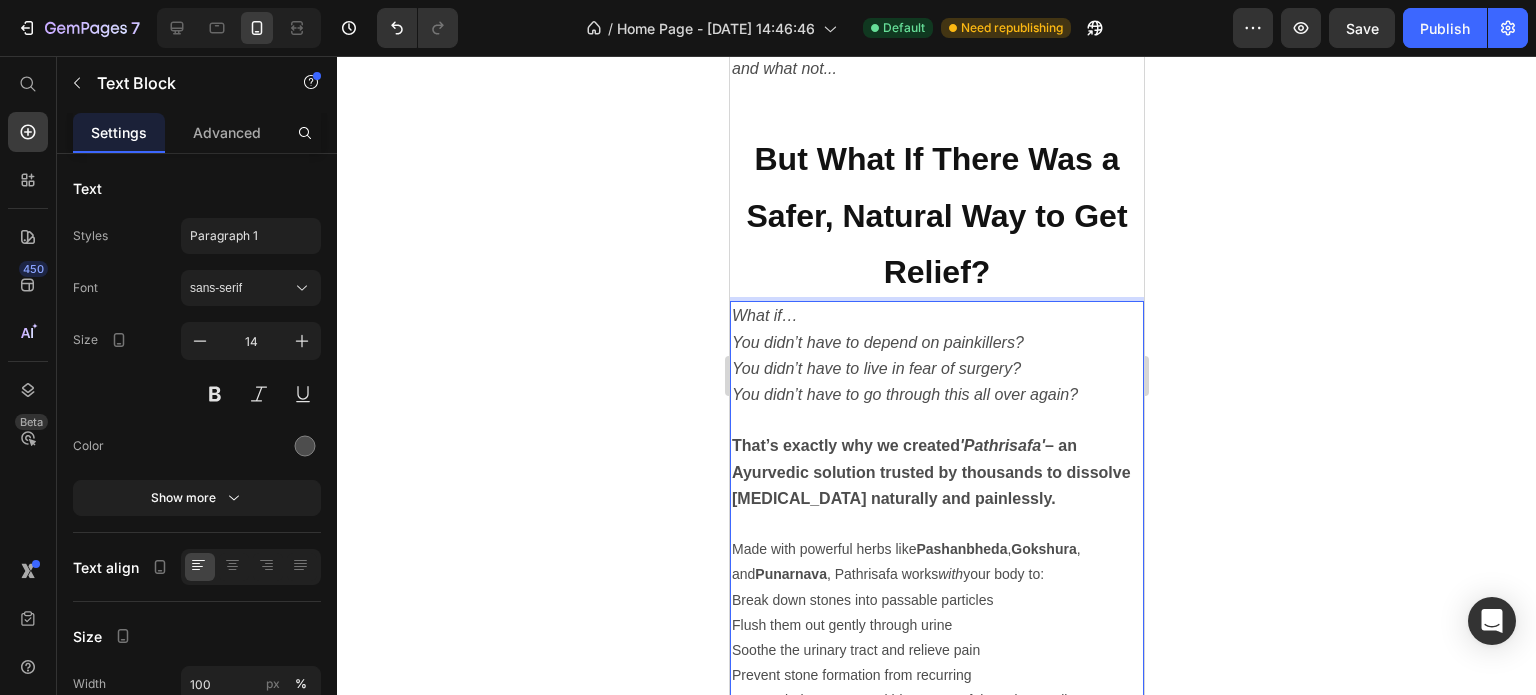 scroll, scrollTop: 1719, scrollLeft: 0, axis: vertical 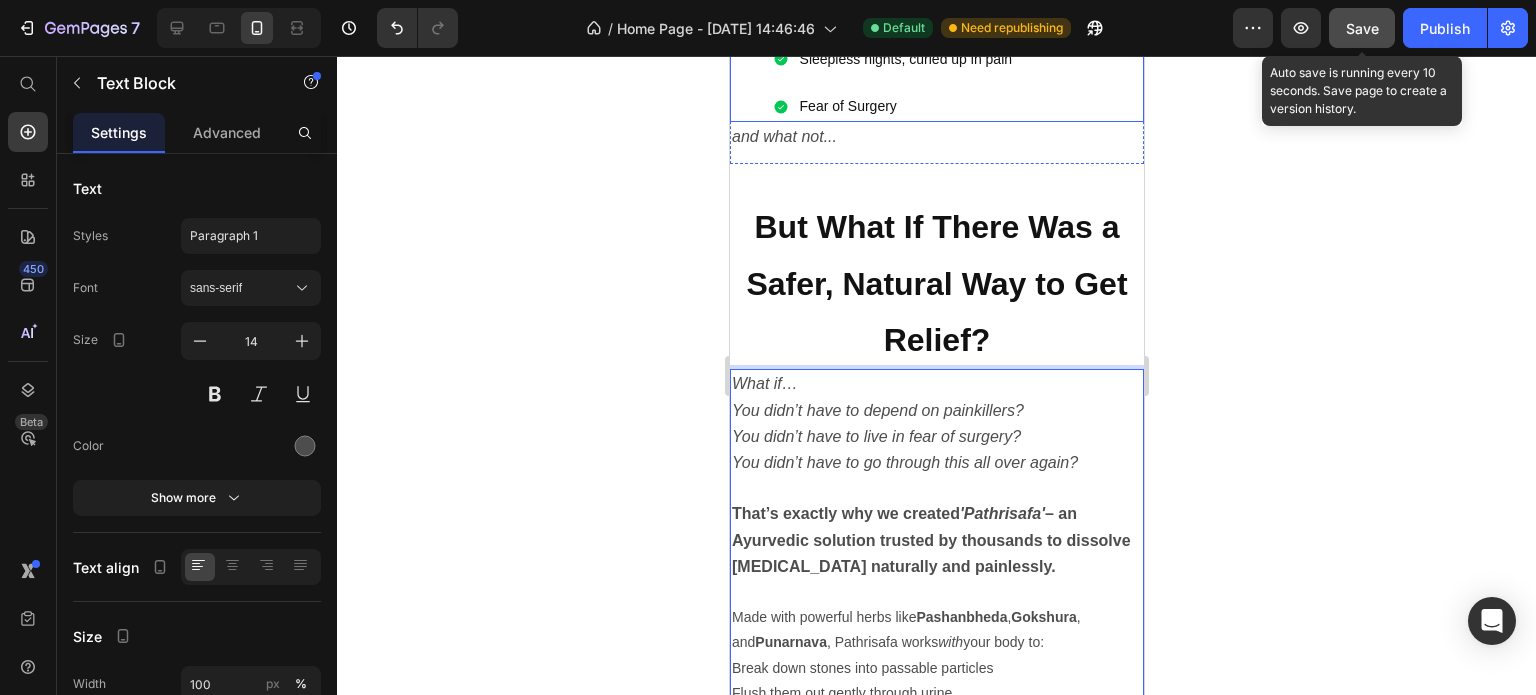 click on "Save" 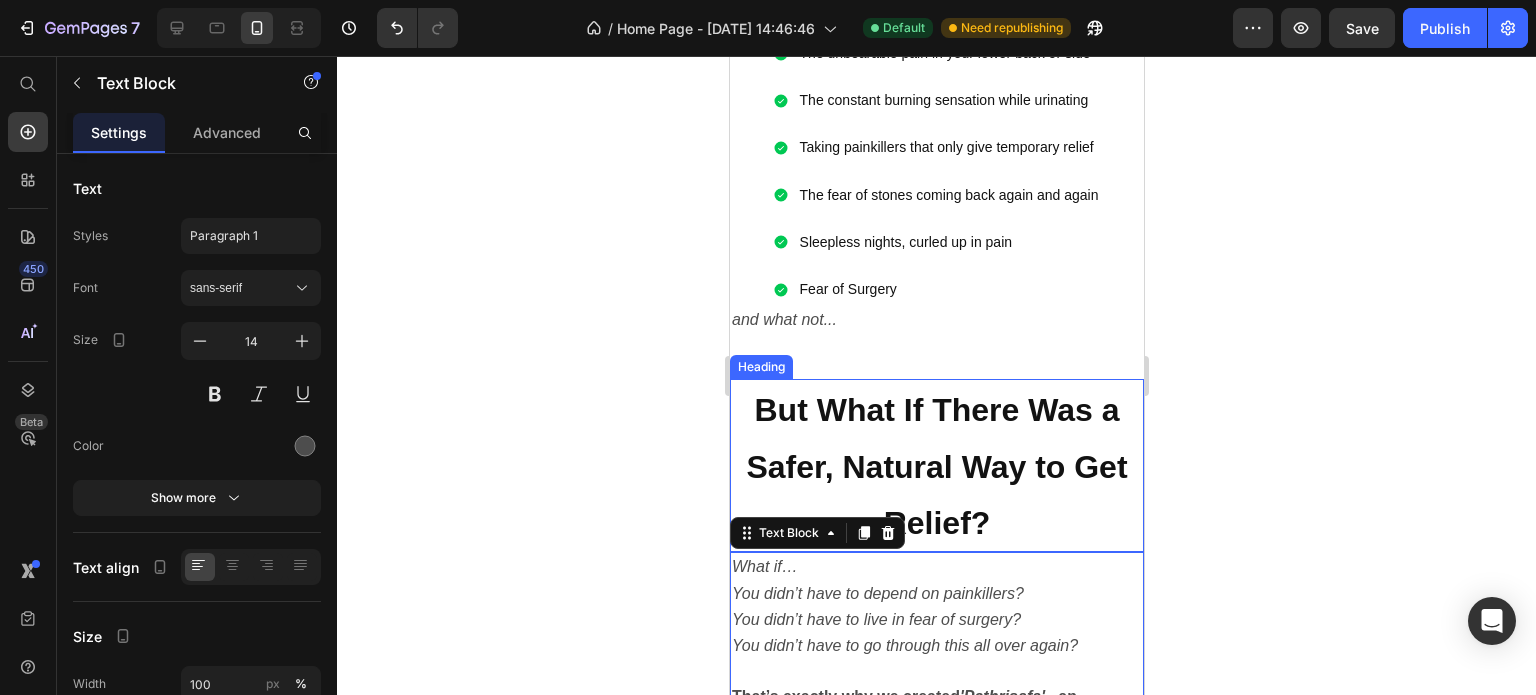 scroll, scrollTop: 1519, scrollLeft: 0, axis: vertical 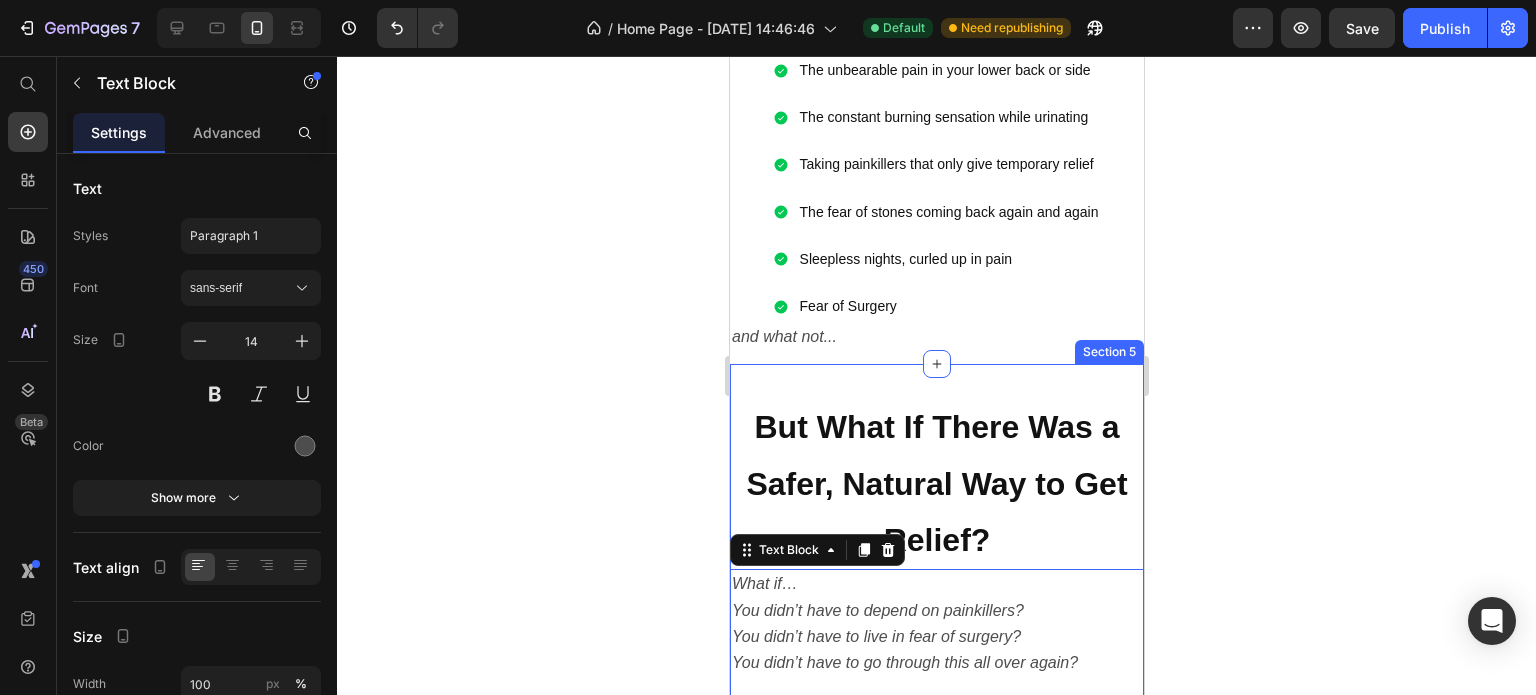 click 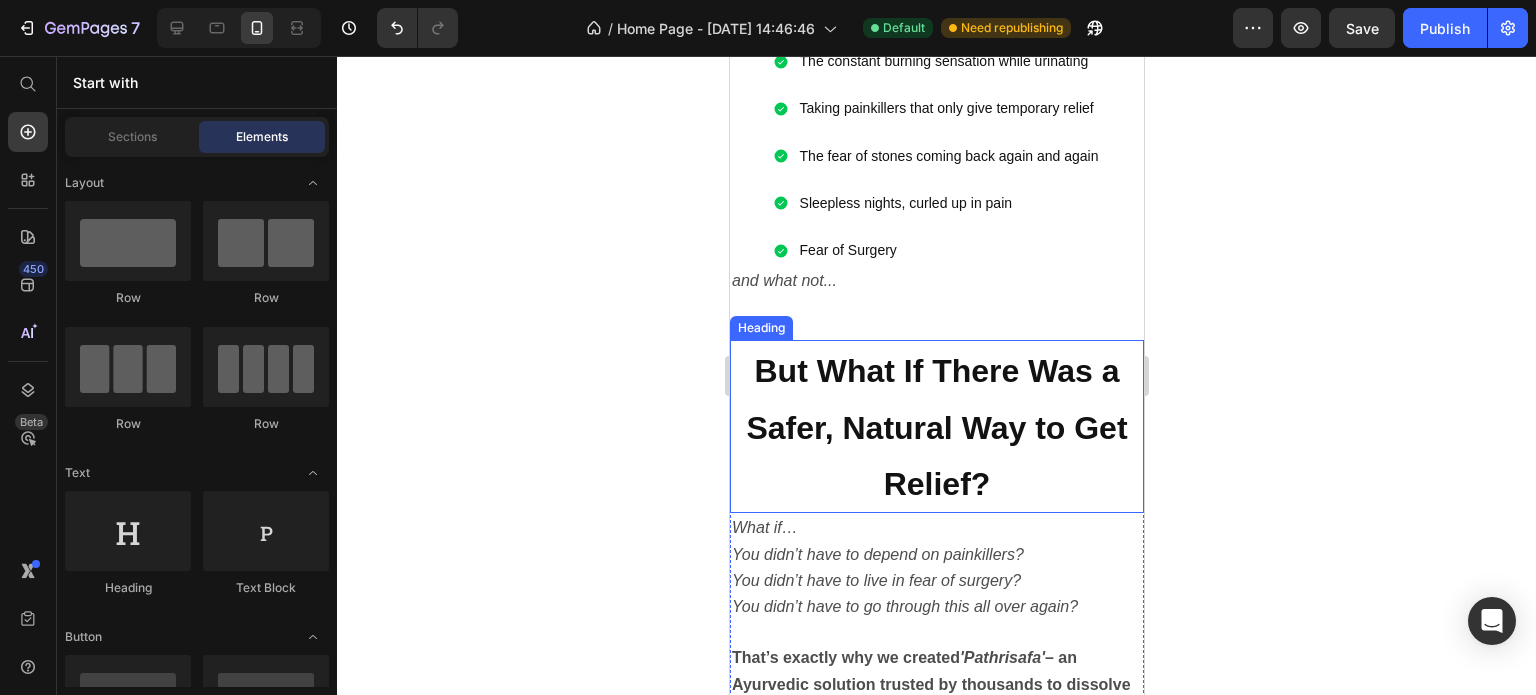 scroll, scrollTop: 1619, scrollLeft: 0, axis: vertical 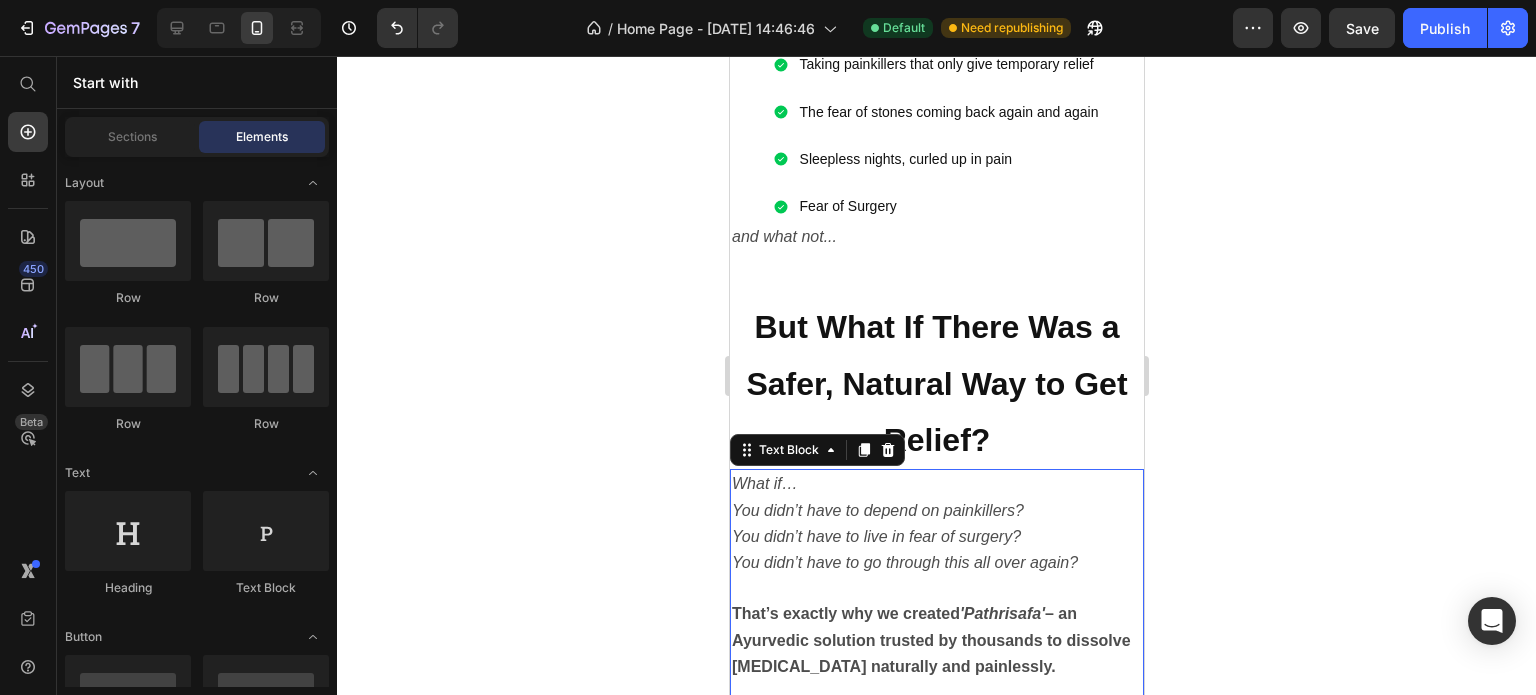 click at bounding box center (936, 588) 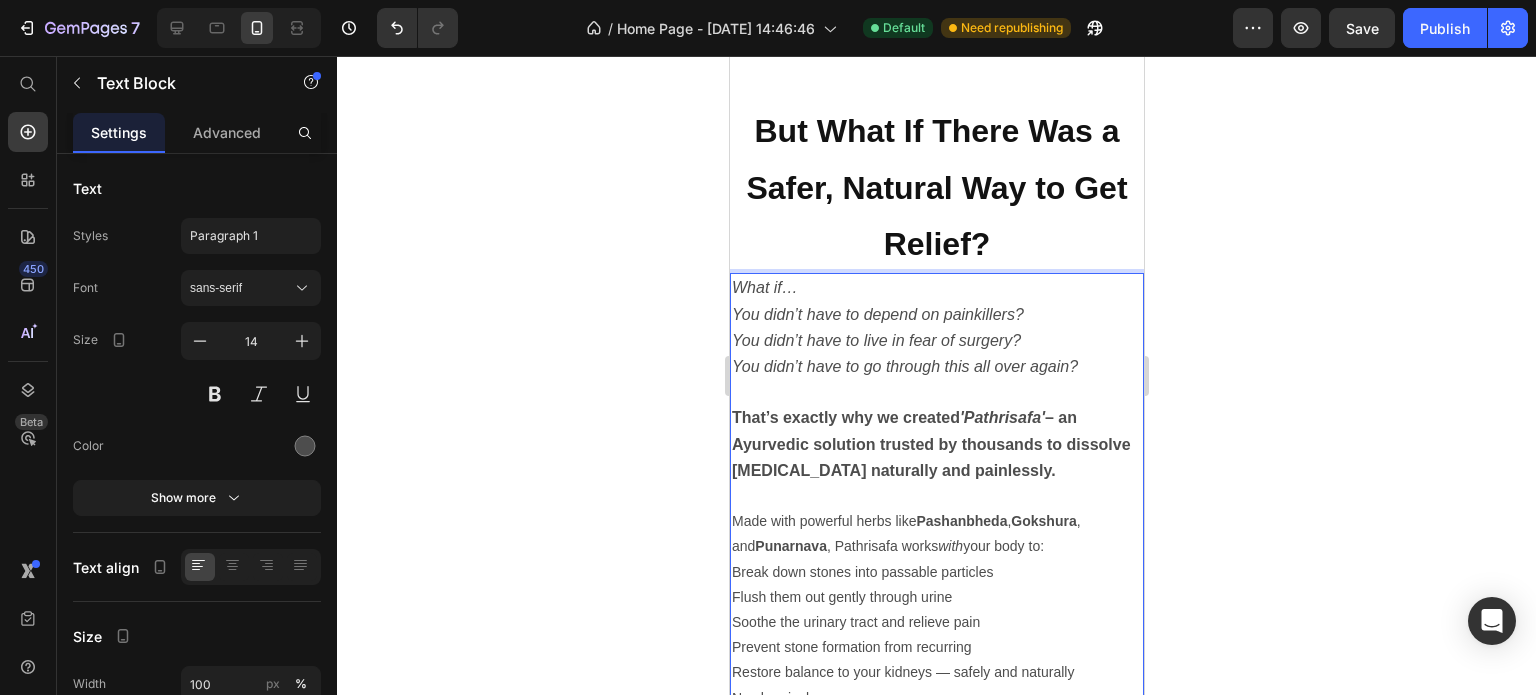 scroll, scrollTop: 1819, scrollLeft: 0, axis: vertical 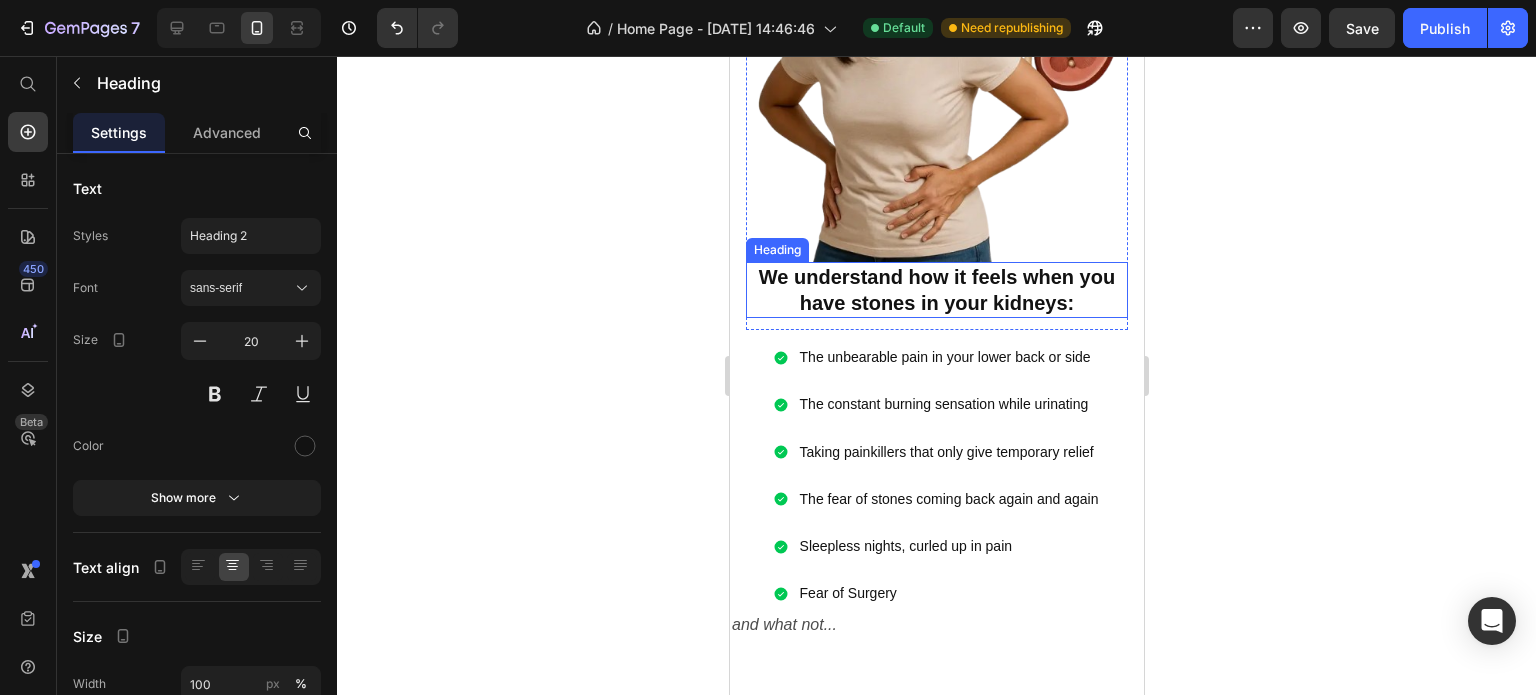 click on "We understand how it feels when you have stones in your kidneys:" at bounding box center (936, 290) 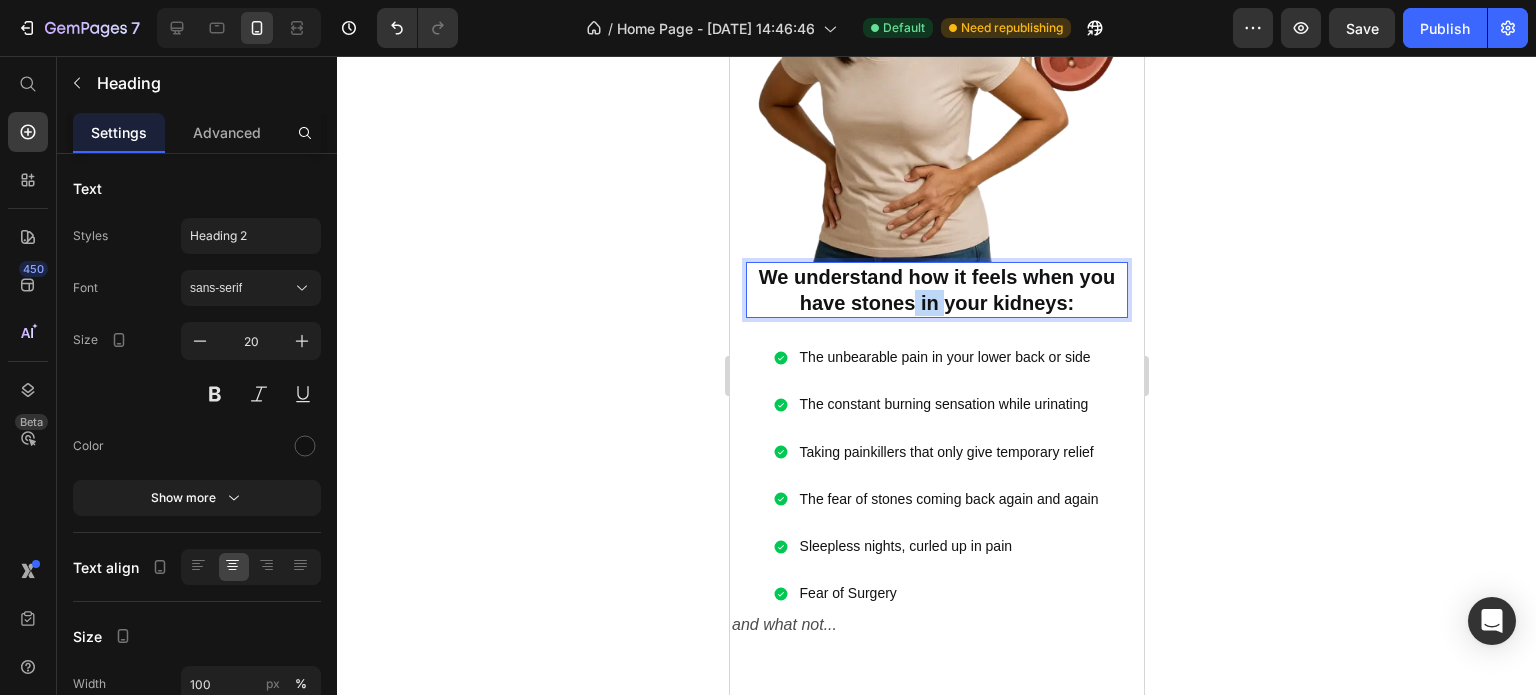drag, startPoint x: 937, startPoint y: 219, endPoint x: 907, endPoint y: 225, distance: 30.594116 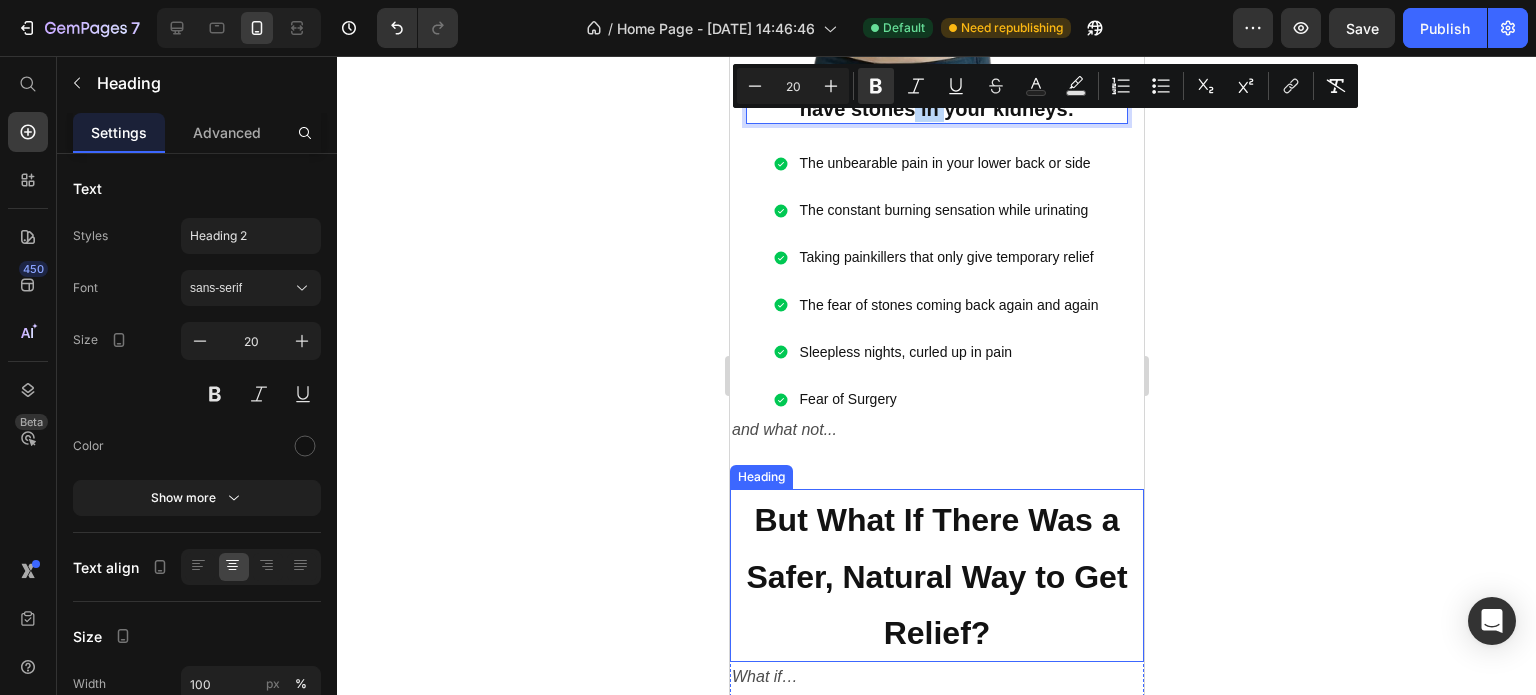 scroll, scrollTop: 1600, scrollLeft: 0, axis: vertical 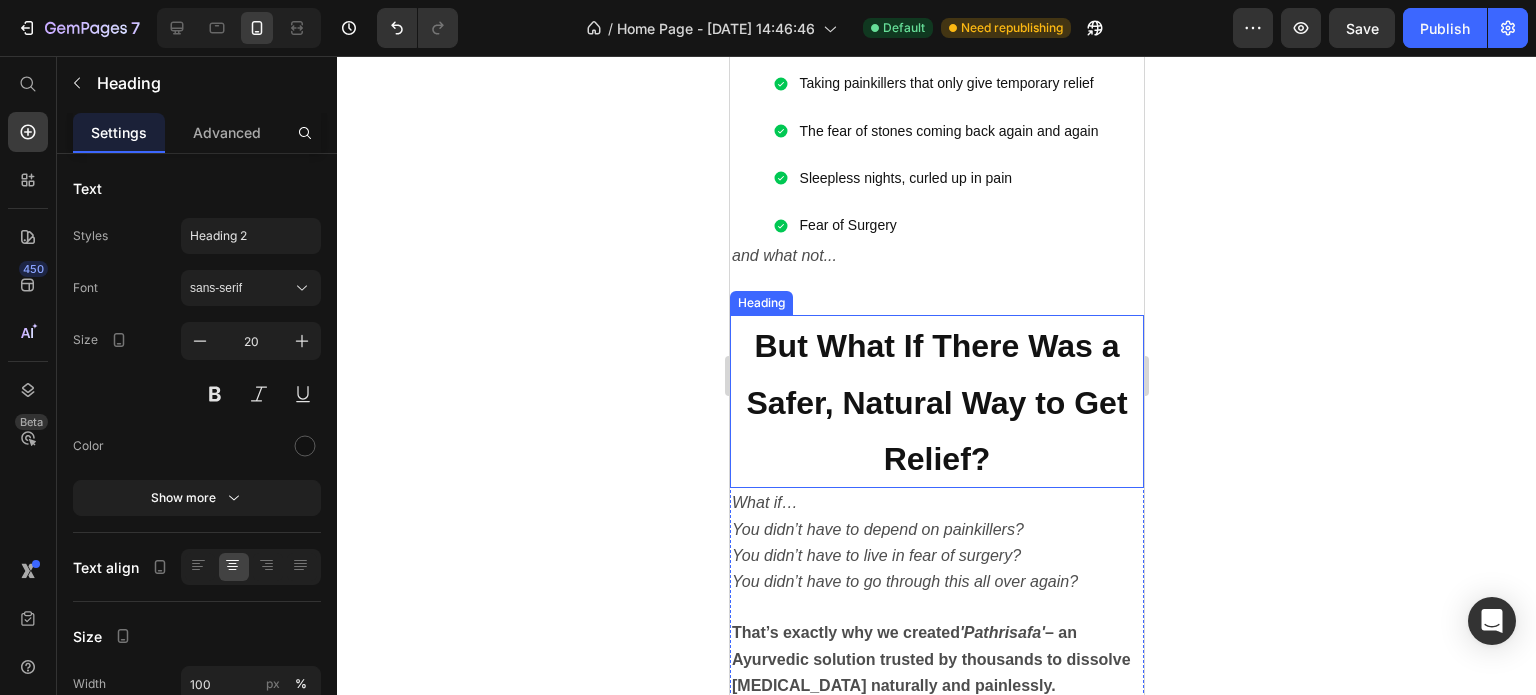 click on "But What If There Was a Safer, Natural Way to Get Relief?" at bounding box center [936, 401] 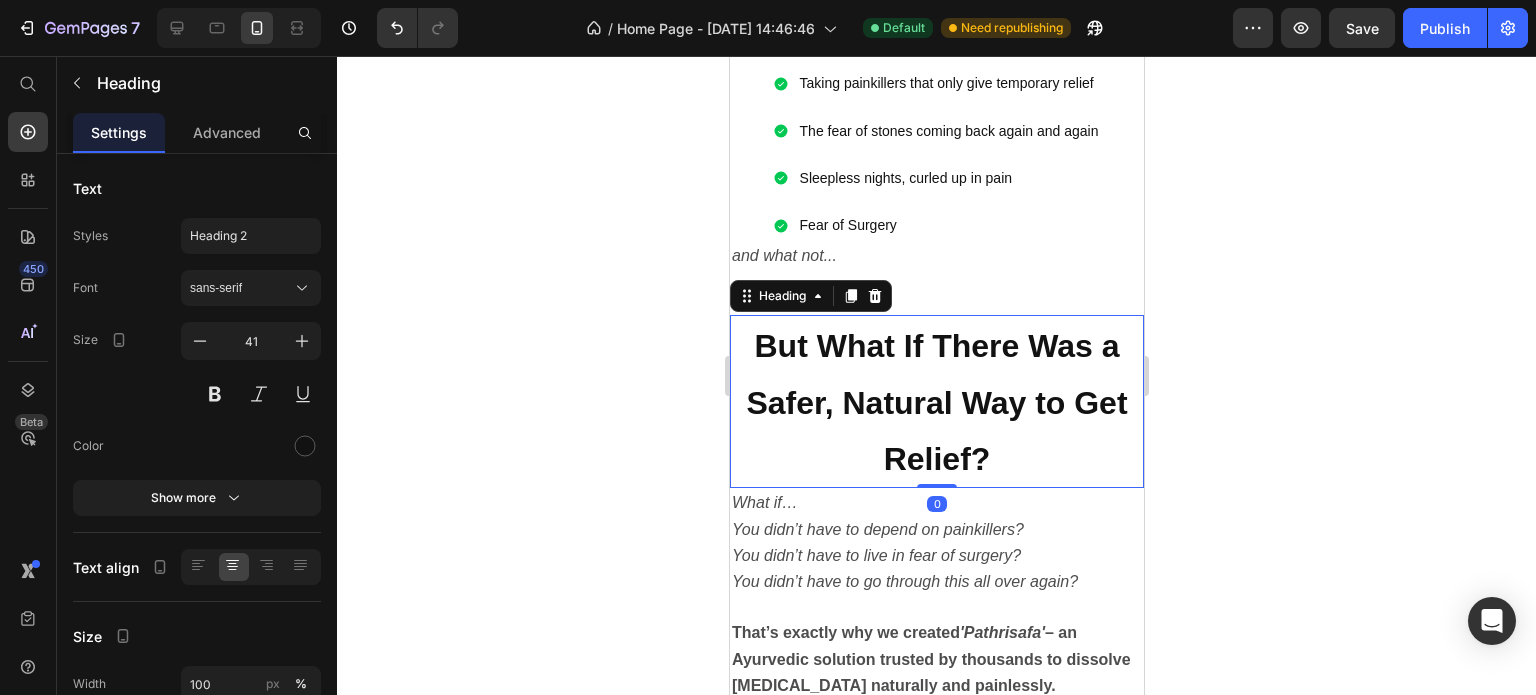click on "But What If There Was a Safer, Natural Way to Get Relief?" at bounding box center [936, 401] 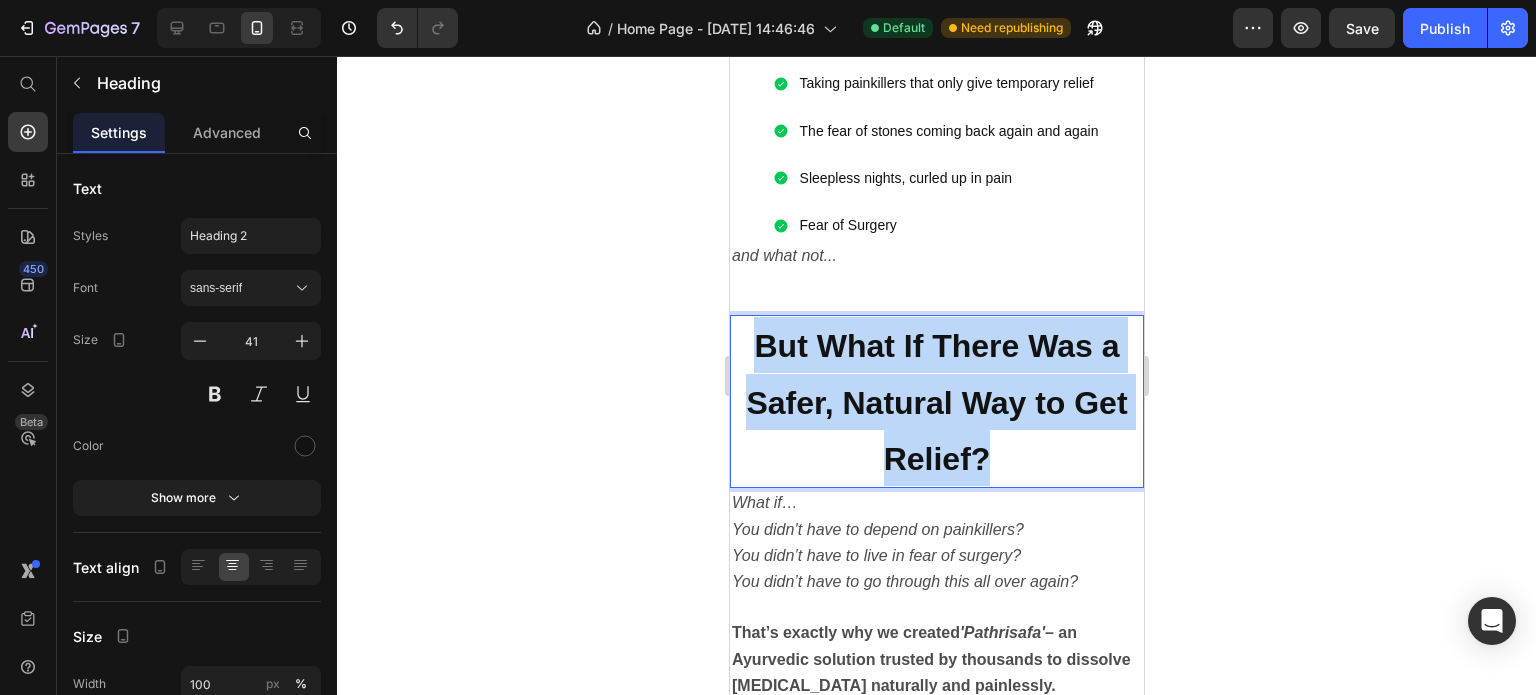 drag, startPoint x: 989, startPoint y: 439, endPoint x: 748, endPoint y: 312, distance: 272.41513 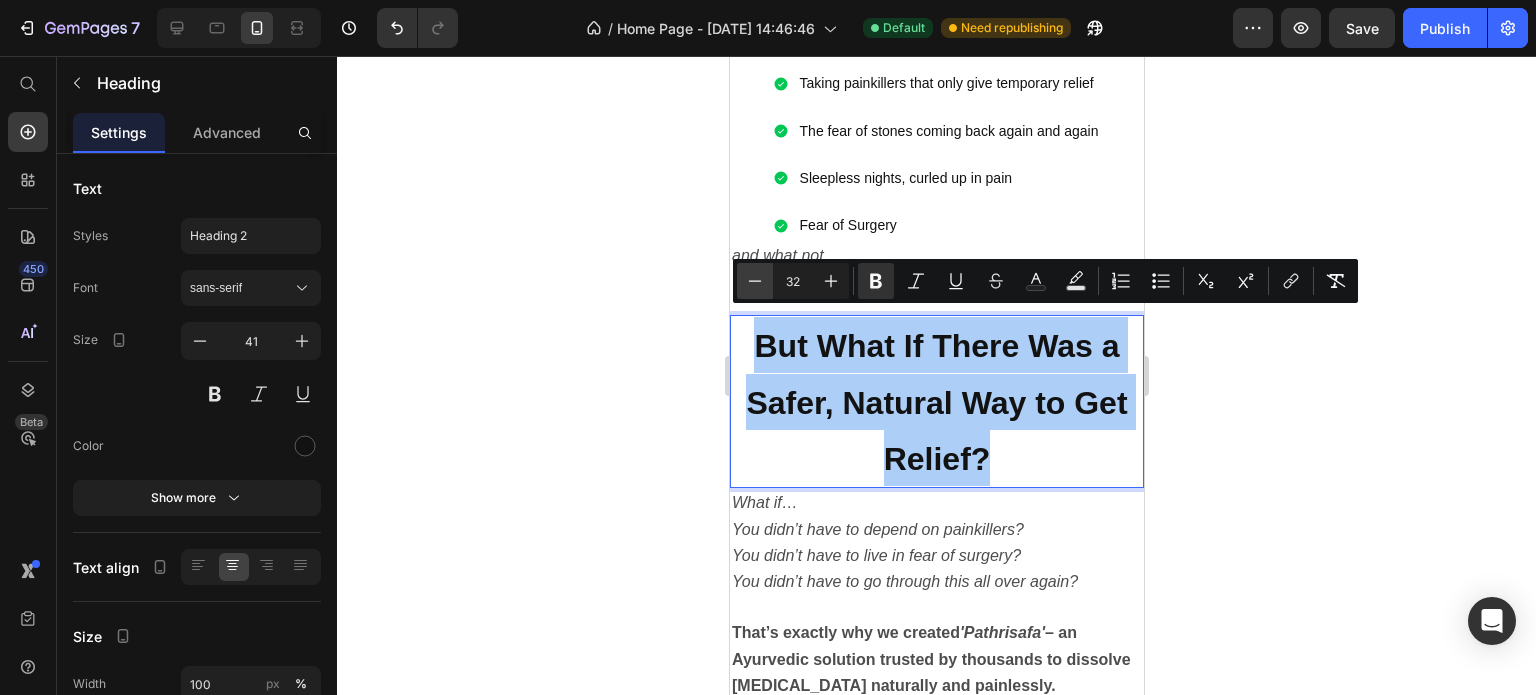 click 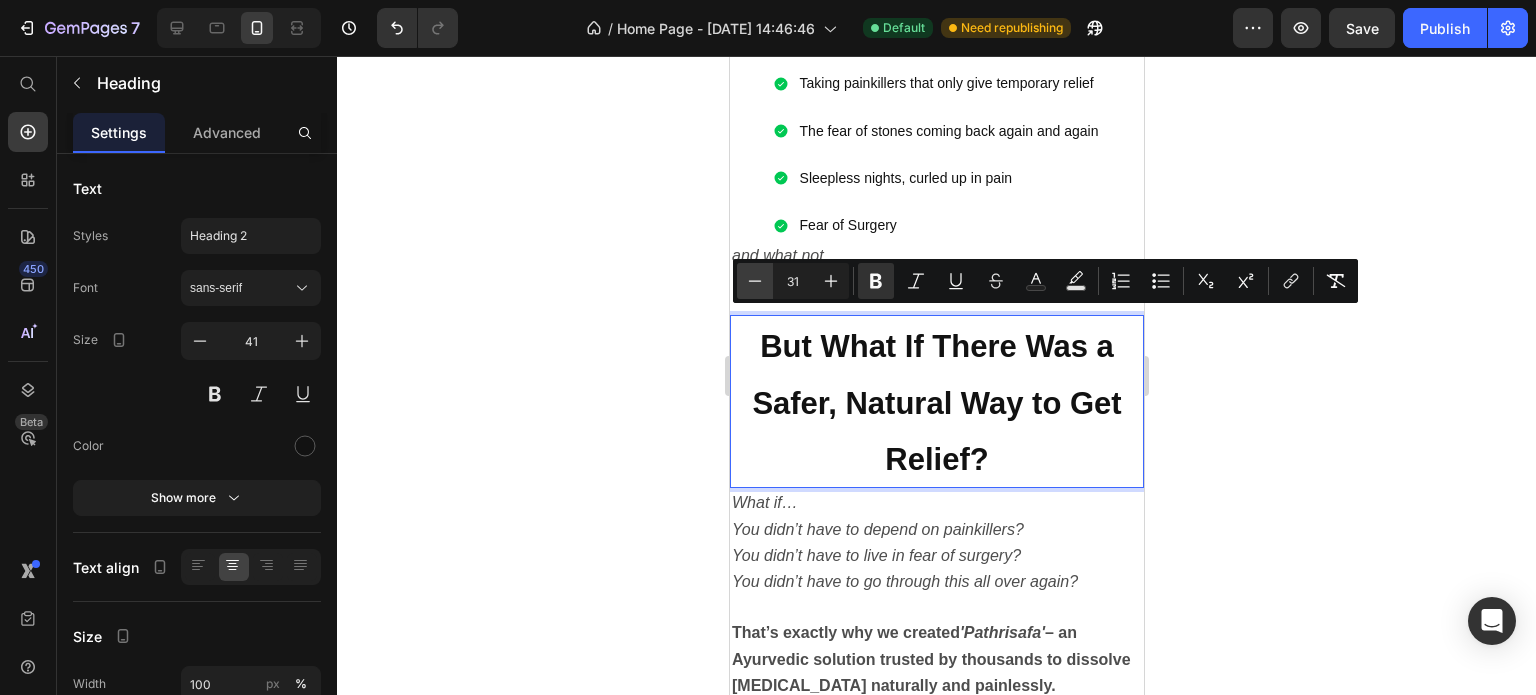 click 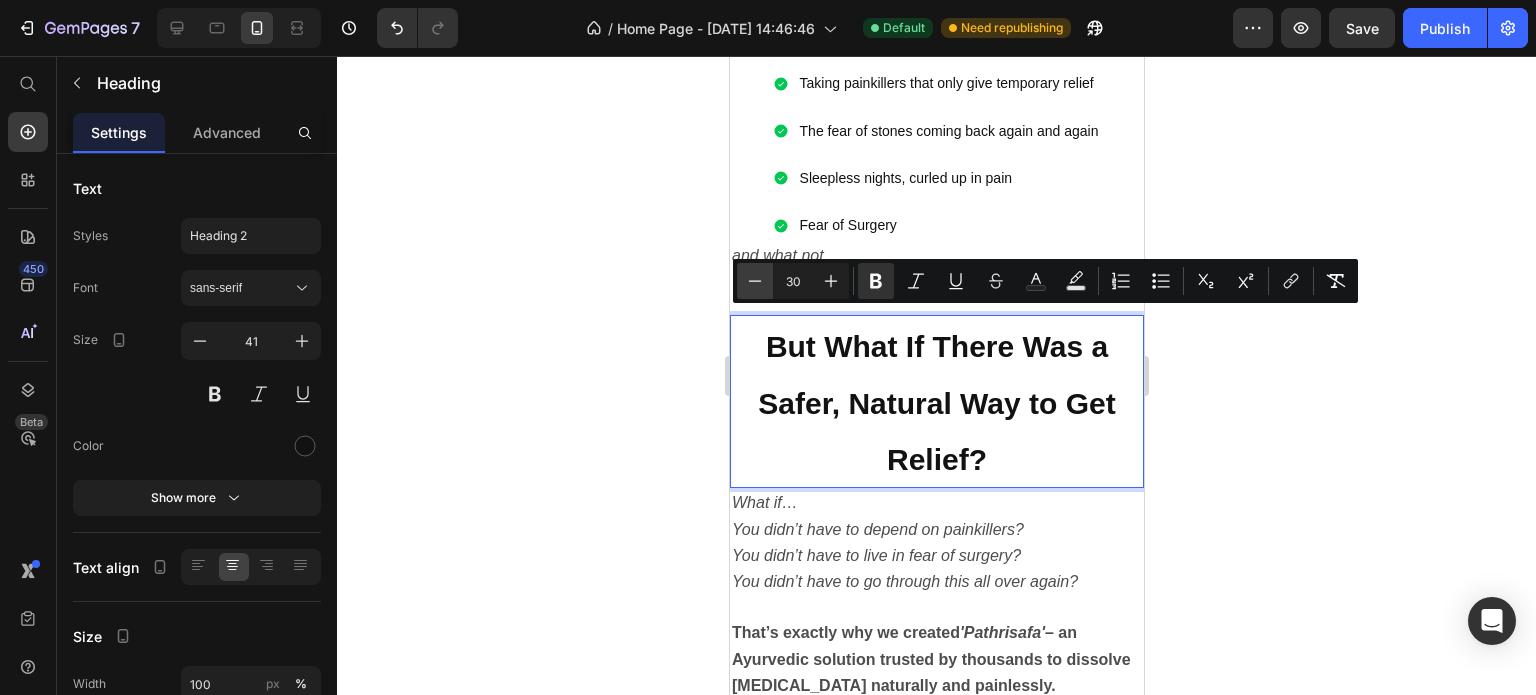 click 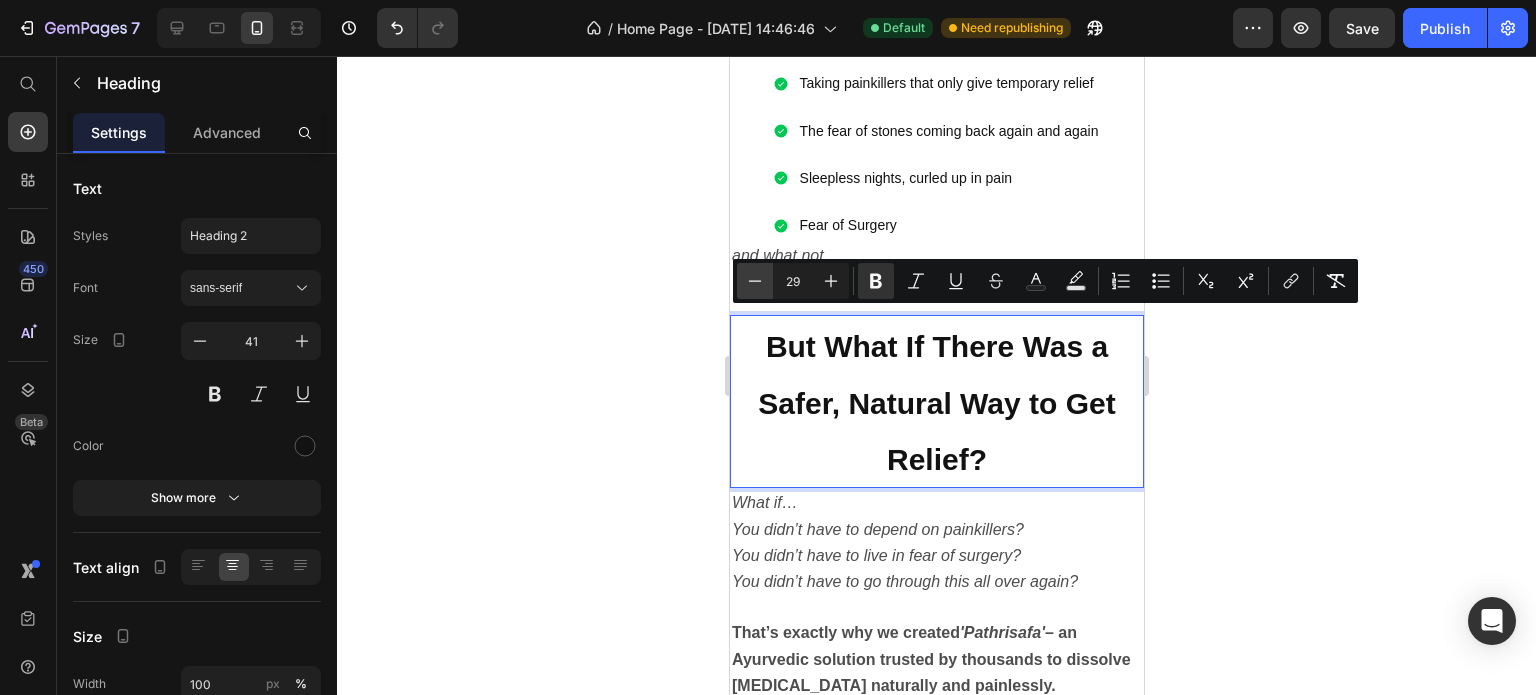 click 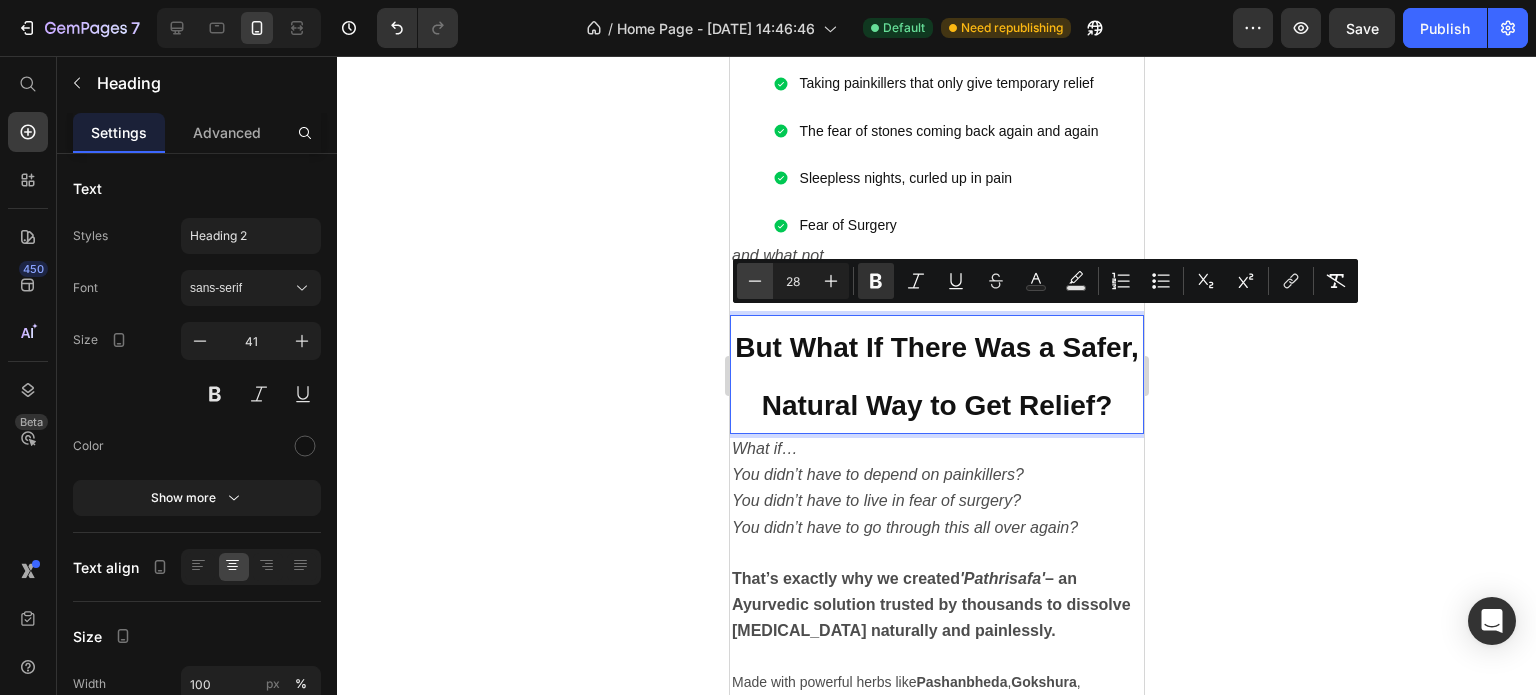click 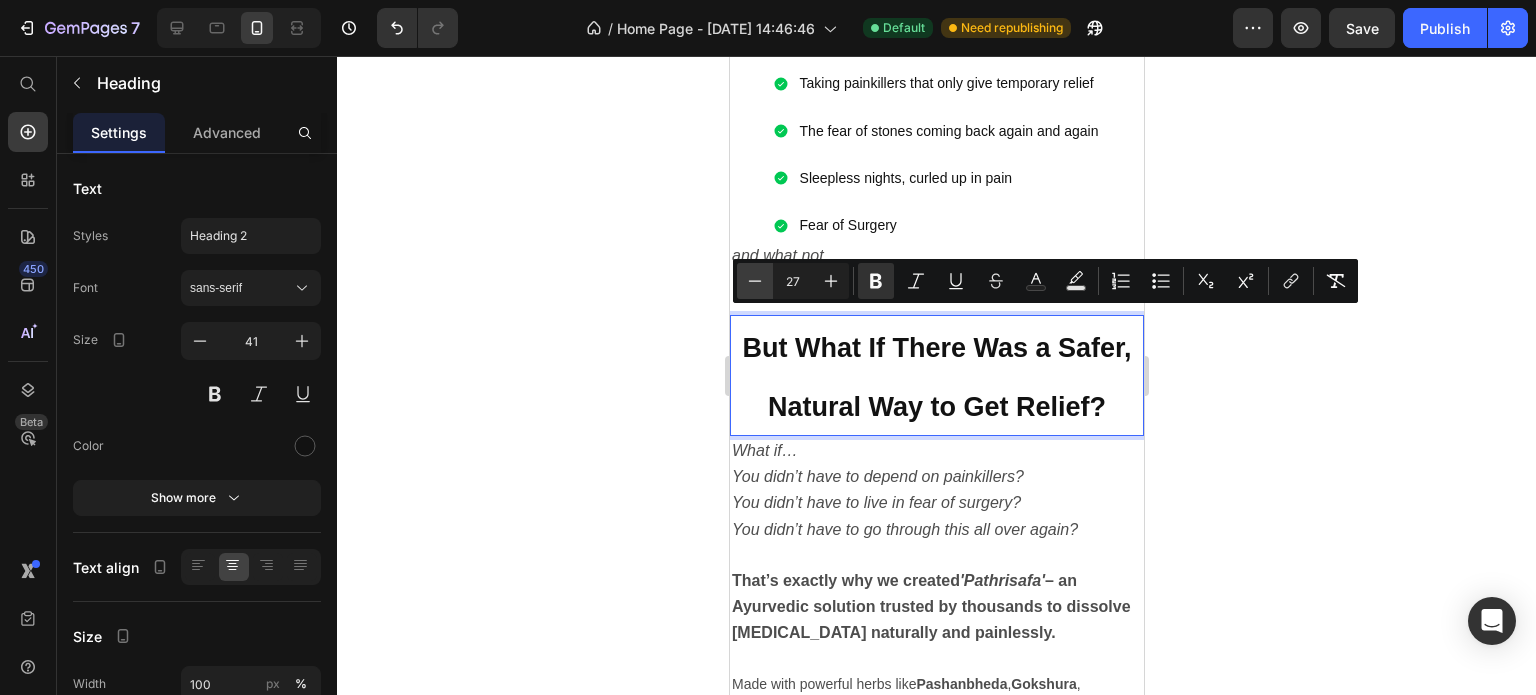 click 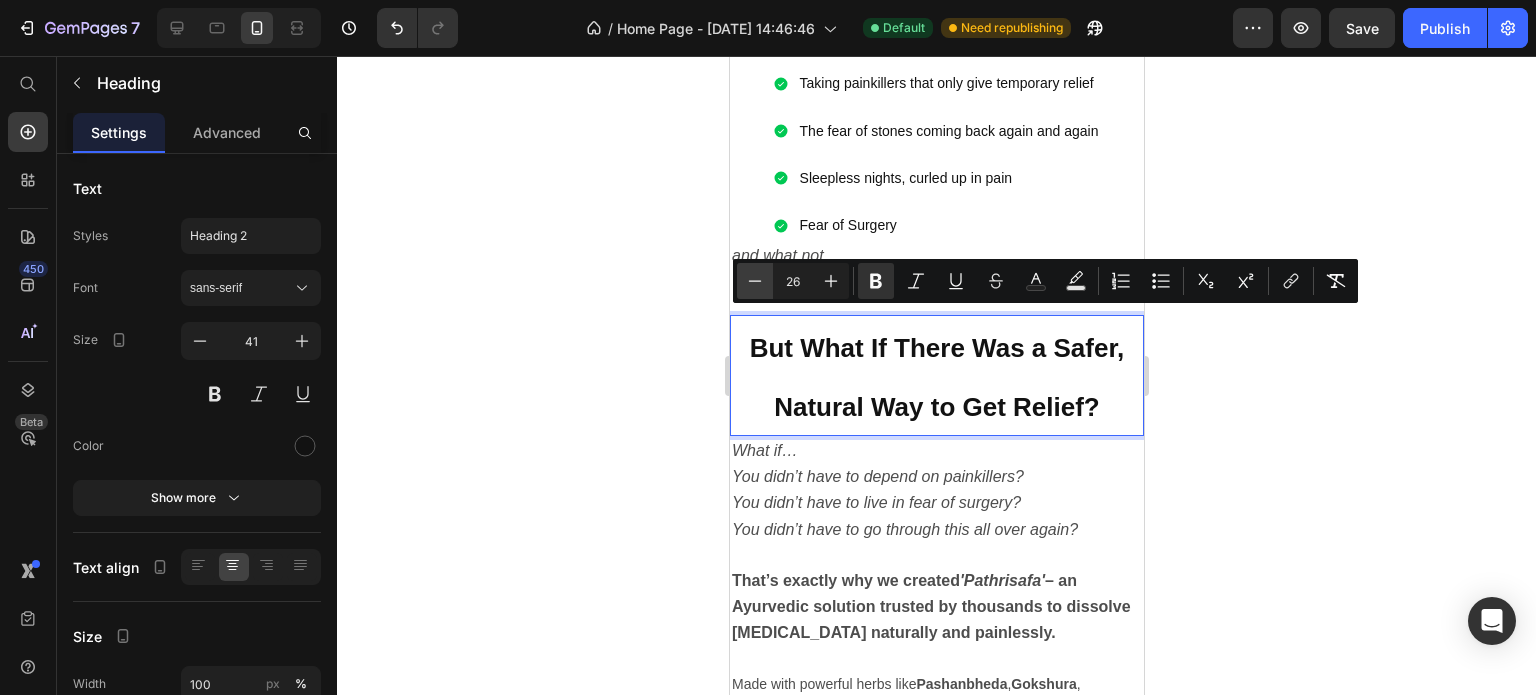 click 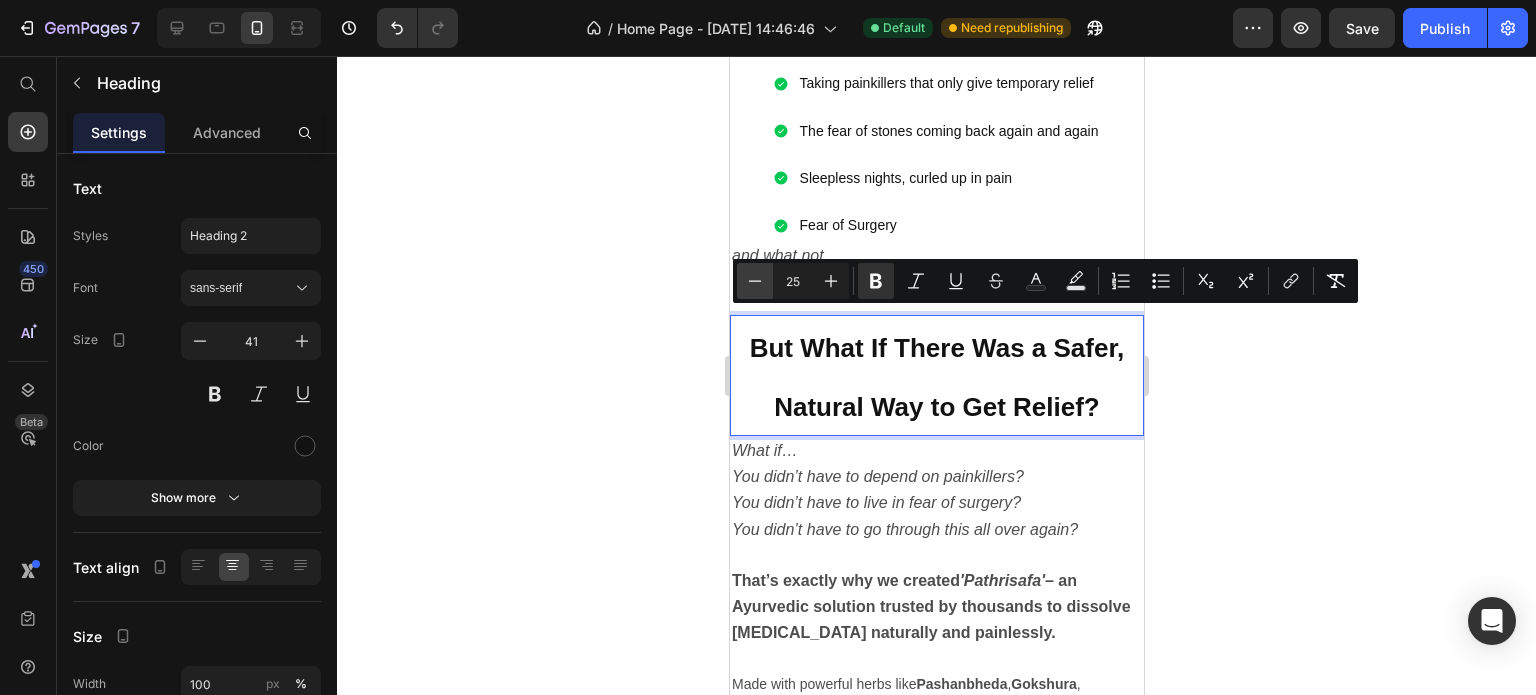 click 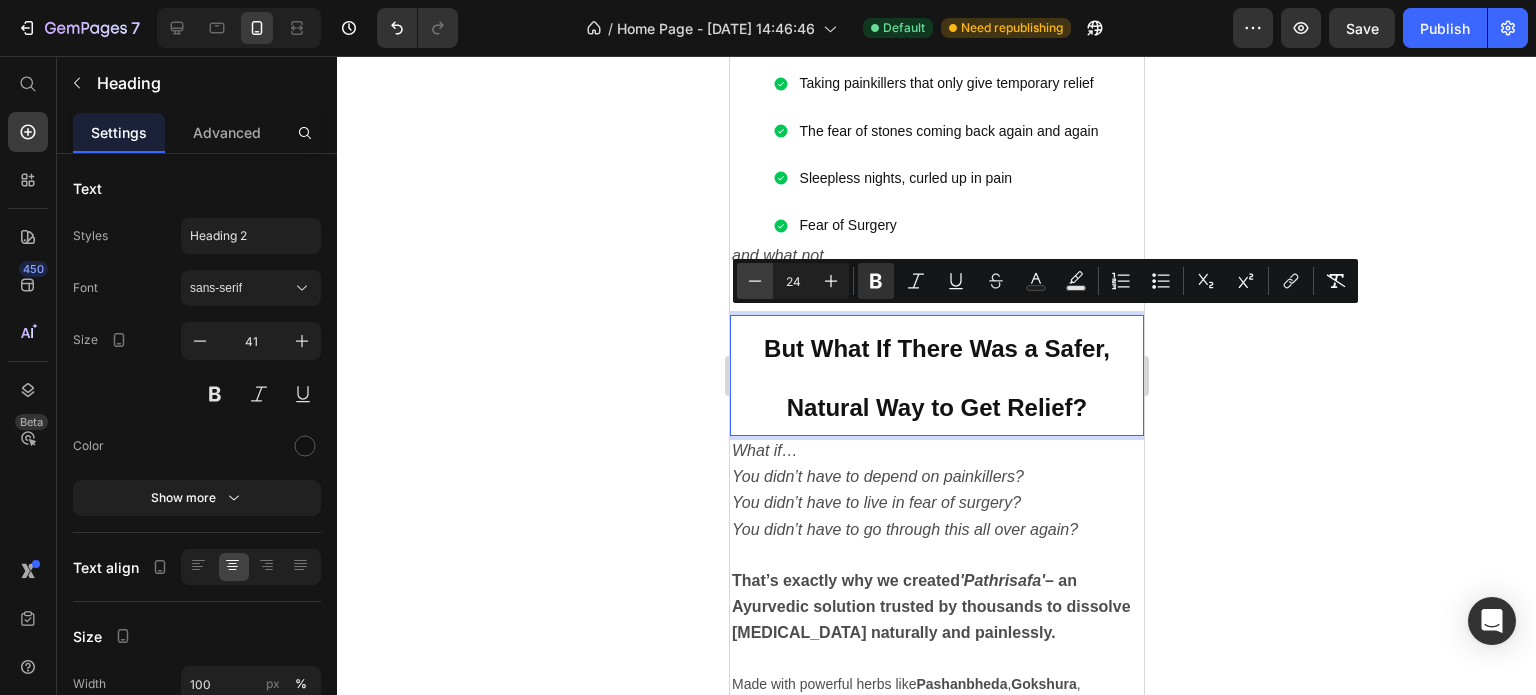 click 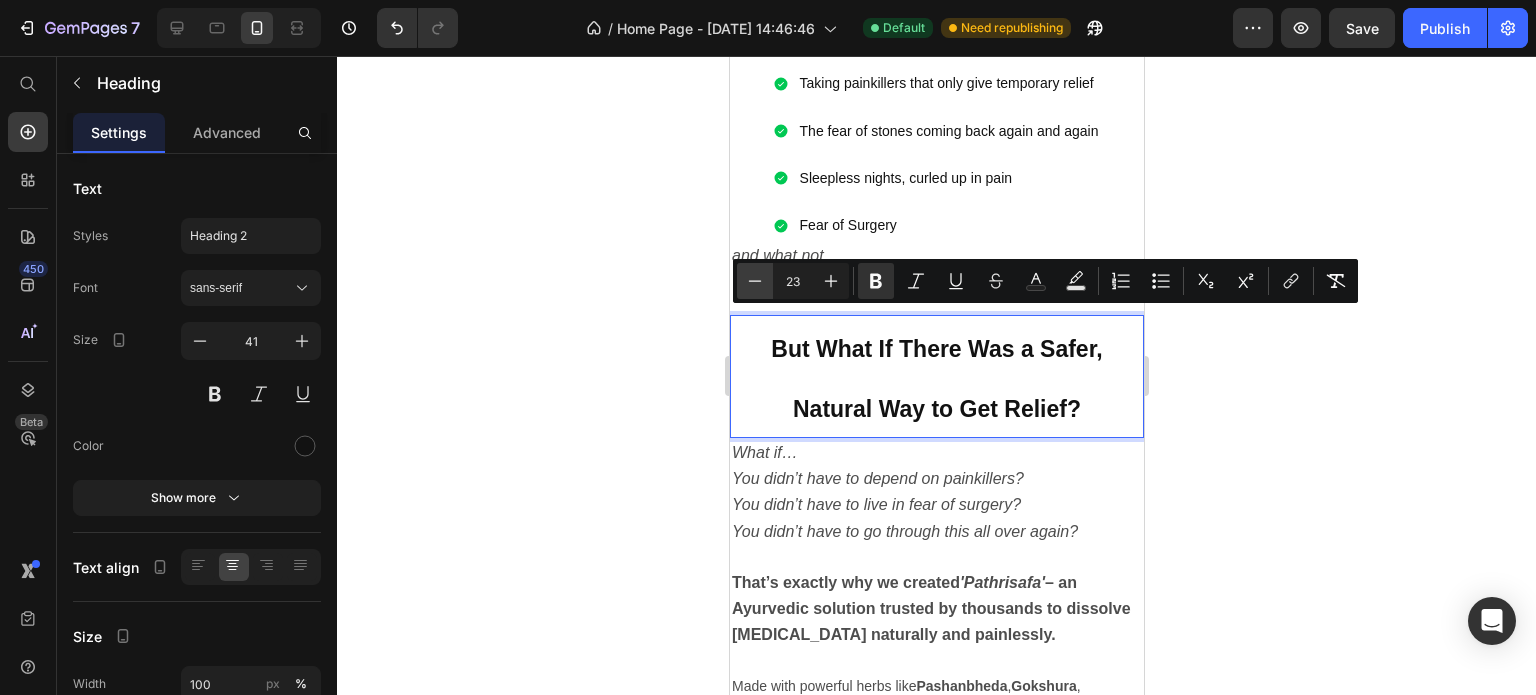click 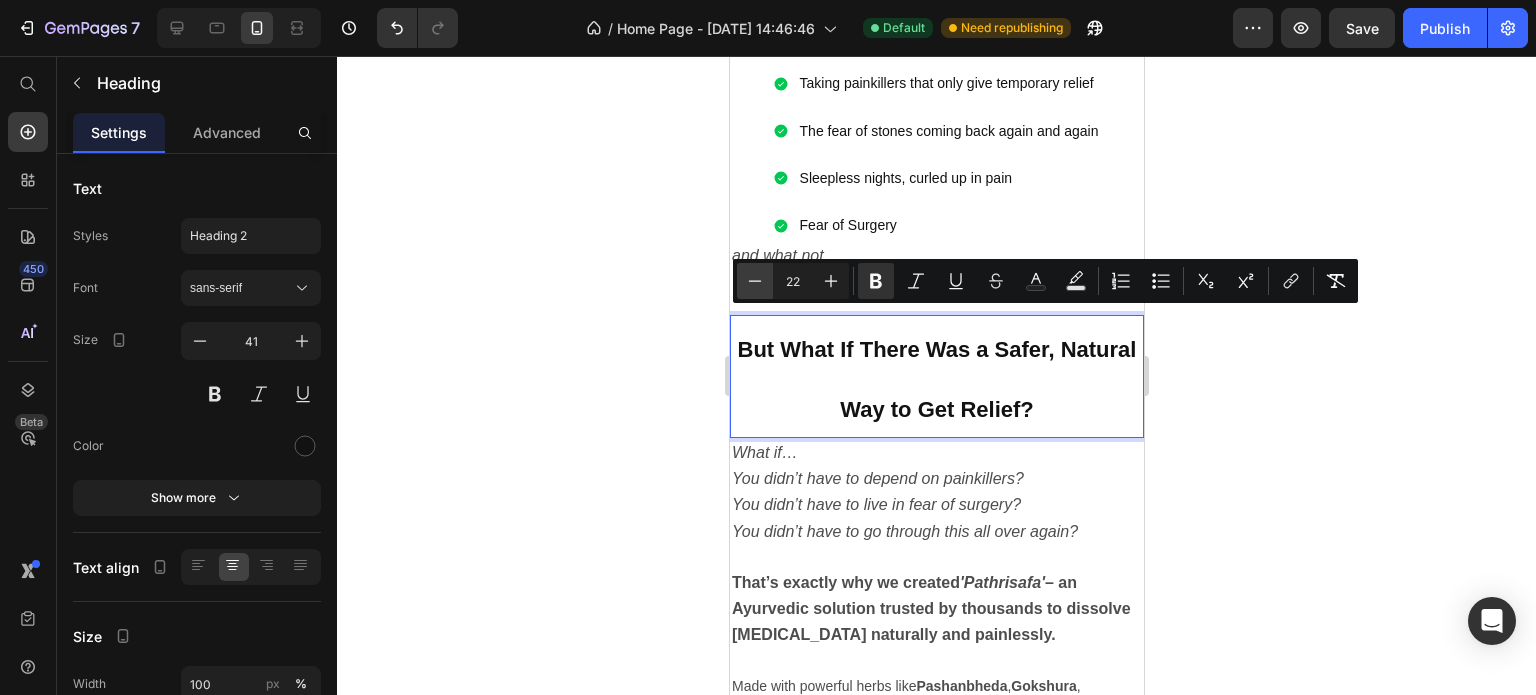 click 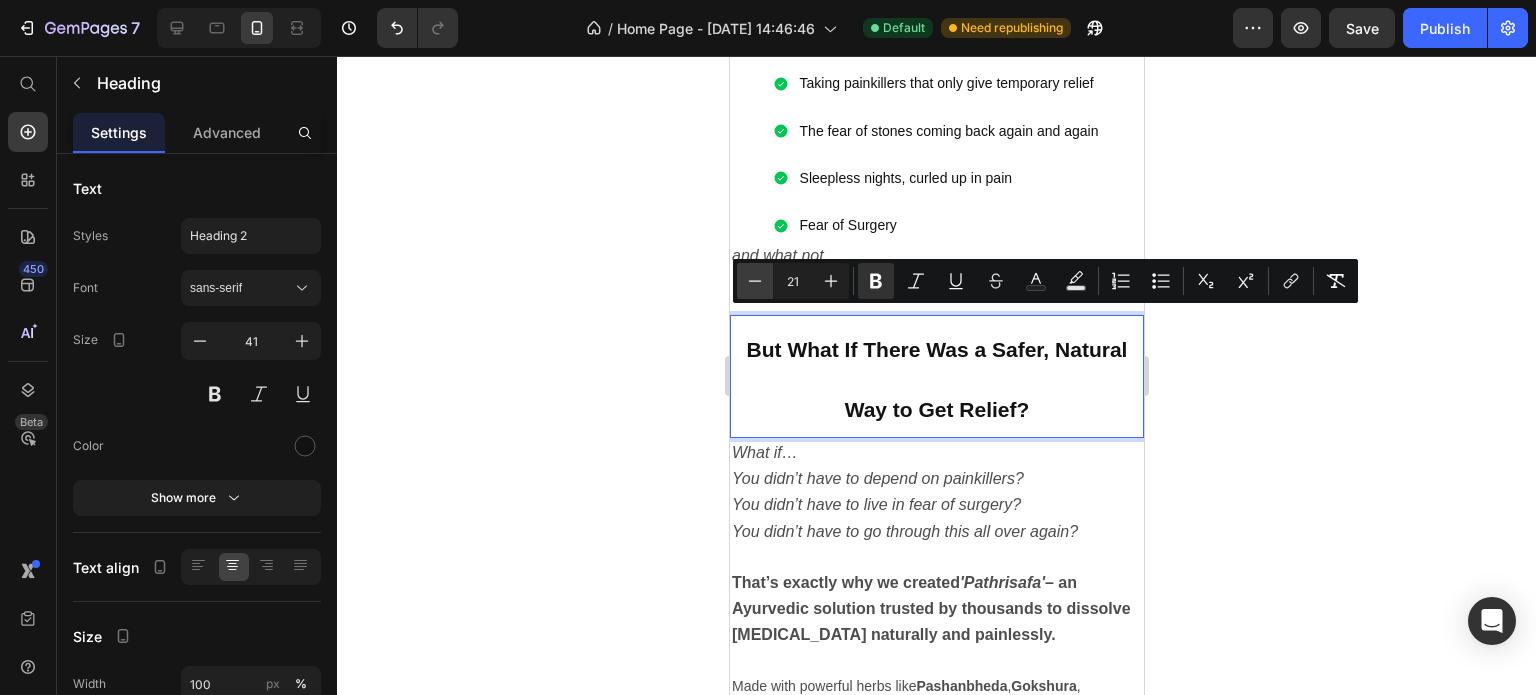 click 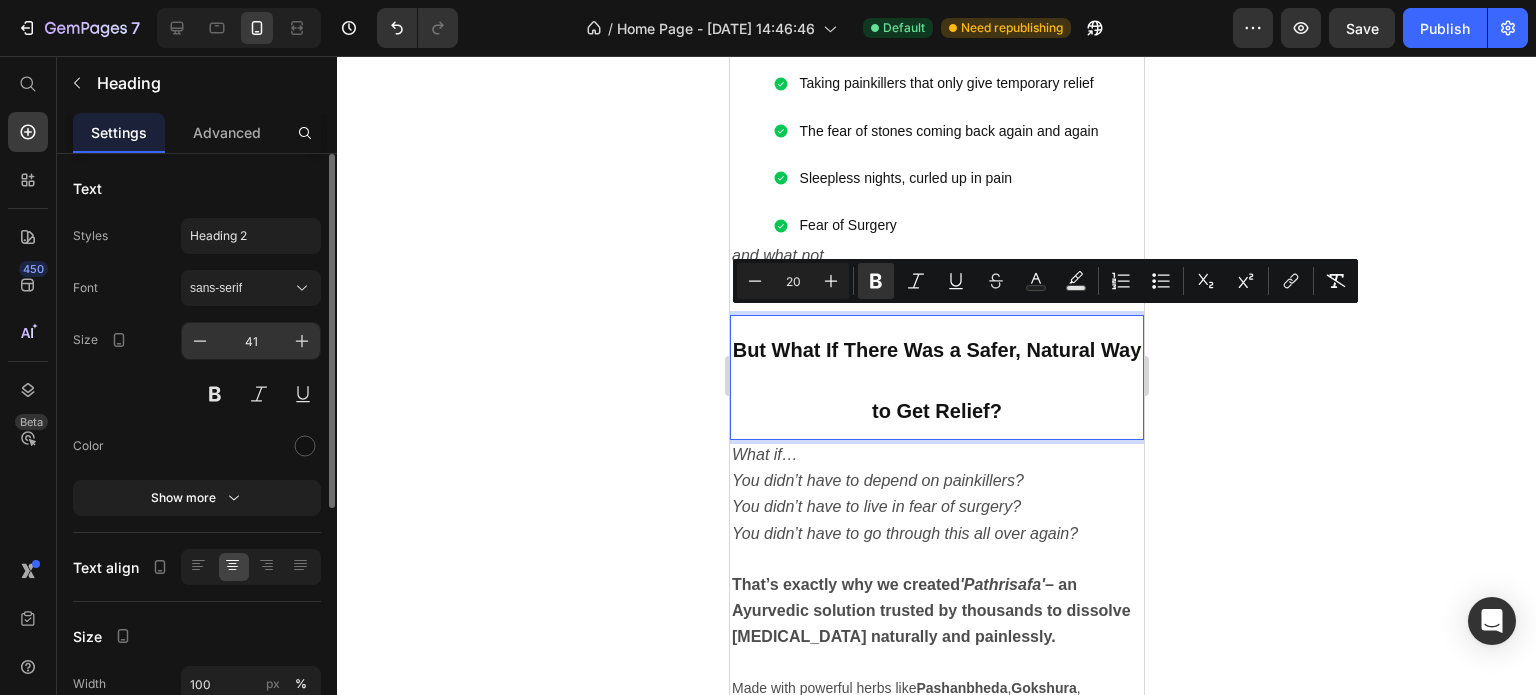 click on "41" at bounding box center [251, 341] 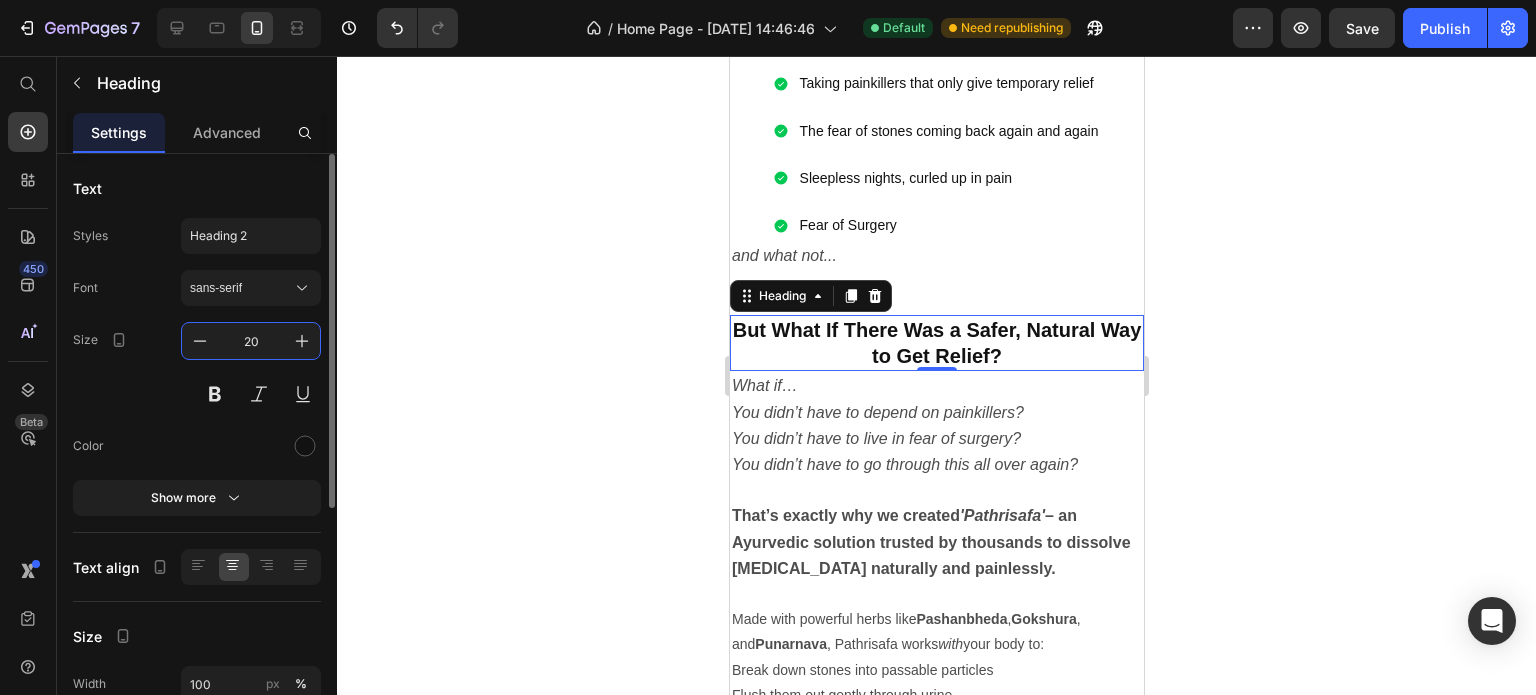type on "20" 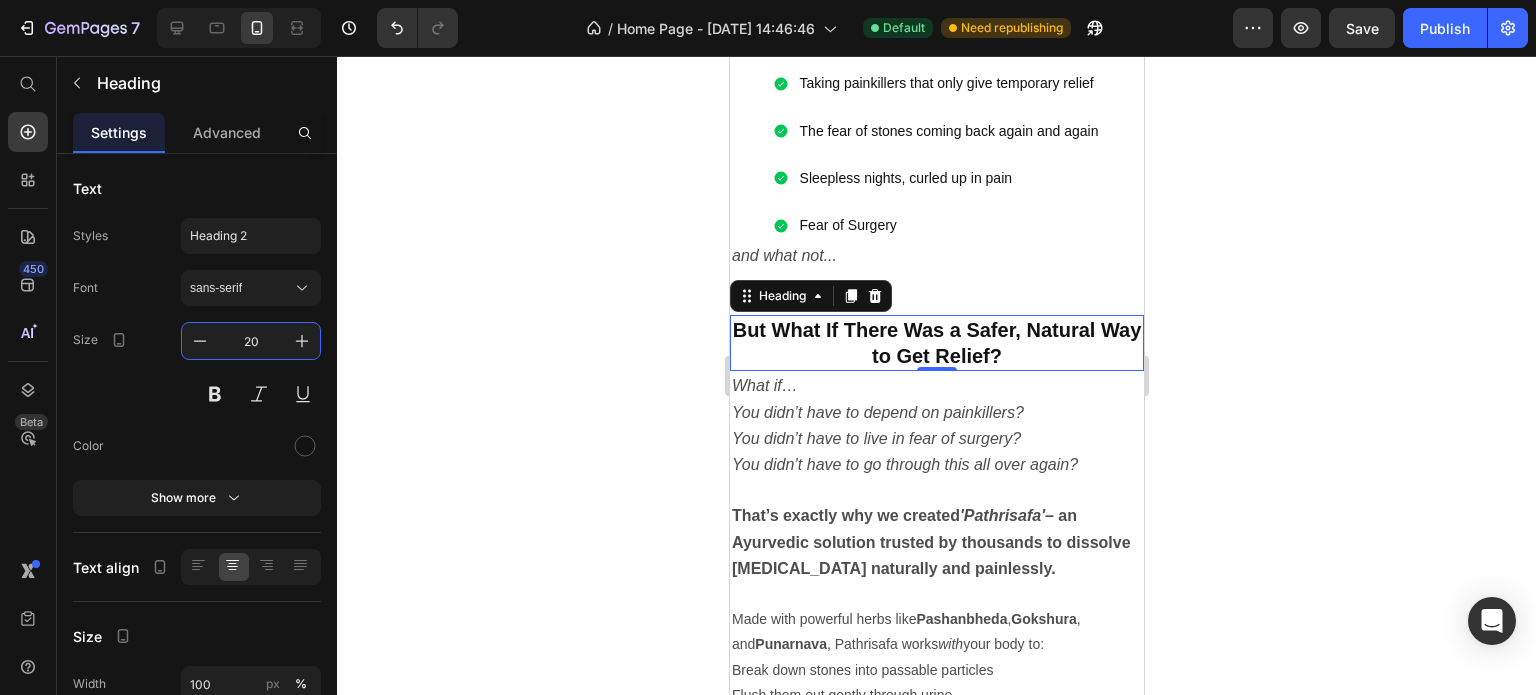 click 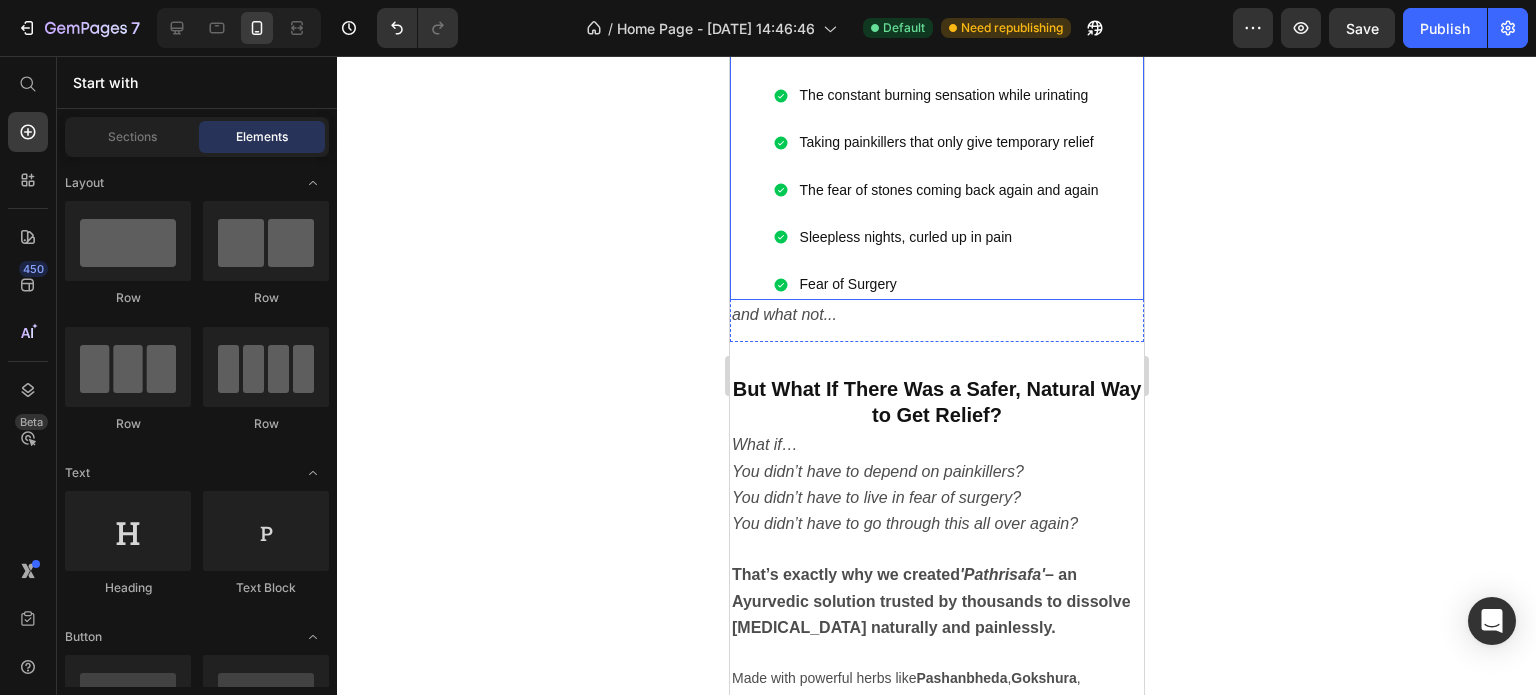 scroll, scrollTop: 1700, scrollLeft: 0, axis: vertical 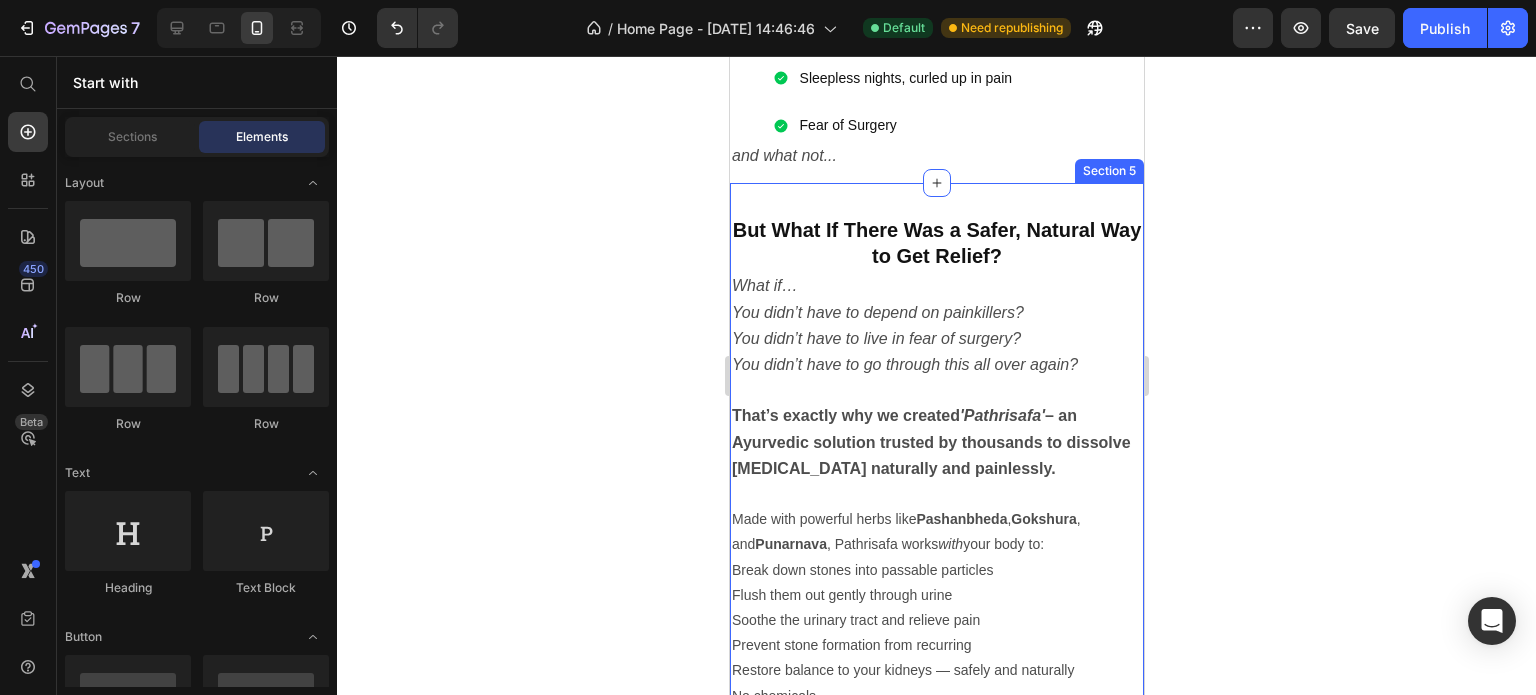 drag, startPoint x: 1362, startPoint y: 257, endPoint x: 1366, endPoint y: 247, distance: 10.770329 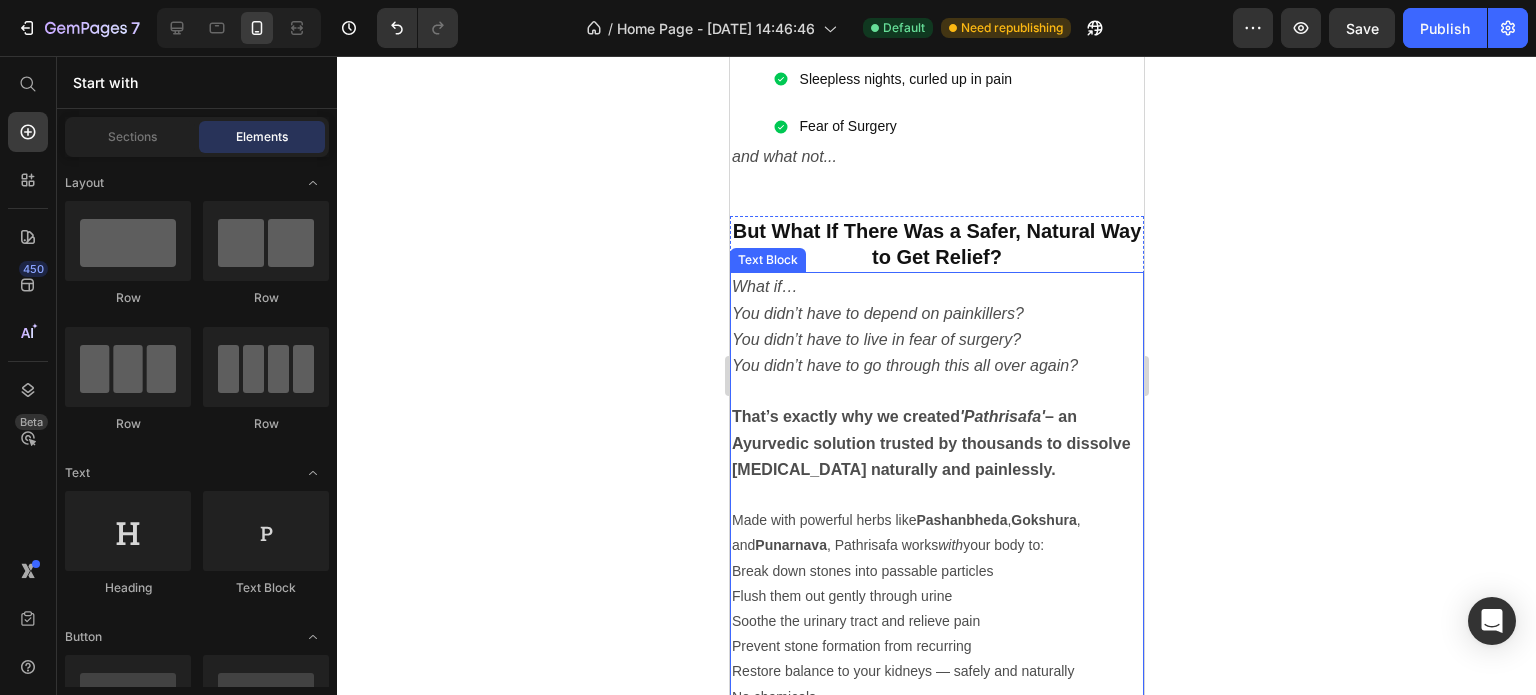 scroll, scrollTop: 1700, scrollLeft: 0, axis: vertical 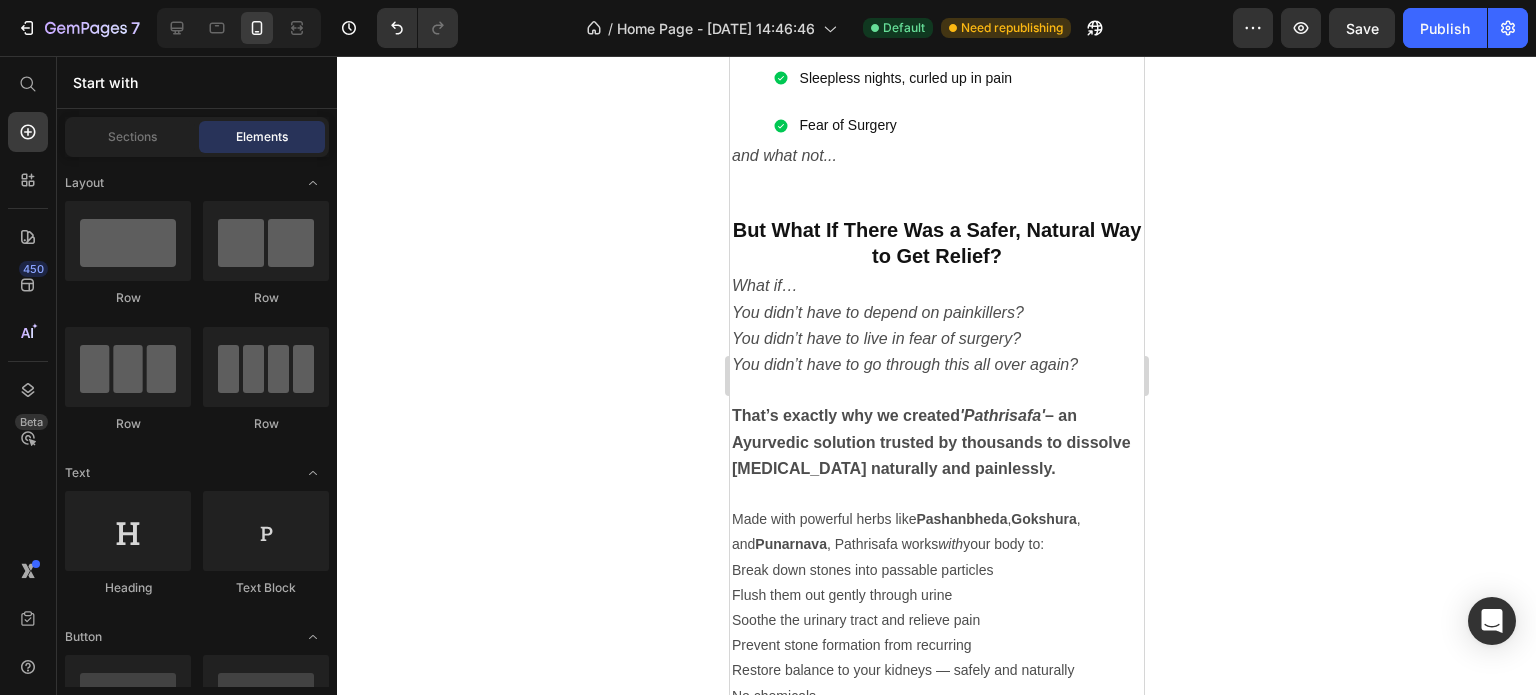click 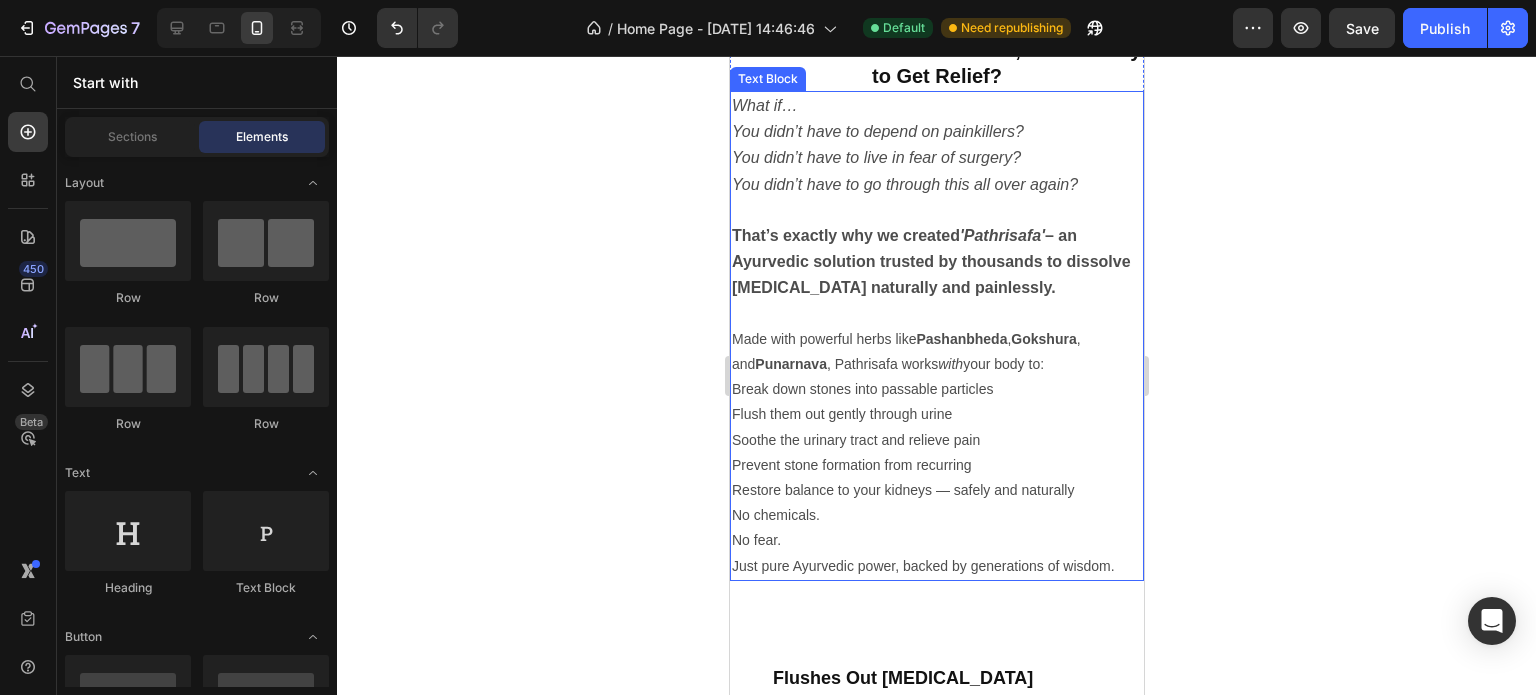 scroll, scrollTop: 1800, scrollLeft: 0, axis: vertical 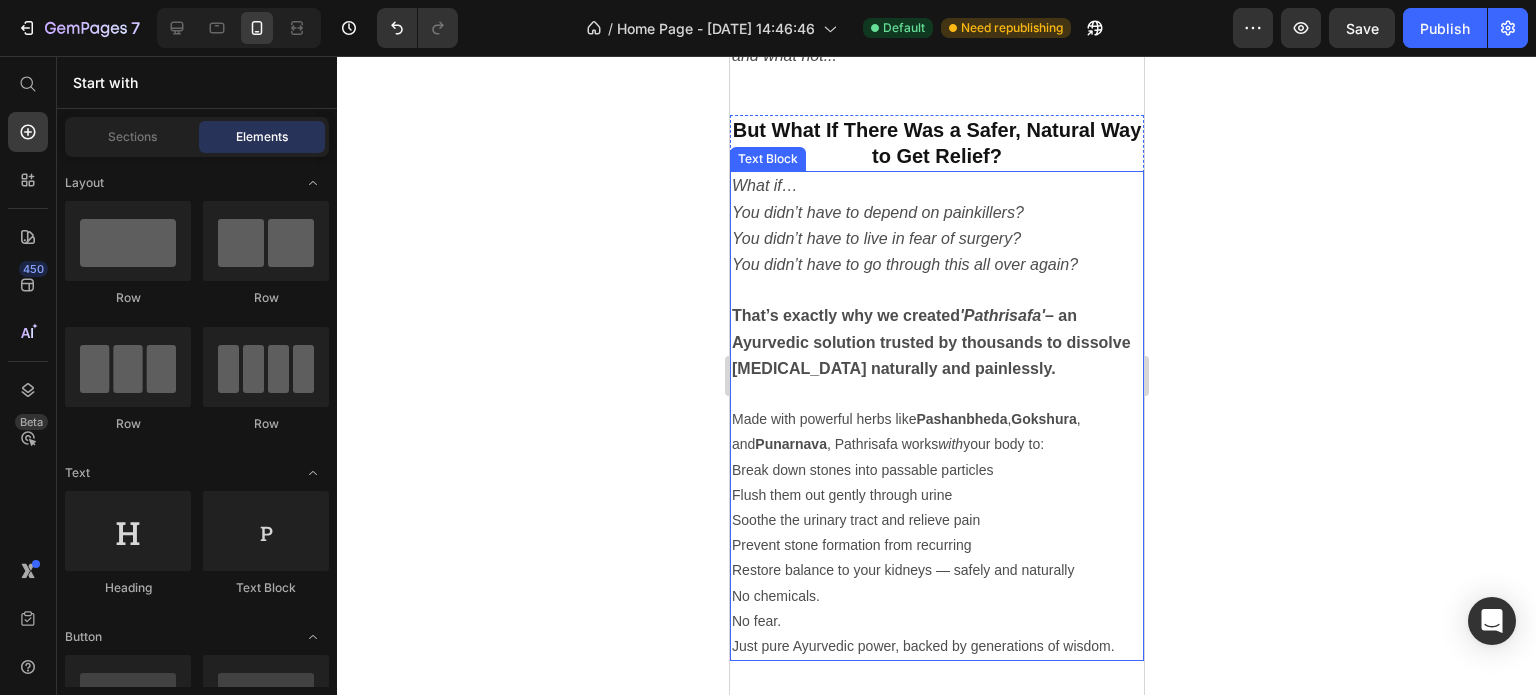 click on "No chemicals. No fear. Just pure Ayurvedic power, backed by generations of wisdom." at bounding box center (936, 622) 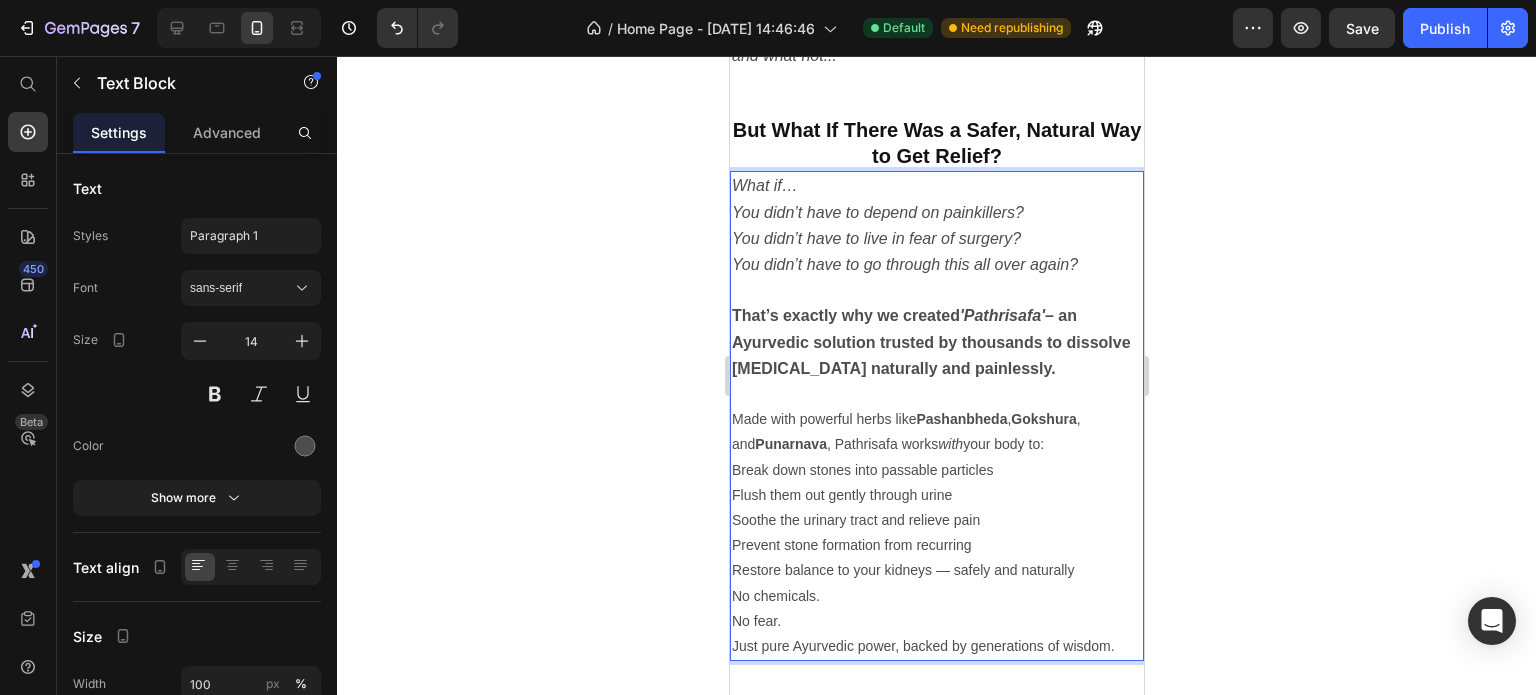 click on "No chemicals. No fear. Just pure Ayurvedic power, backed by generations of wisdom." at bounding box center (936, 622) 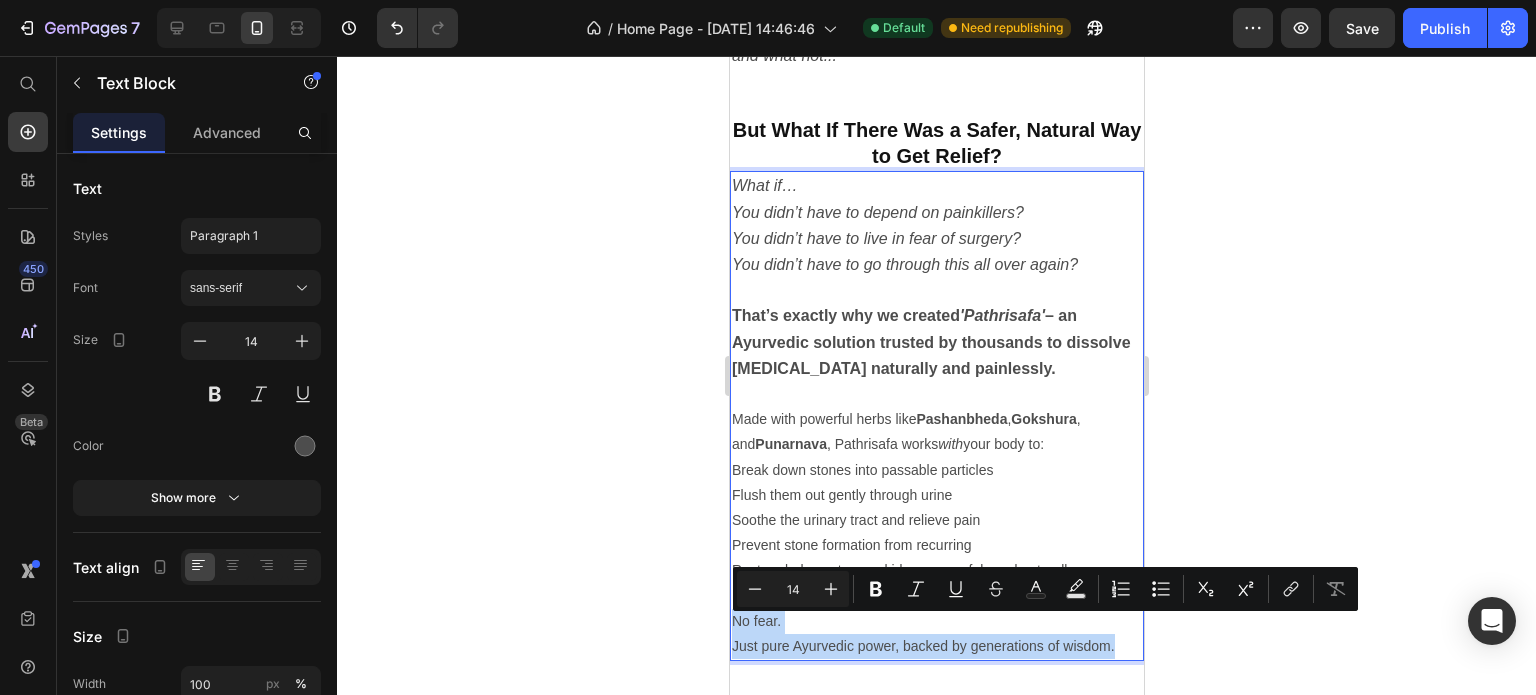 drag, startPoint x: 1120, startPoint y: 627, endPoint x: 1793, endPoint y: 658, distance: 673.71356 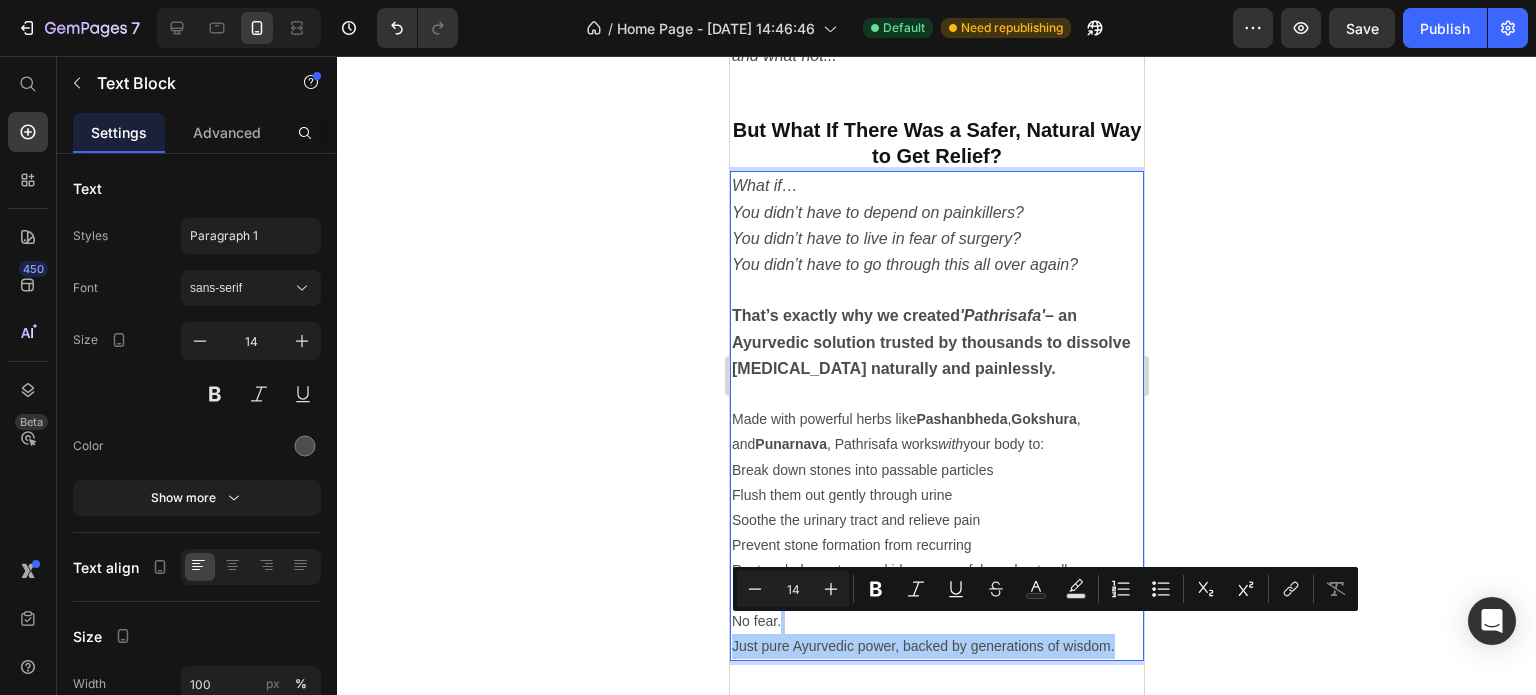 click 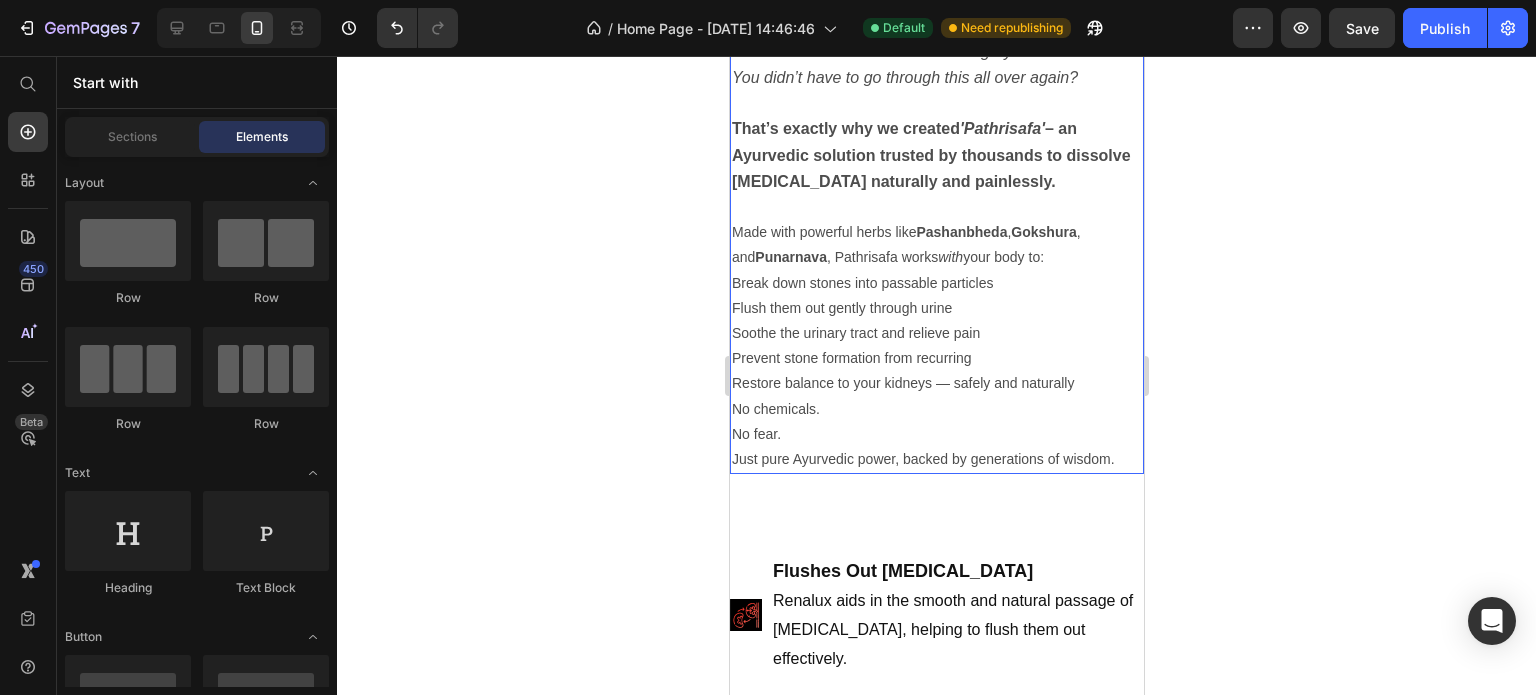 scroll, scrollTop: 2000, scrollLeft: 0, axis: vertical 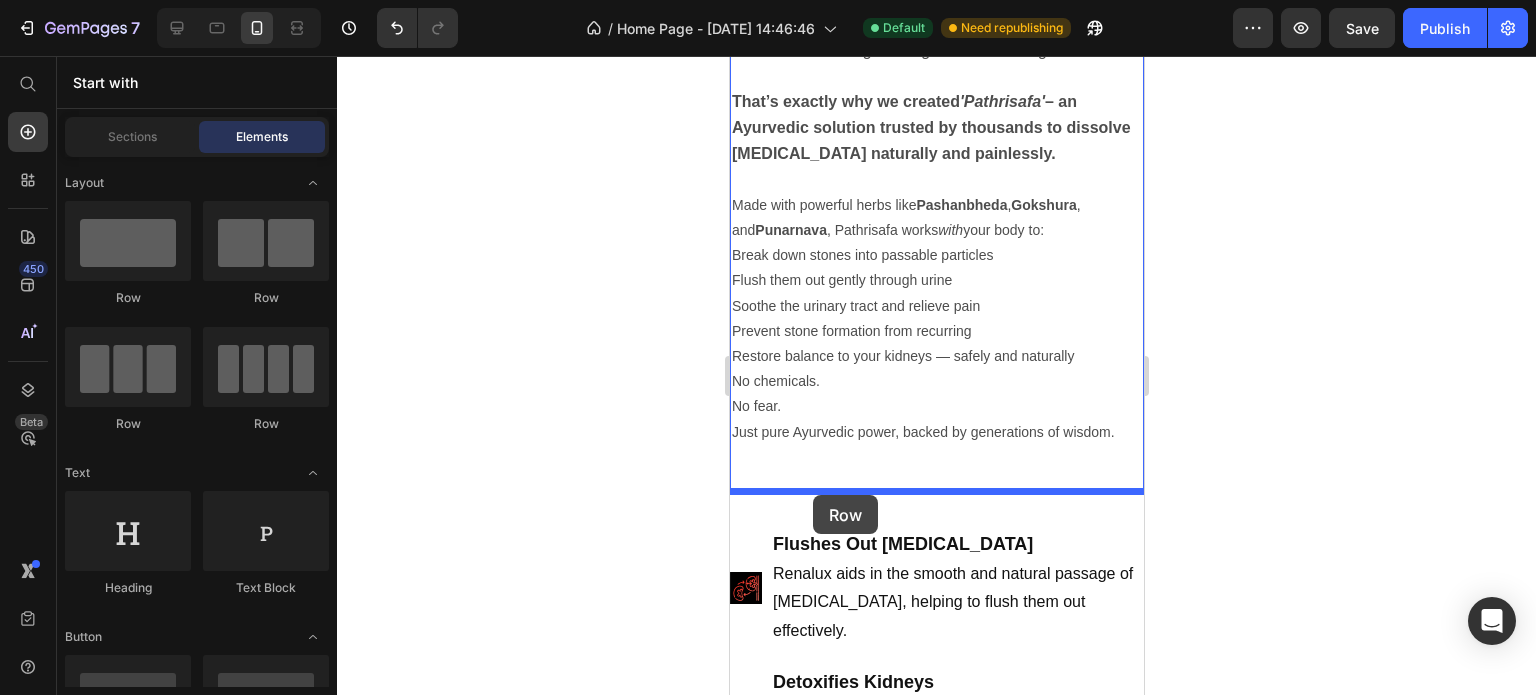 drag, startPoint x: 843, startPoint y: 299, endPoint x: 812, endPoint y: 495, distance: 198.43639 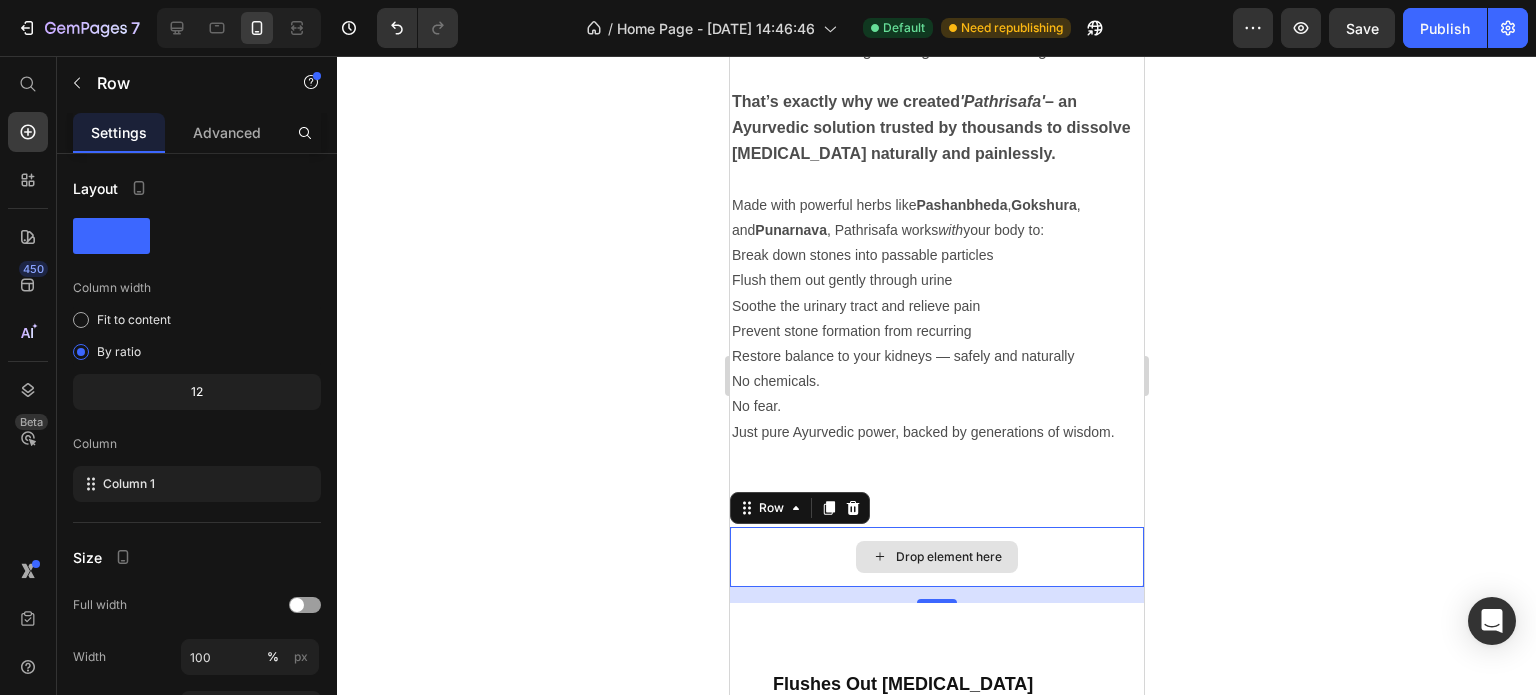 click on "Drop element here" at bounding box center (936, 557) 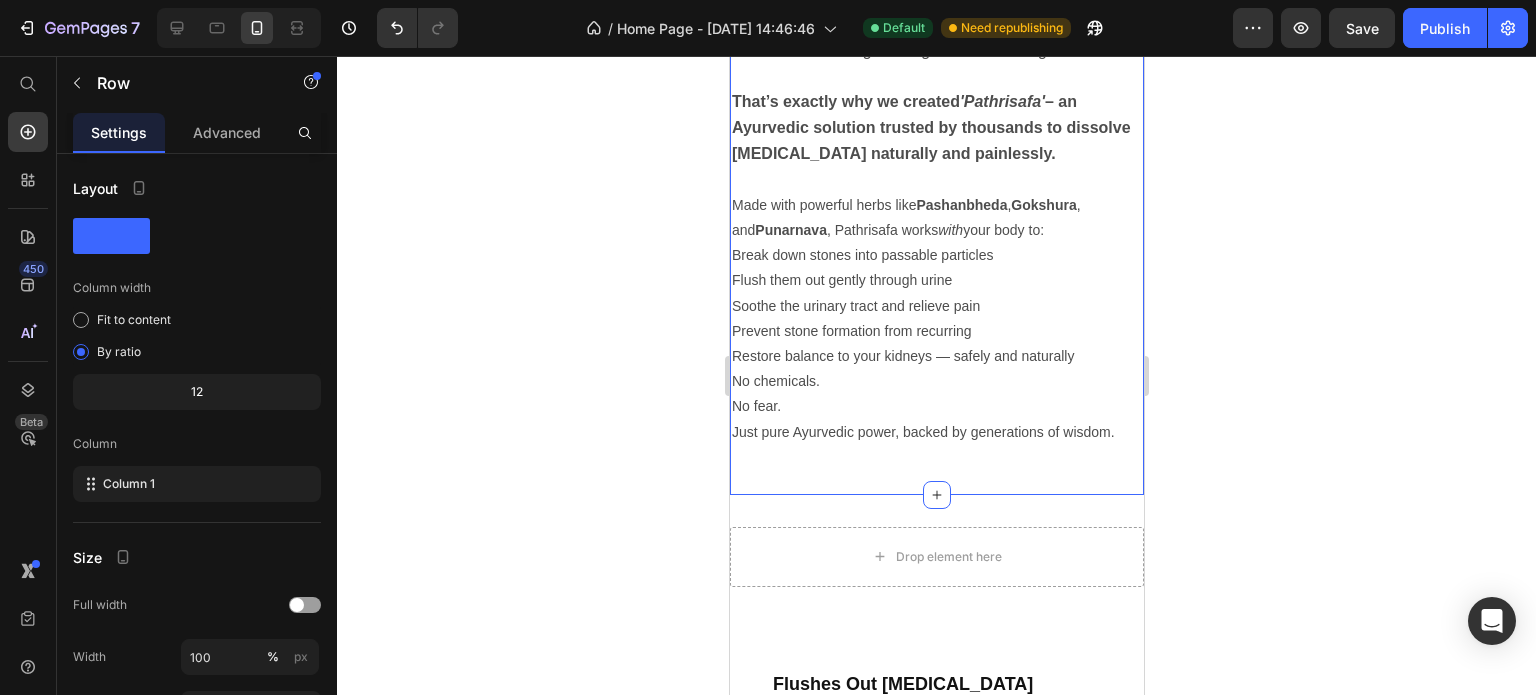 click on "But What If There Was a Safer, Natural Way to Get Relief? Heading What if… You didn’t have to depend on painkillers? You didn’t have to live in fear of surgery? You didn’t have to go through this all over again? That’s exactly why we created  'Pathrisafa'  – an Ayurvedic solution trusted by thousands to dissolve [MEDICAL_DATA] naturally and painlessly. Made with powerful herbs like  Pashanbheda ,  [PERSON_NAME] , and  Punarnava , Pathrisafa works  with  your body to: Break down stones into passable particles Flush them out gently through urine Soothe the urinary tract and relieve pain Prevent stone formation from recurring Restore balance to your kidneys — safely and naturally No chemicals. No fear. Just pure Ayurvedic power, backed by generations of wisdom. Text Block Row" at bounding box center [936, 182] 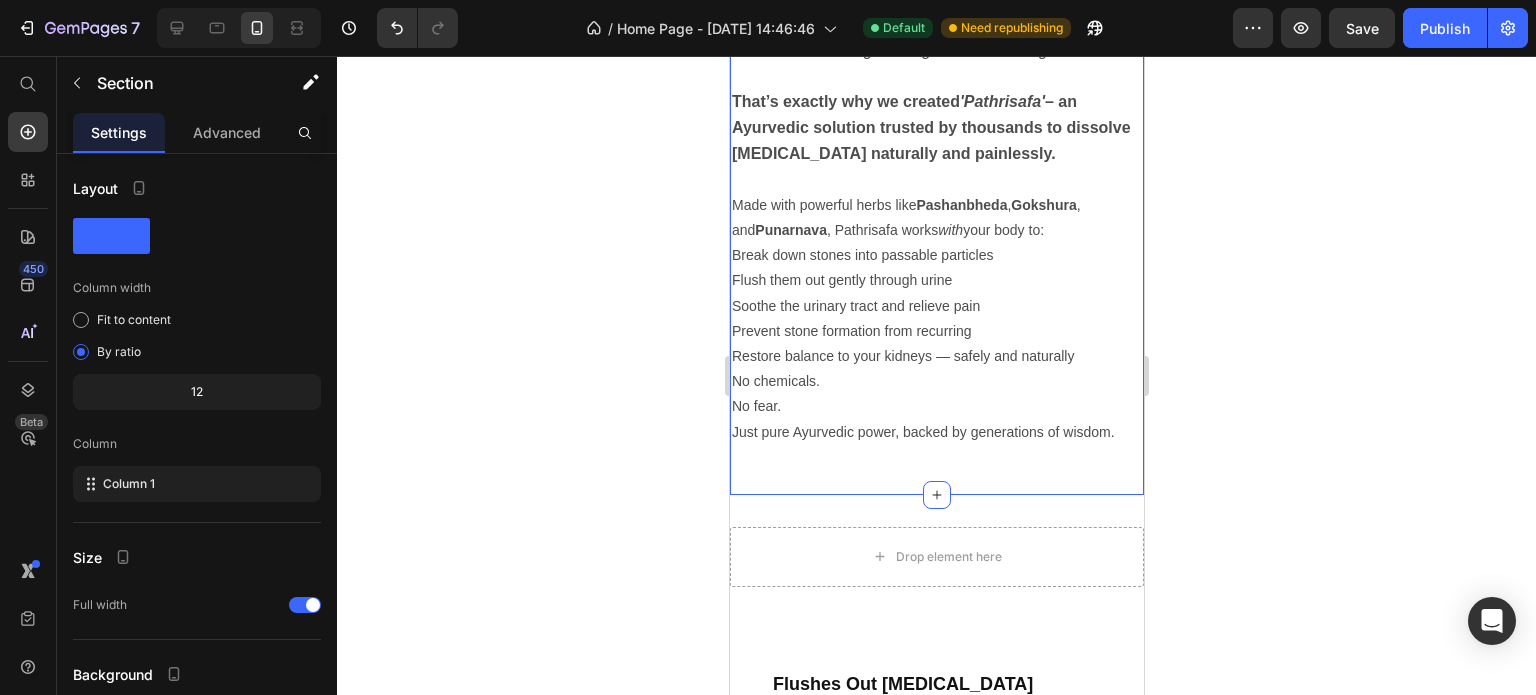 click on "But What If There Was a Safer, Natural Way to Get Relief? Heading What if… You didn’t have to depend on painkillers? You didn’t have to live in fear of surgery? You didn’t have to go through this all over again? That’s exactly why we created  'Pathrisafa'  – an Ayurvedic solution trusted by thousands to dissolve [MEDICAL_DATA] naturally and painlessly. Made with powerful herbs like  Pashanbheda ,  [PERSON_NAME] , and  Punarnava , Pathrisafa works  with  your body to: Break down stones into passable particles Flush them out gently through urine Soothe the urinary tract and relieve pain Prevent stone formation from recurring Restore balance to your kidneys — safely and naturally No chemicals. No fear. Just pure Ayurvedic power, backed by generations of wisdom. Text Block Row Section 5   You can create reusable sections Create Theme Section AI Content Write with GemAI What would you like to describe here? Tone and Voice Persuasive Product Show more Generate" at bounding box center [936, 182] 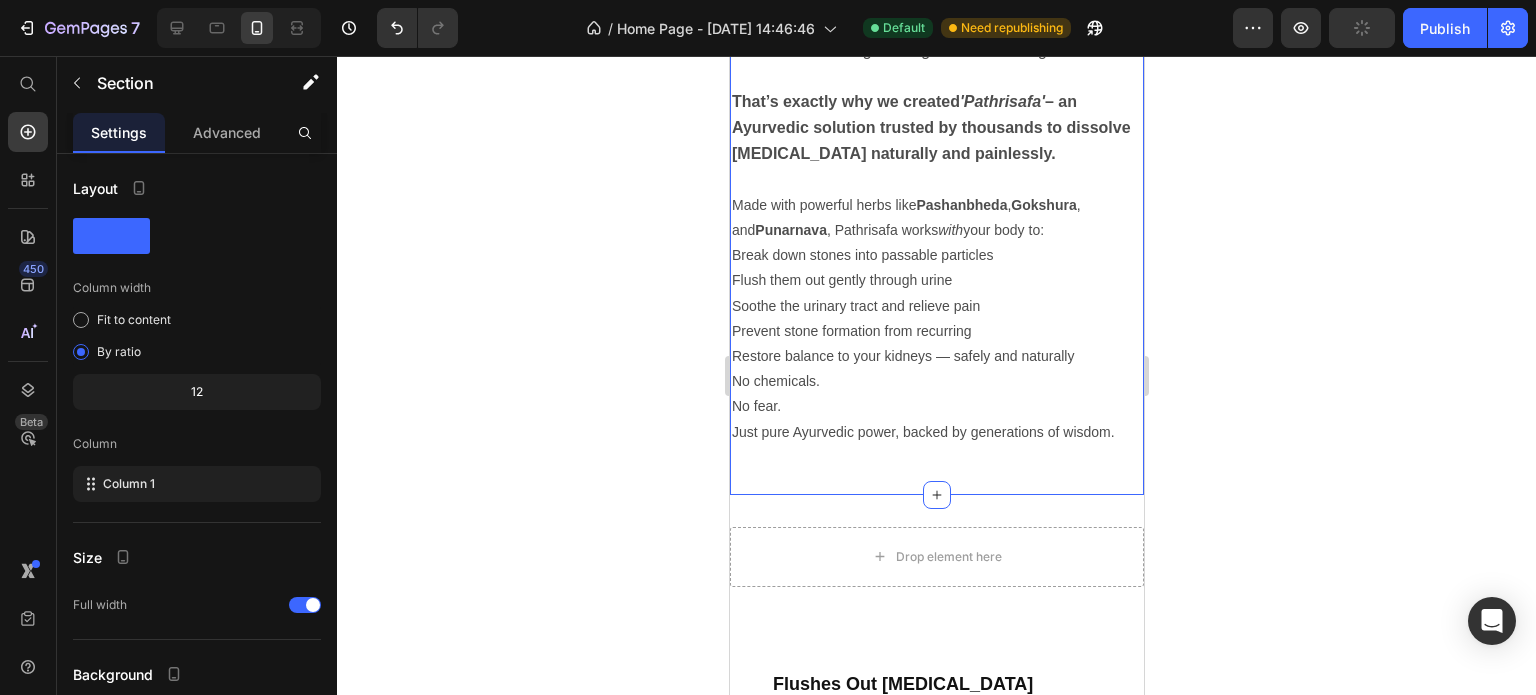 click on "But What If There Was a Safer, Natural Way to Get Relief? Heading What if… You didn’t have to depend on painkillers? You didn’t have to live in fear of surgery? You didn’t have to go through this all over again? That’s exactly why we created  'Pathrisafa'  – an Ayurvedic solution trusted by thousands to dissolve [MEDICAL_DATA] naturally and painlessly. Made with powerful herbs like  Pashanbheda ,  [PERSON_NAME] , and  Punarnava , Pathrisafa works  with  your body to: Break down stones into passable particles Flush them out gently through urine Soothe the urinary tract and relieve pain Prevent stone formation from recurring Restore balance to your kidneys — safely and naturally No chemicals. No fear. Just pure Ayurvedic power, backed by generations of wisdom. Text Block Row Section 5   You can create reusable sections Create Theme Section AI Content Write with GemAI What would you like to describe here? Tone and Voice Persuasive Product Show more Generate" at bounding box center [936, 182] 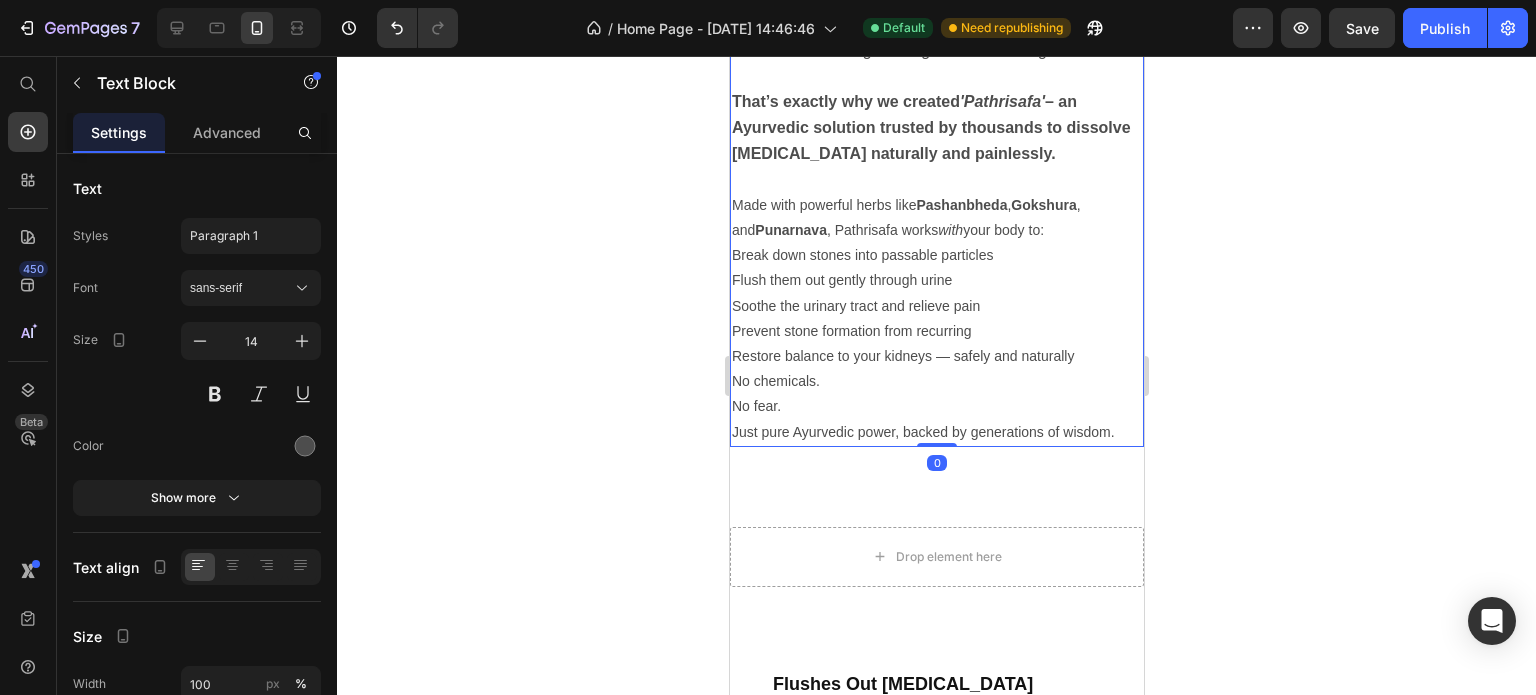 click on "No chemicals. No fear. Just pure Ayurvedic power, backed by generations of wisdom." at bounding box center [936, 407] 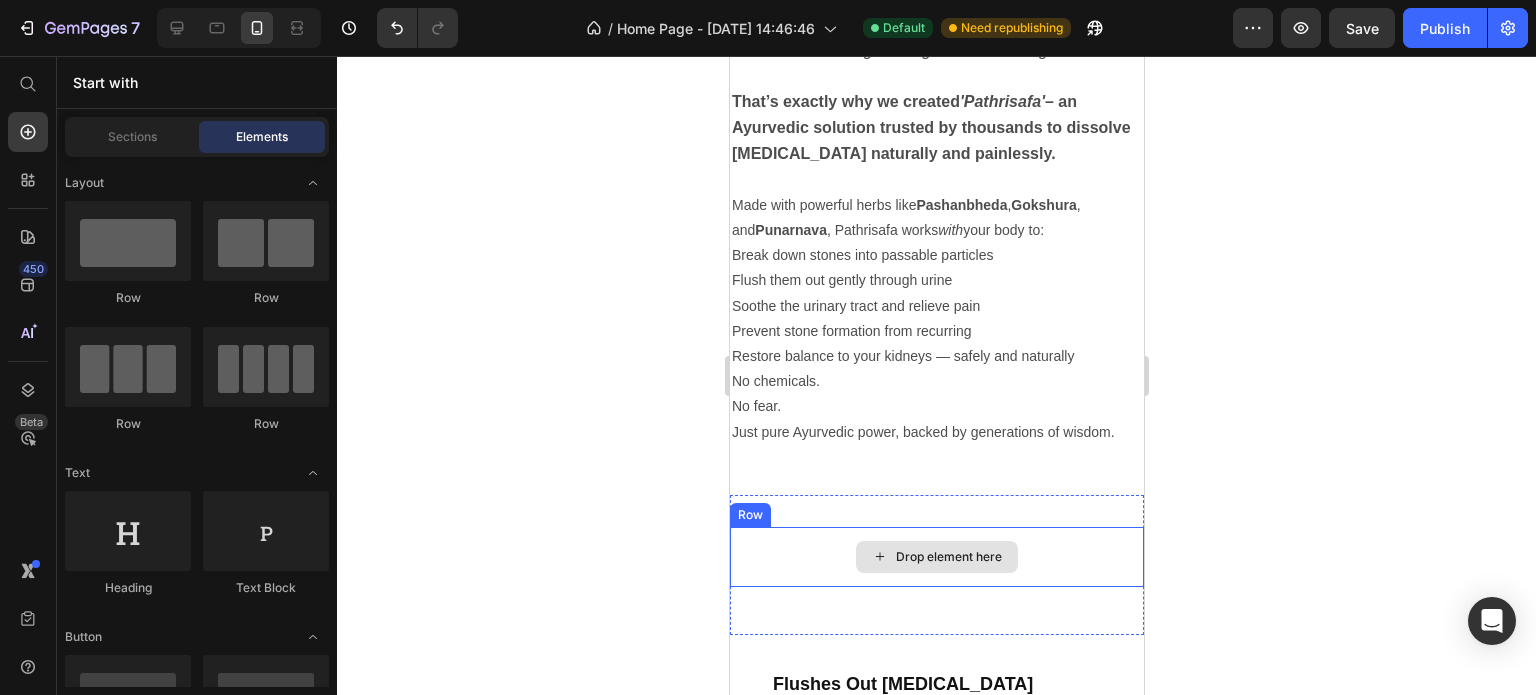click on "Drop element here" at bounding box center [936, 557] 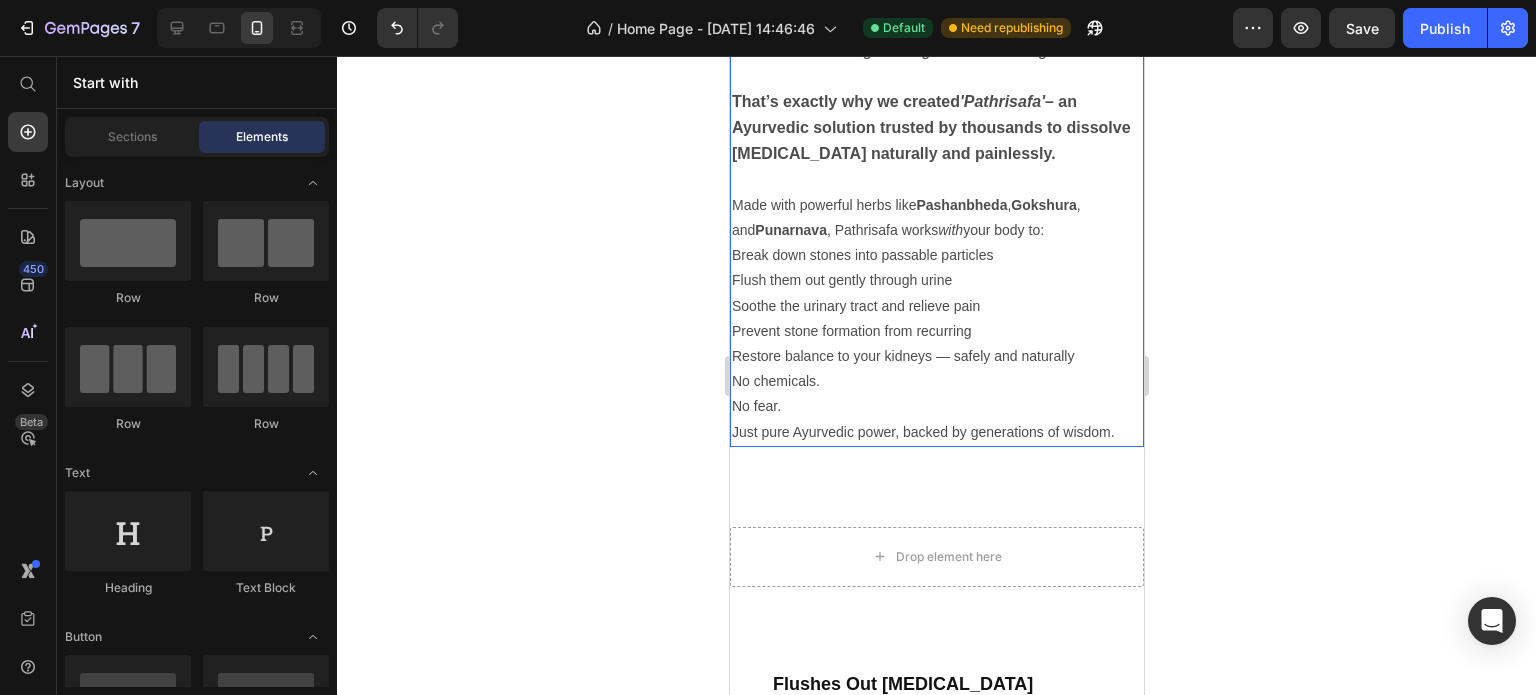 scroll, scrollTop: 2100, scrollLeft: 0, axis: vertical 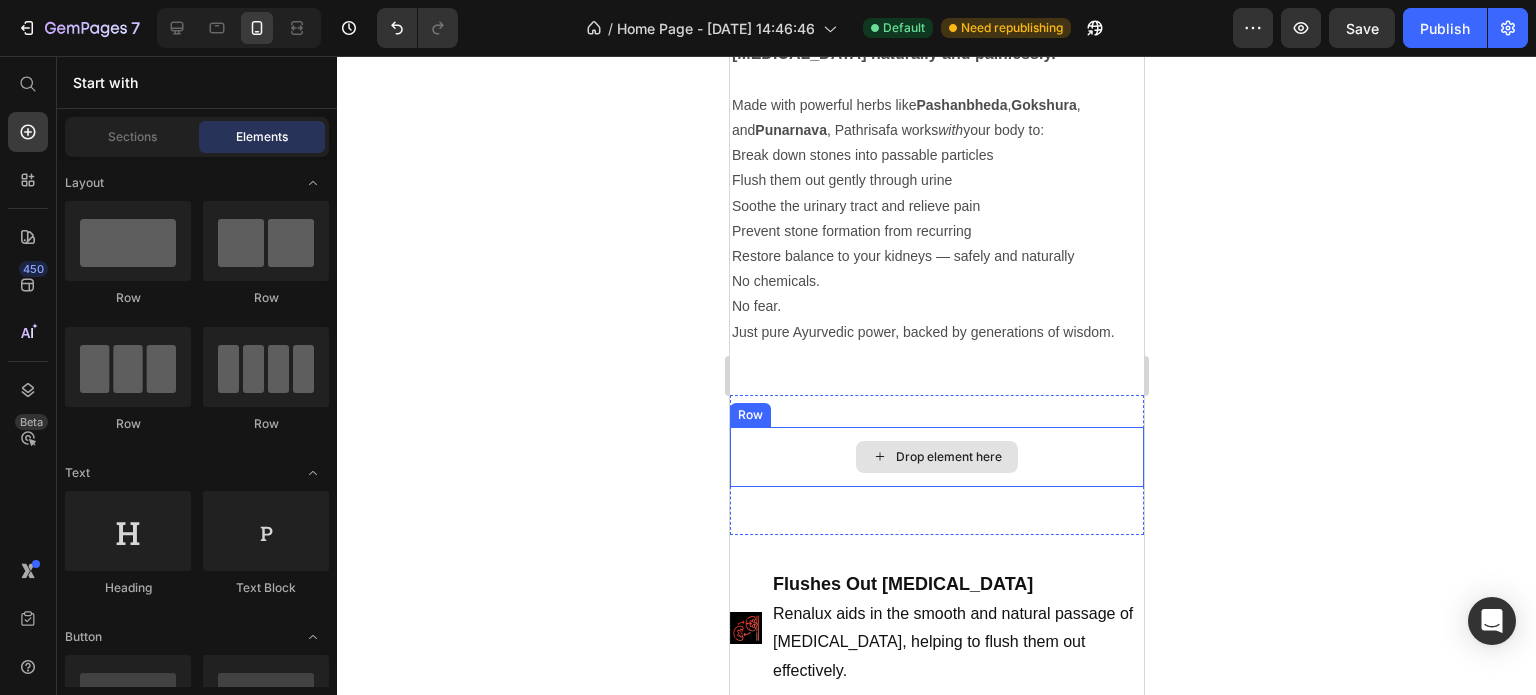 click on "Drop element here" at bounding box center [936, 457] 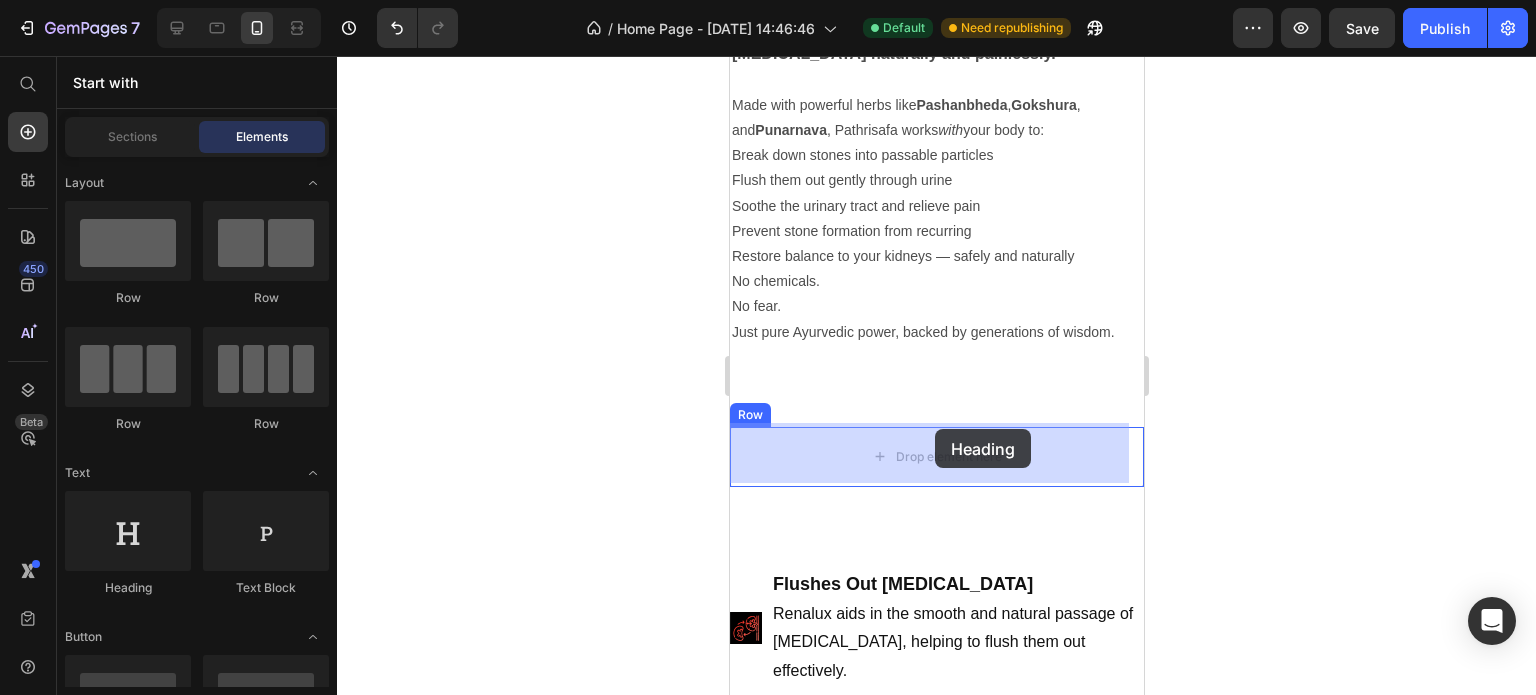 drag, startPoint x: 846, startPoint y: 596, endPoint x: 934, endPoint y: 429, distance: 188.76706 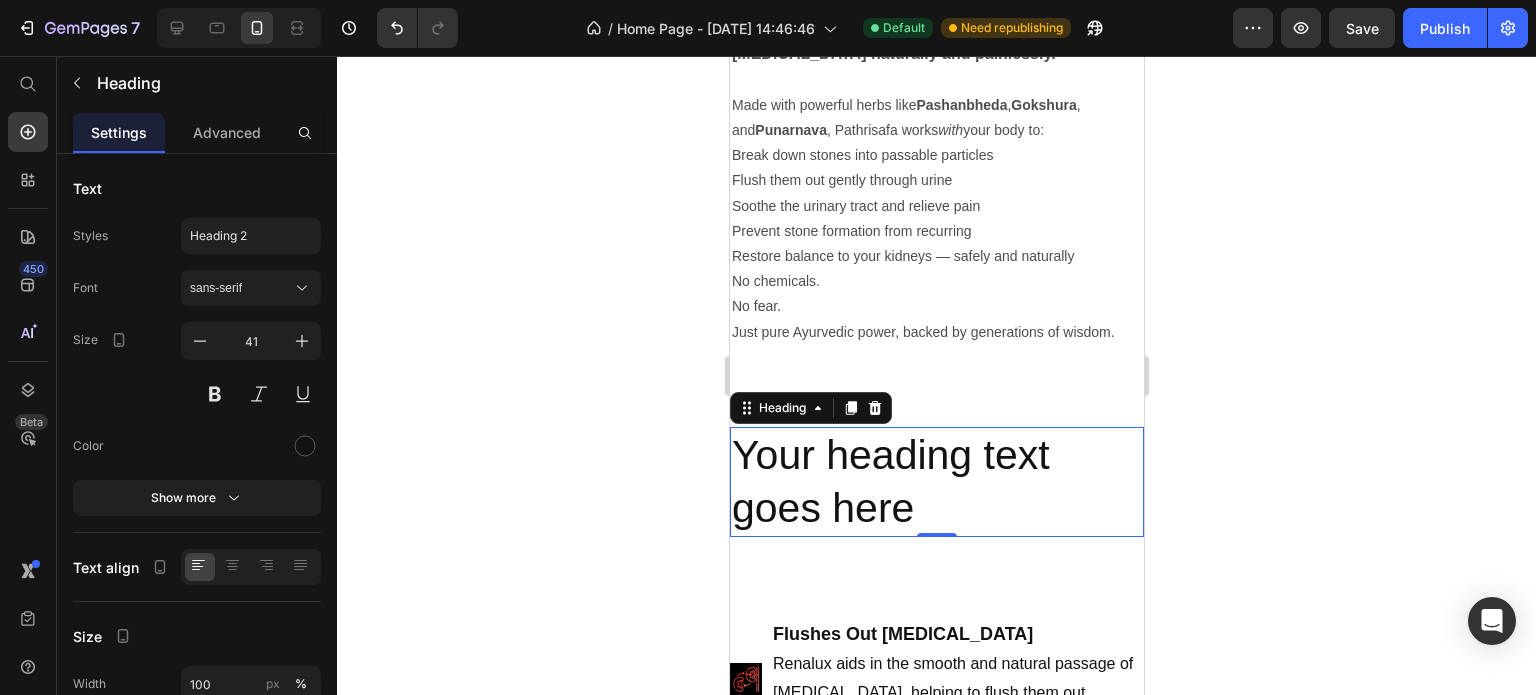 click on "Your heading text goes here" at bounding box center [936, 482] 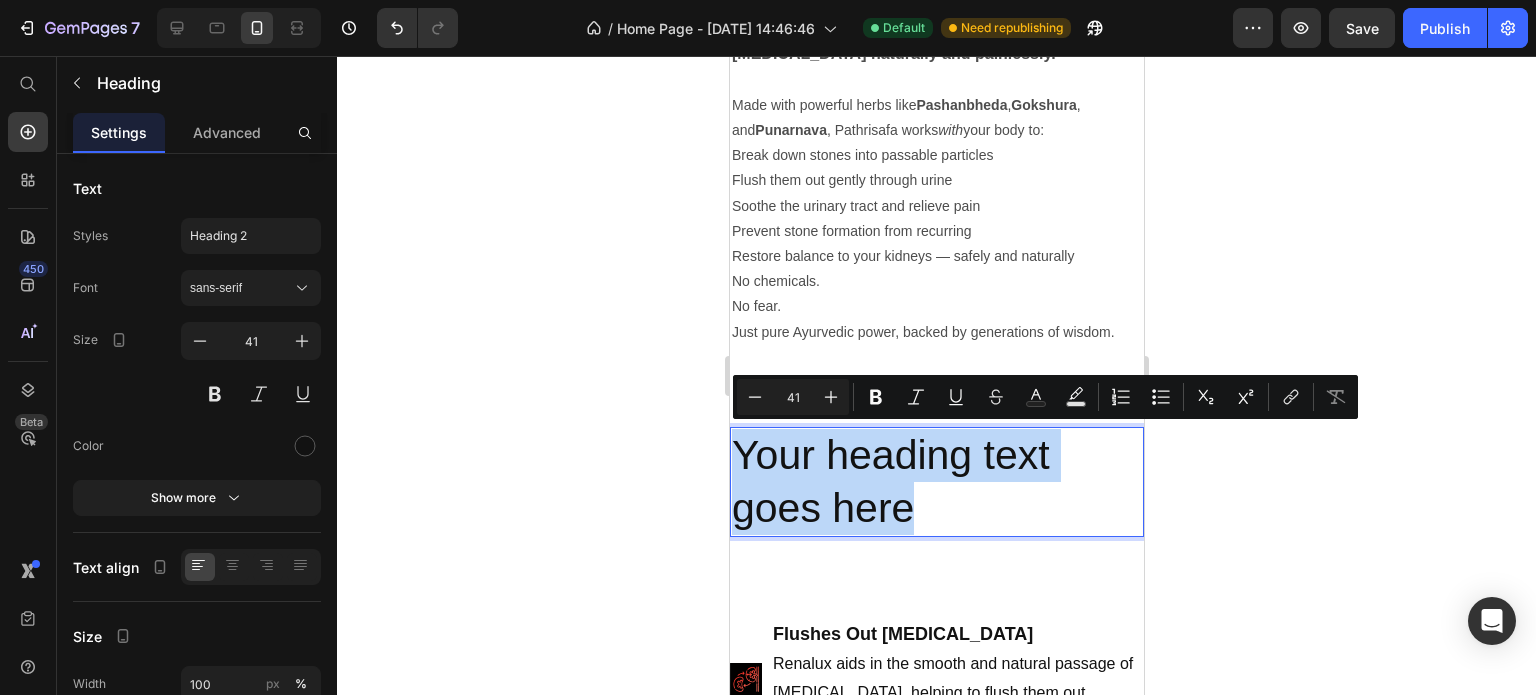 drag, startPoint x: 937, startPoint y: 509, endPoint x: 740, endPoint y: 458, distance: 203.49448 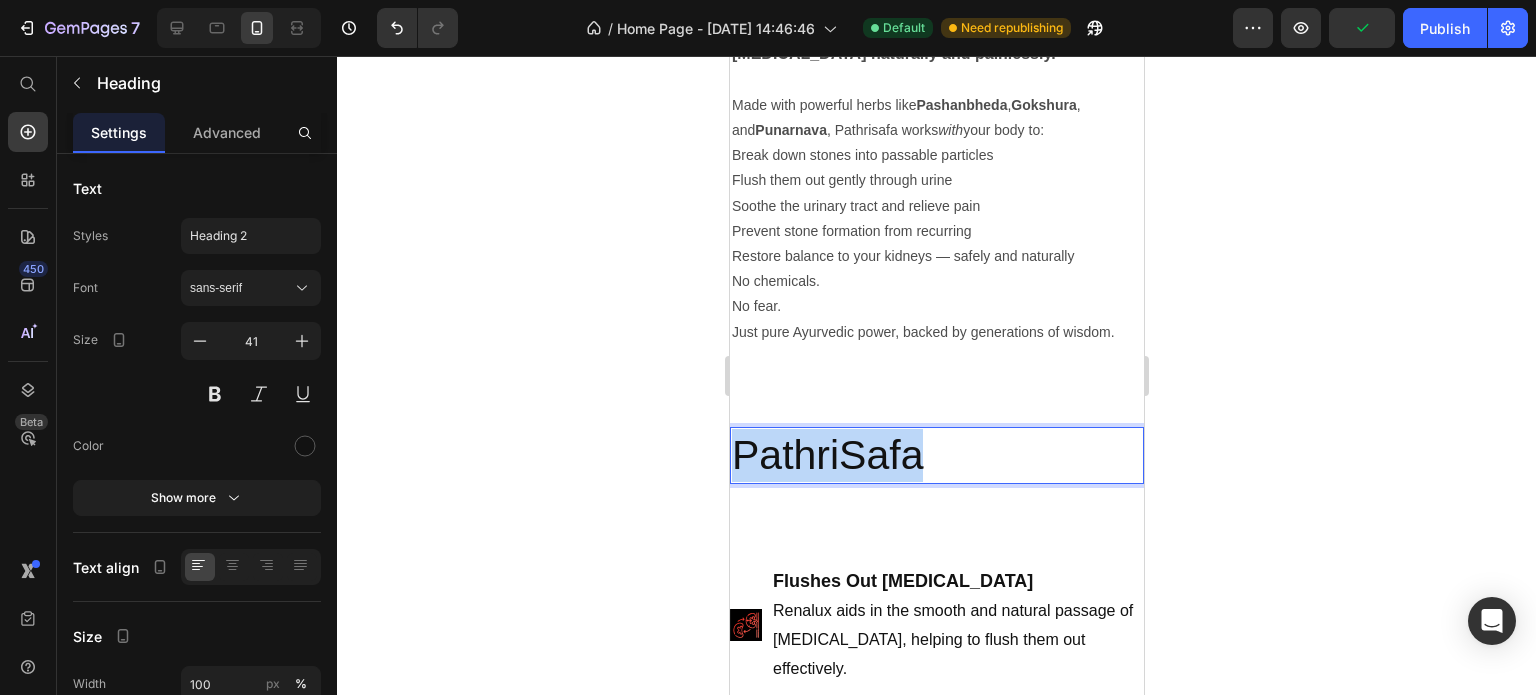 drag, startPoint x: 940, startPoint y: 438, endPoint x: 1448, endPoint y: 479, distance: 509.65186 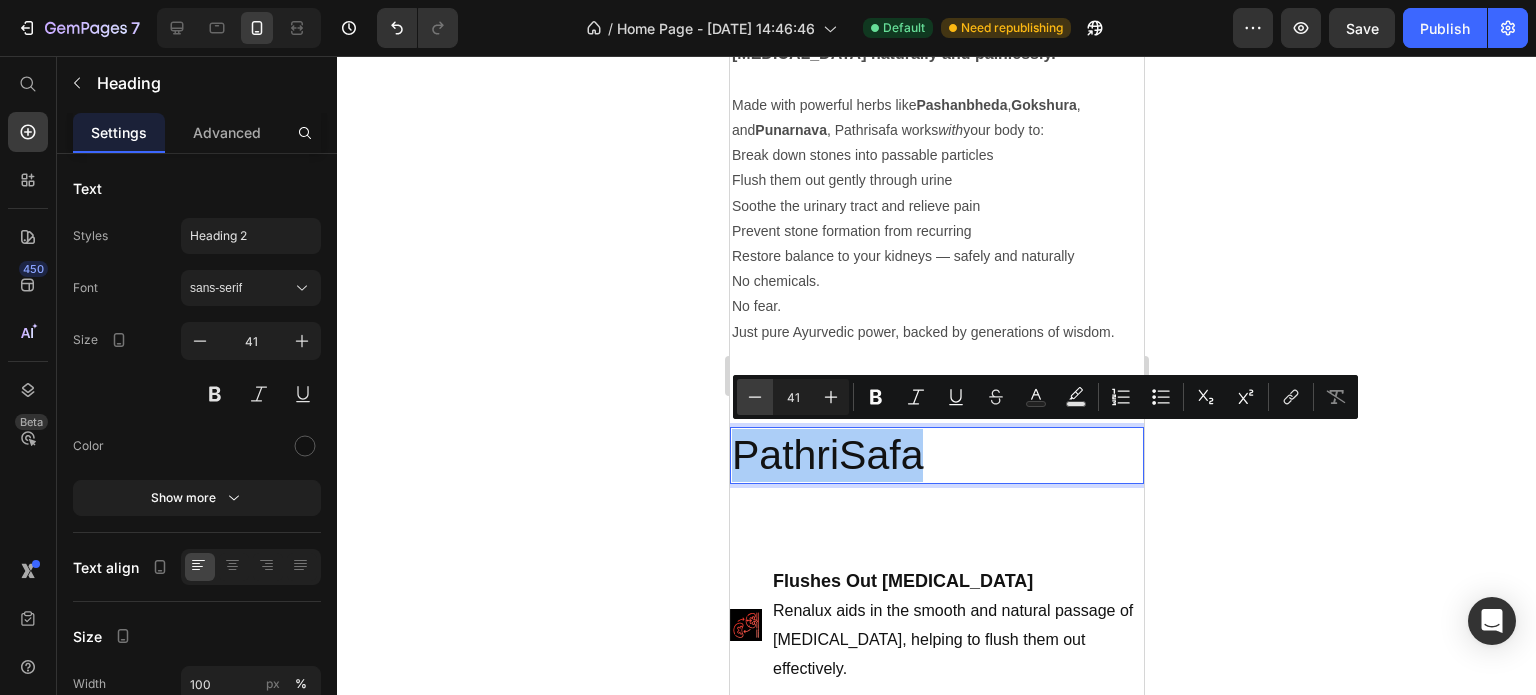 click 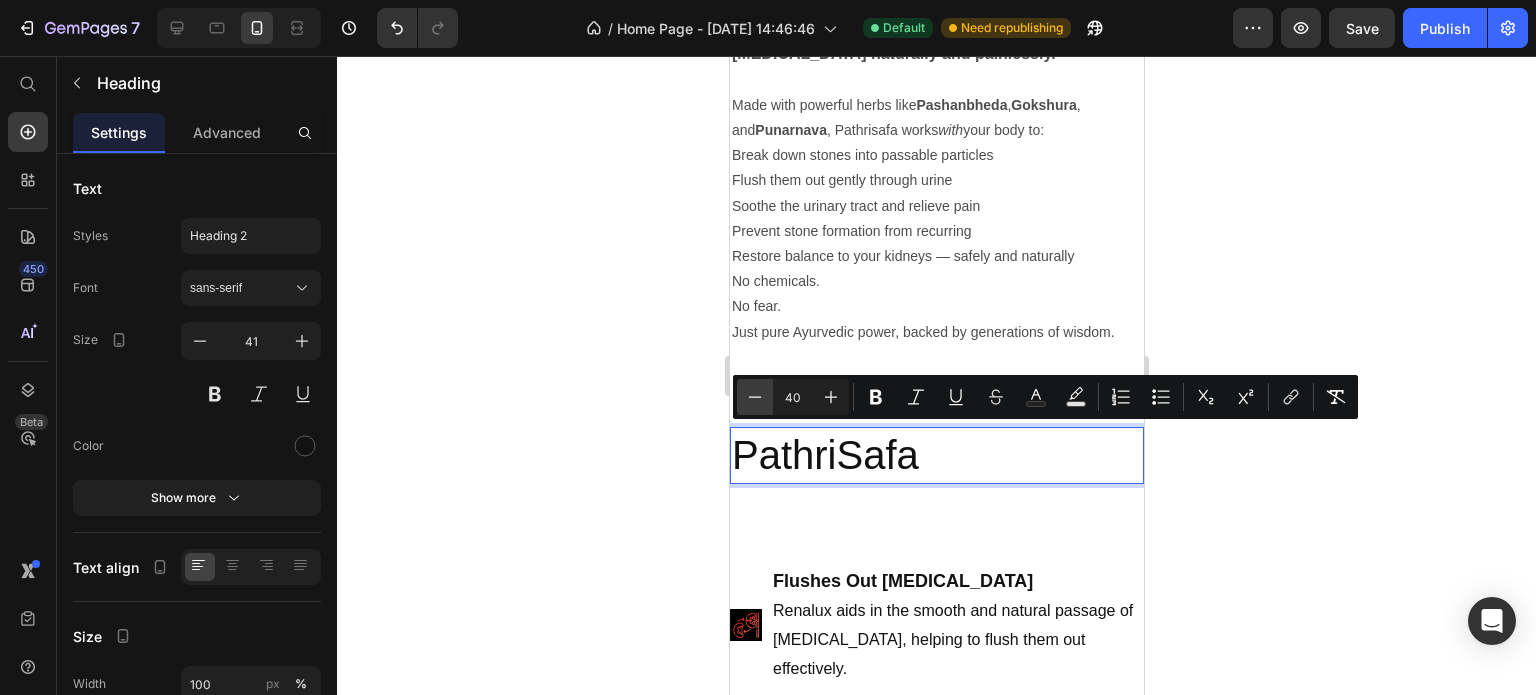 click 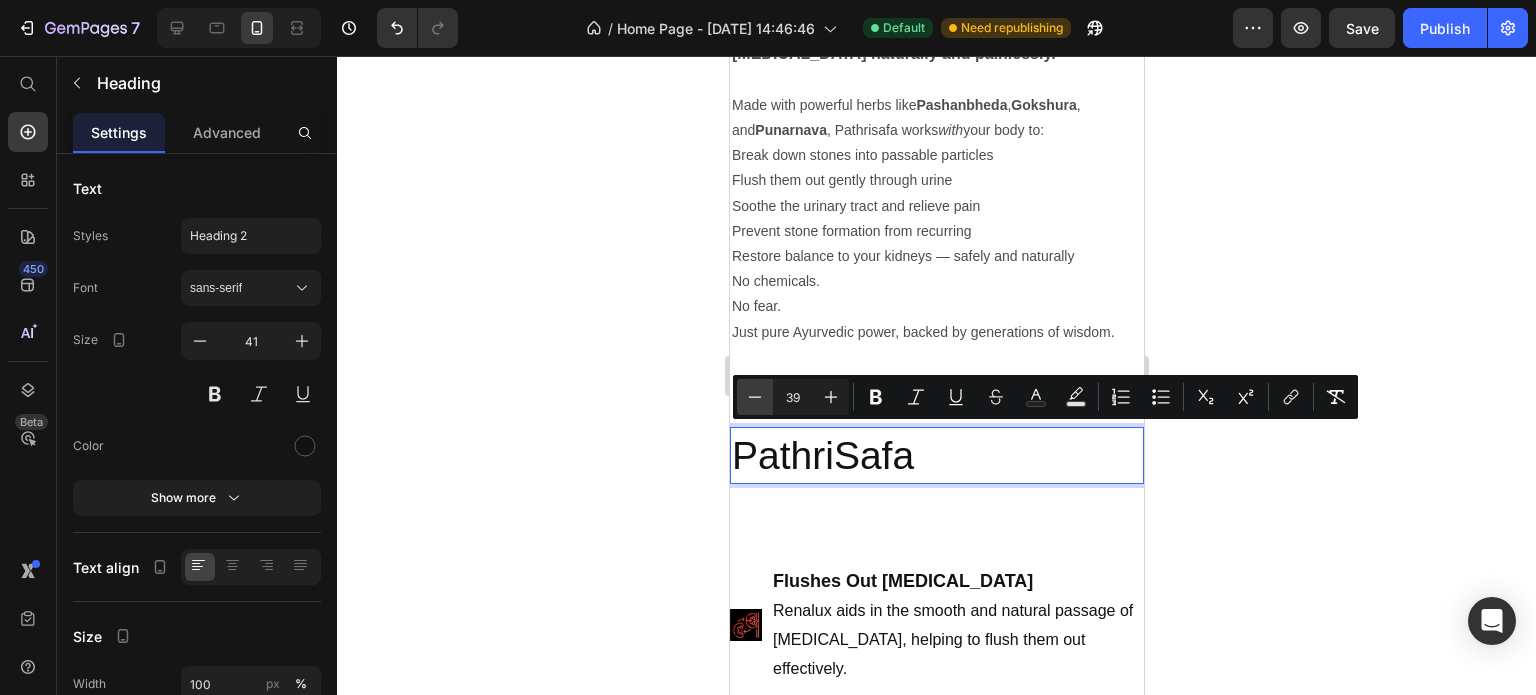 click 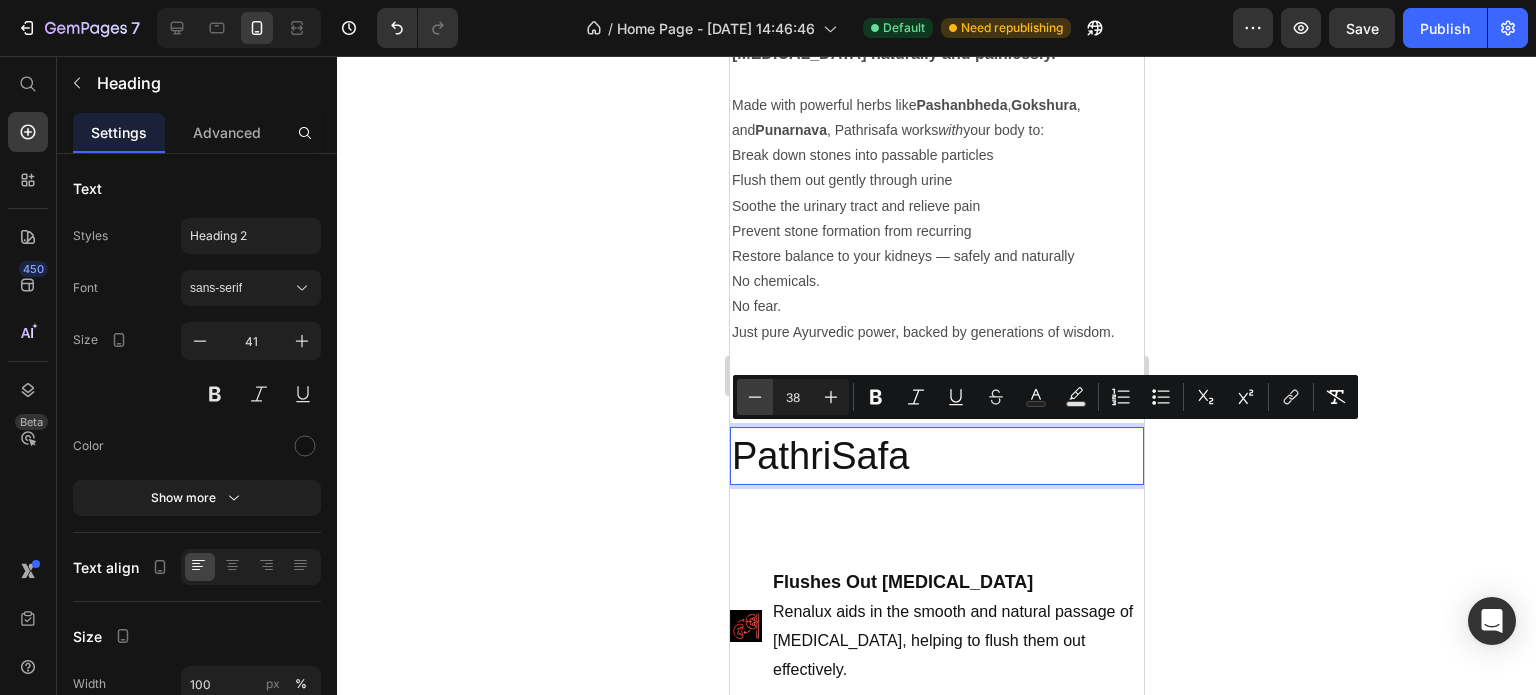 click 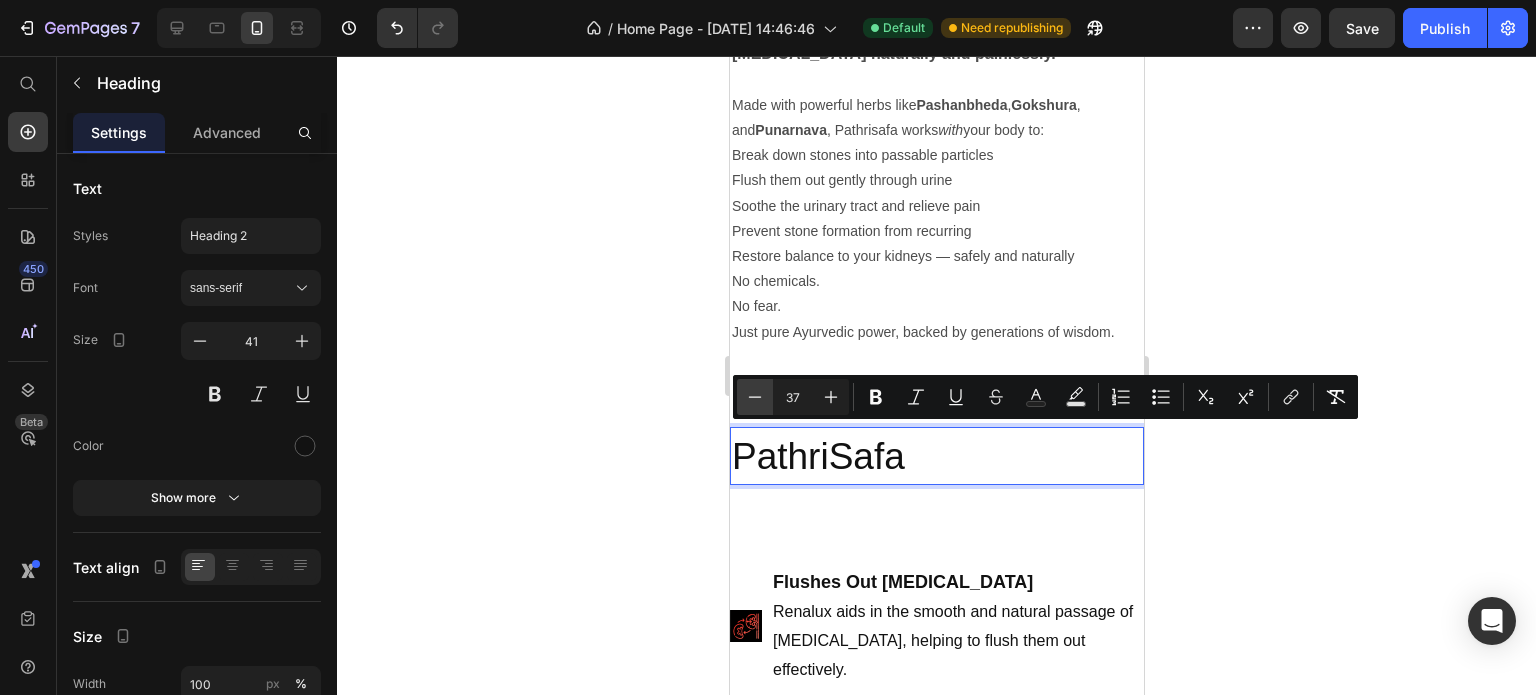 click 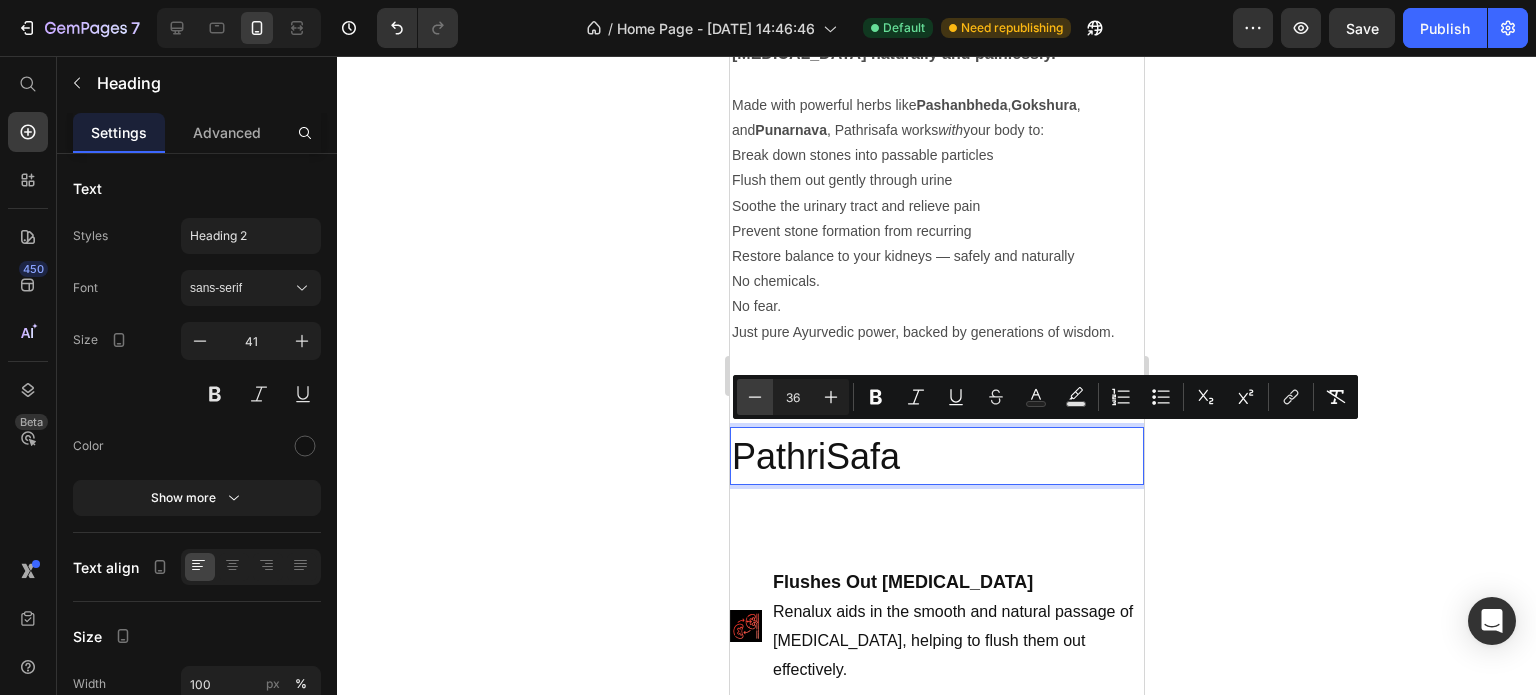 click 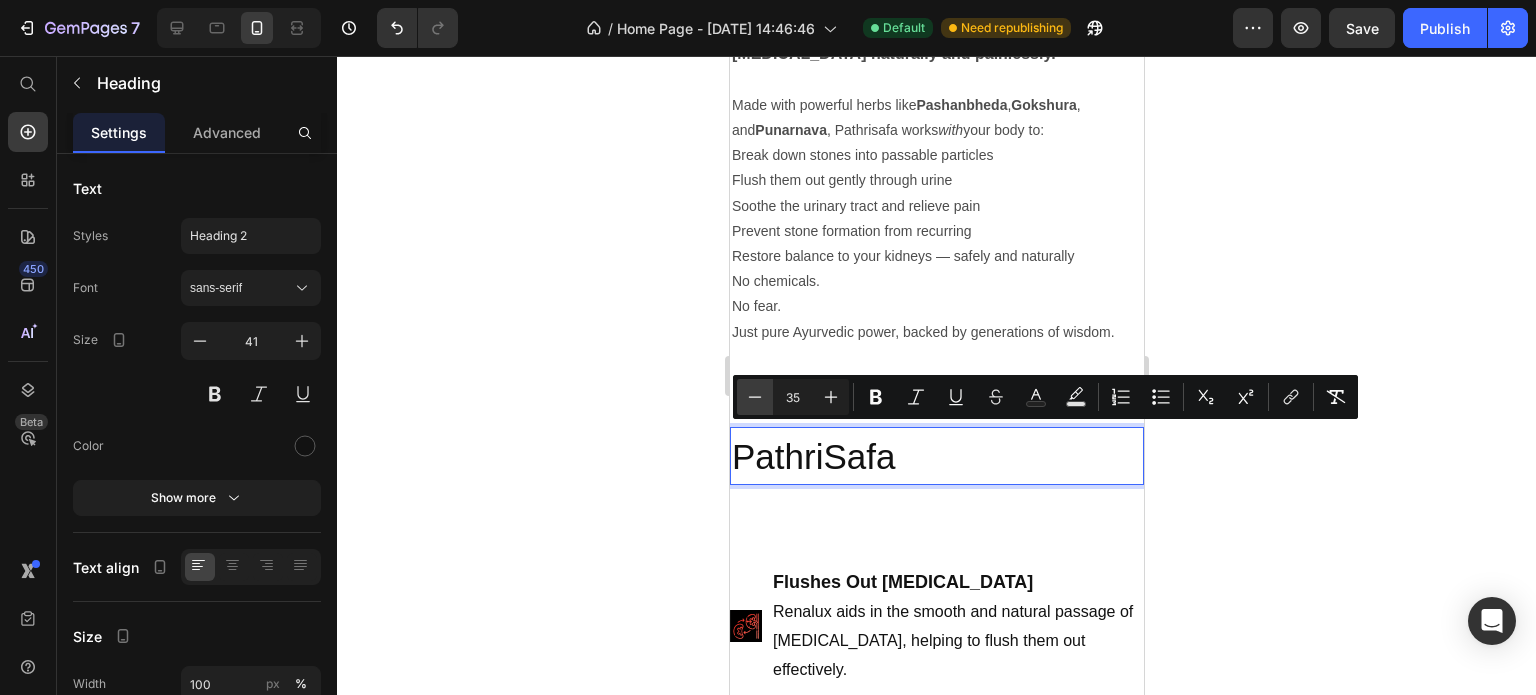 click 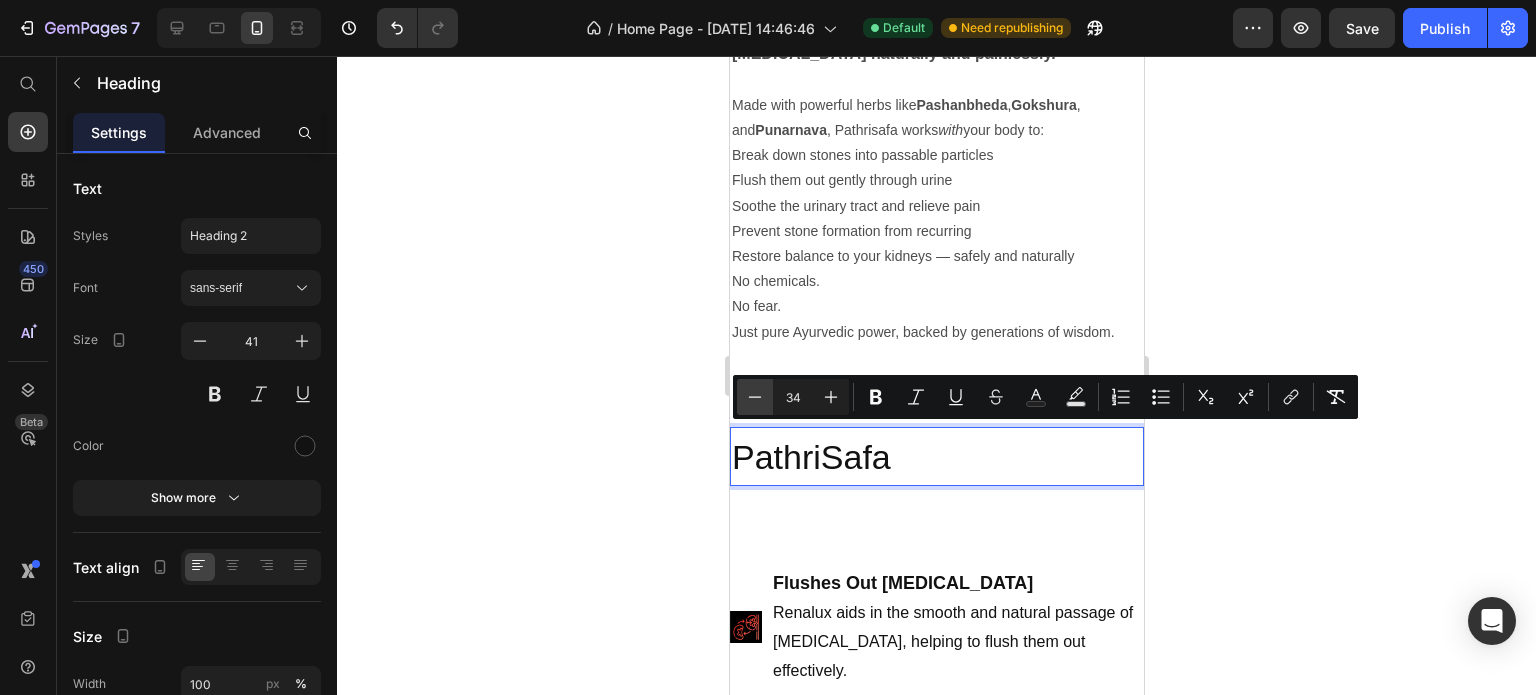 click 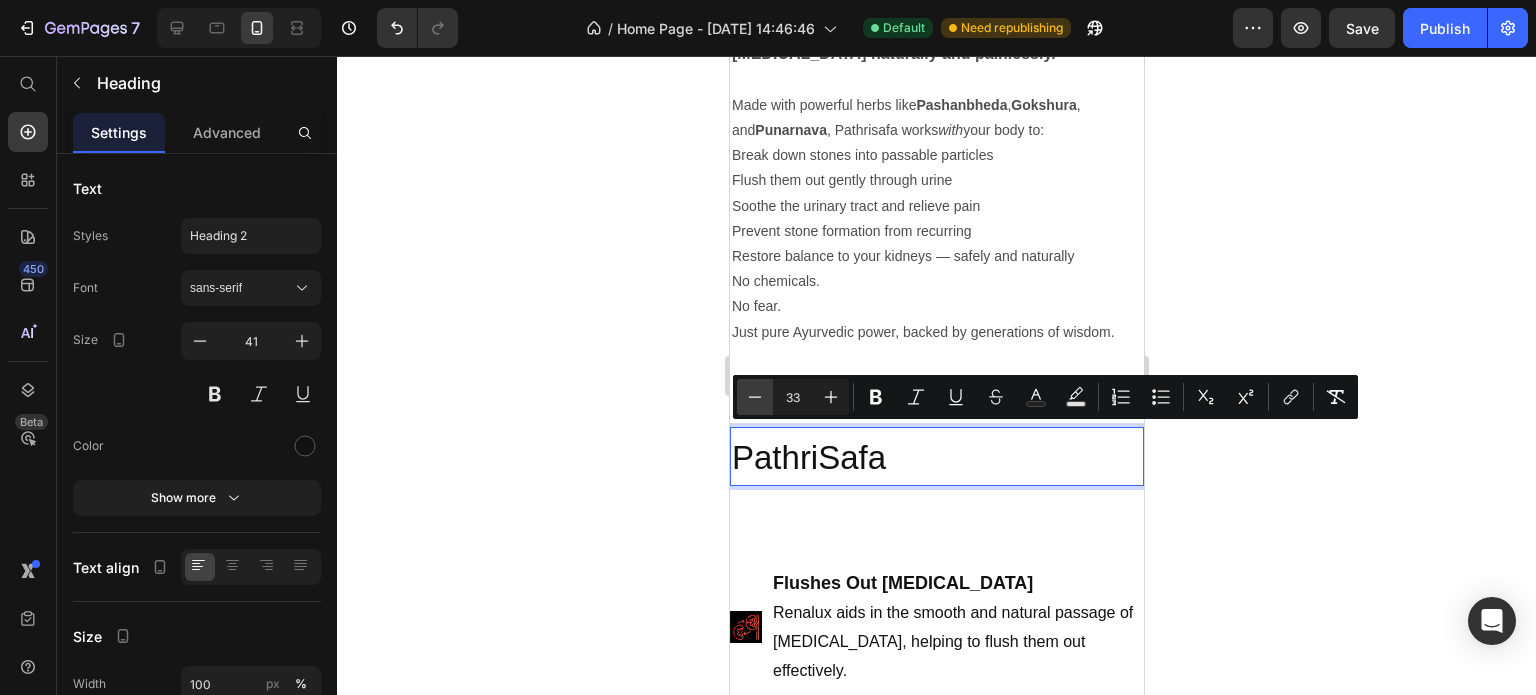 click 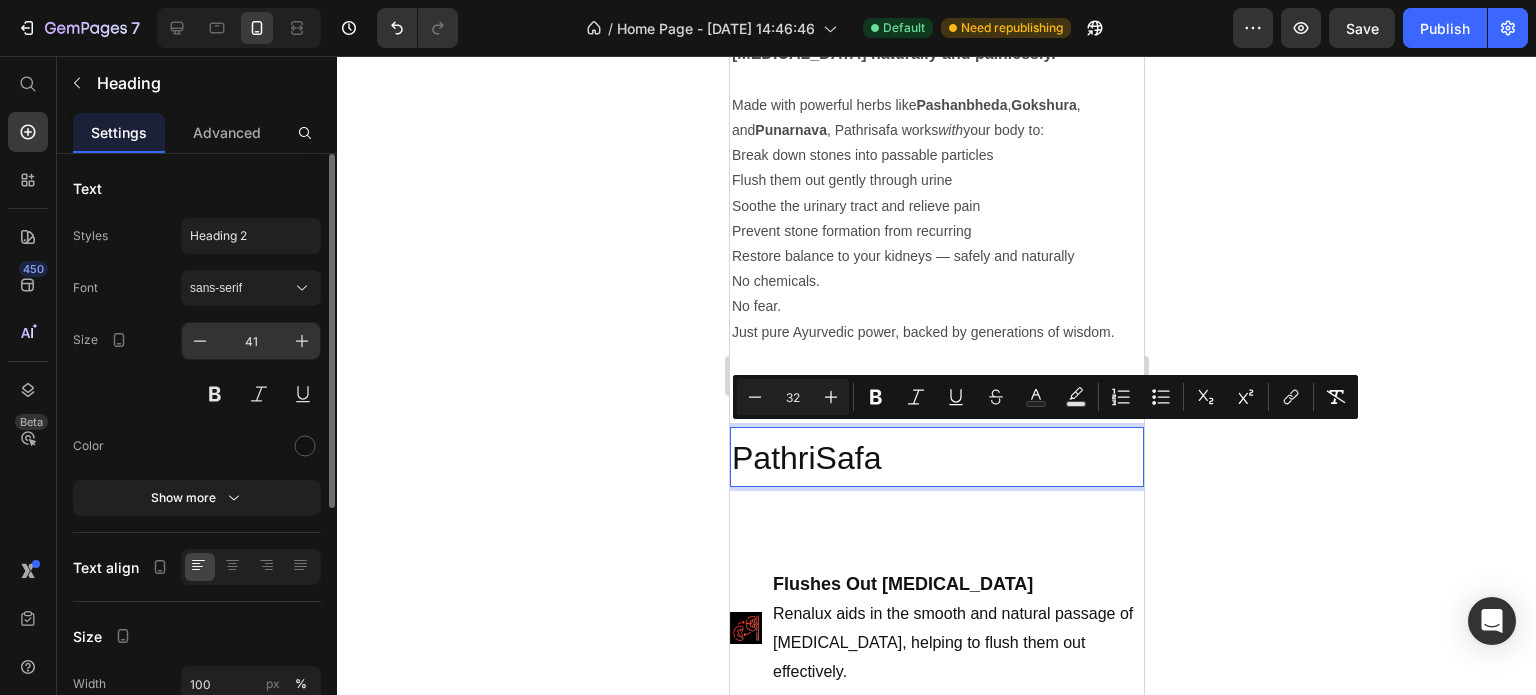 click on "41" at bounding box center (251, 341) 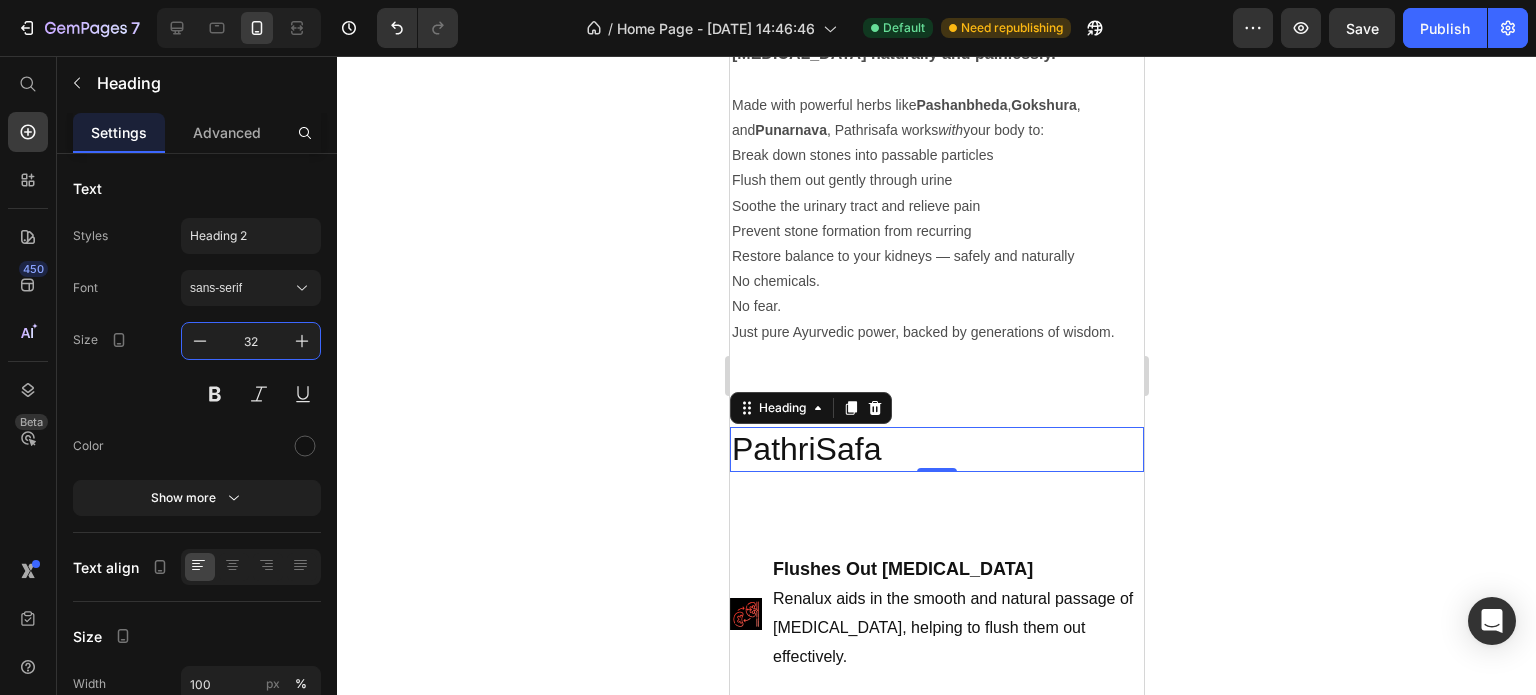 type on "32" 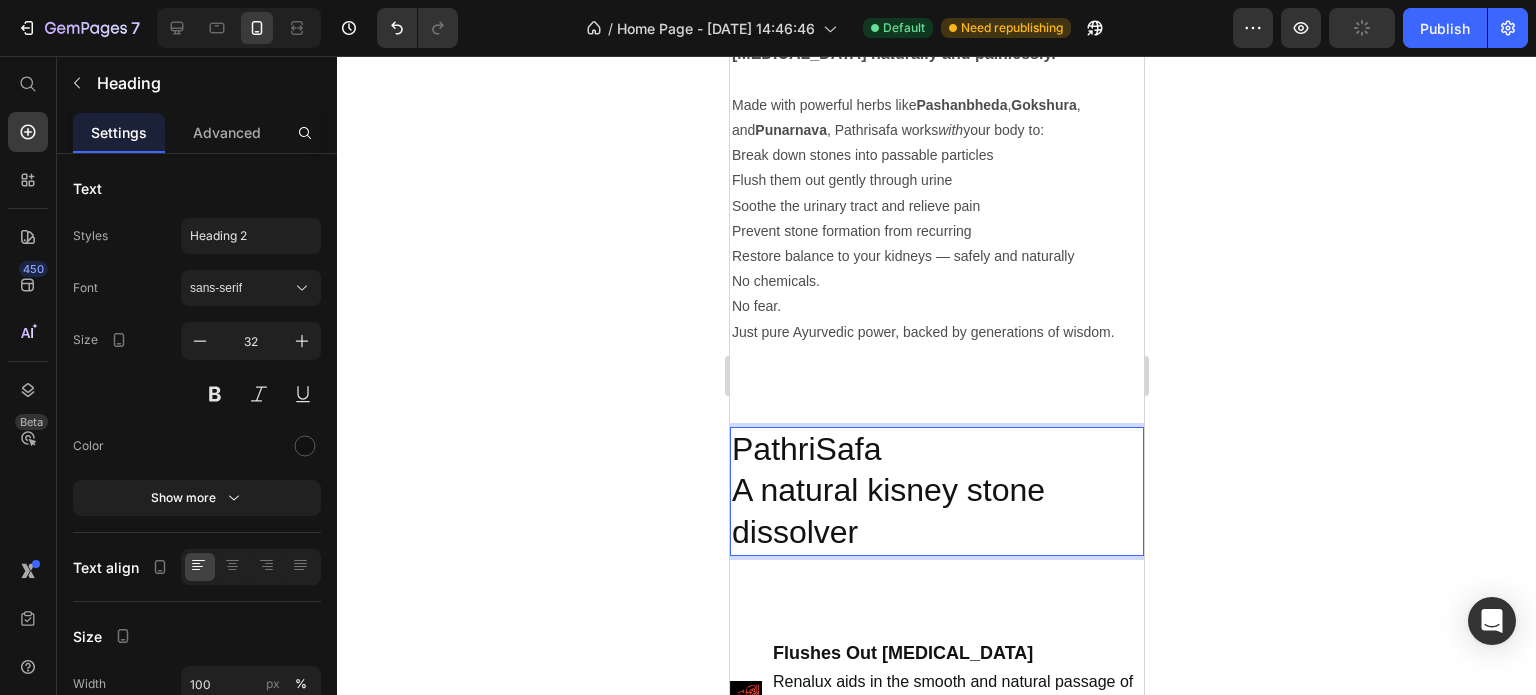 click on "PathriSafa A natural kisney stone dissolver" at bounding box center (936, 491) 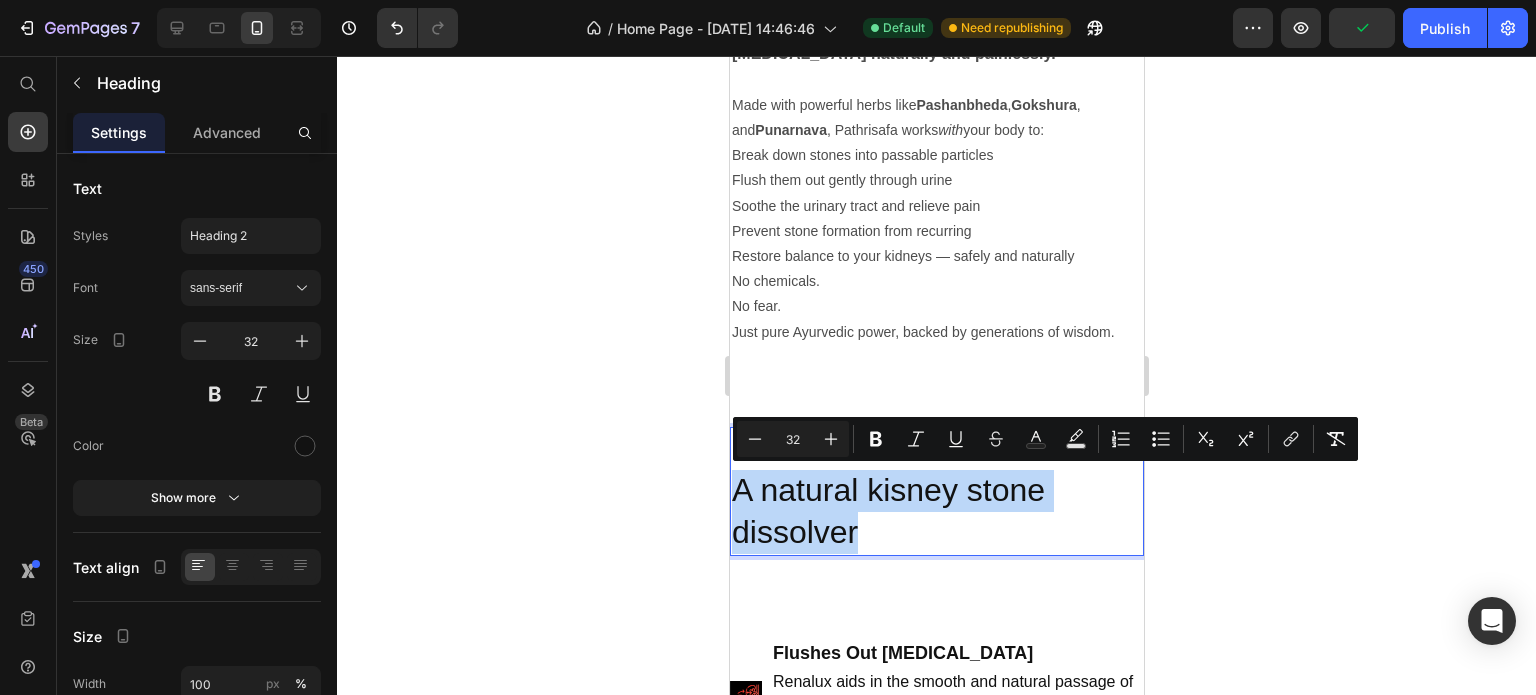 drag, startPoint x: 852, startPoint y: 533, endPoint x: 729, endPoint y: 495, distance: 128.73616 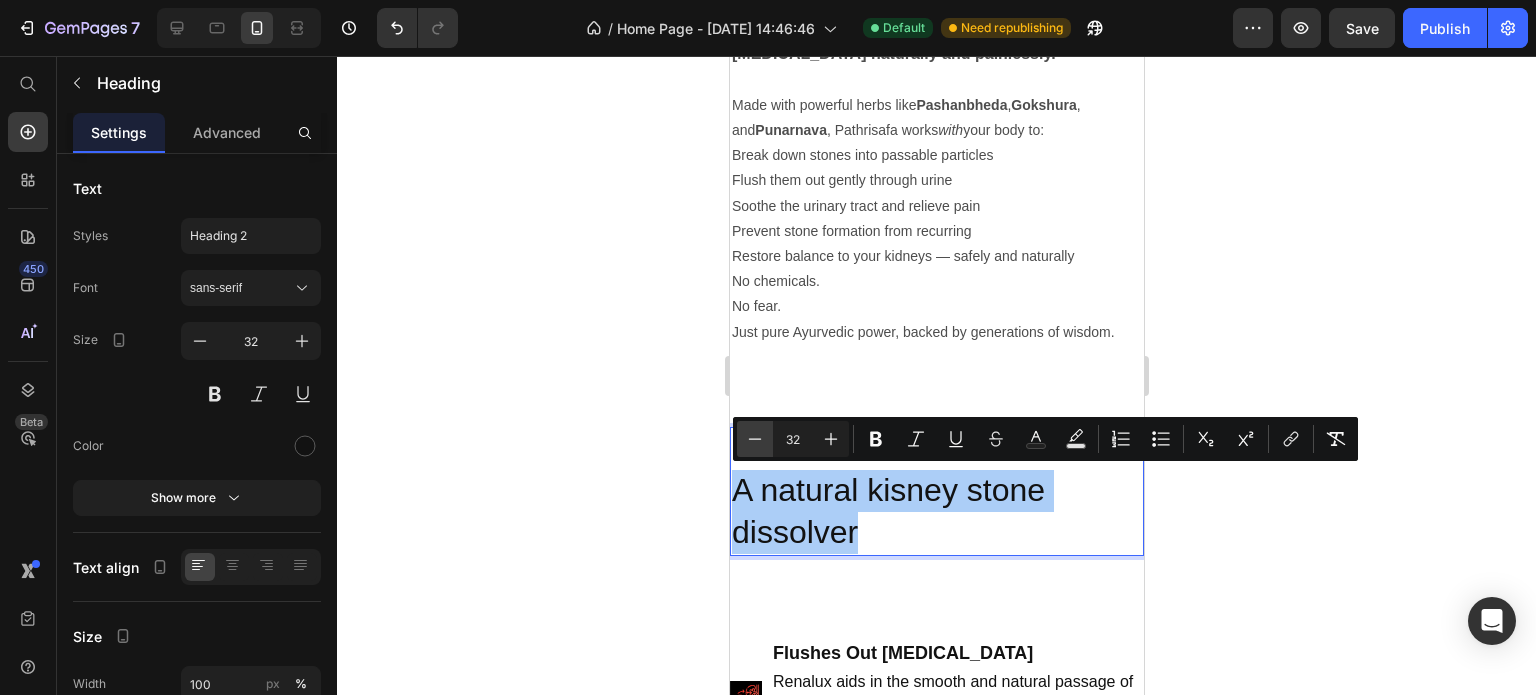 click 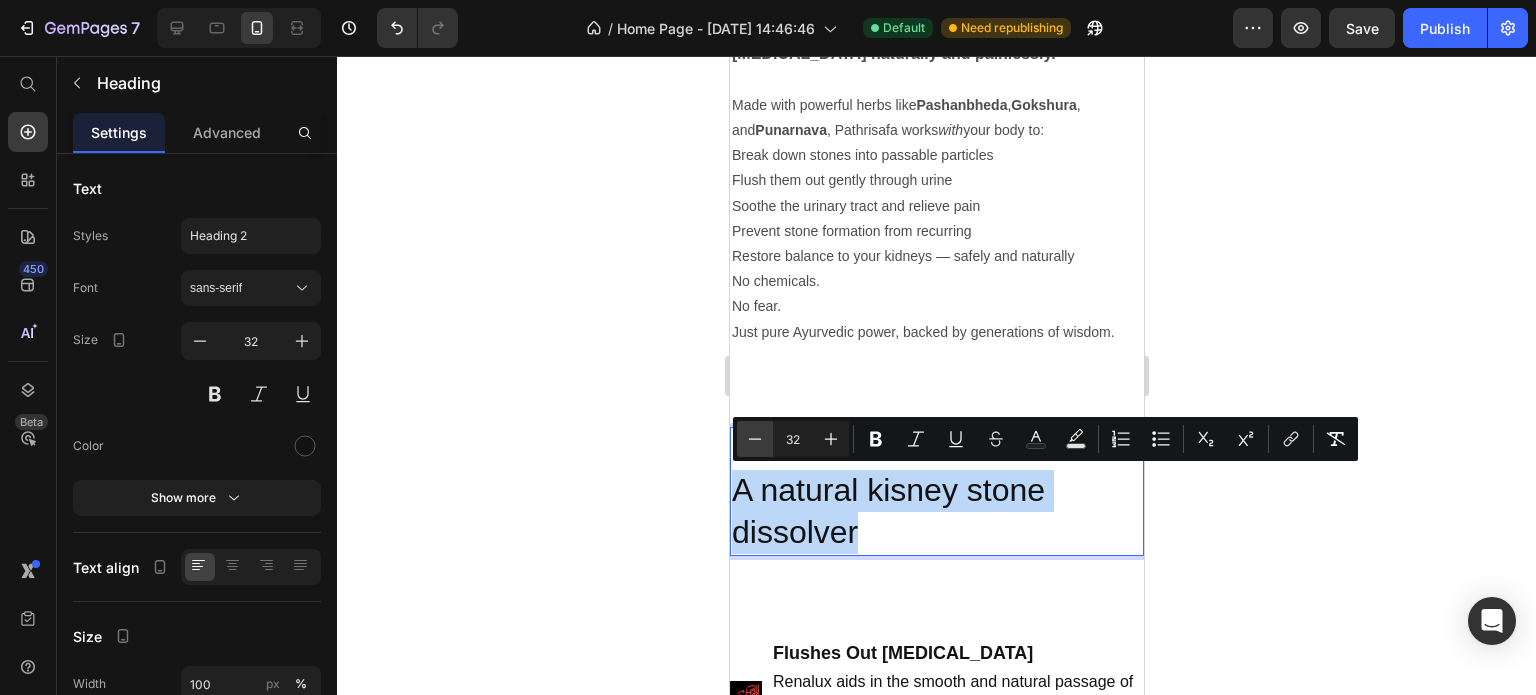 type on "31" 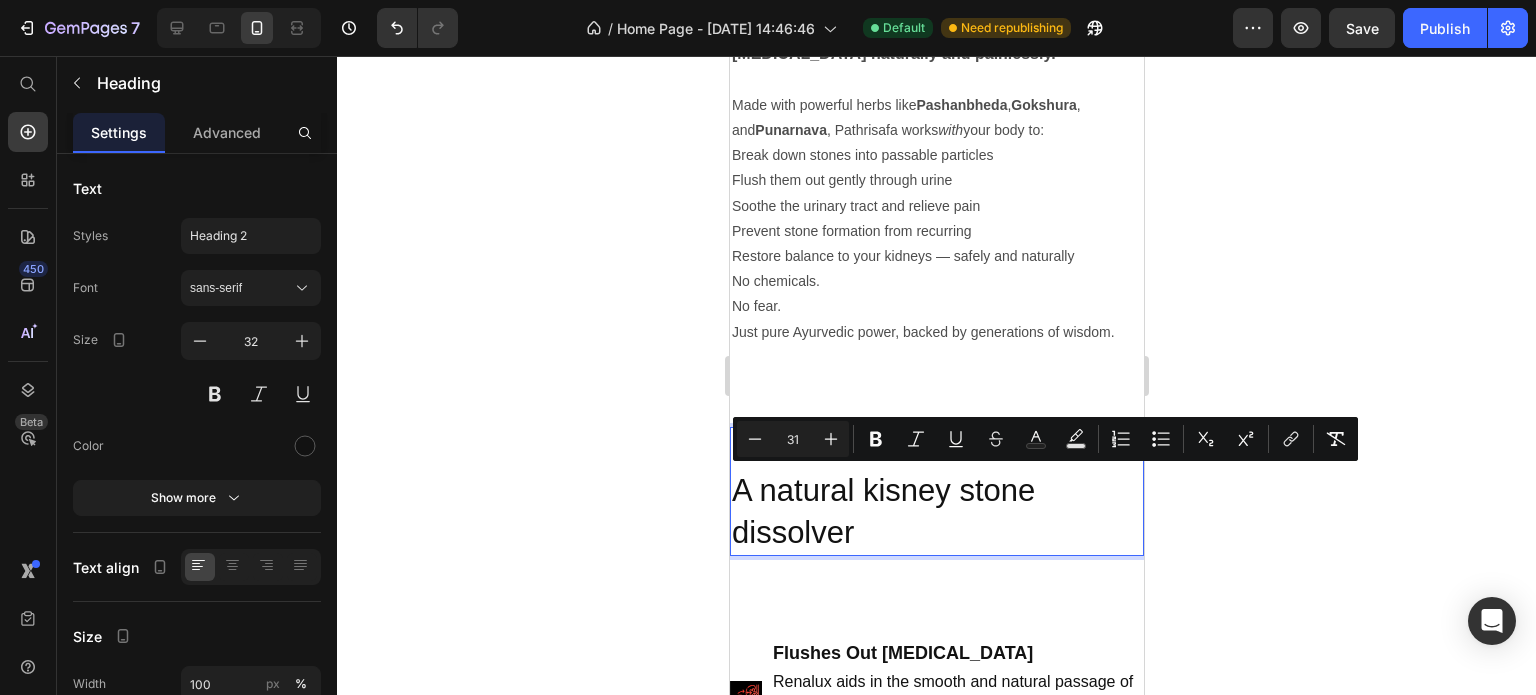 click on "PathriSafa A natural kisney stone dissolver" at bounding box center [936, 491] 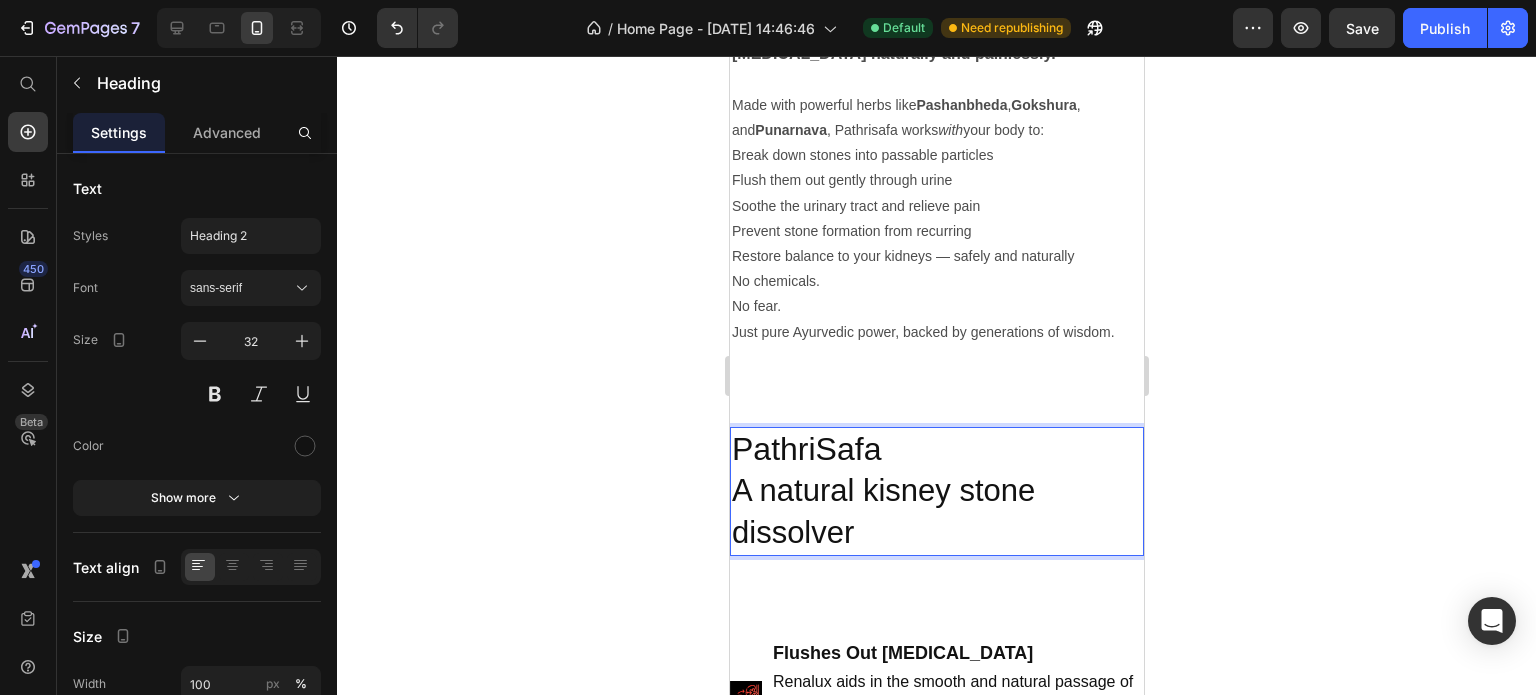 click on "PathriSafa" at bounding box center (805, 449) 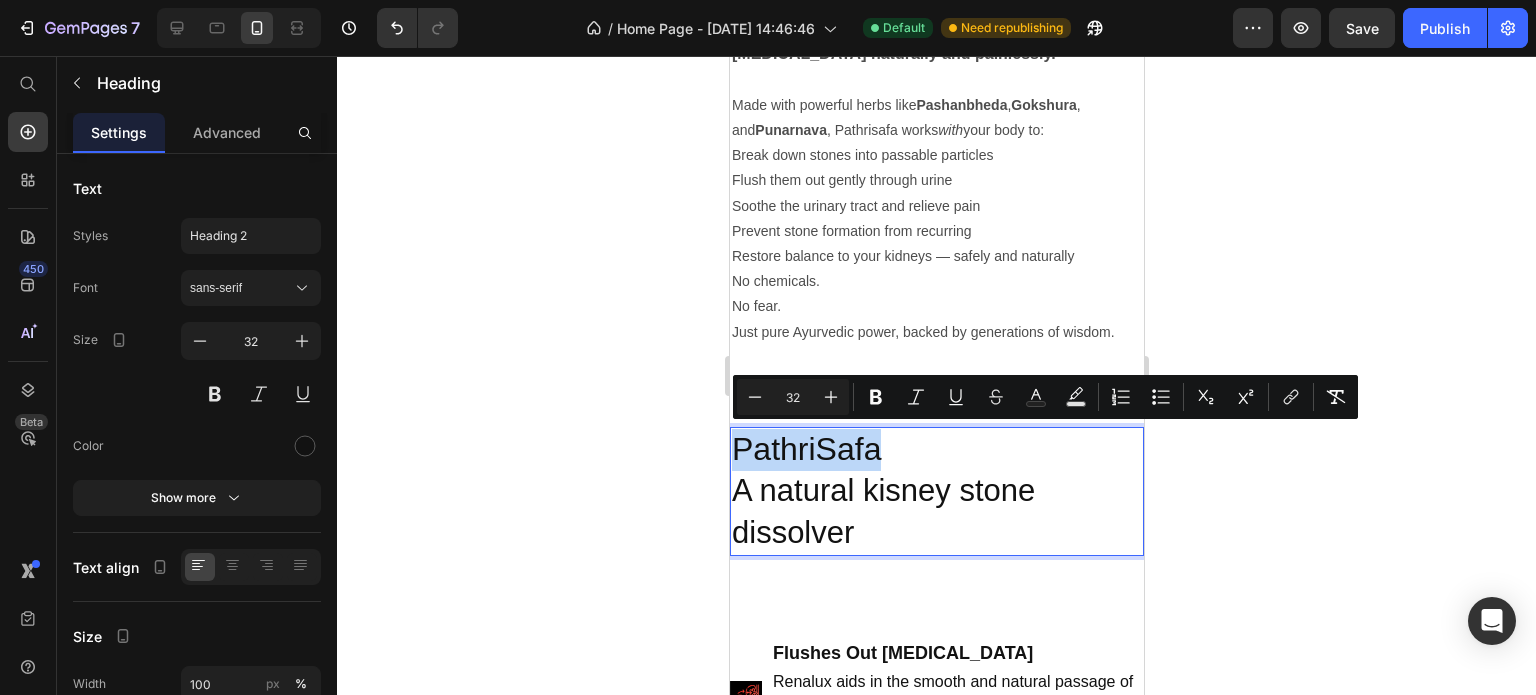 drag, startPoint x: 830, startPoint y: 439, endPoint x: 817, endPoint y: 439, distance: 13 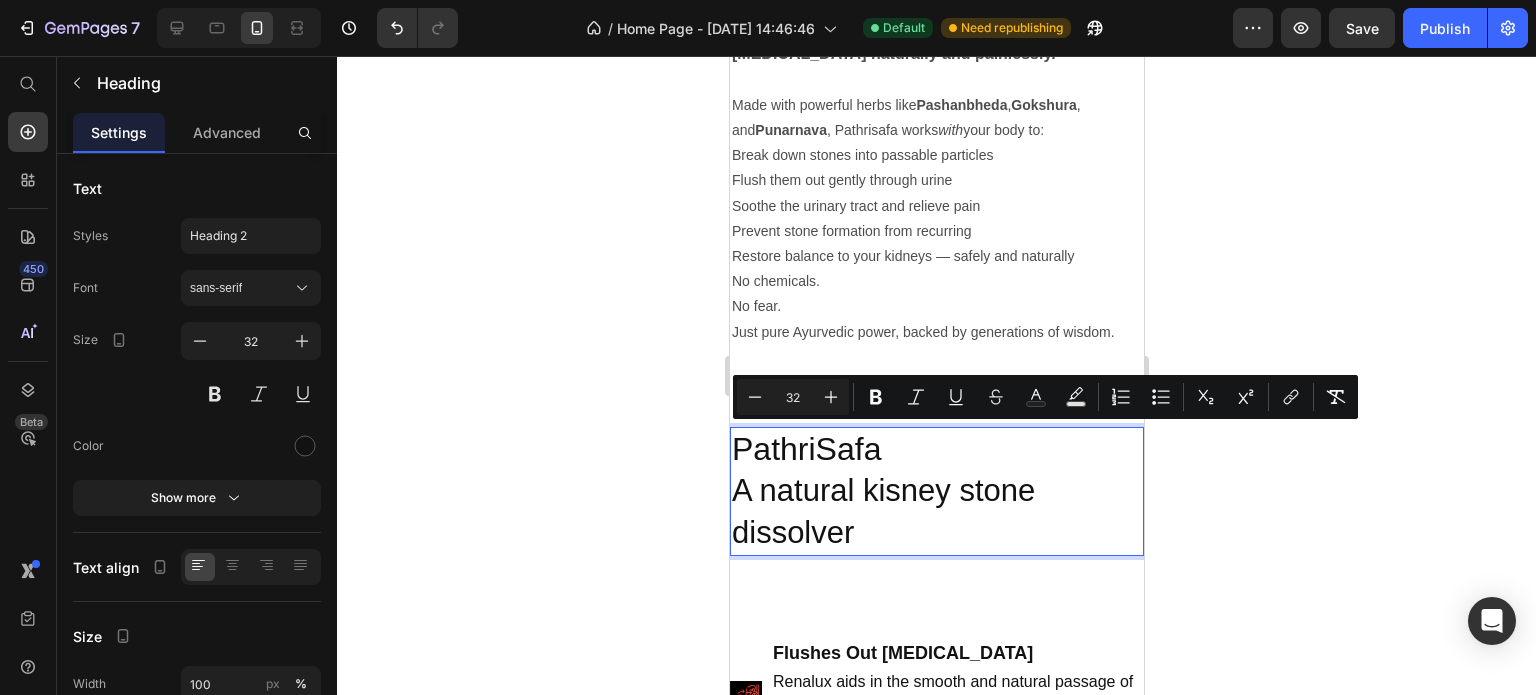 type on "31" 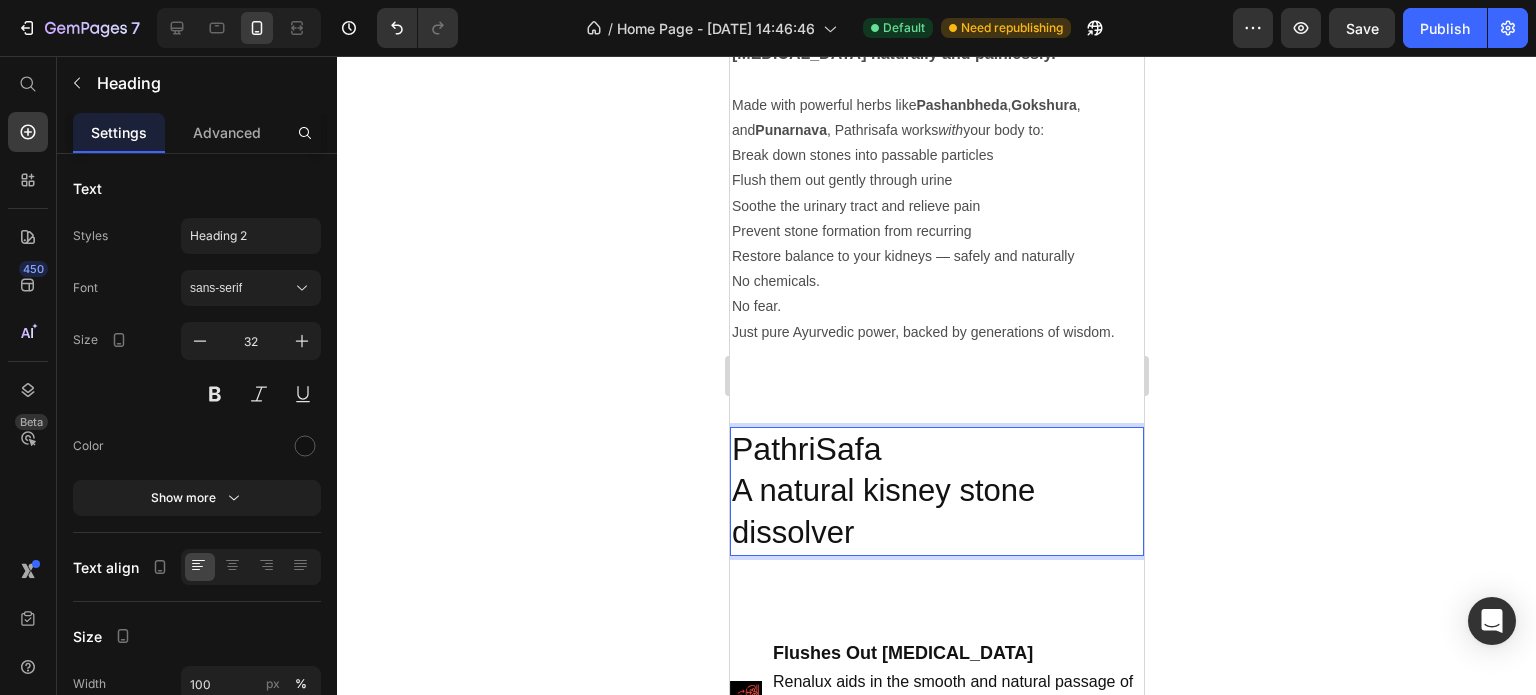 click on "PathriSafa A natural kisney stone dissolver" at bounding box center [936, 491] 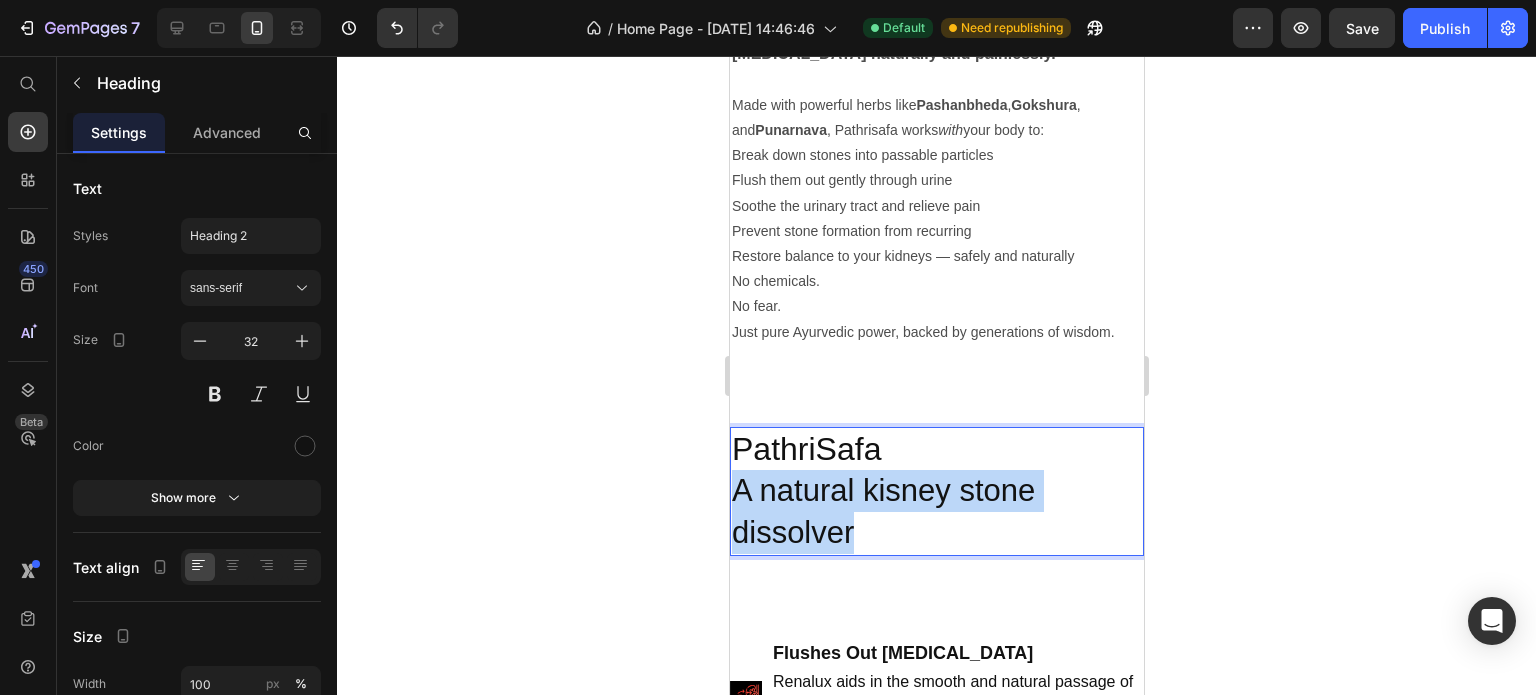 drag, startPoint x: 870, startPoint y: 528, endPoint x: 738, endPoint y: 483, distance: 139.45967 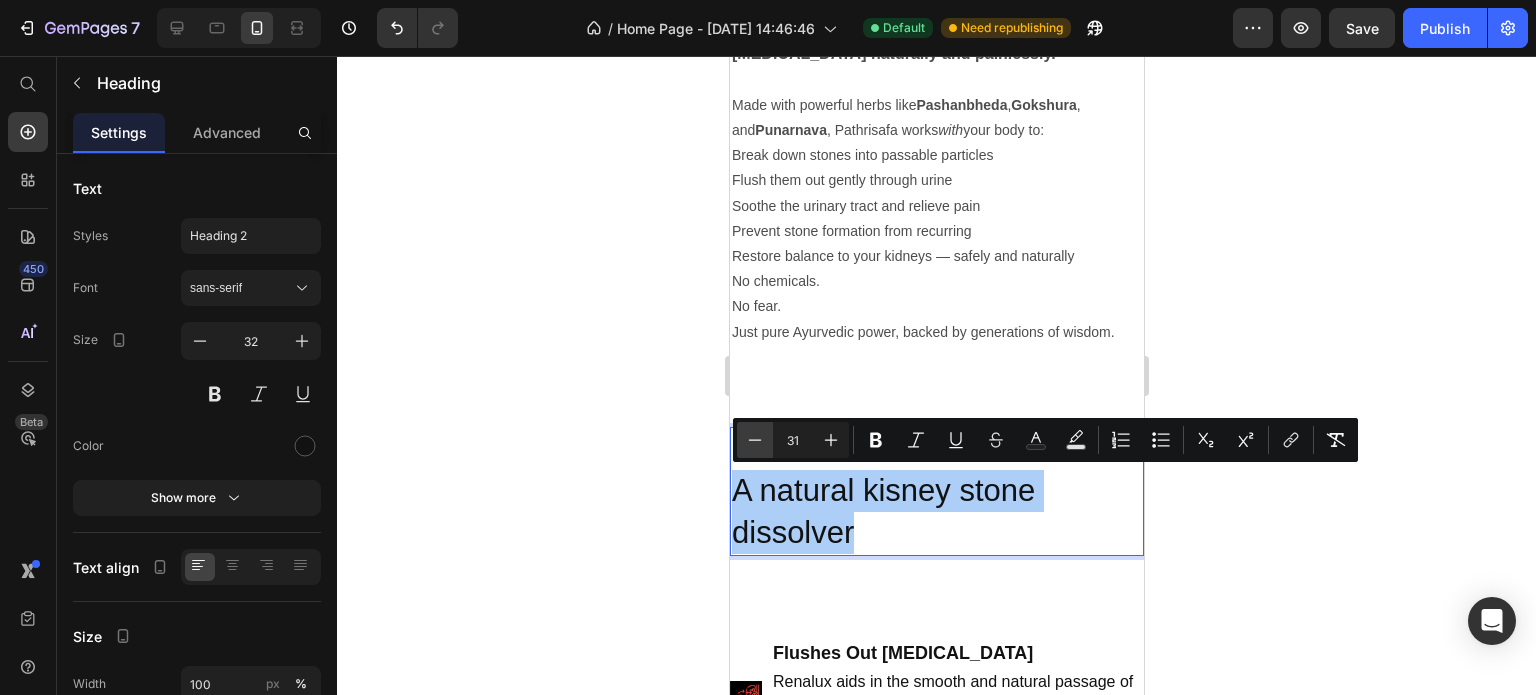 click 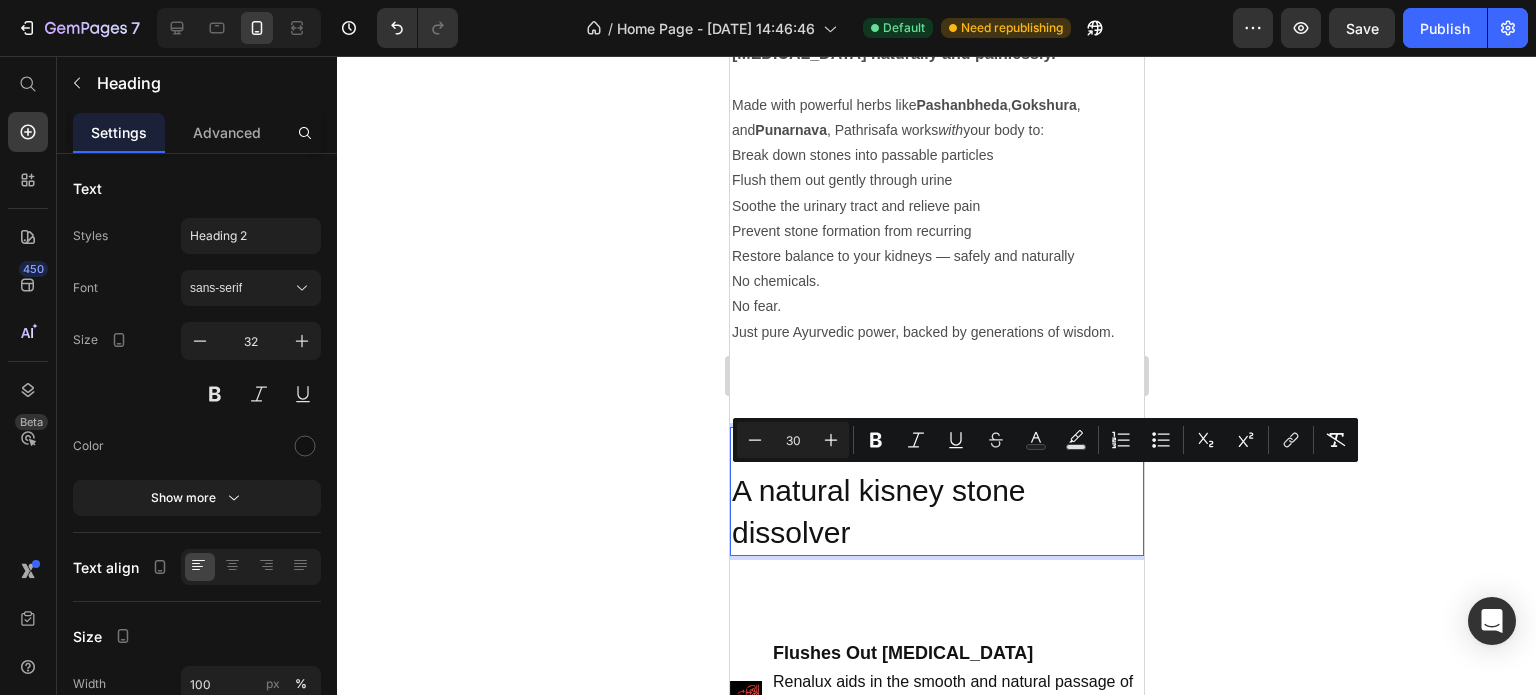 click on "30" at bounding box center [793, 440] 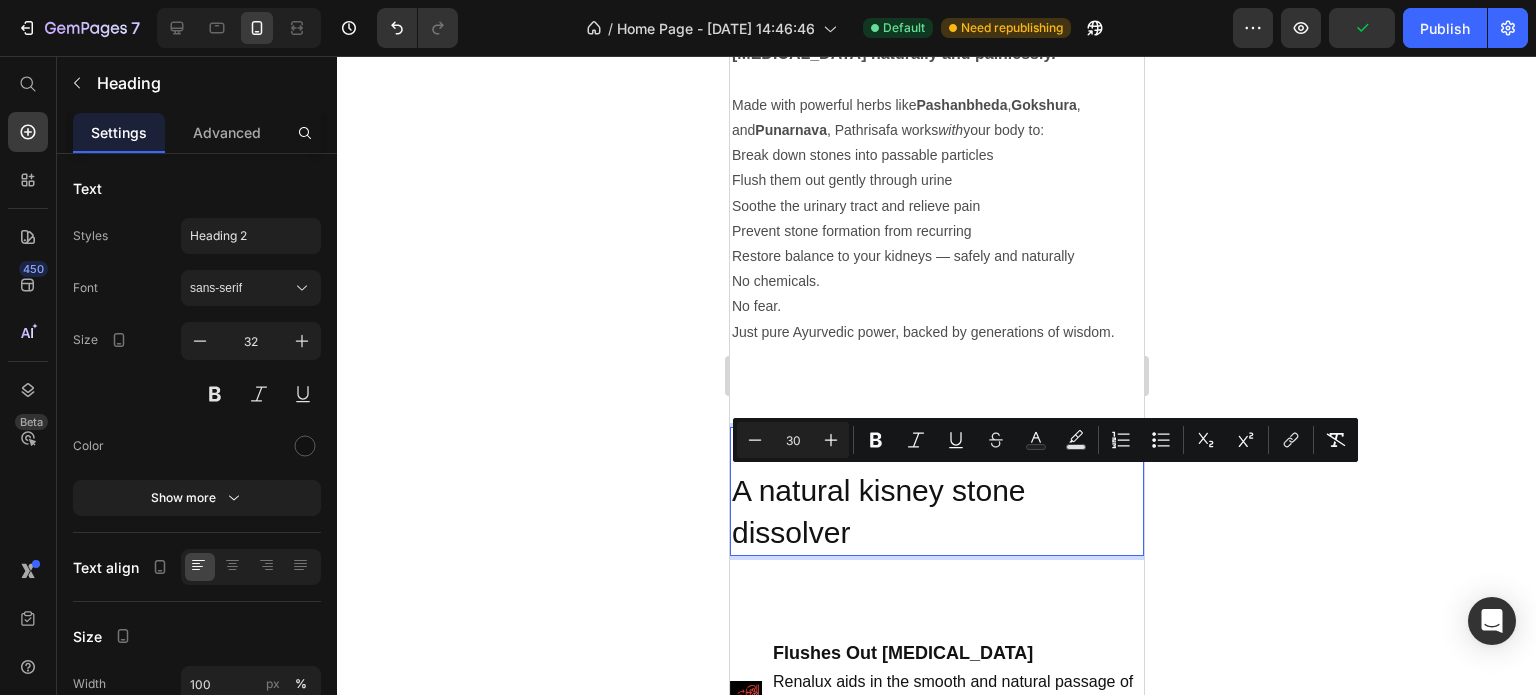 drag, startPoint x: 802, startPoint y: 440, endPoint x: 787, endPoint y: 440, distance: 15 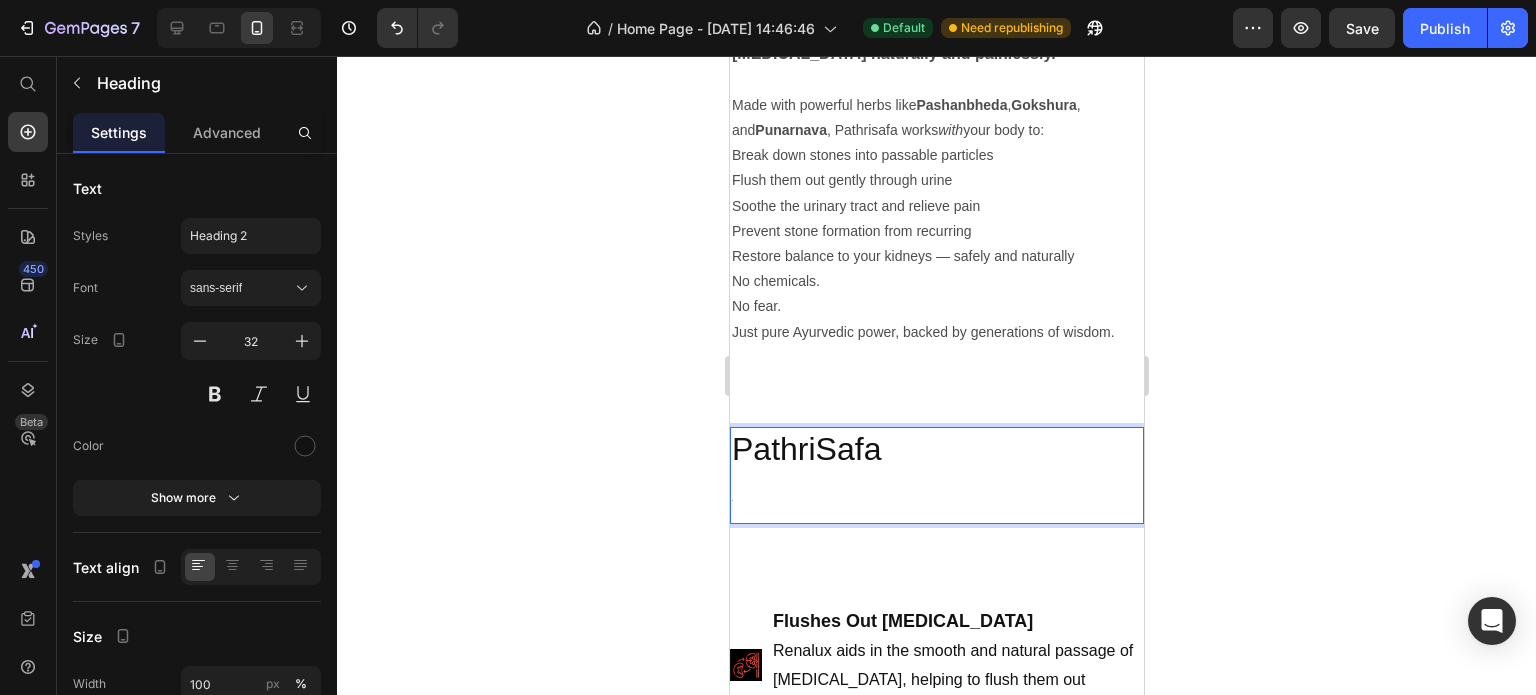 click on "PathriSafa 0" at bounding box center (936, 475) 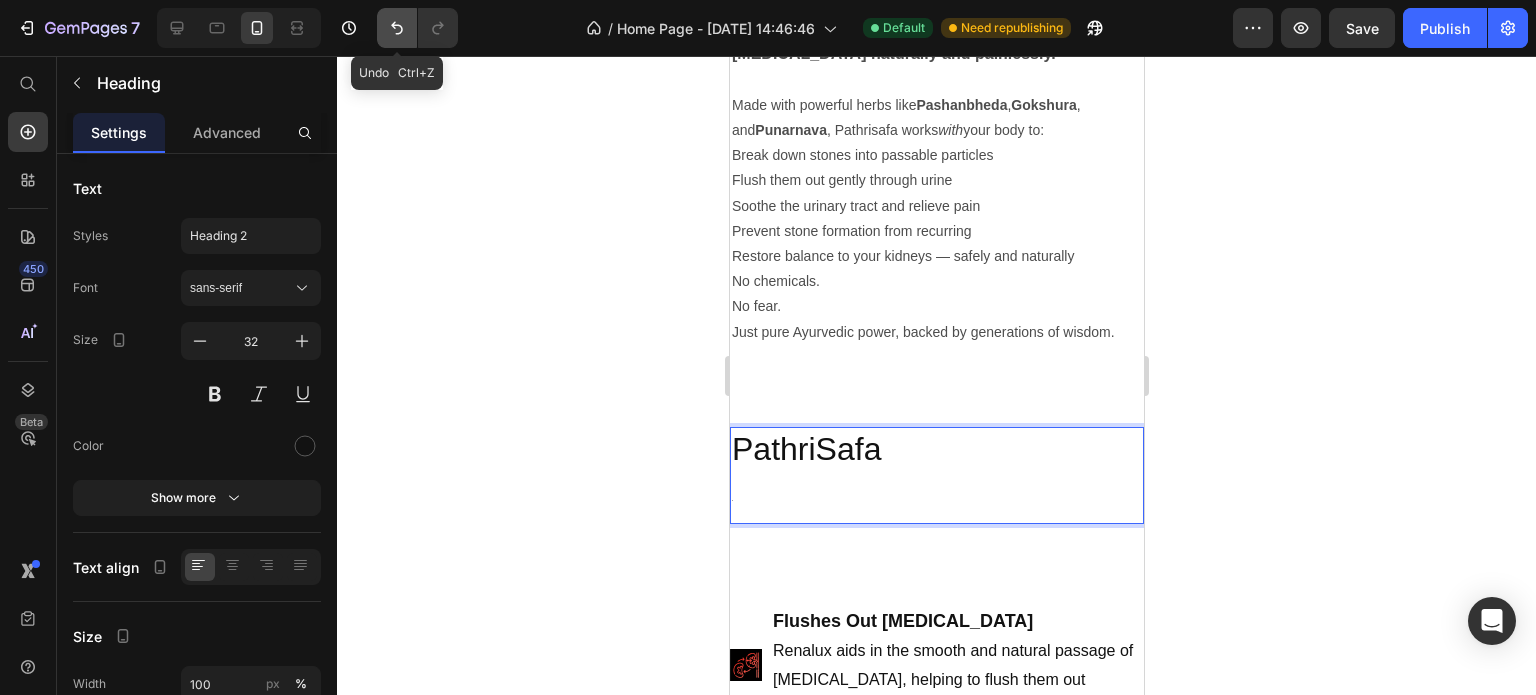 click 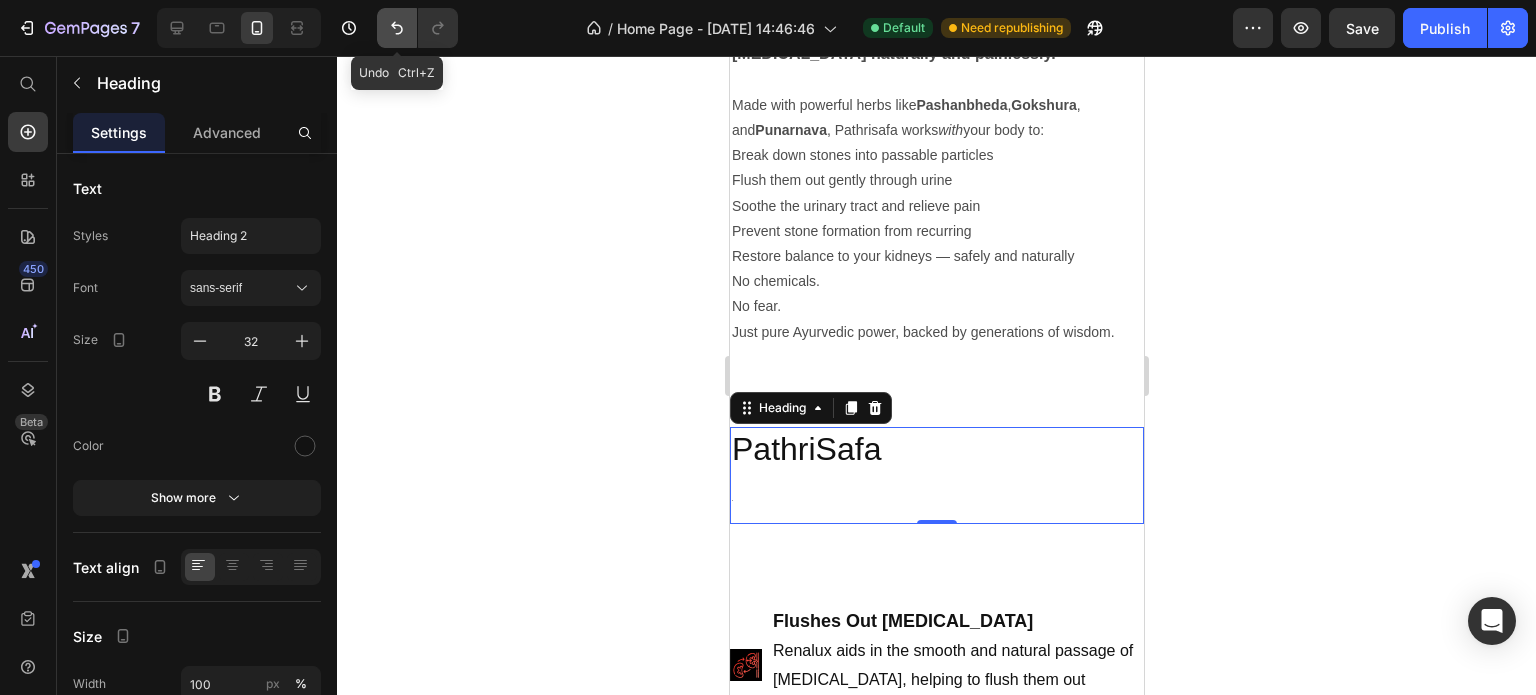 click 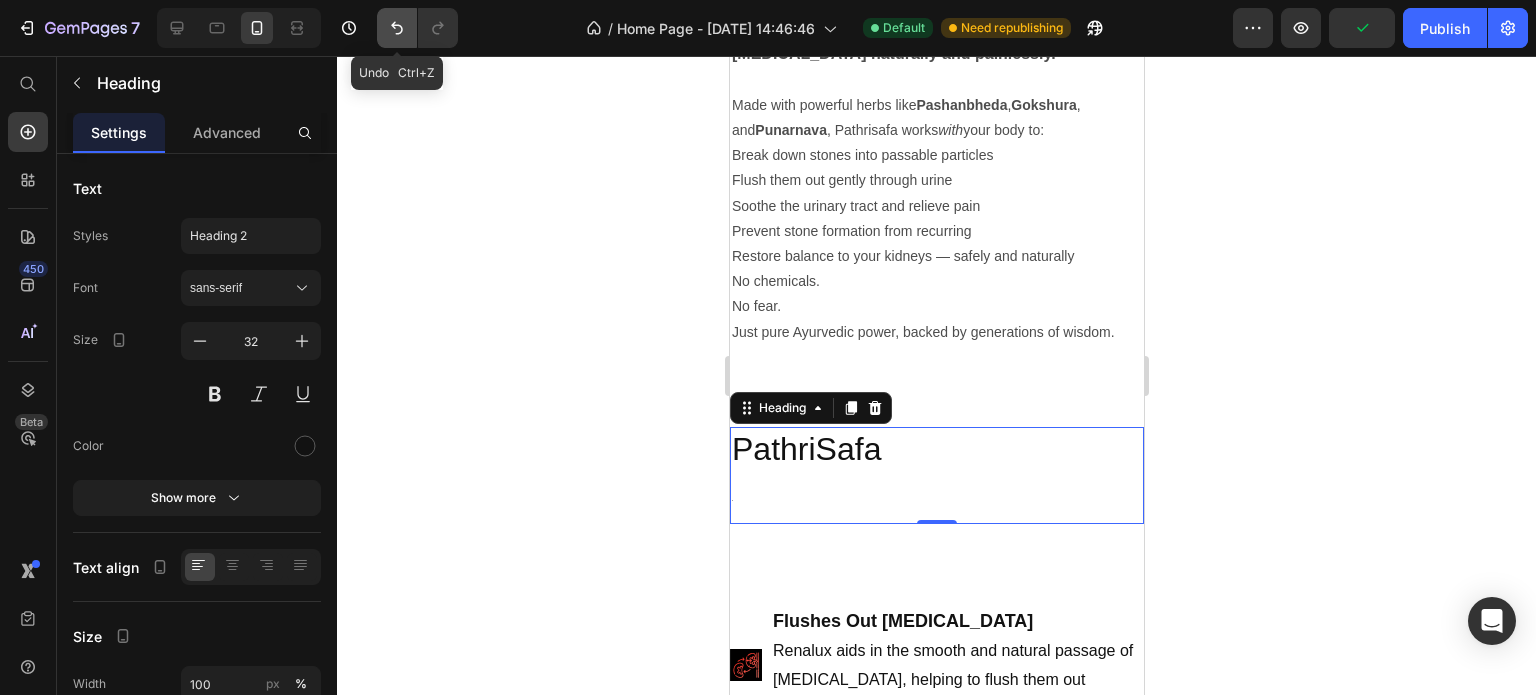 click 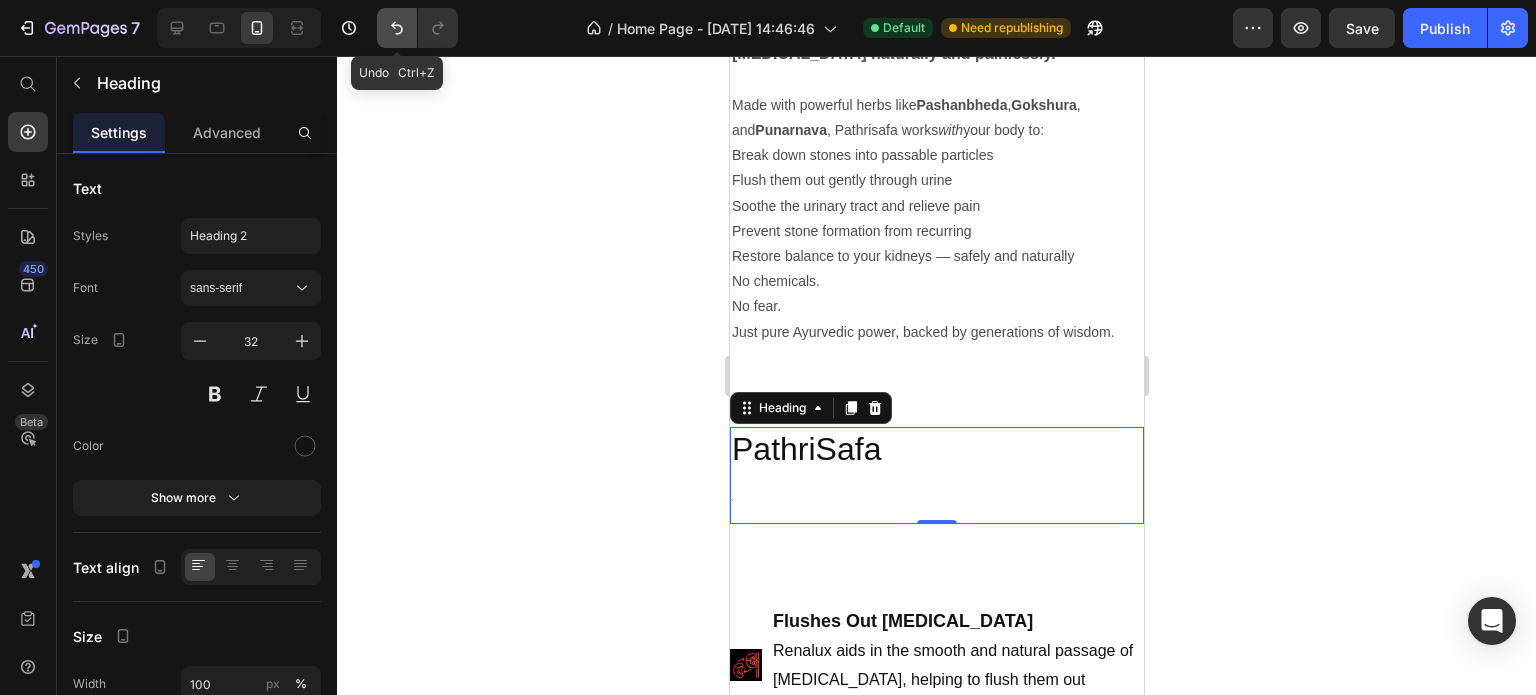 click 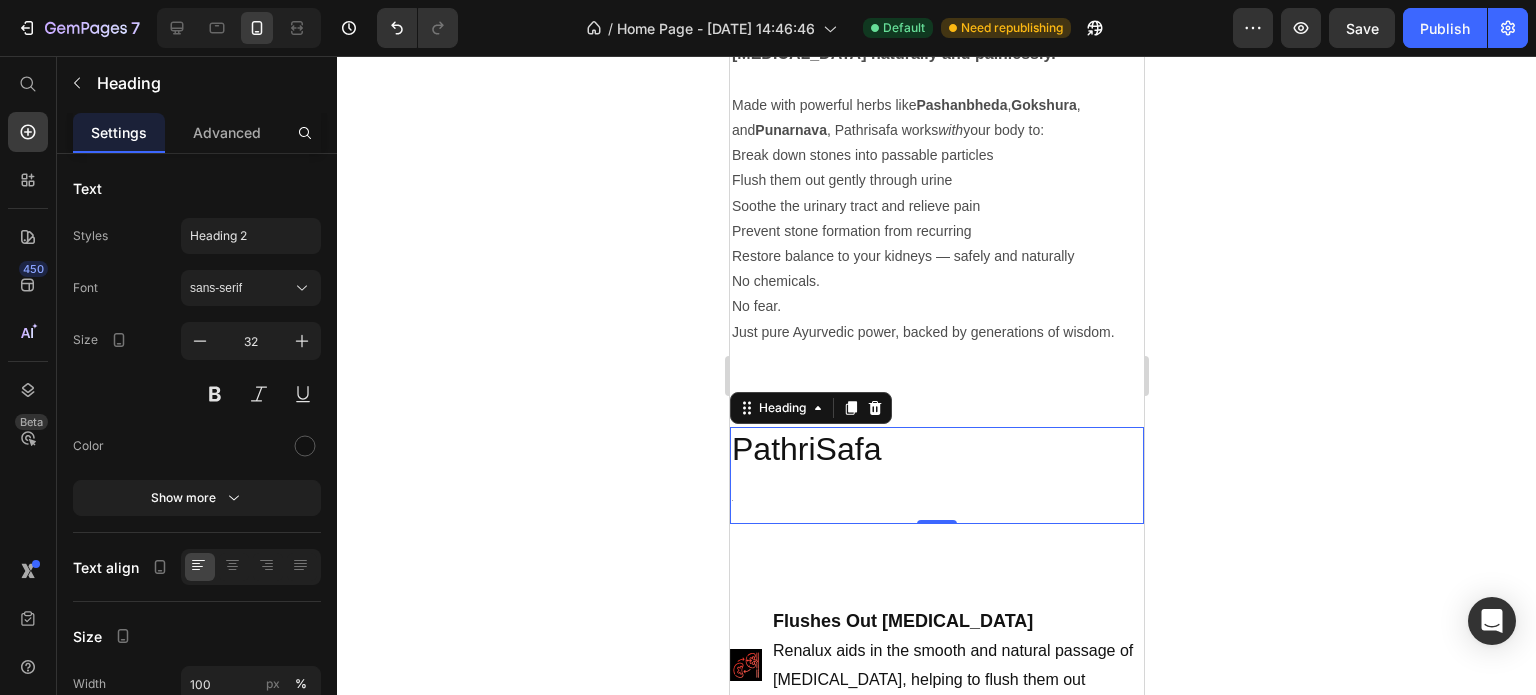 click on "PathriSafa 0" at bounding box center (936, 475) 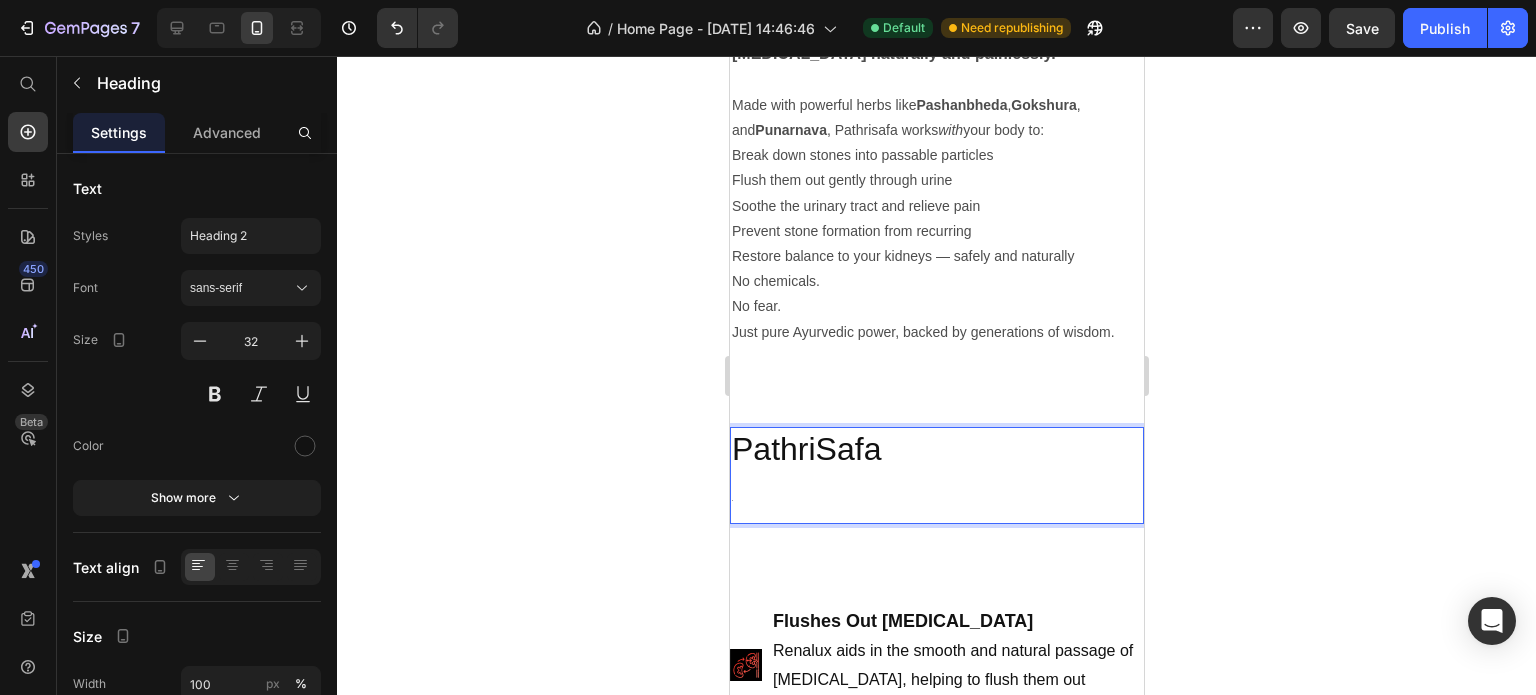 click on "PathriSafa 0" at bounding box center (936, 475) 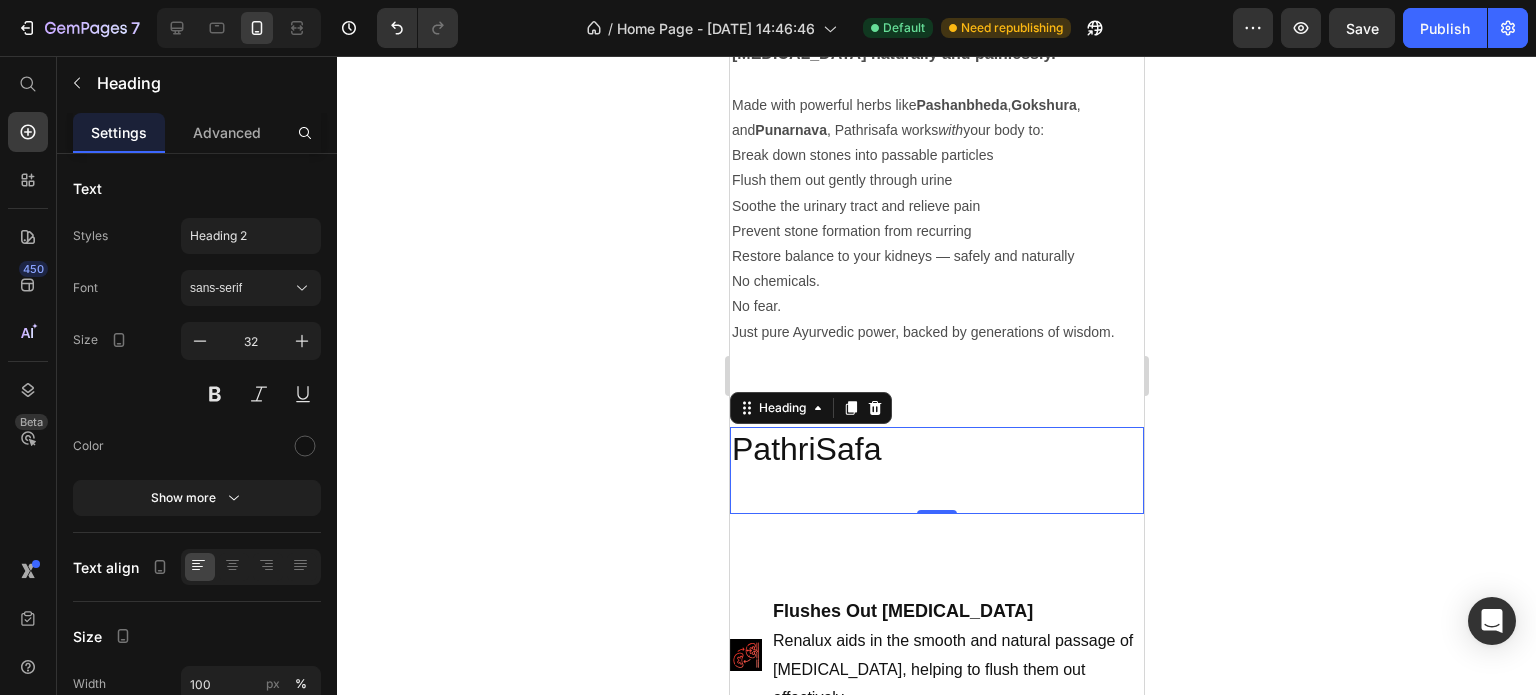 click 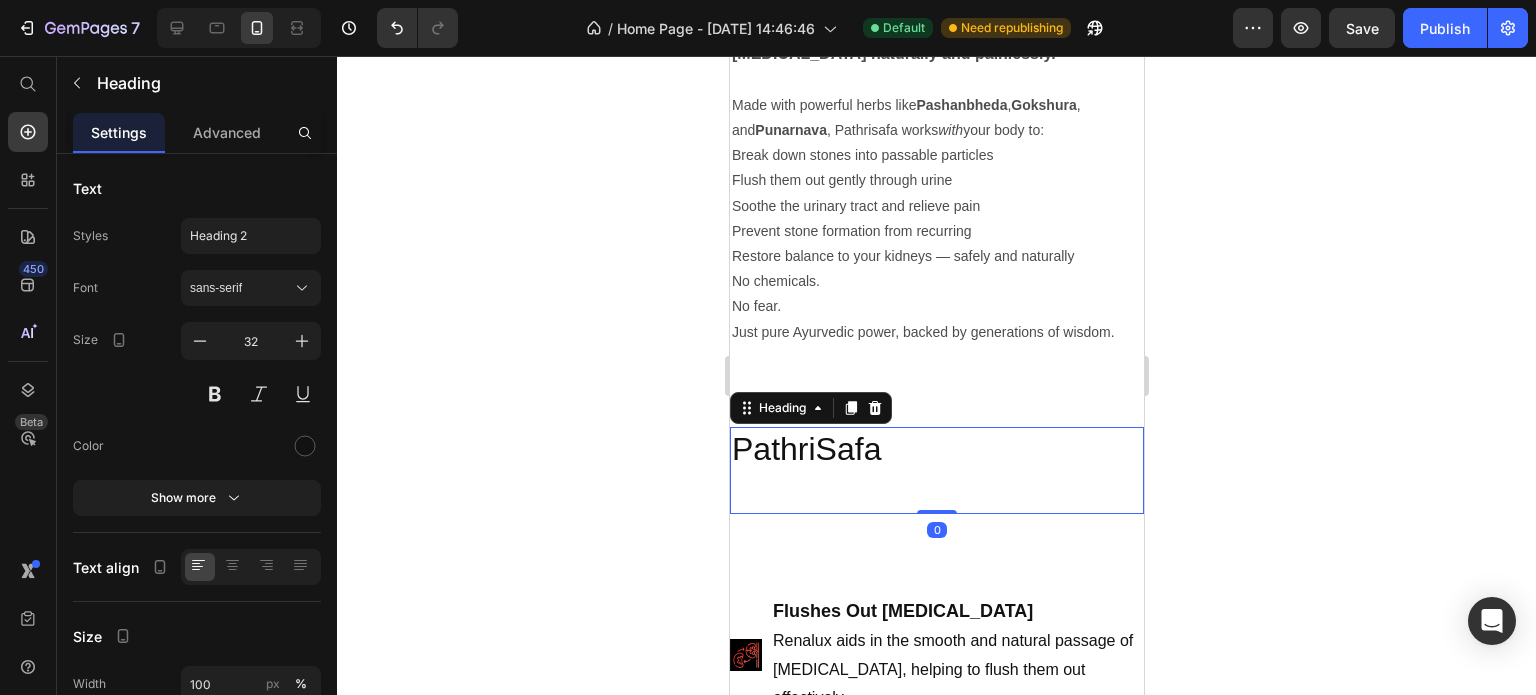click on "⁠⁠⁠⁠⁠⁠⁠ PathriSafa" at bounding box center (936, 470) 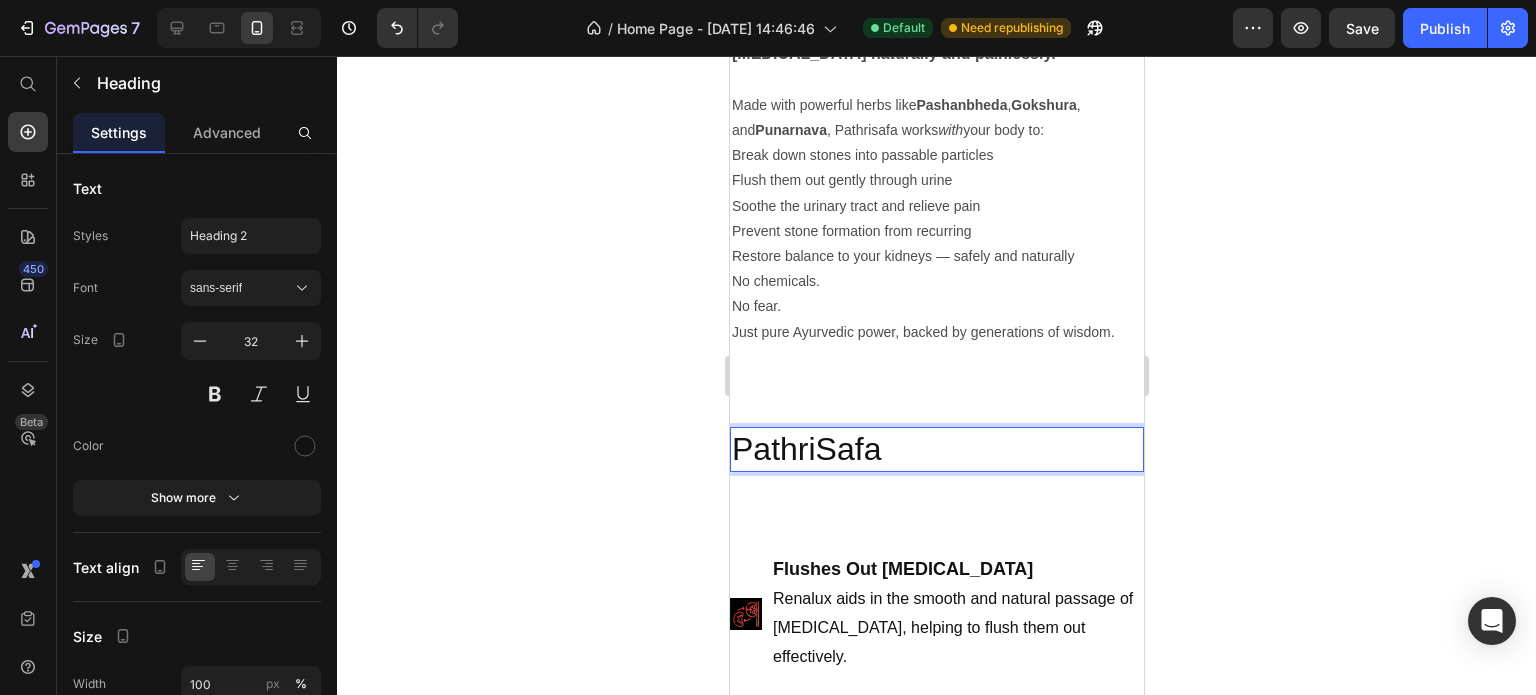 click 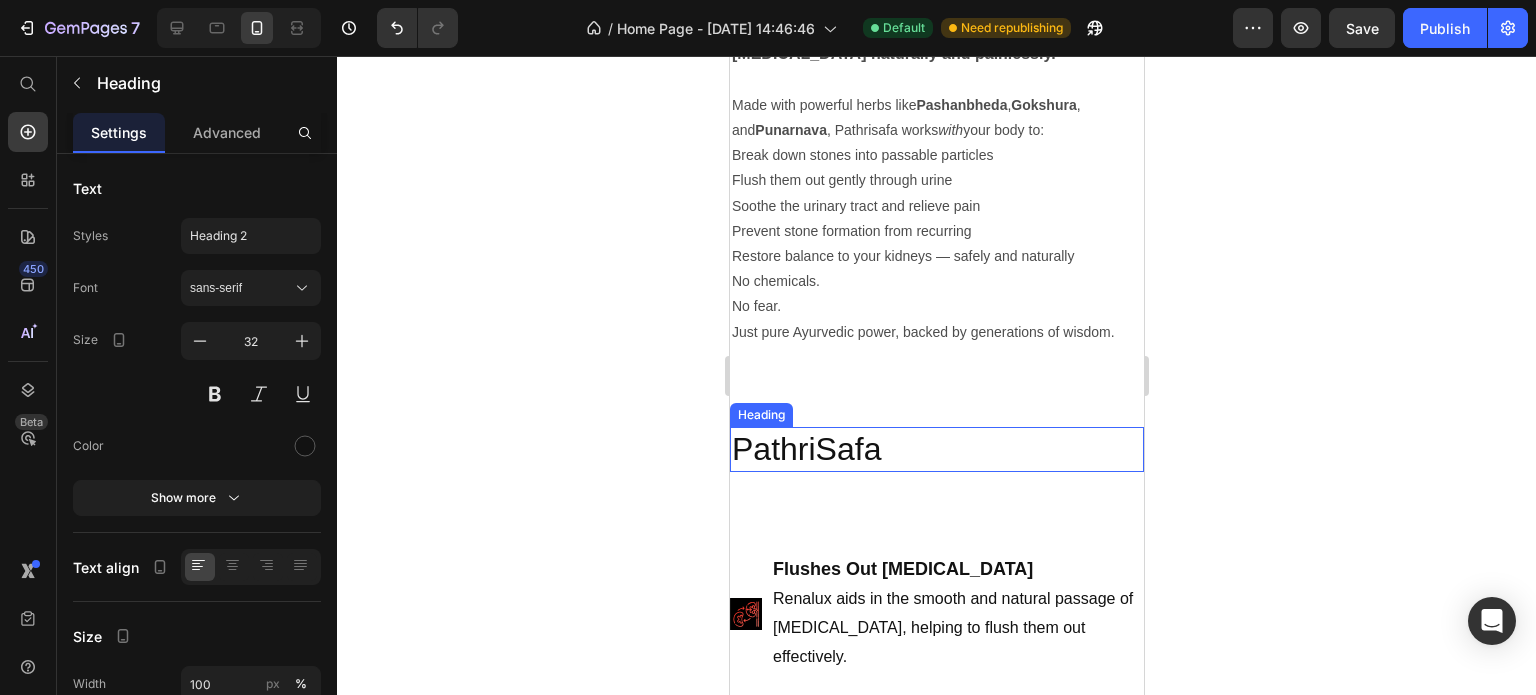 click on "⁠⁠⁠⁠⁠⁠⁠ PathriSafa" at bounding box center [936, 450] 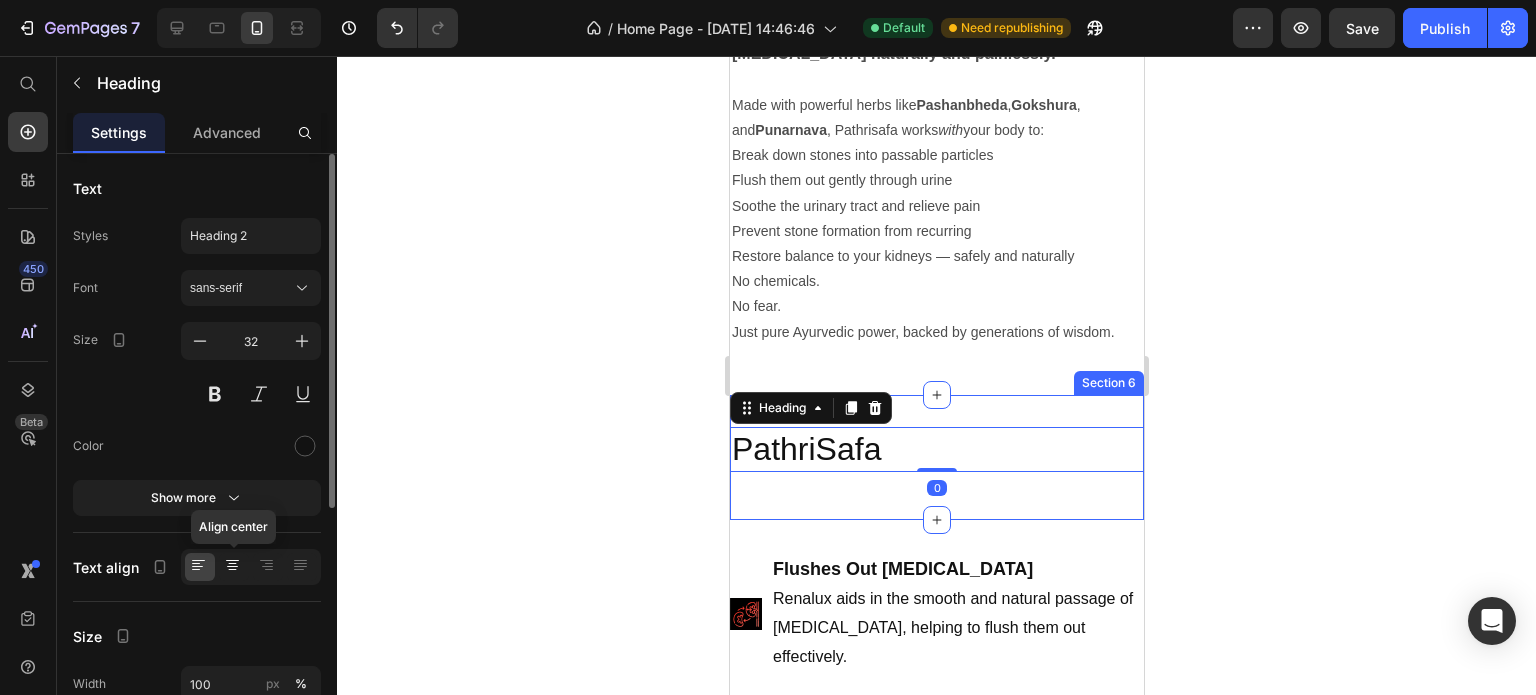 click 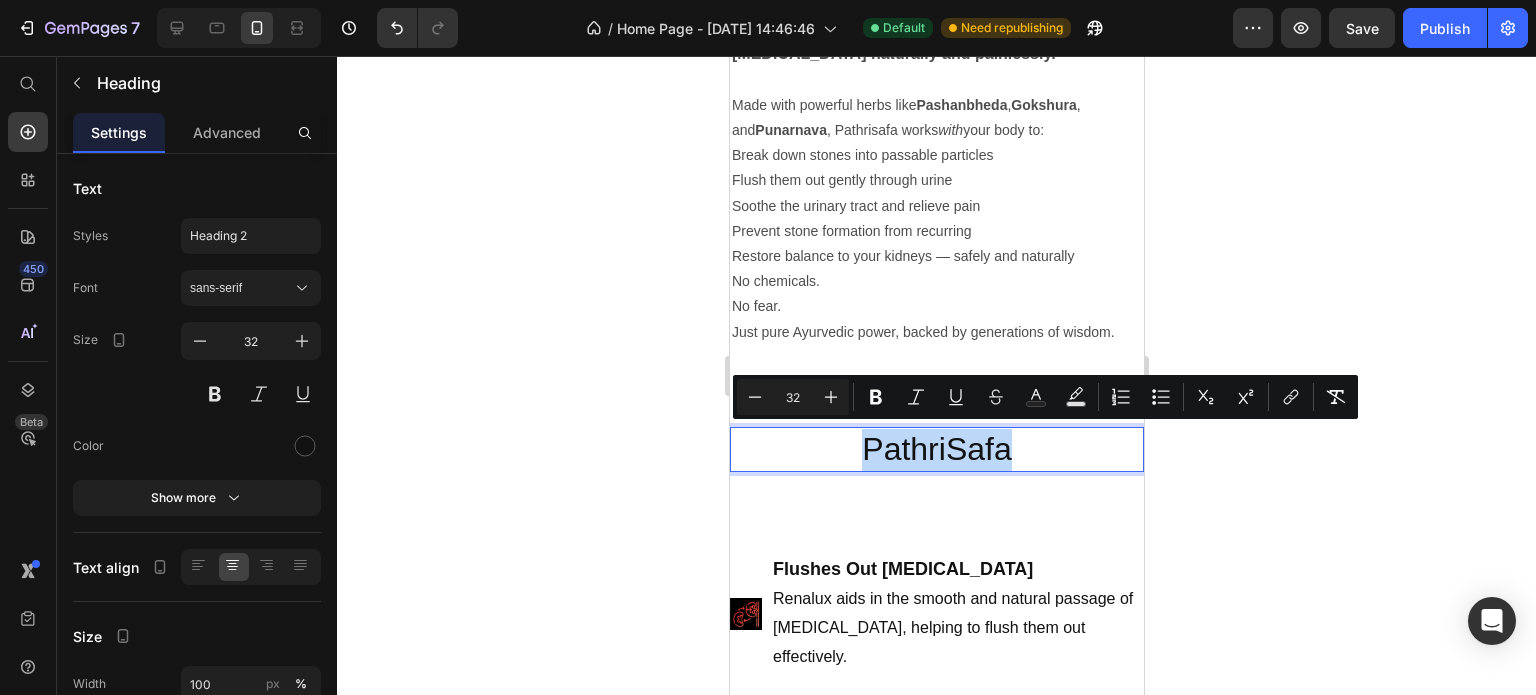 drag, startPoint x: 1042, startPoint y: 435, endPoint x: 840, endPoint y: 444, distance: 202.2004 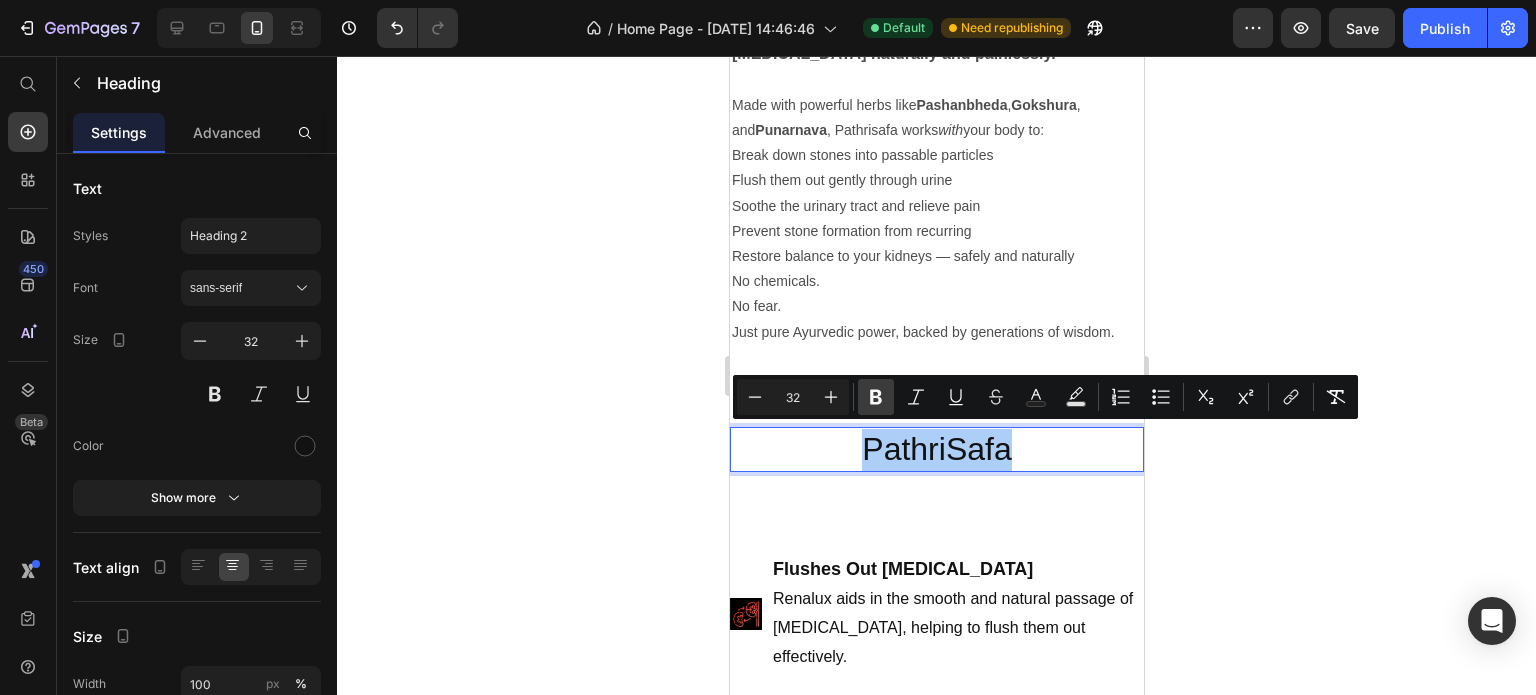 click 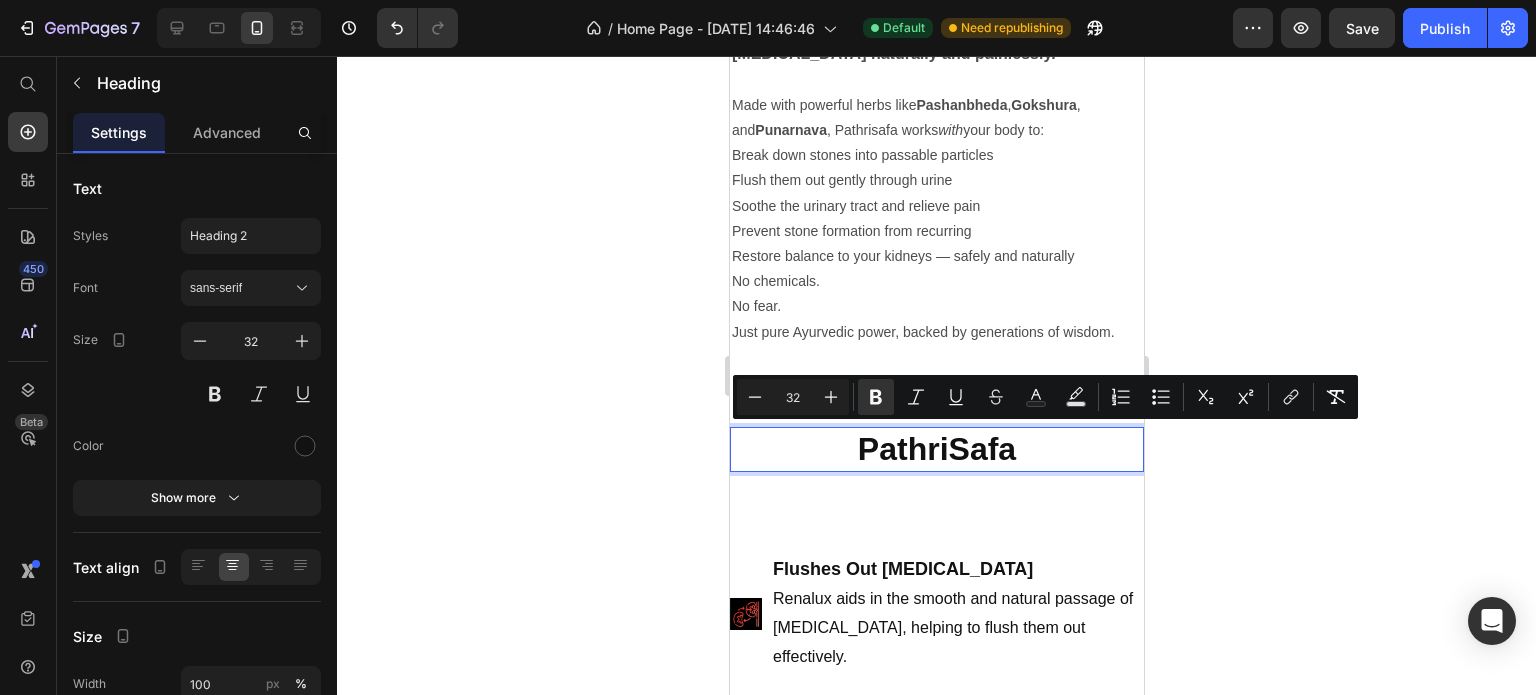 click 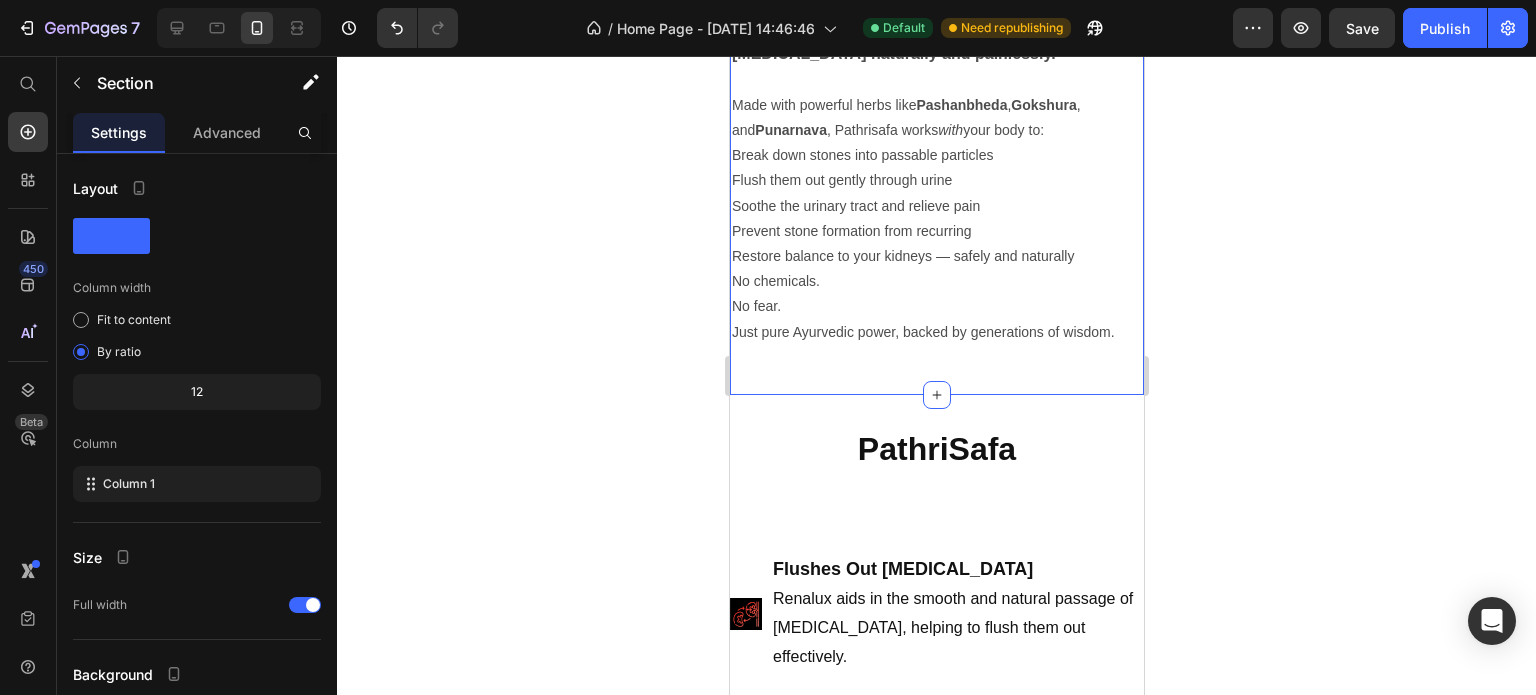 click on "But What If There Was a Safer, Natural Way to Get Relief? Heading What if… You didn’t have to depend on painkillers? You didn’t have to live in fear of surgery? You didn’t have to go through this all over again? That’s exactly why we created  'Pathrisafa'  – an Ayurvedic solution trusted by thousands to dissolve [MEDICAL_DATA] naturally and painlessly. Made with powerful herbs like  Pashanbheda ,  [PERSON_NAME] , and  Punarnava , Pathrisafa works  with  your body to: Break down stones into passable particles Flush them out gently through urine Soothe the urinary tract and relieve pain Prevent stone formation from recurring Restore balance to your kidneys — safely and naturally No chemicals. No fear. Just pure Ayurvedic power, backed by generations of wisdom. Text Block Row Section 5" at bounding box center [936, 82] 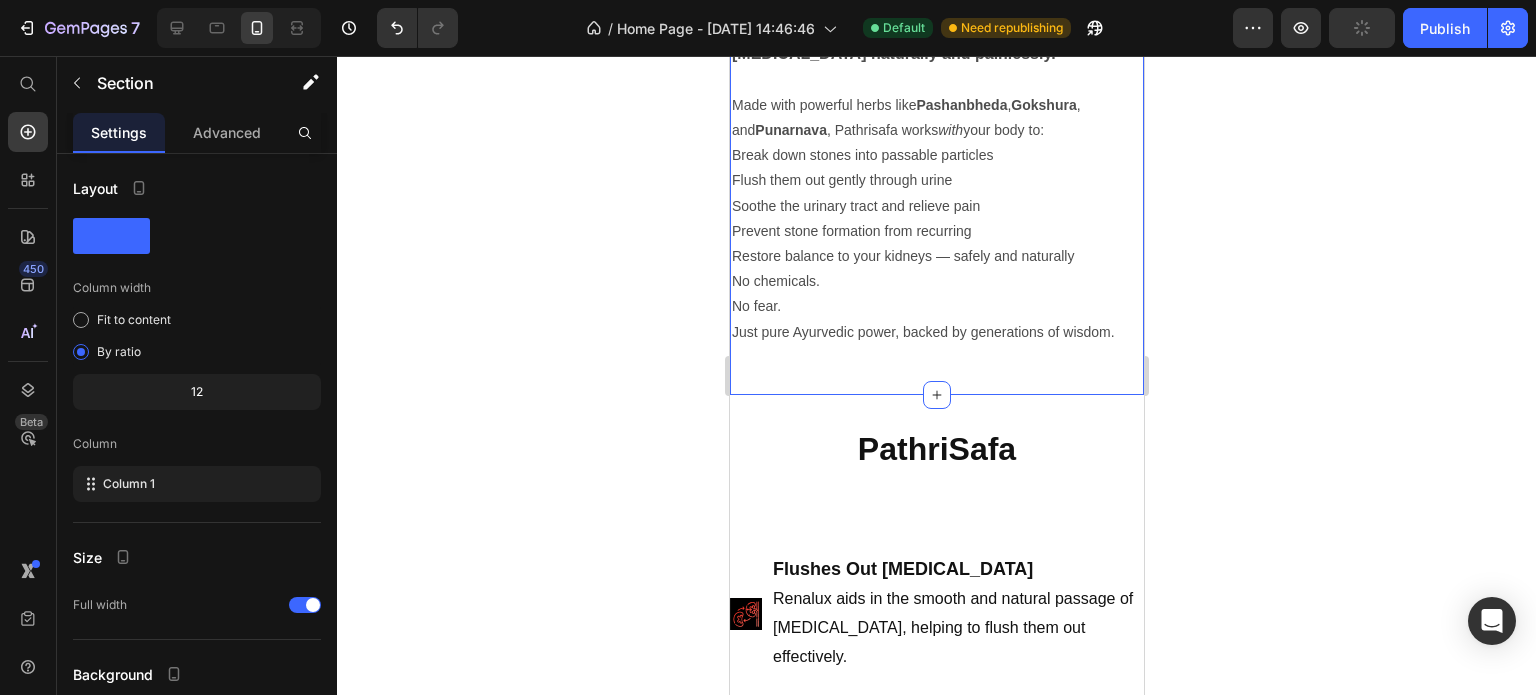 click 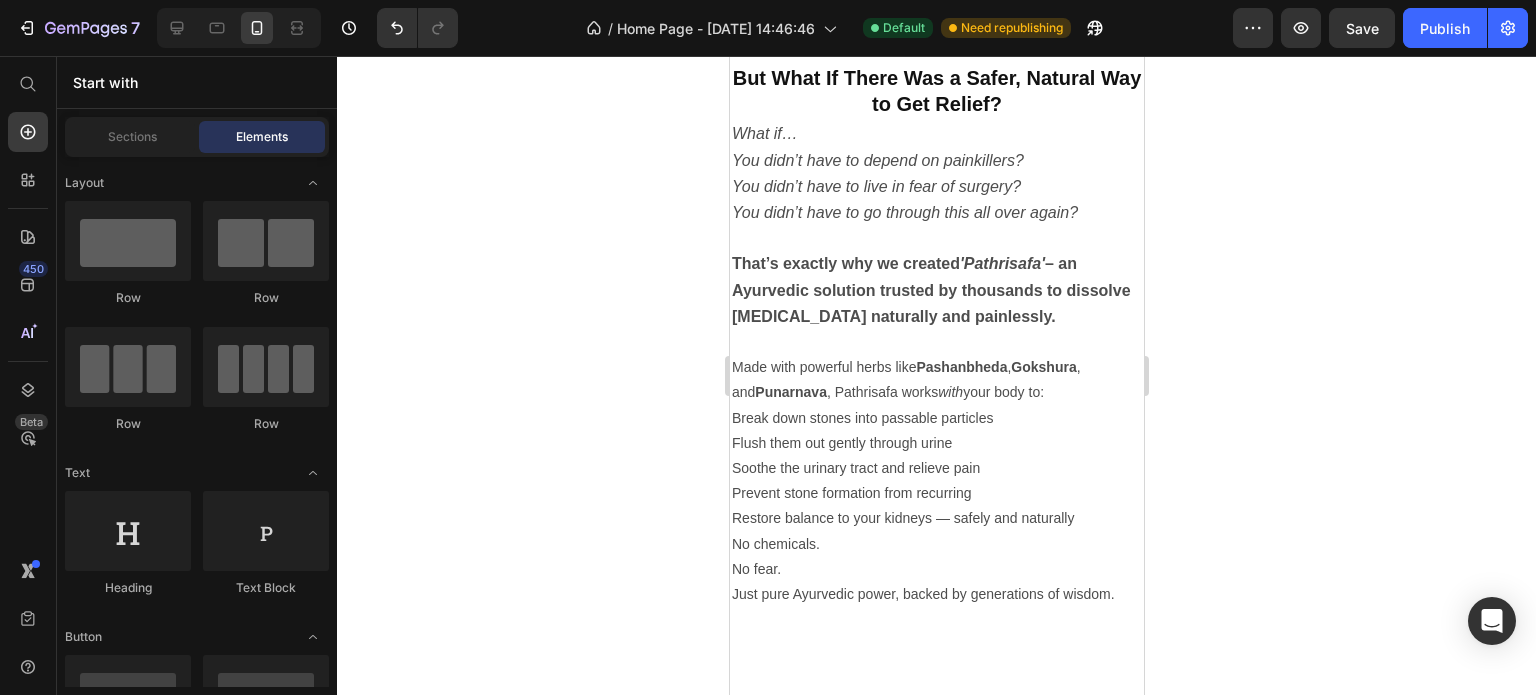scroll, scrollTop: 1900, scrollLeft: 0, axis: vertical 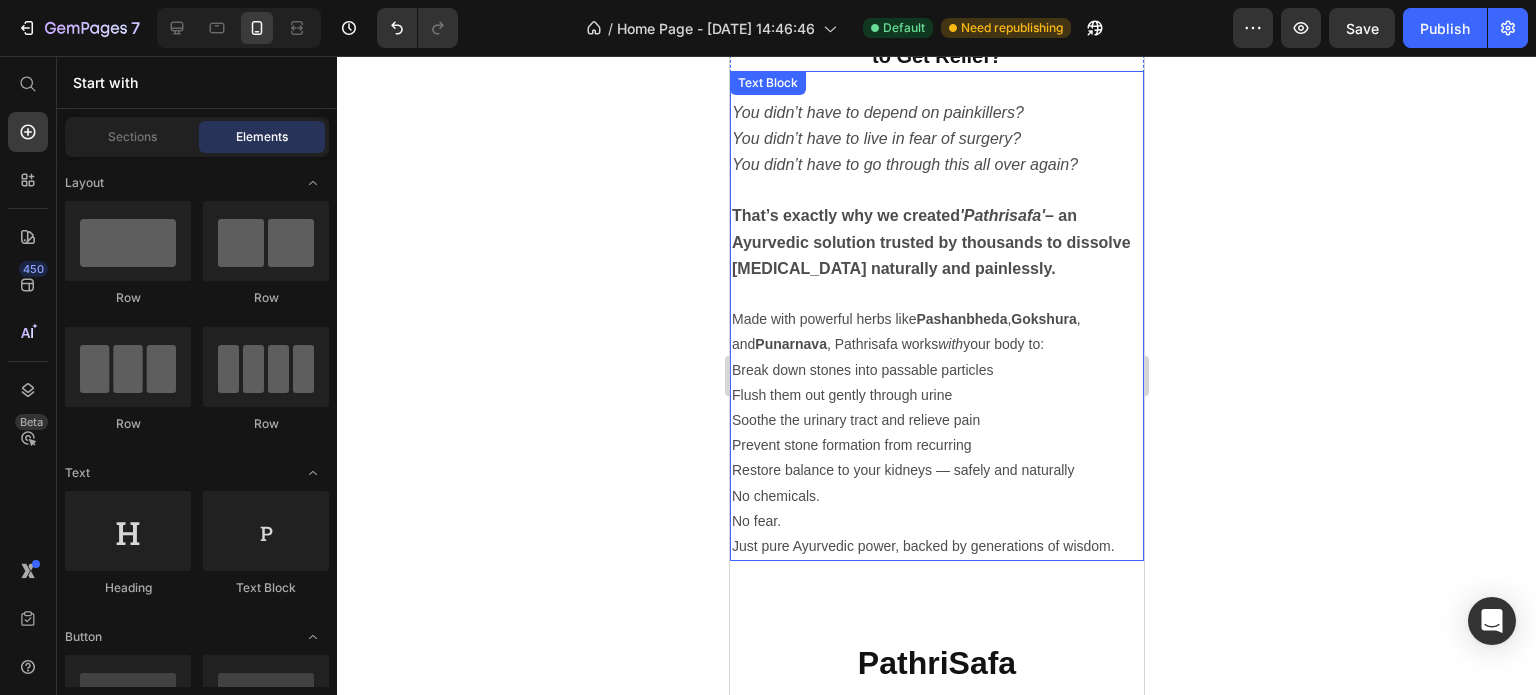 click on "– an Ayurvedic solution trusted by thousands to dissolve [MEDICAL_DATA] naturally and painlessly." at bounding box center [930, 241] 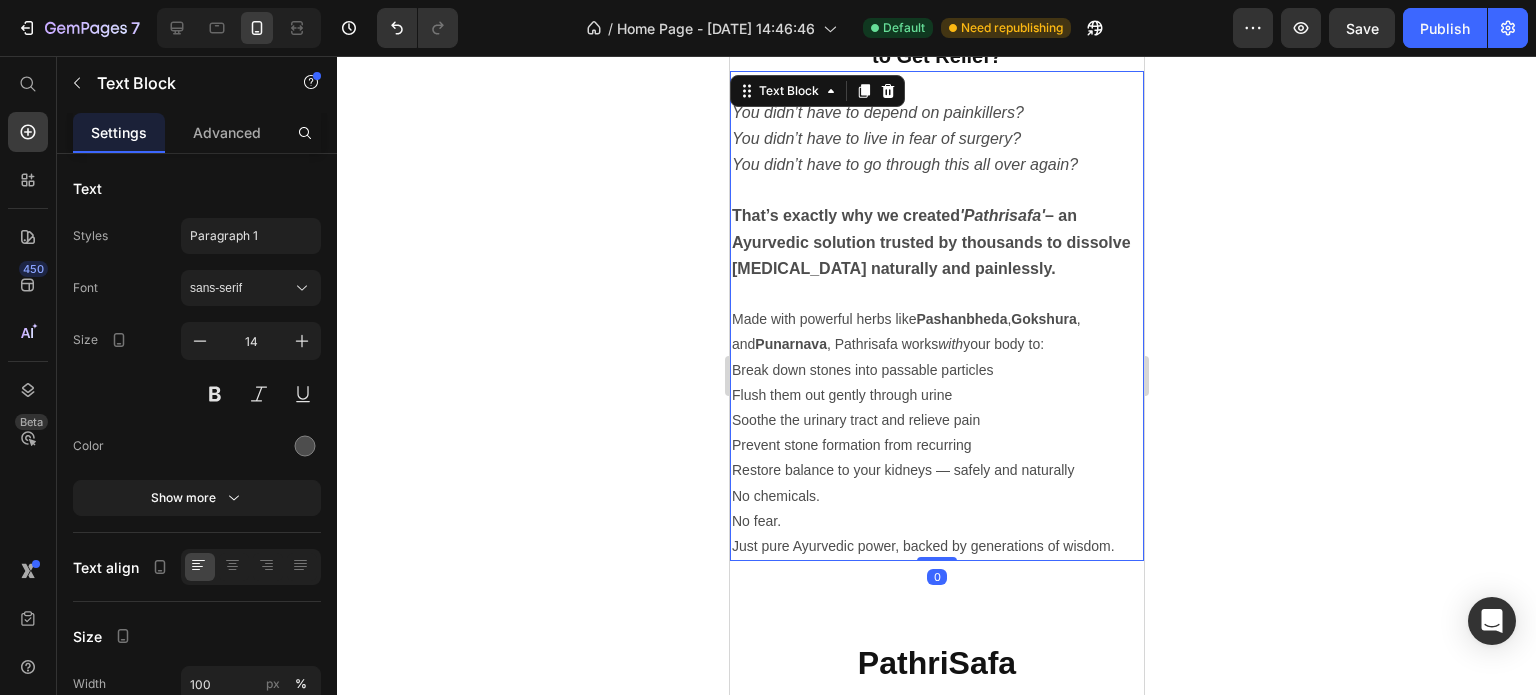 click on "– an Ayurvedic solution trusted by thousands to dissolve [MEDICAL_DATA] naturally and painlessly." at bounding box center [930, 241] 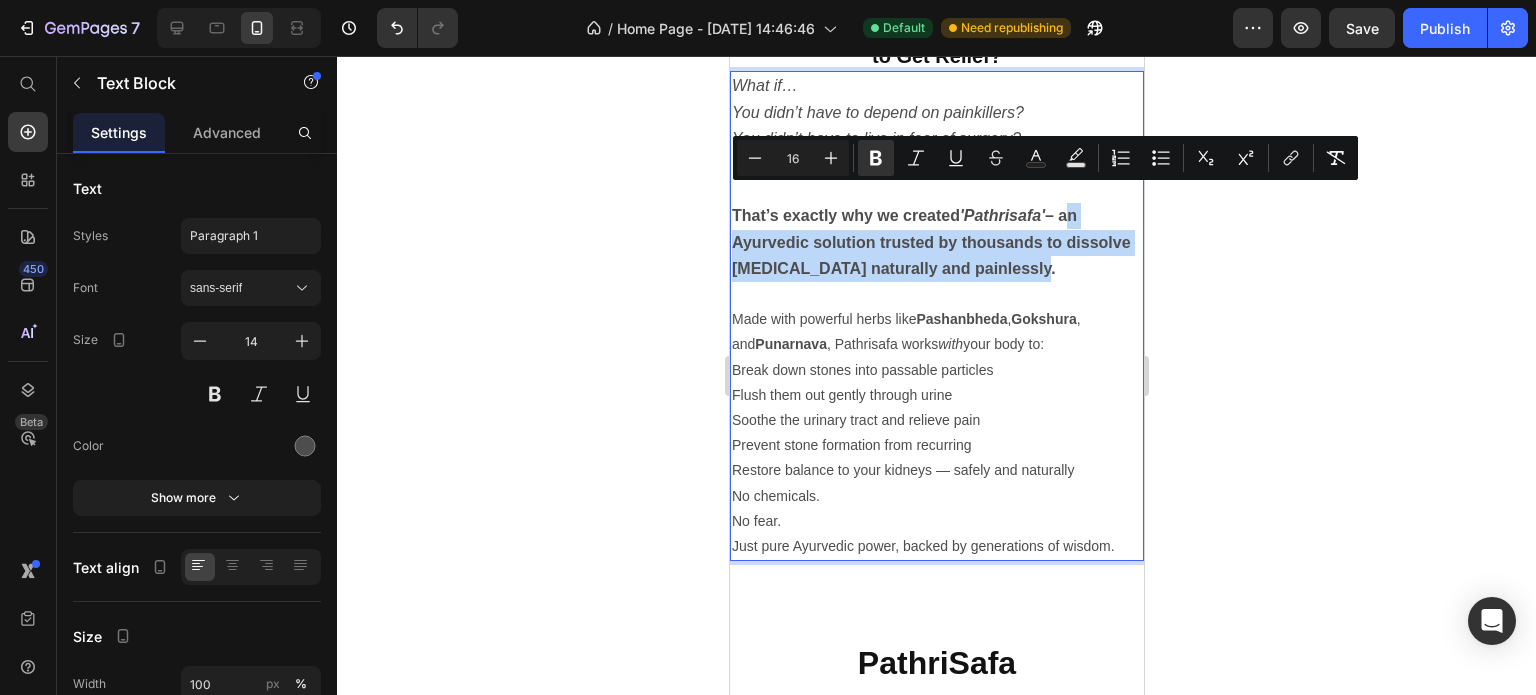 drag, startPoint x: 1065, startPoint y: 203, endPoint x: 1090, endPoint y: 253, distance: 55.9017 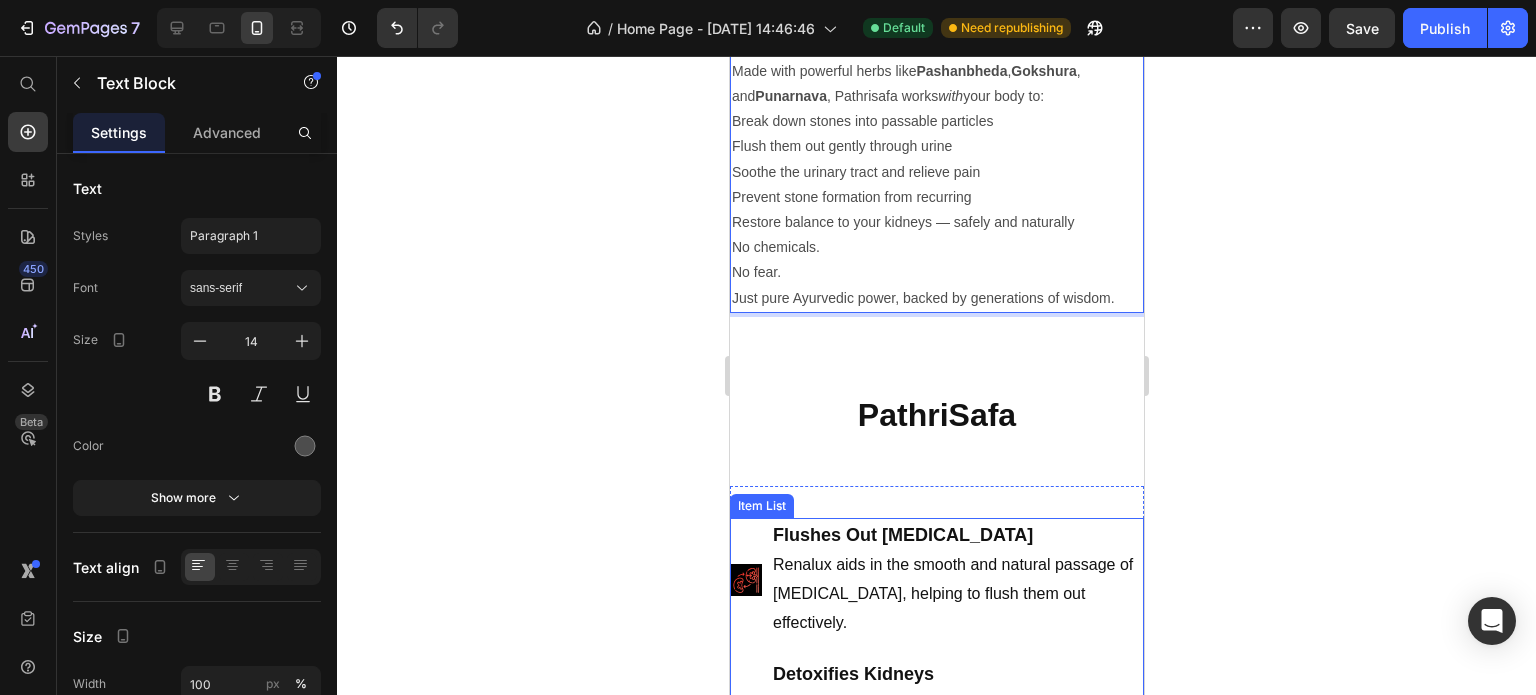 scroll, scrollTop: 2300, scrollLeft: 0, axis: vertical 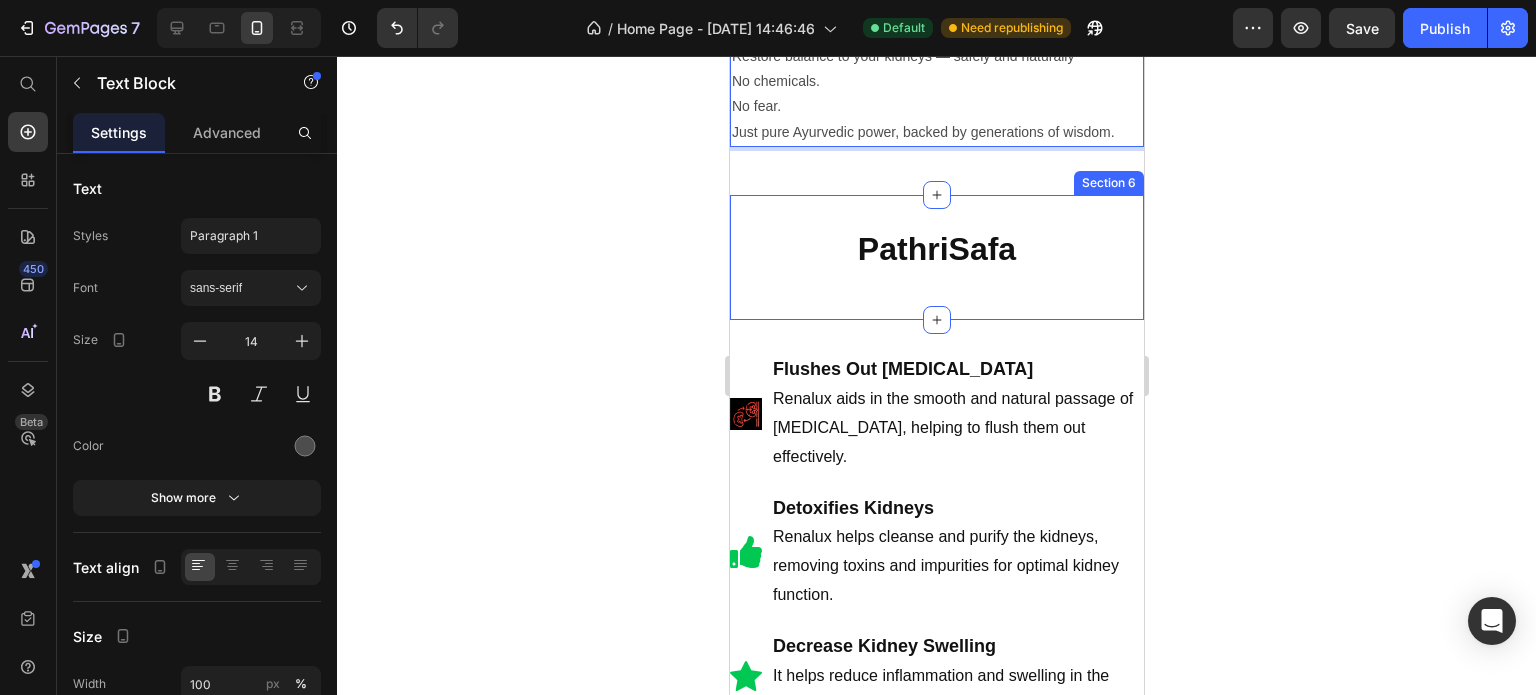 click on "PathriSafa Heading Row Section 6" at bounding box center (936, 258) 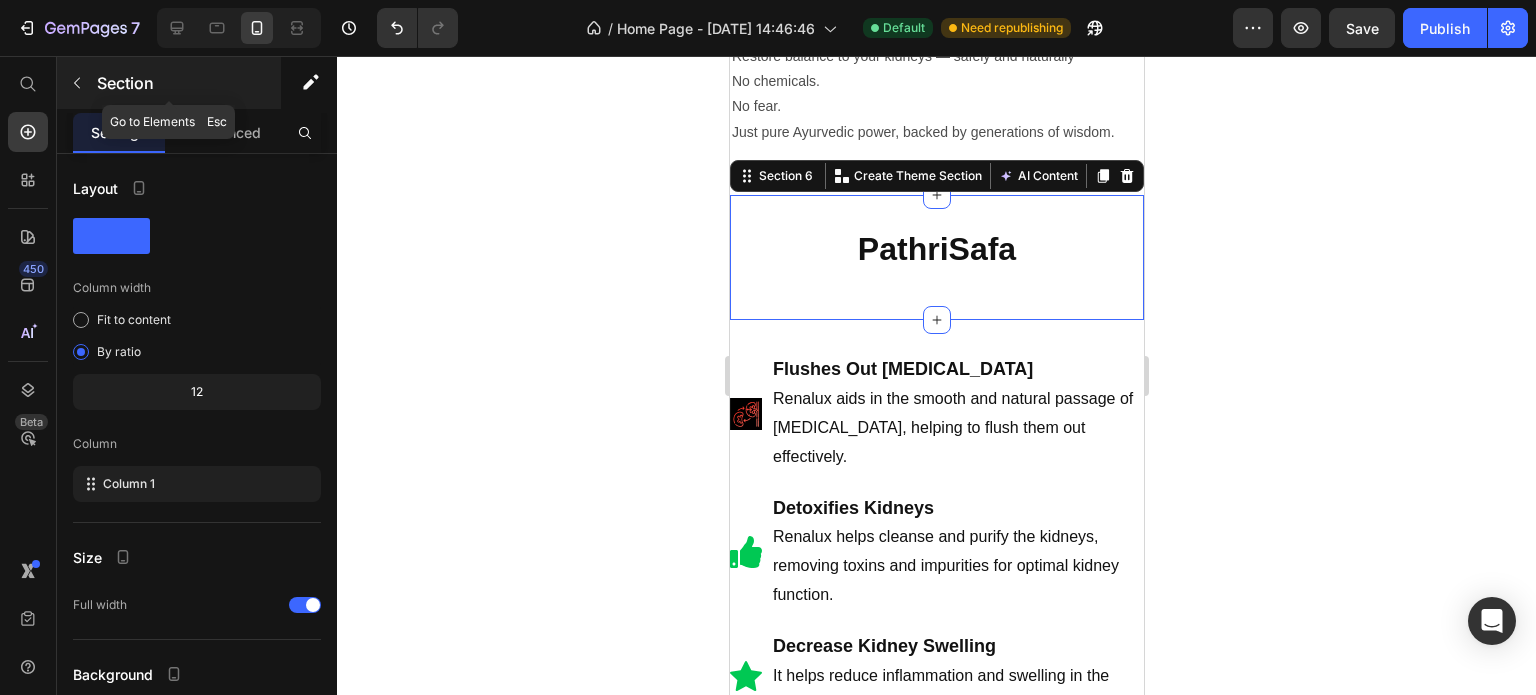 click 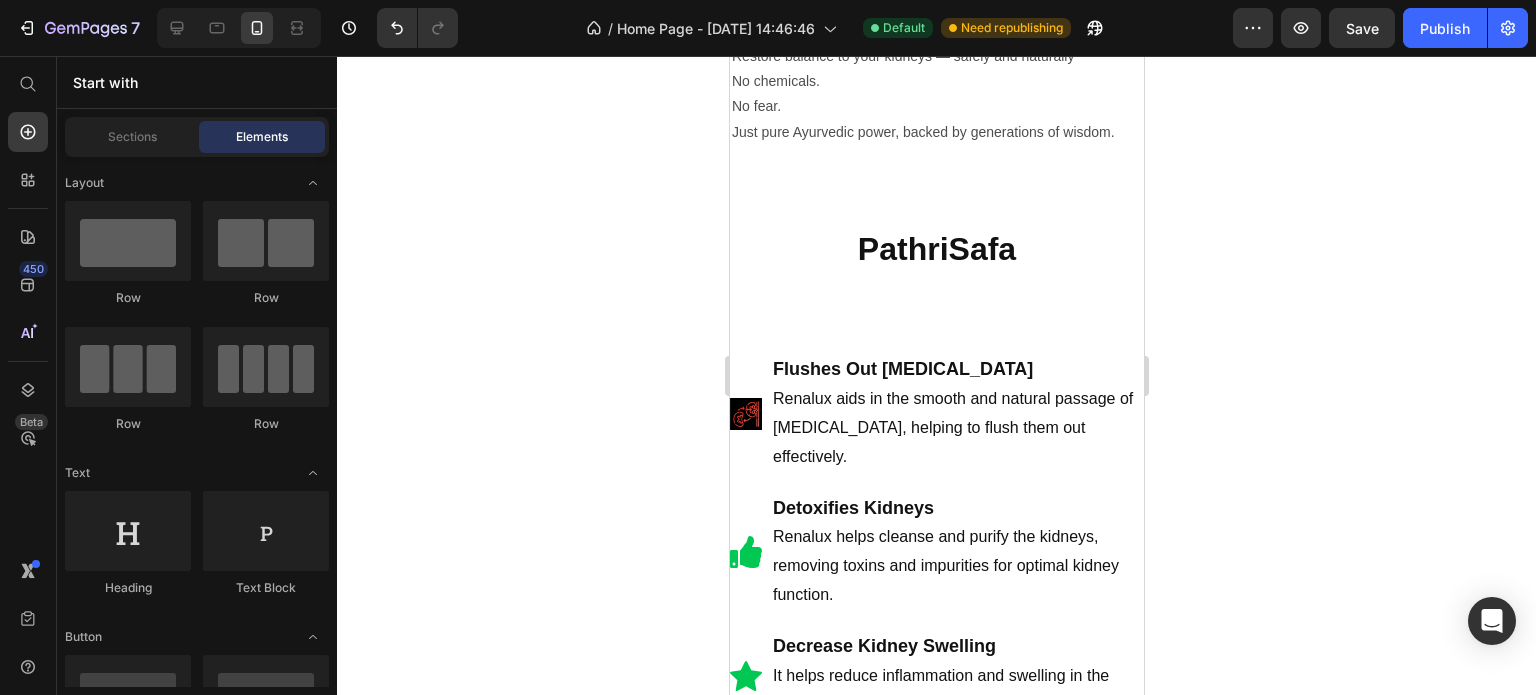 click on "Elements" at bounding box center (262, 137) 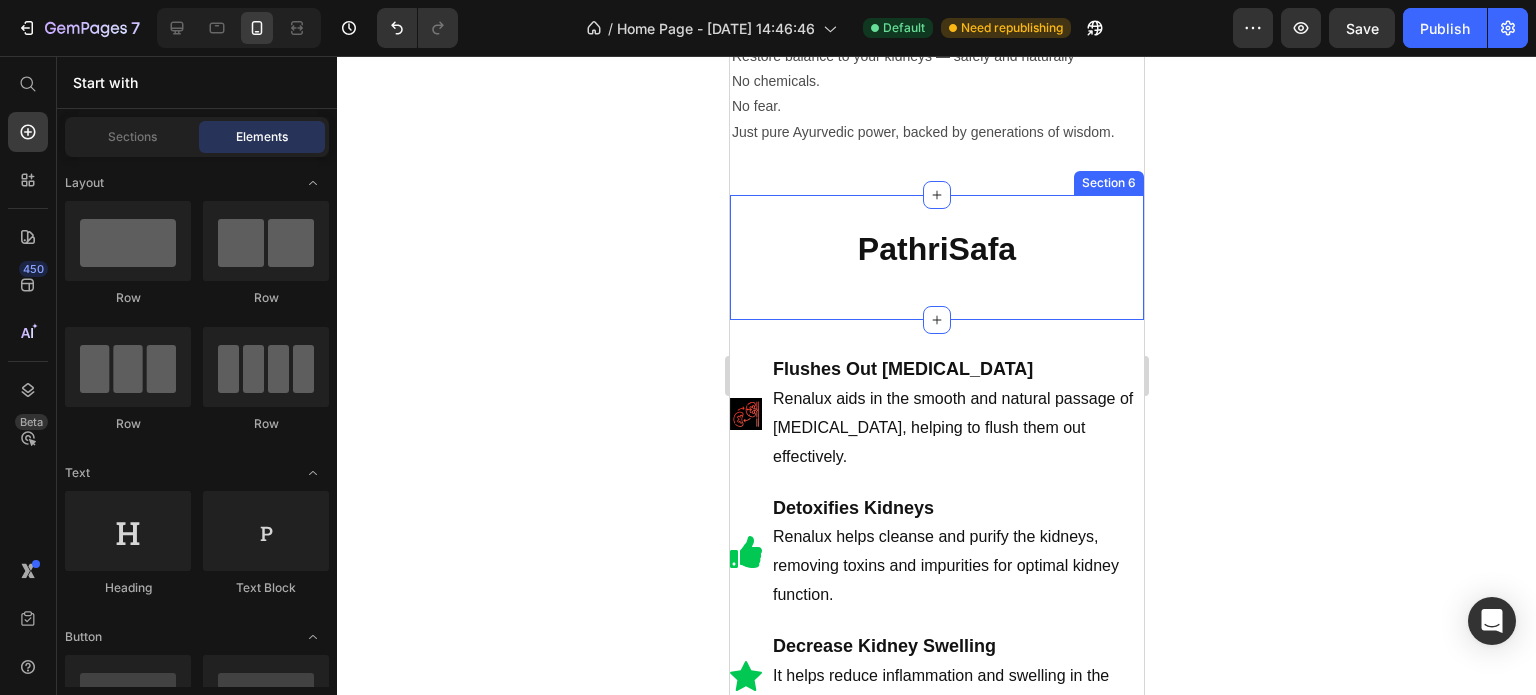 click on "PathriSafa Heading Row" at bounding box center (936, 258) 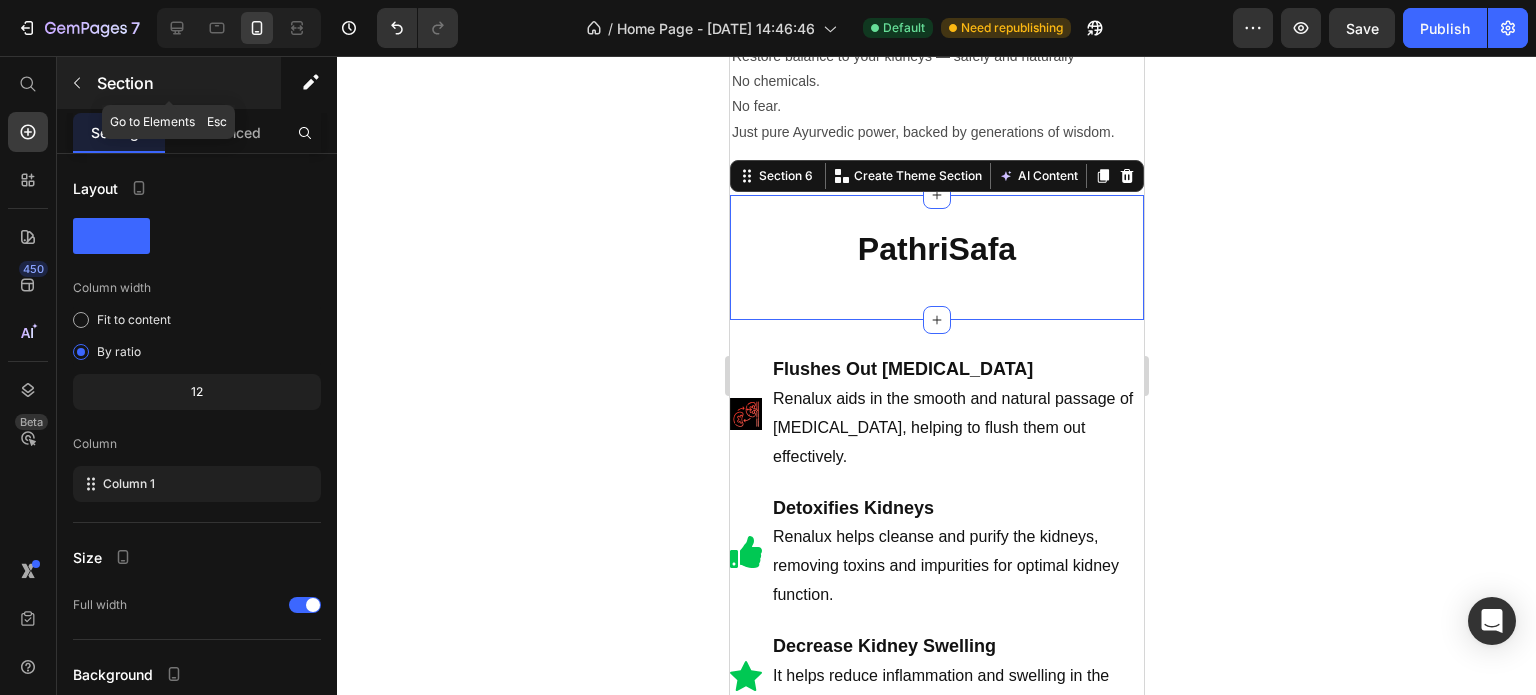 click at bounding box center (77, 83) 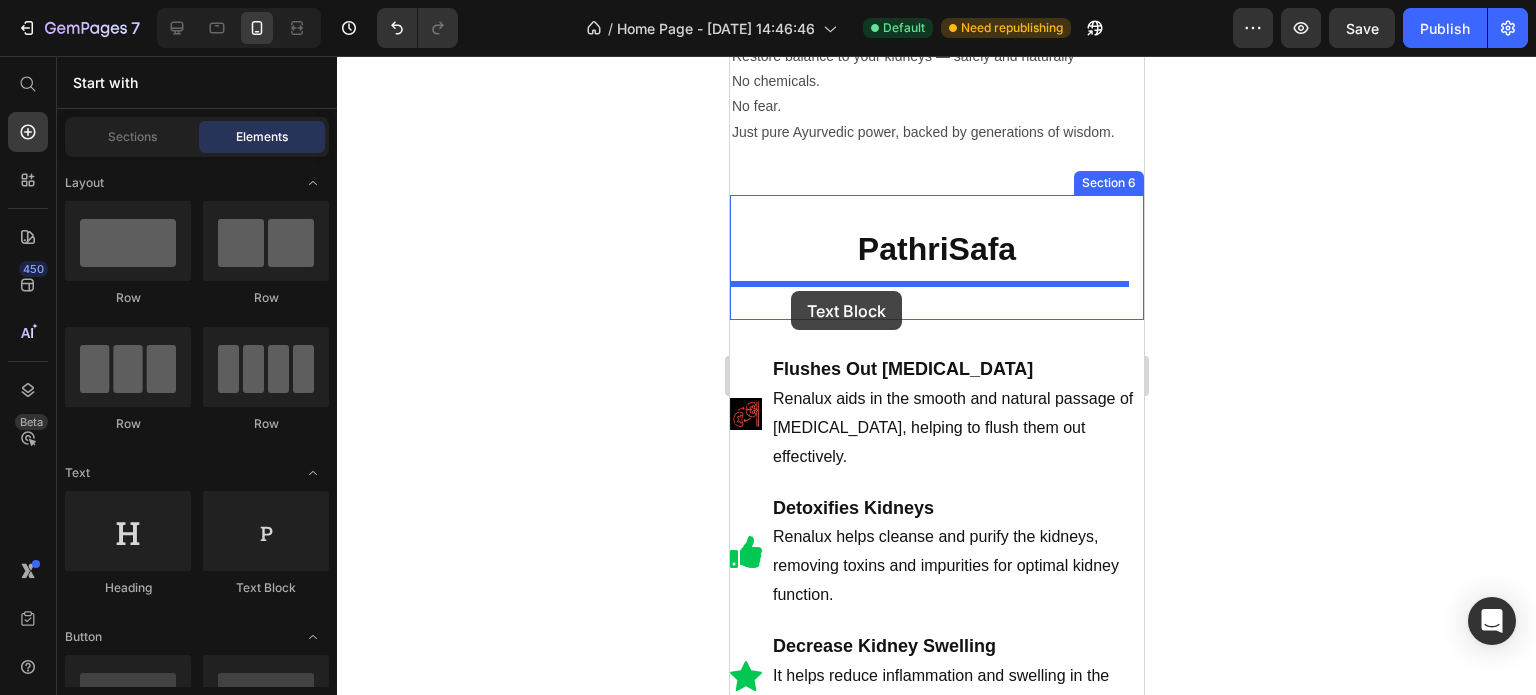 drag, startPoint x: 992, startPoint y: 578, endPoint x: 790, endPoint y: 291, distance: 350.9601 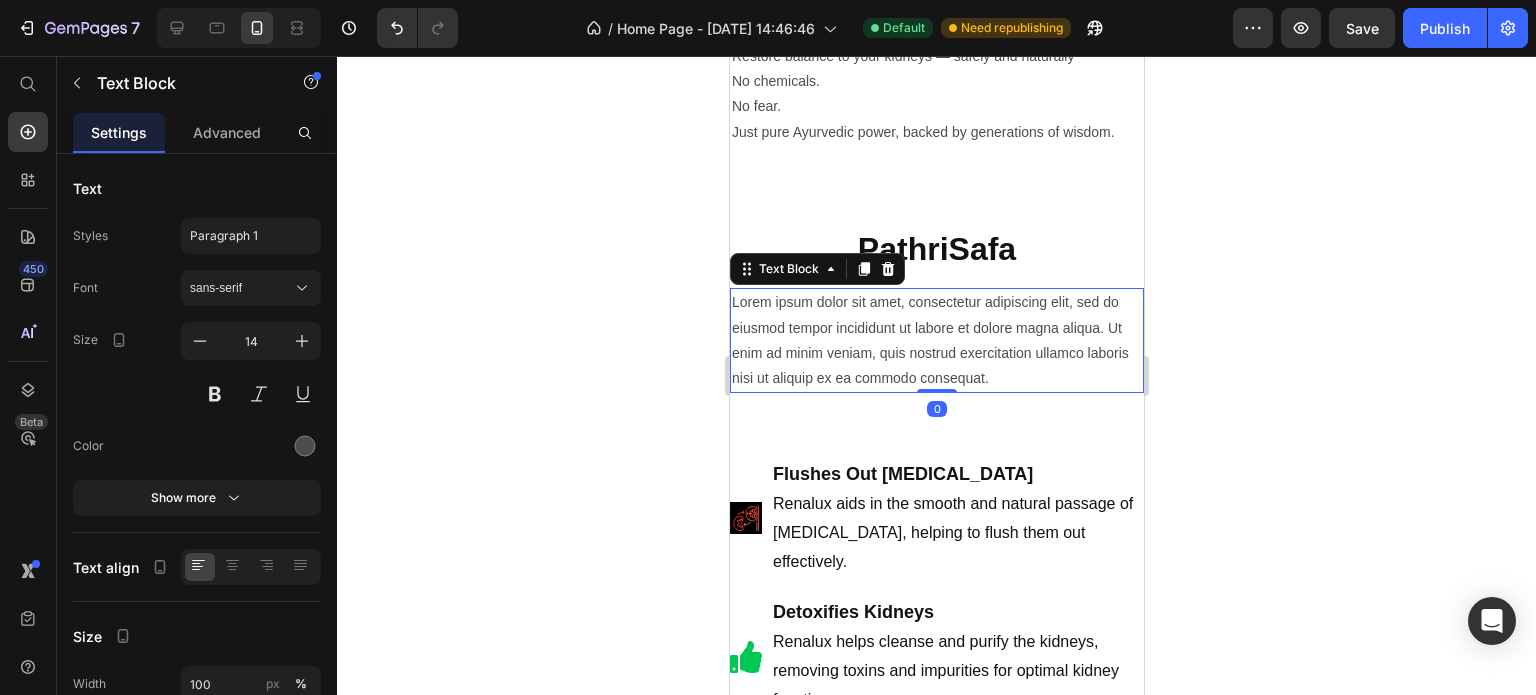 click on "Lorem ipsum dolor sit amet, consectetur adipiscing elit, sed do eiusmod tempor incididunt ut labore et dolore magna aliqua. Ut enim ad minim veniam, quis nostrud exercitation ullamco laboris nisi ut aliquip ex ea commodo consequat." at bounding box center [936, 340] 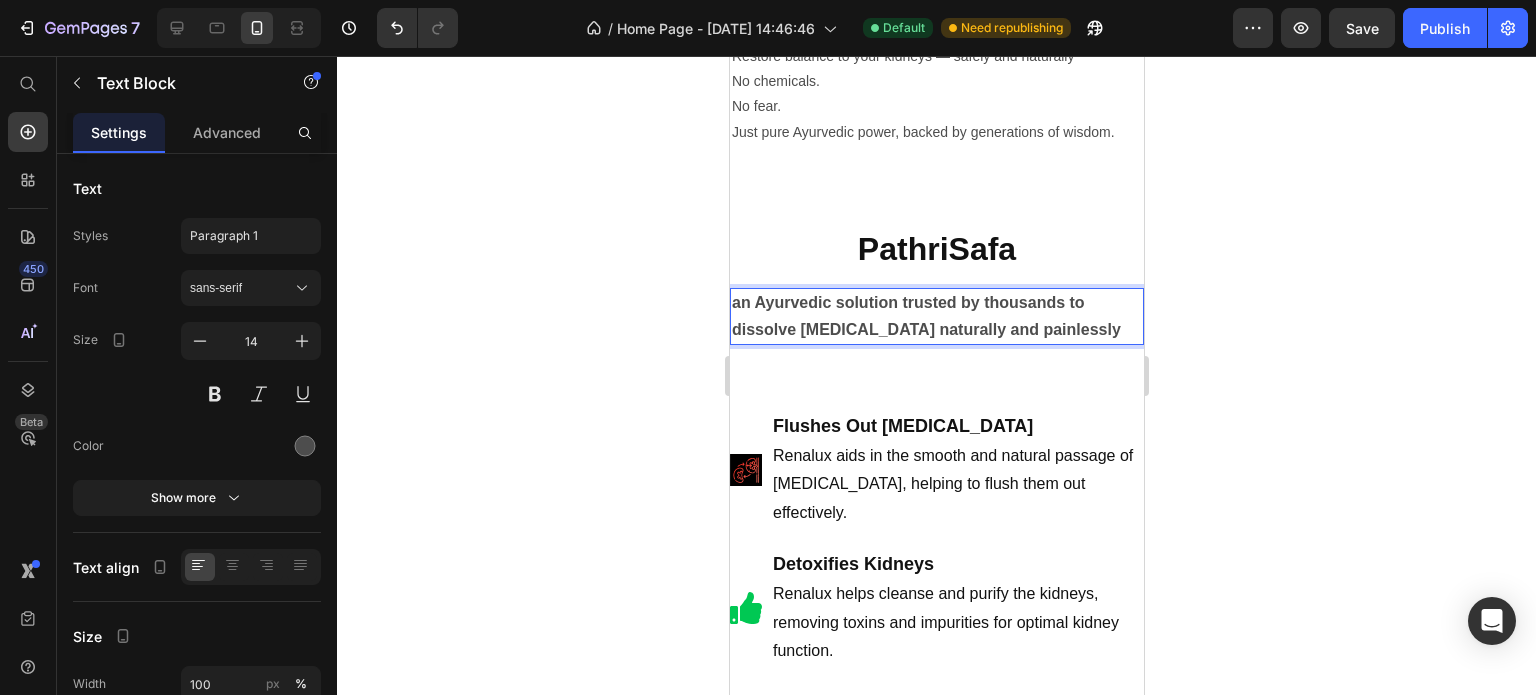 click on "an Ayurvedic solution trusted by thousands to dissolve [MEDICAL_DATA] naturally and painlessly" at bounding box center (925, 315) 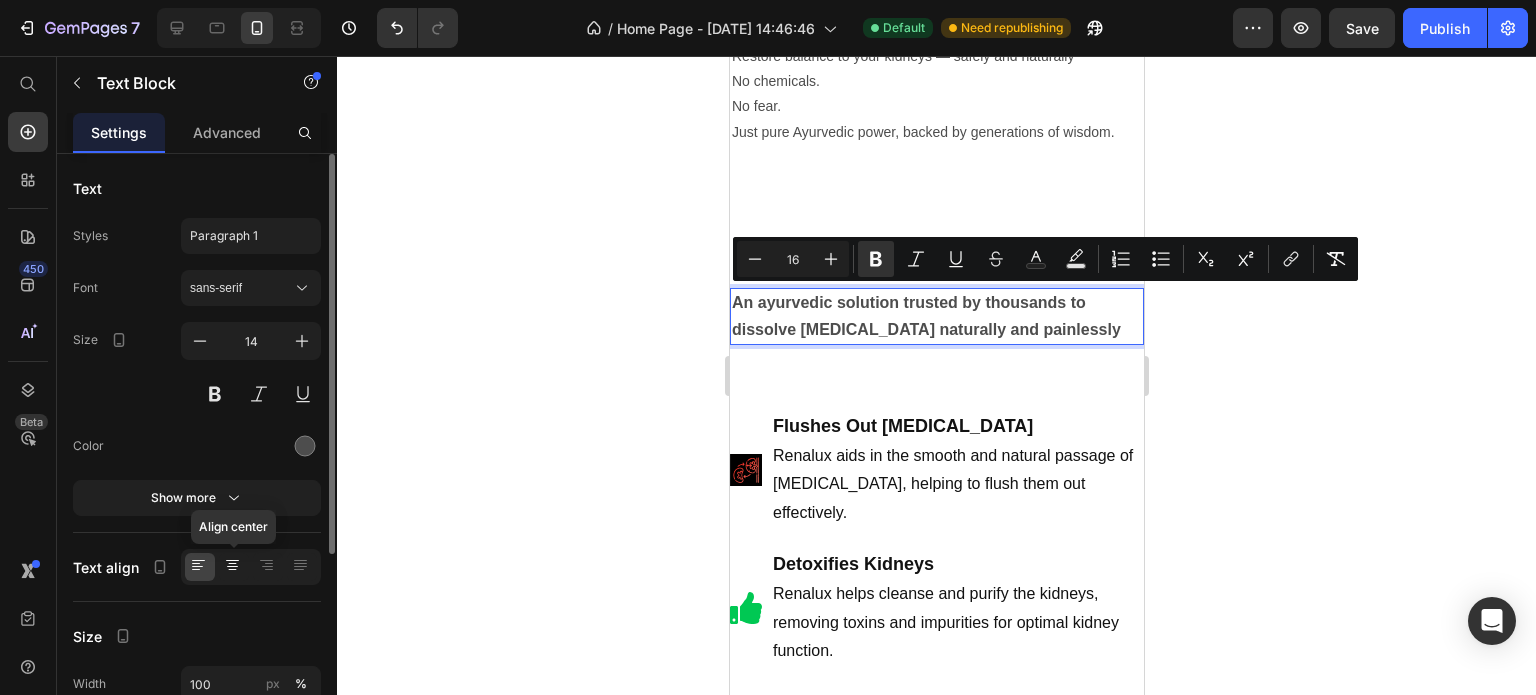 click 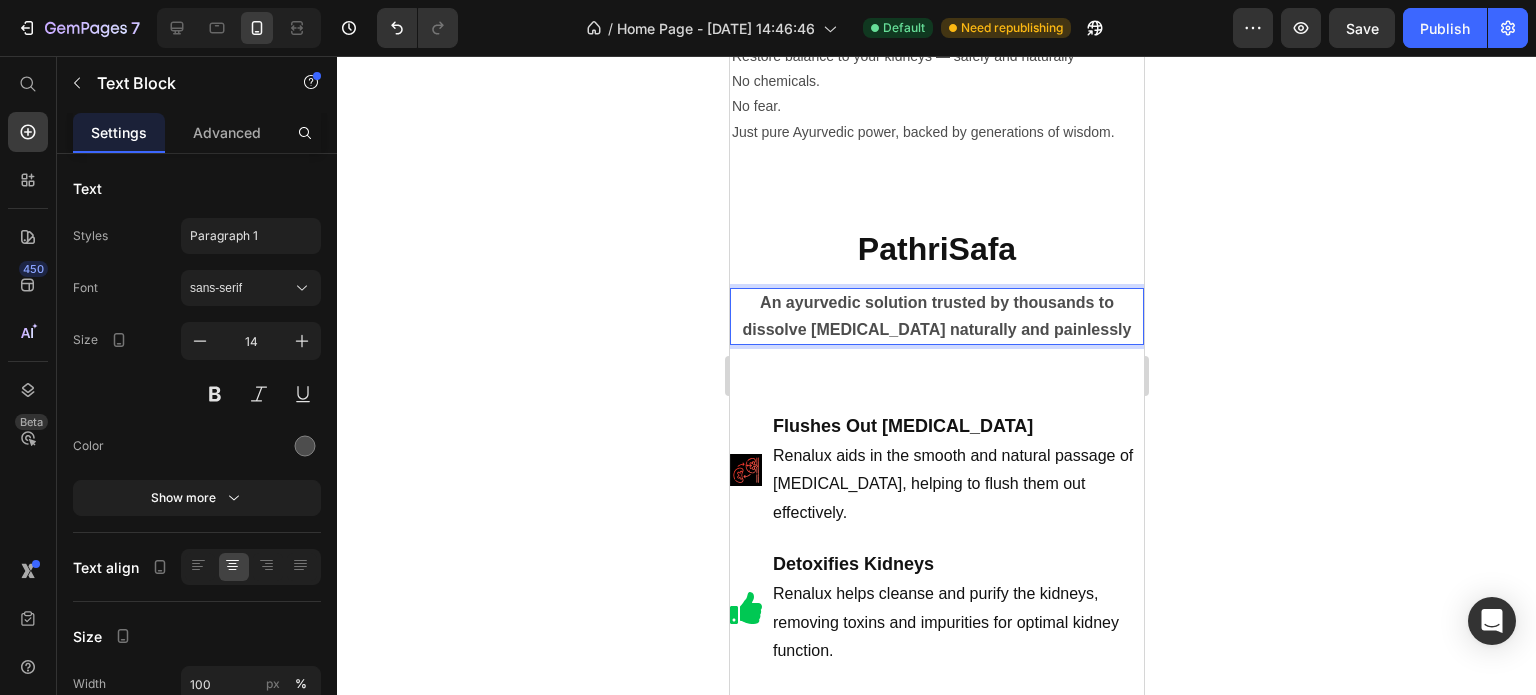 click on "An ayurvedic solution trusted by thousands to dissolve [MEDICAL_DATA] naturally and painlessly" at bounding box center [936, 316] 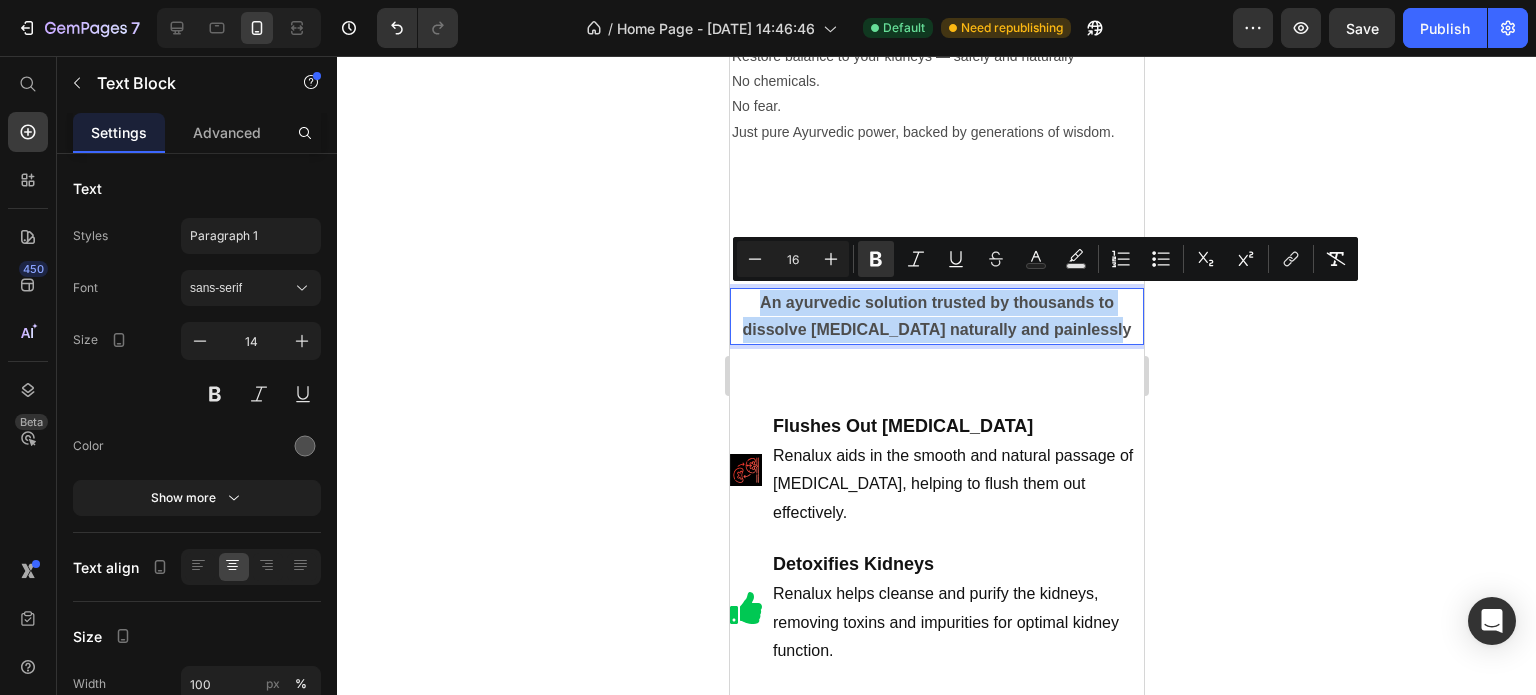 drag, startPoint x: 1121, startPoint y: 326, endPoint x: 735, endPoint y: 292, distance: 387.4945 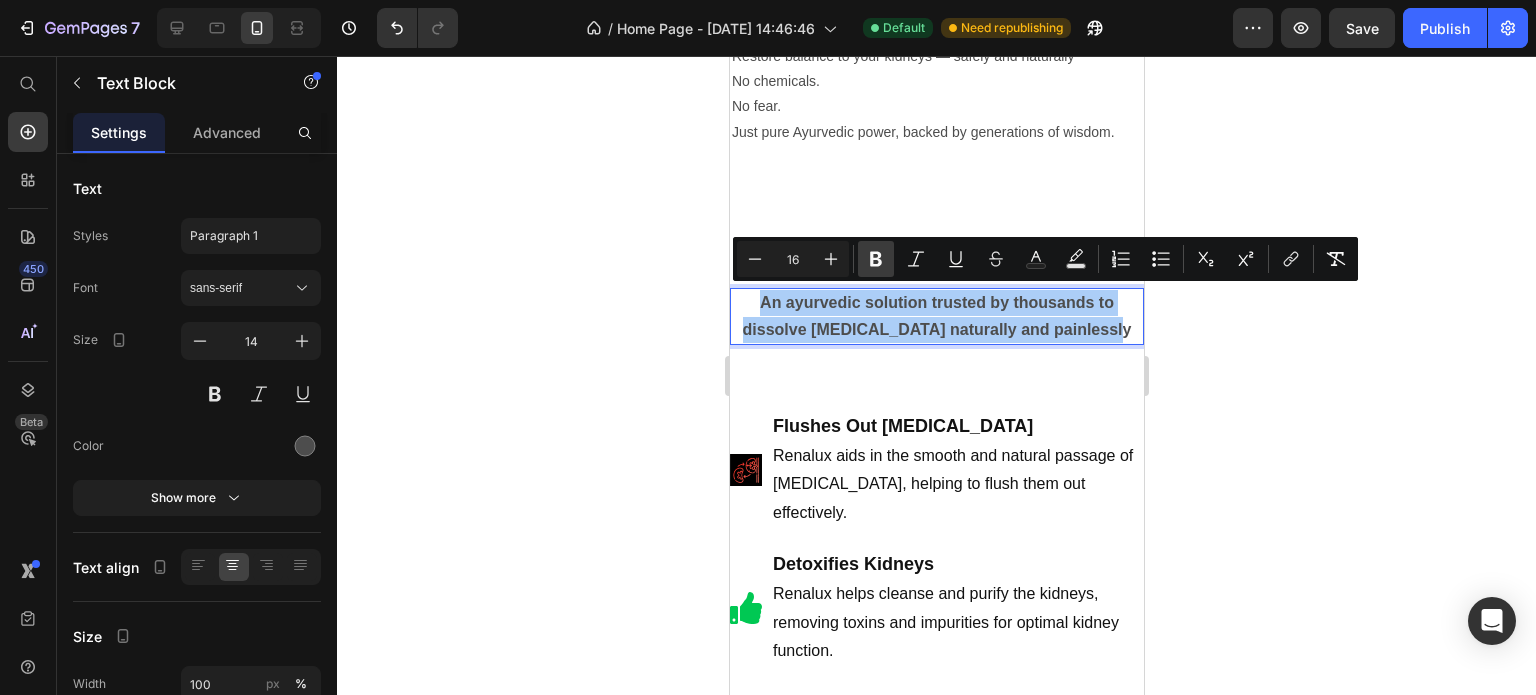 click 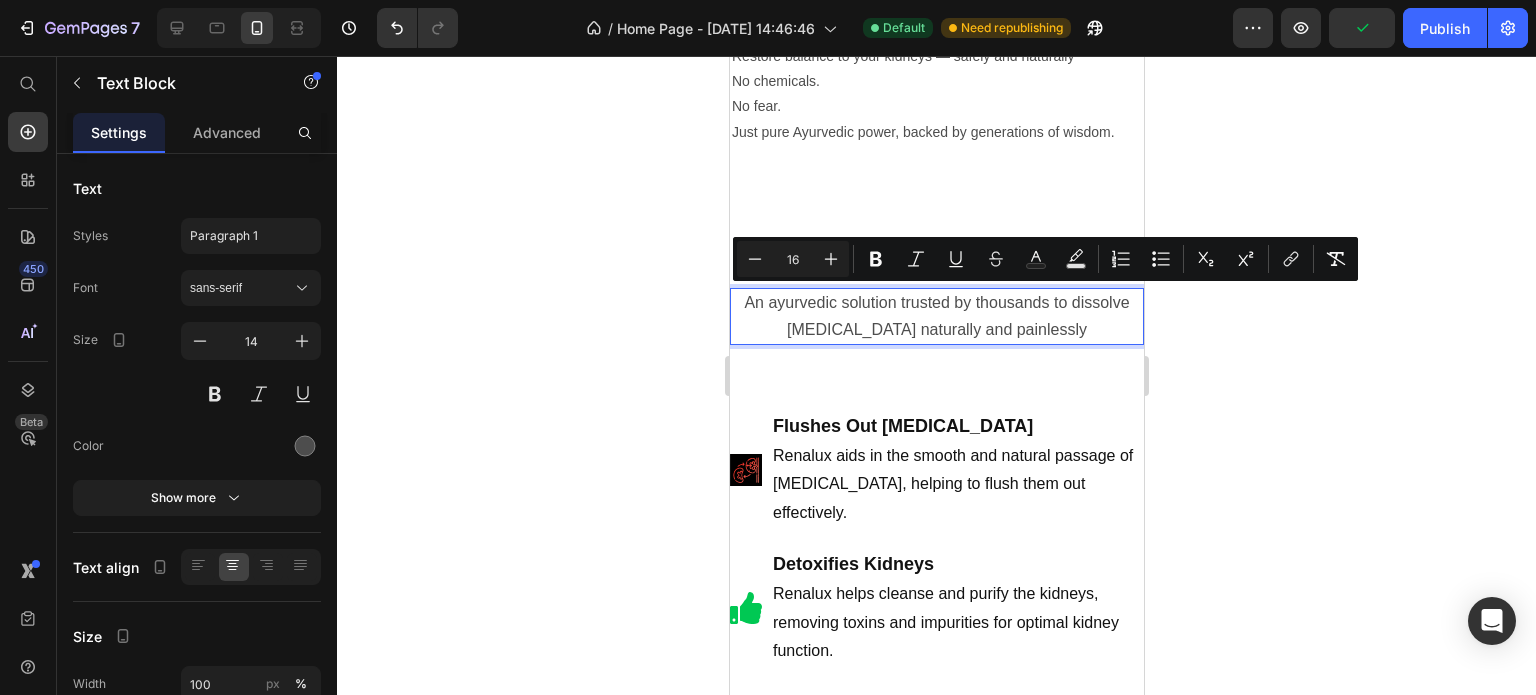click 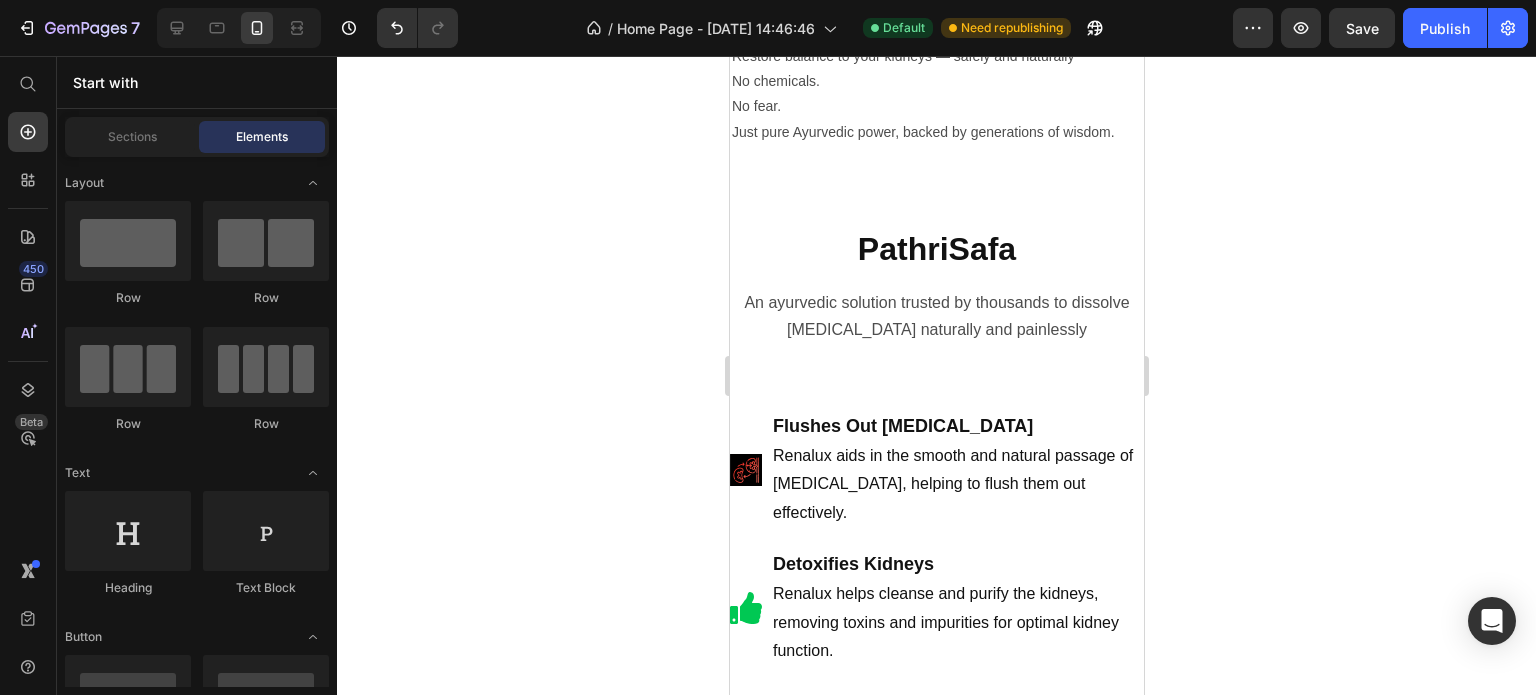click 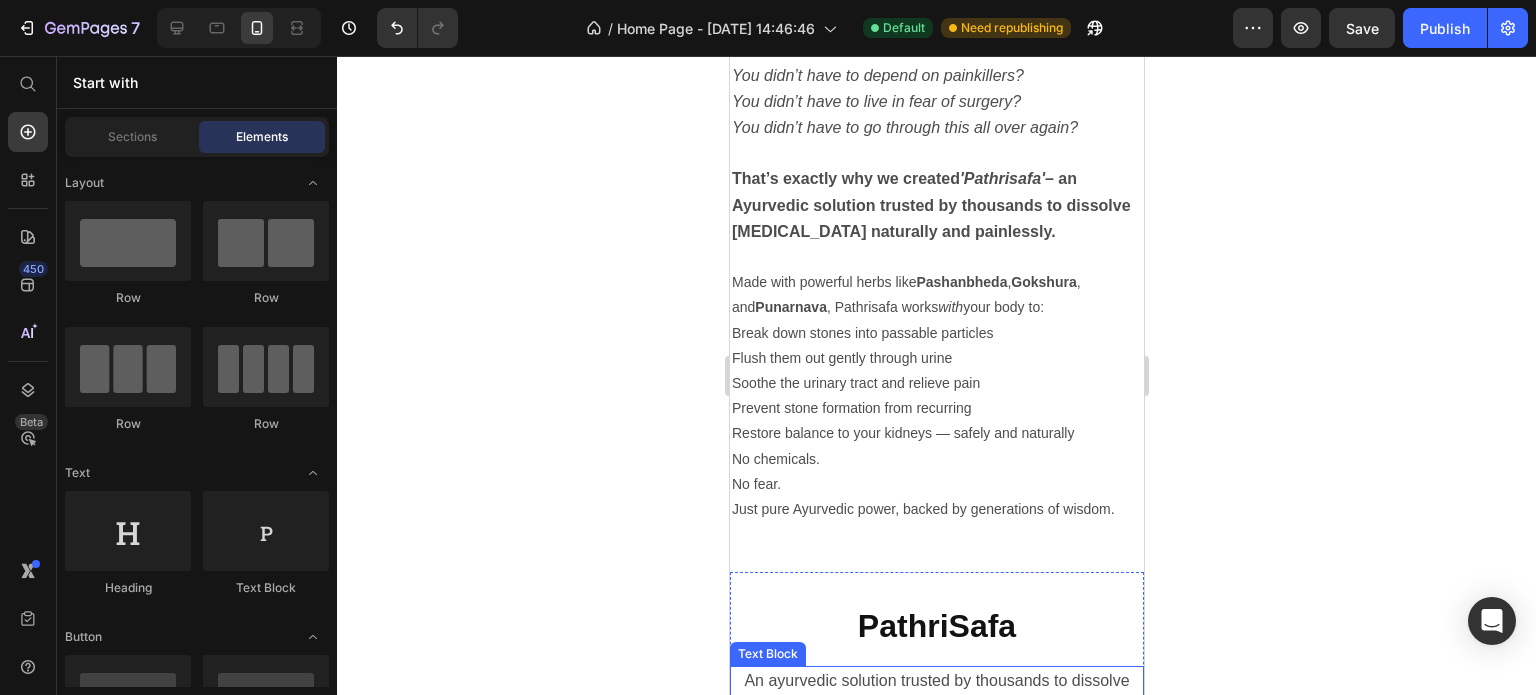 scroll, scrollTop: 2000, scrollLeft: 0, axis: vertical 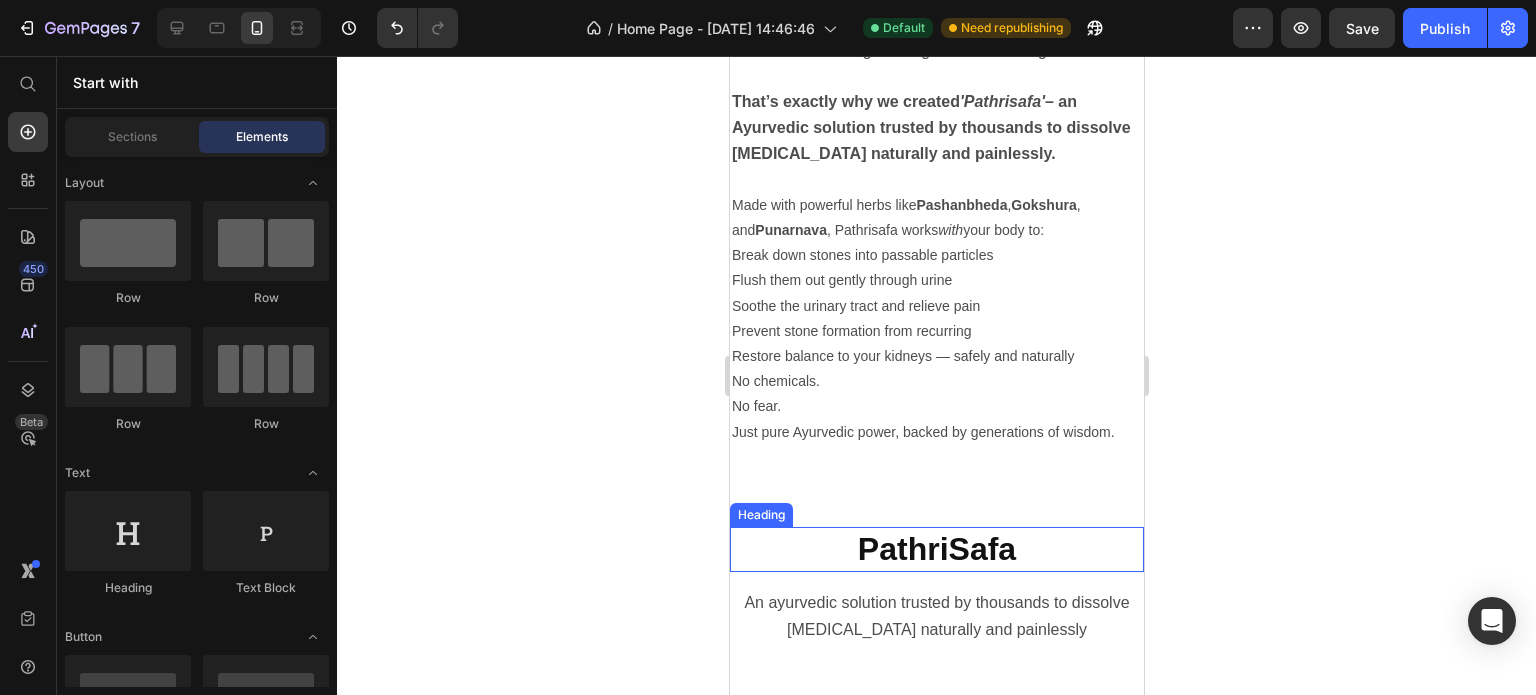 click on "PathriSafa" at bounding box center [936, 549] 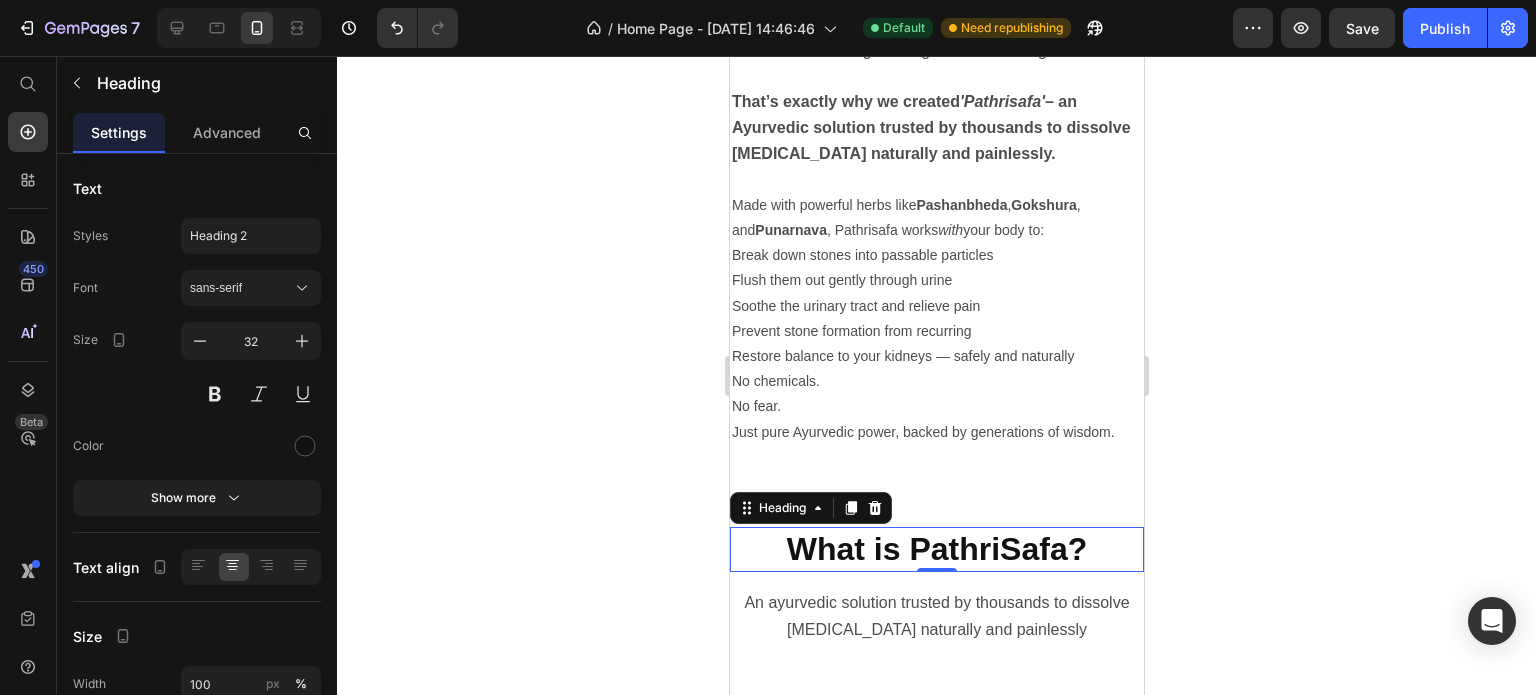click 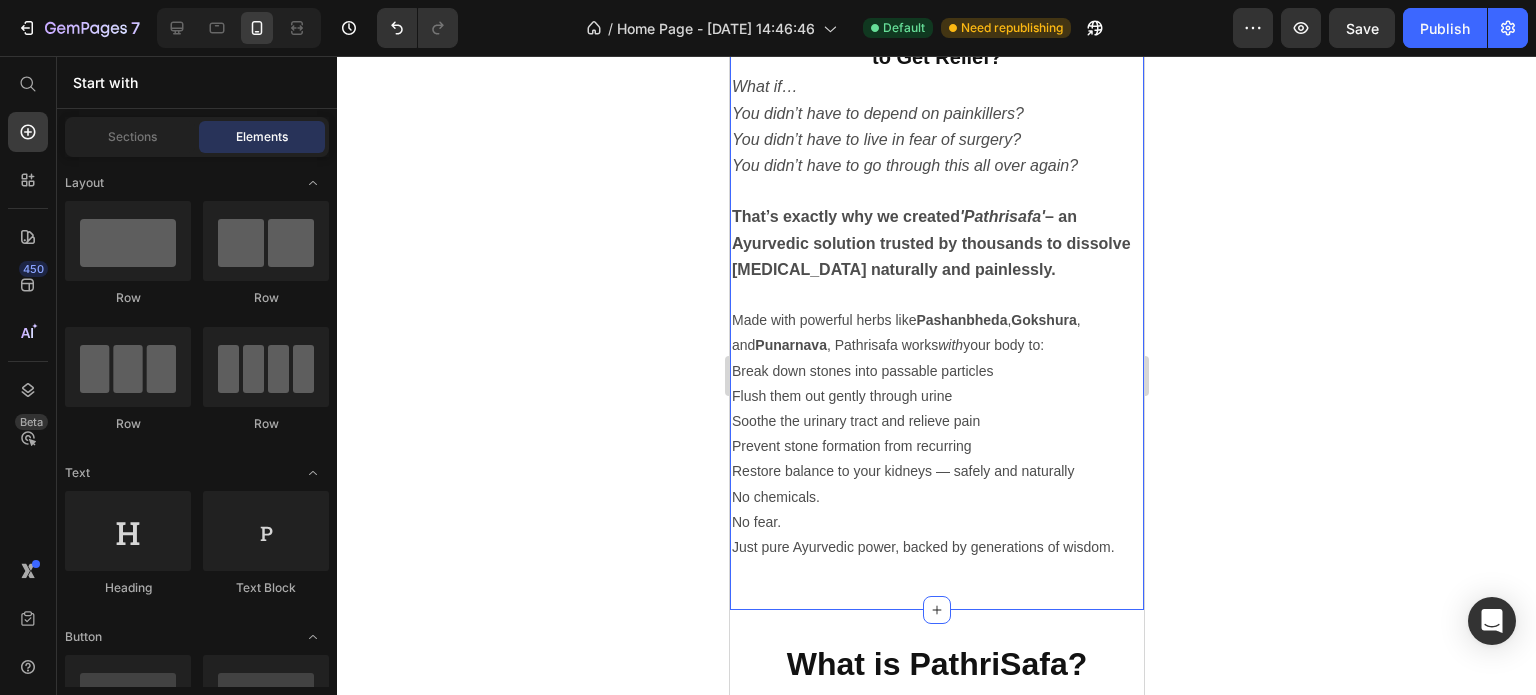 scroll, scrollTop: 2099, scrollLeft: 0, axis: vertical 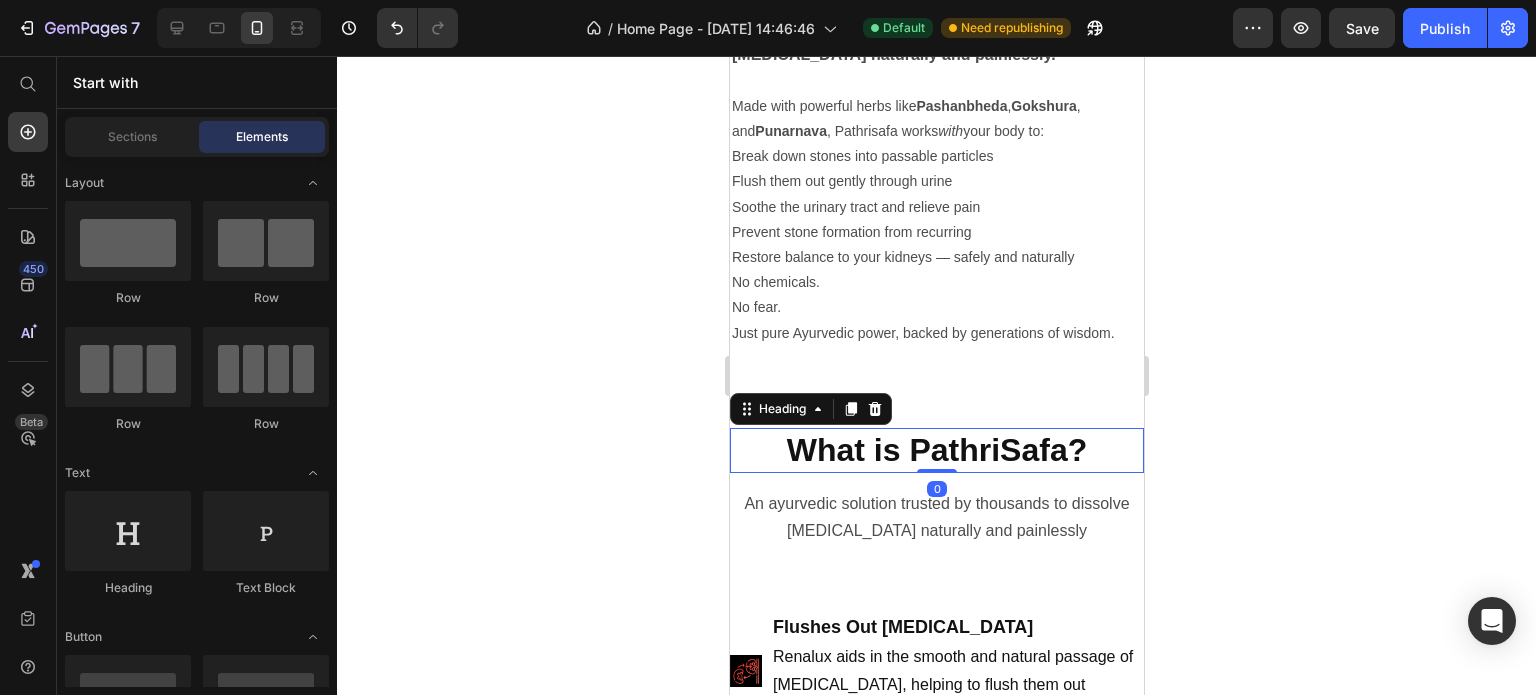 click on "What is PathriSafa?" at bounding box center [936, 450] 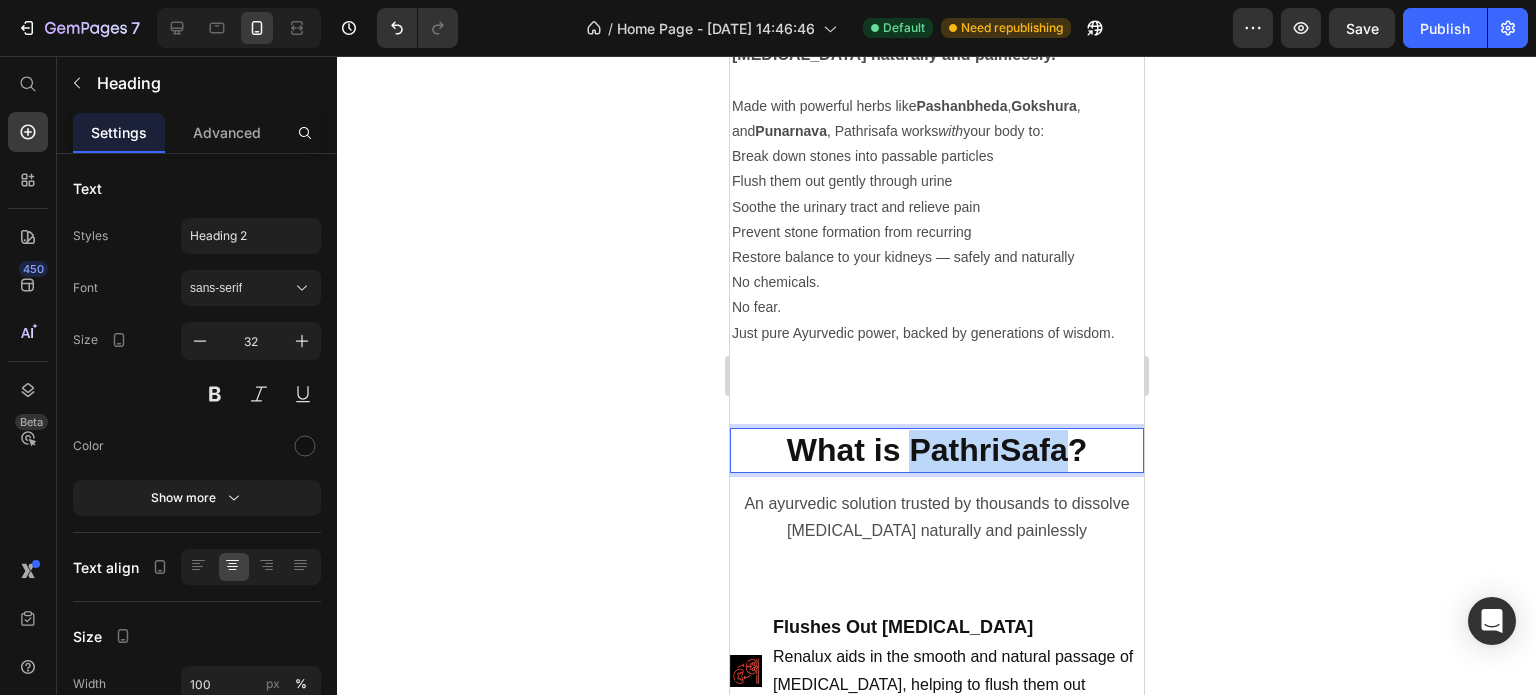 click on "What is PathriSafa?" at bounding box center (936, 450) 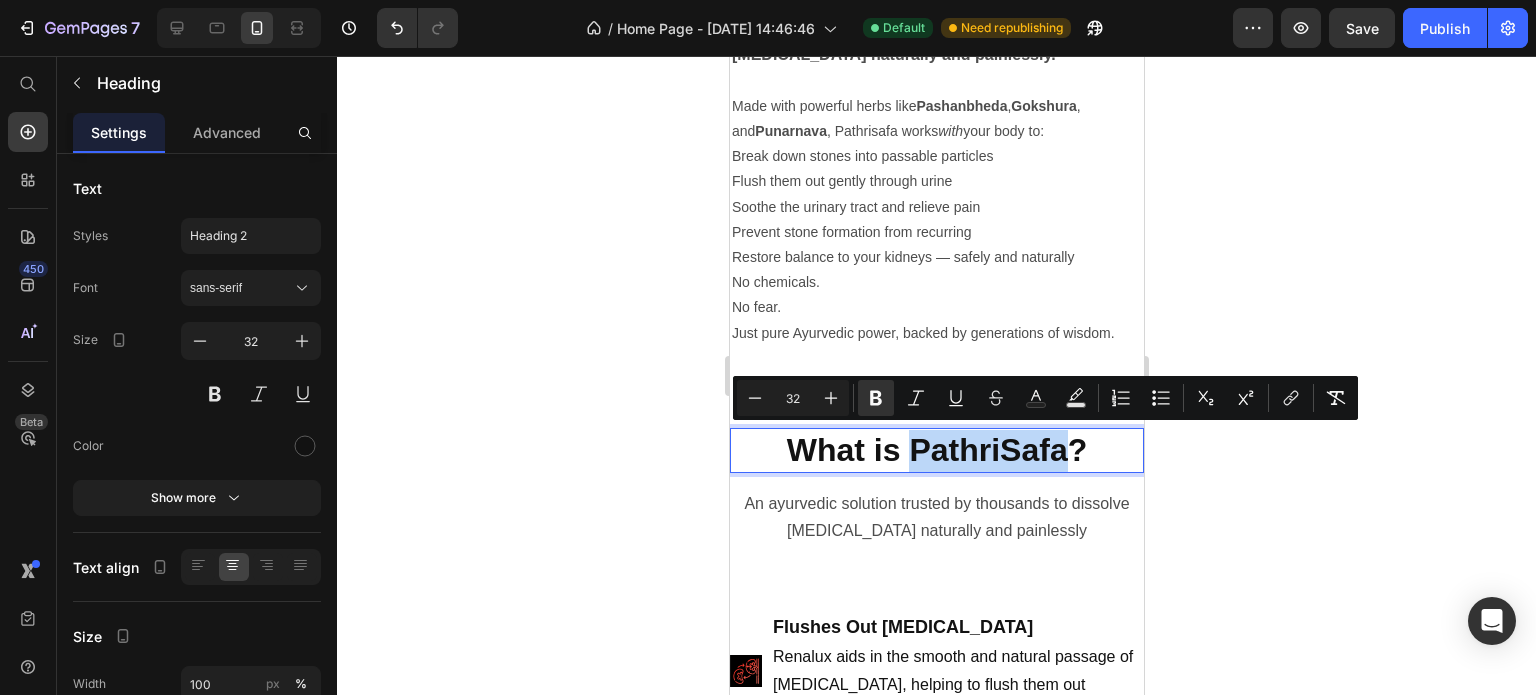 click on "What is PathriSafa?" at bounding box center (936, 450) 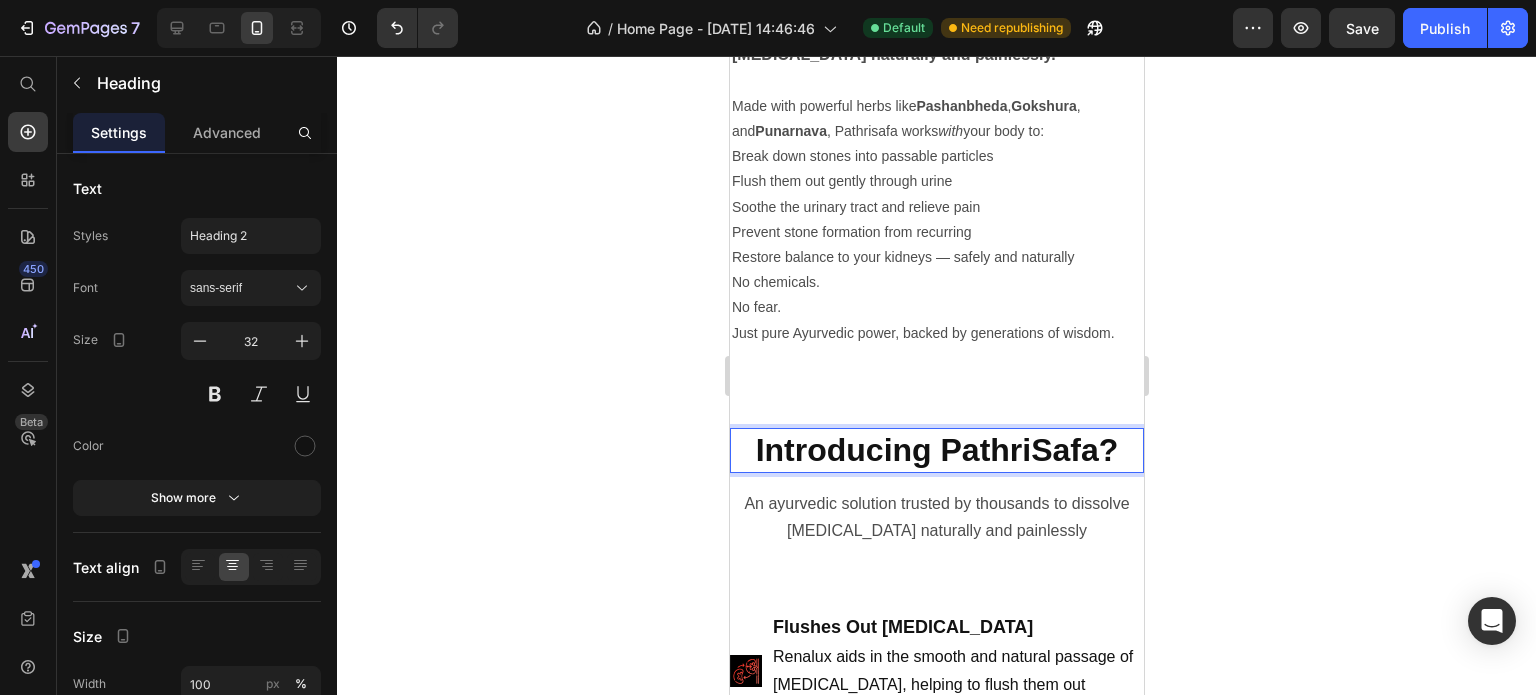 click 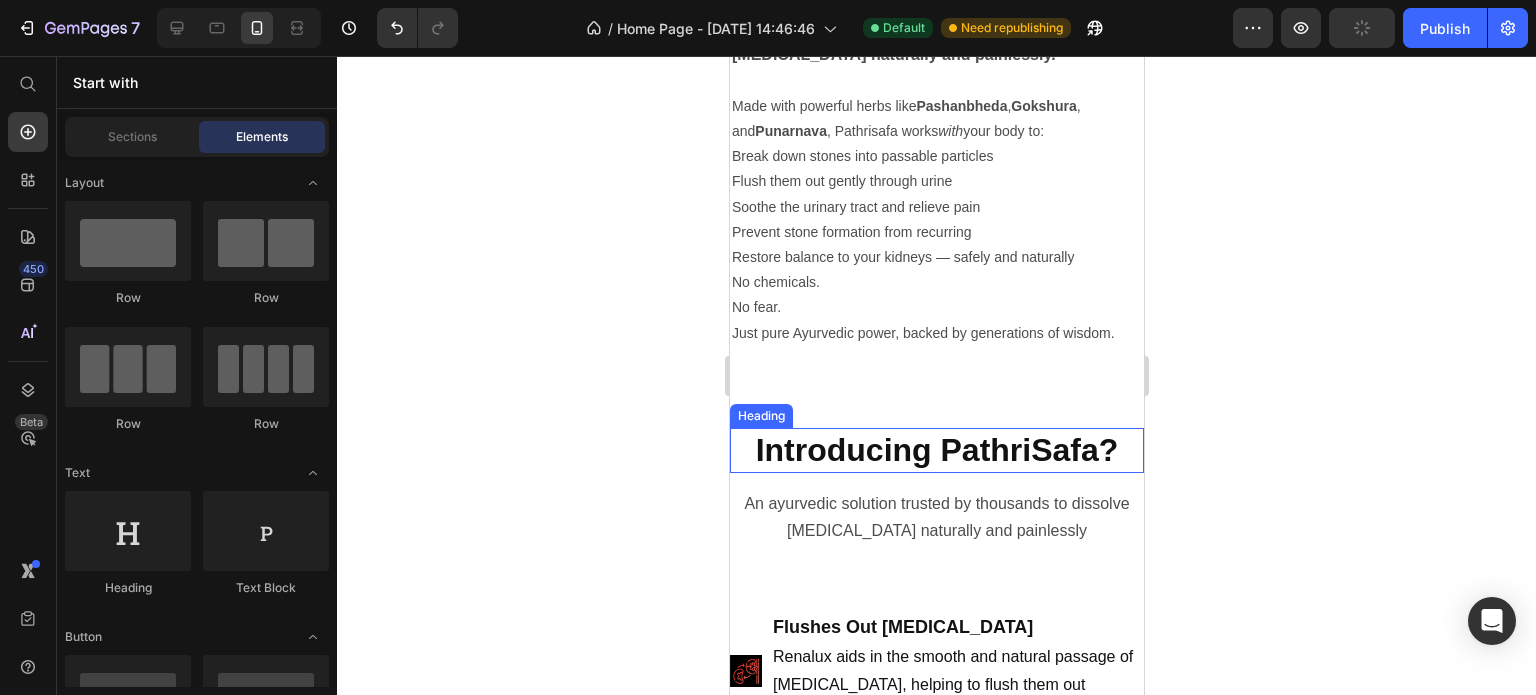 click on "Introducing PathriSafa?" at bounding box center (936, 450) 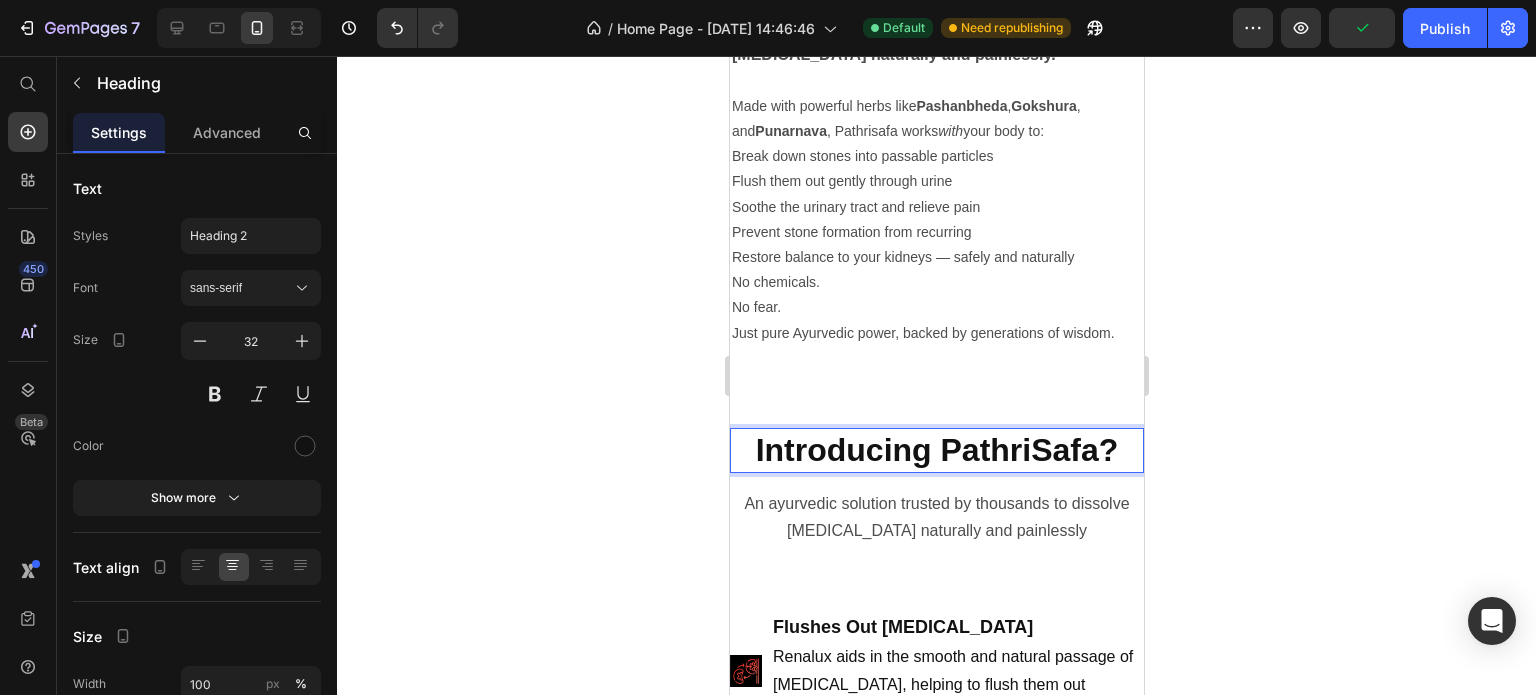 click on "Introducing PathriSafa?" at bounding box center [936, 451] 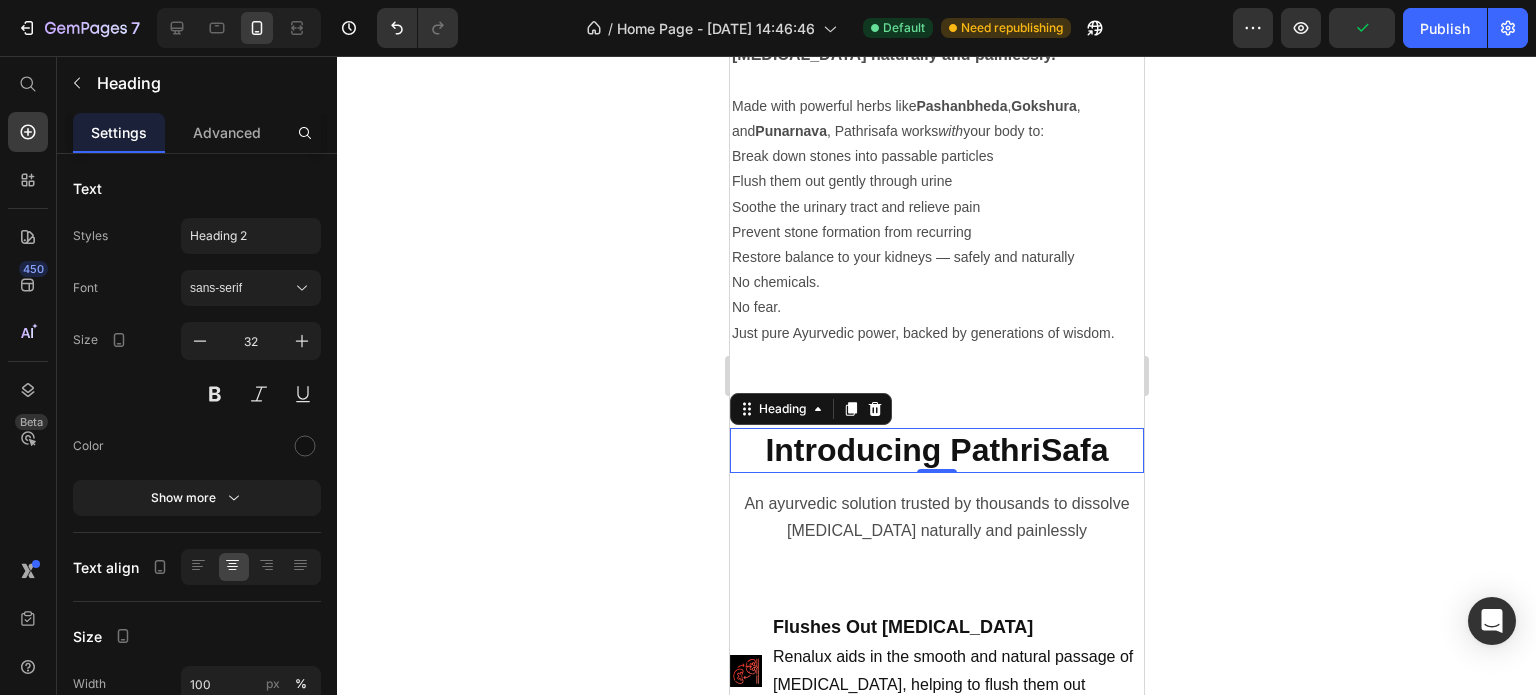 click 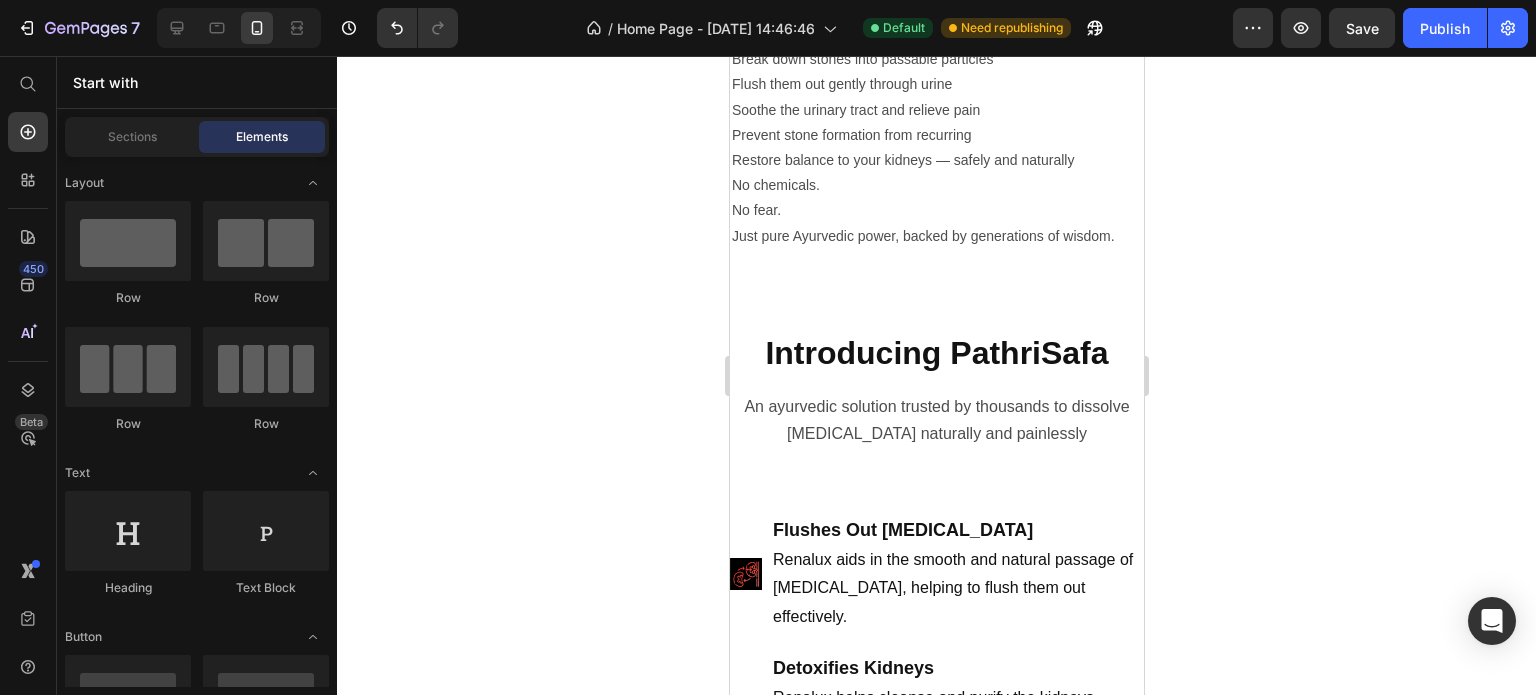 scroll, scrollTop: 2200, scrollLeft: 0, axis: vertical 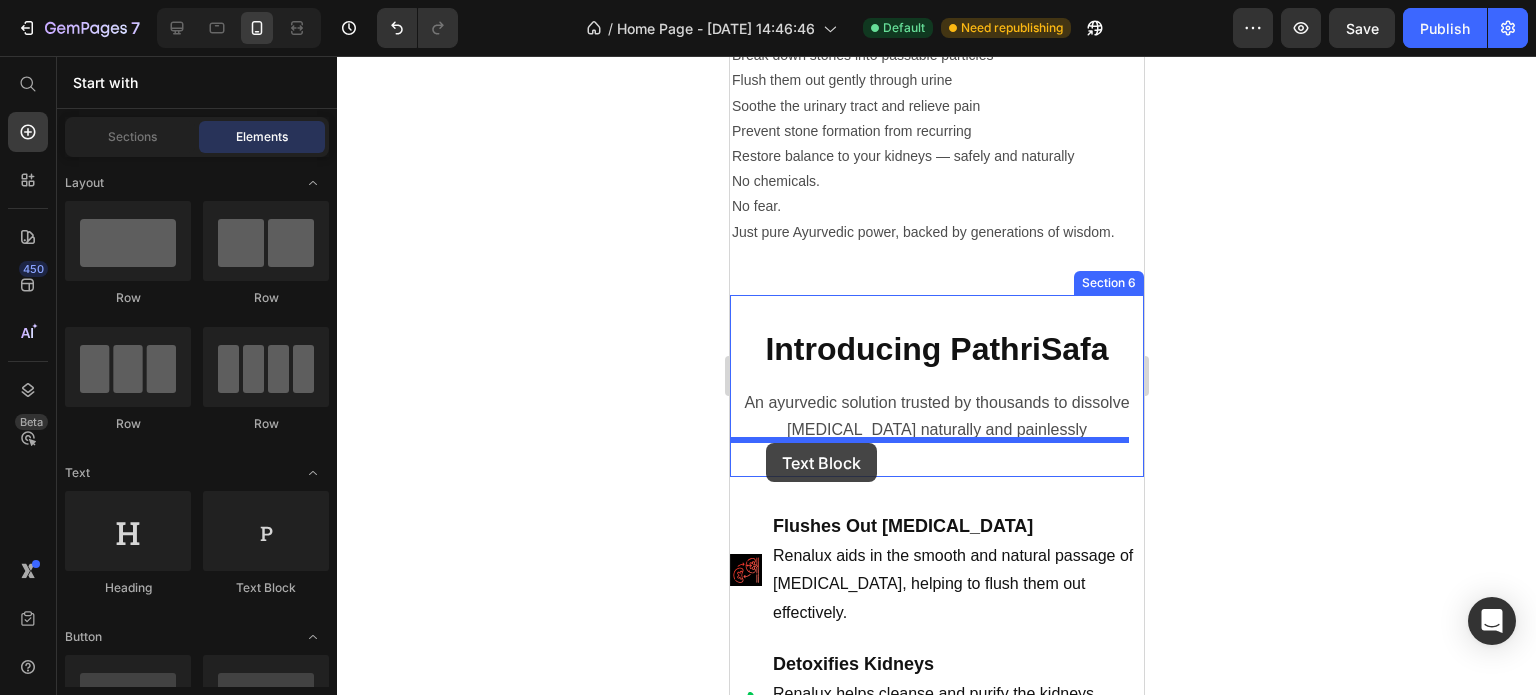 drag, startPoint x: 997, startPoint y: 588, endPoint x: 765, endPoint y: 443, distance: 273.58545 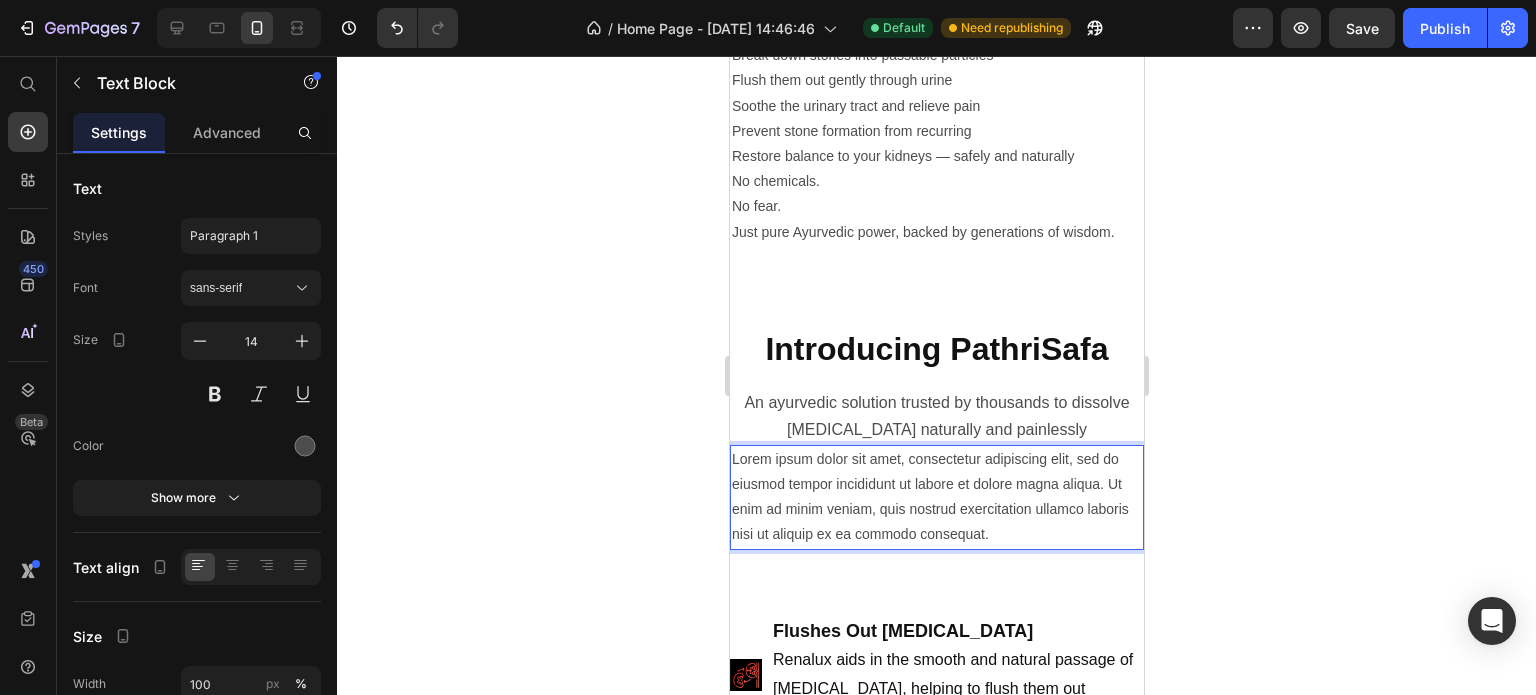 click on "Lorem ipsum dolor sit amet, consectetur adipiscing elit, sed do eiusmod tempor incididunt ut labore et dolore magna aliqua. Ut enim ad minim veniam, quis nostrud exercitation ullamco laboris nisi ut aliquip ex ea commodo consequat." at bounding box center (936, 497) 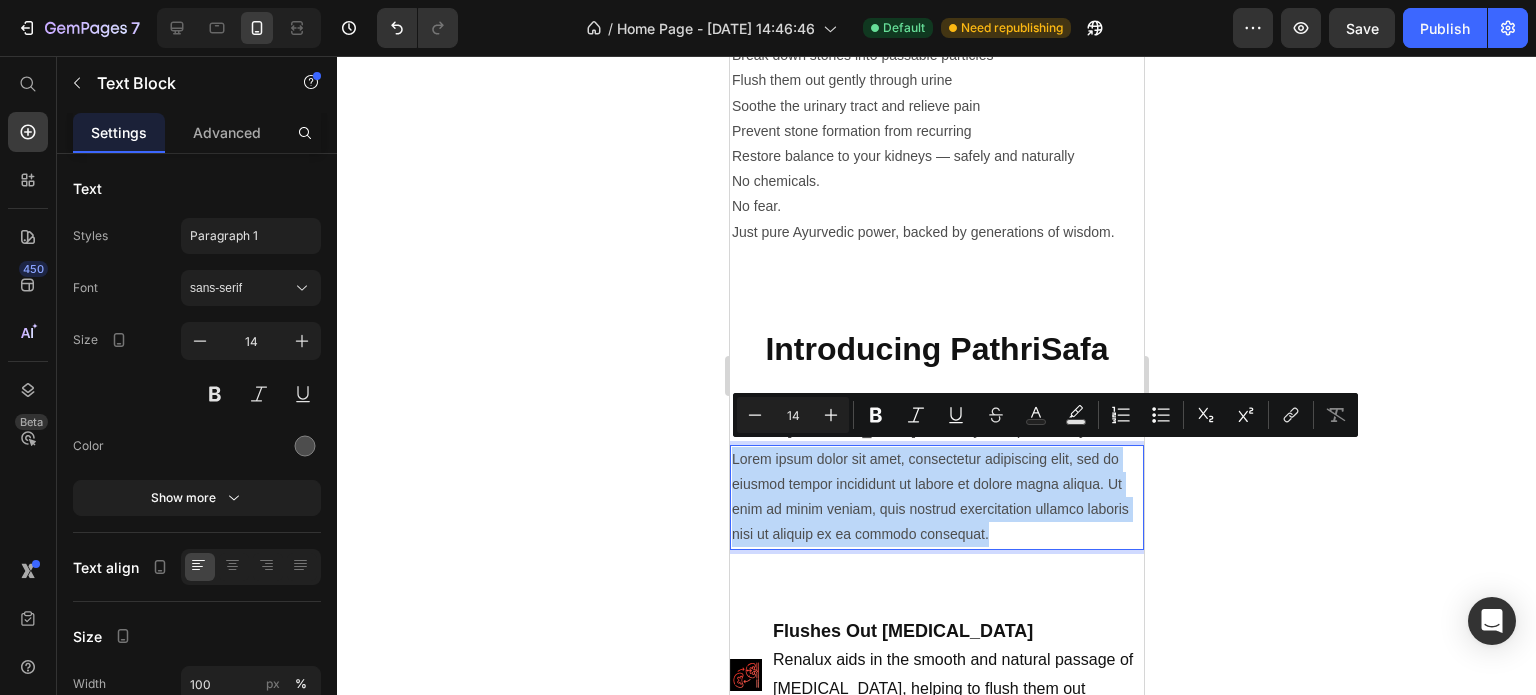 drag, startPoint x: 1057, startPoint y: 527, endPoint x: 1453, endPoint y: 515, distance: 396.18176 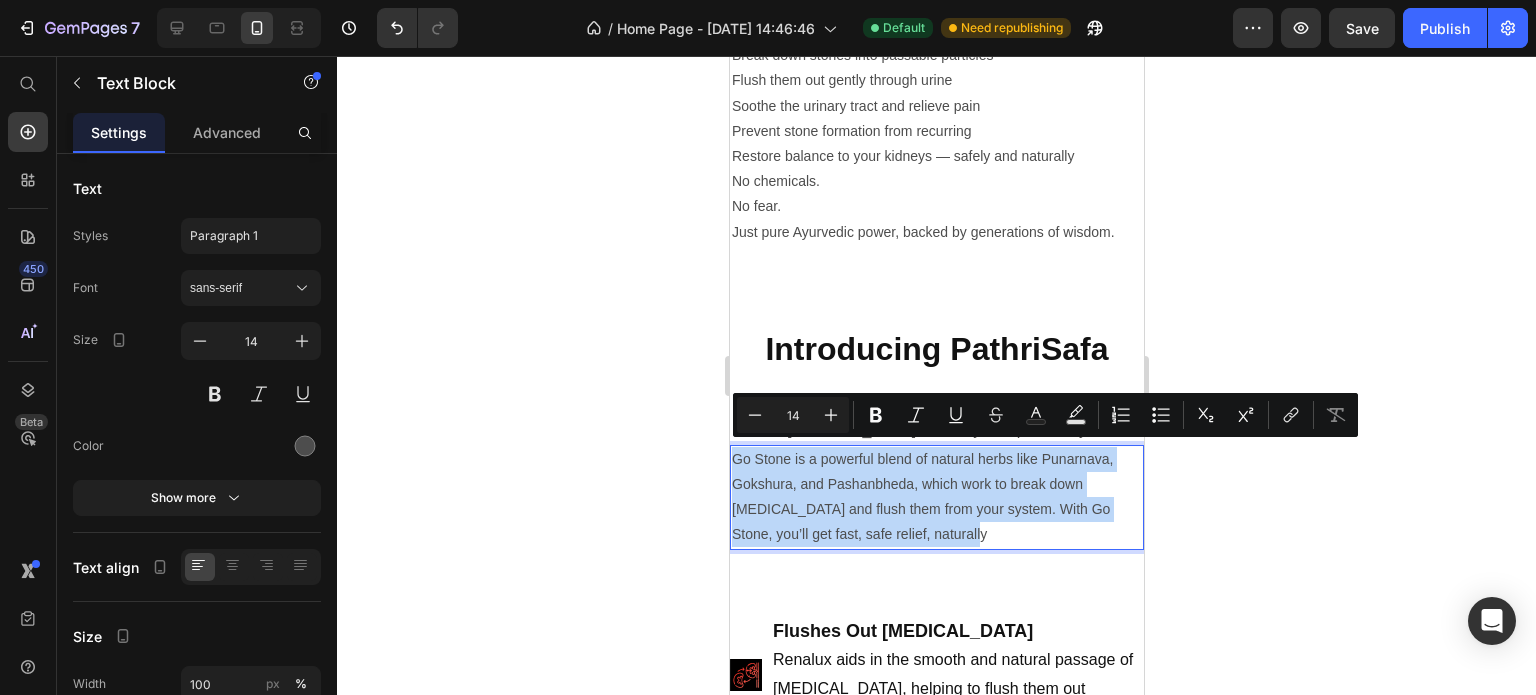 drag, startPoint x: 1008, startPoint y: 532, endPoint x: 727, endPoint y: 447, distance: 293.57452 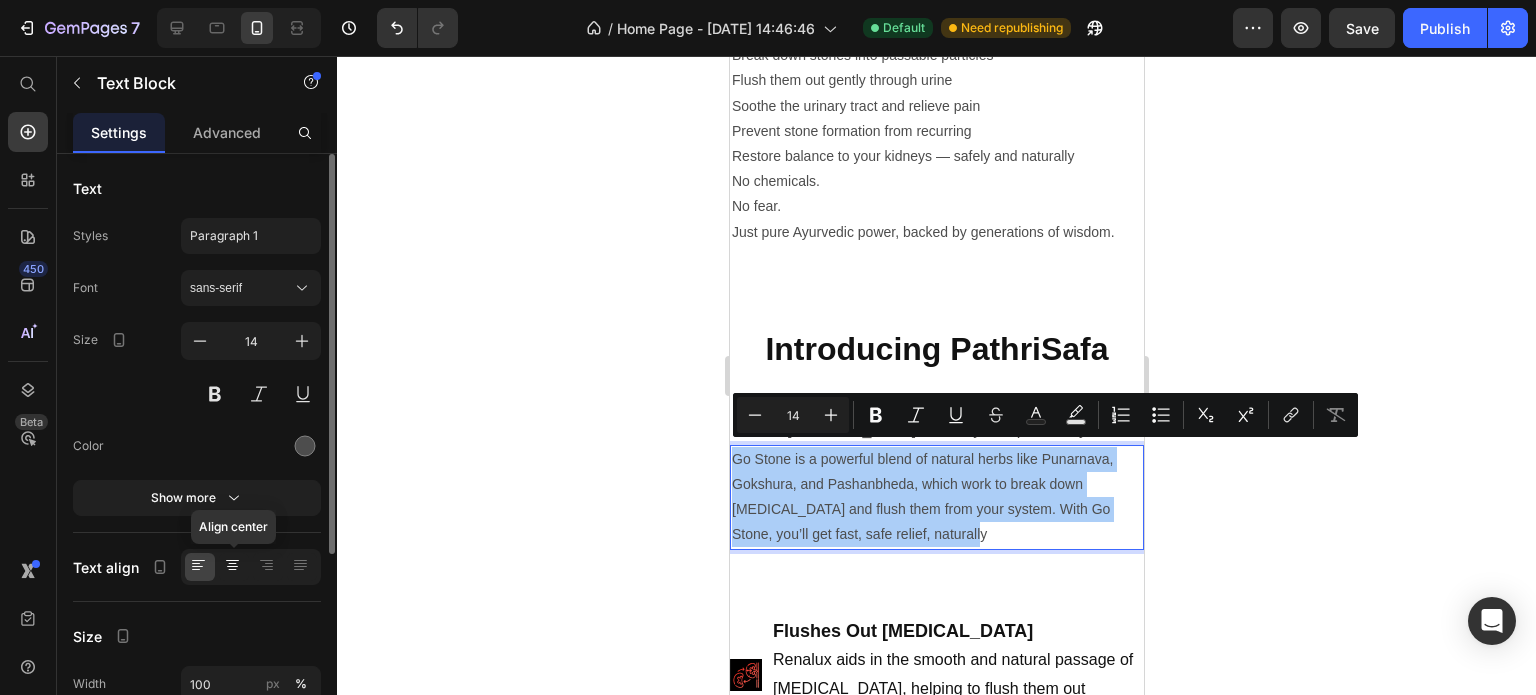 click 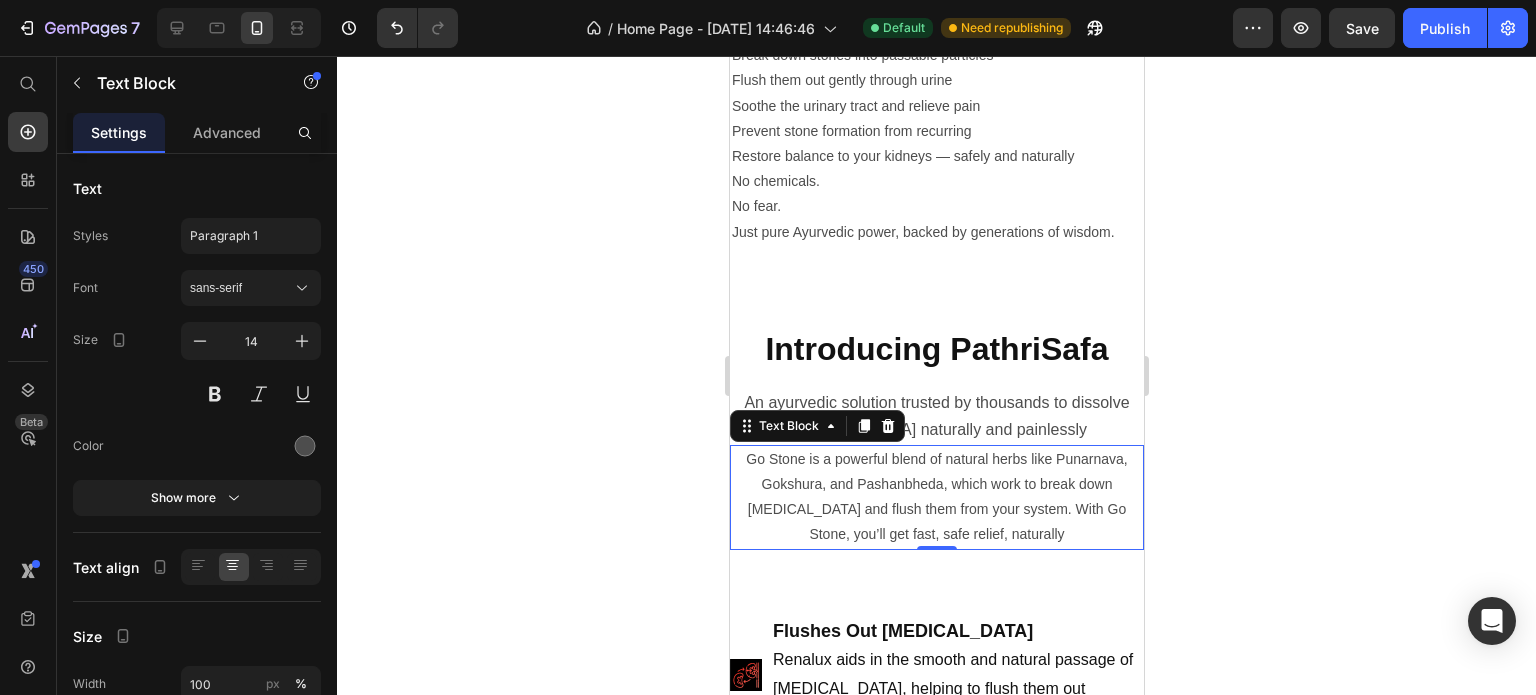 click 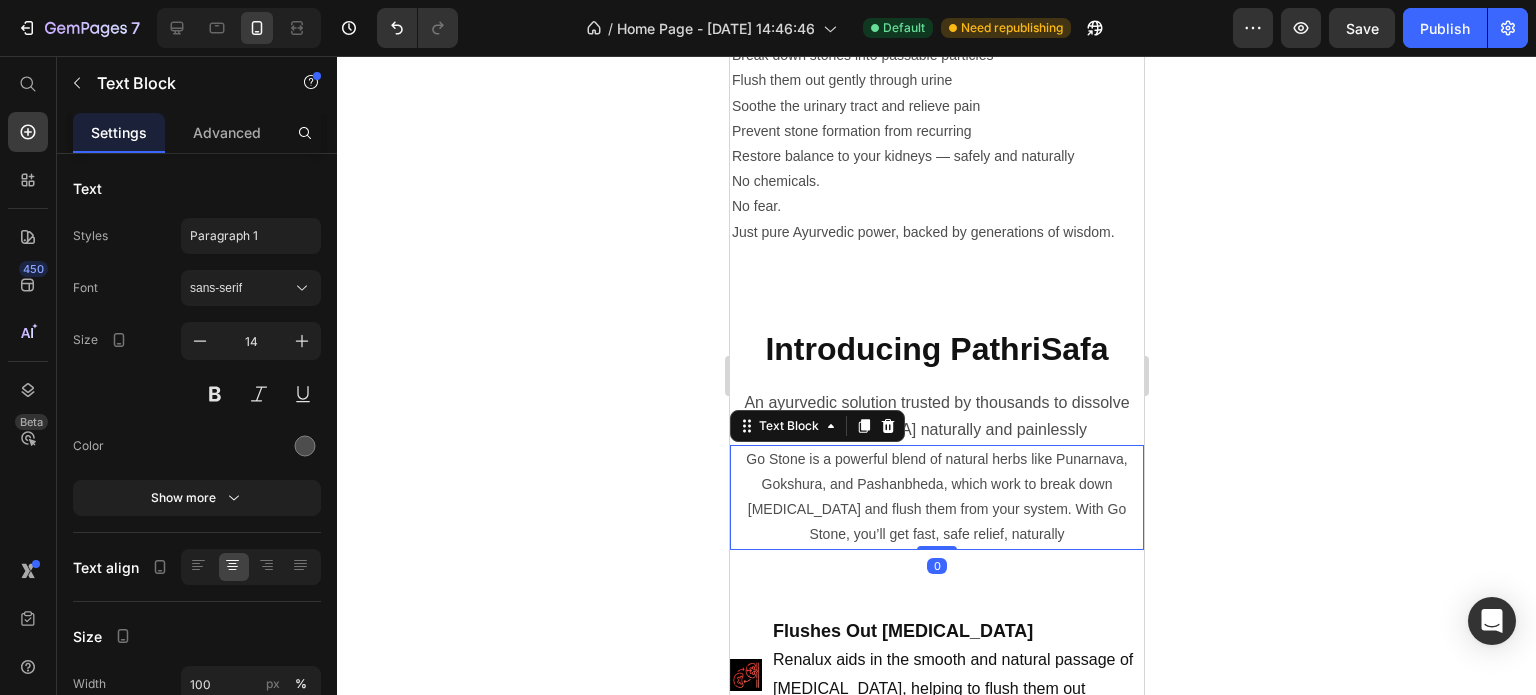 click on "Go Stone is a powerful blend of natural herbs like Punarnava, Gokshura, and Pashanbheda, which work to break down [MEDICAL_DATA] and flush them from your system. With Go Stone, you’ll get fast, safe relief, naturally" at bounding box center (936, 497) 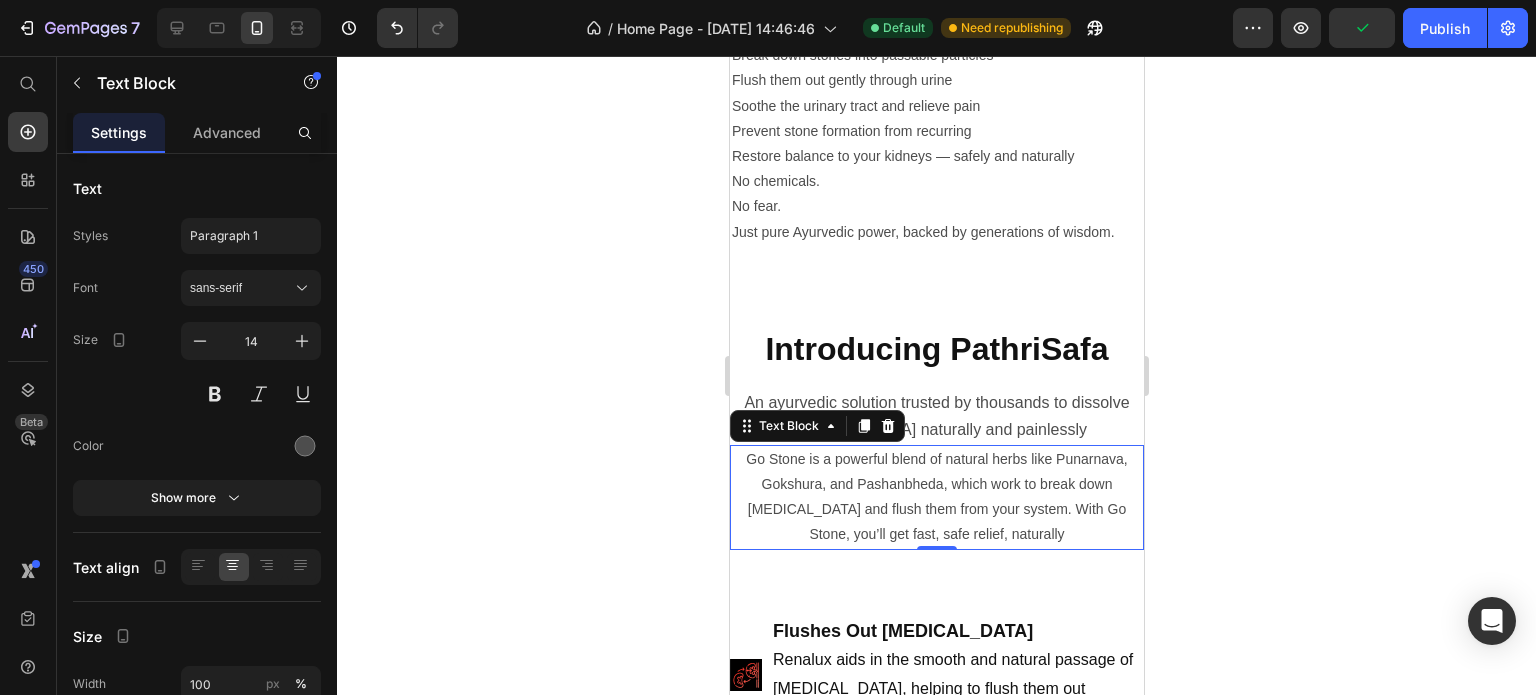 click 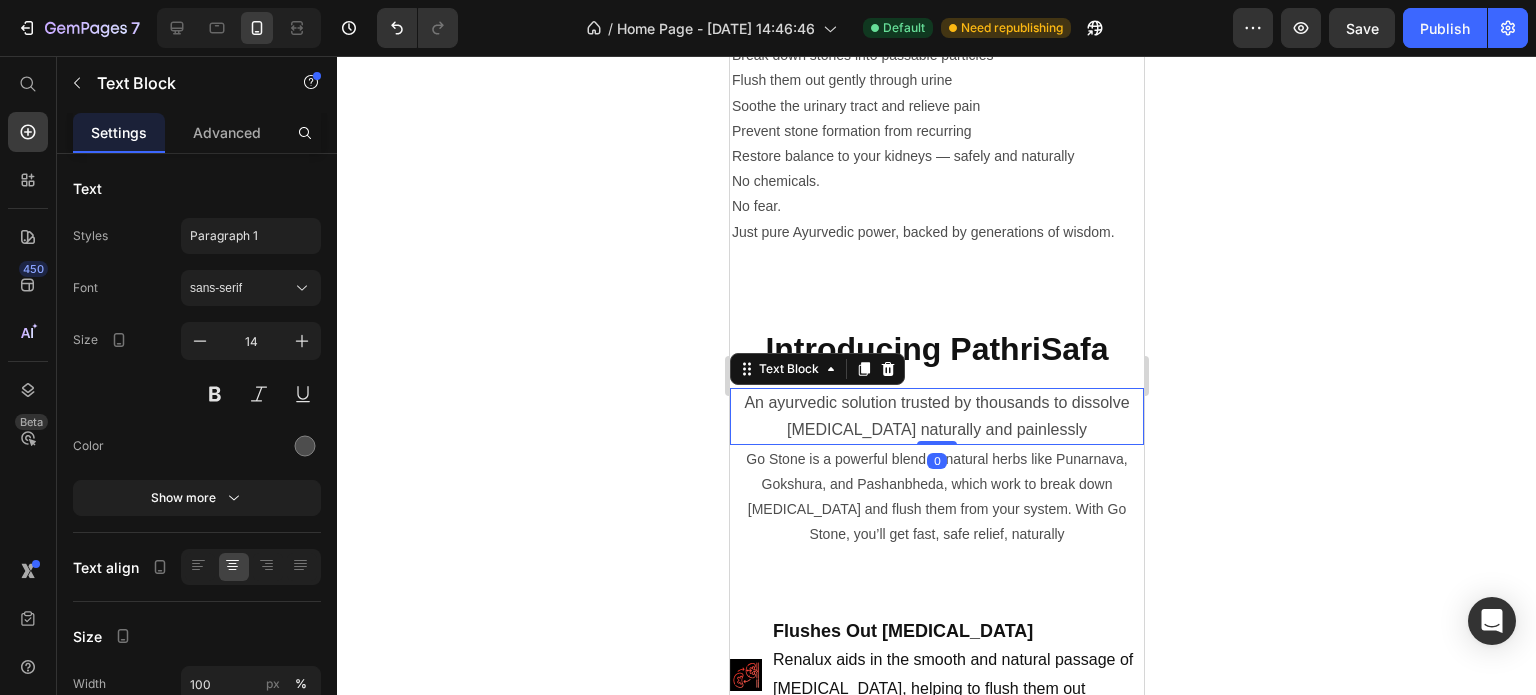 click on "An ayurvedic solution trusted by thousands to dissolve [MEDICAL_DATA] naturally and painlessly" at bounding box center [936, 416] 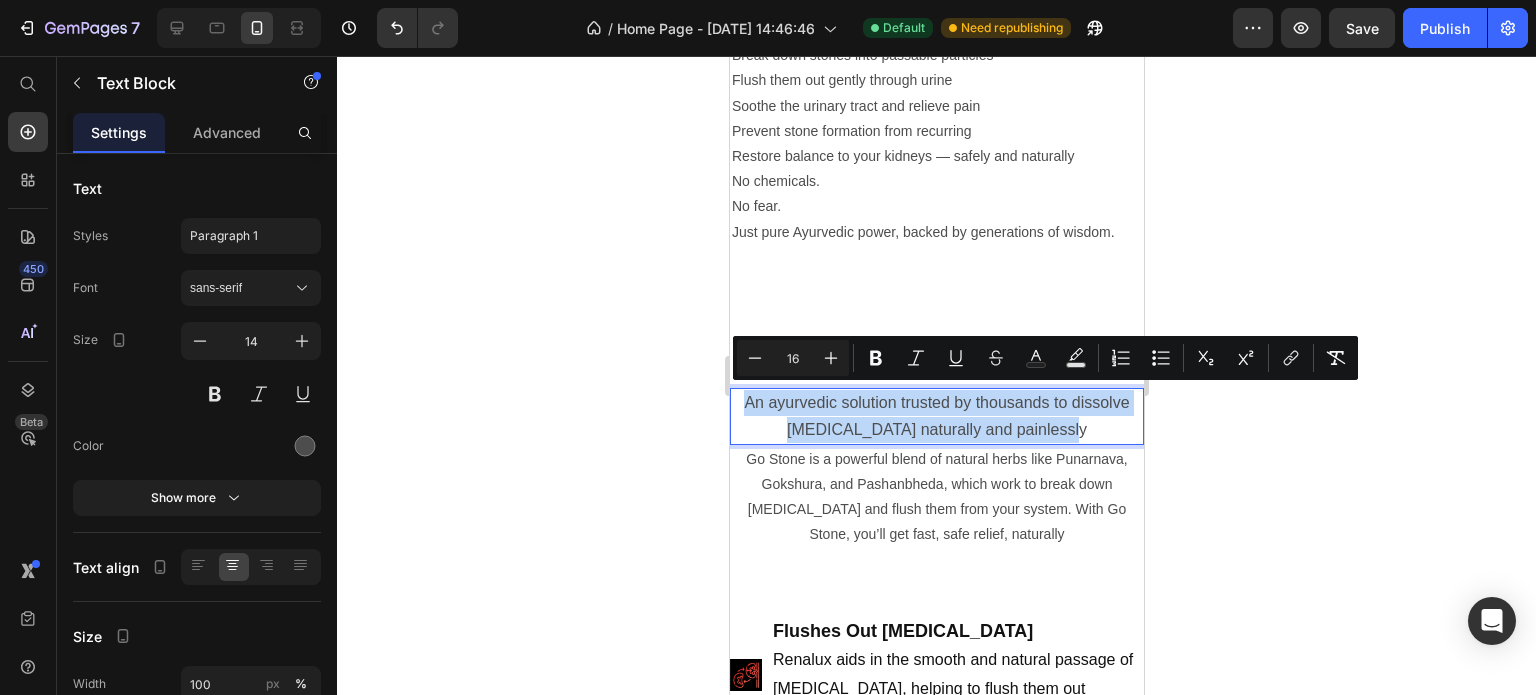 drag, startPoint x: 1072, startPoint y: 423, endPoint x: 730, endPoint y: 400, distance: 342.77252 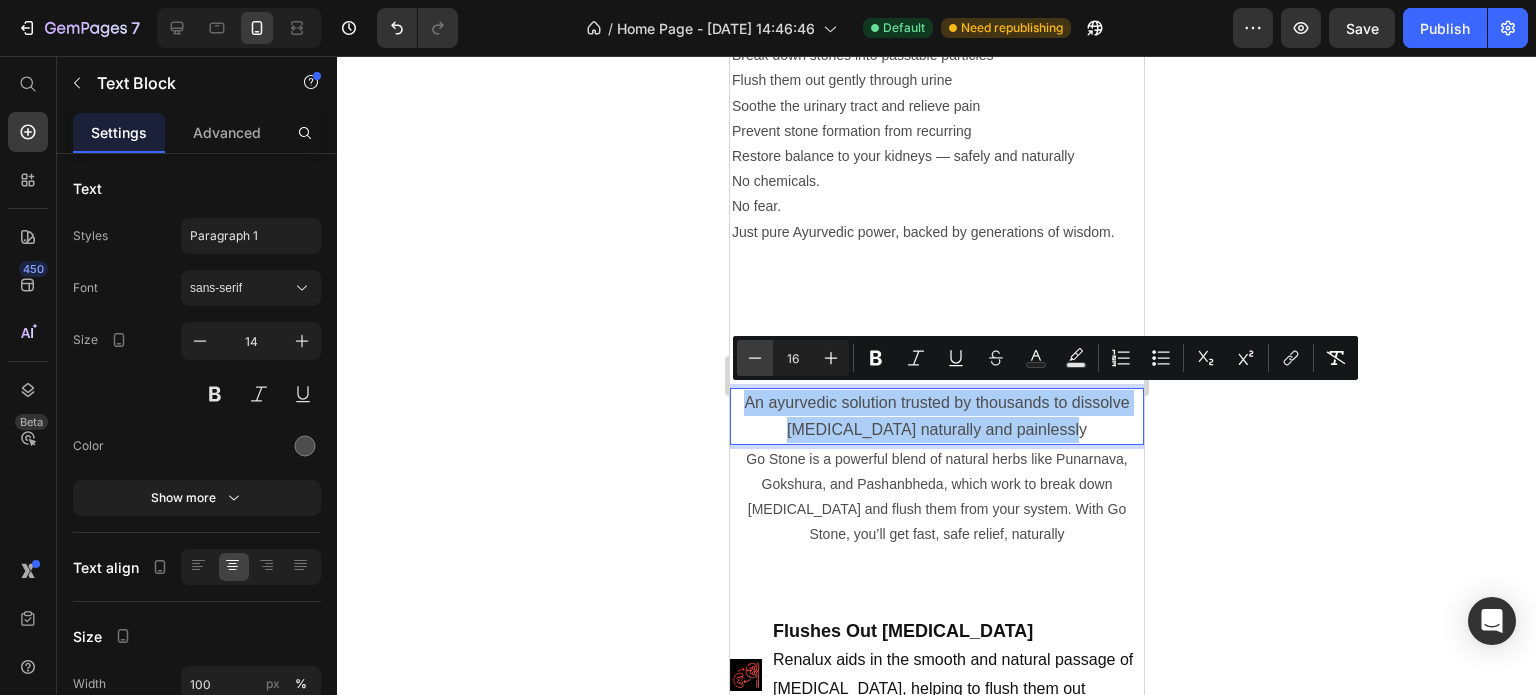 click on "Minus" at bounding box center (755, 358) 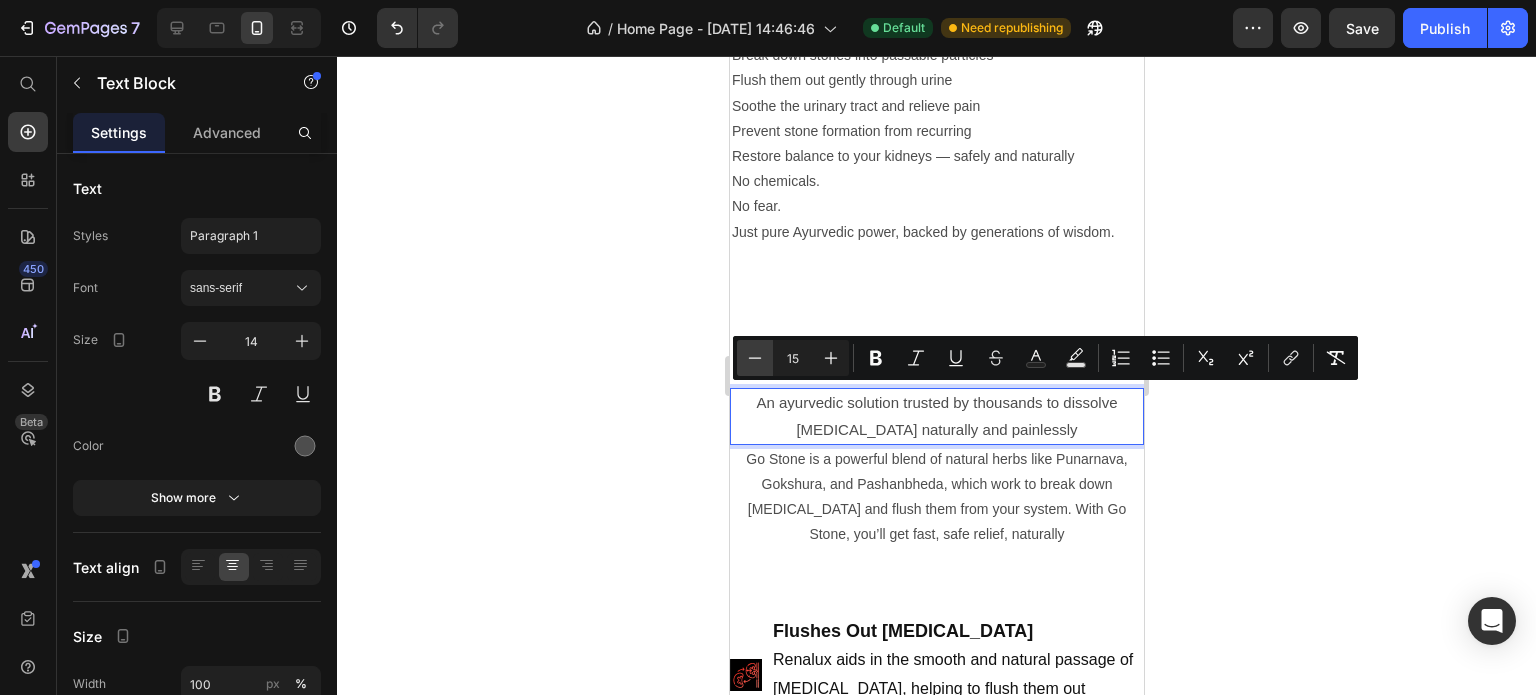 click on "Minus" at bounding box center (755, 358) 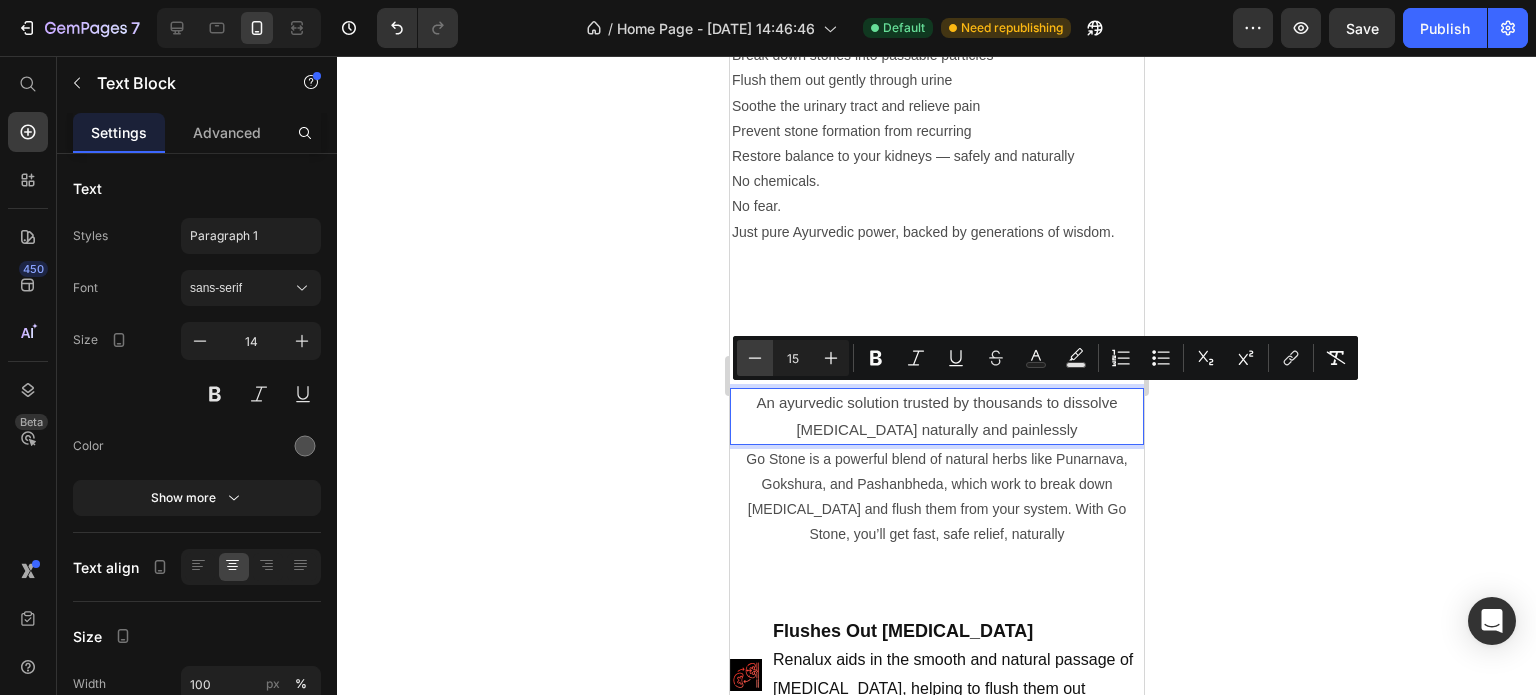 type on "14" 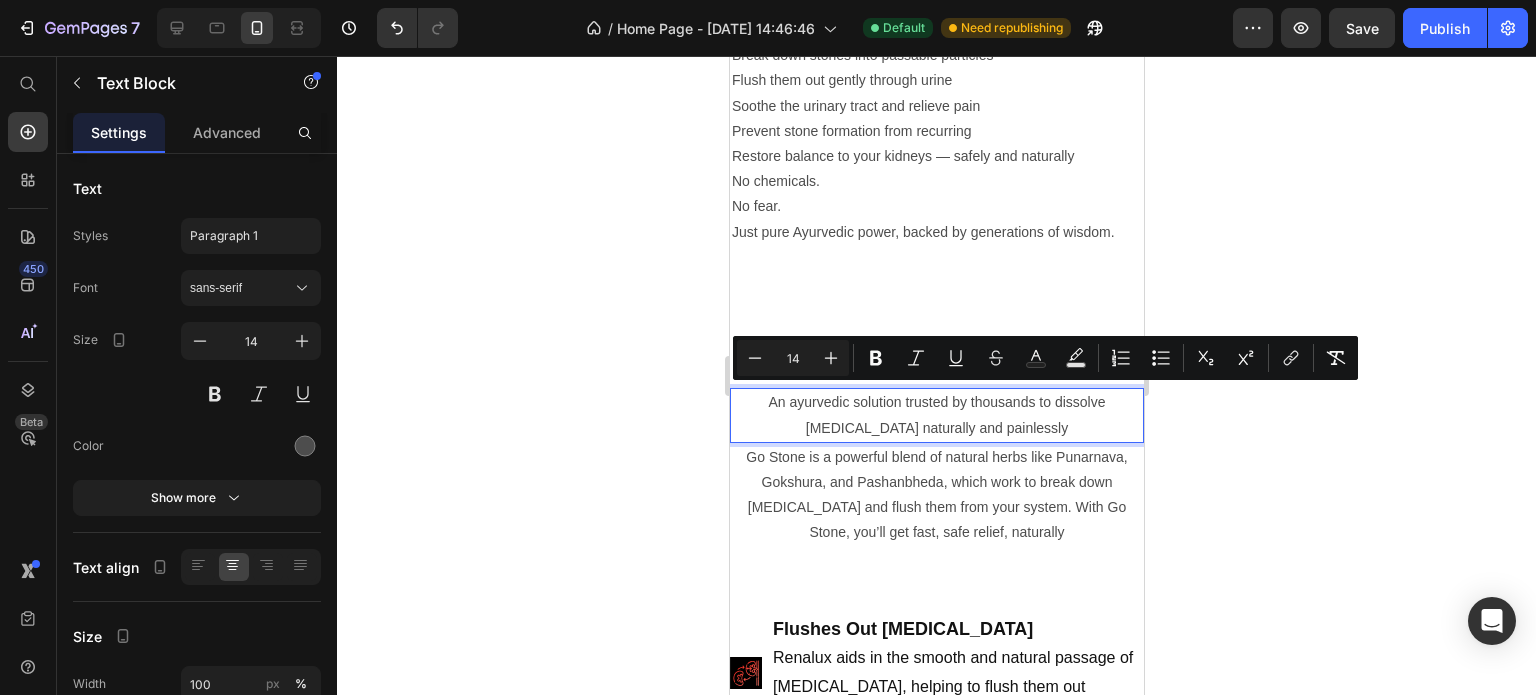 click 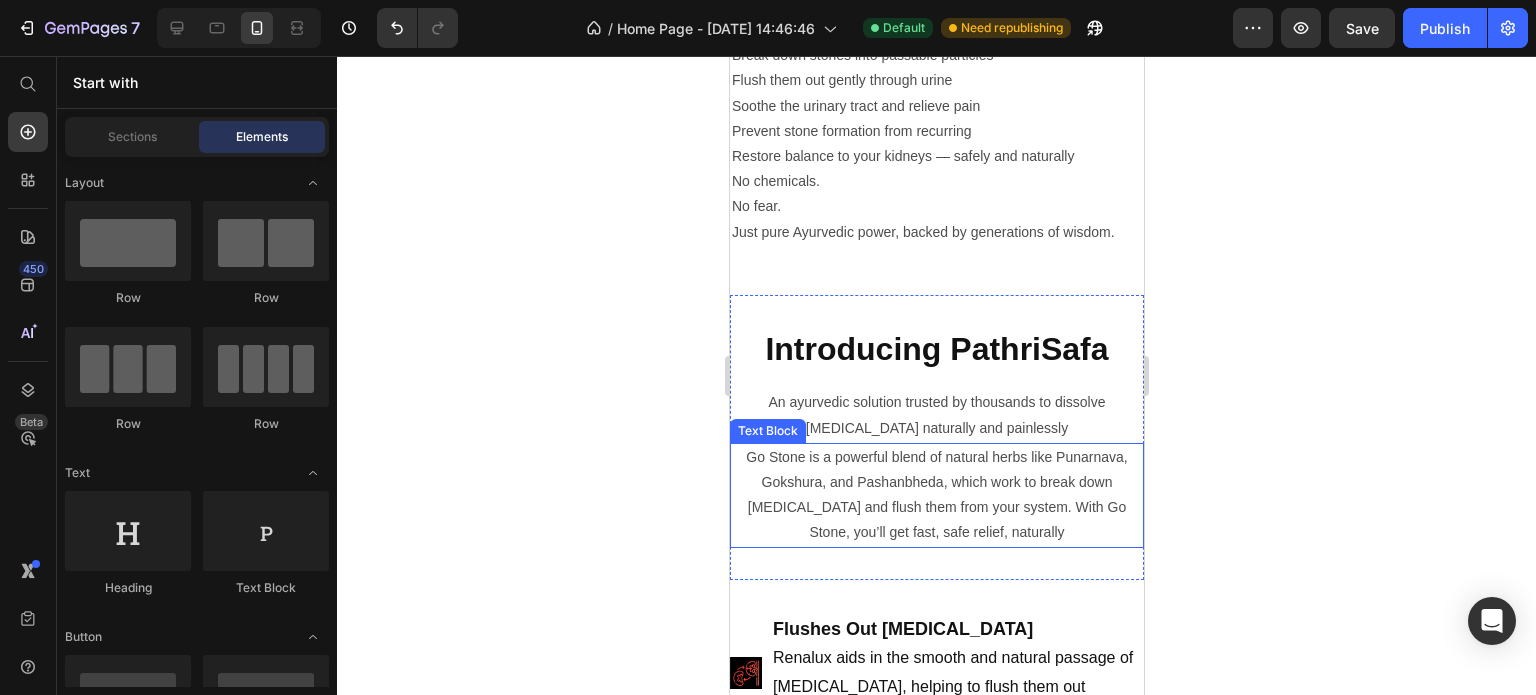 click on "Go Stone is a powerful blend of natural herbs like Punarnava, Gokshura, and Pashanbheda, which work to break down [MEDICAL_DATA] and flush them from your system. With Go Stone, you’ll get fast, safe relief, naturally" at bounding box center [936, 495] 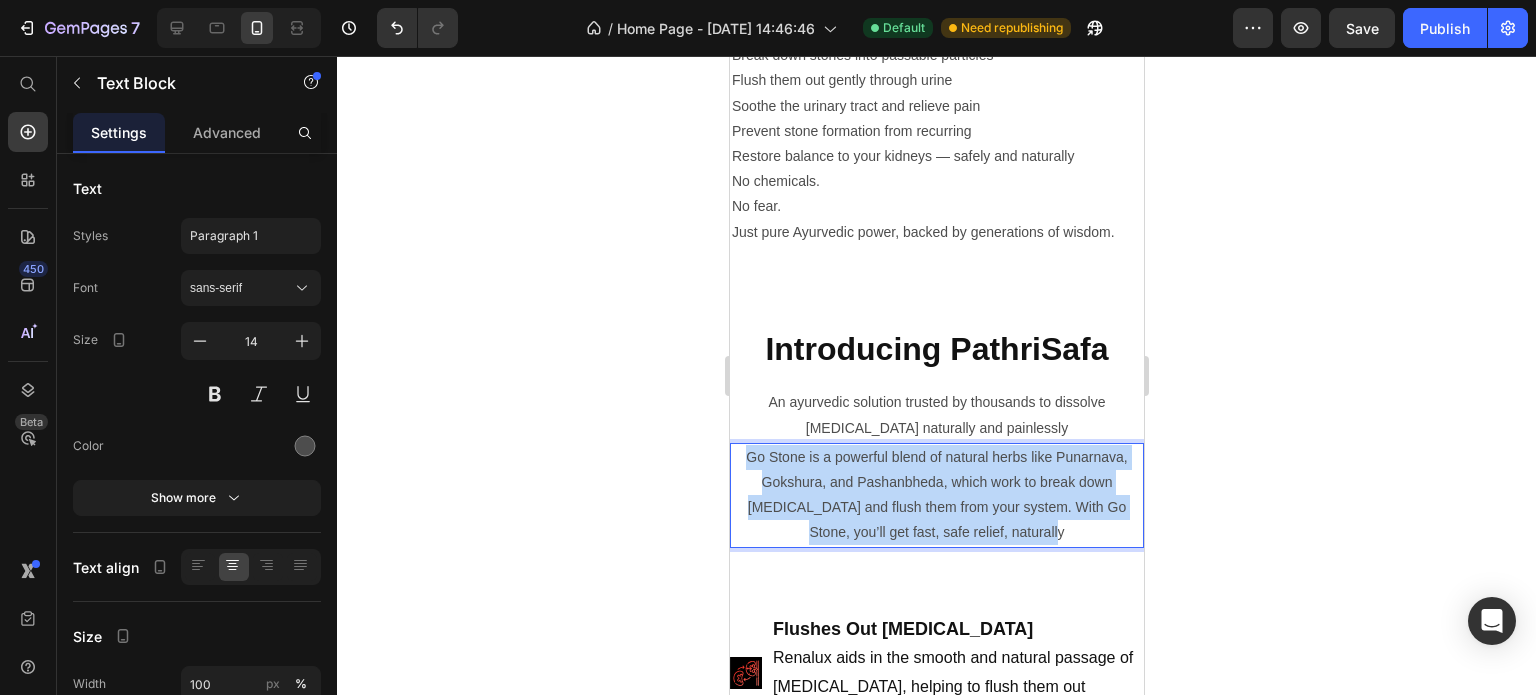 drag, startPoint x: 1074, startPoint y: 531, endPoint x: 736, endPoint y: 442, distance: 349.5211 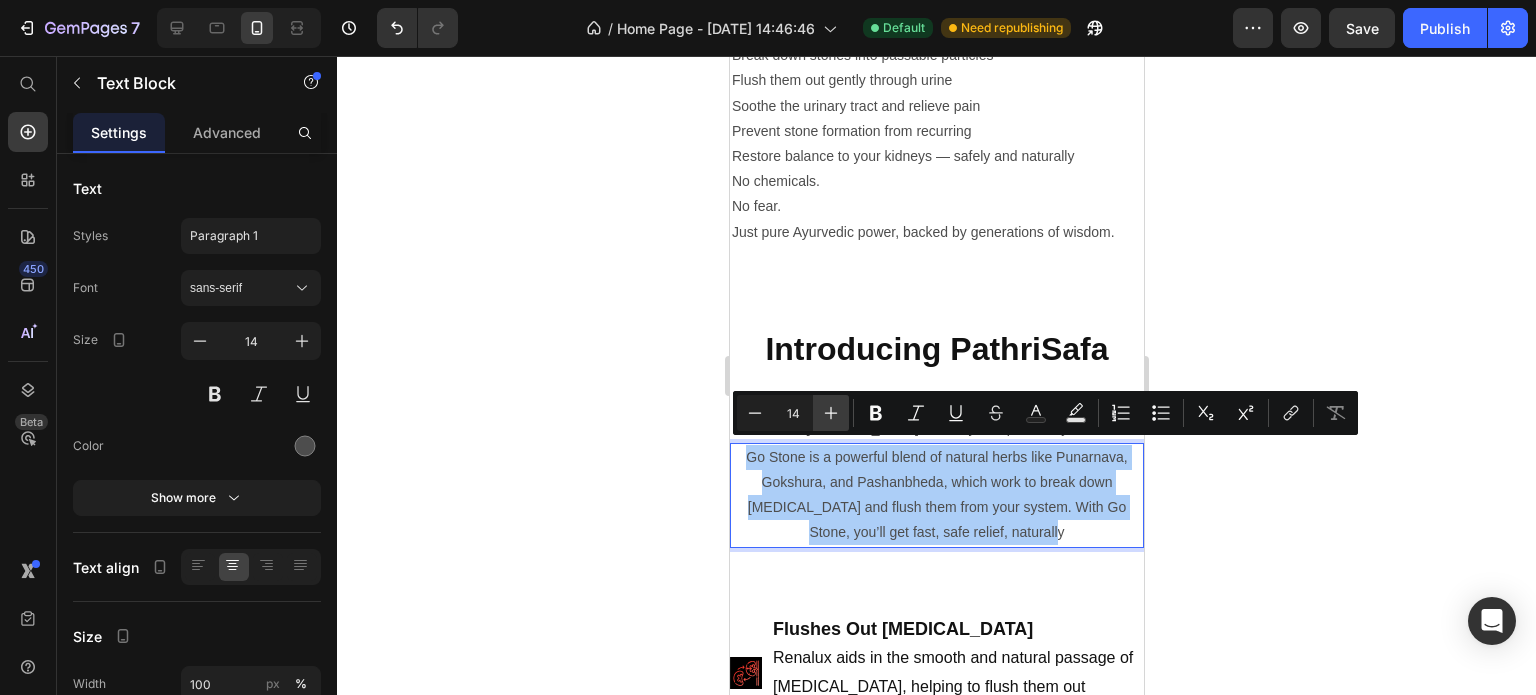 click on "Plus" at bounding box center [831, 413] 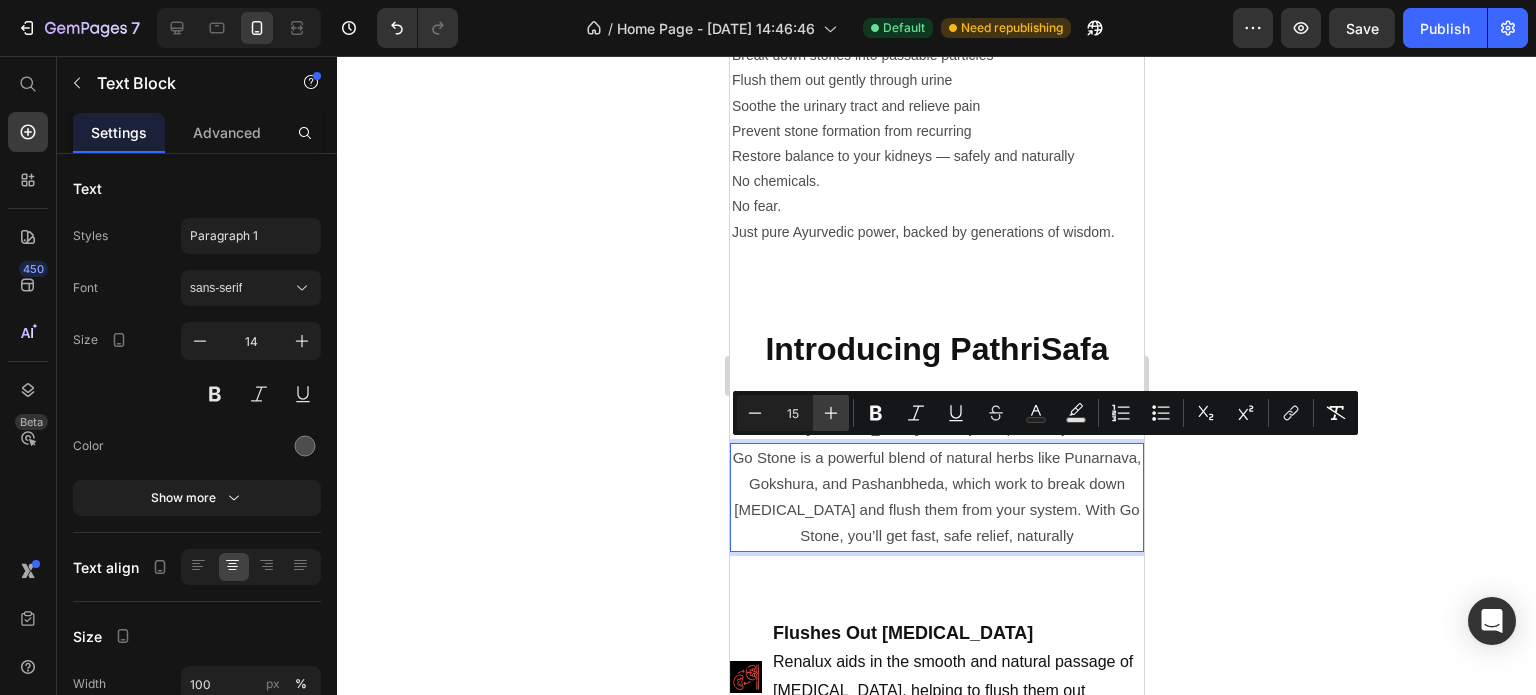 click on "Plus" at bounding box center [831, 413] 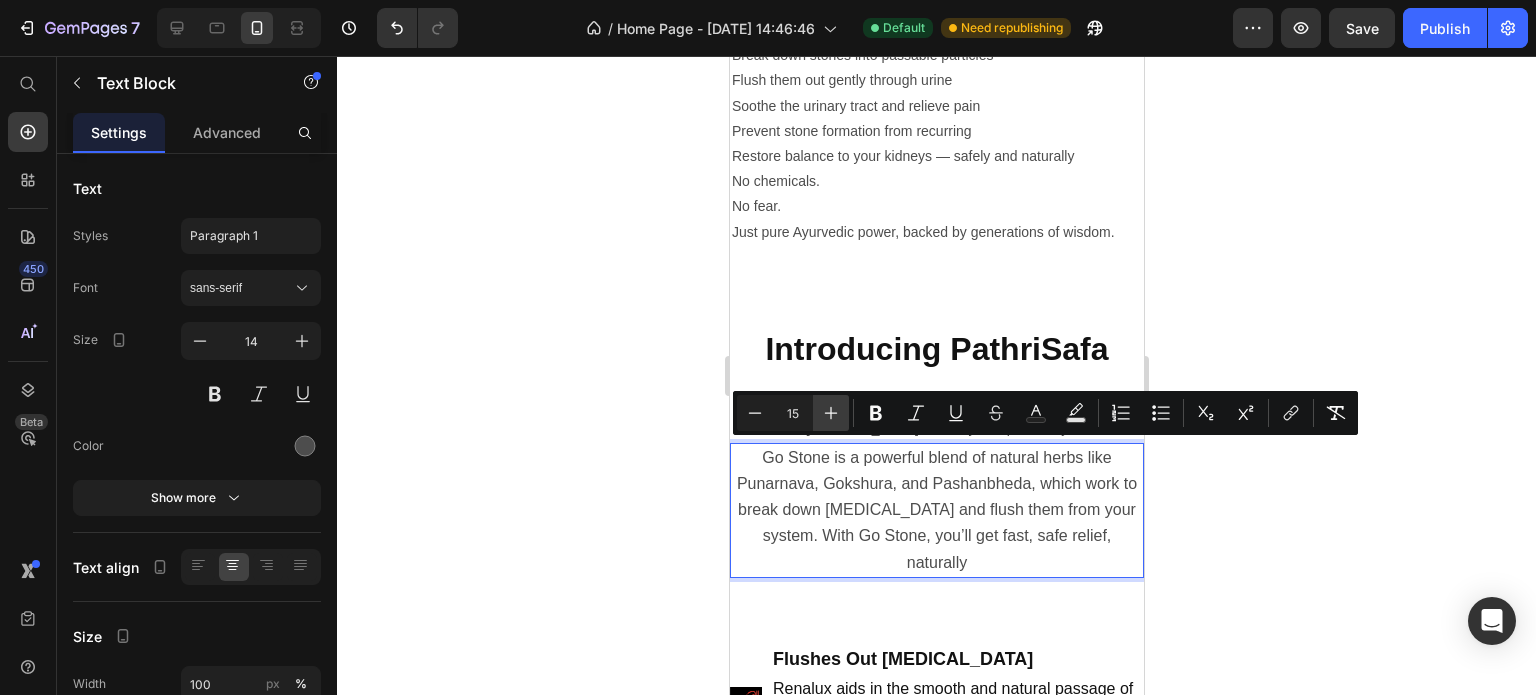 type on "16" 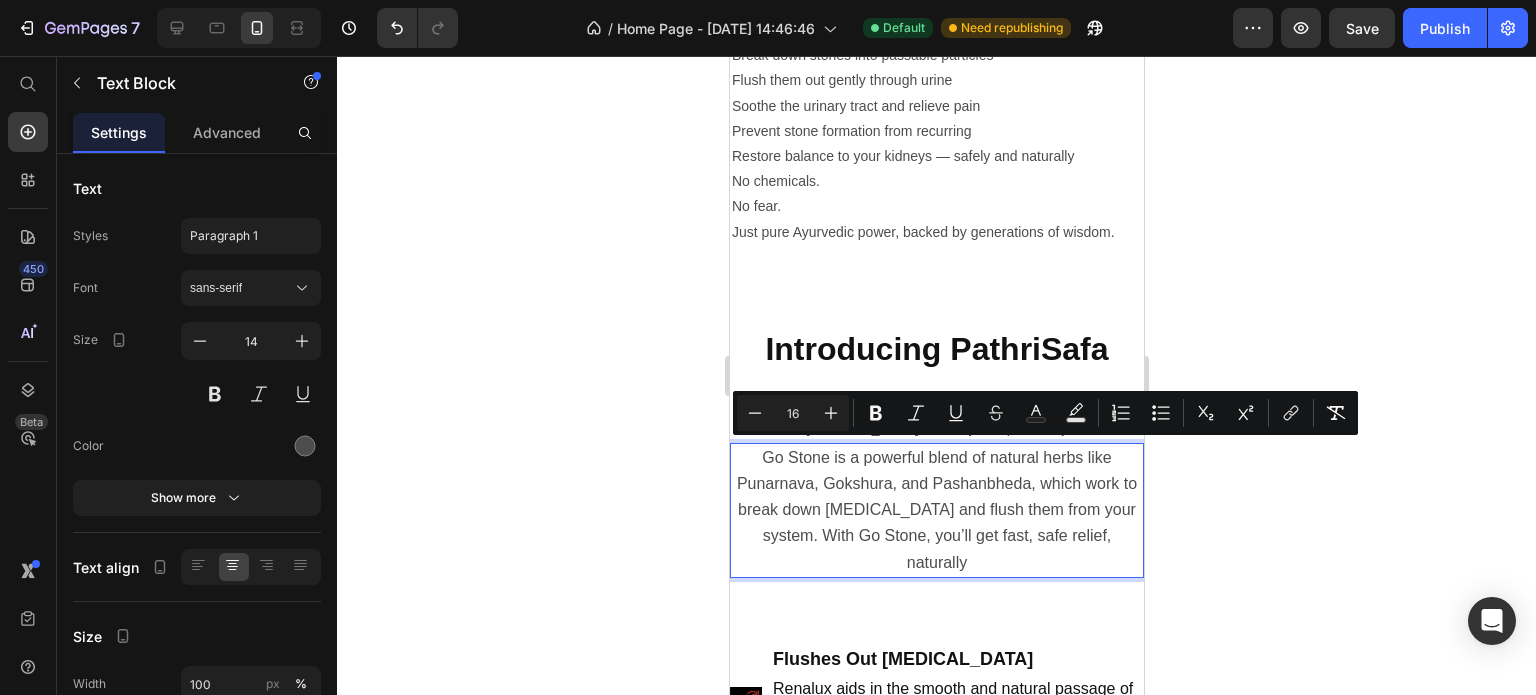 click 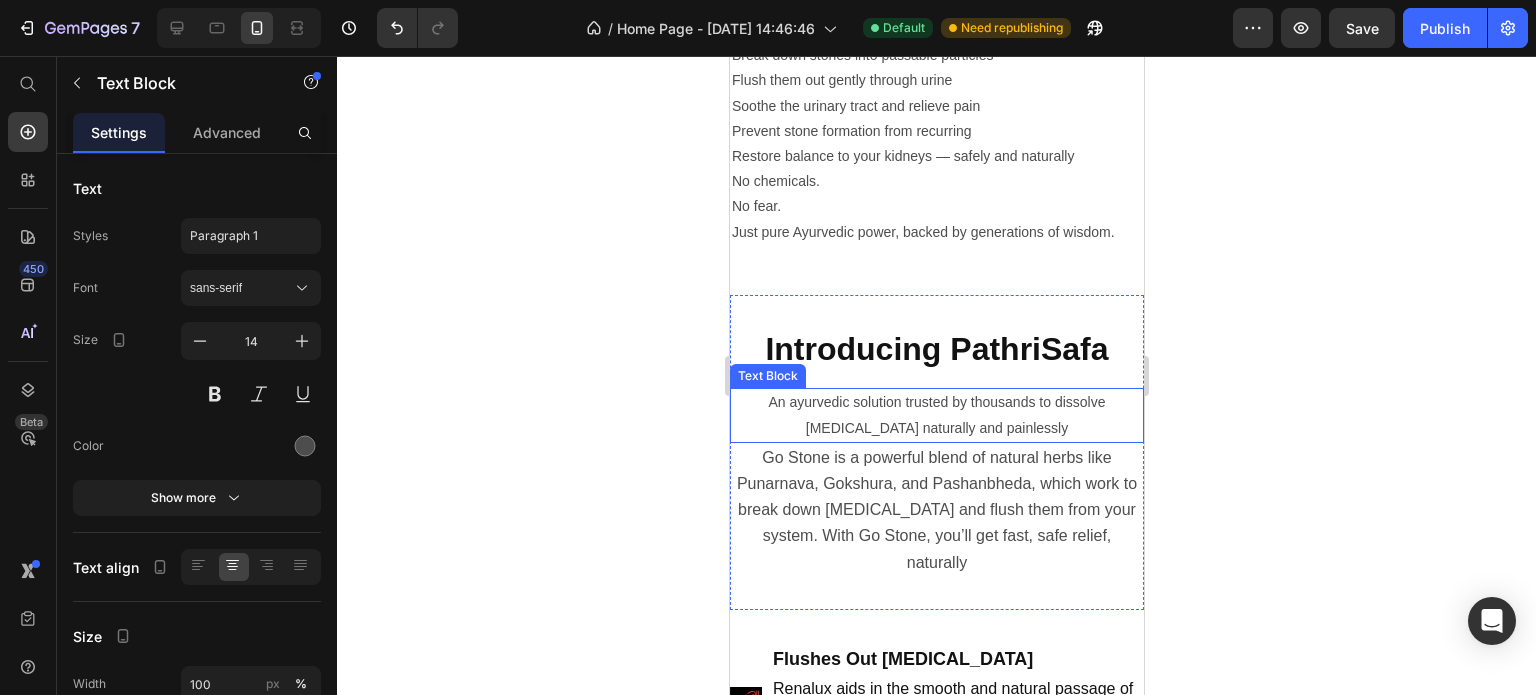 click on "An ayurvedic solution trusted by thousands to dissolve [MEDICAL_DATA] naturally and painlessly" at bounding box center [936, 414] 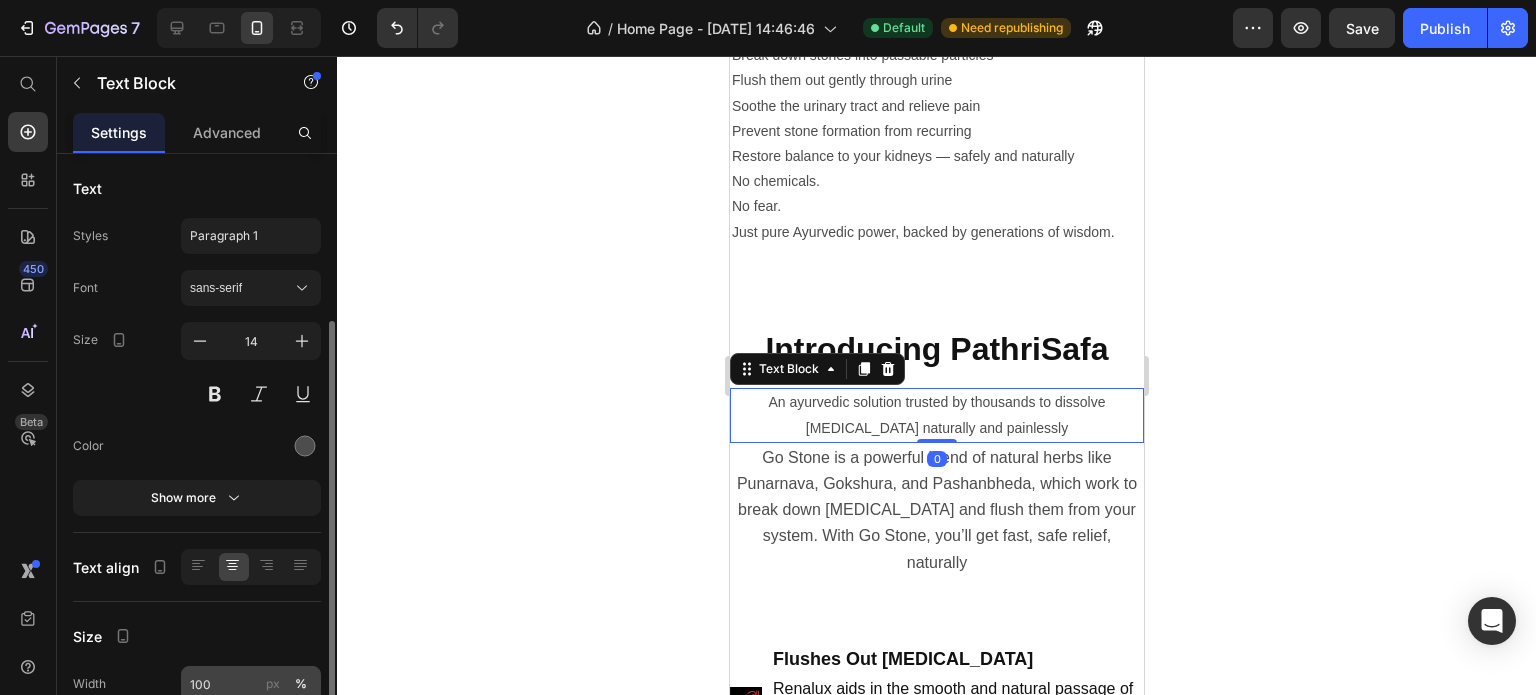 scroll, scrollTop: 294, scrollLeft: 0, axis: vertical 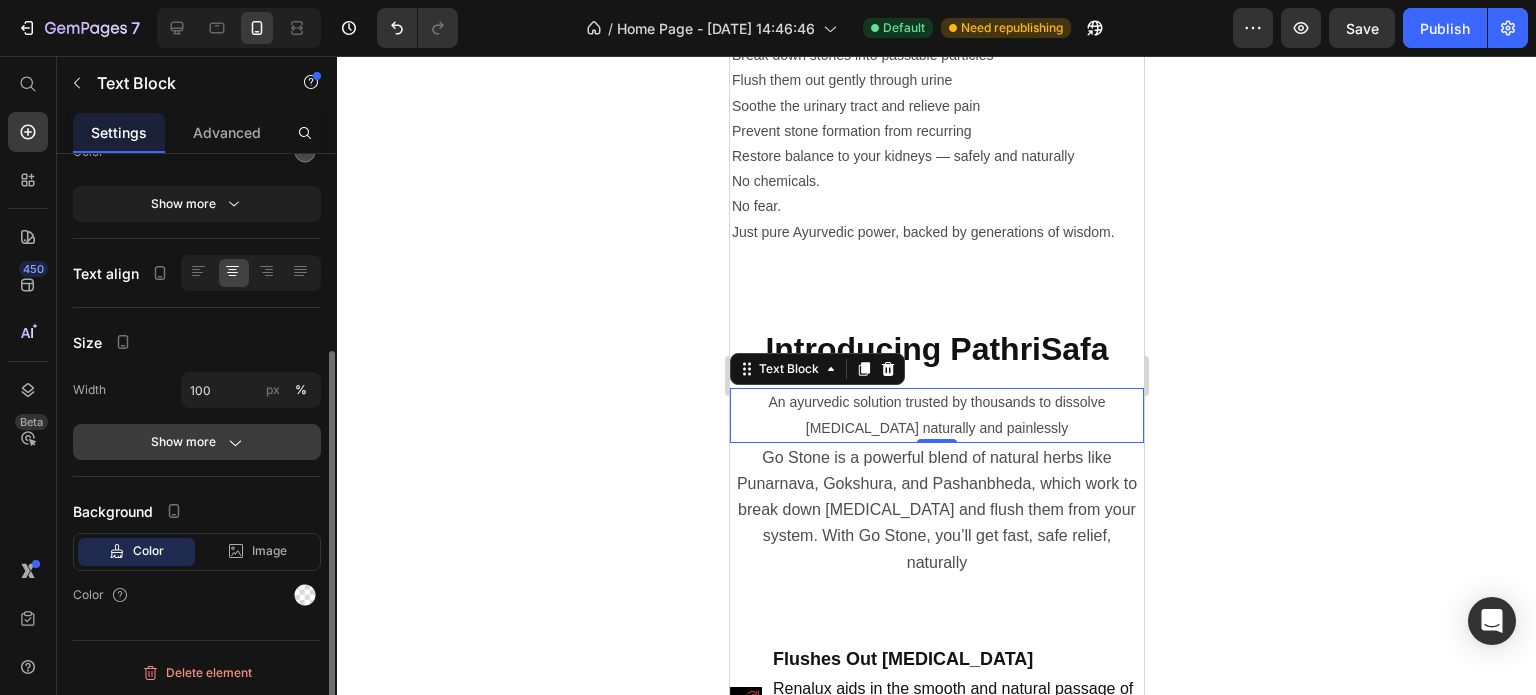 click 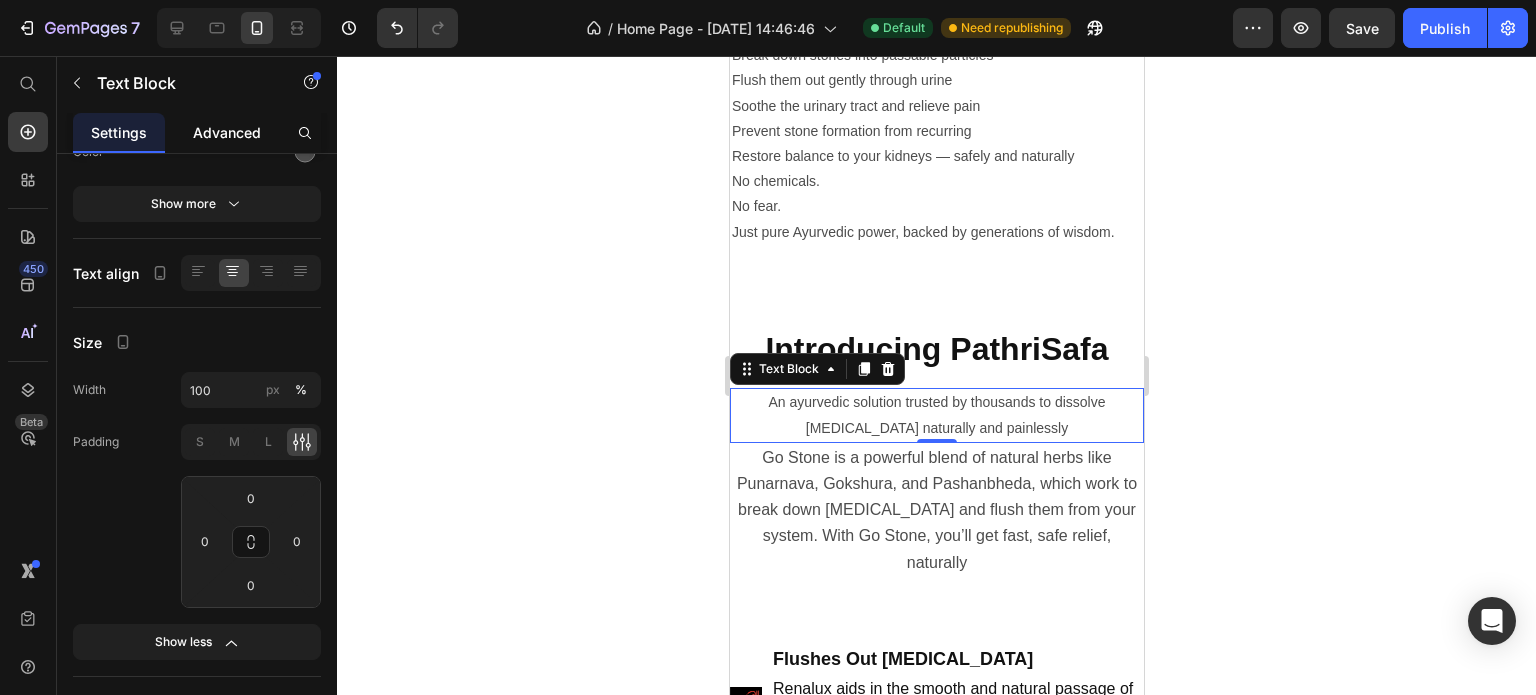click on "Advanced" 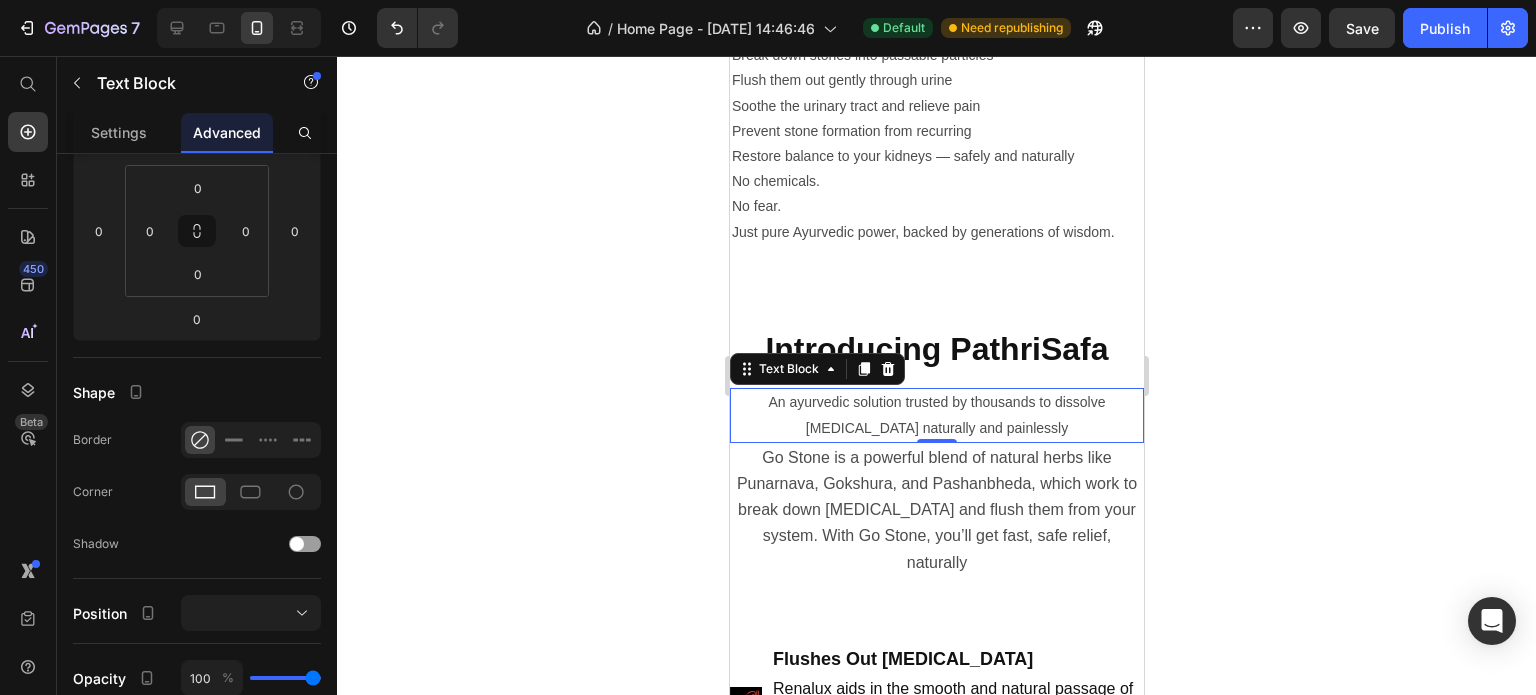 scroll, scrollTop: 0, scrollLeft: 0, axis: both 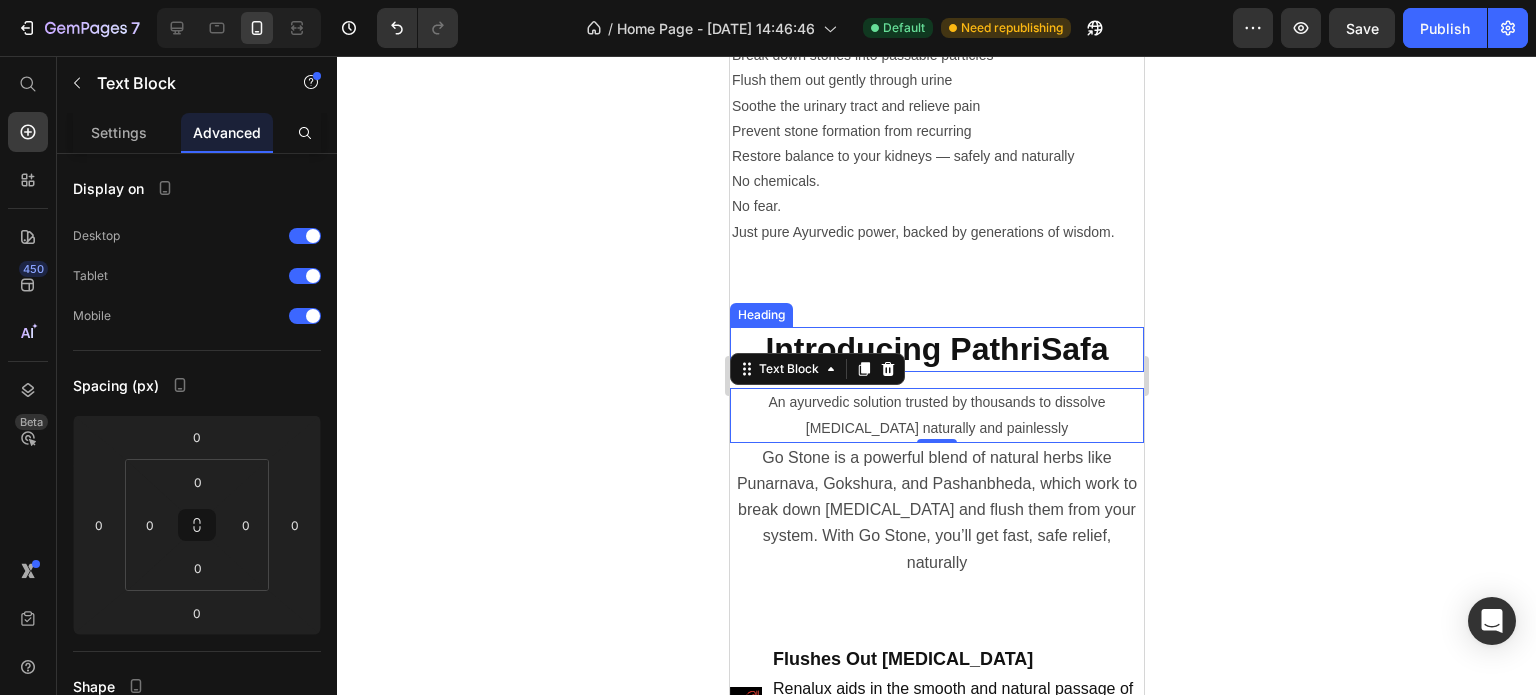 click on "Introducing PathriSafa" at bounding box center (935, 349) 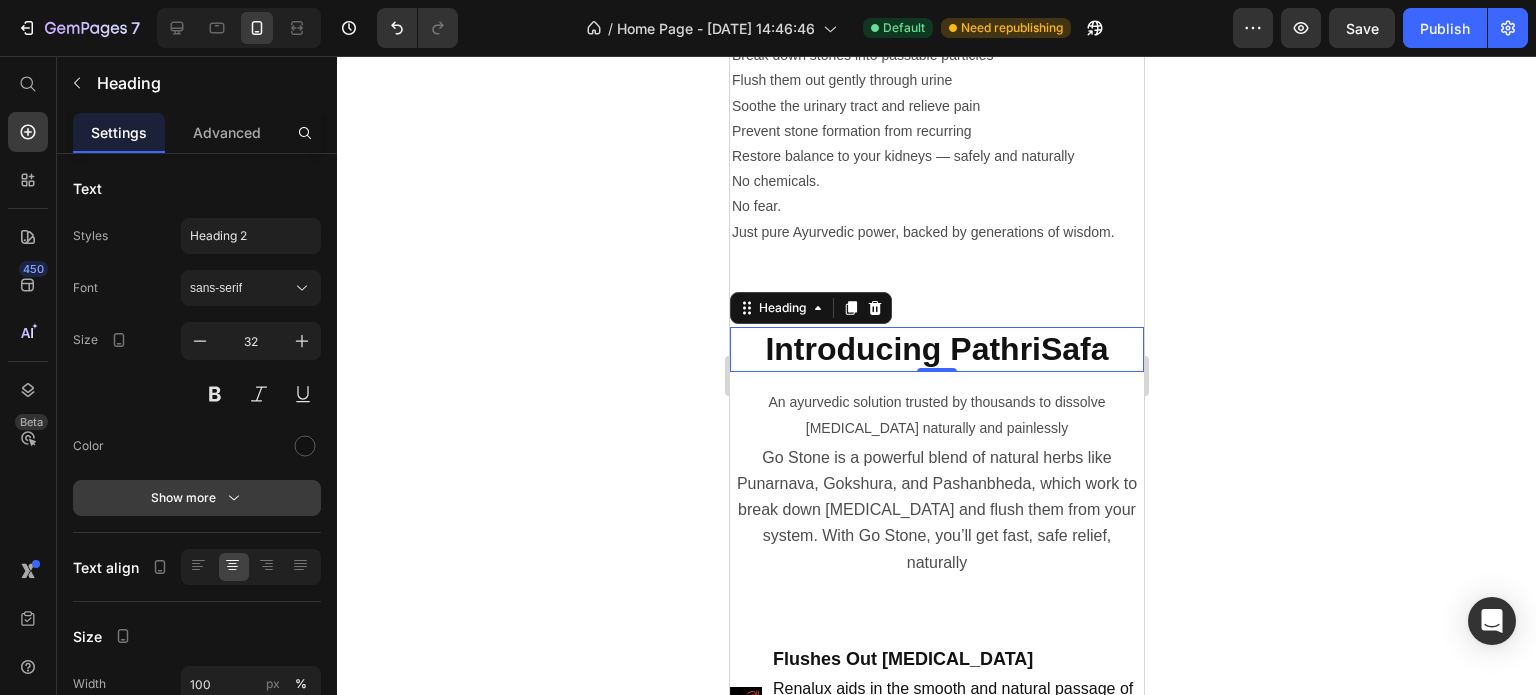 scroll, scrollTop: 400, scrollLeft: 0, axis: vertical 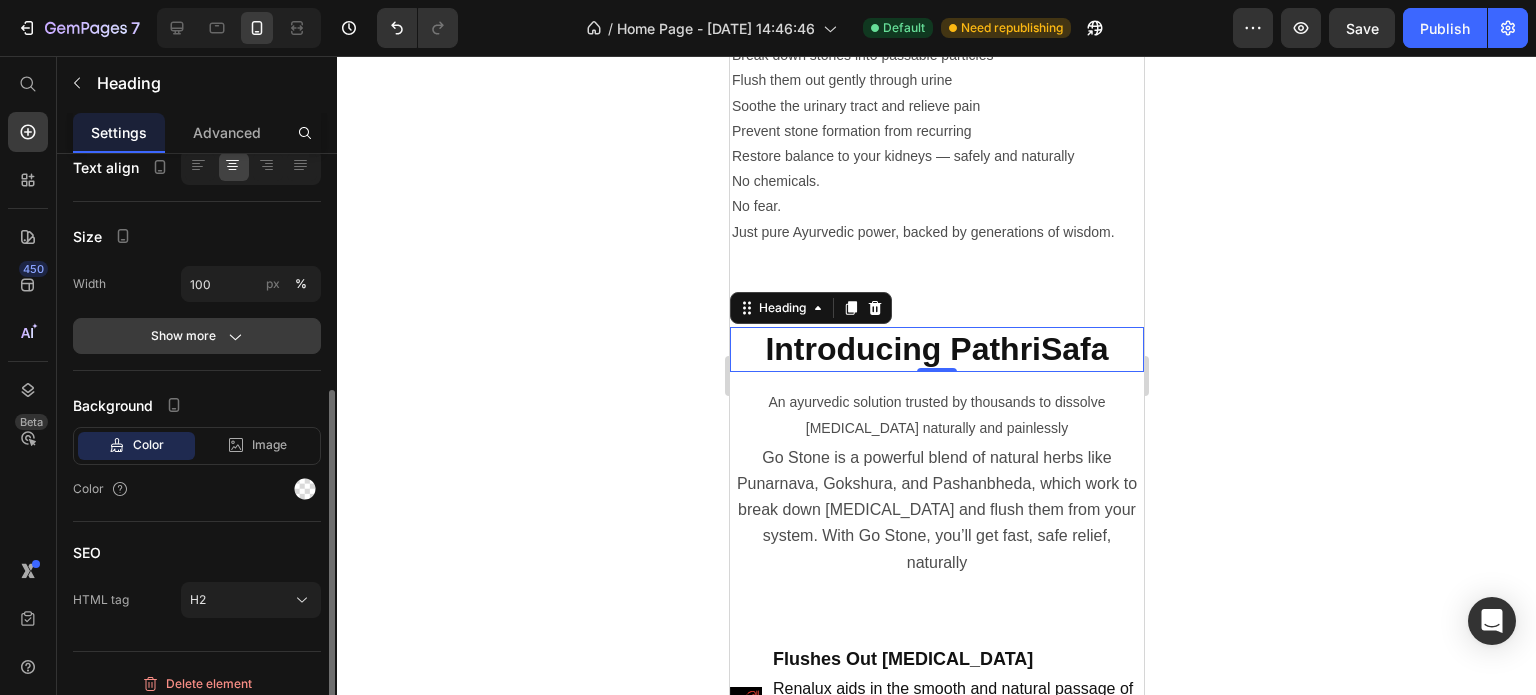 click on "Show more" 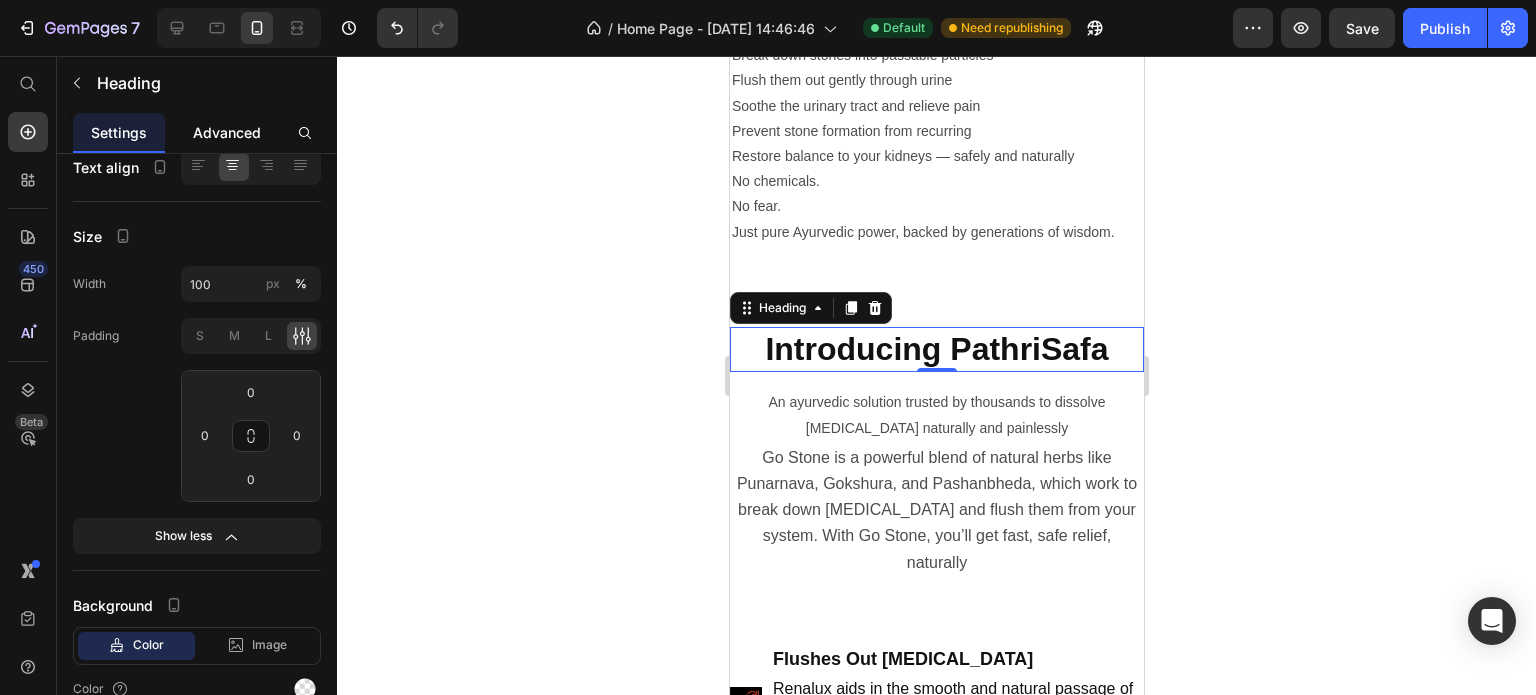 click on "Advanced" at bounding box center (227, 132) 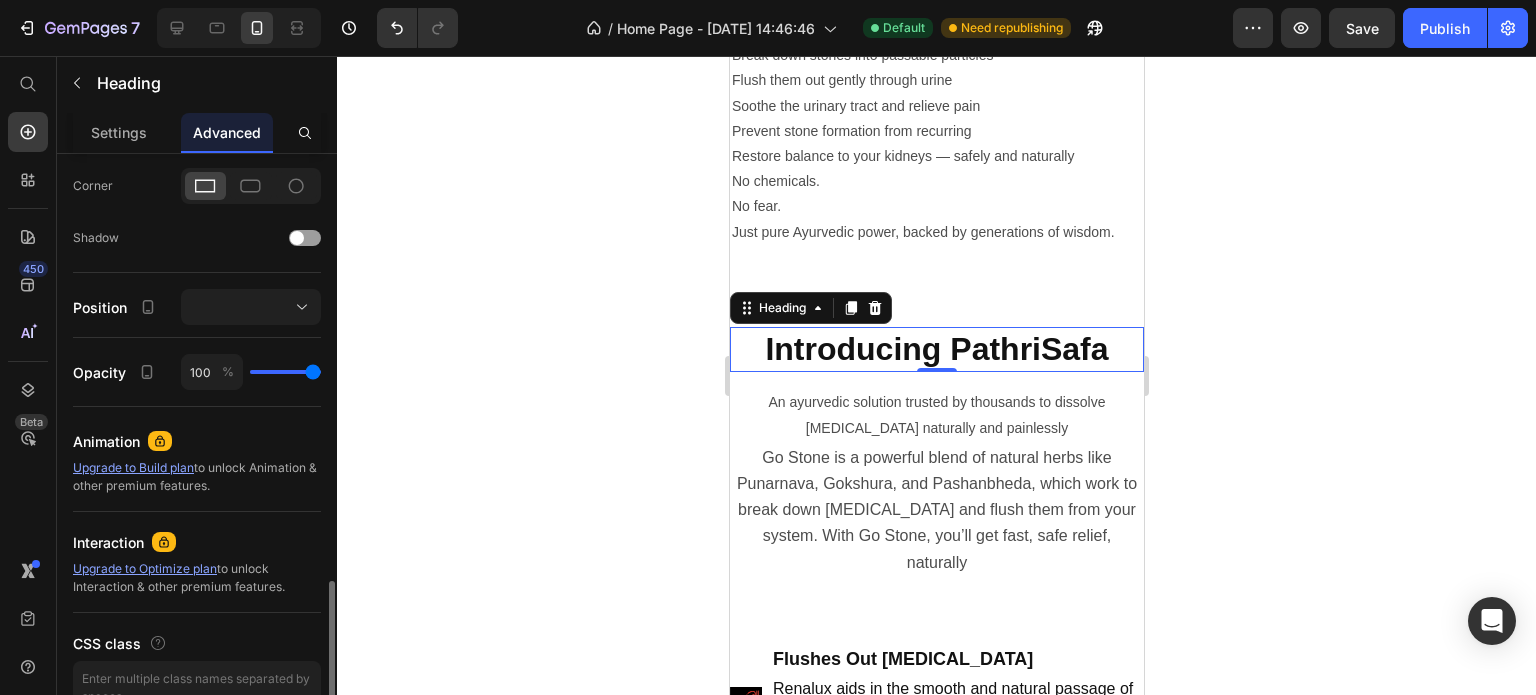 scroll, scrollTop: 704, scrollLeft: 0, axis: vertical 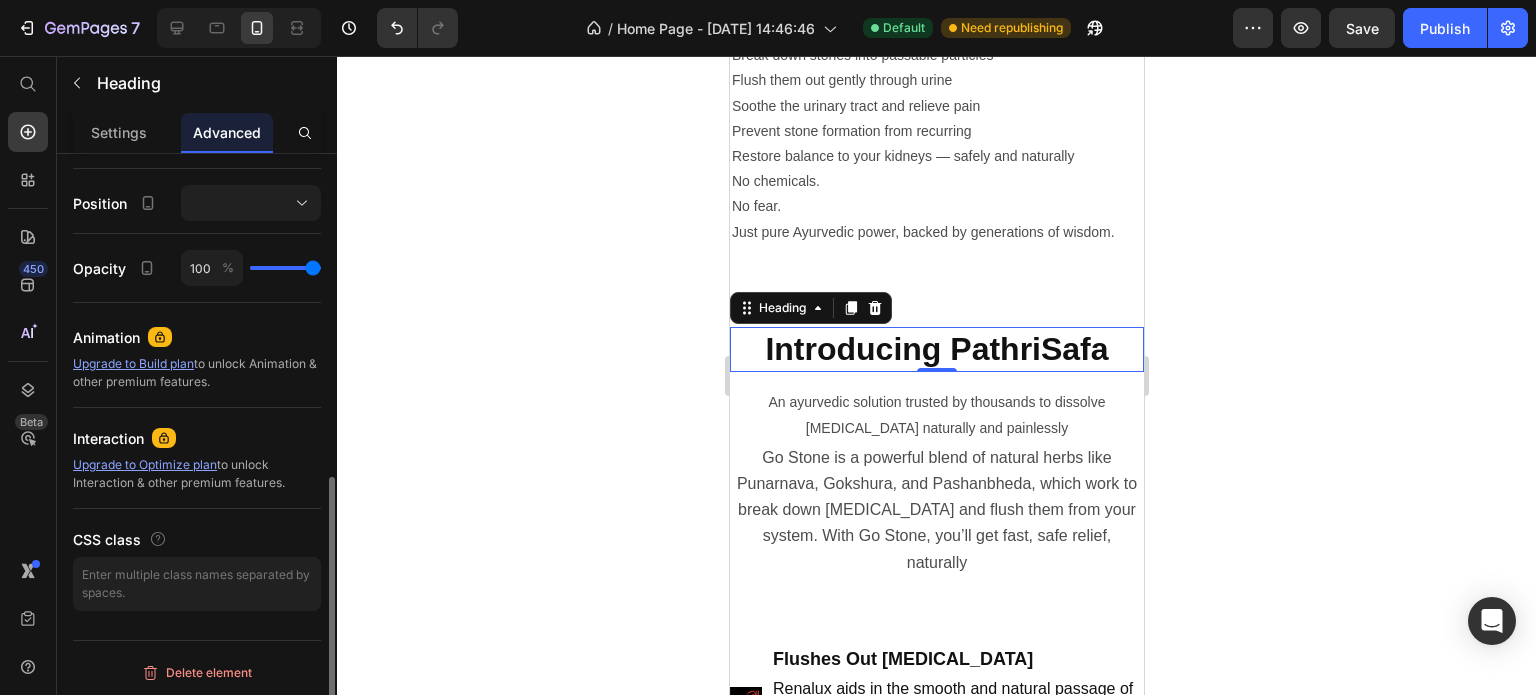 click 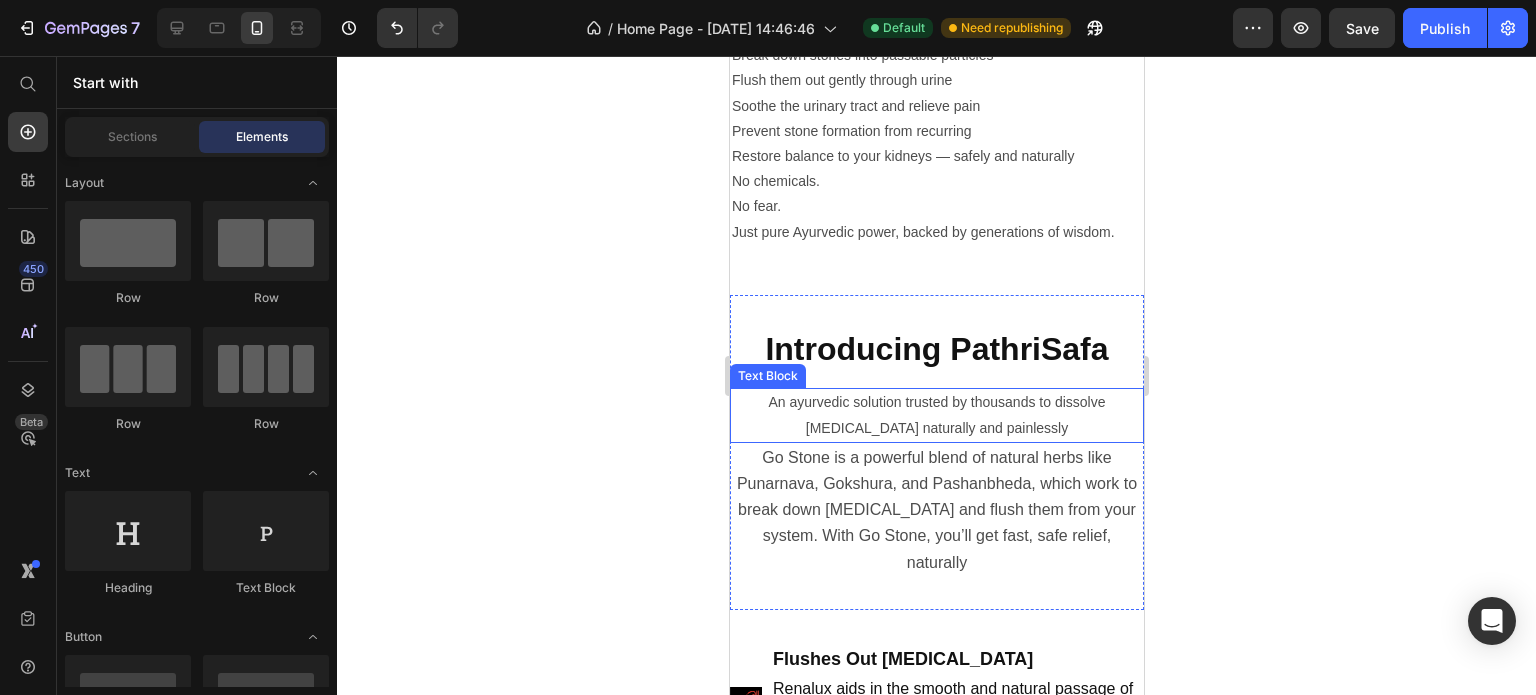 click on "An ayurvedic solution trusted by thousands to dissolve [MEDICAL_DATA] naturally and painlessly" at bounding box center (936, 414) 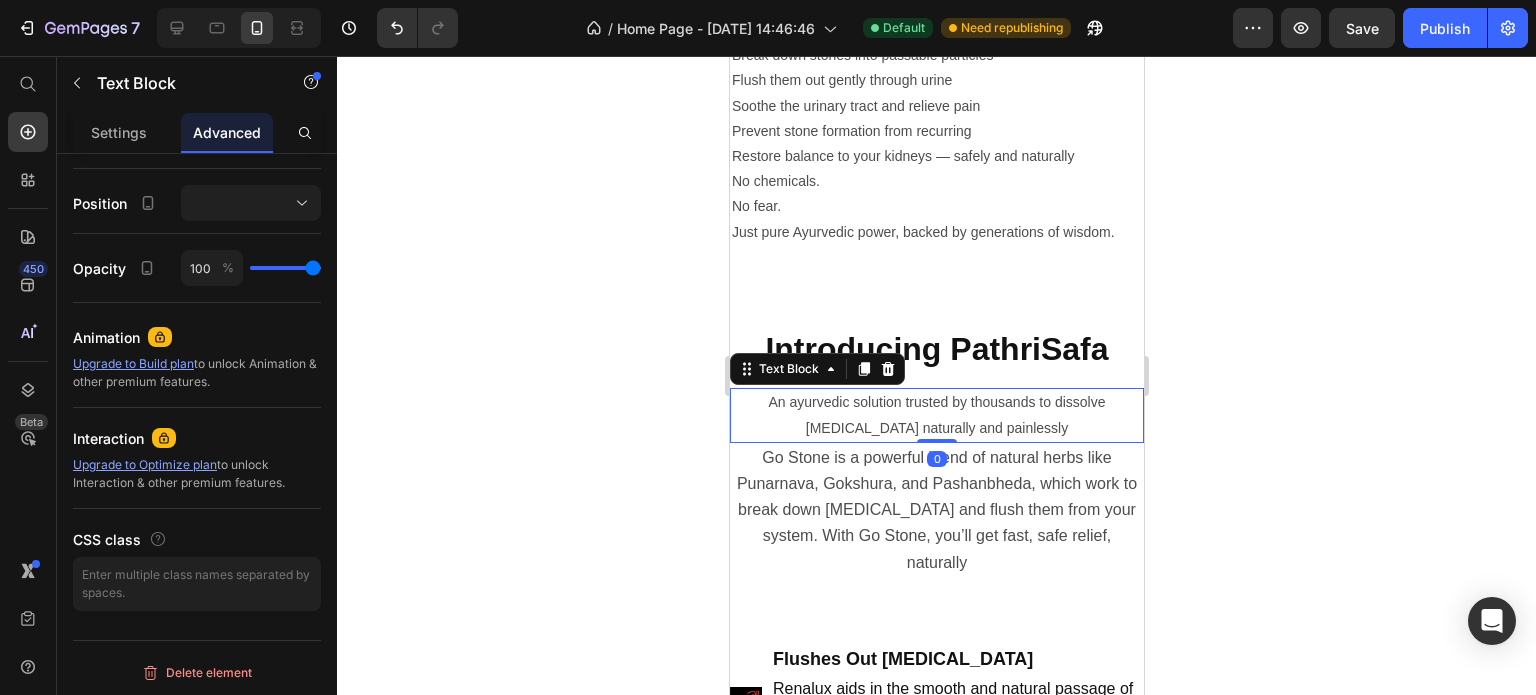 scroll, scrollTop: 0, scrollLeft: 0, axis: both 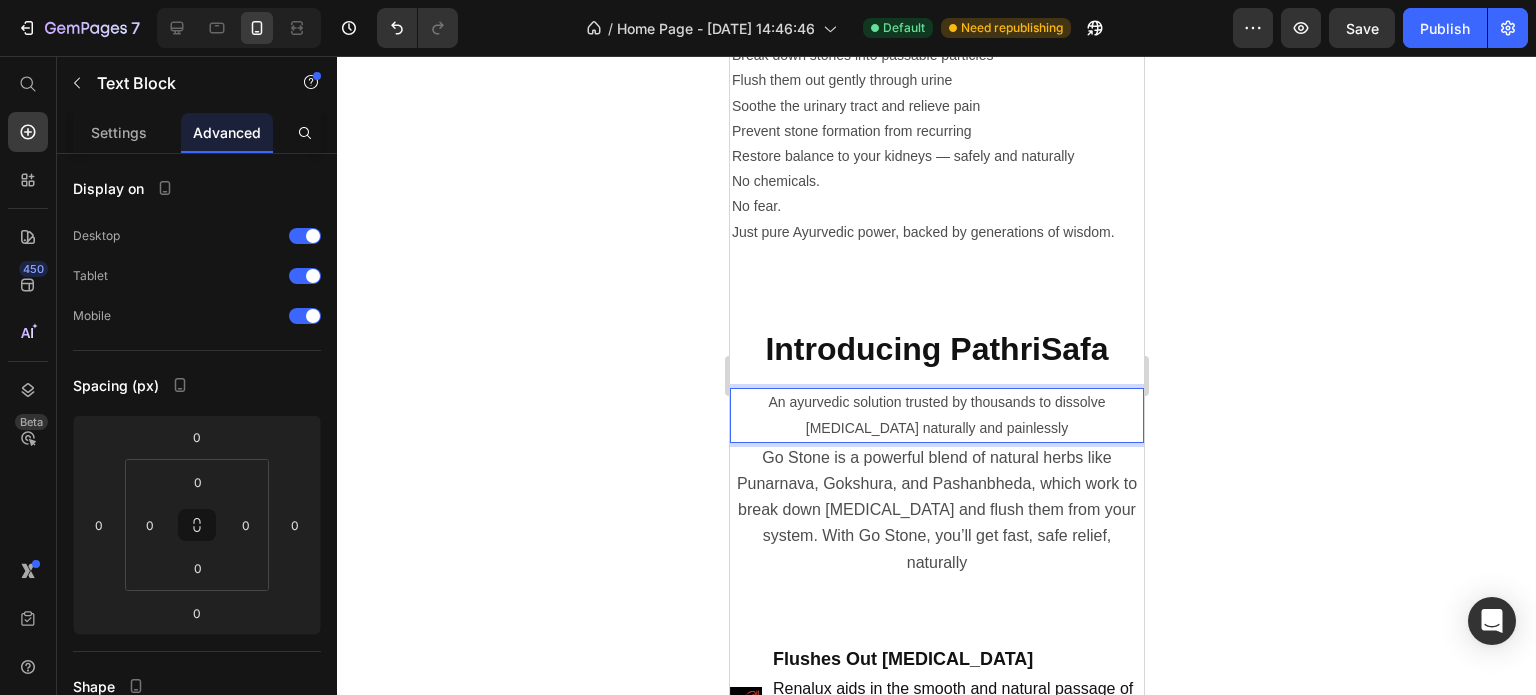 click on "An ayurvedic solution trusted by thousands to dissolve [MEDICAL_DATA] naturally and painlessly" at bounding box center [936, 415] 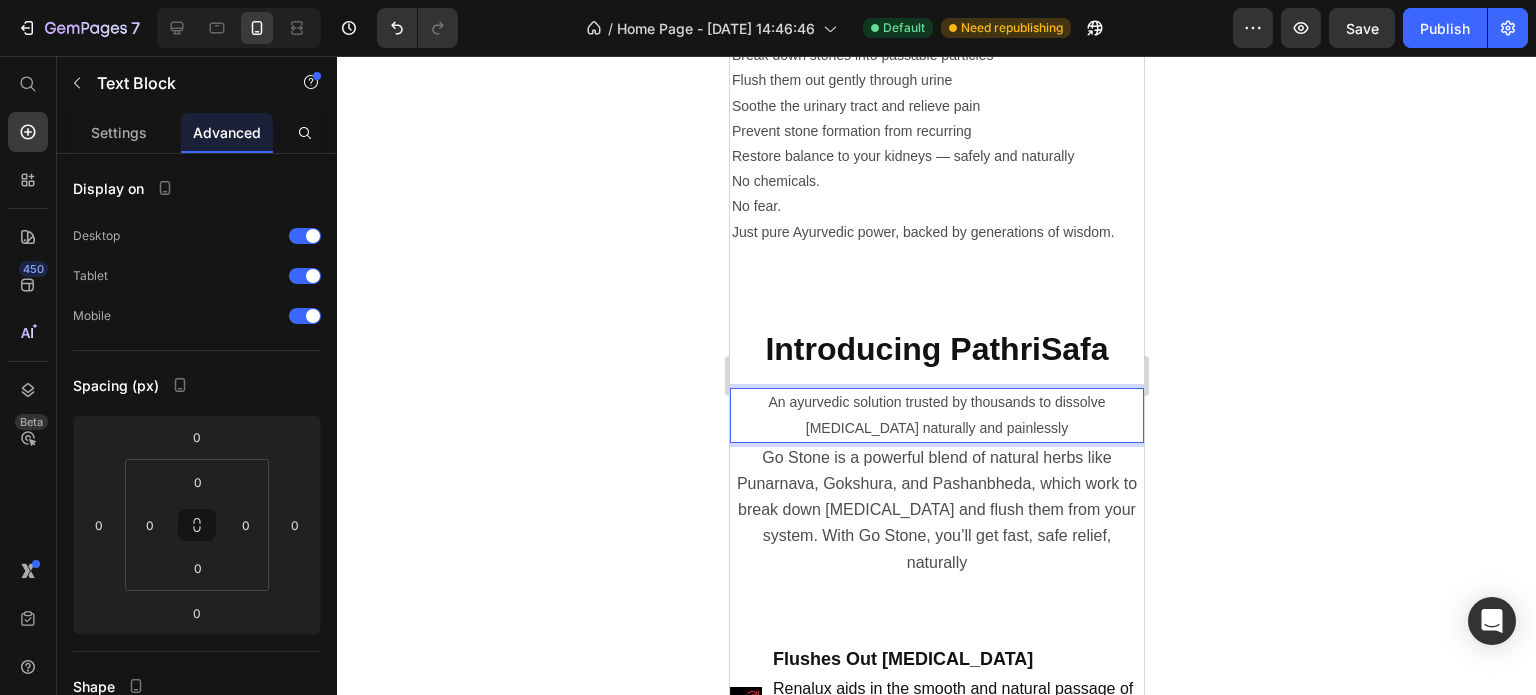 click on "An ayurvedic solution trusted by thousands to dissolve [MEDICAL_DATA] naturally and painlessly" at bounding box center [936, 414] 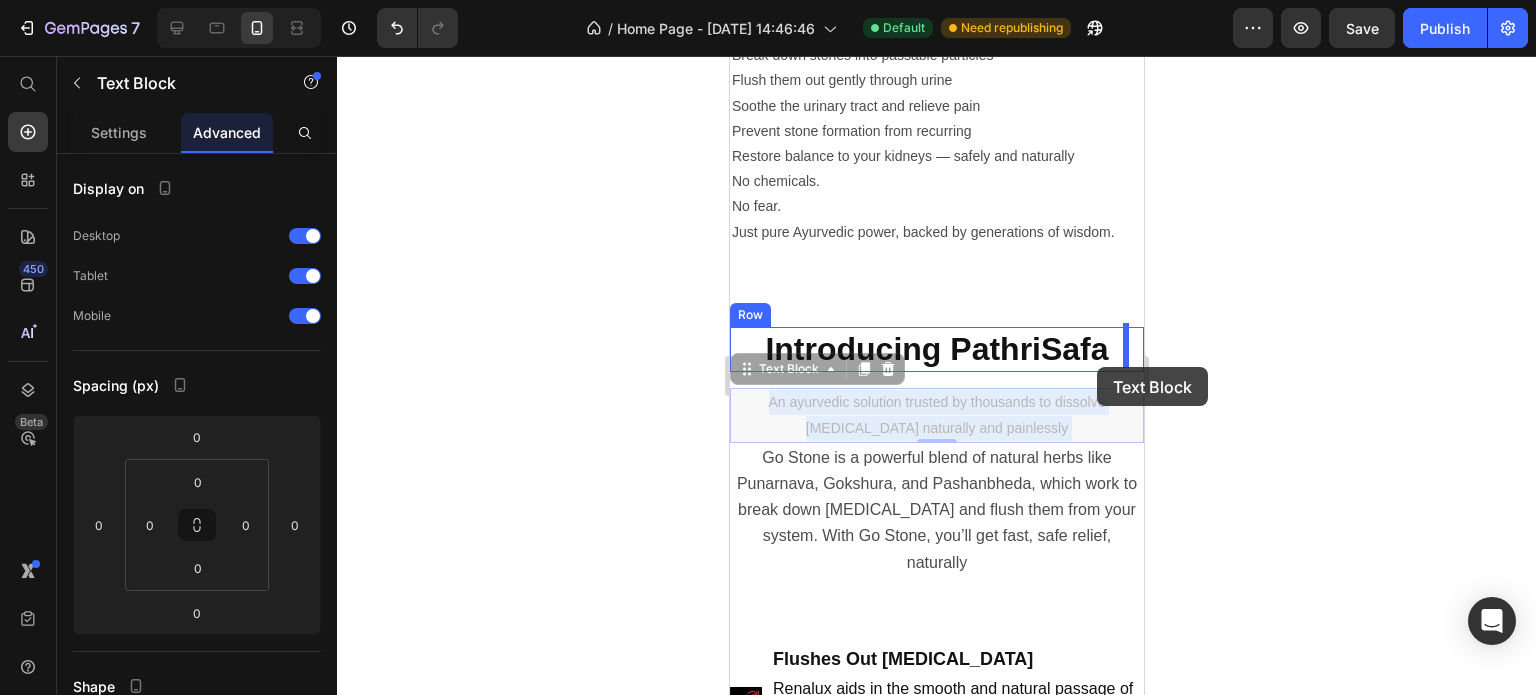 drag, startPoint x: 1101, startPoint y: 391, endPoint x: 1096, endPoint y: 367, distance: 24.5153 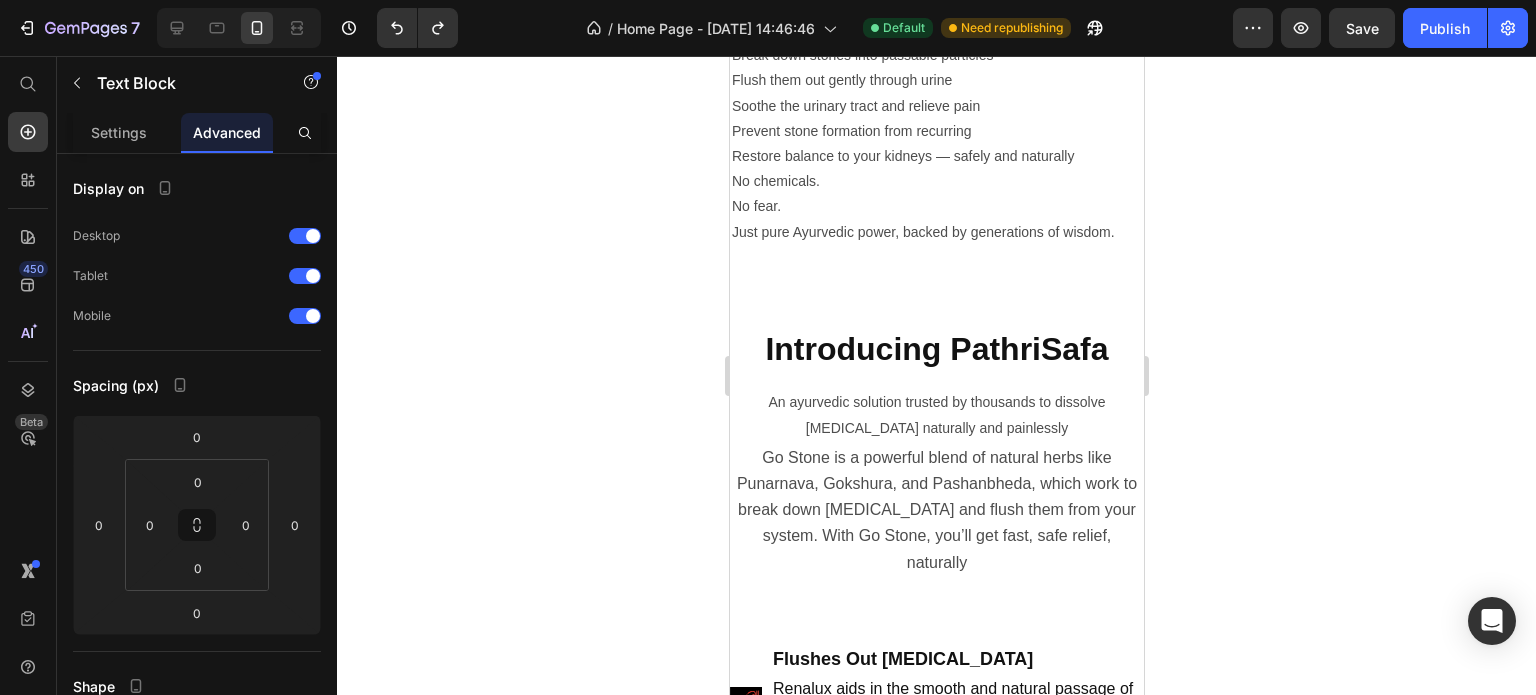 click 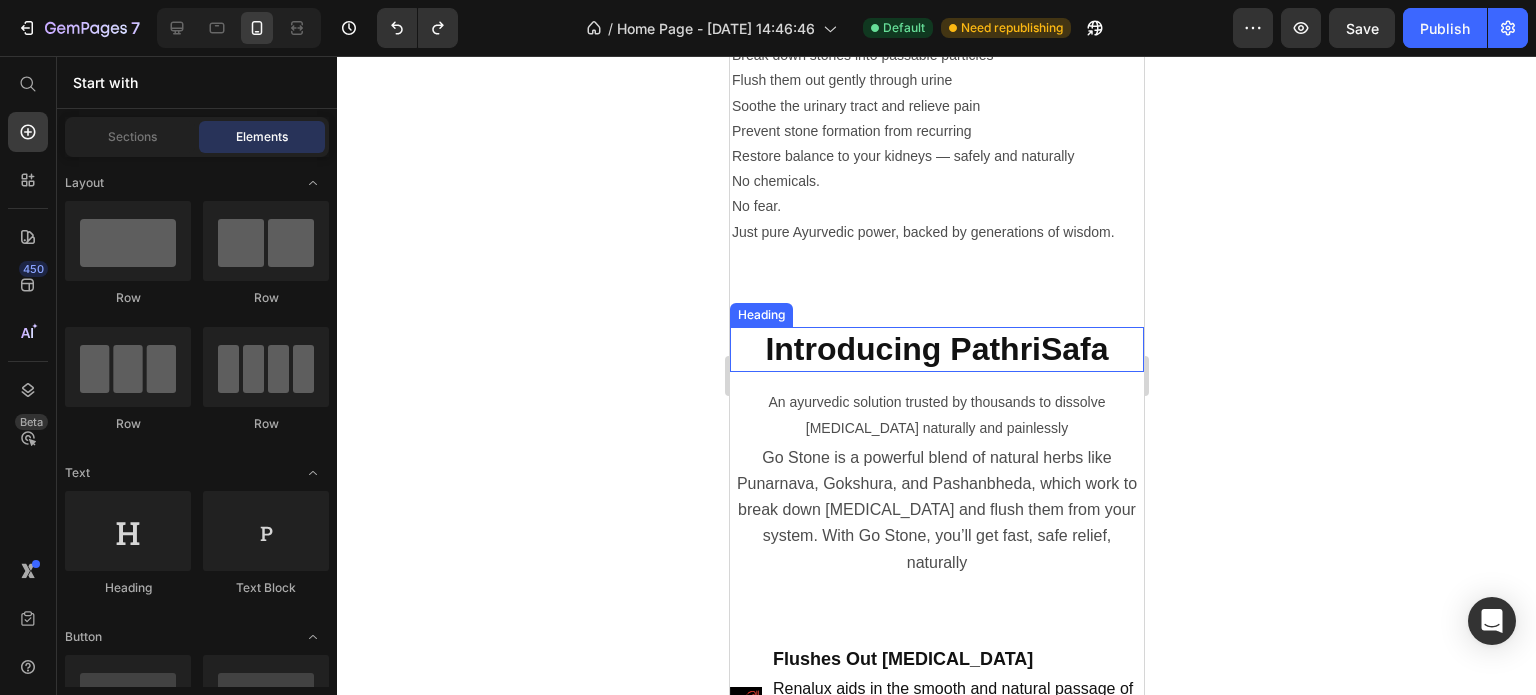 click on "Introducing PathriSafa" at bounding box center (935, 349) 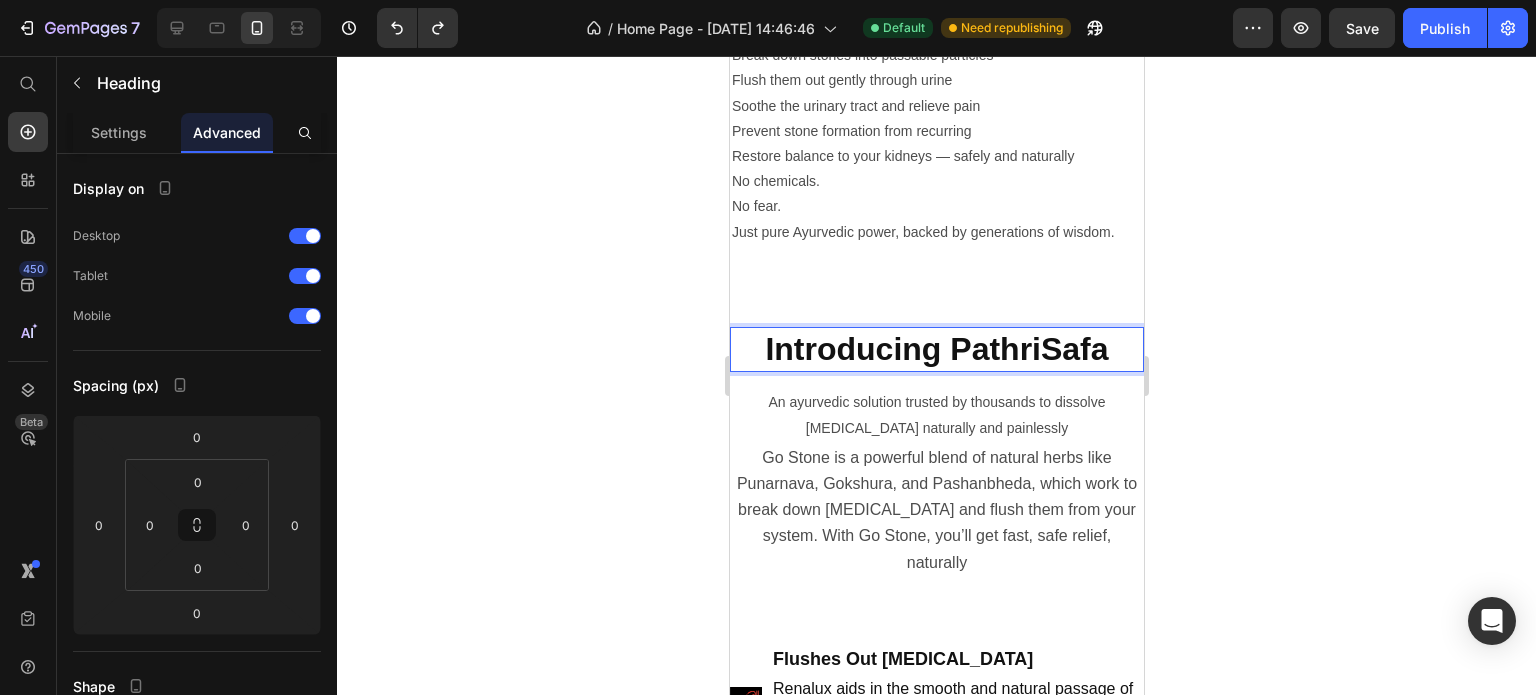 click on "Introducing PathriSafa" at bounding box center [936, 350] 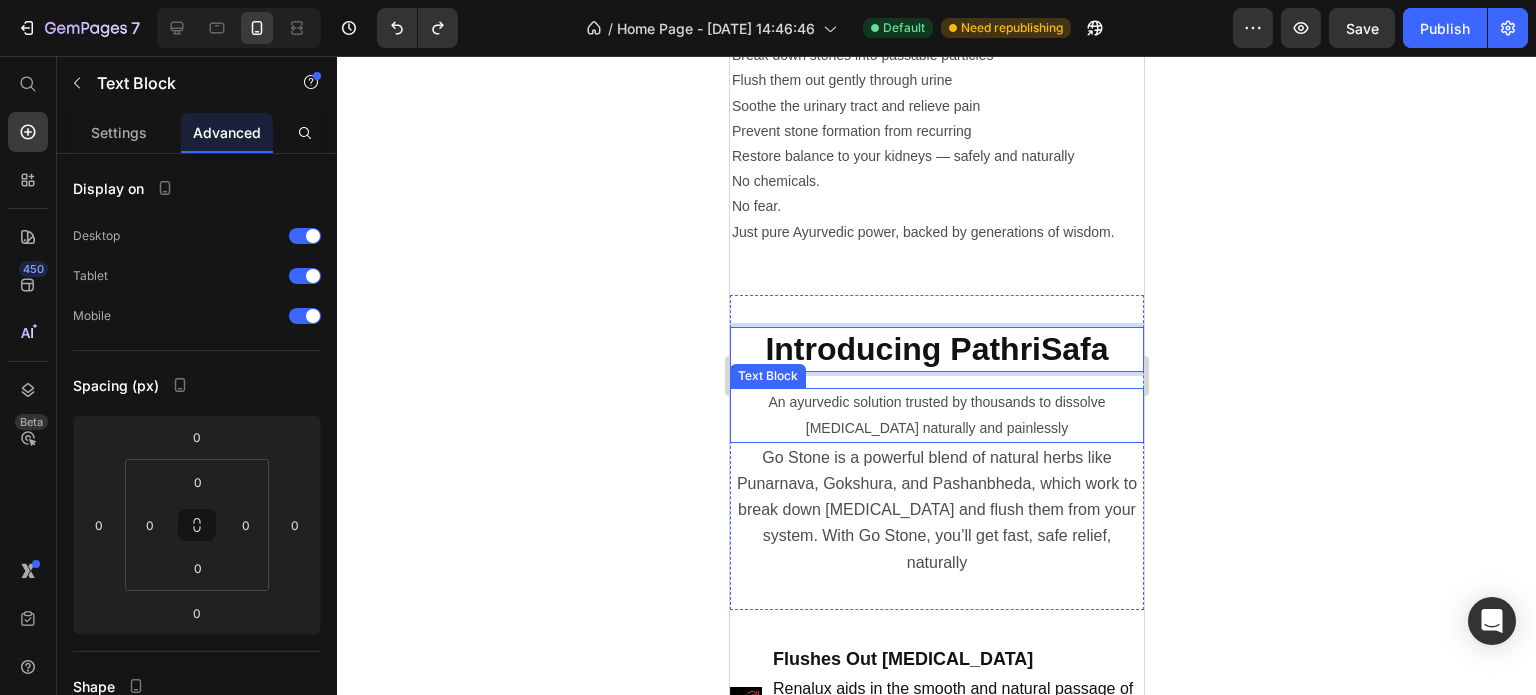 click on "An ayurvedic solution trusted by thousands to dissolve [MEDICAL_DATA] naturally and painlessly" at bounding box center [936, 415] 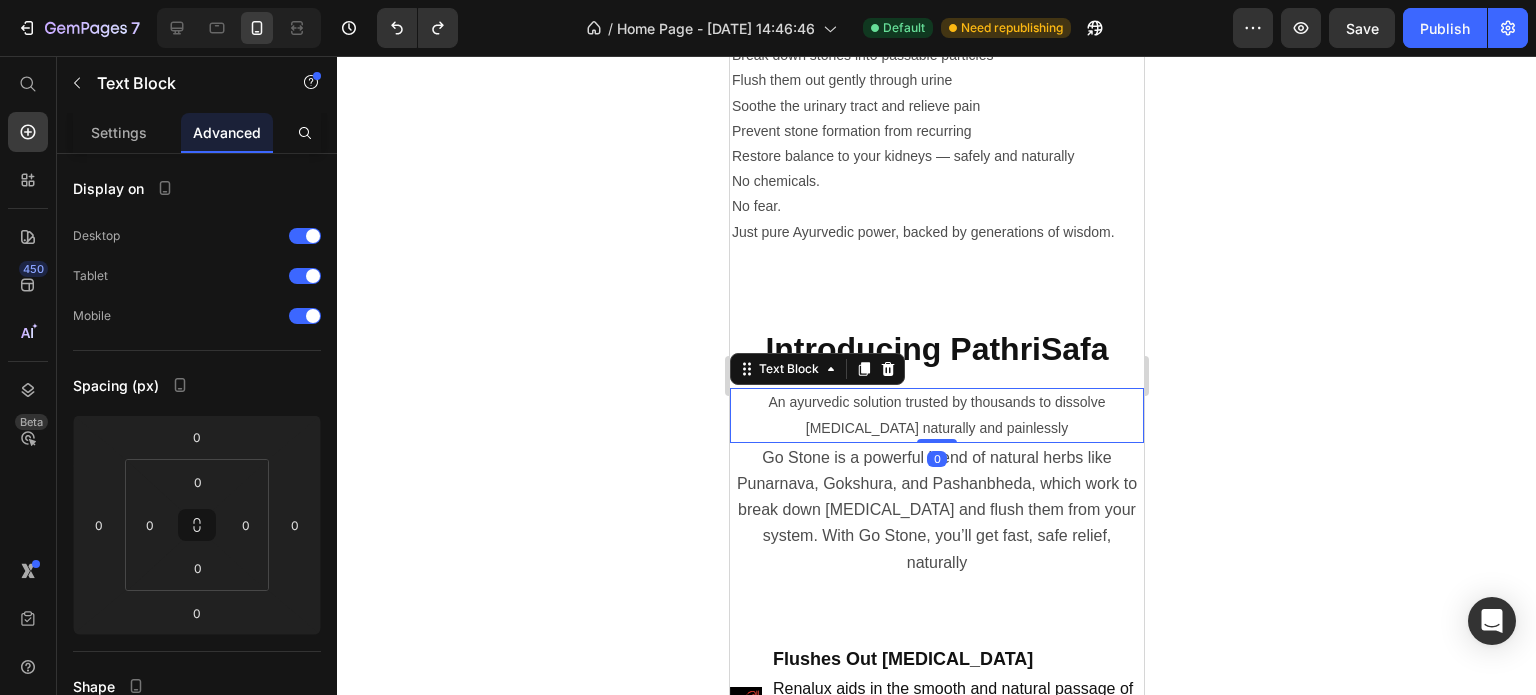 click on "An ayurvedic solution trusted by thousands to dissolve [MEDICAL_DATA] naturally and painlessly" at bounding box center [936, 415] 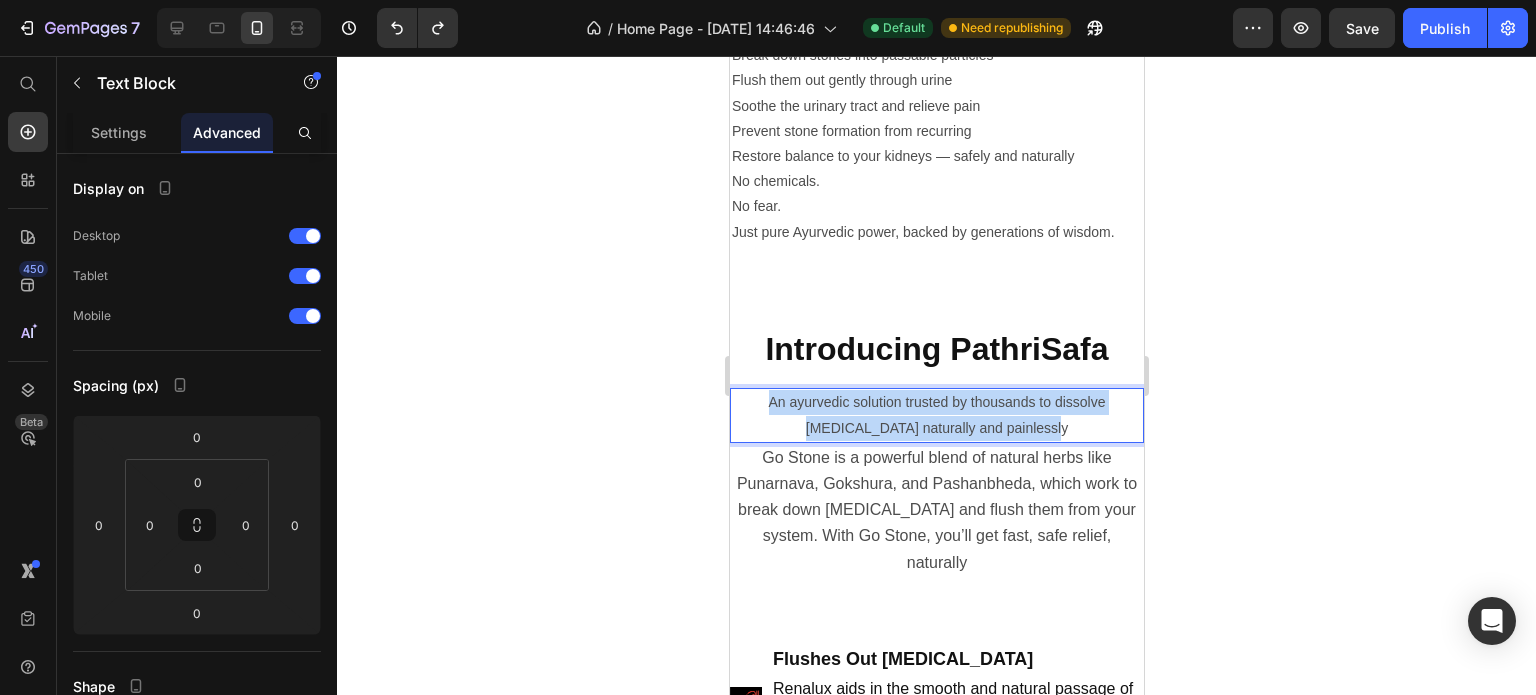 click on "An ayurvedic solution trusted by thousands to dissolve [MEDICAL_DATA] naturally and painlessly" at bounding box center [936, 415] 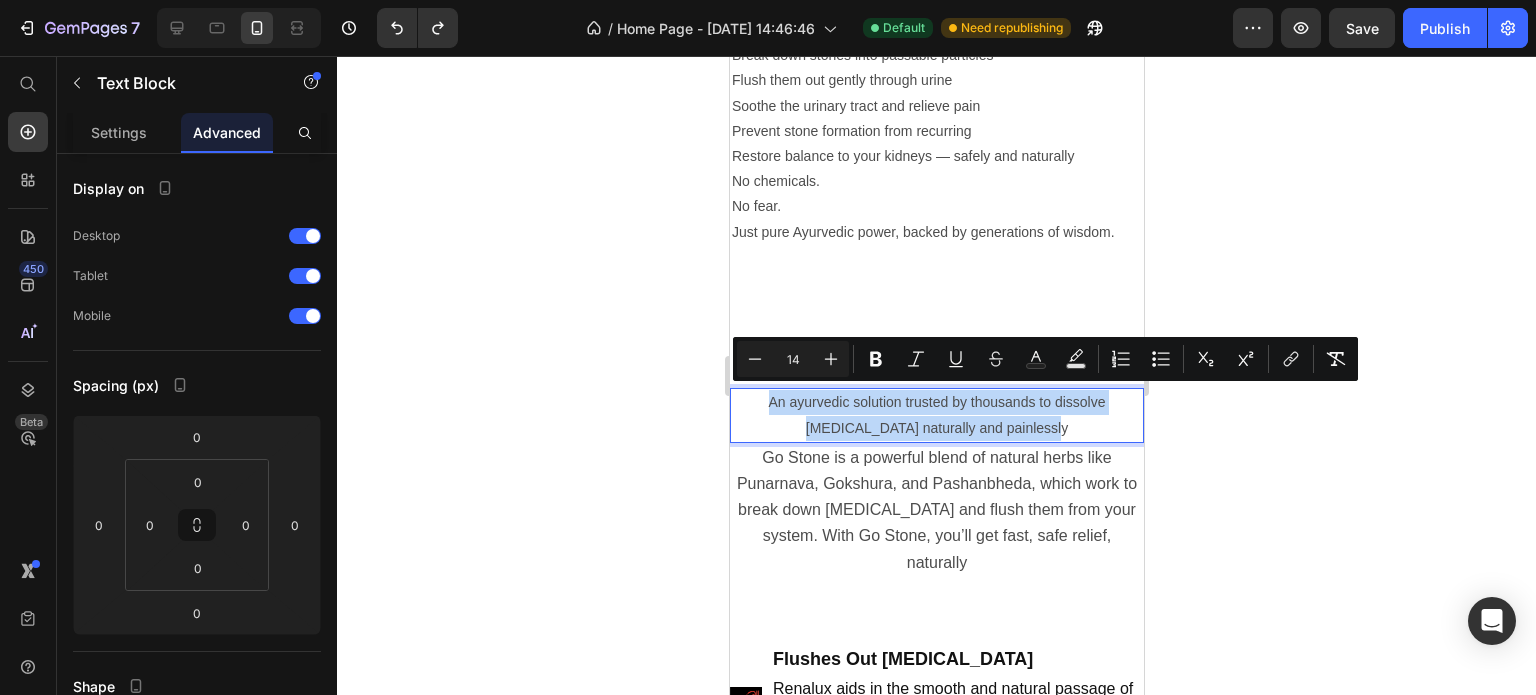copy on "An ayurvedic solution trusted by thousands to dissolve [MEDICAL_DATA] naturally and painlessly" 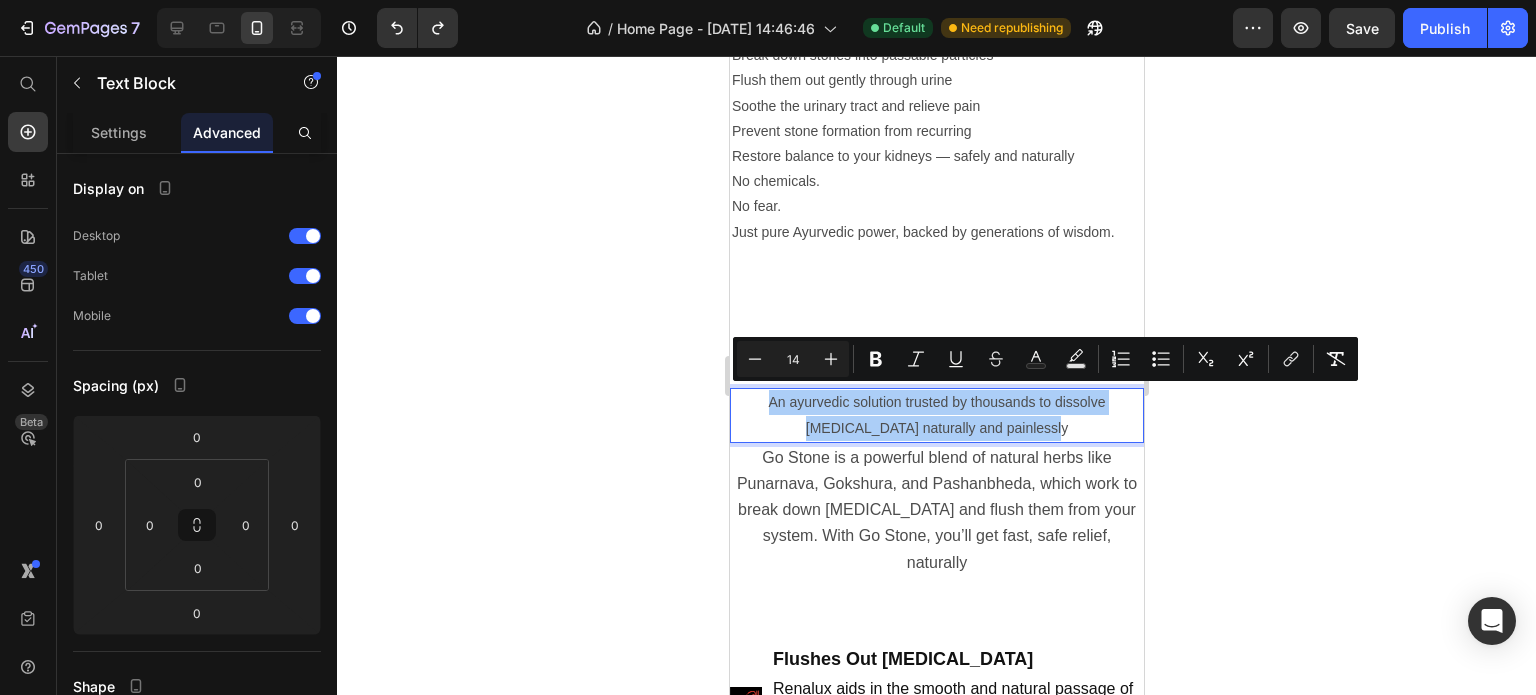 click 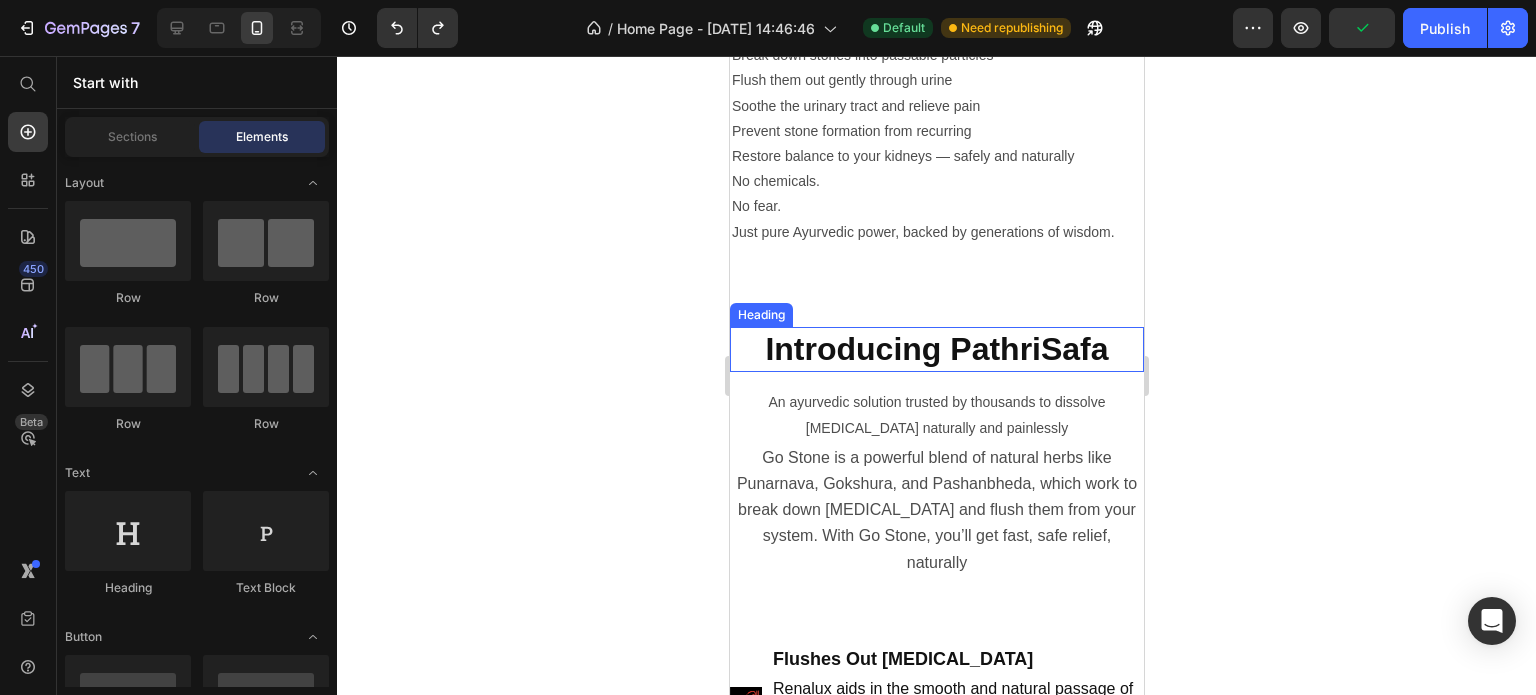 click on "⁠⁠⁠⁠⁠⁠⁠ Introducing PathriSafa" at bounding box center (936, 350) 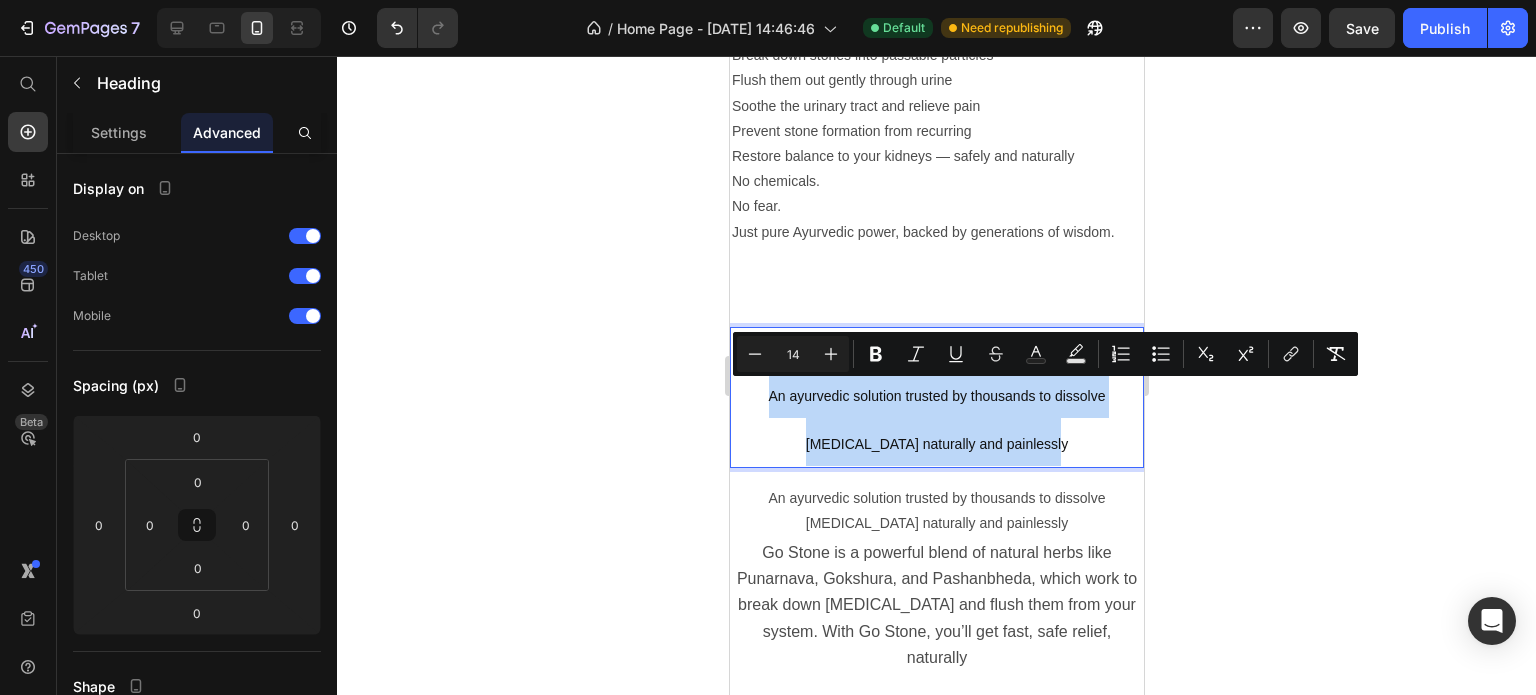 drag, startPoint x: 1039, startPoint y: 453, endPoint x: 735, endPoint y: 394, distance: 309.6724 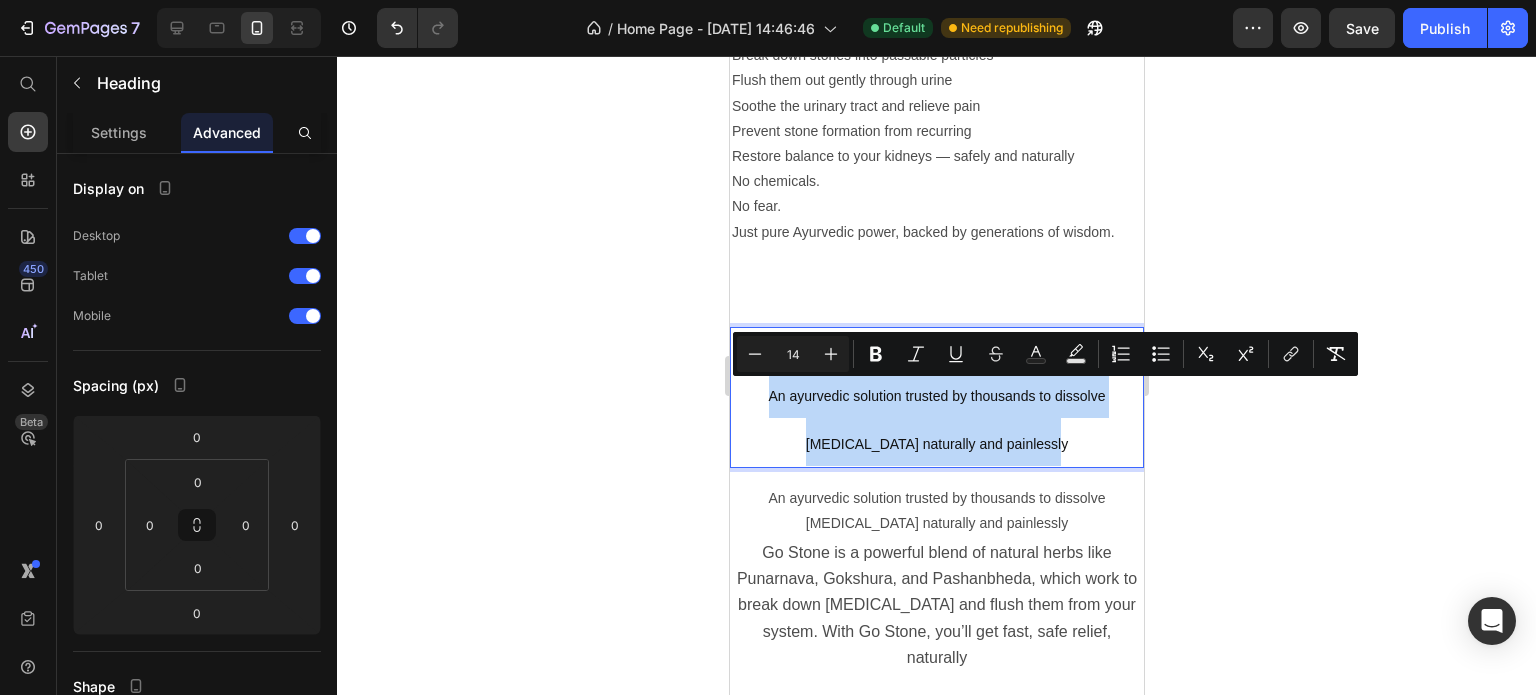 click on "Introducing PathriSafa An ayurvedic solution trusted by thousands to dissolve [MEDICAL_DATA] naturally and painlessly" at bounding box center (936, 397) 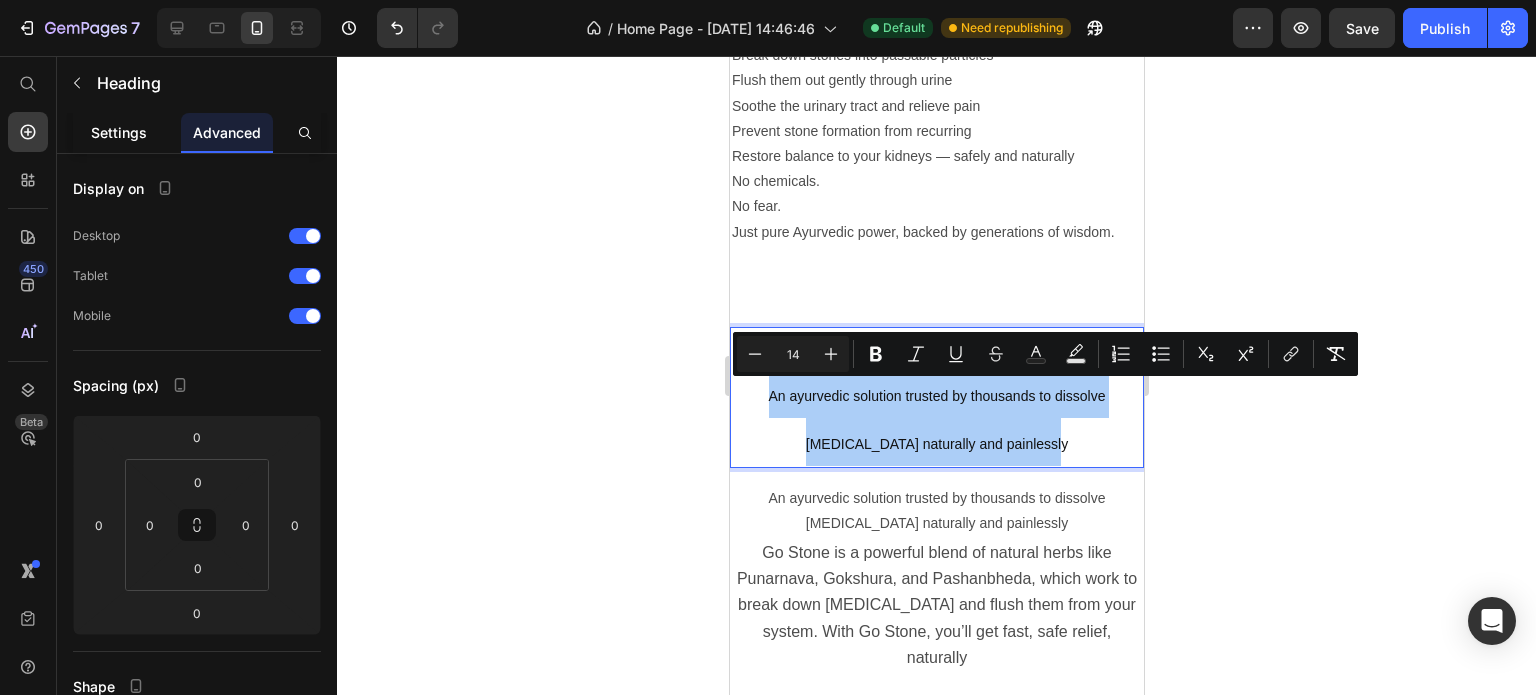 click on "Settings" at bounding box center (119, 132) 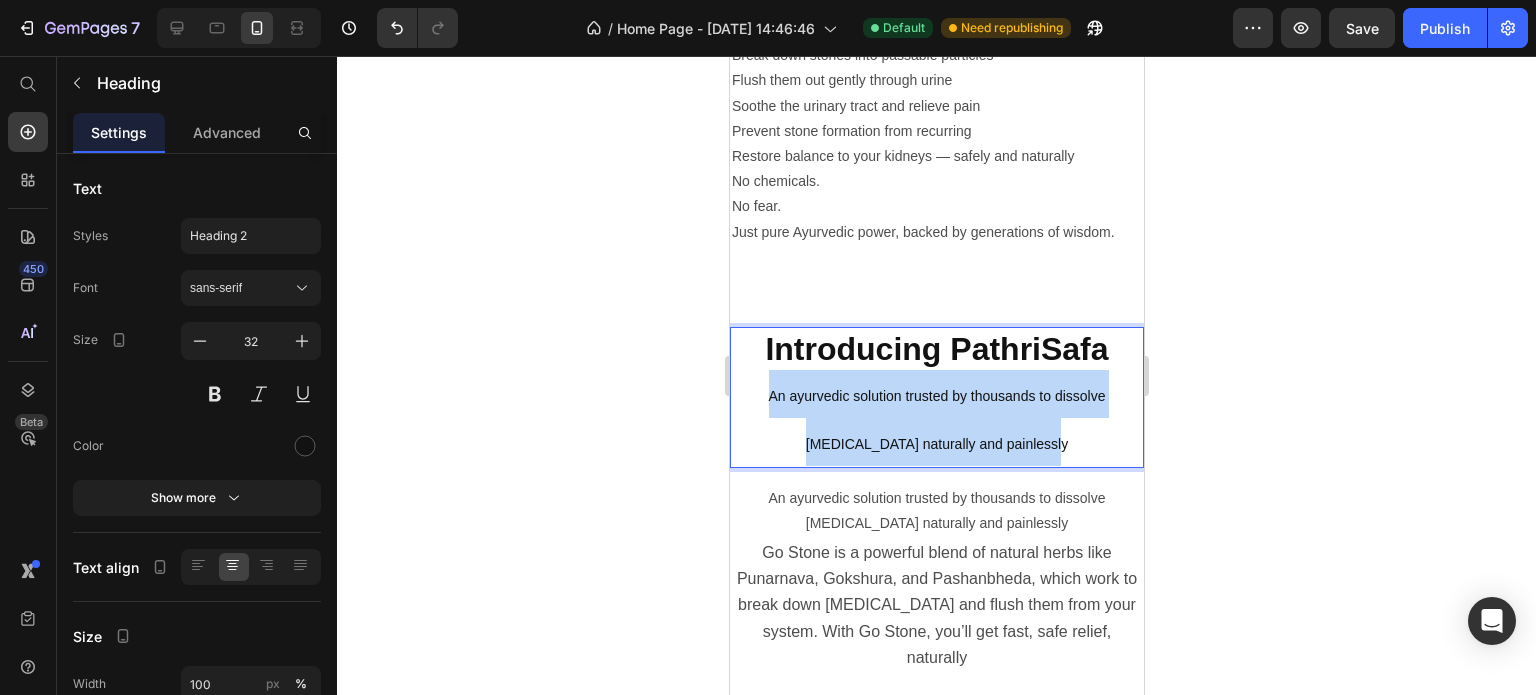 drag, startPoint x: 1051, startPoint y: 447, endPoint x: 733, endPoint y: 385, distance: 323.98764 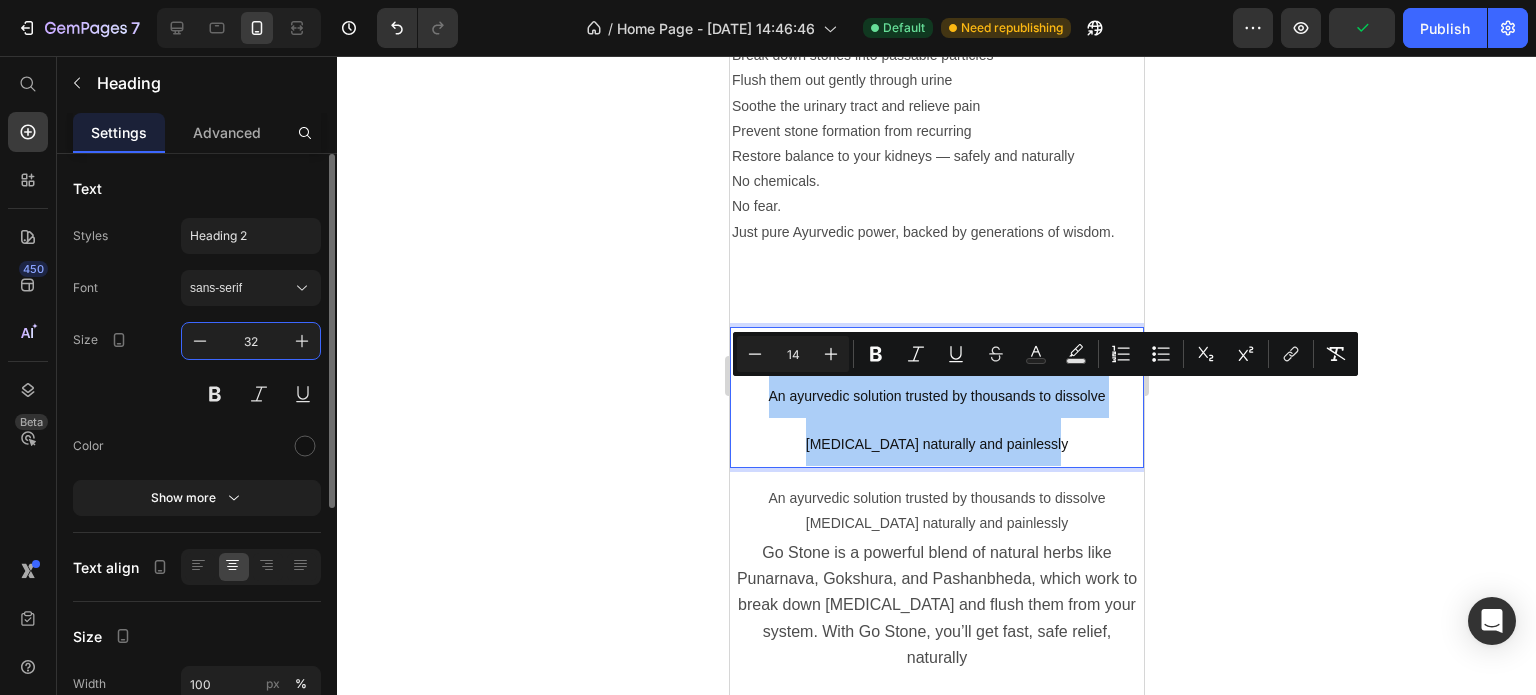 click on "32" at bounding box center (251, 341) 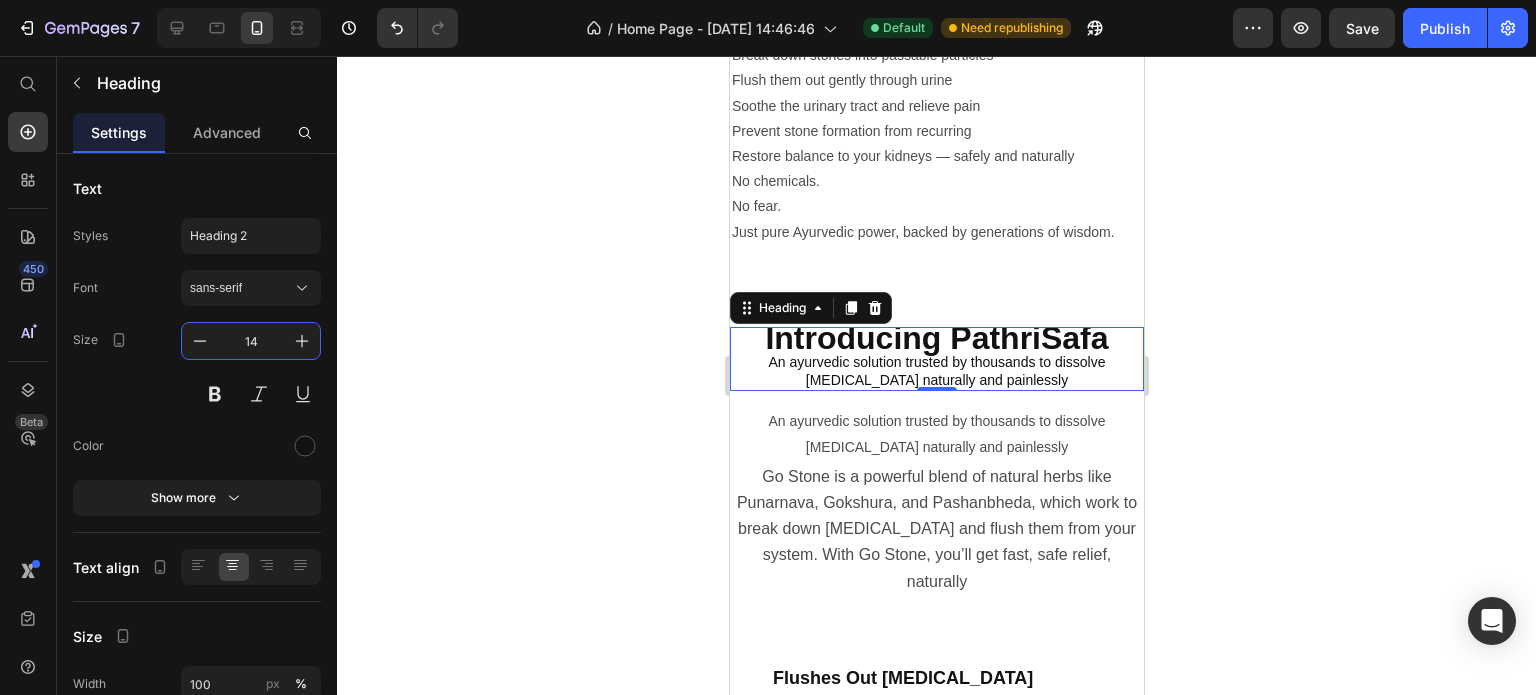 type on "14" 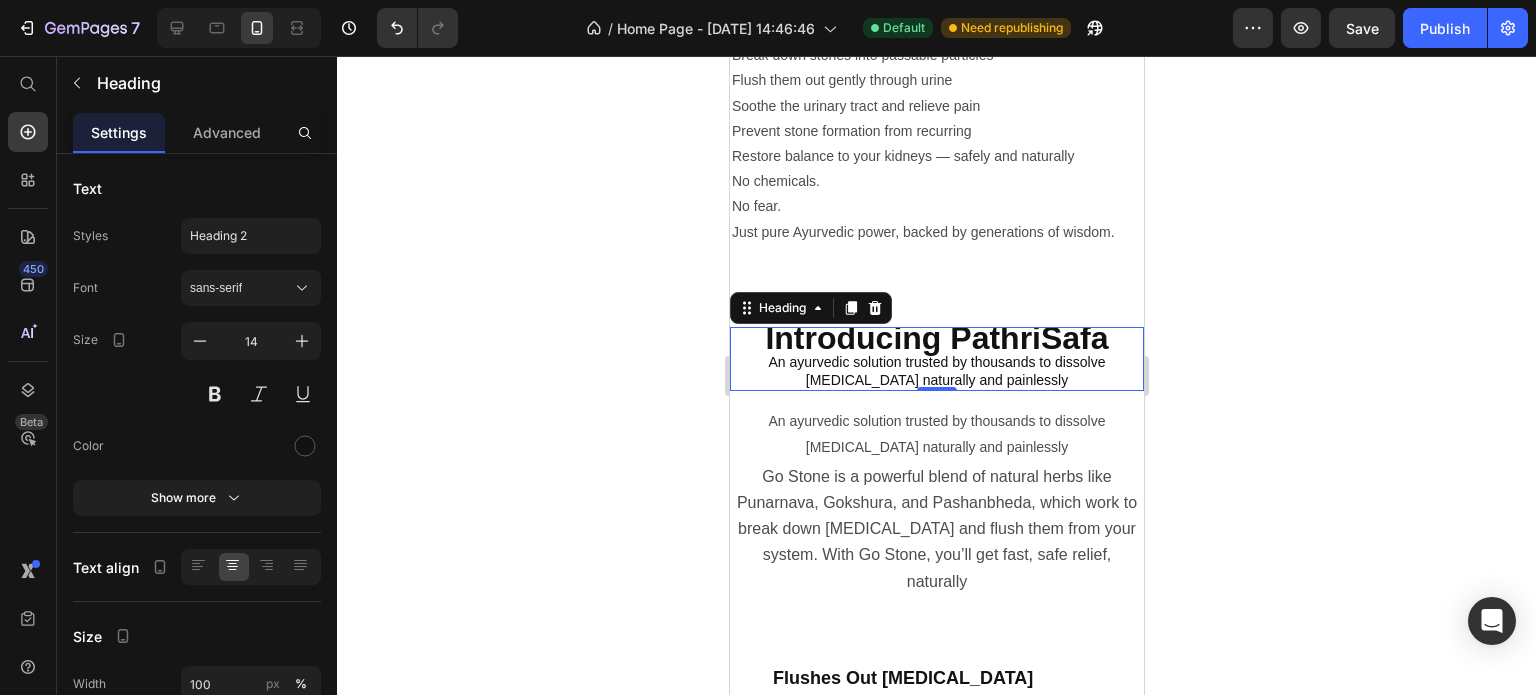 click 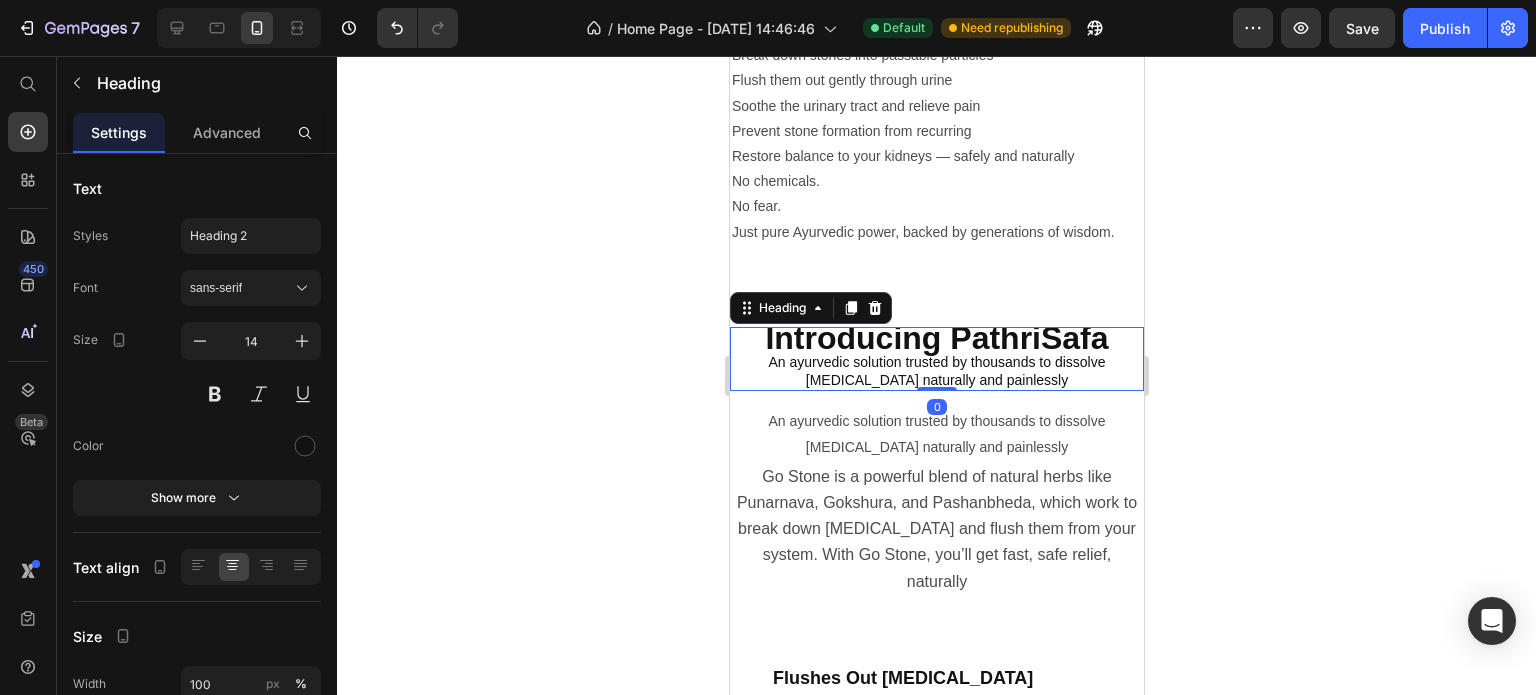 click on "⁠⁠⁠⁠⁠⁠⁠ Introducing PathriSafa An ayurvedic solution trusted by thousands to dissolve [MEDICAL_DATA] naturally and painlessly" at bounding box center (936, 359) 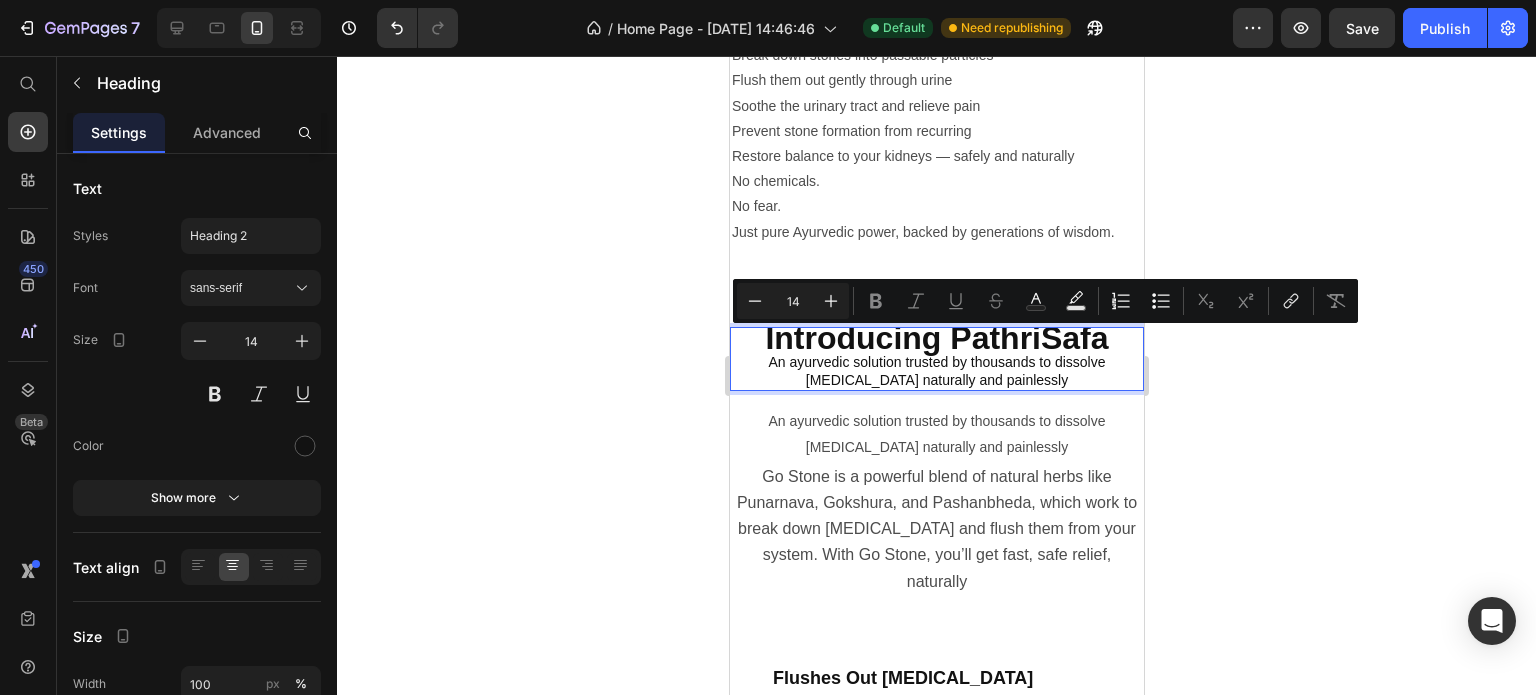 click on "Introducing PathriSafa An ayurvedic solution trusted by thousands to dissolve [MEDICAL_DATA] naturally and painlessly" at bounding box center [936, 359] 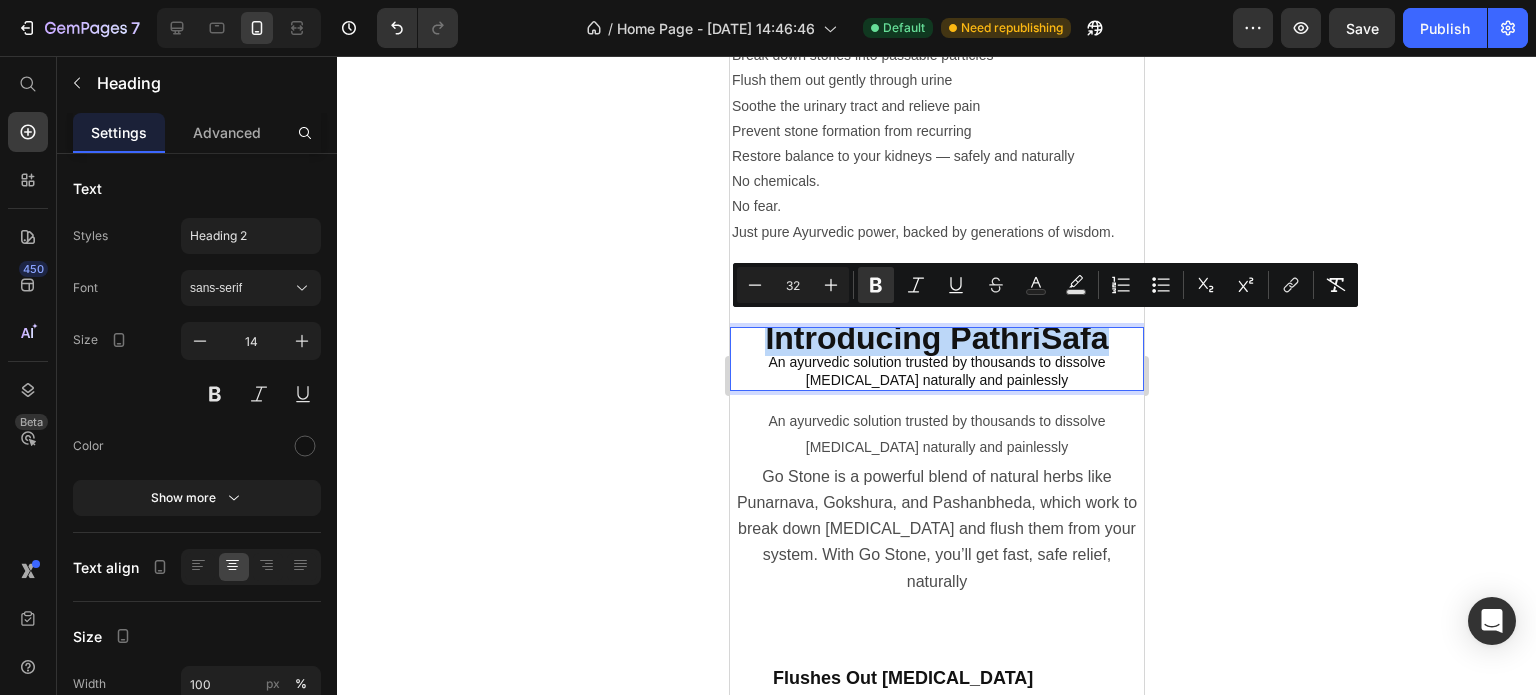 drag, startPoint x: 1117, startPoint y: 335, endPoint x: 747, endPoint y: 331, distance: 370.0216 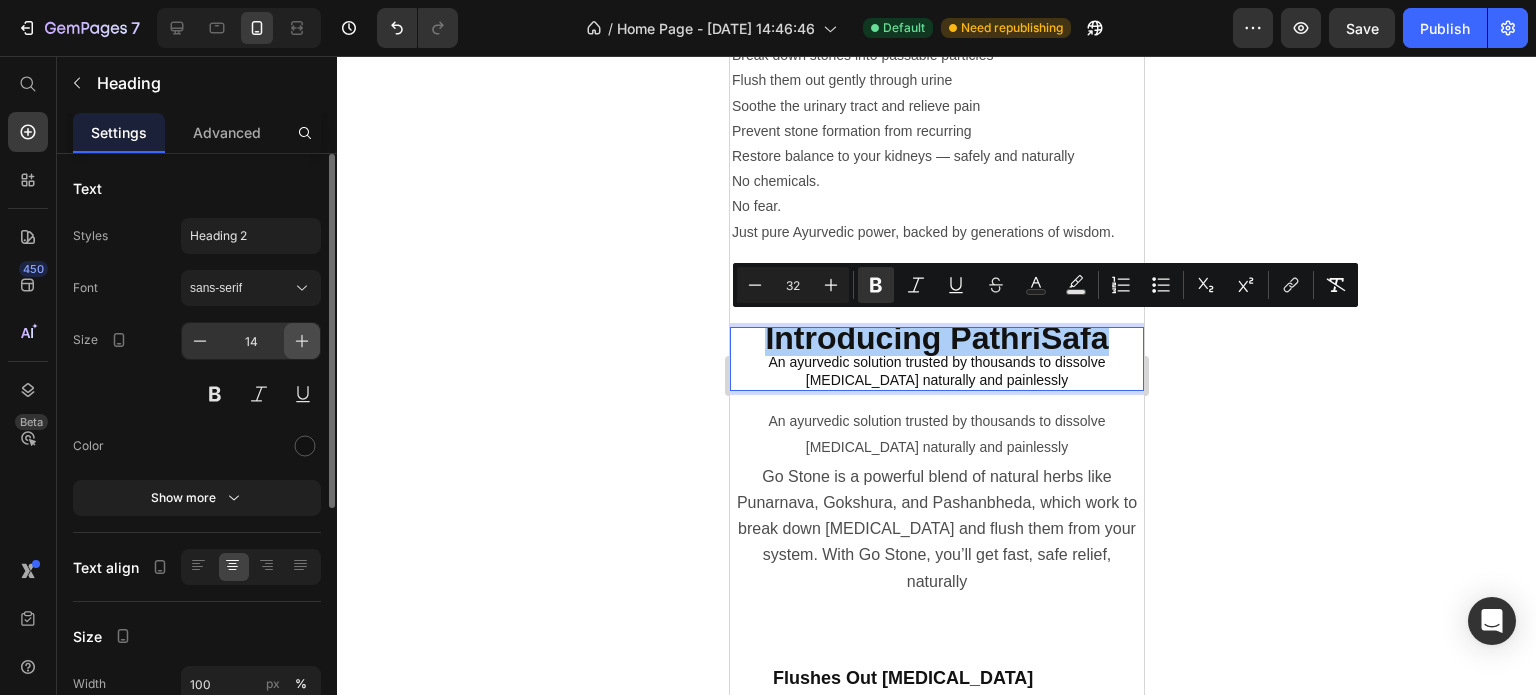click at bounding box center (302, 341) 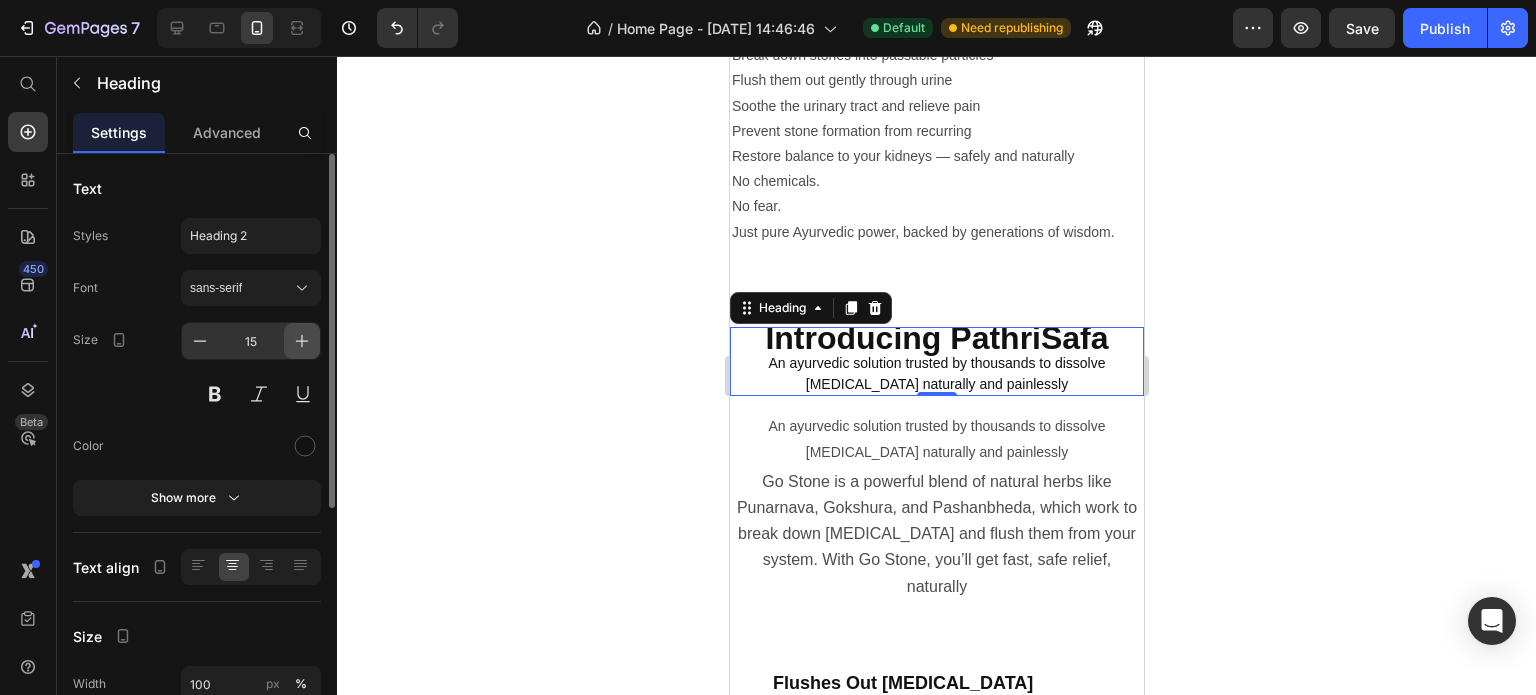 click at bounding box center (302, 341) 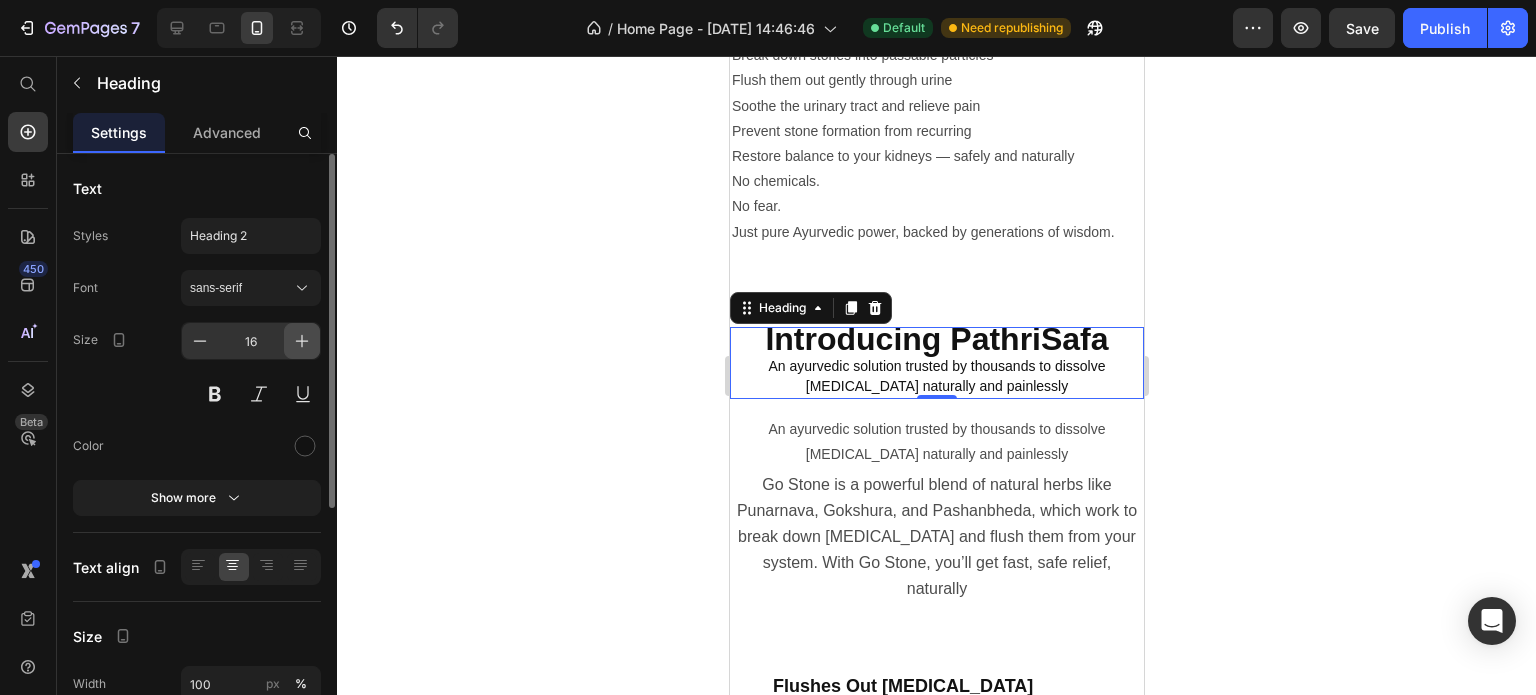 click at bounding box center [302, 341] 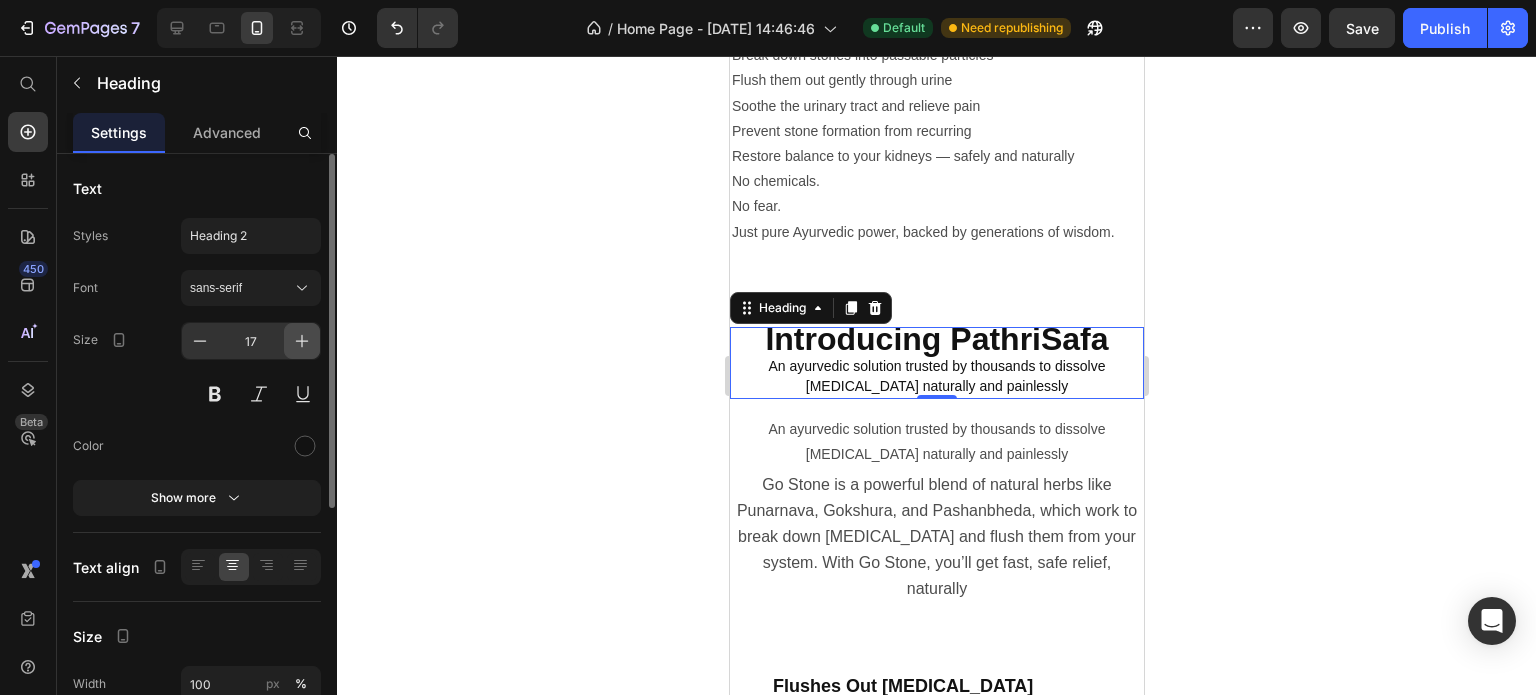 click at bounding box center [302, 341] 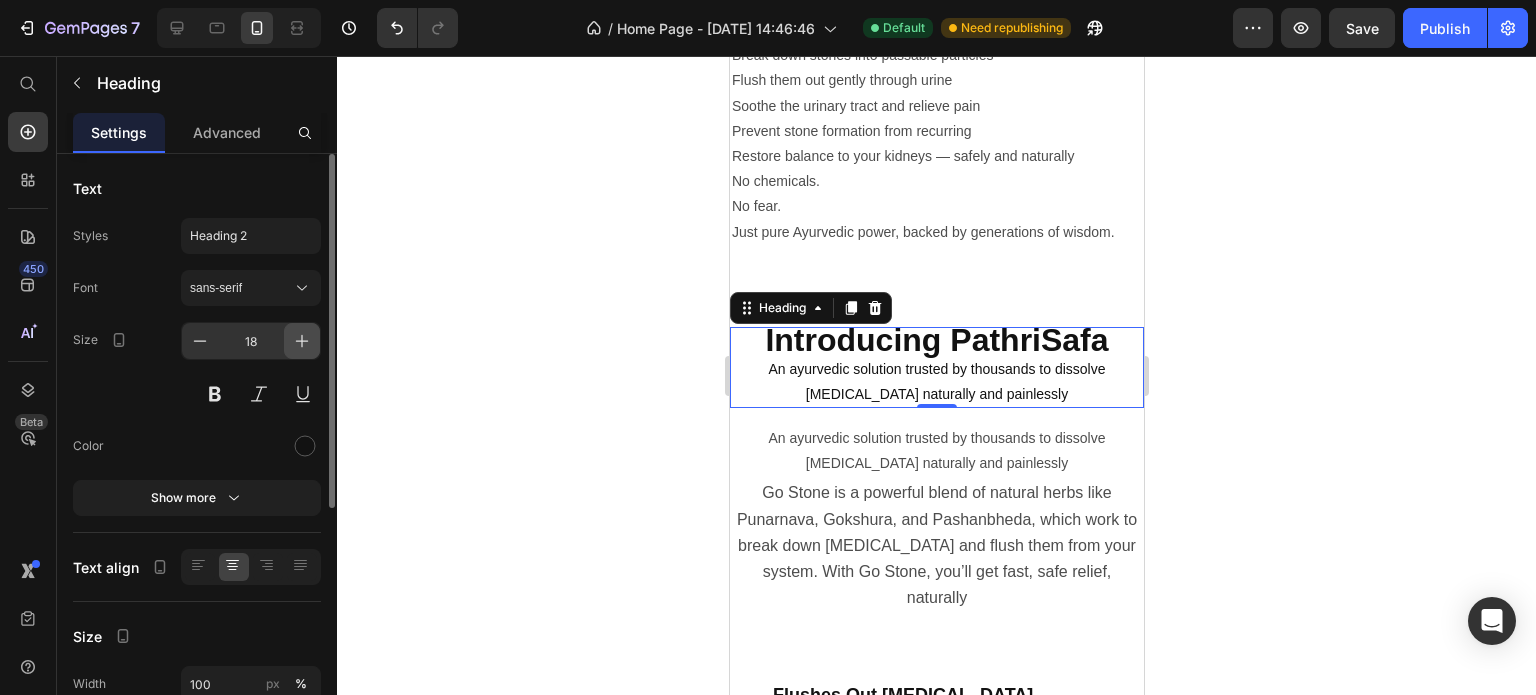 click at bounding box center (302, 341) 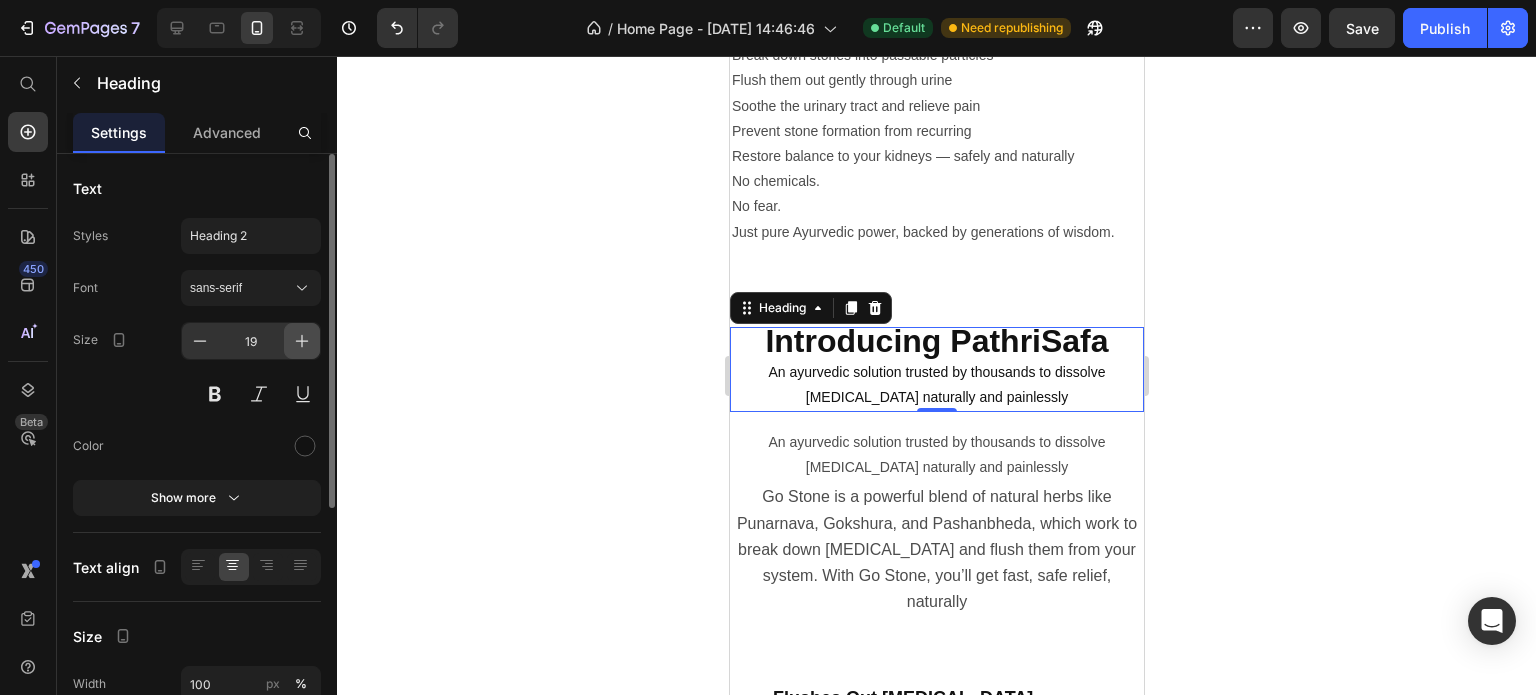 click at bounding box center (302, 341) 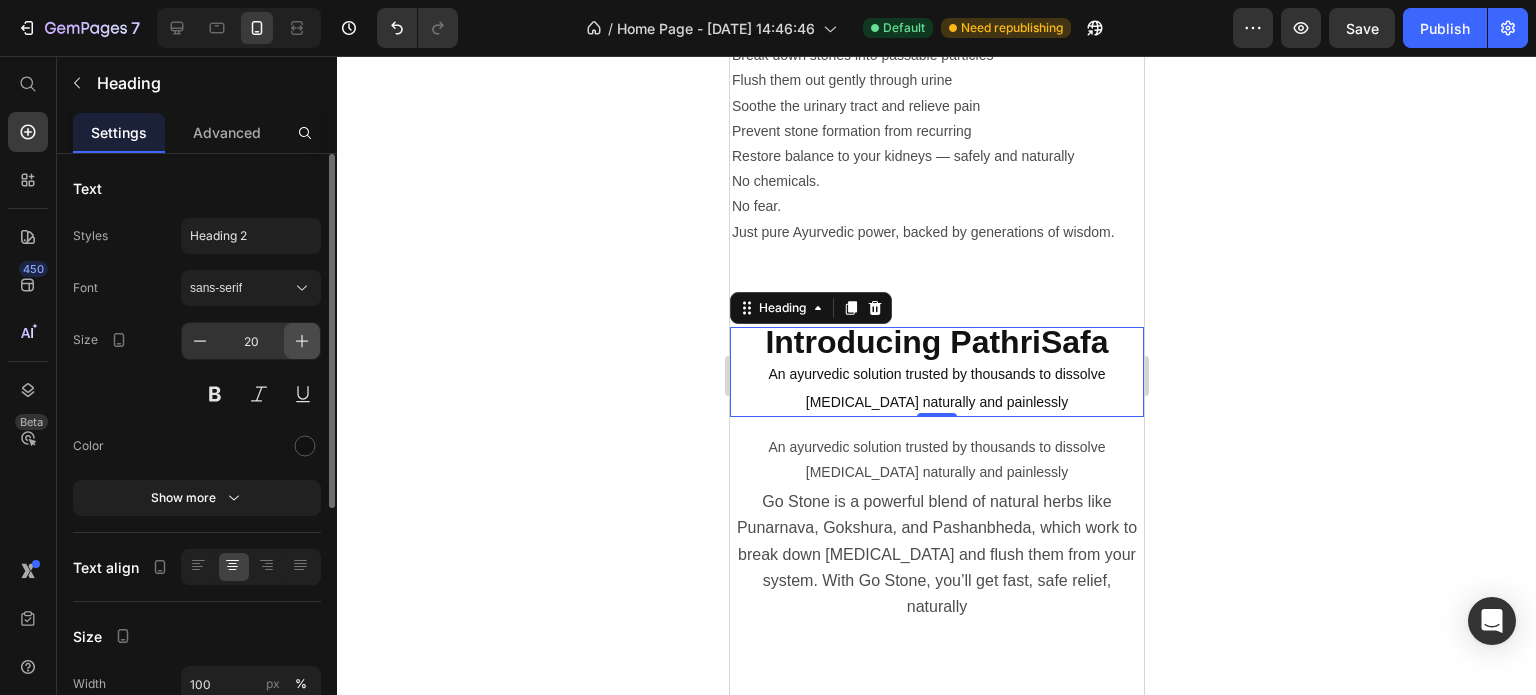 click at bounding box center [302, 341] 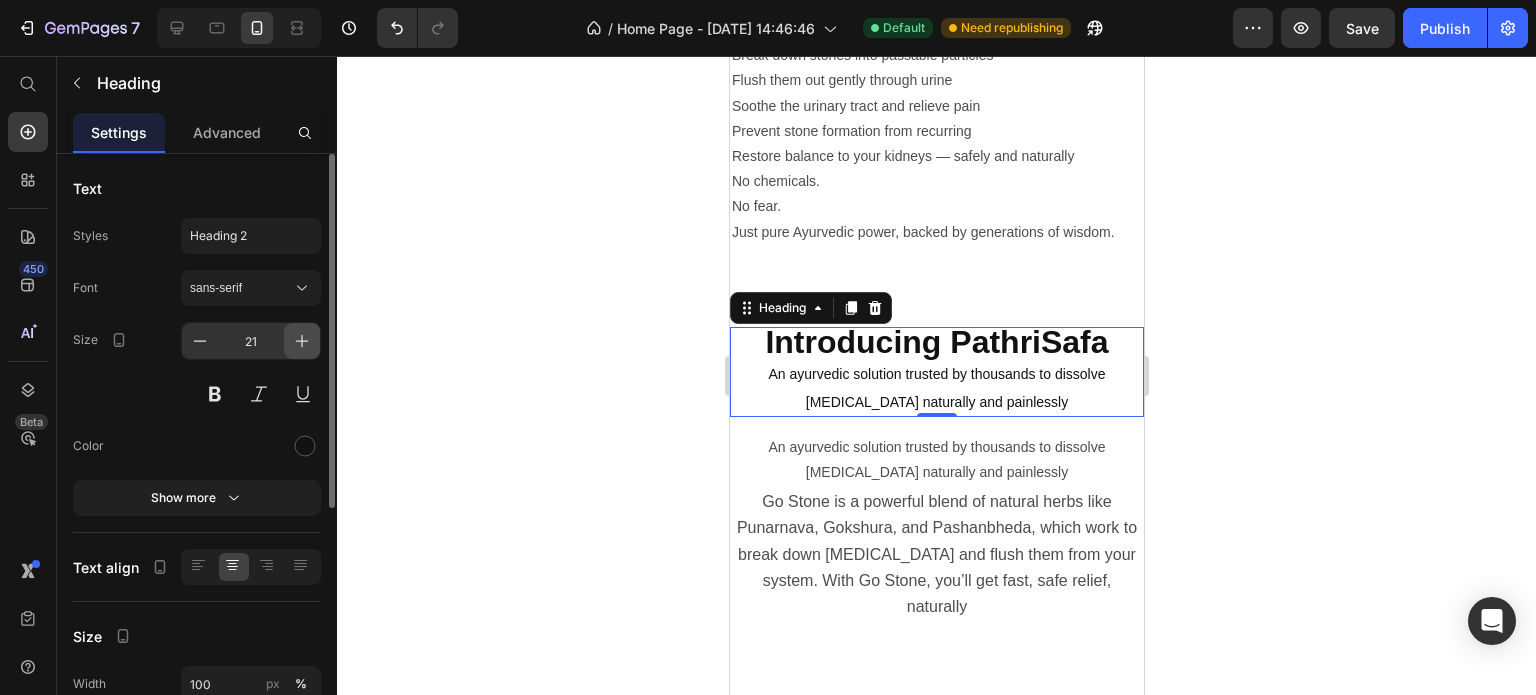 click at bounding box center (302, 341) 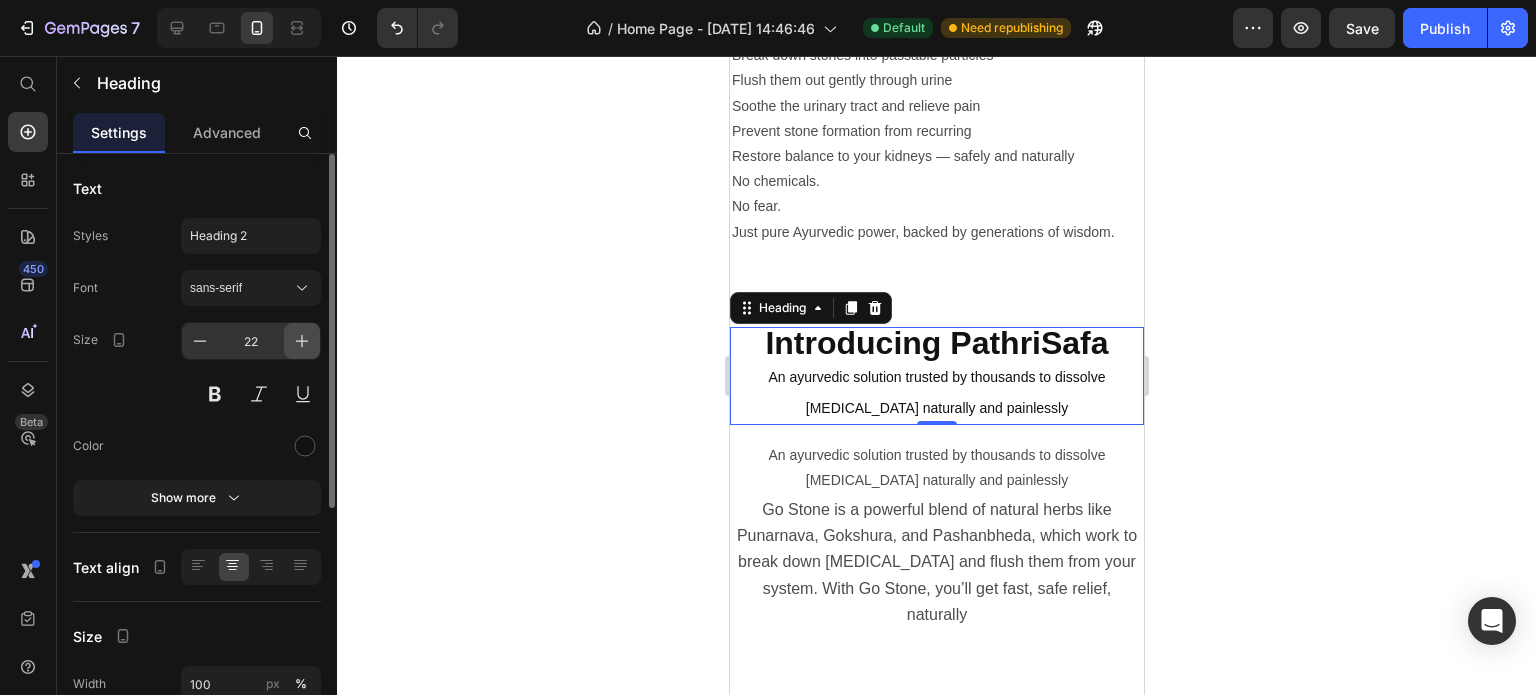 click at bounding box center [302, 341] 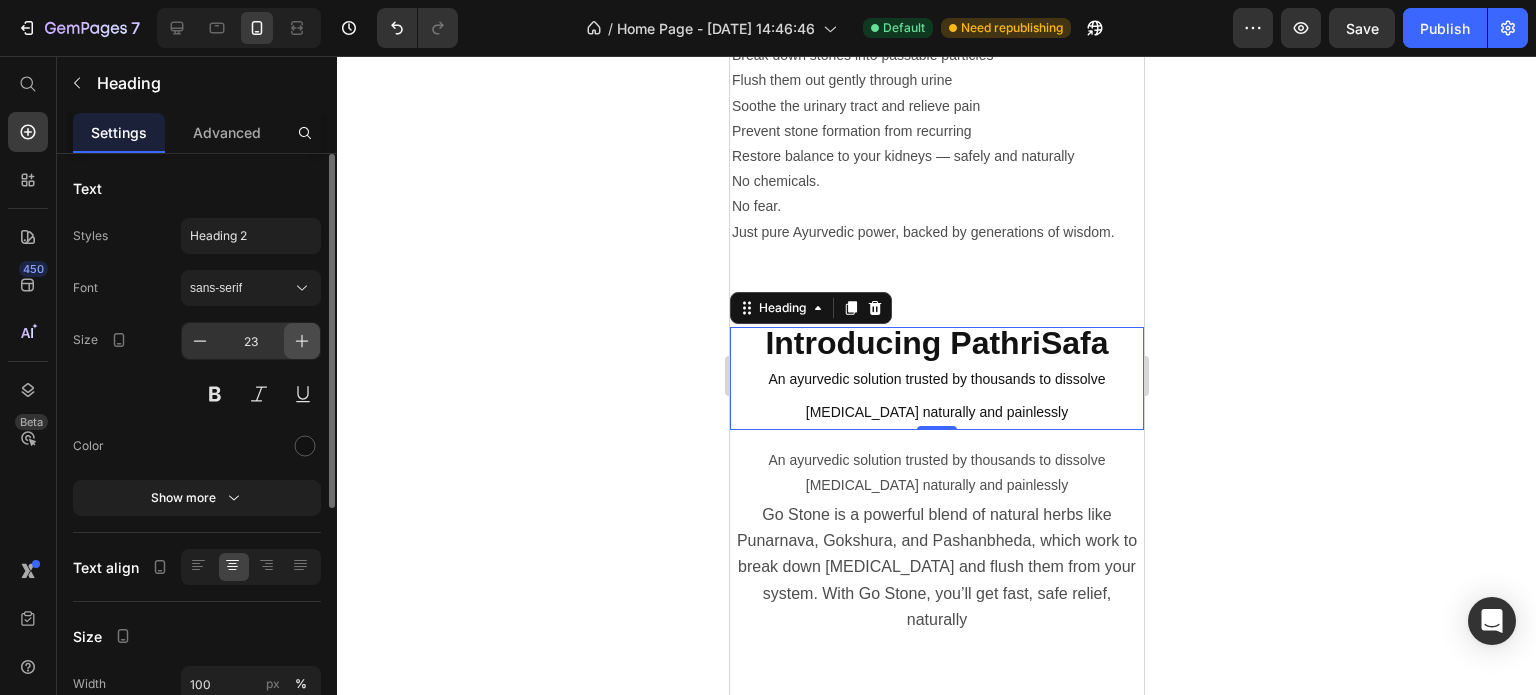 click at bounding box center (302, 341) 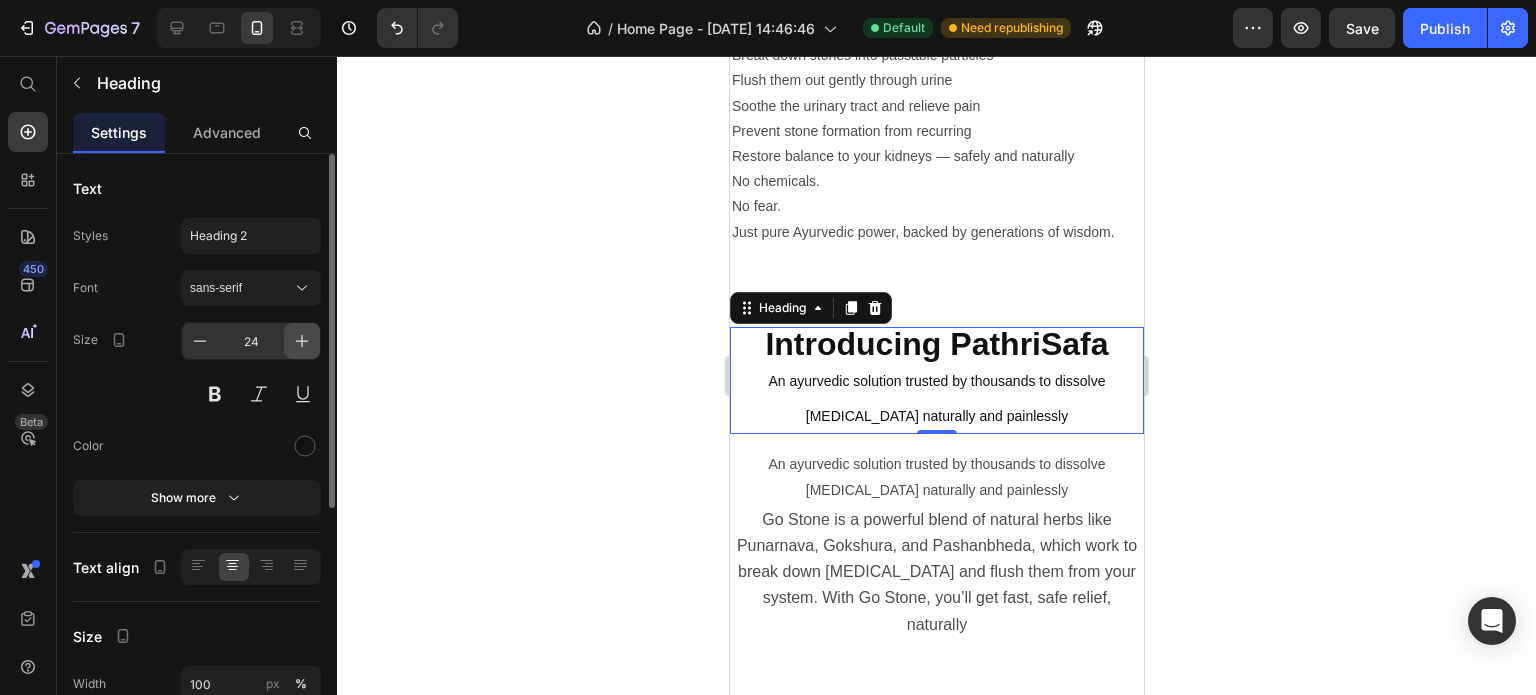 click at bounding box center (302, 341) 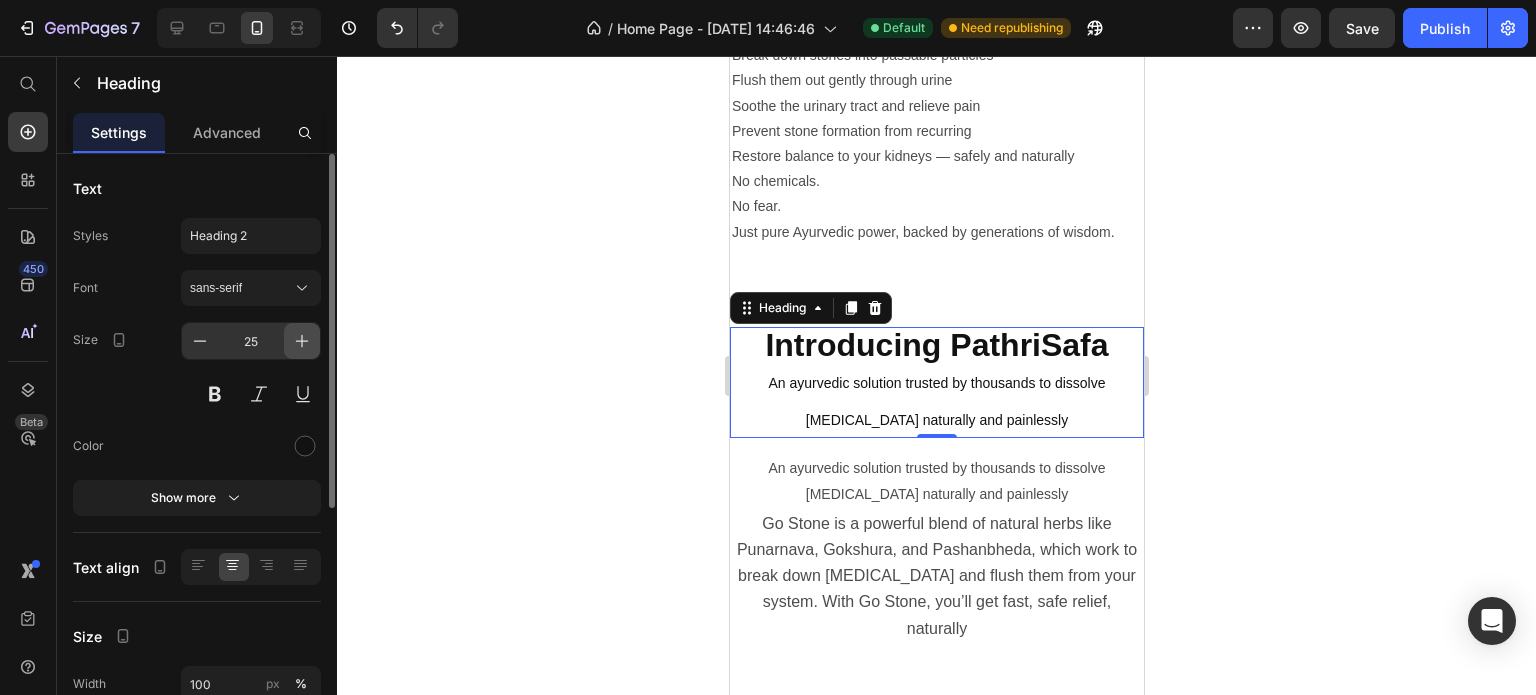 click at bounding box center [302, 341] 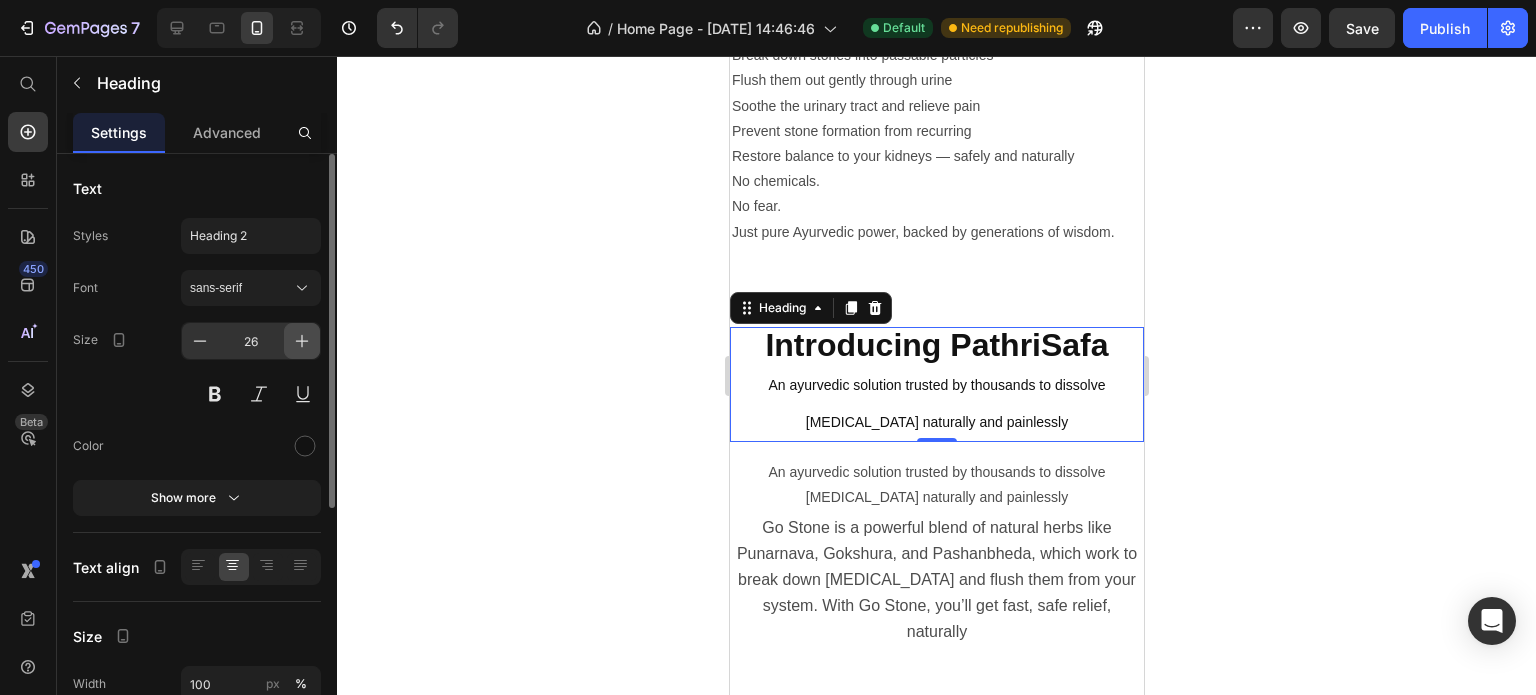 click at bounding box center (302, 341) 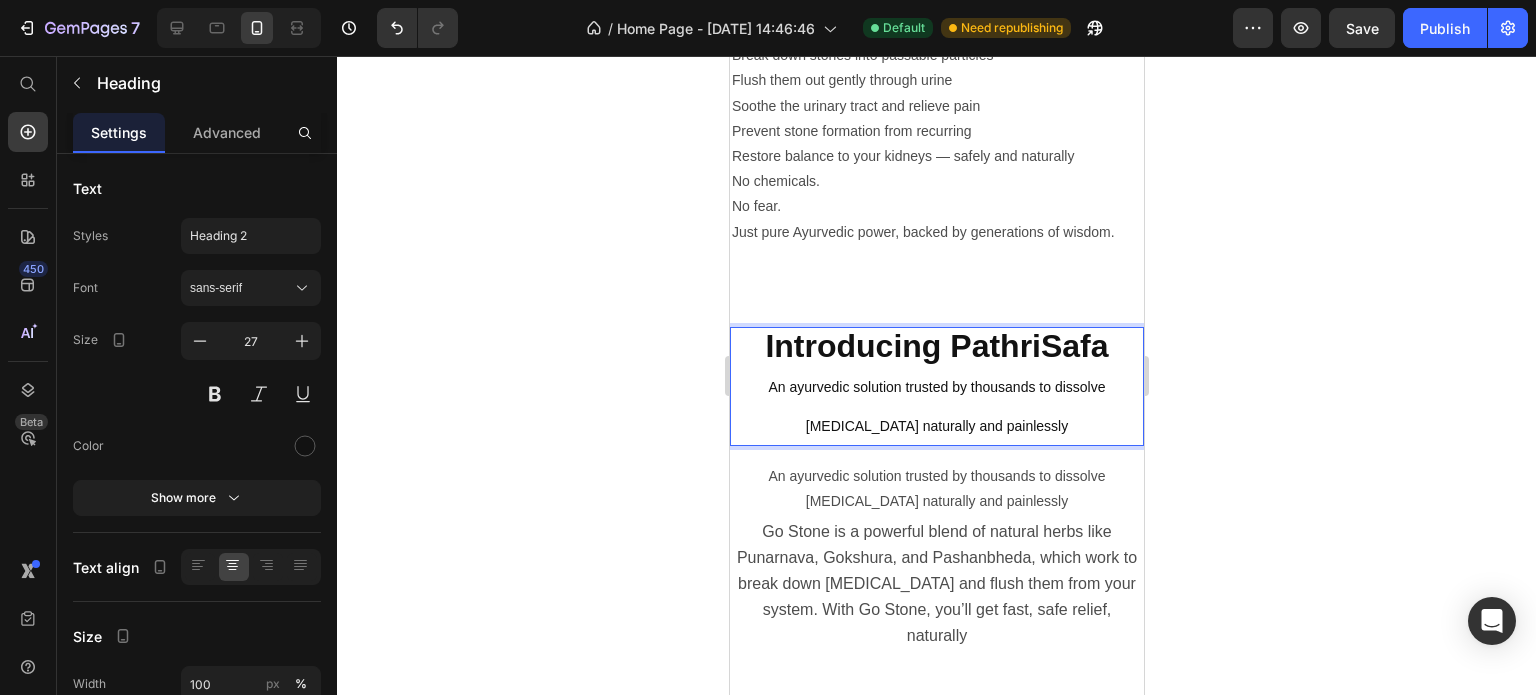 click on "Introducing PathriSafa" at bounding box center [935, 346] 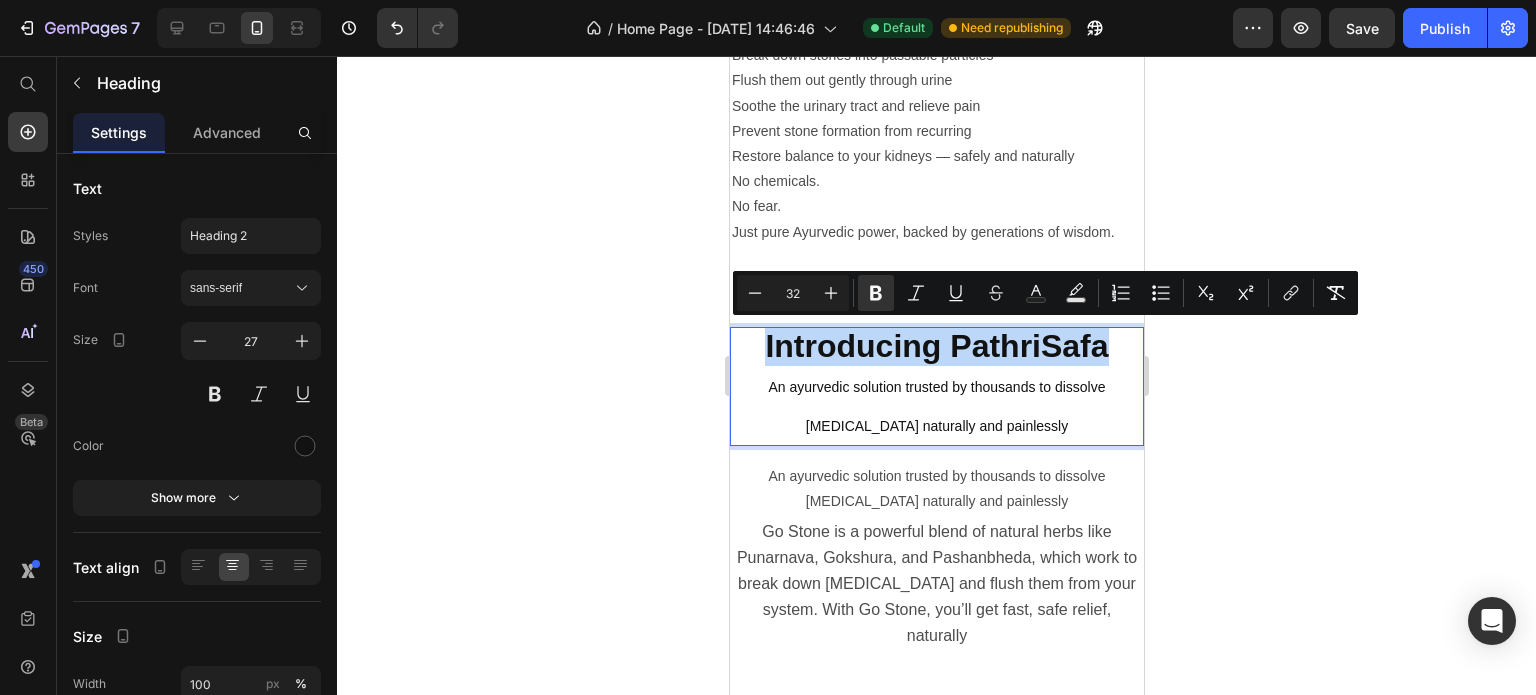 drag, startPoint x: 947, startPoint y: 339, endPoint x: 894, endPoint y: 330, distance: 53.75872 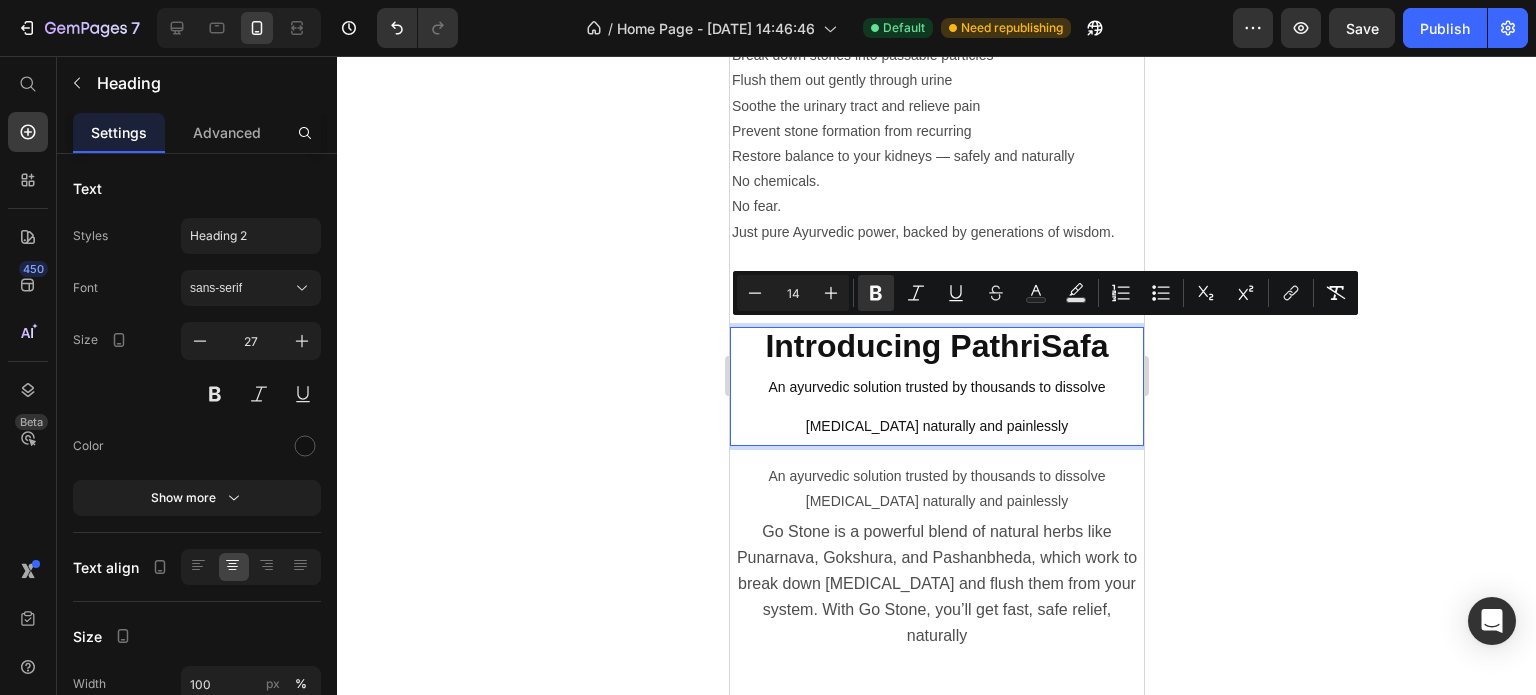 click on "Introducing PathriSafa An ayurvedic solution trusted by thousands to dissolve [MEDICAL_DATA] naturally and painlessly" at bounding box center (936, 386) 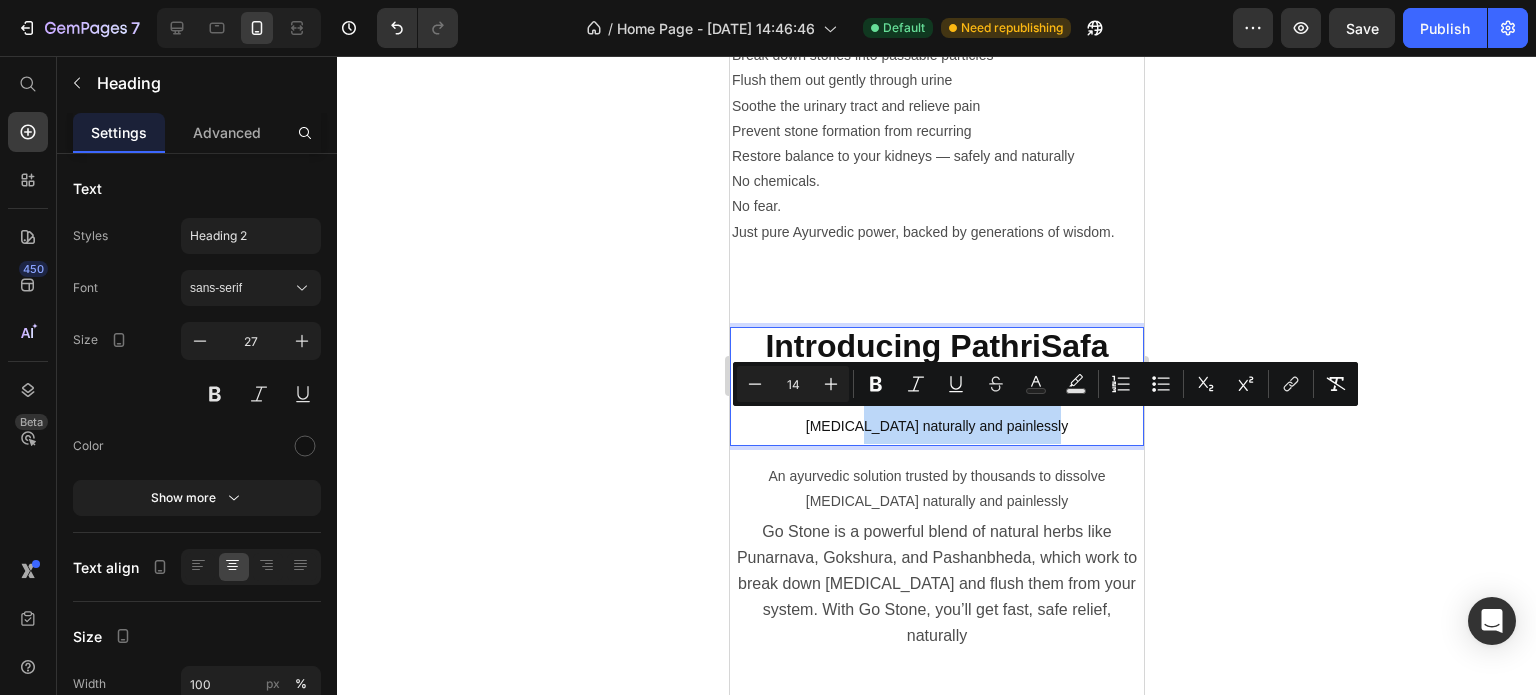 drag, startPoint x: 1032, startPoint y: 427, endPoint x: 825, endPoint y: 428, distance: 207.00241 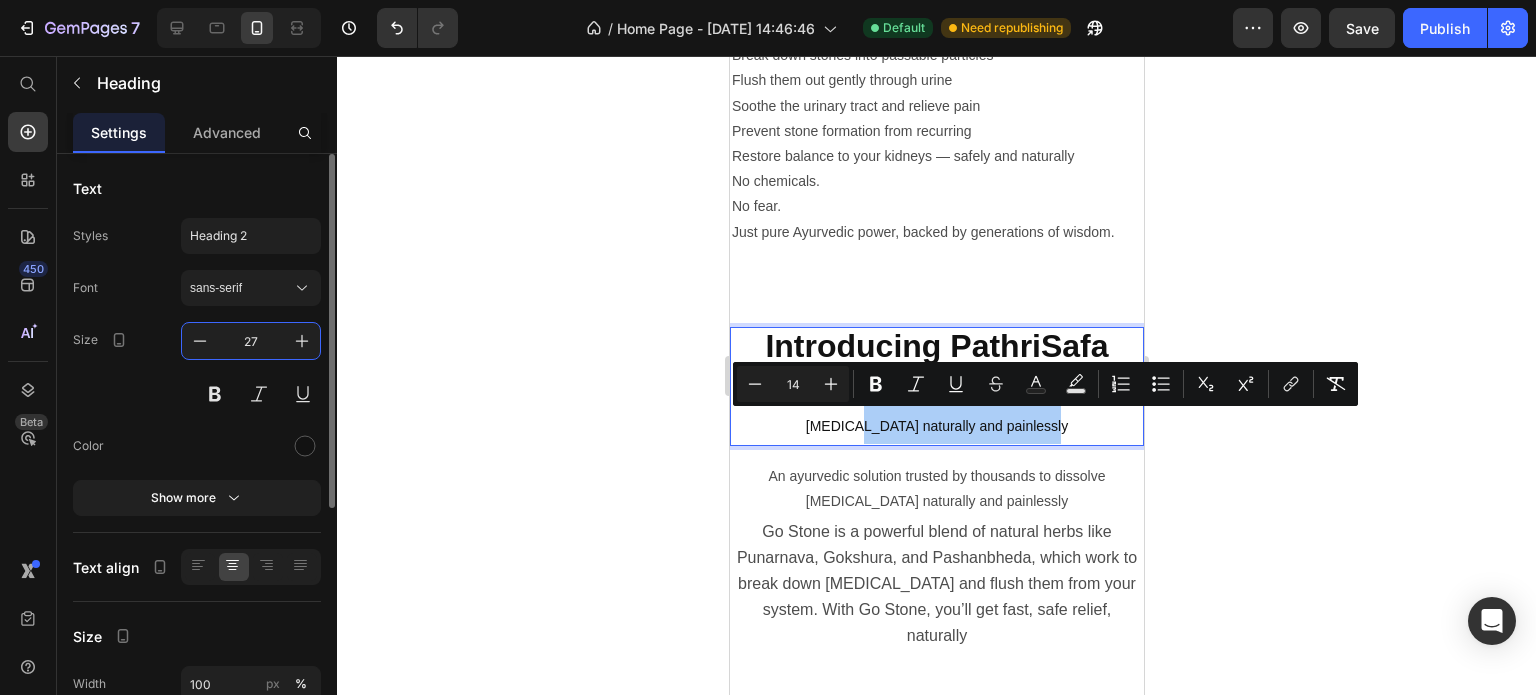 click on "27" at bounding box center [251, 341] 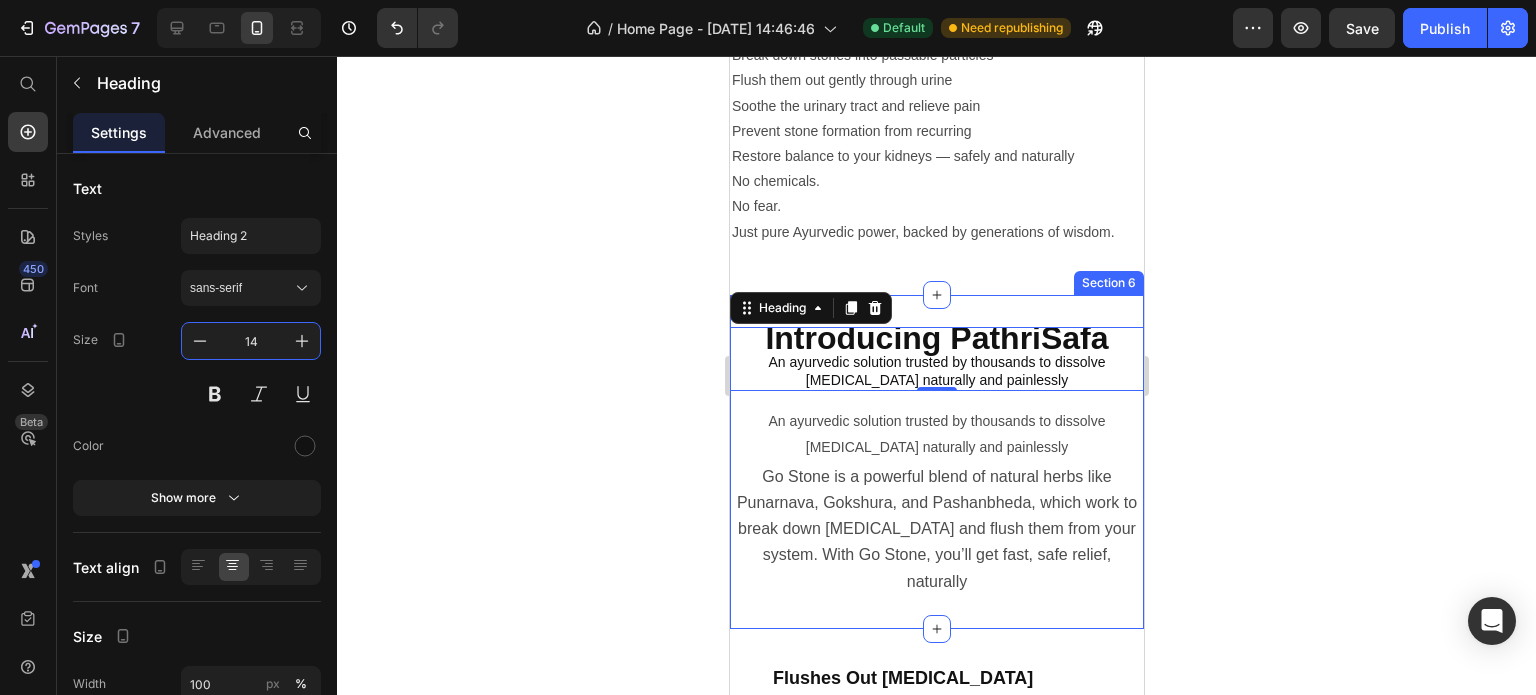 type on "14" 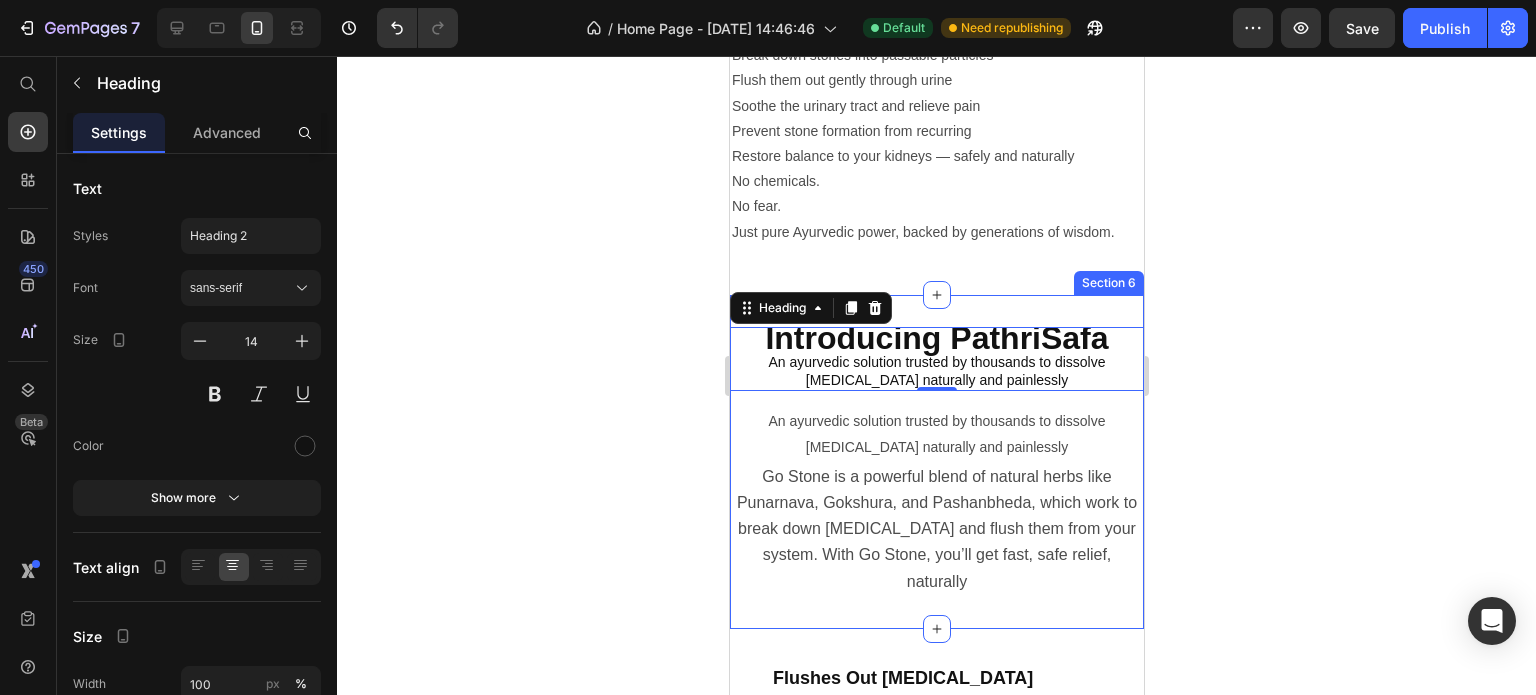click 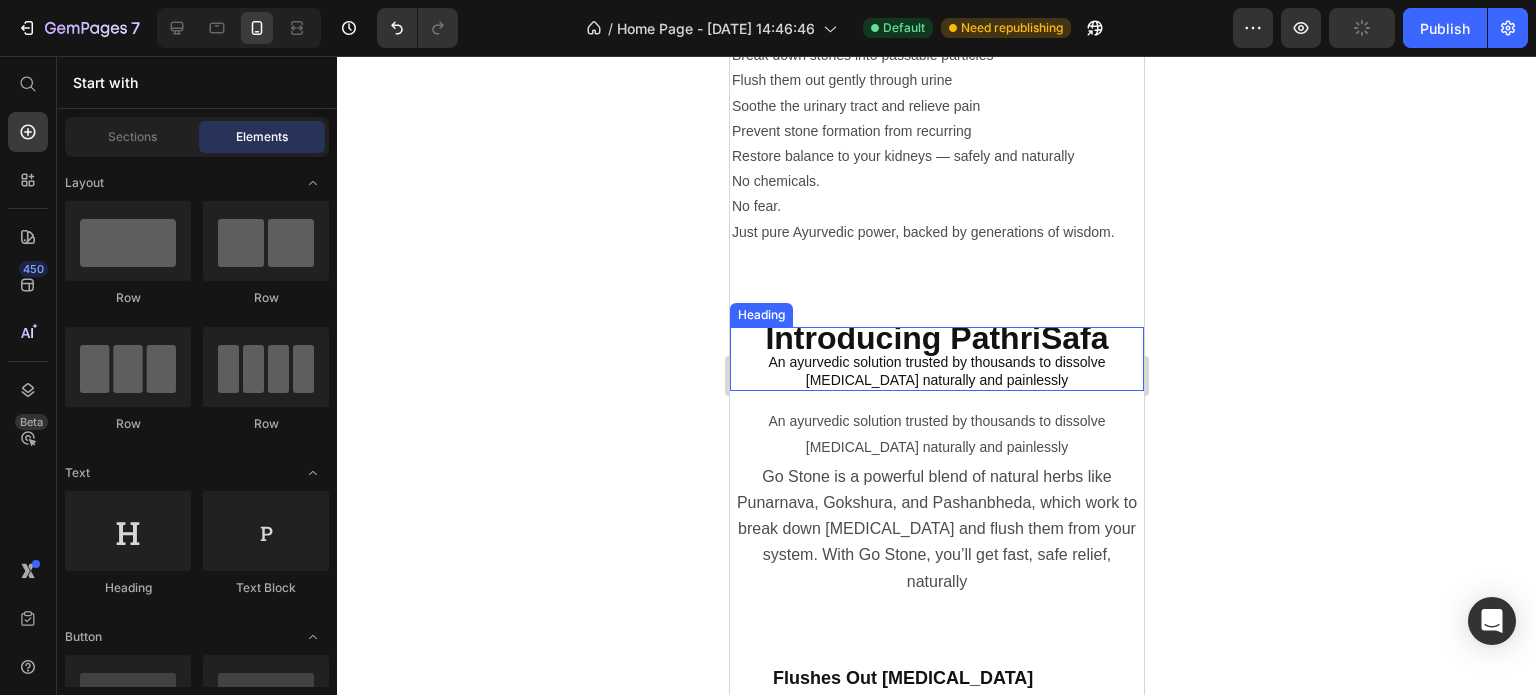 click on "⁠⁠⁠⁠⁠⁠⁠ Introducing PathriSafa An ayurvedic solution trusted by thousands to dissolve [MEDICAL_DATA] naturally and painlessly" at bounding box center (936, 359) 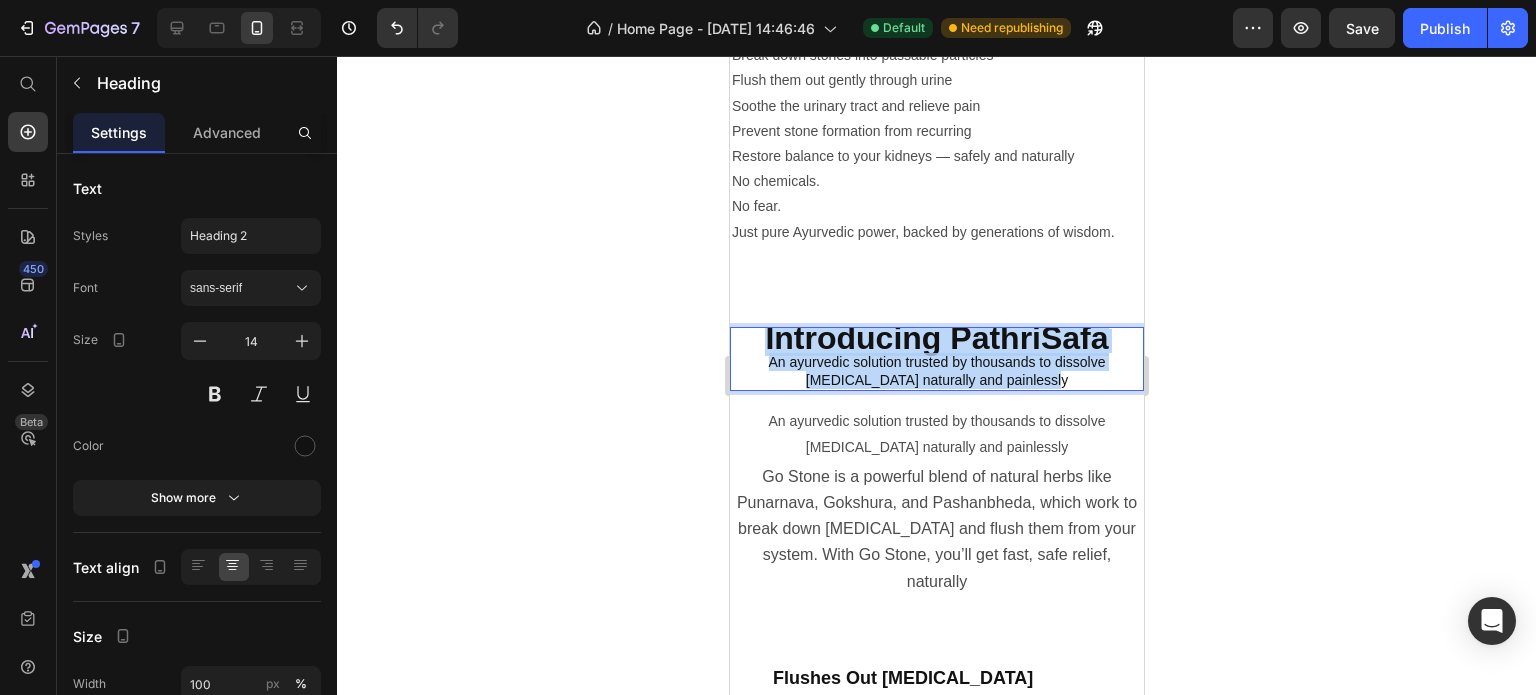 drag, startPoint x: 1050, startPoint y: 368, endPoint x: 729, endPoint y: 327, distance: 323.6078 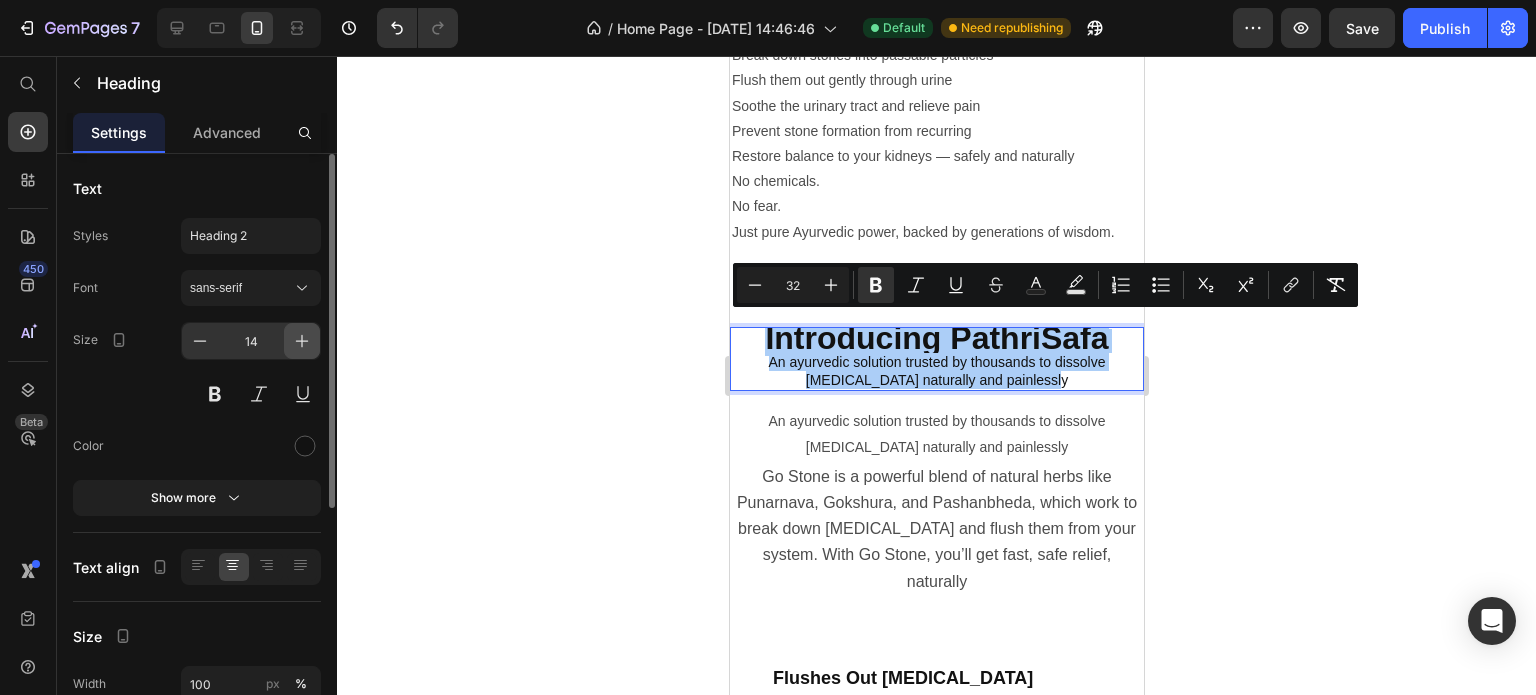 click 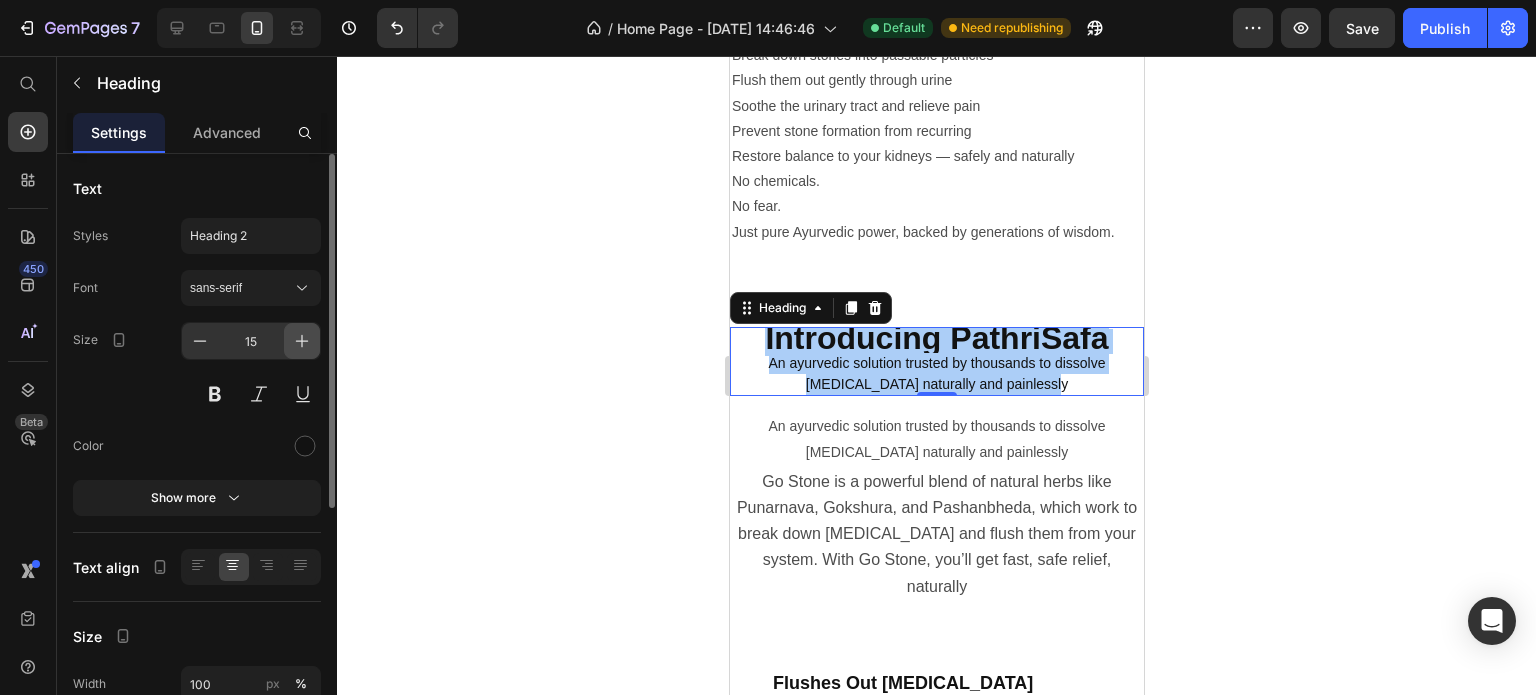 click 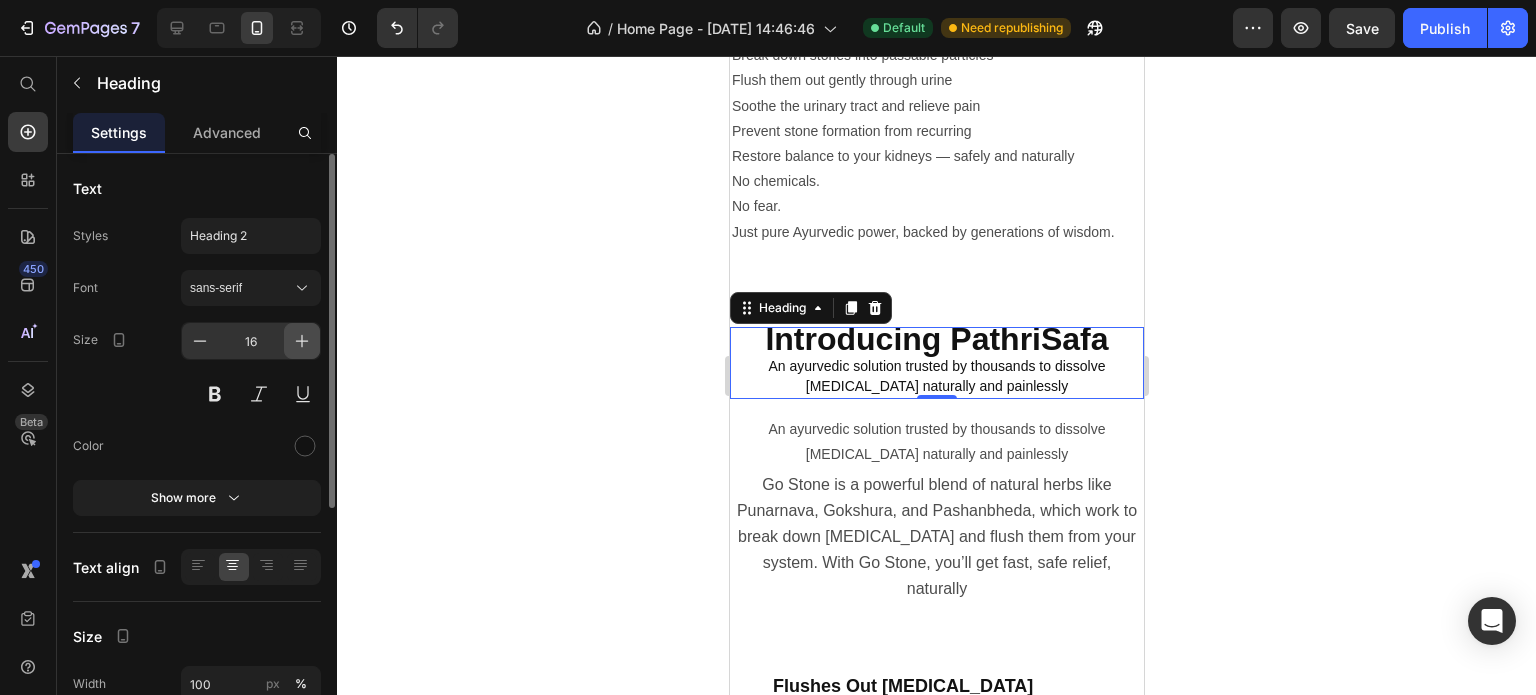 click 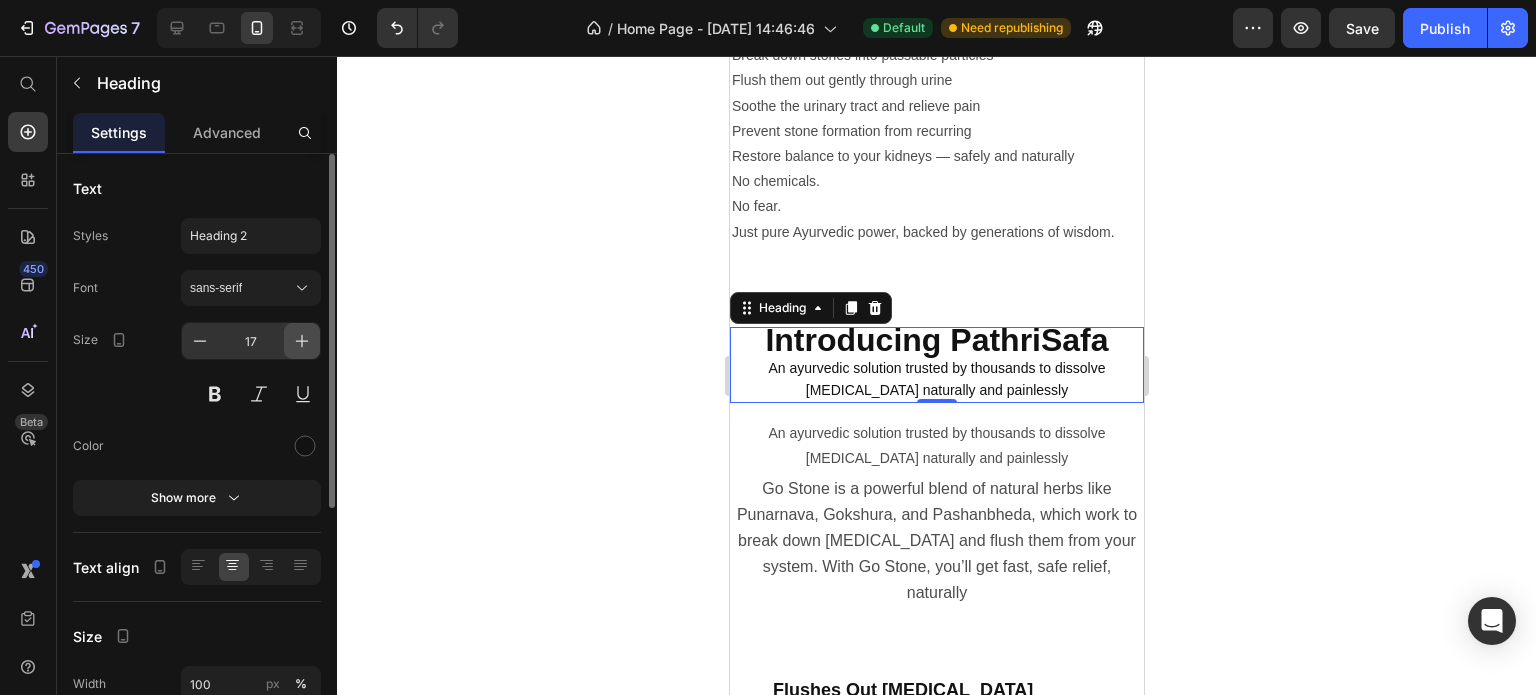 click 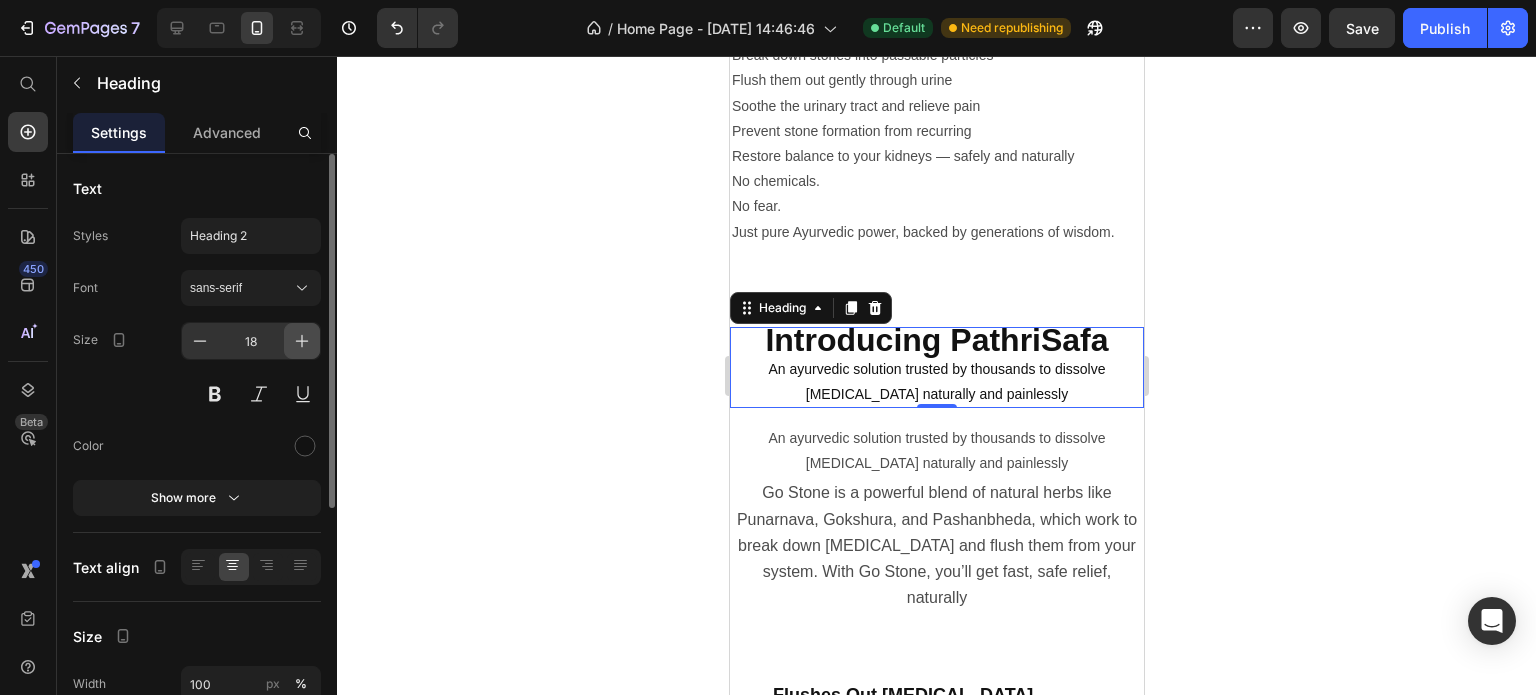 click 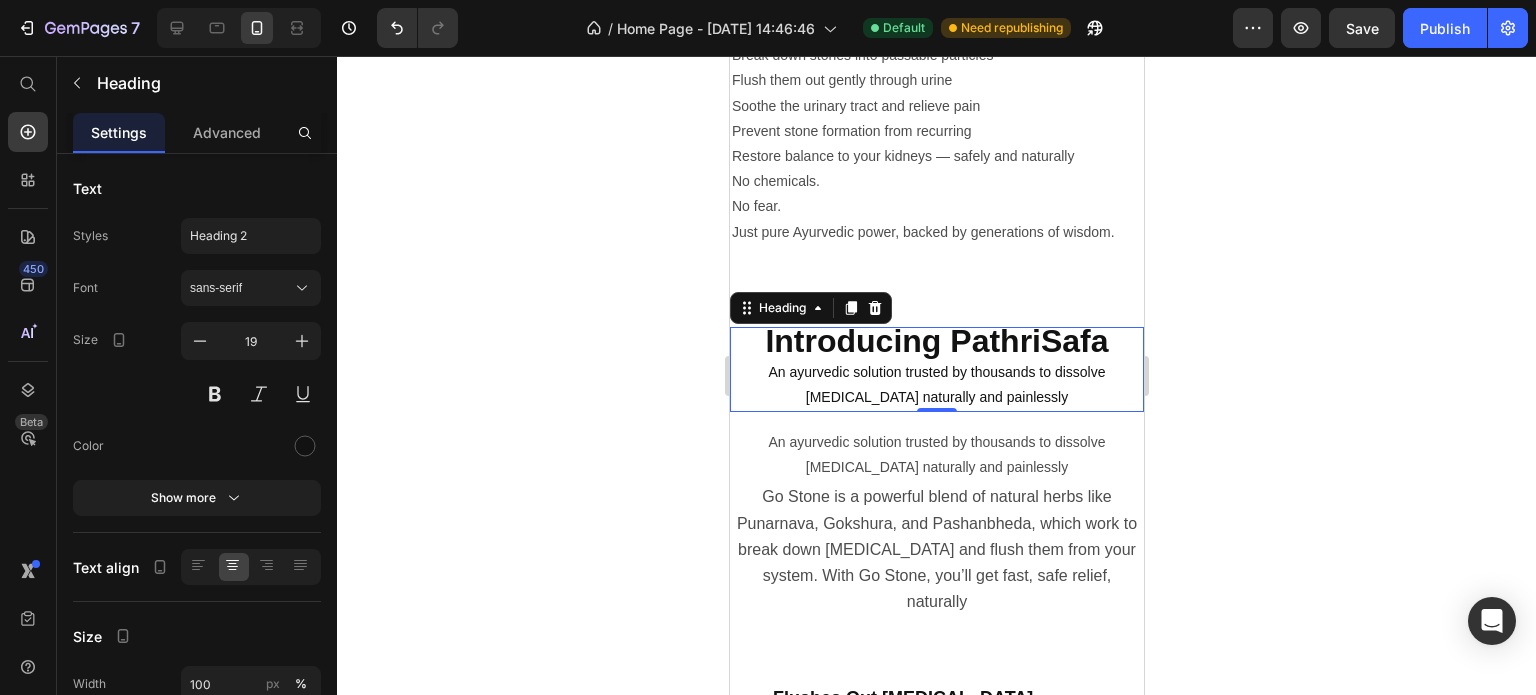 click 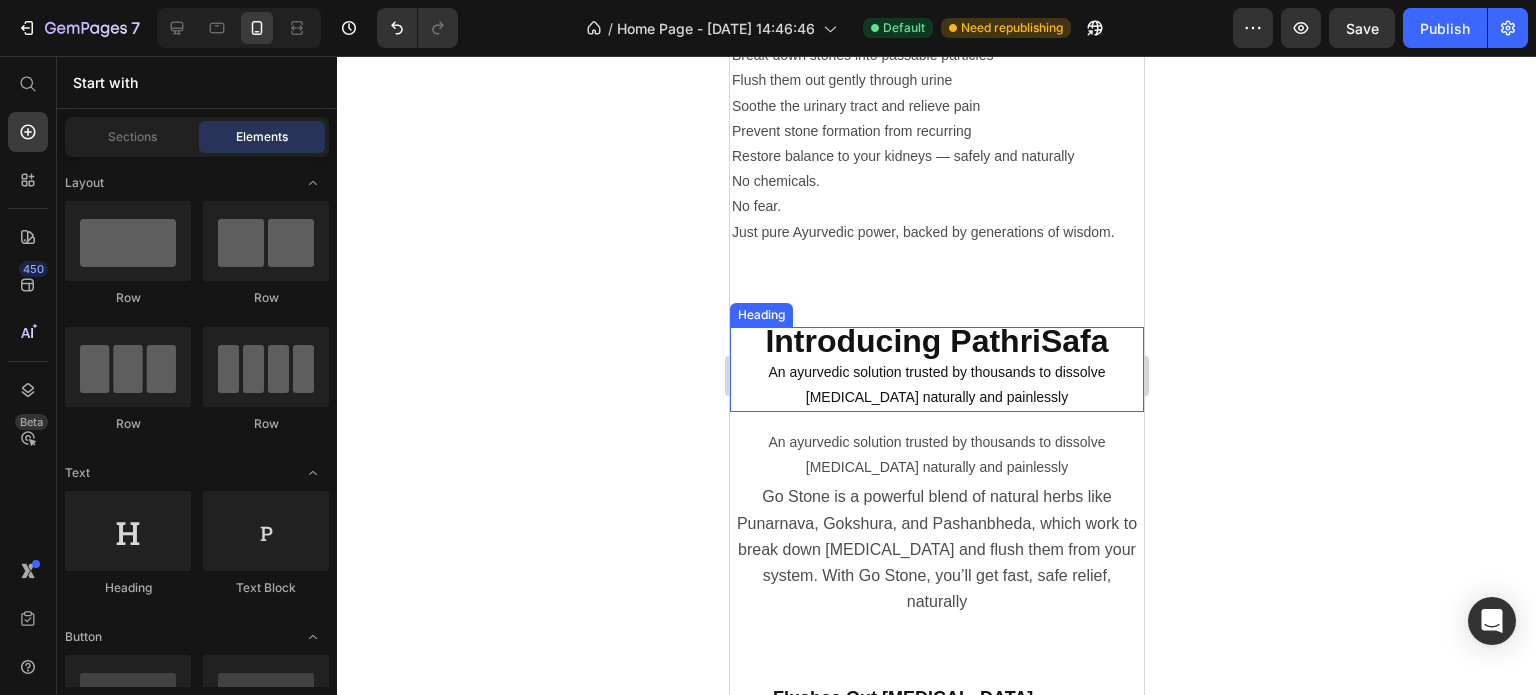 click on "⁠⁠⁠⁠⁠⁠⁠ Introducing PathriSafa An ayurvedic solution trusted by thousands to dissolve [MEDICAL_DATA] naturally and painlessly" at bounding box center (936, 369) 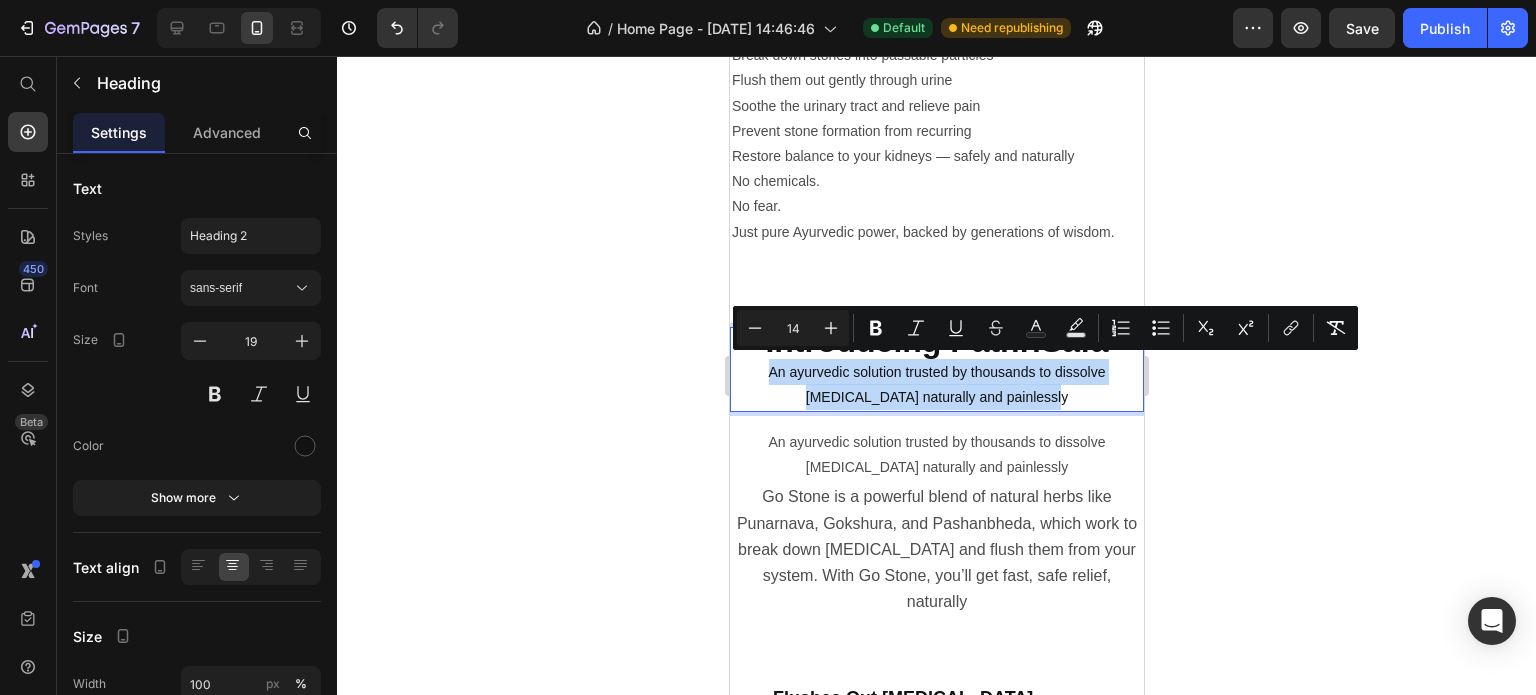 drag, startPoint x: 1051, startPoint y: 381, endPoint x: 1447, endPoint y: 423, distance: 398.22104 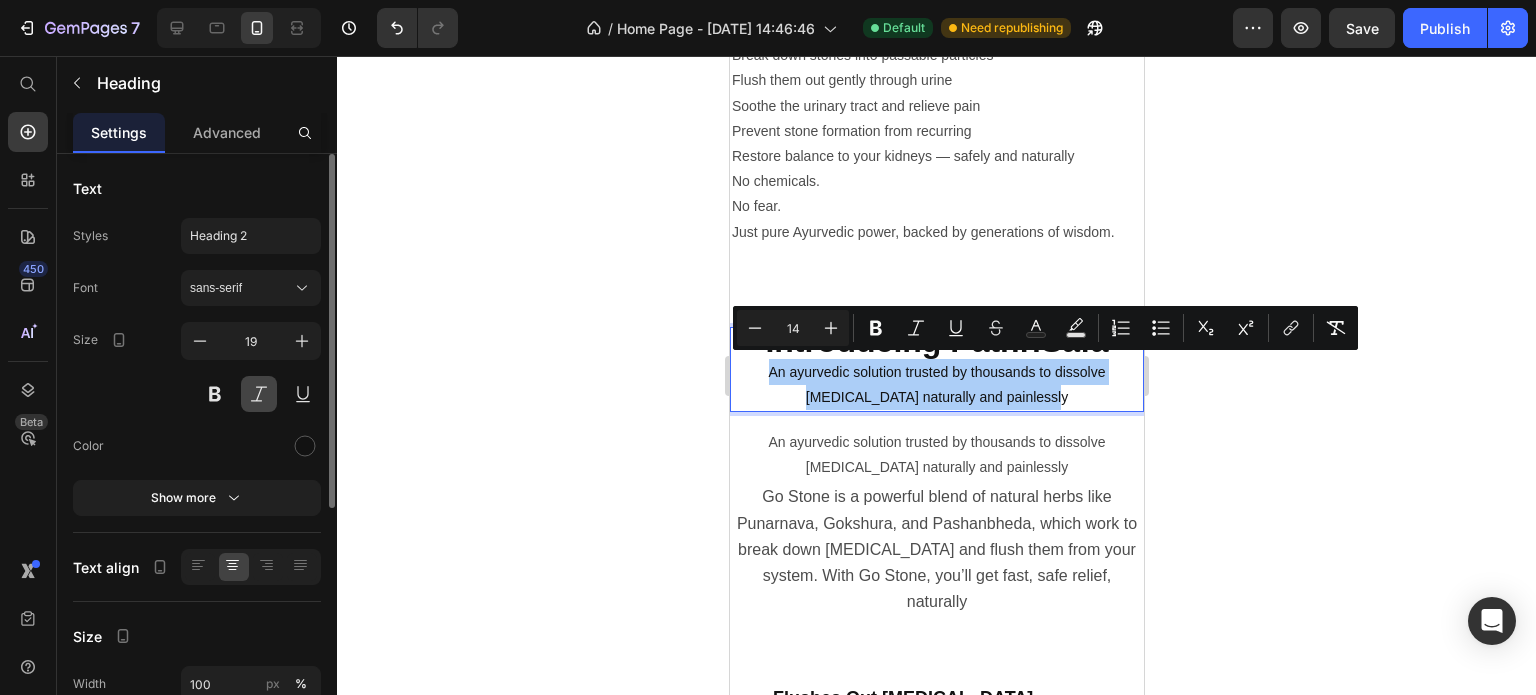 click at bounding box center (259, 394) 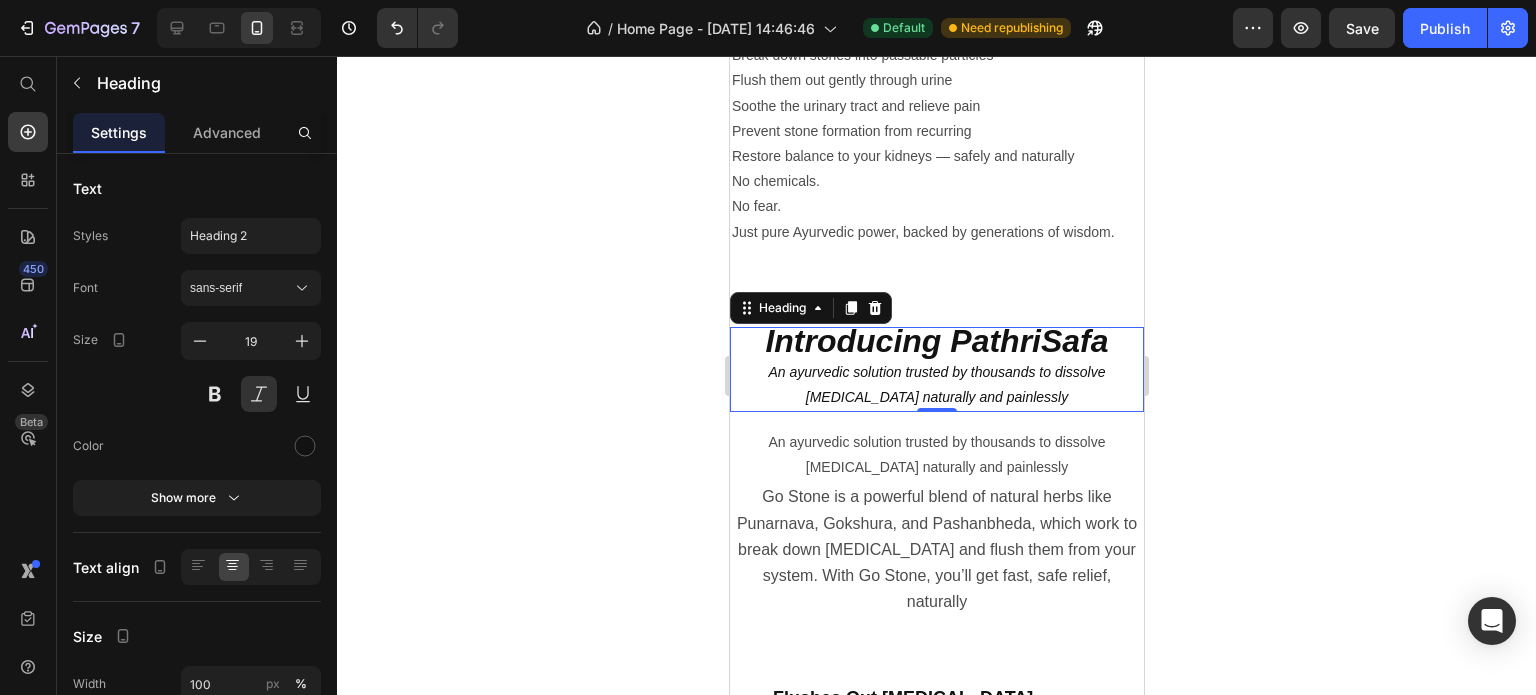 click on "Introducing PathriSafa An ayurvedic solution trusted by thousands to dissolve [MEDICAL_DATA] naturally and painlessly" at bounding box center [936, 369] 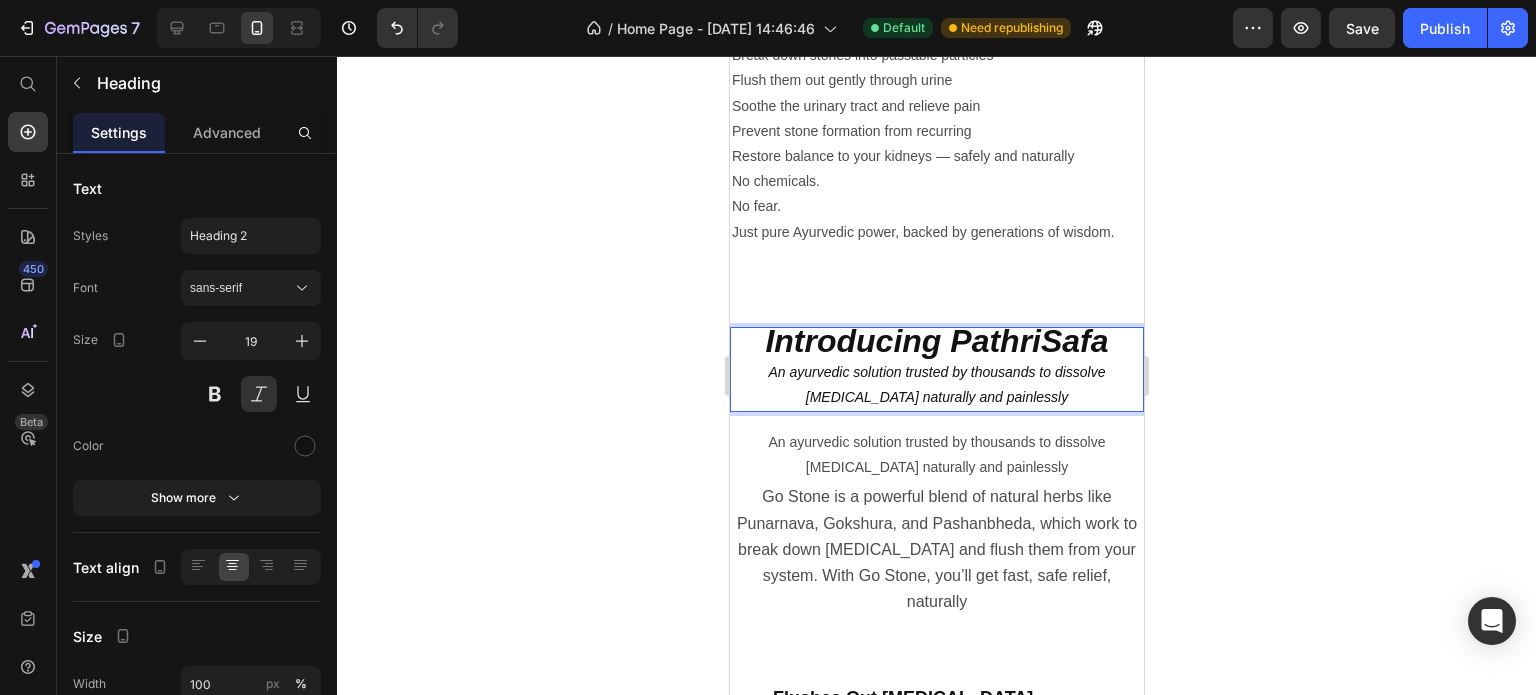 click on "Introducing PathriSafa An ayurvedic solution trusted by thousands to dissolve [MEDICAL_DATA] naturally and painlessly" at bounding box center [936, 369] 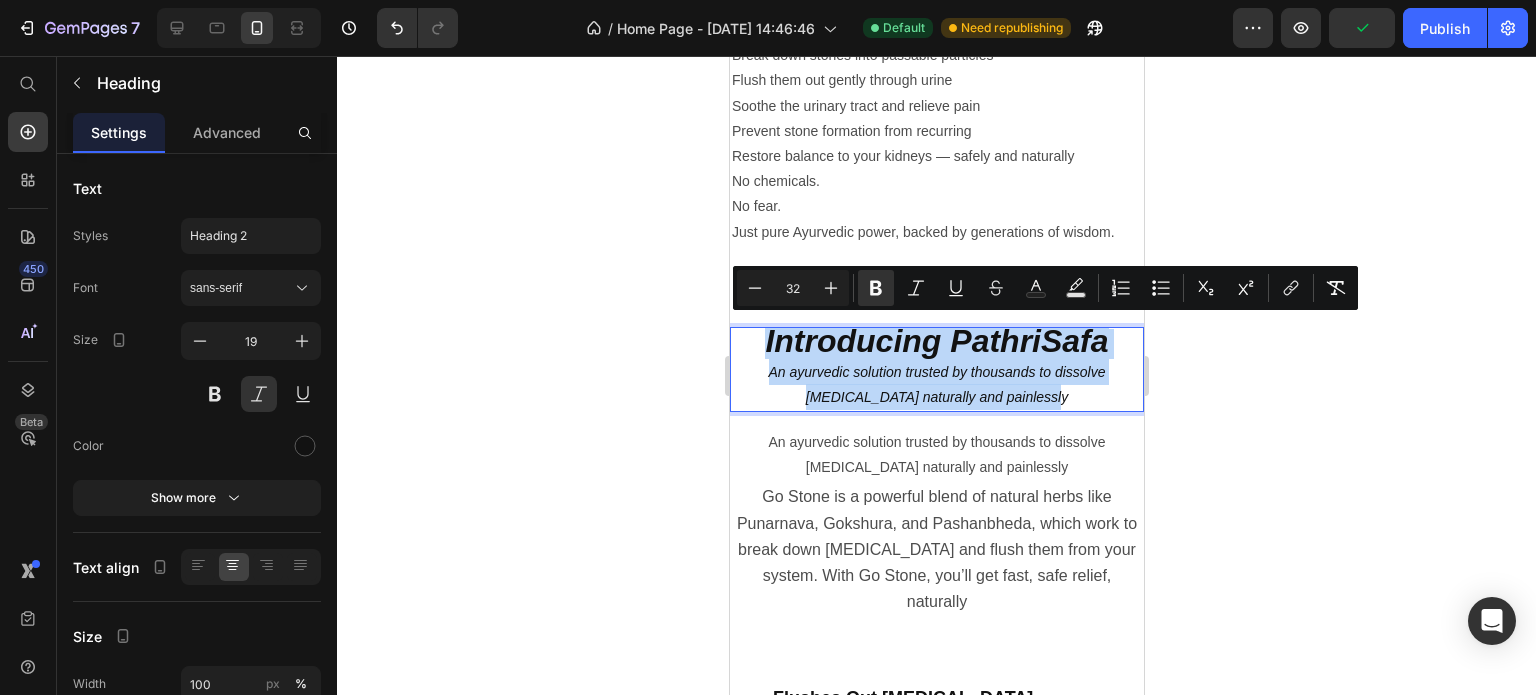 type on "14" 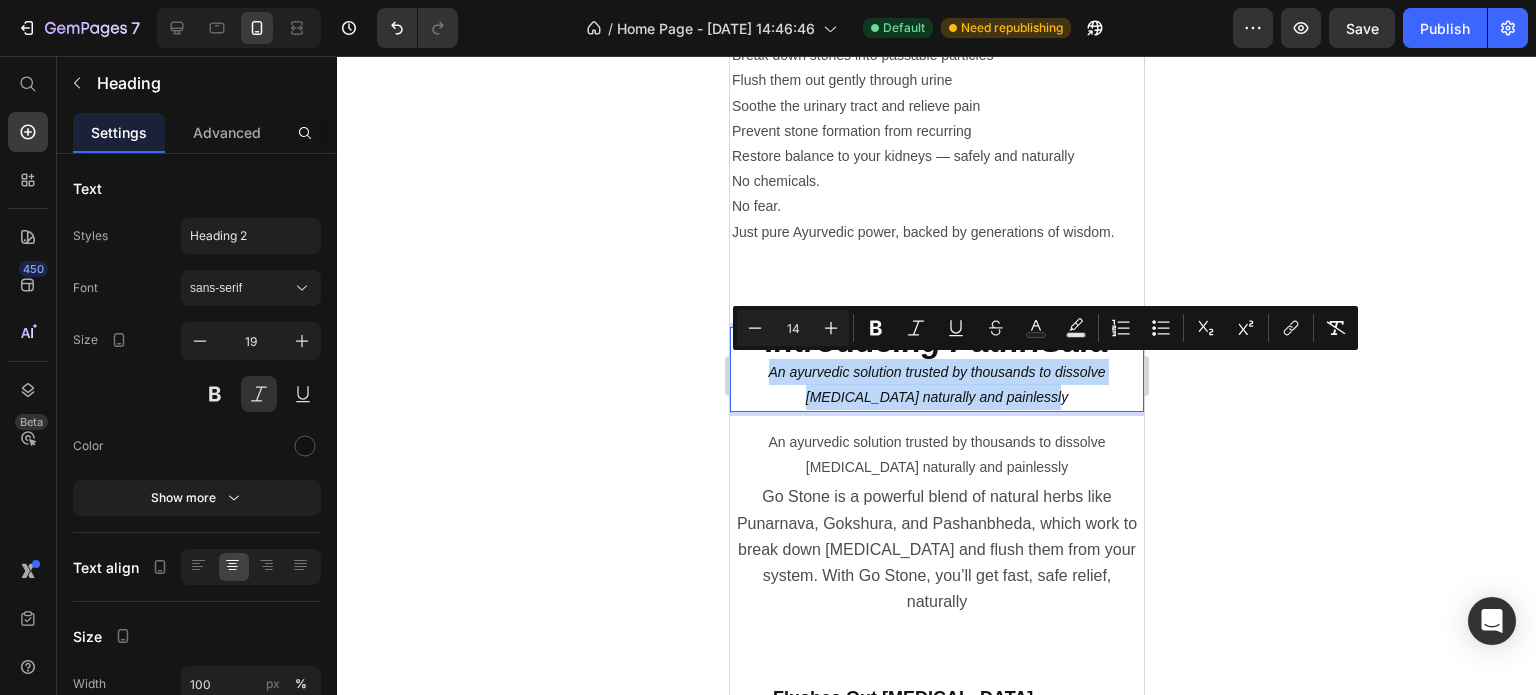 drag, startPoint x: 1047, startPoint y: 388, endPoint x: 728, endPoint y: 363, distance: 319.97812 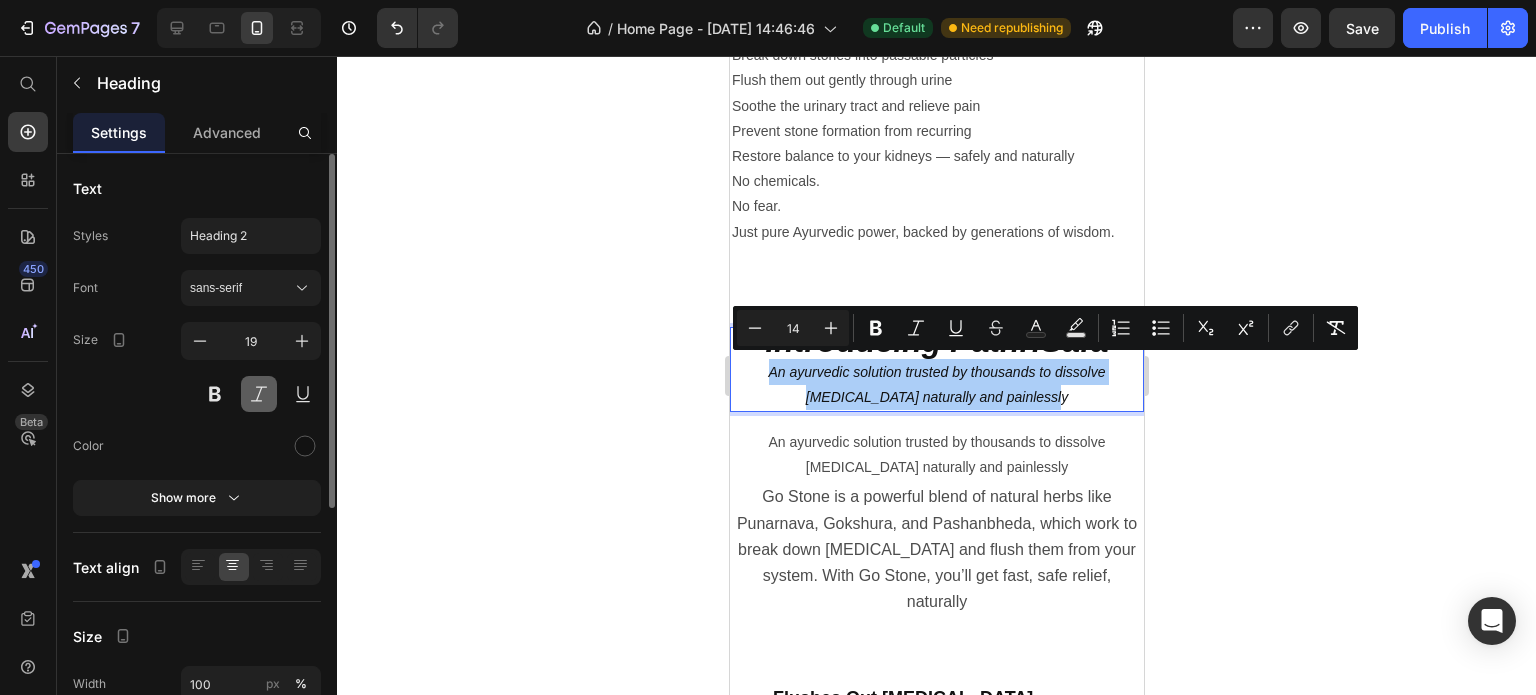 click at bounding box center [259, 394] 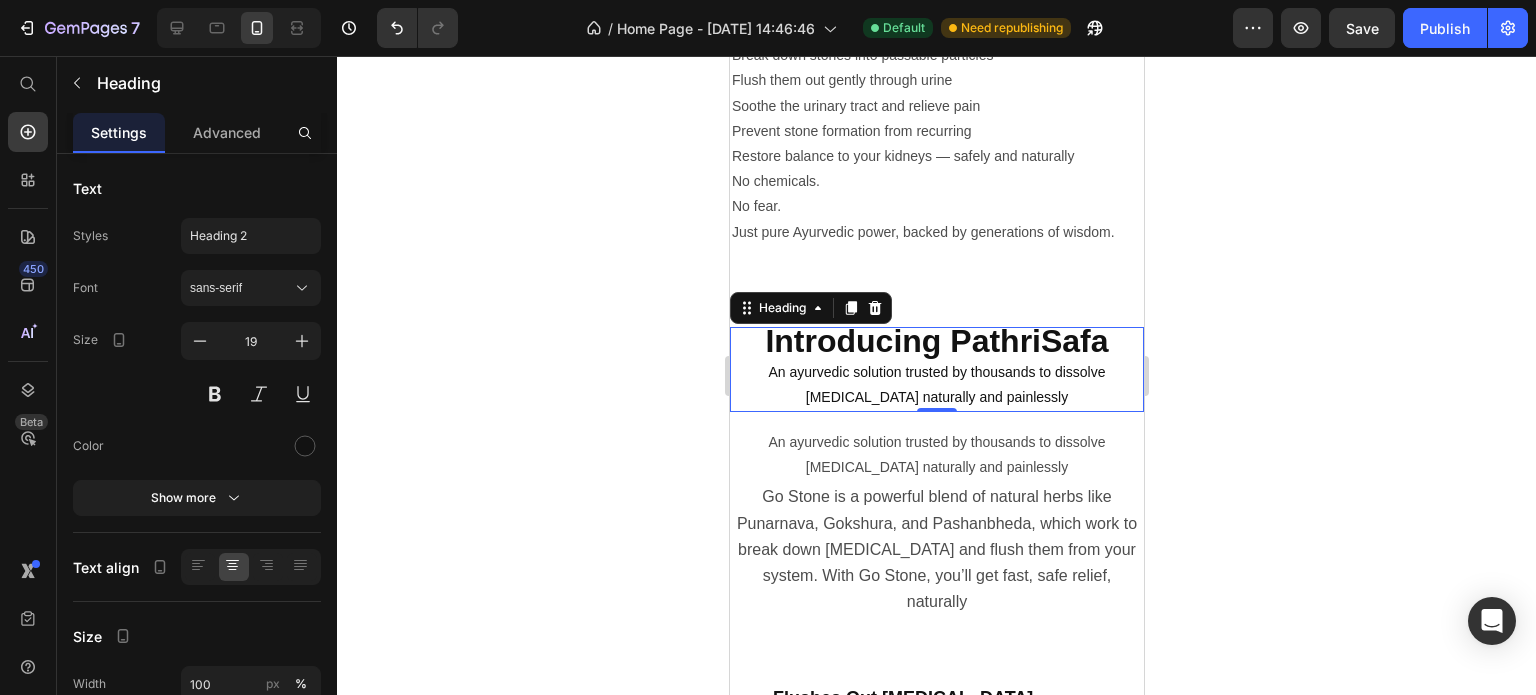 click on "Introducing PathriSafa An ayurvedic solution trusted by thousands to dissolve [MEDICAL_DATA] naturally and painlessly" at bounding box center [936, 369] 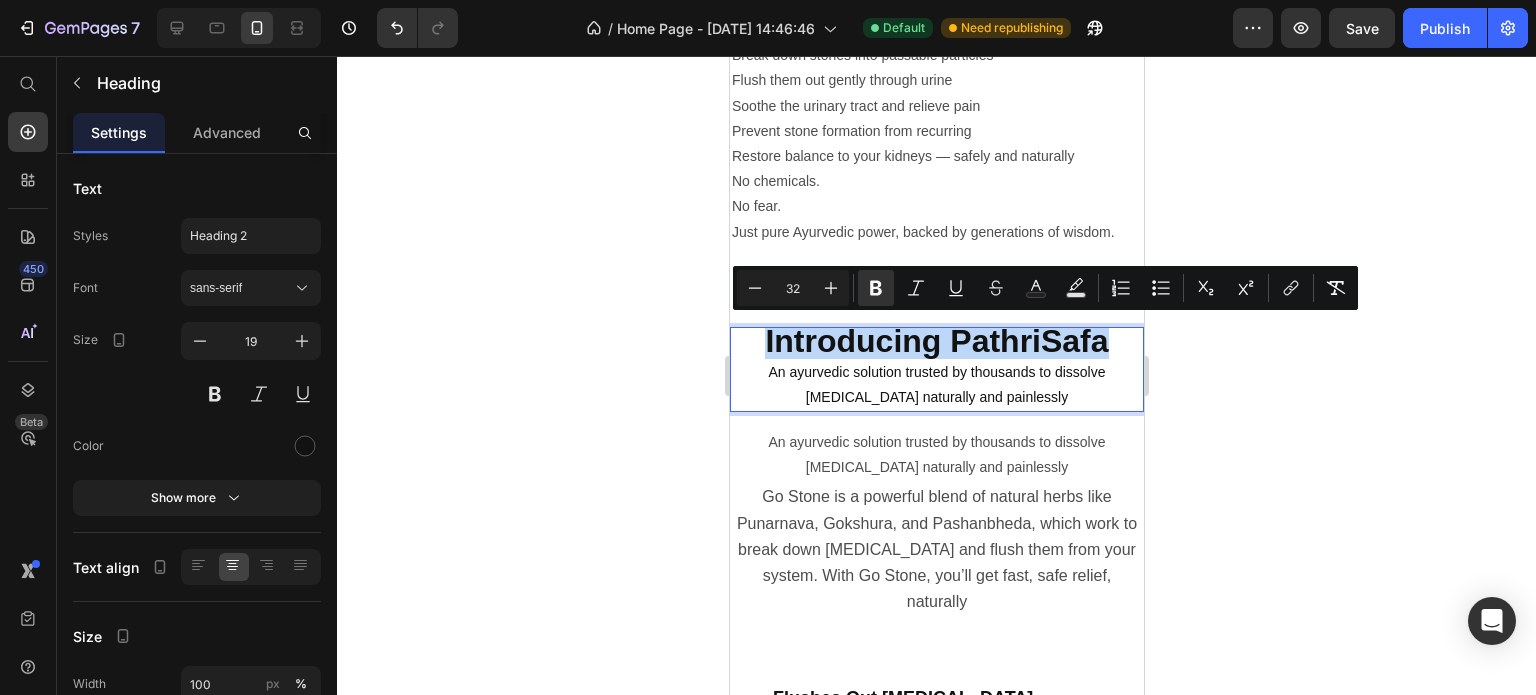 drag, startPoint x: 1097, startPoint y: 338, endPoint x: 751, endPoint y: 351, distance: 346.24414 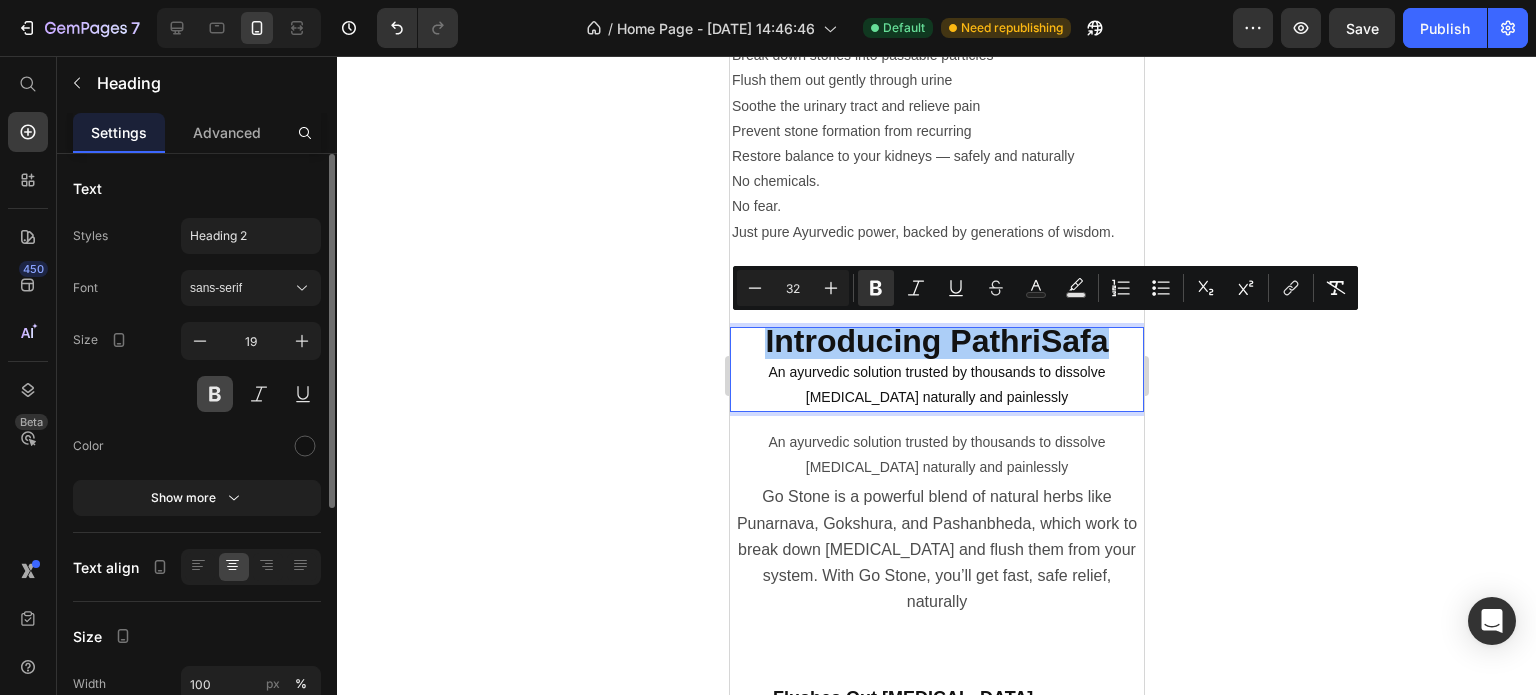 click at bounding box center (215, 394) 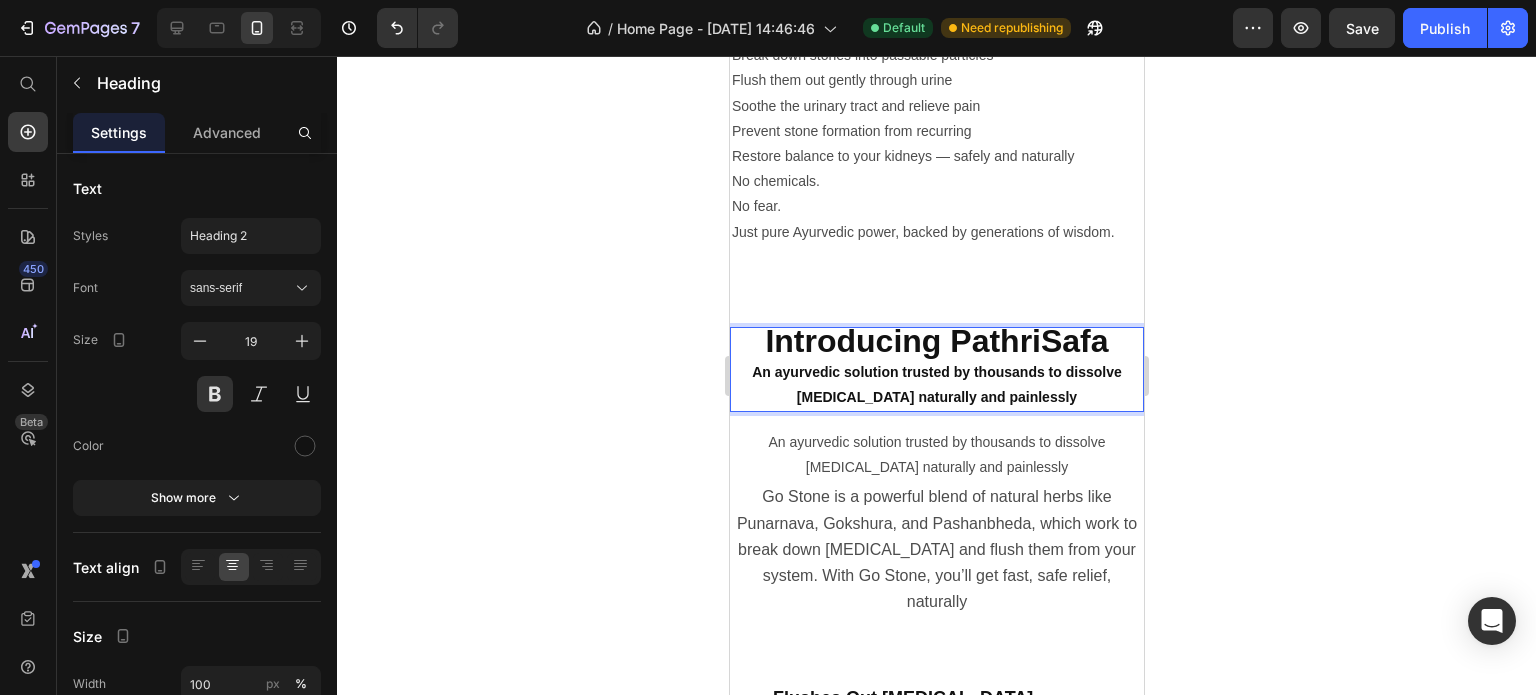 click on "Introducing PathriSafa" at bounding box center [935, 341] 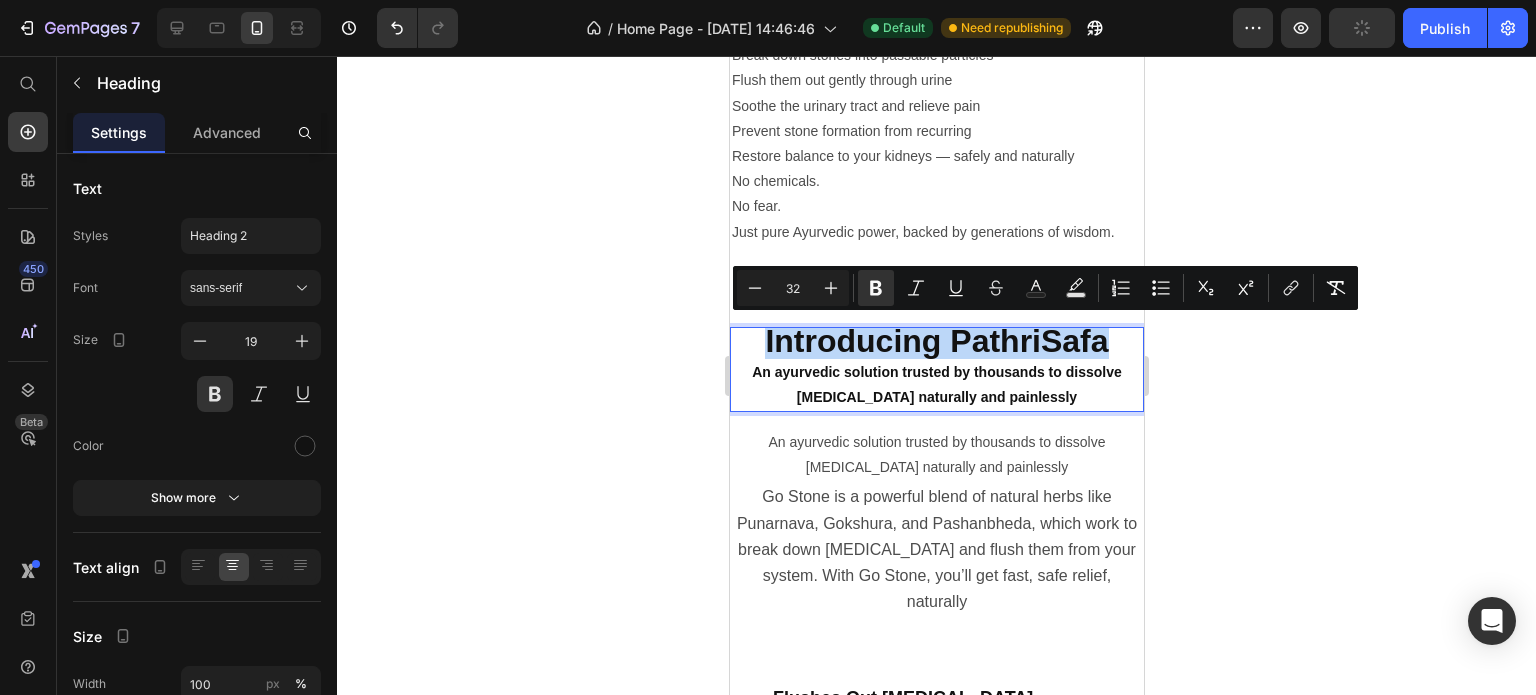drag, startPoint x: 1105, startPoint y: 334, endPoint x: 757, endPoint y: 336, distance: 348.00574 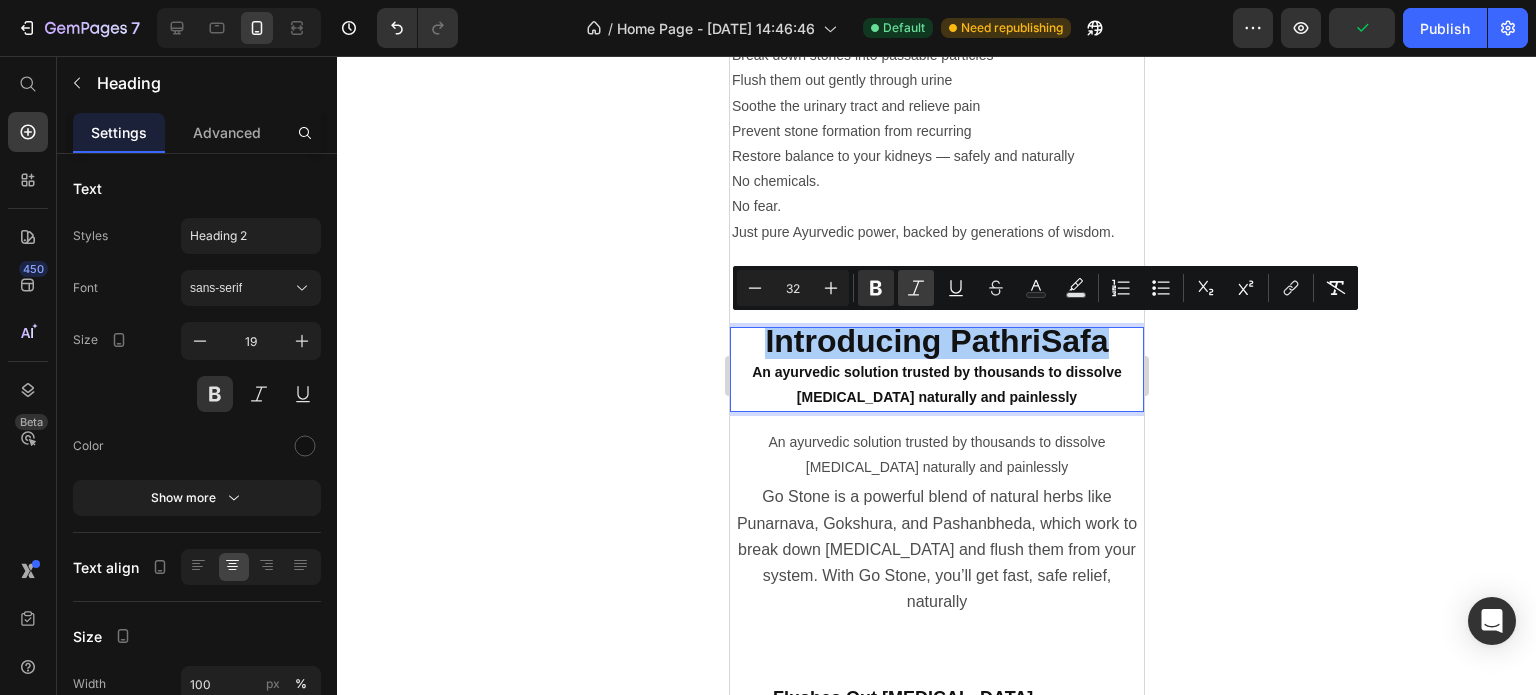 click 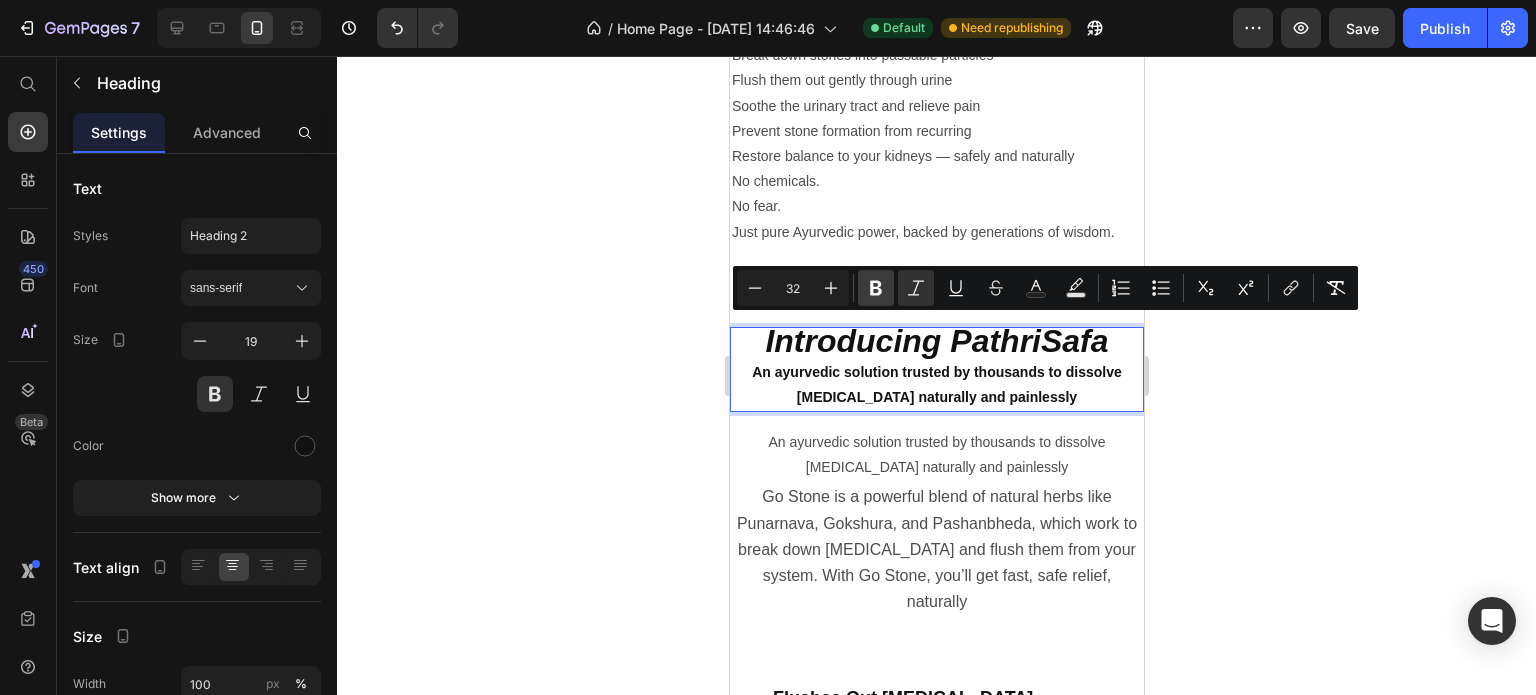 click 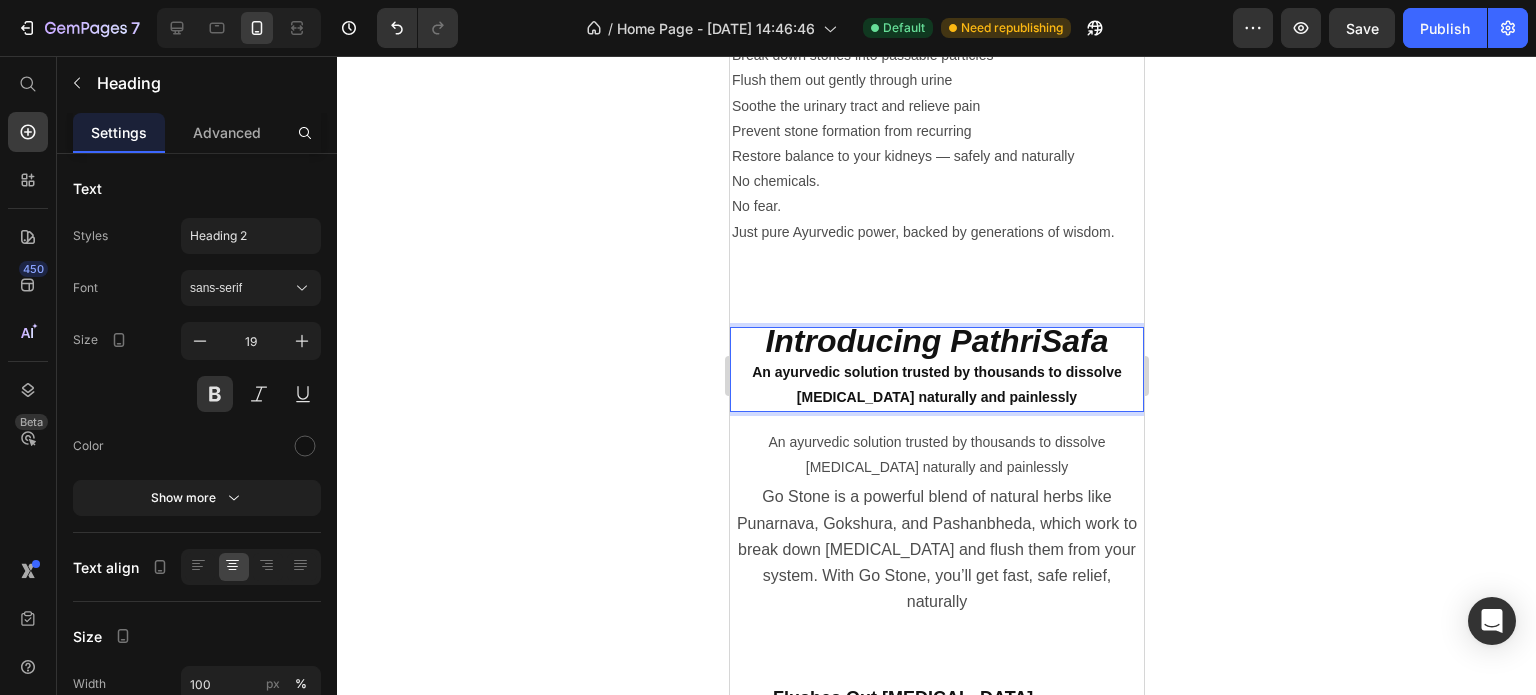 click on "Introducing PathriSafa An ayurvedic solution trusted by thousands to dissolve [MEDICAL_DATA] naturally and painlessly" at bounding box center [936, 369] 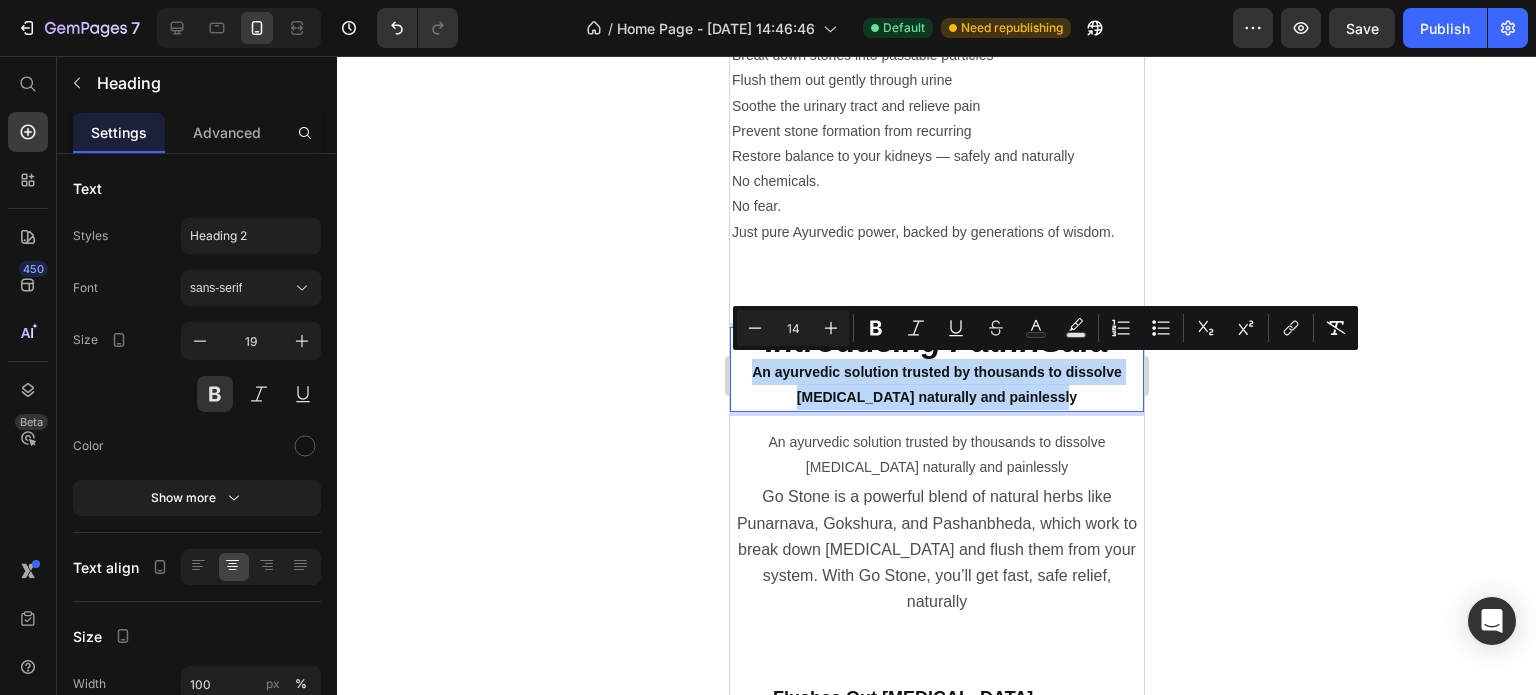 drag, startPoint x: 1085, startPoint y: 396, endPoint x: 746, endPoint y: 371, distance: 339.9206 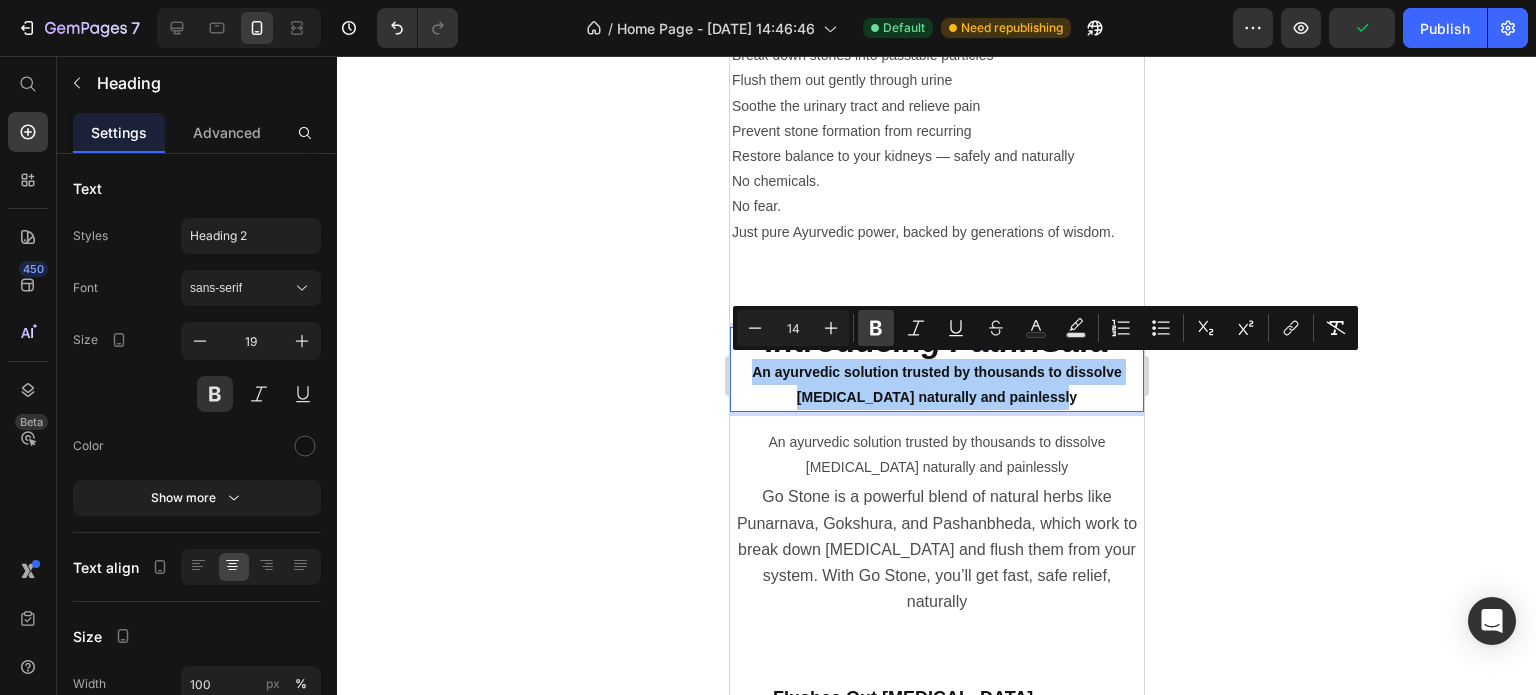 click 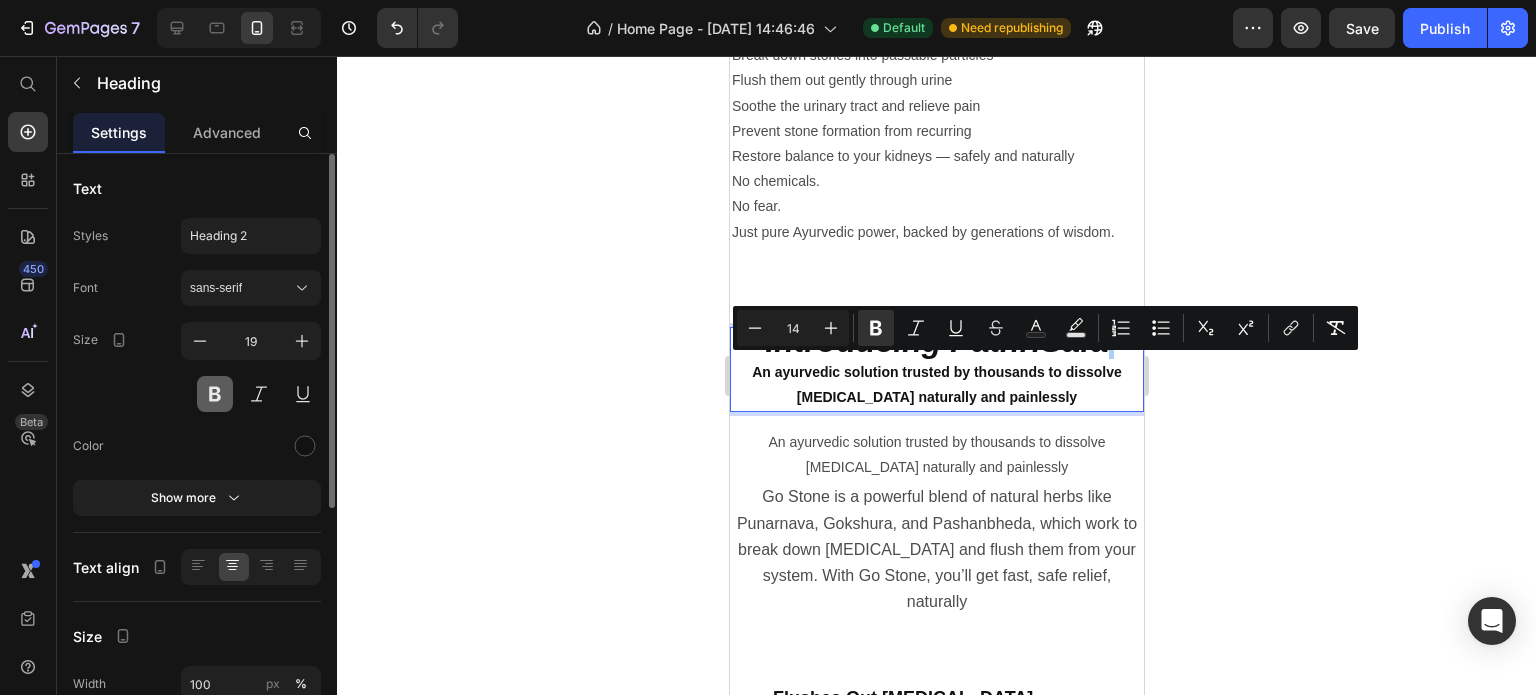 click at bounding box center [215, 394] 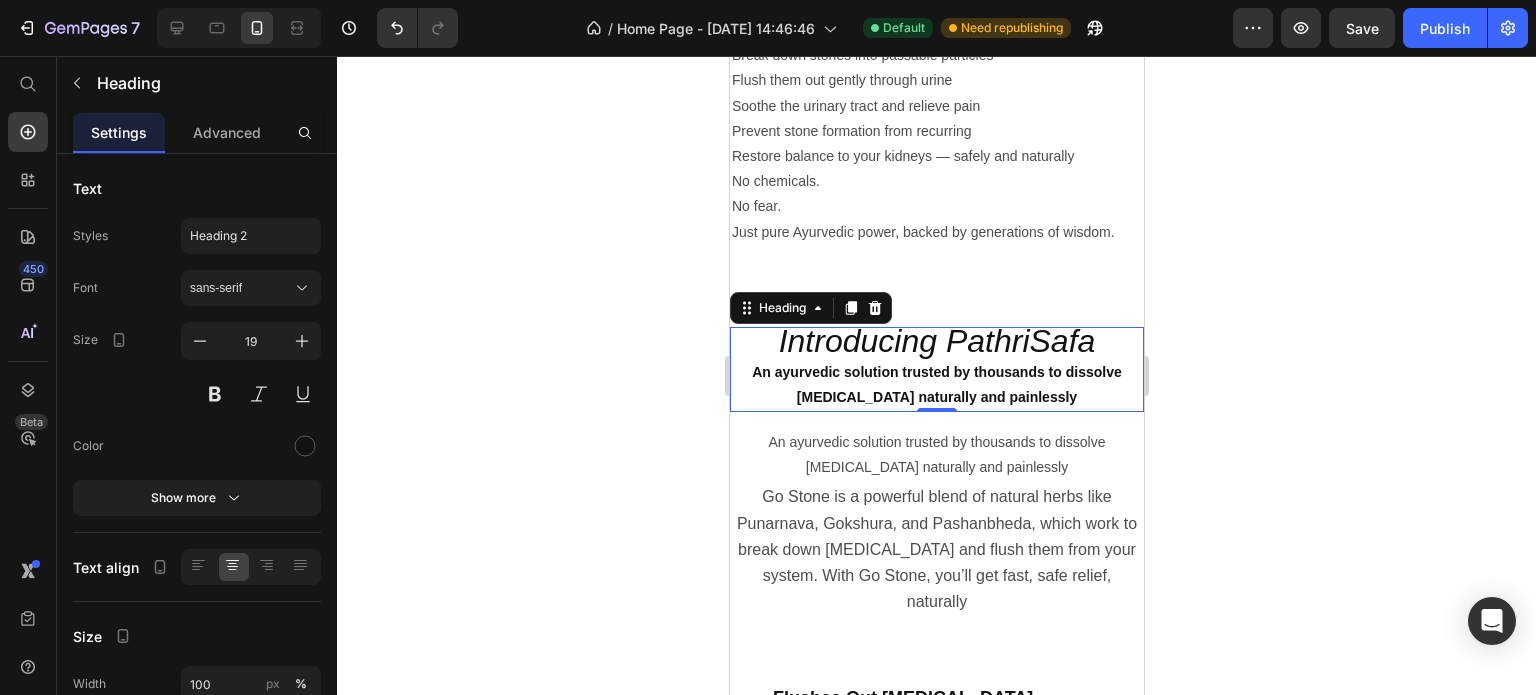 click on "Introducing PathriSafa An ayurvedic solution trusted by thousands to dissolve [MEDICAL_DATA] naturally and painlessly" at bounding box center (936, 369) 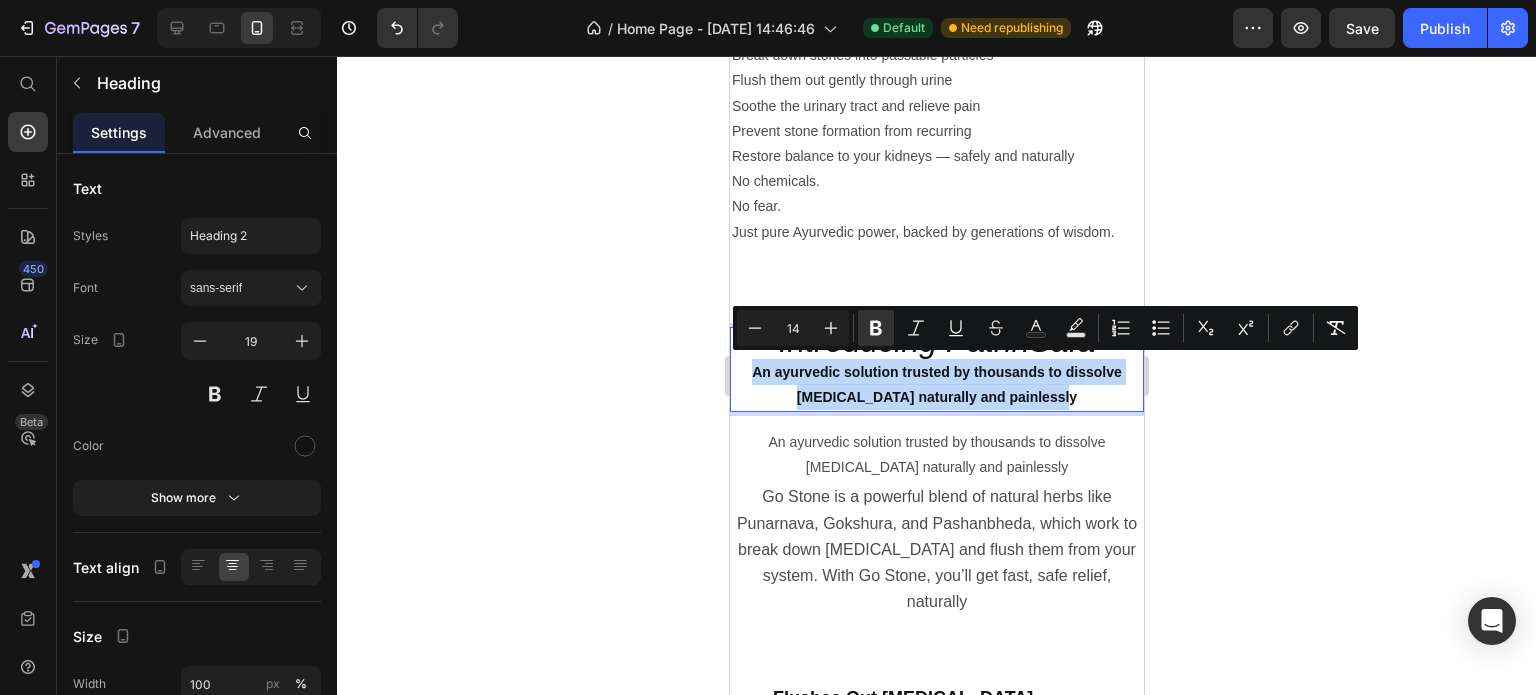 drag, startPoint x: 1069, startPoint y: 394, endPoint x: 742, endPoint y: 368, distance: 328.032 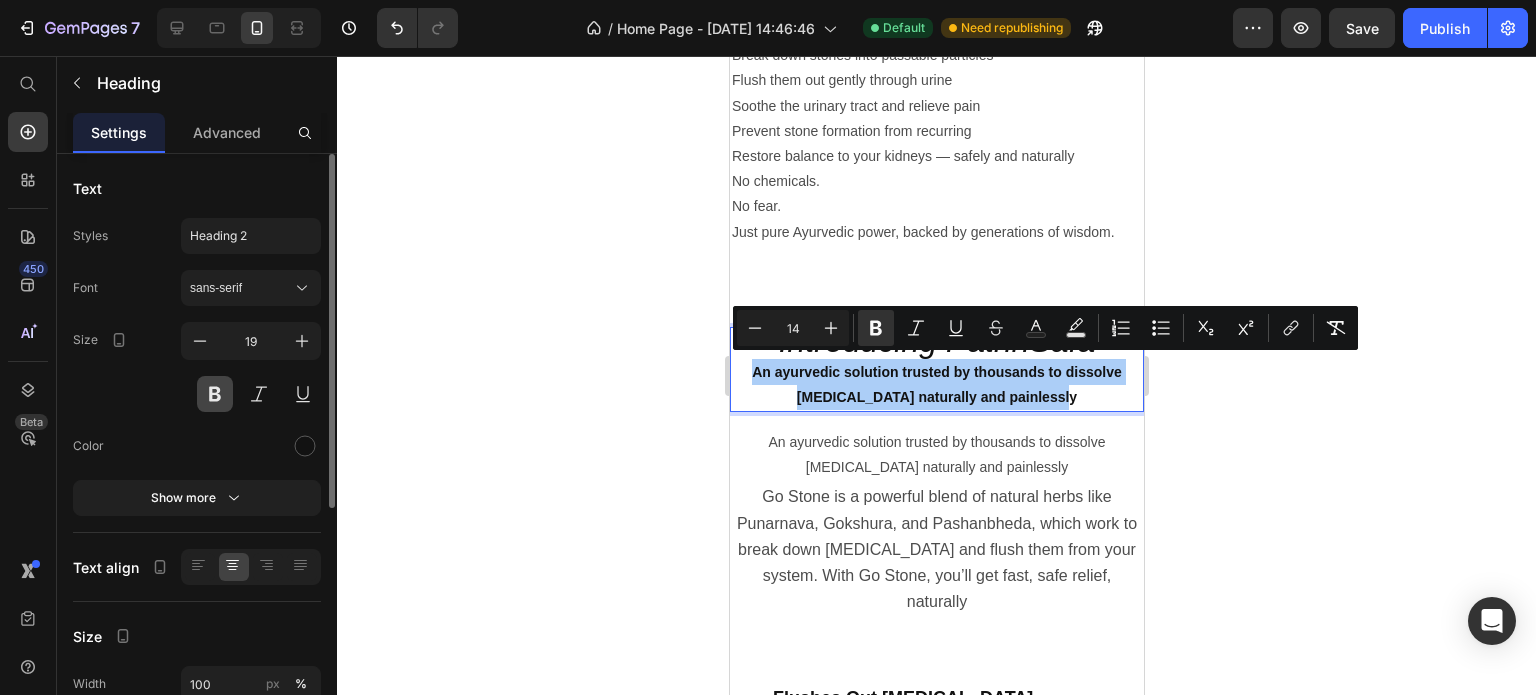 click at bounding box center [215, 394] 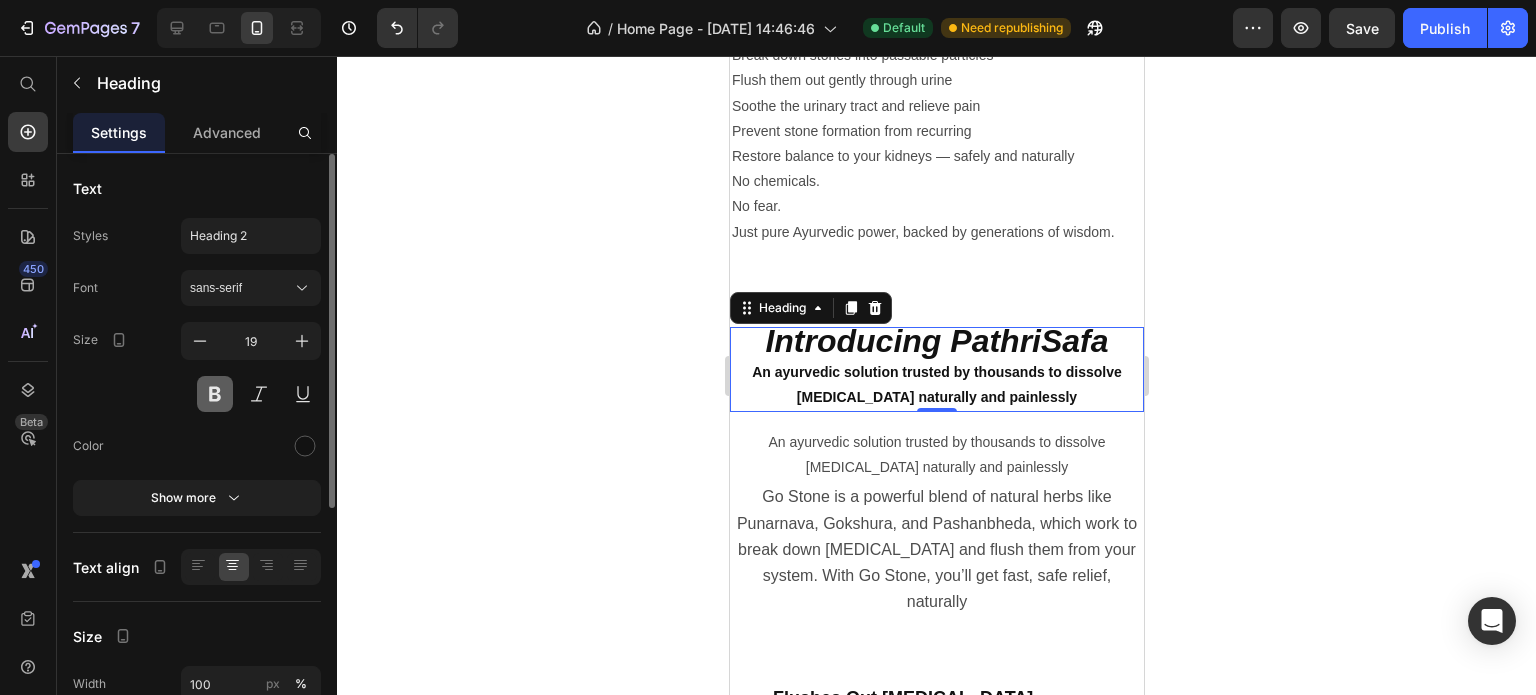 click at bounding box center [215, 394] 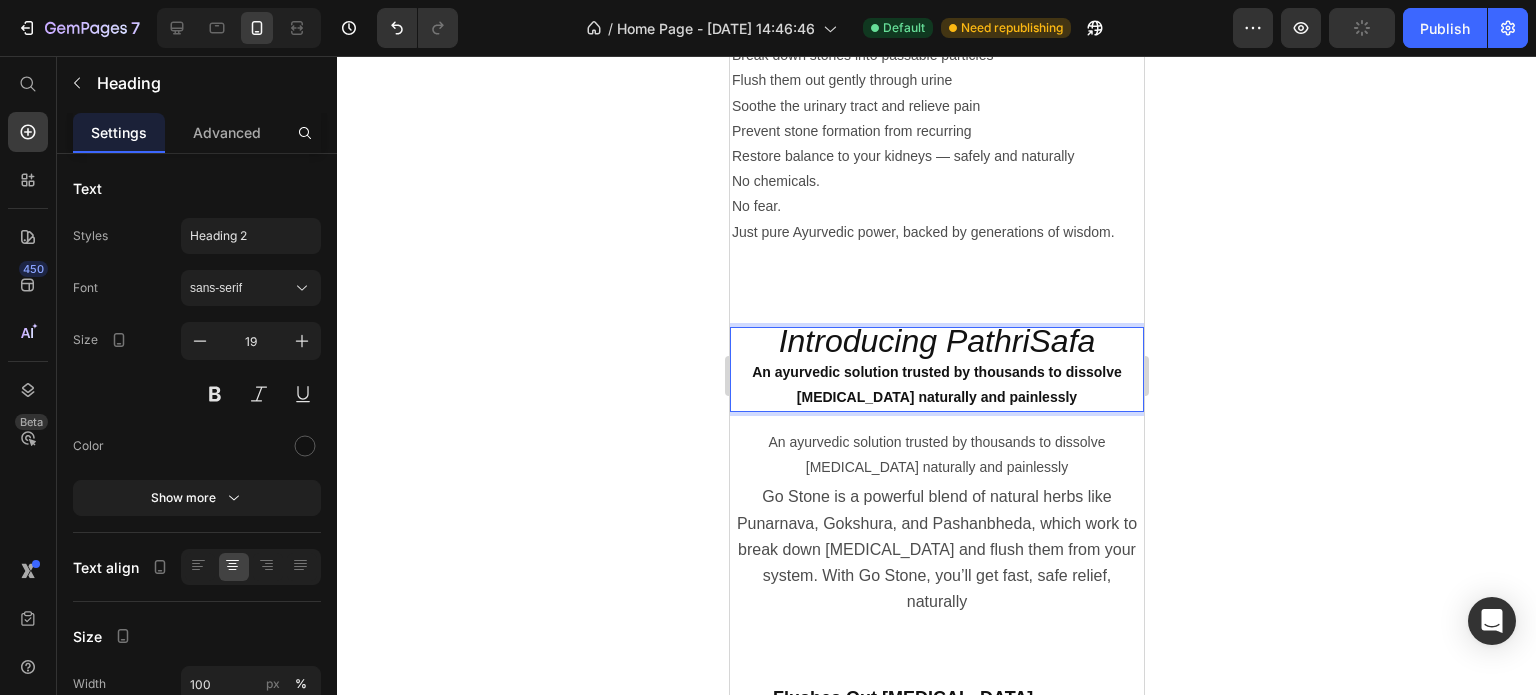 click on "An ayurvedic solution trusted by thousands to dissolve [MEDICAL_DATA] naturally and painlessly" at bounding box center [936, 385] 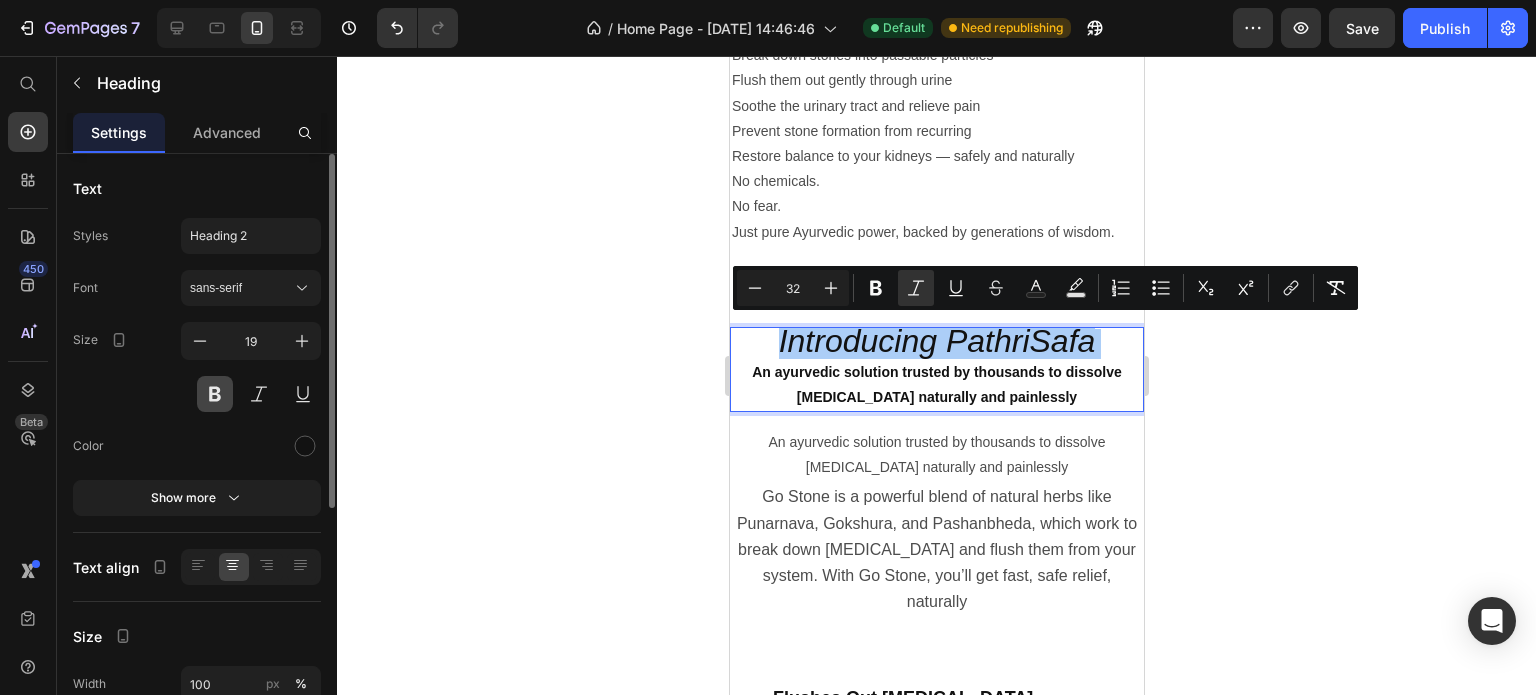 click at bounding box center [215, 394] 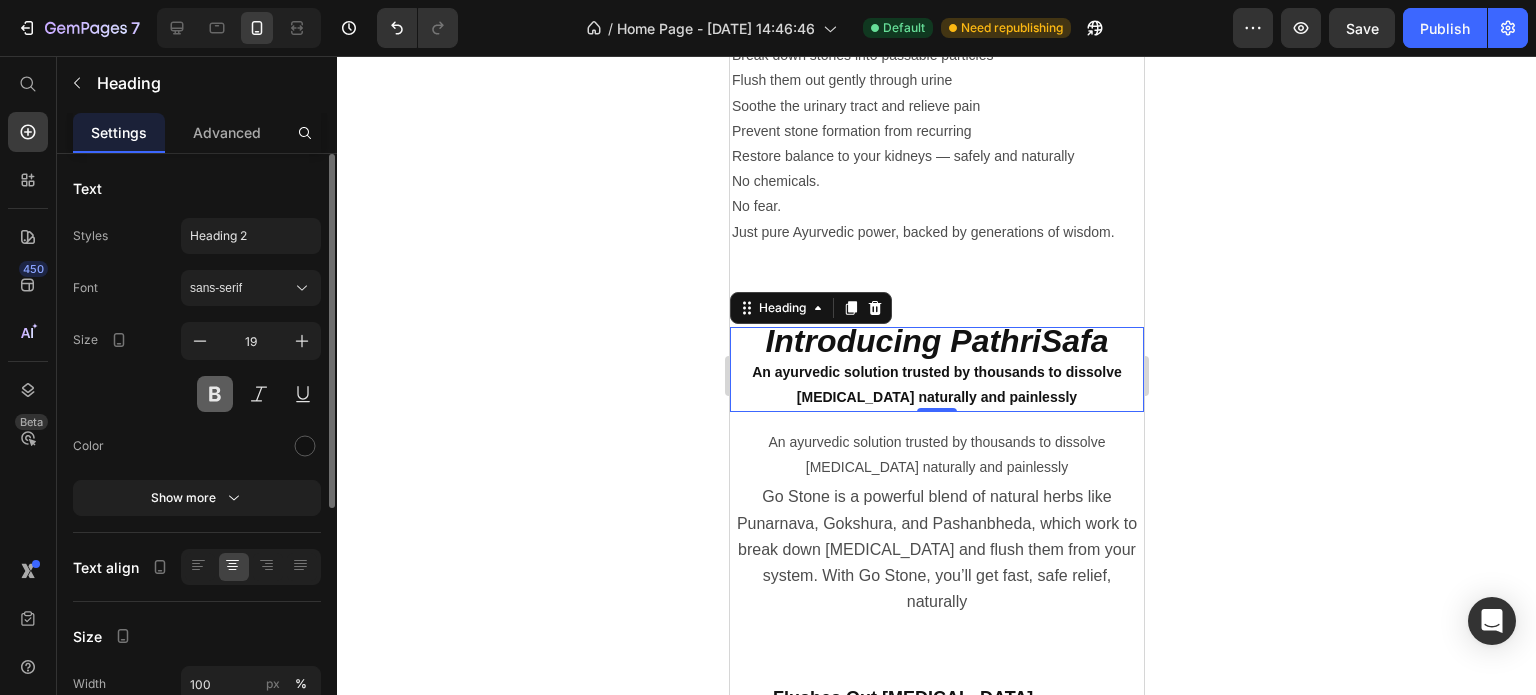 click at bounding box center [215, 394] 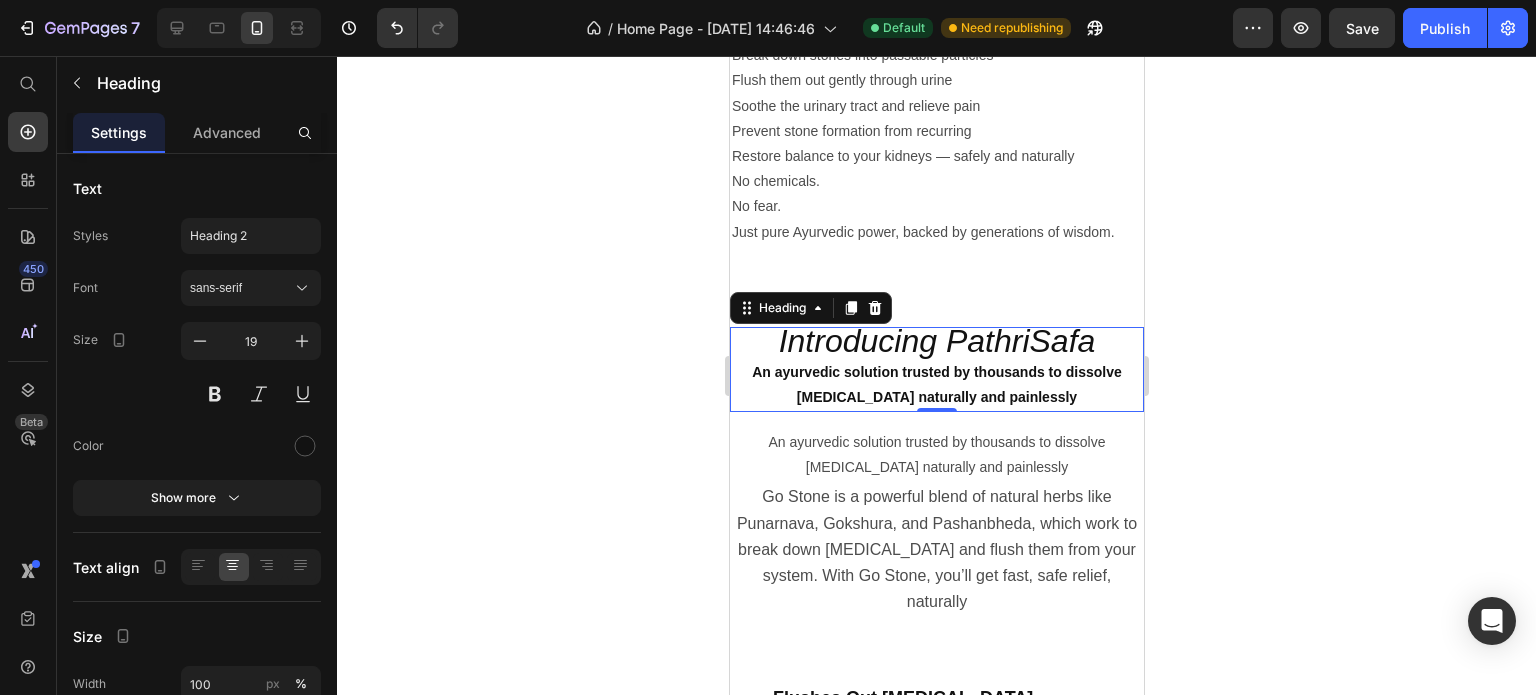 click on "An ayurvedic solution trusted by thousands to dissolve [MEDICAL_DATA] naturally and painlessly" at bounding box center (936, 385) 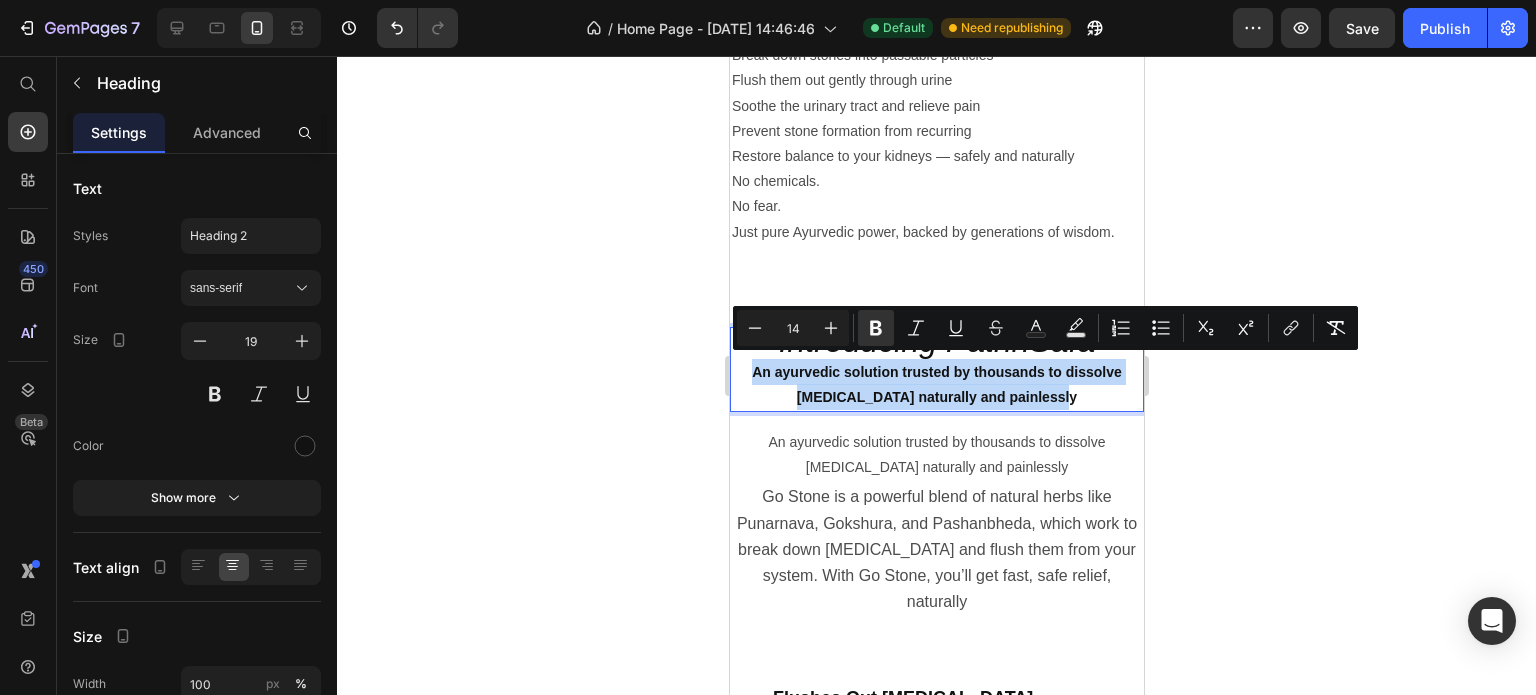 drag, startPoint x: 1074, startPoint y: 391, endPoint x: 1438, endPoint y: 420, distance: 365.15338 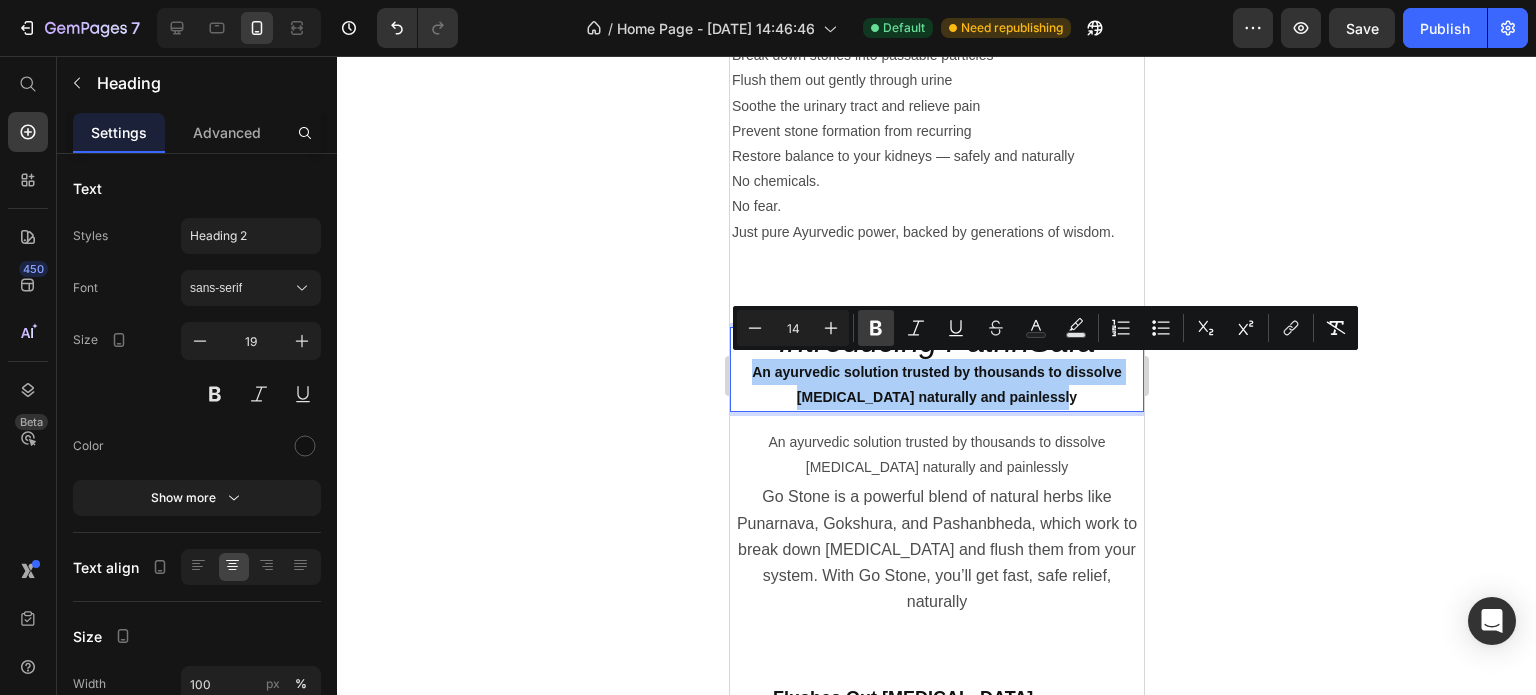 click 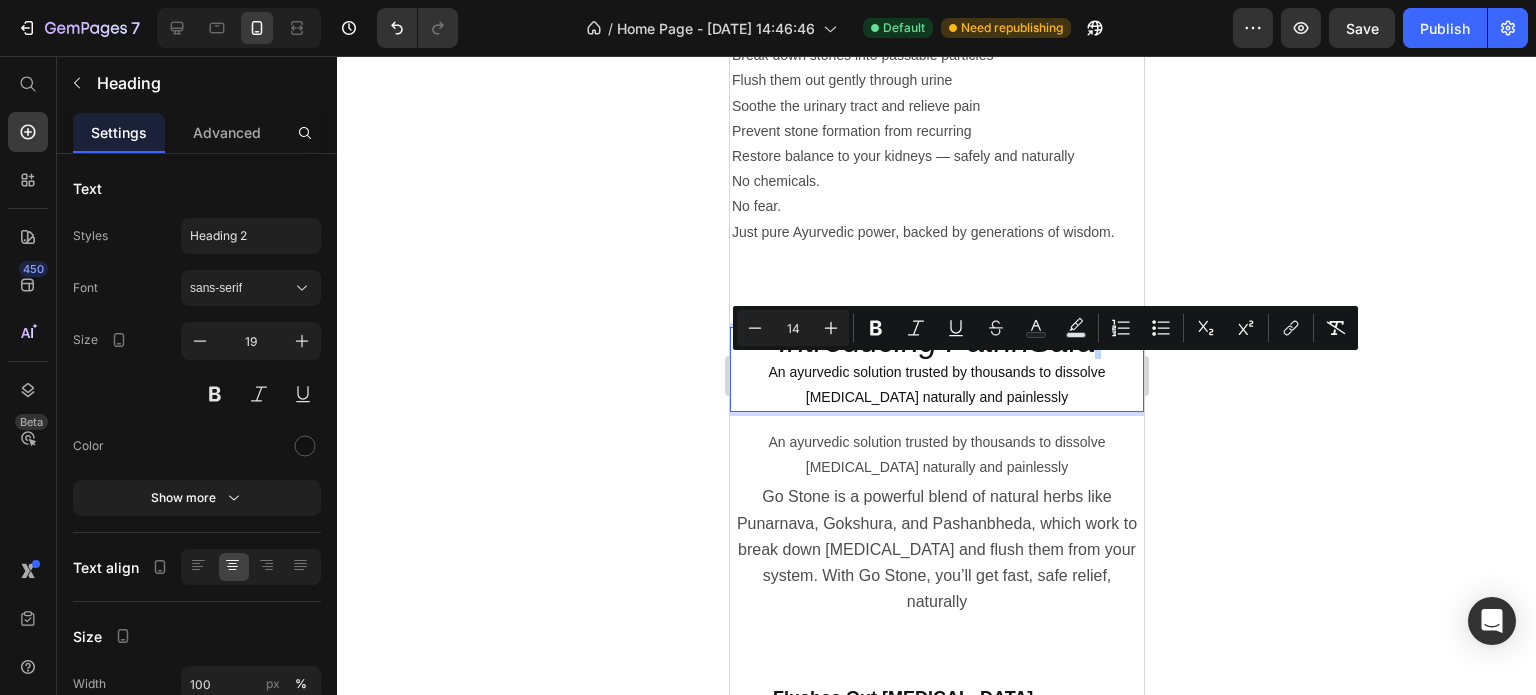click on "Introducing PathriSafa An ayurvedic solution trusted by thousands to dissolve [MEDICAL_DATA] naturally and painlessly" at bounding box center [936, 369] 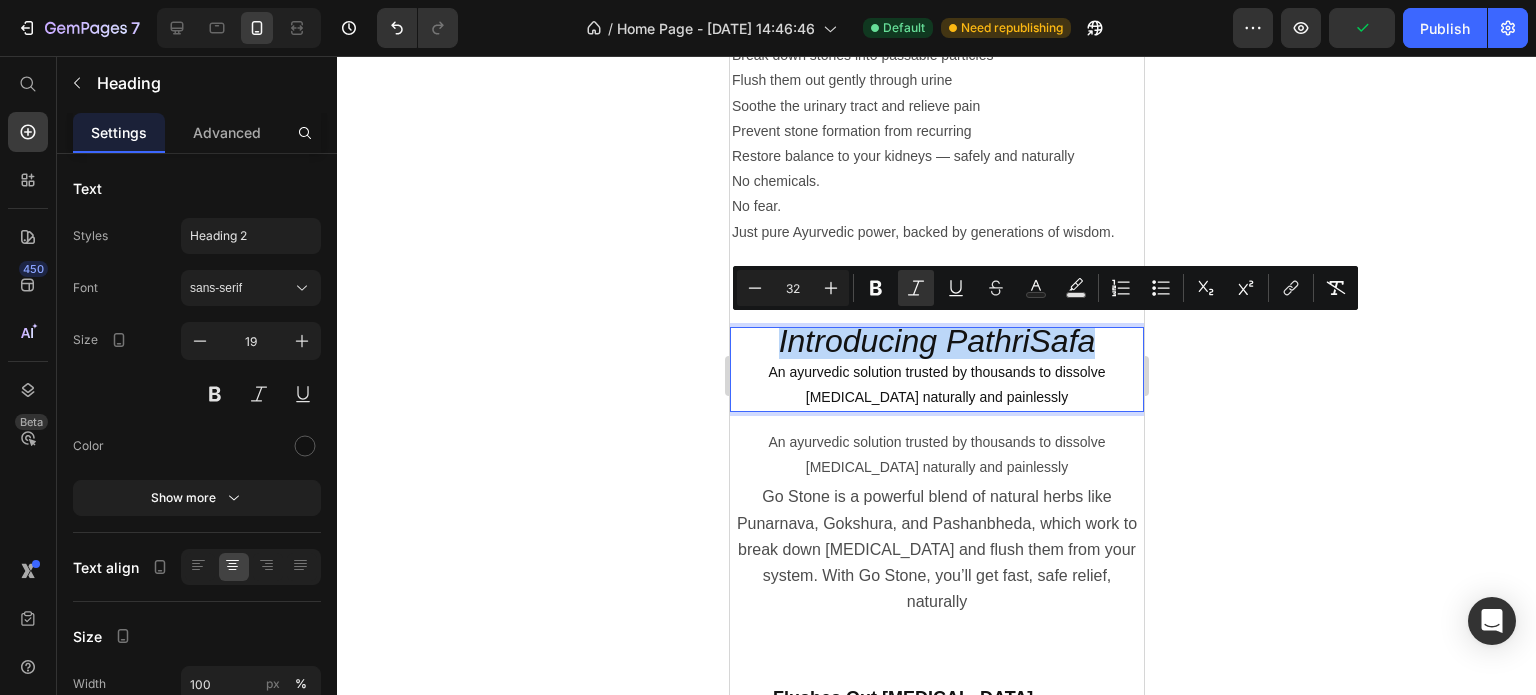 drag, startPoint x: 1095, startPoint y: 345, endPoint x: 770, endPoint y: 348, distance: 325.01385 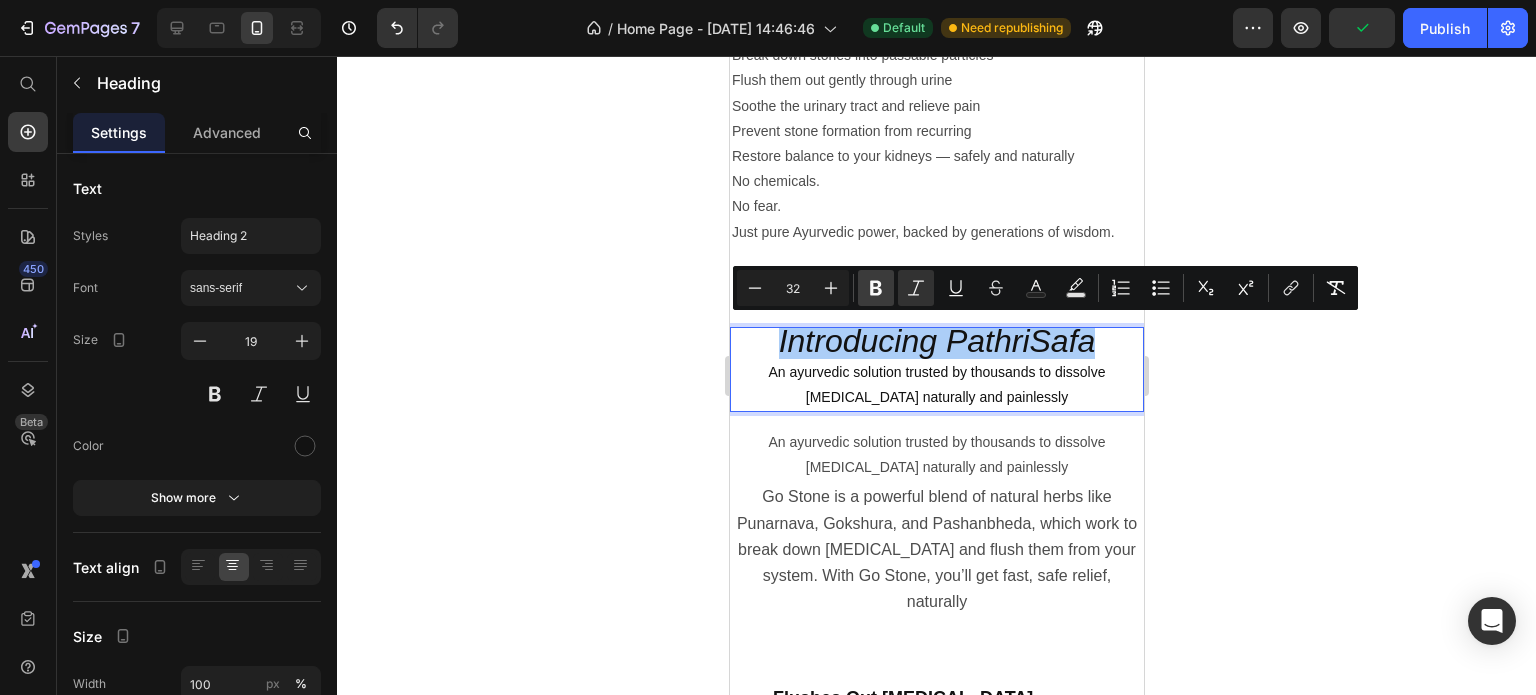 click 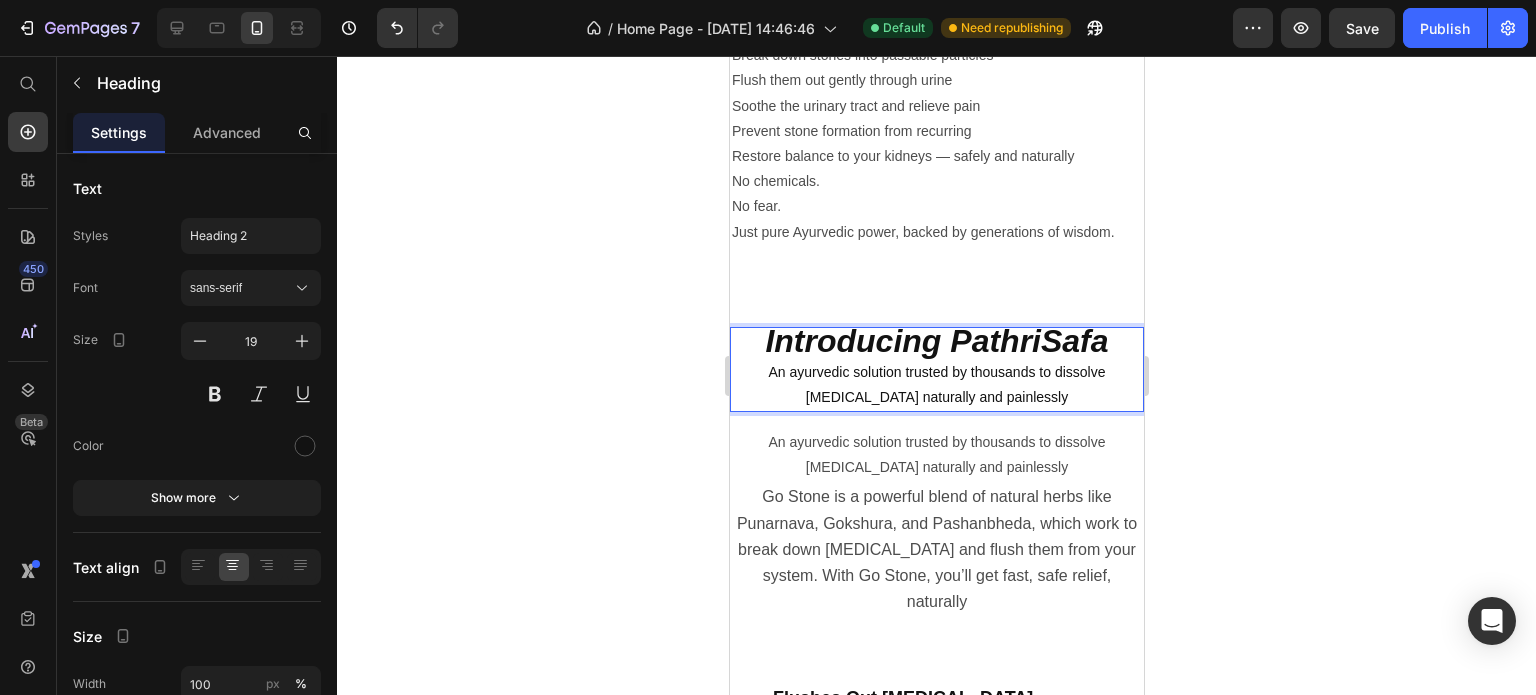 click on "An ayurvedic solution trusted by thousands to dissolve [MEDICAL_DATA] naturally and painlessly" at bounding box center (936, 385) 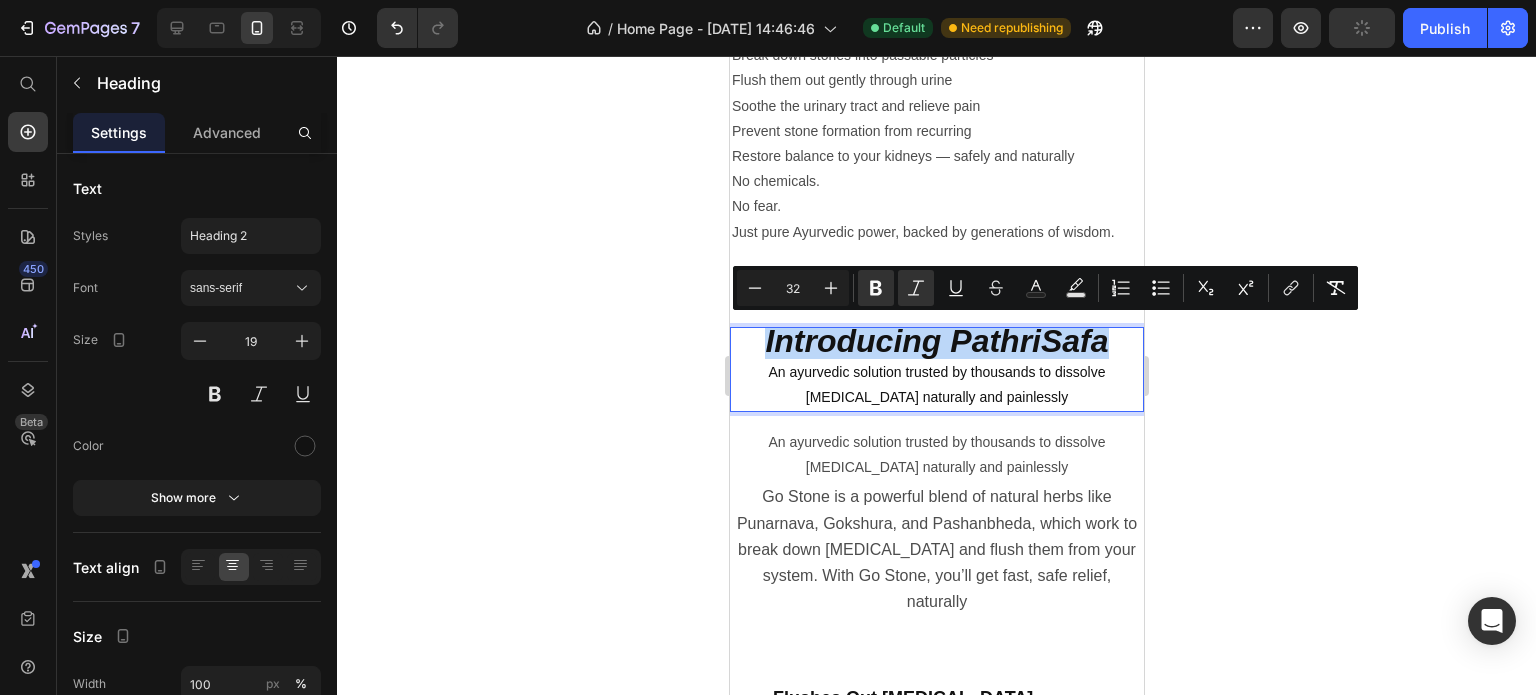 drag, startPoint x: 1109, startPoint y: 331, endPoint x: 737, endPoint y: 331, distance: 372 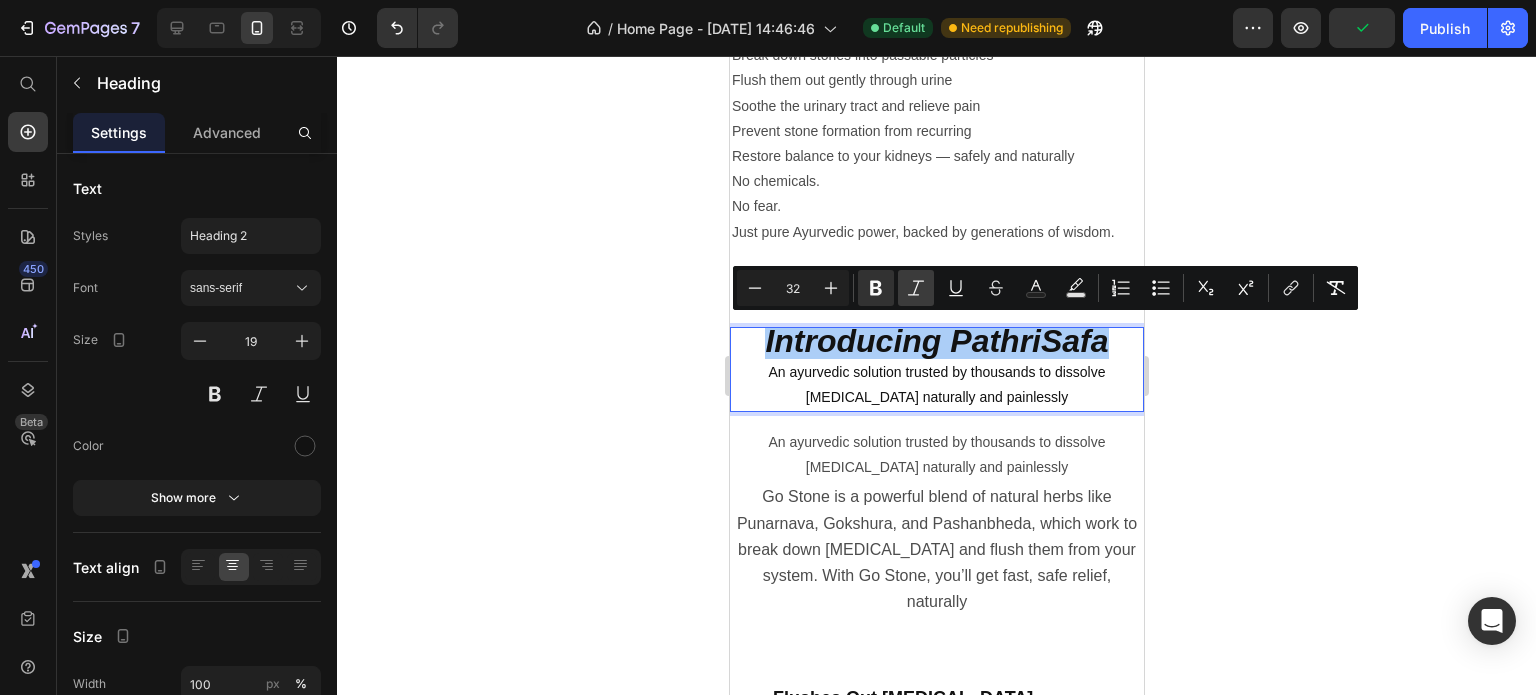 click 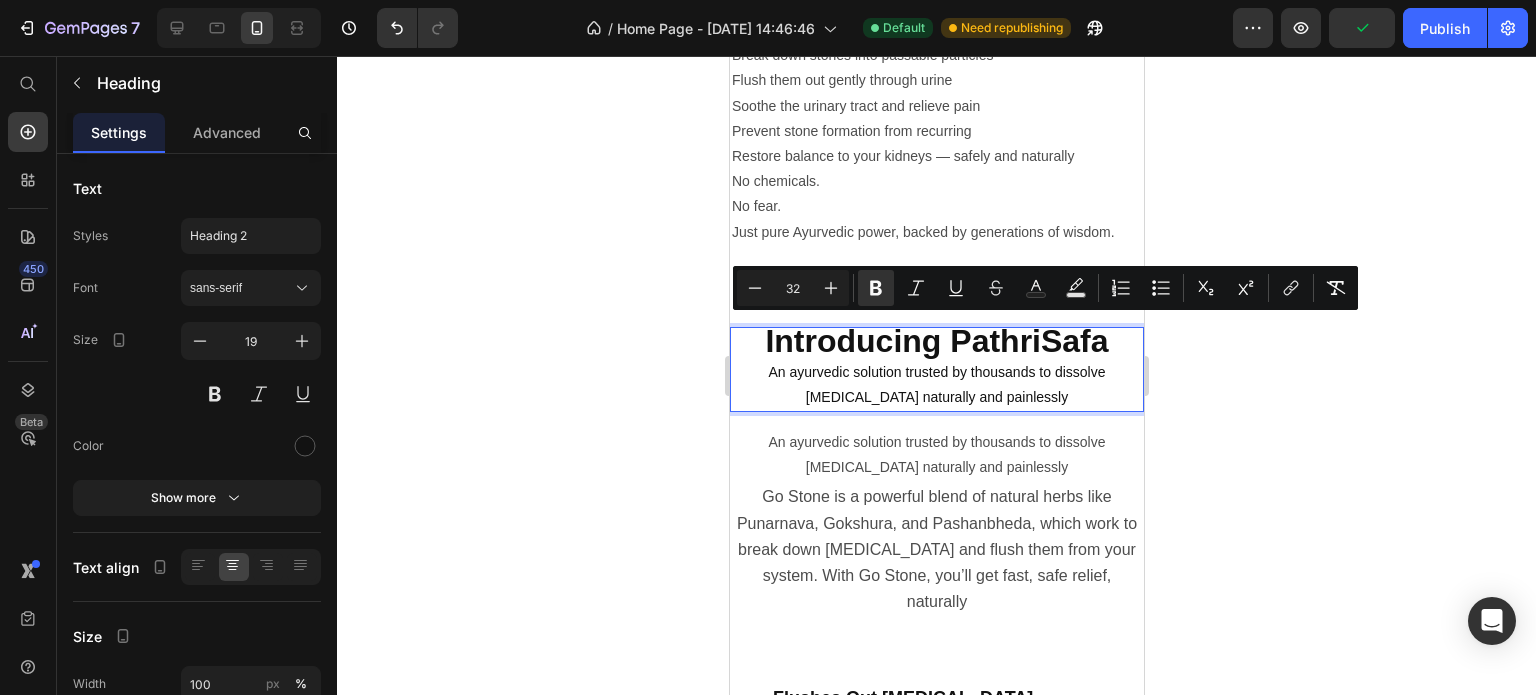 type on "14" 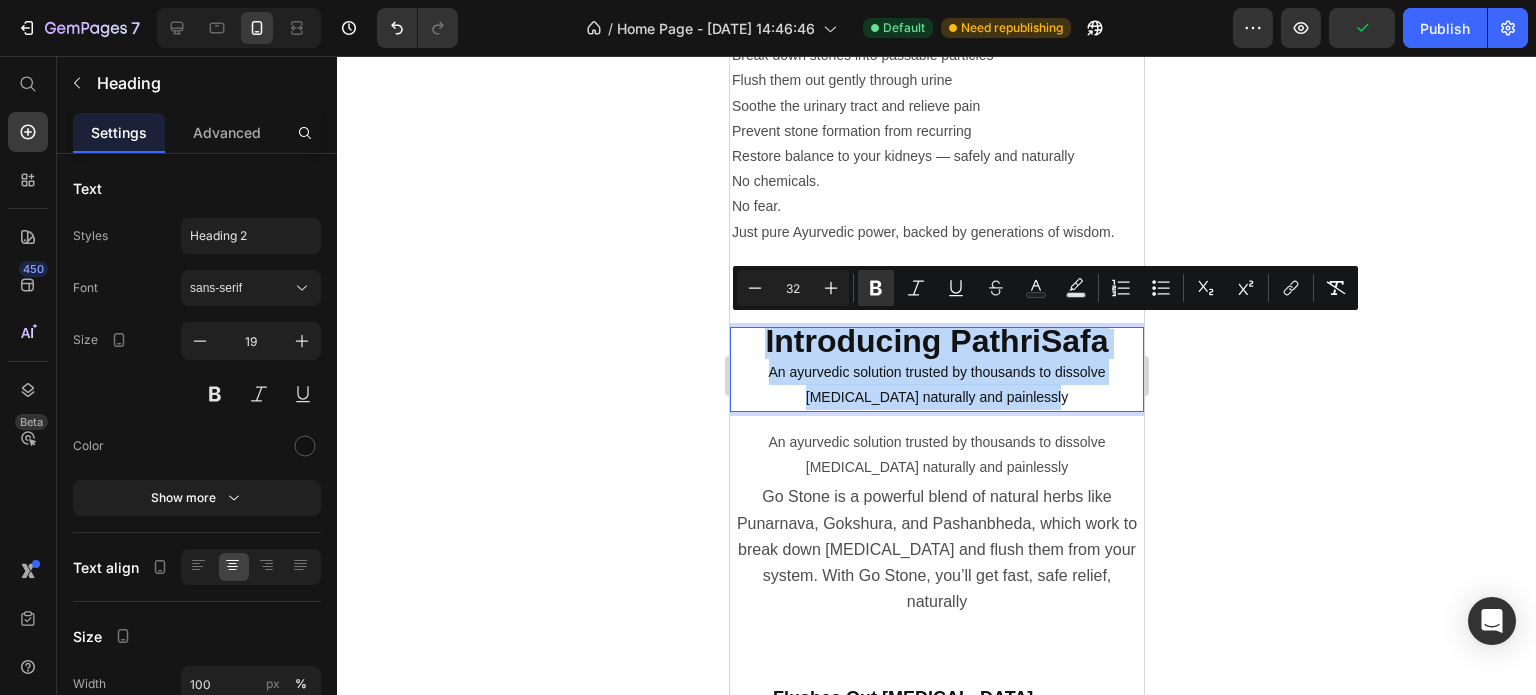 type on "14" 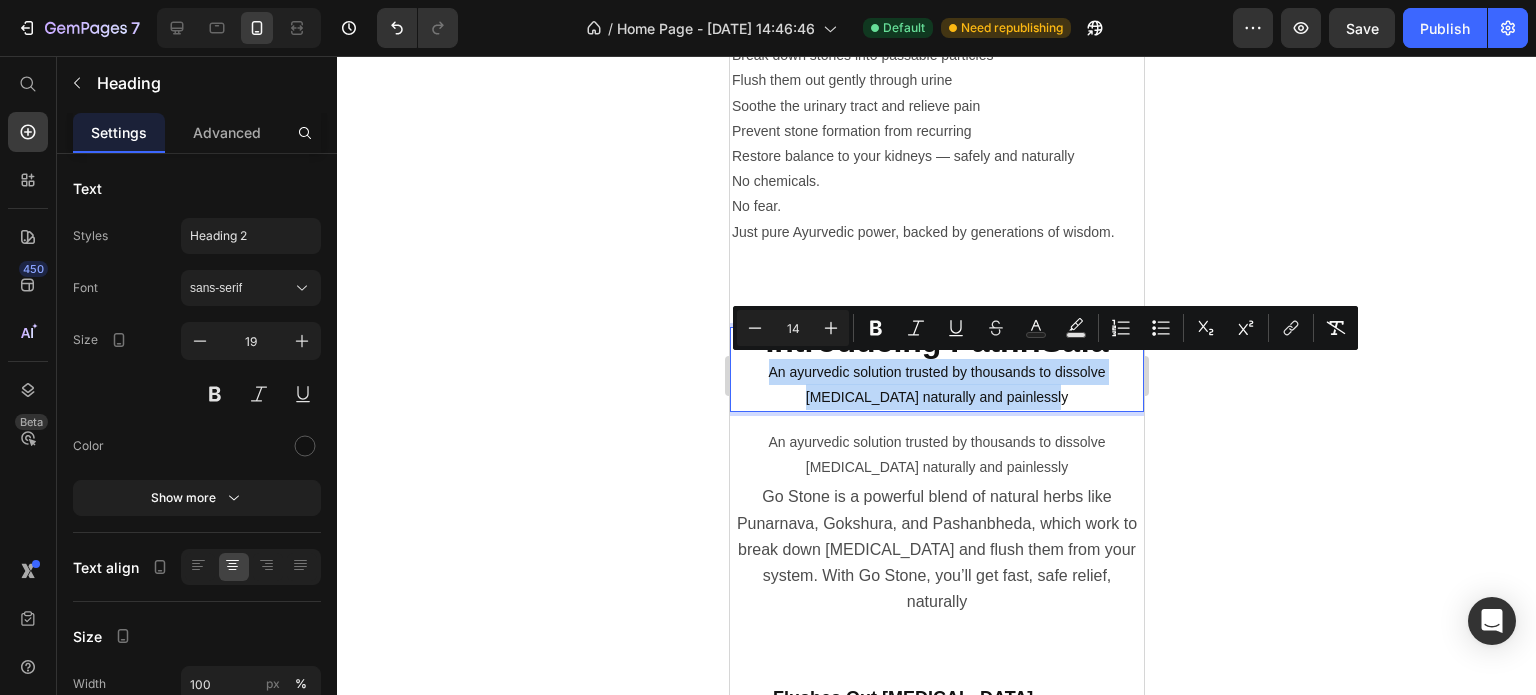 drag, startPoint x: 1046, startPoint y: 389, endPoint x: 731, endPoint y: 367, distance: 315.76733 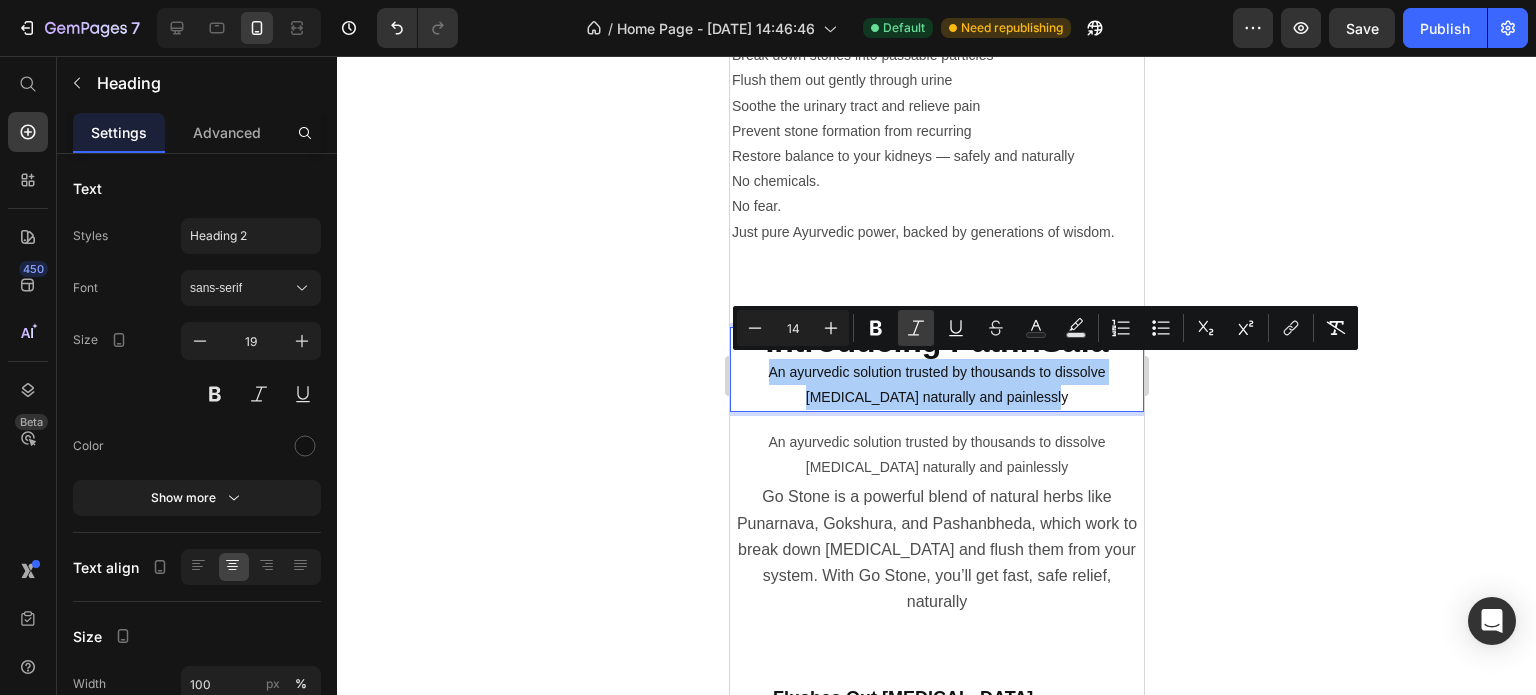 click on "Italic" at bounding box center (916, 328) 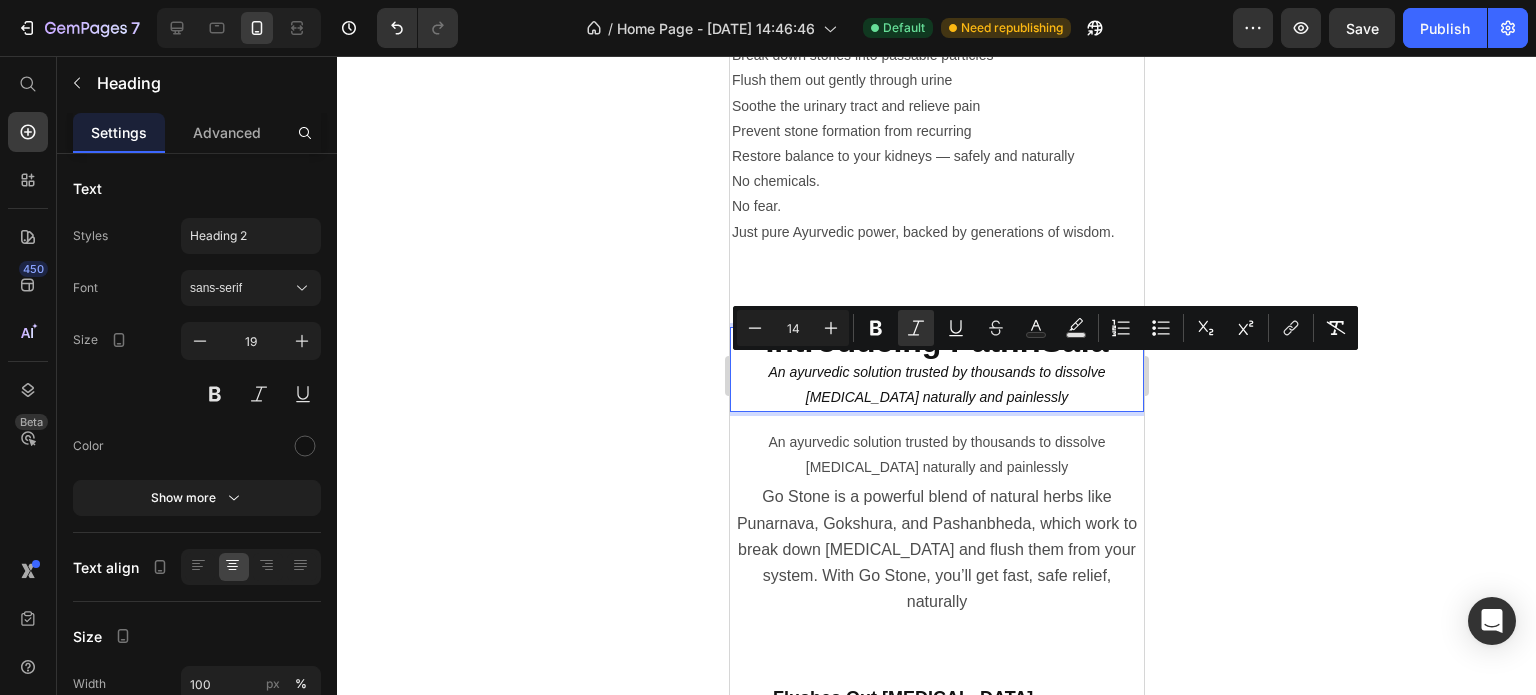 click 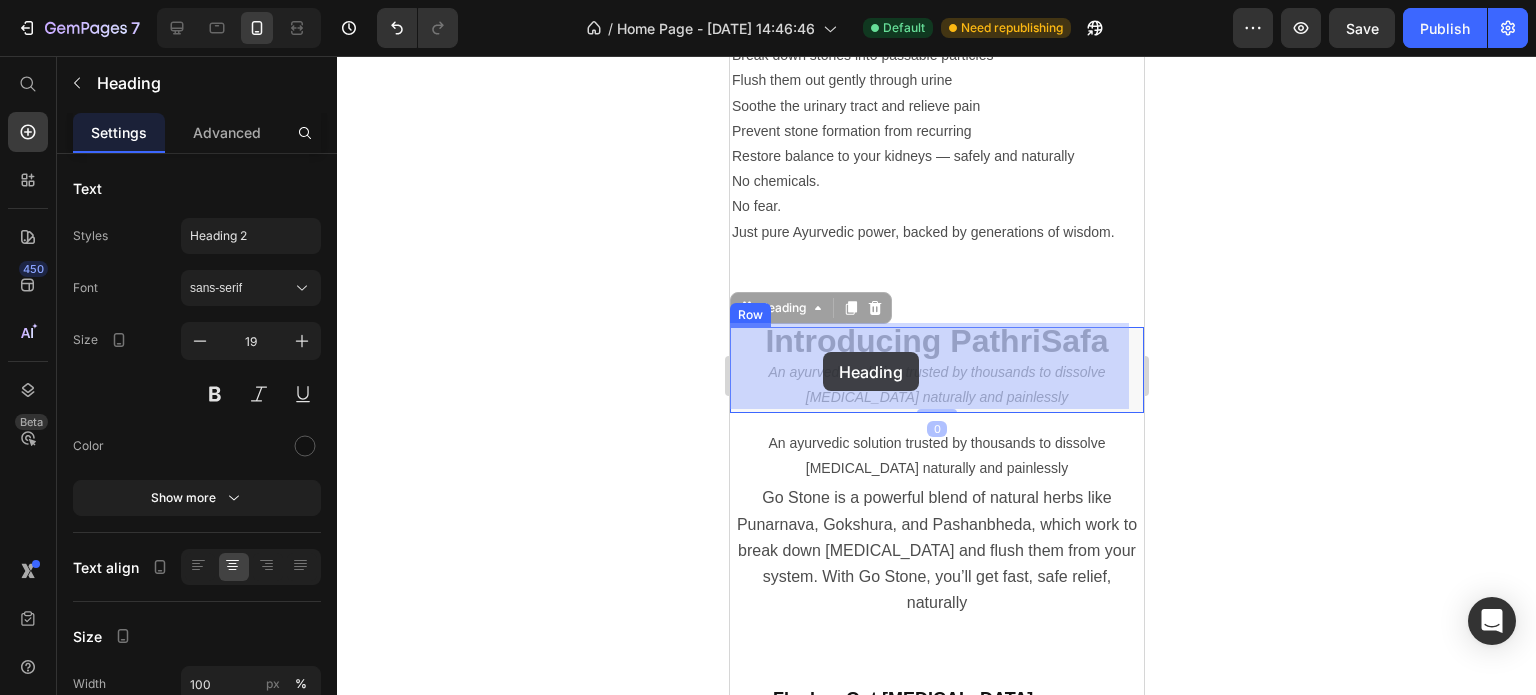 drag, startPoint x: 1045, startPoint y: 391, endPoint x: 822, endPoint y: 352, distance: 226.38463 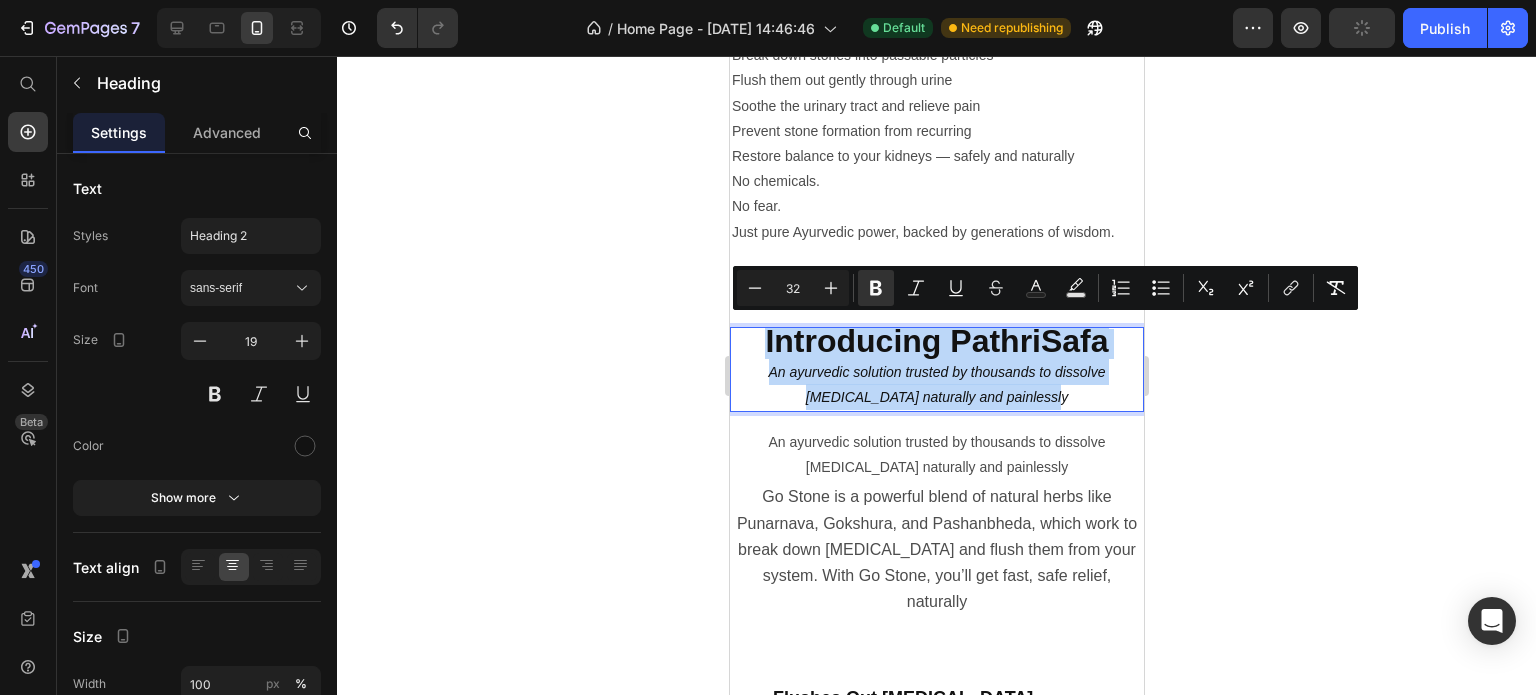 drag, startPoint x: 1045, startPoint y: 389, endPoint x: 1212, endPoint y: 415, distance: 169.01184 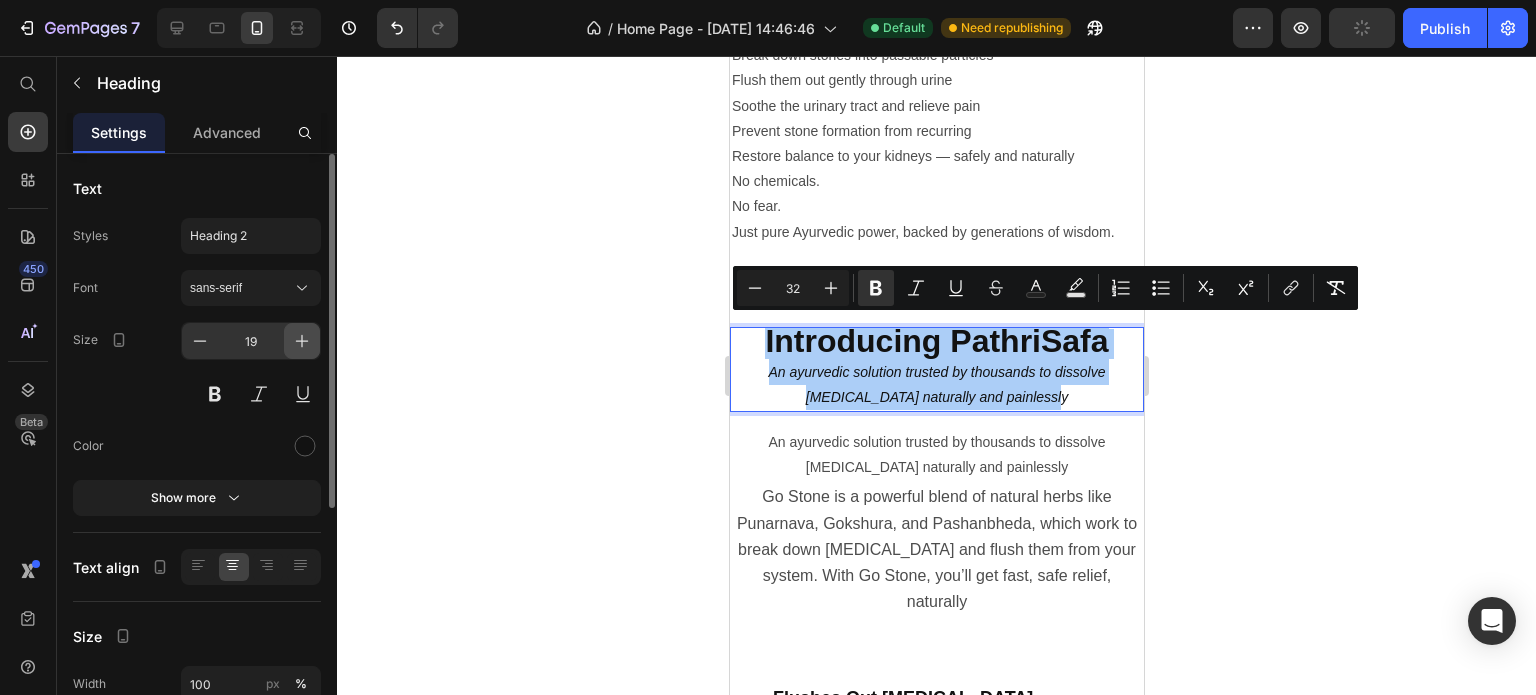 click 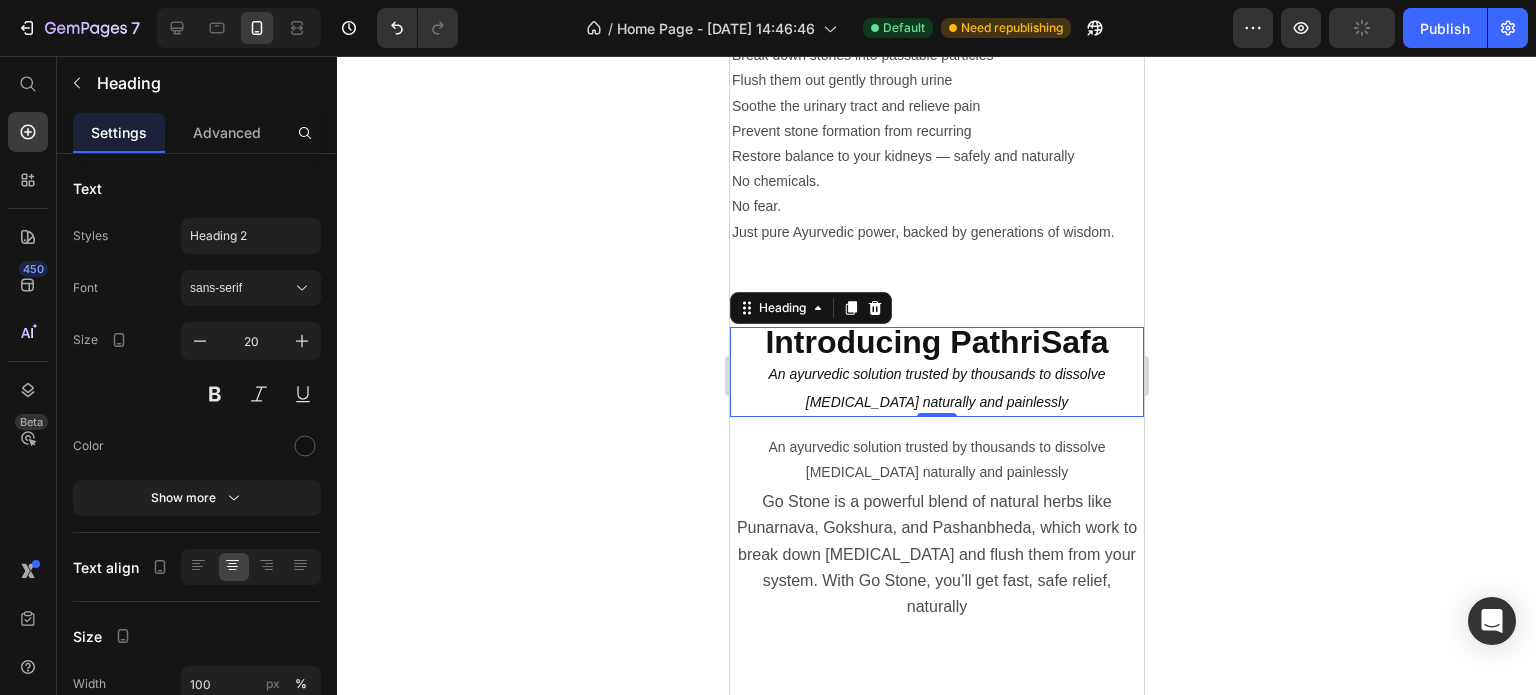 click 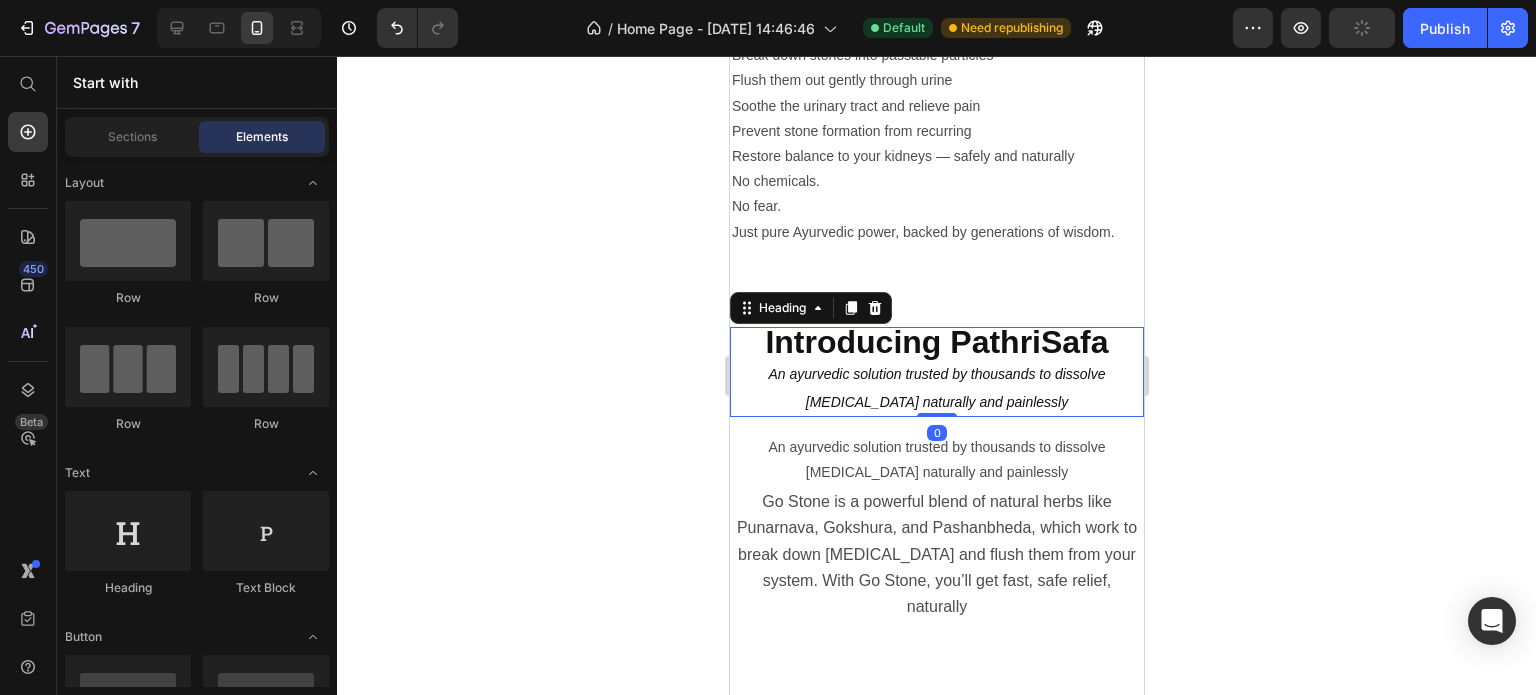 click on "⁠⁠⁠⁠⁠⁠⁠ Introducing PathriSafa An ayurvedic solution trusted by thousands to dissolve [MEDICAL_DATA] naturally and painlessly" at bounding box center [936, 372] 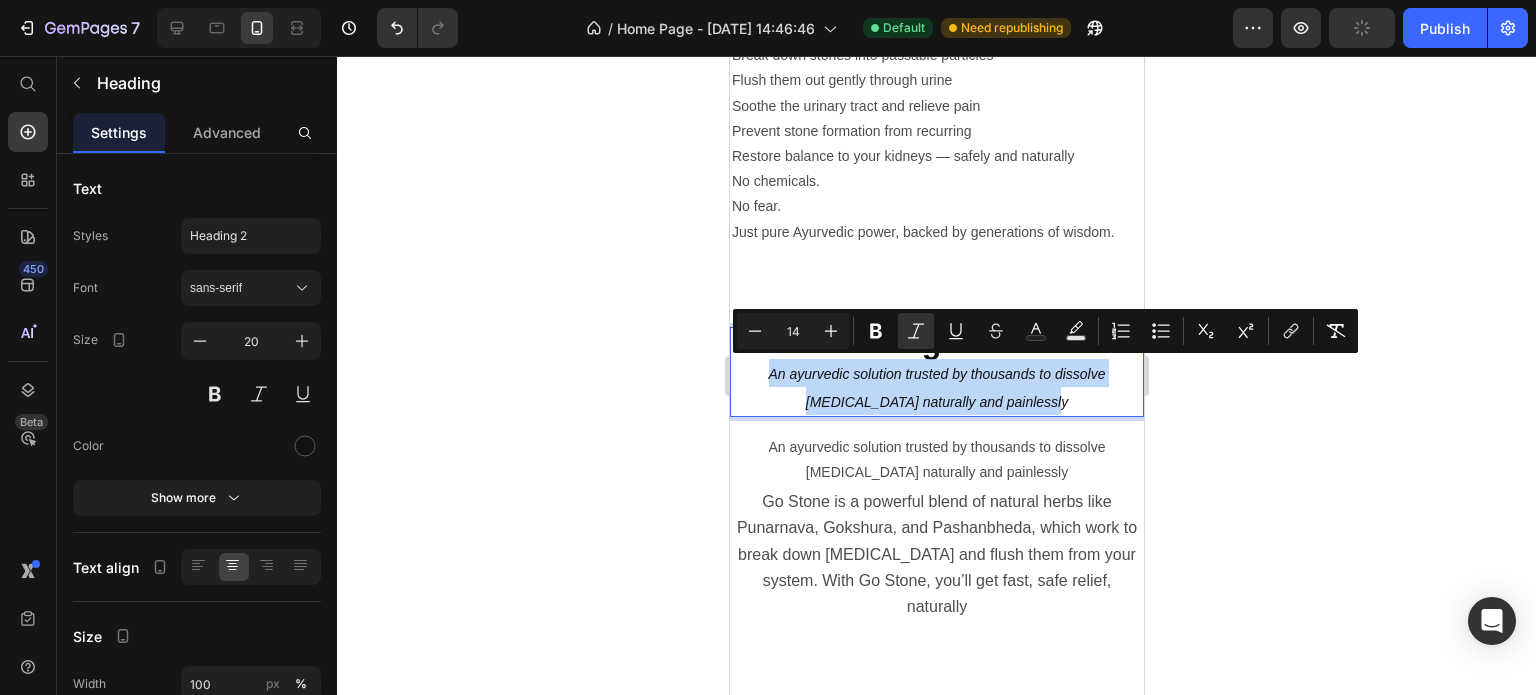 drag, startPoint x: 1053, startPoint y: 399, endPoint x: 735, endPoint y: 369, distance: 319.41196 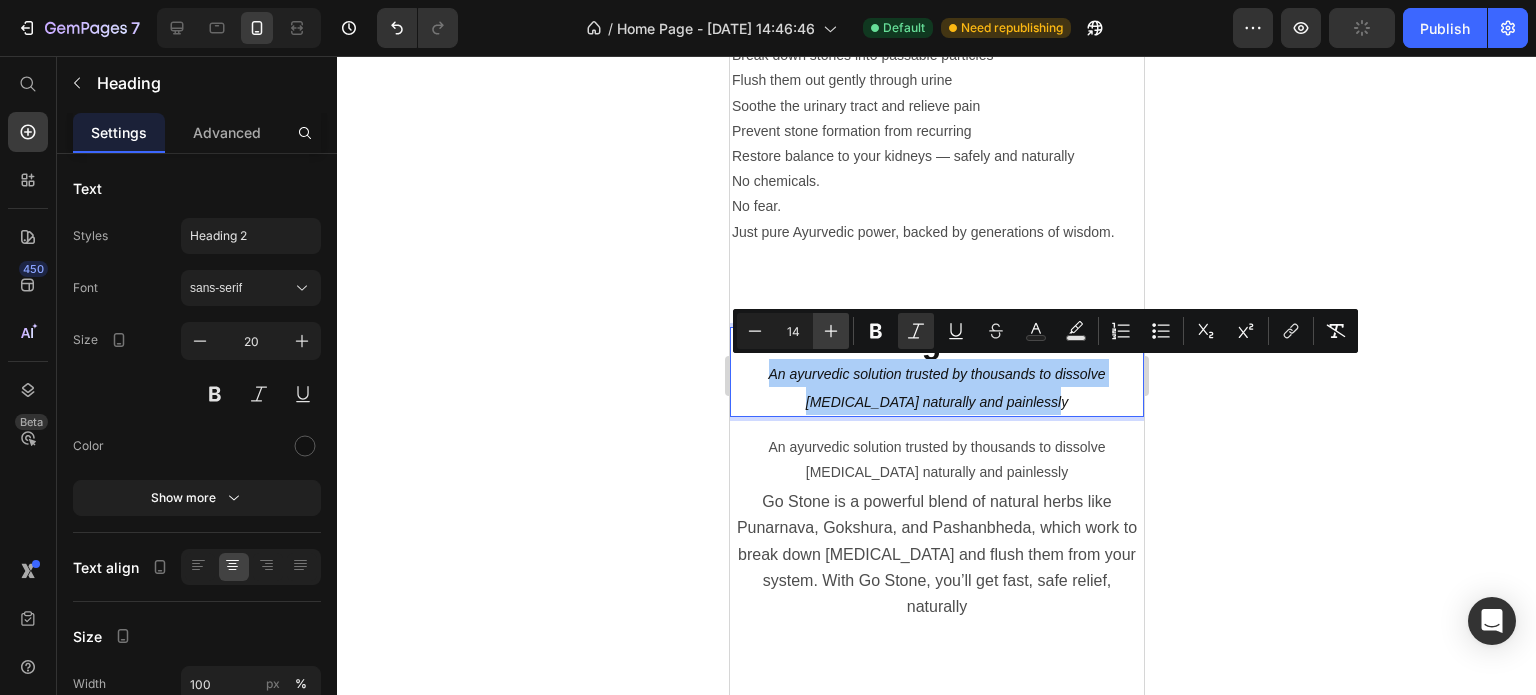 click 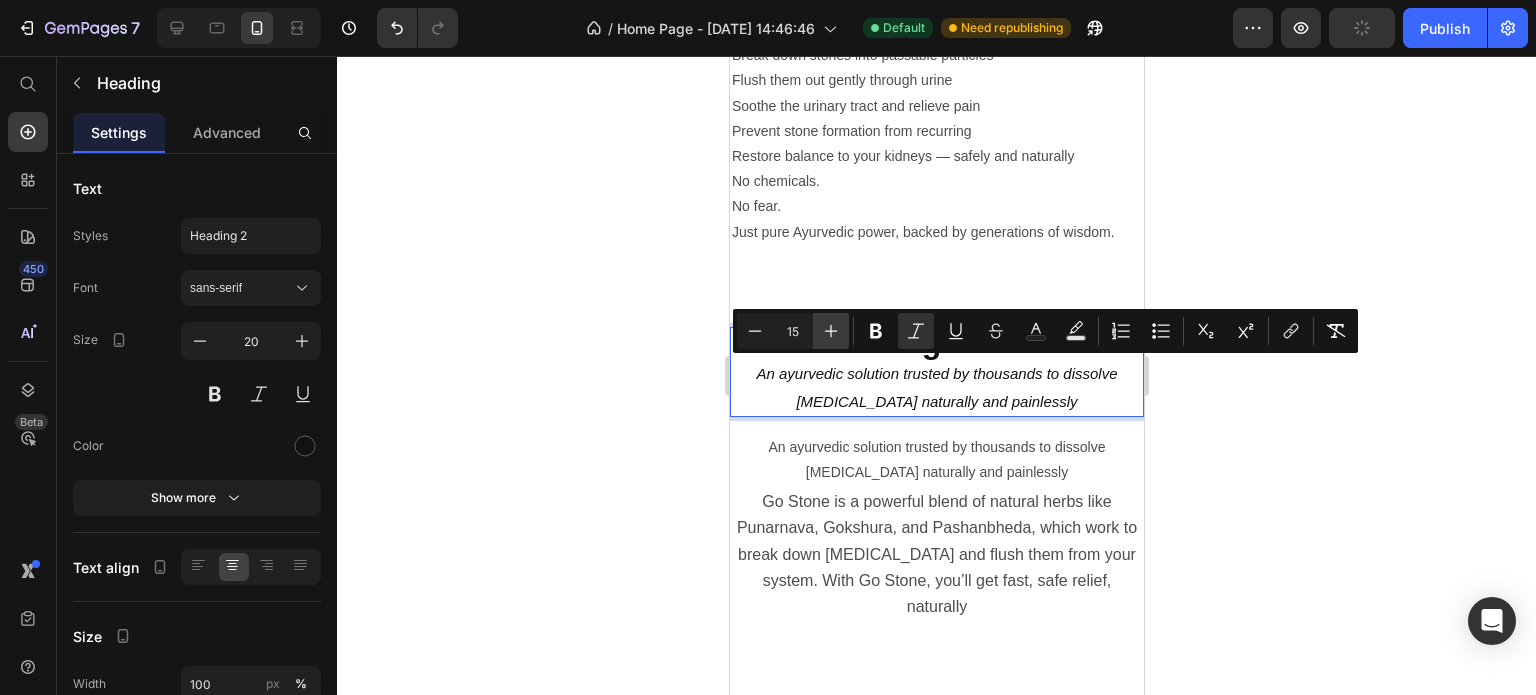 click 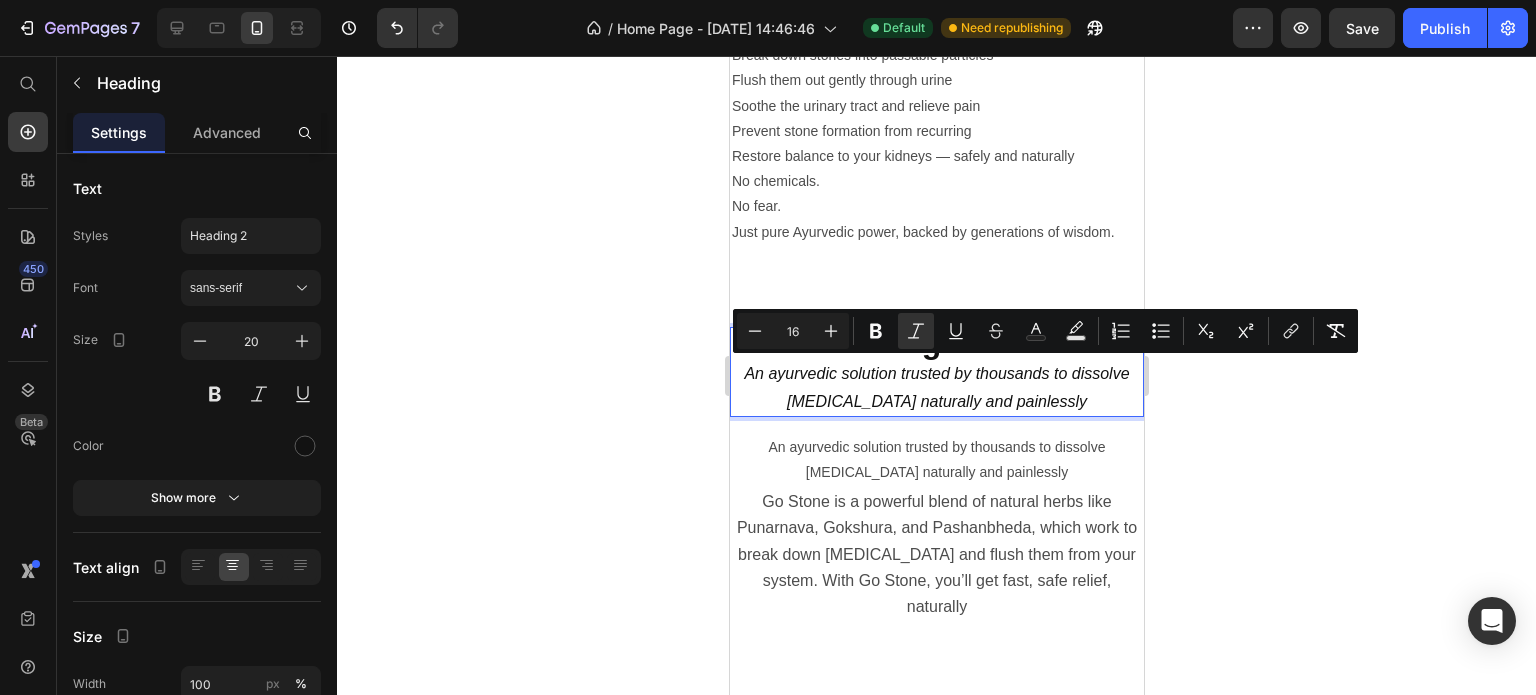 click 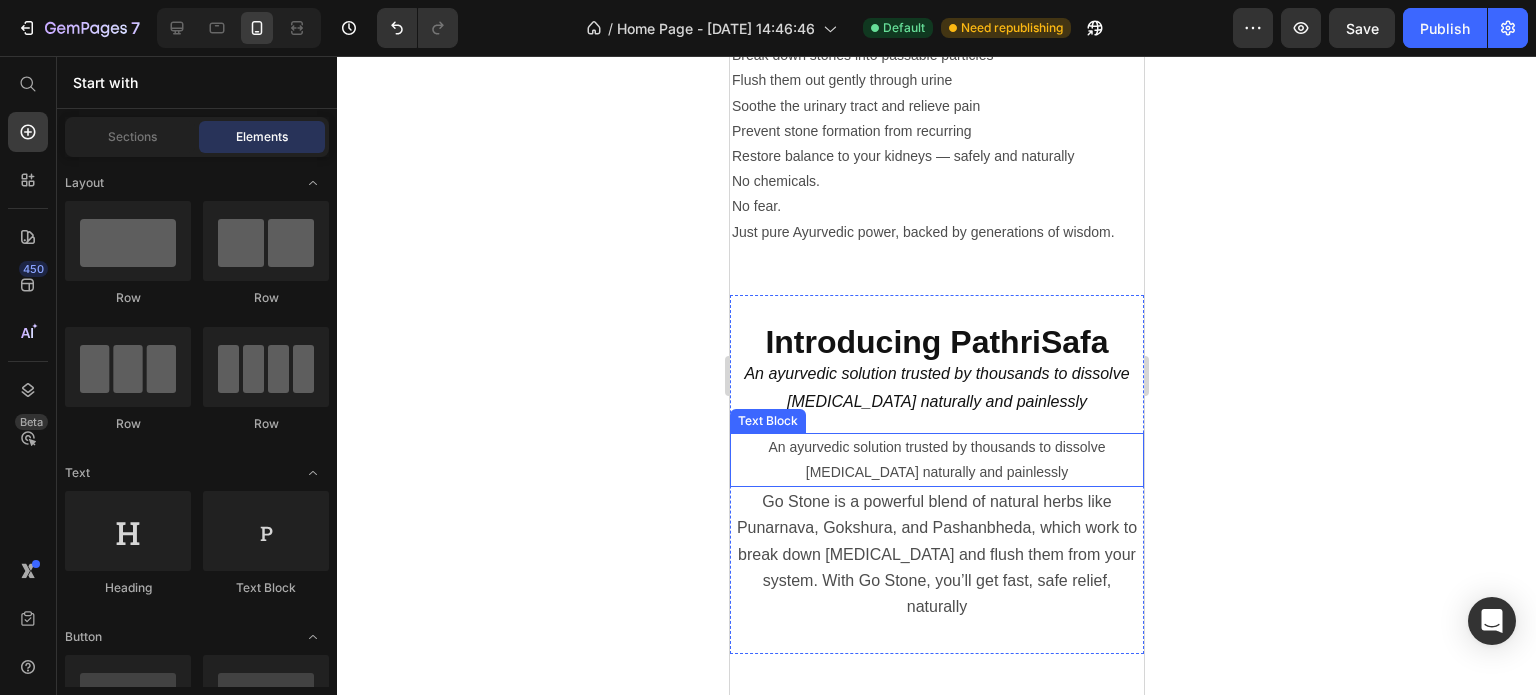 click on "An ayurvedic solution trusted by thousands to dissolve [MEDICAL_DATA] naturally and painlessly" at bounding box center [936, 459] 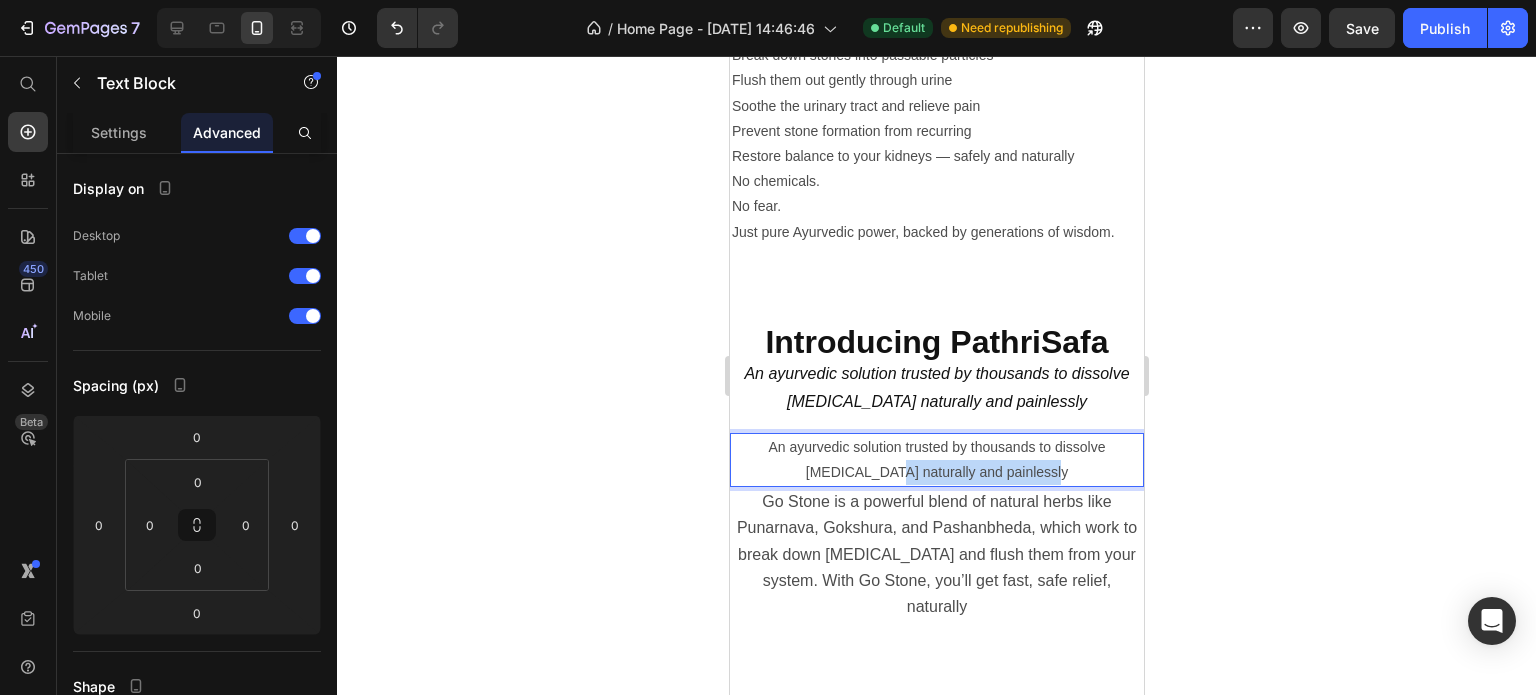 drag, startPoint x: 1051, startPoint y: 462, endPoint x: 907, endPoint y: 455, distance: 144.17004 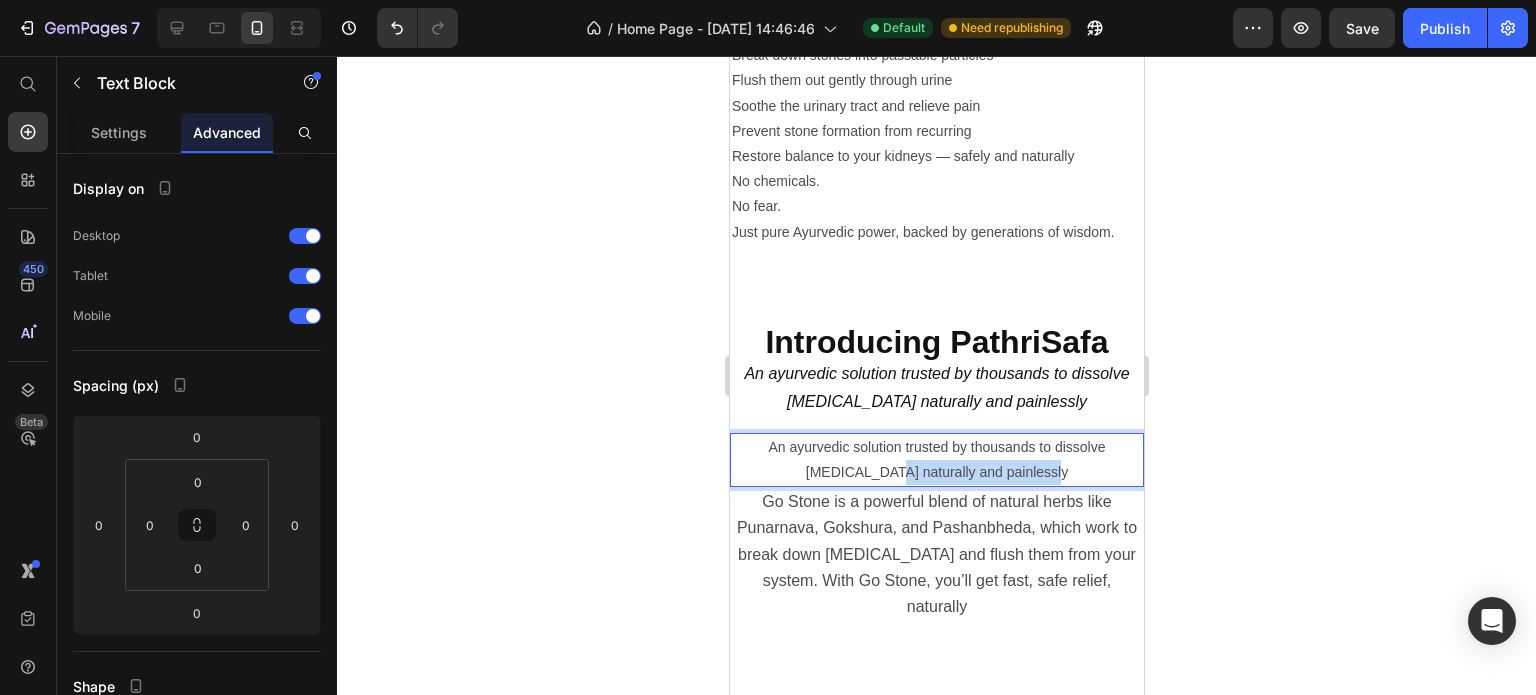 click on "An ayurvedic solution trusted by thousands to dissolve [MEDICAL_DATA] naturally and painlessly" at bounding box center [936, 460] 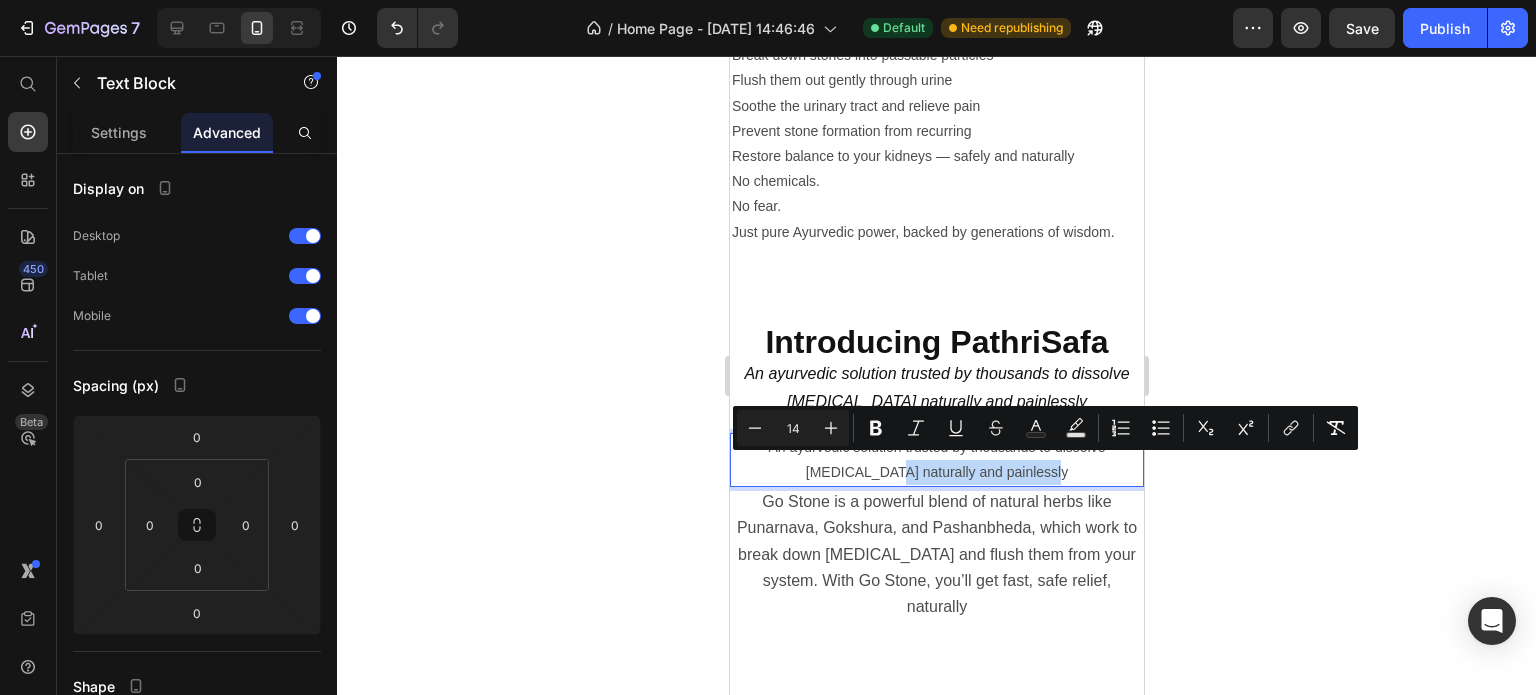 click on "An ayurvedic solution trusted by thousands to dissolve [MEDICAL_DATA] naturally and painlessly" at bounding box center (936, 460) 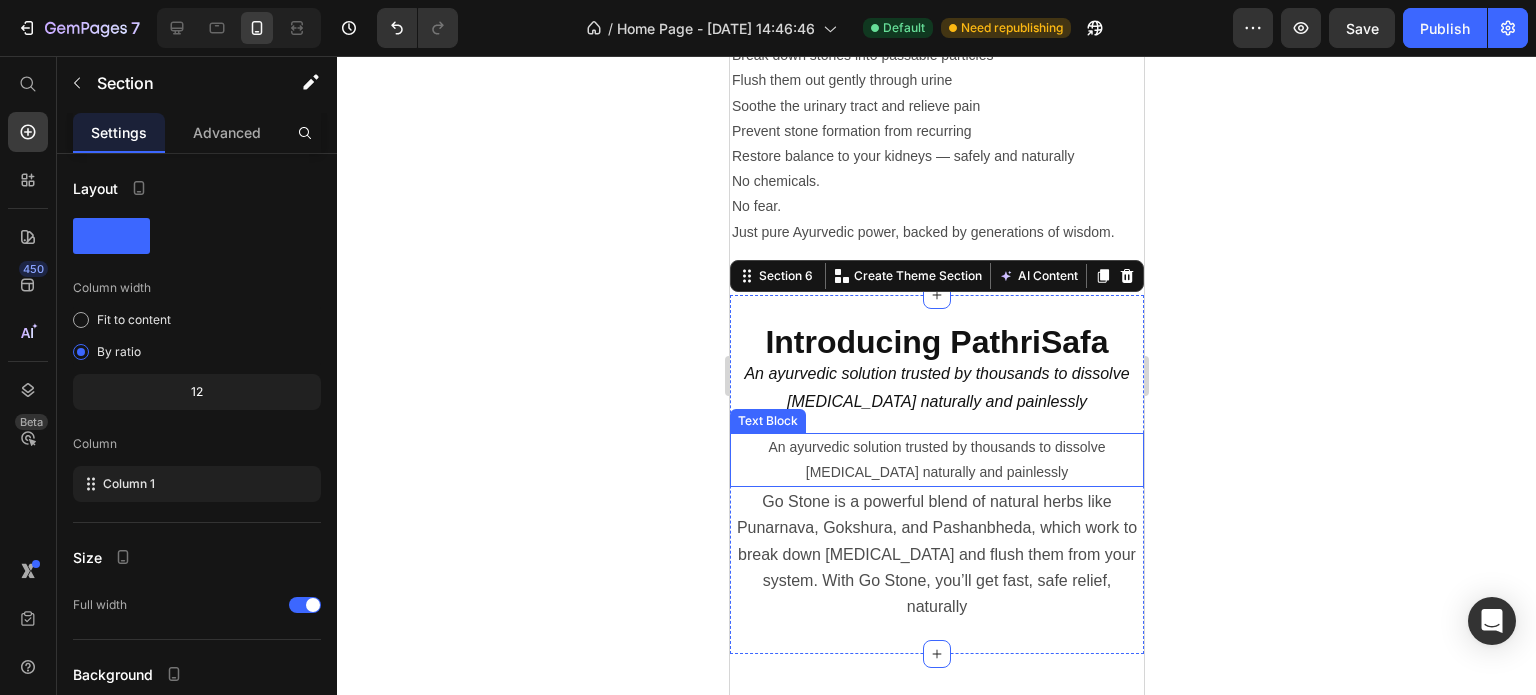 click on "An ayurvedic solution trusted by thousands to dissolve [MEDICAL_DATA] naturally and painlessly" at bounding box center [936, 460] 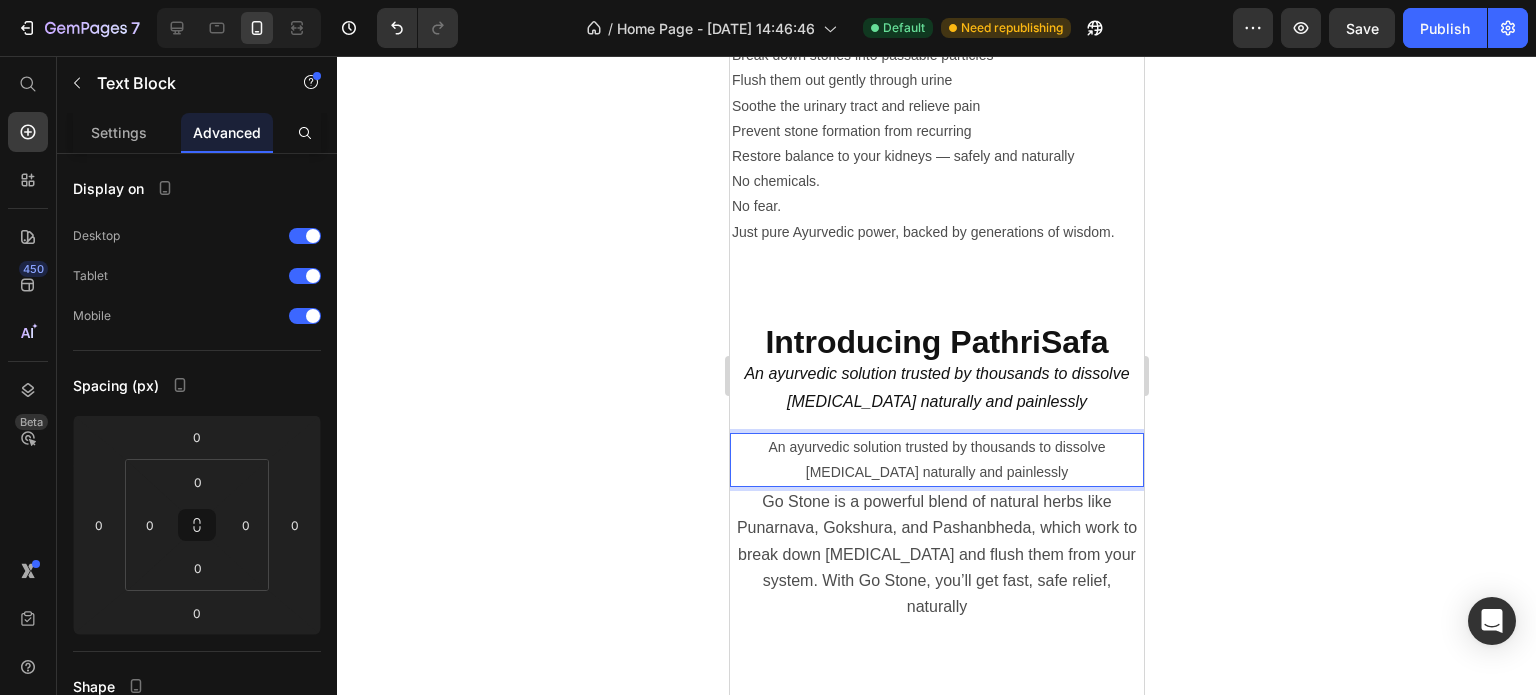 click on "An ayurvedic solution trusted by thousands to dissolve [MEDICAL_DATA] naturally and painlessly" at bounding box center (936, 459) 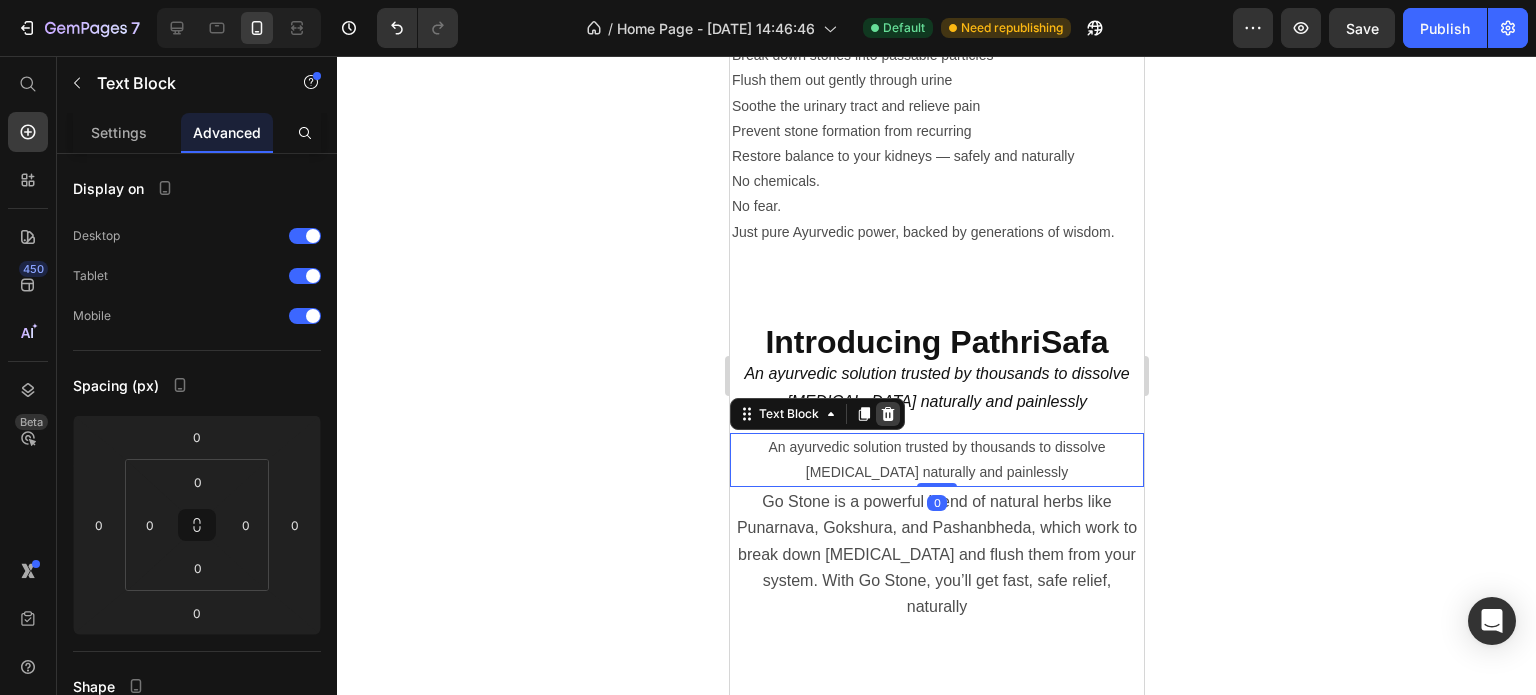 click 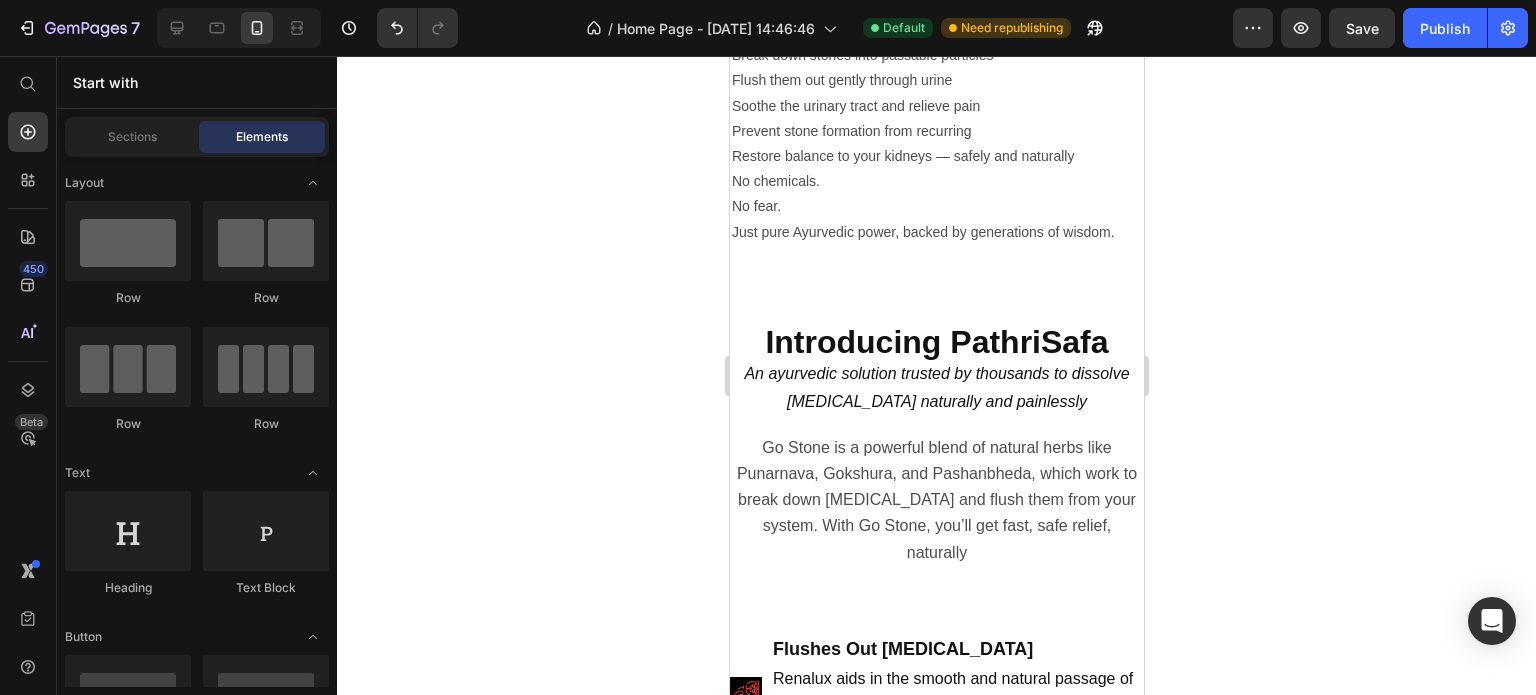 click 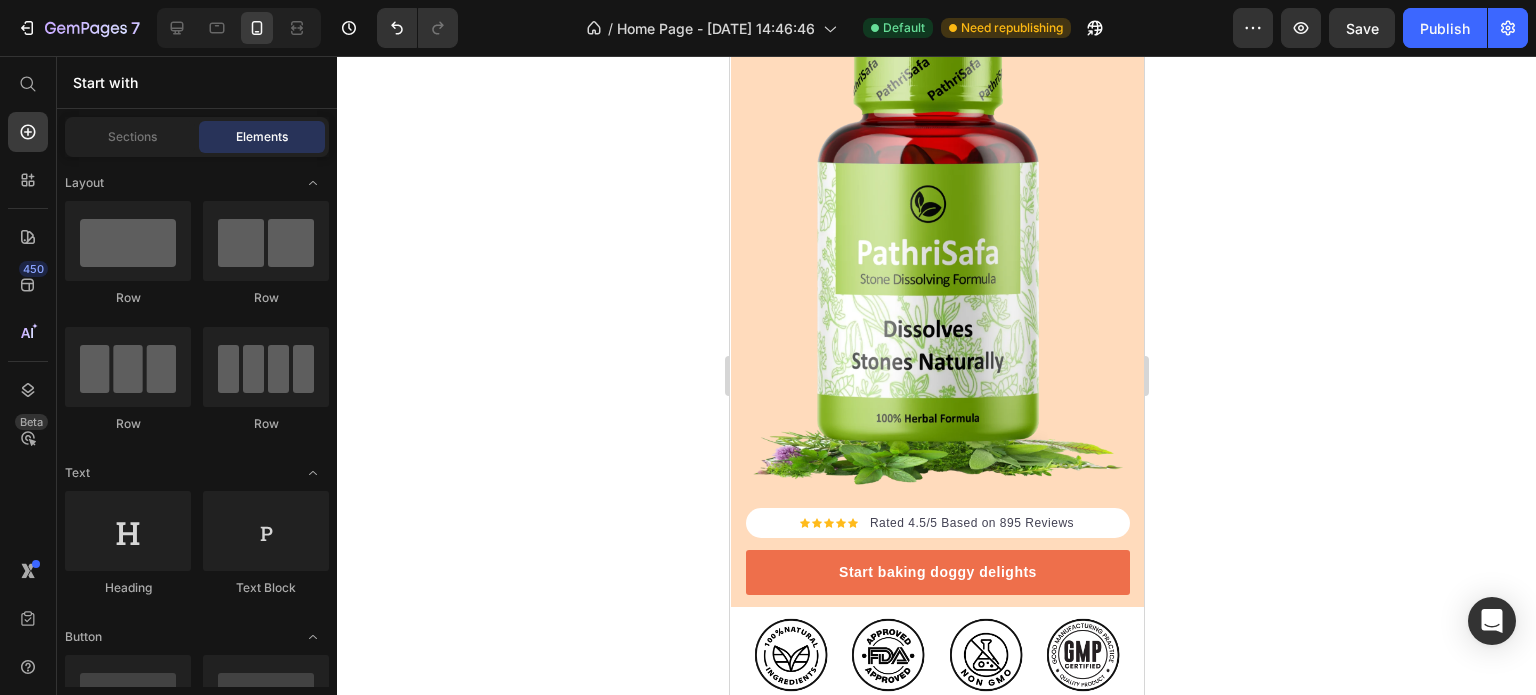 scroll, scrollTop: 400, scrollLeft: 0, axis: vertical 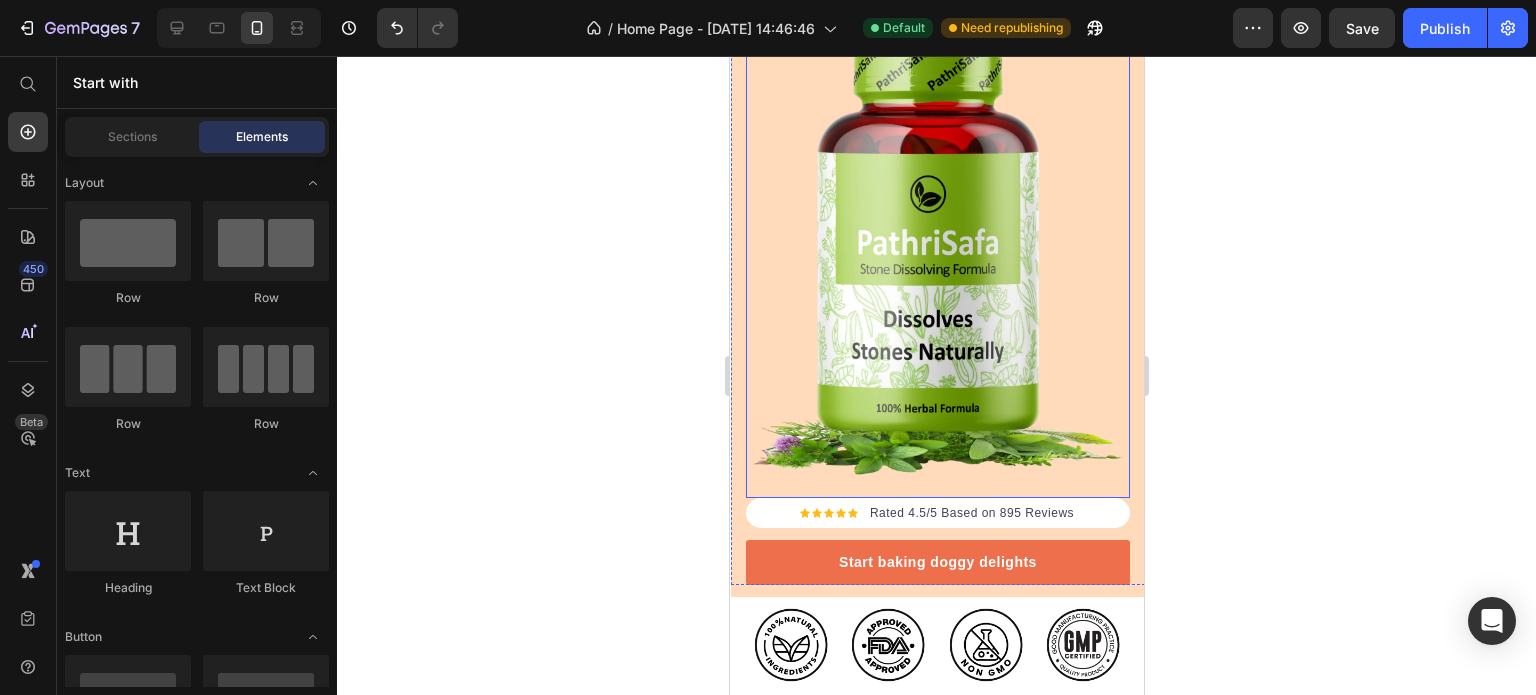click at bounding box center (937, 263) 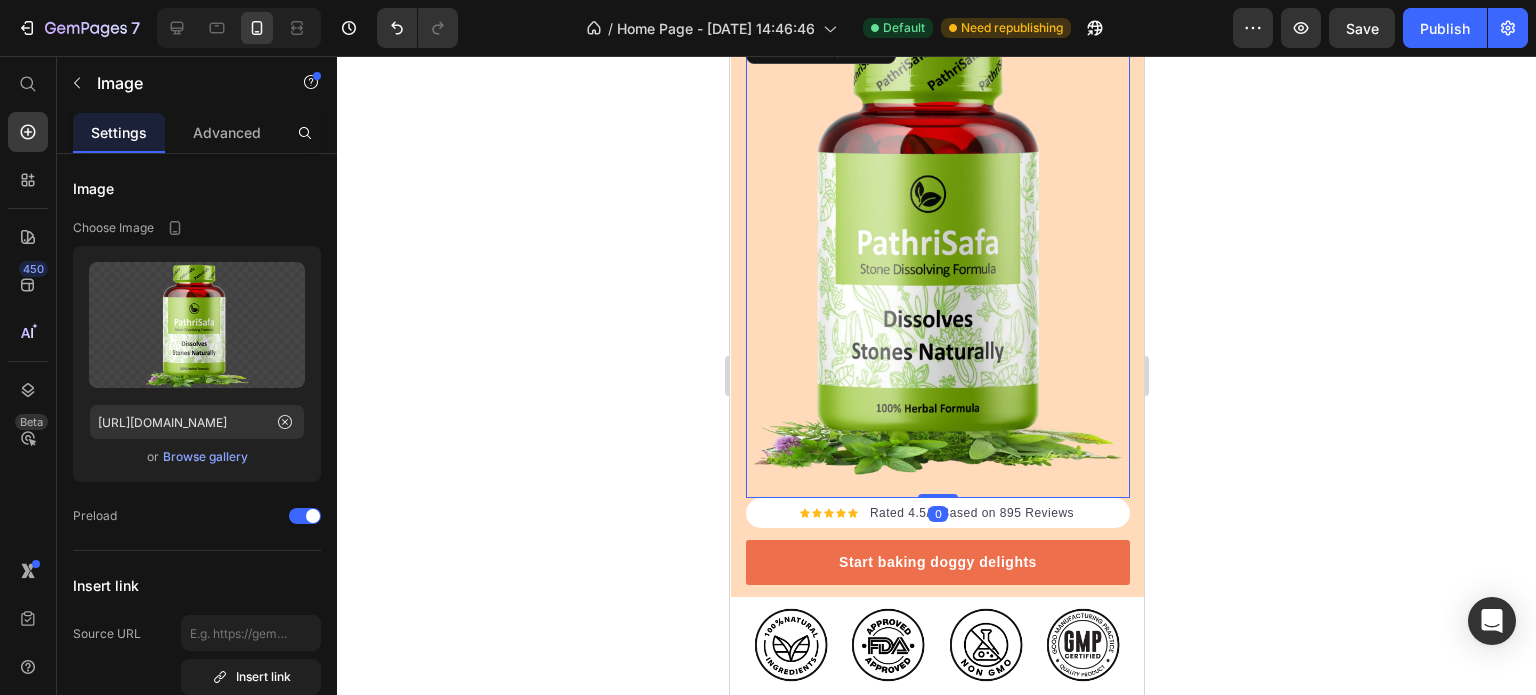 click 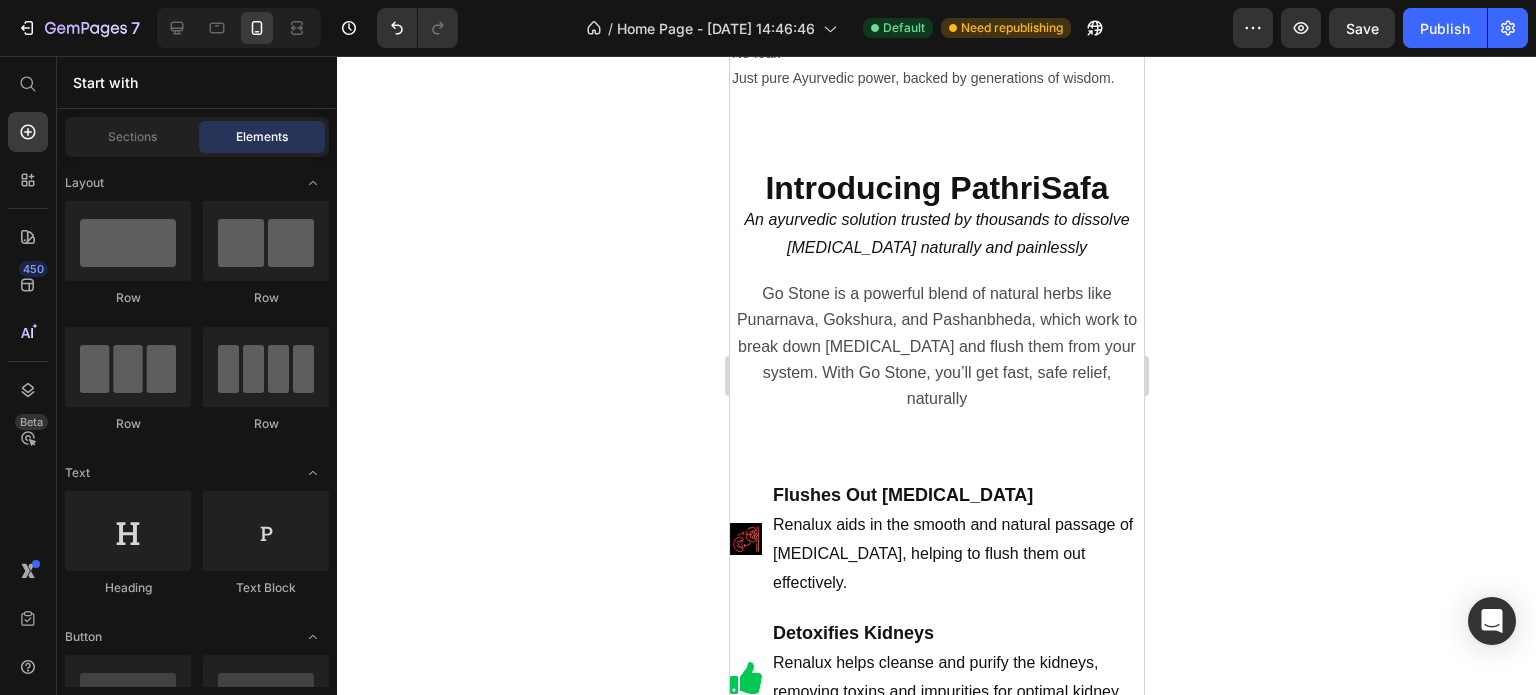scroll, scrollTop: 2400, scrollLeft: 0, axis: vertical 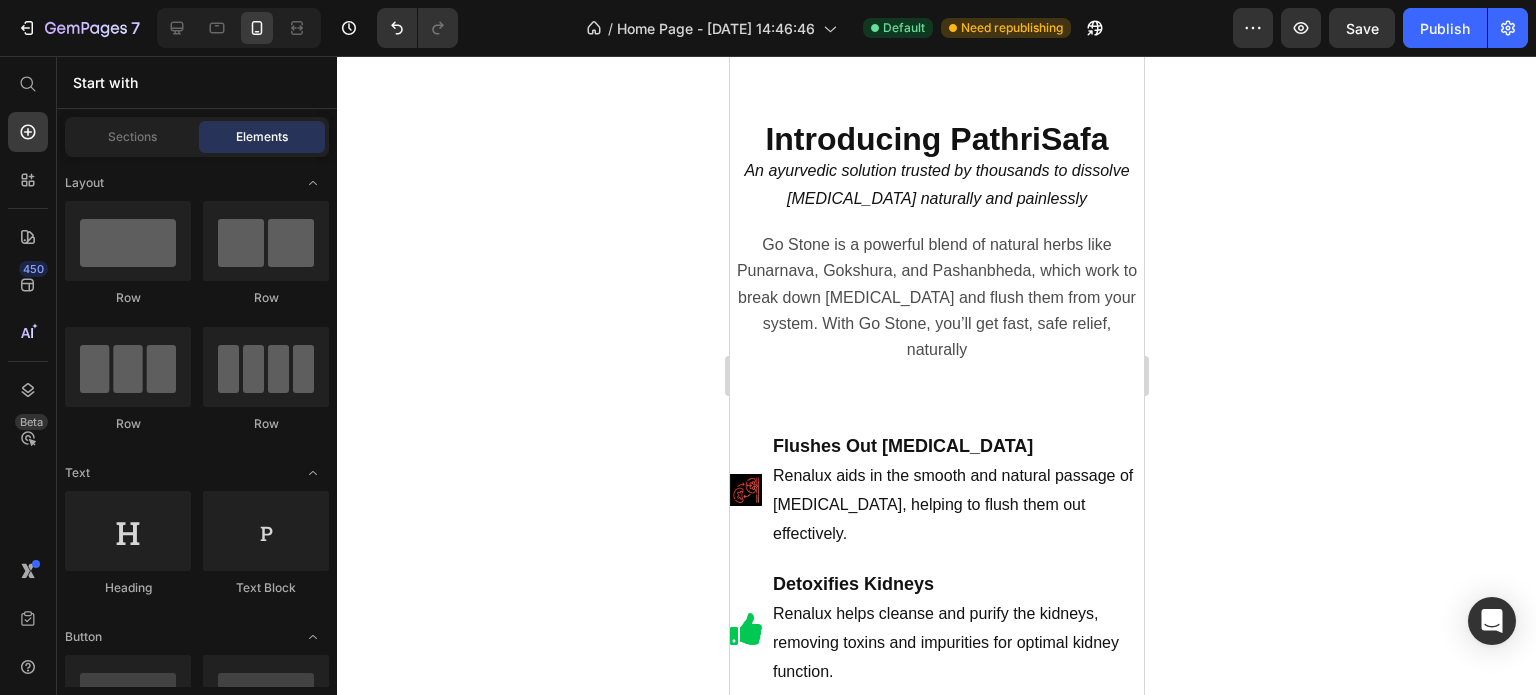 click 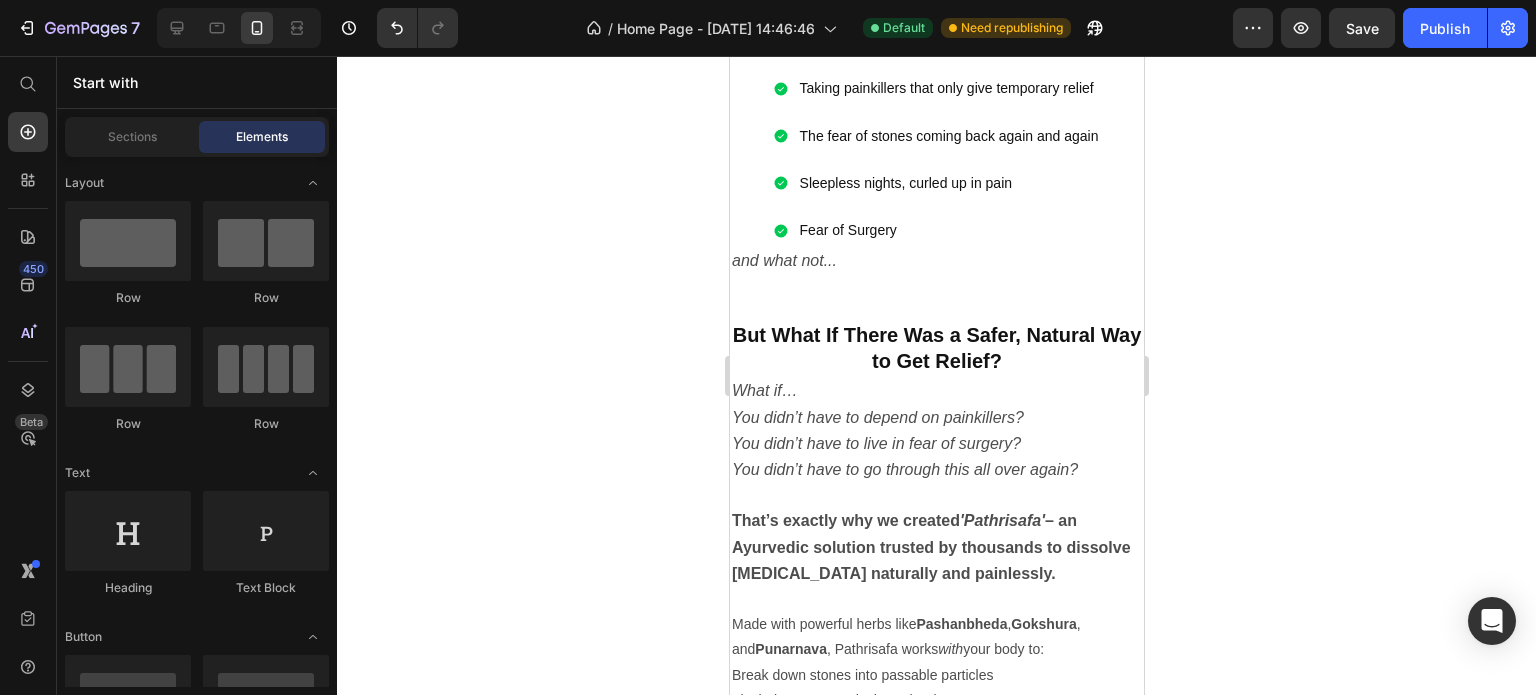 scroll, scrollTop: 1600, scrollLeft: 0, axis: vertical 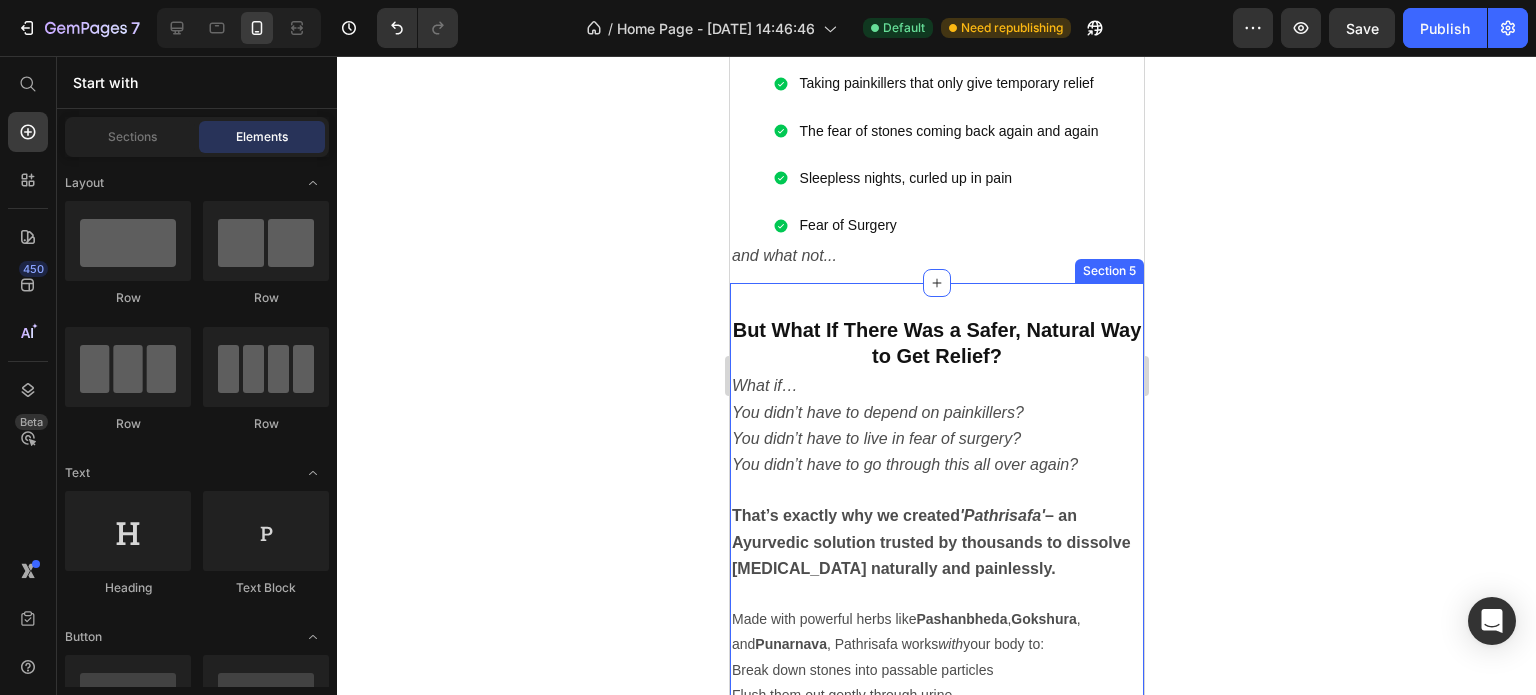 click on "But What If There Was a Safer, Natural Way to Get Relief? Heading What if… You didn’t have to depend on painkillers? You didn’t have to live in fear of surgery? You didn’t have to go through this all over again?   That’s exactly why we created  'Pathrisafa'  – an Ayurvedic solution trusted by thousands to dissolve [MEDICAL_DATA] naturally and painlessly.   Made with powerful herbs like  Pashanbheda ,  [PERSON_NAME] , and  Punarnava , Pathrisafa works  with  your body to: Break down stones into passable particles Flush them out gently through urine Soothe the urinary tract and relieve pain Prevent stone formation from recurring Restore balance to your kidneys — safely and naturally No chemicals. No fear. Just pure Ayurvedic power, backed by generations of wisdom. Text Block Row Section 5" at bounding box center (936, 596) 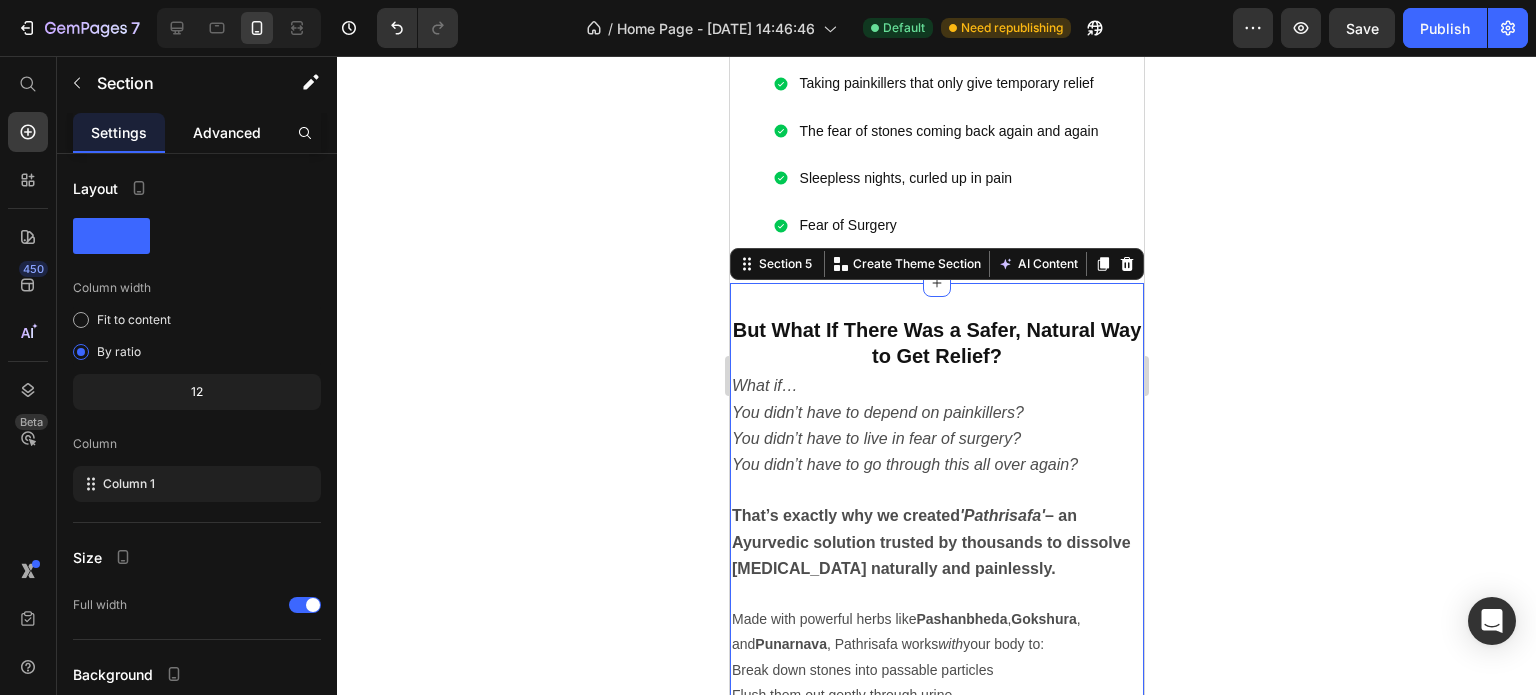 click on "Advanced" at bounding box center (227, 132) 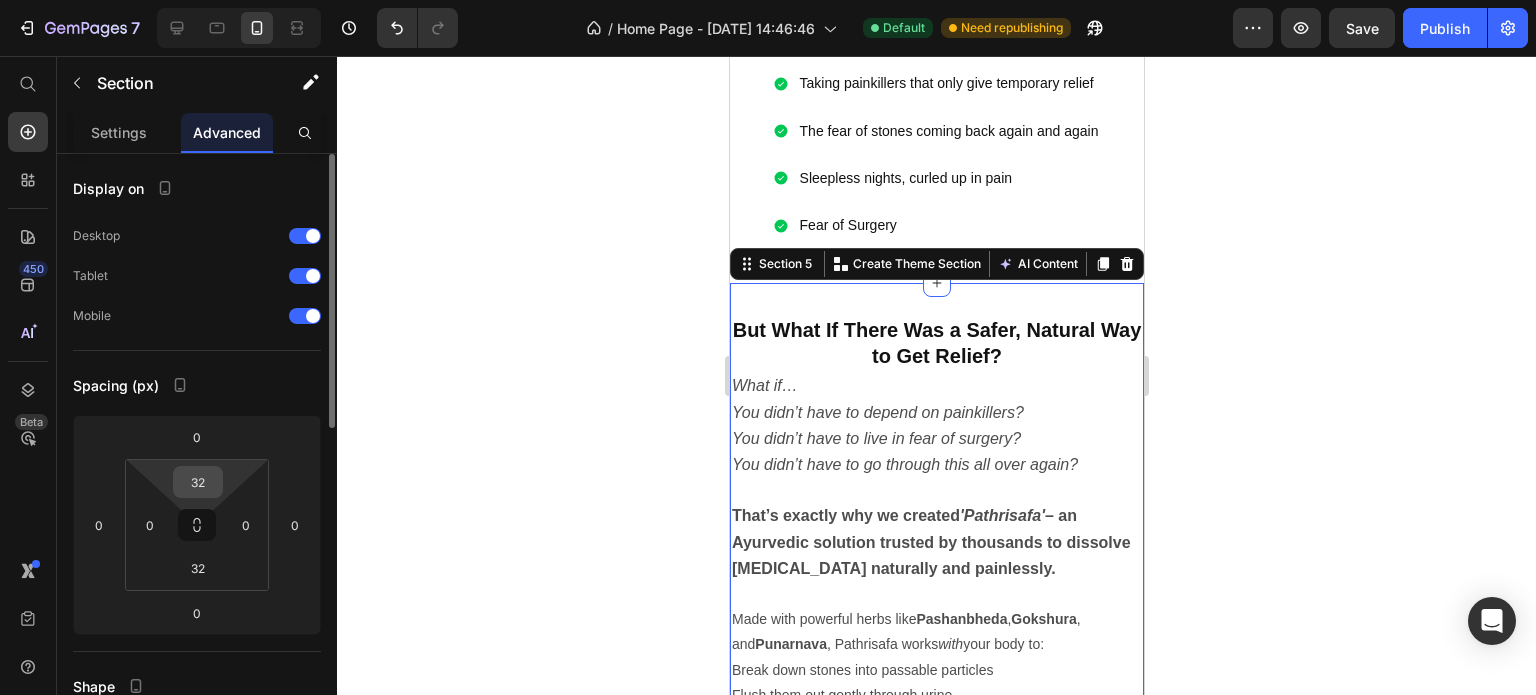 click on "32" at bounding box center [198, 482] 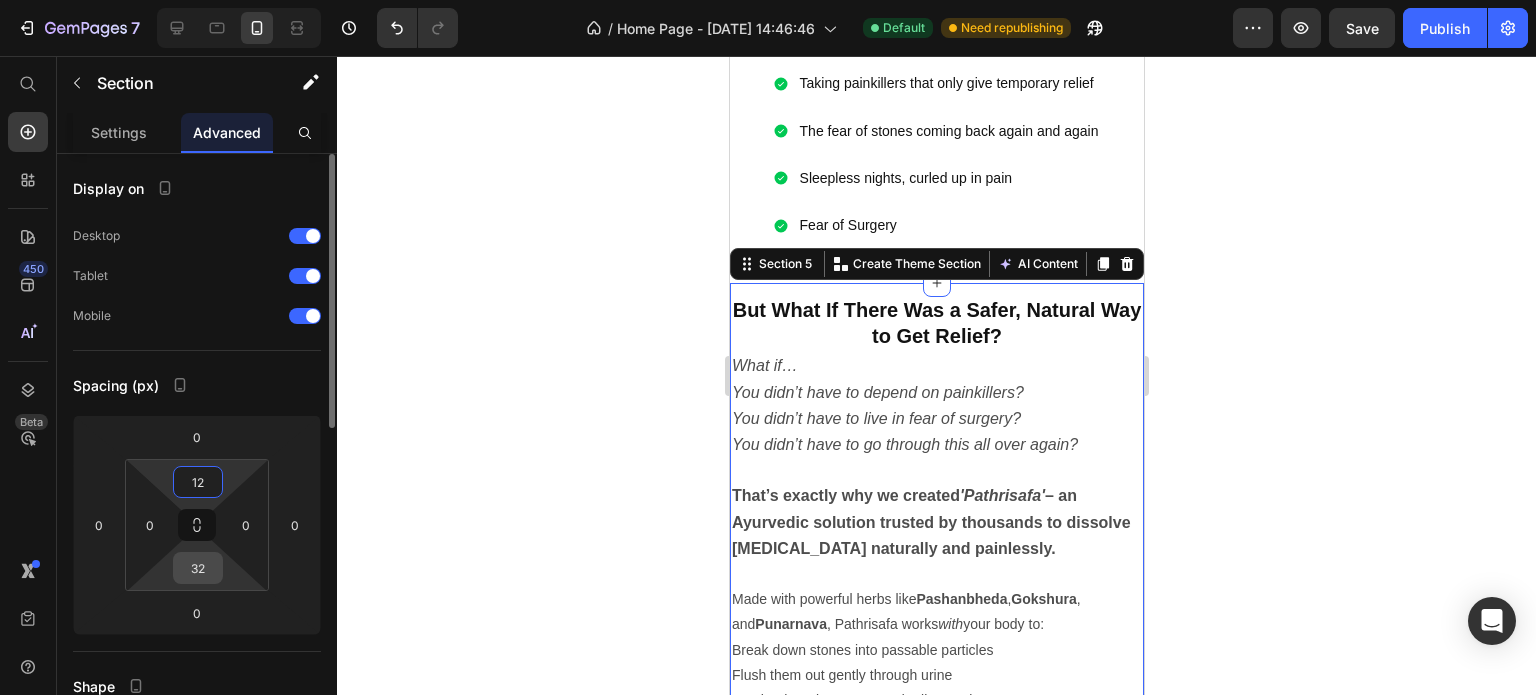 type on "12" 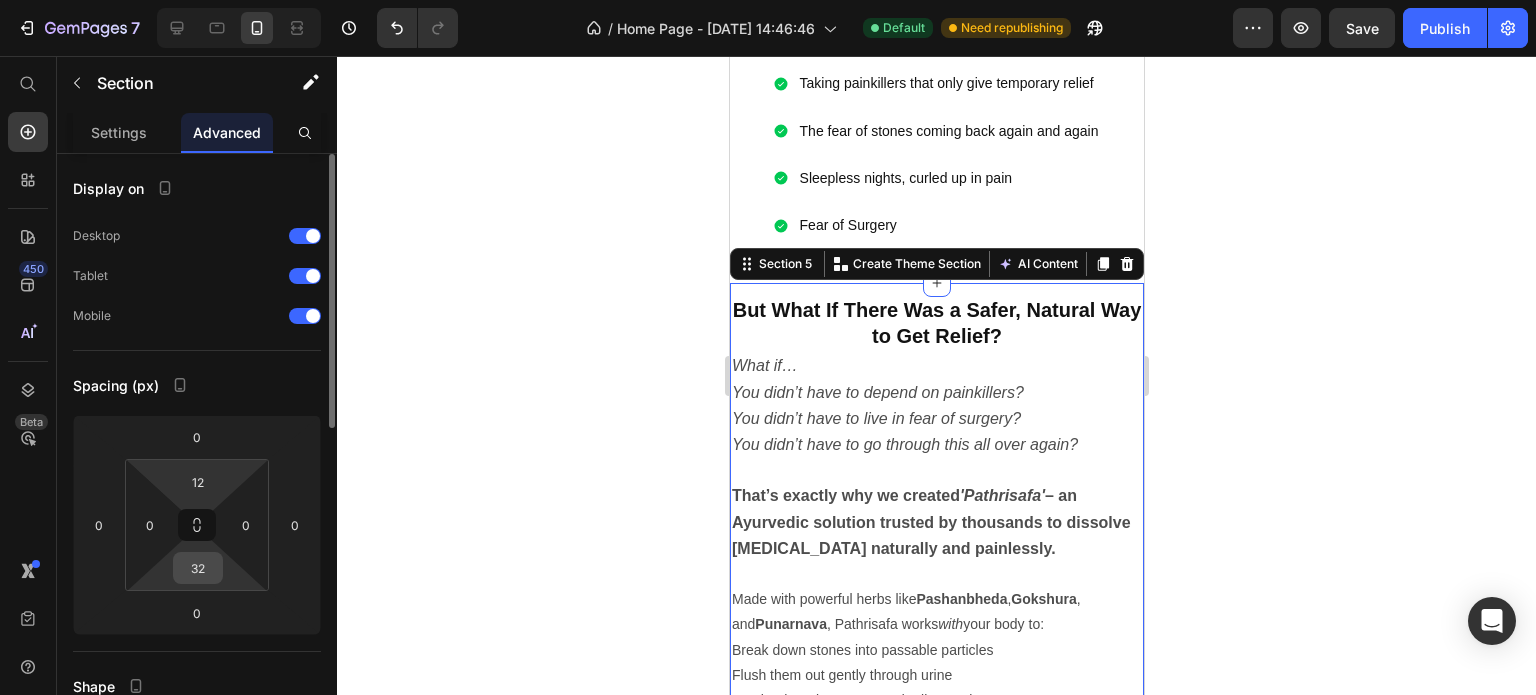 click on "32" at bounding box center (198, 568) 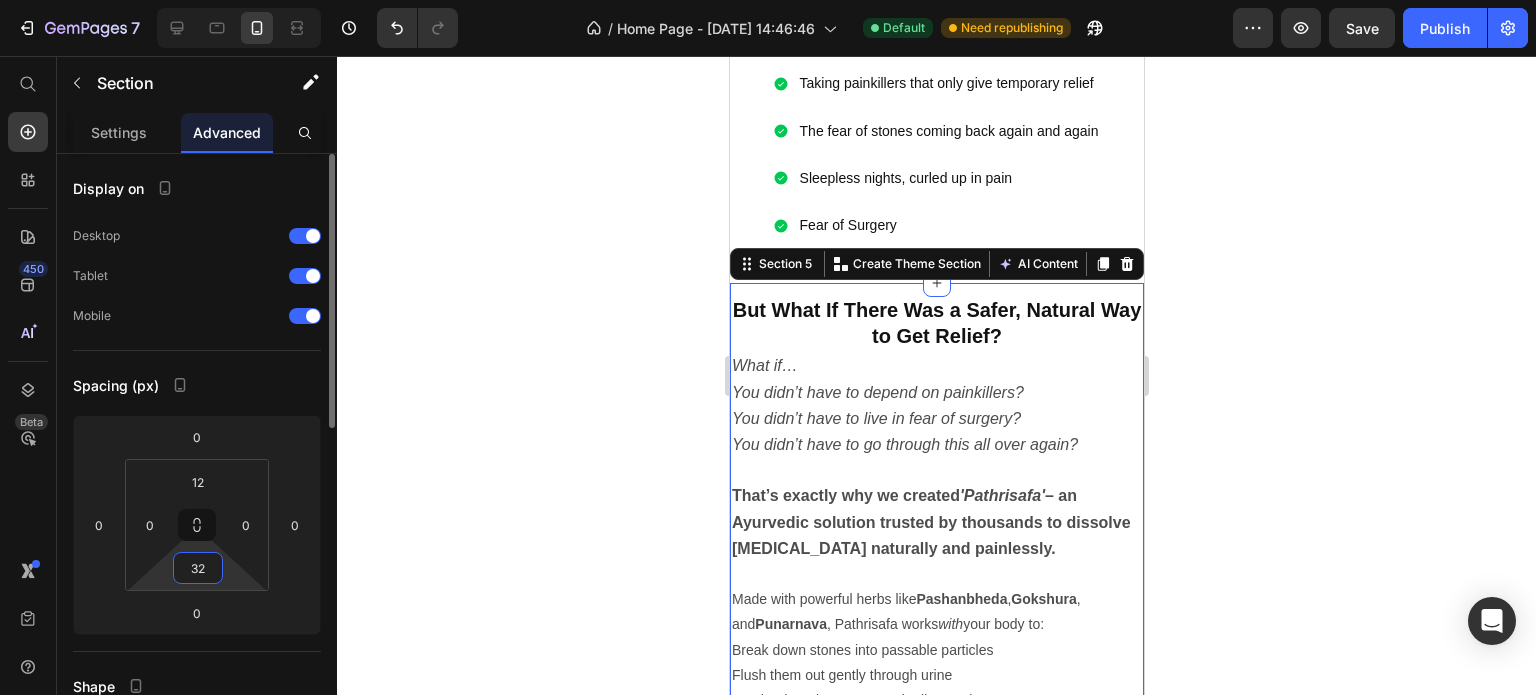 click on "32" at bounding box center [198, 568] 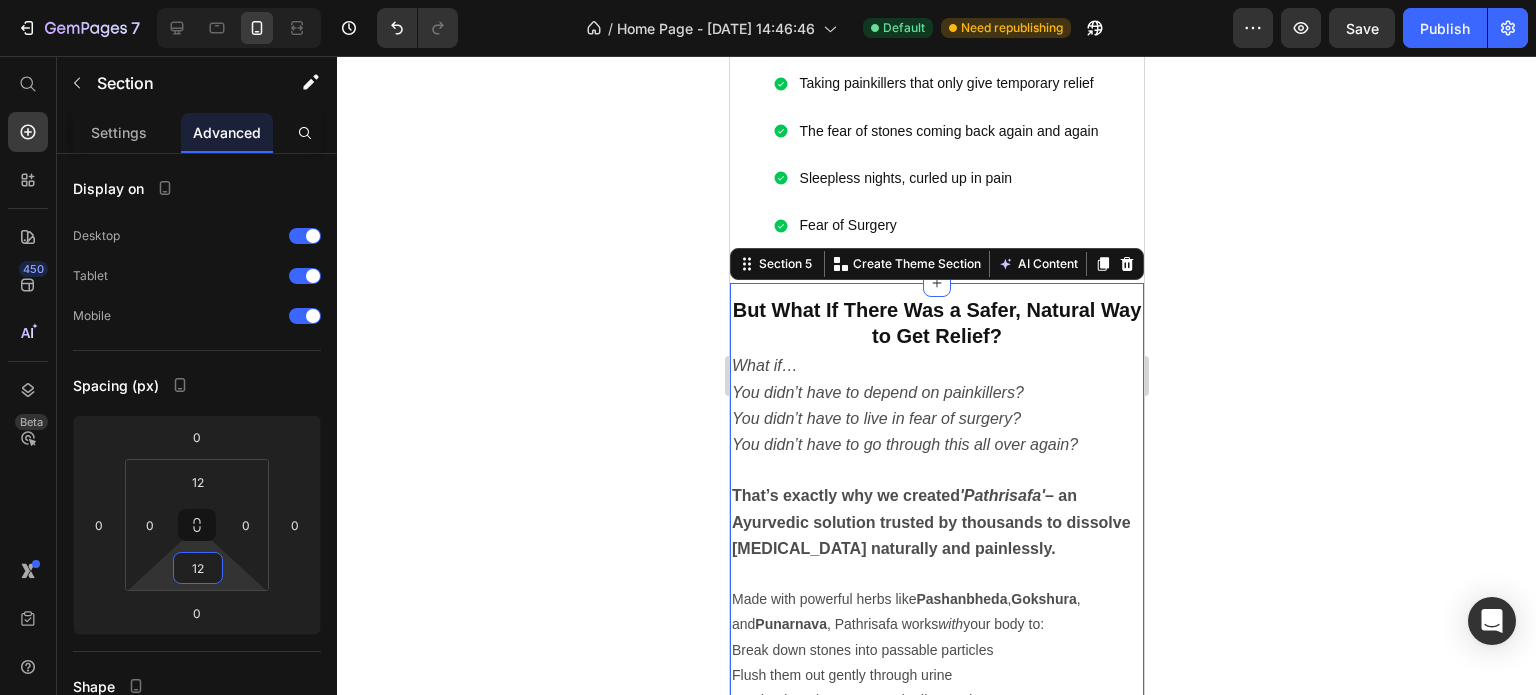 type on "12" 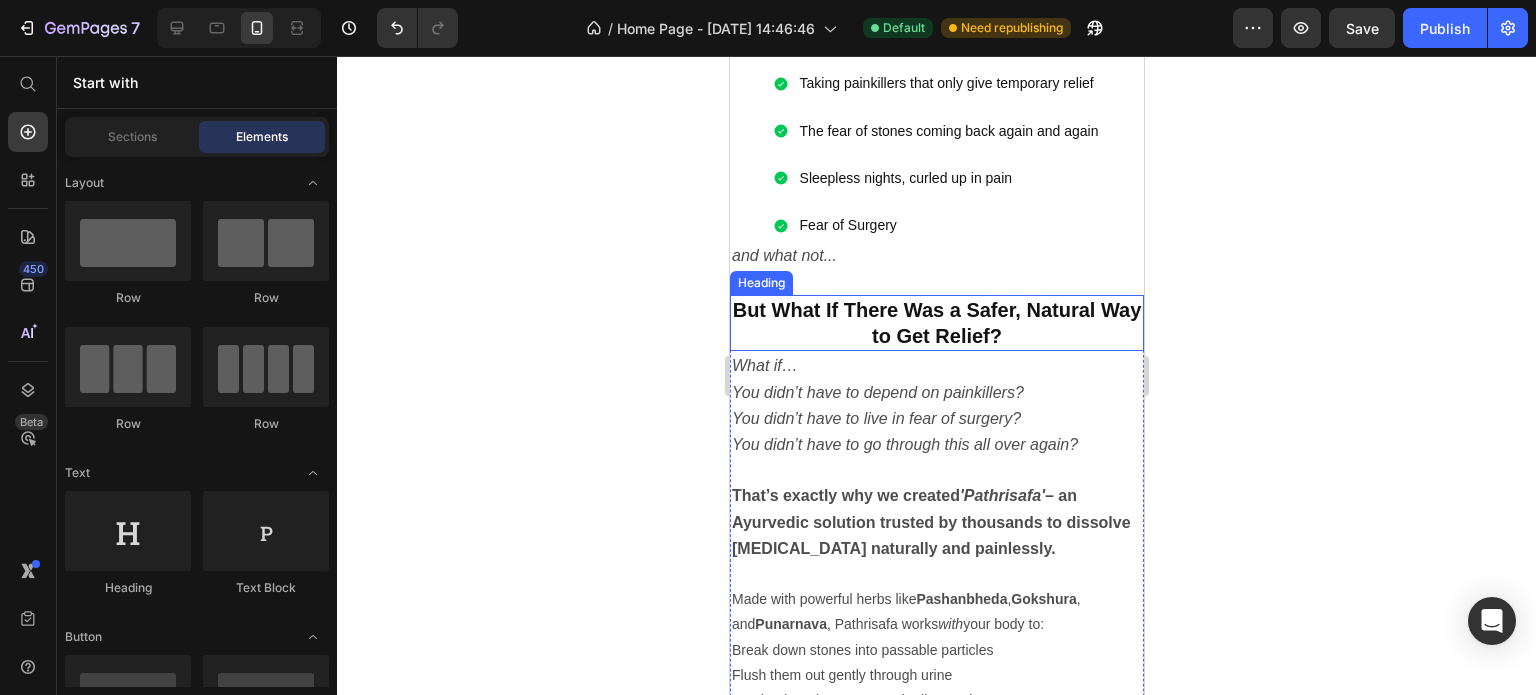 click on "But What If There Was a Safer, Natural Way to Get Relief?" at bounding box center (936, 323) 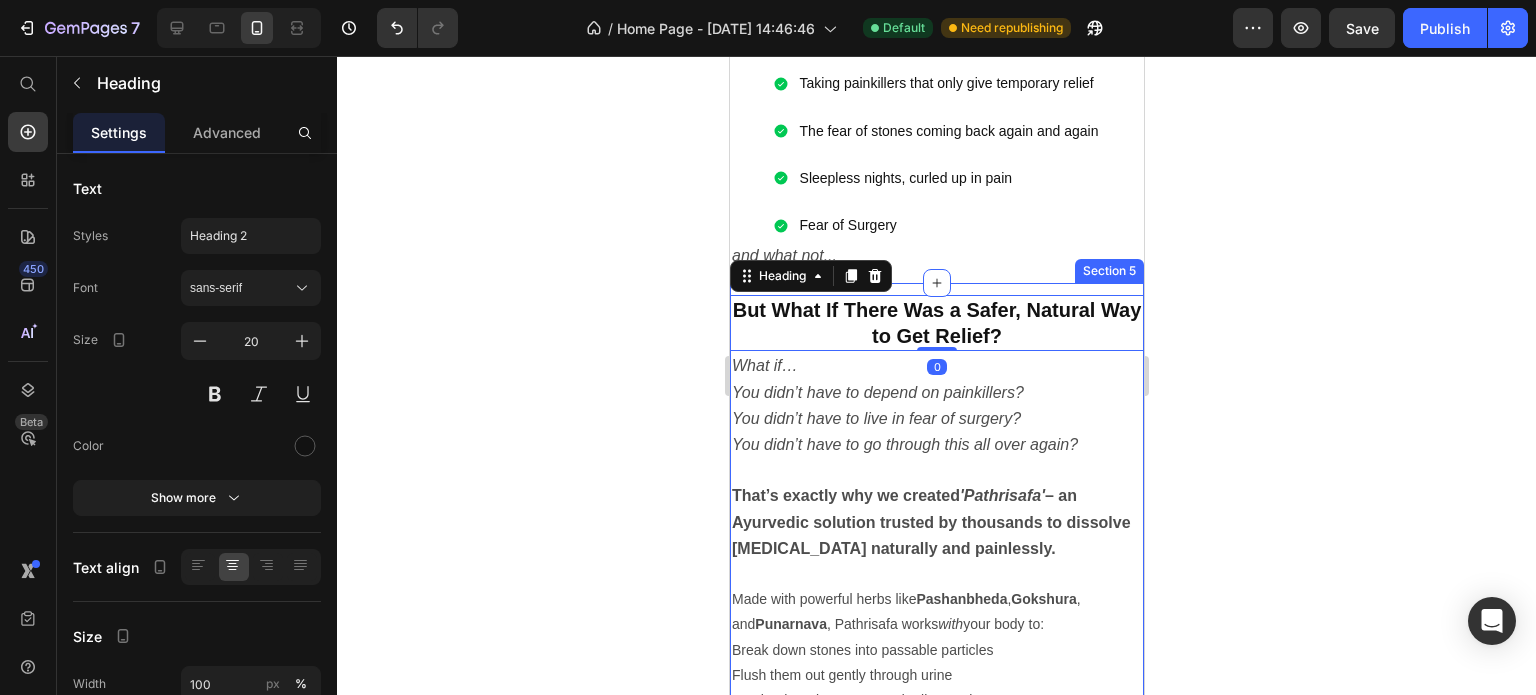 click on "But What If There Was a Safer, Natural Way to Get Relief? Heading   0 What if… You didn’t have to depend on painkillers? You didn’t have to live in fear of surgery? You didn’t have to go through this all over again?   That’s exactly why we created  'Pathrisafa'  – an Ayurvedic solution trusted by thousands to dissolve [MEDICAL_DATA] naturally and painlessly.   Made with powerful herbs like  Pashanbheda ,  [PERSON_NAME] , and  Punarnava , Pathrisafa works  with  your body to: Break down stones into passable particles Flush them out gently through urine Soothe the urinary tract and relieve pain Prevent stone formation from recurring Restore balance to your kidneys — safely and naturally No chemicals. No fear. Just pure Ayurvedic power, backed by generations of wisdom. Text Block Row Section 5" at bounding box center [936, 576] 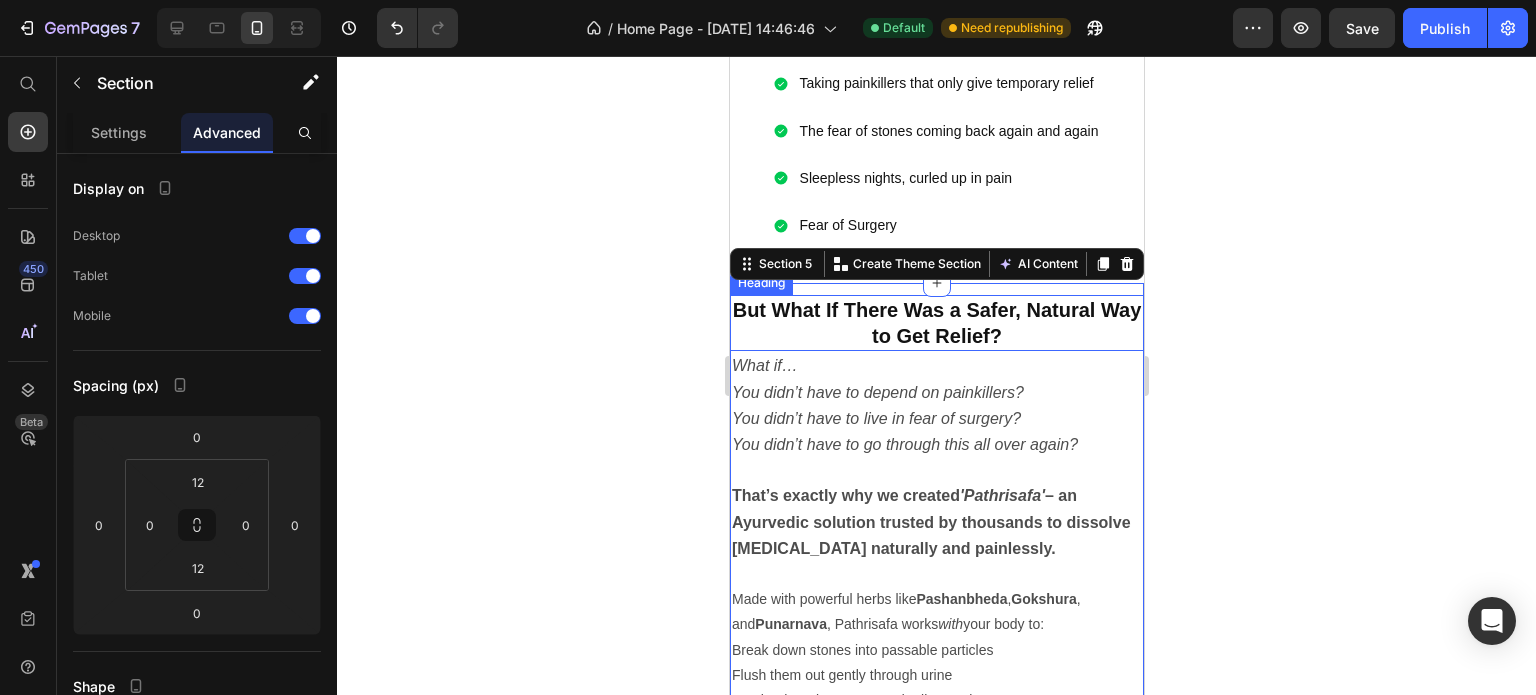 click on "But What If There Was a Safer, Natural Way to Get Relief?" at bounding box center (936, 323) 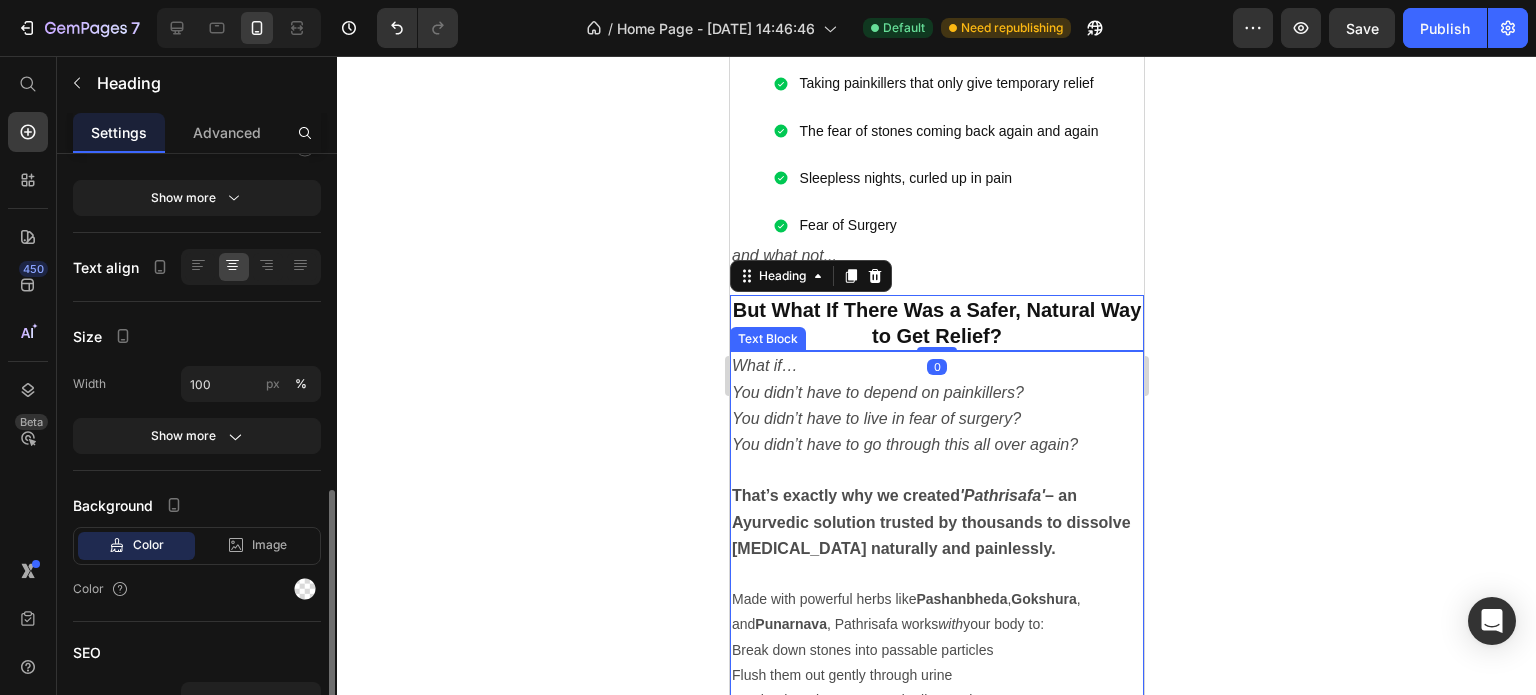 scroll, scrollTop: 400, scrollLeft: 0, axis: vertical 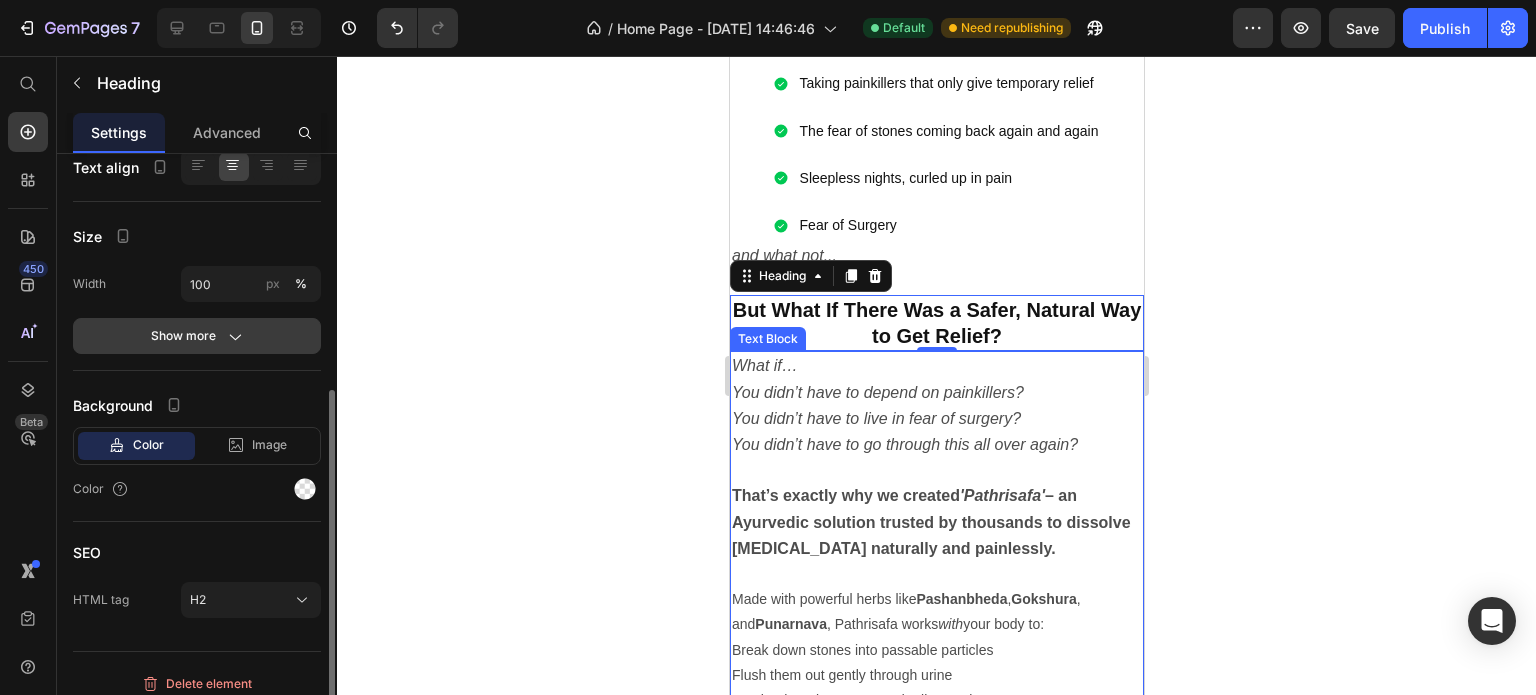 click on "Show more" 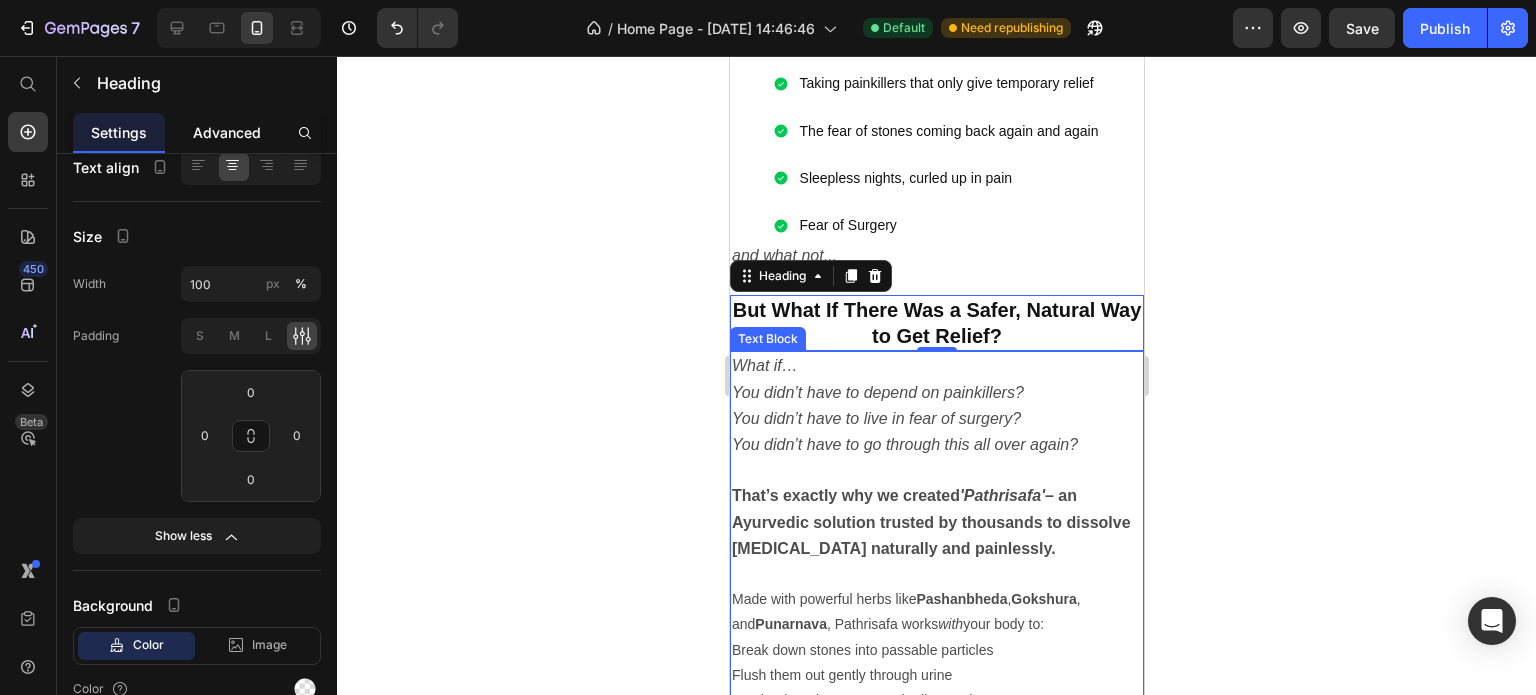 click on "Advanced" at bounding box center [227, 132] 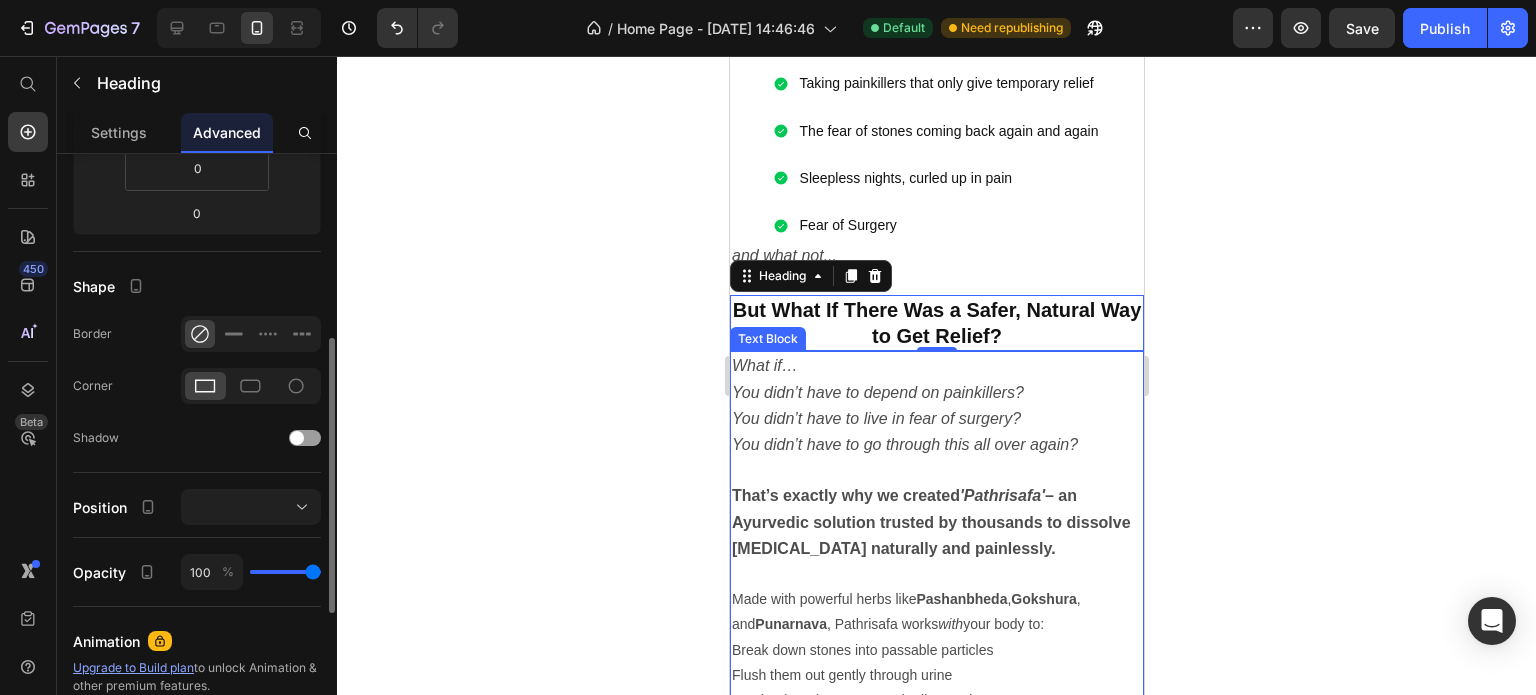 scroll, scrollTop: 0, scrollLeft: 0, axis: both 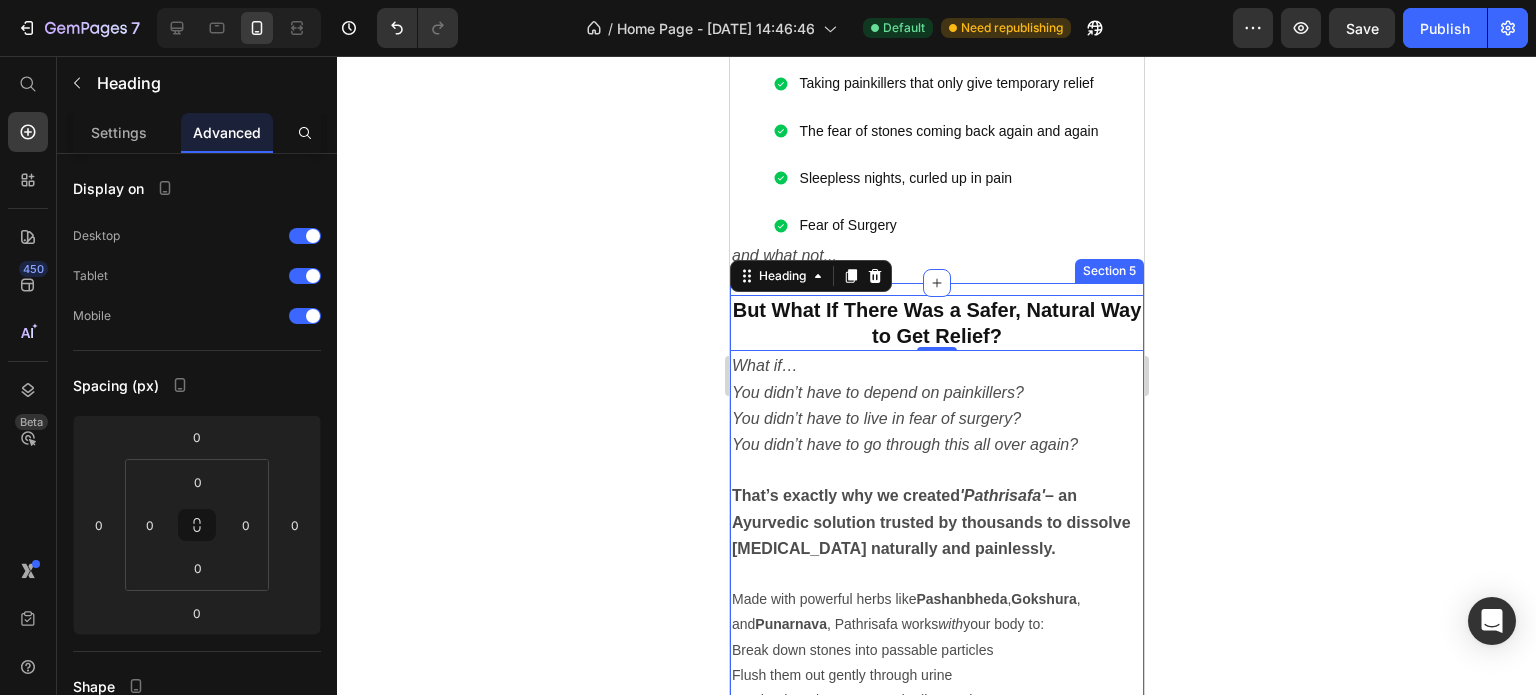 click on "But What If There Was a Safer, Natural Way to Get Relief? Heading   0 What if… You didn’t have to depend on painkillers? You didn’t have to live in fear of surgery? You didn’t have to go through this all over again?   That’s exactly why we created  'Pathrisafa'  – an Ayurvedic solution trusted by thousands to dissolve [MEDICAL_DATA] naturally and painlessly.   Made with powerful herbs like  Pashanbheda ,  [PERSON_NAME] , and  Punarnava , Pathrisafa works  with  your body to: Break down stones into passable particles Flush them out gently through urine Soothe the urinary tract and relieve pain Prevent stone formation from recurring Restore balance to your kidneys — safely and naturally No chemicals. No fear. Just pure Ayurvedic power, backed by generations of wisdom. Text Block Row Section 5" at bounding box center [936, 576] 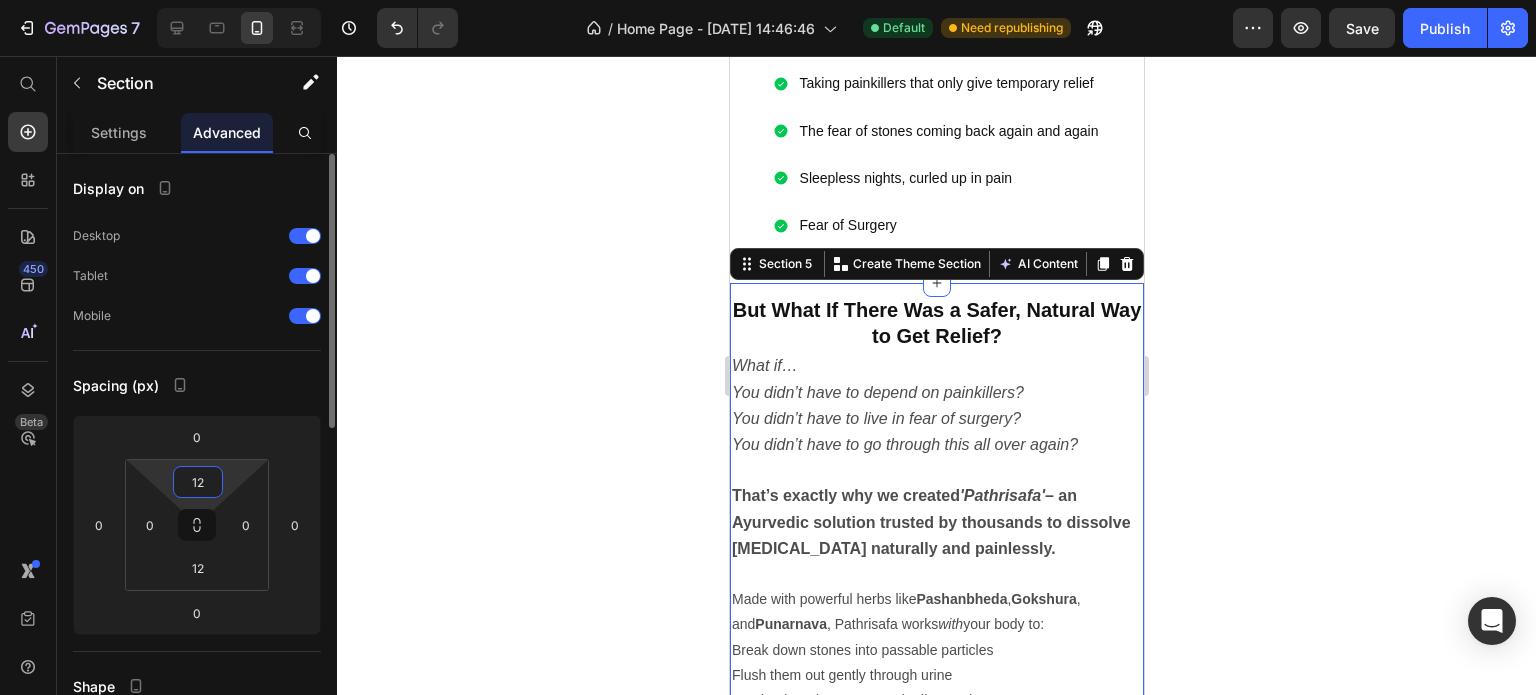 click on "12" at bounding box center (198, 482) 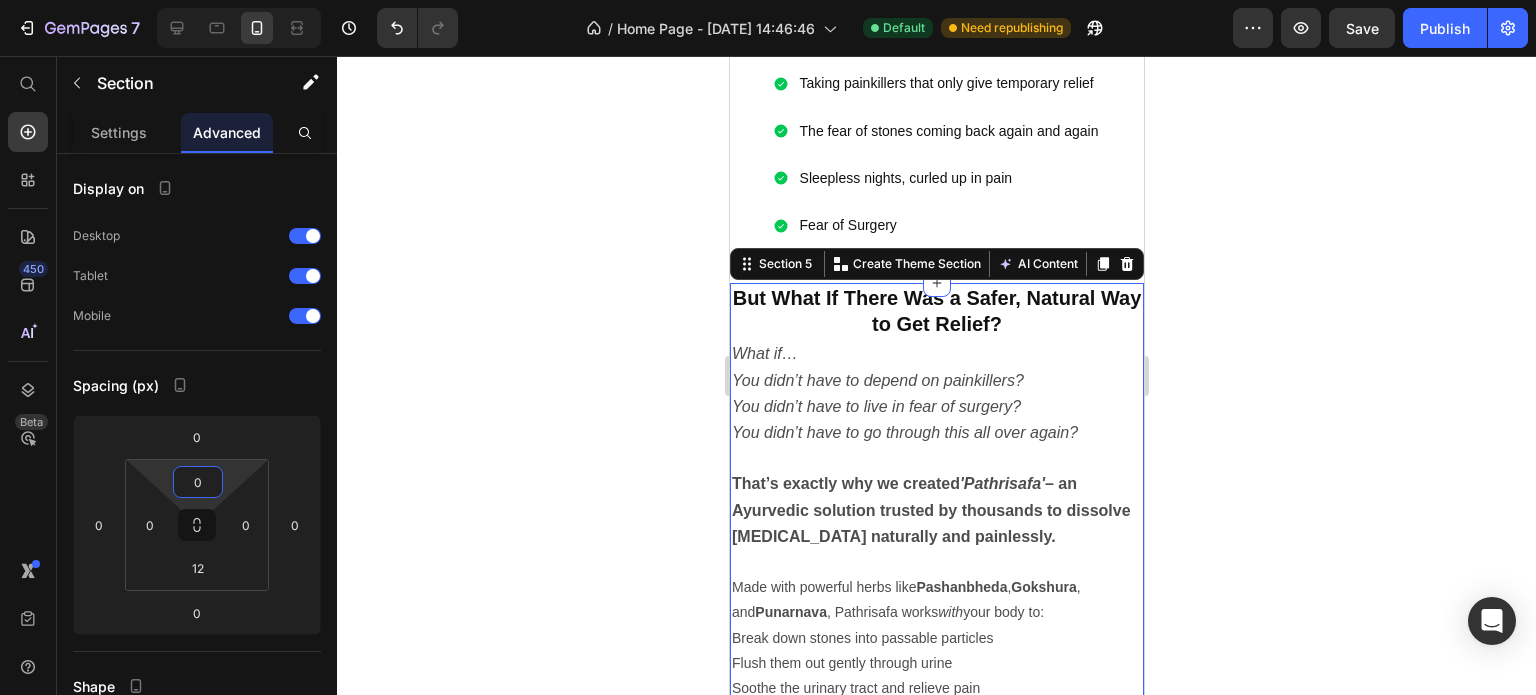 type on "0" 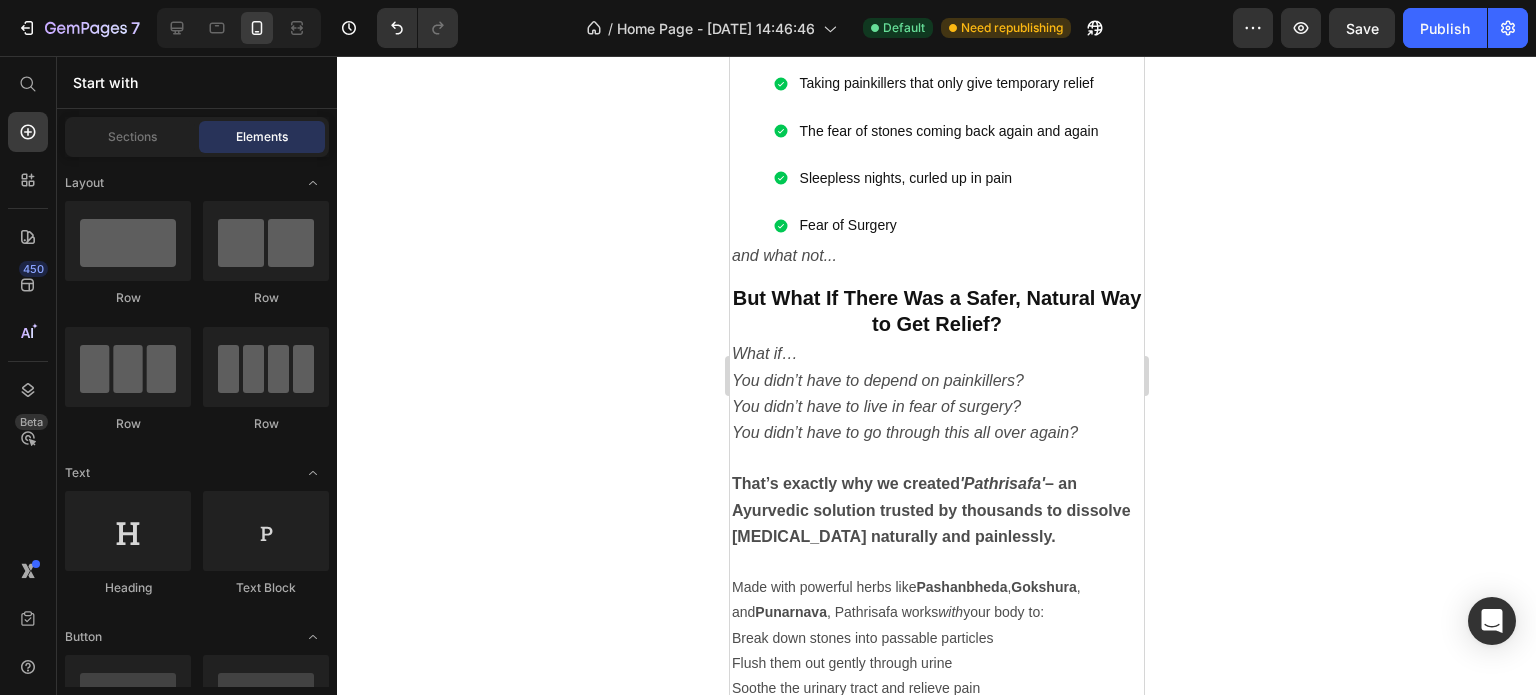 click 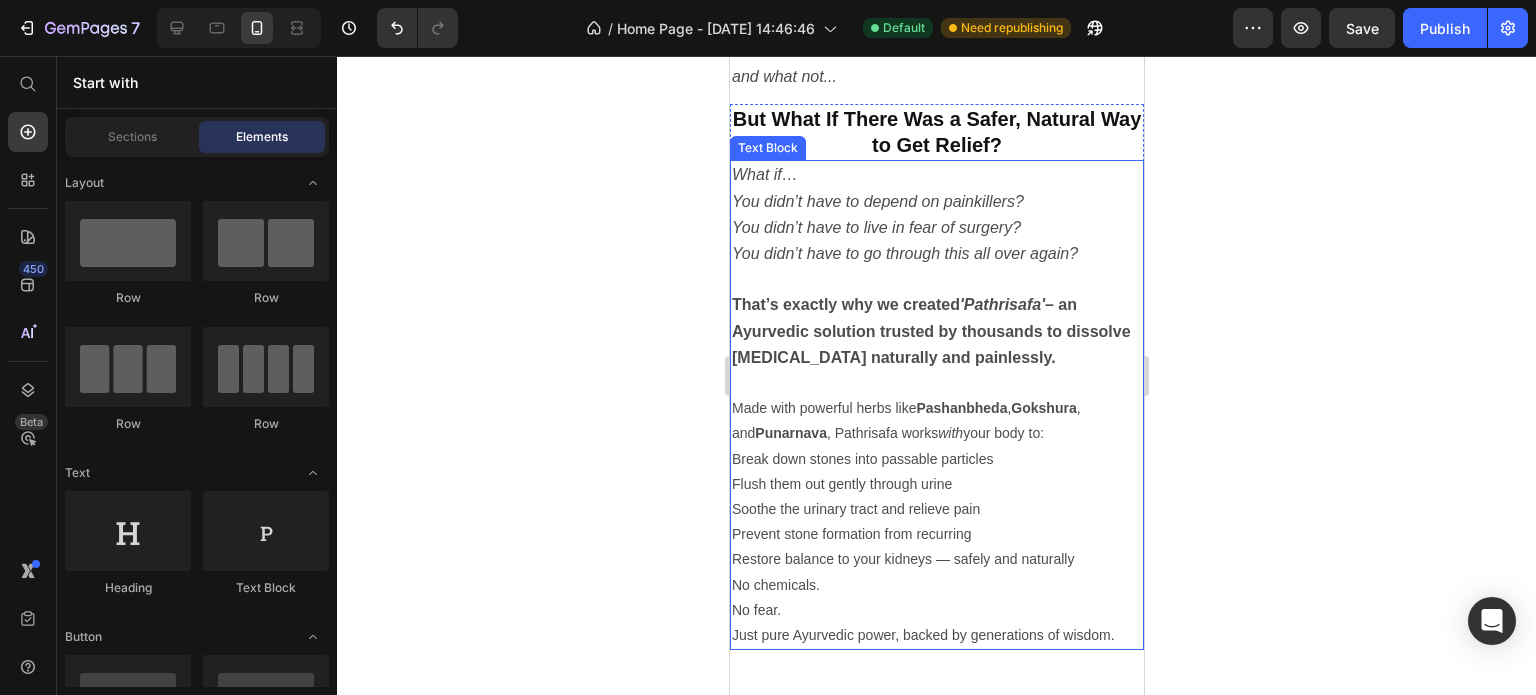 scroll, scrollTop: 2000, scrollLeft: 0, axis: vertical 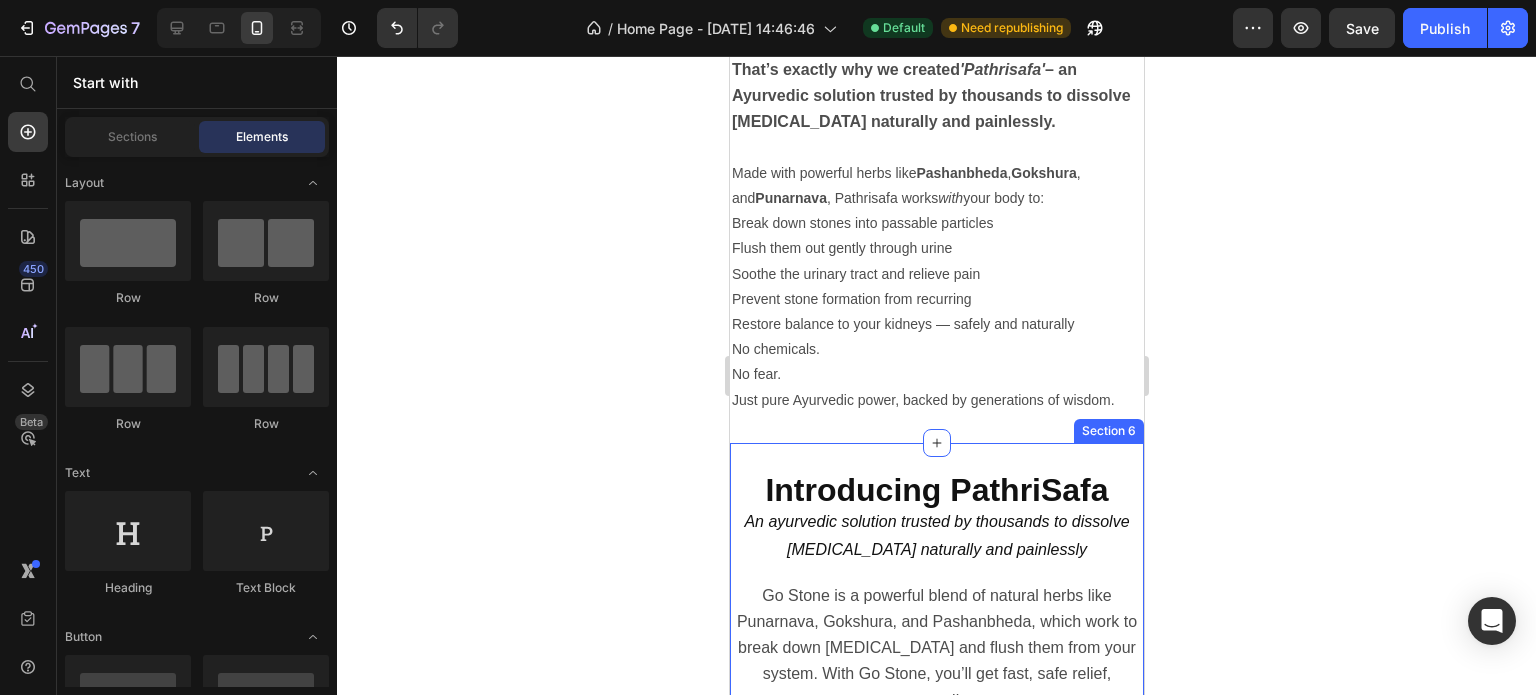 click on "Introducing PathriSafa An ayurvedic solution trusted by thousands to dissolve [MEDICAL_DATA] naturally and painlessly Heading Row Go Stone is a powerful blend of natural herbs like Punarnava, Gokshura, and Pashanbheda, which work to break down [MEDICAL_DATA] and flush them from your system. With Go Stone, you’ll get fast, safe relief, naturally Text Block Section 6" at bounding box center [936, 595] 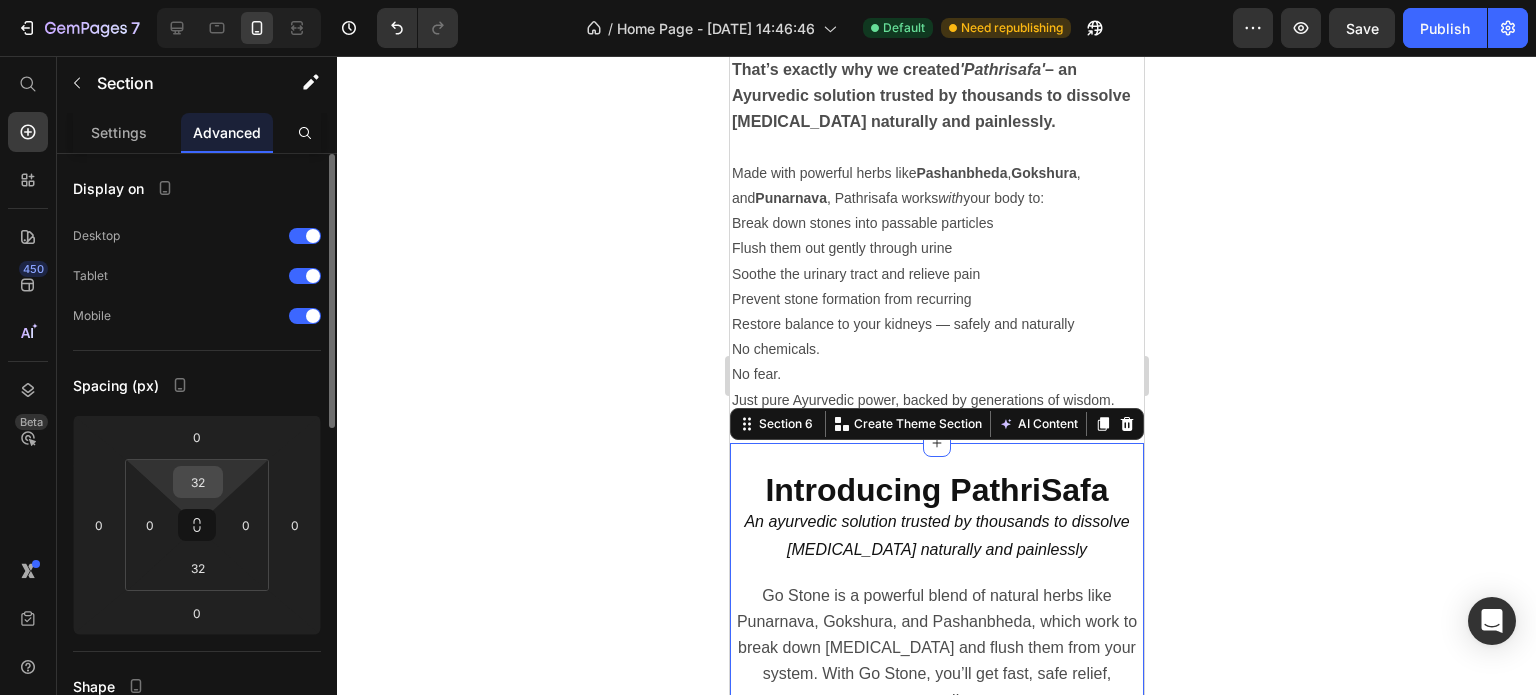 click on "32" at bounding box center (198, 482) 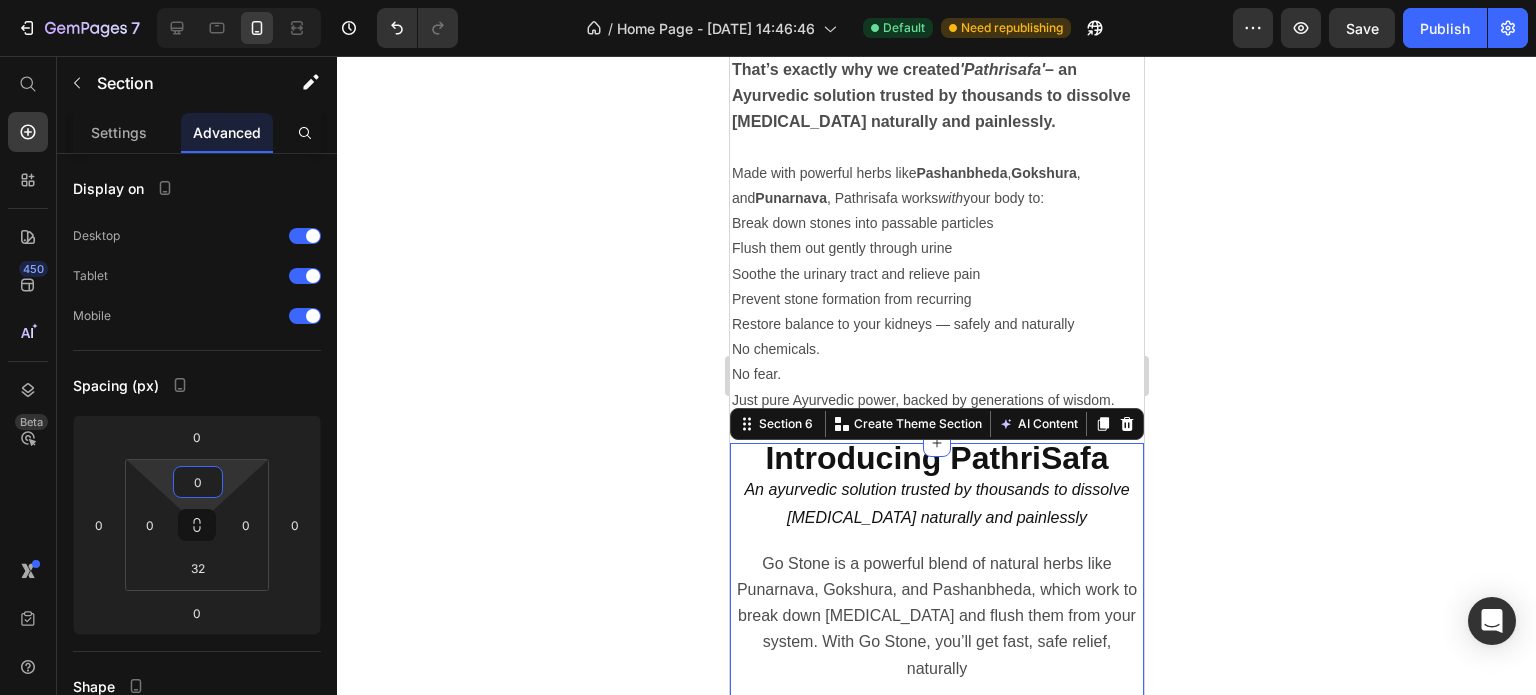 type on "0" 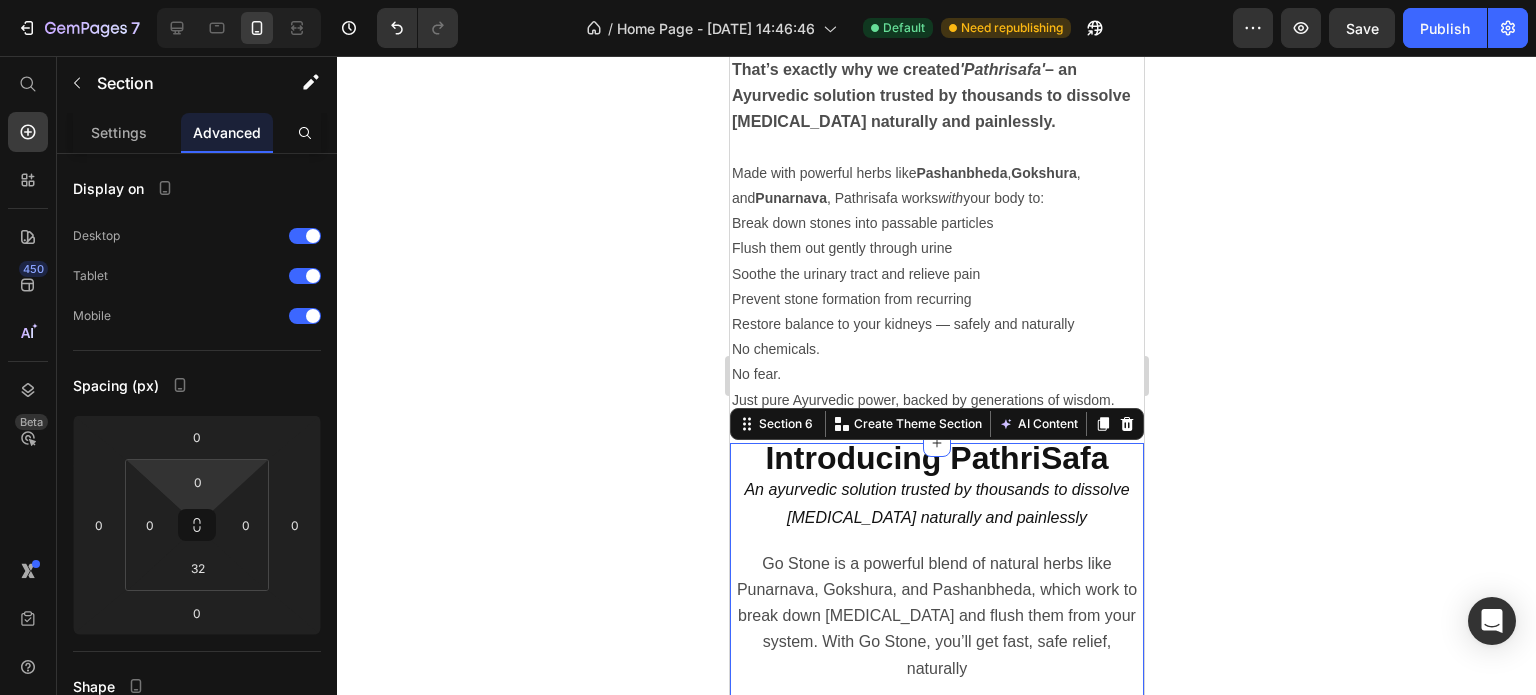 click 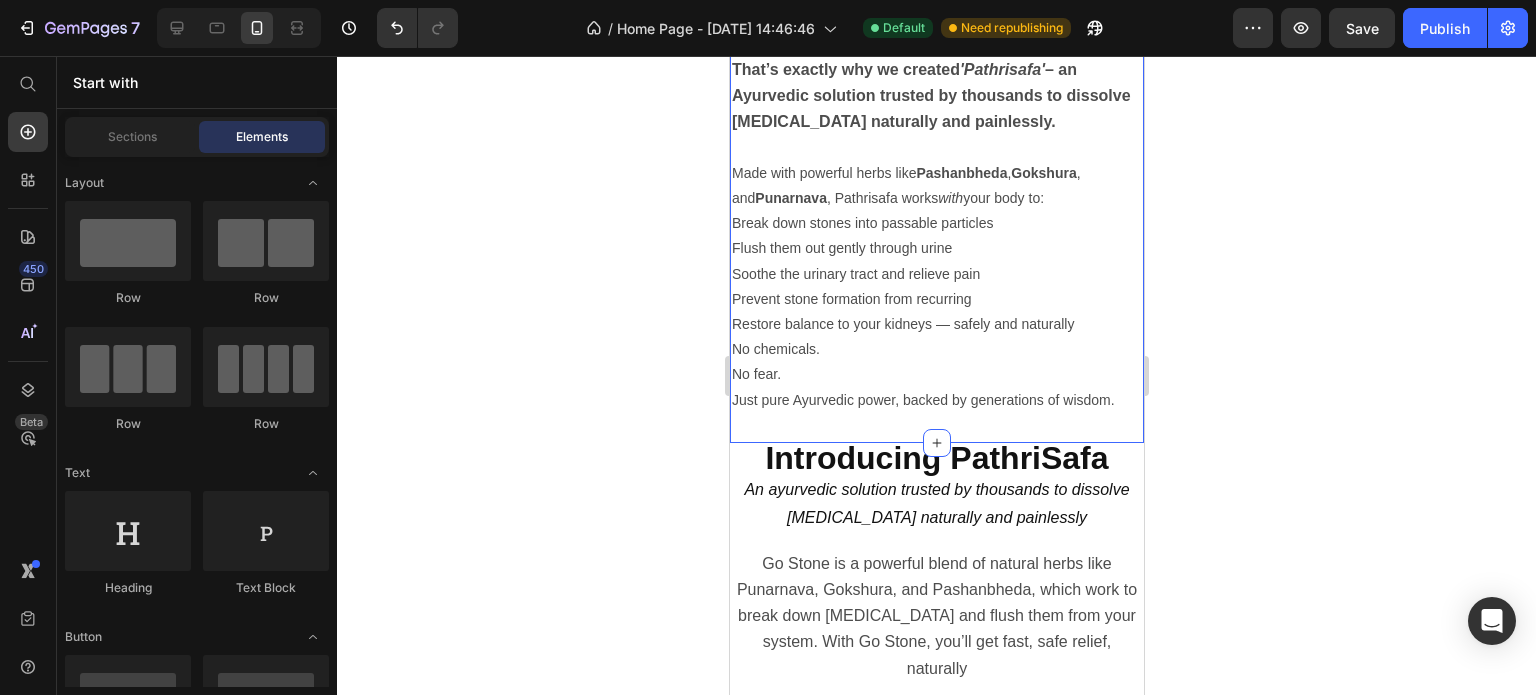 click on "But What If There Was a Safer, Natural Way to Get Relief? Heading What if… You didn’t have to depend on painkillers? You didn’t have to live in fear of surgery? You didn’t have to go through this all over again?   That’s exactly why we created  'Pathrisafa'  – an Ayurvedic solution trusted by thousands to dissolve [MEDICAL_DATA] naturally and painlessly.   Made with powerful herbs like  Pashanbheda ,  [PERSON_NAME] , and  Punarnava , Pathrisafa works  with  your body to: Break down stones into passable particles Flush them out gently through urine Soothe the urinary tract and relieve pain Prevent stone formation from recurring Restore balance to your kidneys — safely and naturally No chemicals. No fear. Just pure Ayurvedic power, backed by generations of wisdom. Text Block Row" at bounding box center (936, 150) 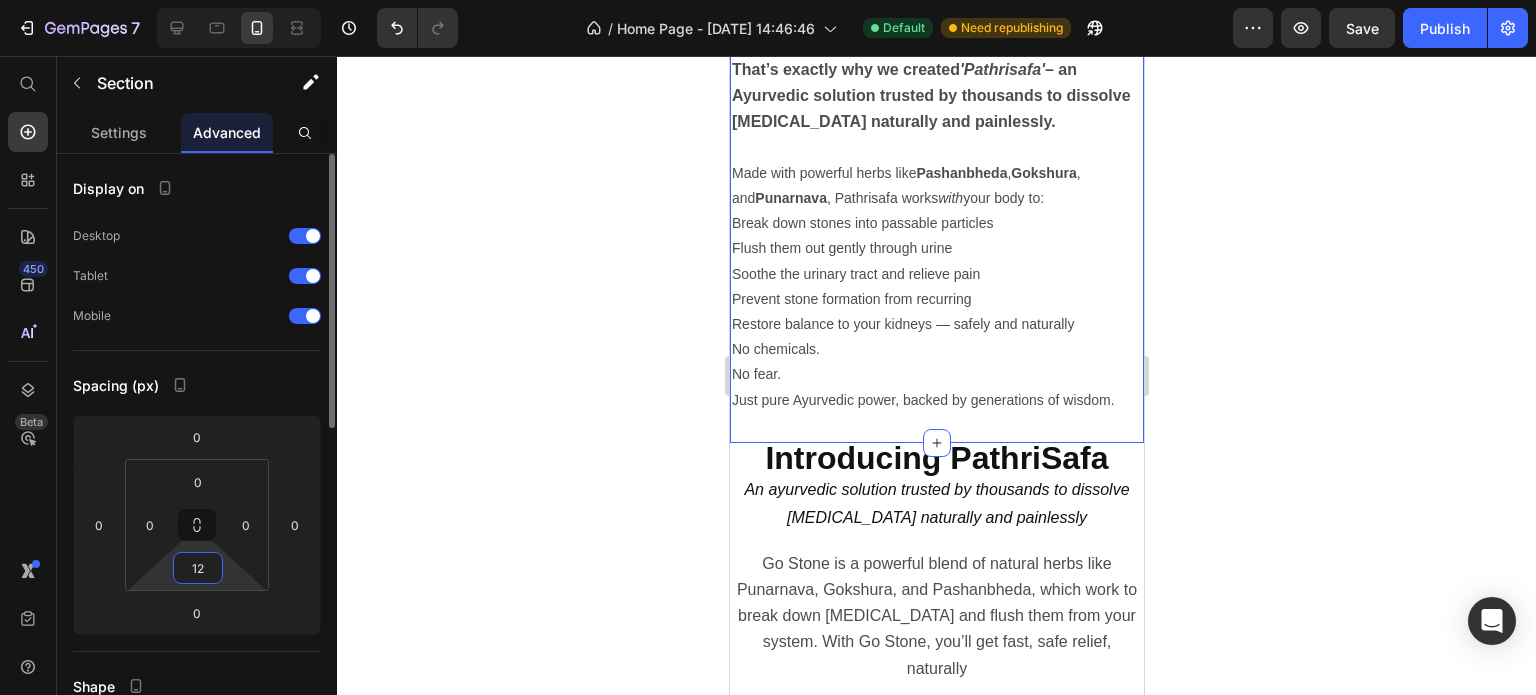 click on "12" at bounding box center [198, 568] 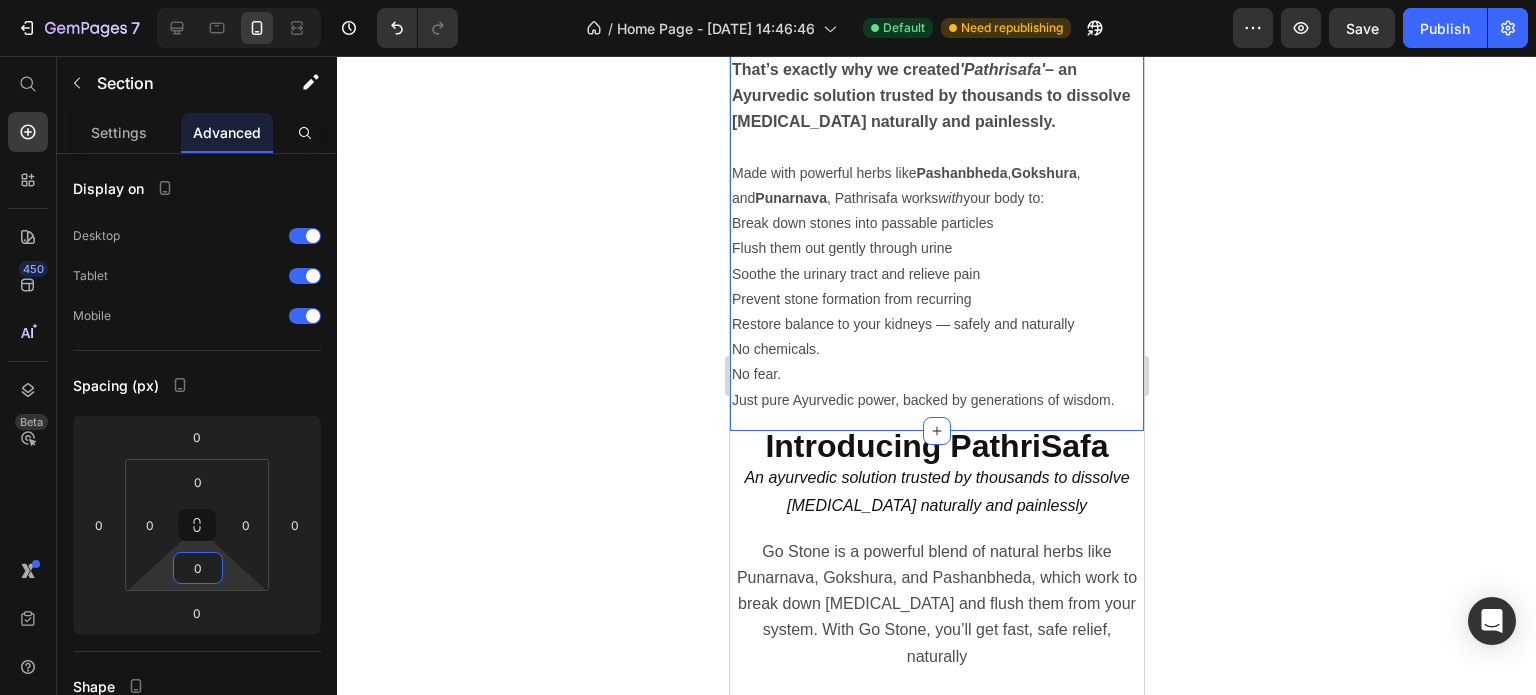 type on "0" 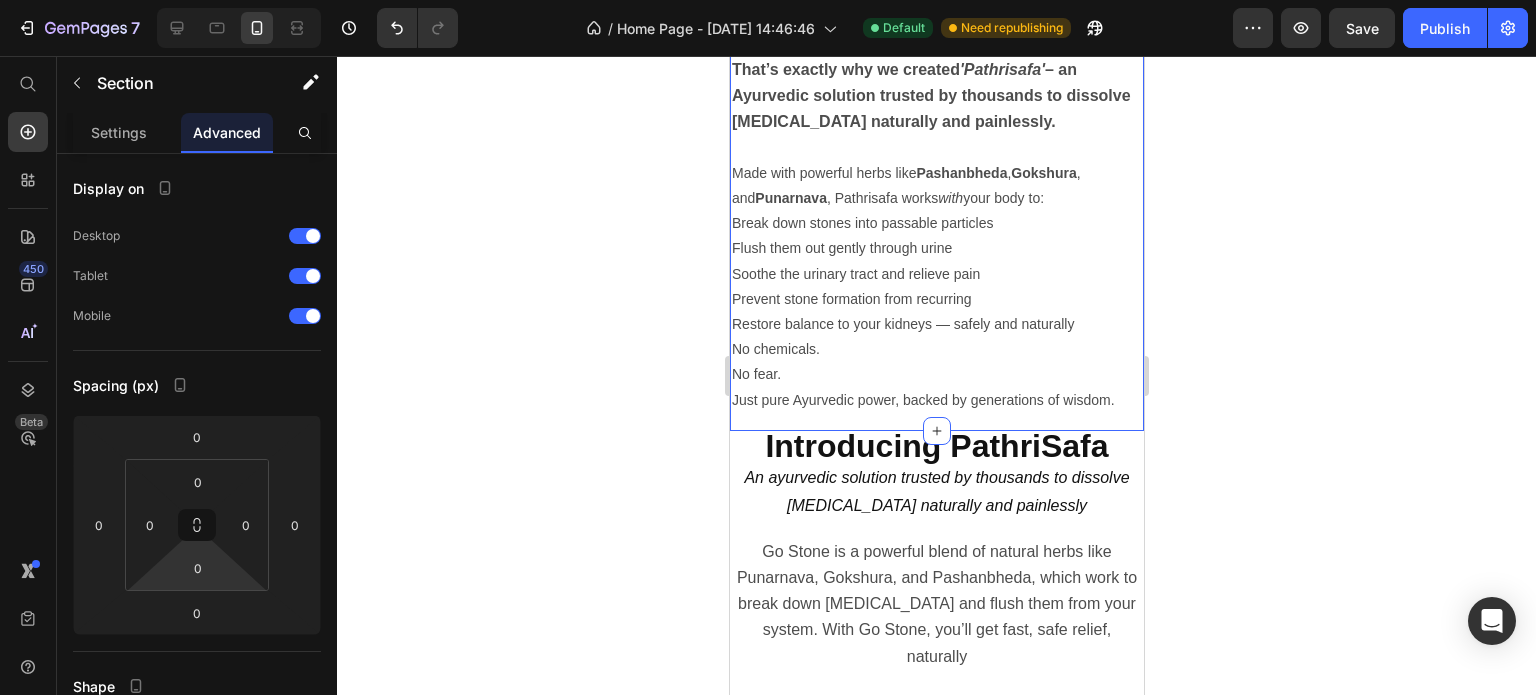 click 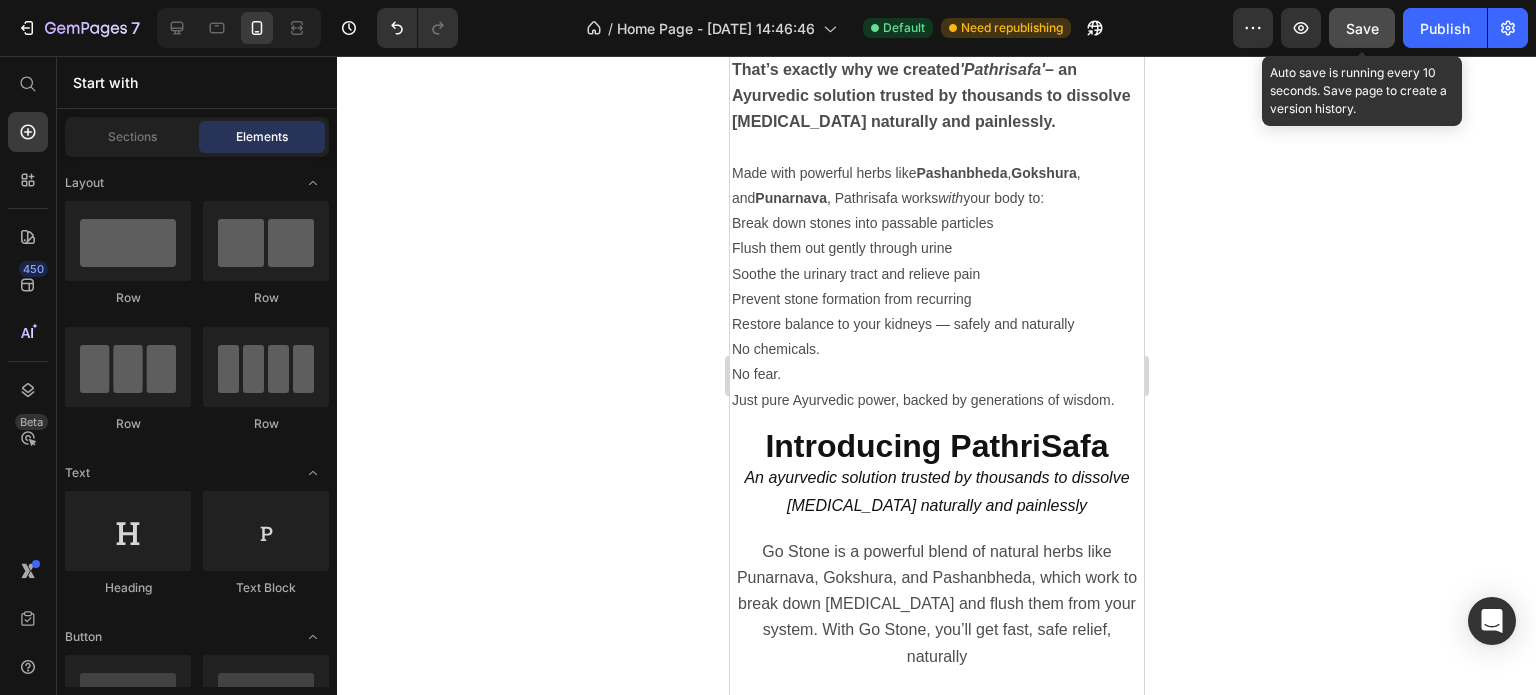 click on "Save" at bounding box center (1362, 28) 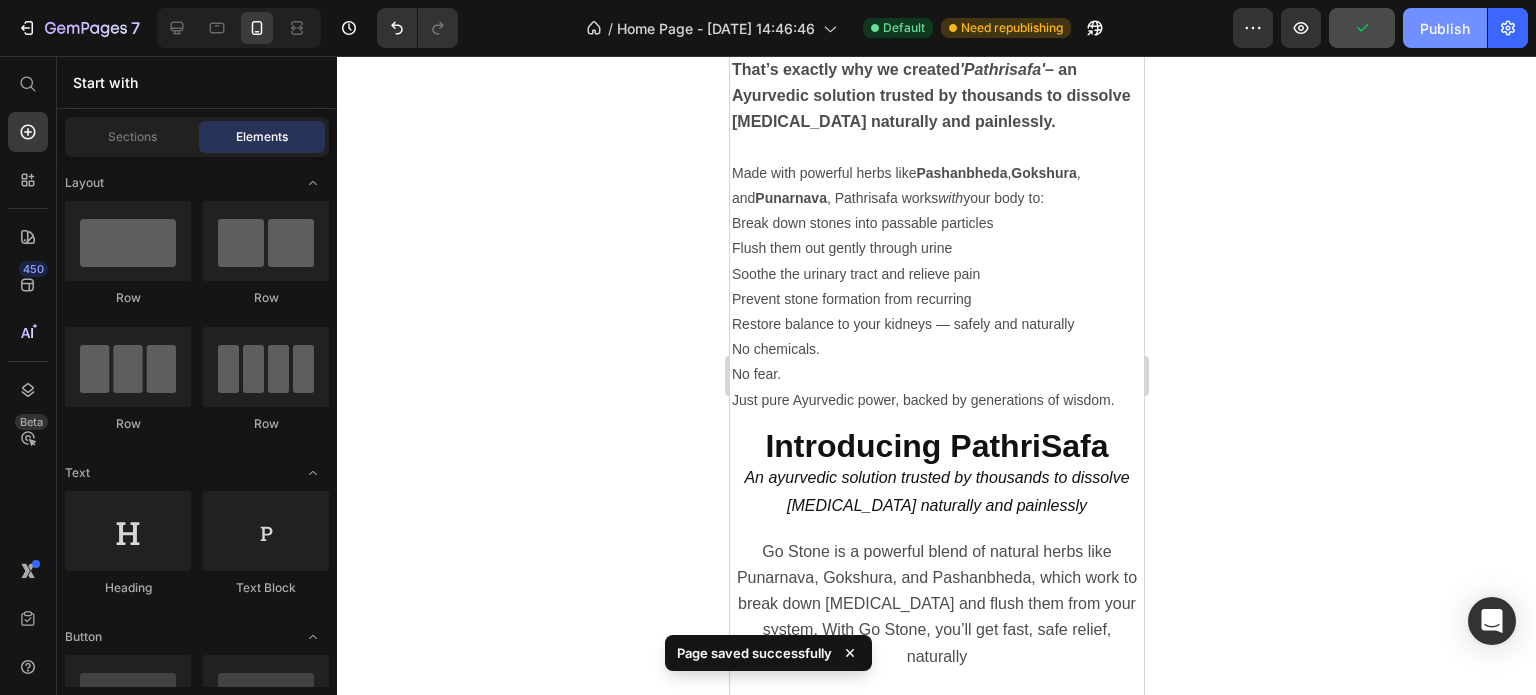 click on "Publish" at bounding box center [1445, 28] 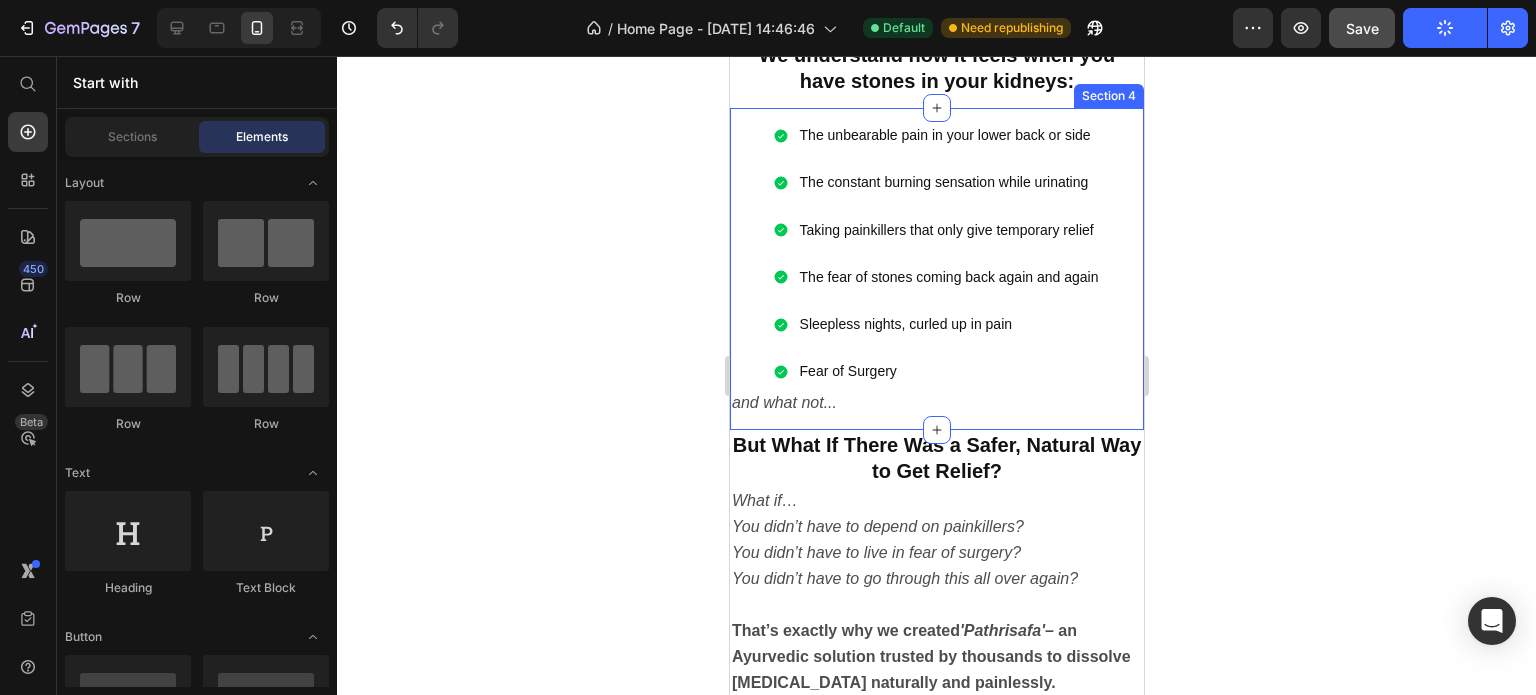 scroll, scrollTop: 1300, scrollLeft: 0, axis: vertical 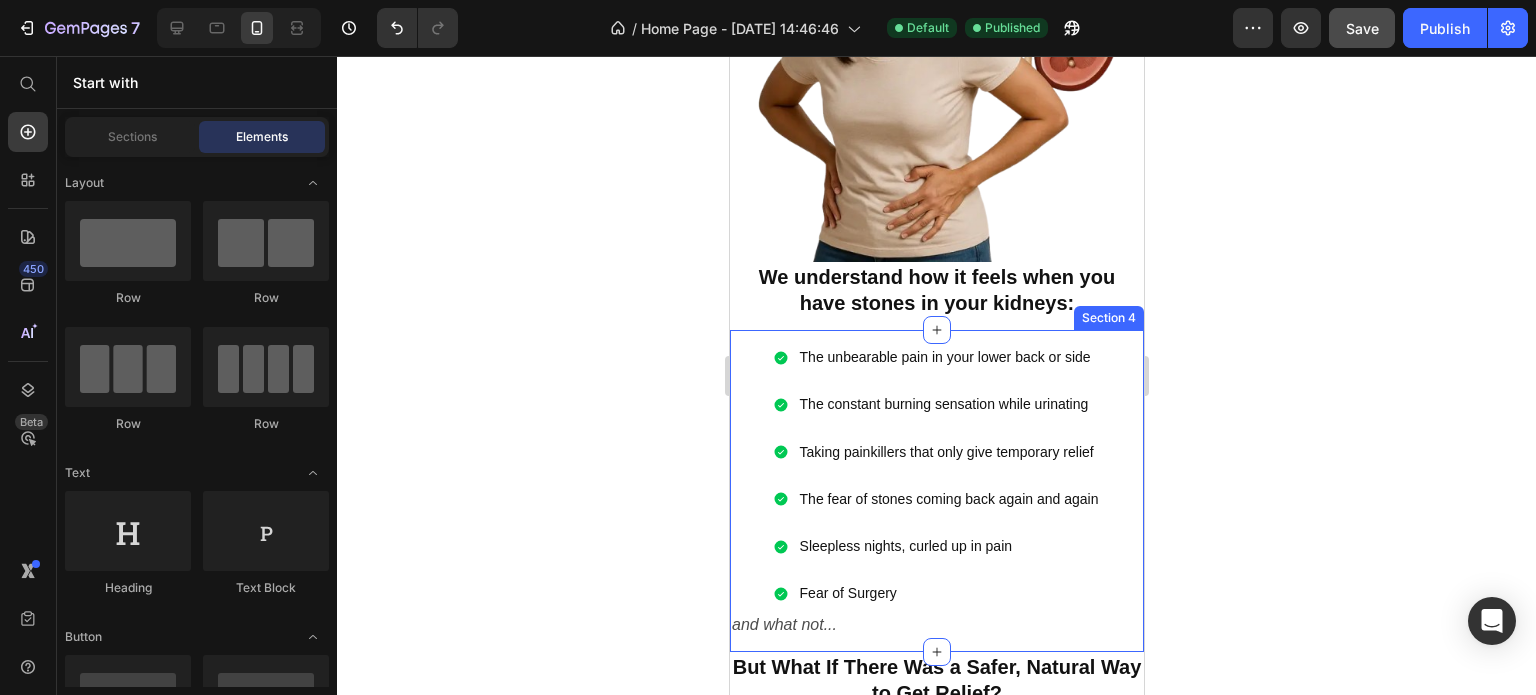 click on "The unbearable pain in your lower back or side The constant burning sensation while urinating Taking painkillers that only give temporary relief The fear of stones coming back again and again Sleepless nights, curled up in pain Fear of Surgery Item List and what not... Text Block Section 4" at bounding box center (936, 490) 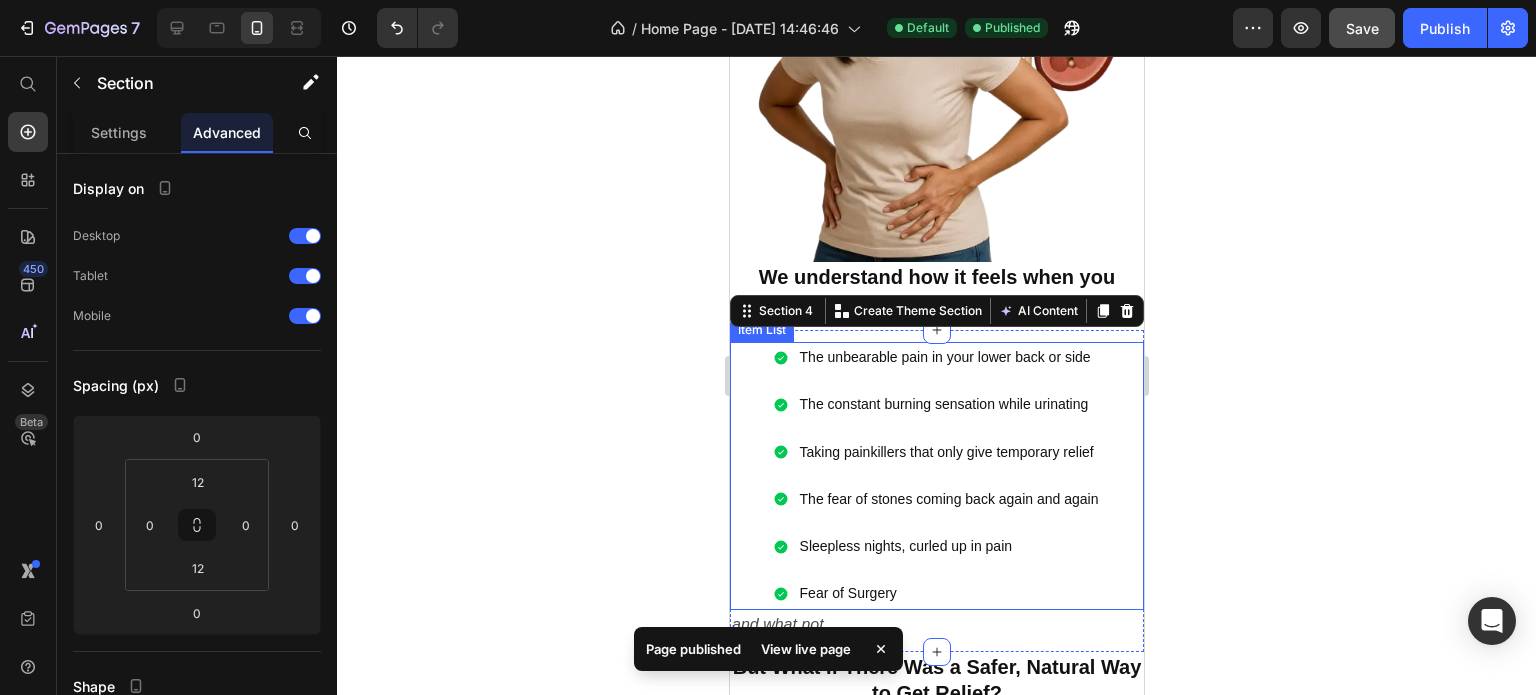 click on "The unbearable pain in your lower back or side The constant burning sensation while urinating Taking painkillers that only give temporary relief The fear of stones coming back again and again Sleepless nights, curled up in pain Fear of Surgery" at bounding box center (936, 475) 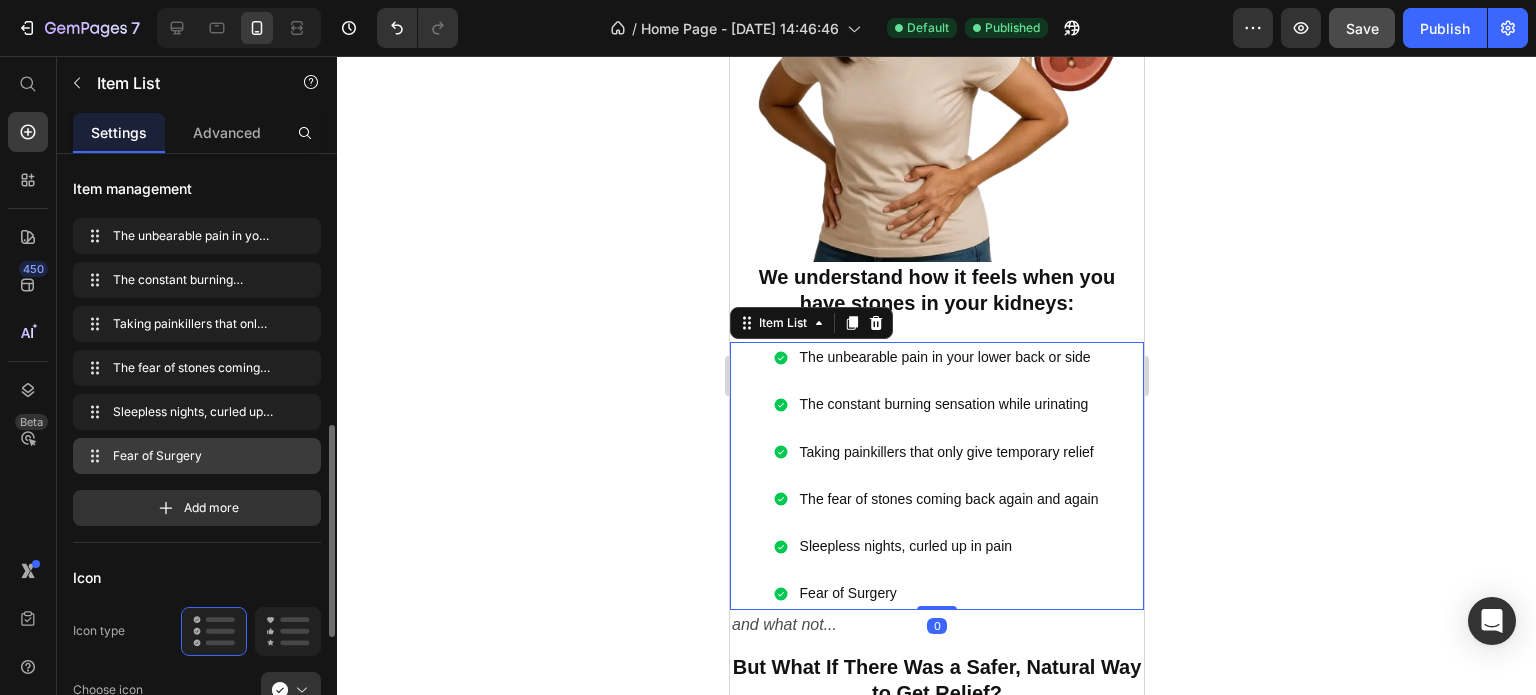 scroll, scrollTop: 200, scrollLeft: 0, axis: vertical 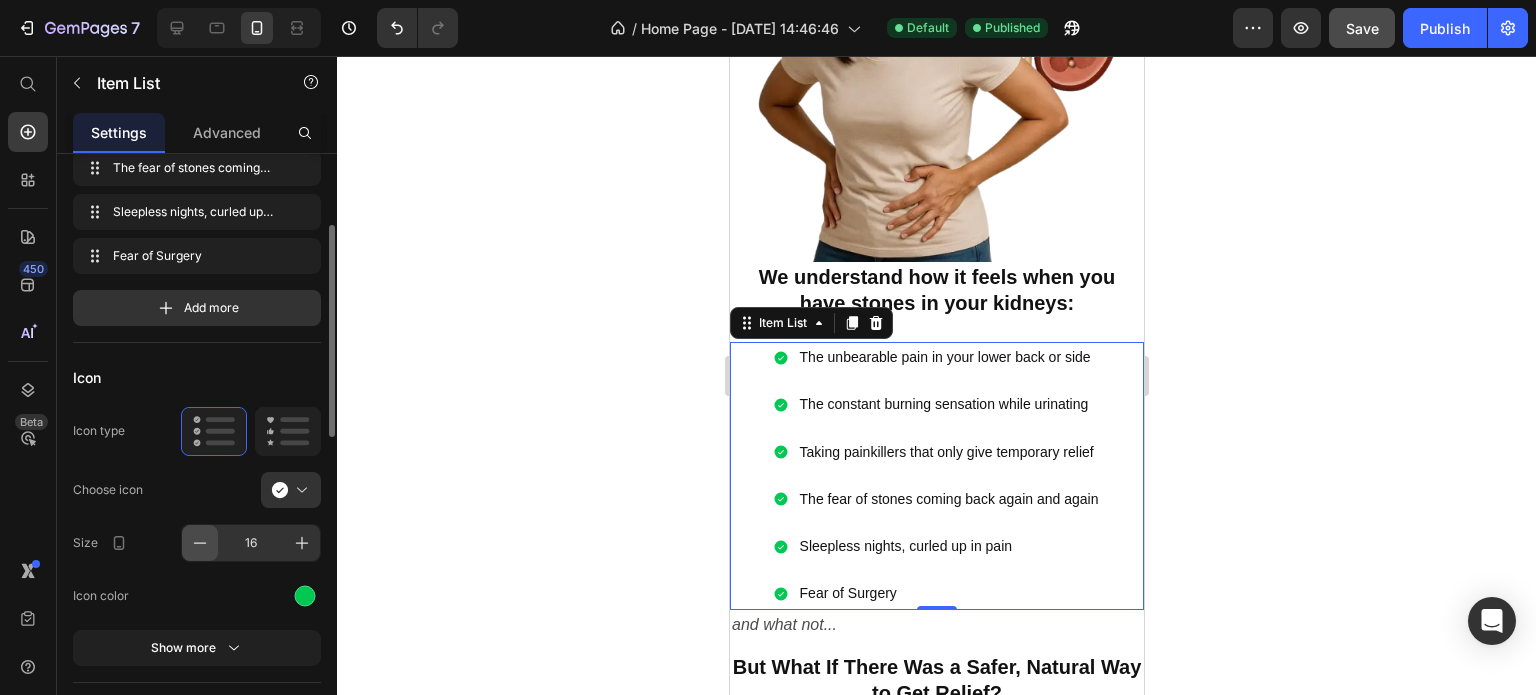 click 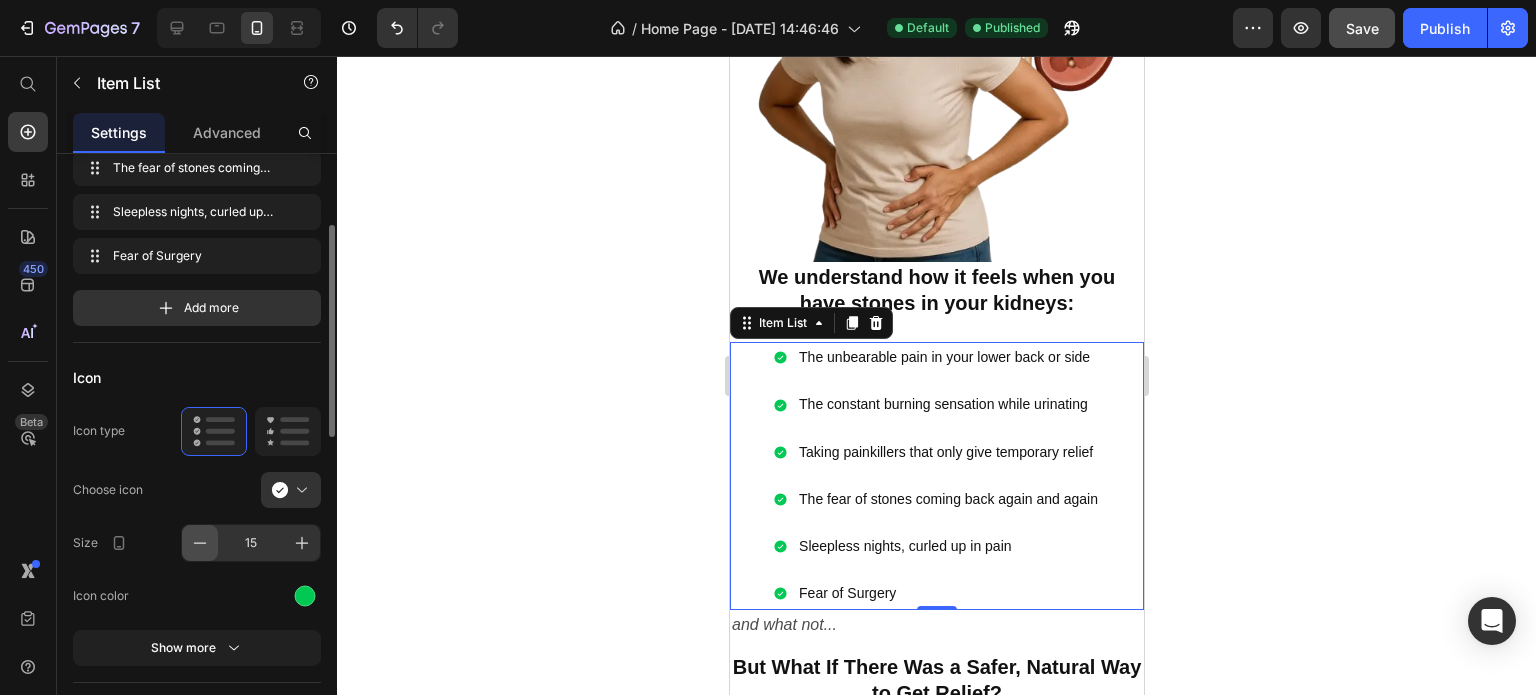 click 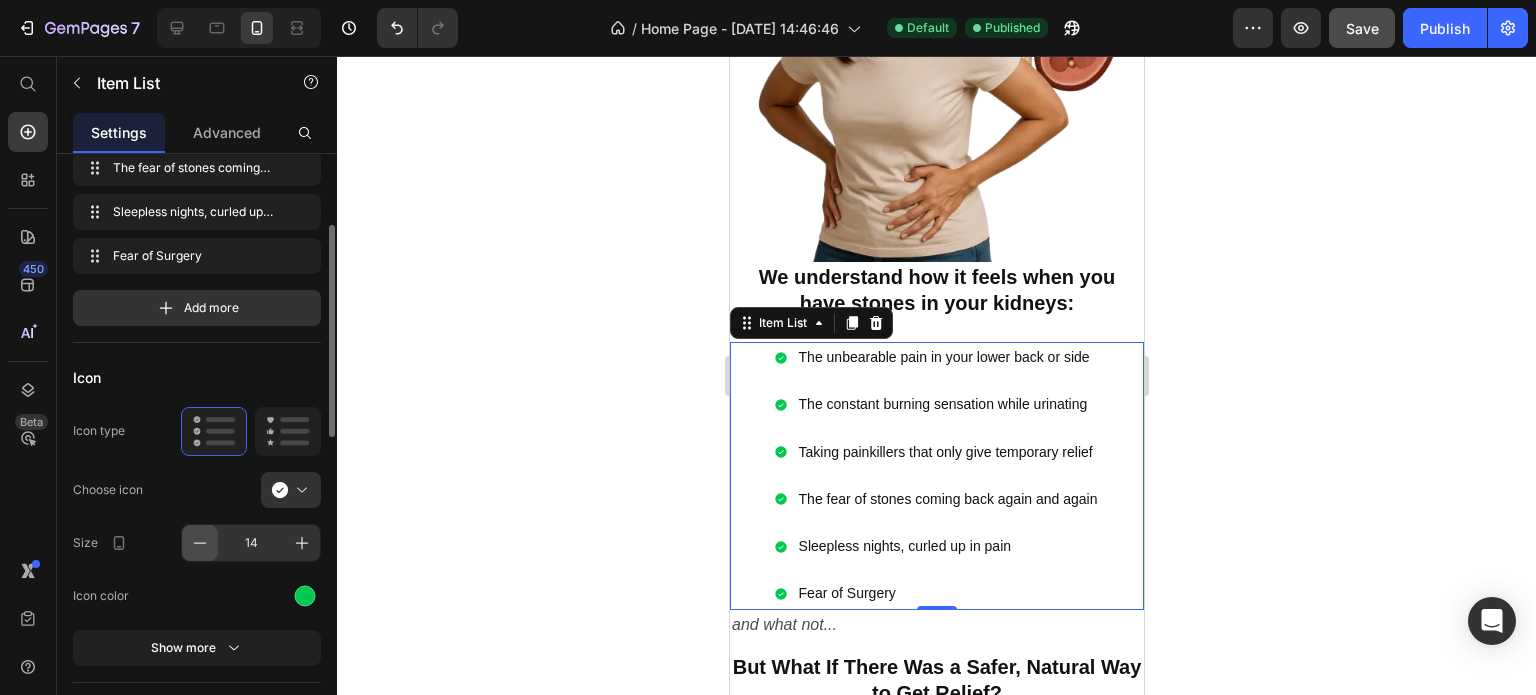 click 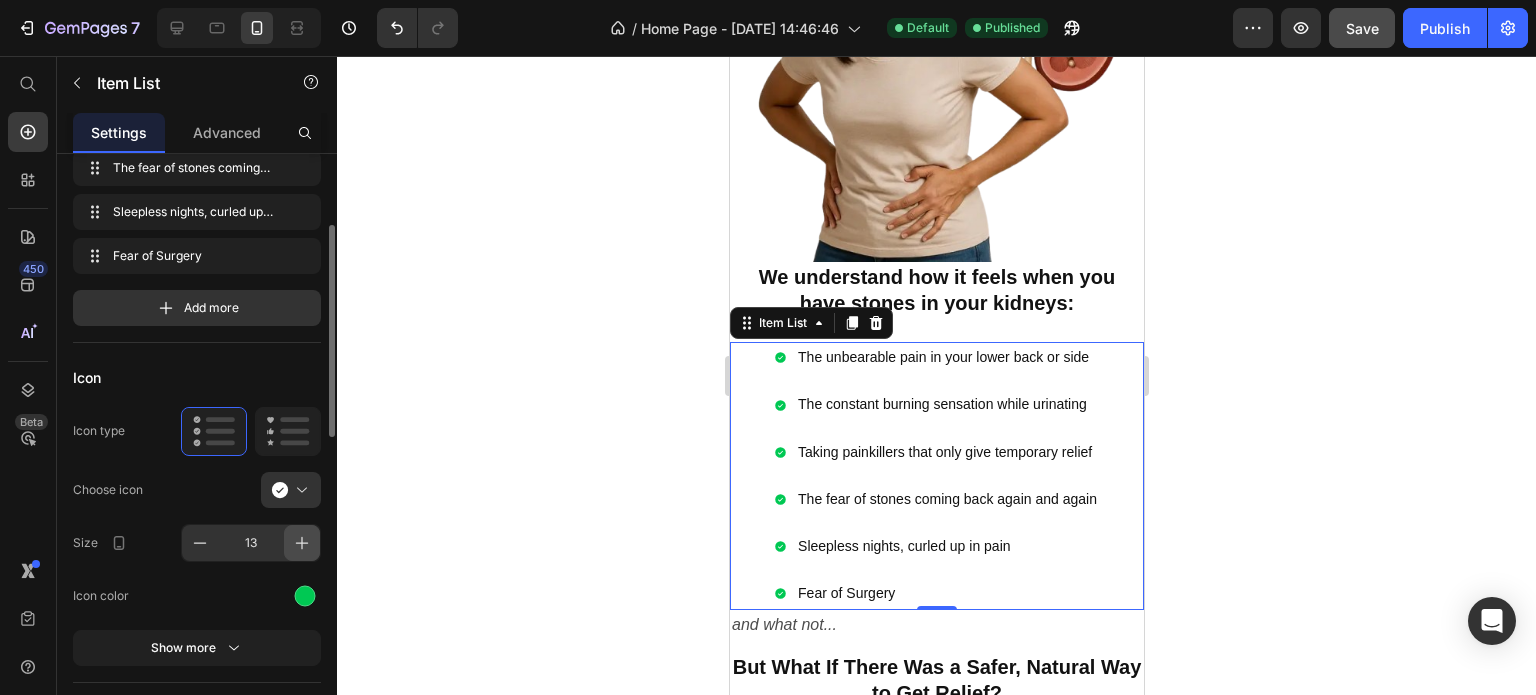 click 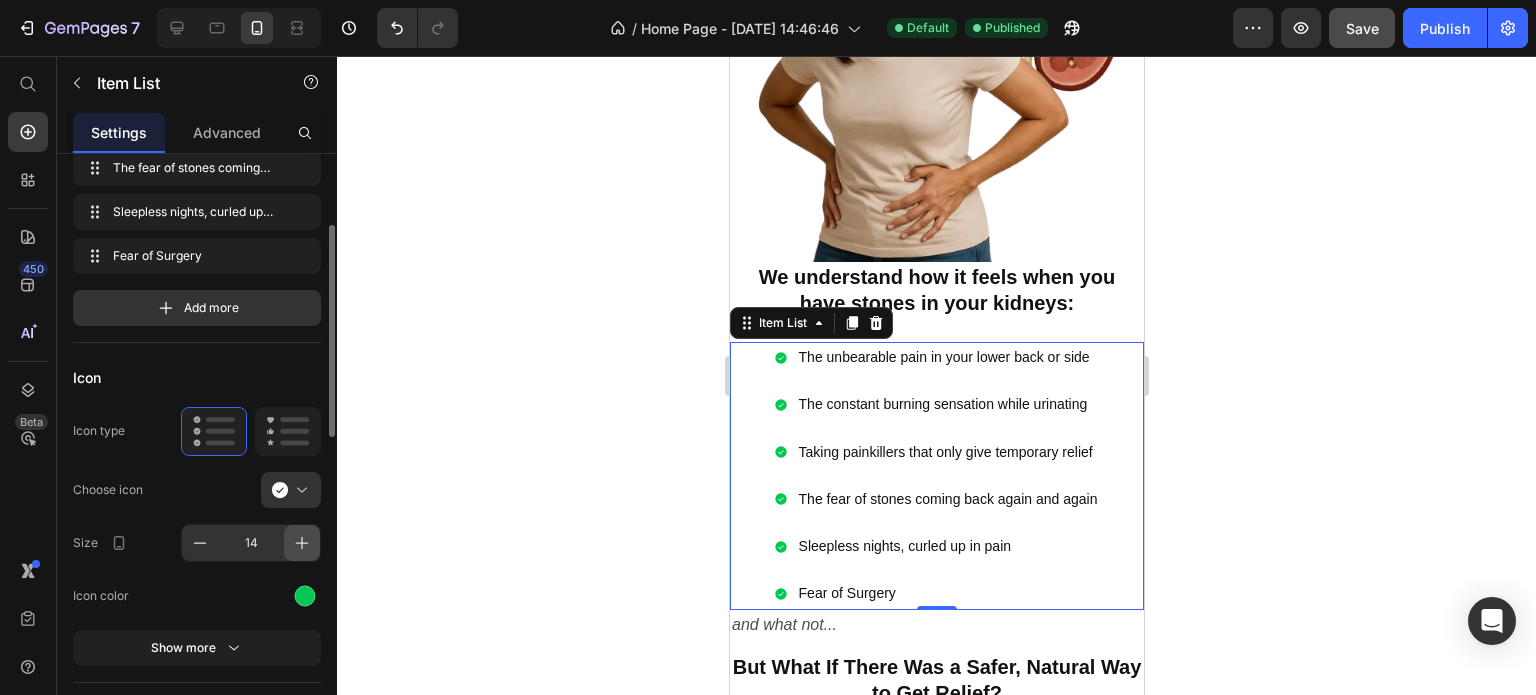 click 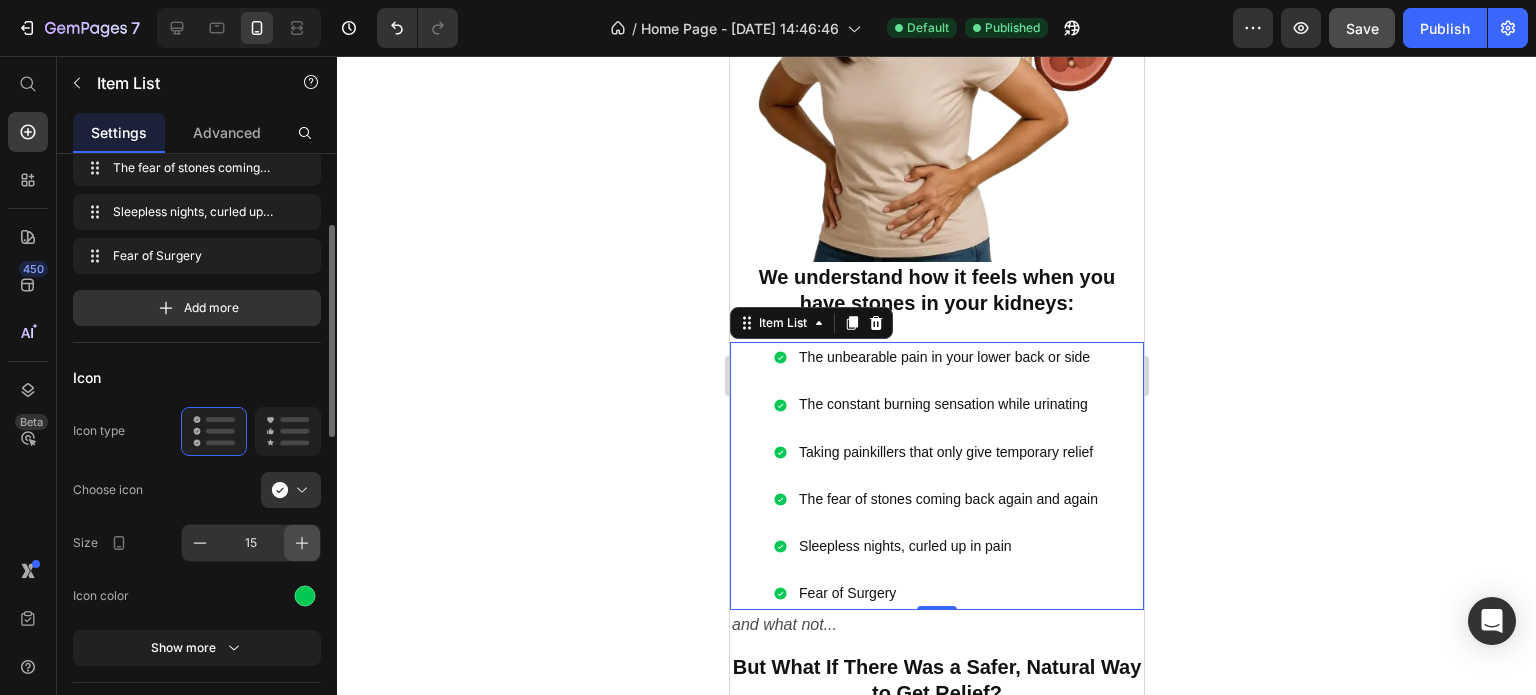 click 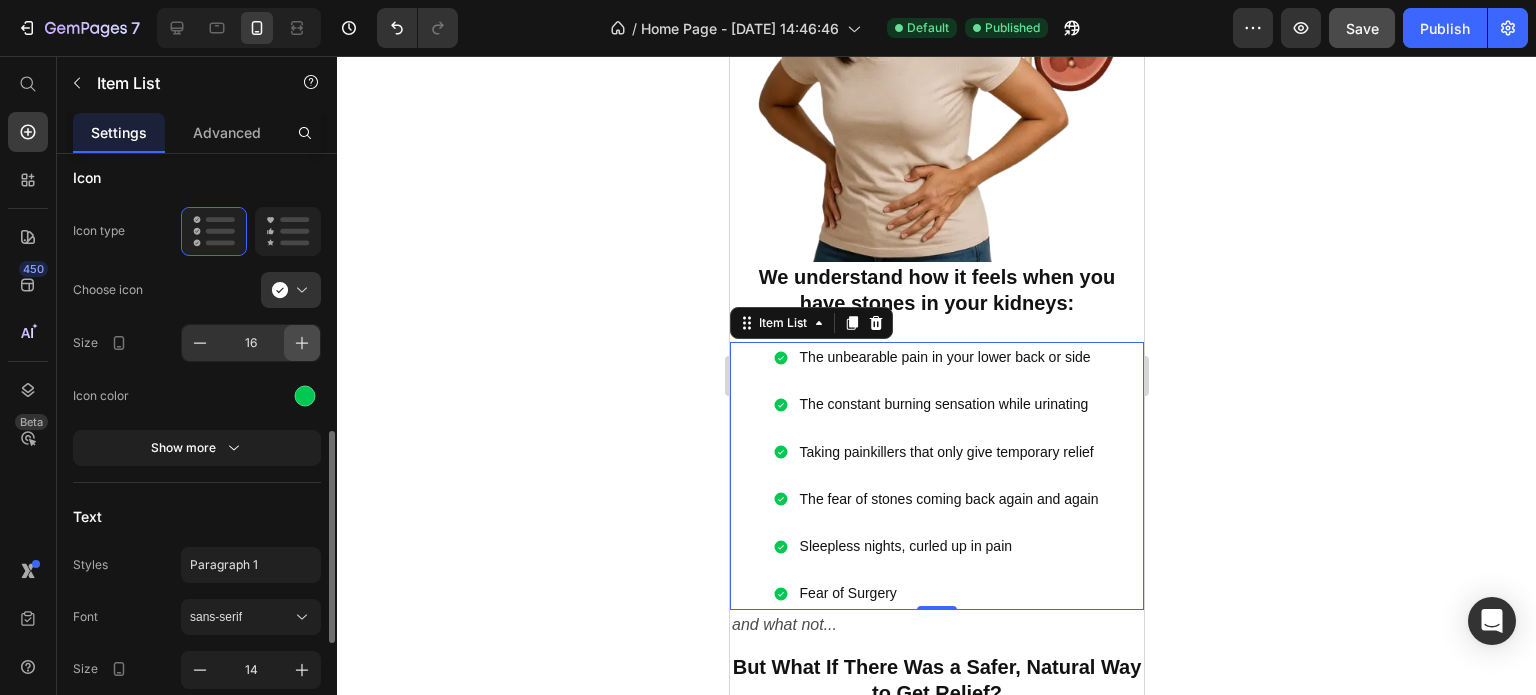 scroll, scrollTop: 500, scrollLeft: 0, axis: vertical 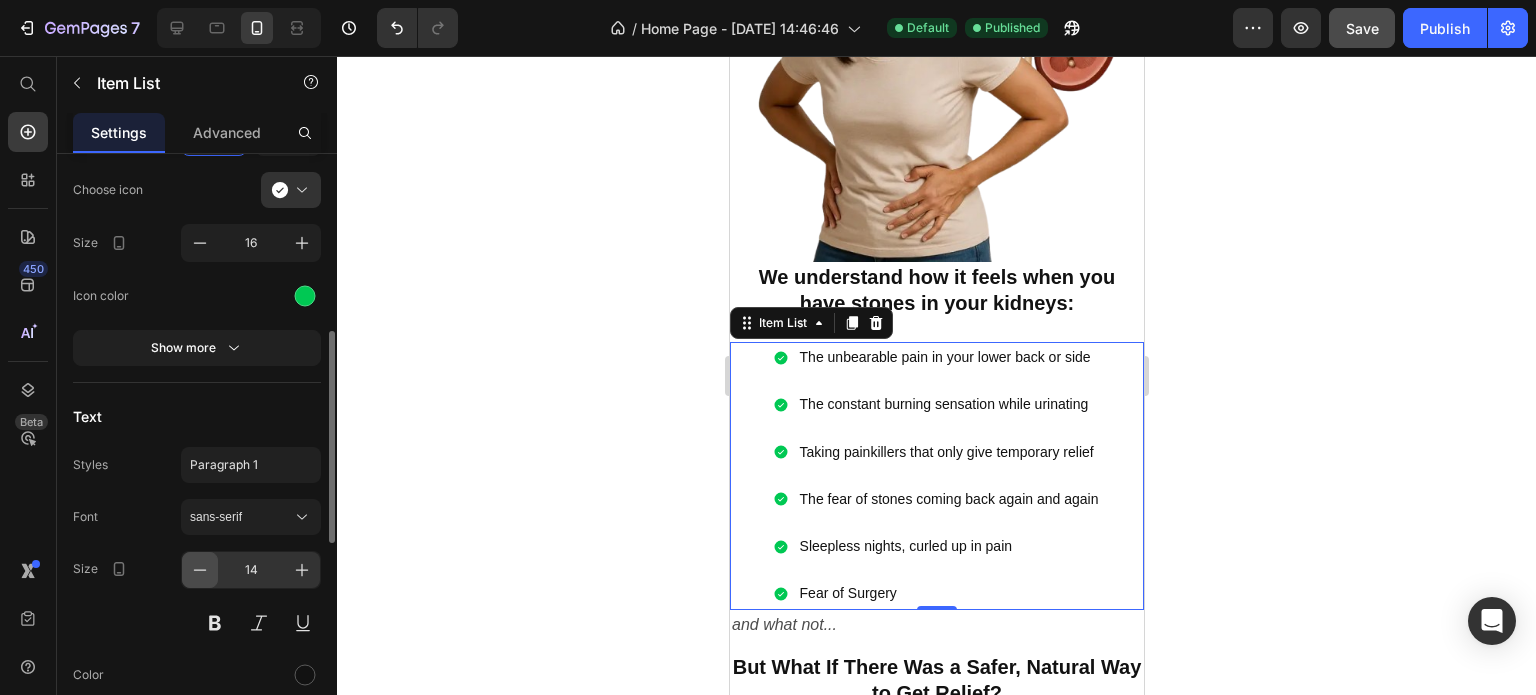 click 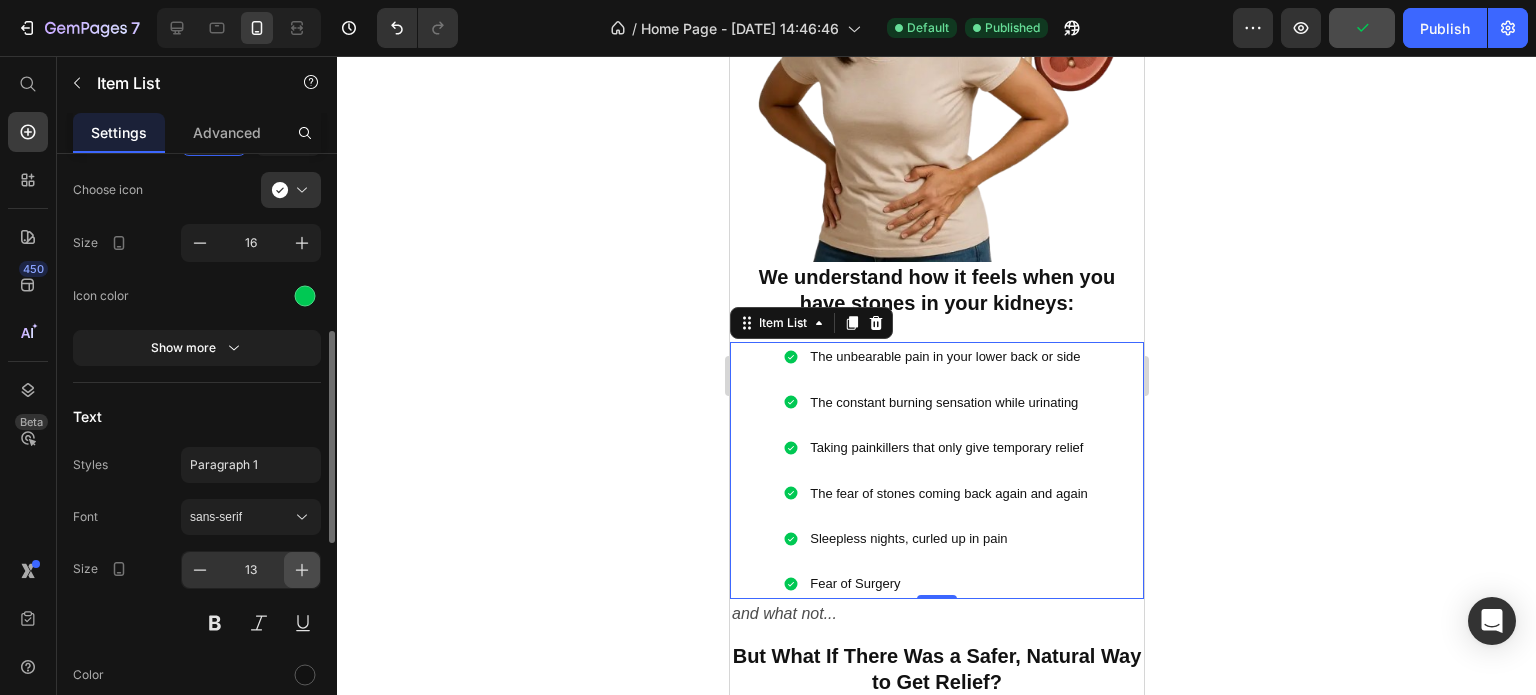 click at bounding box center [302, 570] 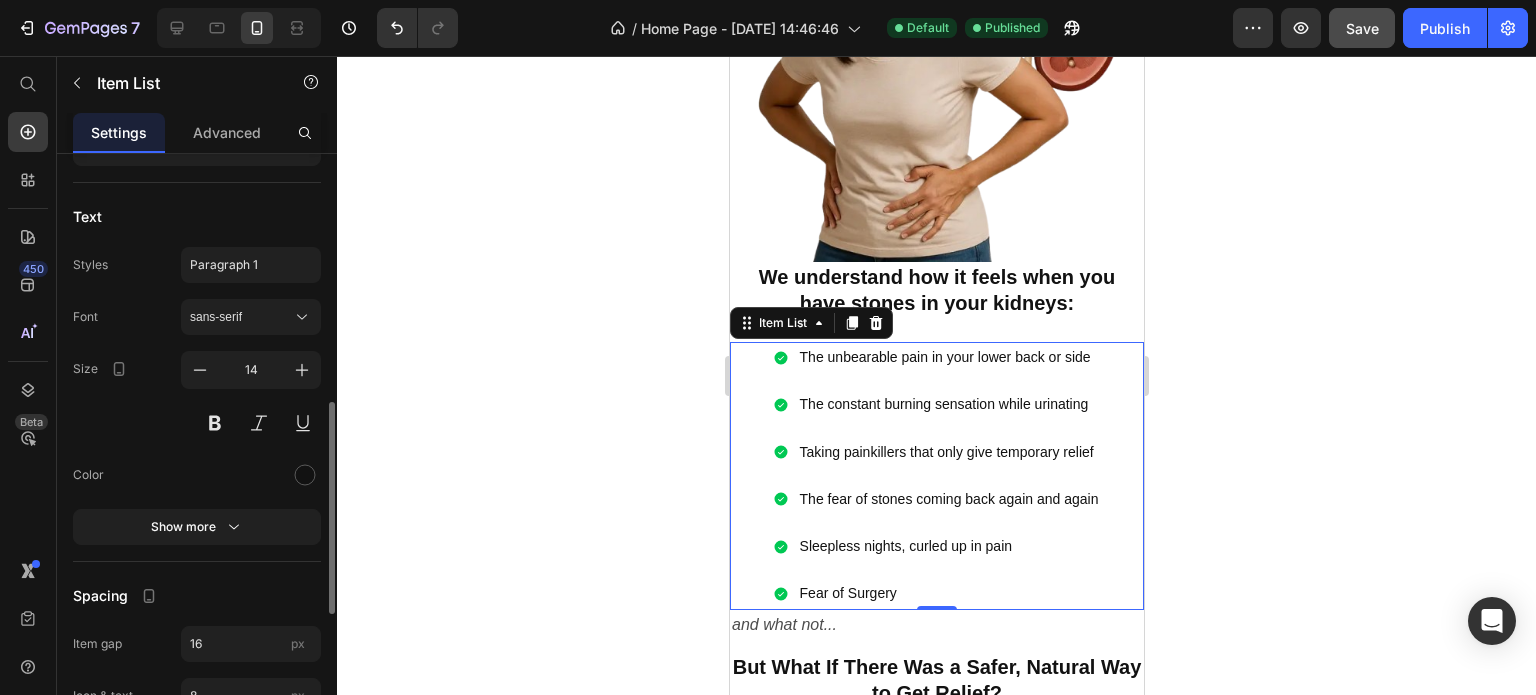 scroll, scrollTop: 800, scrollLeft: 0, axis: vertical 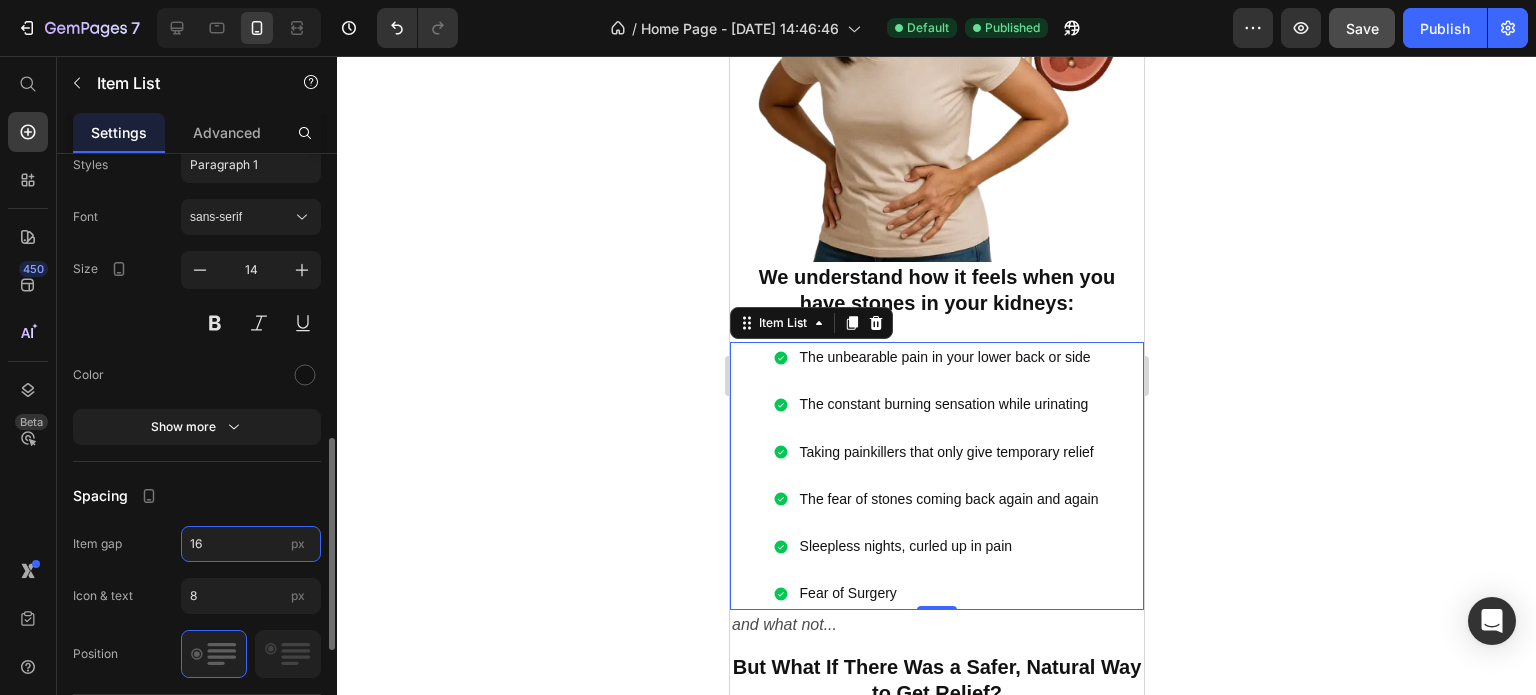 click on "16" at bounding box center (251, 544) 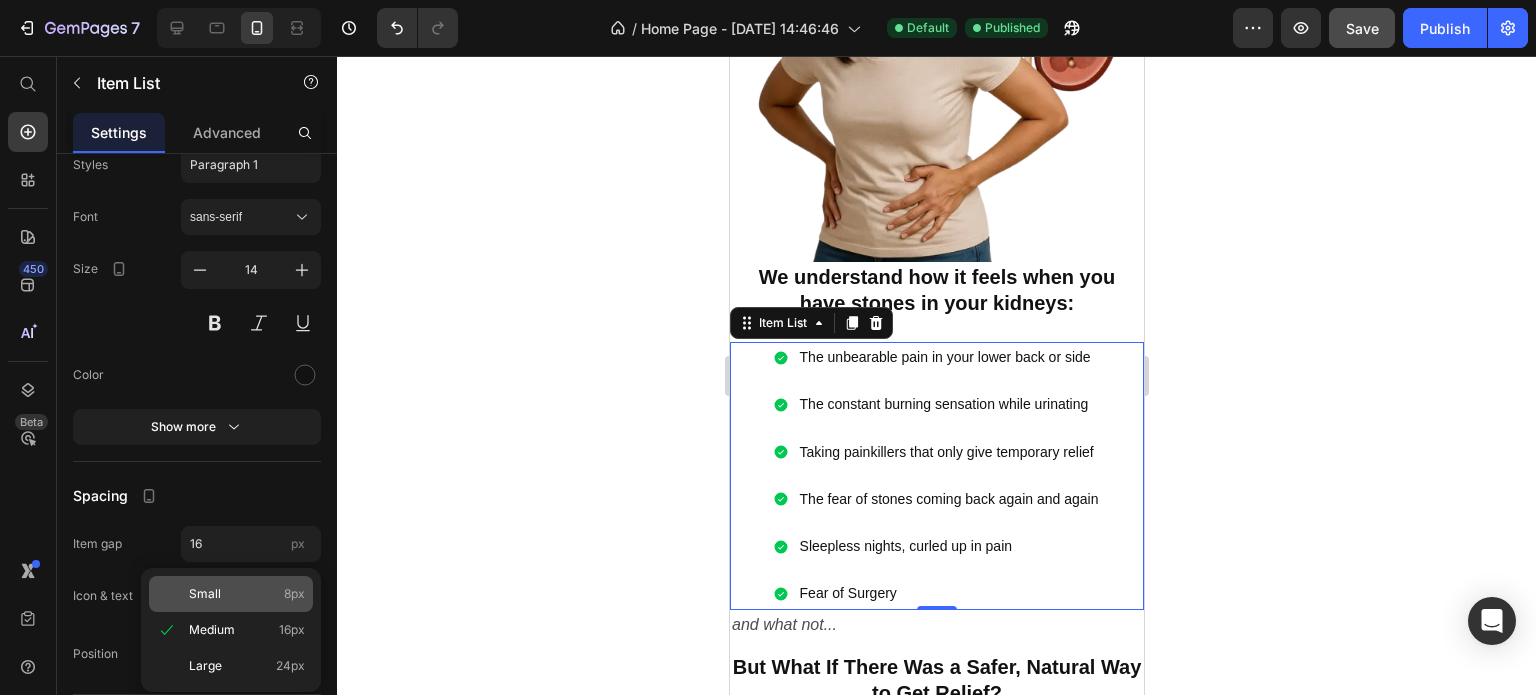 click on "Small 8px" at bounding box center (247, 594) 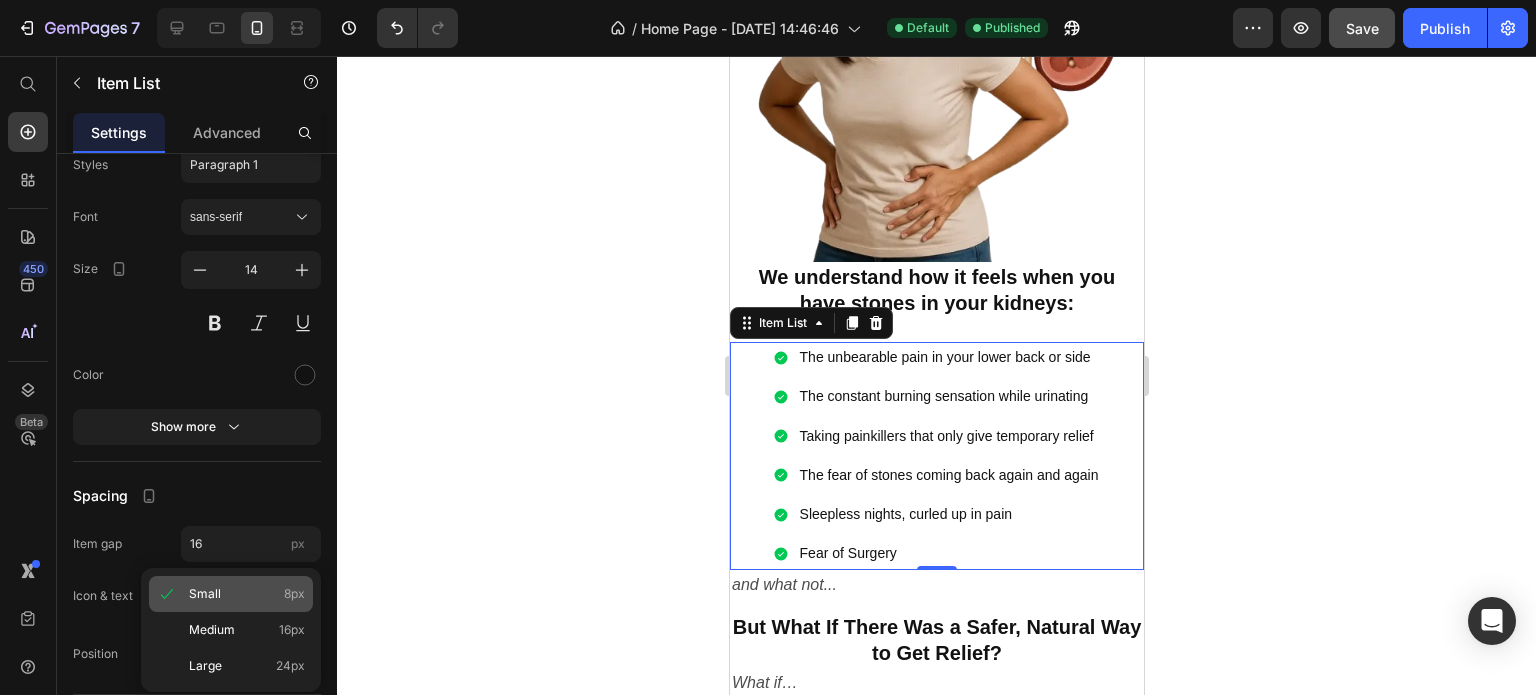 type on "8" 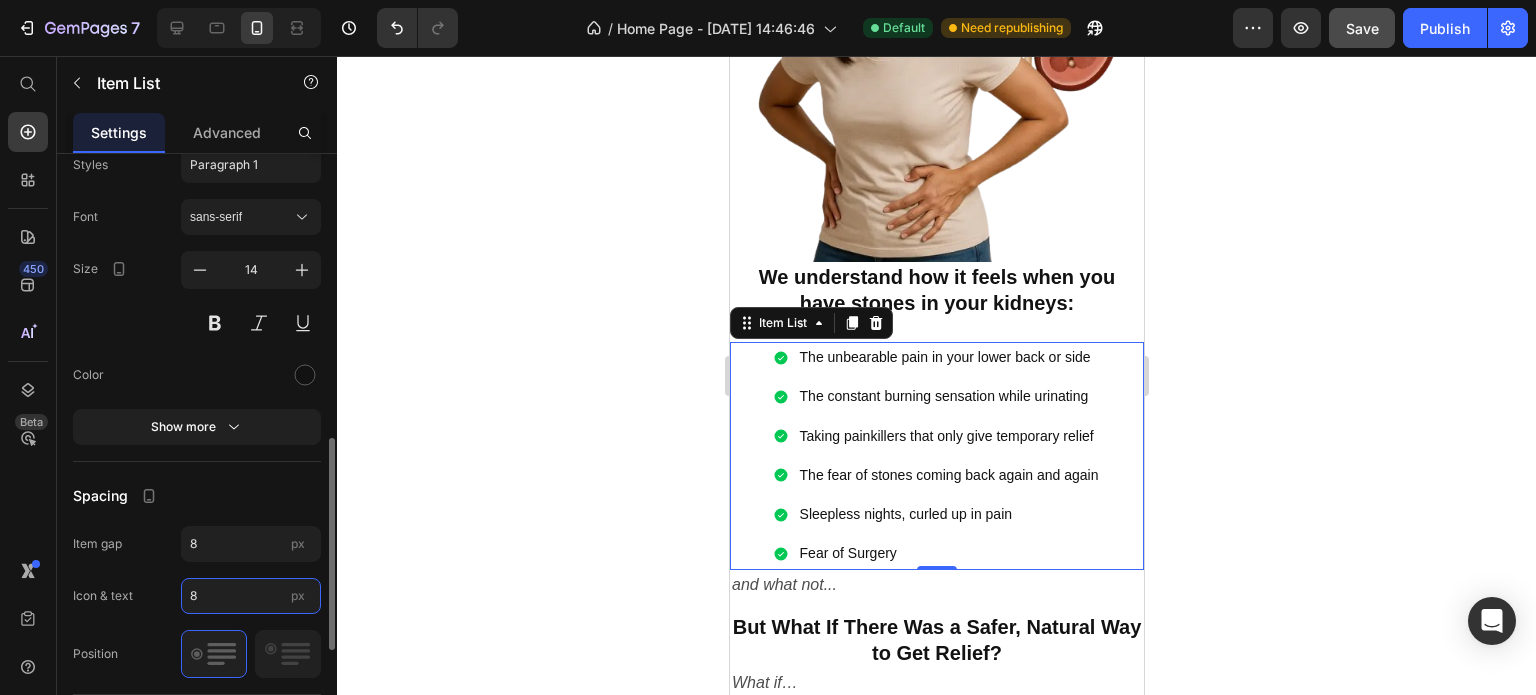 click on "8" at bounding box center [251, 596] 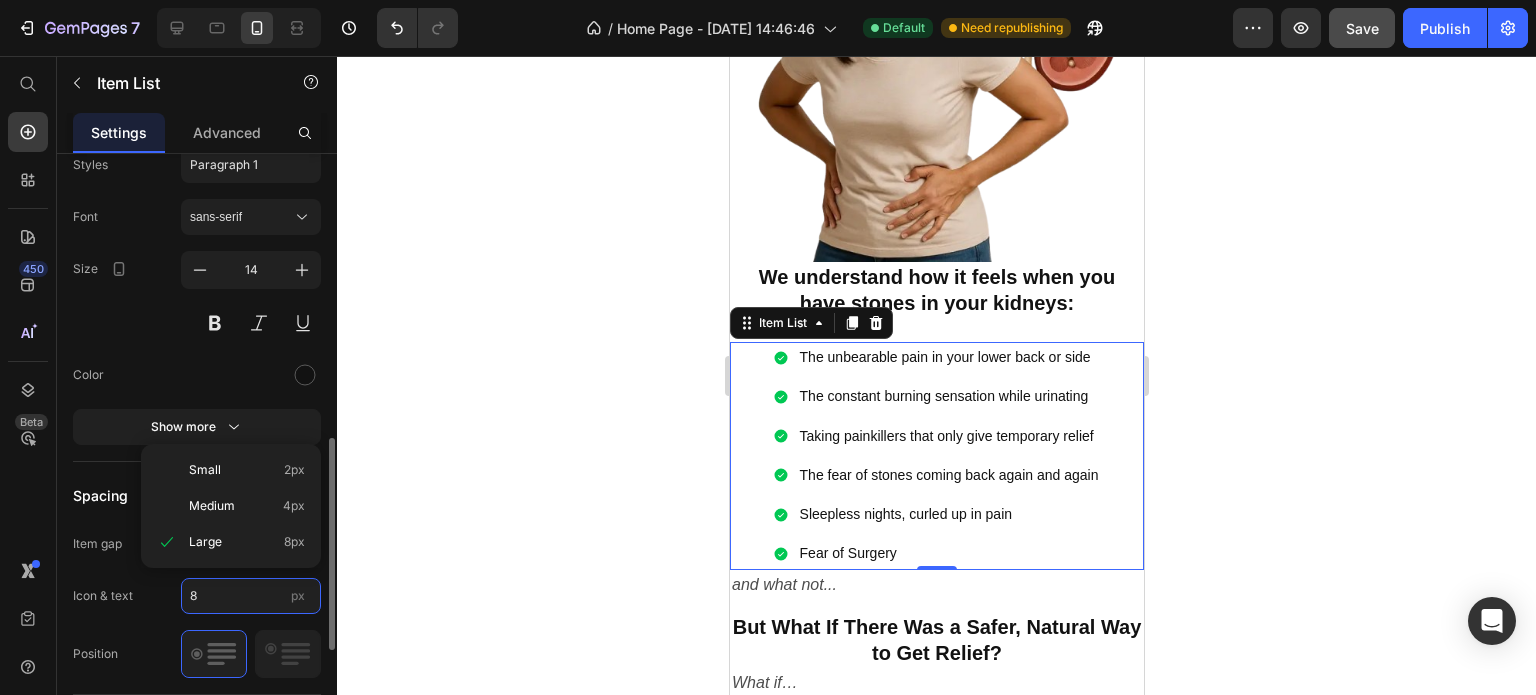 click on "8" at bounding box center (251, 596) 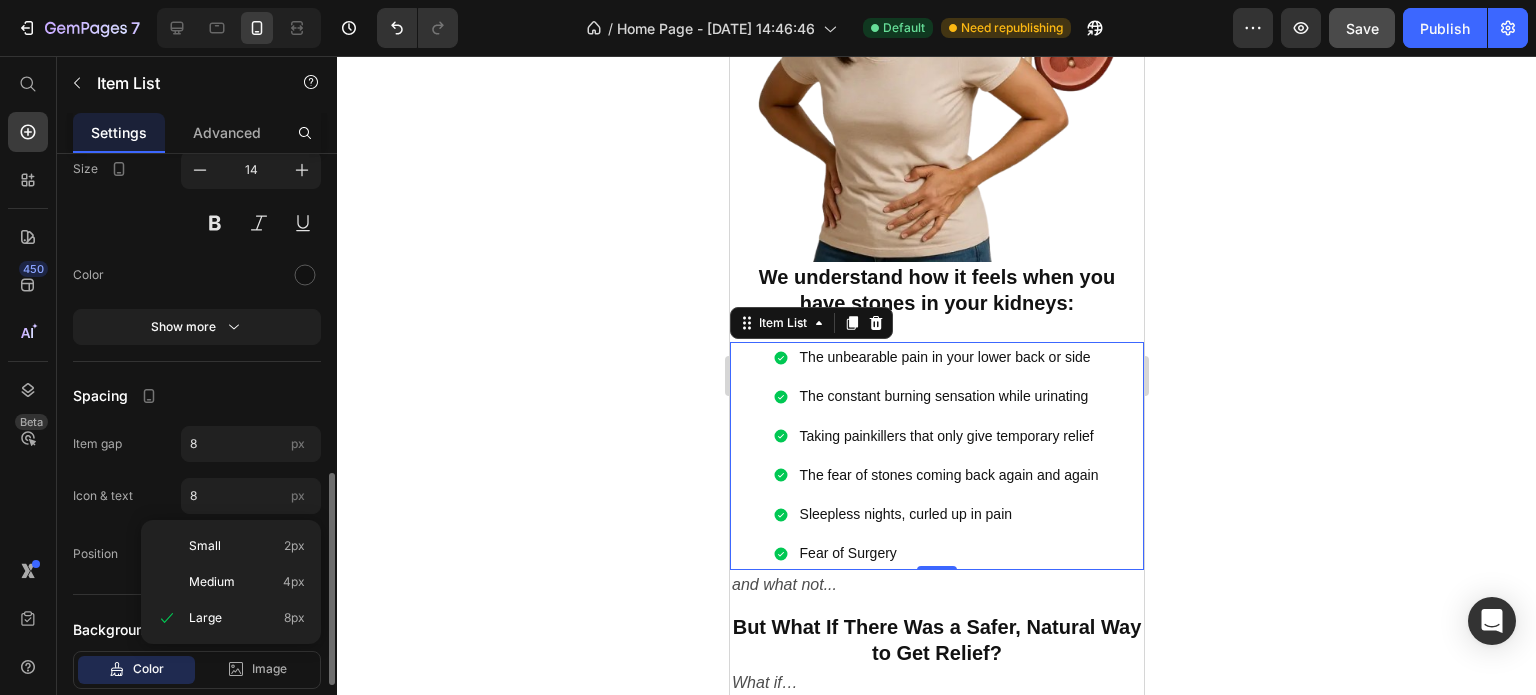 click on "Spacing" at bounding box center (197, 396) 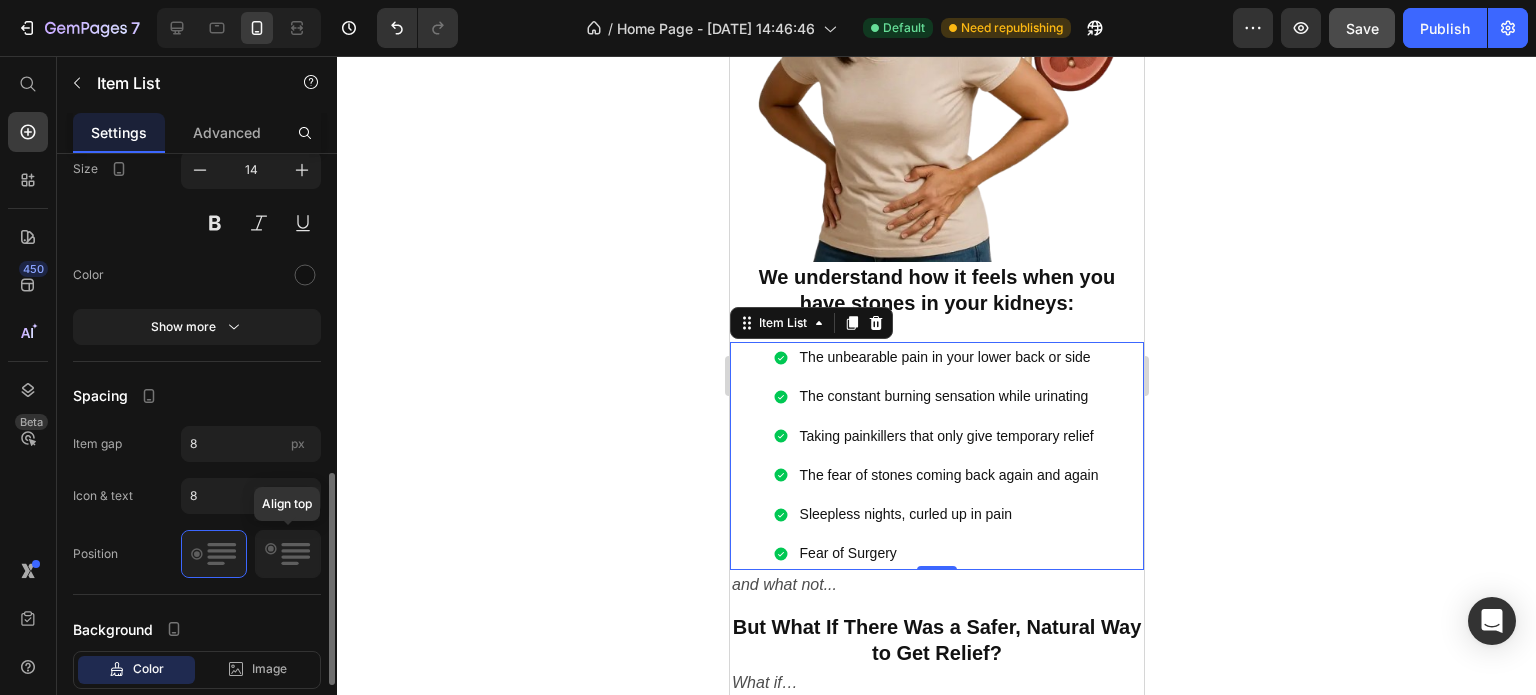 click 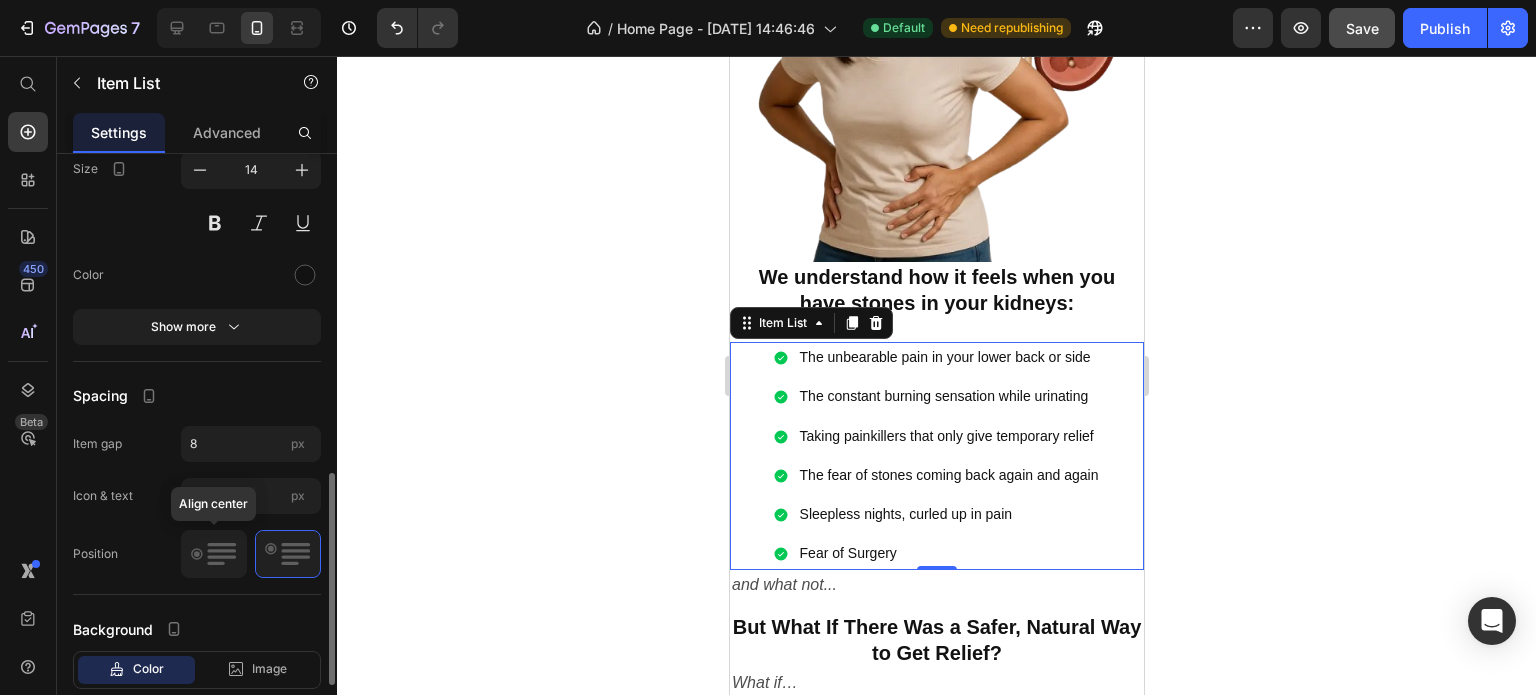 click 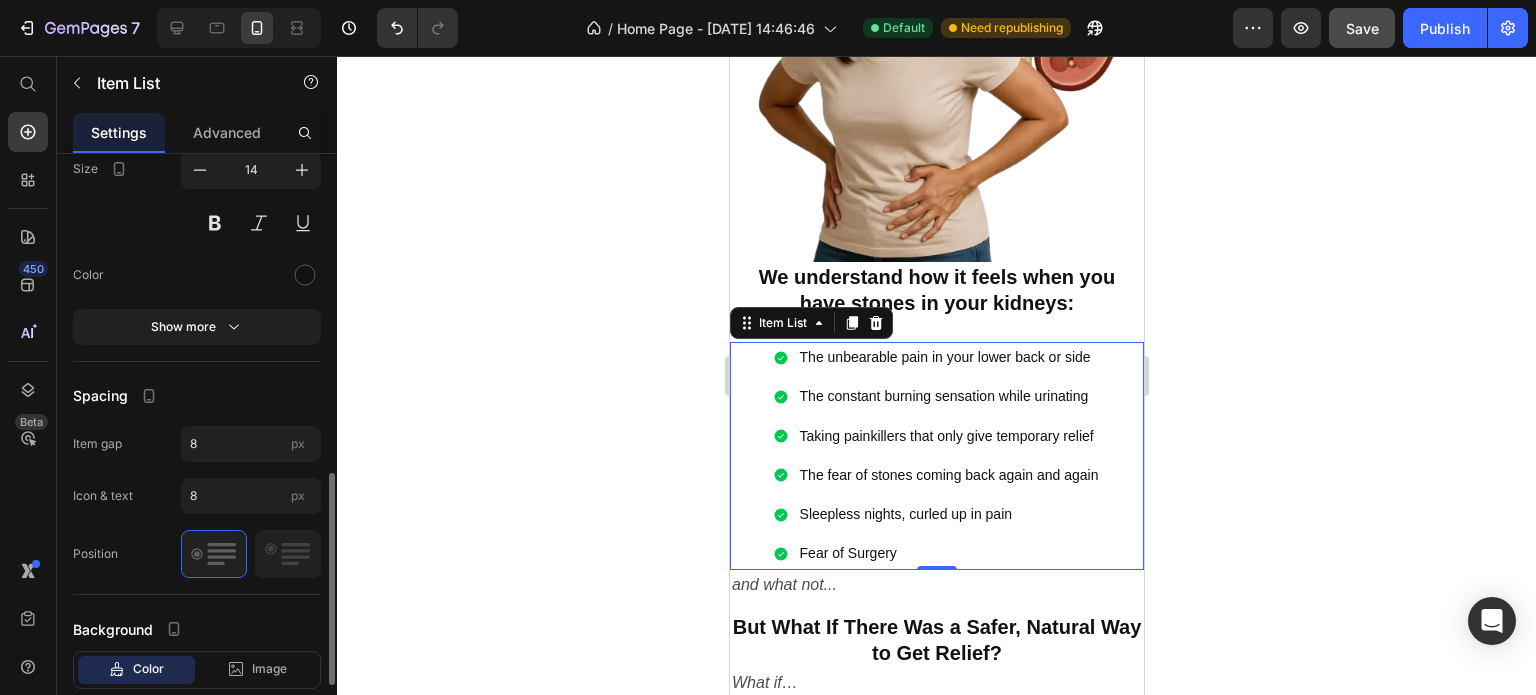 scroll, scrollTop: 1086, scrollLeft: 0, axis: vertical 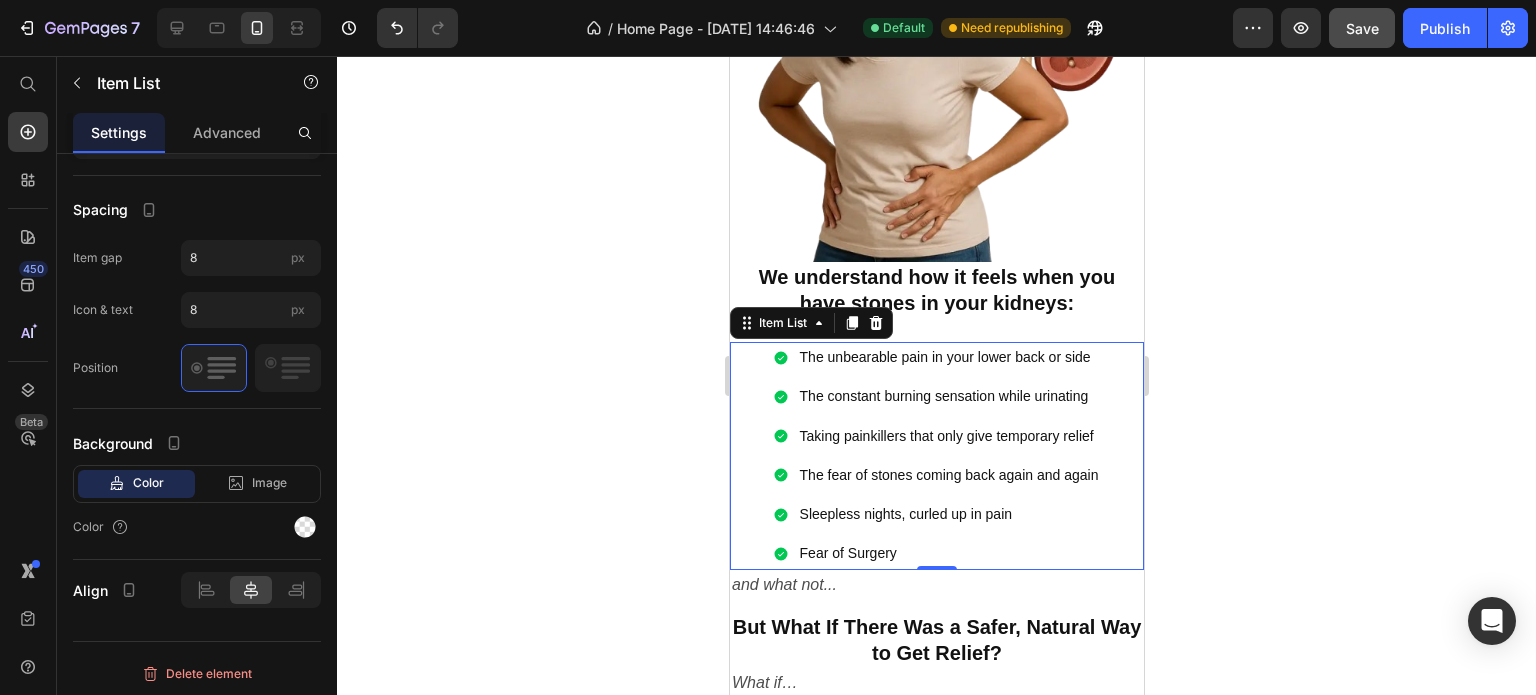 click 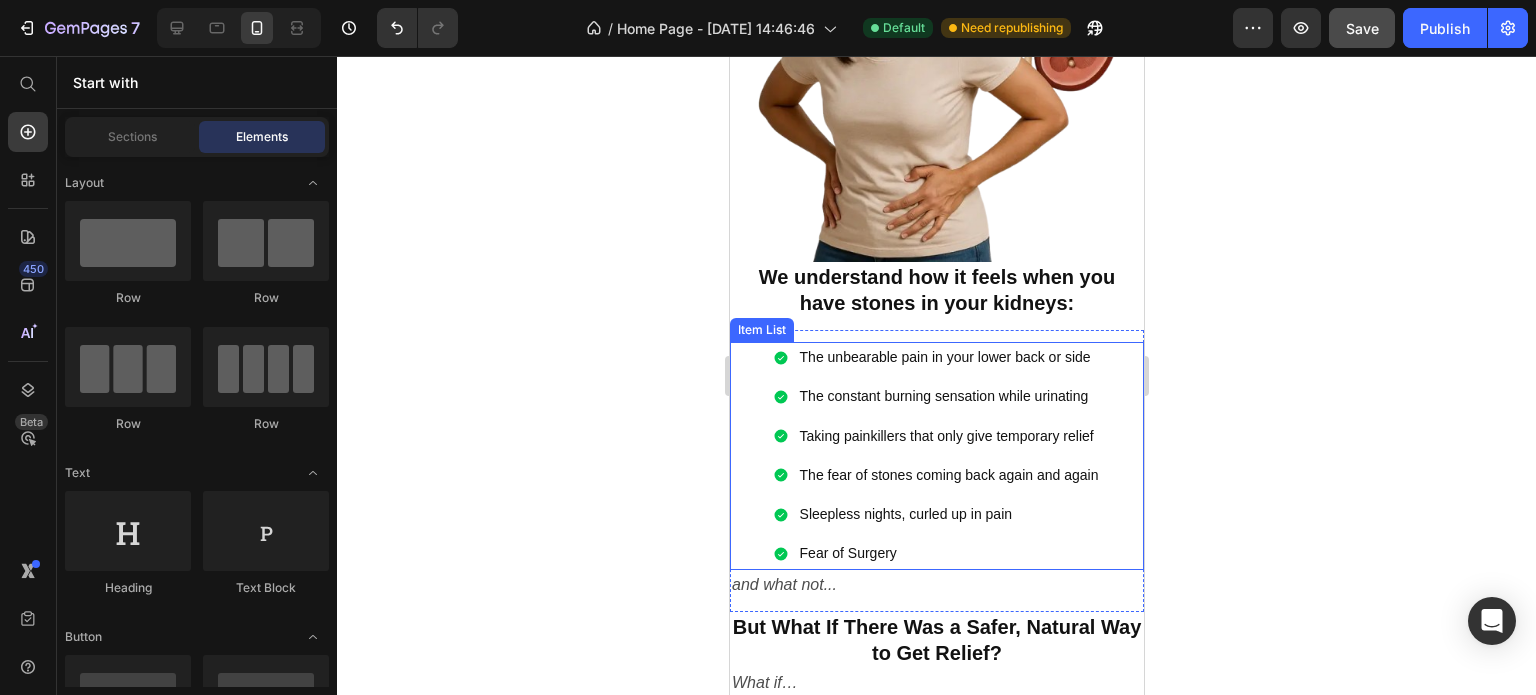 click on "The unbearable pain in your lower back or side The constant burning sensation while urinating Taking painkillers that only give temporary relief The fear of stones coming back again and again Sleepless nights, curled up in pain Fear of Surgery" at bounding box center (936, 455) 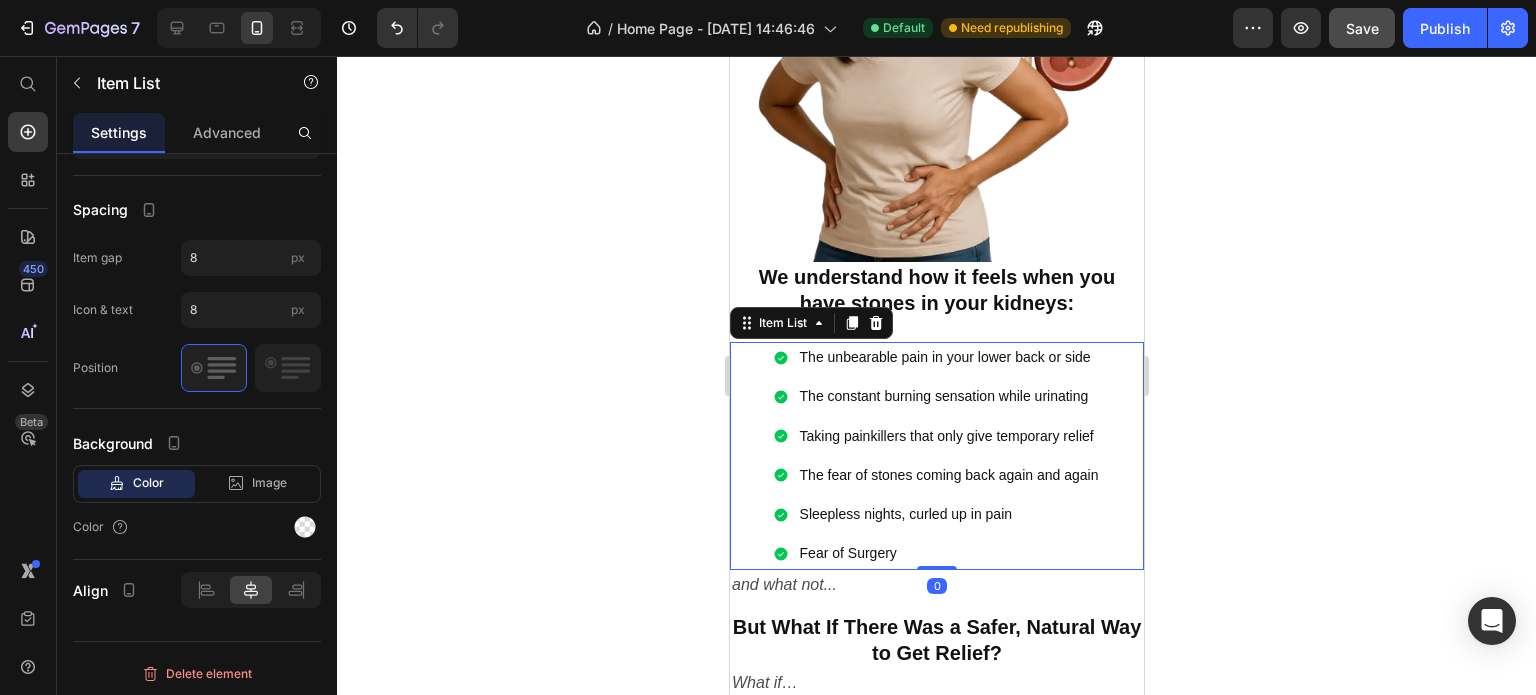 click on "The unbearable pain in your lower back or side The constant burning sensation while urinating Taking painkillers that only give temporary relief The fear of stones coming back again and again Sleepless nights, curled up in pain Fear of Surgery" at bounding box center (936, 455) 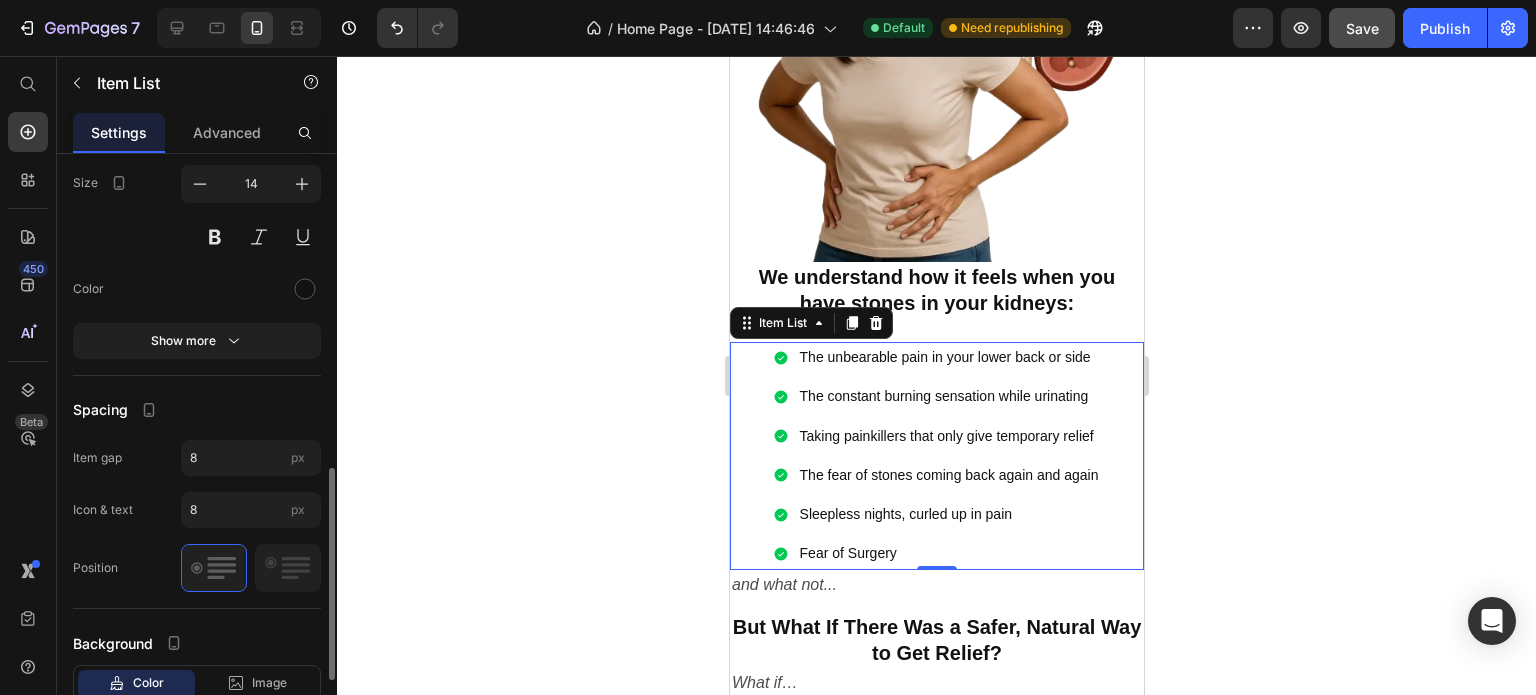 scroll, scrollTop: 786, scrollLeft: 0, axis: vertical 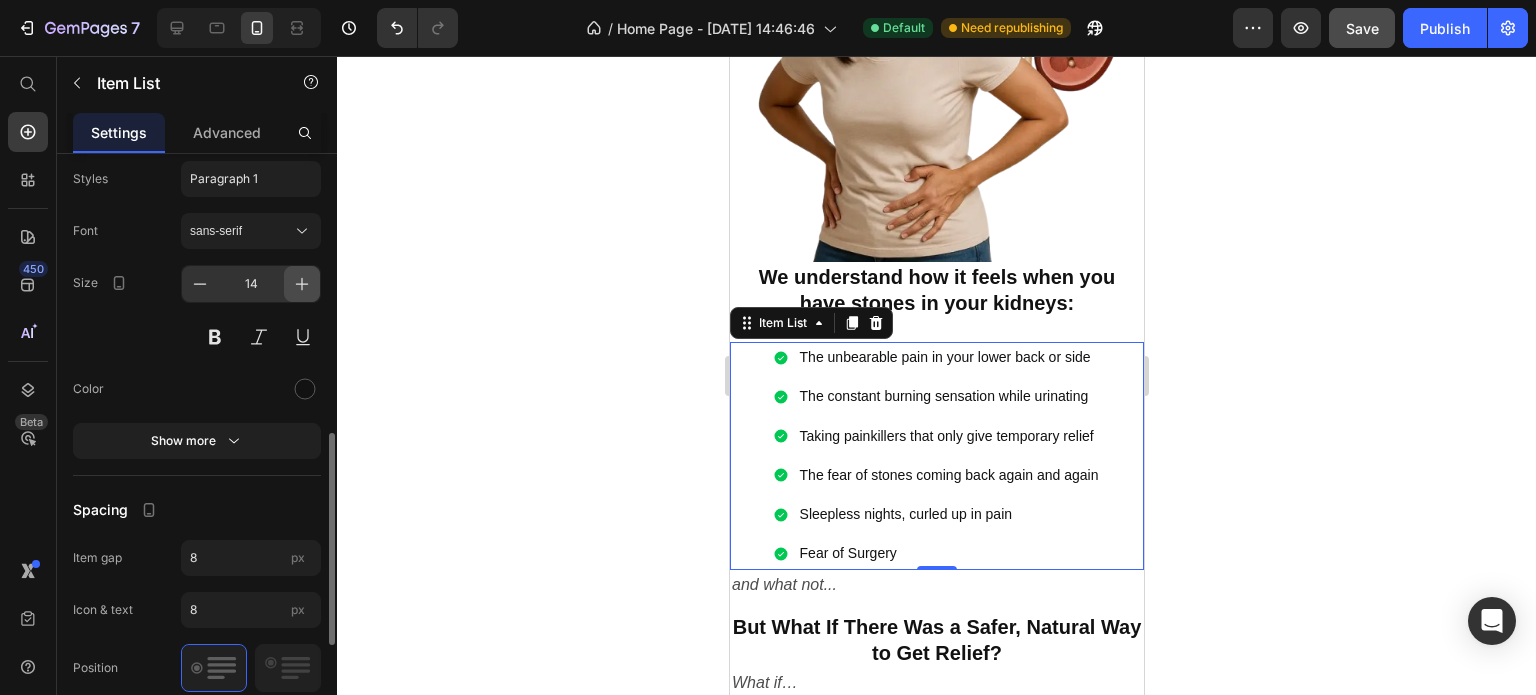 click 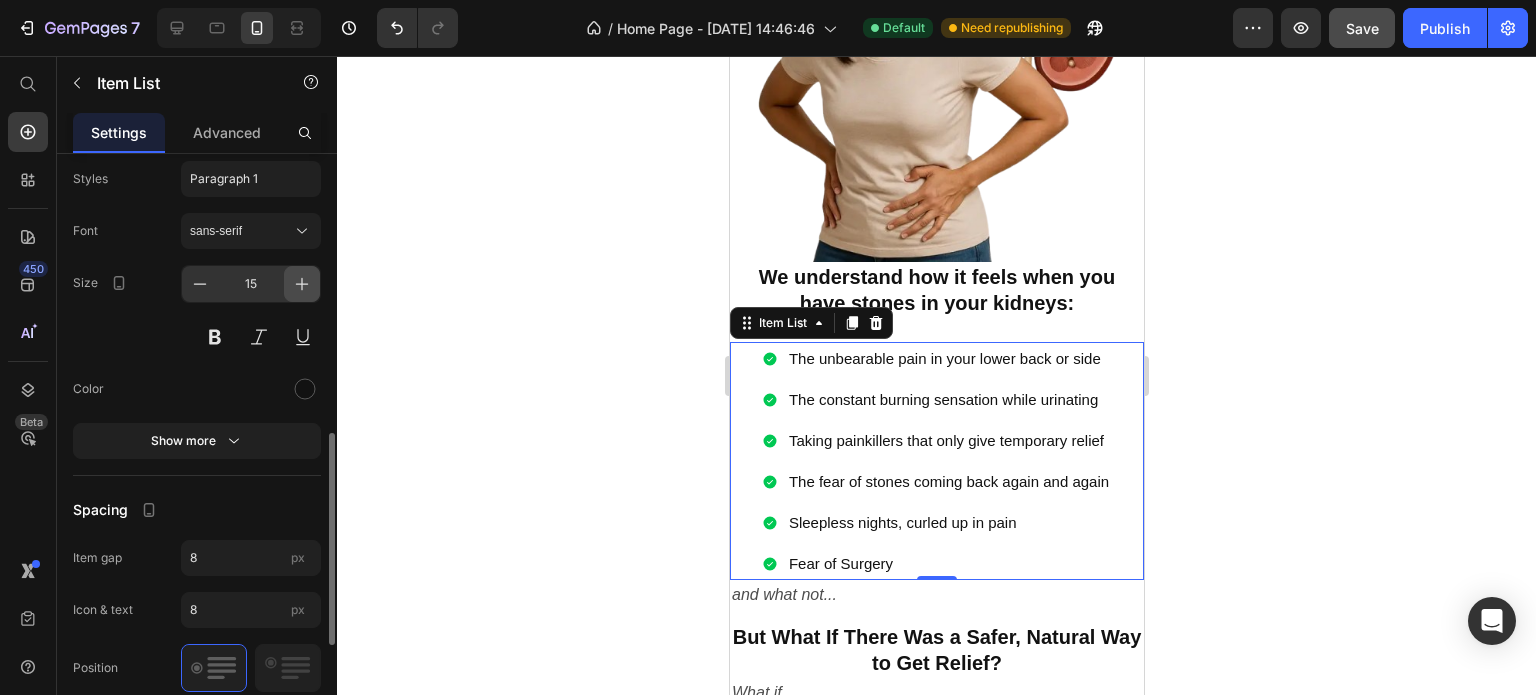 click 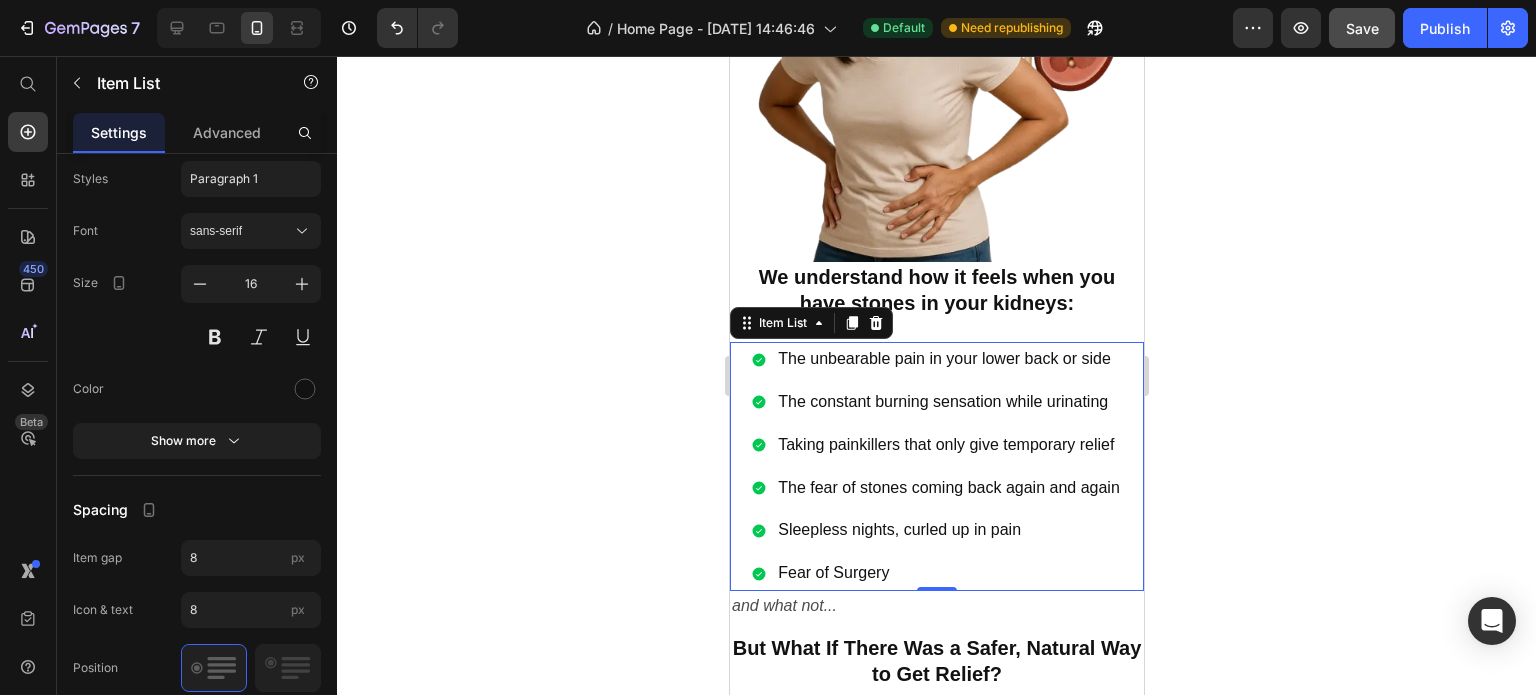 click 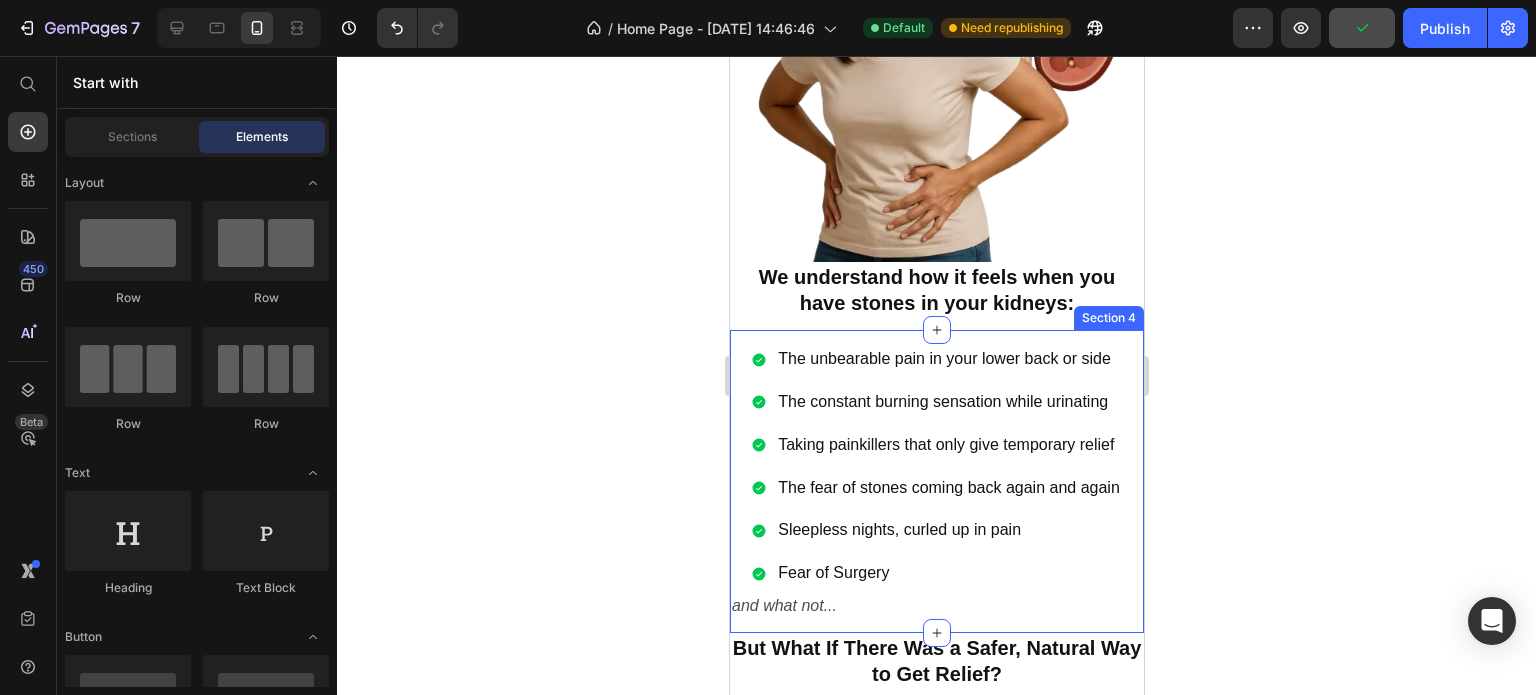 click on "The unbearable pain in your lower back or side The constant burning sensation while urinating Taking painkillers that only give temporary relief The fear of stones coming back again and again Sleepless nights, curled up in pain Fear of Surgery Item List and what not... Text Block Section 4" at bounding box center (936, 481) 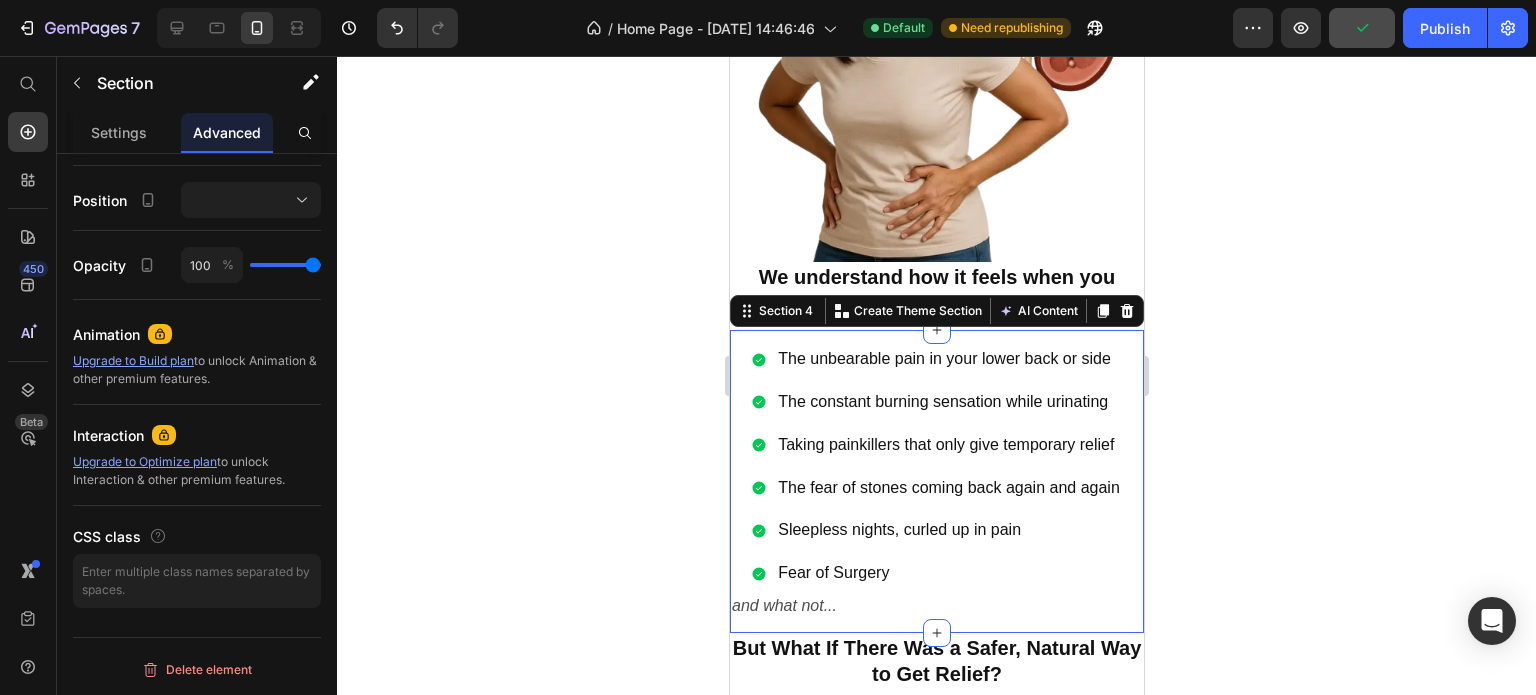 scroll, scrollTop: 0, scrollLeft: 0, axis: both 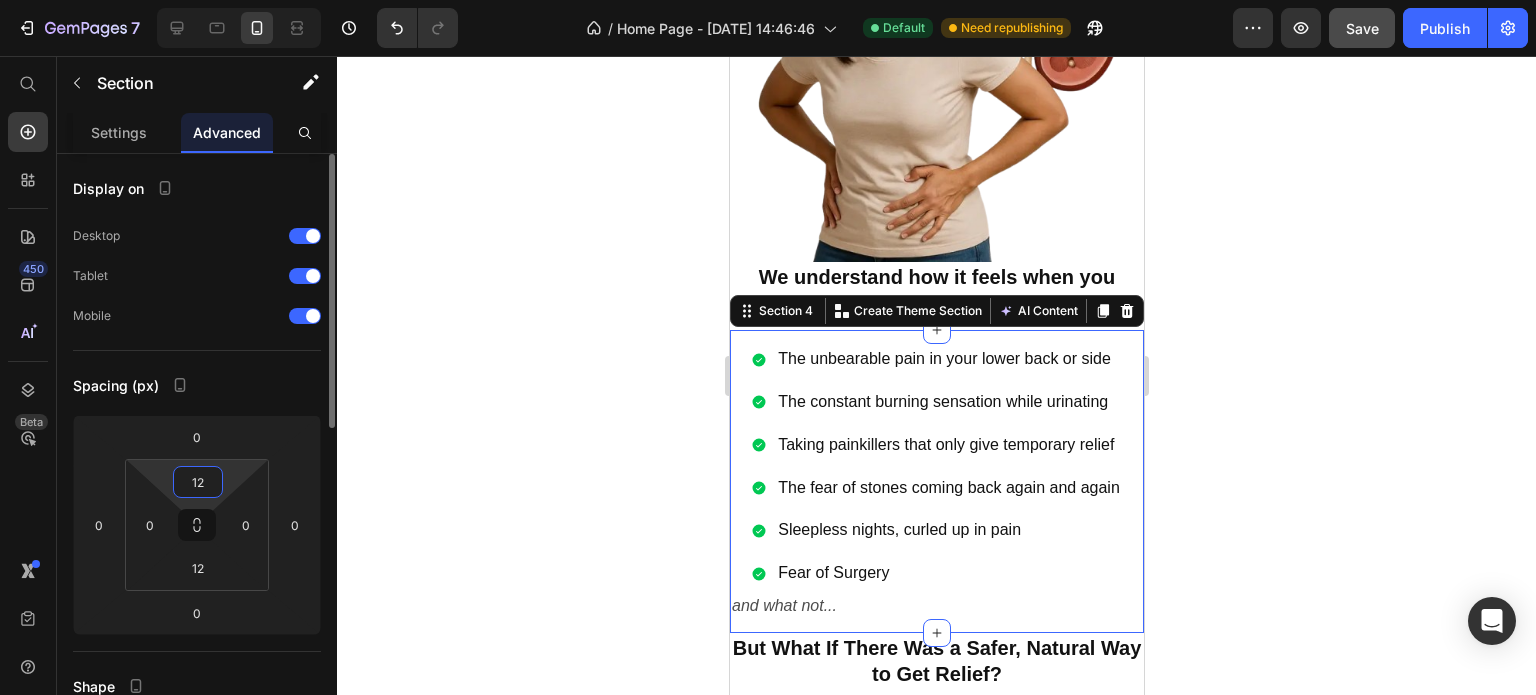 click on "12" at bounding box center [198, 482] 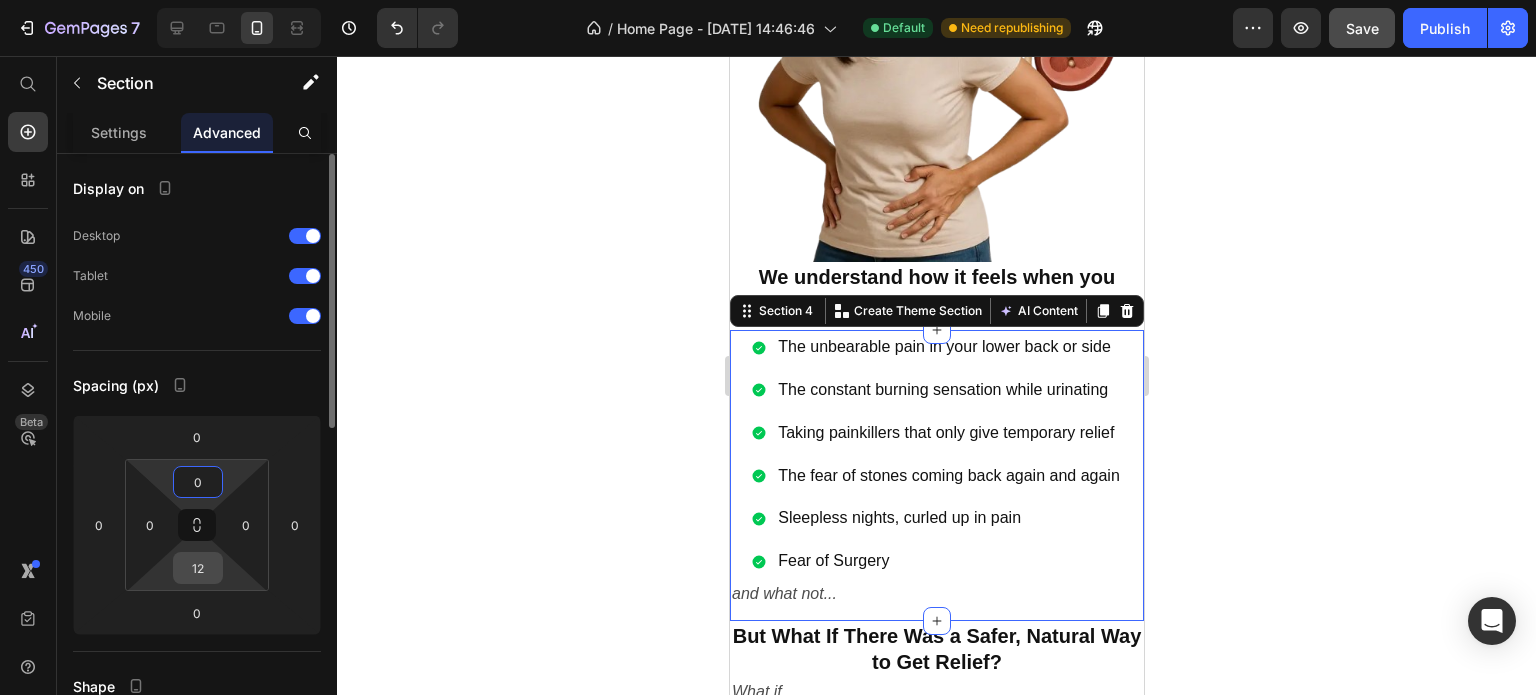 type on "0" 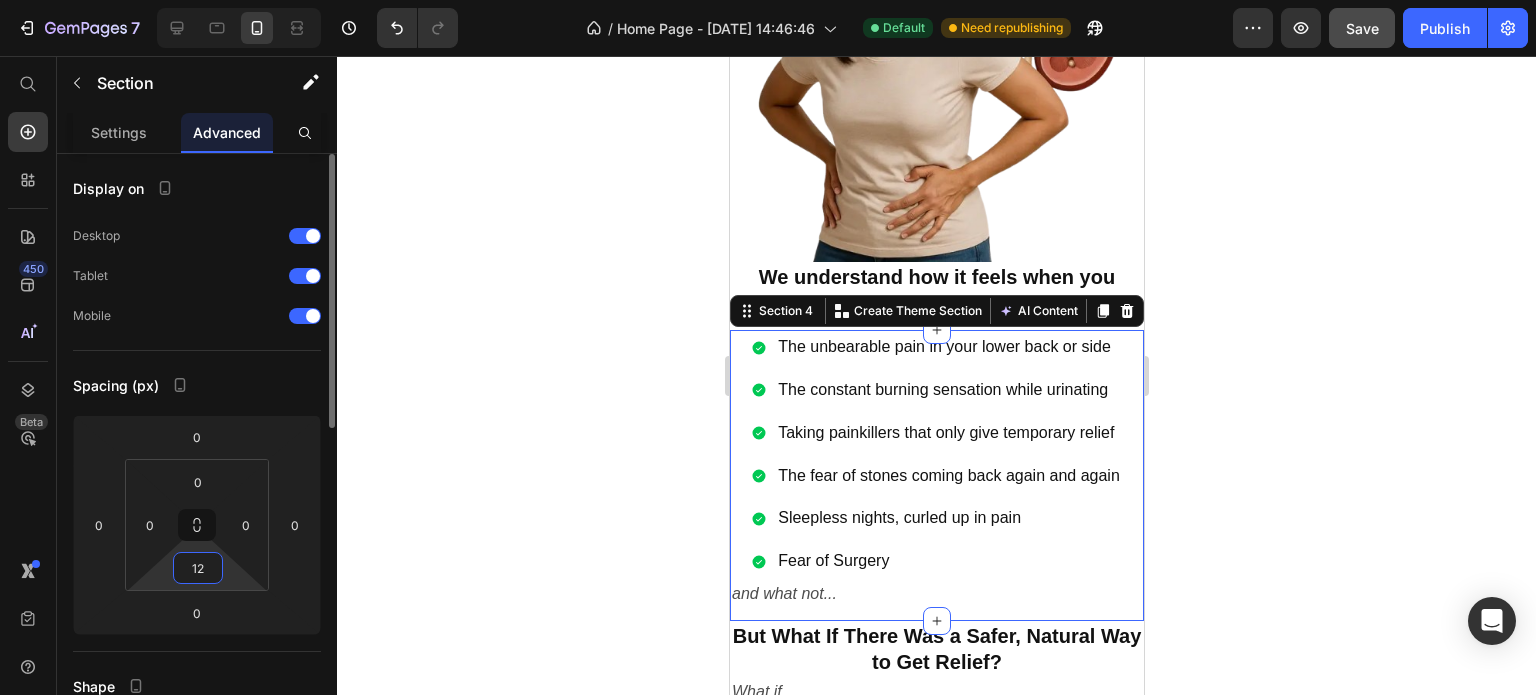 click on "12" at bounding box center (198, 568) 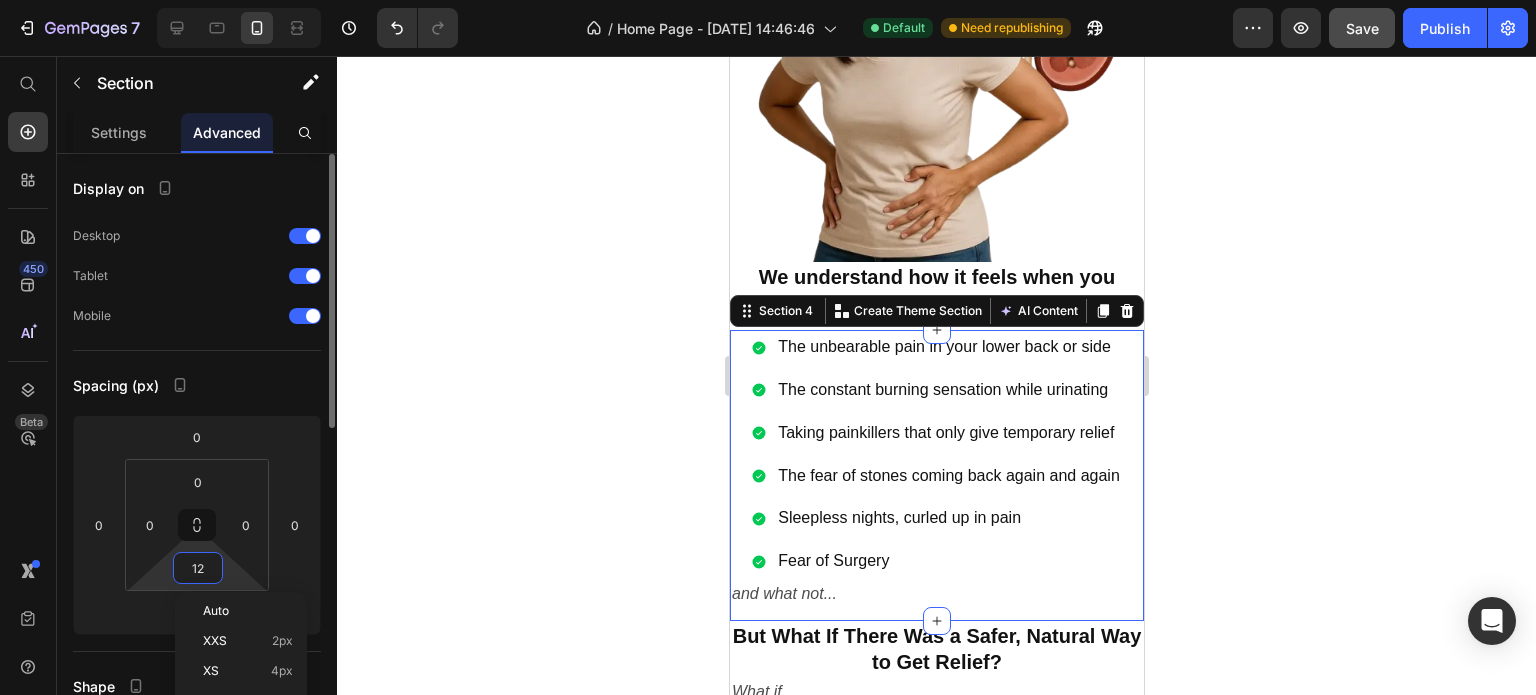 type on "0" 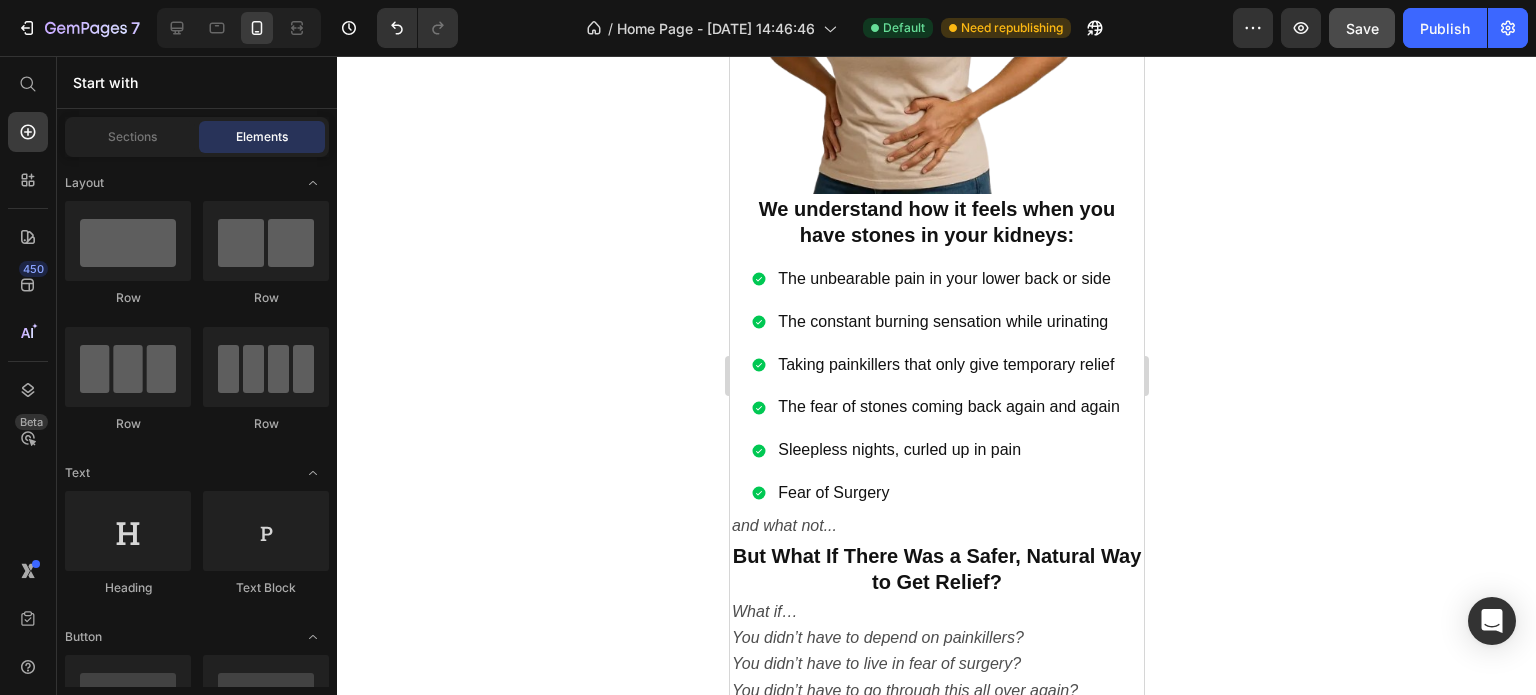 scroll, scrollTop: 1859, scrollLeft: 0, axis: vertical 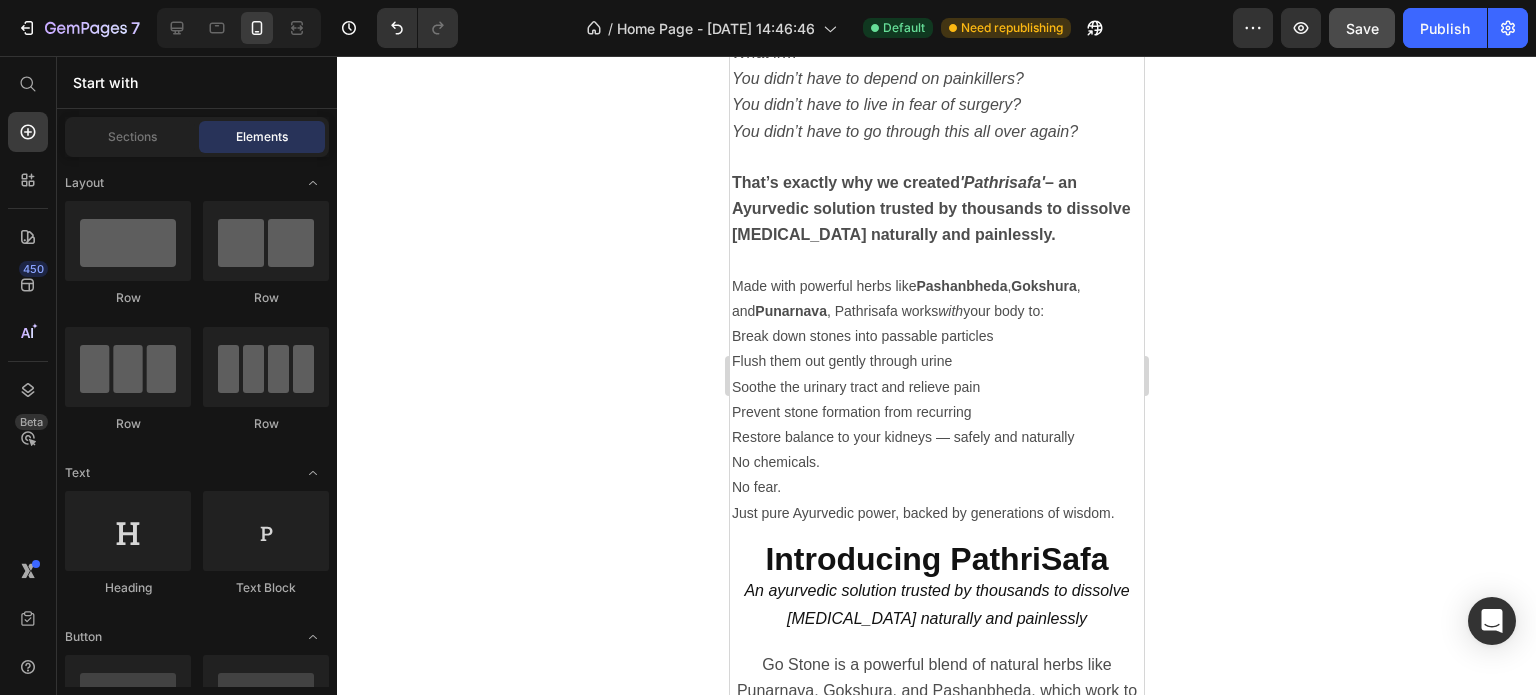 click 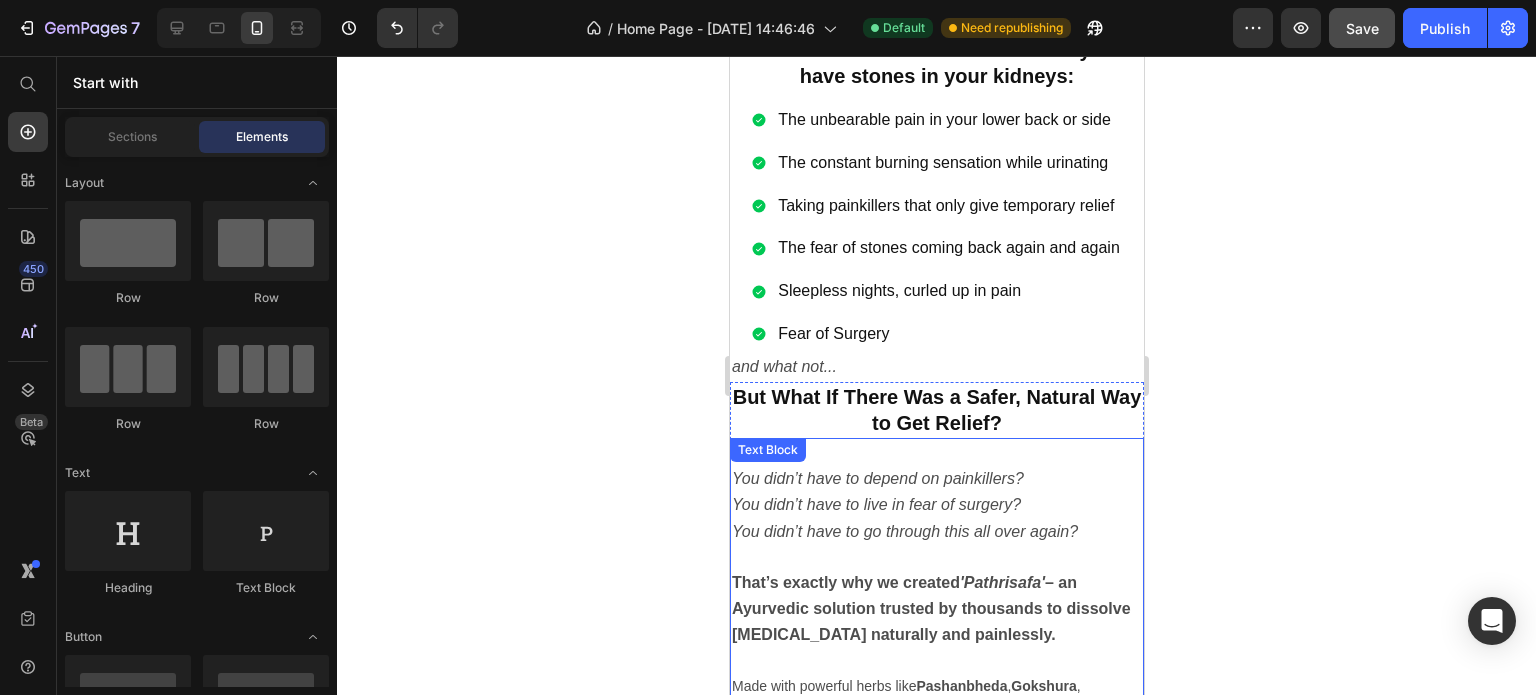 scroll, scrollTop: 1559, scrollLeft: 0, axis: vertical 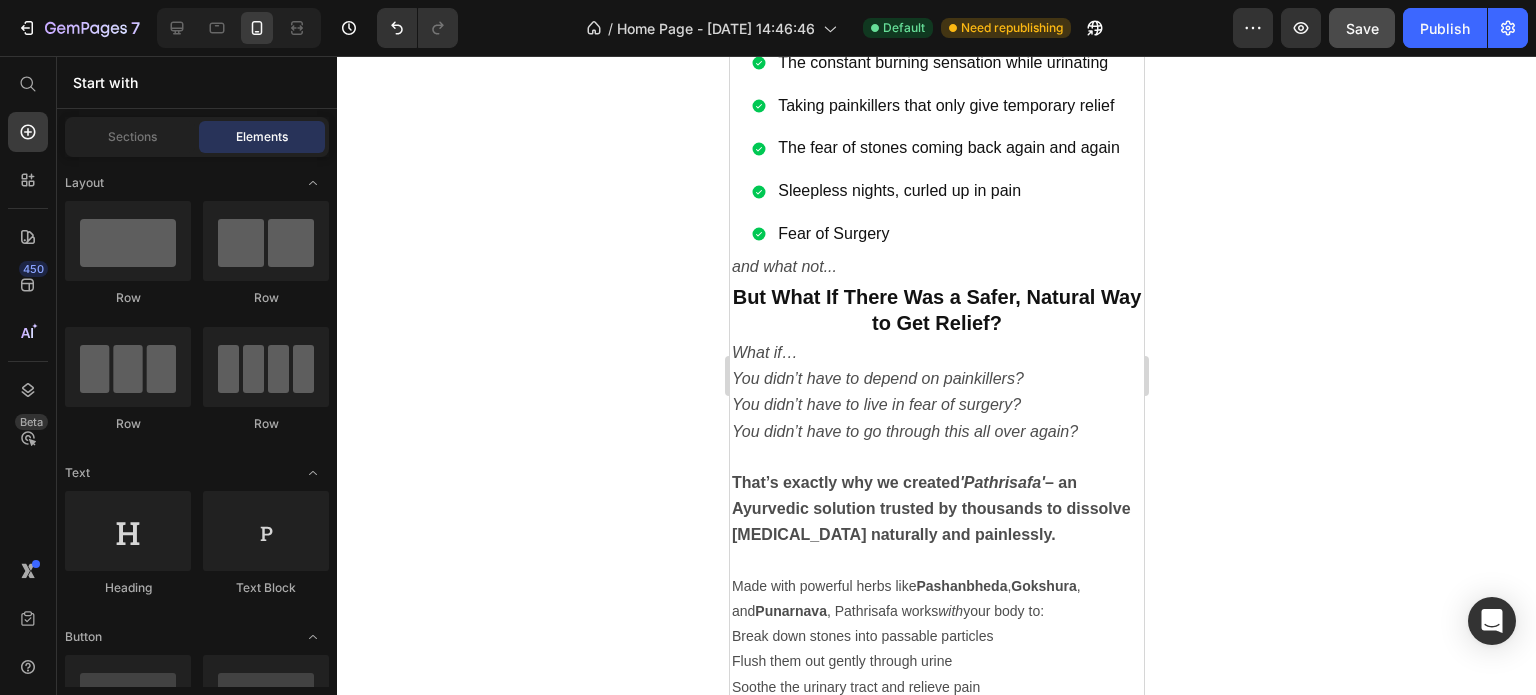 click 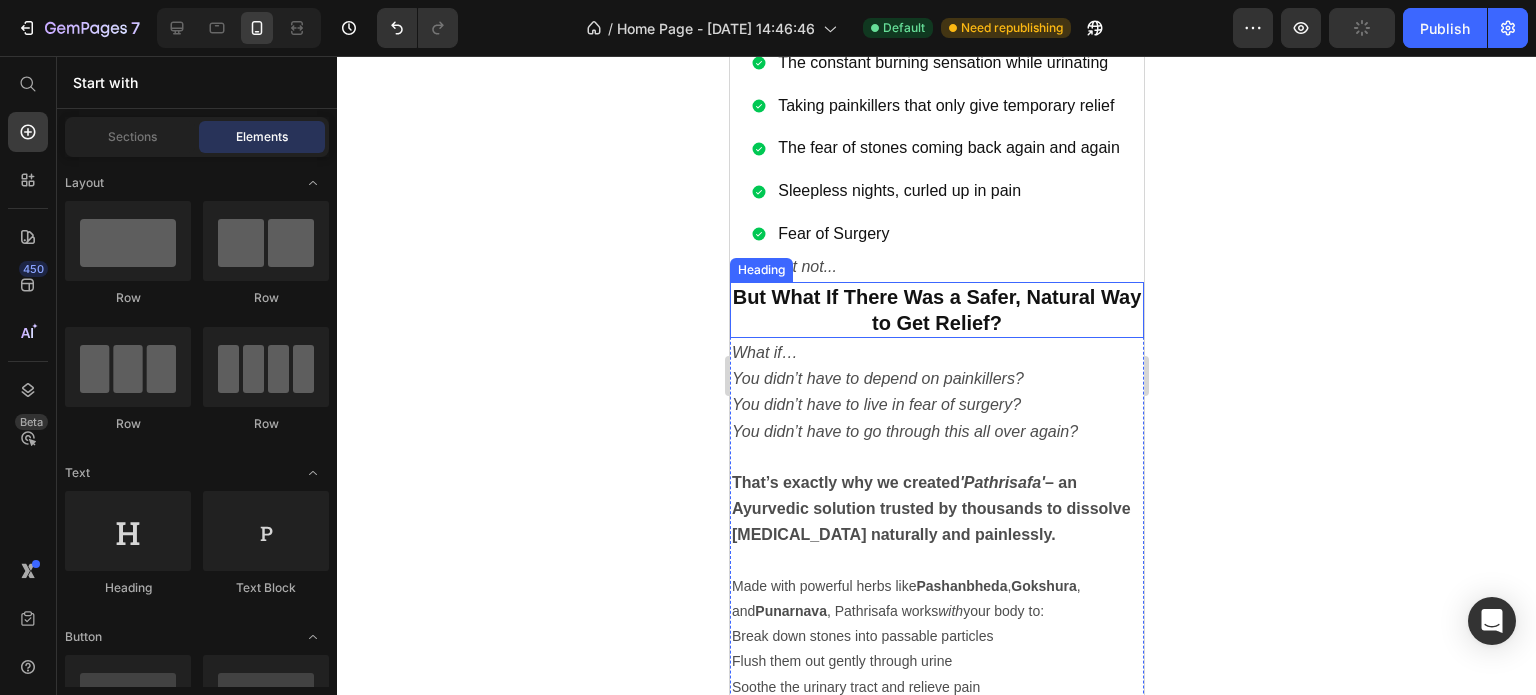 click on "But What If There Was a Safer, Natural Way to Get Relief?" at bounding box center (936, 310) 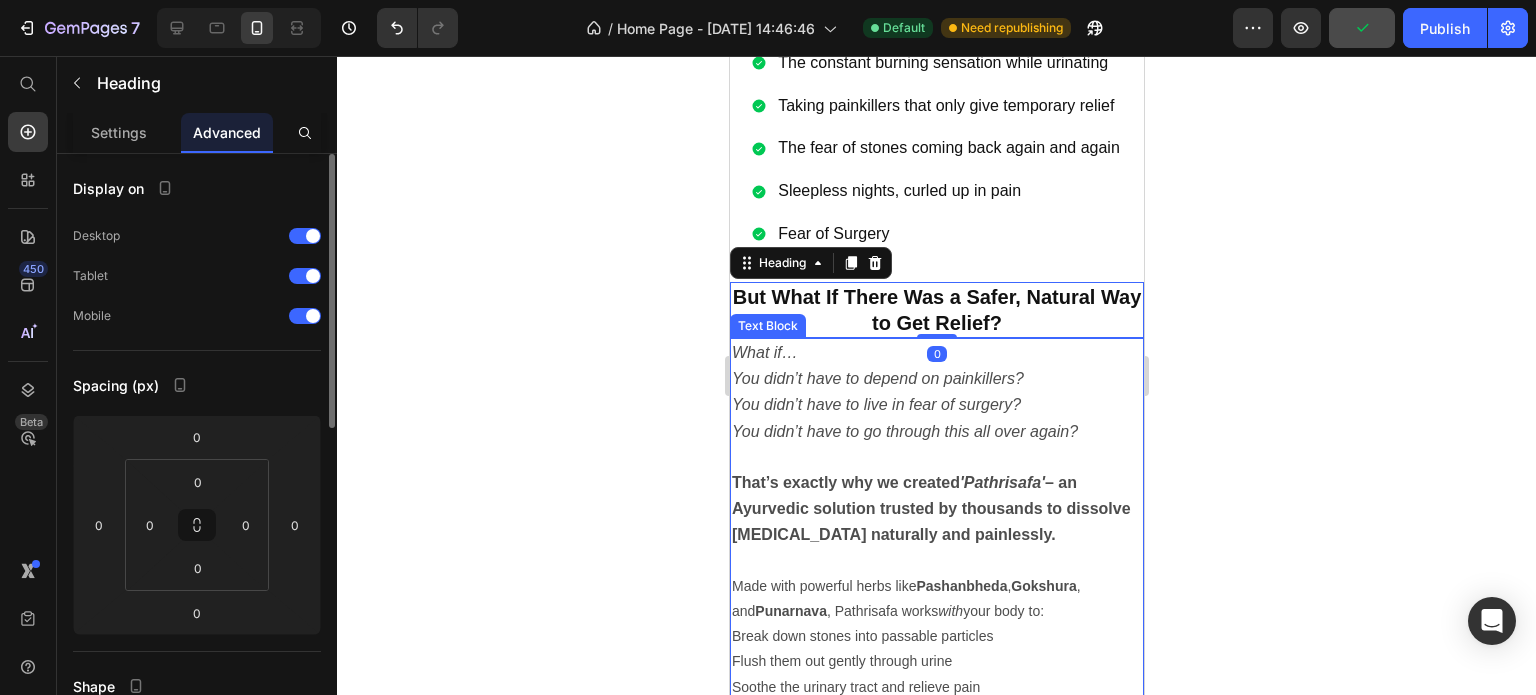 click on "What if… You didn’t have to depend on painkillers? You didn’t have to live in fear of surgery? You didn’t have to go through this all over again?" at bounding box center (936, 392) 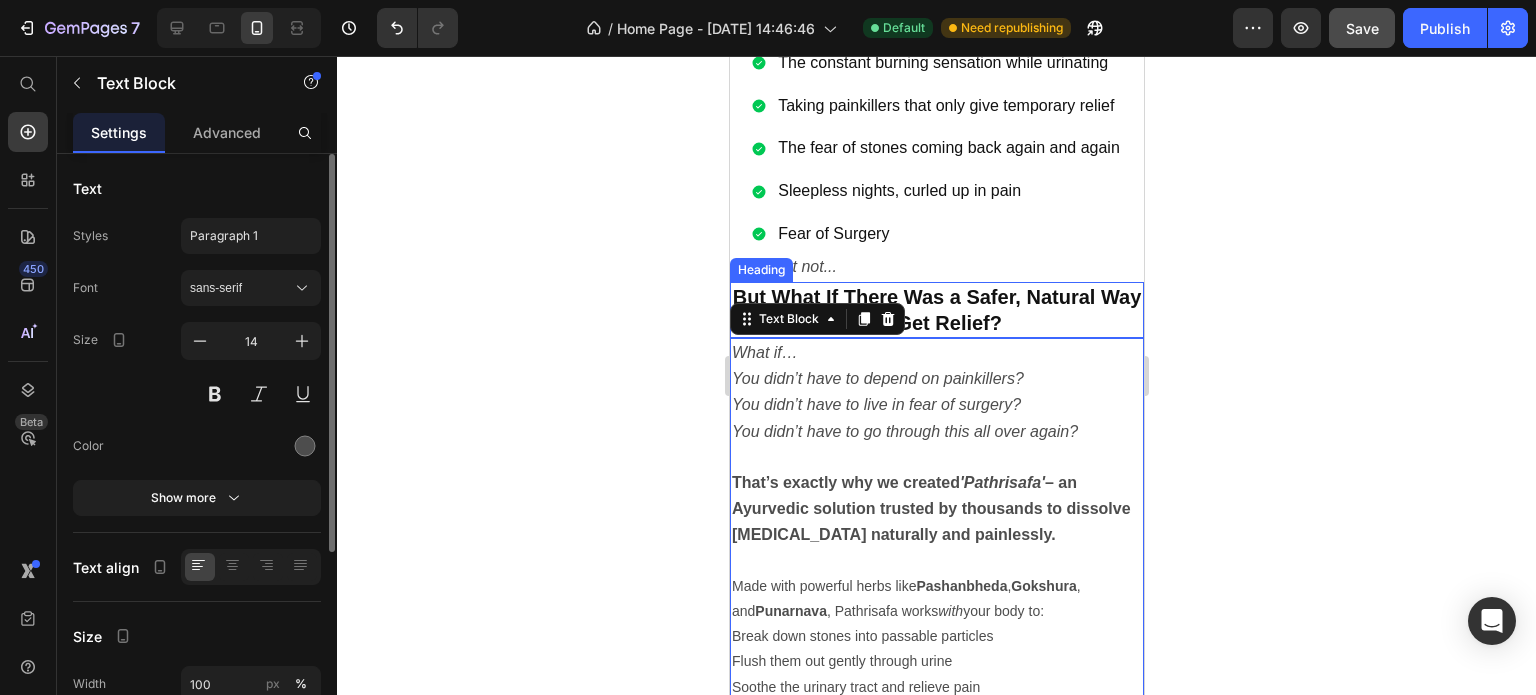click on "But What If There Was a Safer, Natural Way to Get Relief?" at bounding box center (936, 310) 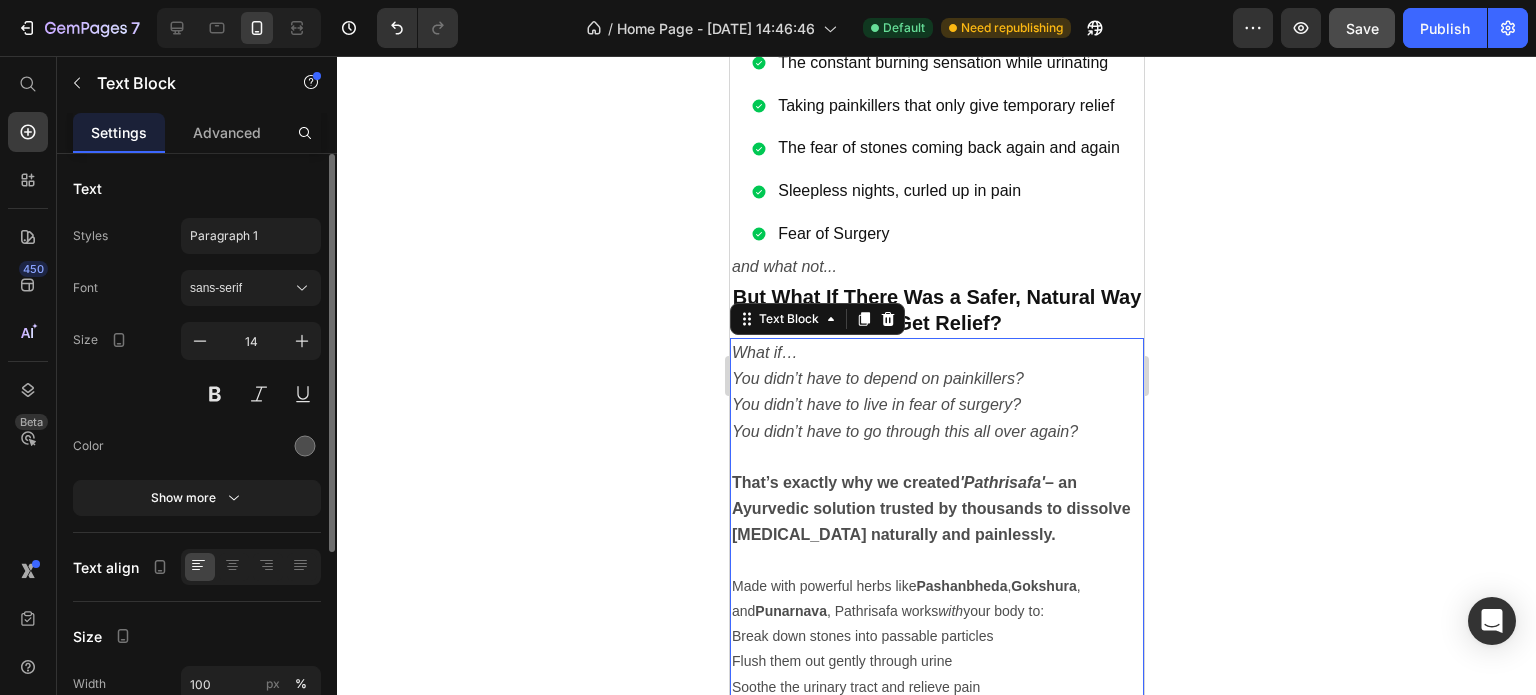 click on "What if… You didn’t have to depend on painkillers? You didn’t have to live in fear of surgery? You didn’t have to go through this all over again?" at bounding box center [936, 392] 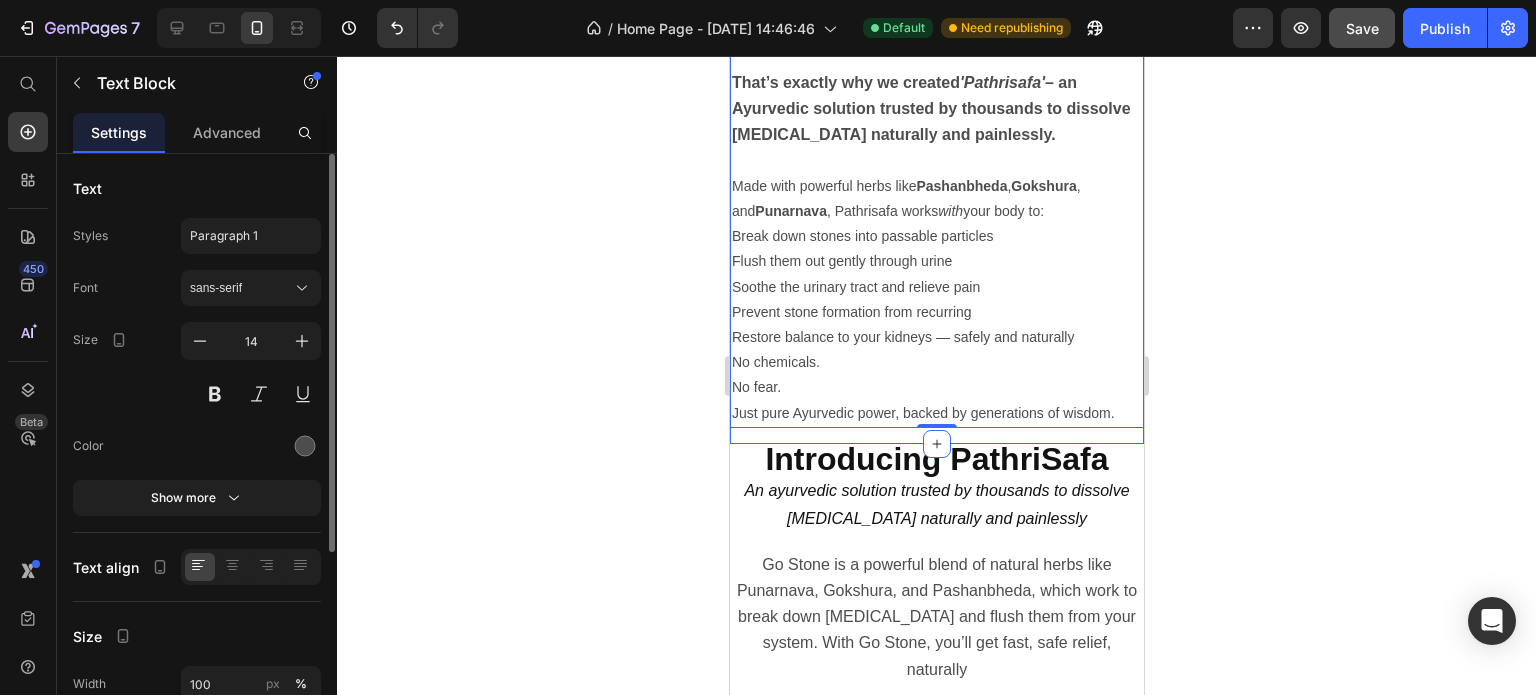 click on "But What If There Was a Safer, Natural Way to Get Relief? Heading What if… You didn’t have to depend on painkillers? You didn’t have to live in fear of surgery? You didn’t have to go through this all over again?   That’s exactly why we created  'Pathrisafa'  – an Ayurvedic solution trusted by thousands to dissolve [MEDICAL_DATA] naturally and painlessly.   Made with powerful herbs like  Pashanbheda ,  [PERSON_NAME] , and  Punarnava , Pathrisafa works  with  your body to: Break down stones into passable particles Flush them out gently through urine Soothe the urinary tract and relieve pain Prevent stone formation from recurring Restore balance to your kidneys — safely and naturally No chemicals. No fear. Just pure Ayurvedic power, backed by generations of wisdom. Text Block   0 Row" at bounding box center (936, 163) 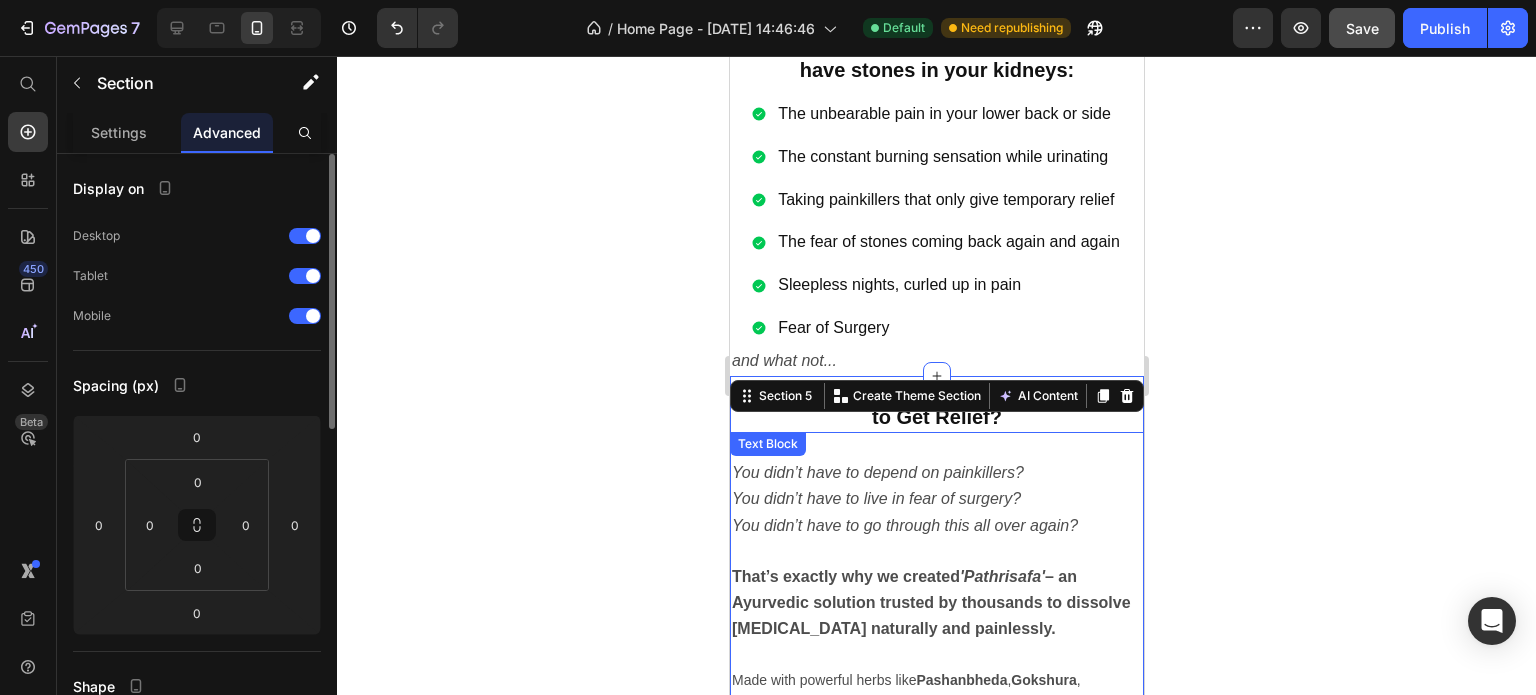scroll, scrollTop: 1459, scrollLeft: 0, axis: vertical 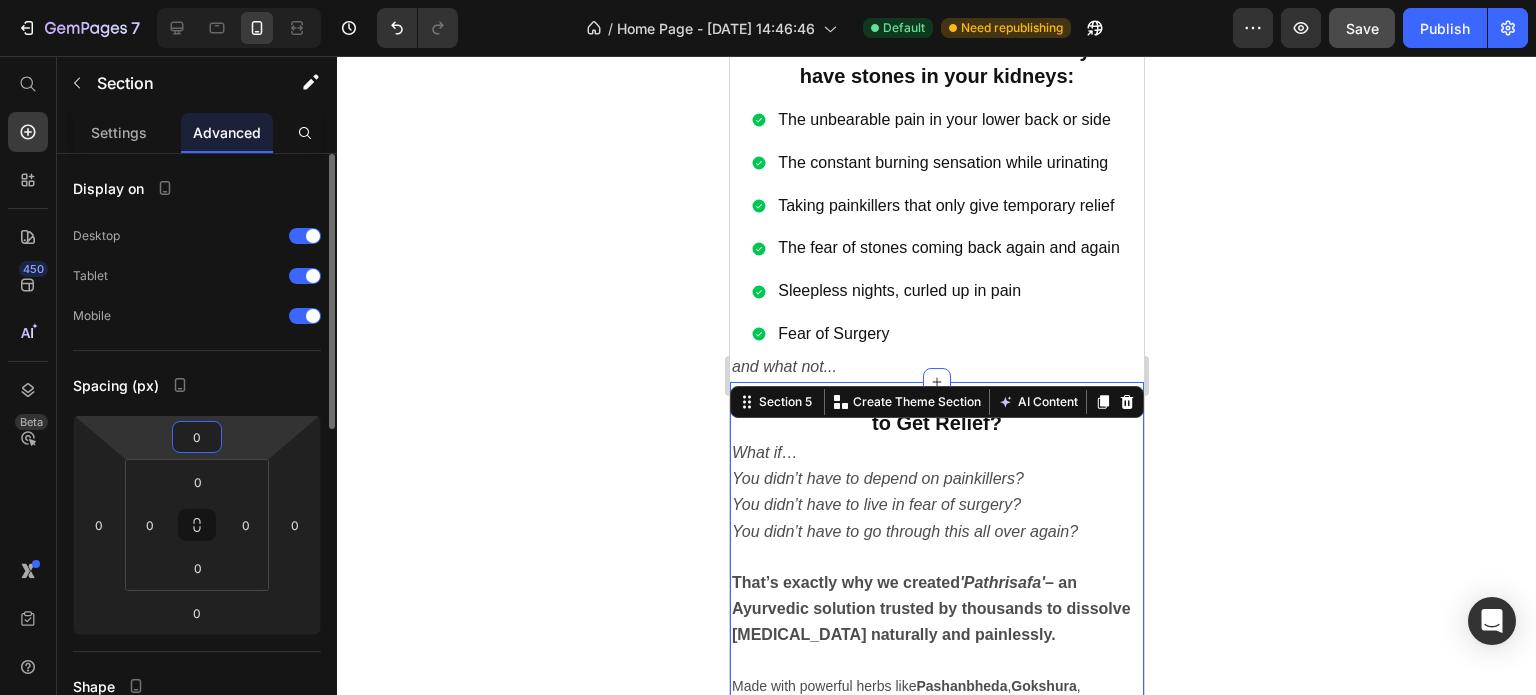 click on "0" at bounding box center (197, 437) 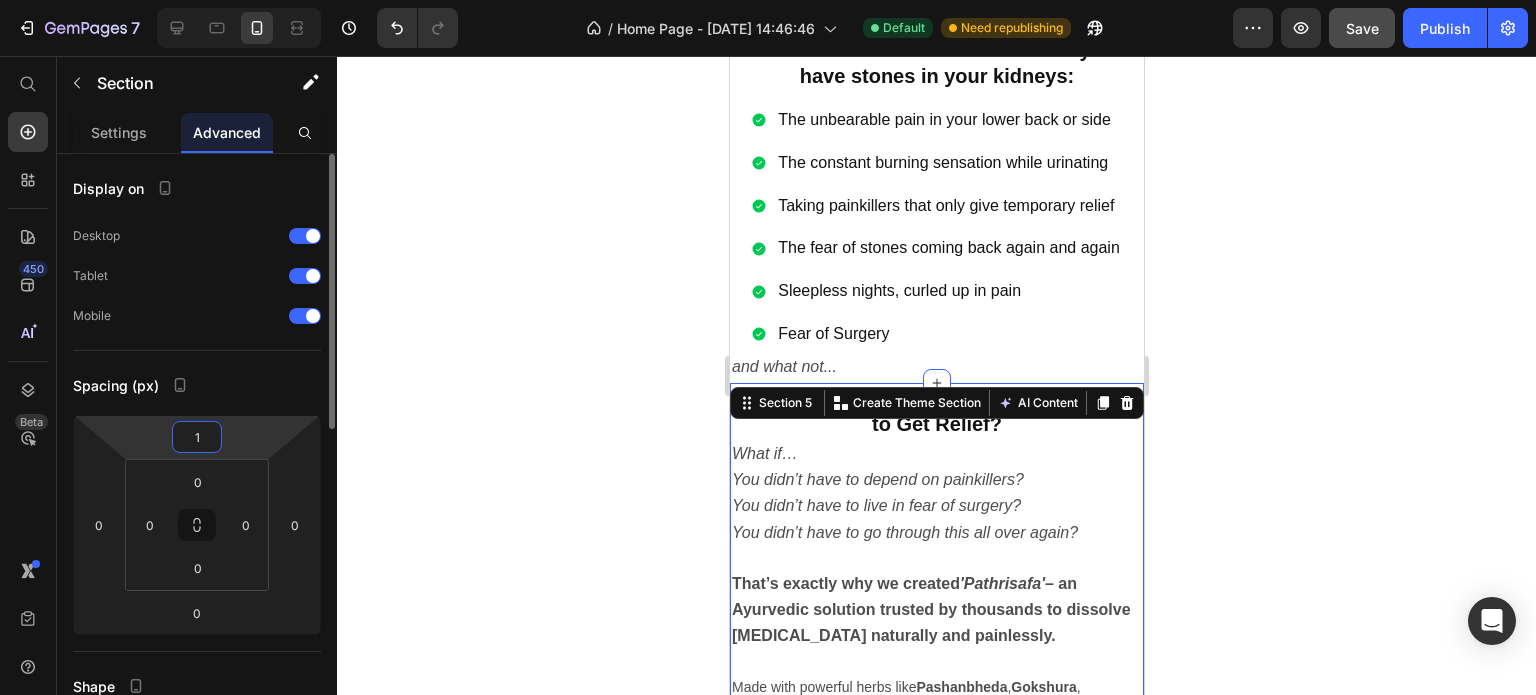 type on "12" 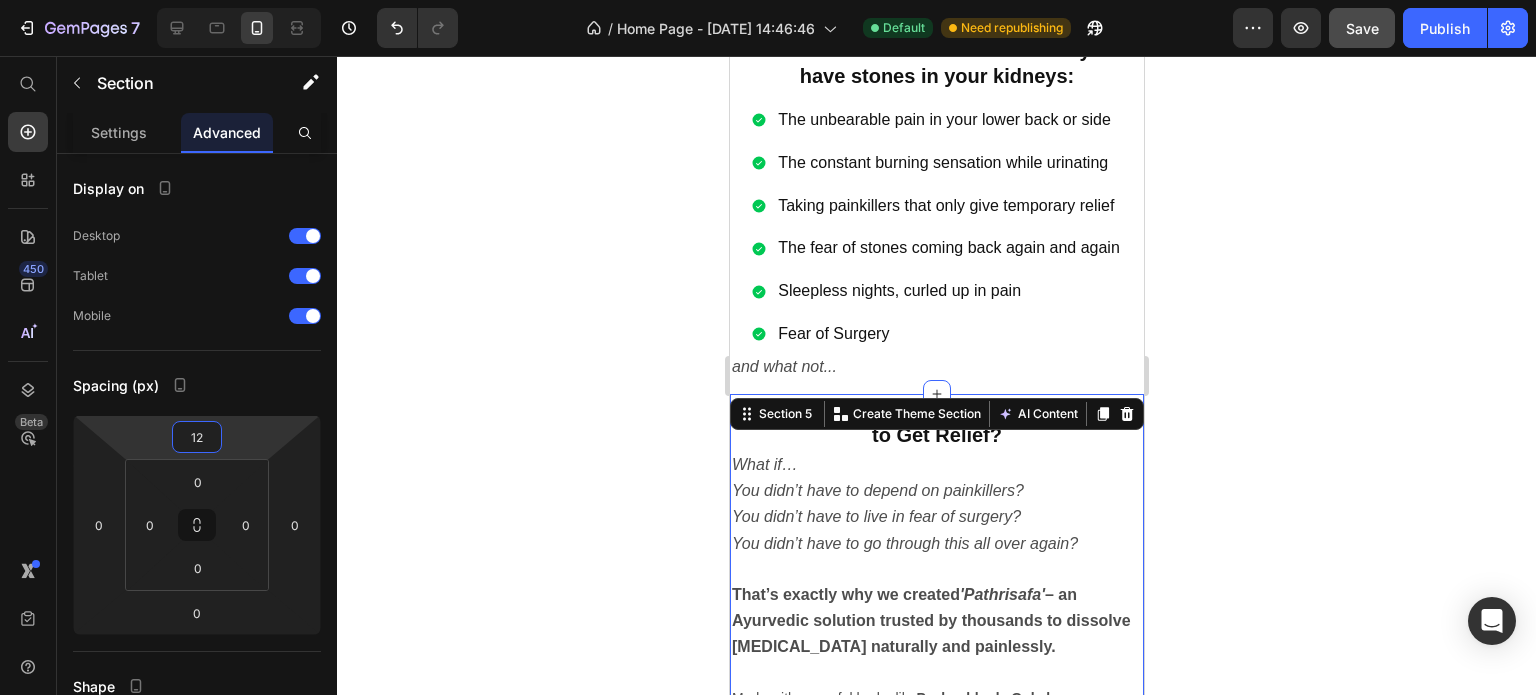 click 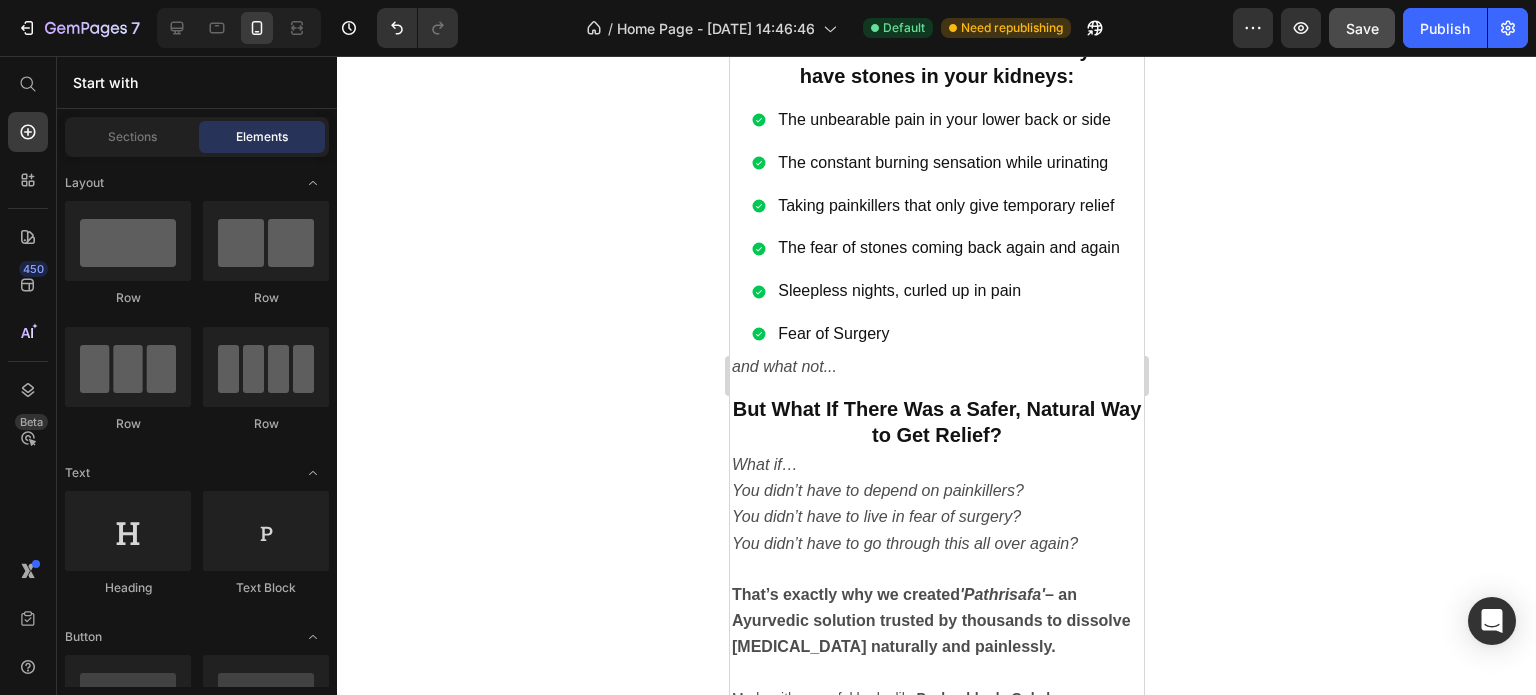 click 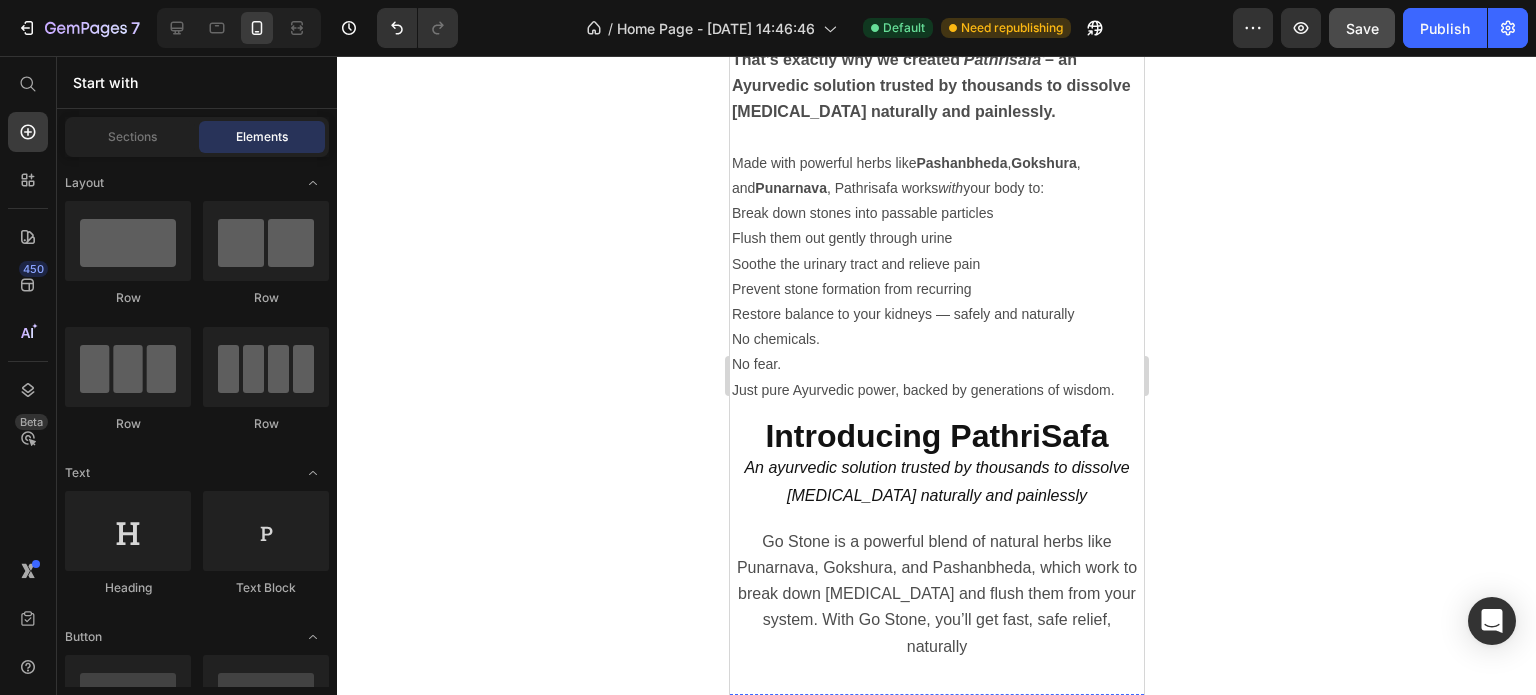 scroll, scrollTop: 2359, scrollLeft: 0, axis: vertical 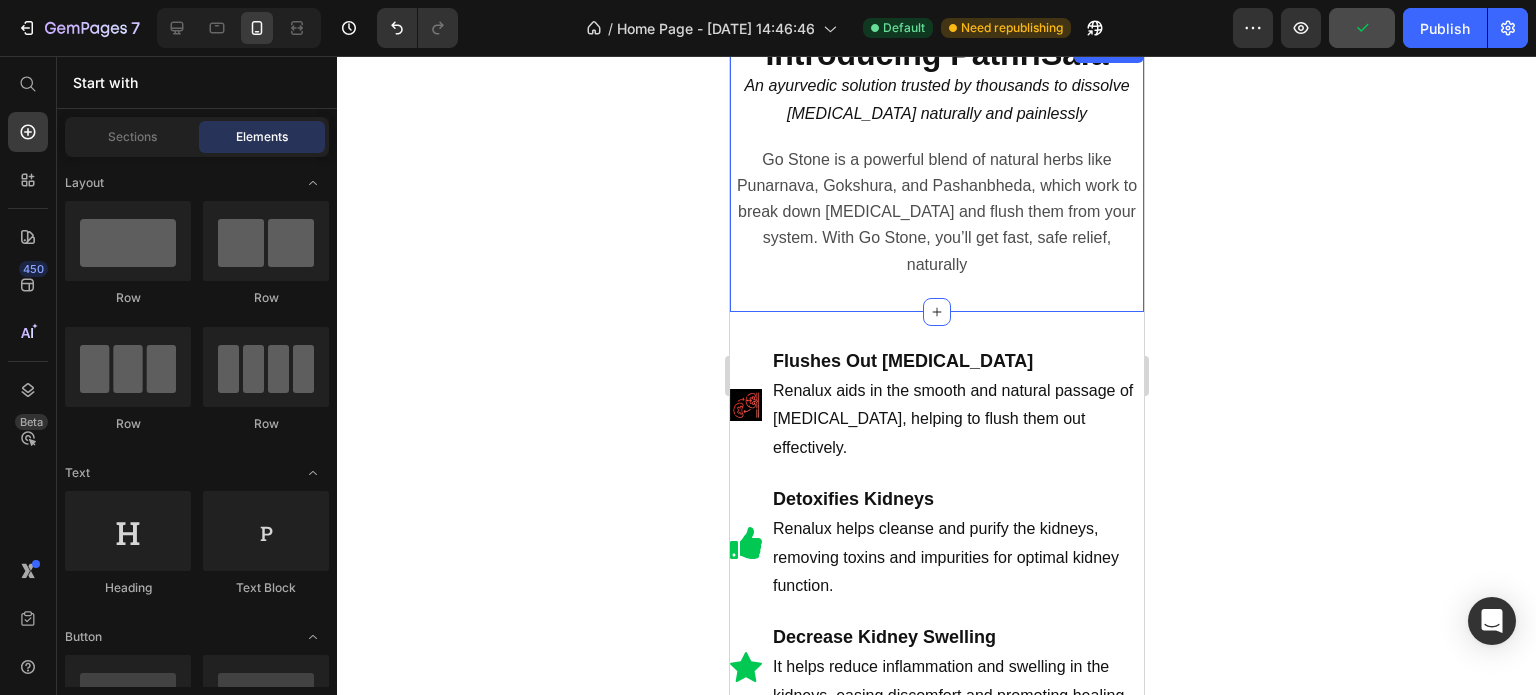 click on "Introducing PathriSafa An ayurvedic solution trusted by thousands to dissolve [MEDICAL_DATA] naturally and painlessly Heading Row Go Stone is a powerful blend of natural herbs like Punarnava, Gokshura, and Pashanbheda, which work to break down [MEDICAL_DATA] and flush them from your system. With Go Stone, you’ll get fast, safe relief, naturally Text Block Section 6" at bounding box center [936, 175] 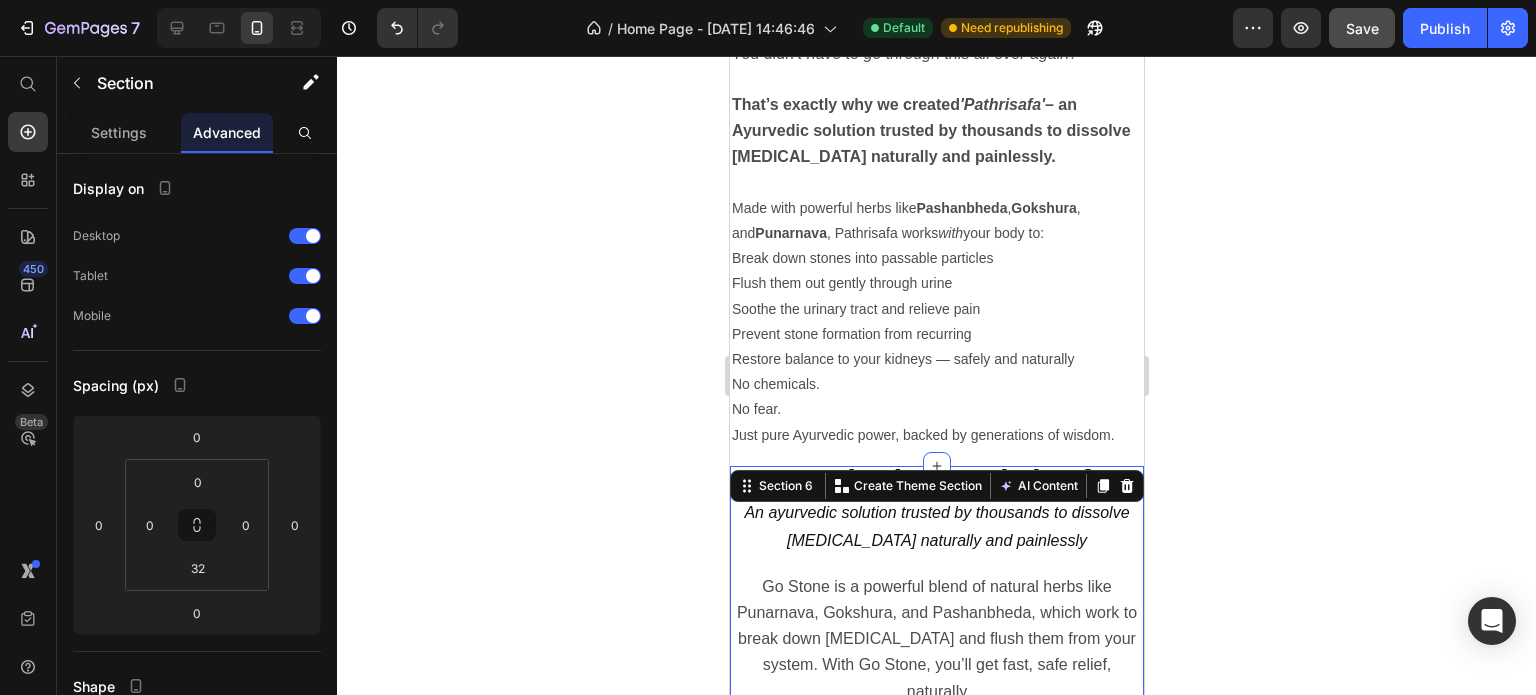 scroll, scrollTop: 1959, scrollLeft: 0, axis: vertical 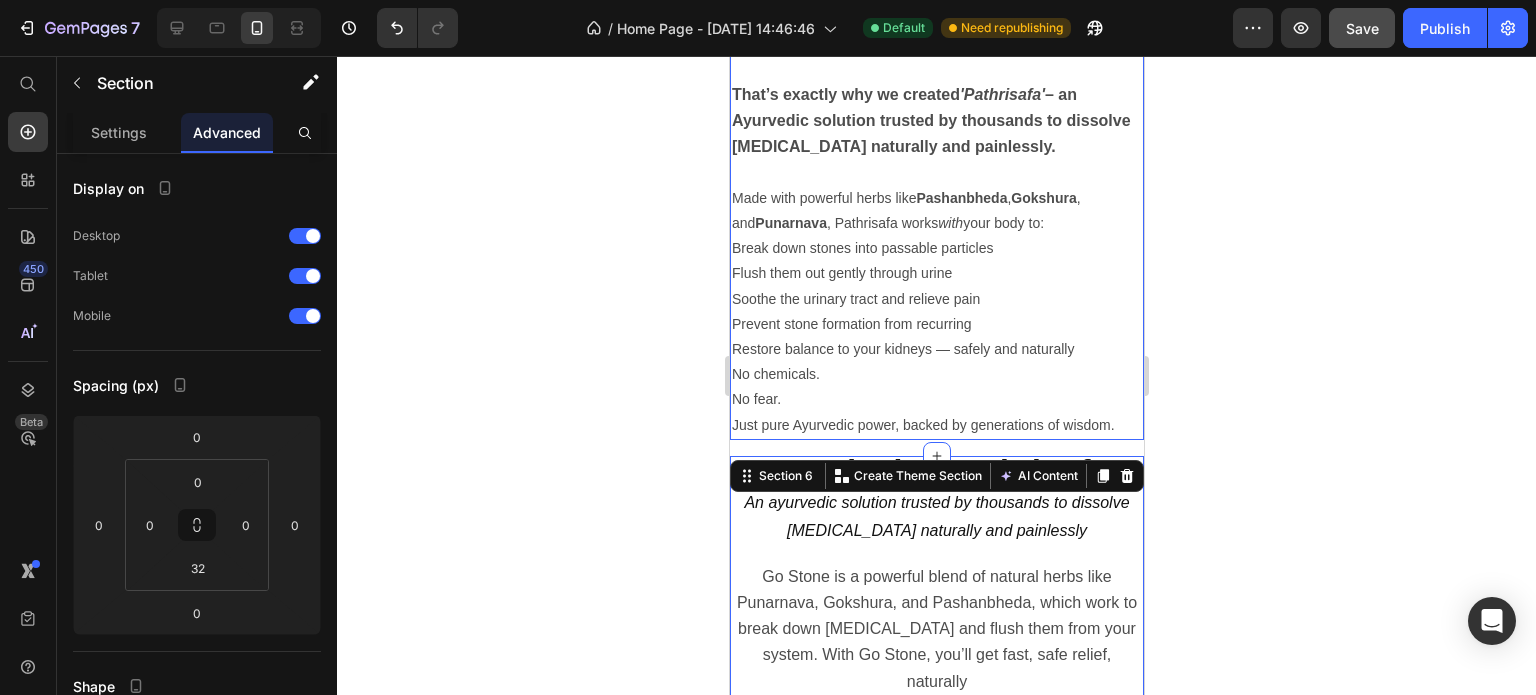 click on "No chemicals. No fear. Just pure Ayurvedic power, backed by generations of wisdom." at bounding box center (936, 400) 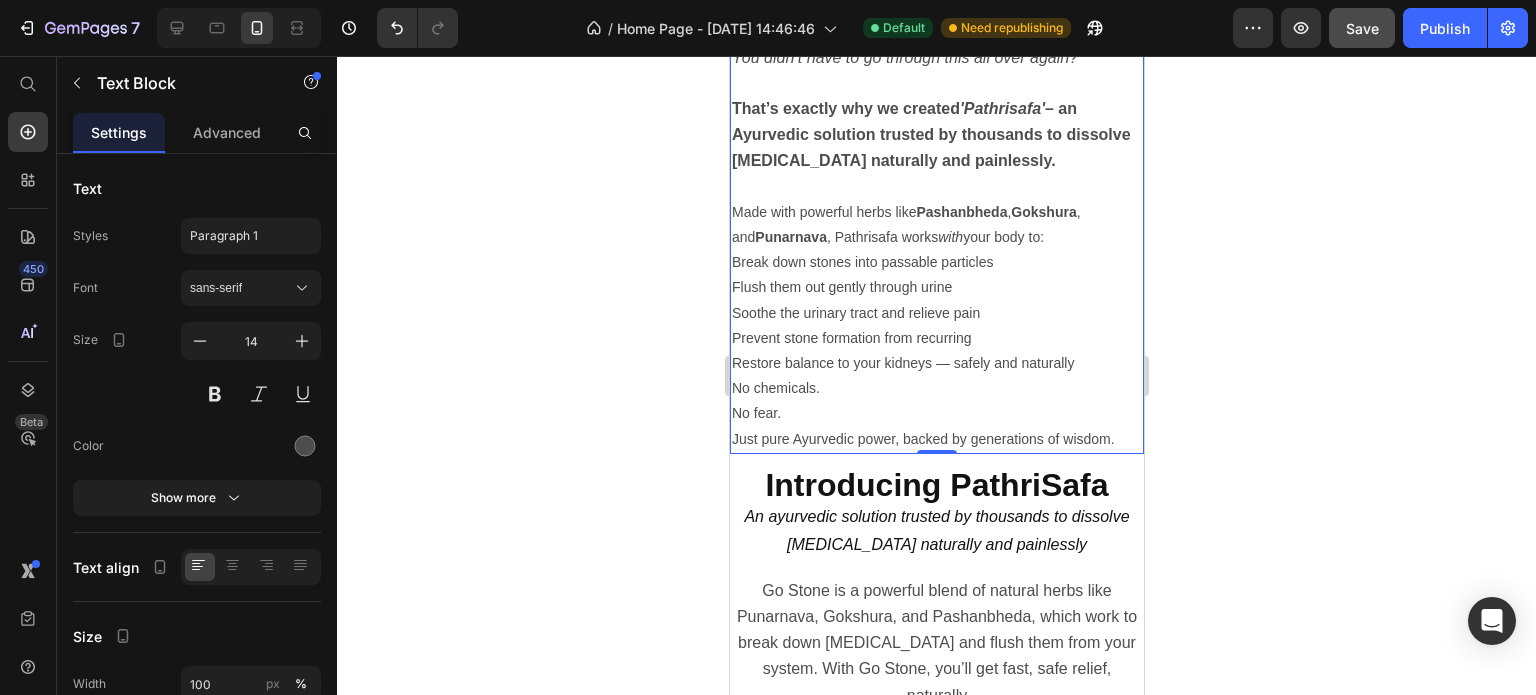 scroll, scrollTop: 1959, scrollLeft: 0, axis: vertical 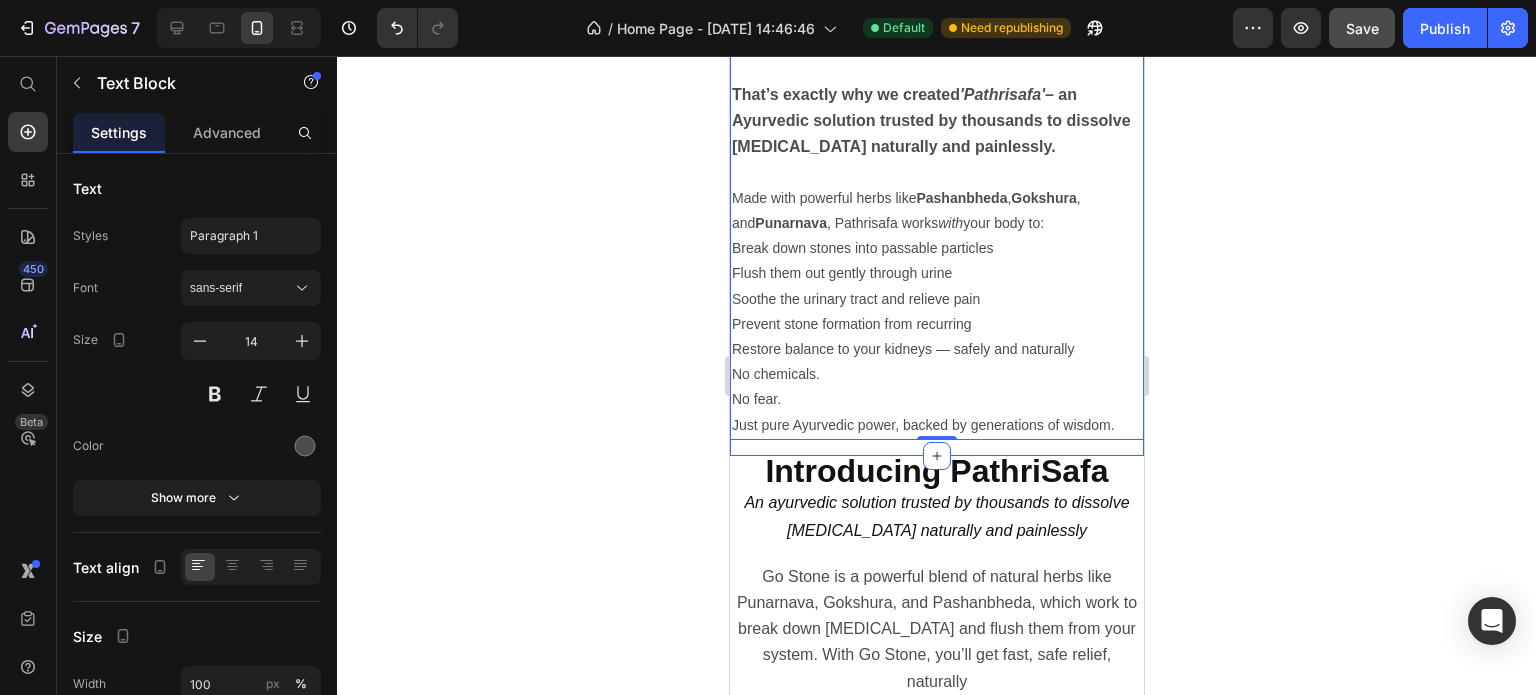 click on "But What If There Was a Safer, Natural Way to Get Relief? Heading What if… You didn’t have to depend on painkillers? You didn’t have to live in fear of surgery? You didn’t have to go through this all over again?   That’s exactly why we created  'Pathrisafa'  – an Ayurvedic solution trusted by thousands to dissolve [MEDICAL_DATA] naturally and painlessly.   Made with powerful herbs like  Pashanbheda ,  [PERSON_NAME] , and  Punarnava , Pathrisafa works  with  your body to: Break down stones into passable particles Flush them out gently through urine Soothe the urinary tract and relieve pain Prevent stone formation from recurring Restore balance to your kidneys — safely and naturally No chemicals. No fear. Just pure Ayurvedic power, backed by generations of wisdom. Text Block   0 Row" at bounding box center (936, 175) 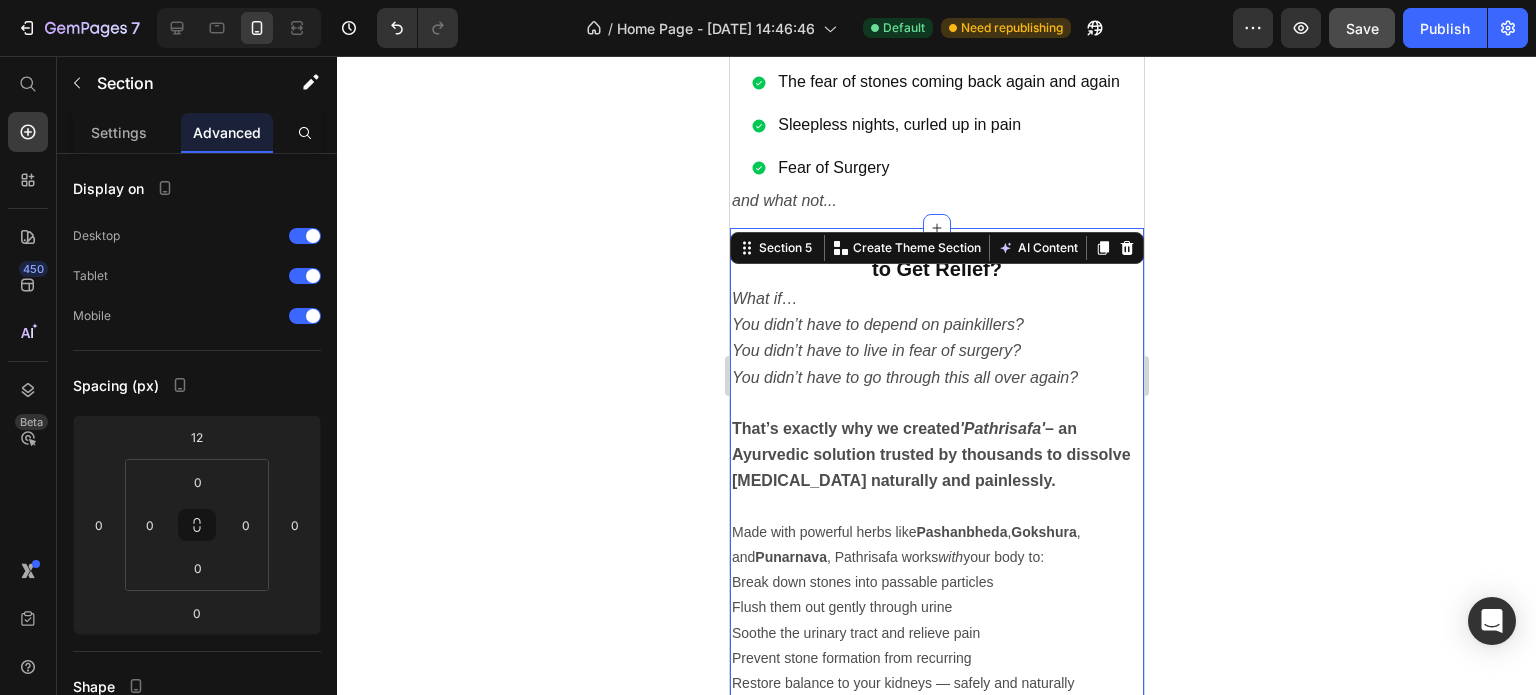 scroll, scrollTop: 1459, scrollLeft: 0, axis: vertical 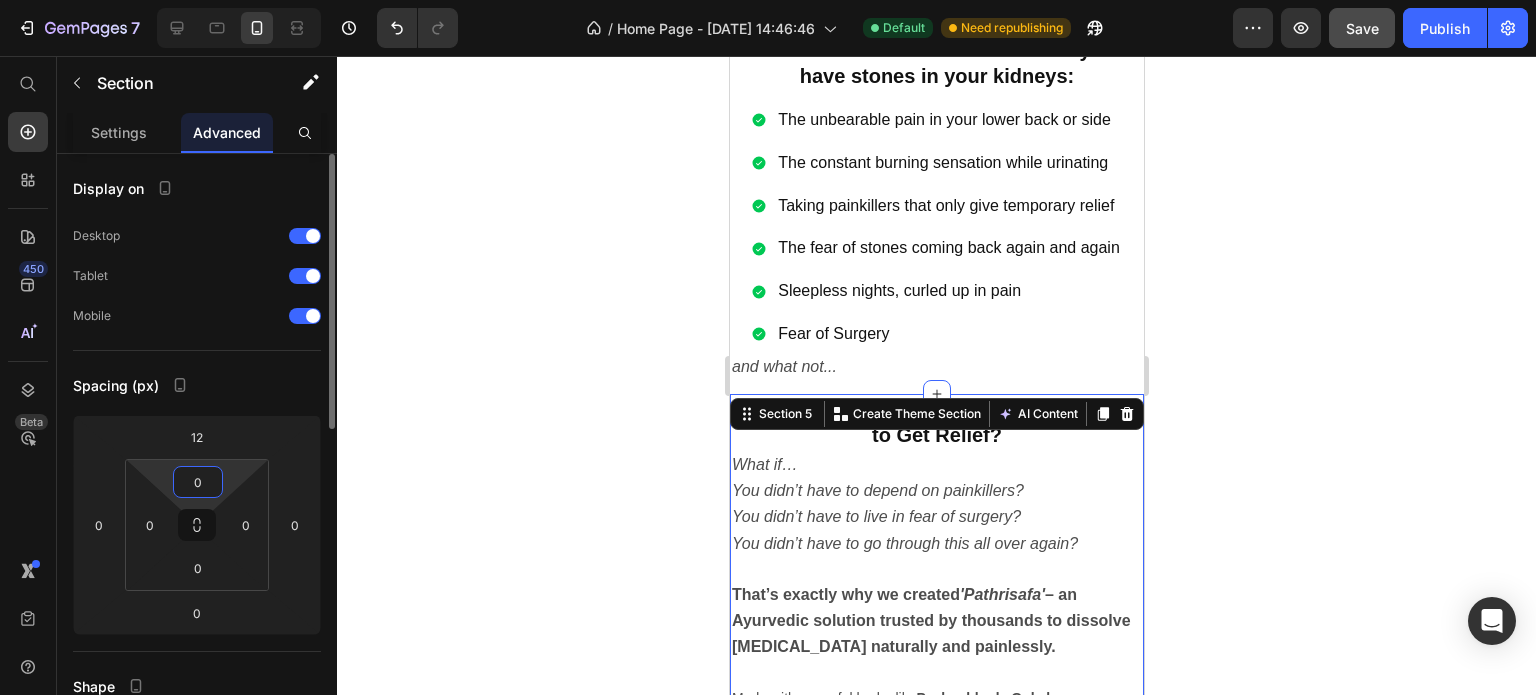click on "0" at bounding box center (198, 482) 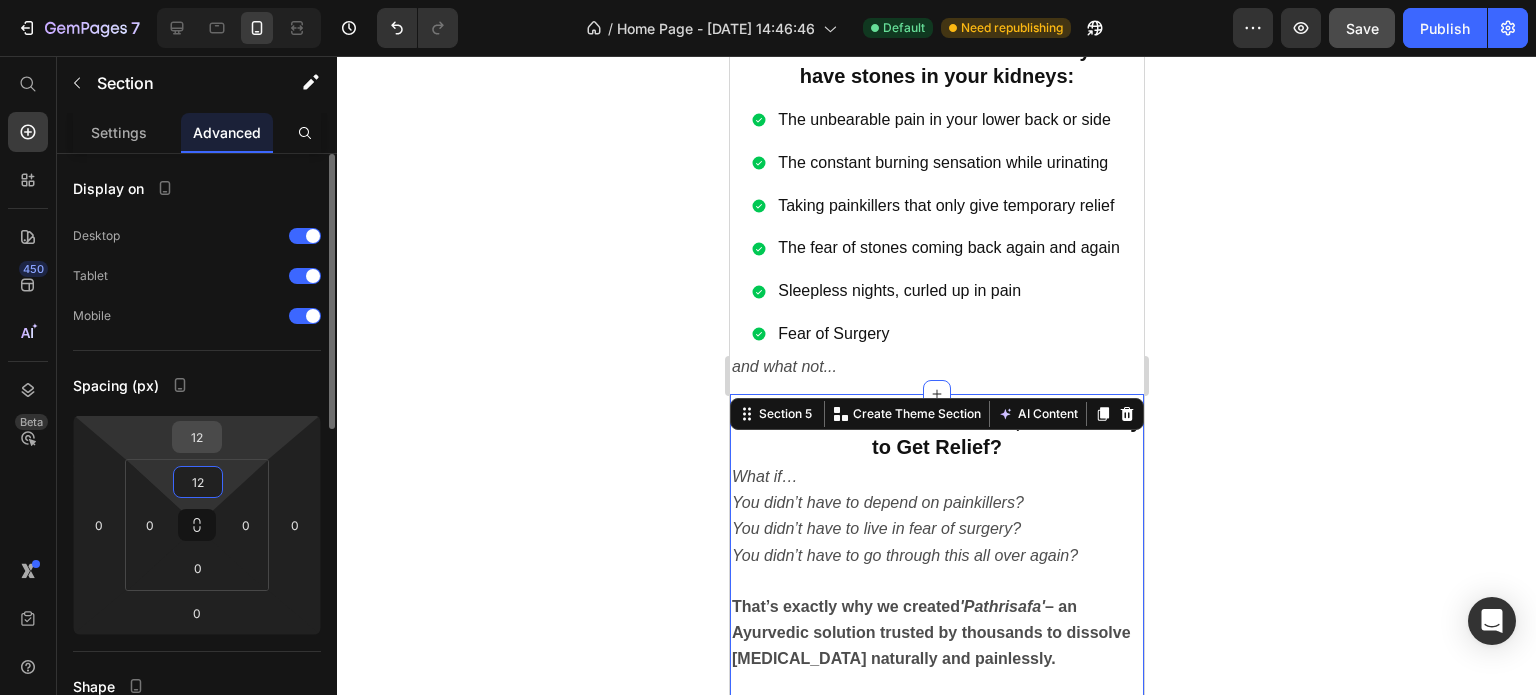 type on "12" 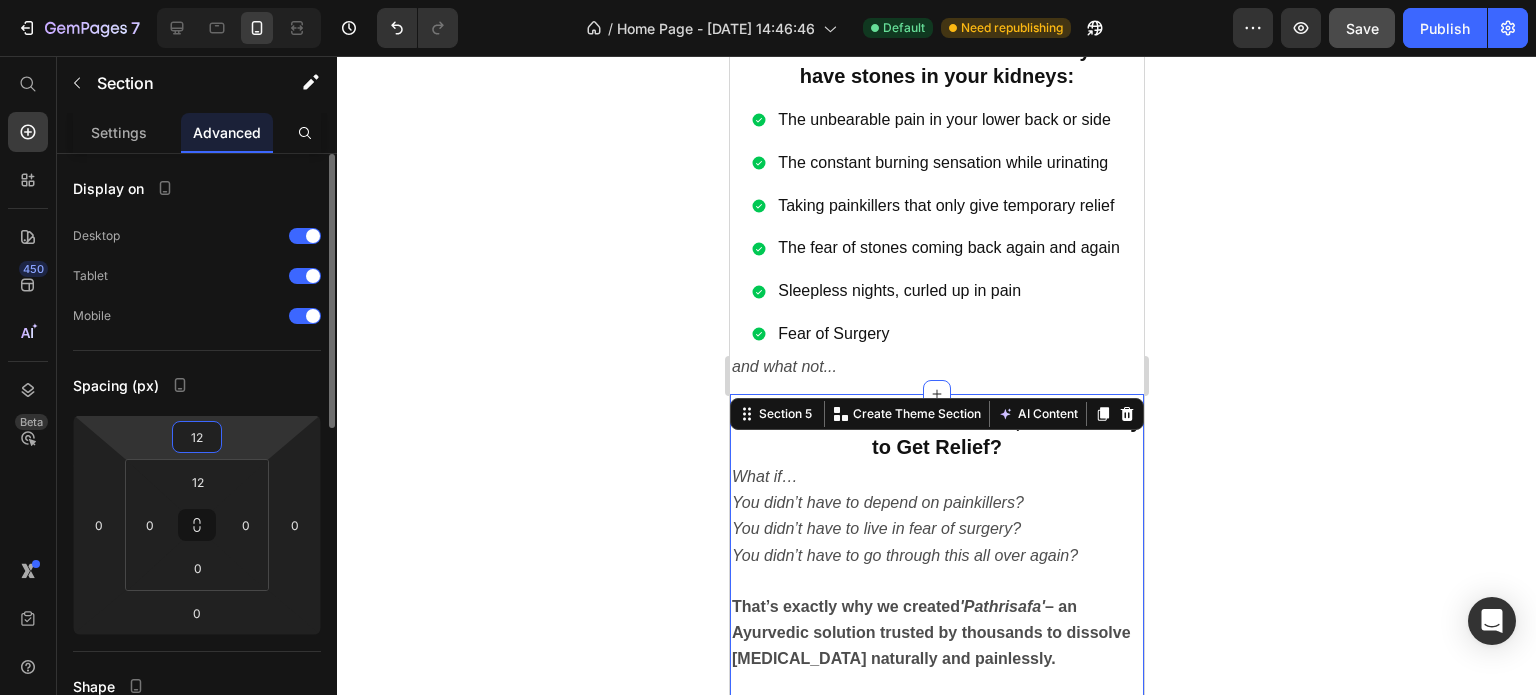 click on "12" at bounding box center (197, 437) 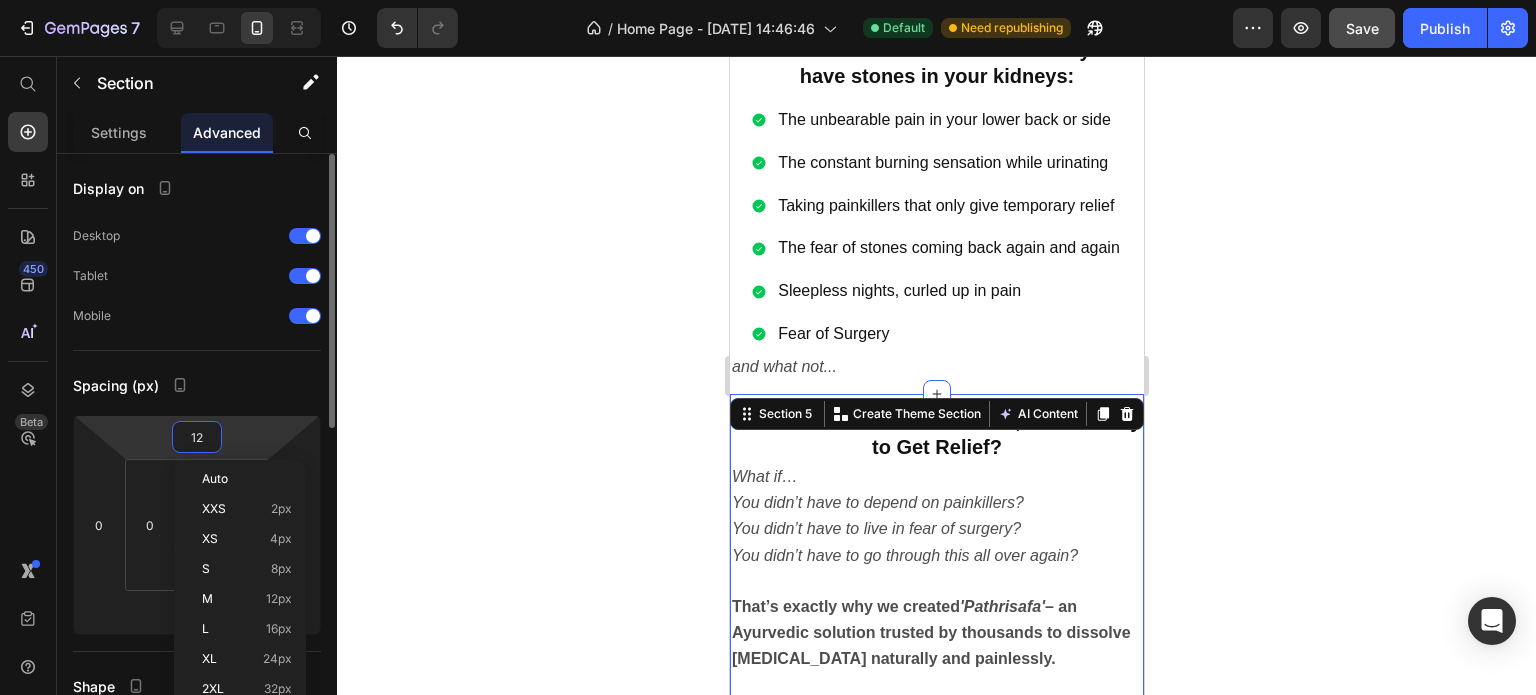 type on "0" 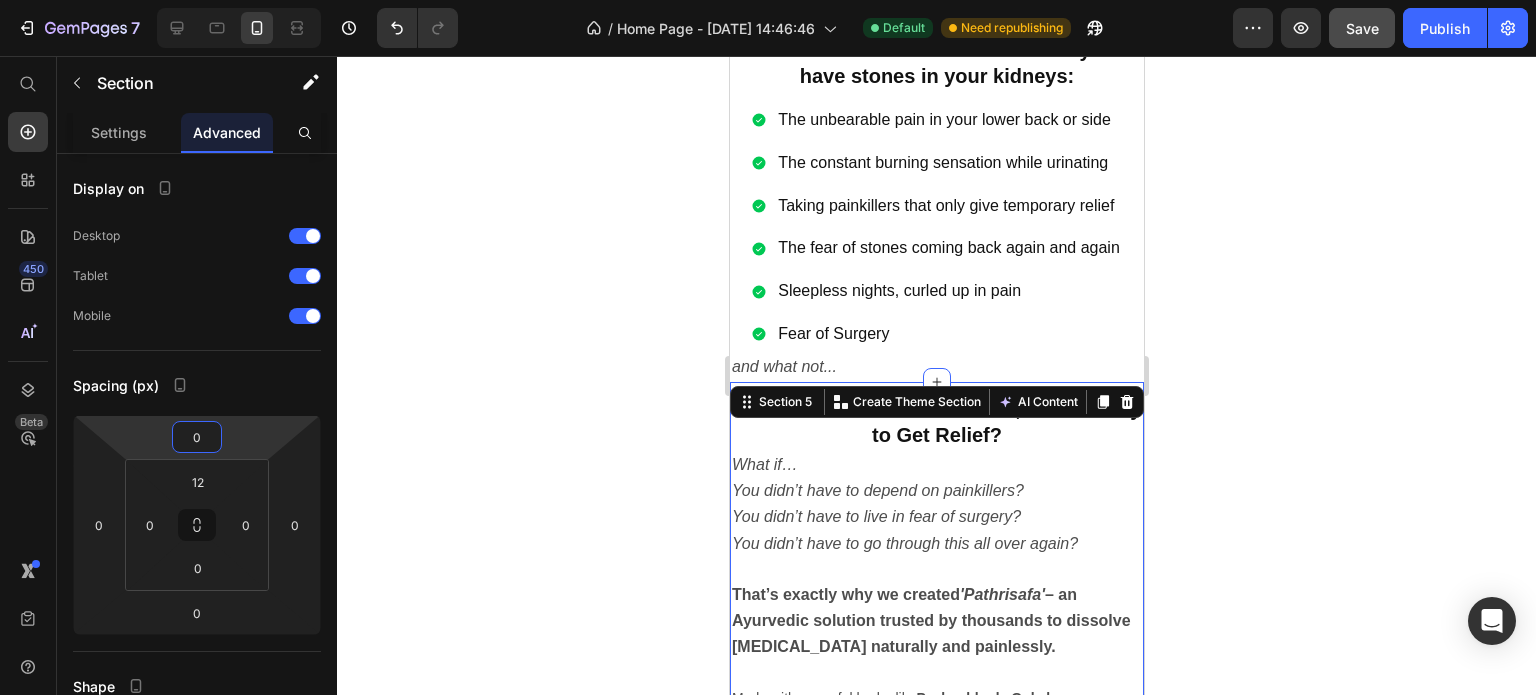 click 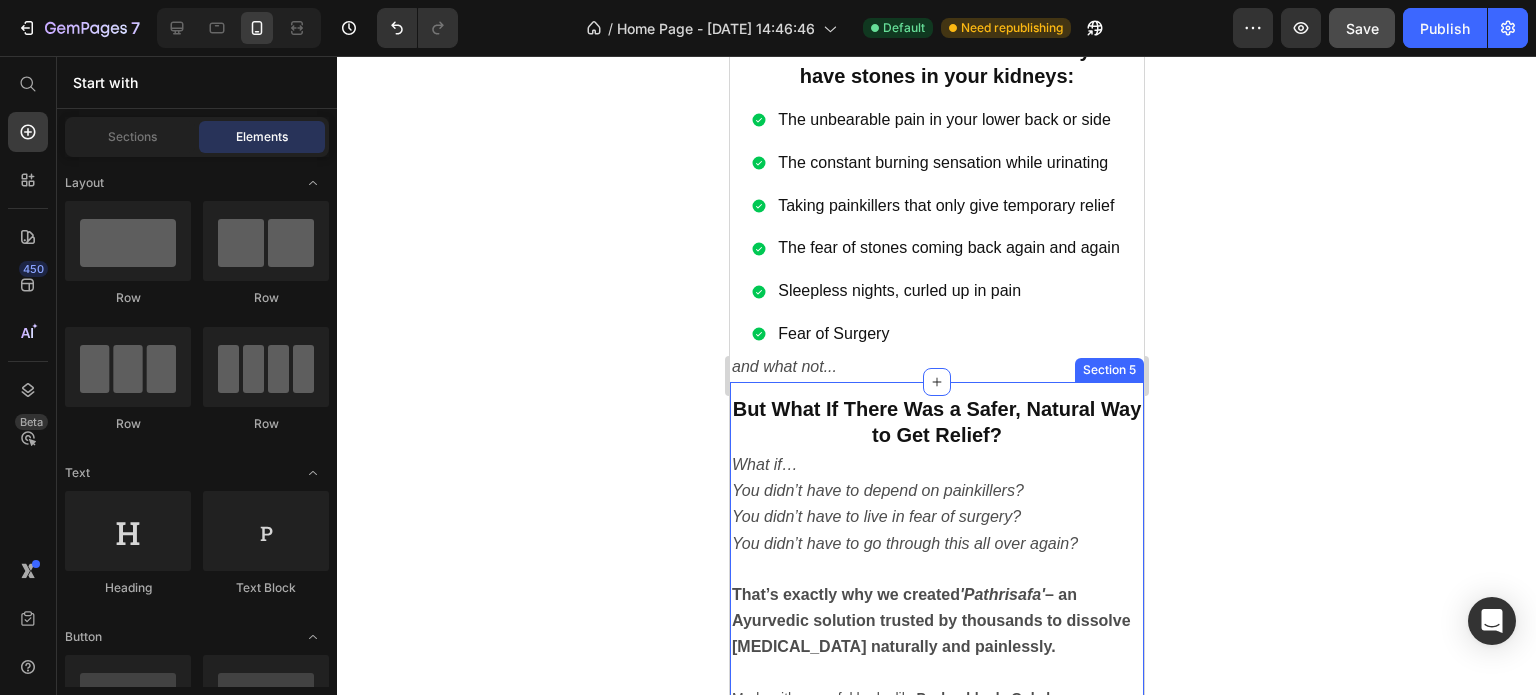 click on "But What If There Was a Safer, Natural Way to Get Relief? Heading What if… You didn’t have to depend on painkillers? You didn’t have to live in fear of surgery? You didn’t have to go through this all over again?   That’s exactly why we created  'Pathrisafa'  – an Ayurvedic solution trusted by thousands to dissolve [MEDICAL_DATA] naturally and painlessly.   Made with powerful herbs like  Pashanbheda ,  [PERSON_NAME] , and  Punarnava , Pathrisafa works  with  your body to: Break down stones into passable particles Flush them out gently through urine Soothe the urinary tract and relieve pain Prevent stone formation from recurring Restore balance to your kidneys — safely and naturally No chemicals. No fear. Just pure Ayurvedic power, backed by generations of wisdom. Text Block Row Section 5" at bounding box center [936, 669] 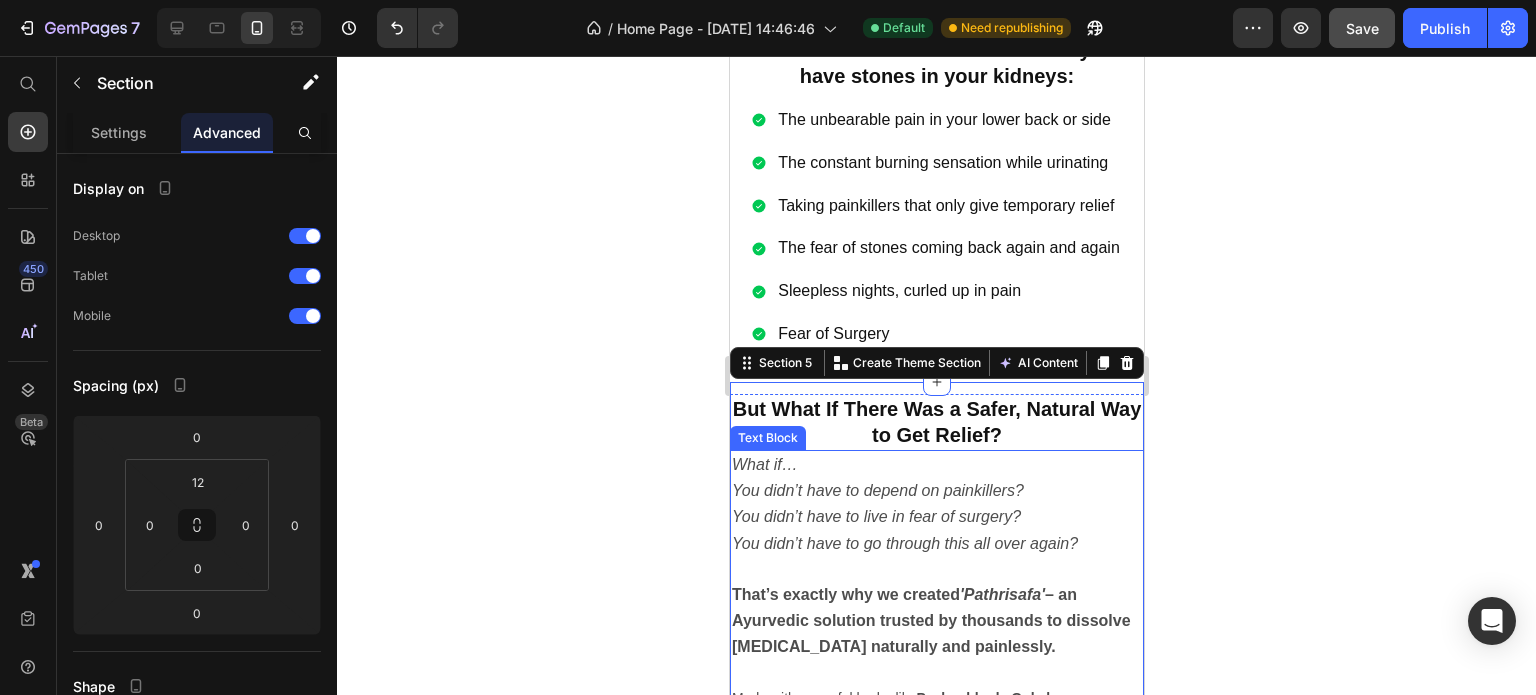 scroll, scrollTop: 1659, scrollLeft: 0, axis: vertical 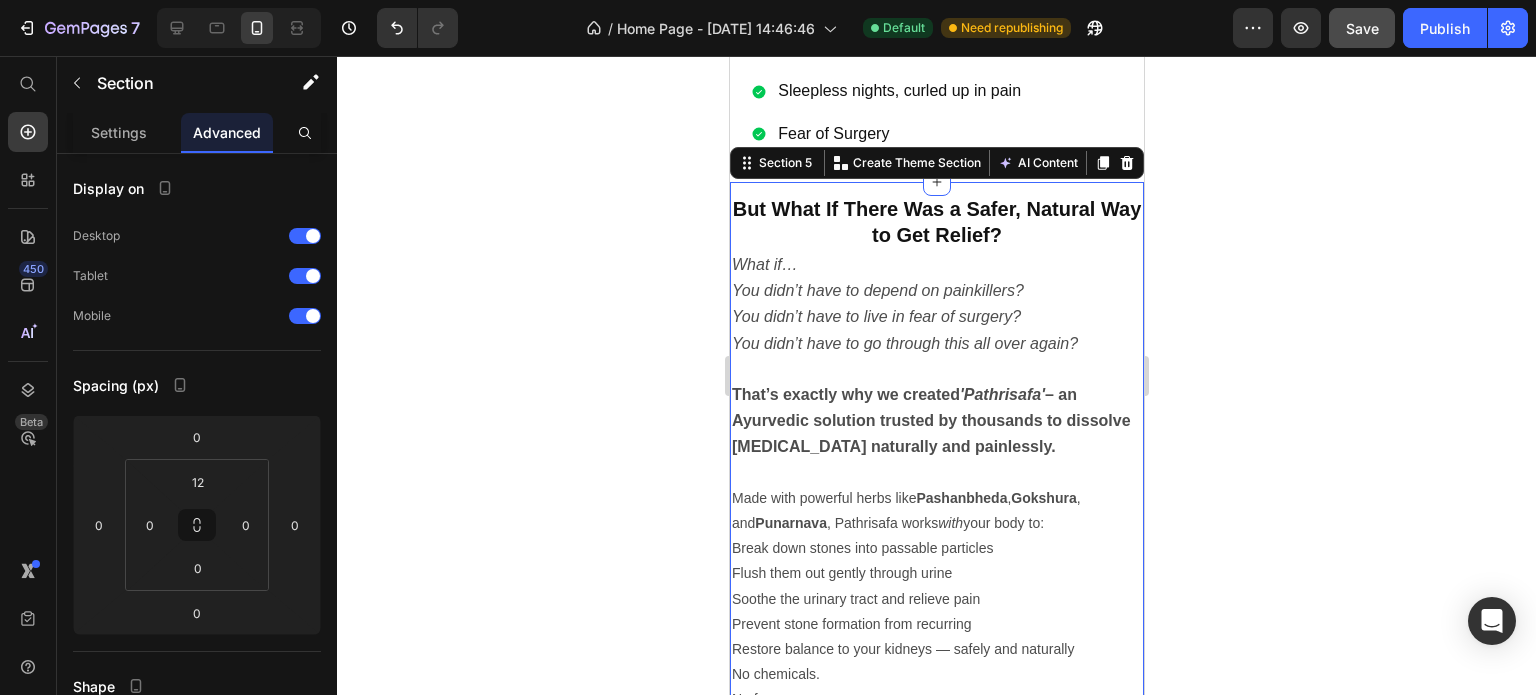 click 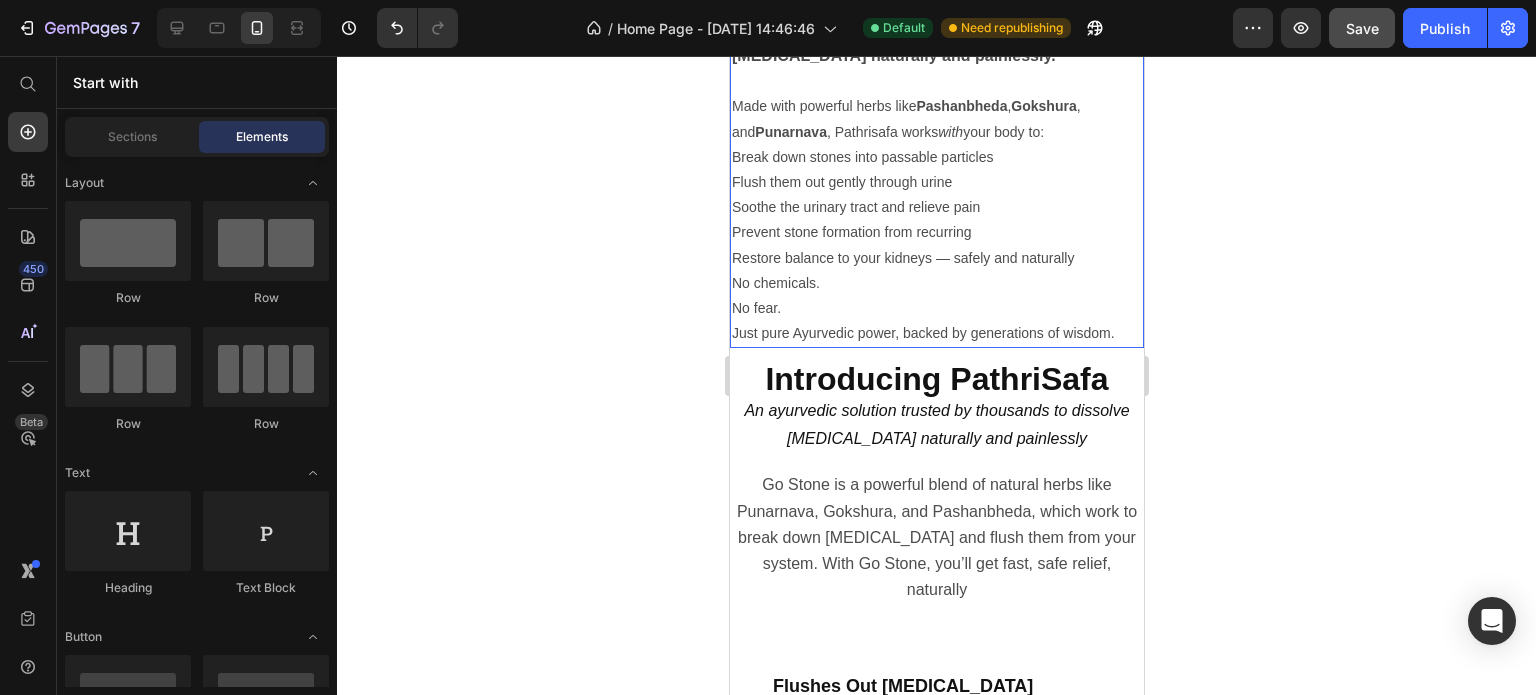 scroll, scrollTop: 2159, scrollLeft: 0, axis: vertical 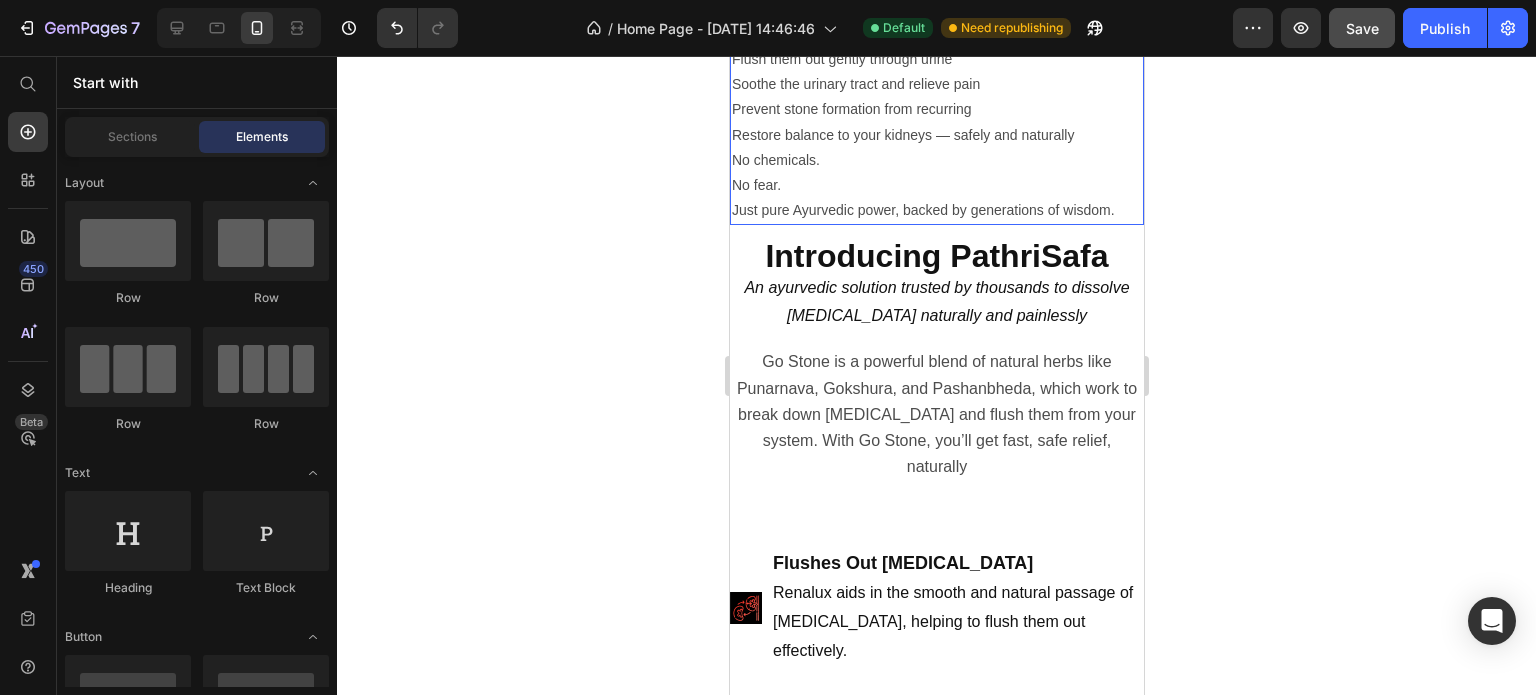 click on "No chemicals. No fear. Just pure Ayurvedic power, backed by generations of wisdom." at bounding box center [936, 186] 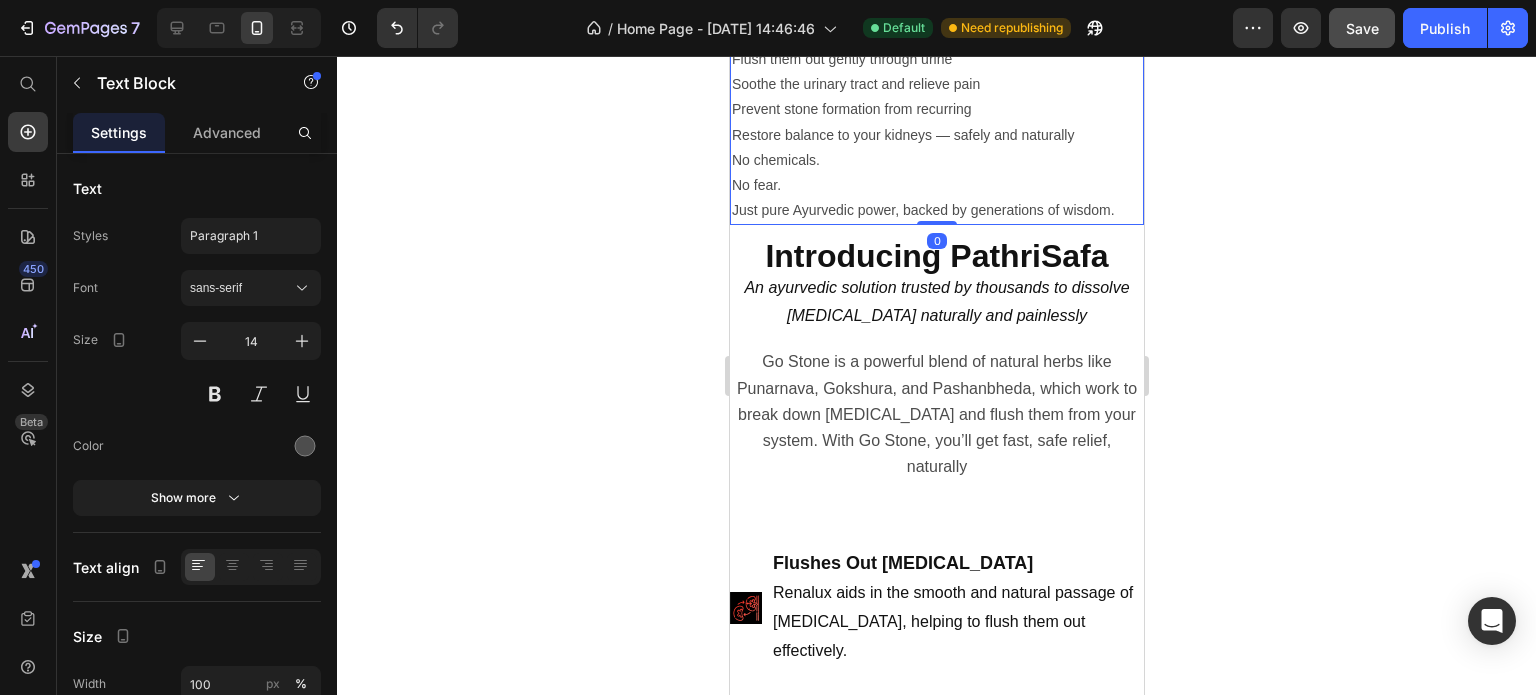 click on "No chemicals. No fear. Just pure Ayurvedic power, backed by generations of wisdom." at bounding box center (936, 186) 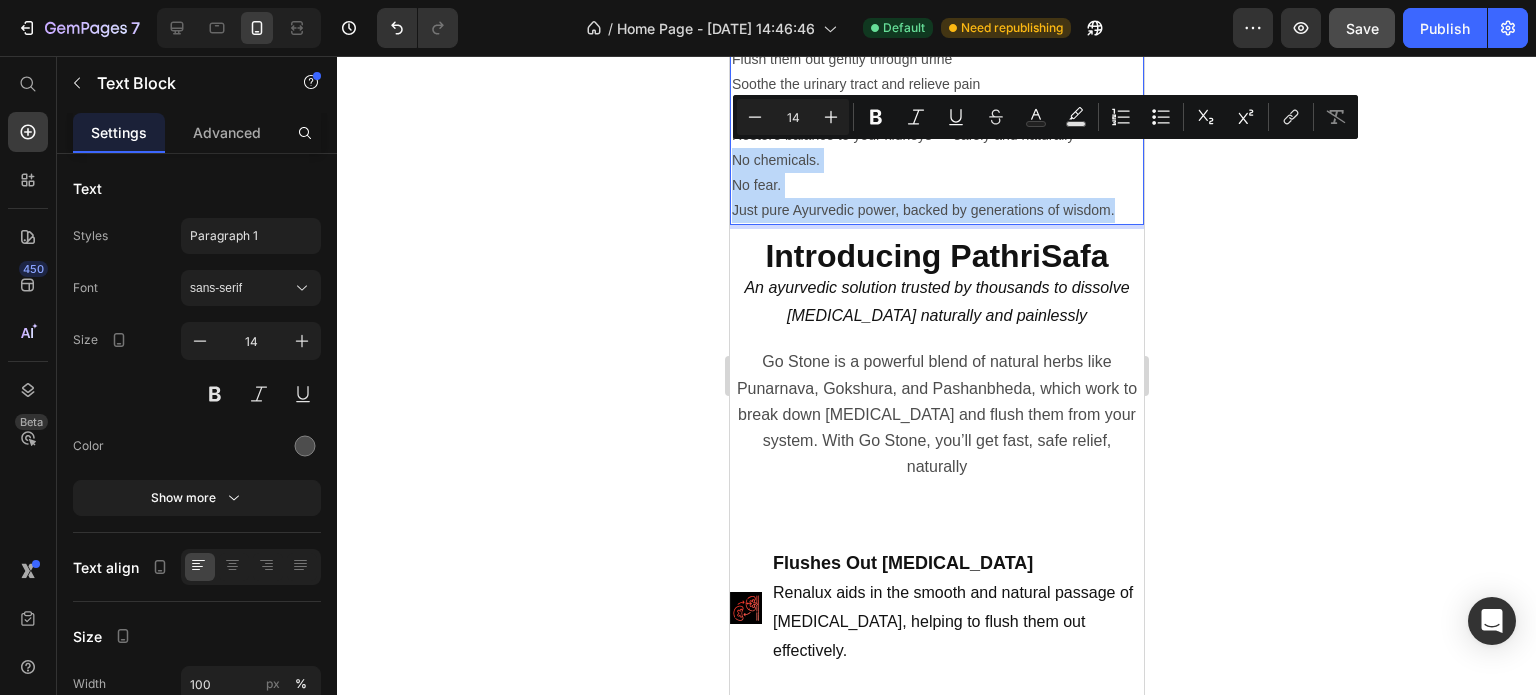 drag, startPoint x: 1116, startPoint y: 207, endPoint x: 729, endPoint y: 149, distance: 391.3221 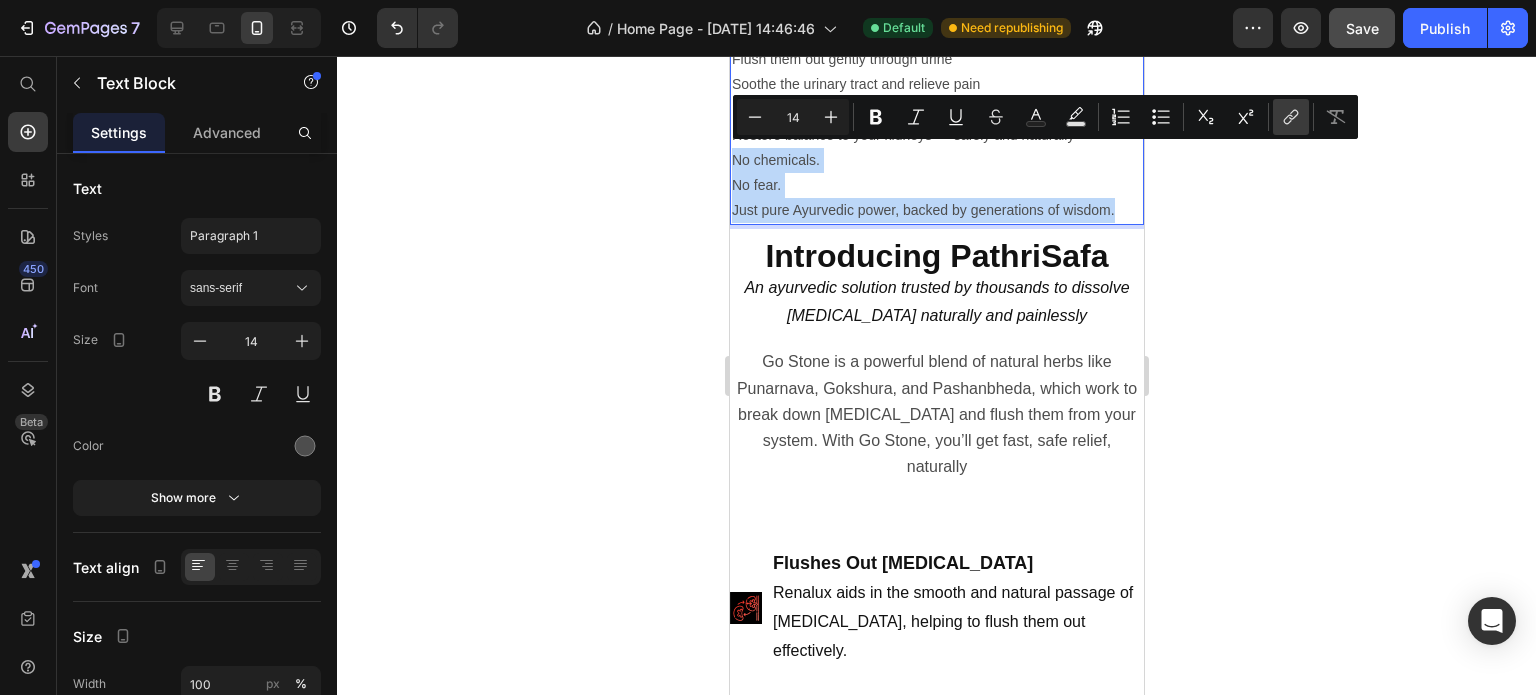 copy on "No chemicals. No fear. Just pure Ayurvedic power, backed by generations of wisdom." 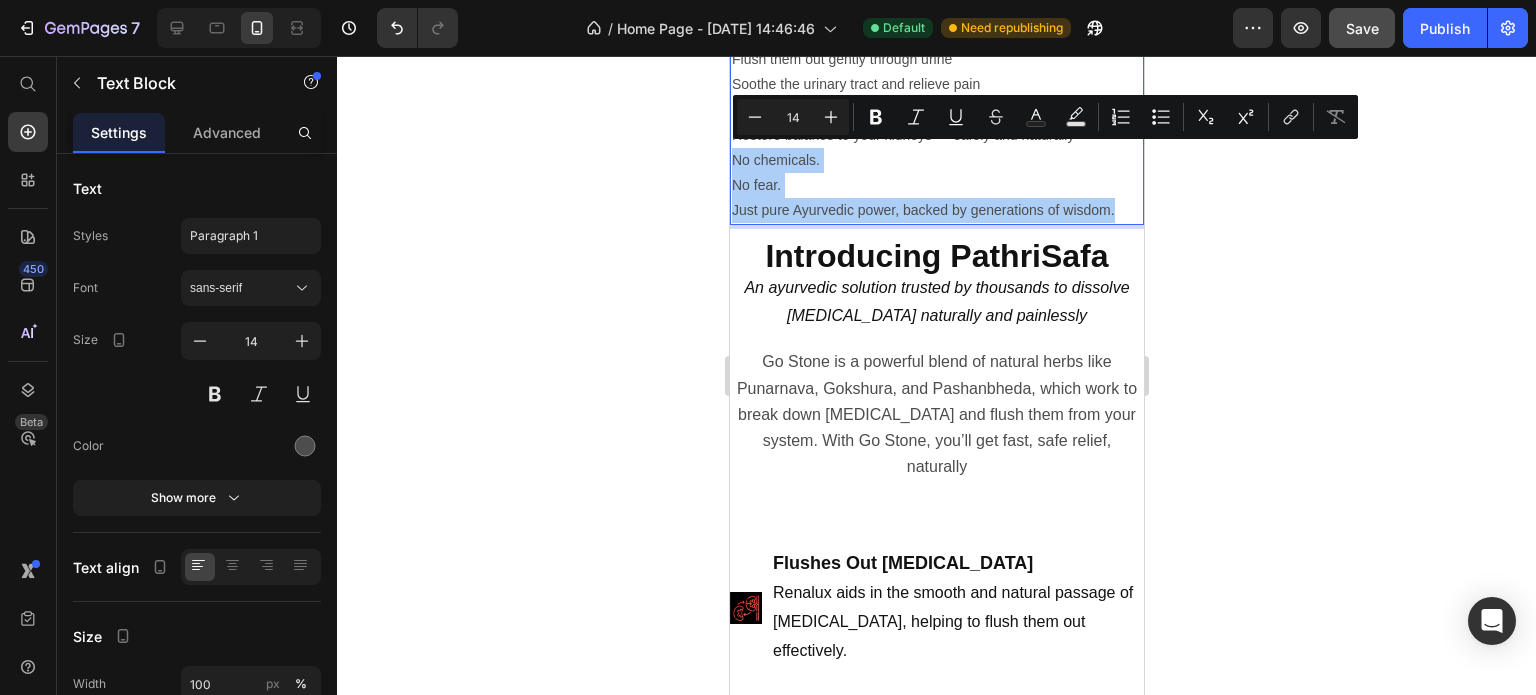 click 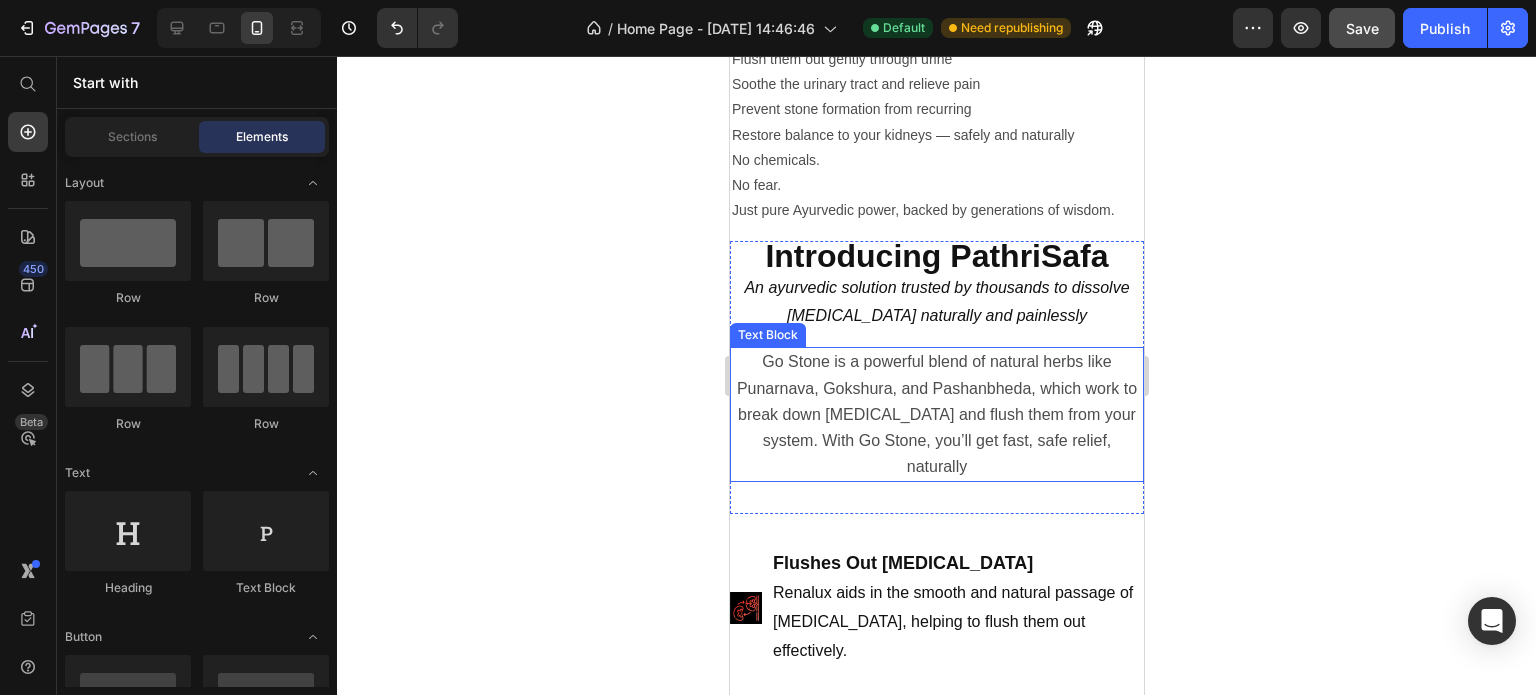 click on "Go Stone is a powerful blend of natural herbs like Punarnava, Gokshura, and Pashanbheda, which work to break down [MEDICAL_DATA] and flush them from your system. With Go Stone, you’ll get fast, safe relief, naturally" at bounding box center (936, 414) 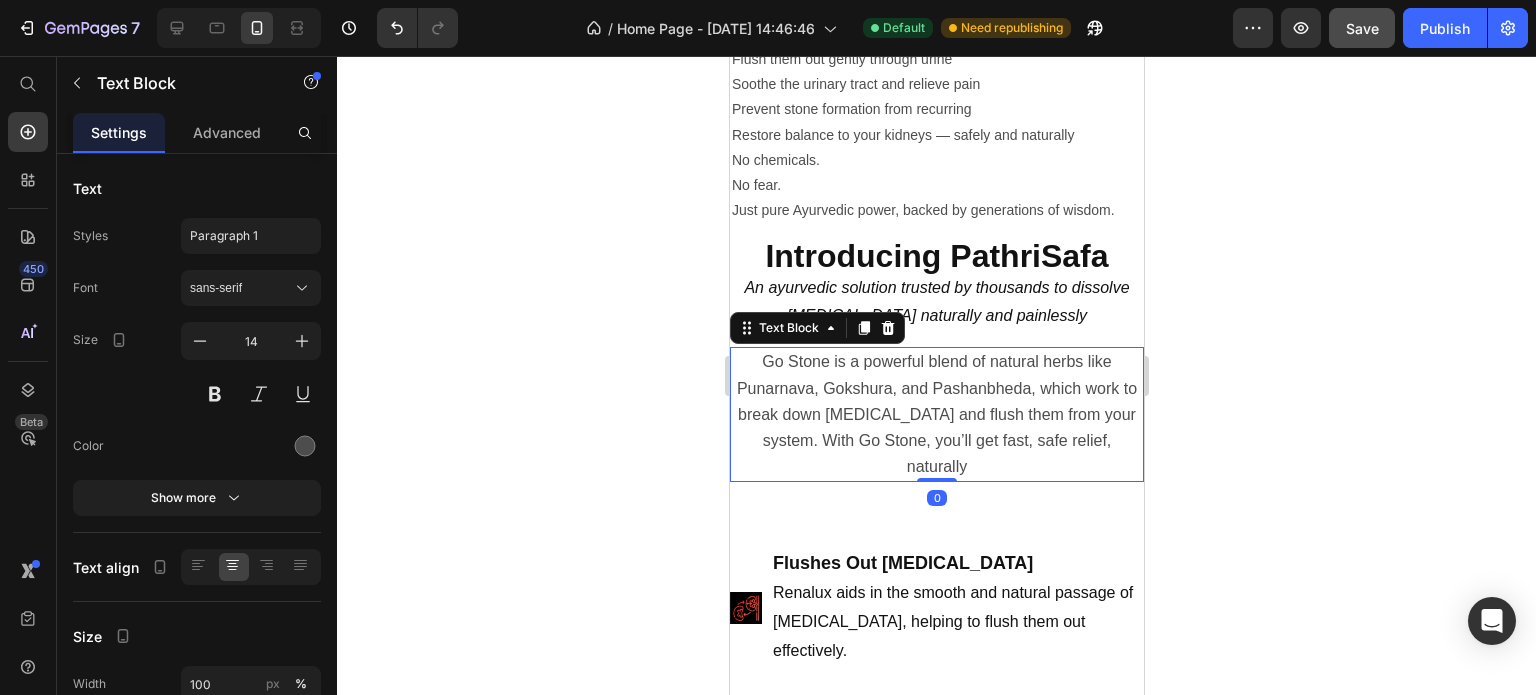 click on "Go Stone is a powerful blend of natural herbs like Punarnava, Gokshura, and Pashanbheda, which work to break down [MEDICAL_DATA] and flush them from your system. With Go Stone, you’ll get fast, safe relief, naturally" at bounding box center [936, 414] 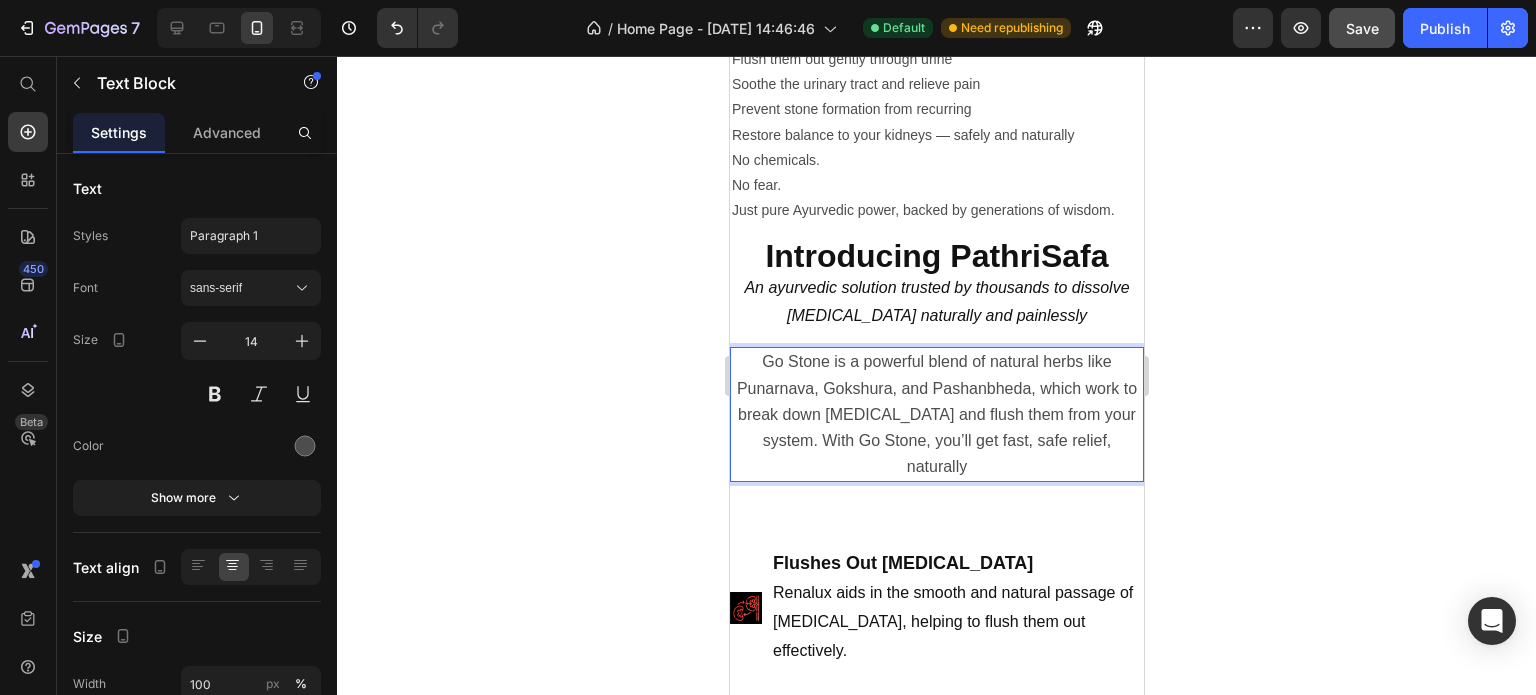 click on "Go Stone is a powerful blend of natural herbs like Punarnava, Gokshura, and Pashanbheda, which work to break down [MEDICAL_DATA] and flush them from your system. With Go Stone, you’ll get fast, safe relief, naturally" at bounding box center (936, 414) 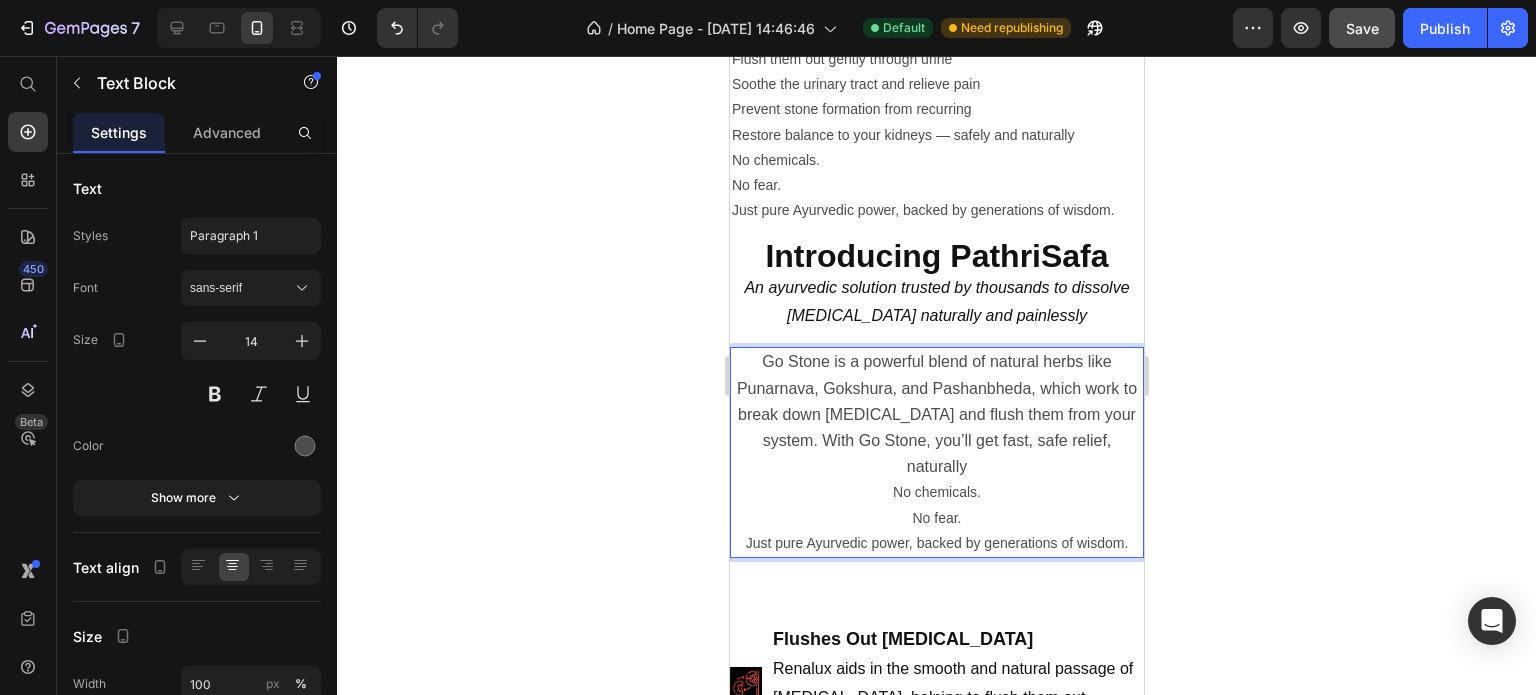 click on "No chemicals. No fear. Just pure Ayurvedic power, backed by generations of wisdom." at bounding box center (936, 518) 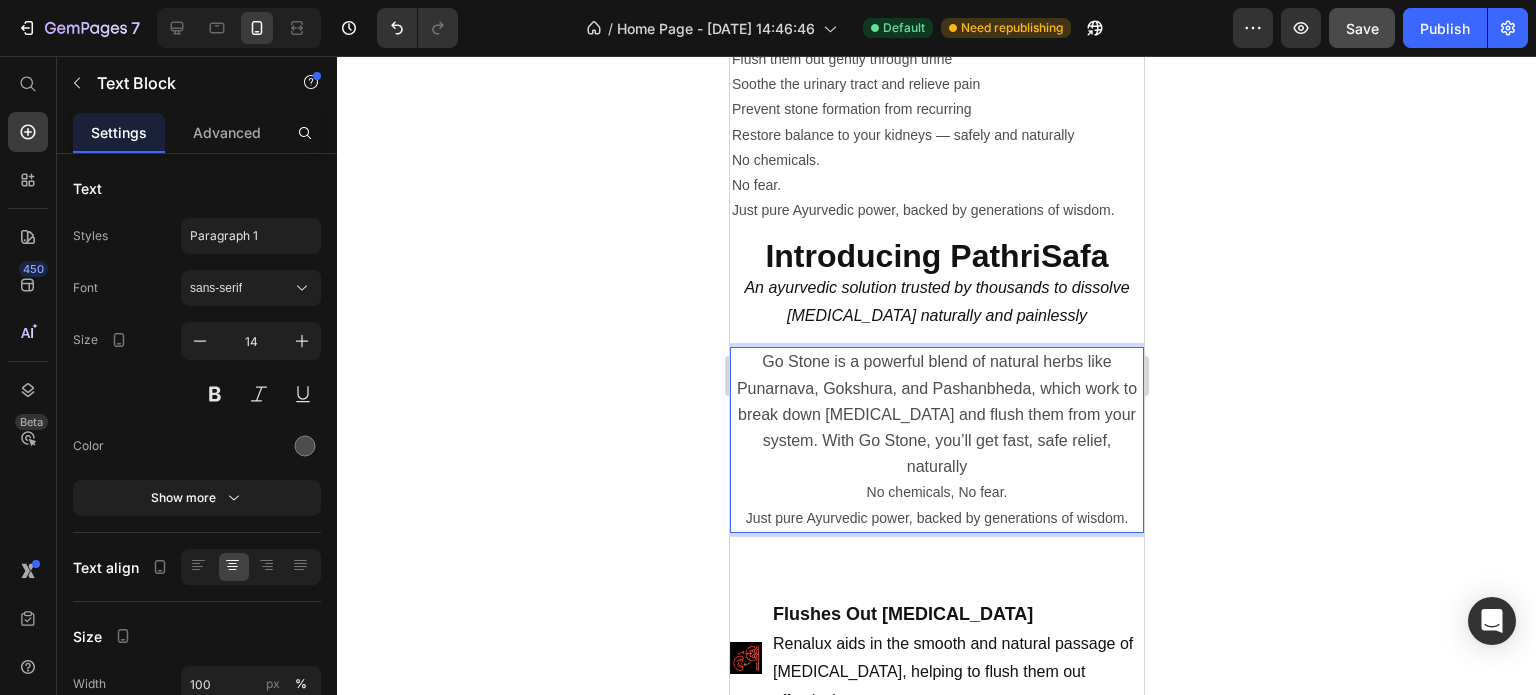 click on "No chemicals, No fear. Just pure Ayurvedic power, backed by generations of wisdom." at bounding box center (936, 505) 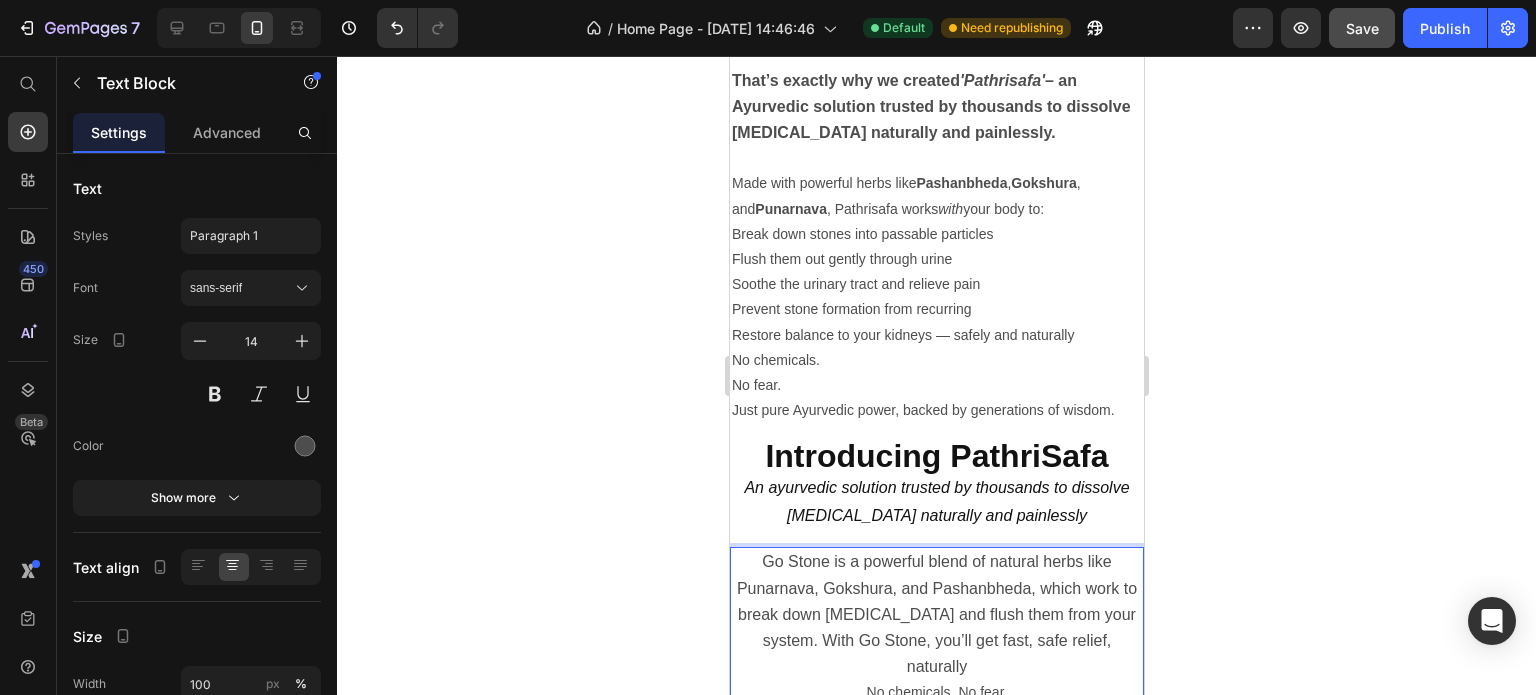 scroll, scrollTop: 2159, scrollLeft: 0, axis: vertical 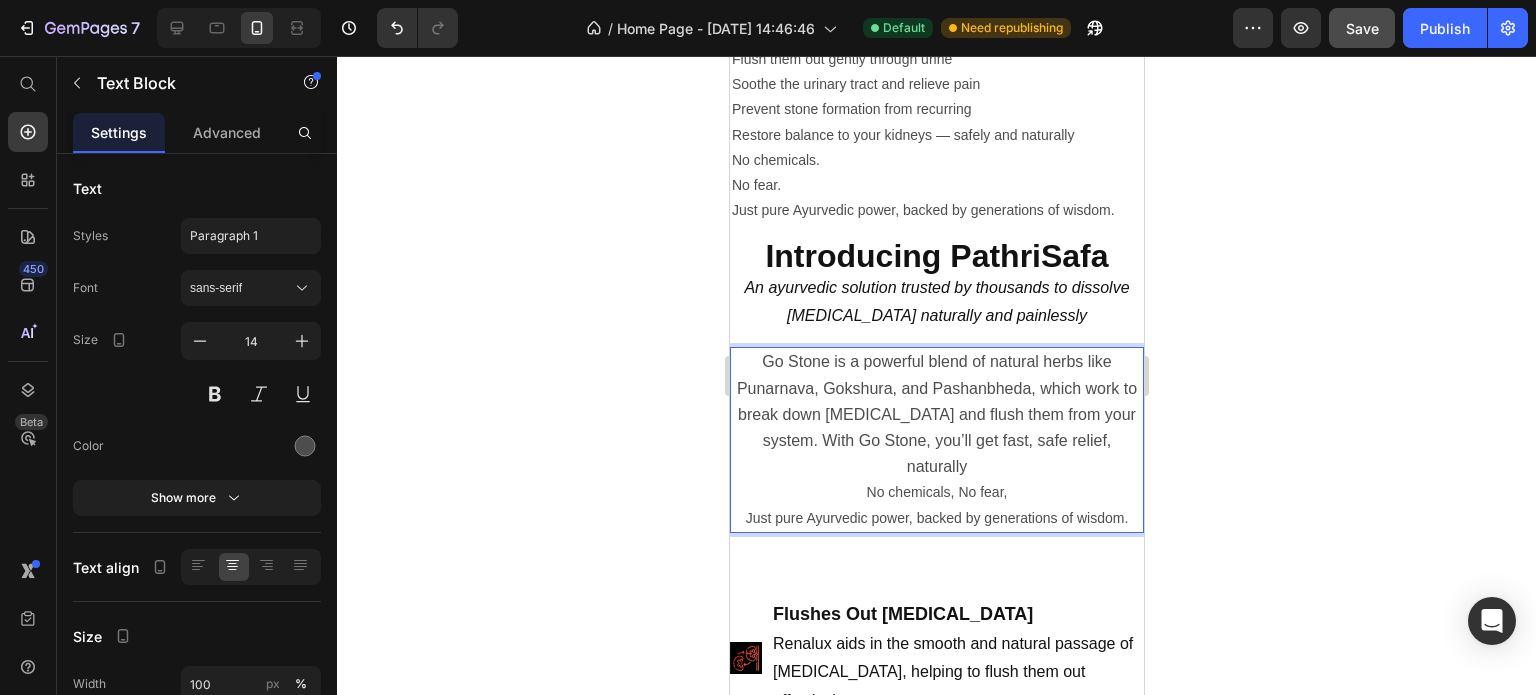 click on "No chemicals, No fear,  Just pure Ayurvedic power, backed by generations of wisdom." at bounding box center [936, 505] 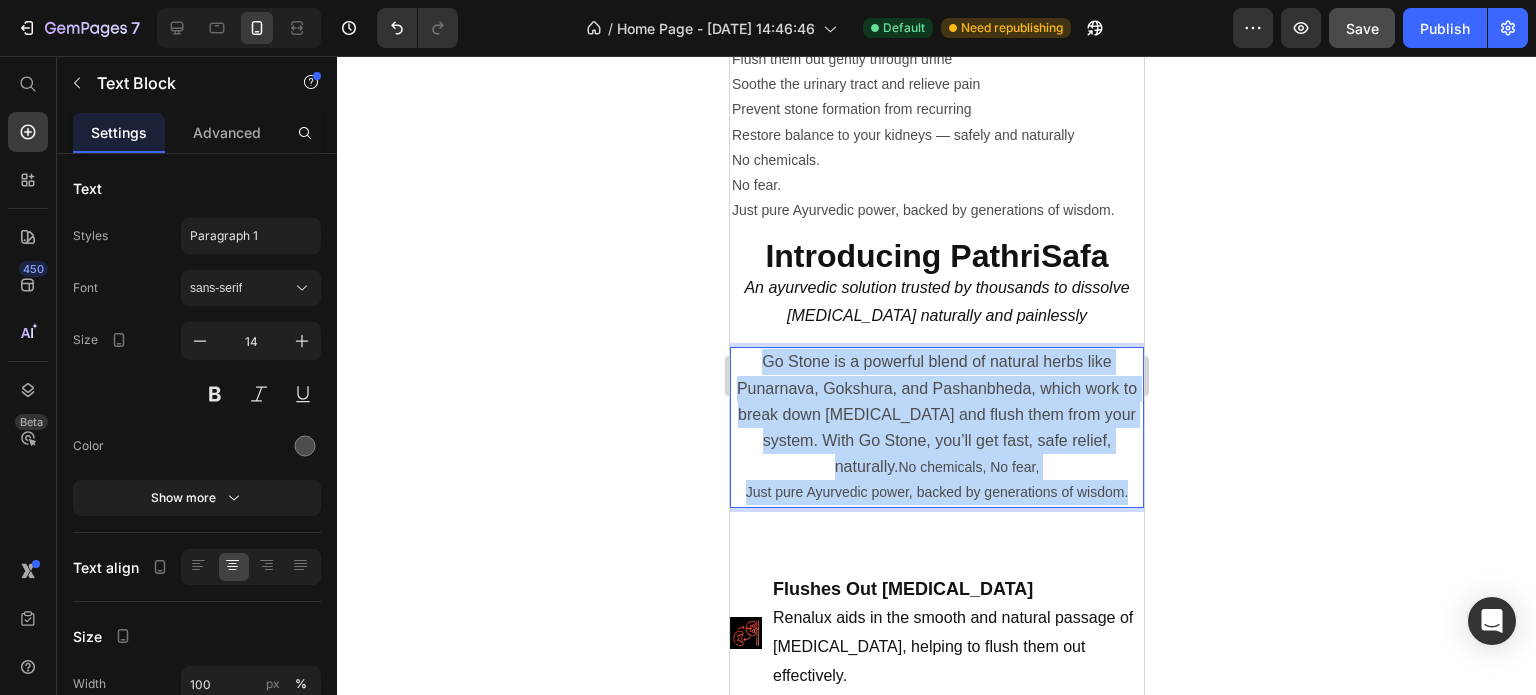 drag, startPoint x: 1118, startPoint y: 485, endPoint x: 742, endPoint y: 354, distance: 398.16705 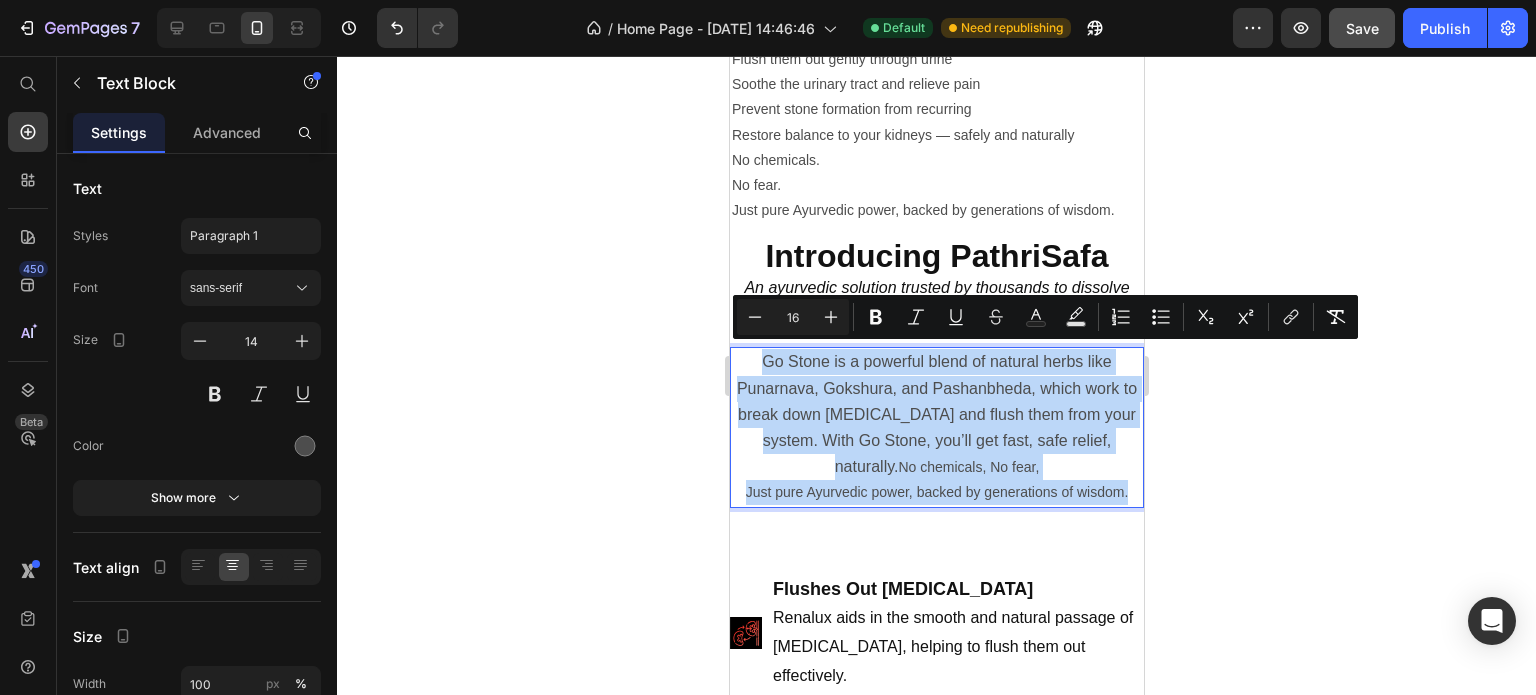 copy on "Go Stone is a powerful blend of natural herbs like Punarnava, Gokshura, and Pashanbheda, which work to break down [MEDICAL_DATA] and flush them from your system. With Go Stone, you’ll get fast, safe relief, naturally.  No chemicals, No fear,  Just pure Ayurvedic power, backed by generations of wisdom." 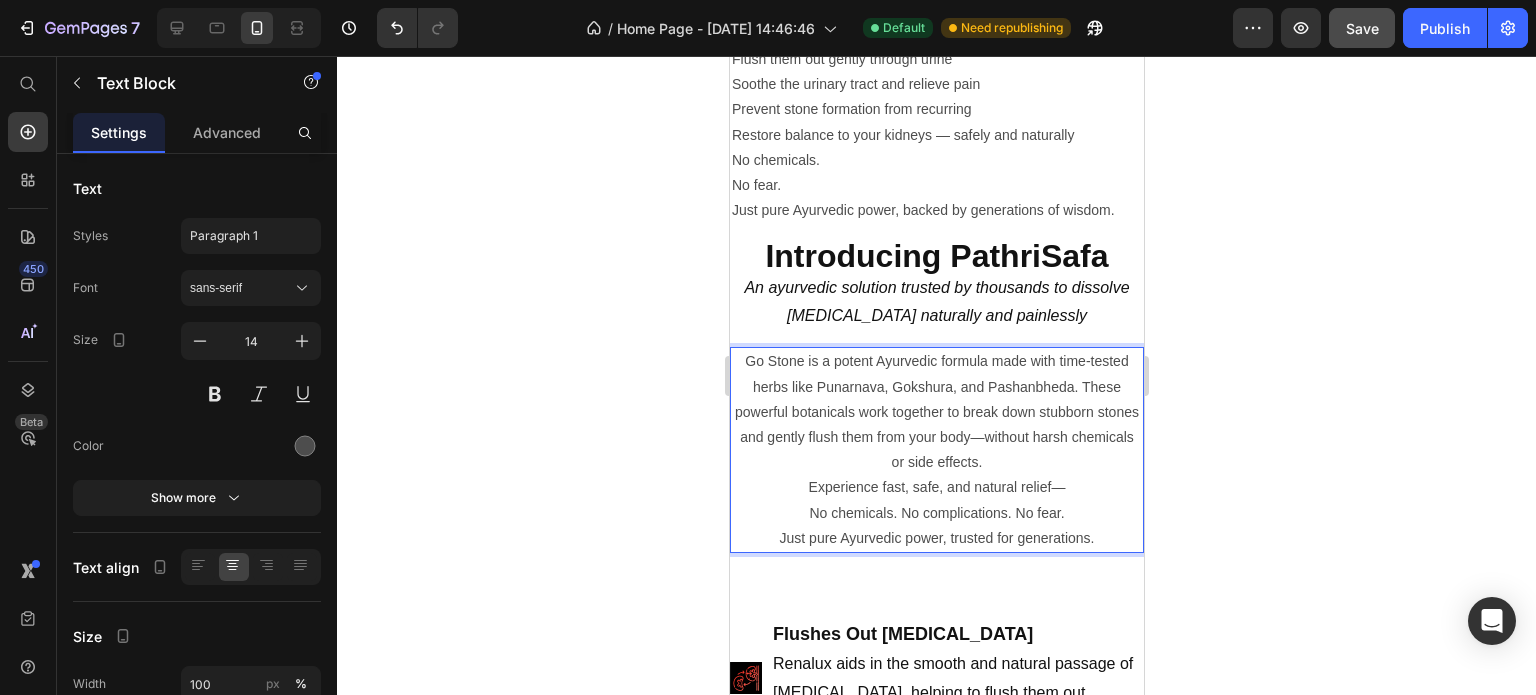 click on "Go Stone is a potent Ayurvedic formula made with time-tested herbs like Punarnava, Gokshura, and Pashanbheda. These powerful botanicals work together to break down stubborn stones and gently flush them from your body—without harsh chemicals or side effects." at bounding box center (936, 412) 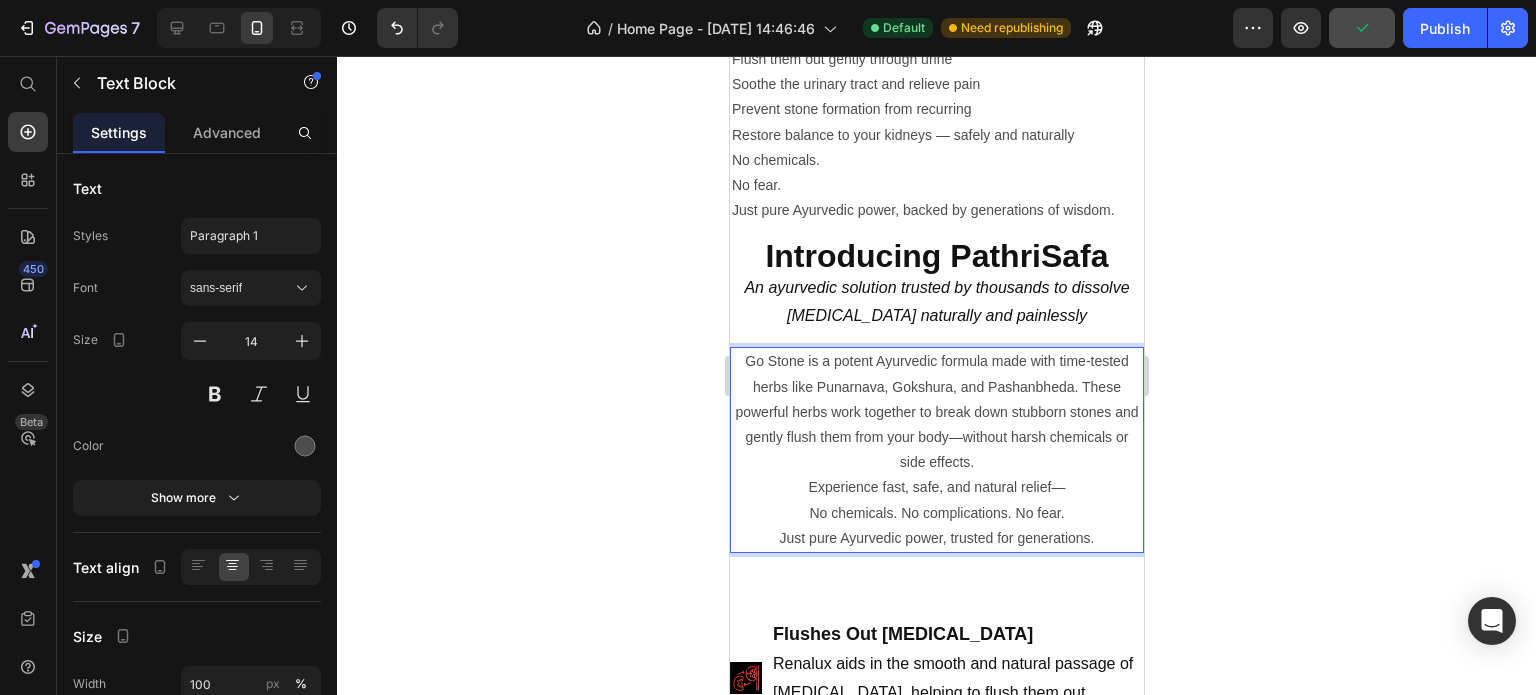 click on "Experience fast, safe, and natural relief— No chemicals. No complications. No fear. Just pure Ayurvedic power, trusted for generations." at bounding box center (936, 513) 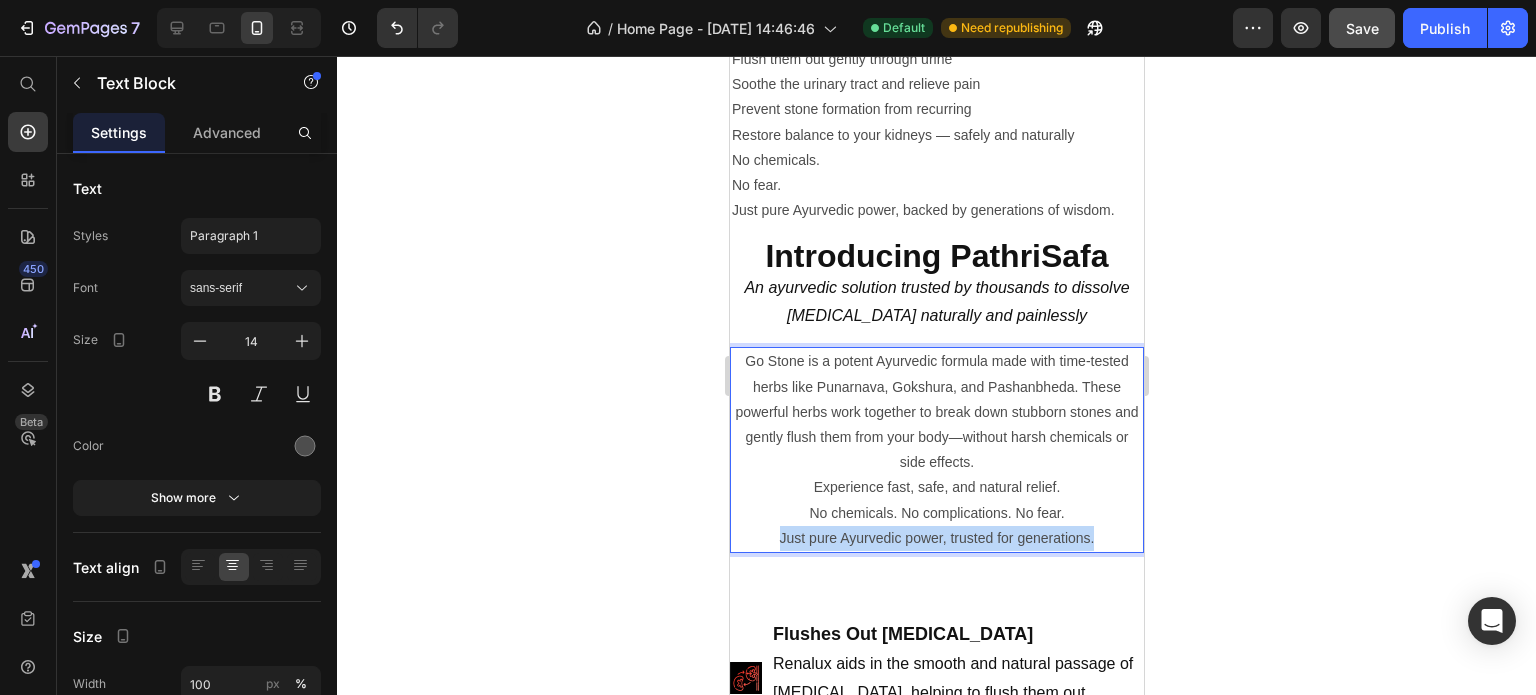 drag, startPoint x: 1093, startPoint y: 530, endPoint x: 765, endPoint y: 537, distance: 328.07468 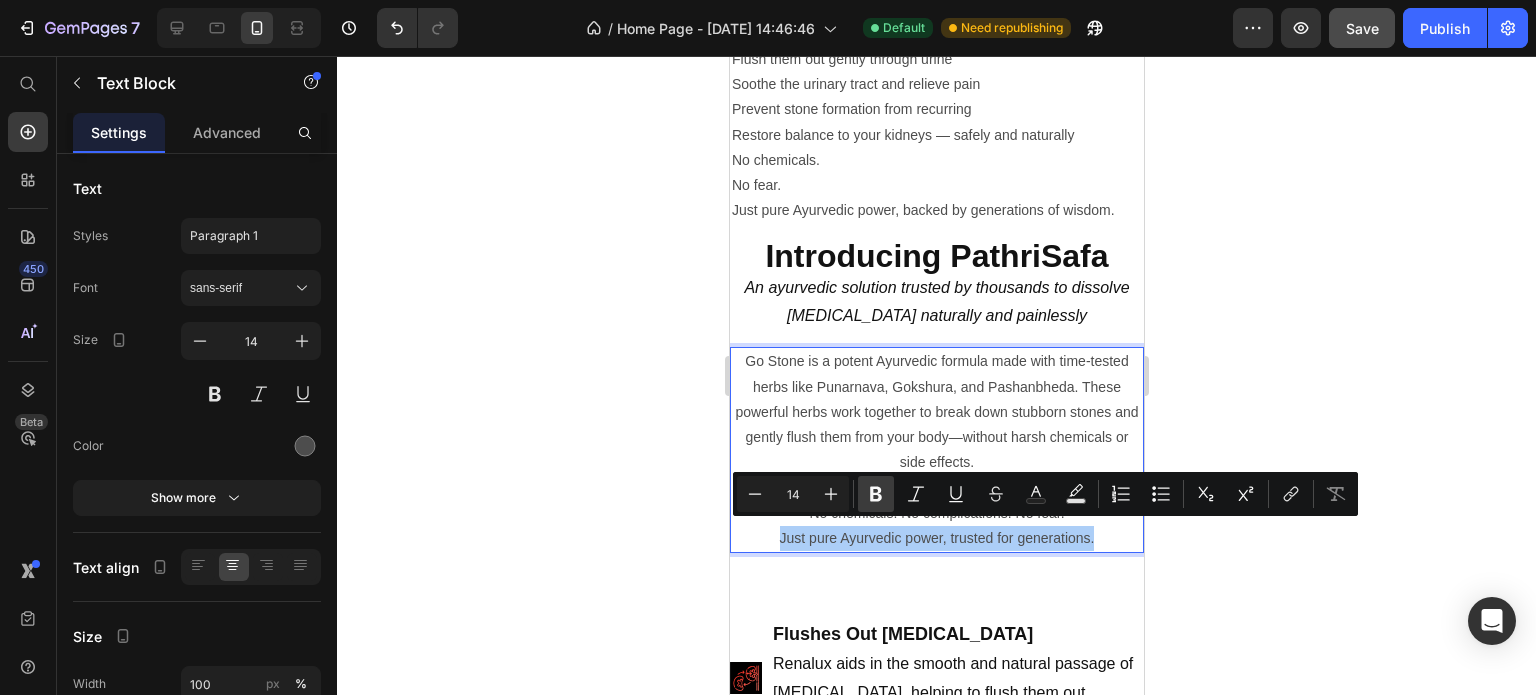 click 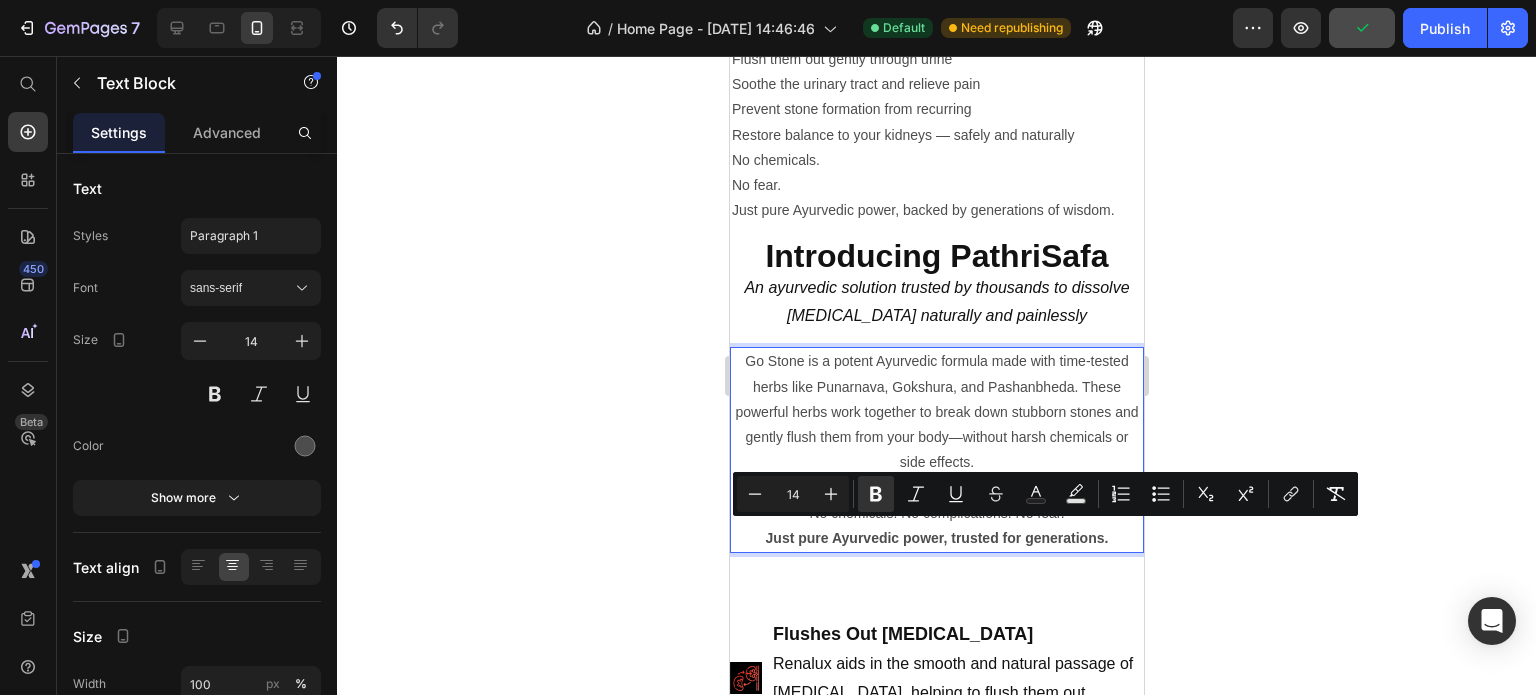 click 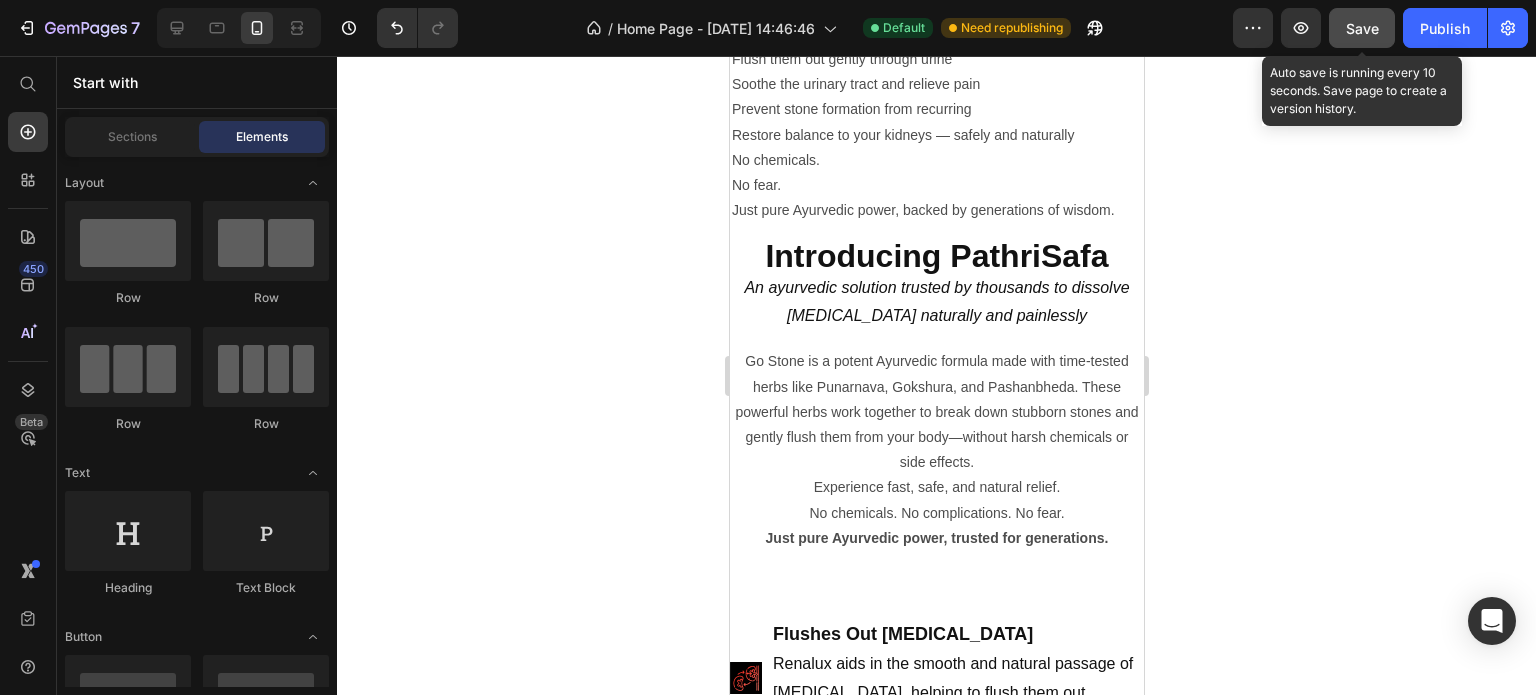 click on "Save" 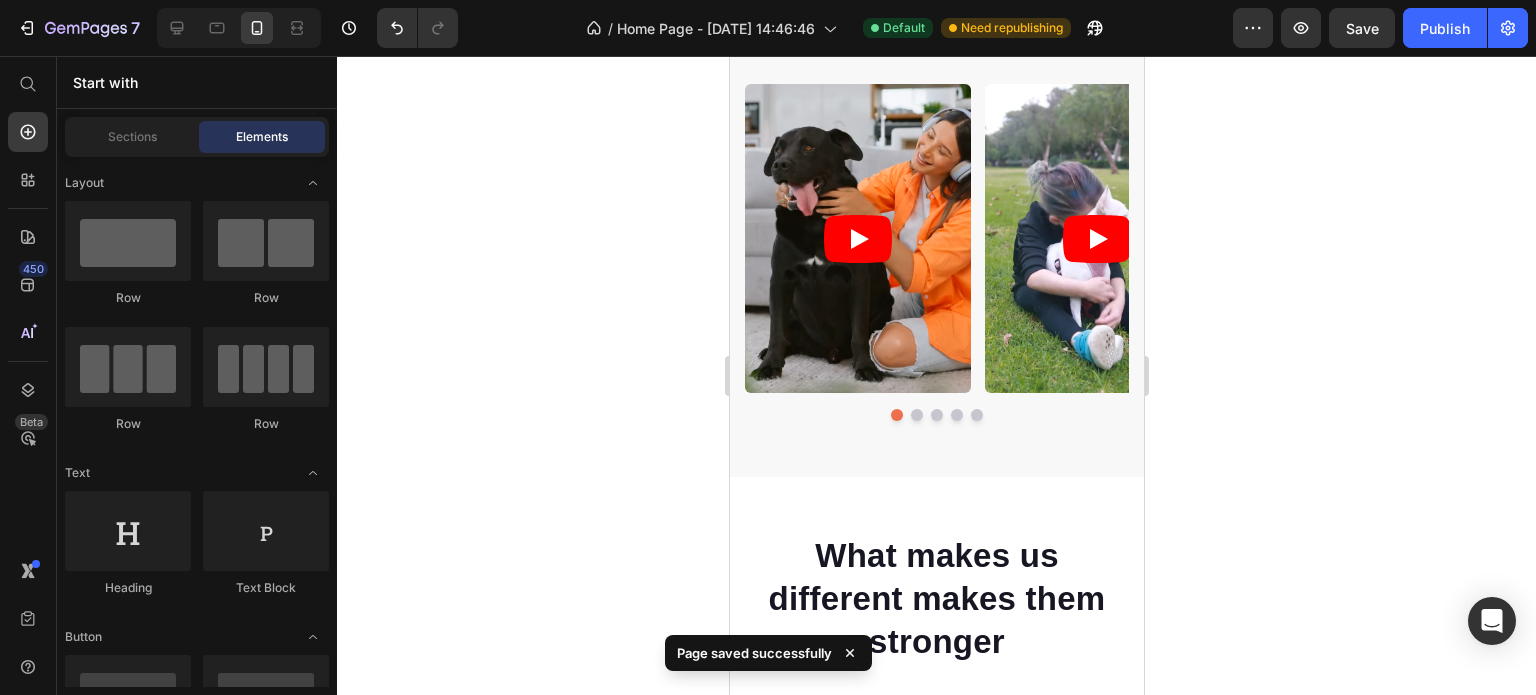 scroll, scrollTop: 3559, scrollLeft: 0, axis: vertical 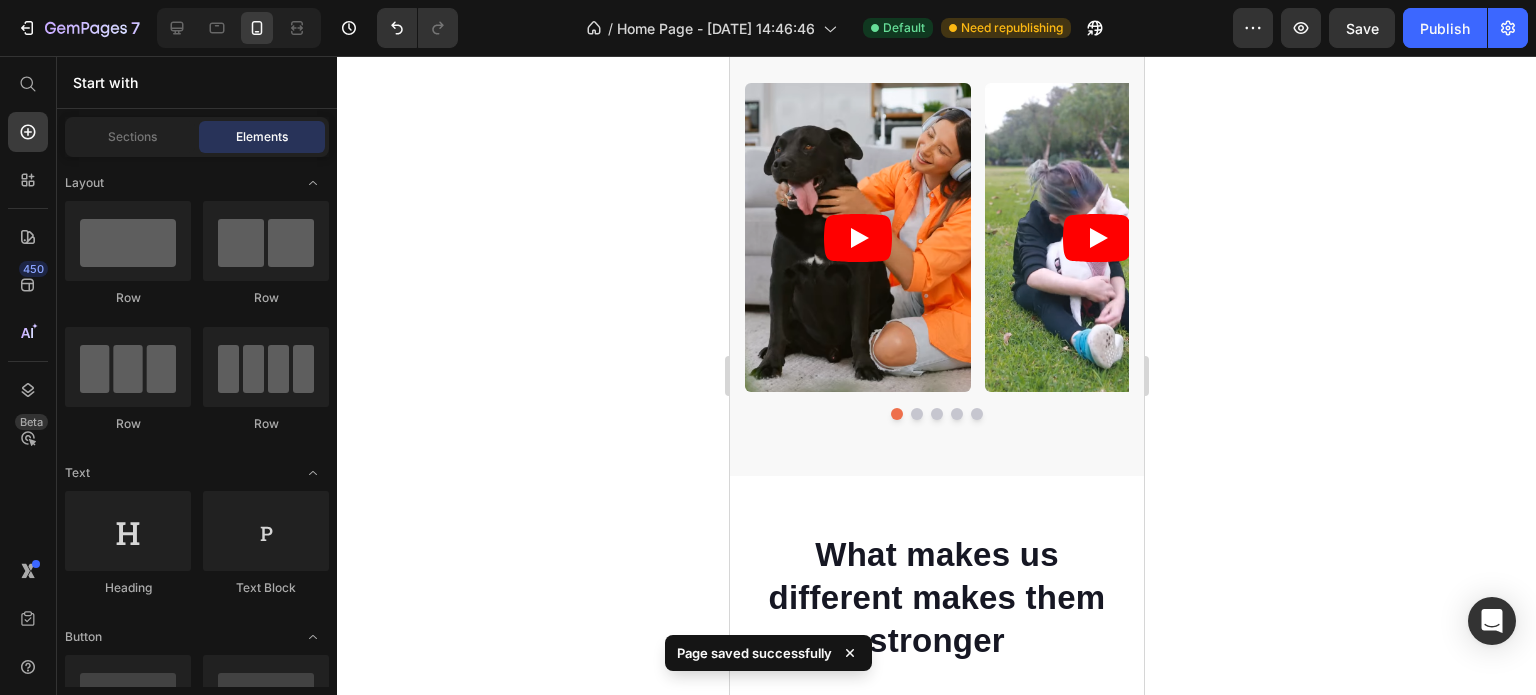 type 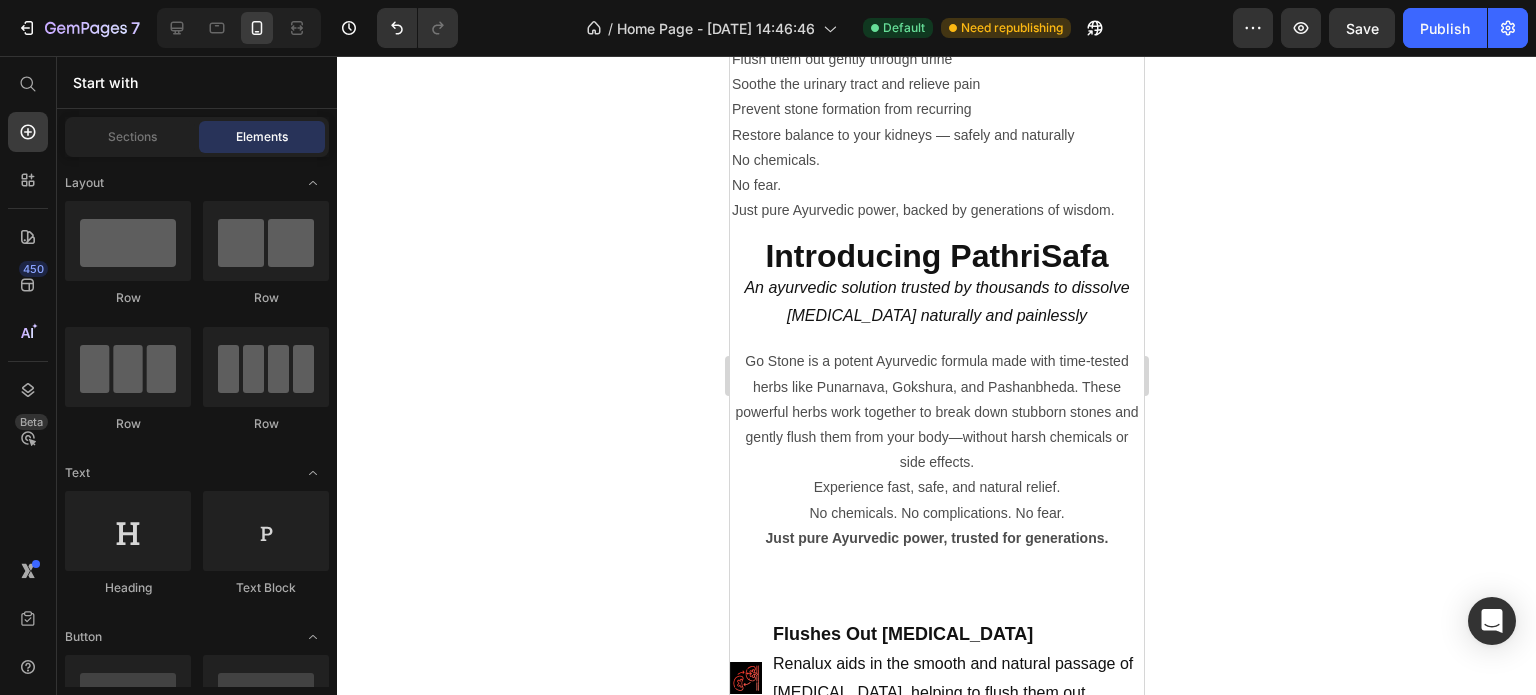 scroll, scrollTop: 2259, scrollLeft: 0, axis: vertical 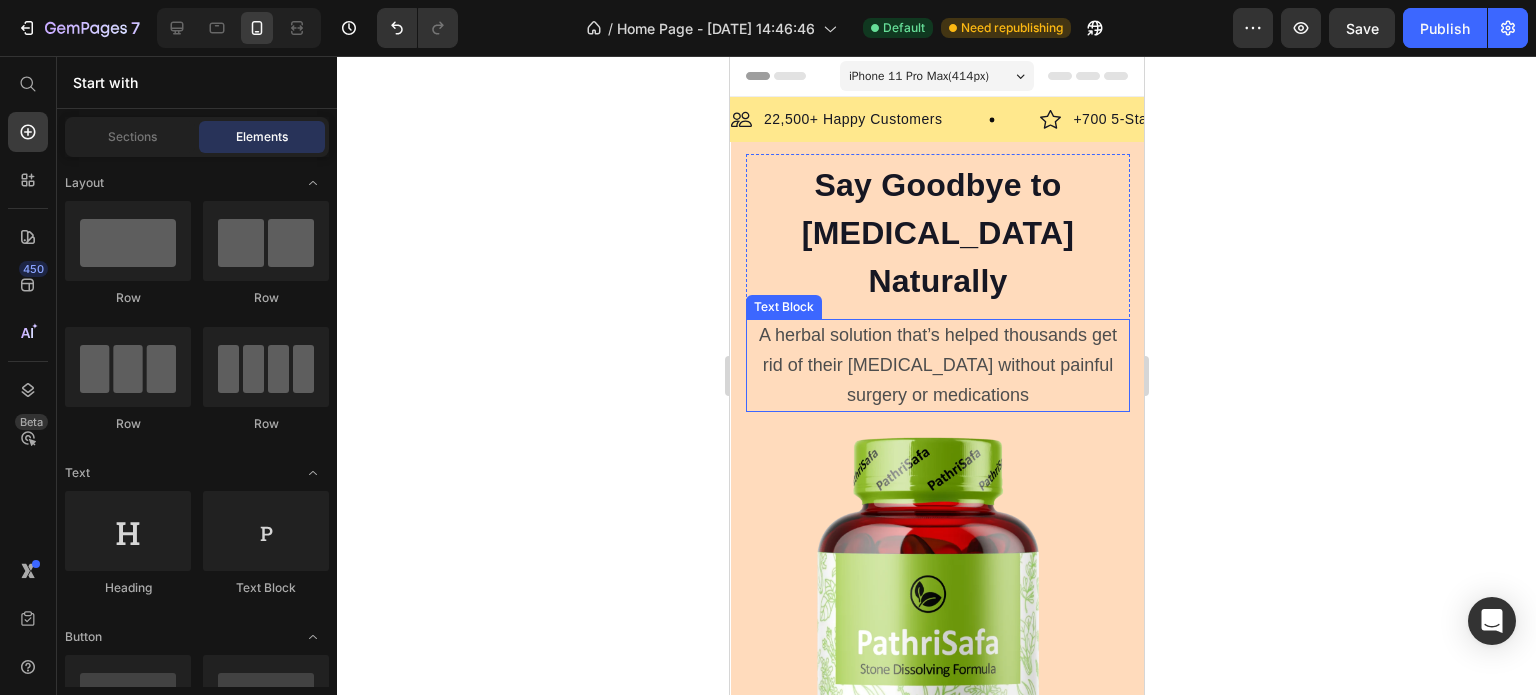 click on "A herbal solution that’s helped thousands get rid of their [MEDICAL_DATA] without painful surgery or medications" at bounding box center [937, 365] 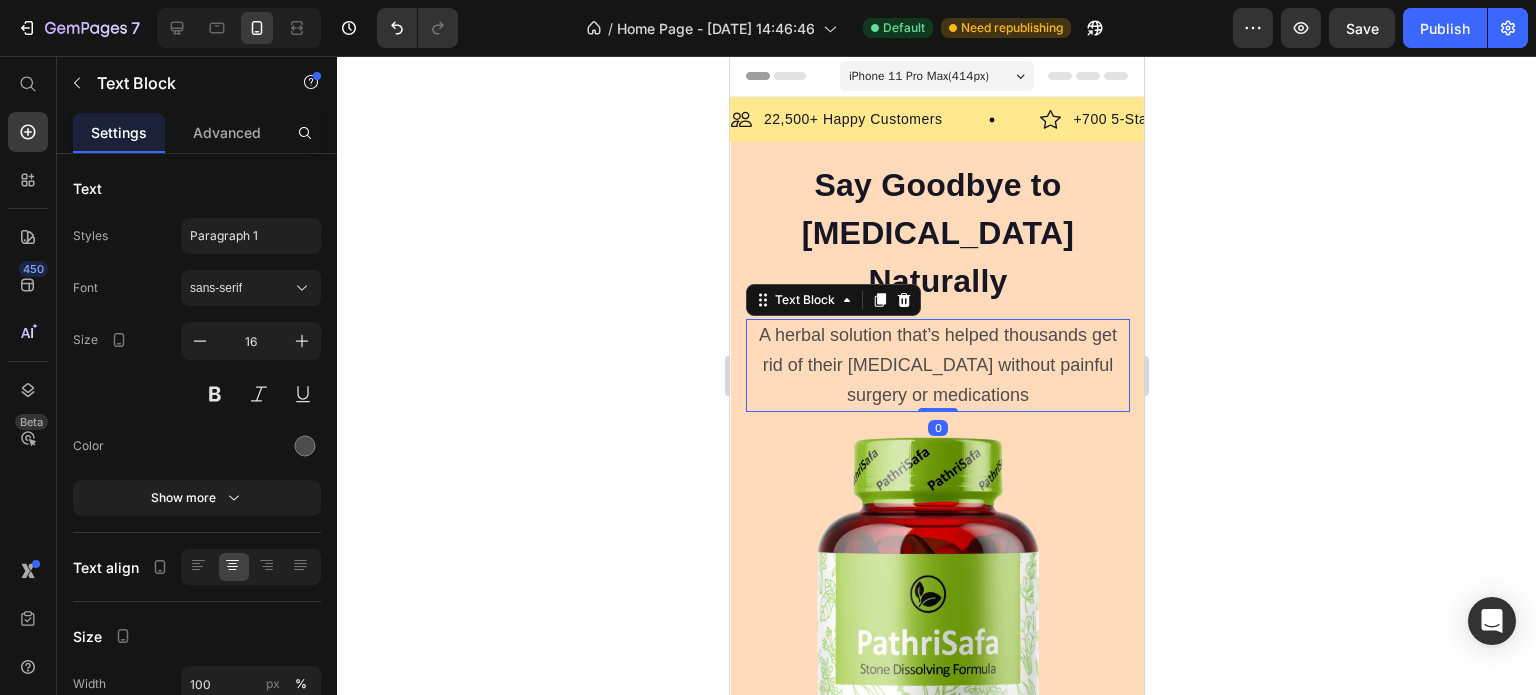 click on "A herbal solution that’s helped thousands get rid of their [MEDICAL_DATA] without painful surgery or medications" at bounding box center [937, 365] 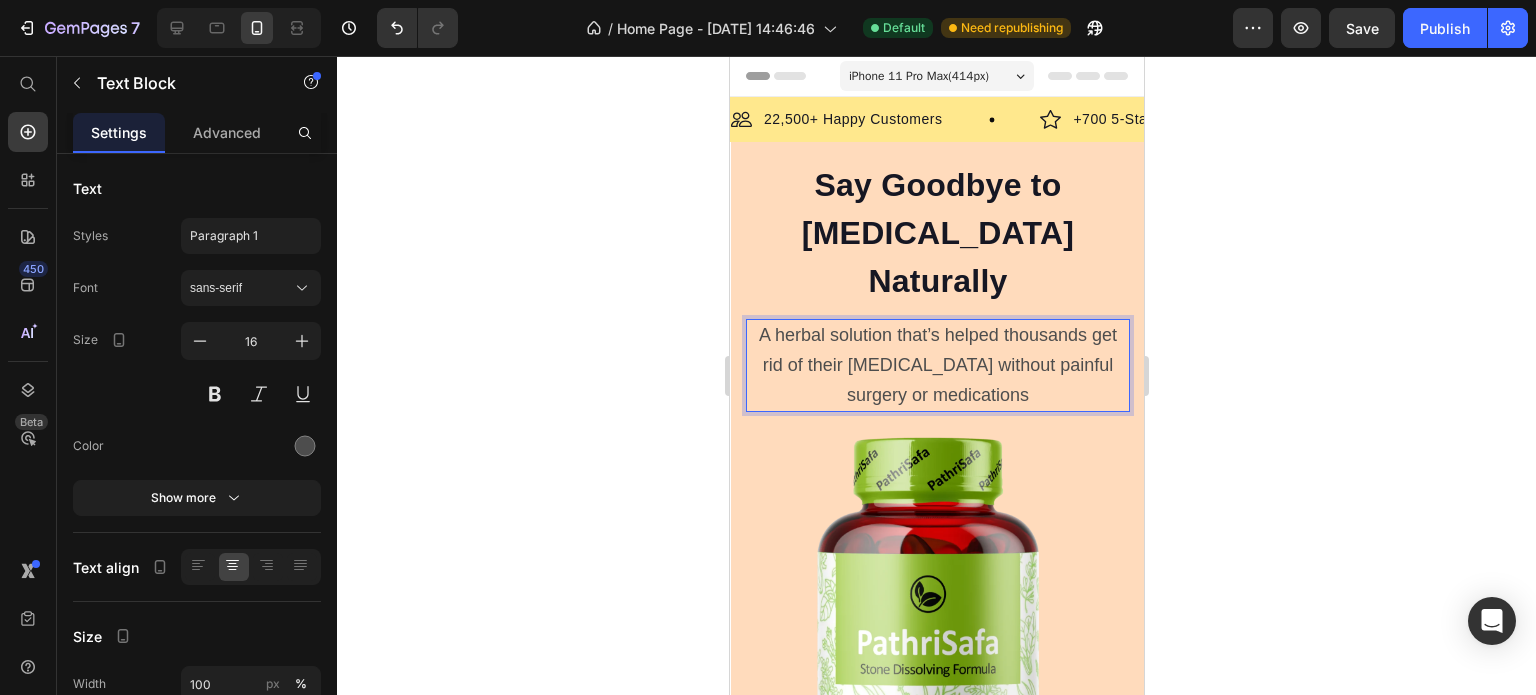 click on "A herbal solution that’s helped thousands get rid of their [MEDICAL_DATA] without painful surgery or medications" at bounding box center [937, 365] 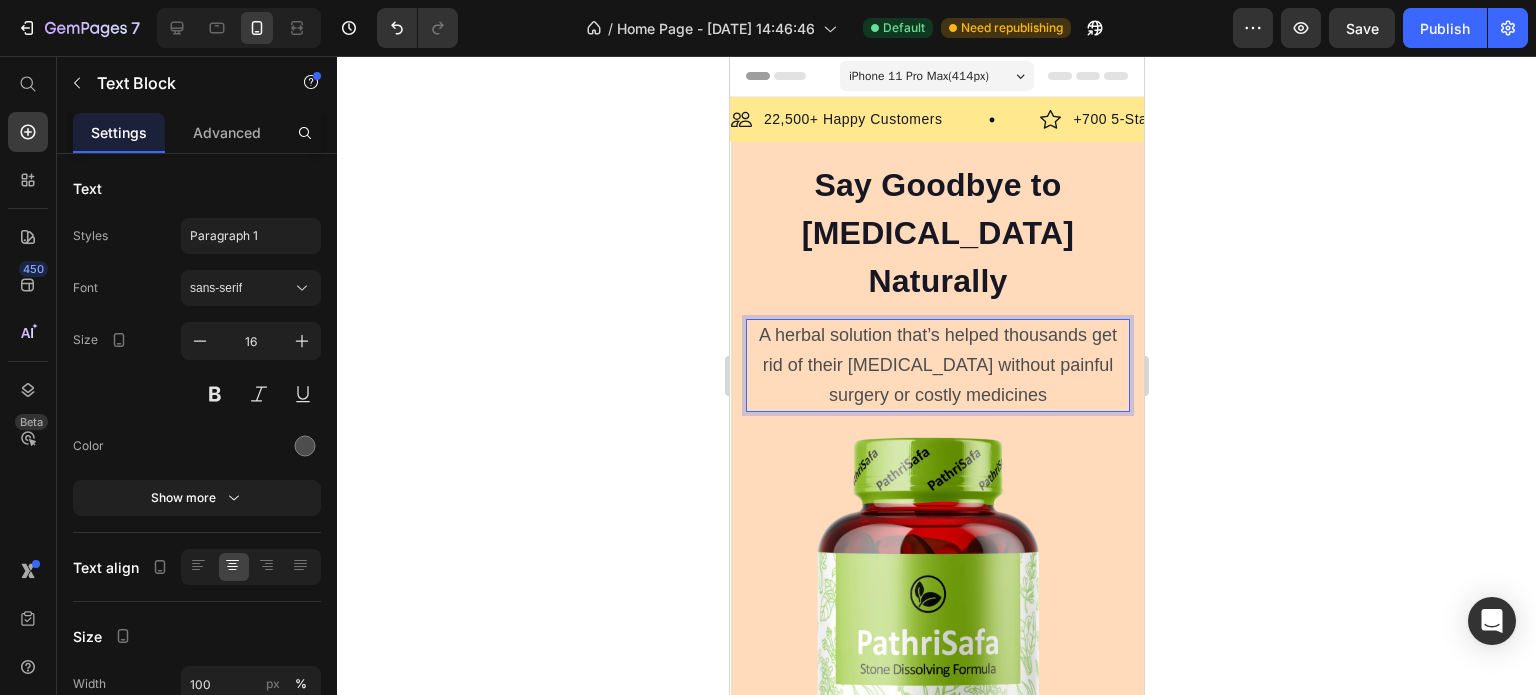 click 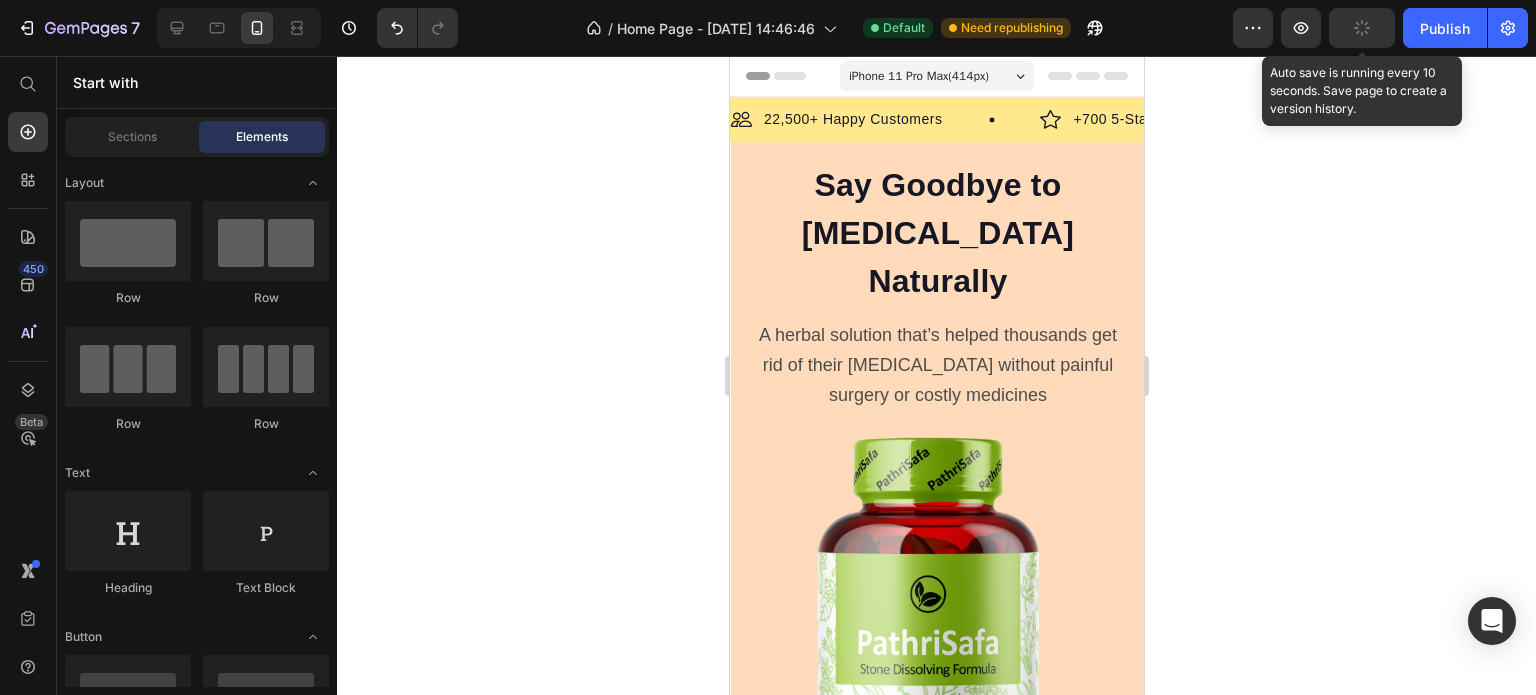 click 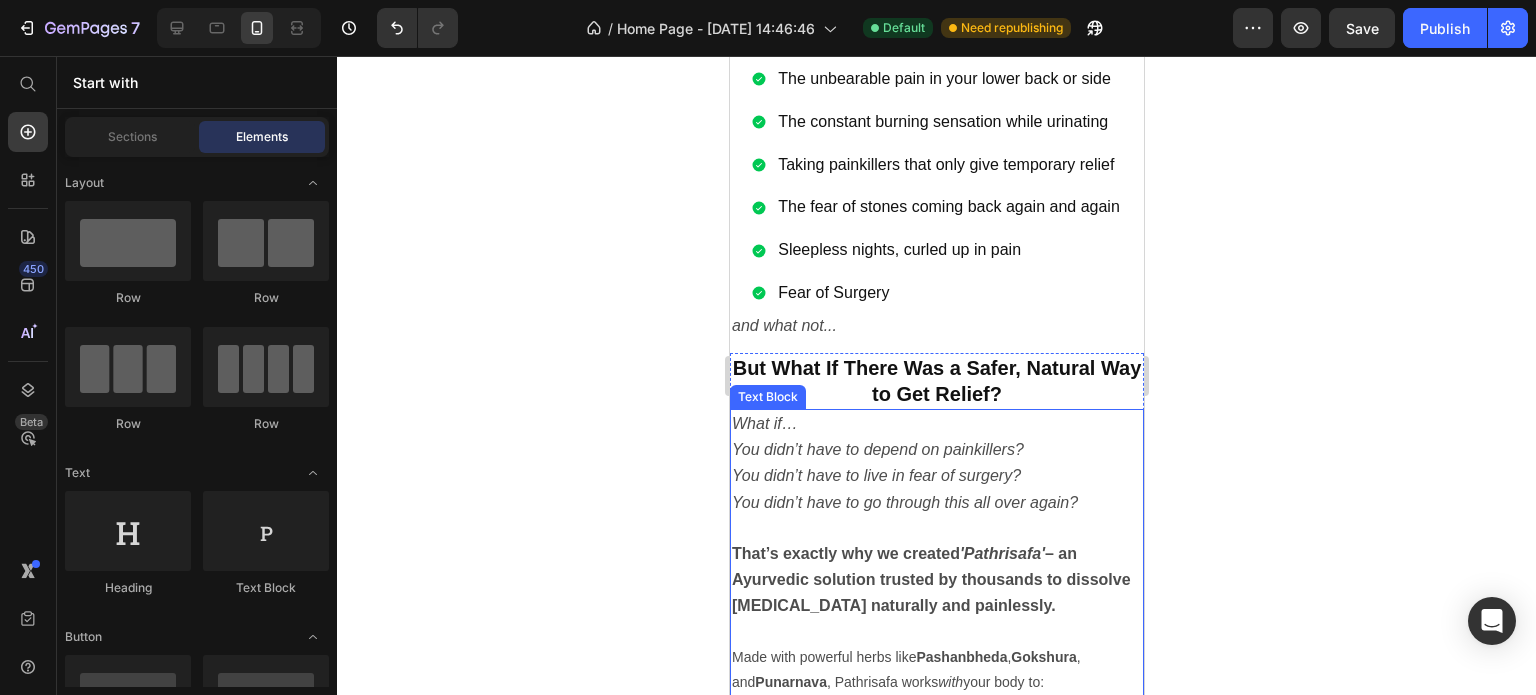 scroll, scrollTop: 1800, scrollLeft: 0, axis: vertical 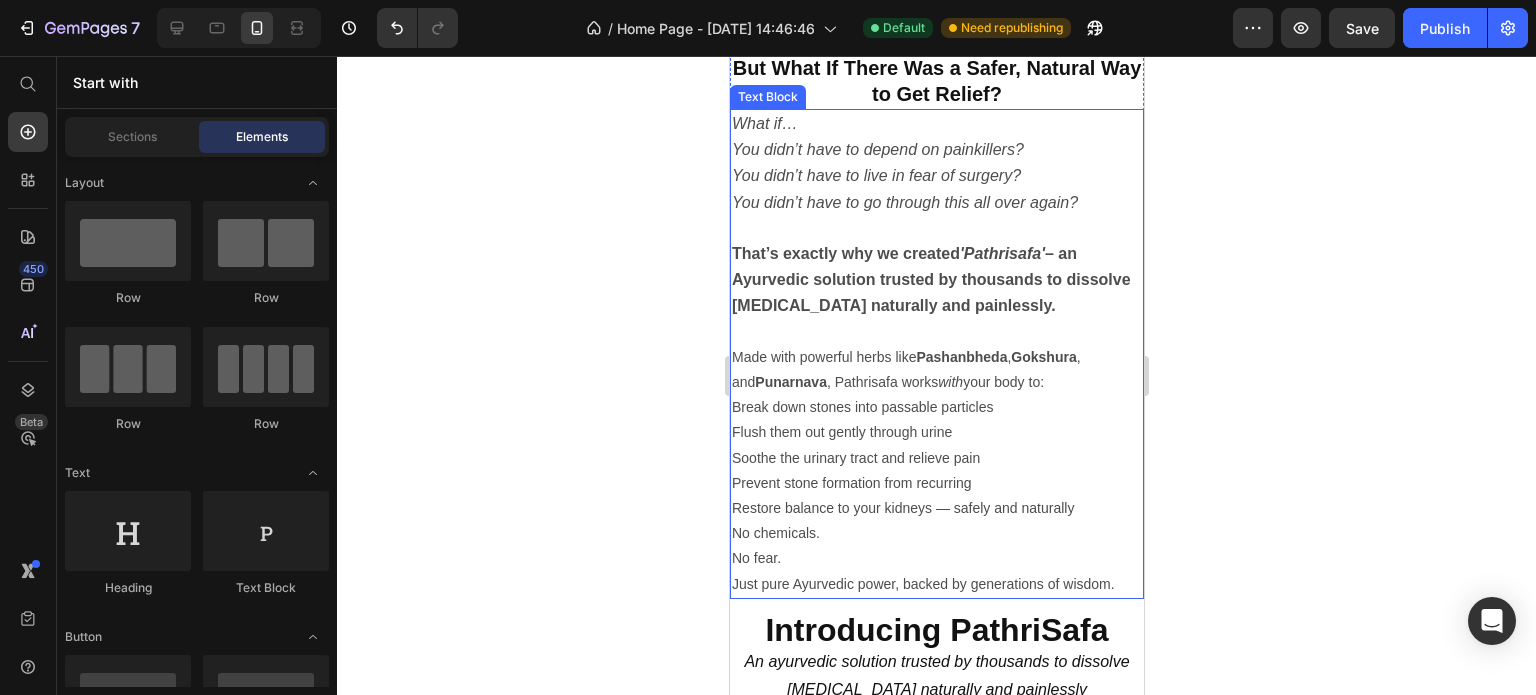 click on "No chemicals. No fear. Just pure Ayurvedic power, backed by generations of wisdom." at bounding box center [936, 559] 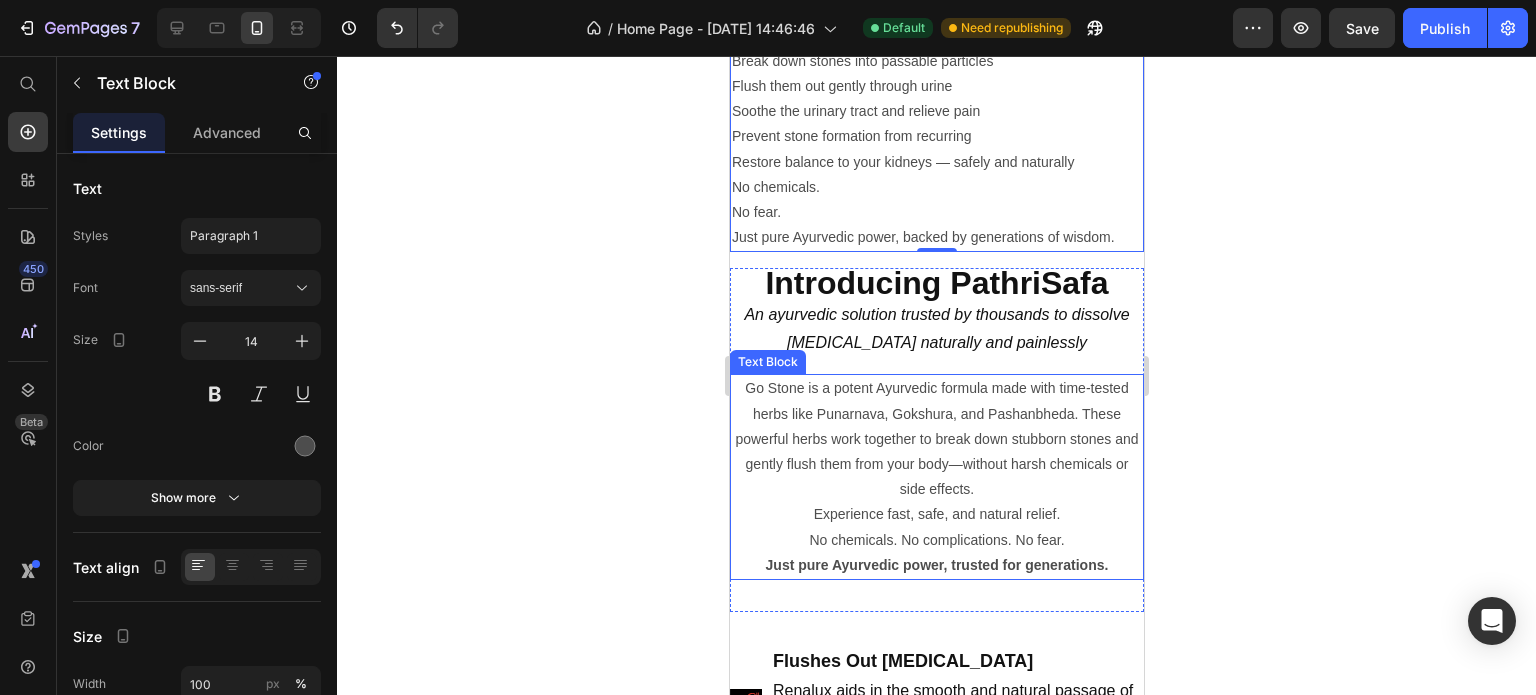 scroll, scrollTop: 2000, scrollLeft: 0, axis: vertical 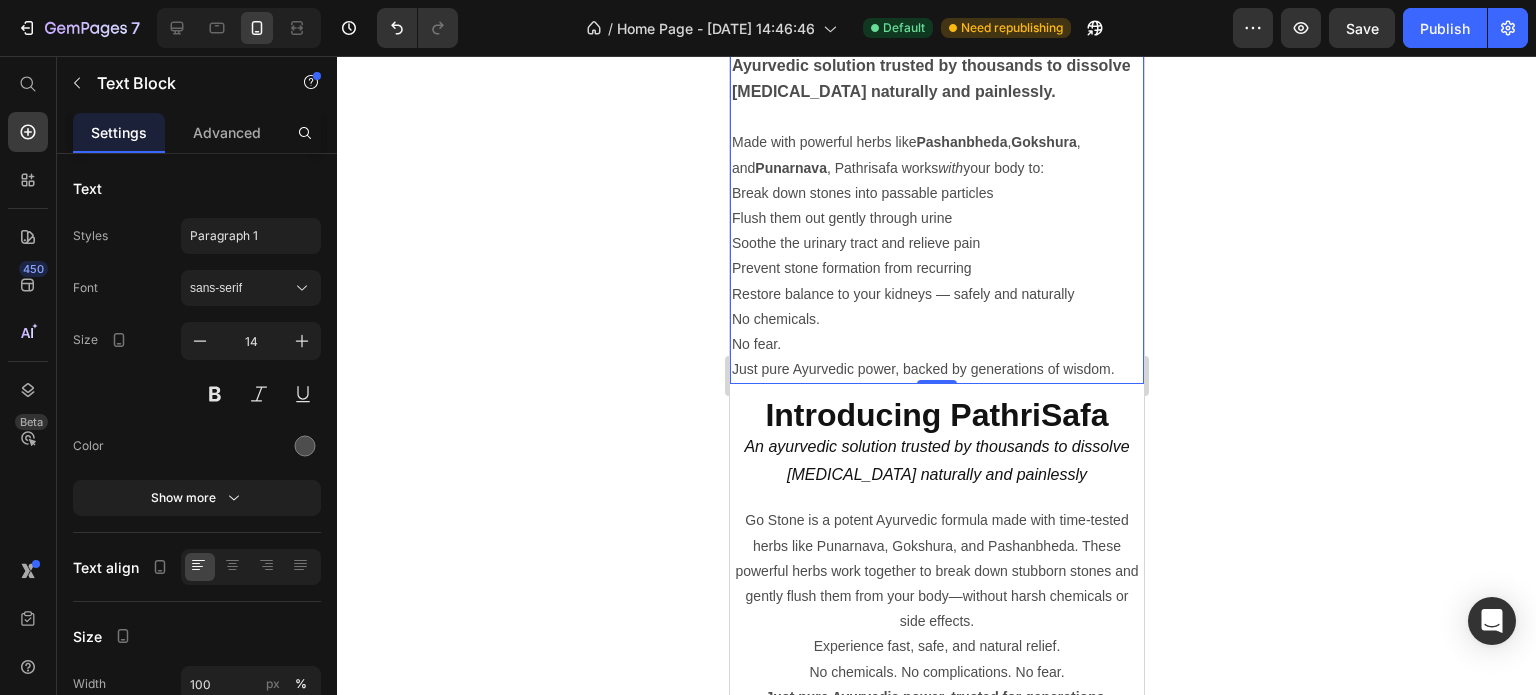 click on "No chemicals. No fear. Just pure Ayurvedic power, backed by generations of wisdom." at bounding box center (936, 345) 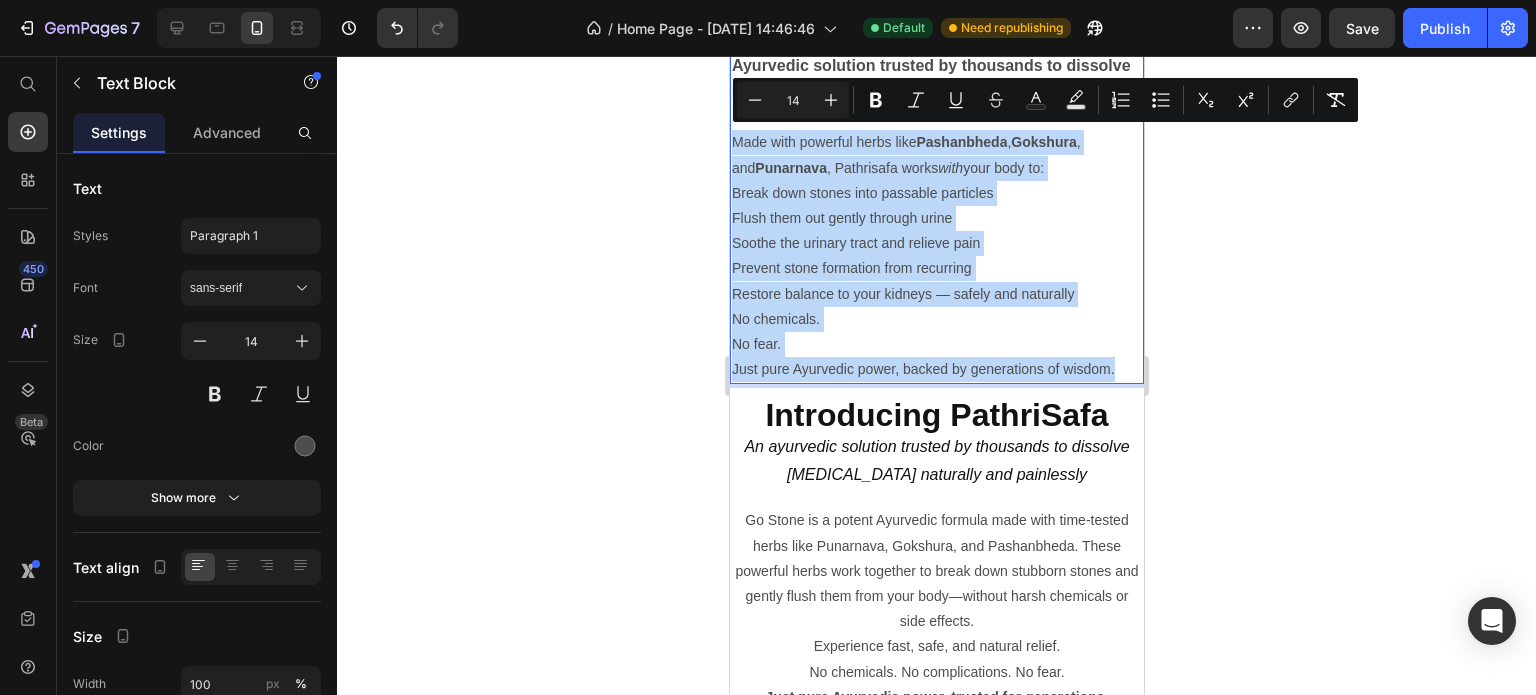drag, startPoint x: 1113, startPoint y: 367, endPoint x: 730, endPoint y: 129, distance: 450.9246 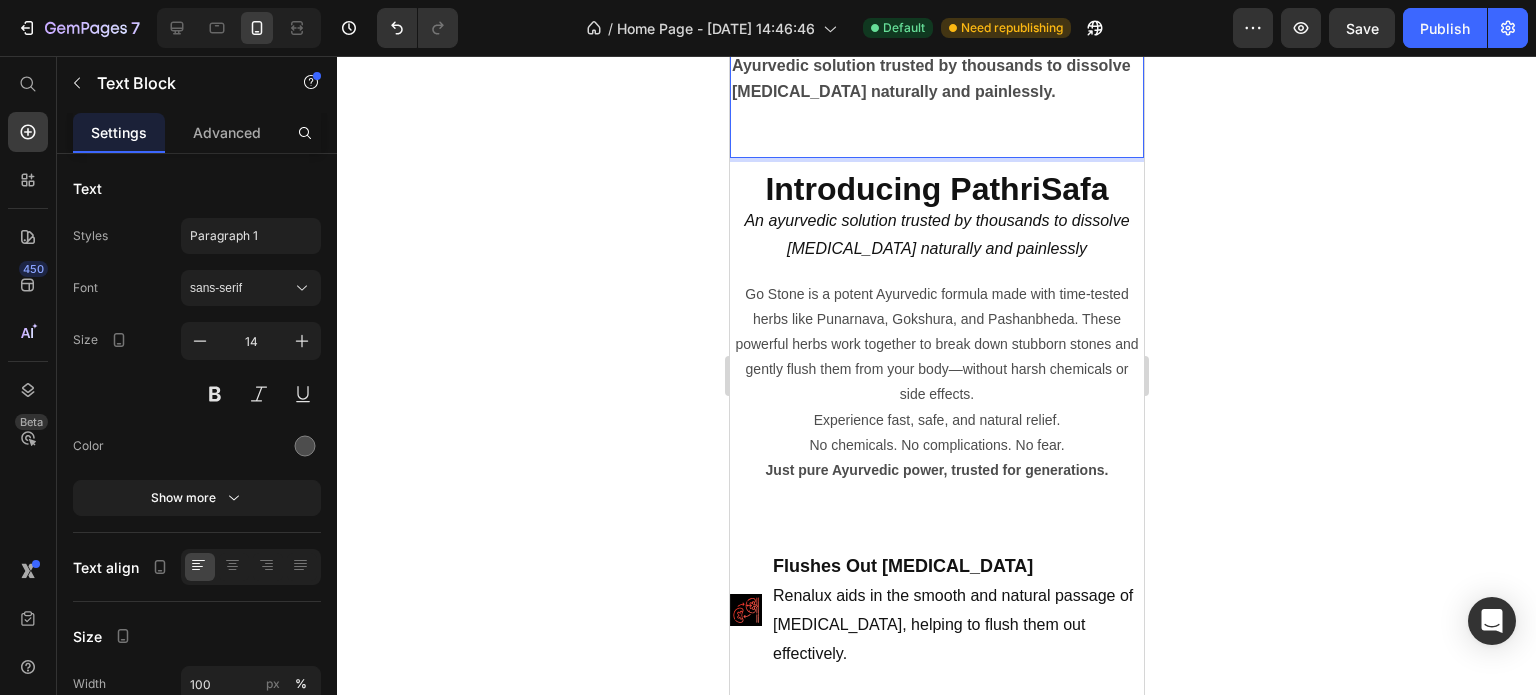 click at bounding box center [936, 142] 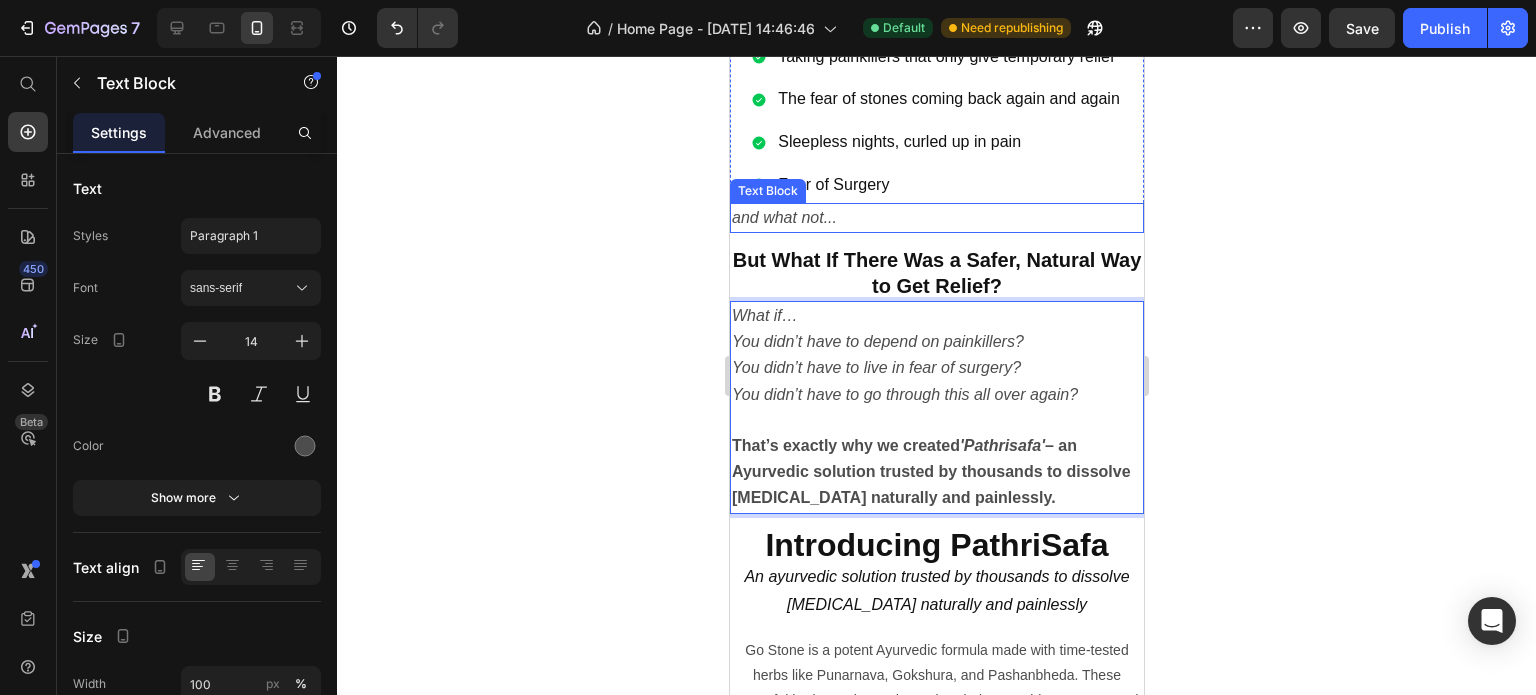 scroll, scrollTop: 1600, scrollLeft: 0, axis: vertical 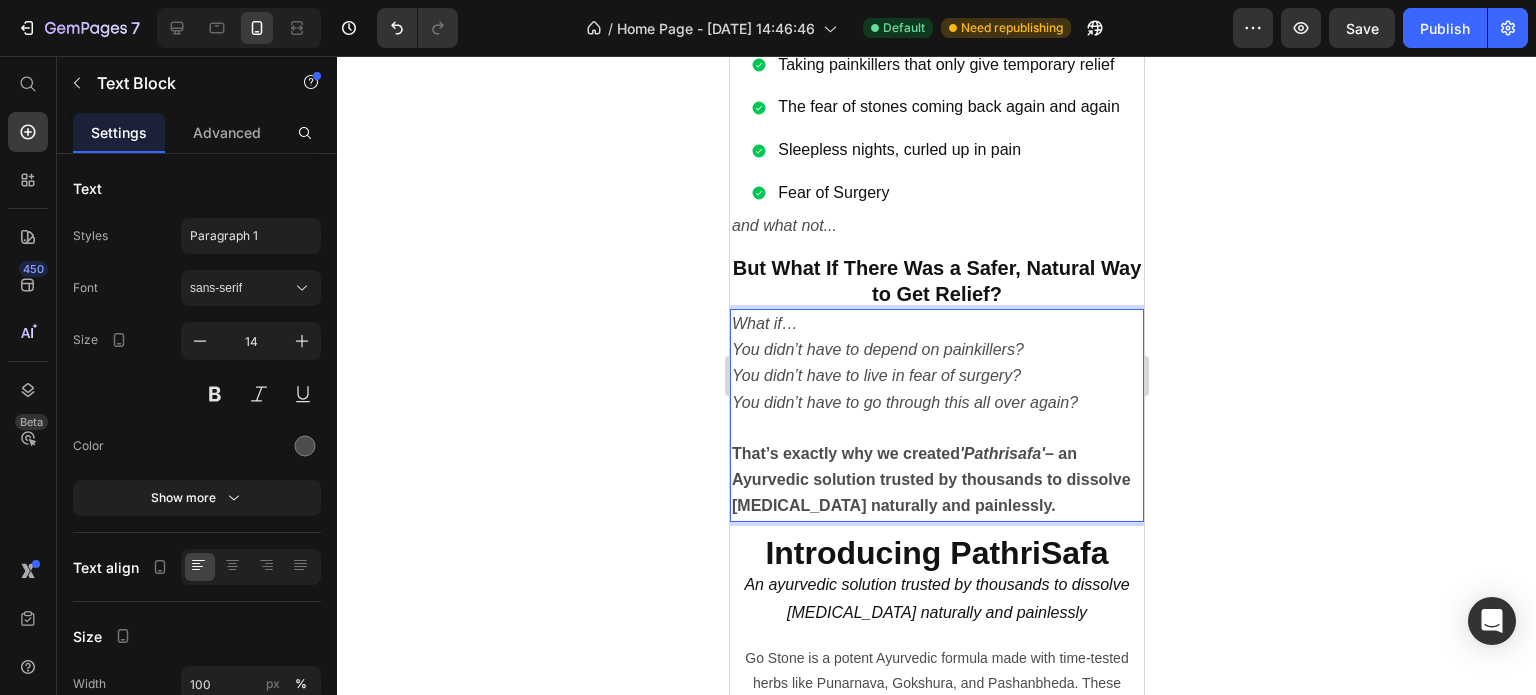 click 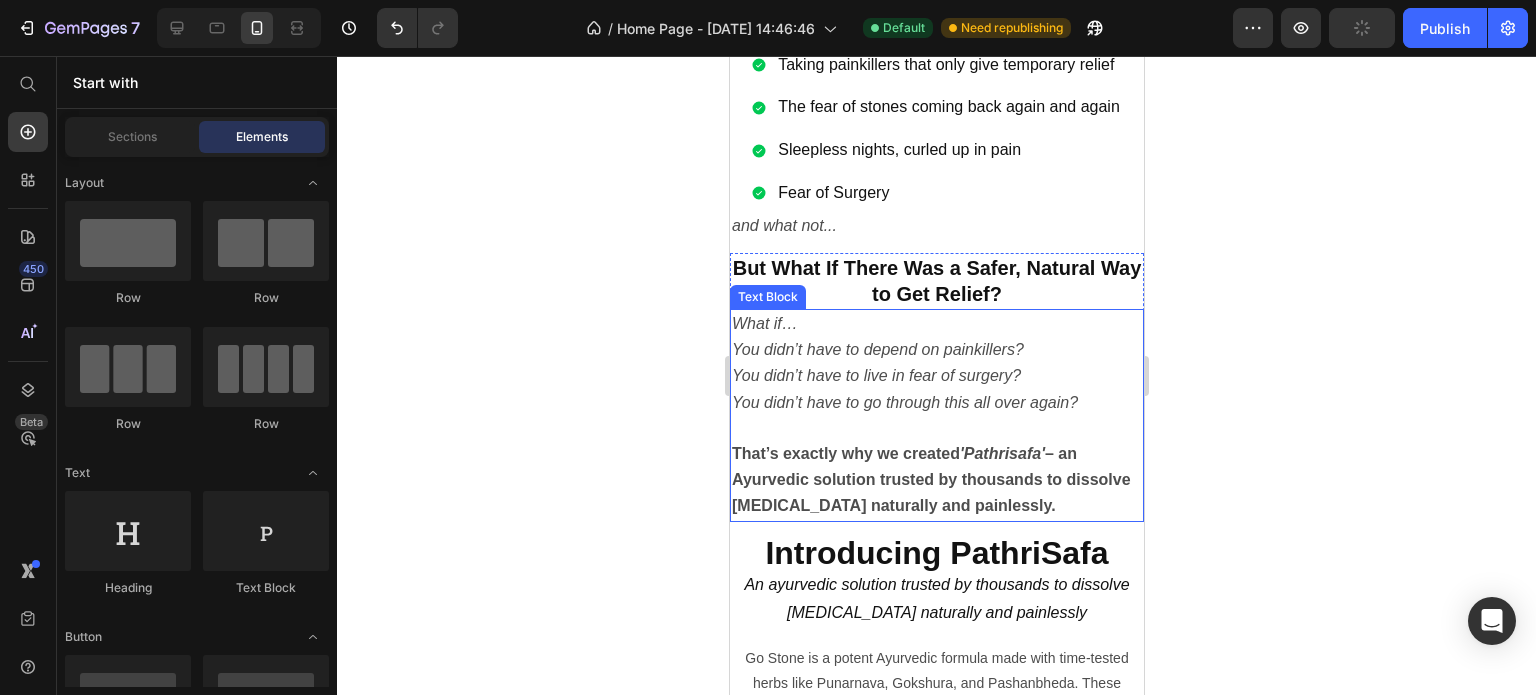 click on "That’s exactly why we created  'Pathrisafa'  – an Ayurvedic solution trusted by thousands to dissolve [MEDICAL_DATA] naturally and painlessly." at bounding box center [936, 480] 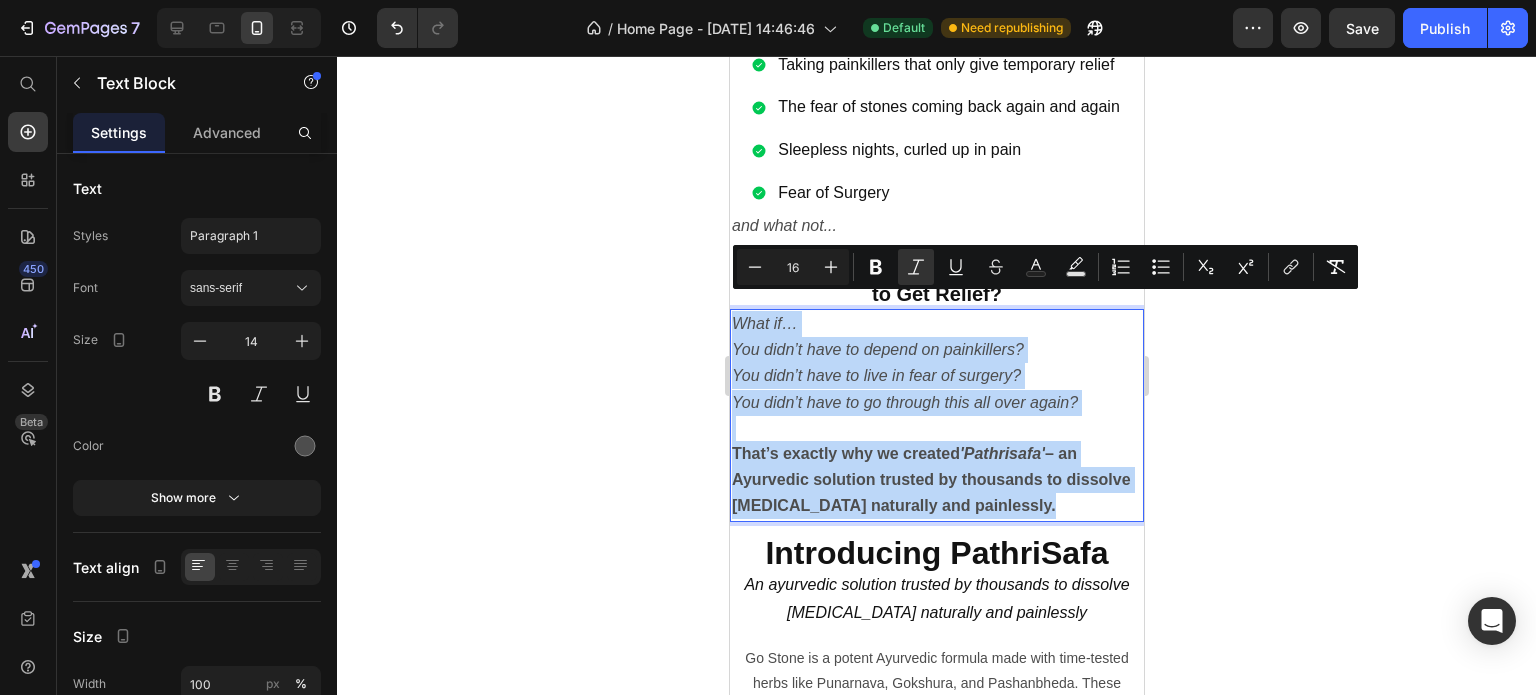 drag, startPoint x: 1102, startPoint y: 487, endPoint x: 737, endPoint y: 294, distance: 412.88498 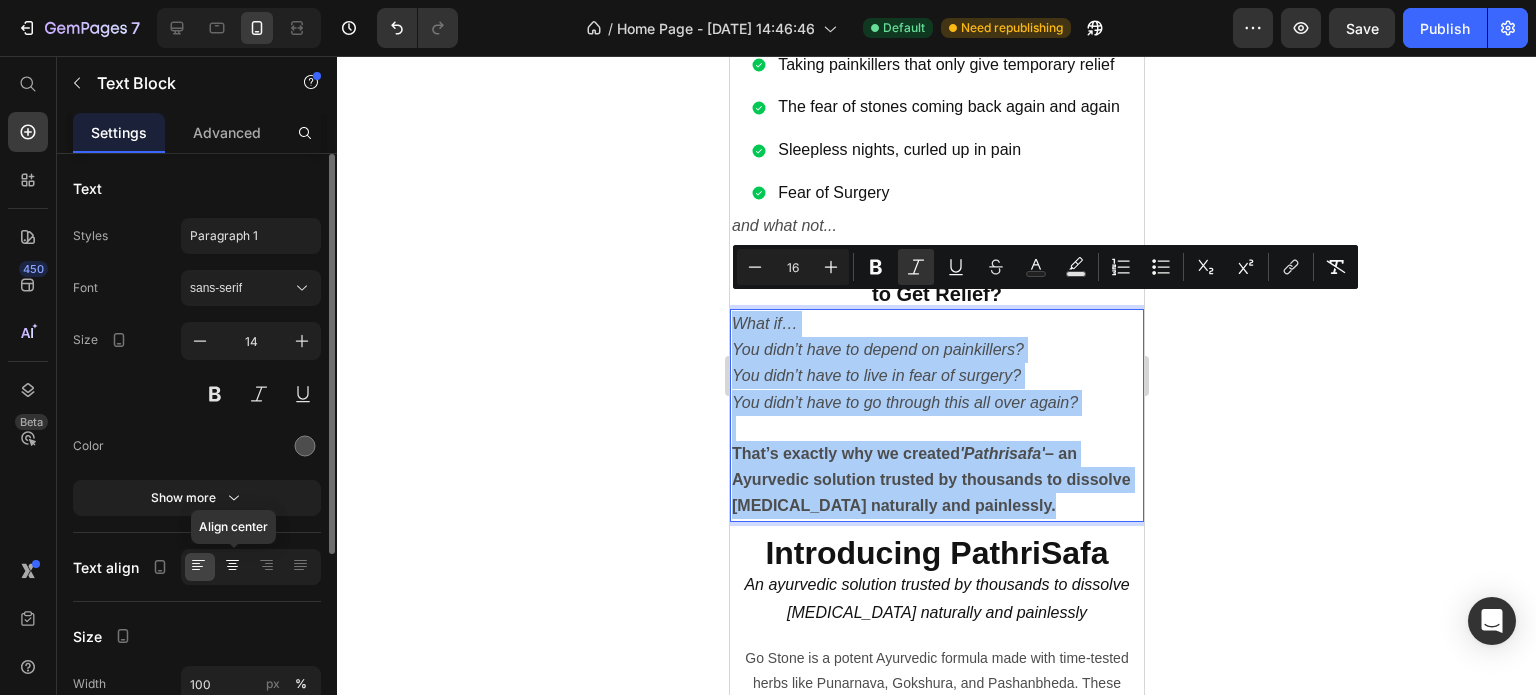click 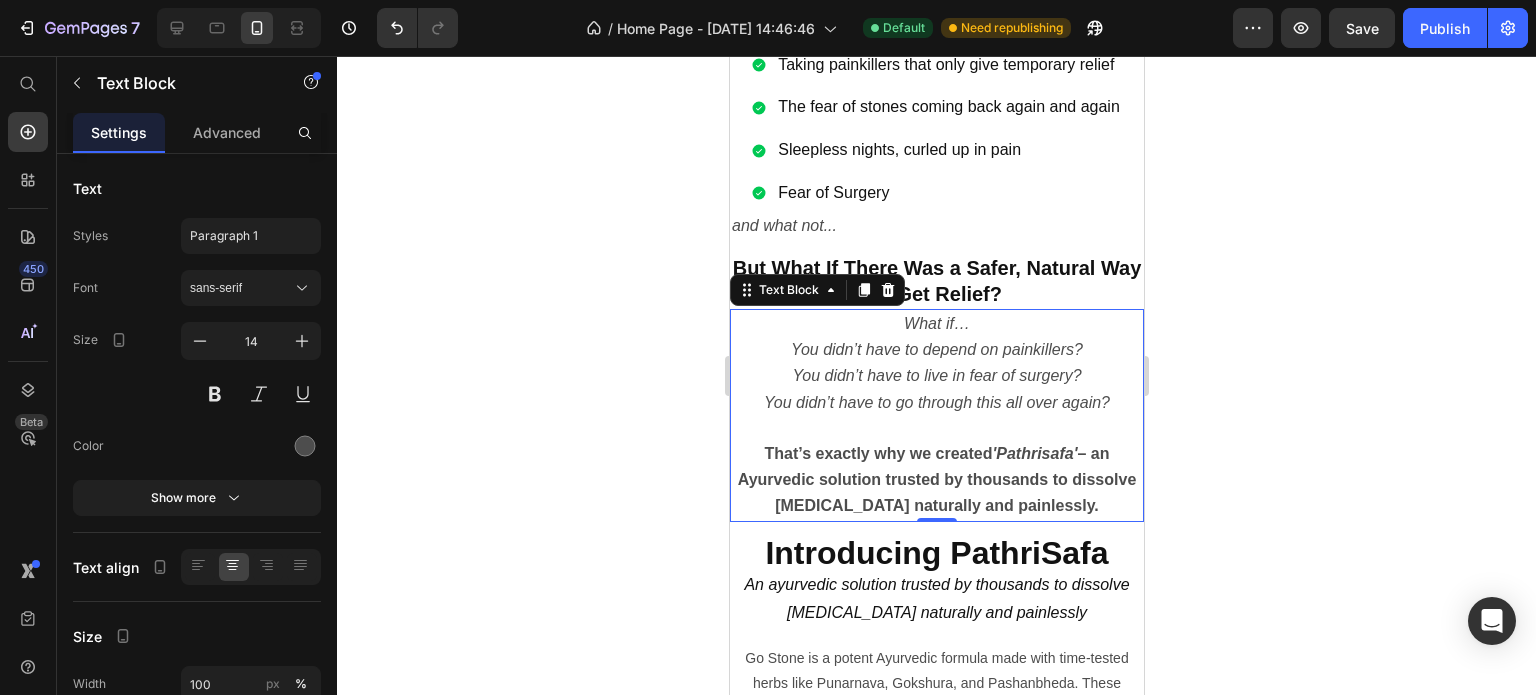 click 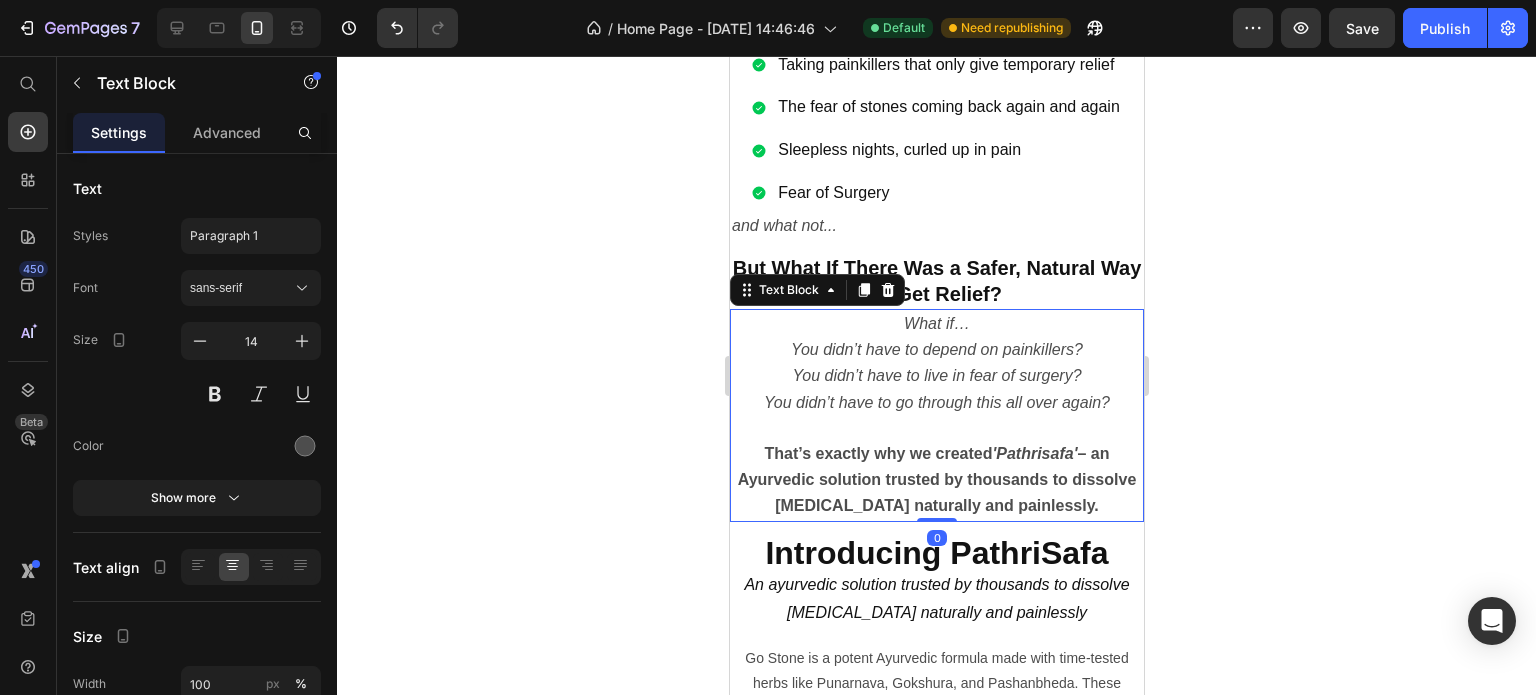 click at bounding box center (936, 428) 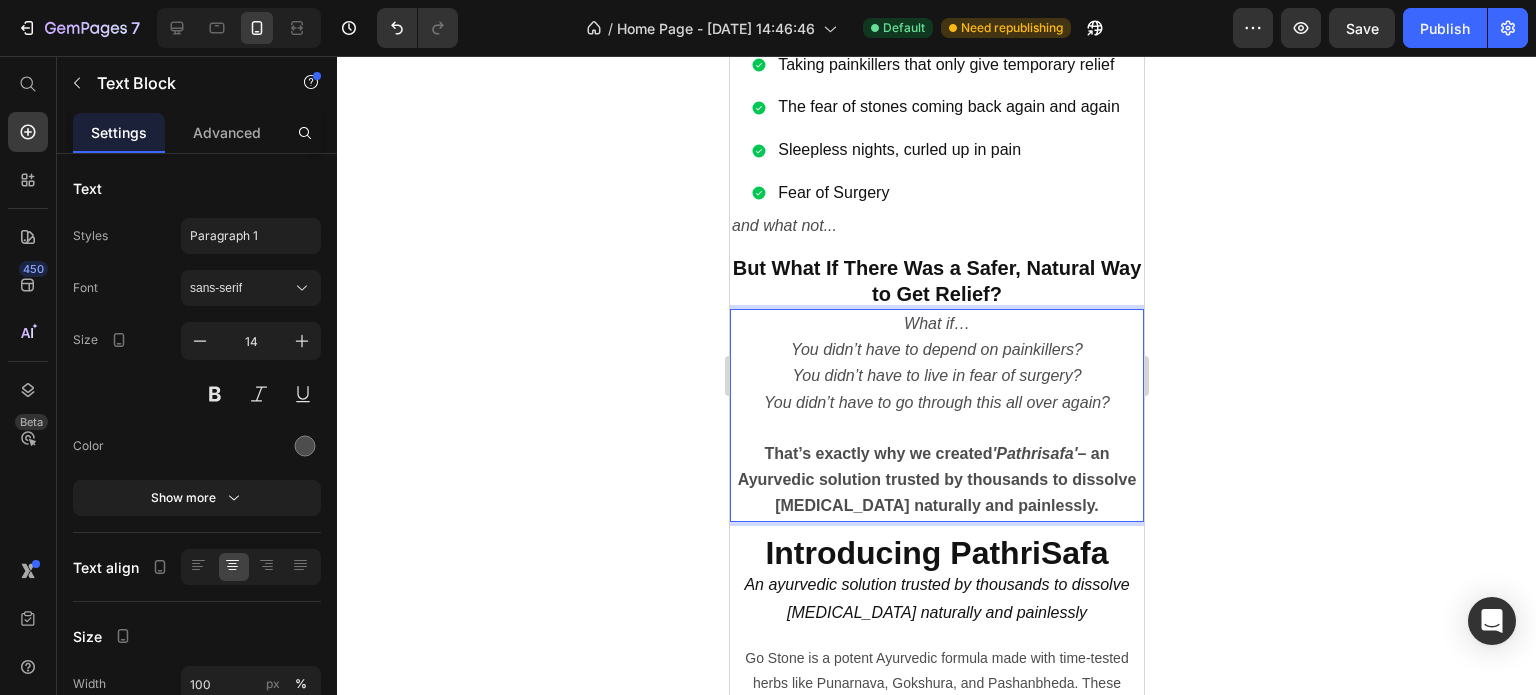 click at bounding box center [936, 428] 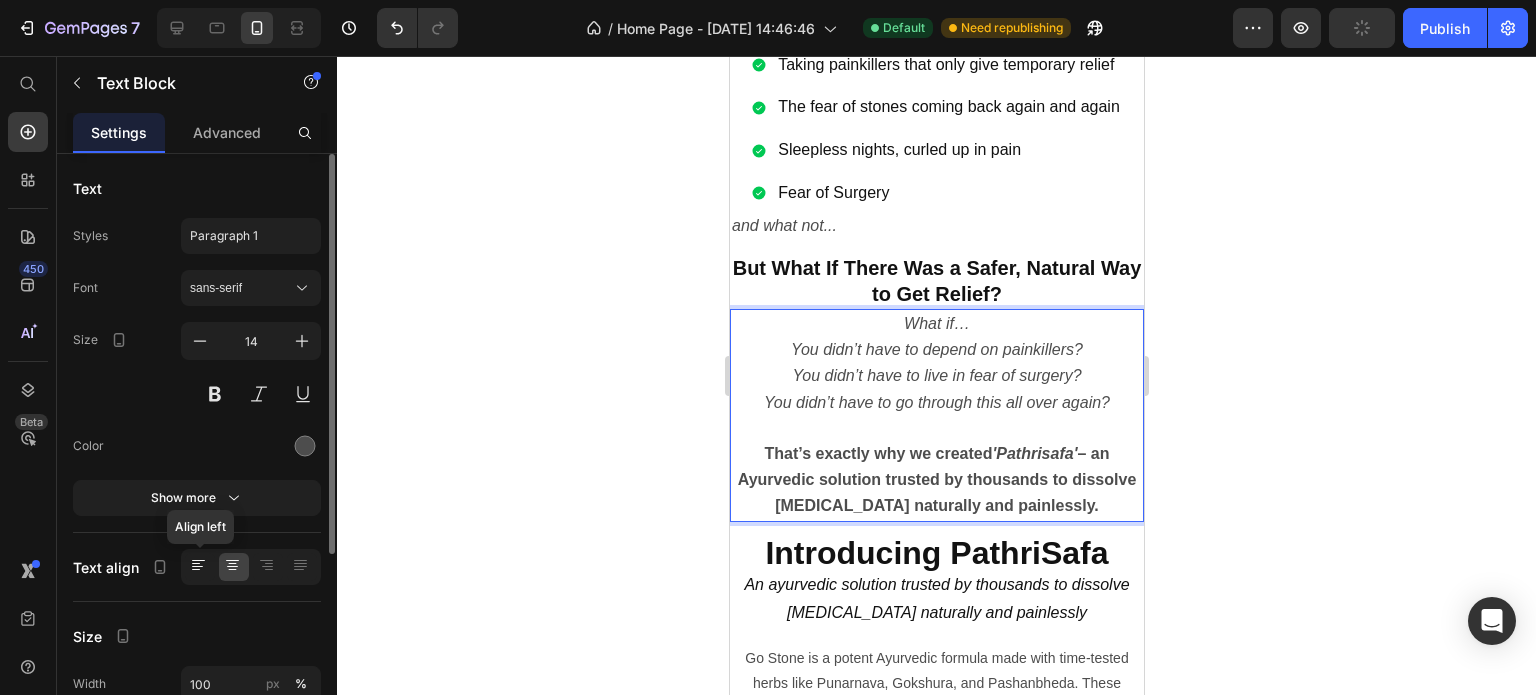 click 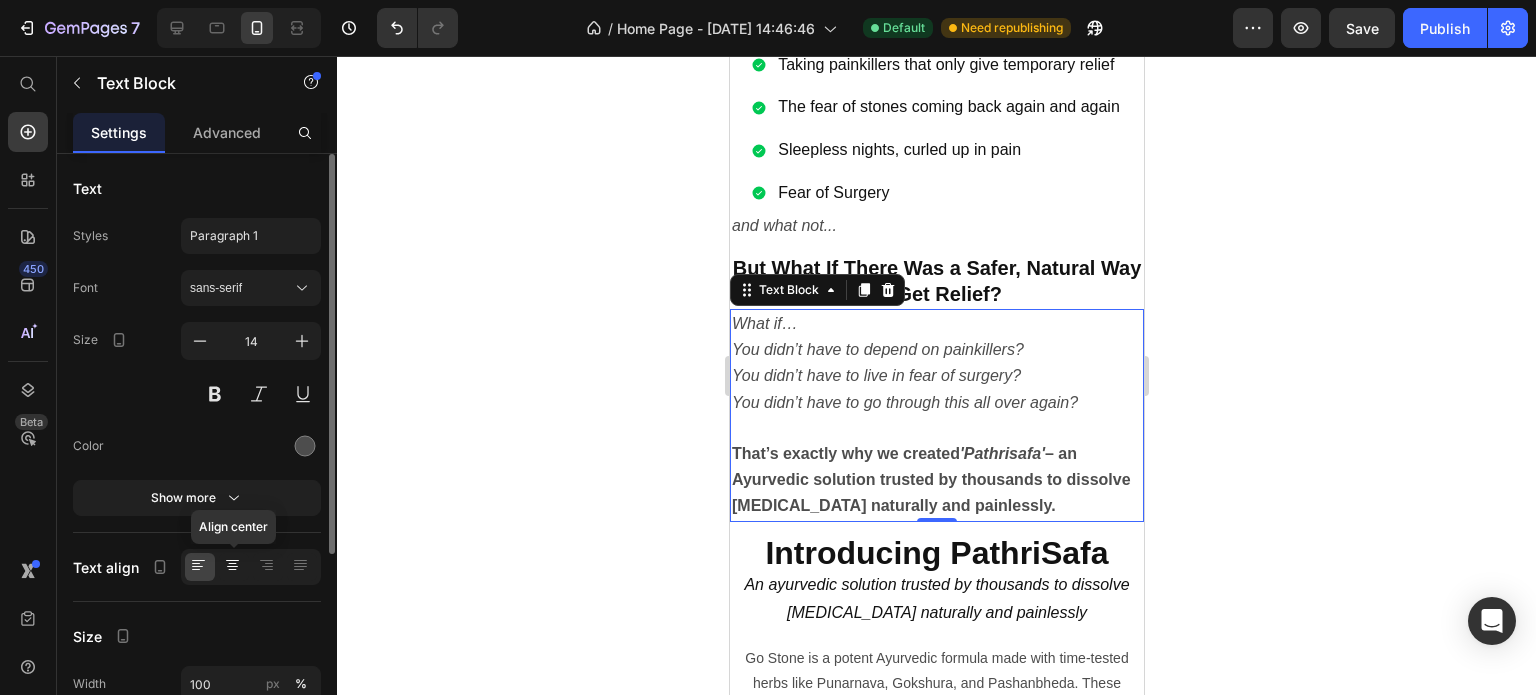 click 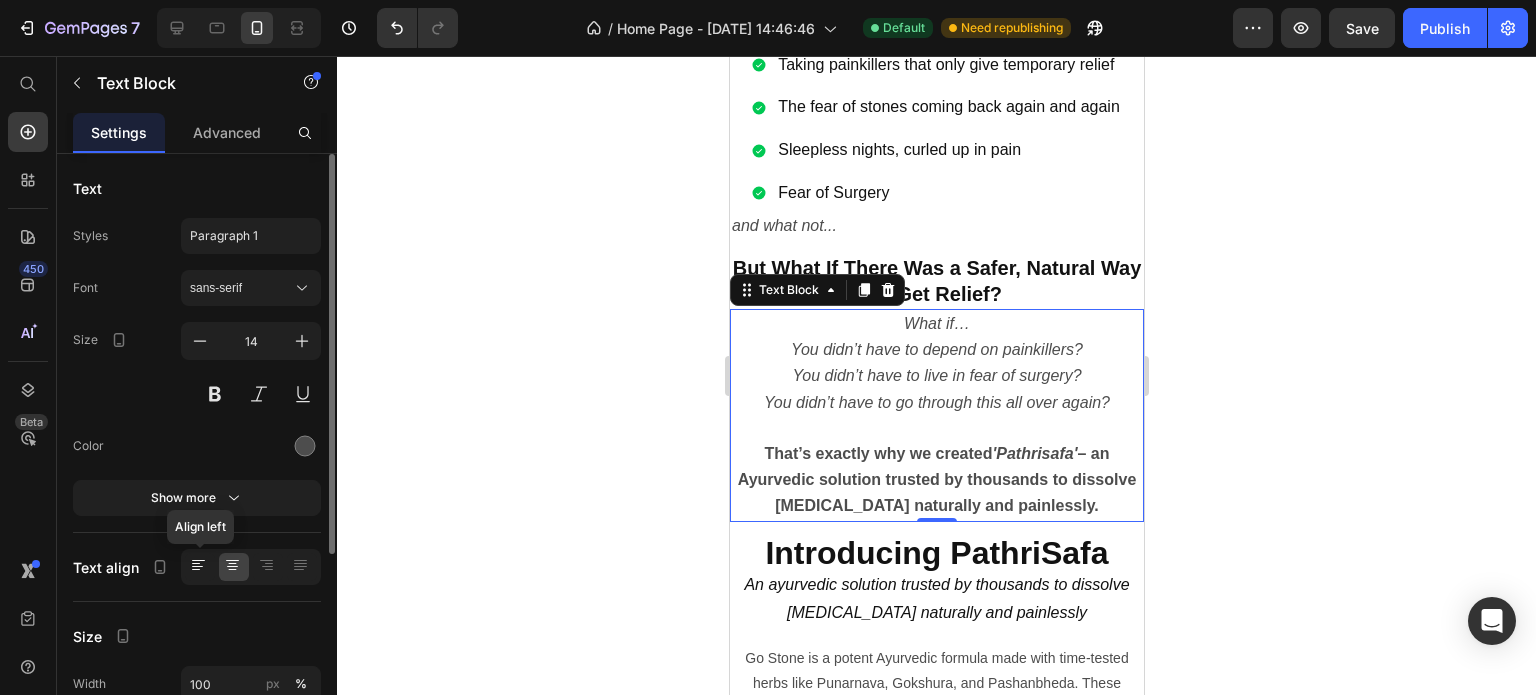 click 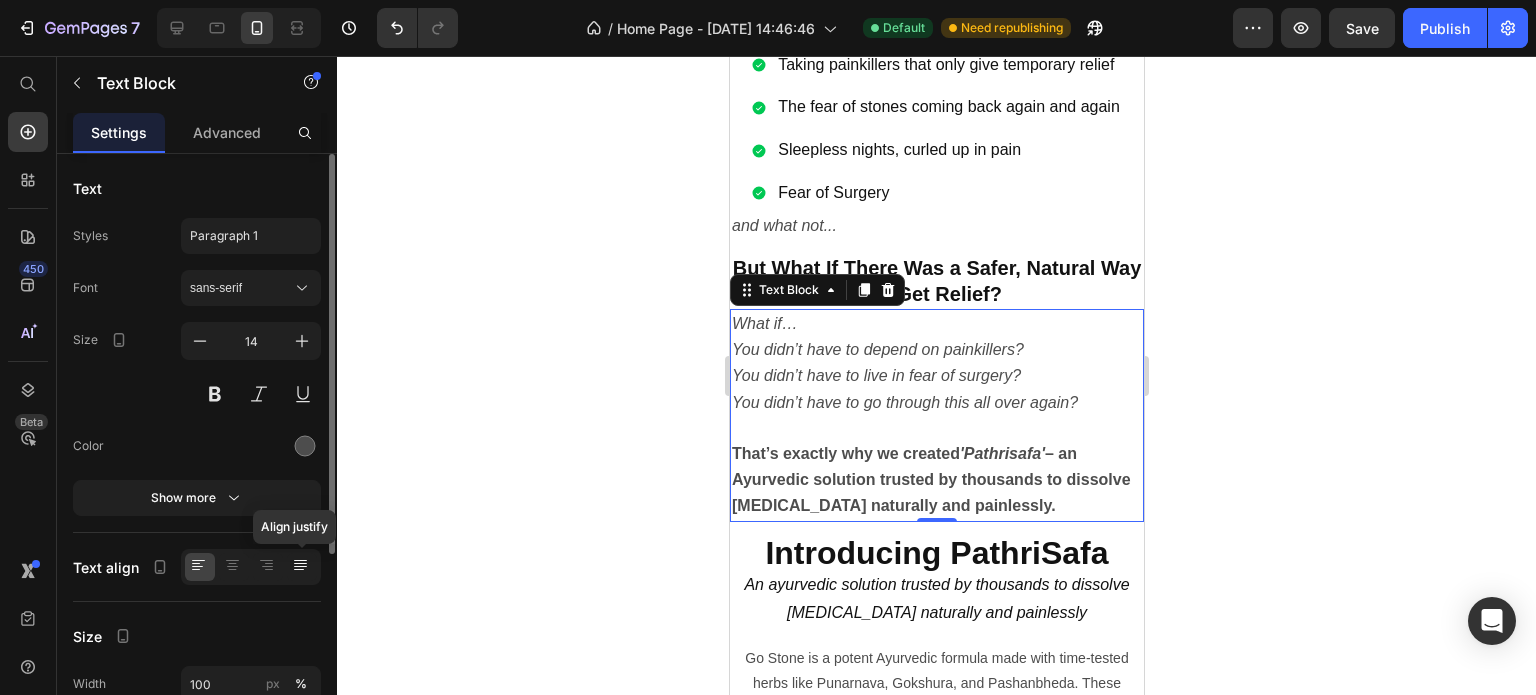 click 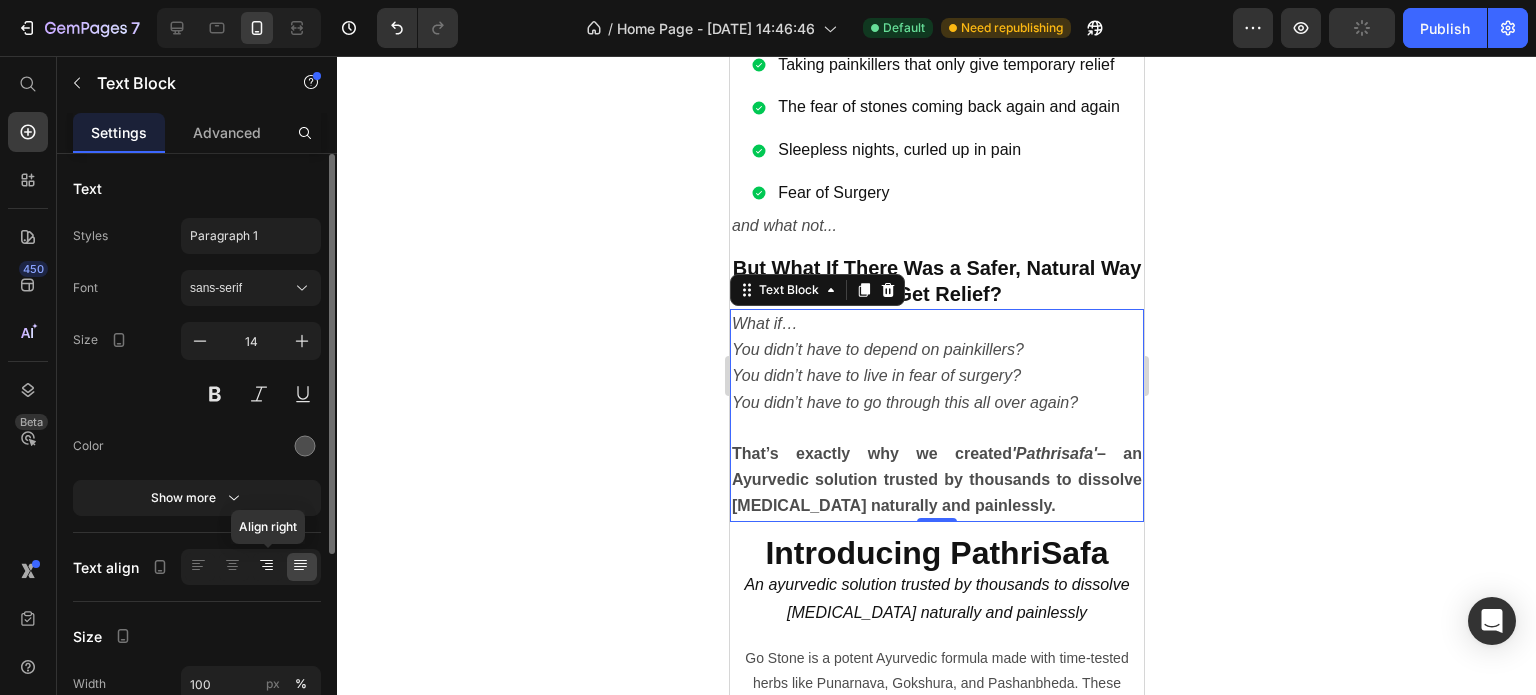 click 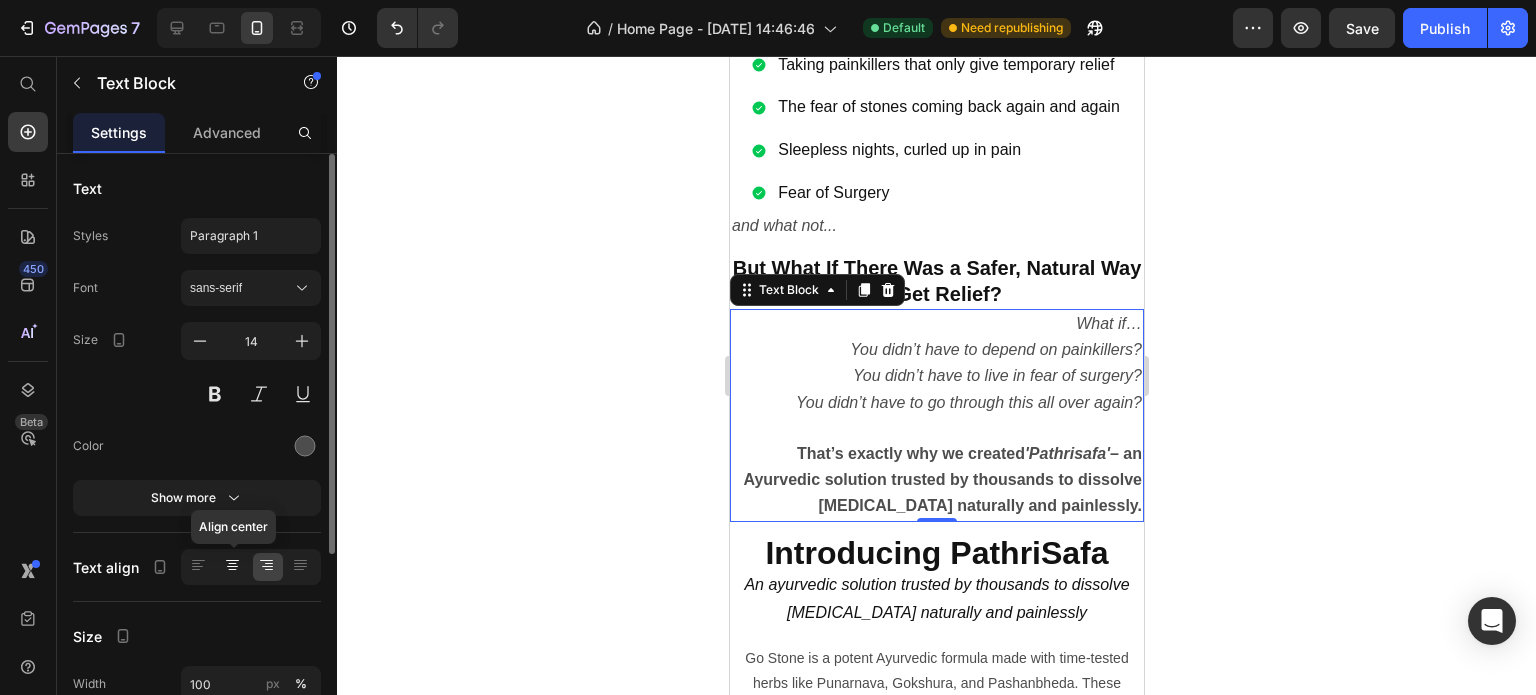 click 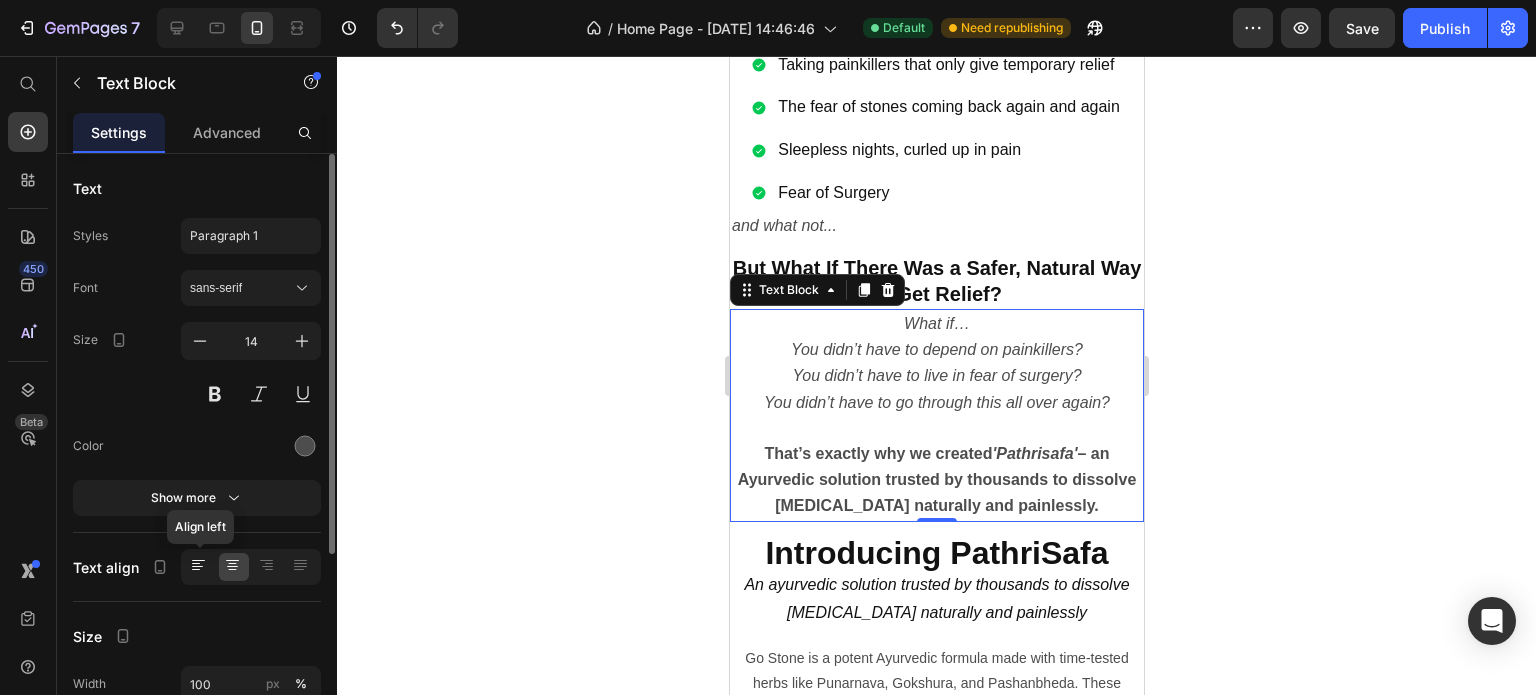 click 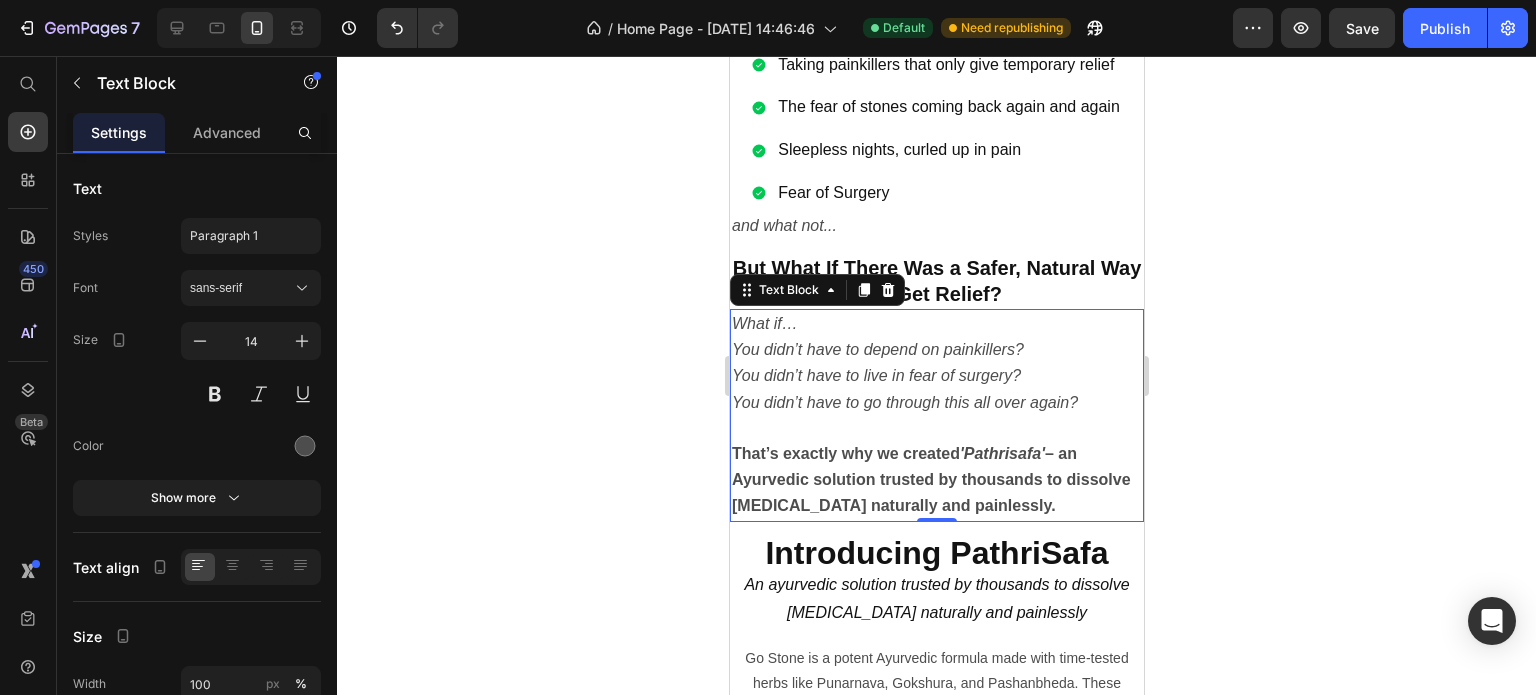 click 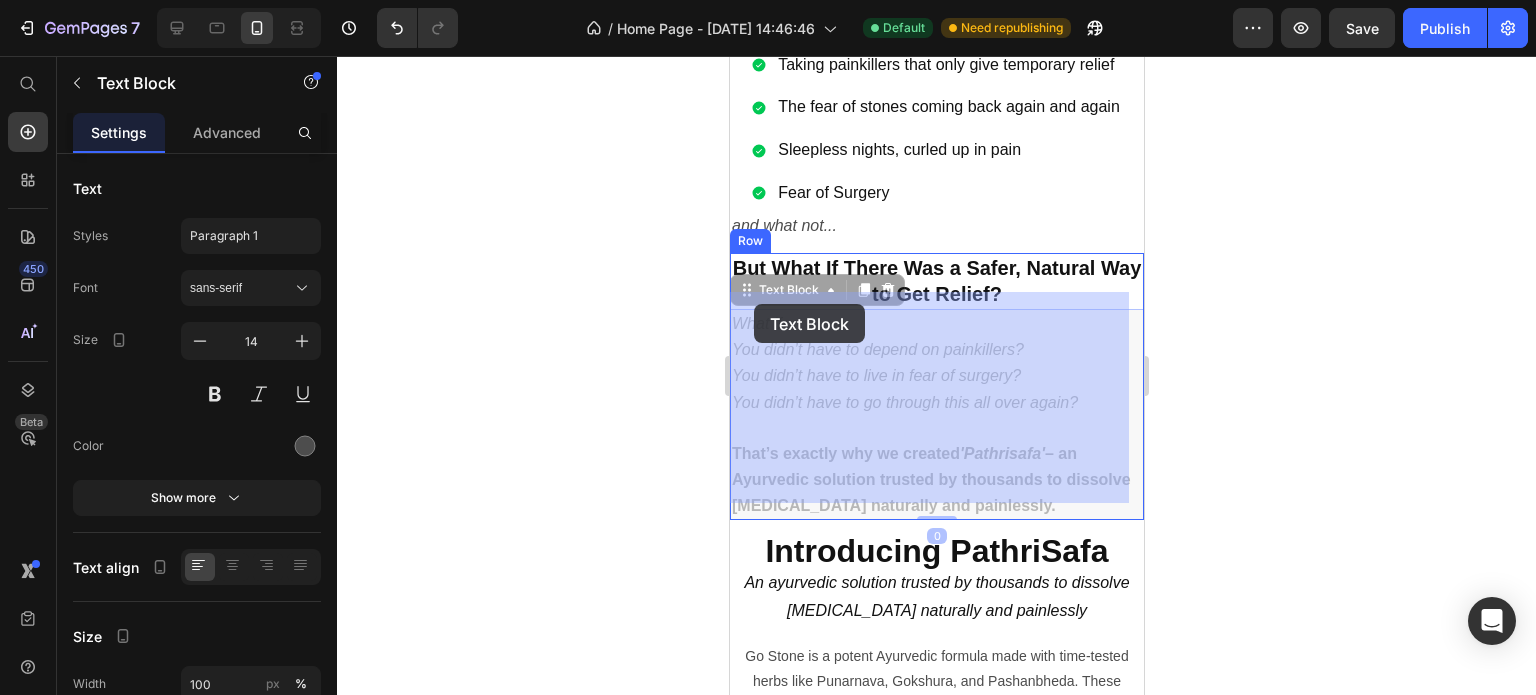 drag, startPoint x: 799, startPoint y: 304, endPoint x: 753, endPoint y: 304, distance: 46 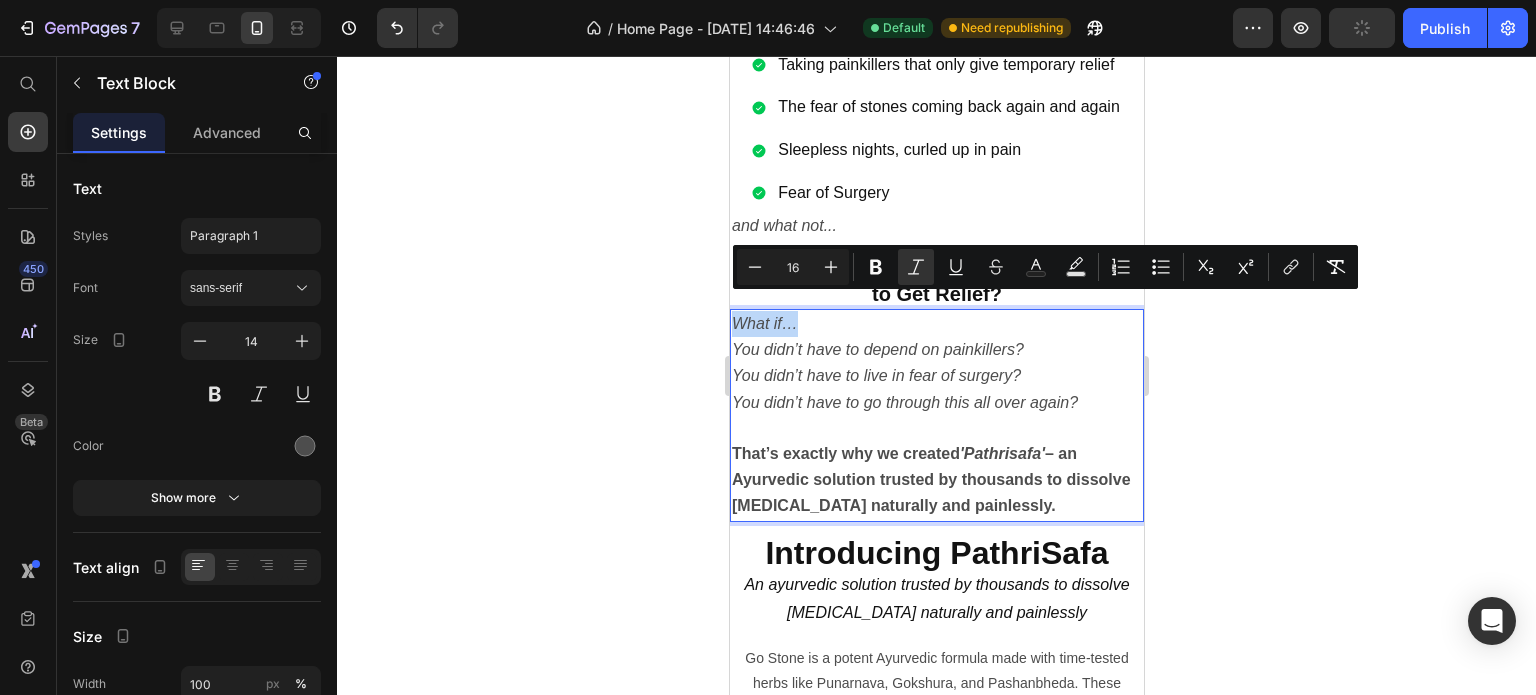 drag, startPoint x: 809, startPoint y: 307, endPoint x: 1457, endPoint y: 363, distance: 650.4152 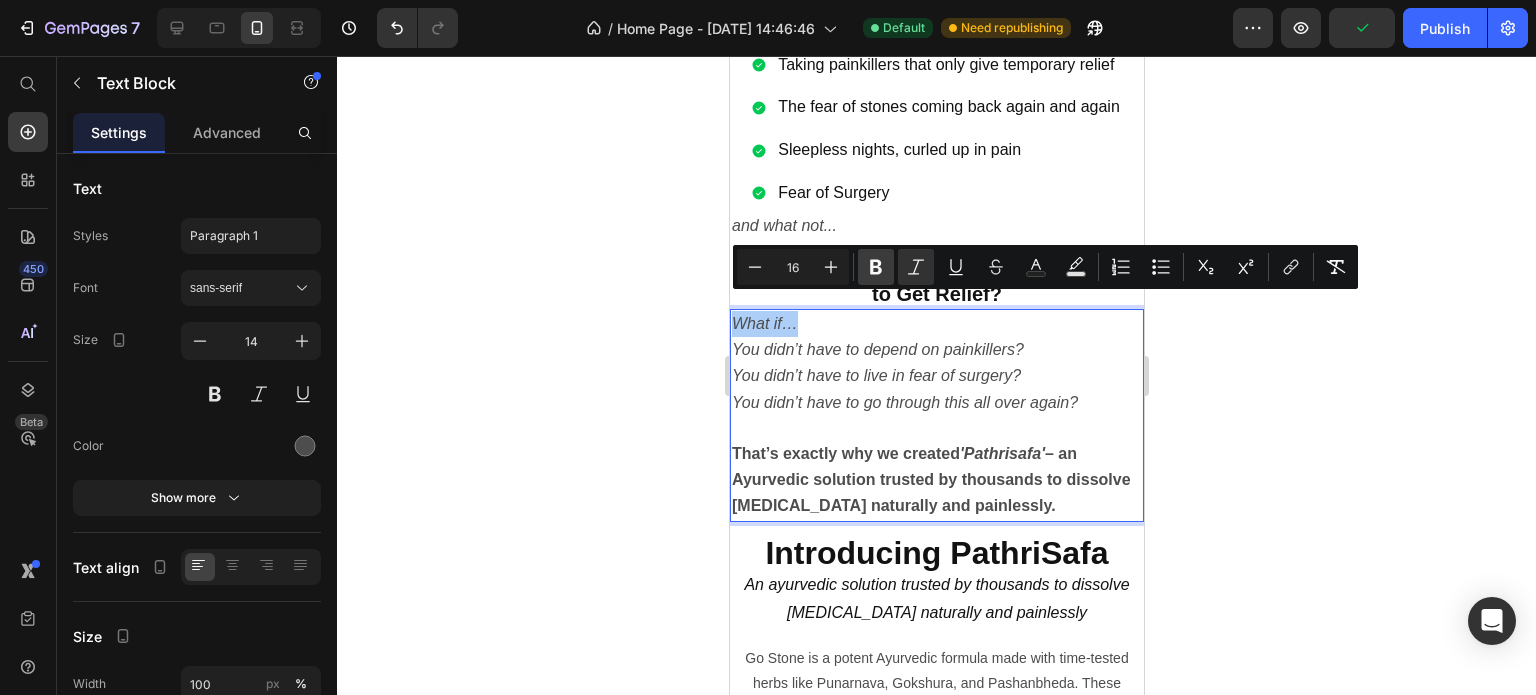 click 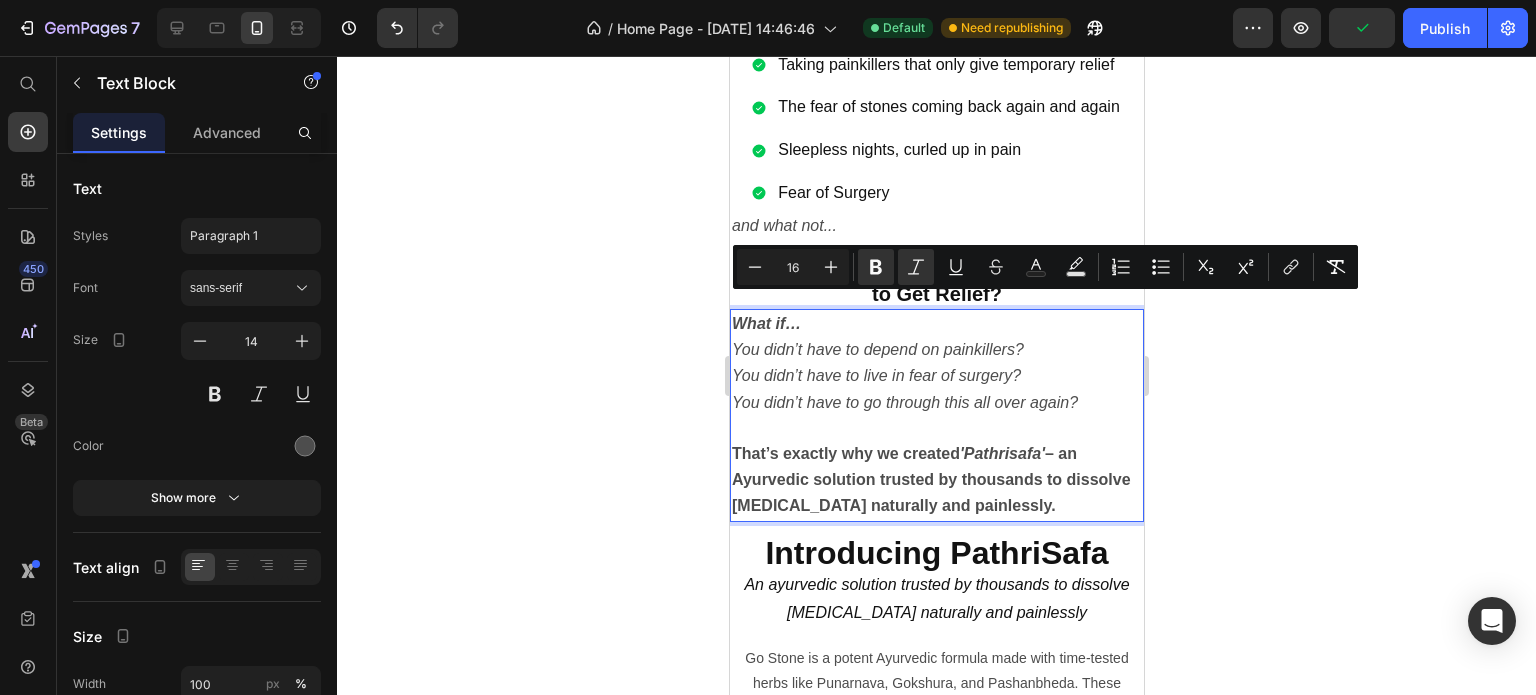 click 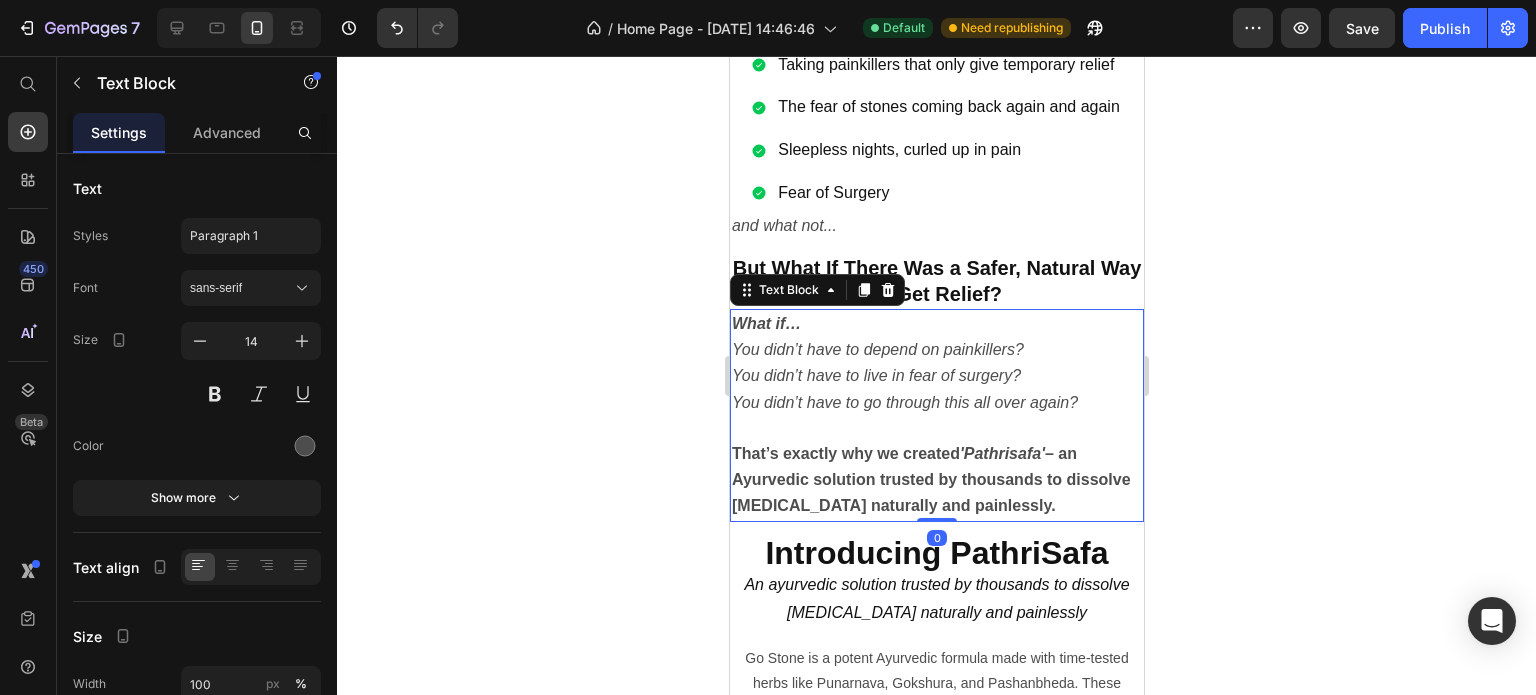 click on "That’s exactly why we created  'Pathrisafa'  – an Ayurvedic solution trusted by thousands to dissolve [MEDICAL_DATA] naturally and painlessly." at bounding box center [936, 480] 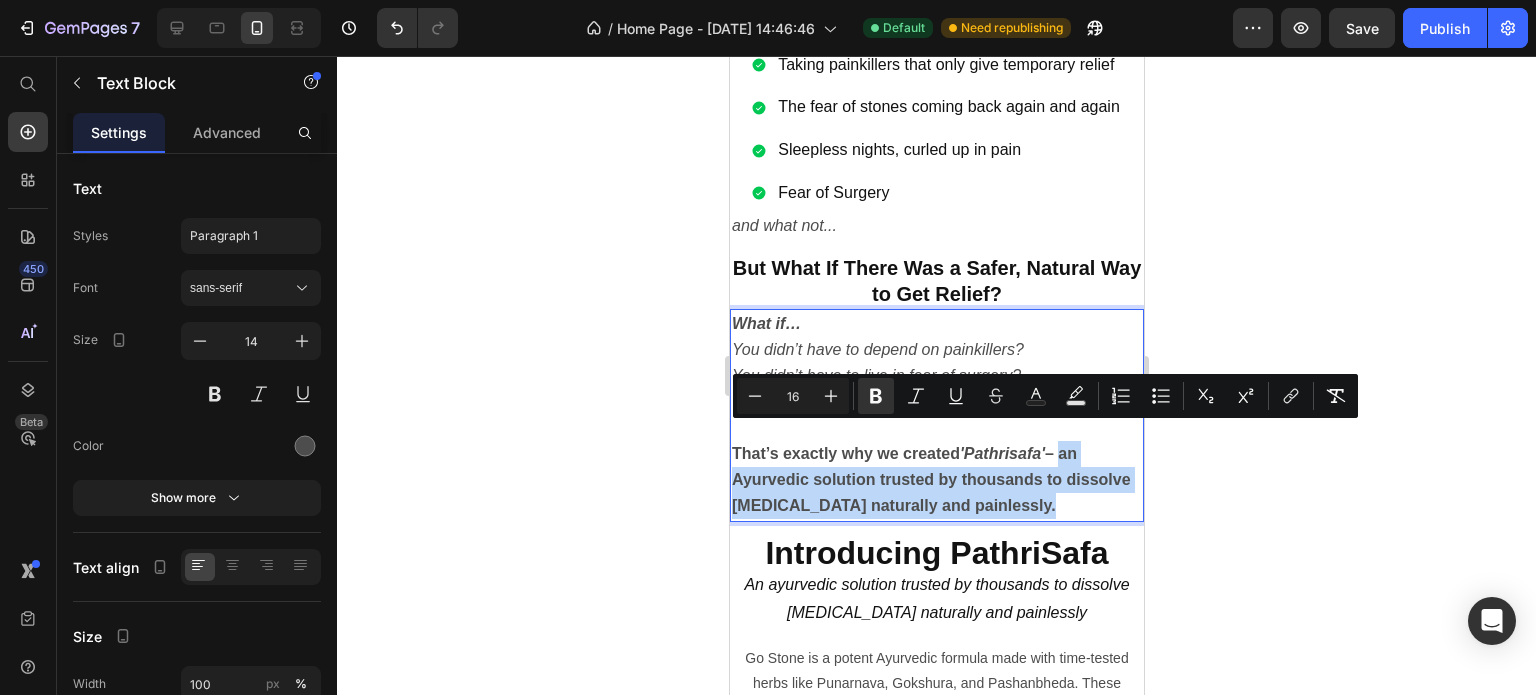 drag, startPoint x: 1107, startPoint y: 483, endPoint x: 1059, endPoint y: 447, distance: 60 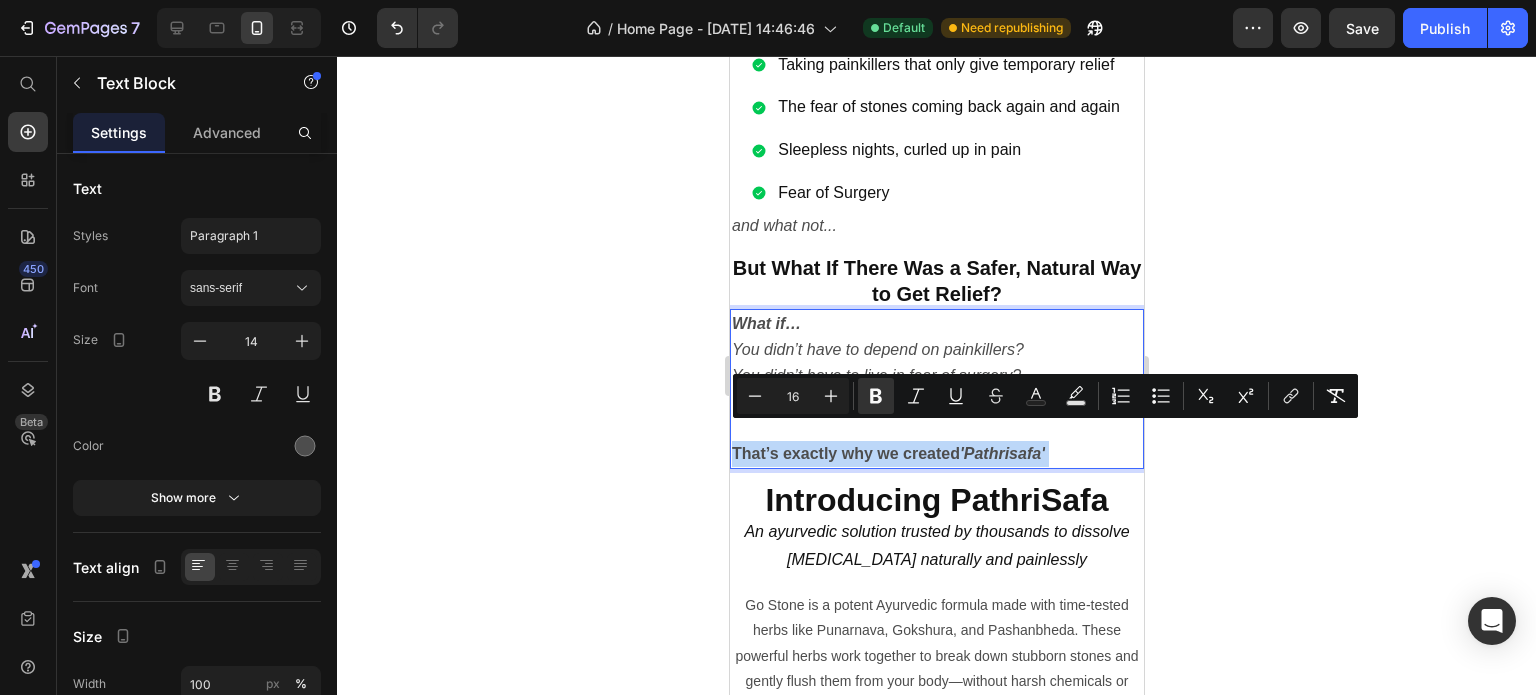 drag, startPoint x: 1104, startPoint y: 431, endPoint x: 729, endPoint y: 436, distance: 375.03333 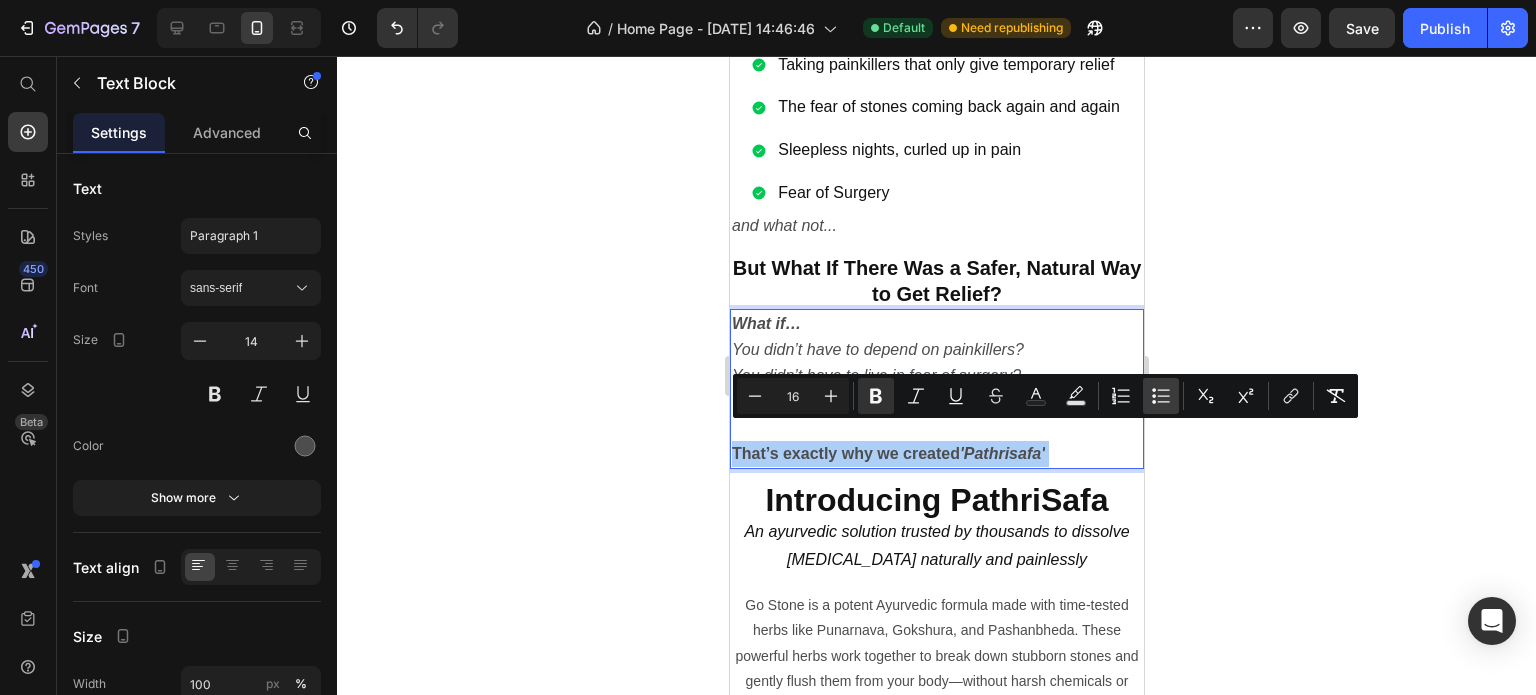 click 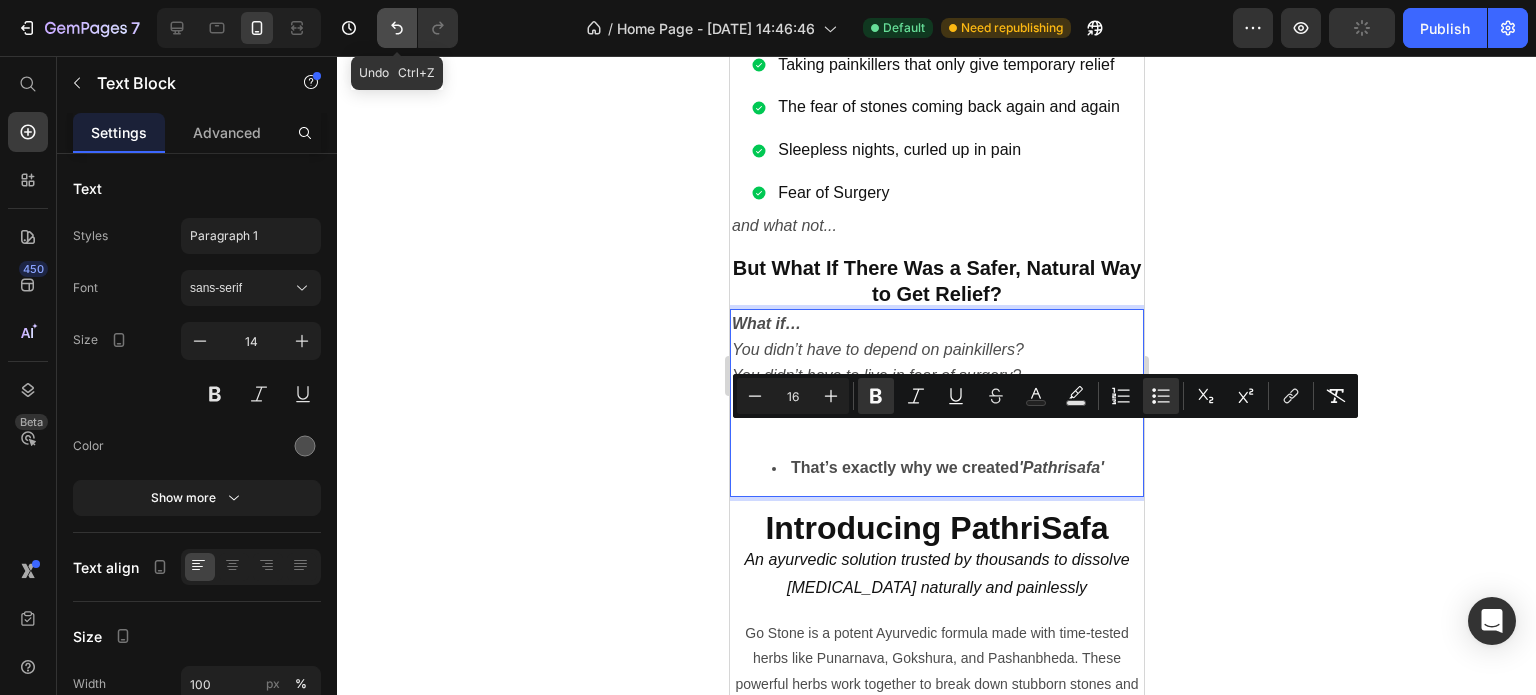 click 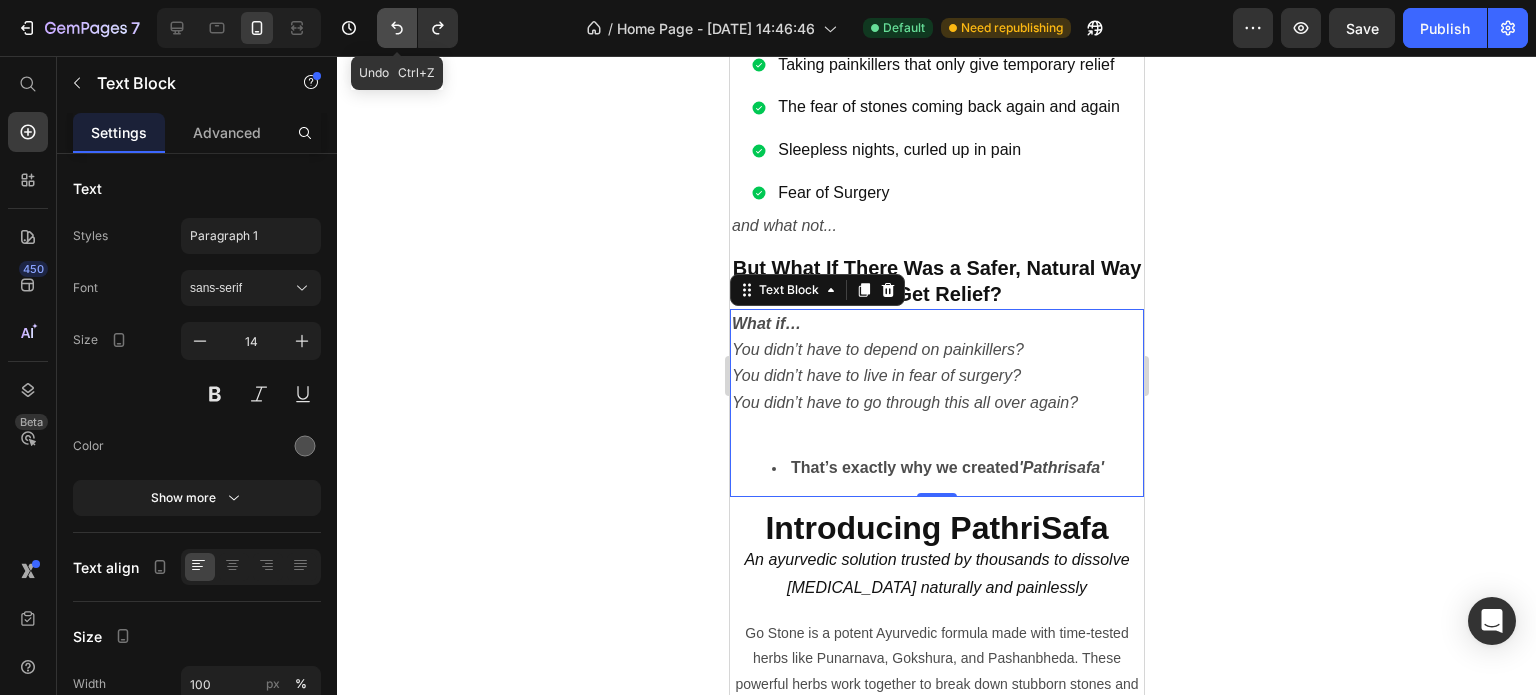click 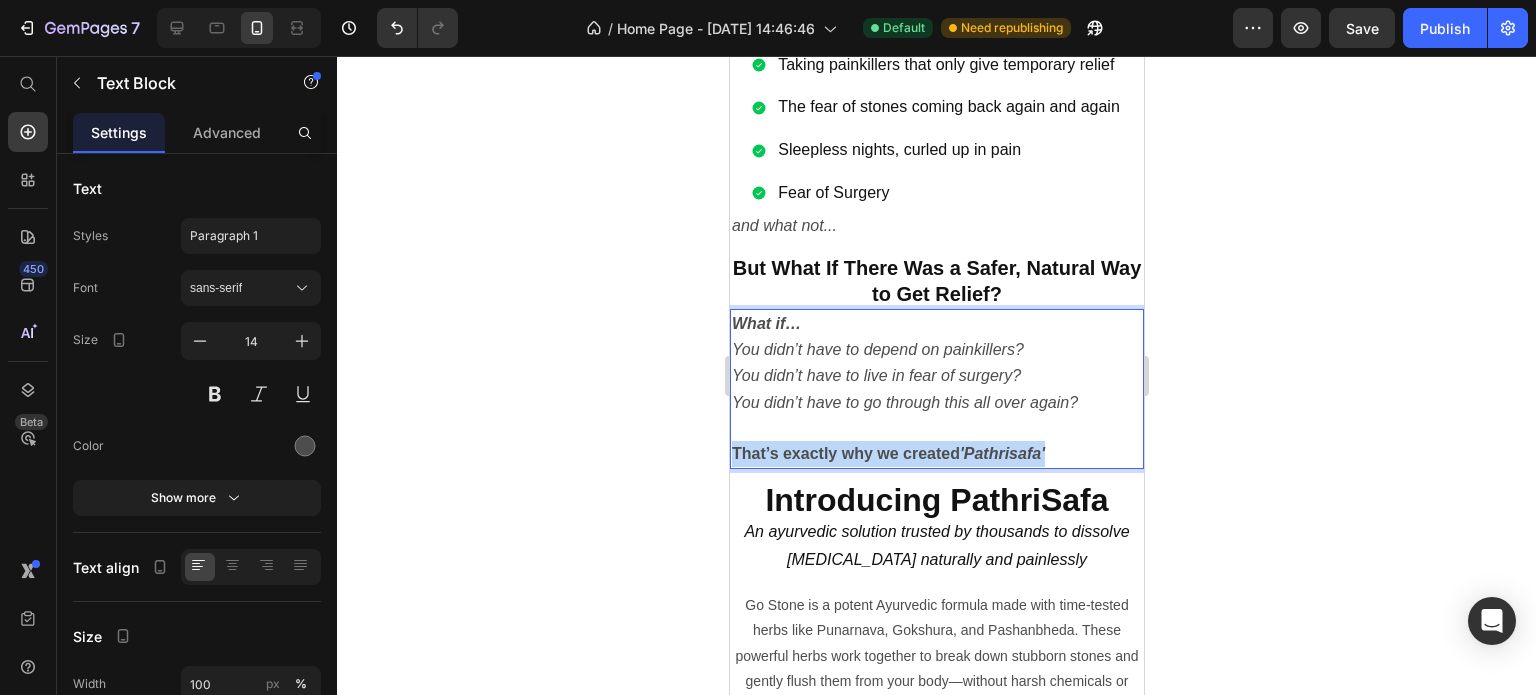 drag, startPoint x: 1062, startPoint y: 430, endPoint x: 1413, endPoint y: 508, distance: 359.56223 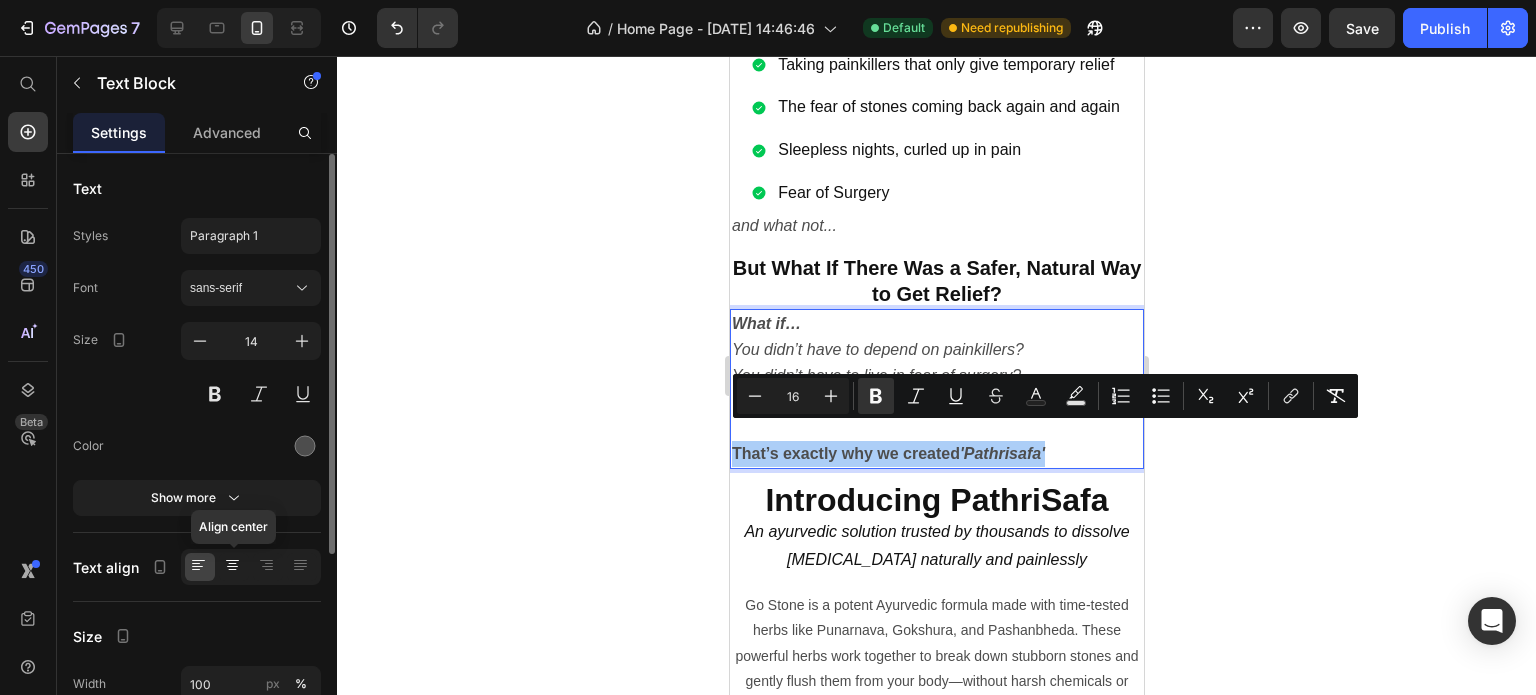 click 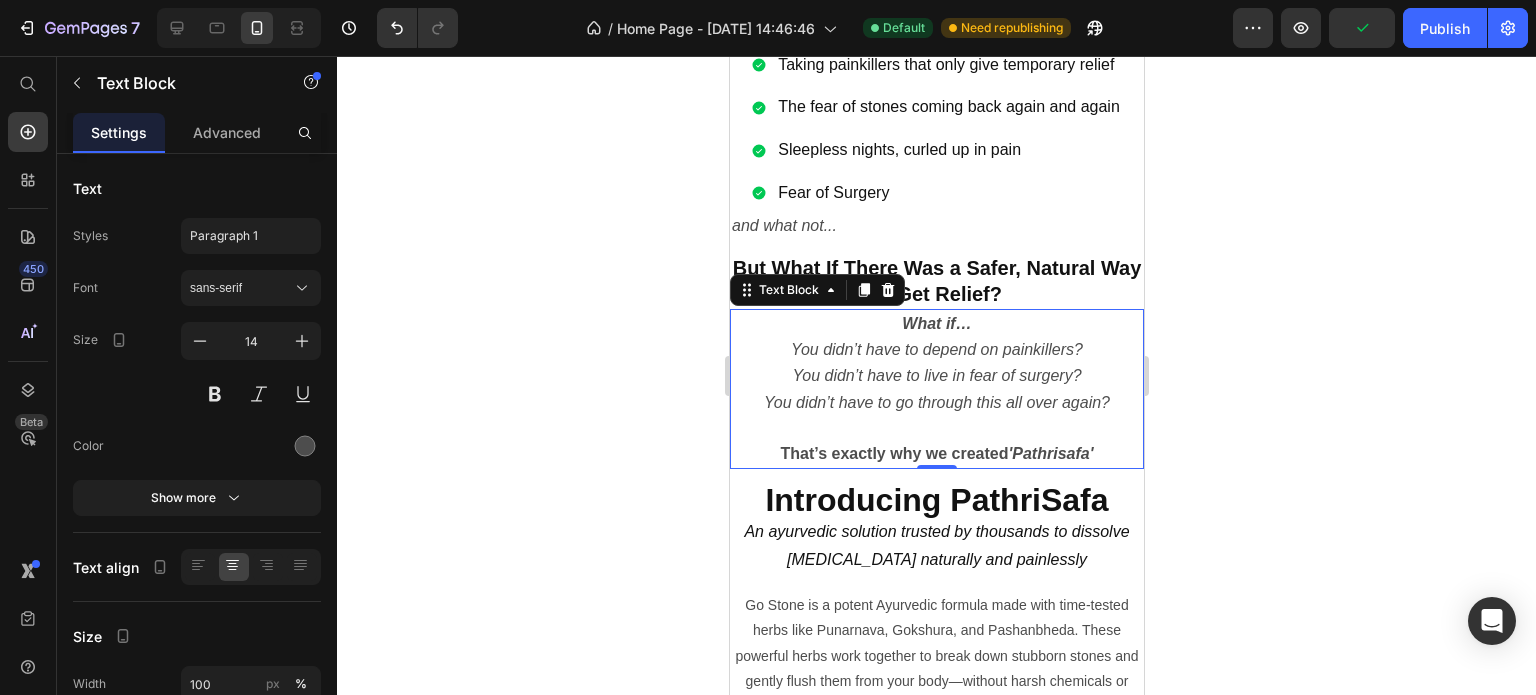 click 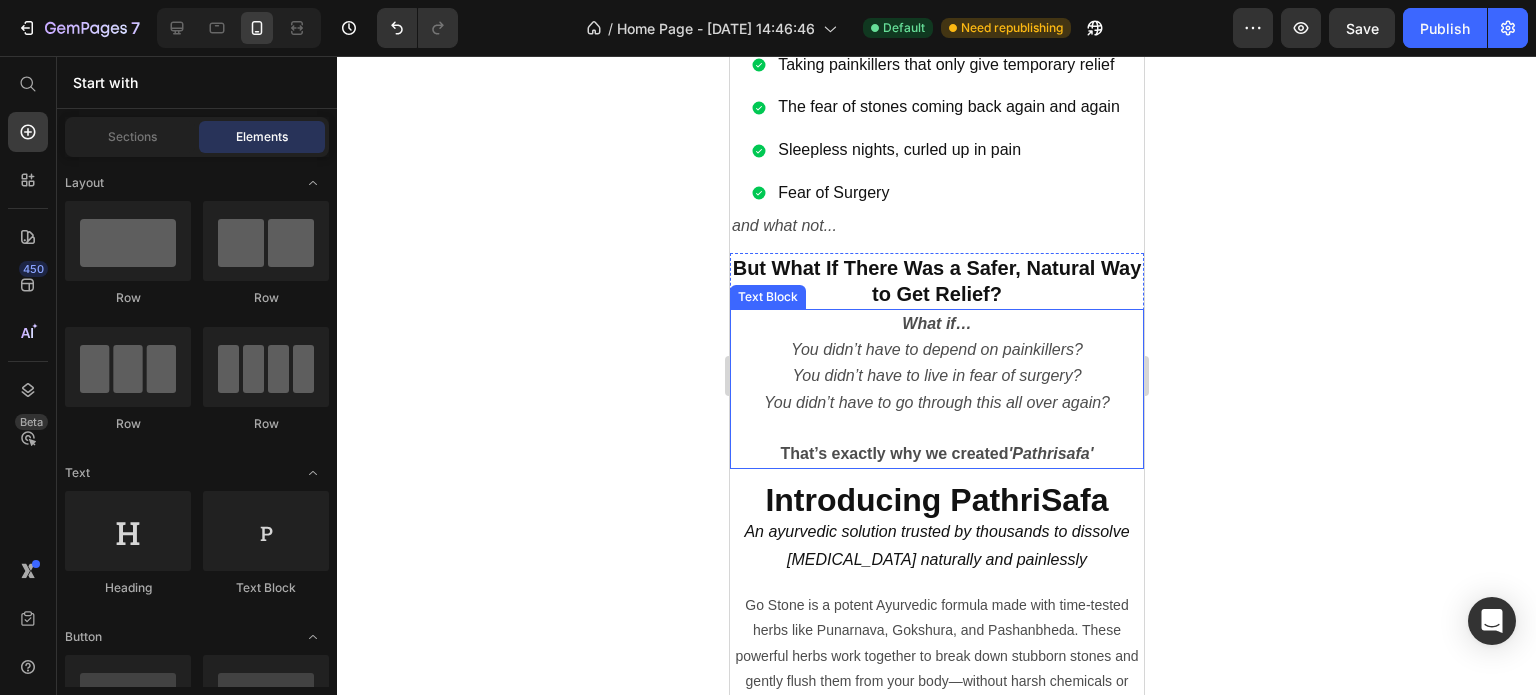 click at bounding box center [936, 428] 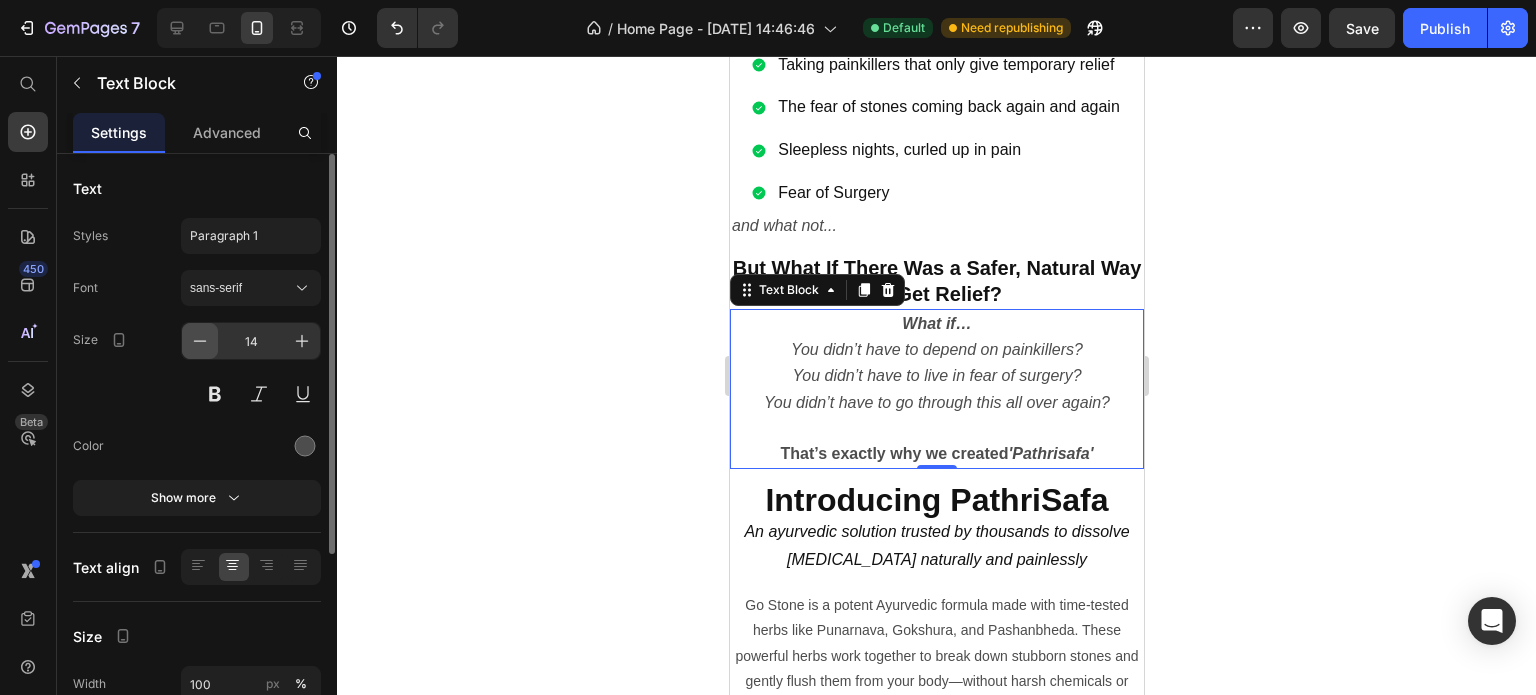 click 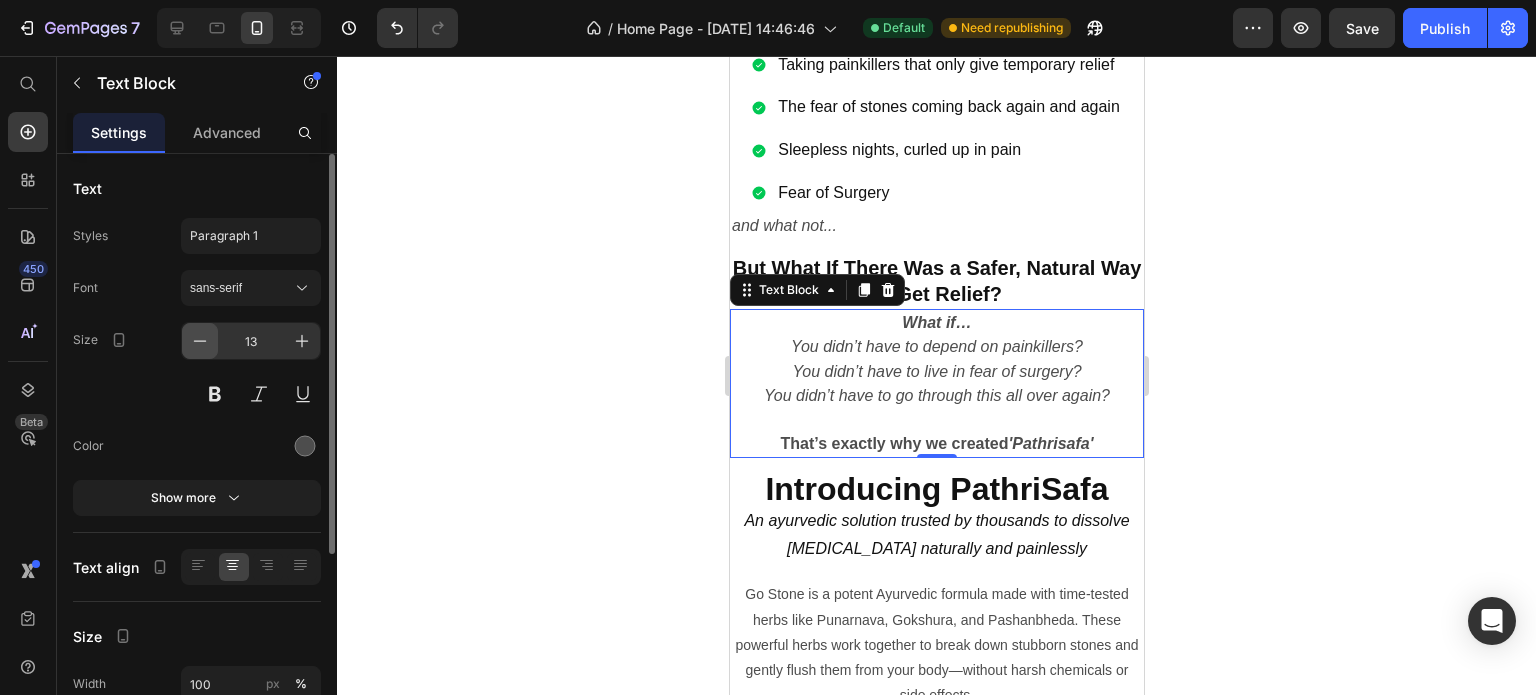 click 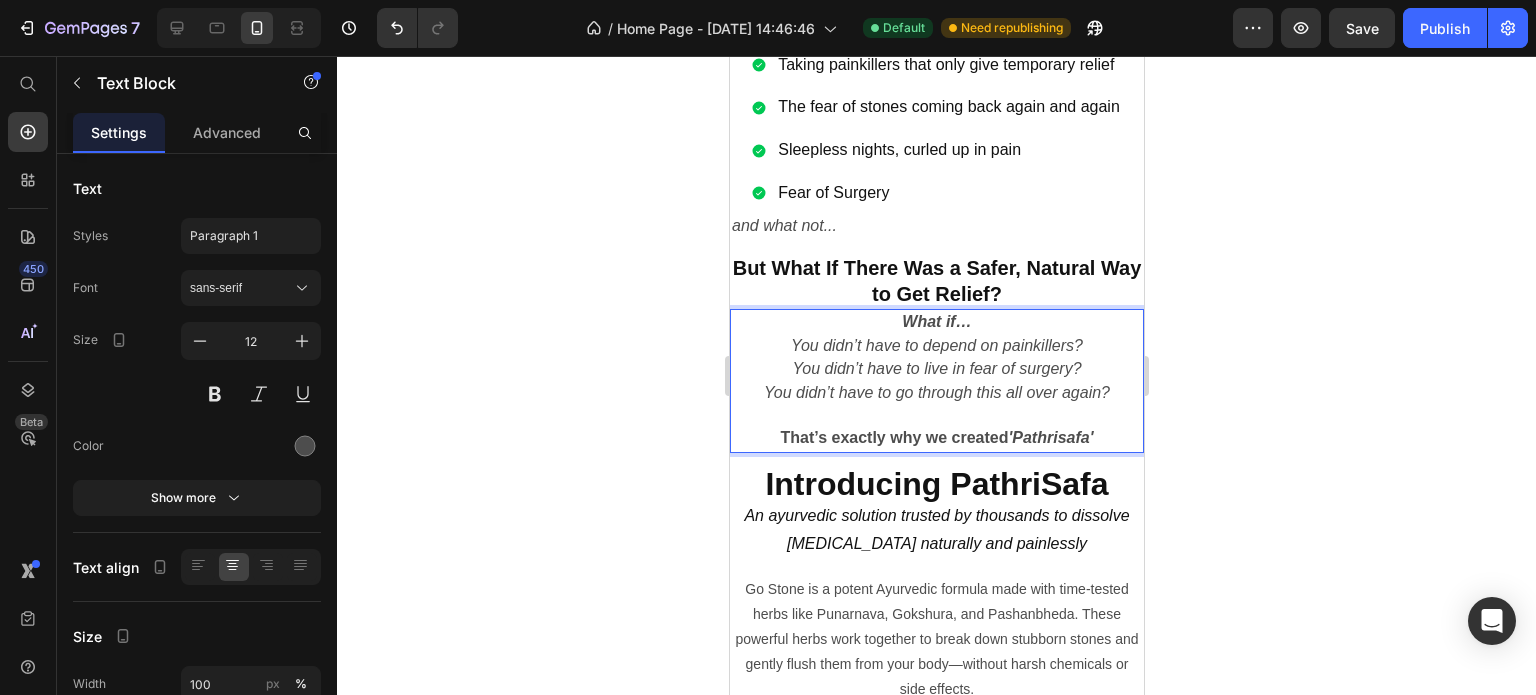 click at bounding box center [936, 416] 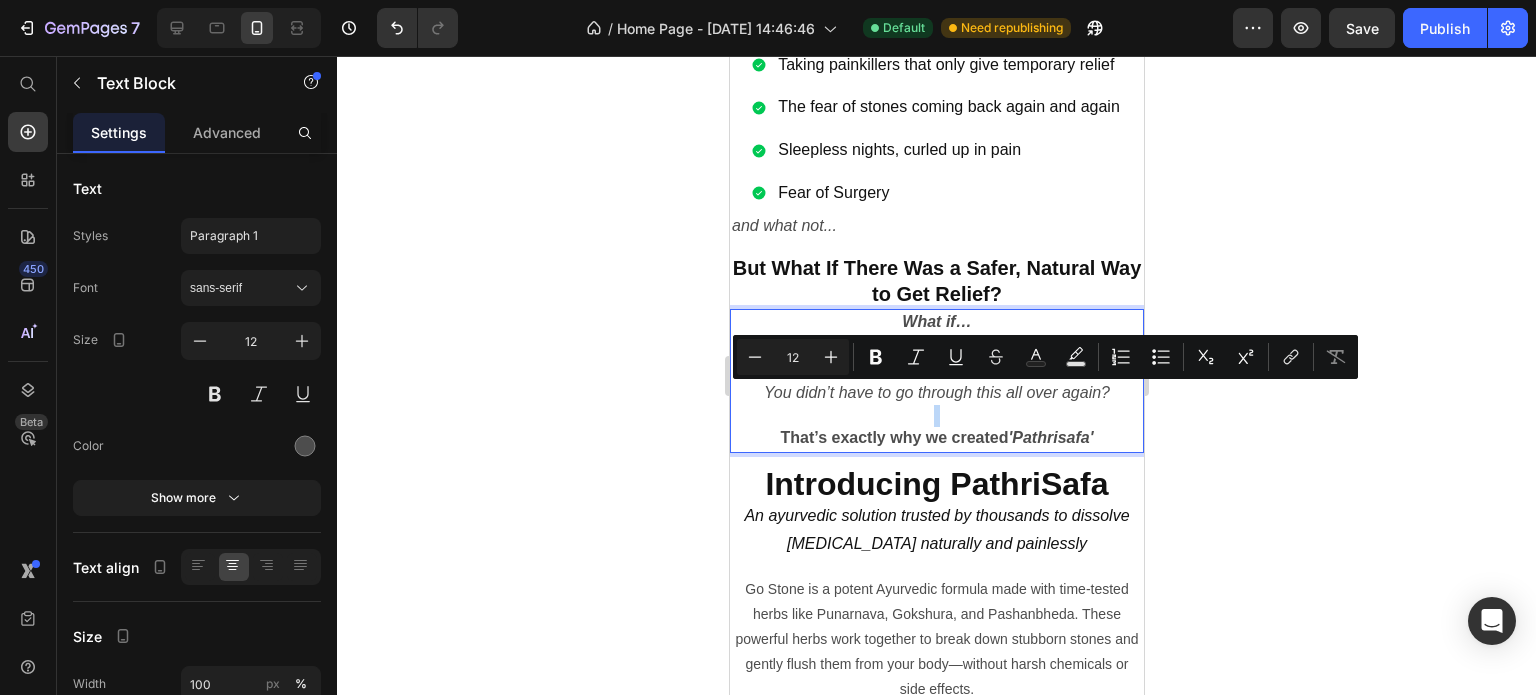 type on "16" 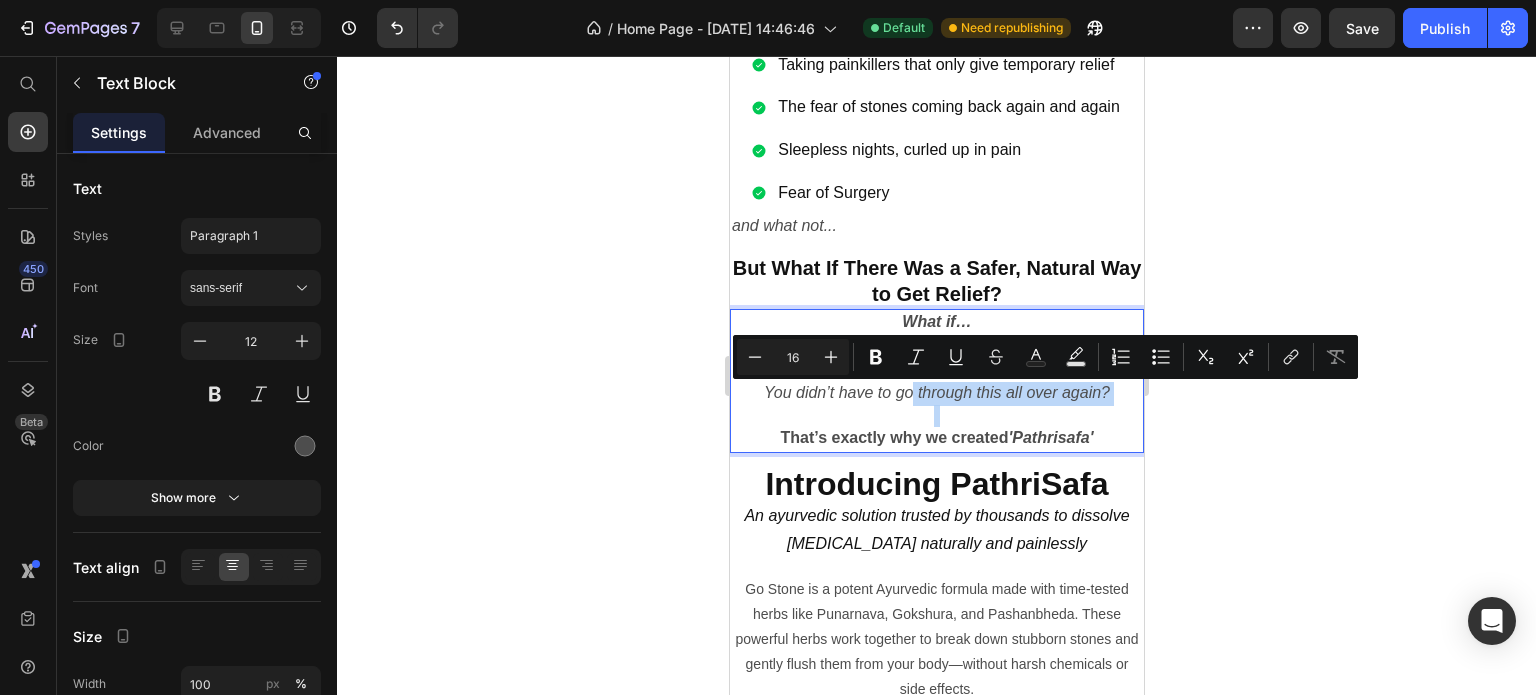drag, startPoint x: 967, startPoint y: 389, endPoint x: 902, endPoint y: 382, distance: 65.37584 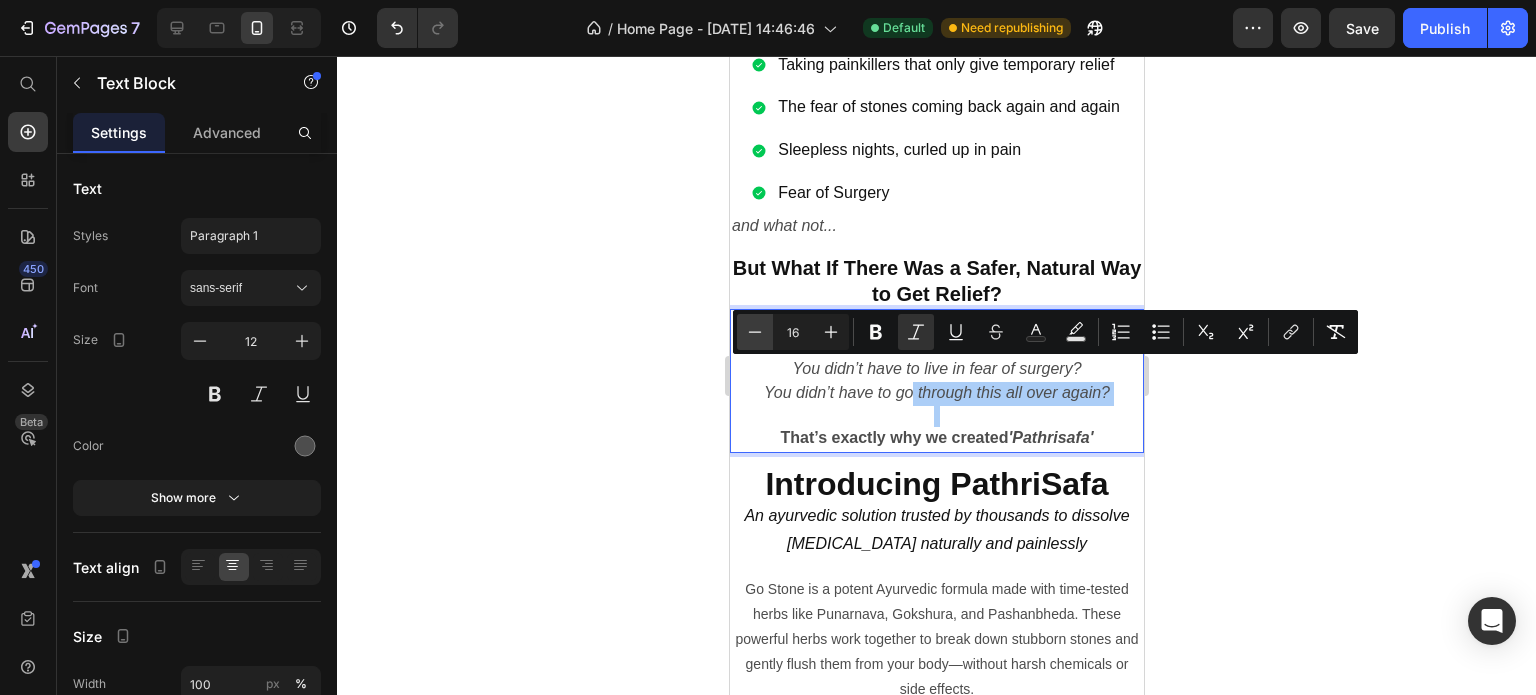 click 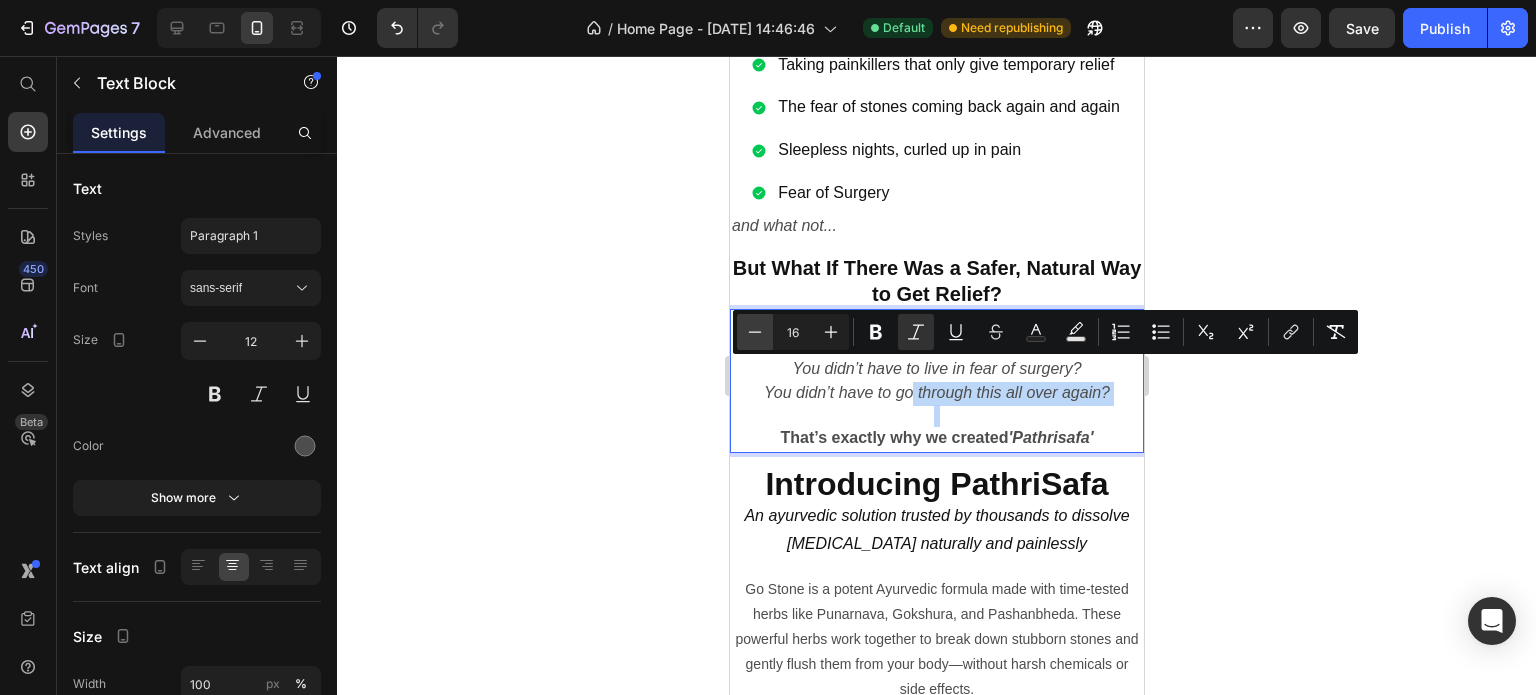 type on "15" 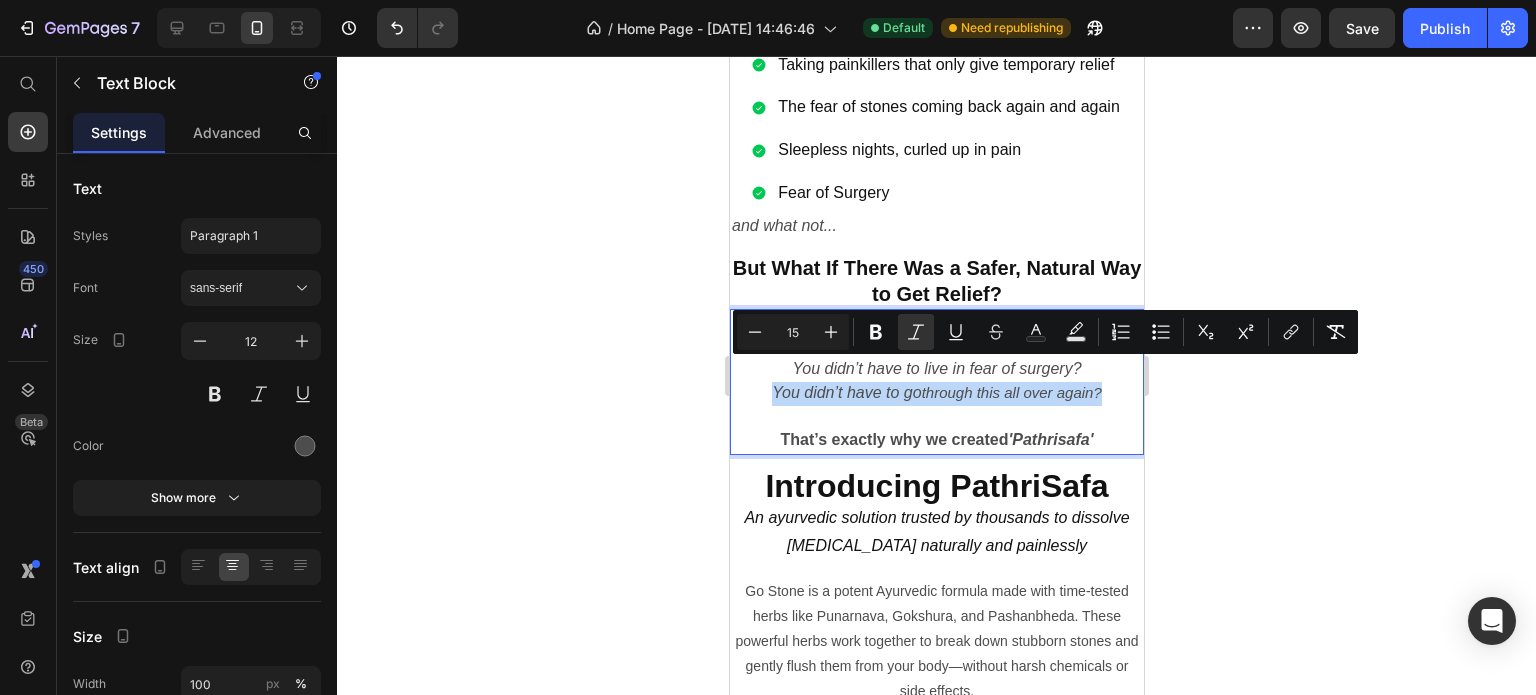 click at bounding box center [936, 417] 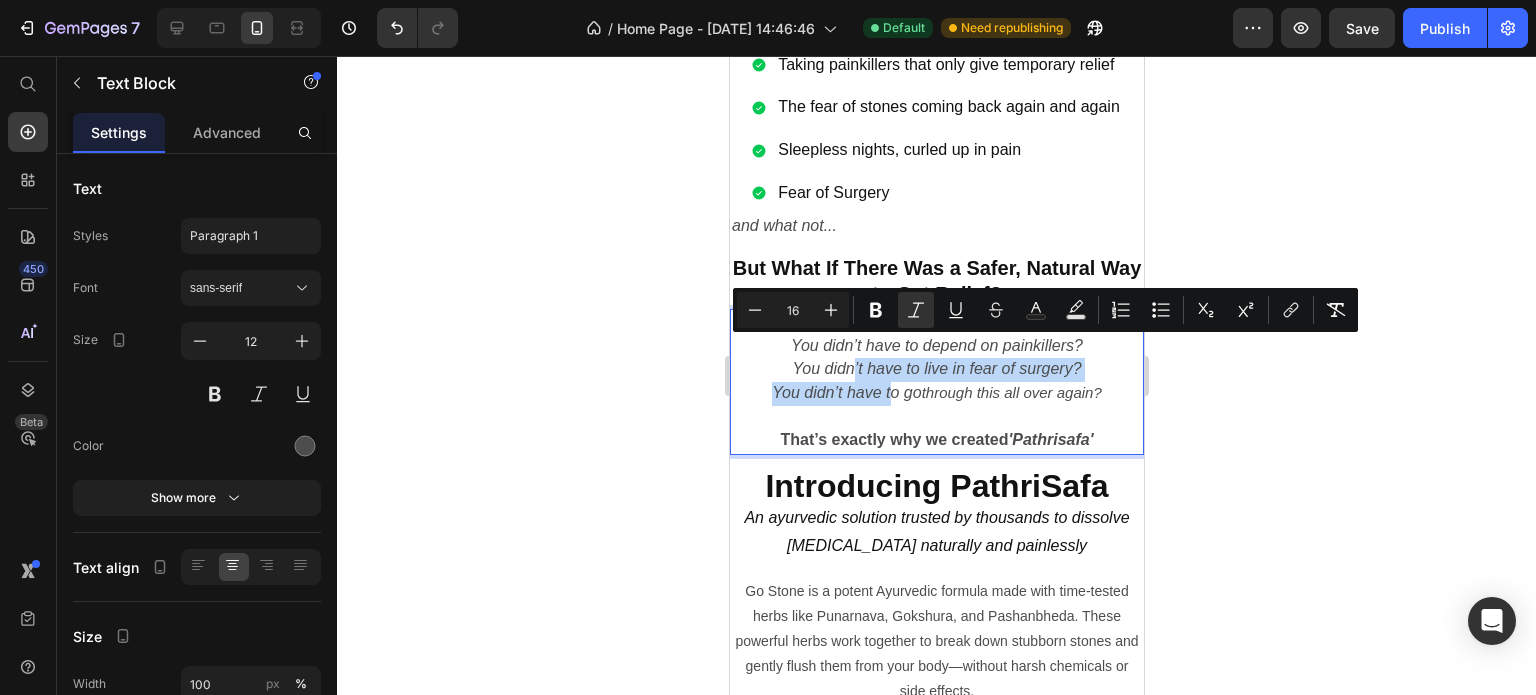 drag, startPoint x: 878, startPoint y: 363, endPoint x: 845, endPoint y: 358, distance: 33.37664 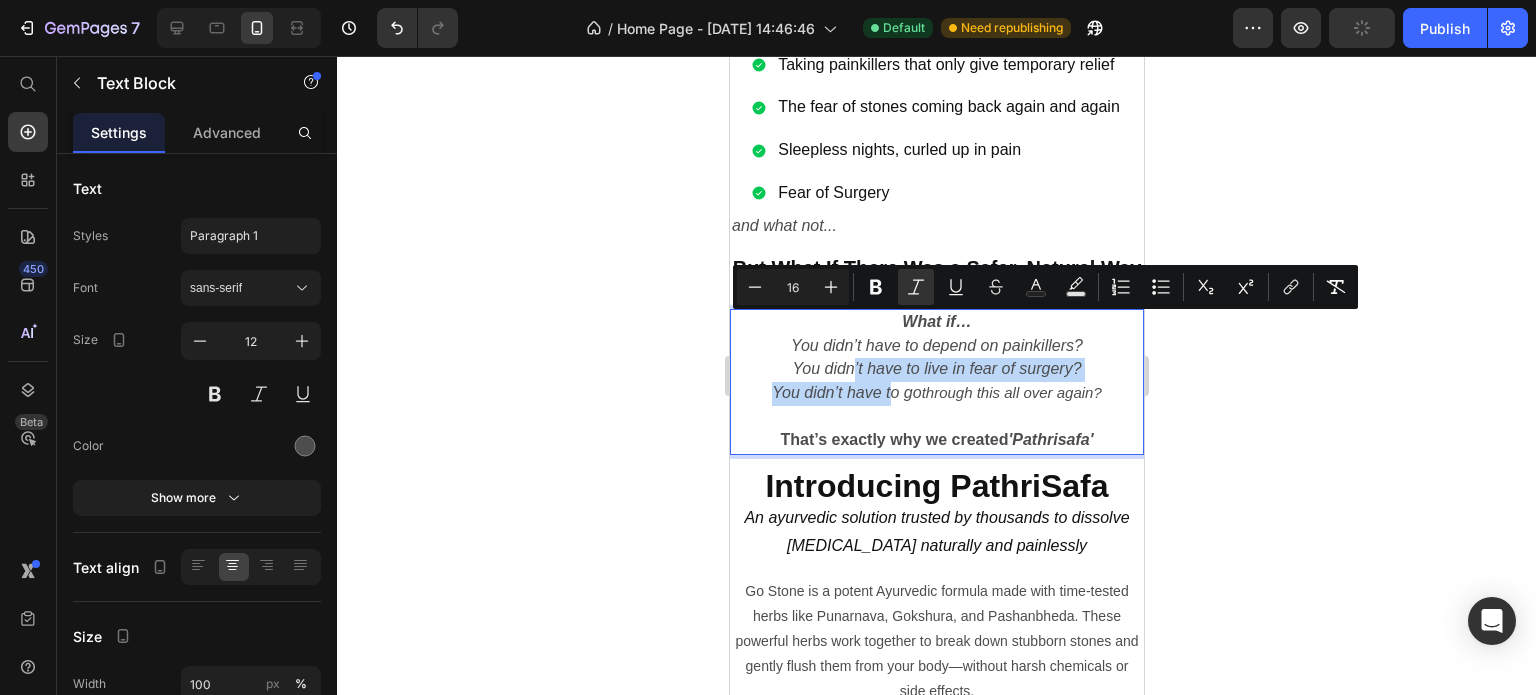 drag, startPoint x: 1110, startPoint y: 370, endPoint x: 780, endPoint y: 327, distance: 332.78973 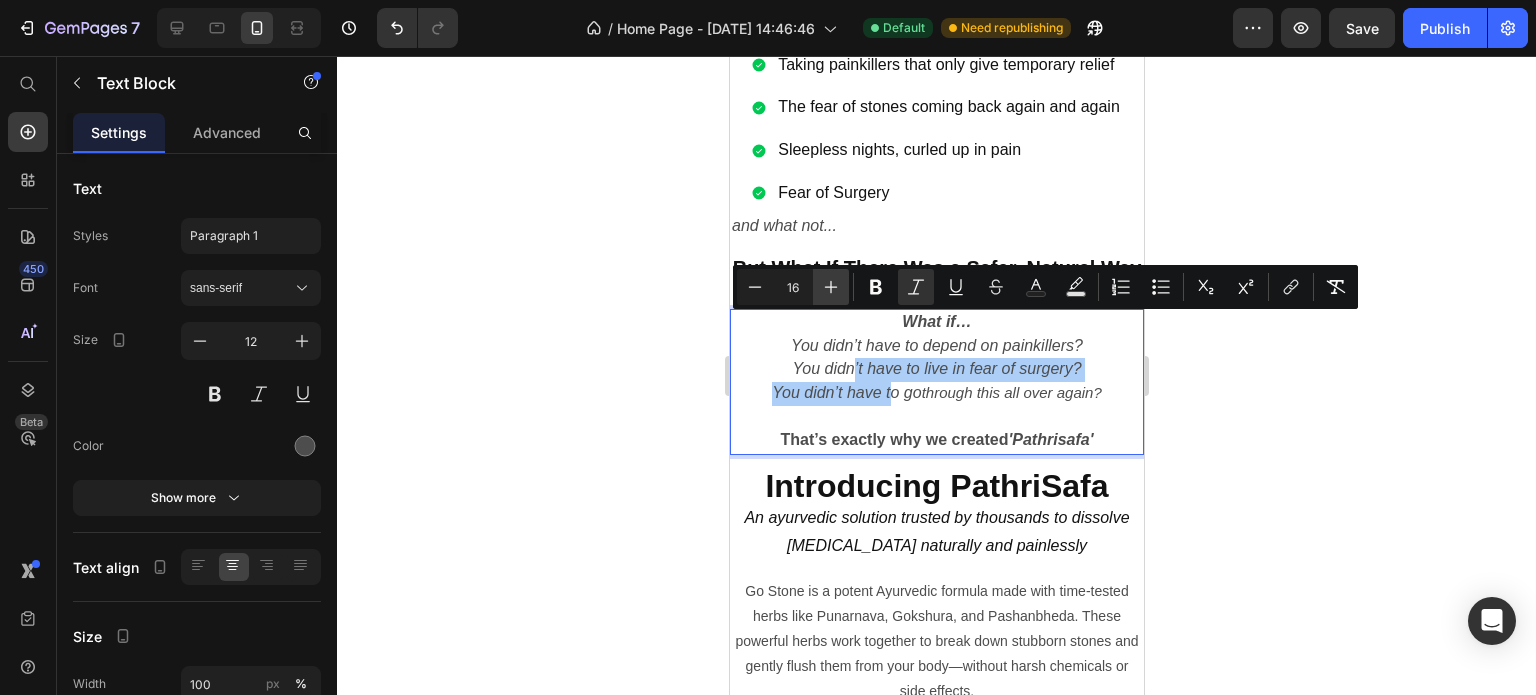 click on "Plus" at bounding box center (831, 287) 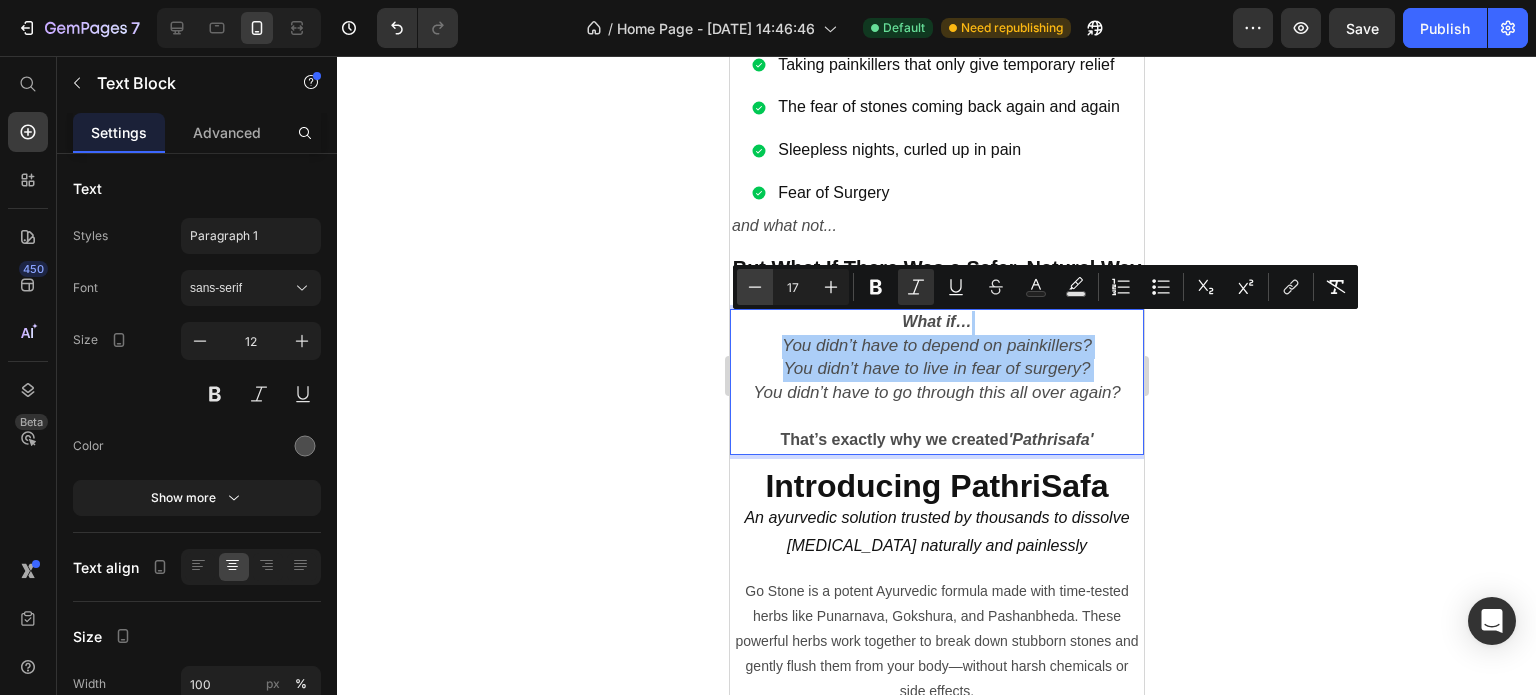 click on "Minus" at bounding box center [755, 287] 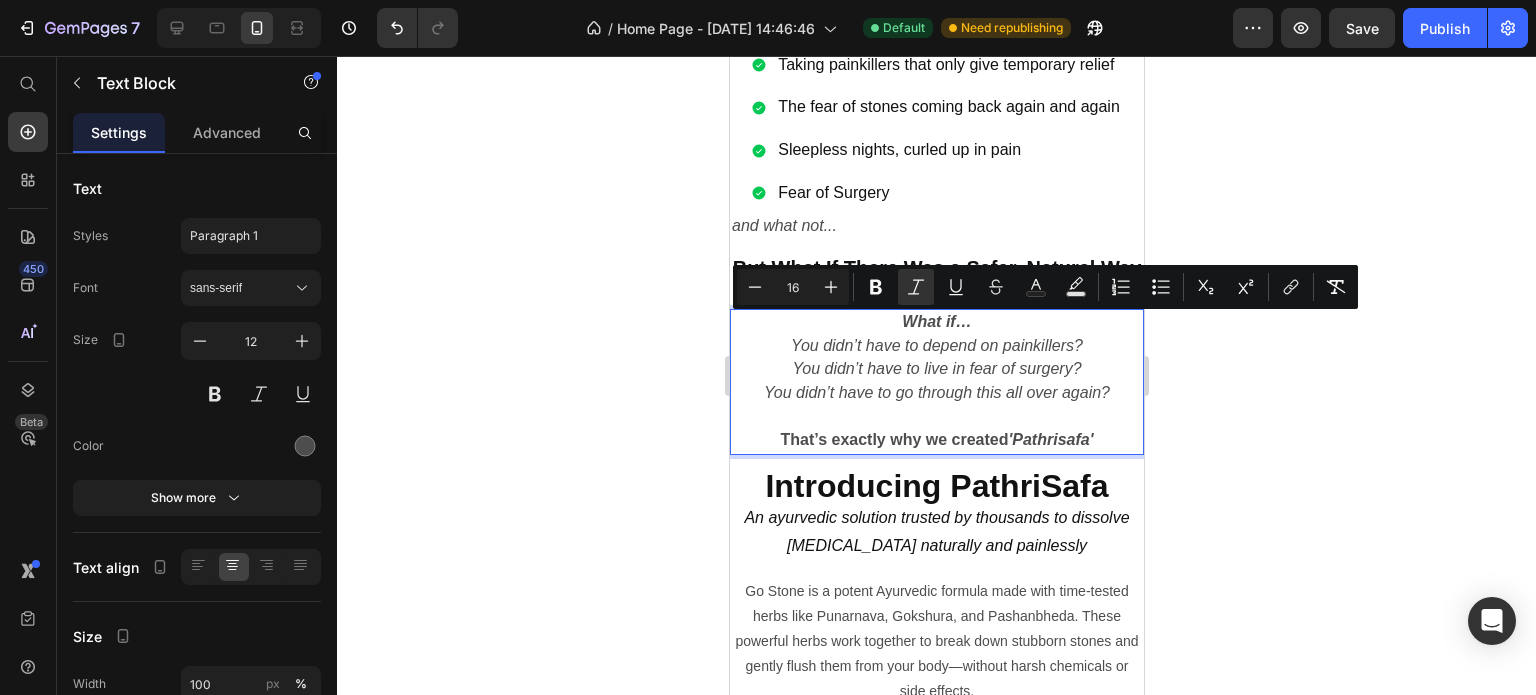 click on "16" at bounding box center (793, 287) 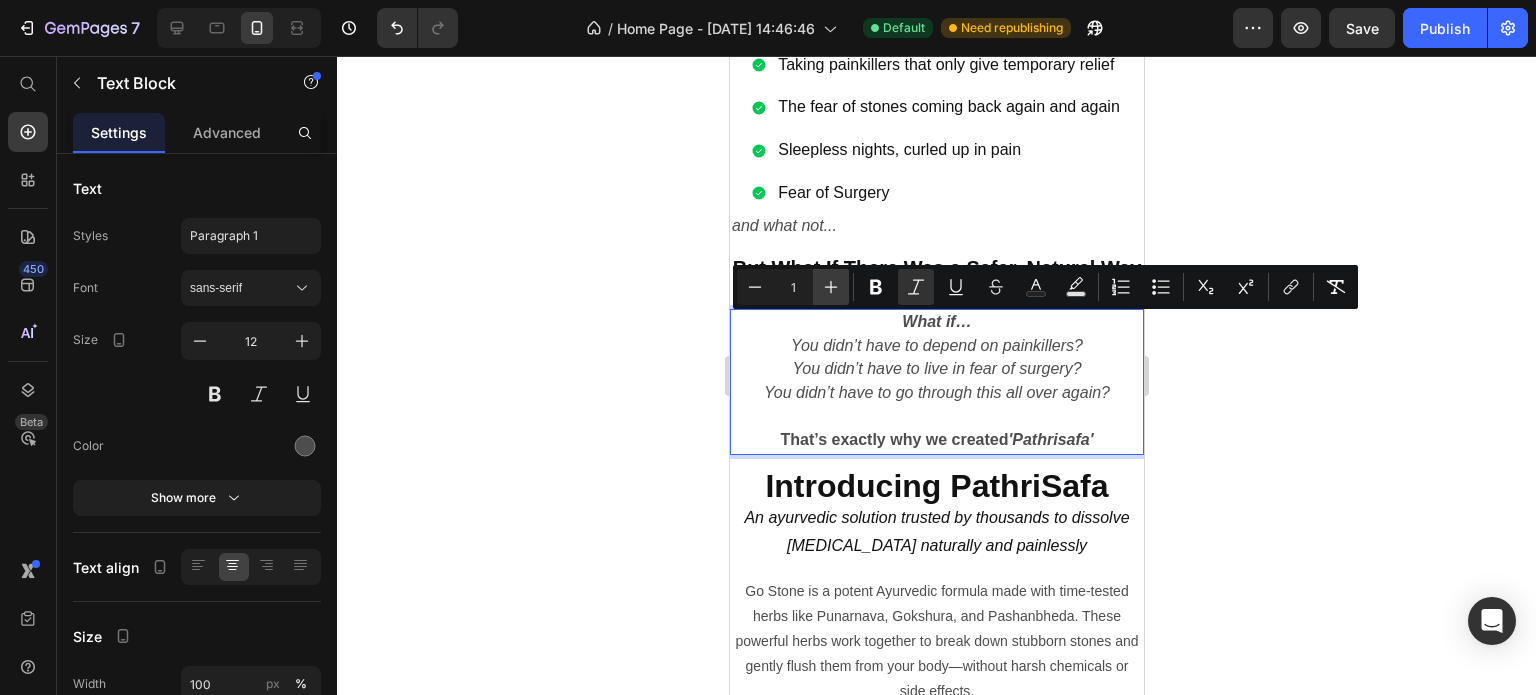 type on "1" 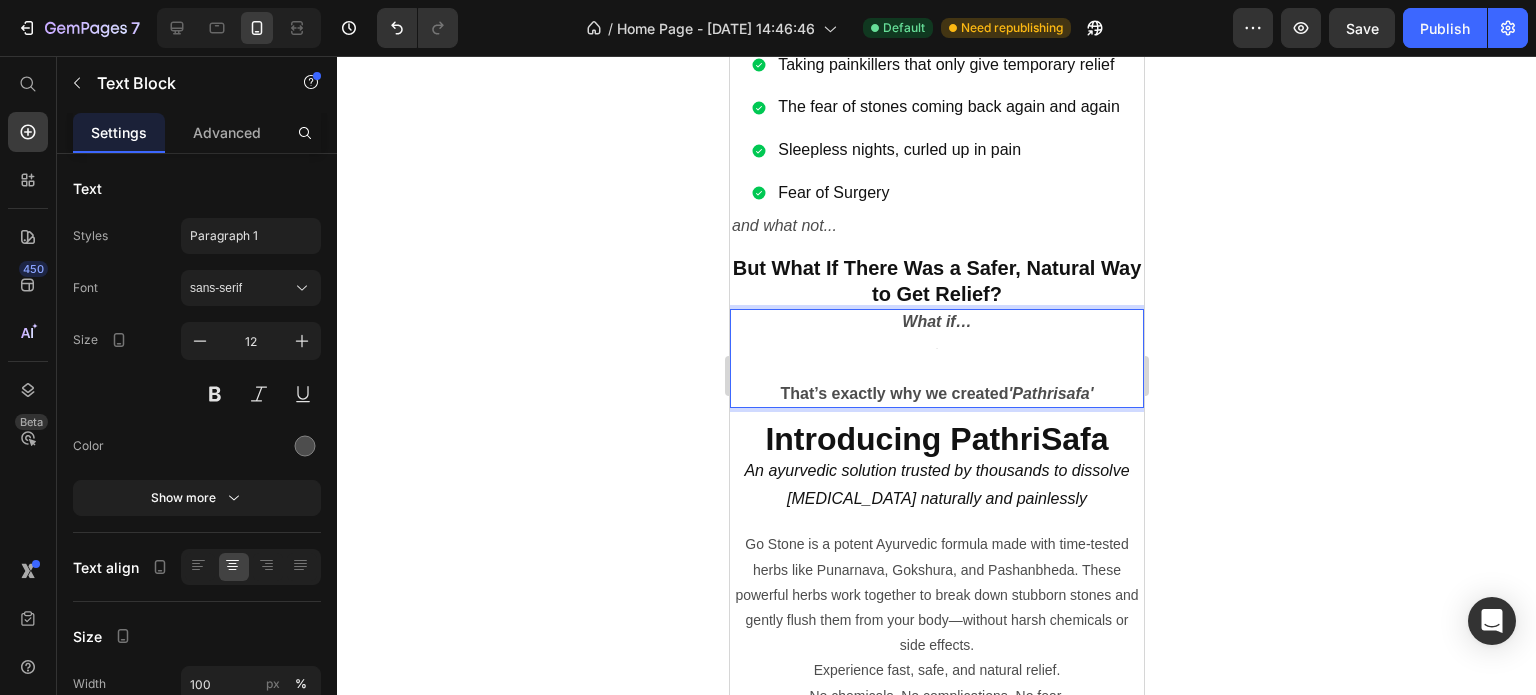 click on "What if… 6" at bounding box center (936, 335) 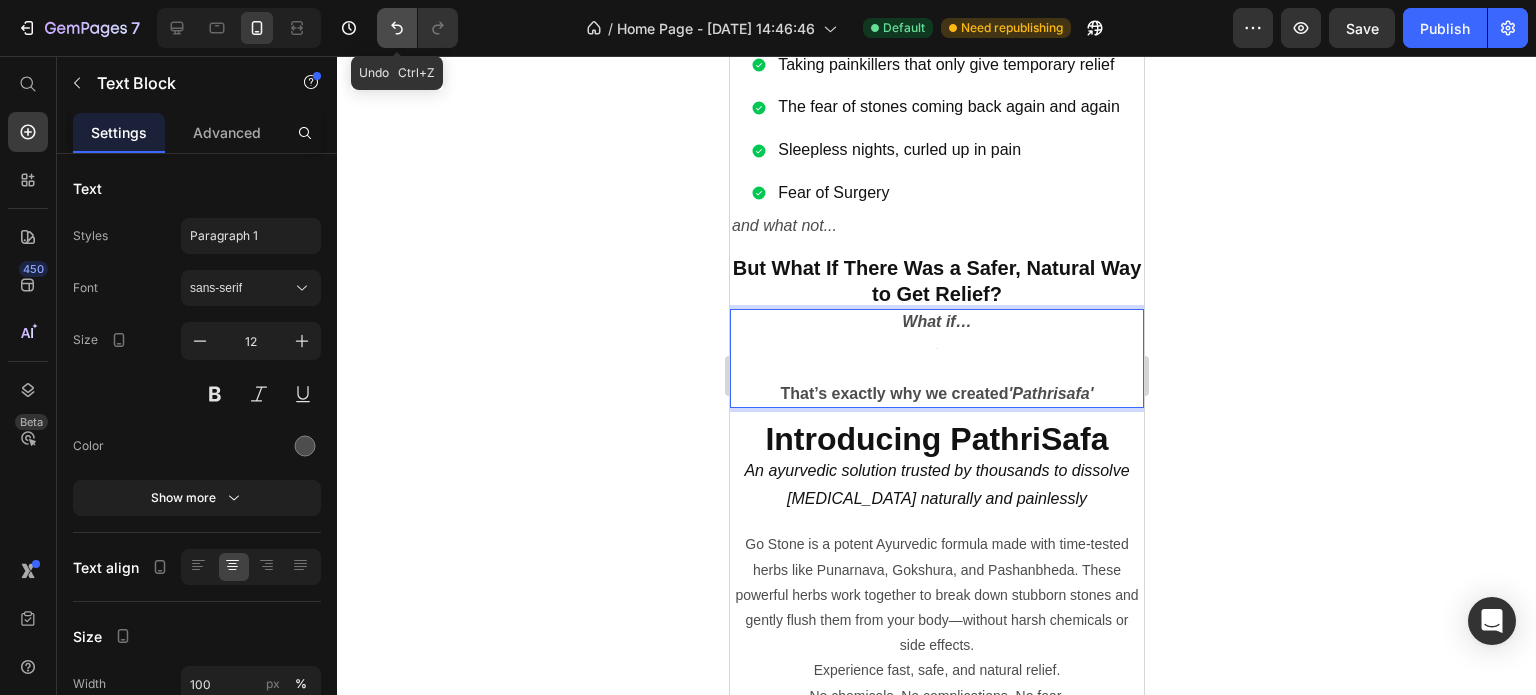 click 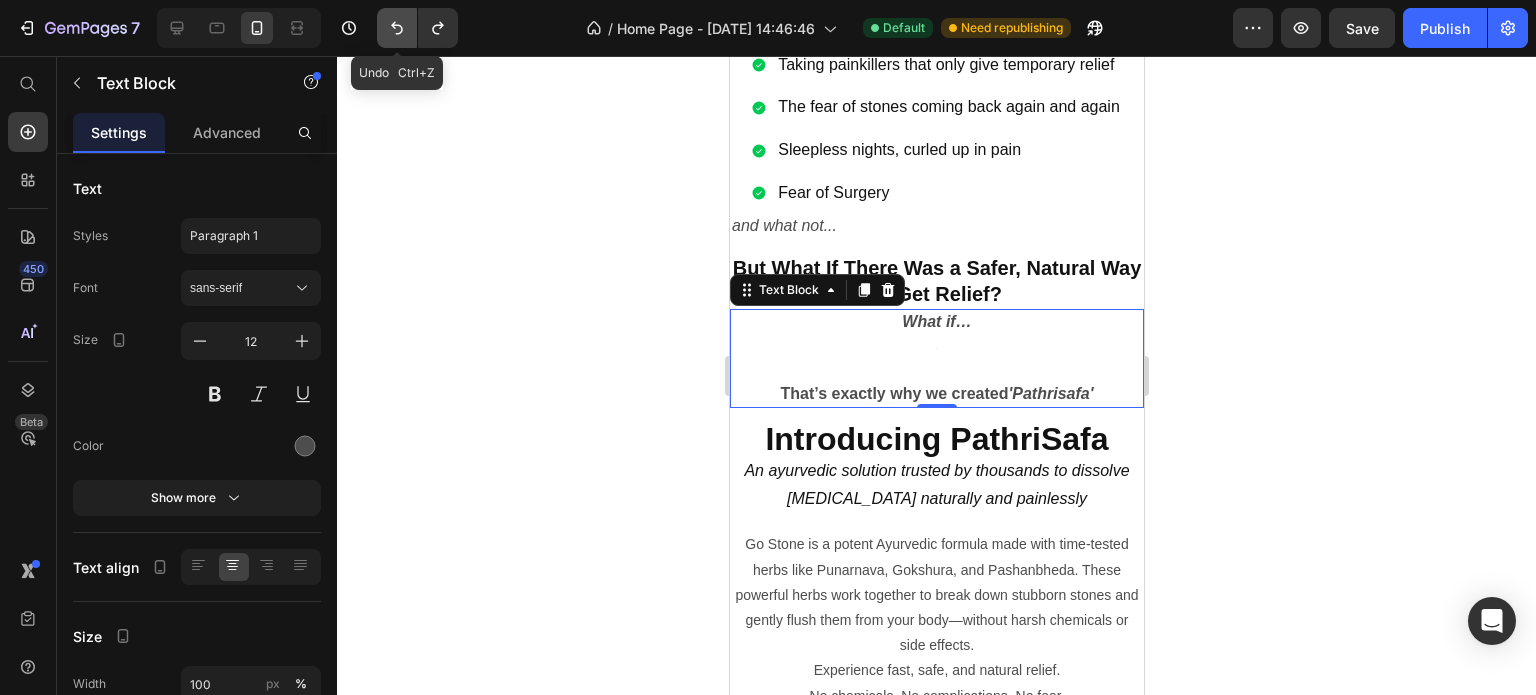 click 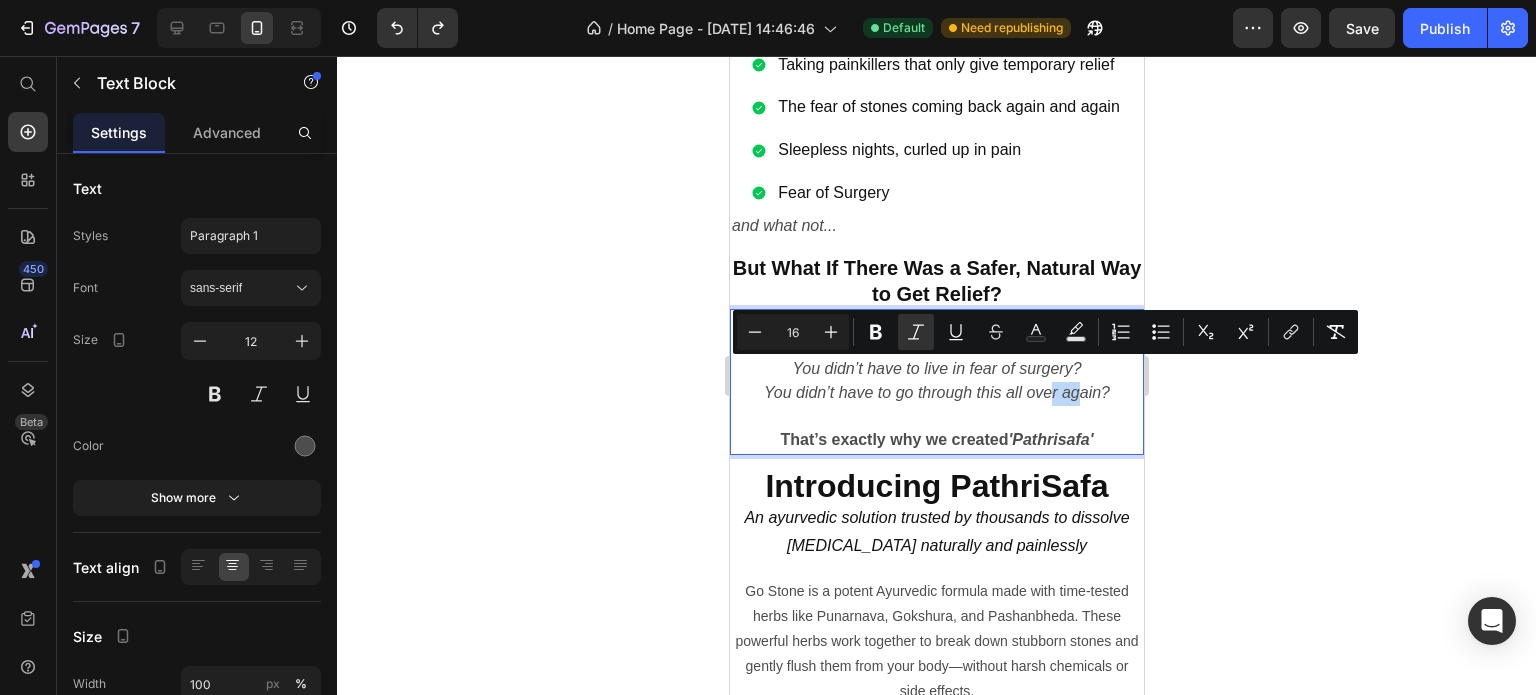 drag, startPoint x: 1040, startPoint y: 369, endPoint x: 1072, endPoint y: 372, distance: 32.140316 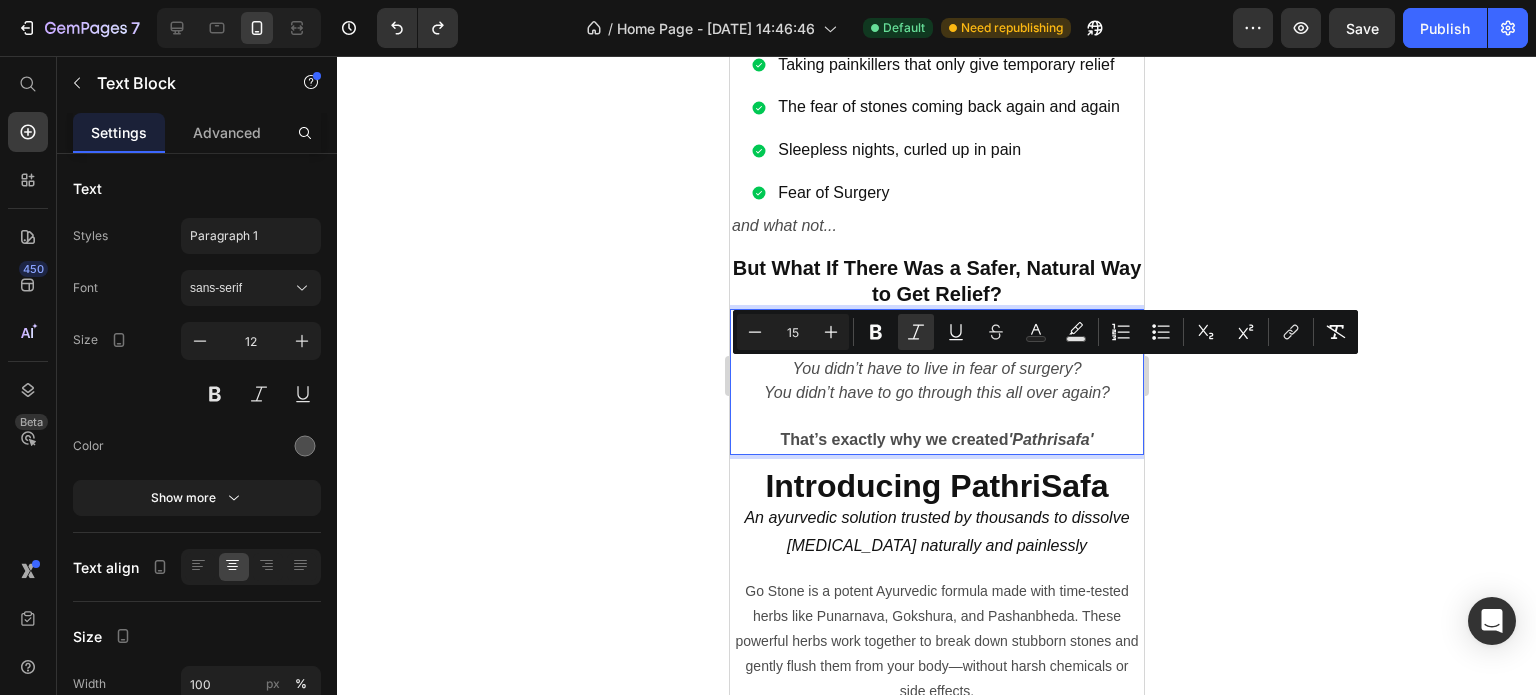 click at bounding box center (936, 417) 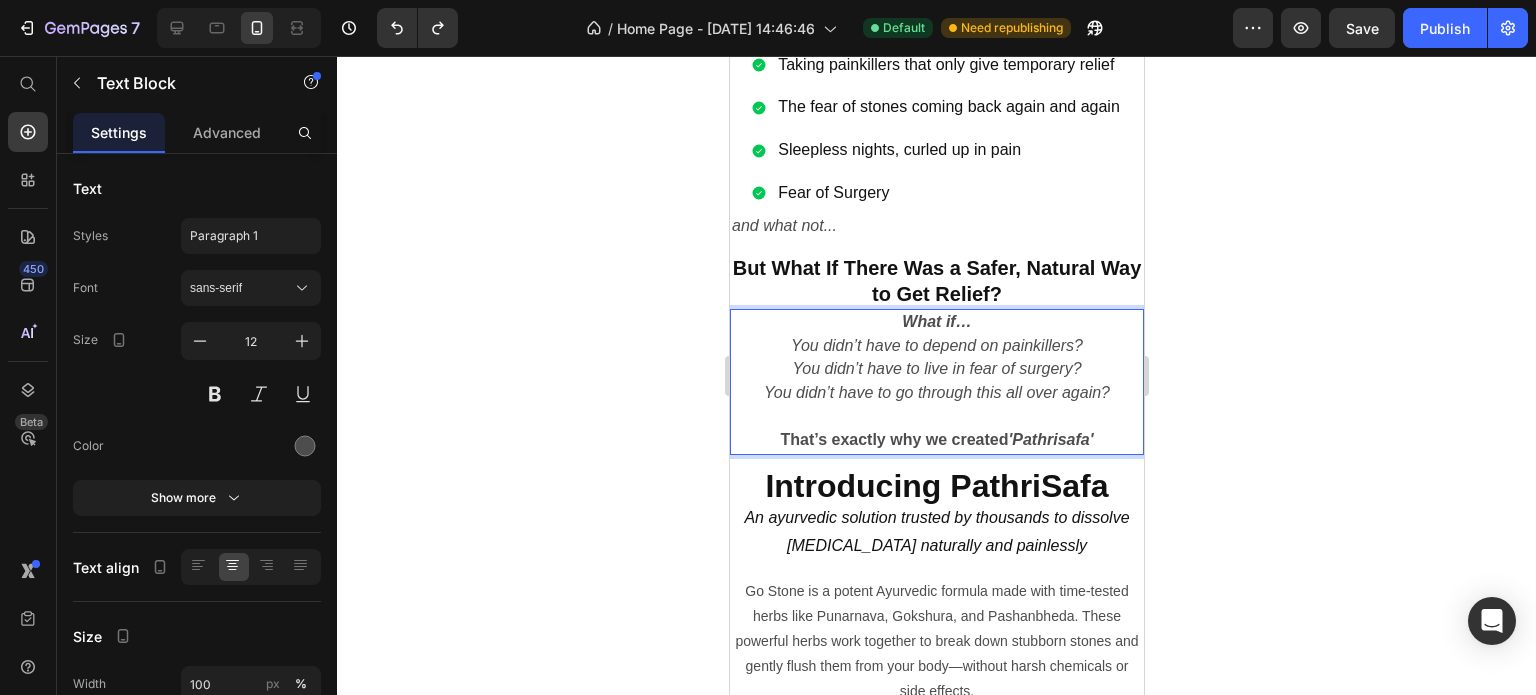 click at bounding box center [936, 417] 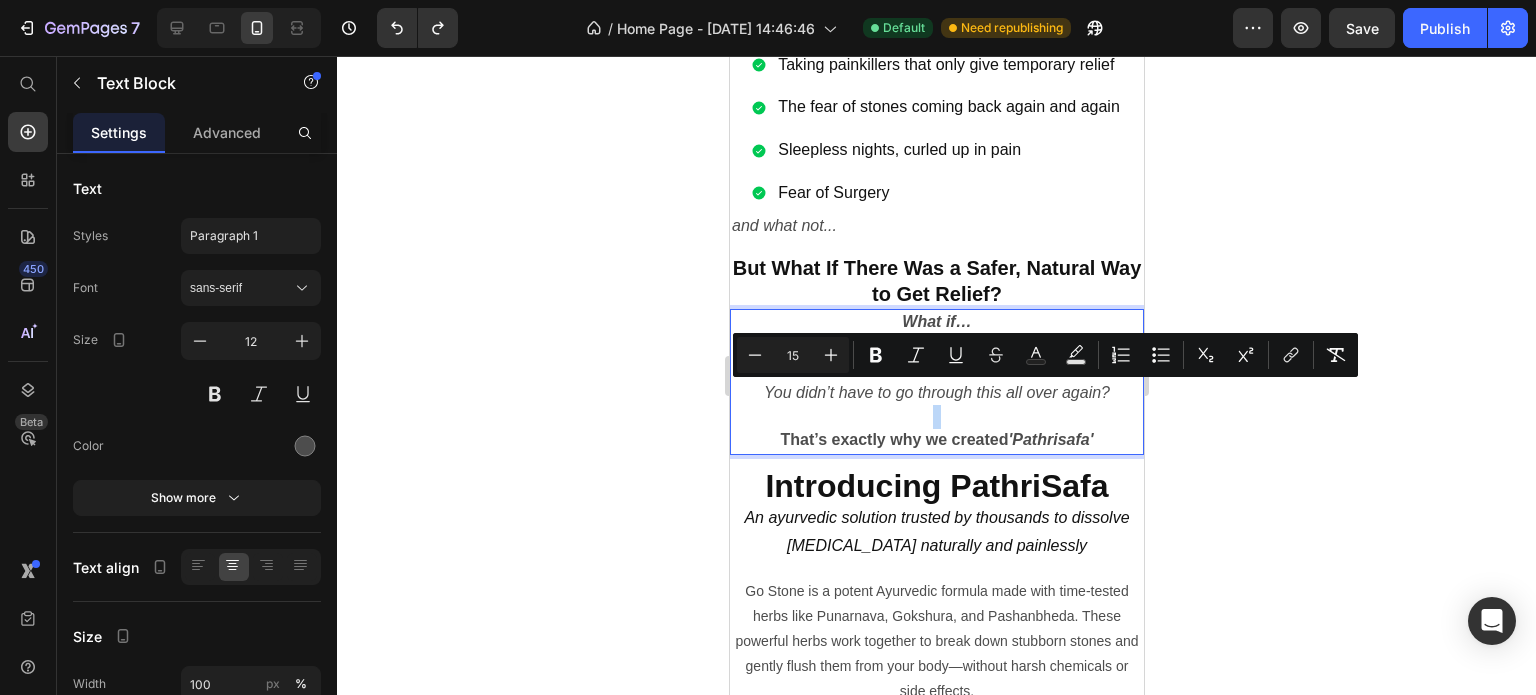 drag, startPoint x: 961, startPoint y: 395, endPoint x: 875, endPoint y: 396, distance: 86.00581 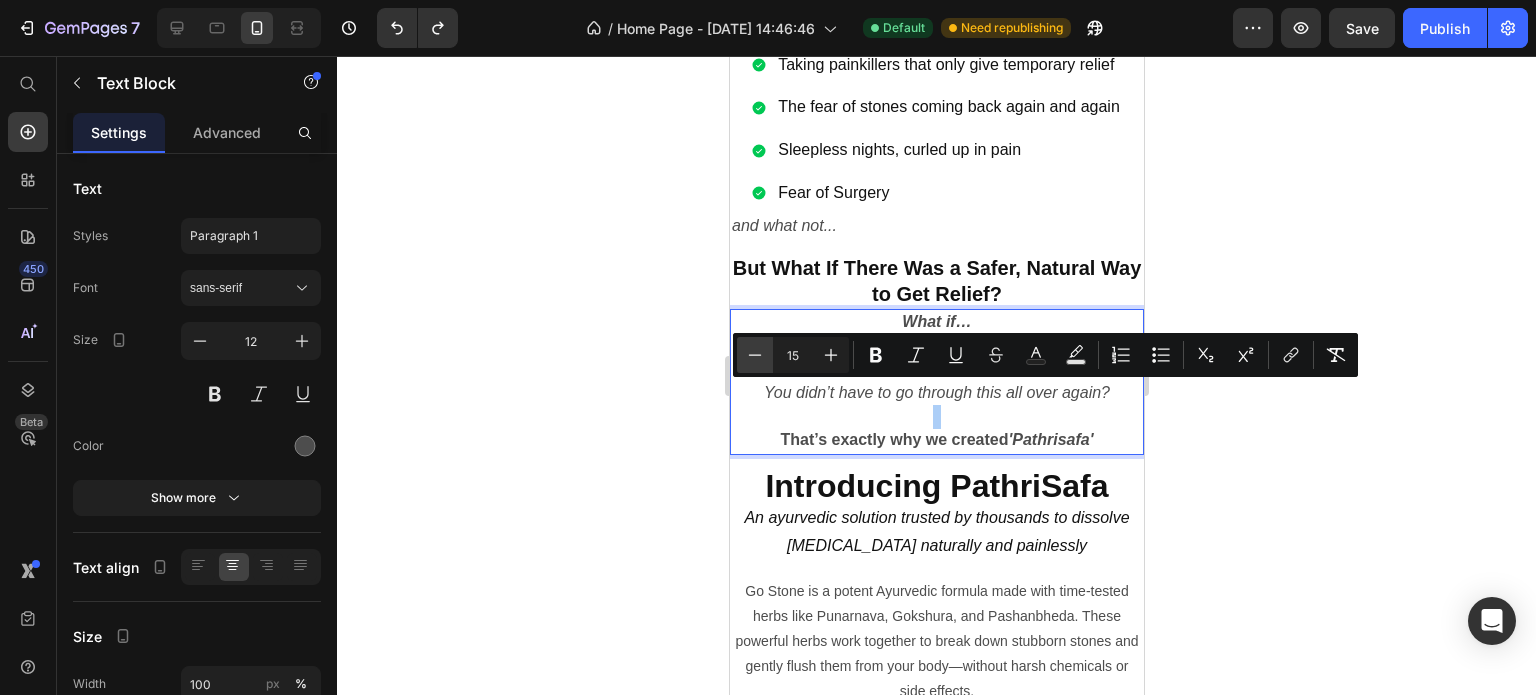 click 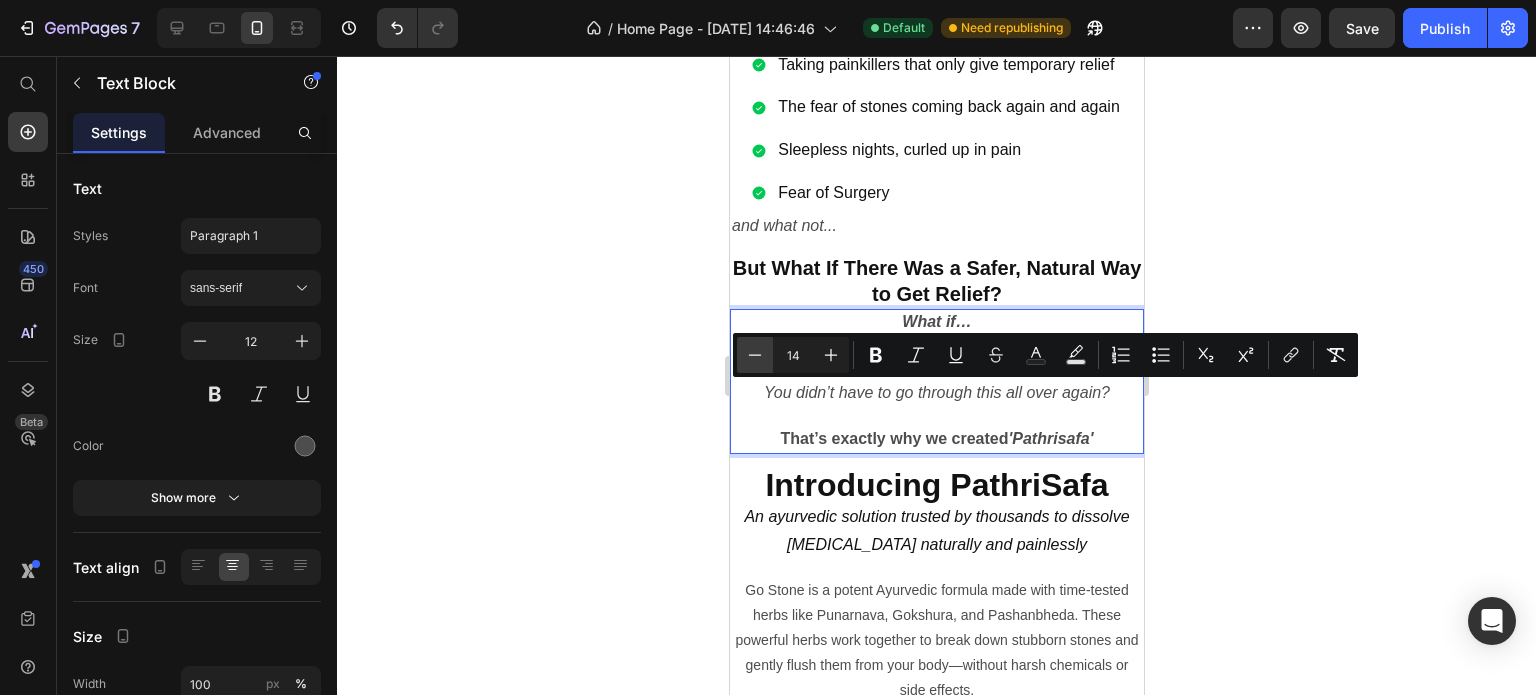 click 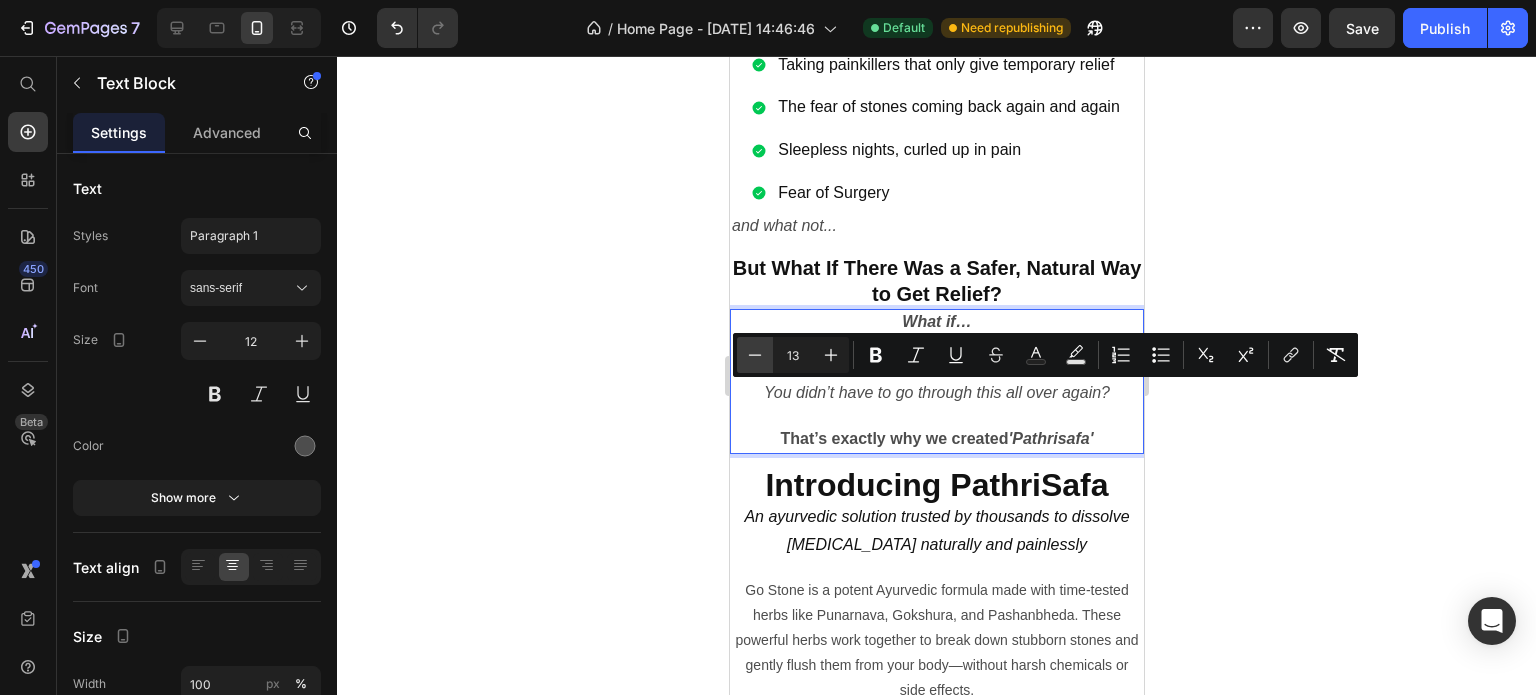 click 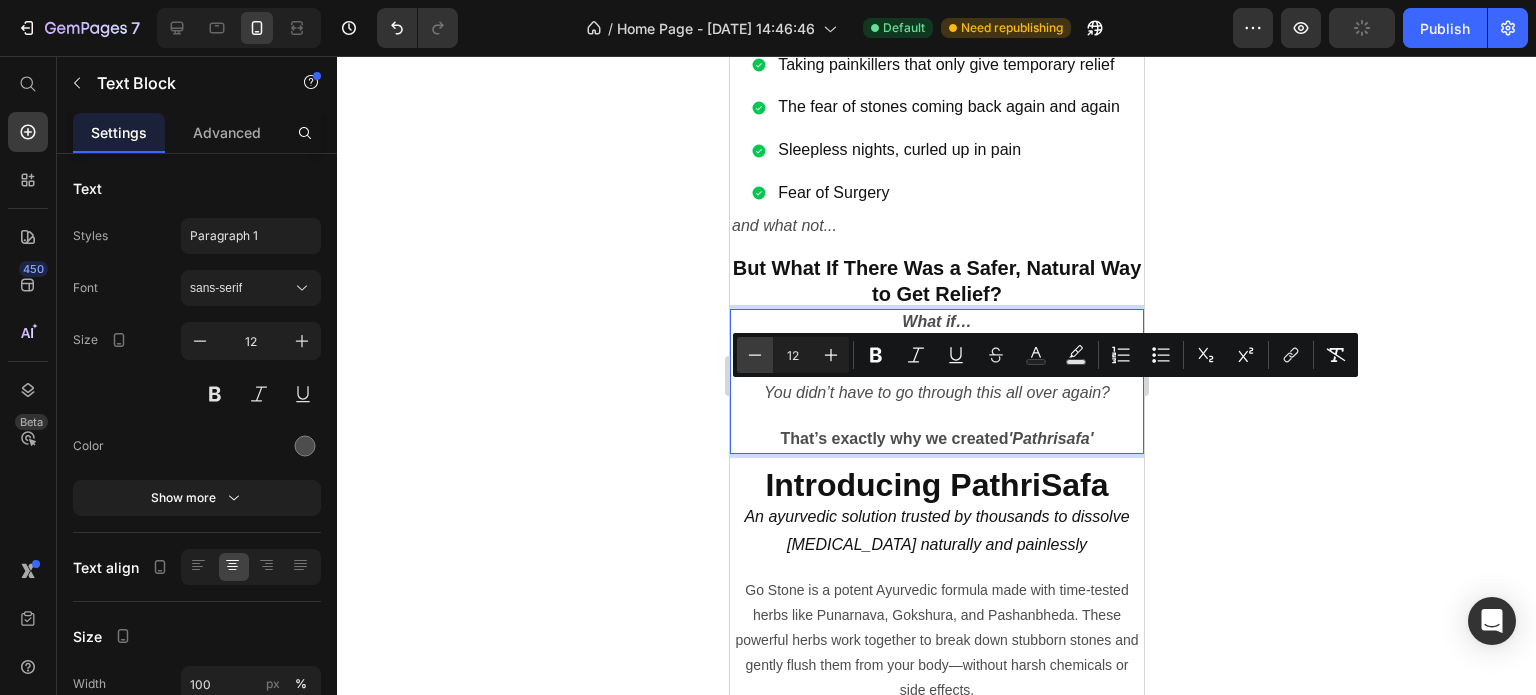 click 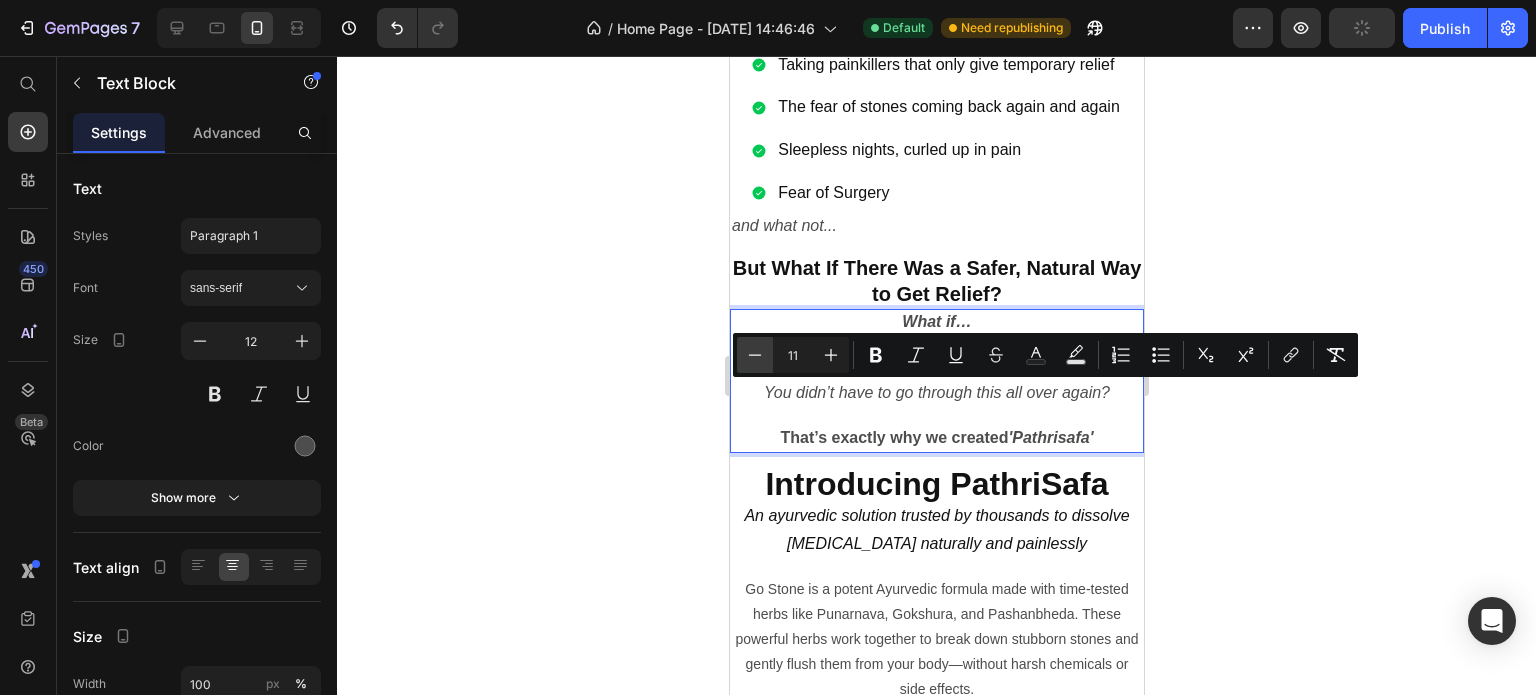click 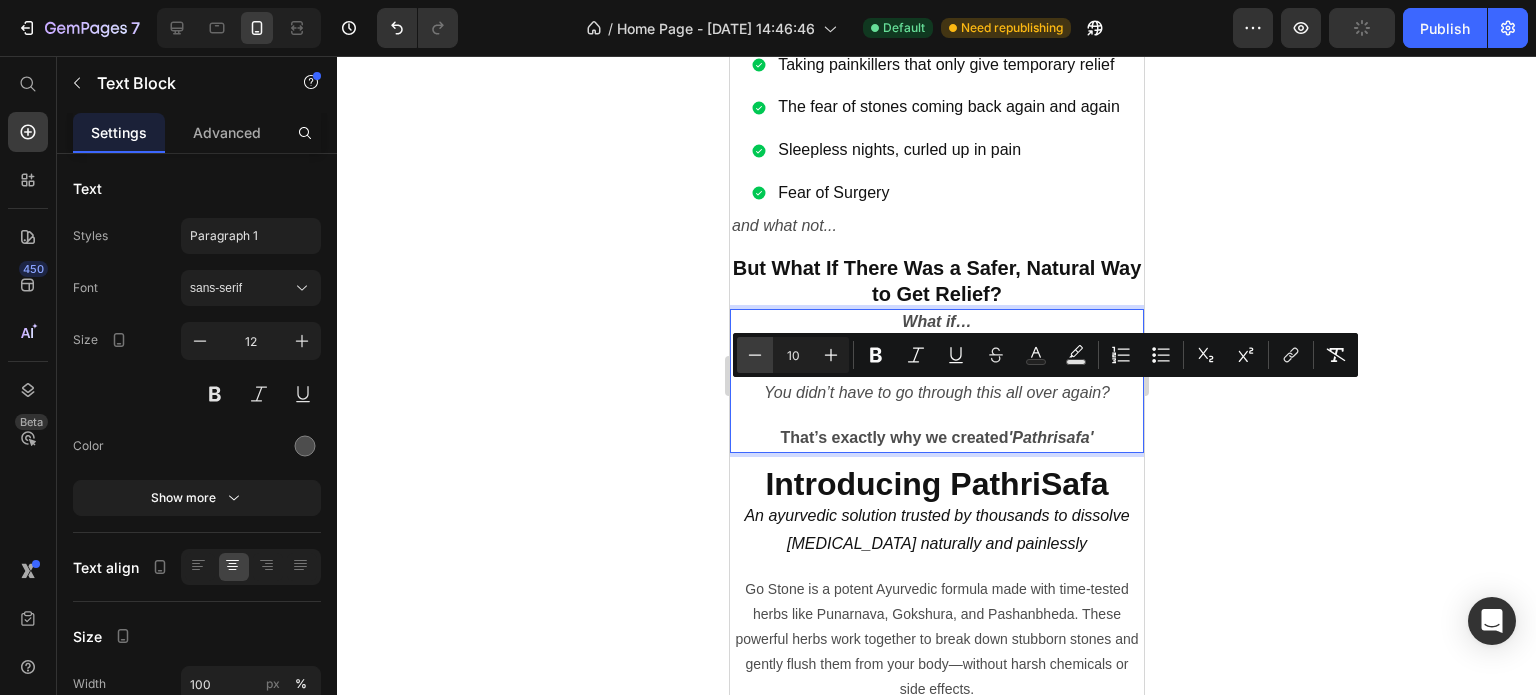 click 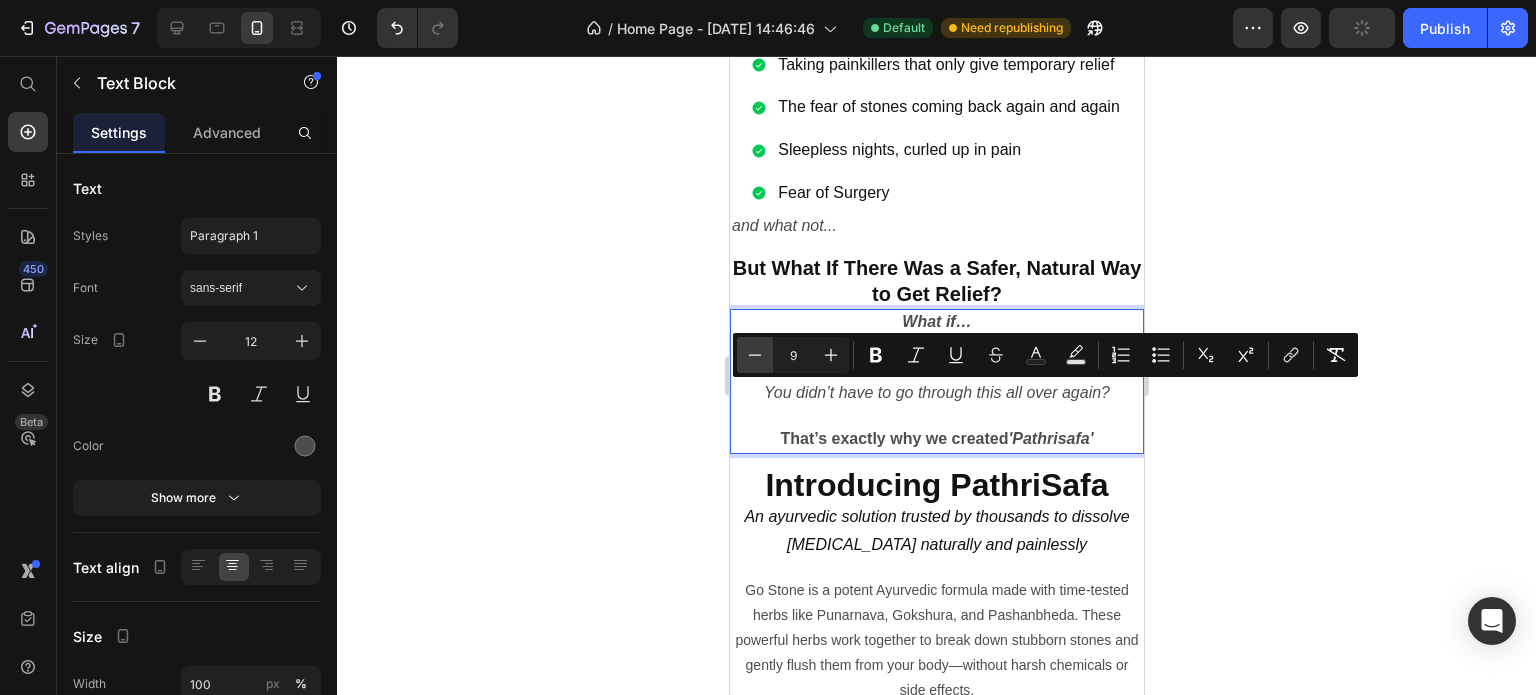 click 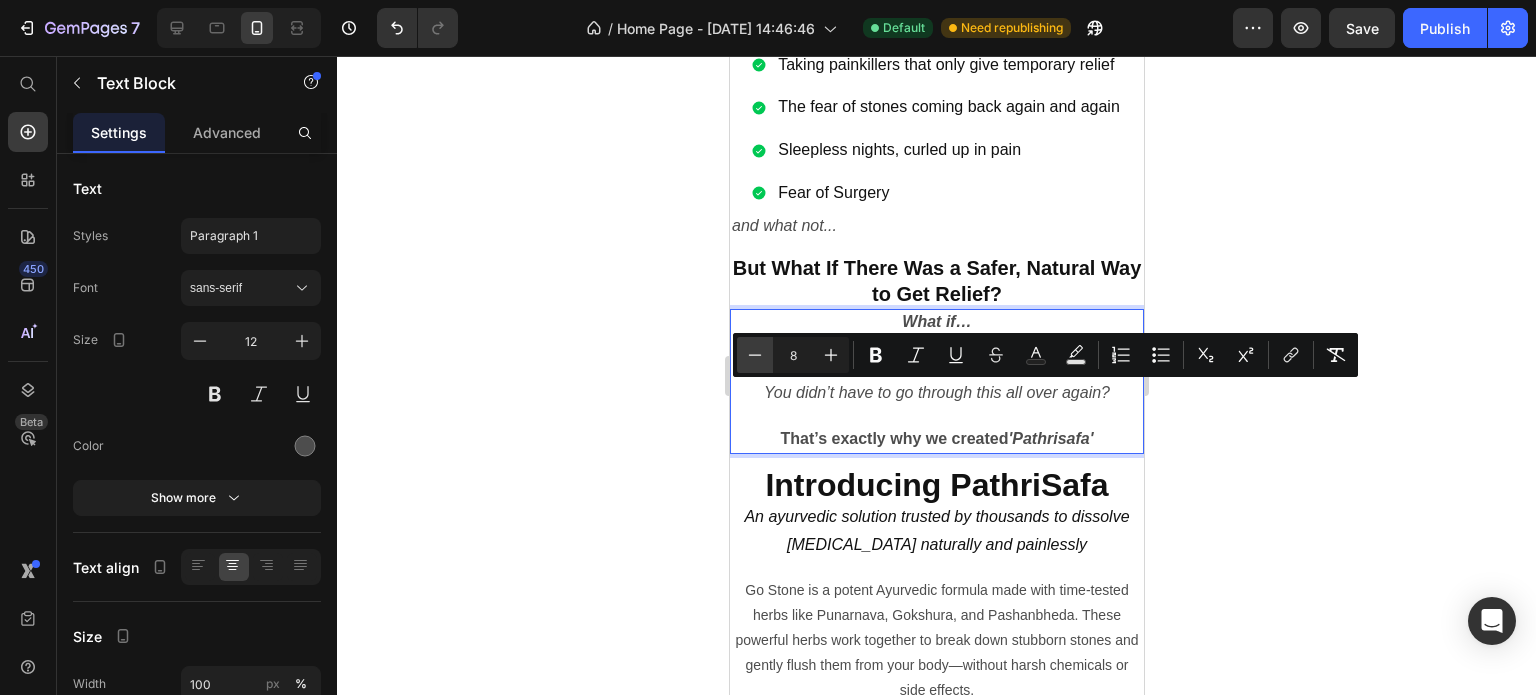 click on "Minus" at bounding box center (755, 355) 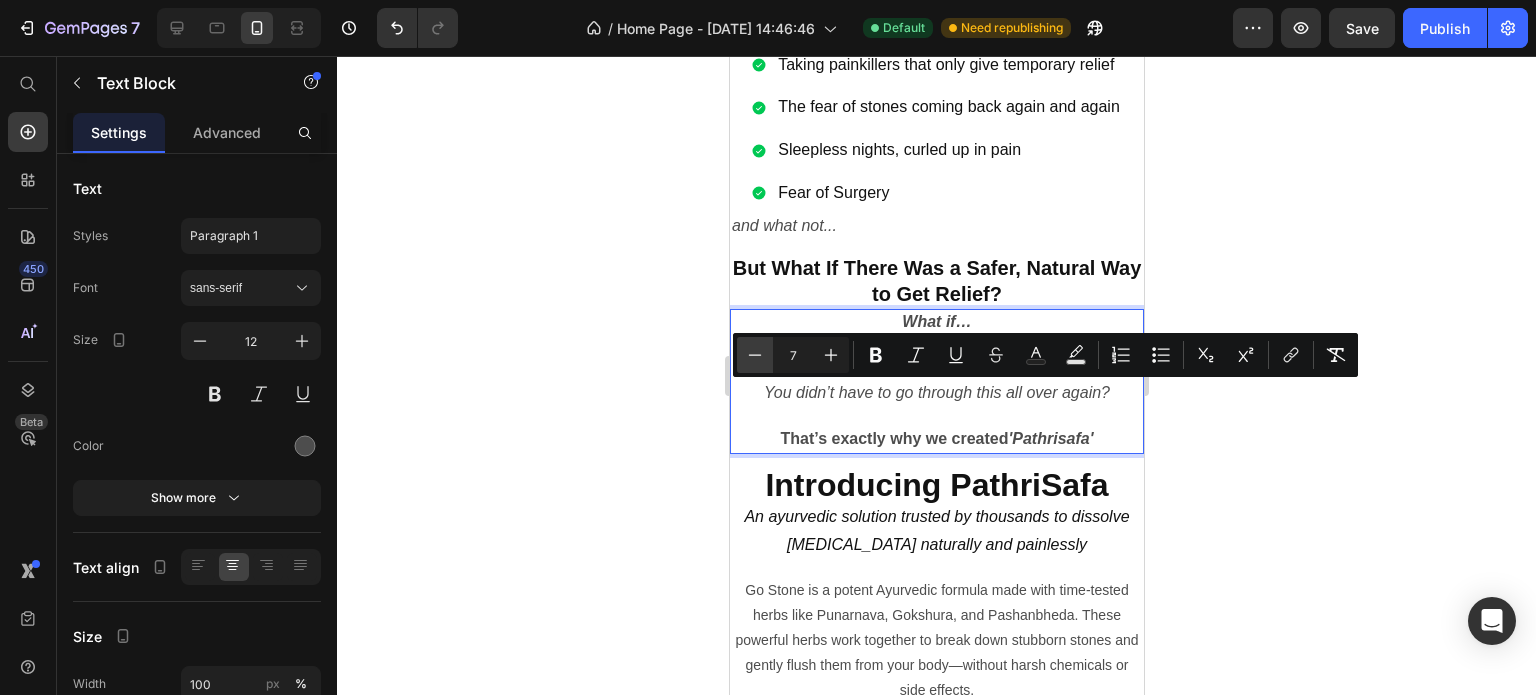 click on "Minus" at bounding box center (755, 355) 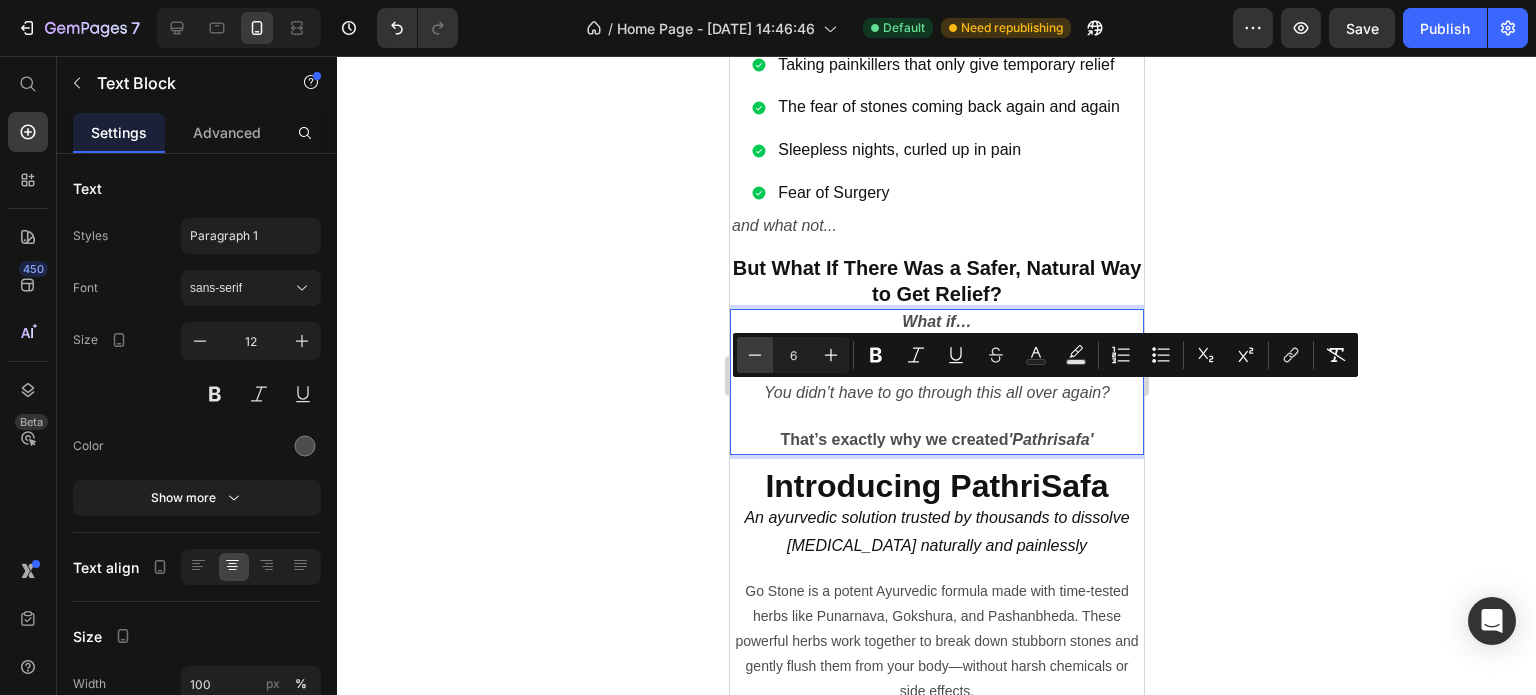 click on "Minus" at bounding box center [755, 355] 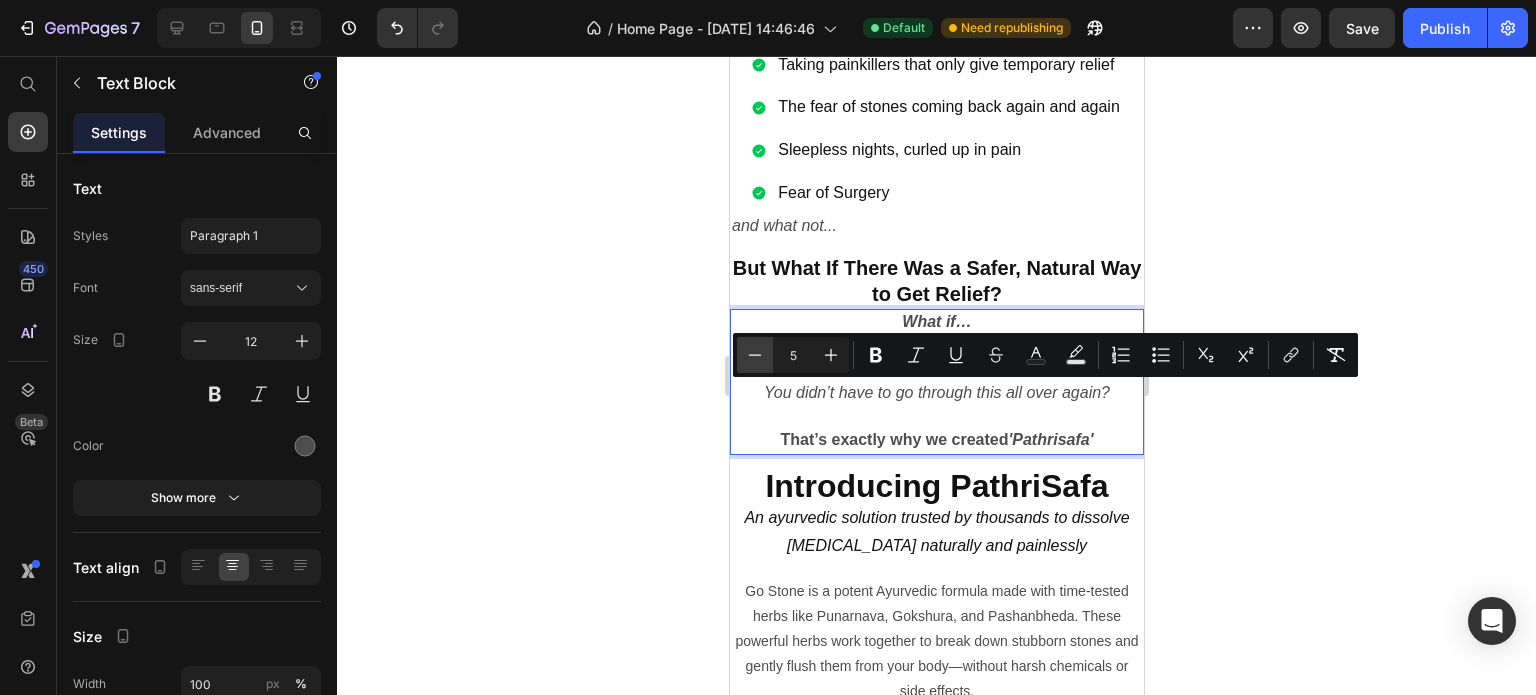 click on "Minus" at bounding box center [755, 355] 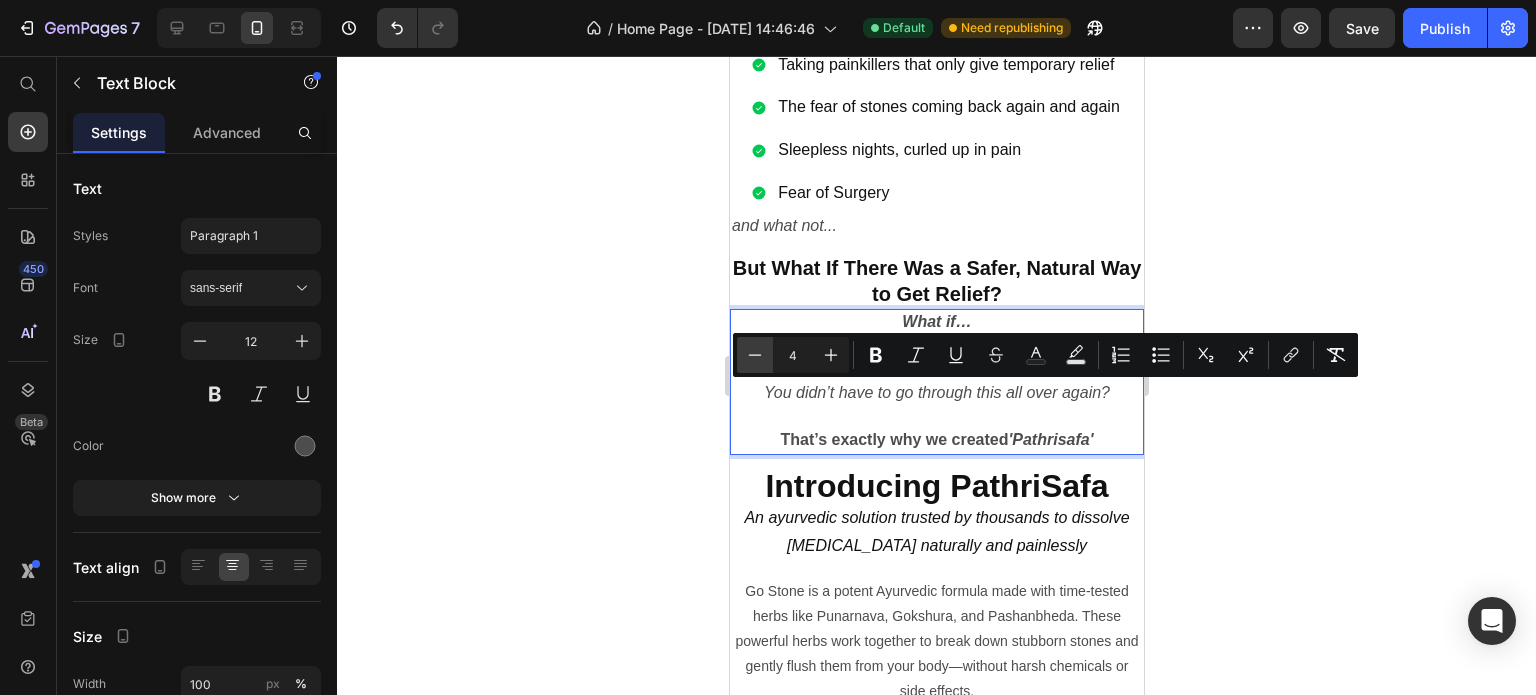 click on "Minus" at bounding box center [755, 355] 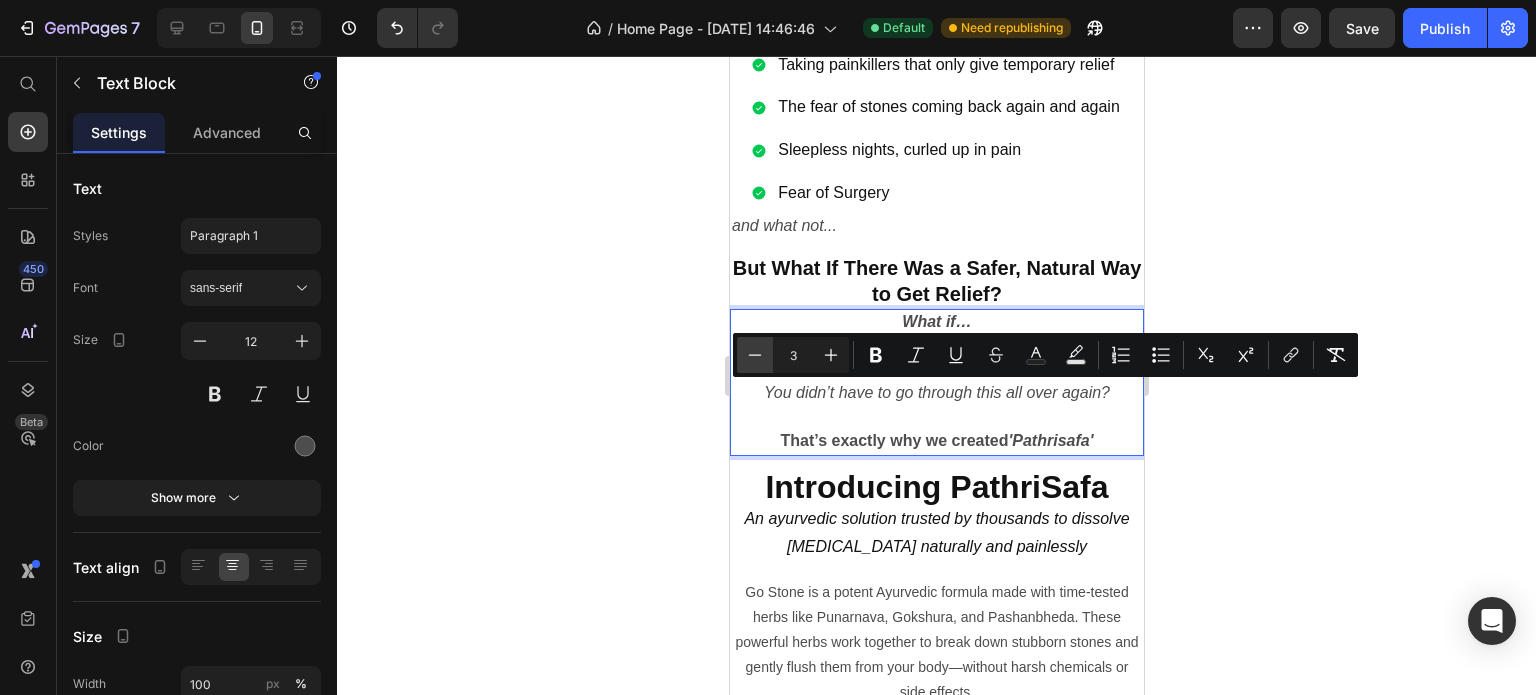 click on "Minus" at bounding box center (755, 355) 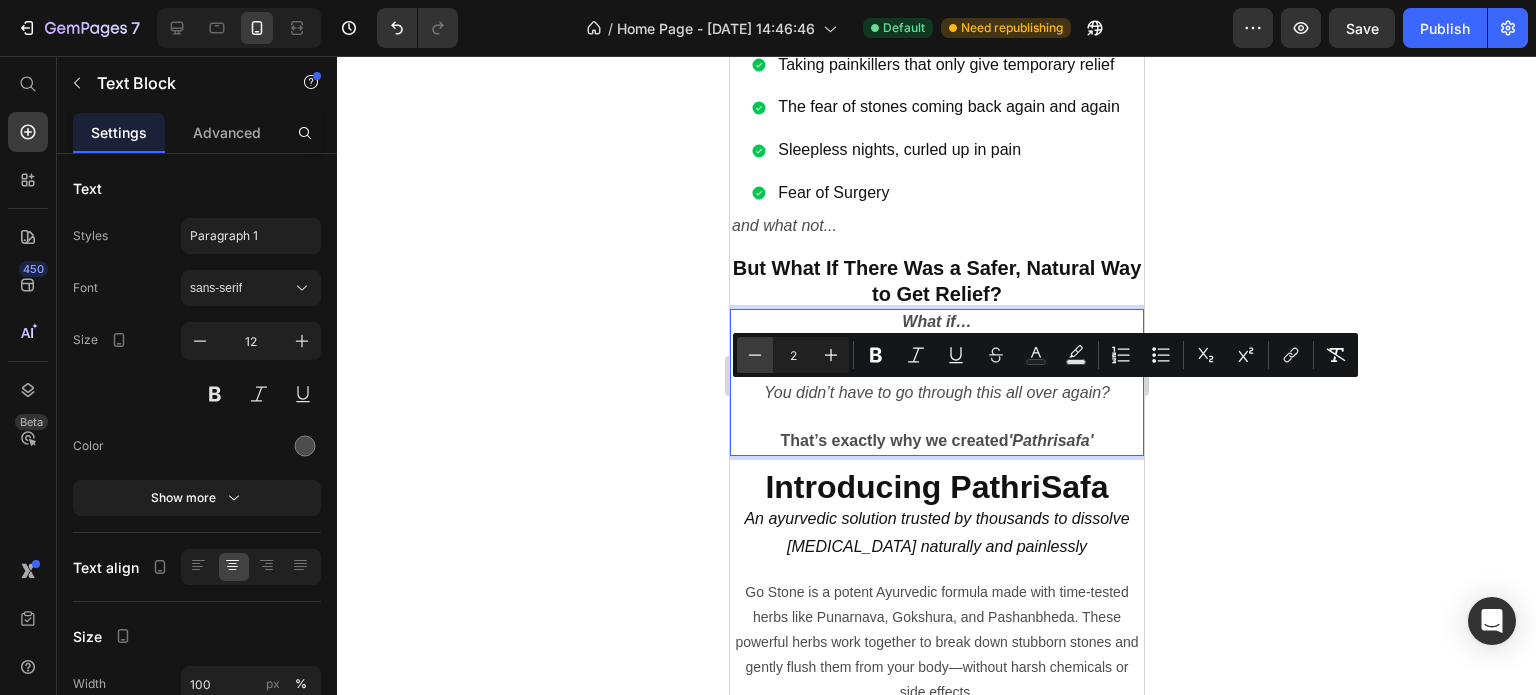click on "Minus" at bounding box center [755, 355] 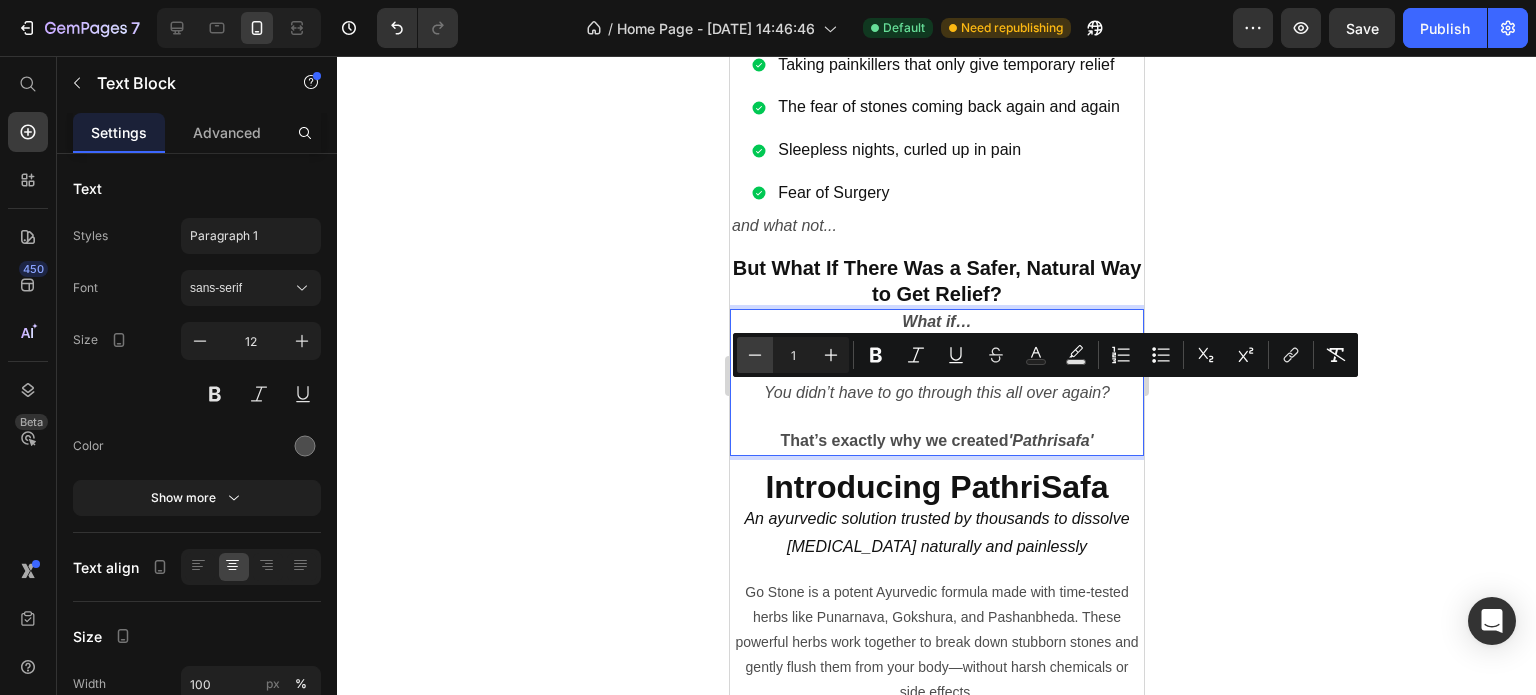click on "Minus" at bounding box center [755, 355] 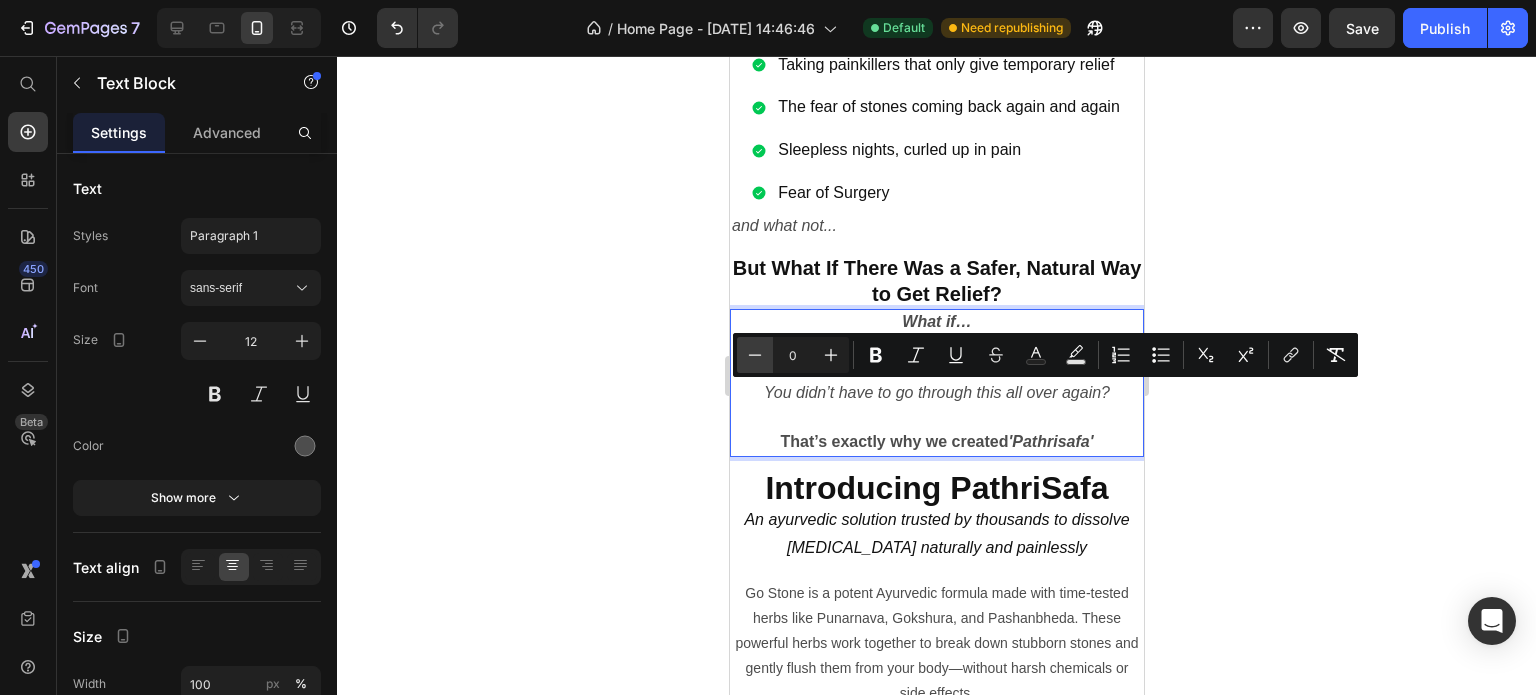 click on "Minus" at bounding box center [755, 355] 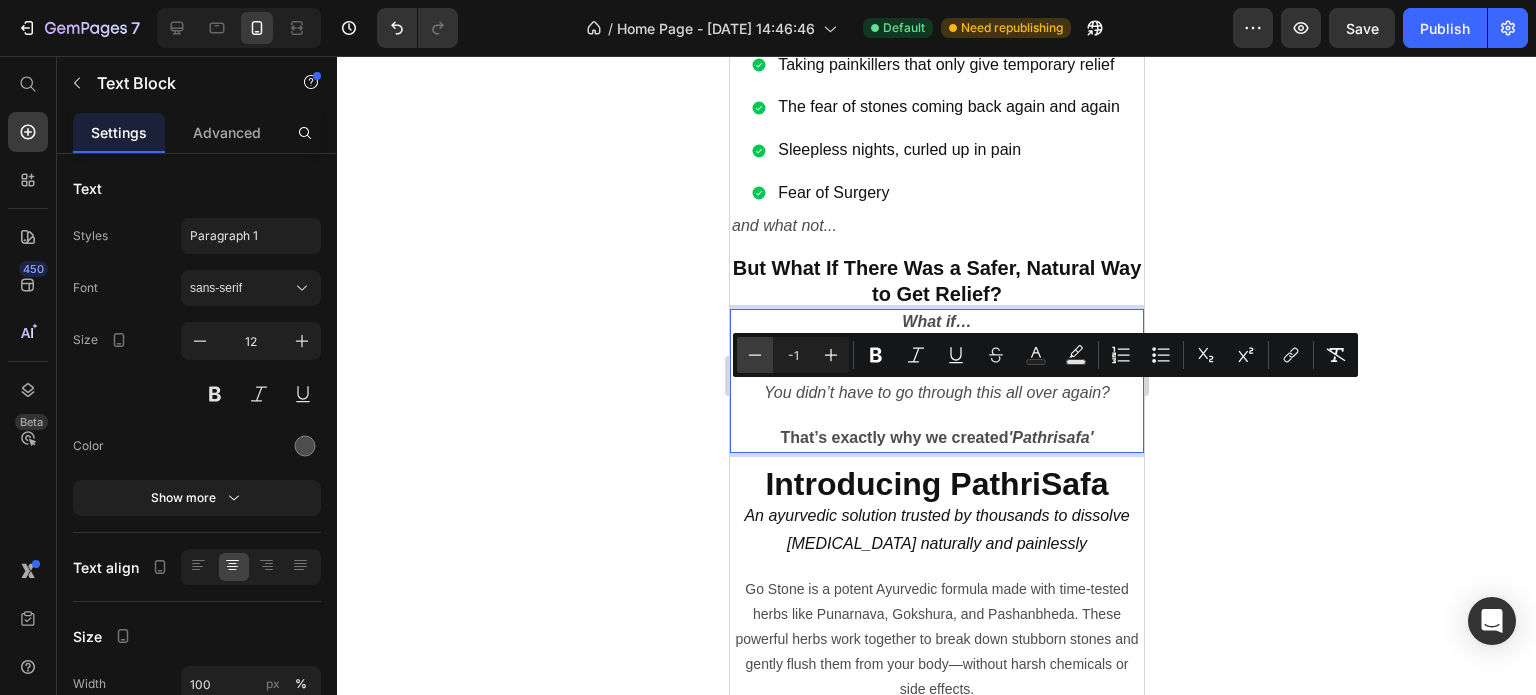 click 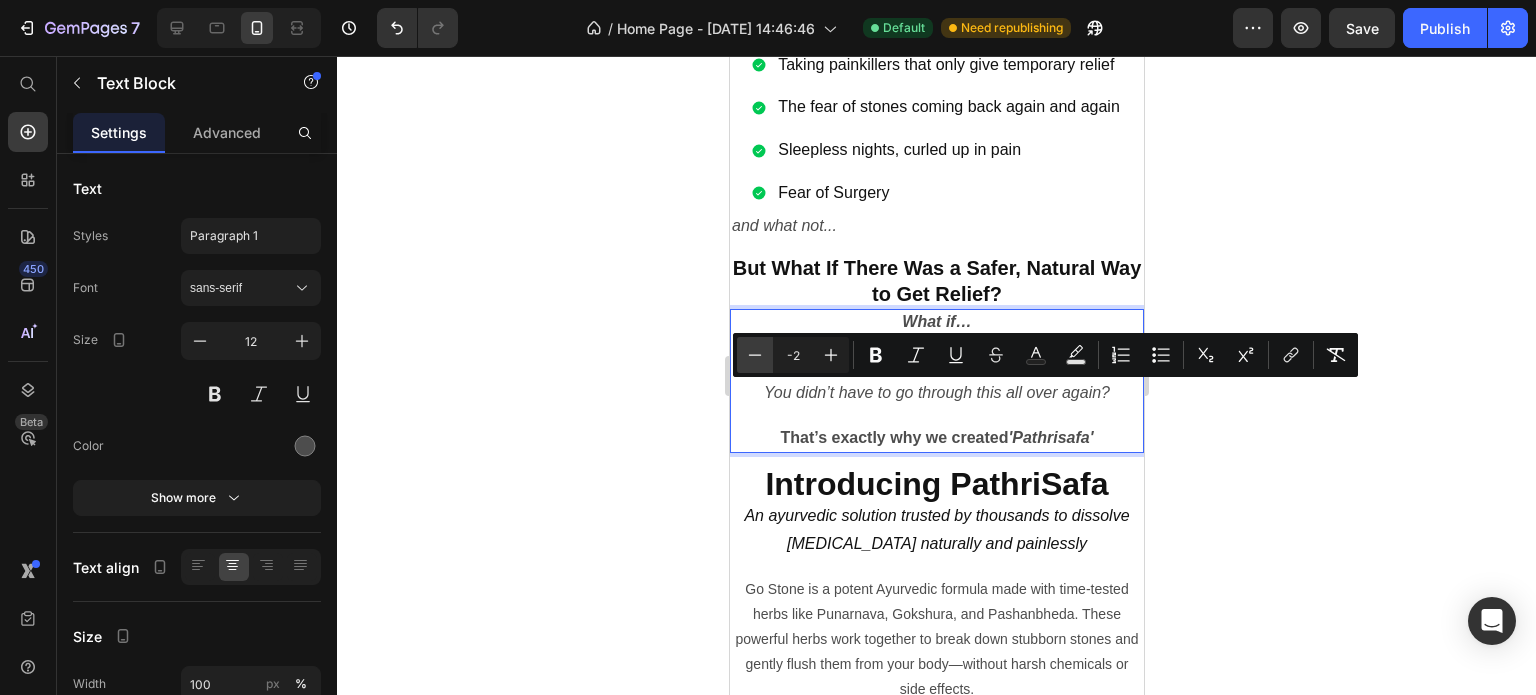 click 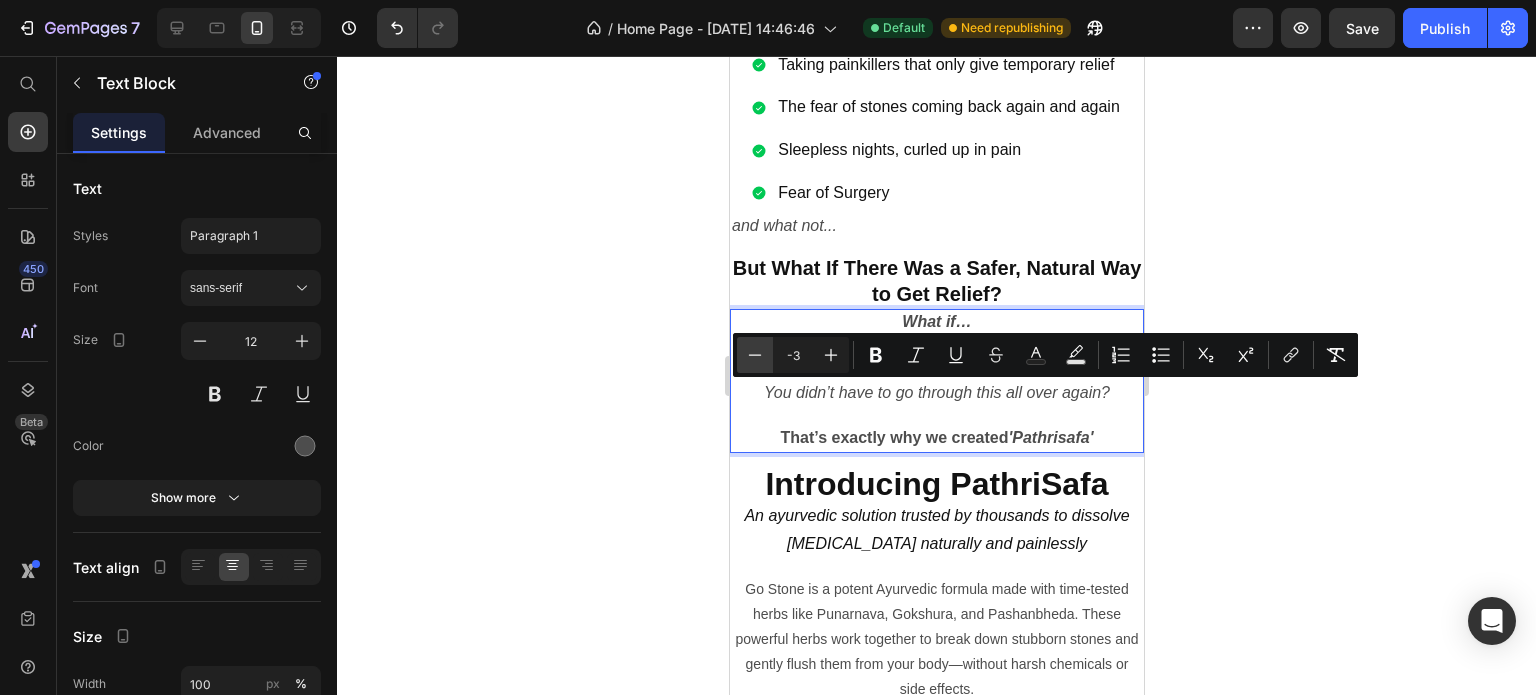 click 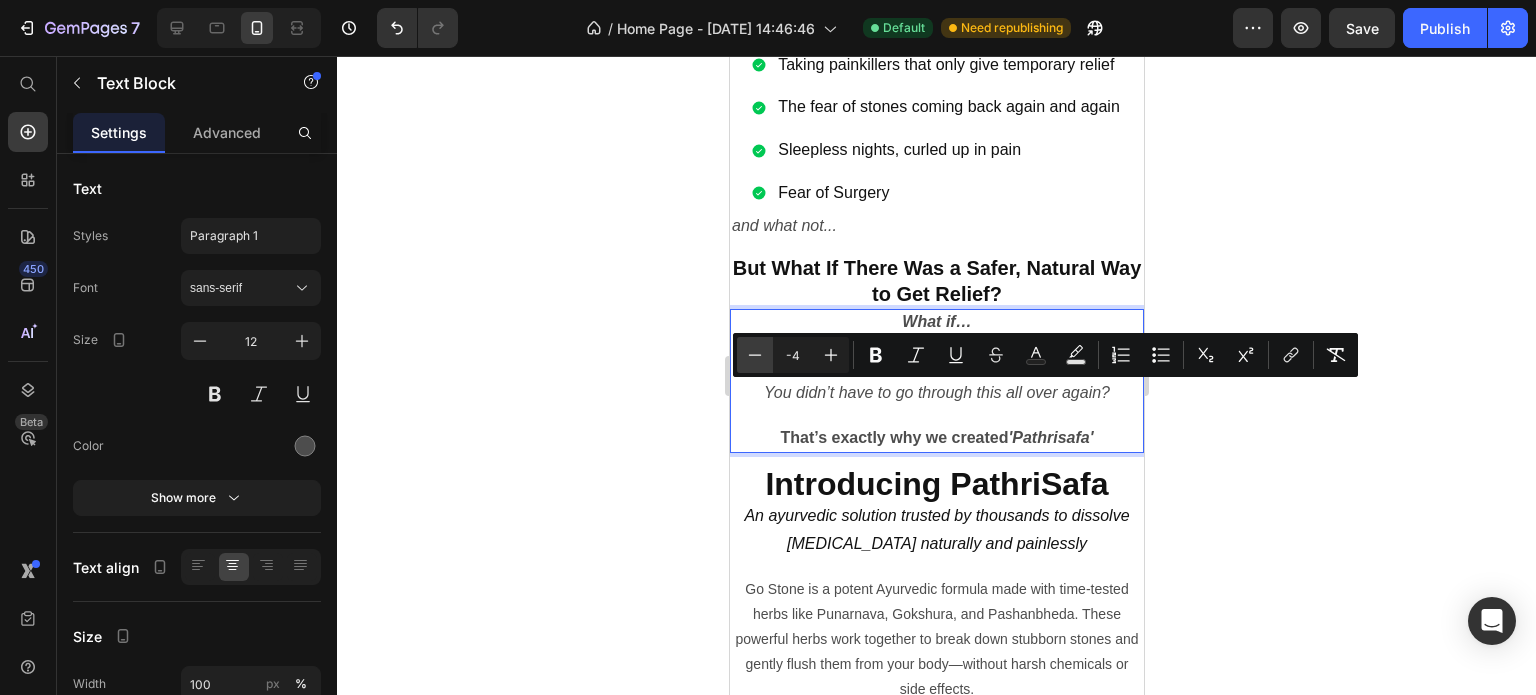 click 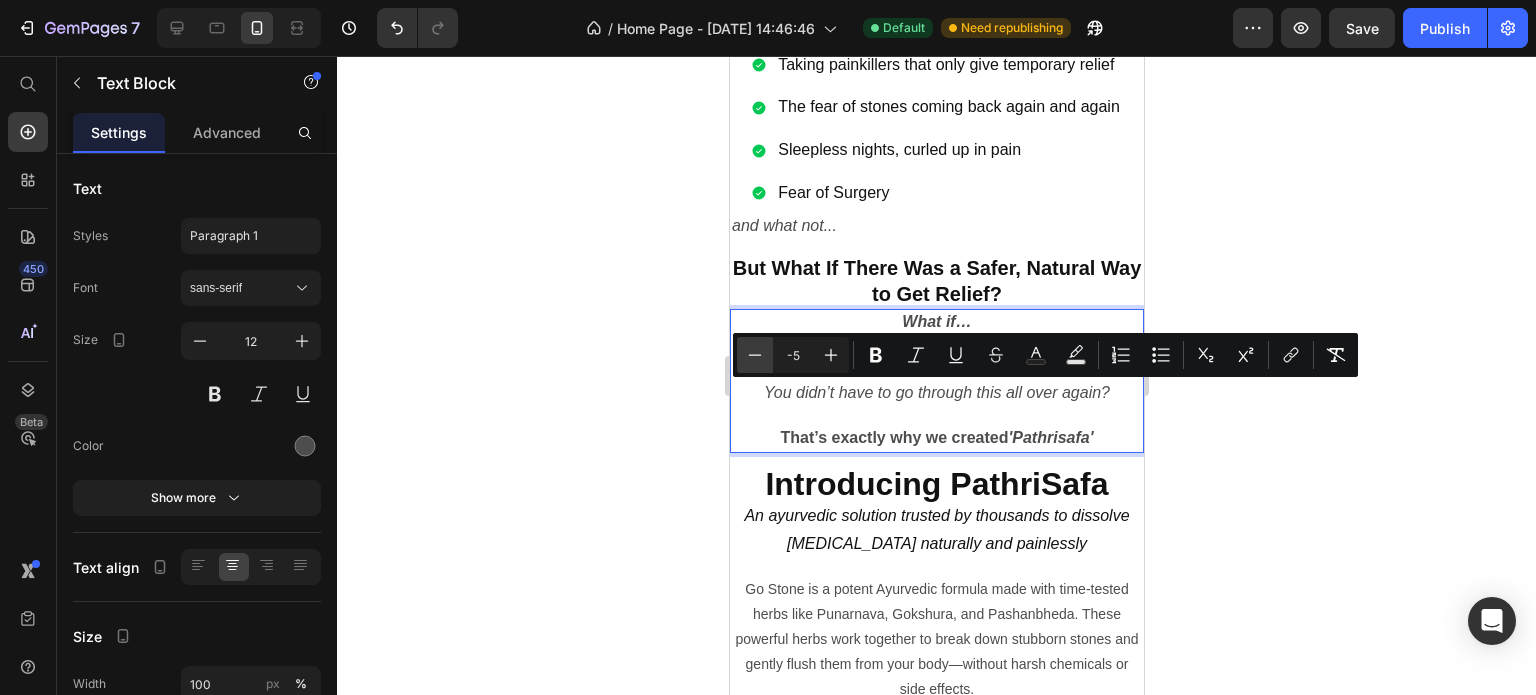 click 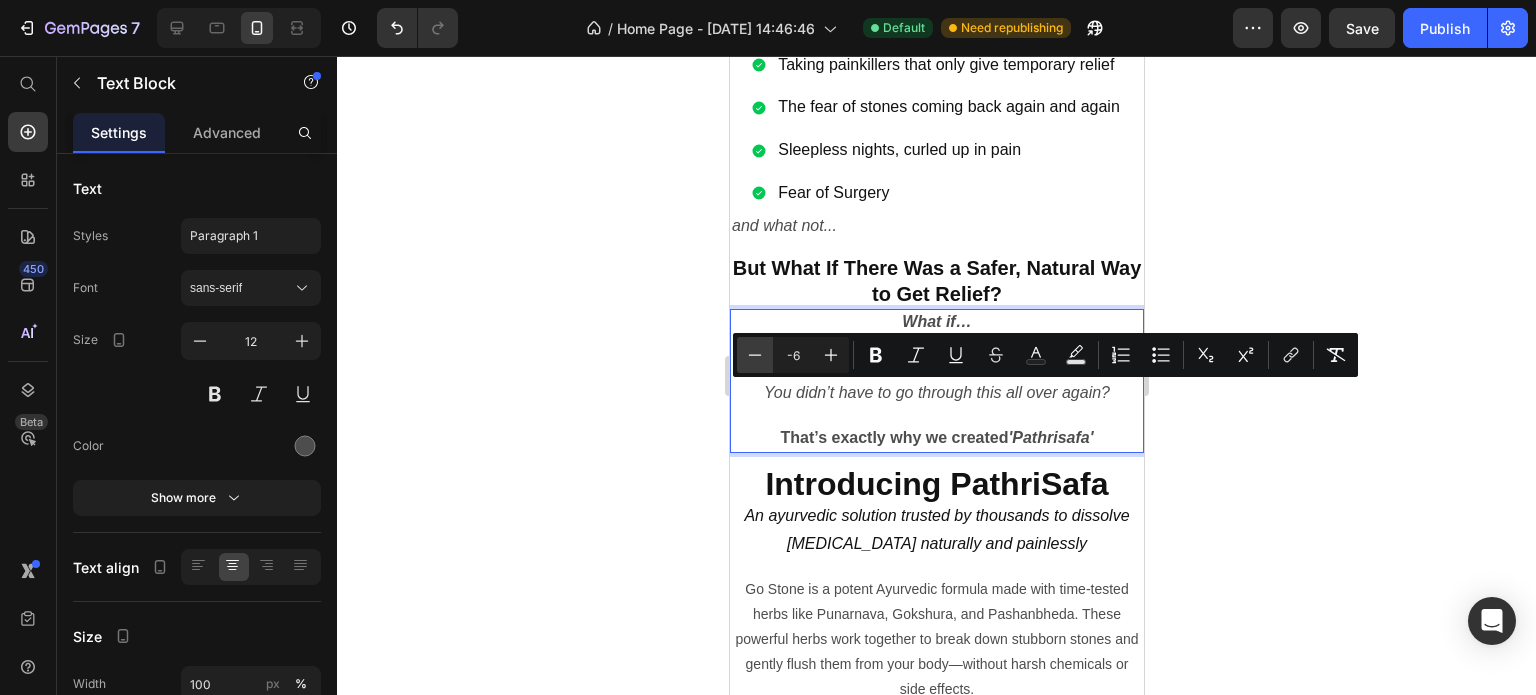 click 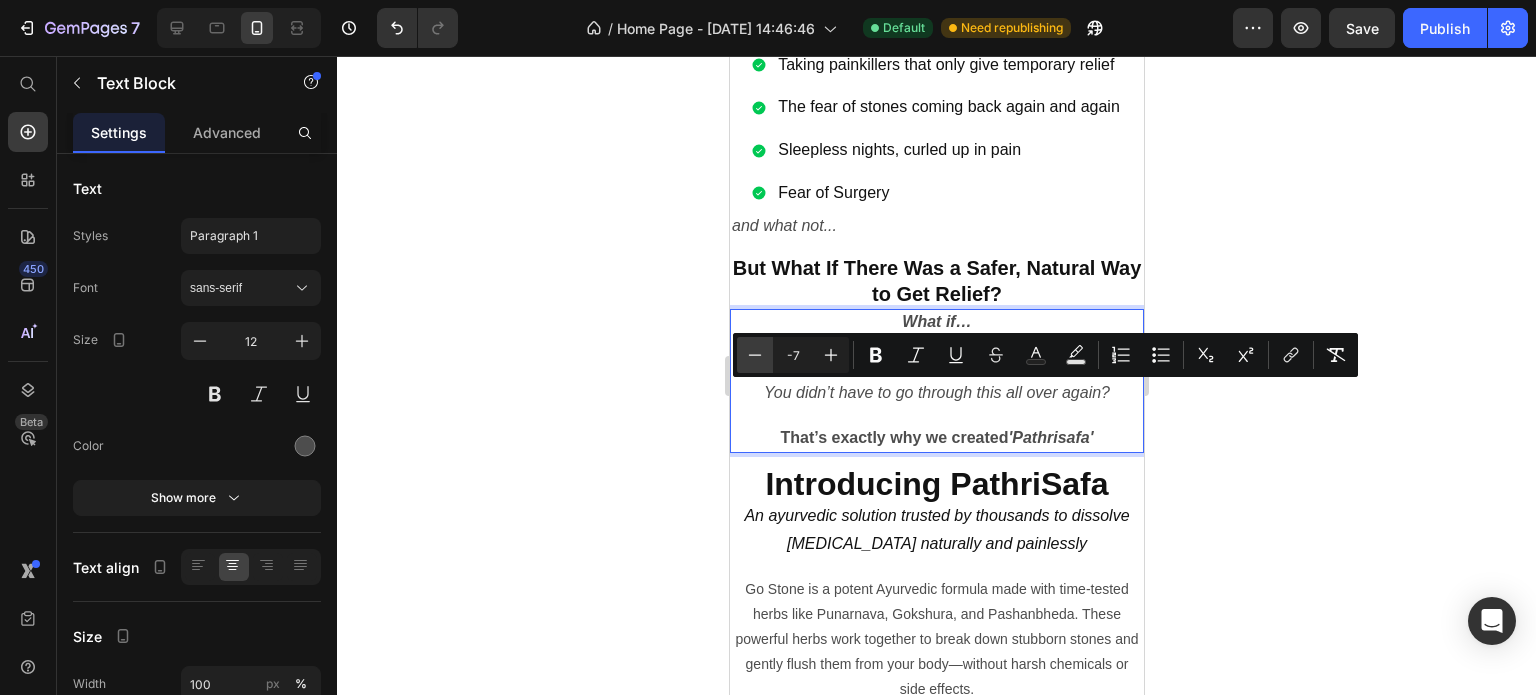 click 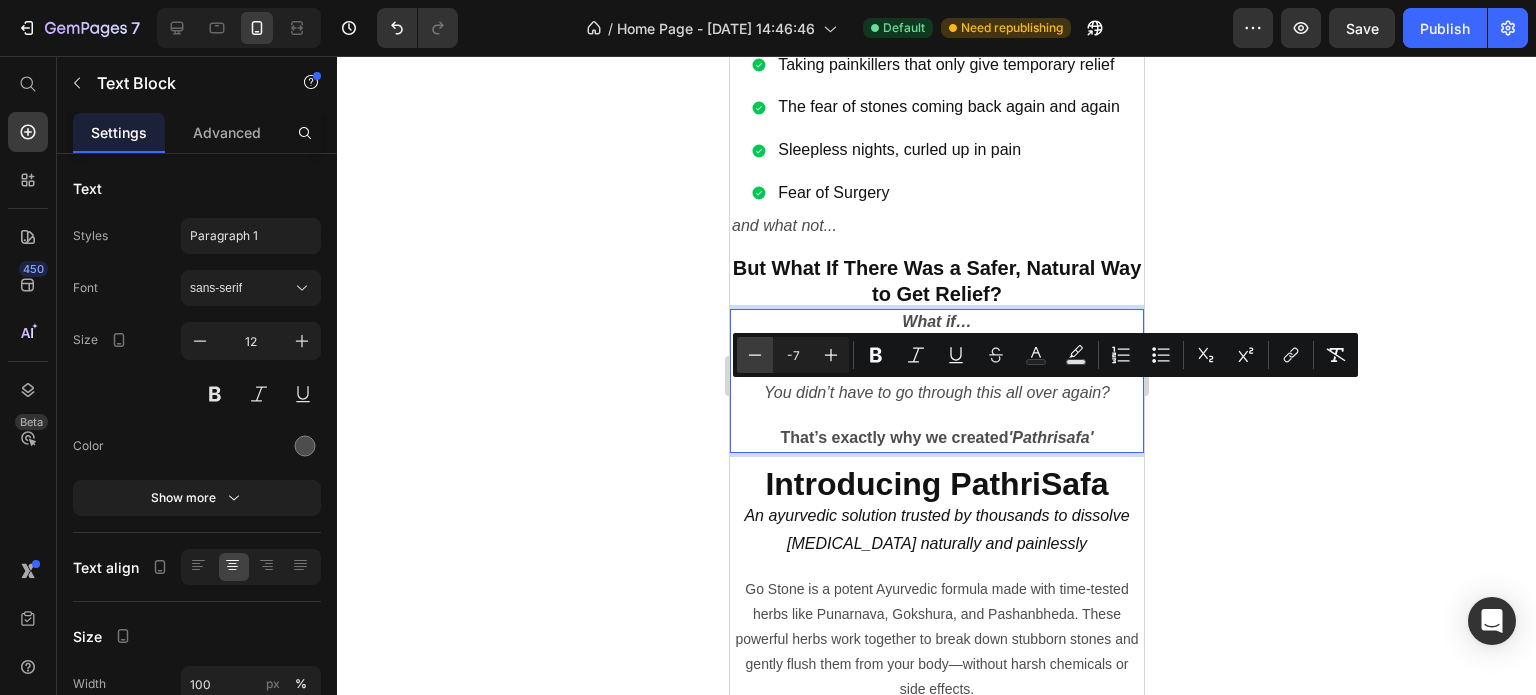 type on "-8" 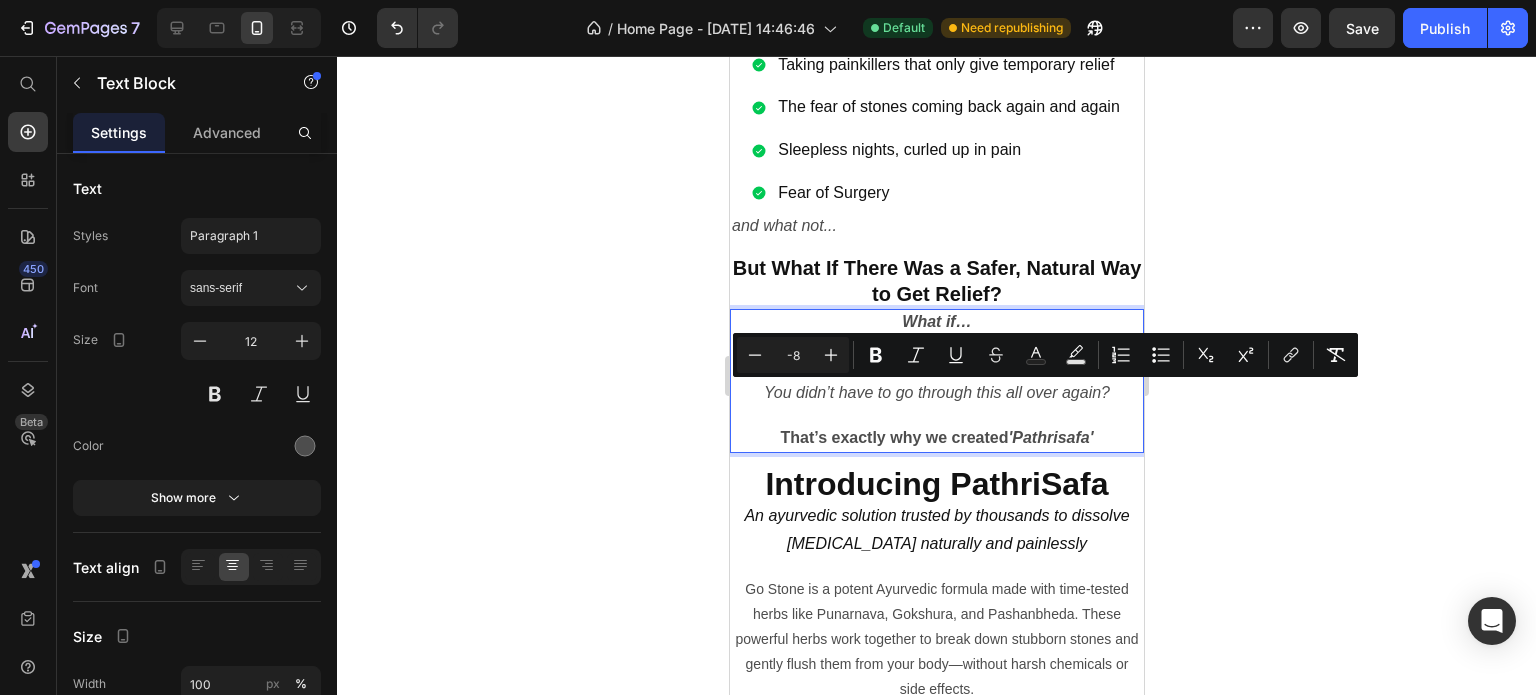 click 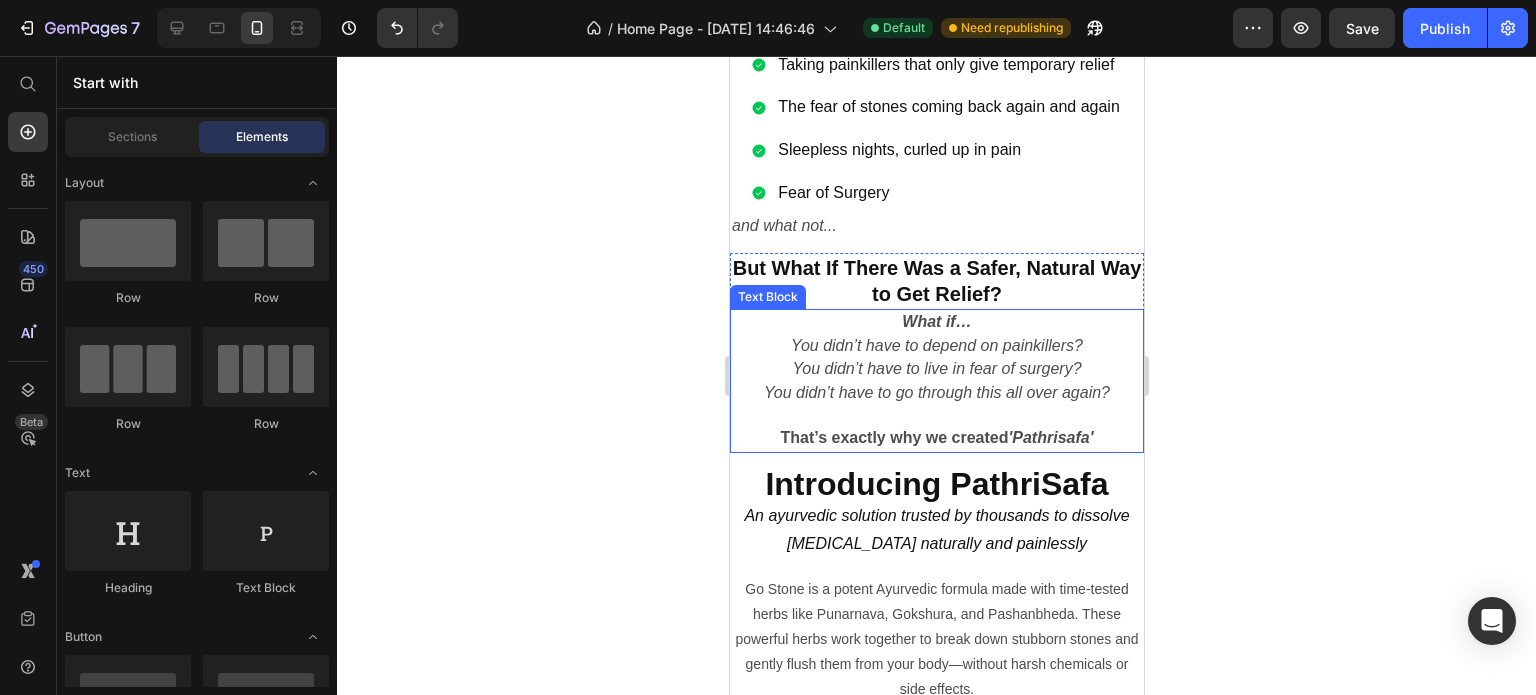 click at bounding box center [936, 416] 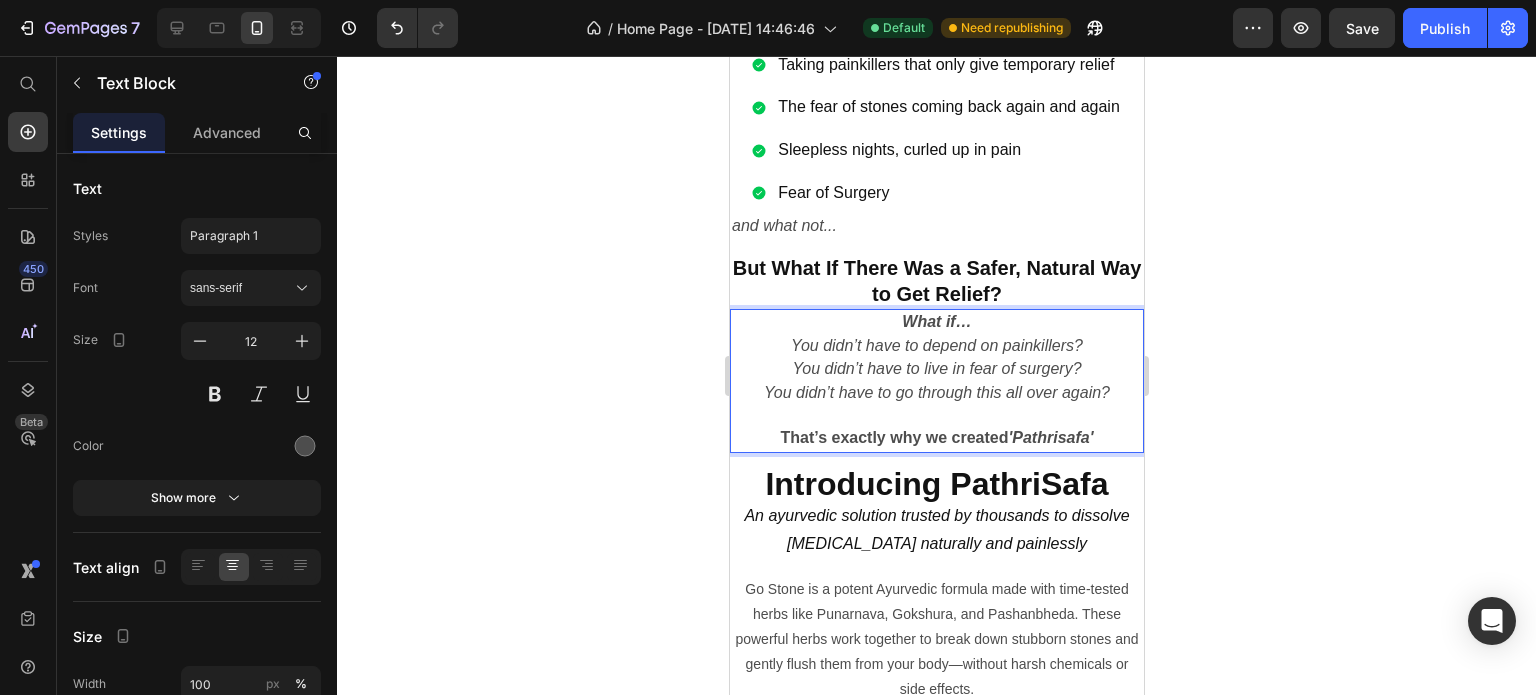 click at bounding box center (936, 416) 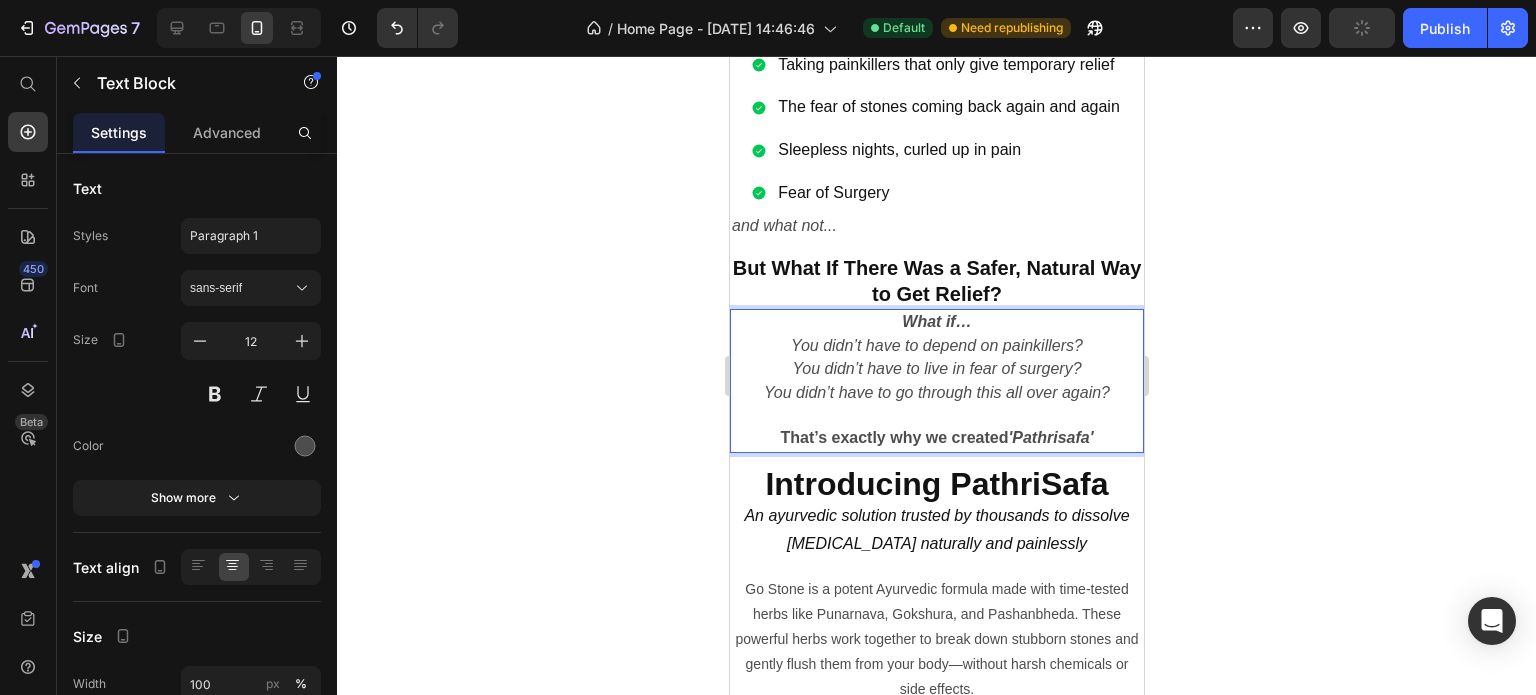 click at bounding box center [936, 416] 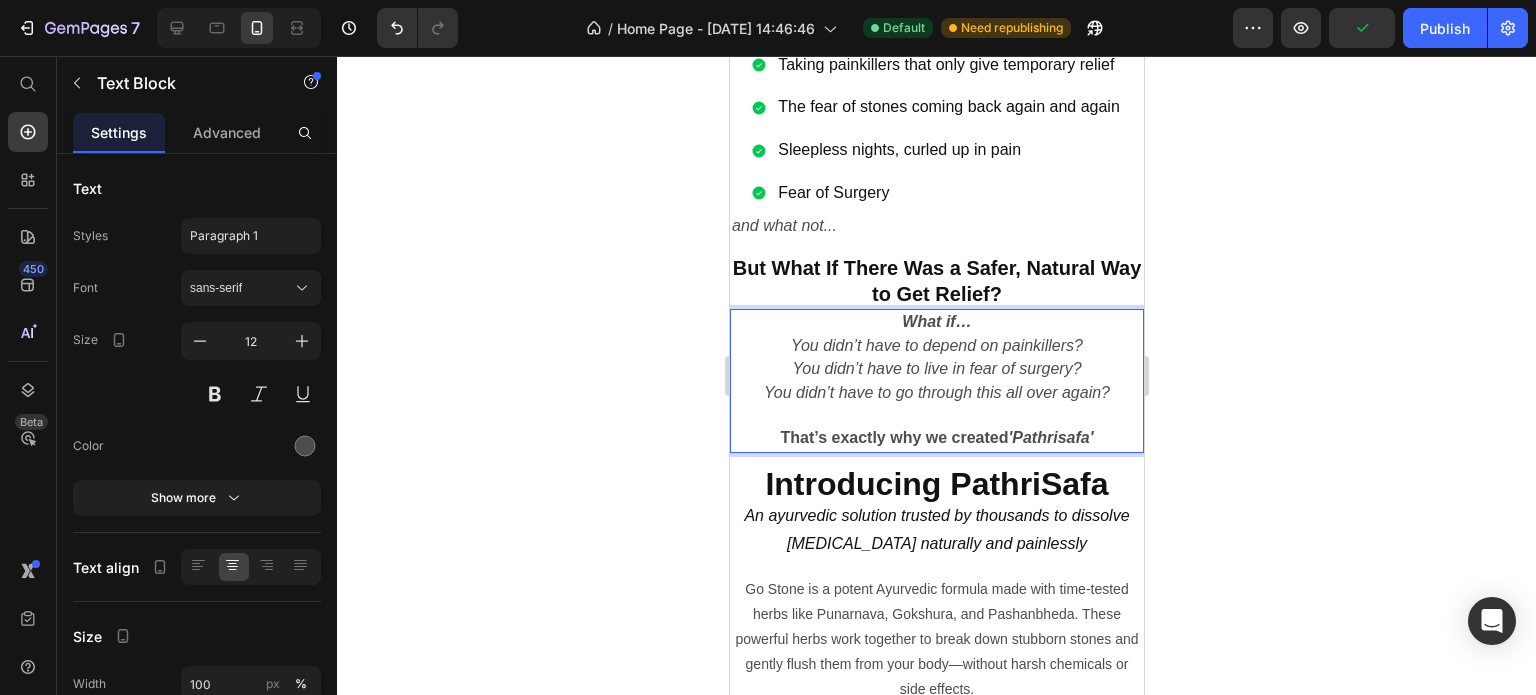click at bounding box center [936, 416] 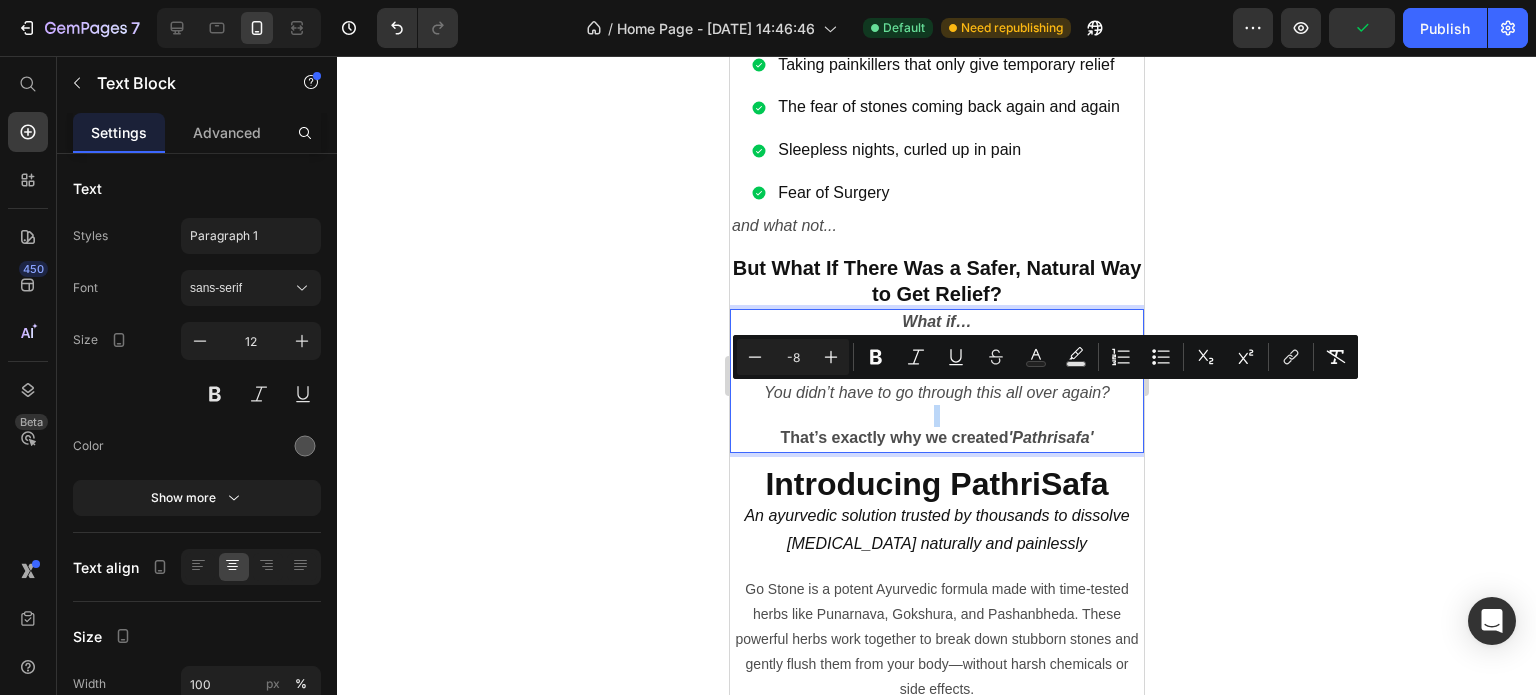 drag, startPoint x: 935, startPoint y: 389, endPoint x: 878, endPoint y: 394, distance: 57.21888 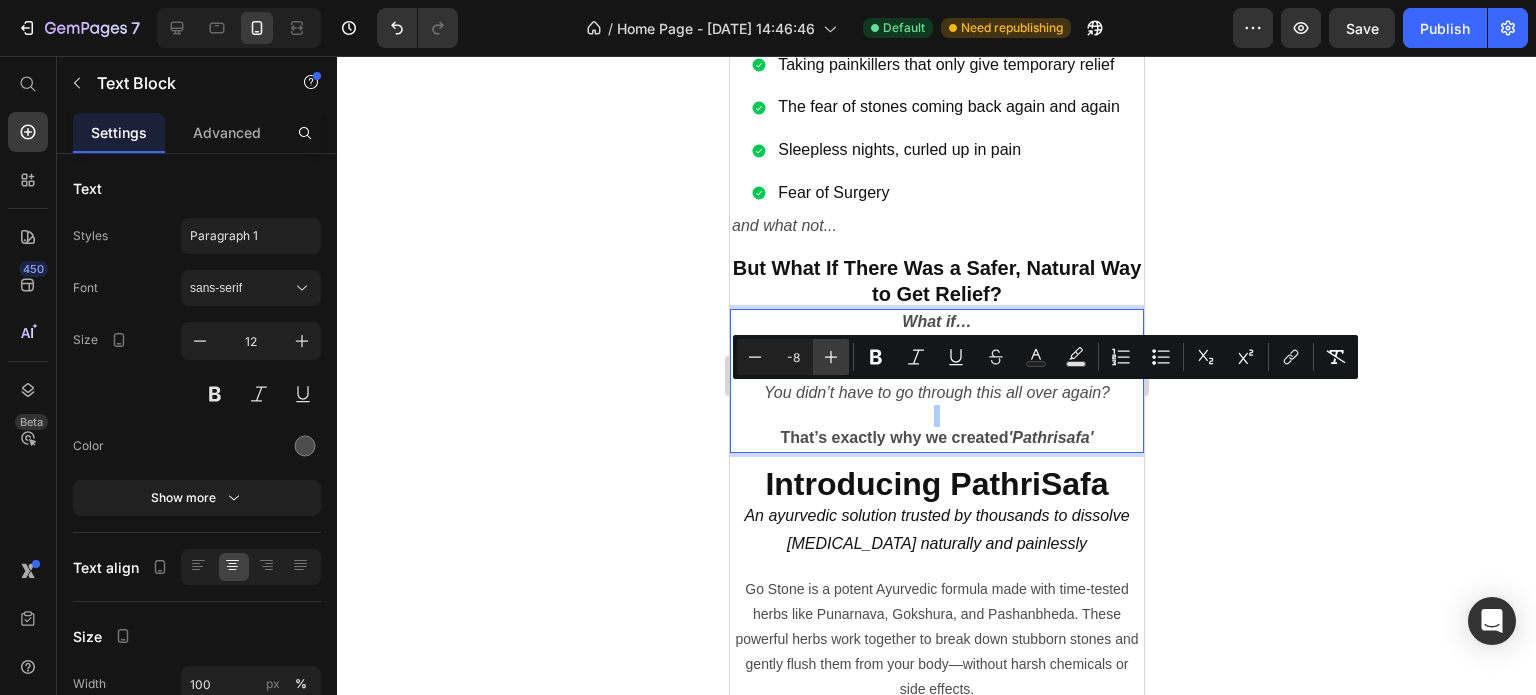 click on "Plus" at bounding box center [831, 357] 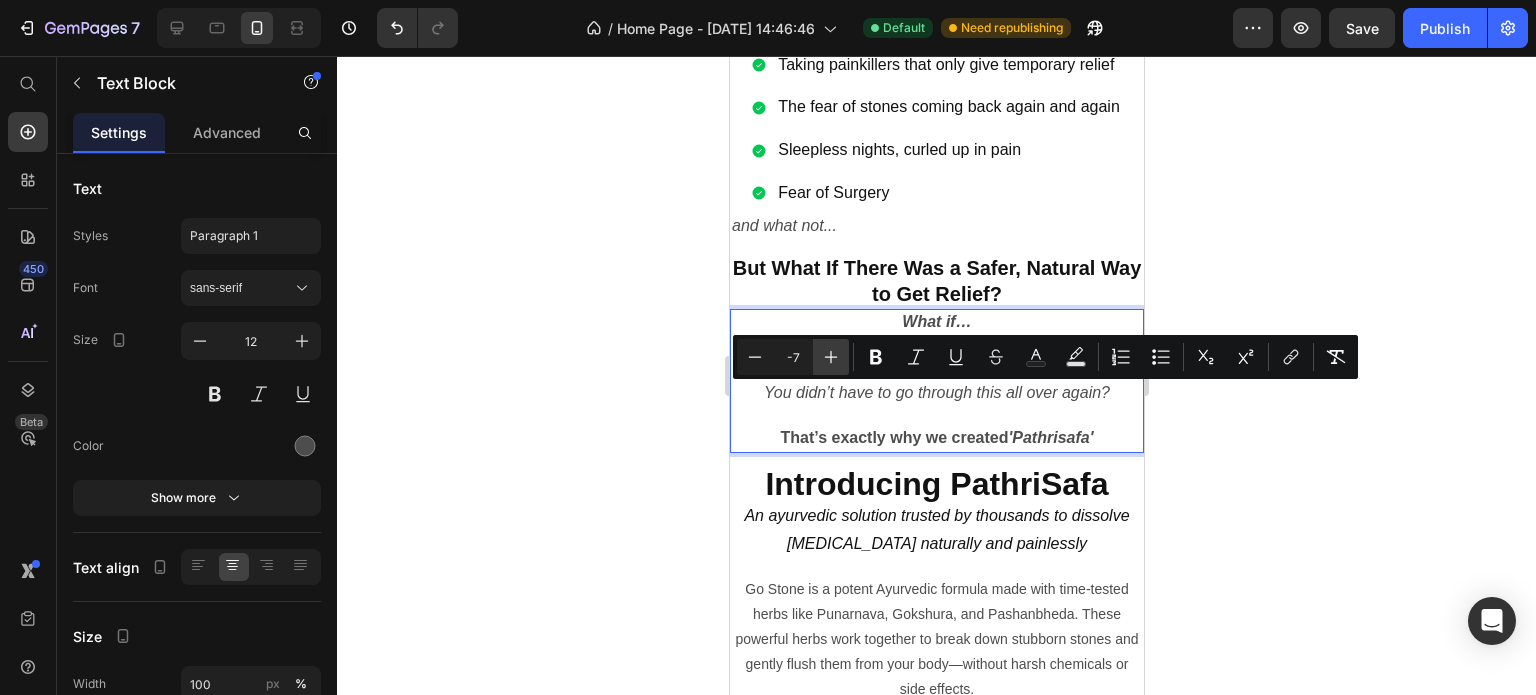 click on "Plus" at bounding box center (831, 357) 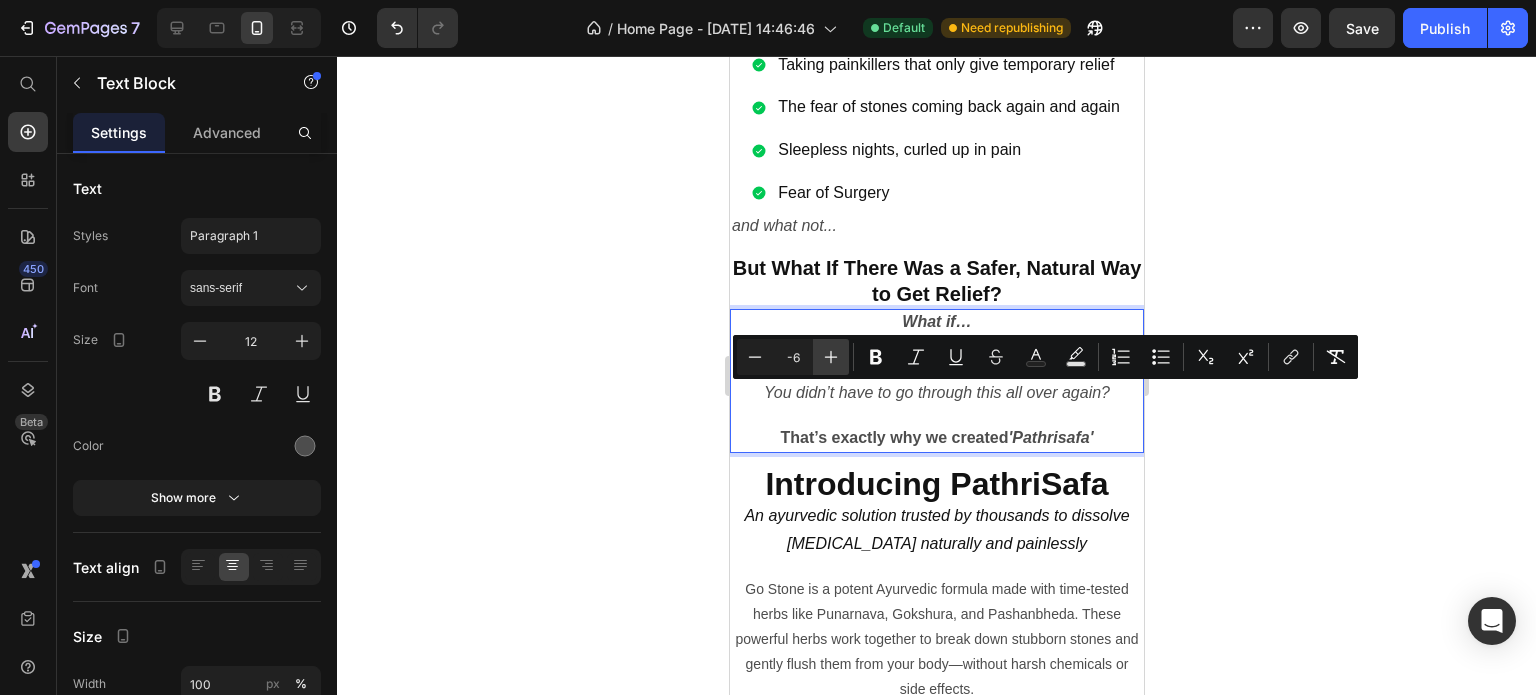 click on "Plus" at bounding box center (831, 357) 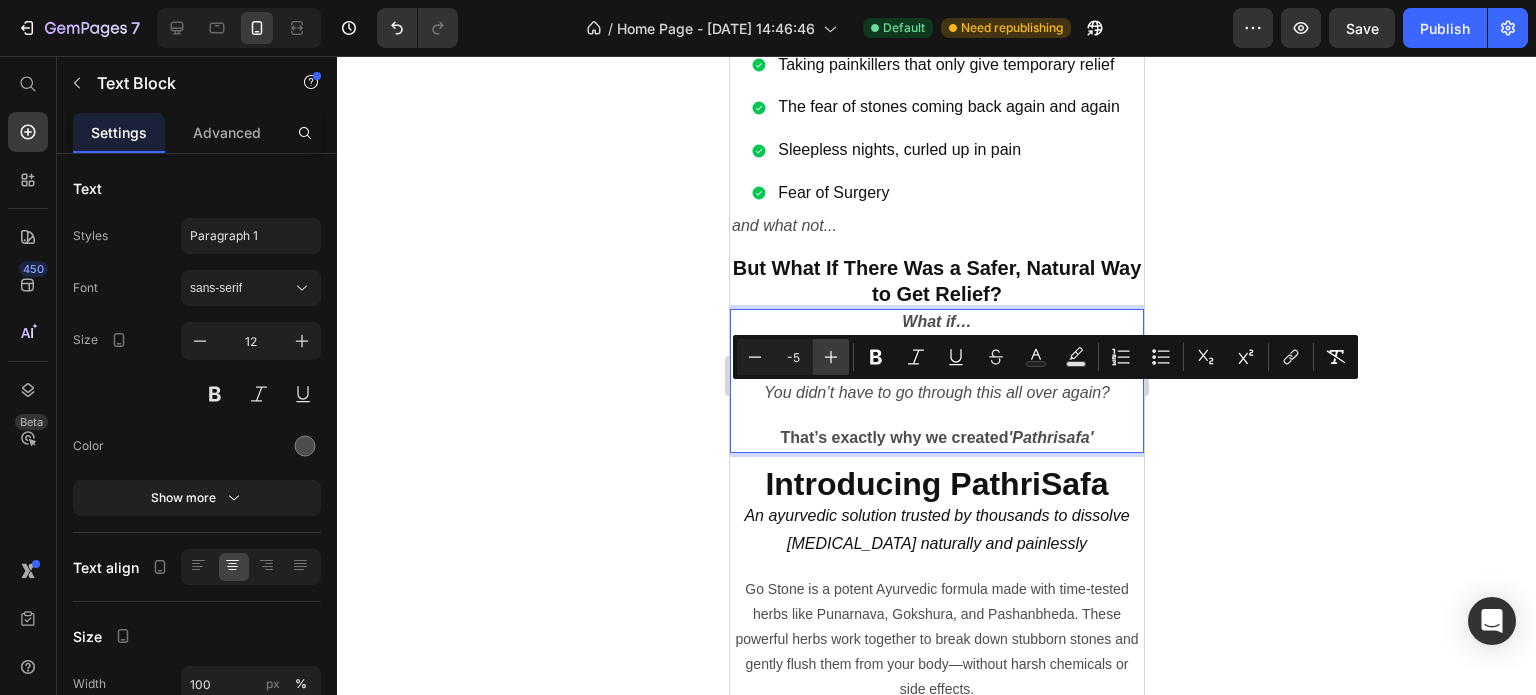 click on "Plus" at bounding box center (831, 357) 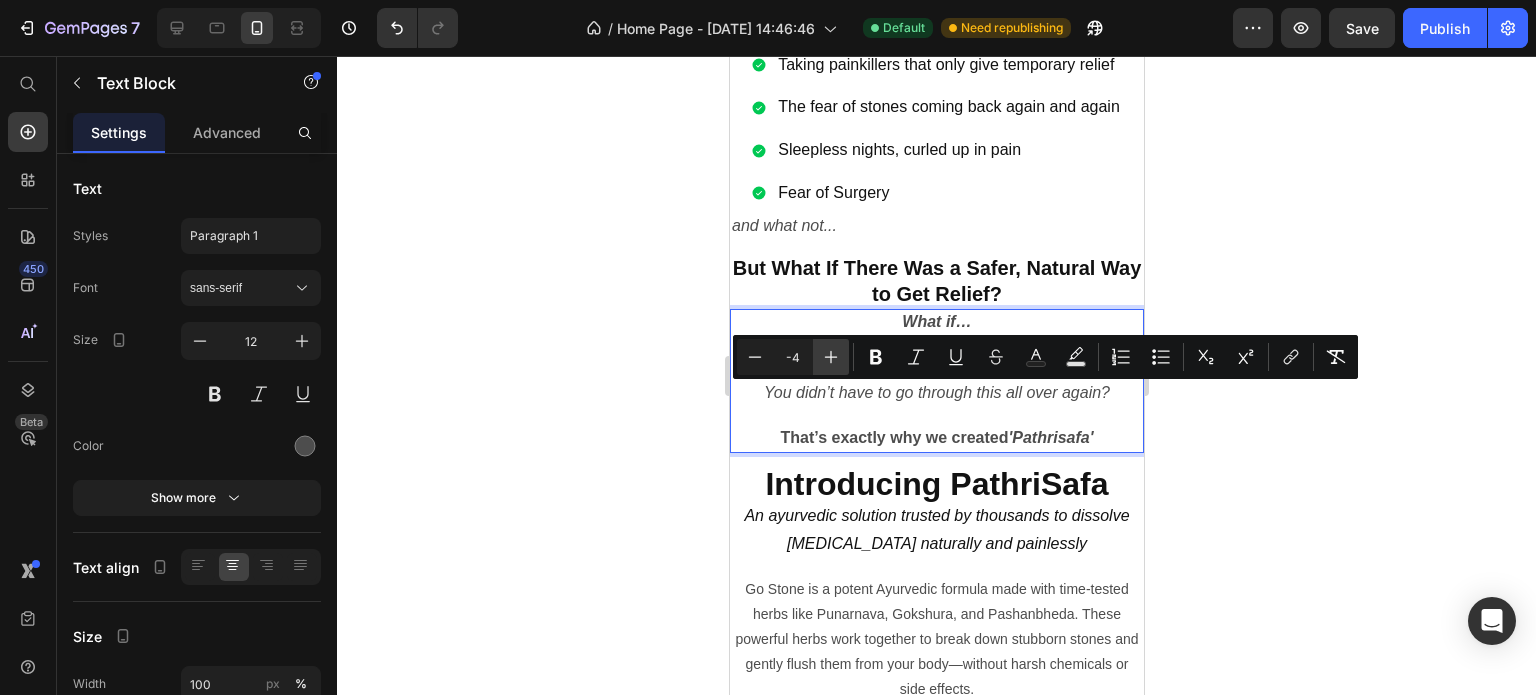 click on "Plus" at bounding box center (831, 357) 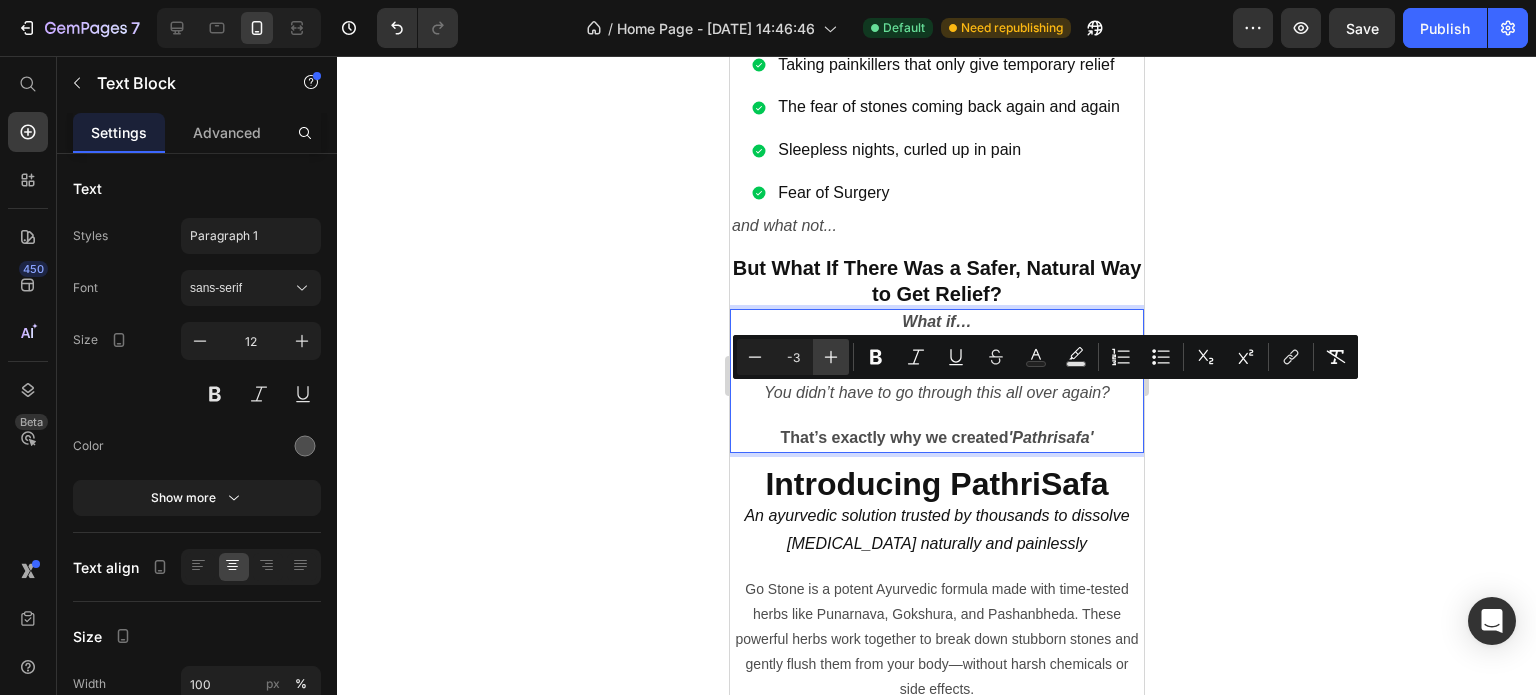 click on "Plus" at bounding box center (831, 357) 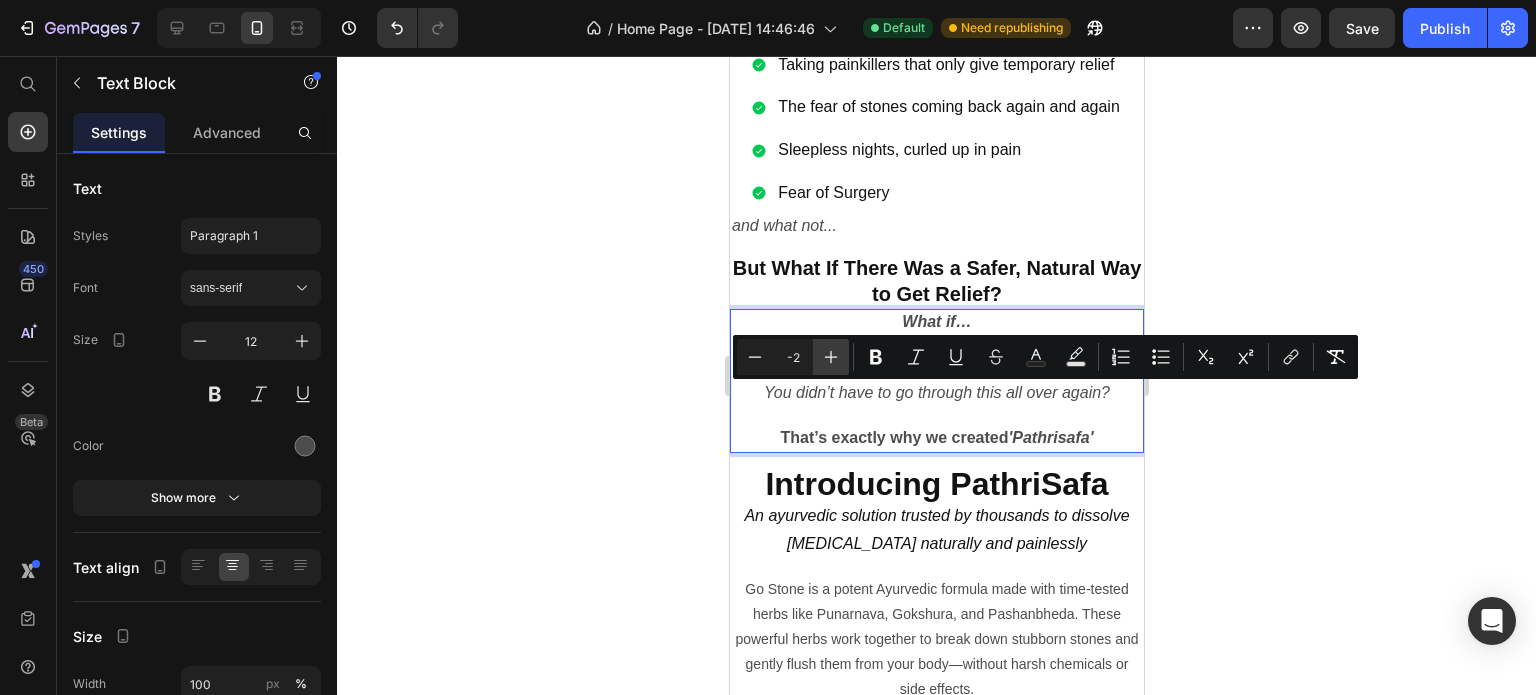 click on "Plus" at bounding box center [831, 357] 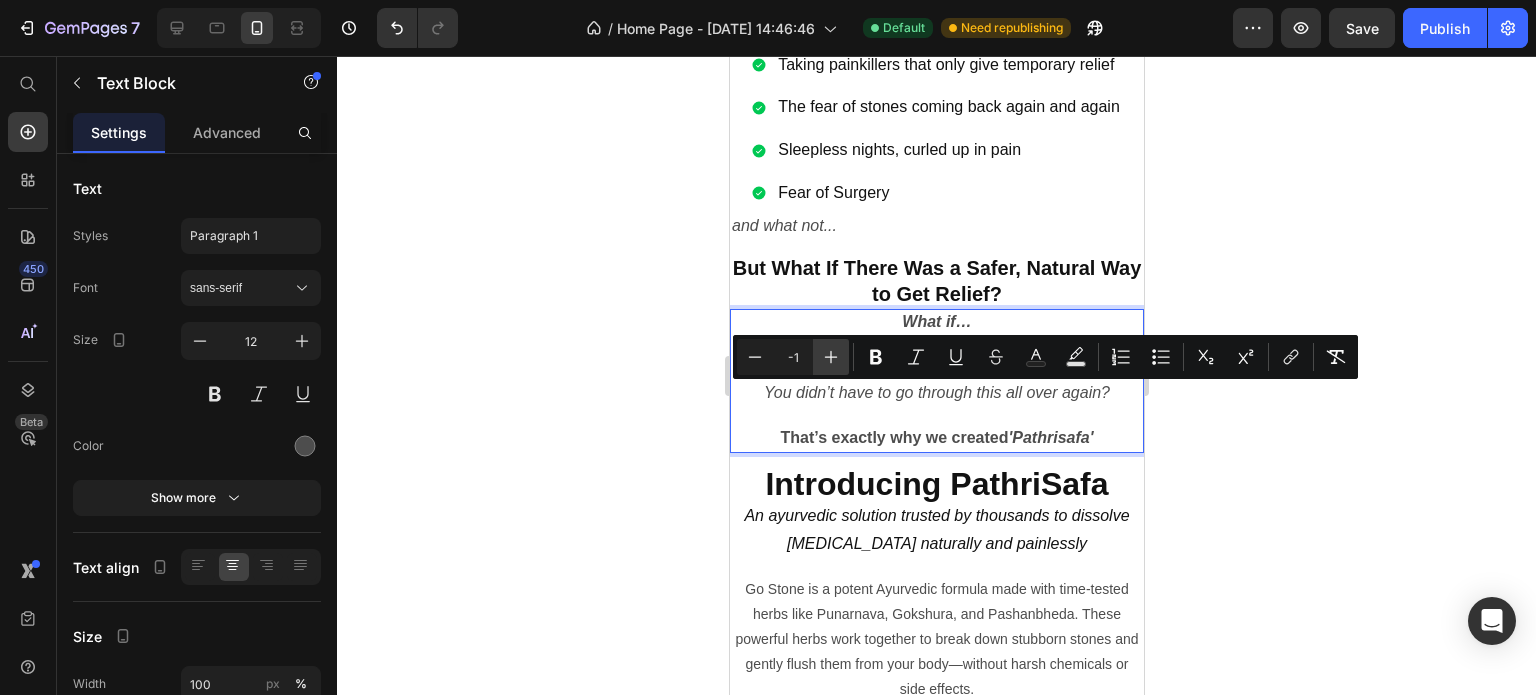 click on "Plus" at bounding box center [831, 357] 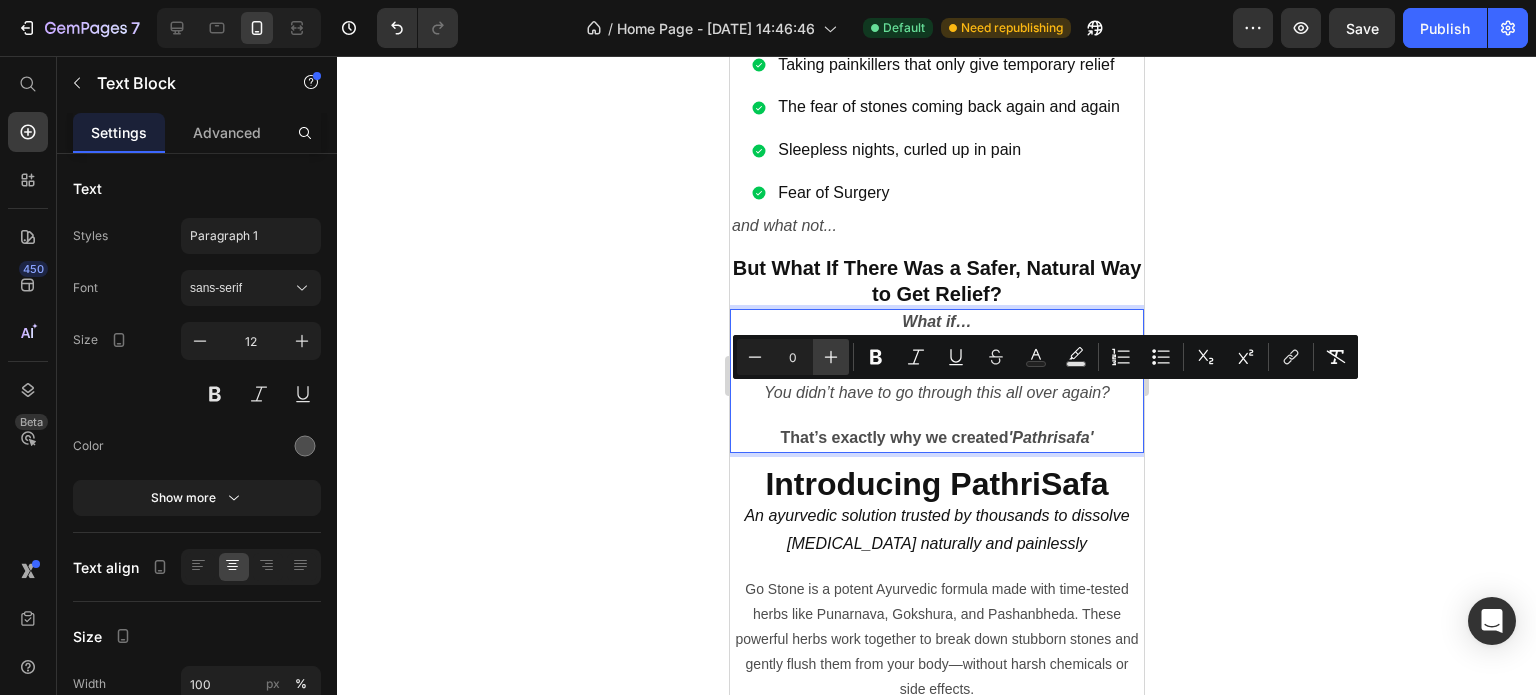 click on "Plus" at bounding box center (831, 357) 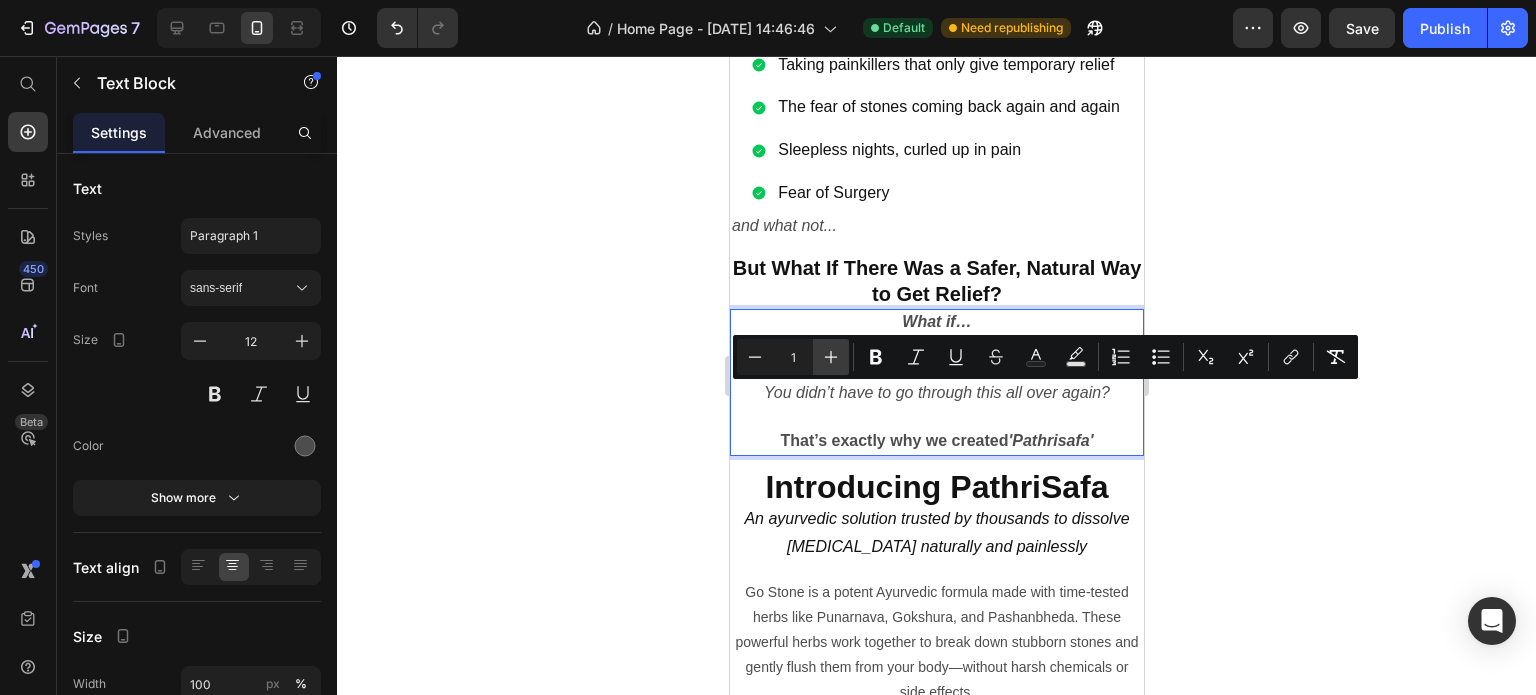 click on "Plus" at bounding box center (831, 357) 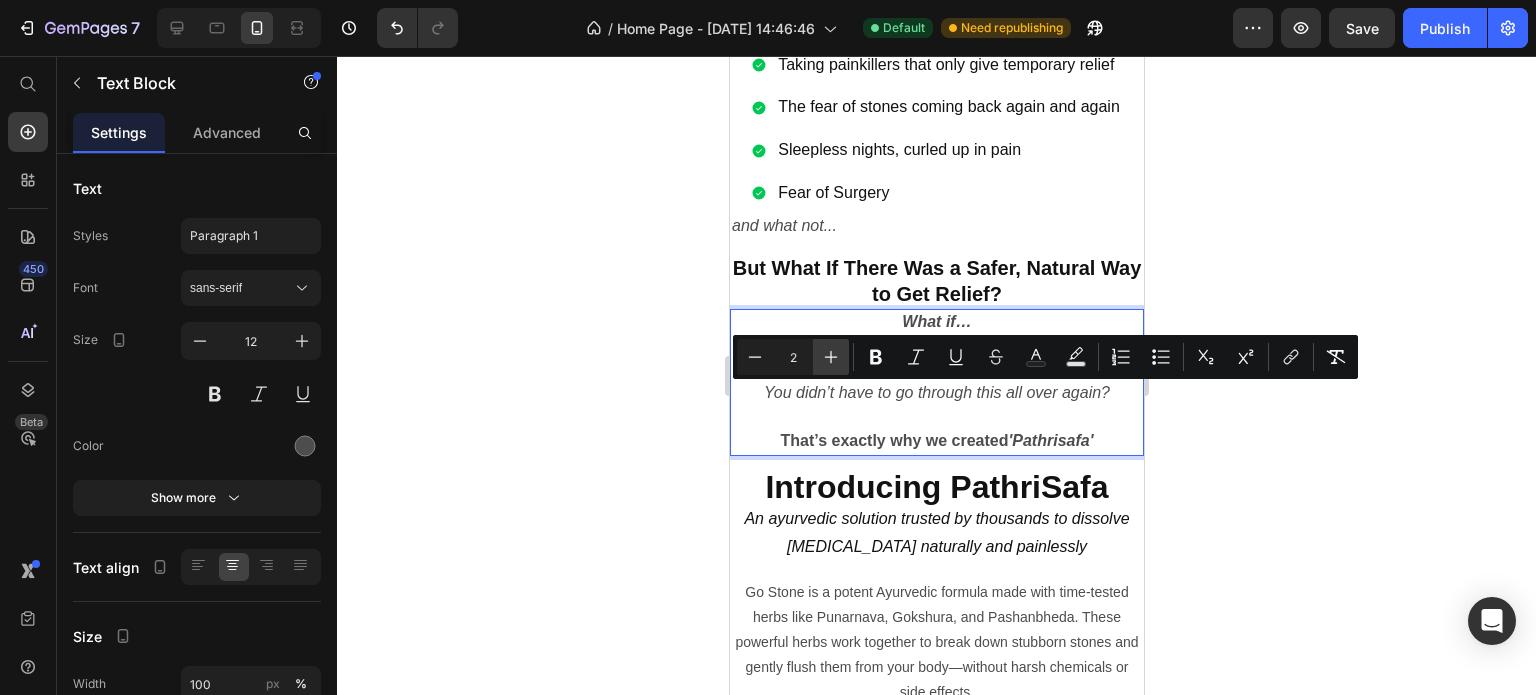 click on "Plus" at bounding box center (831, 357) 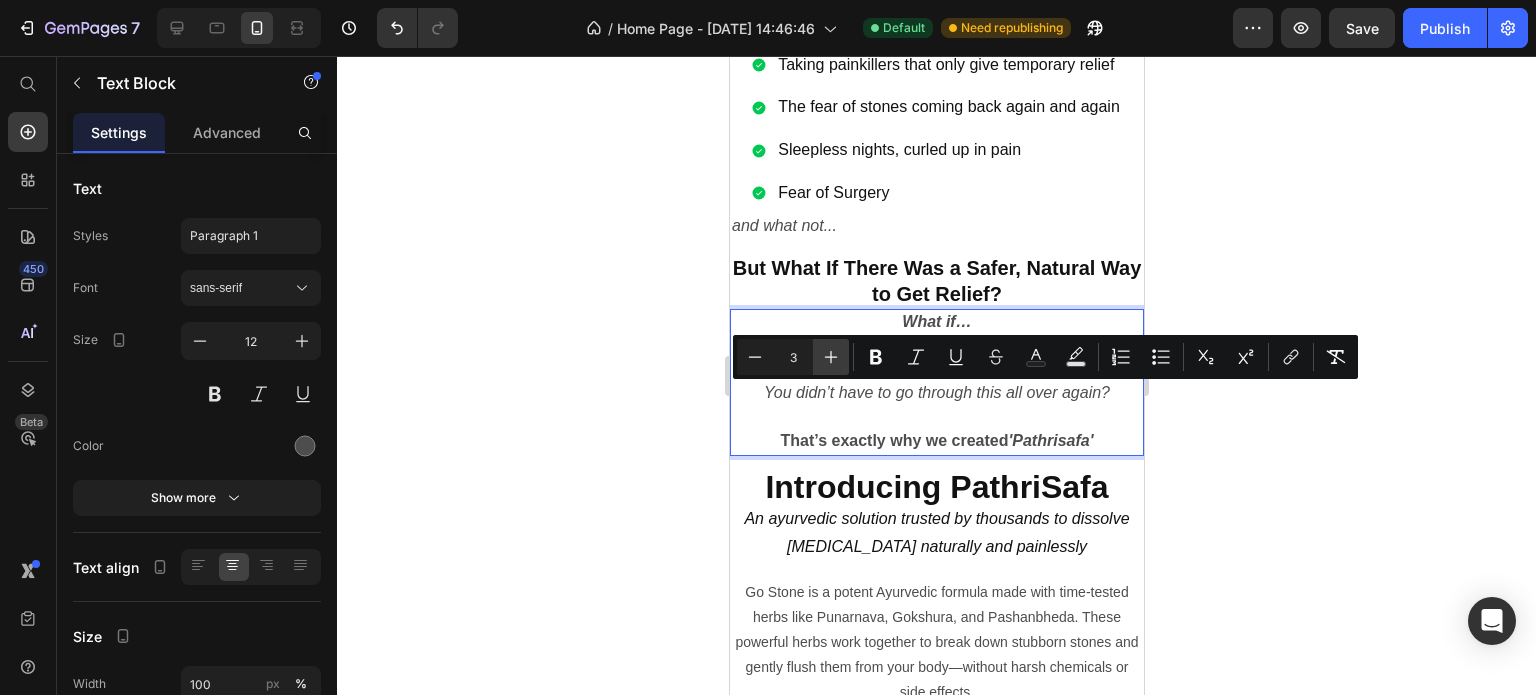 click on "Plus" at bounding box center [831, 357] 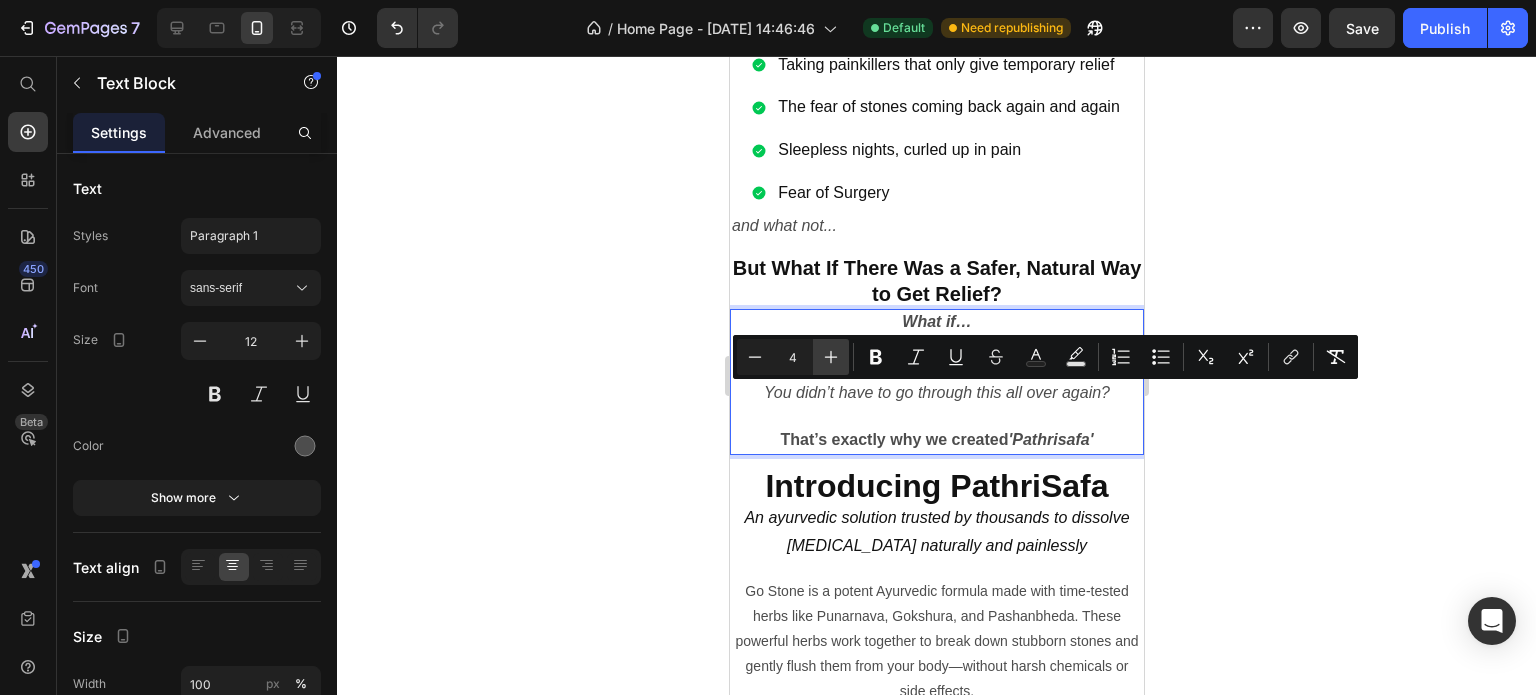 click on "Plus" at bounding box center (831, 357) 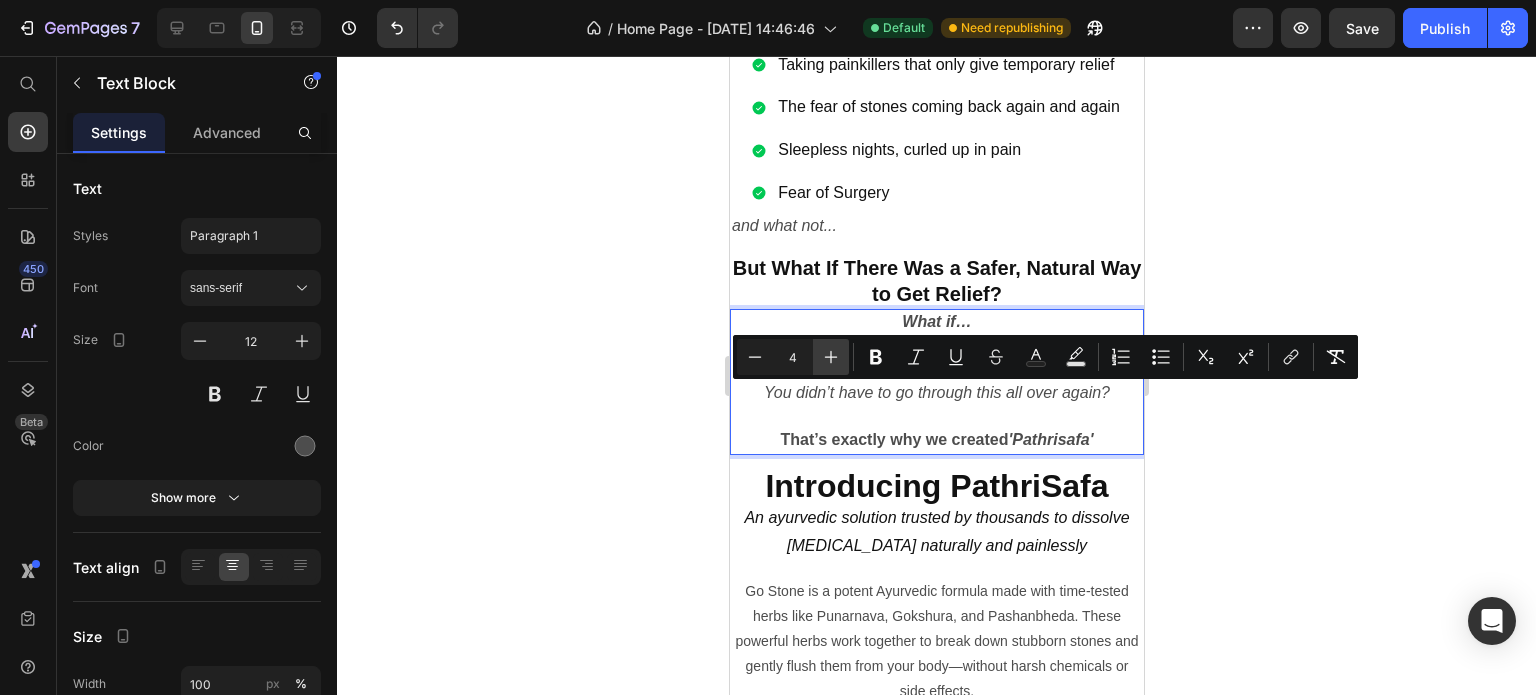 type on "5" 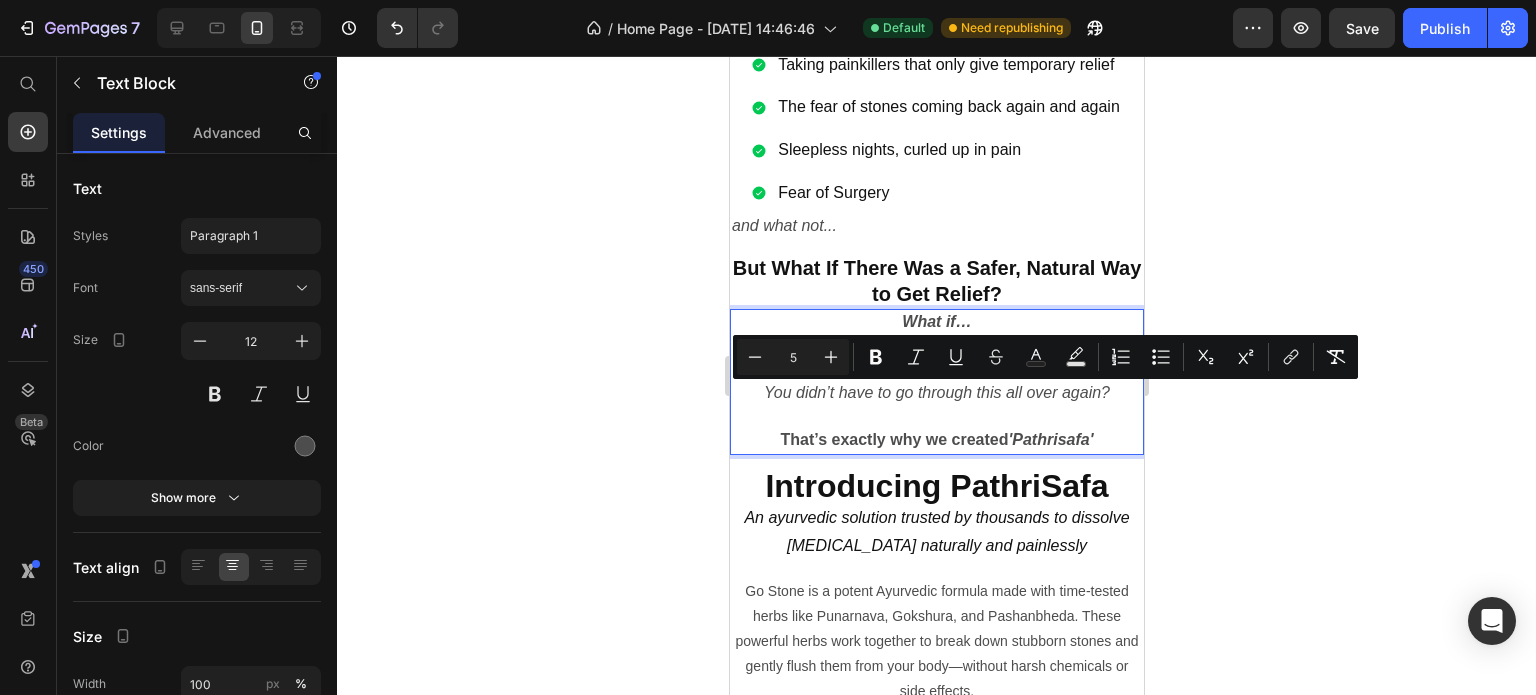 click 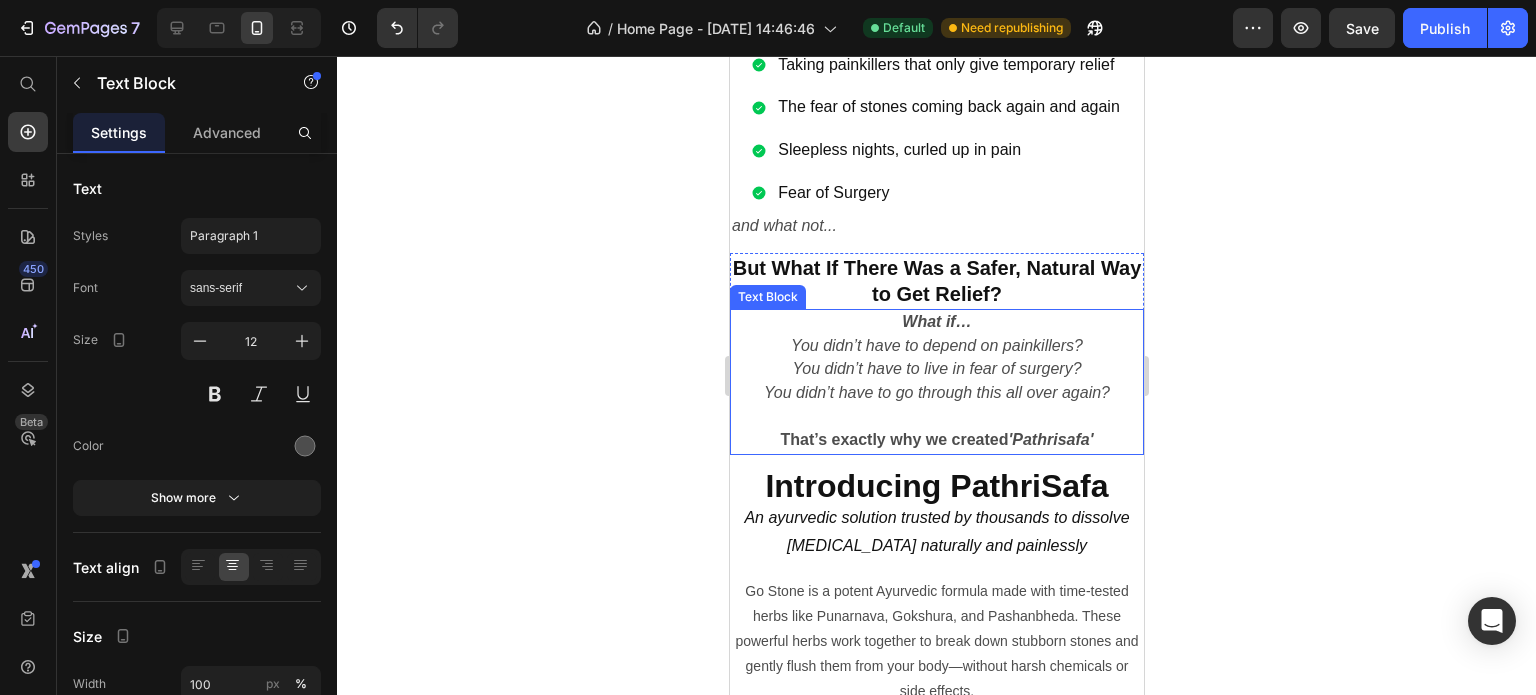 click at bounding box center [936, 417] 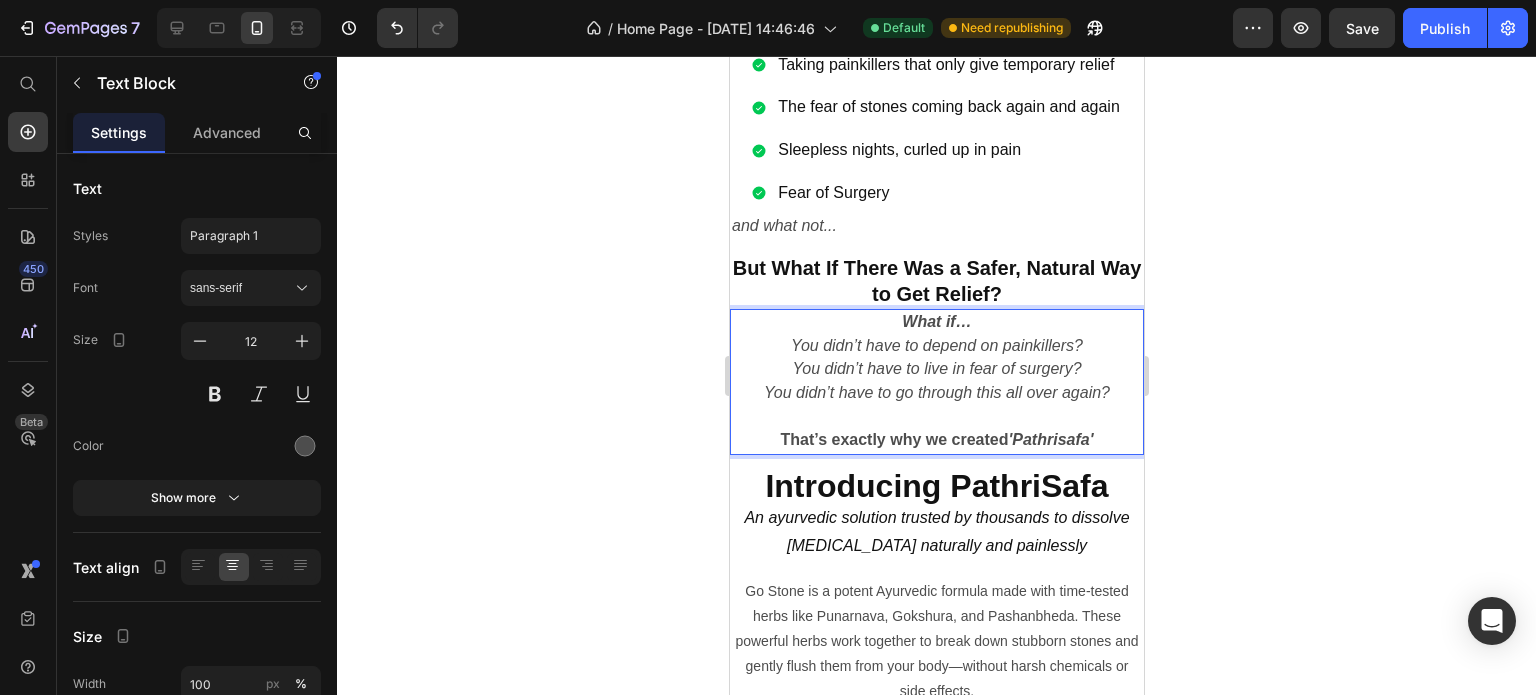 click at bounding box center [936, 417] 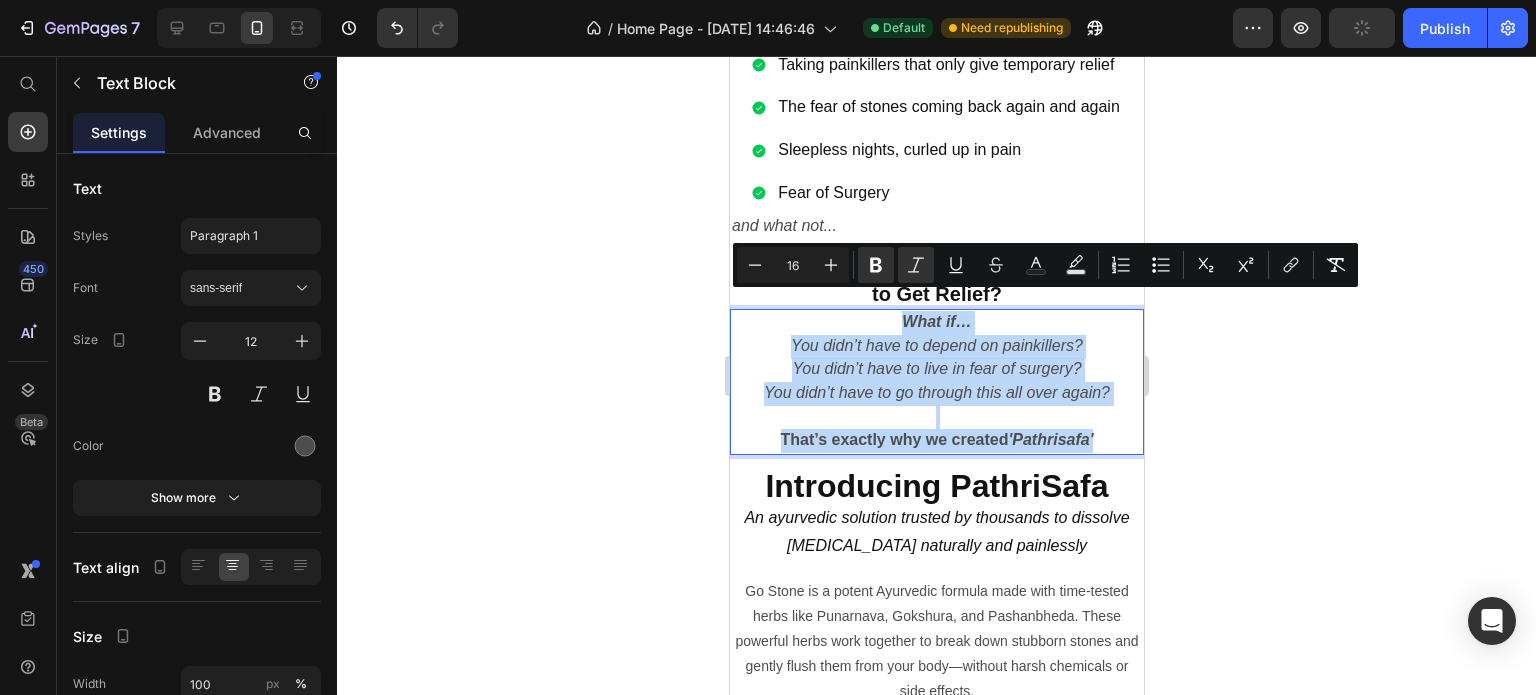 drag, startPoint x: 1117, startPoint y: 417, endPoint x: 775, endPoint y: 314, distance: 357.1736 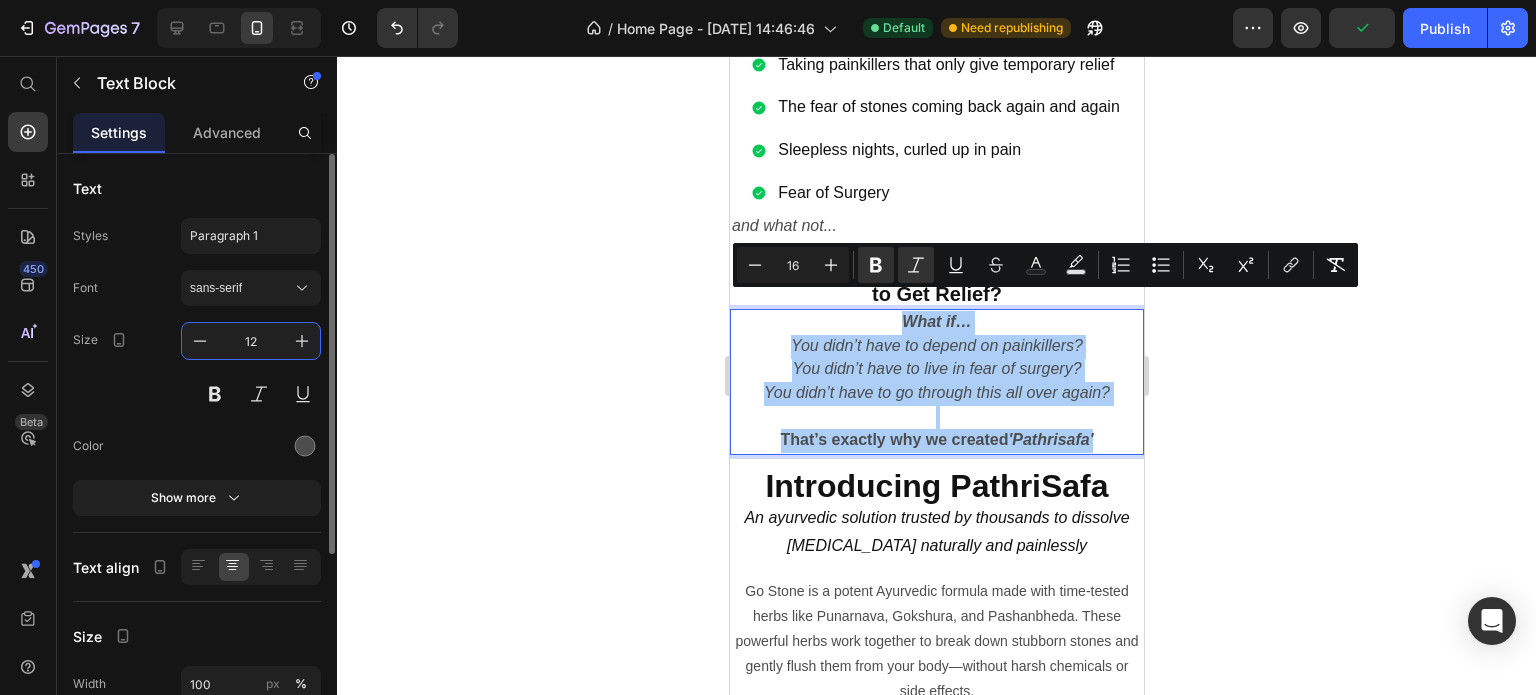 click on "12" at bounding box center (251, 341) 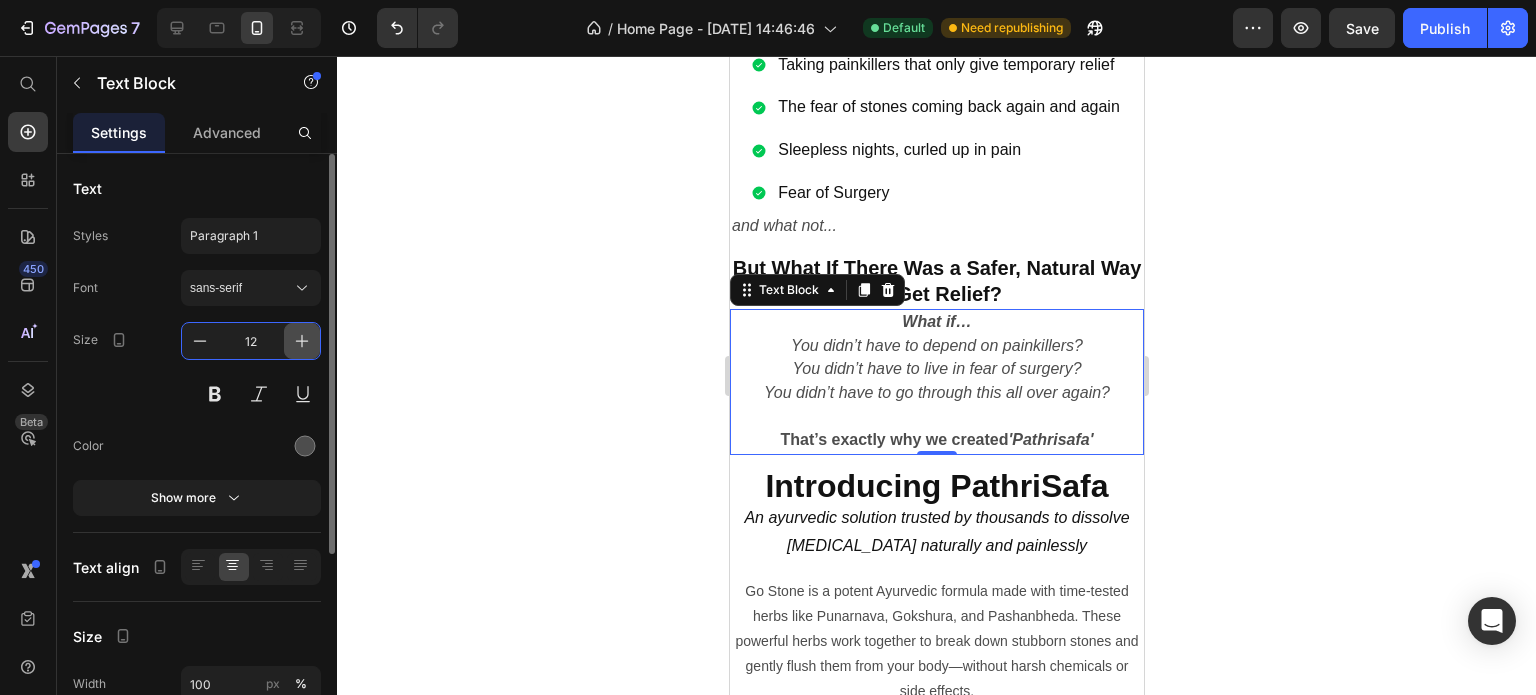 click at bounding box center [302, 341] 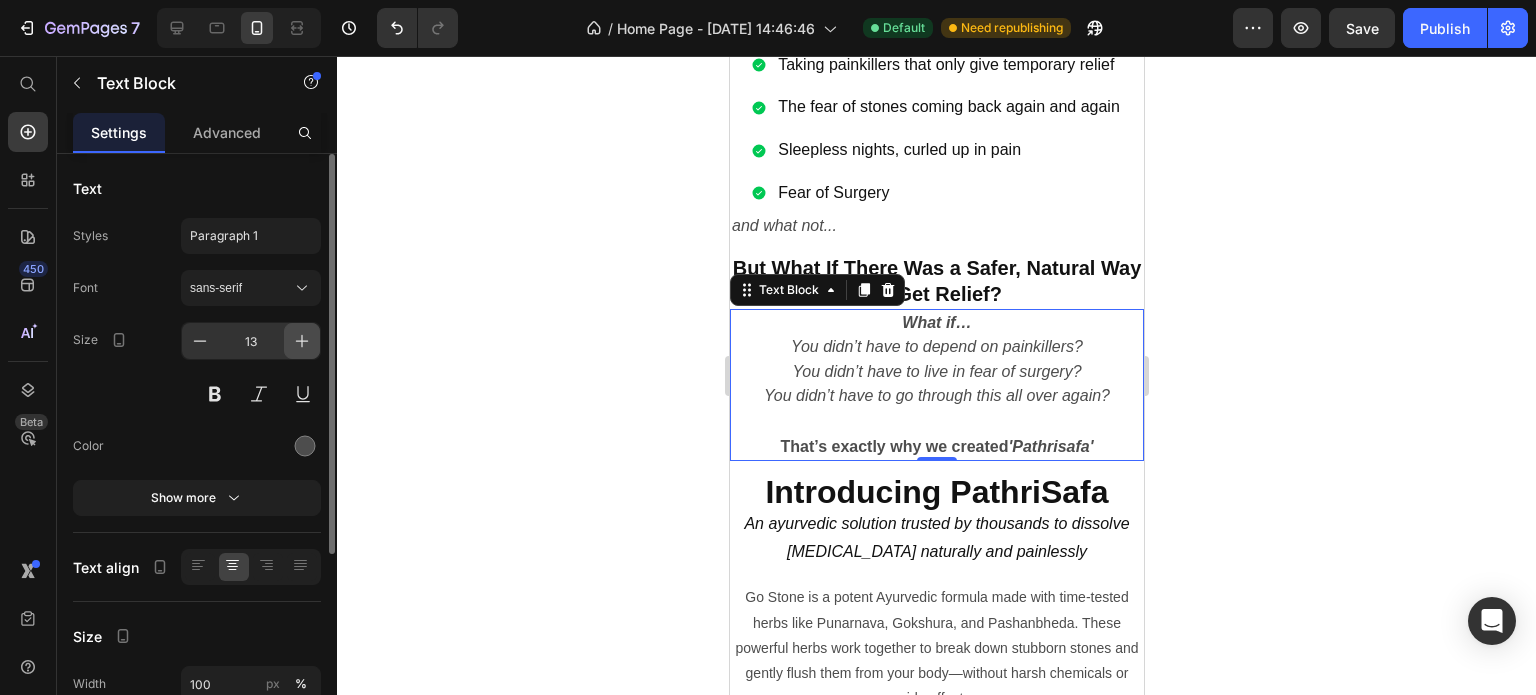click at bounding box center (302, 341) 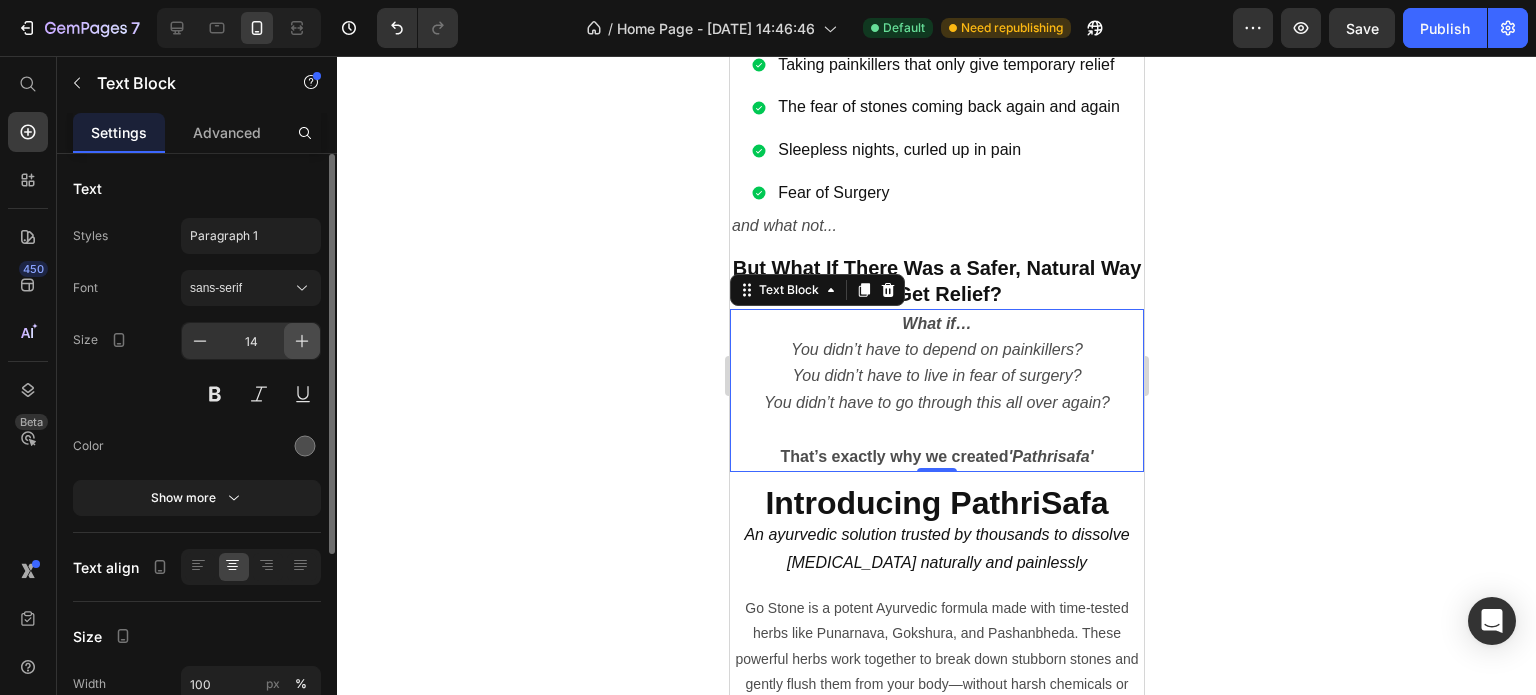 click at bounding box center (302, 341) 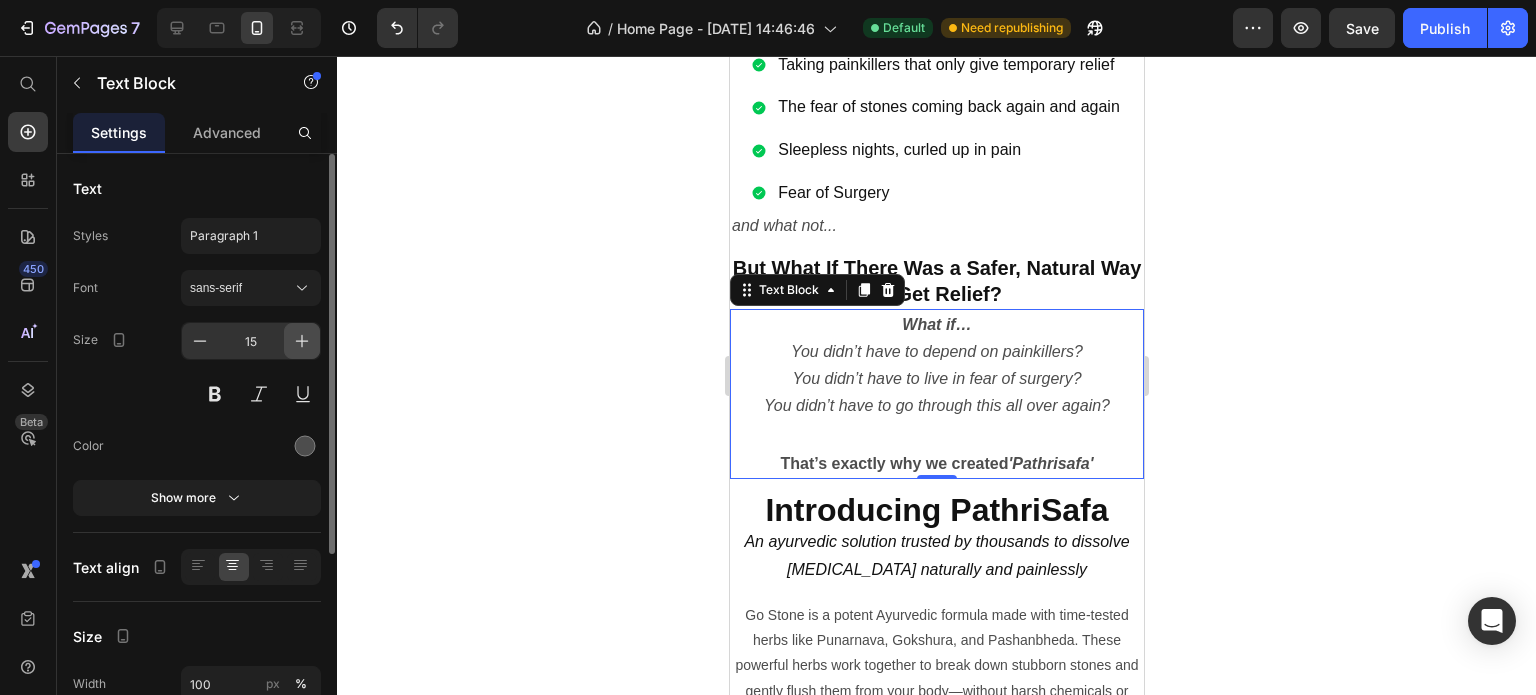 click at bounding box center (302, 341) 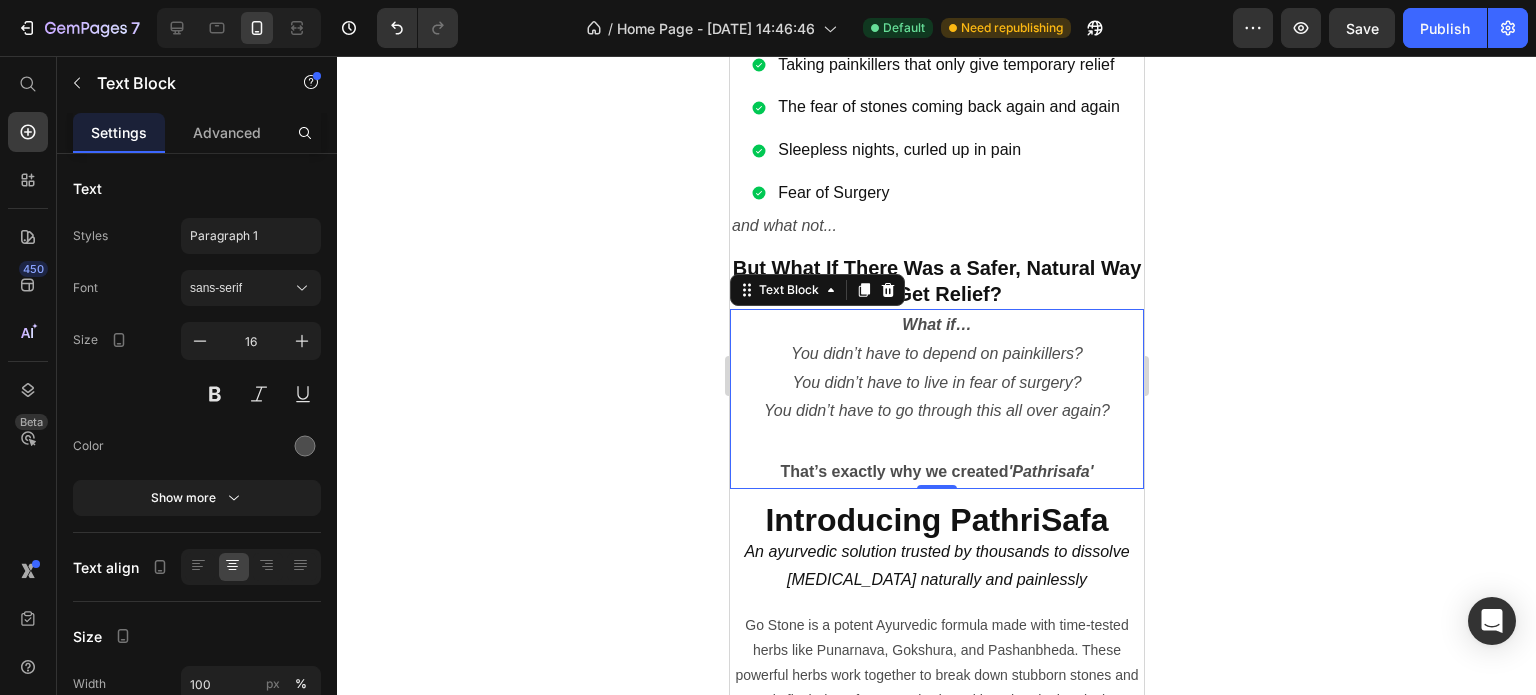 click 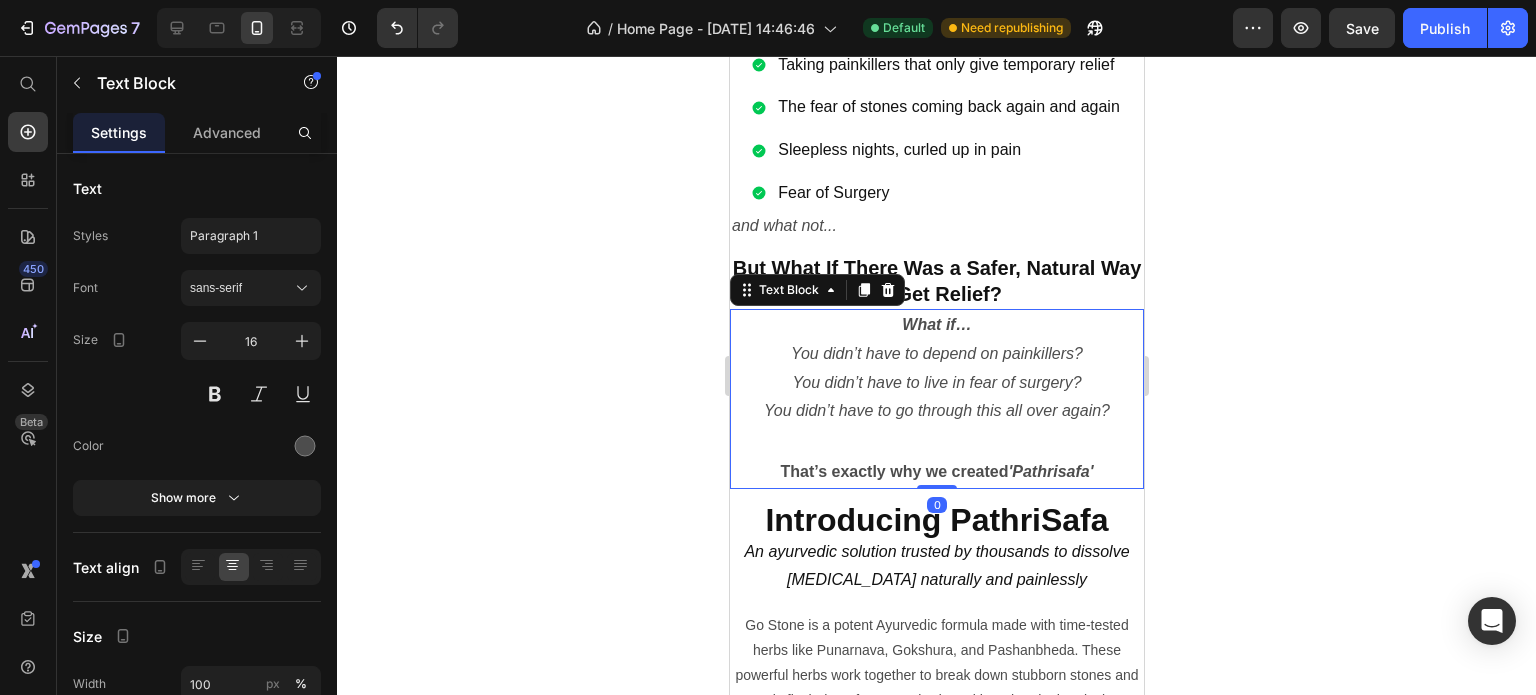click at bounding box center (936, 442) 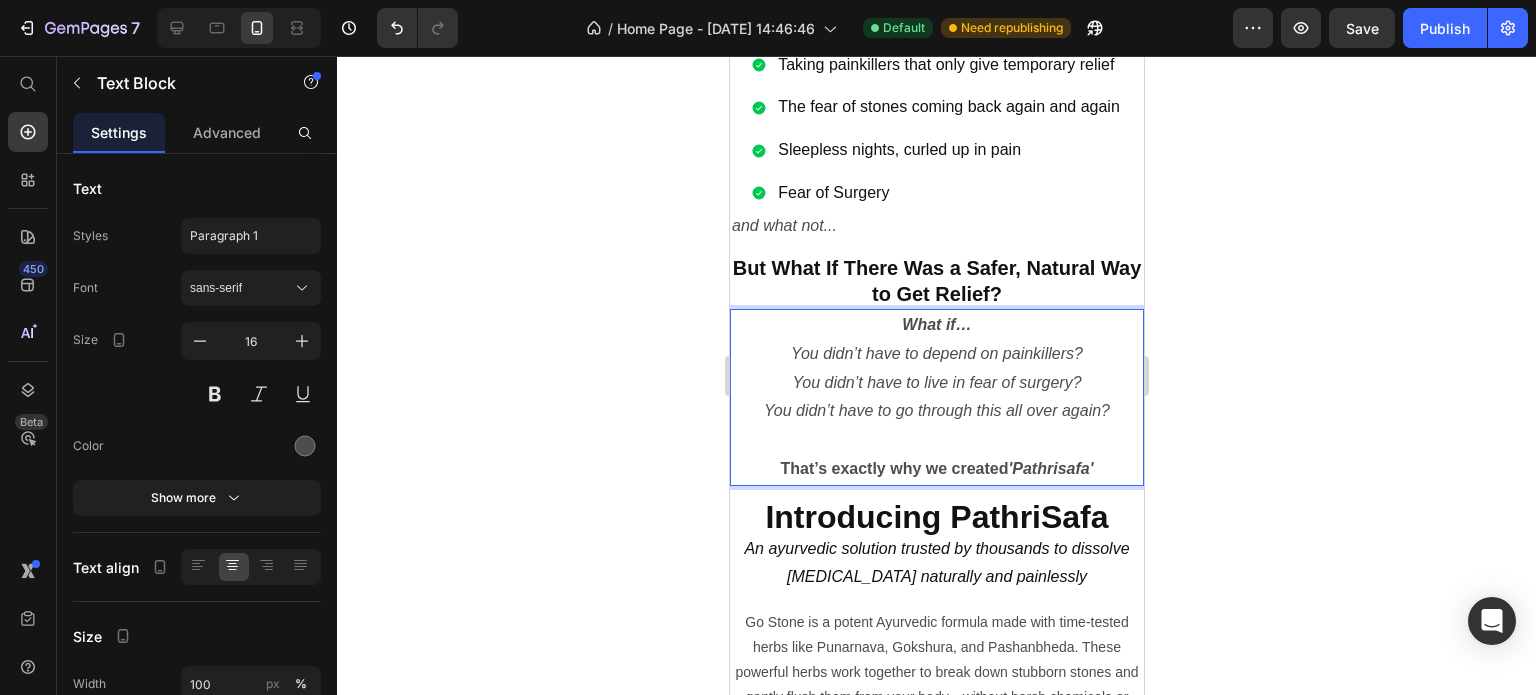 drag, startPoint x: 1004, startPoint y: 431, endPoint x: 907, endPoint y: 435, distance: 97.082436 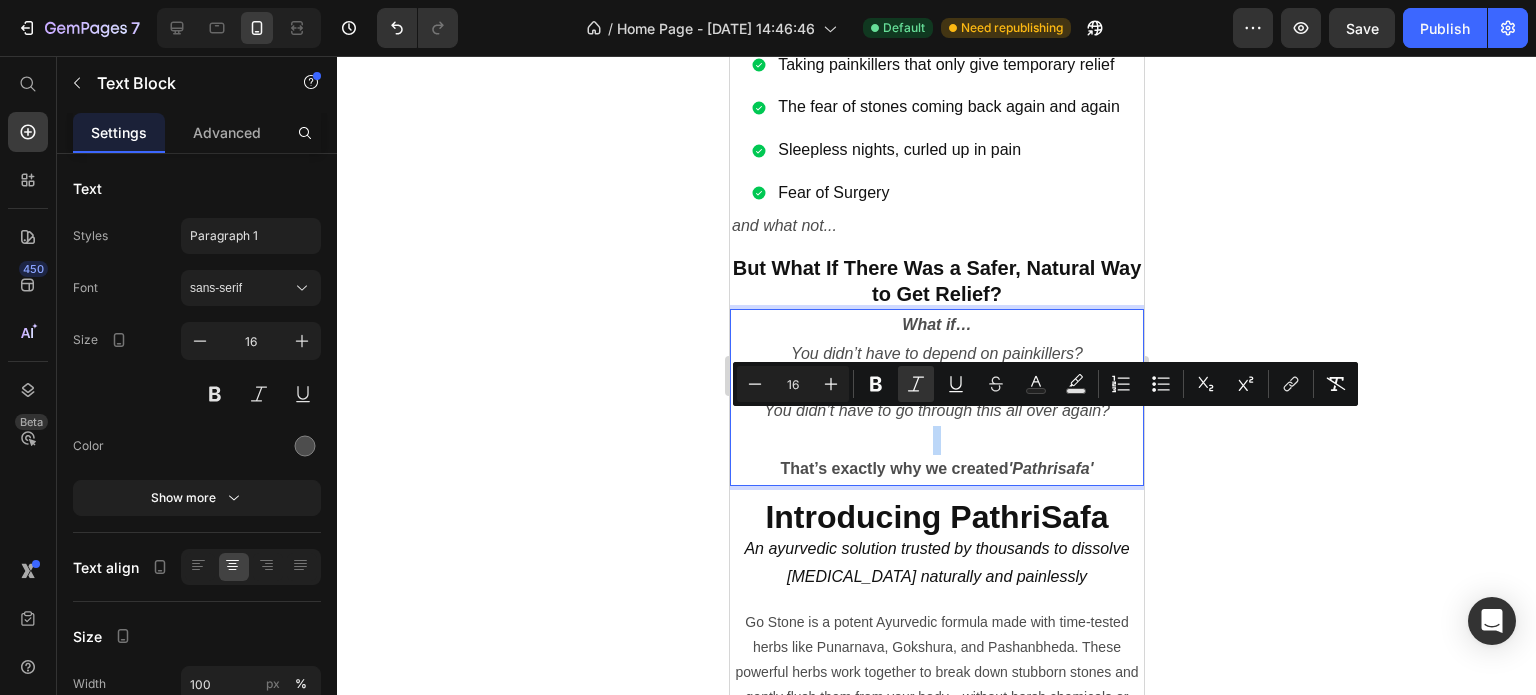 drag, startPoint x: 947, startPoint y: 424, endPoint x: 867, endPoint y: 431, distance: 80.305664 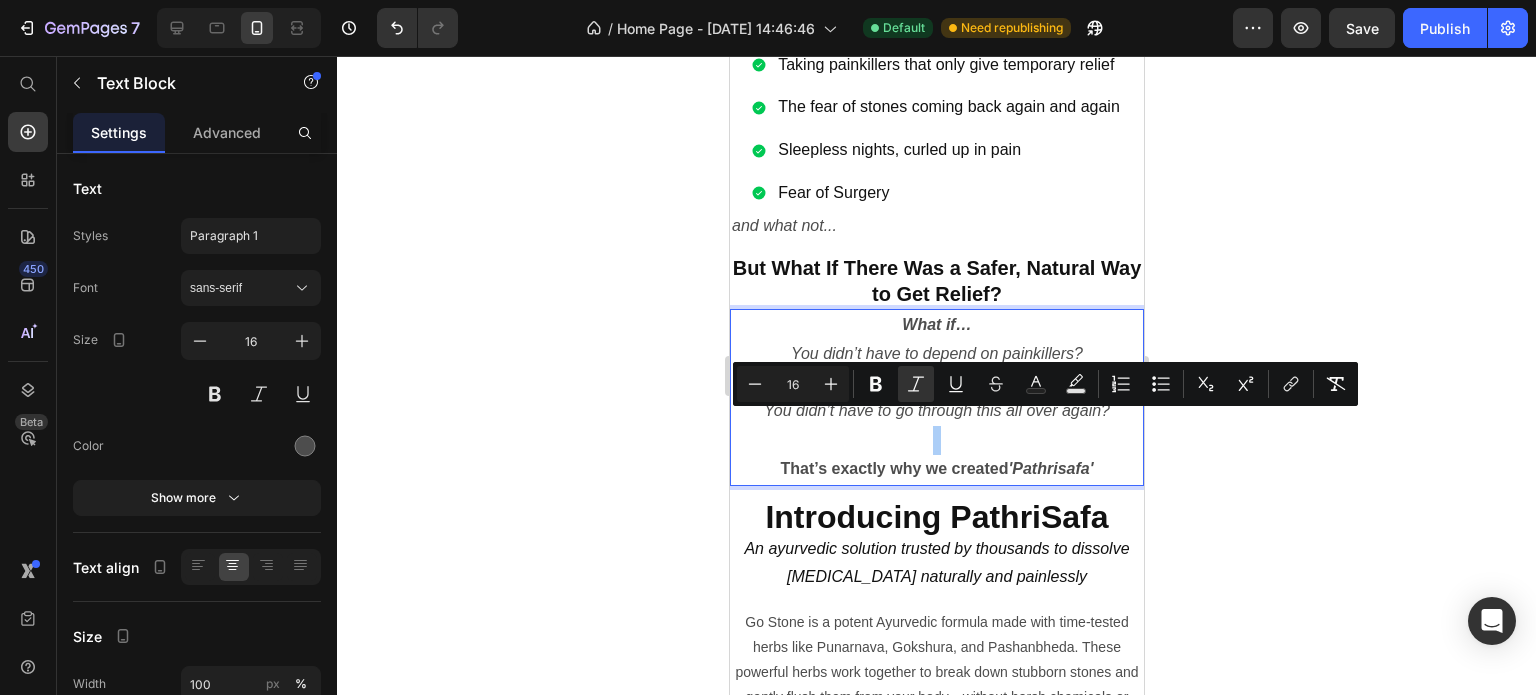 click on "16" at bounding box center [793, 384] 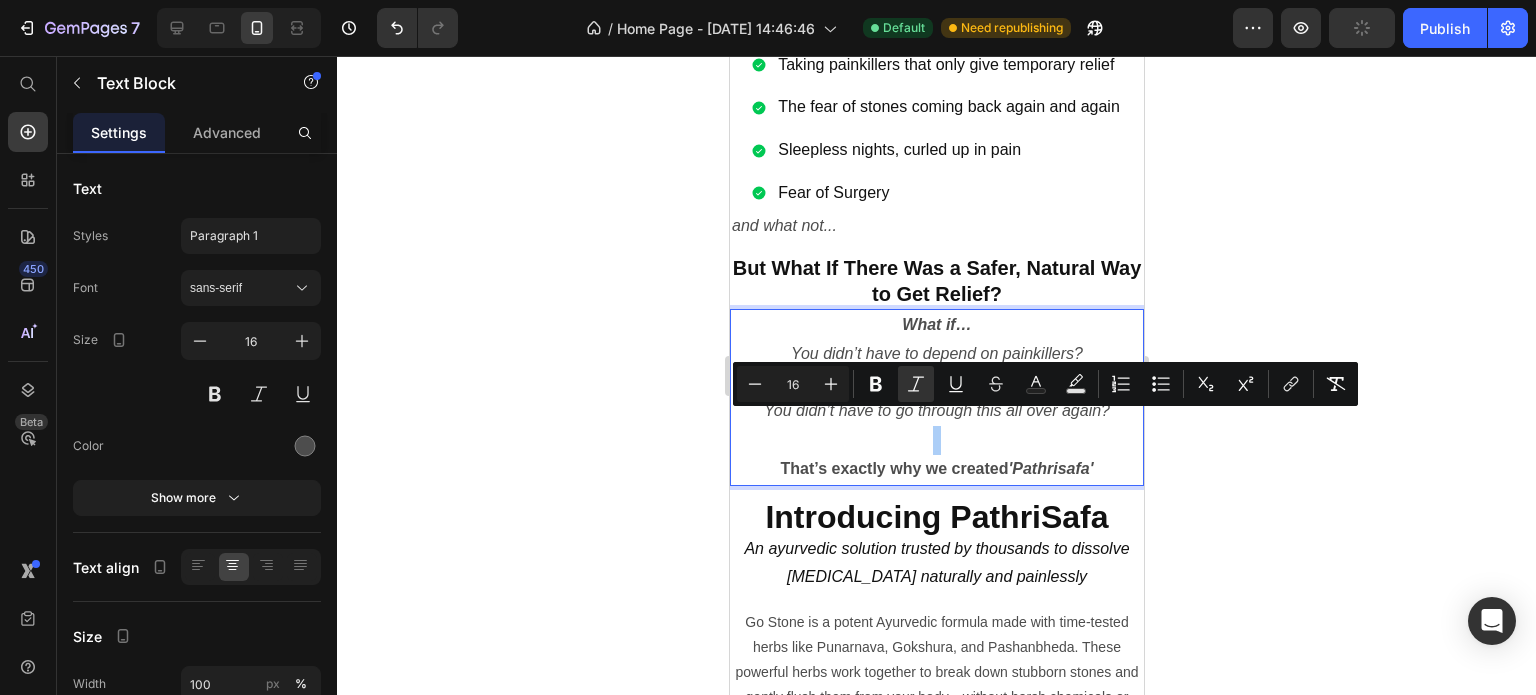 click on "16" at bounding box center (793, 384) 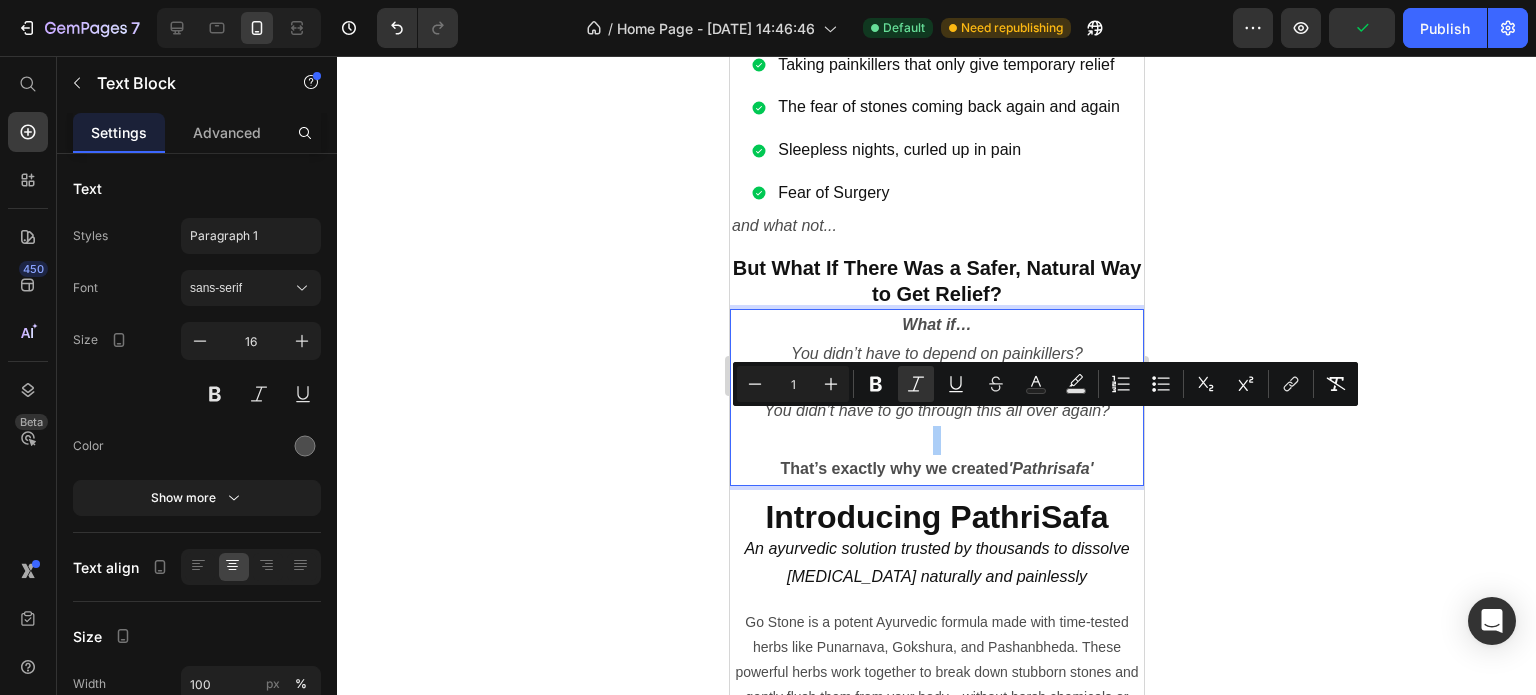 type on "1" 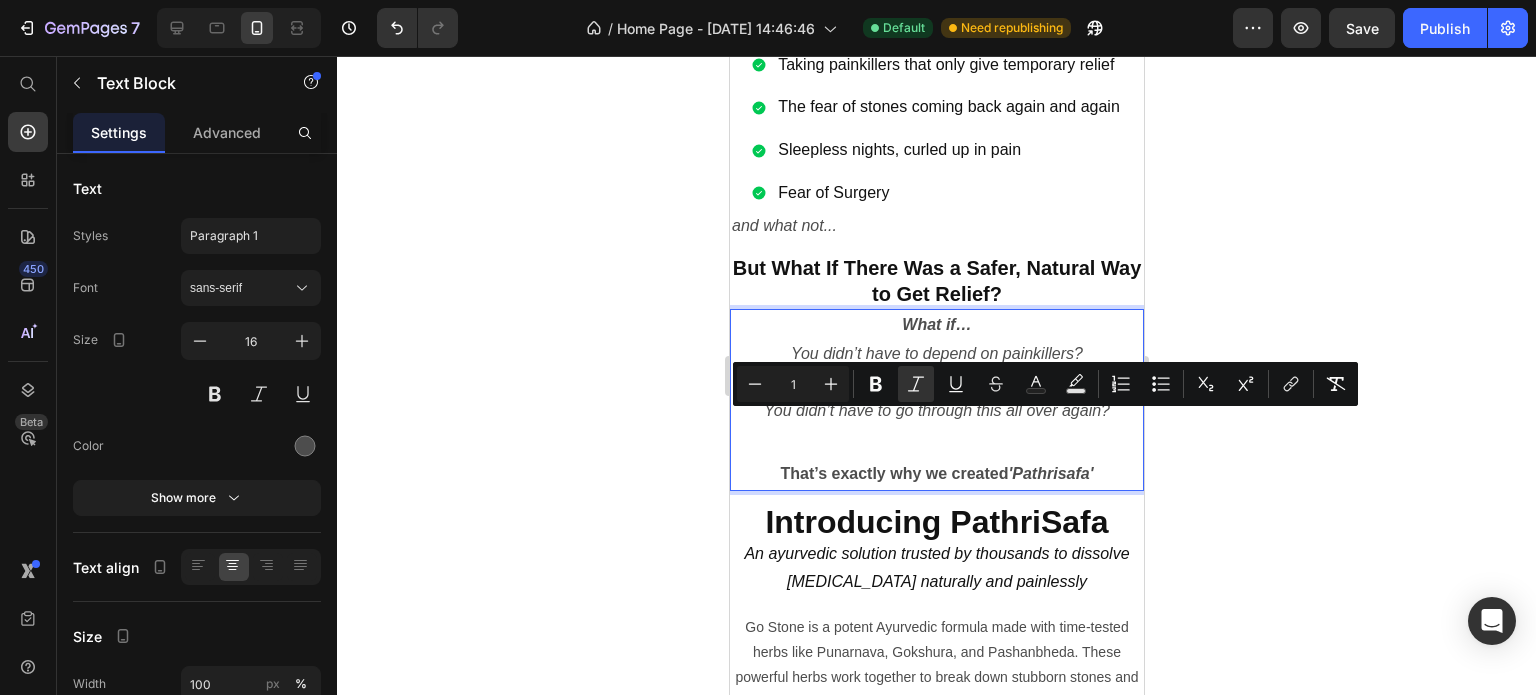 click 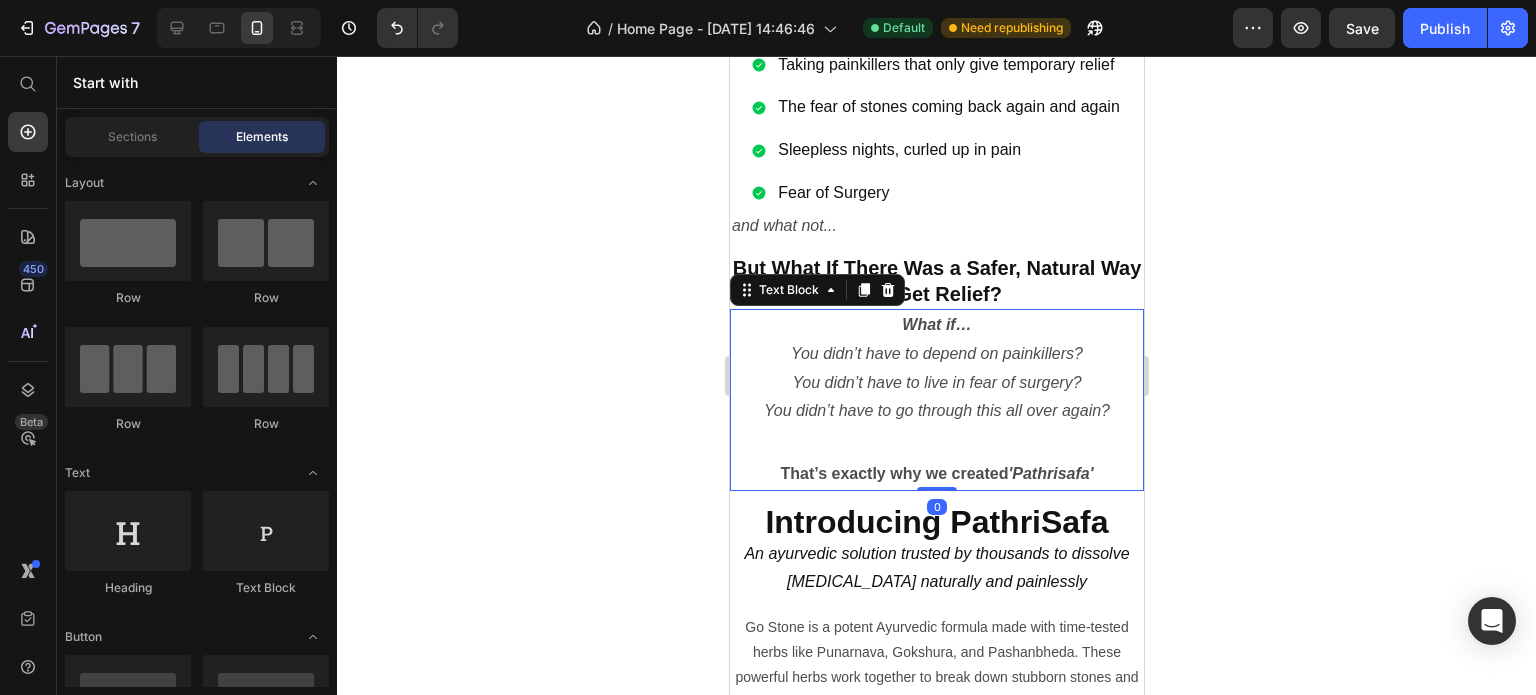 click at bounding box center [936, 443] 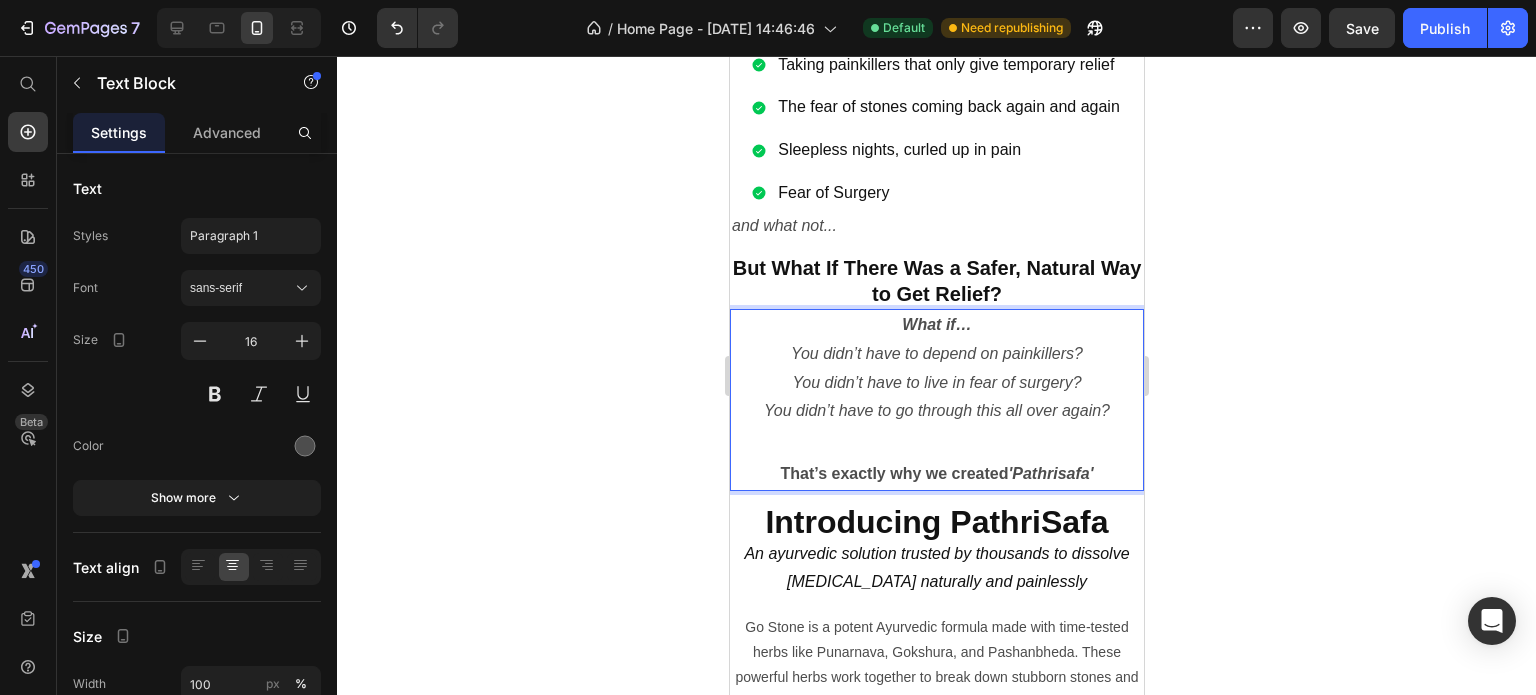 click at bounding box center [936, 443] 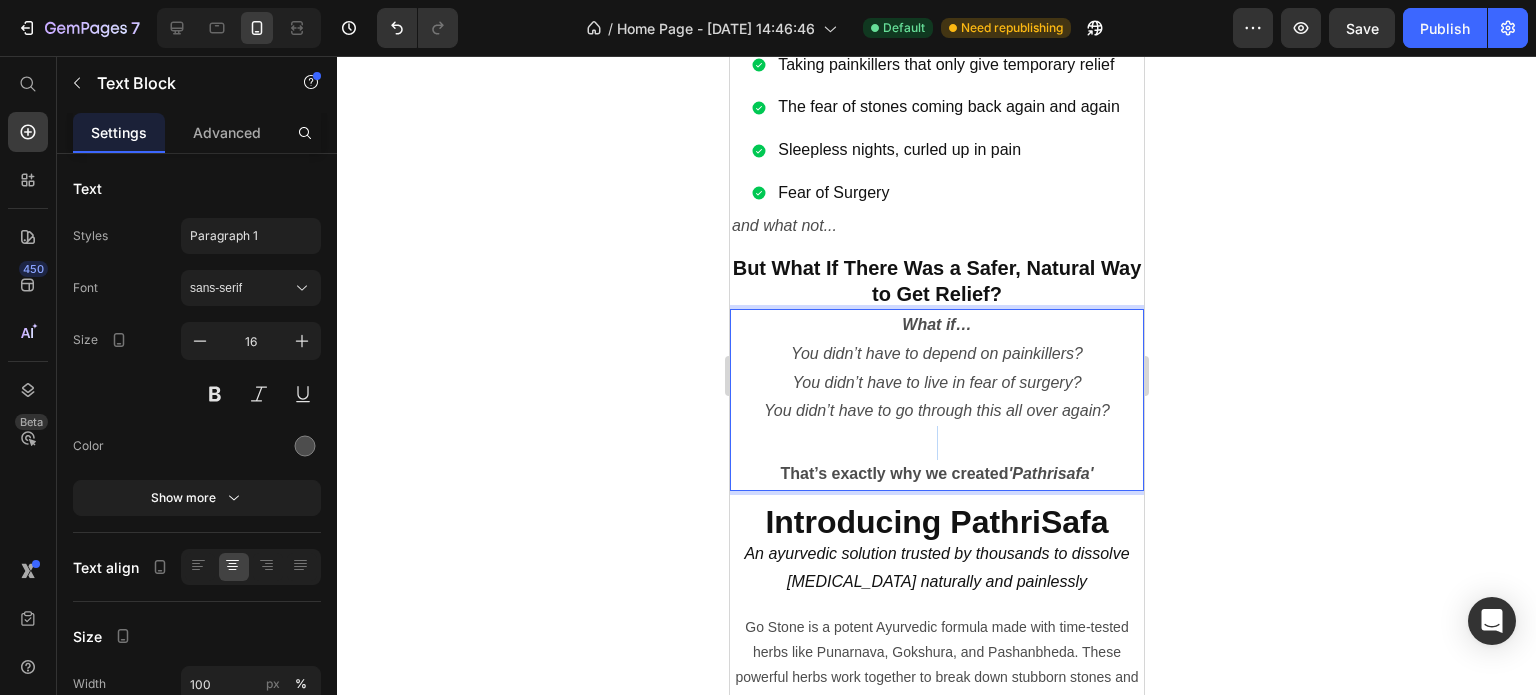 drag, startPoint x: 996, startPoint y: 416, endPoint x: 869, endPoint y: 421, distance: 127.09839 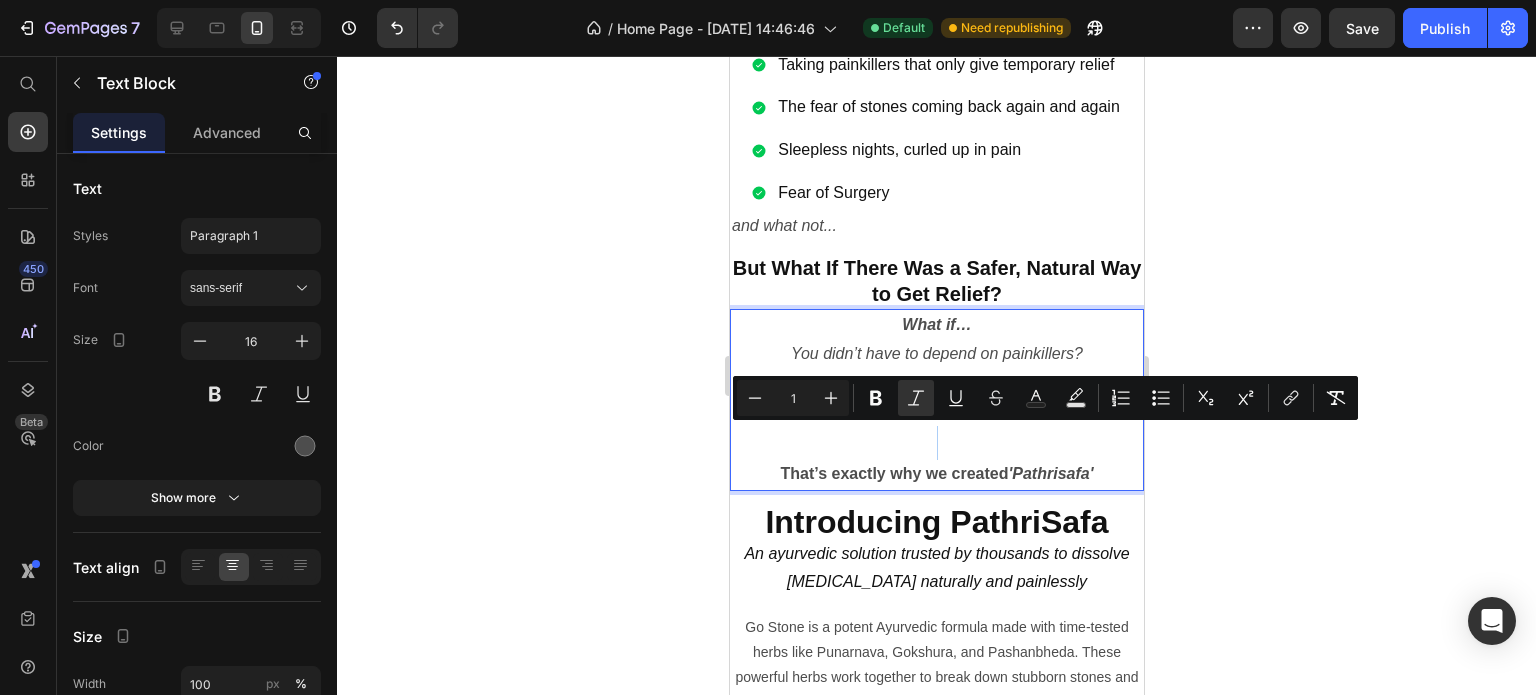 click on "1" at bounding box center [793, 398] 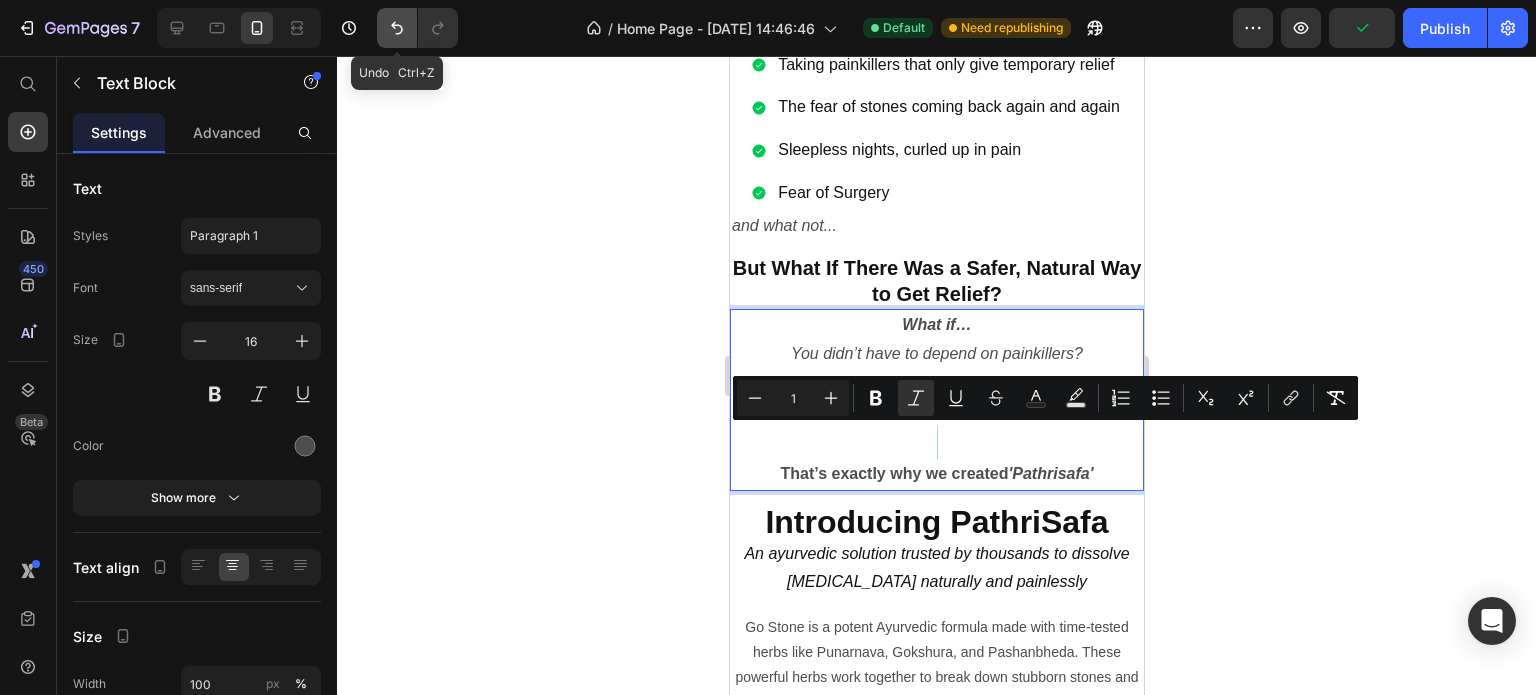 click 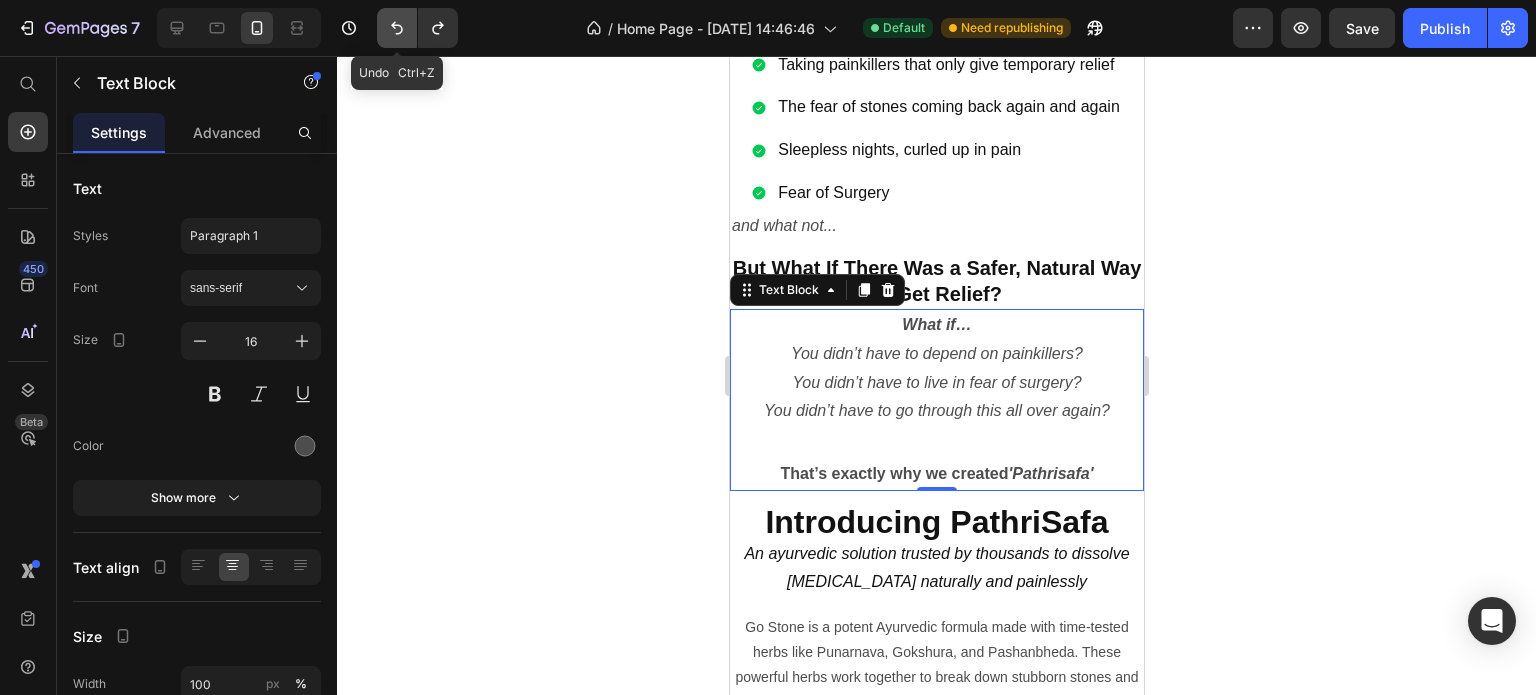click 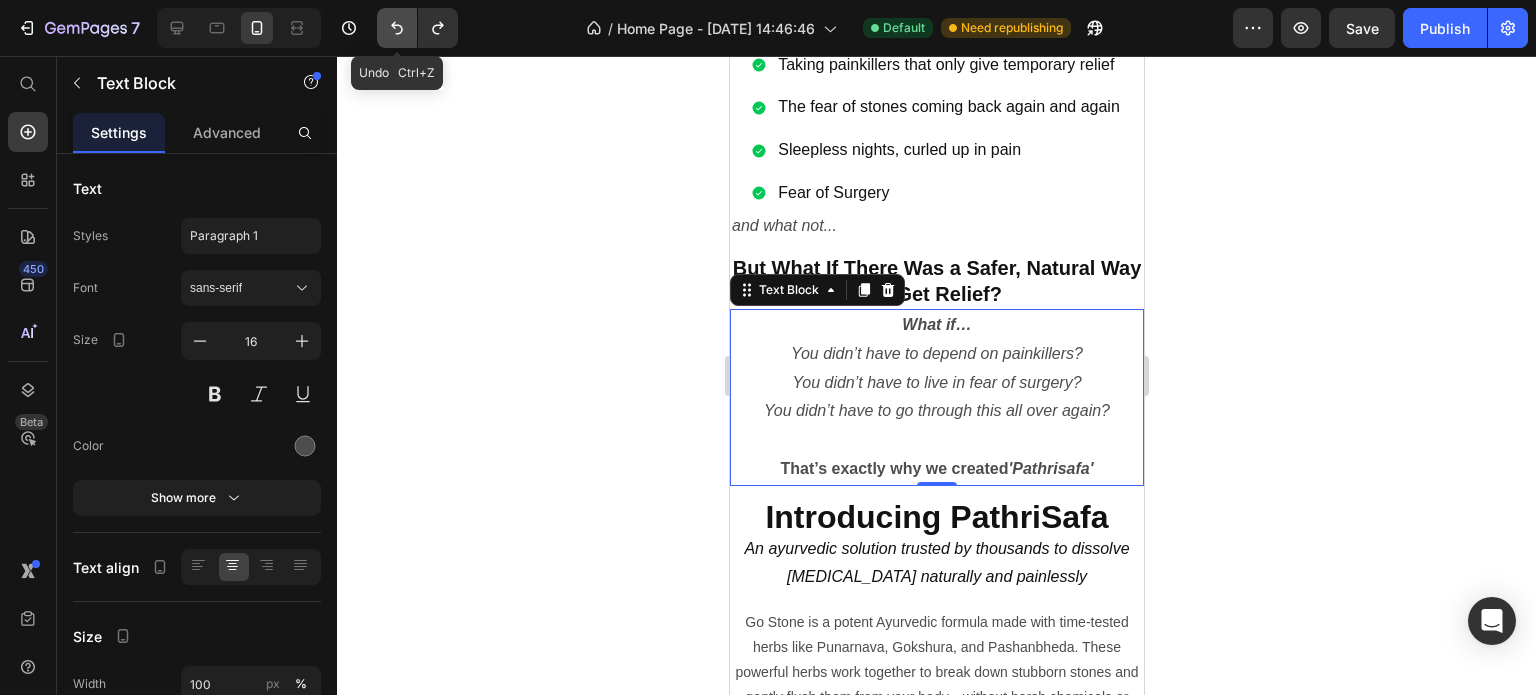 click 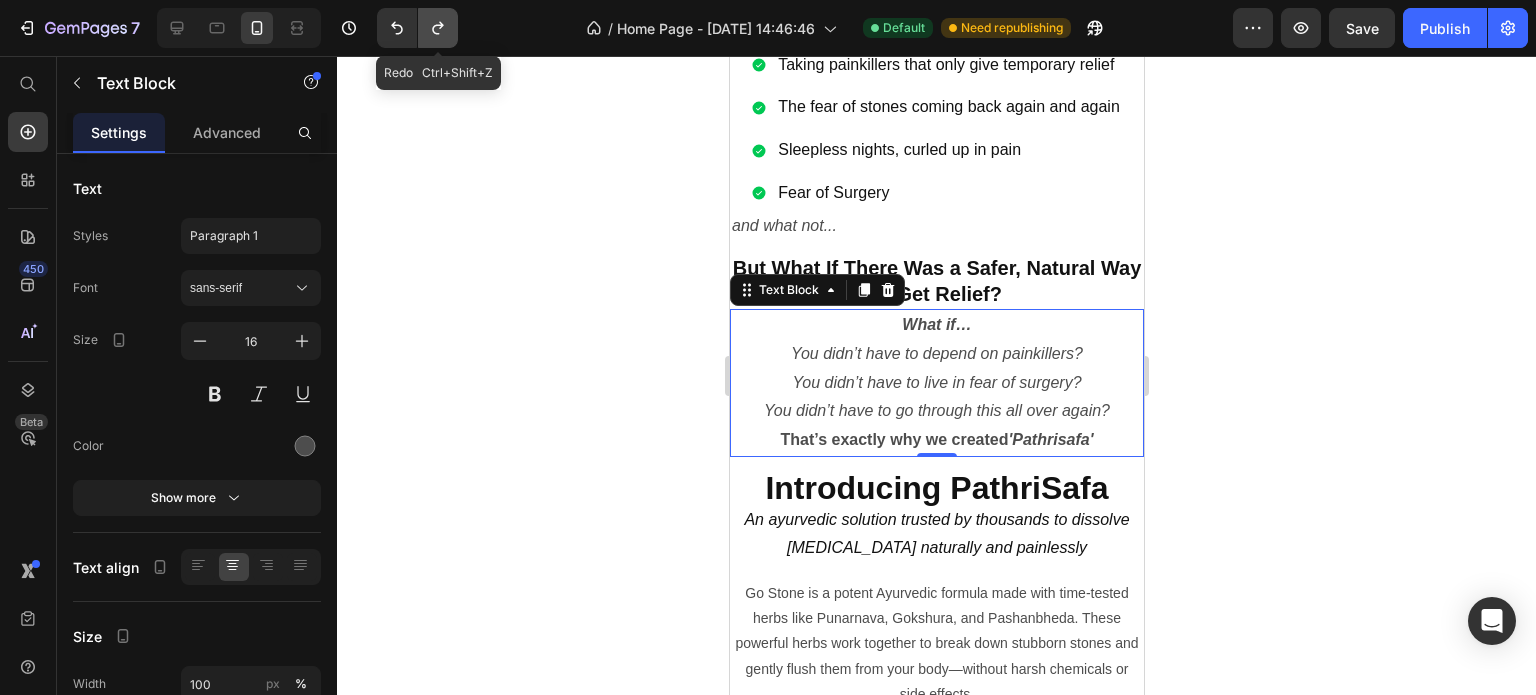 click 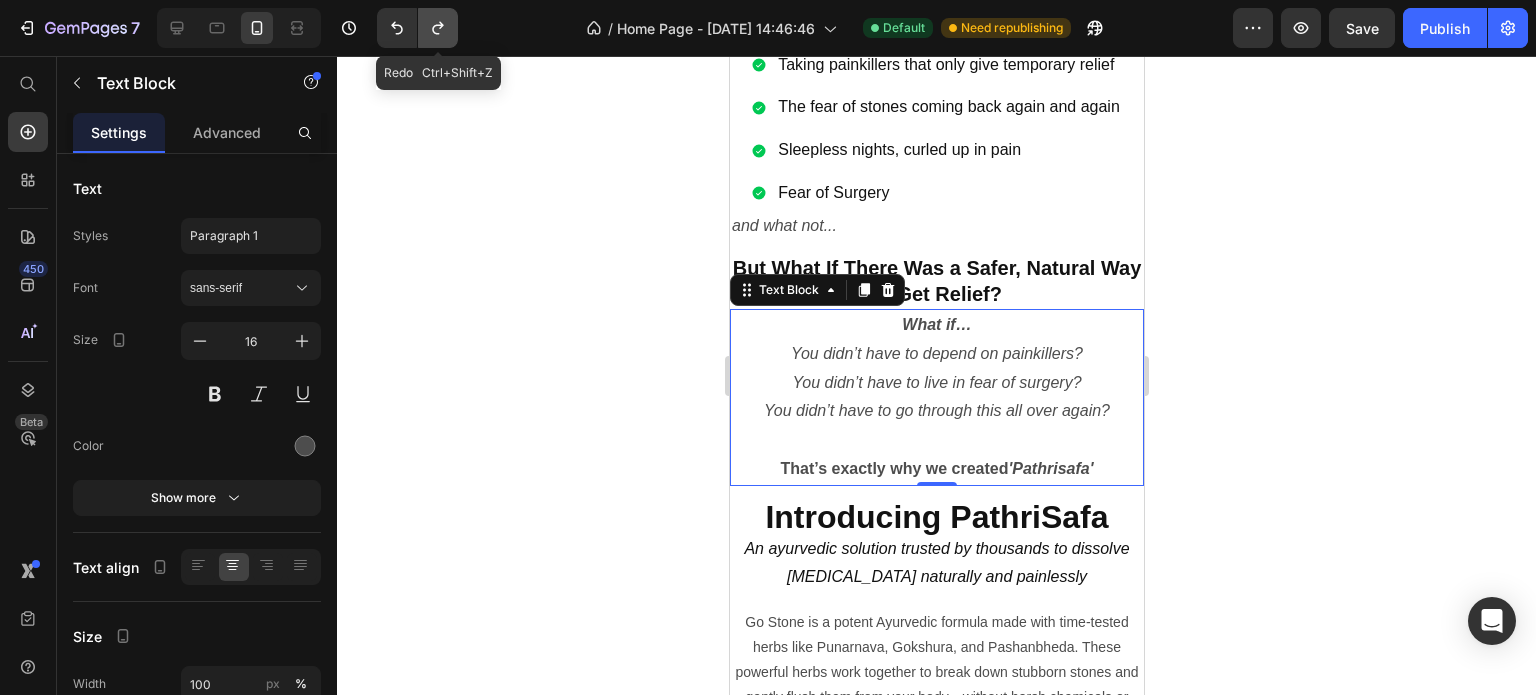 click 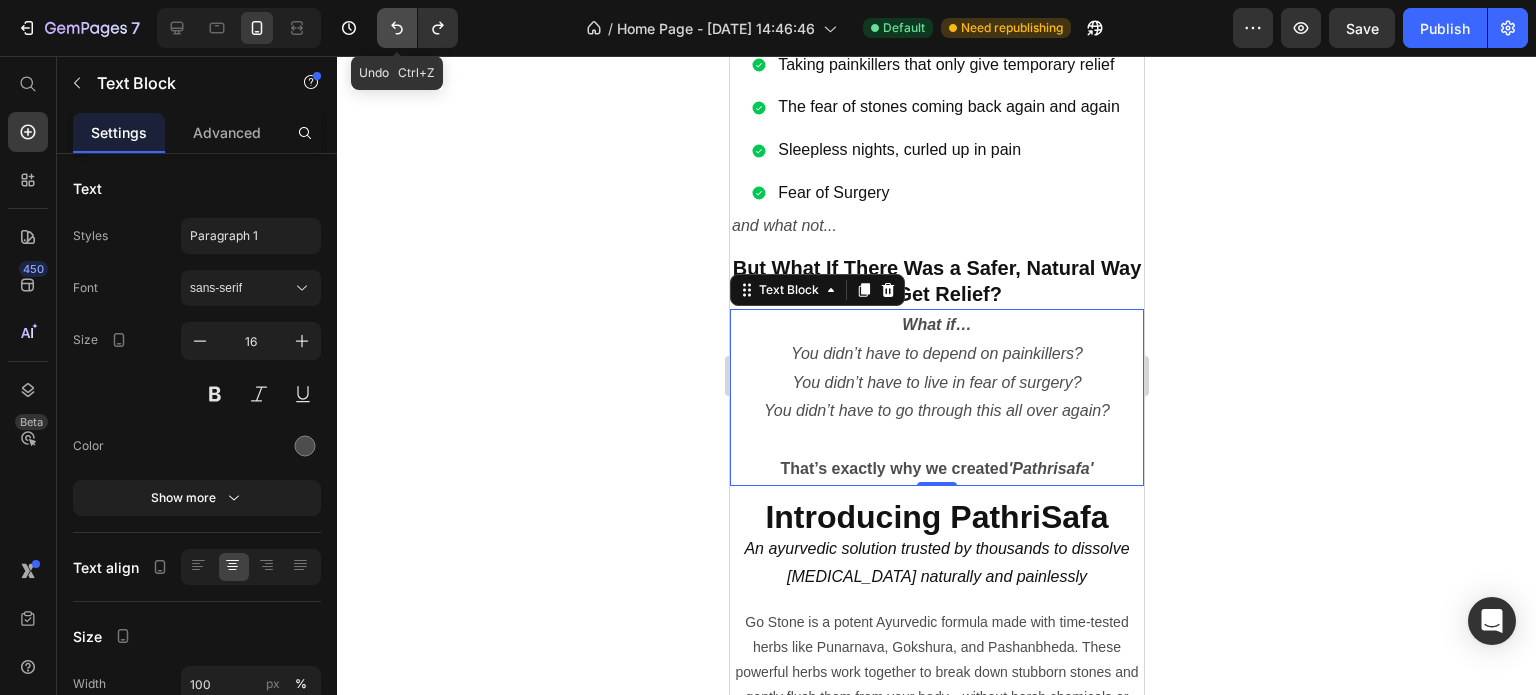 click 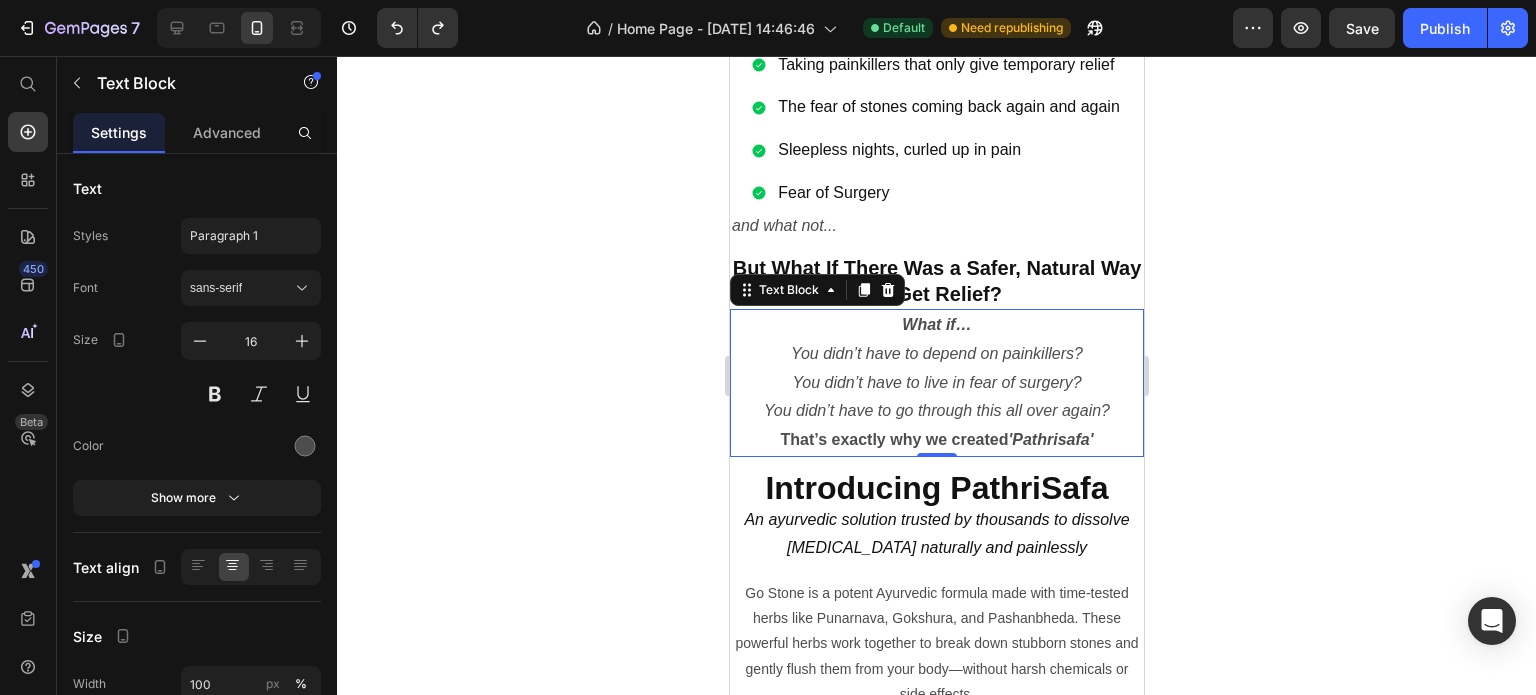 click 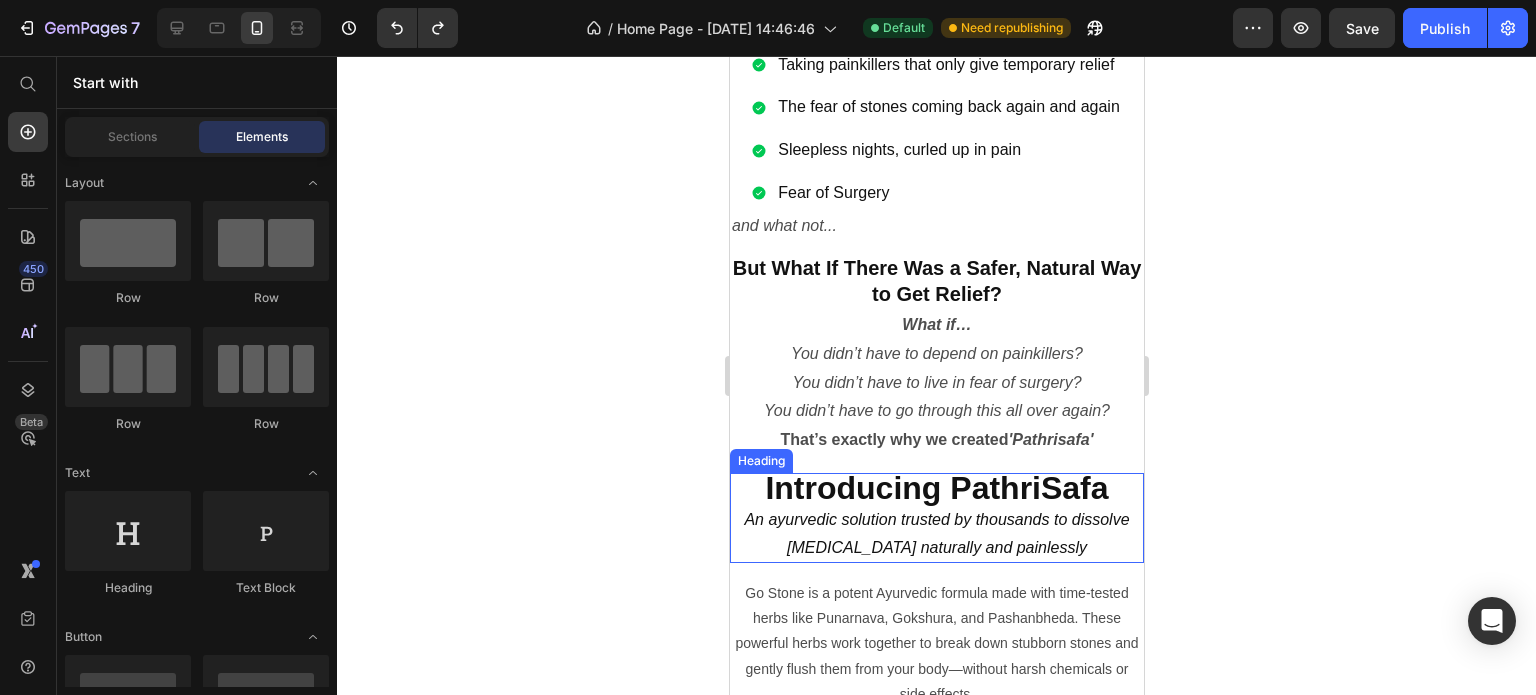 click on "Introducing PathriSafa An ayurvedic solution trusted by thousands to dissolve [MEDICAL_DATA] naturally and painlessly" at bounding box center (936, 518) 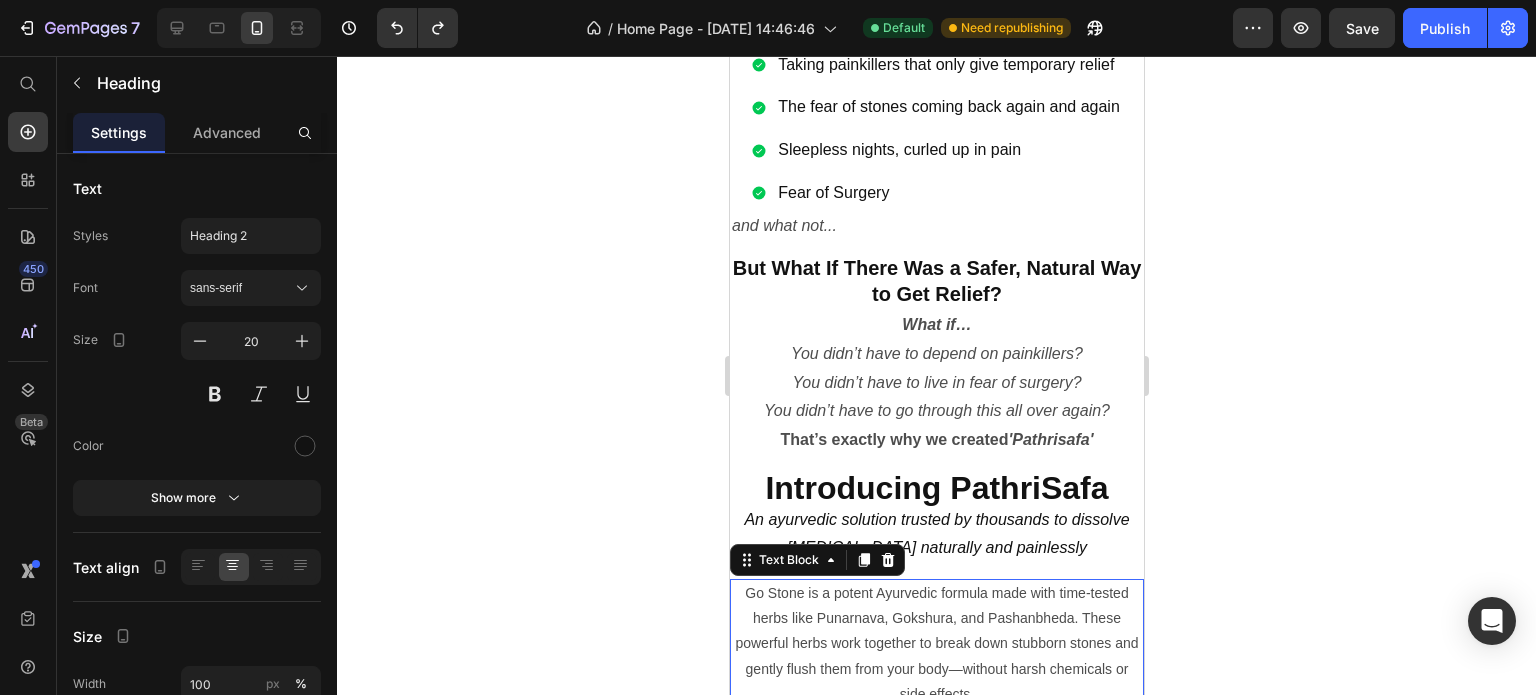 click on "Go Stone is a potent Ayurvedic formula made with time-tested herbs like Punarnava, Gokshura, and Pashanbheda. These powerful herbs work together to break down stubborn stones and gently flush them from your body—without harsh chemicals or side effects." at bounding box center (936, 644) 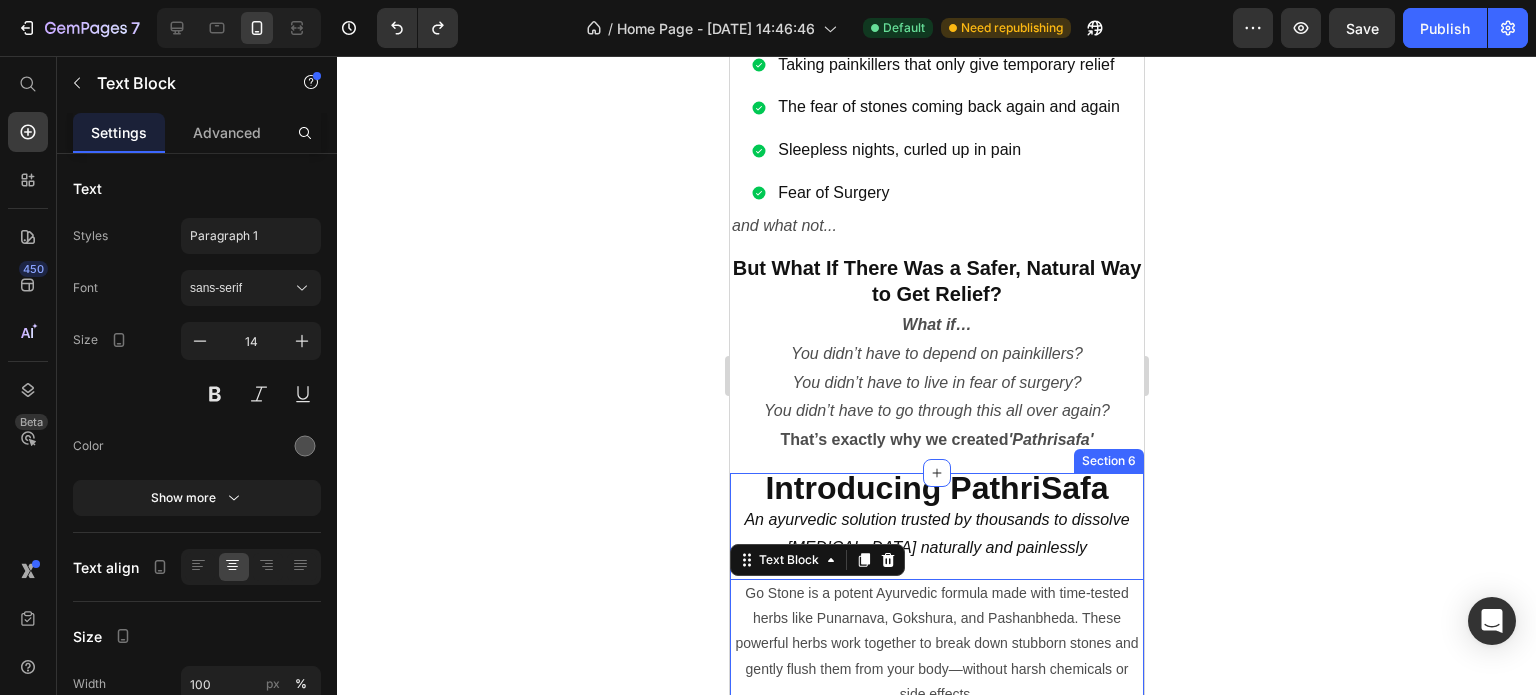 click on "Introducing PathriSafa An ayurvedic solution trusted by thousands to dissolve [MEDICAL_DATA] naturally and painlessly Heading Row Go Stone is a potent Ayurvedic formula made with time-tested herbs like Punarnava, Gokshura, and Pashanbheda. These powerful herbs work together to break down stubborn stones and gently flush them from your body—without harsh chemicals or side effects. Experience fast, safe, and natural relief. No chemicals. No complications. No fear. Just pure Ayurvedic power, trusted for generations. Text Block   0" at bounding box center [936, 629] 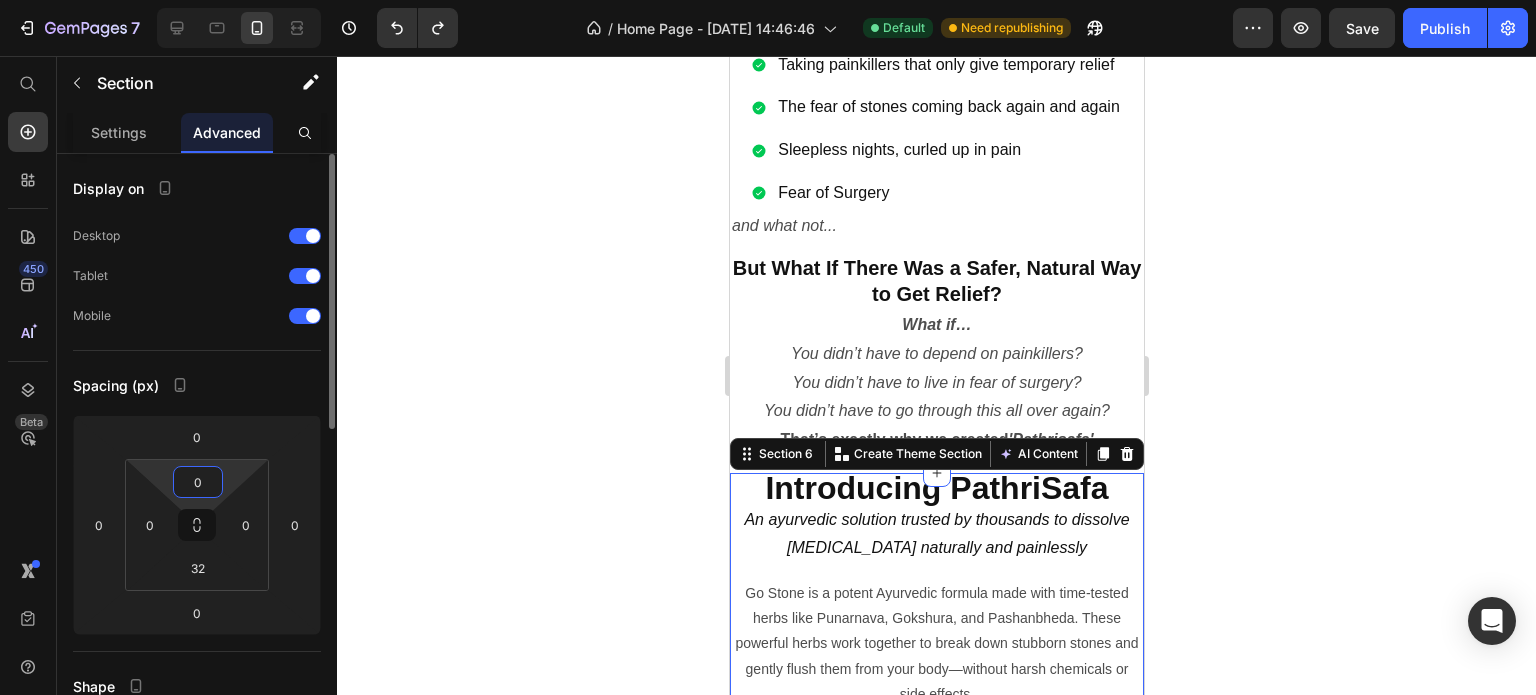 click on "0" at bounding box center (198, 482) 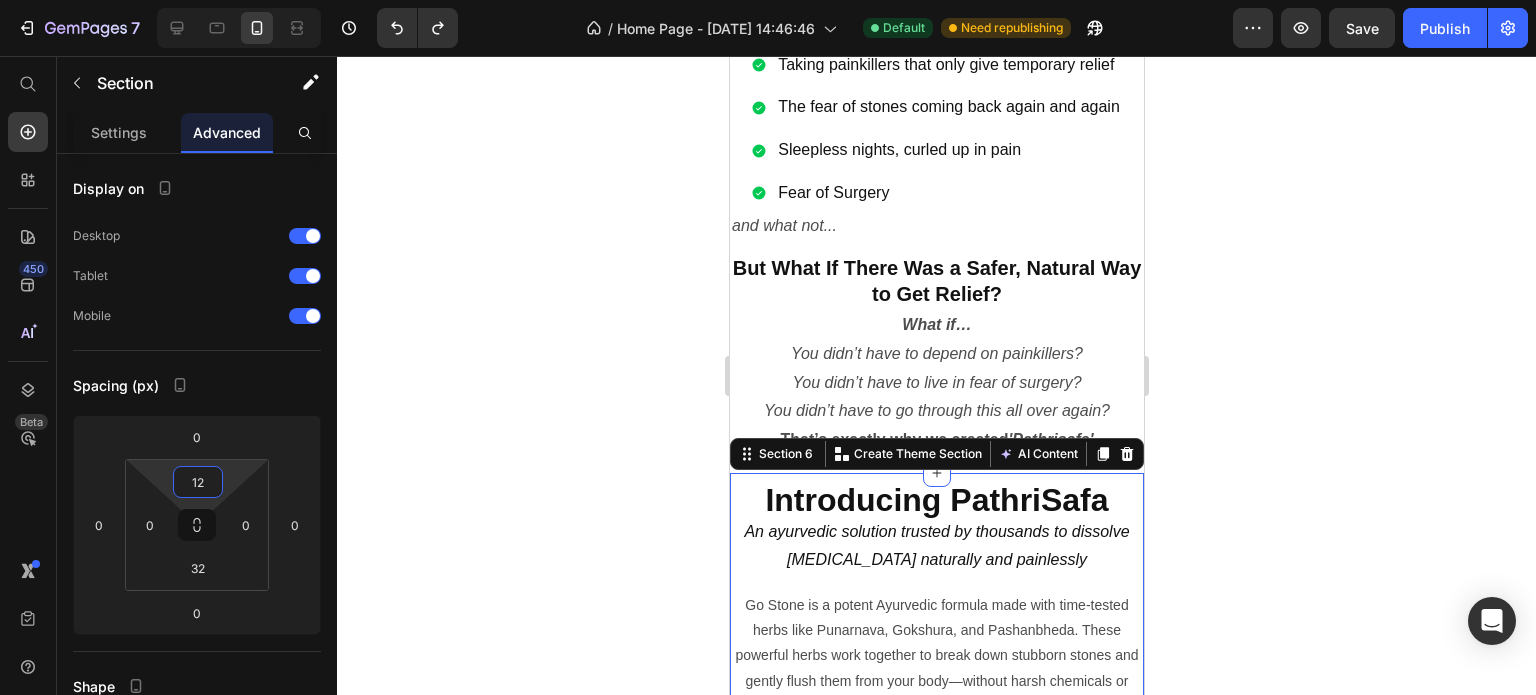 type on "12" 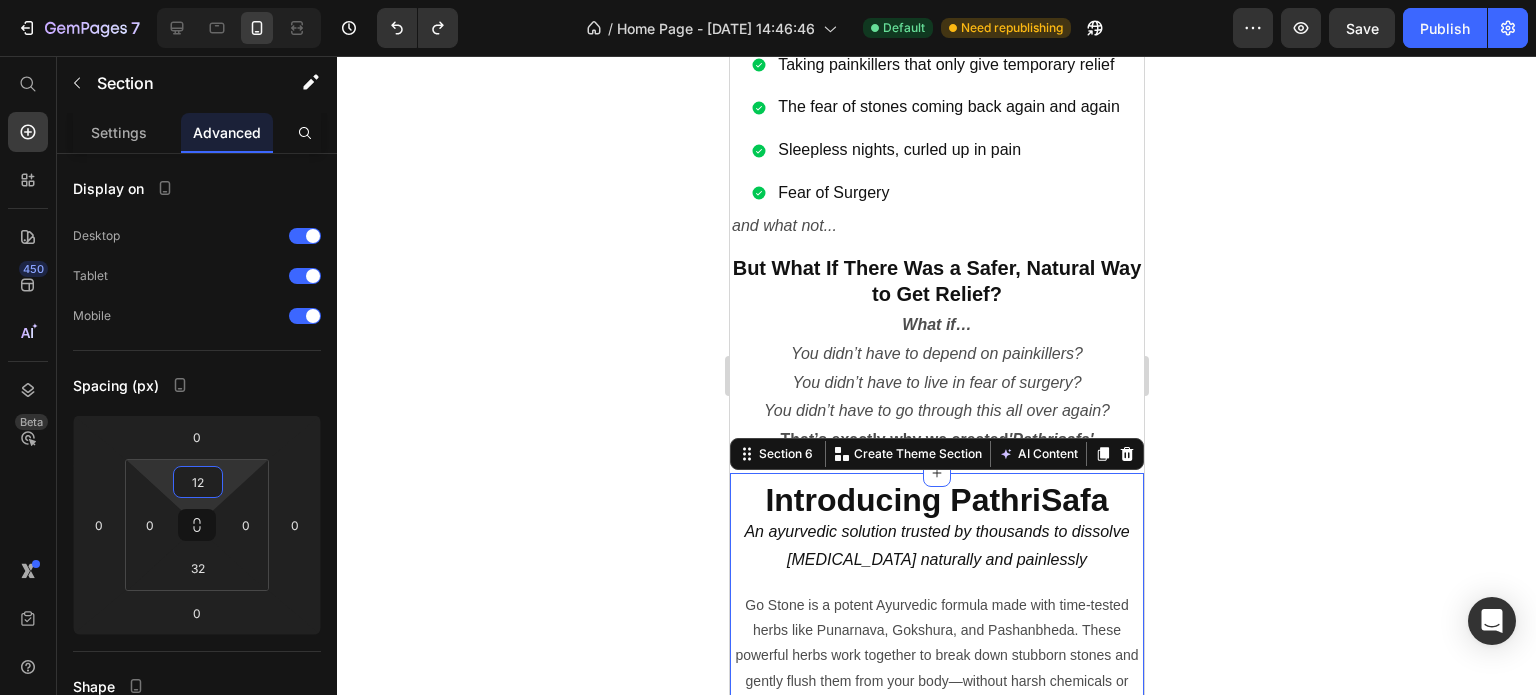 click 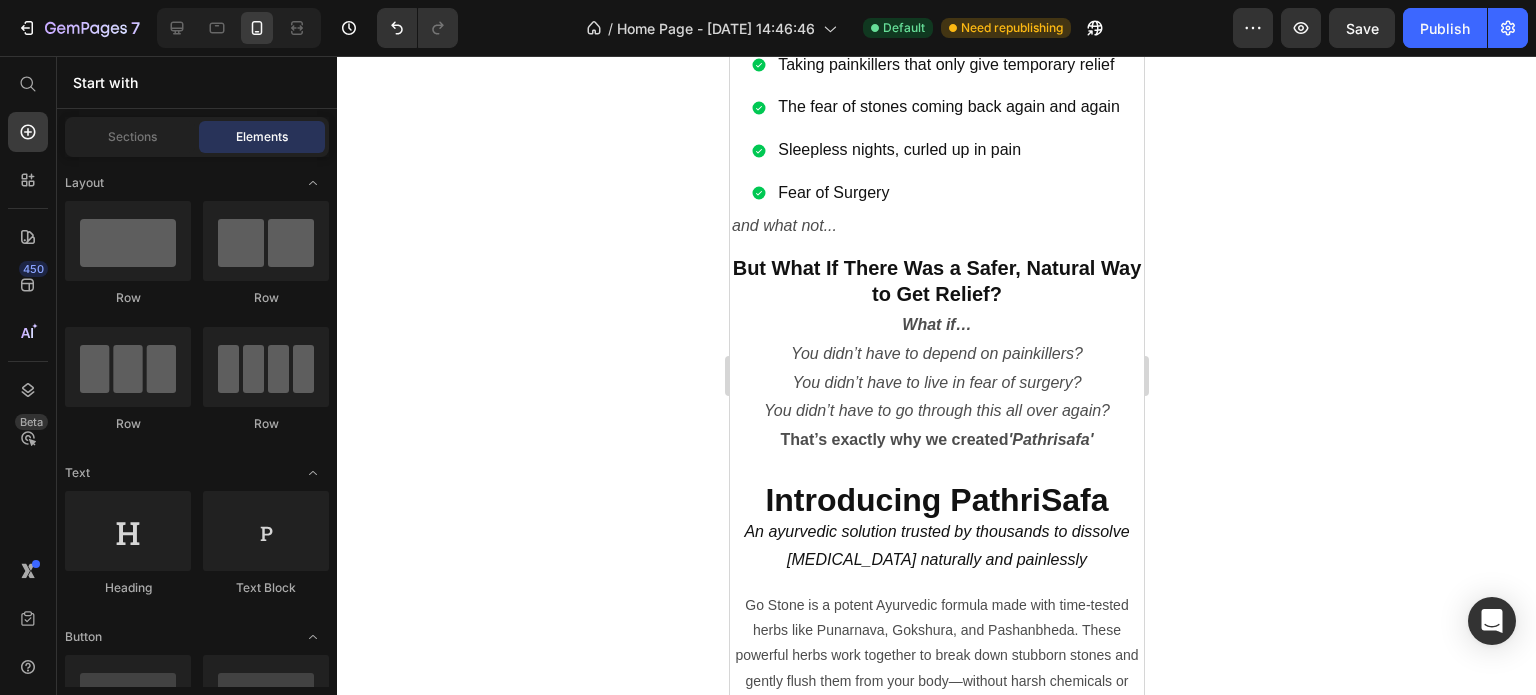 click 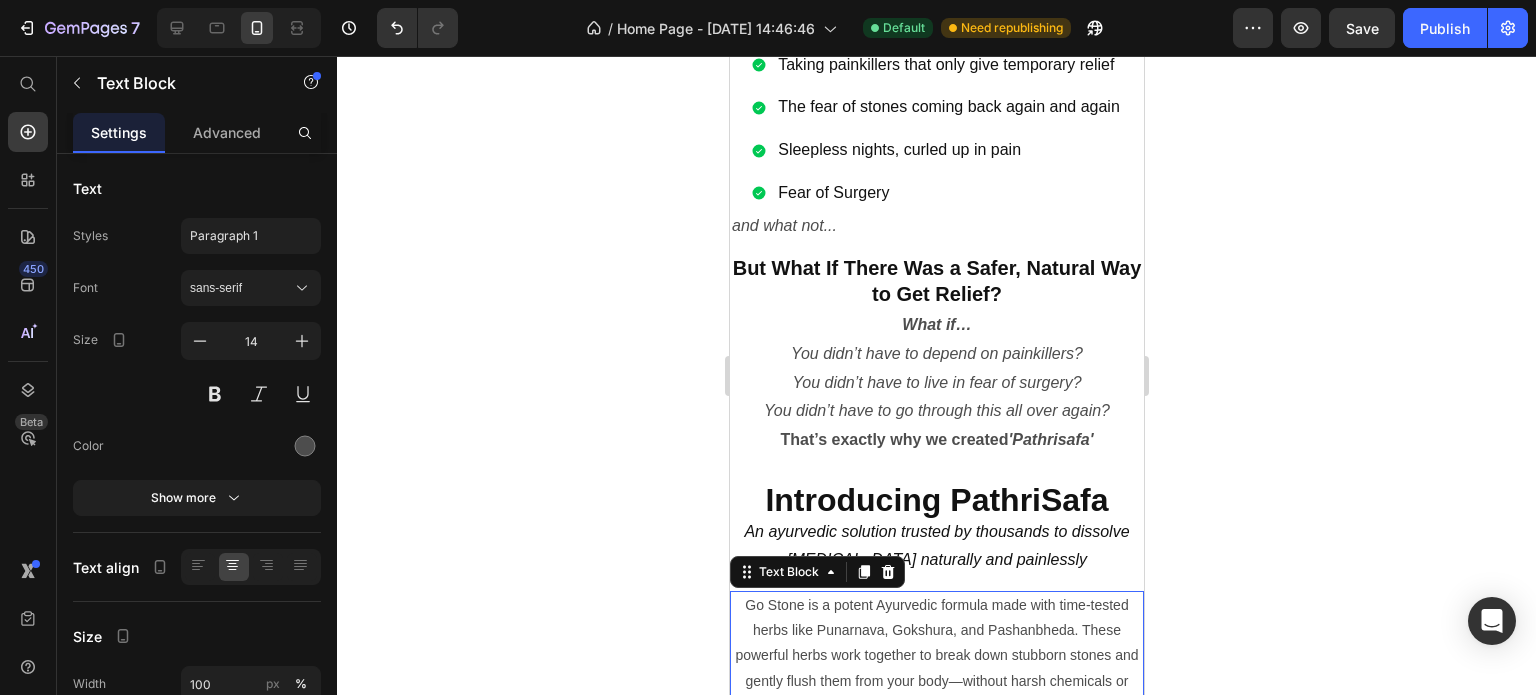 click on "Go Stone is a potent Ayurvedic formula made with time-tested herbs like Punarnava, Gokshura, and Pashanbheda. These powerful herbs work together to break down stubborn stones and gently flush them from your body—without harsh chemicals or side effects." at bounding box center [936, 656] 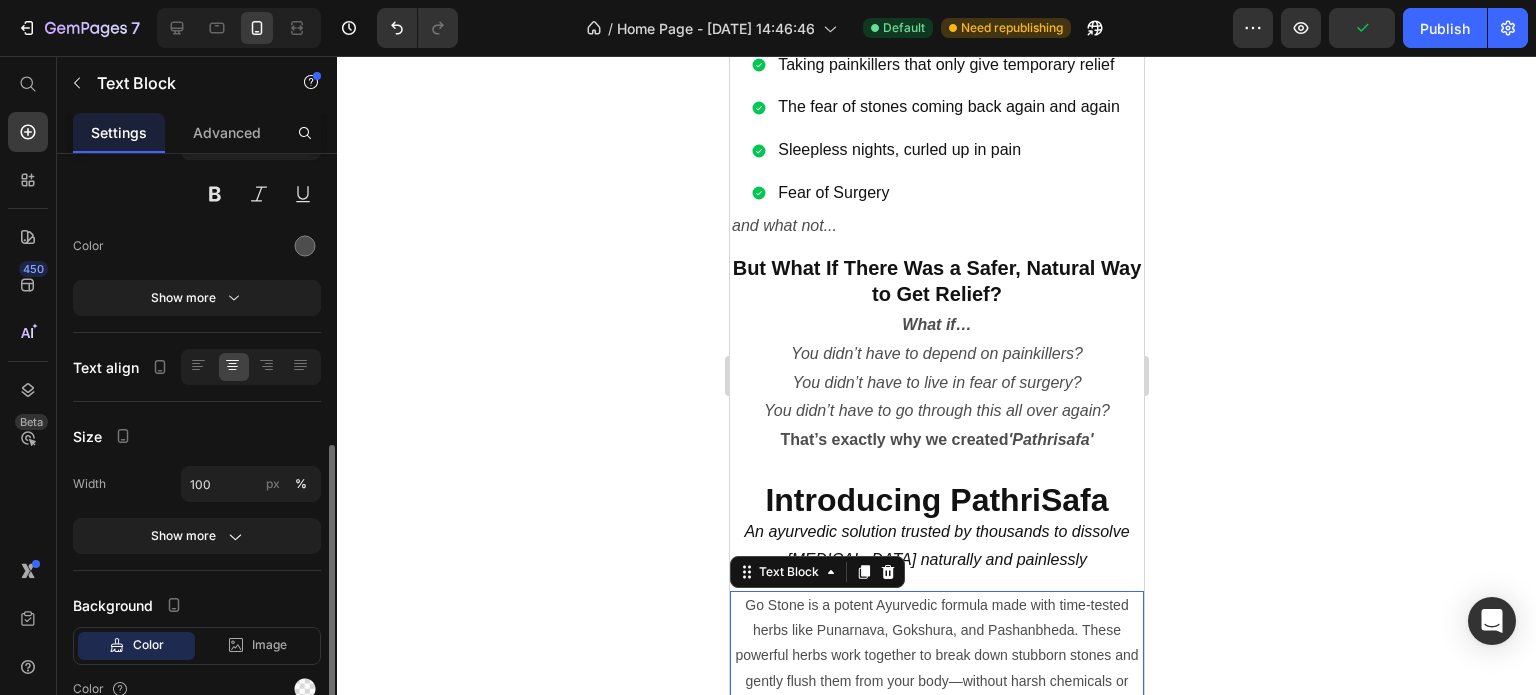 scroll, scrollTop: 294, scrollLeft: 0, axis: vertical 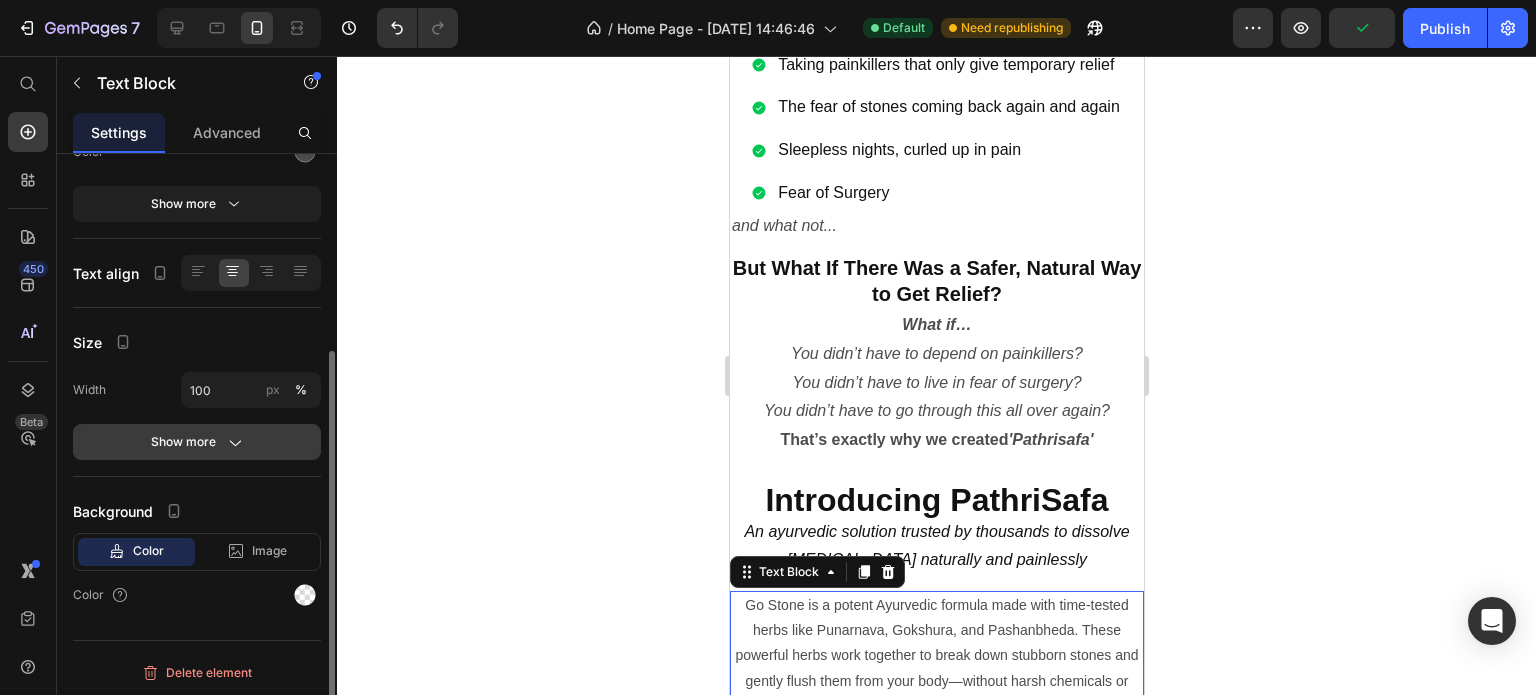 click on "Show more" at bounding box center (197, 442) 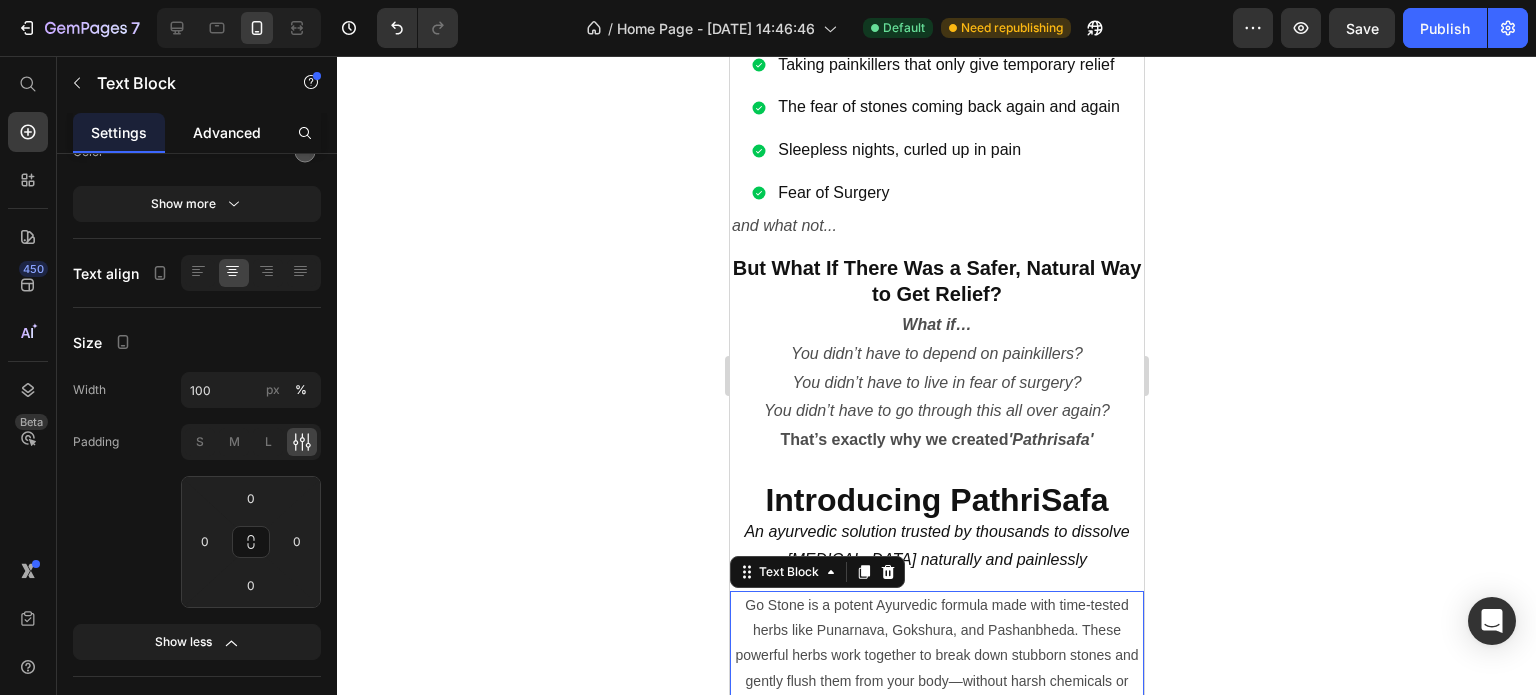 click on "Advanced" at bounding box center [227, 132] 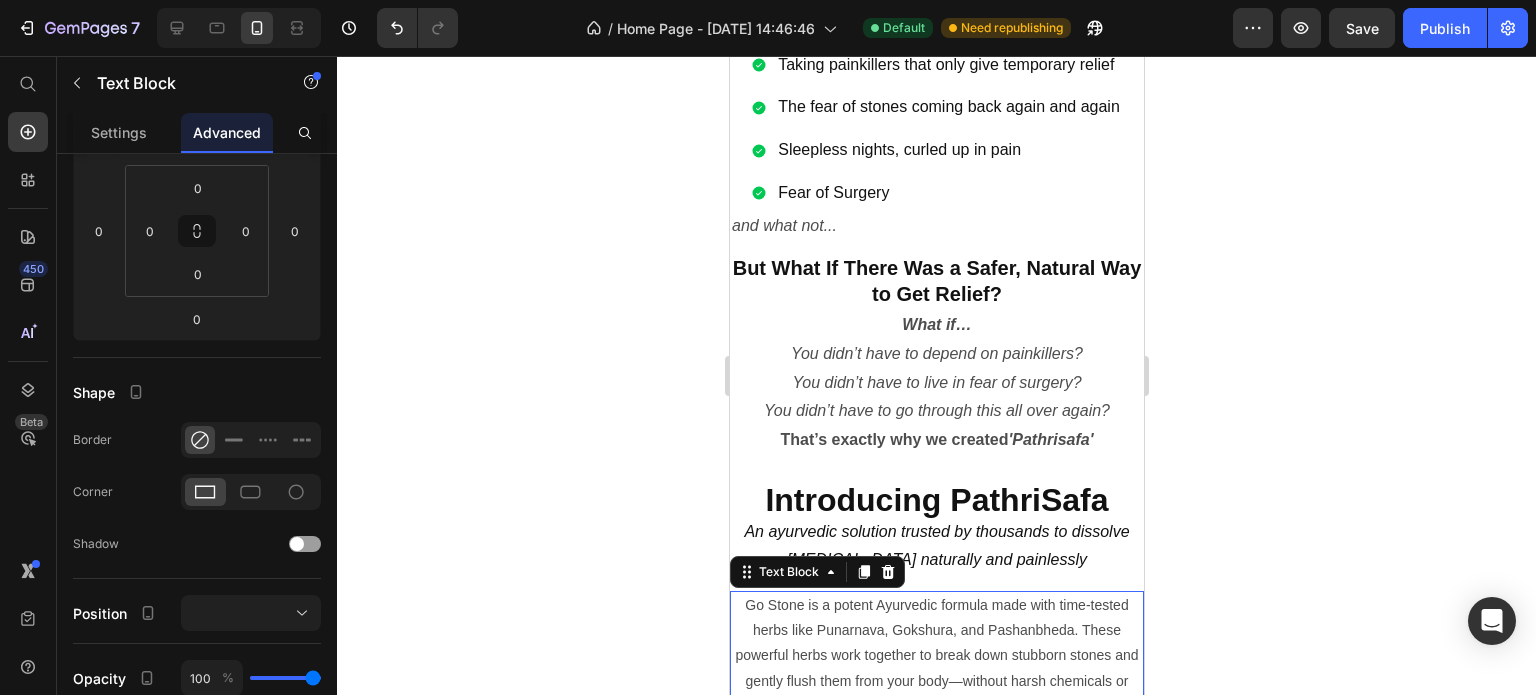 scroll, scrollTop: 0, scrollLeft: 0, axis: both 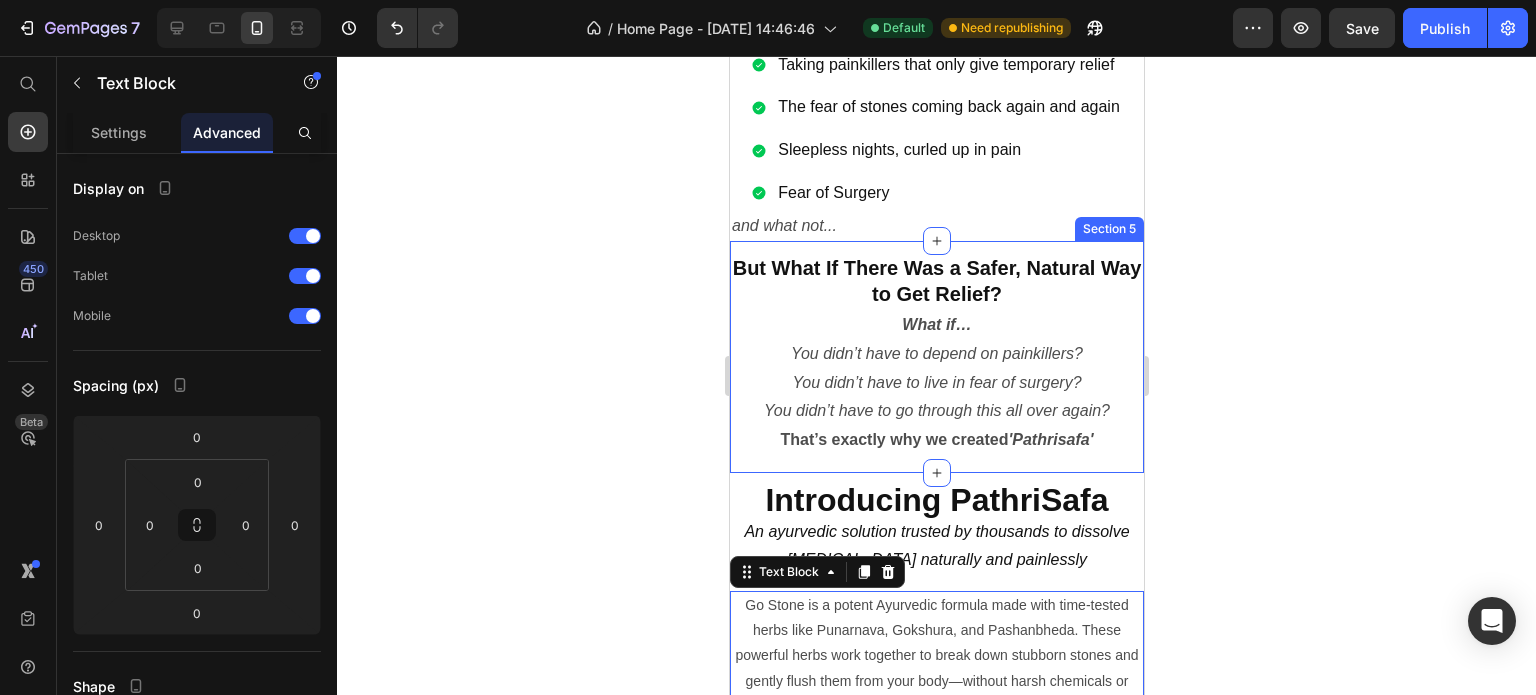 click on "But What If There Was a Safer, Natural Way to Get Relief? Heading What if… You didn’t have to depend on painkillers? You didn’t have to live in fear of surgery? You didn’t have to go through this all over again? That’s exactly why we created  'Pathrisafa' Text Block Row" at bounding box center (936, 363) 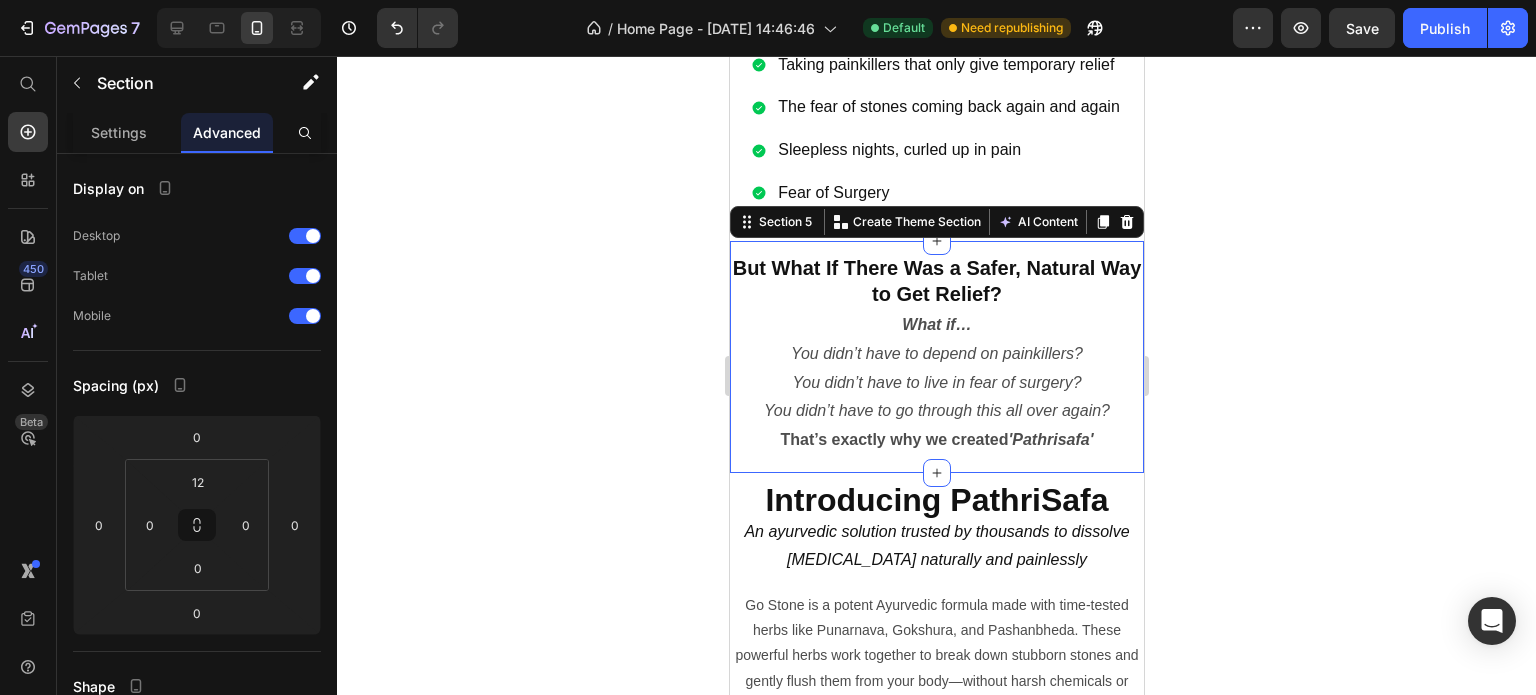 click on "But What If There Was a Safer, Natural Way to Get Relief? Heading What if… You didn’t have to depend on painkillers? You didn’t have to live in fear of surgery? You didn’t have to go through this all over again? That’s exactly why we created  'Pathrisafa' Text Block Row Section 5   You can create reusable sections Create Theme Section AI Content Write with GemAI What would you like to describe here? Tone and Voice Persuasive Product Show more Generate" at bounding box center [936, 357] 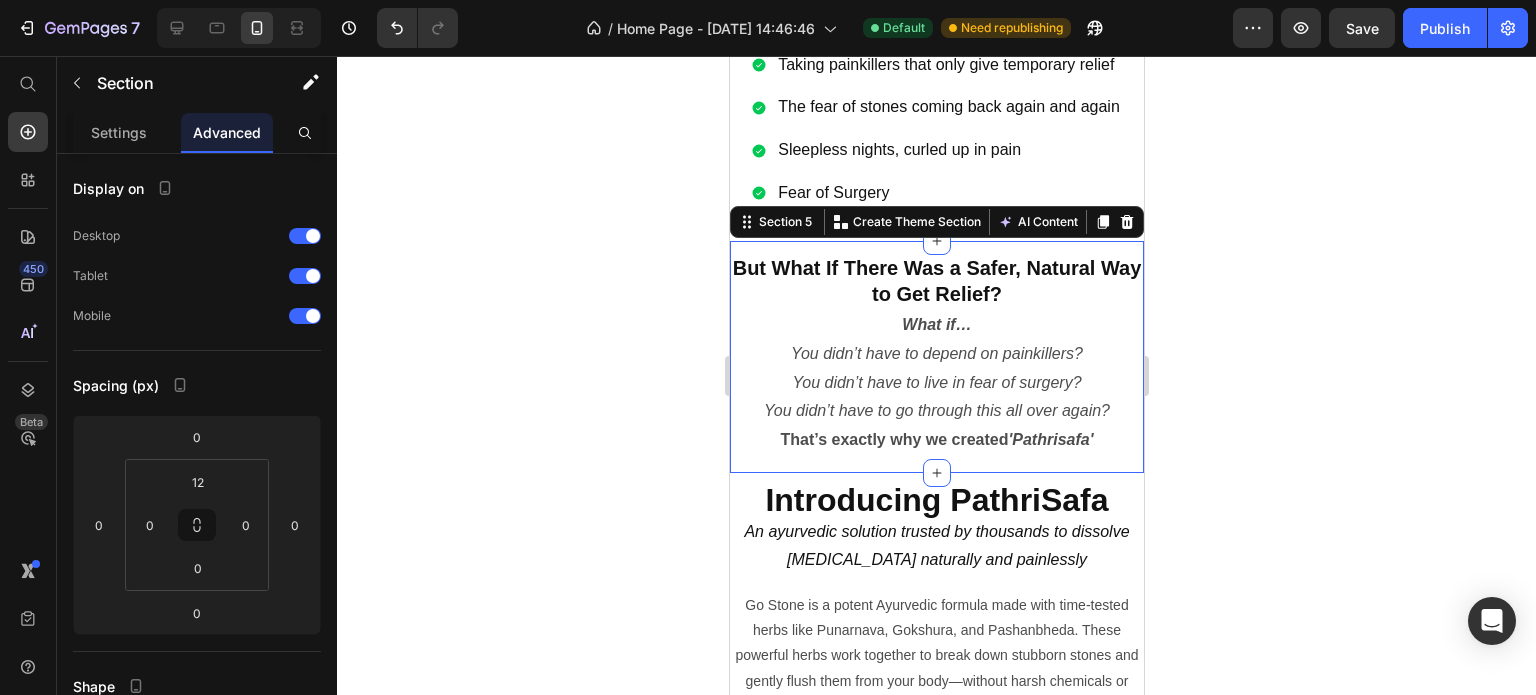 click 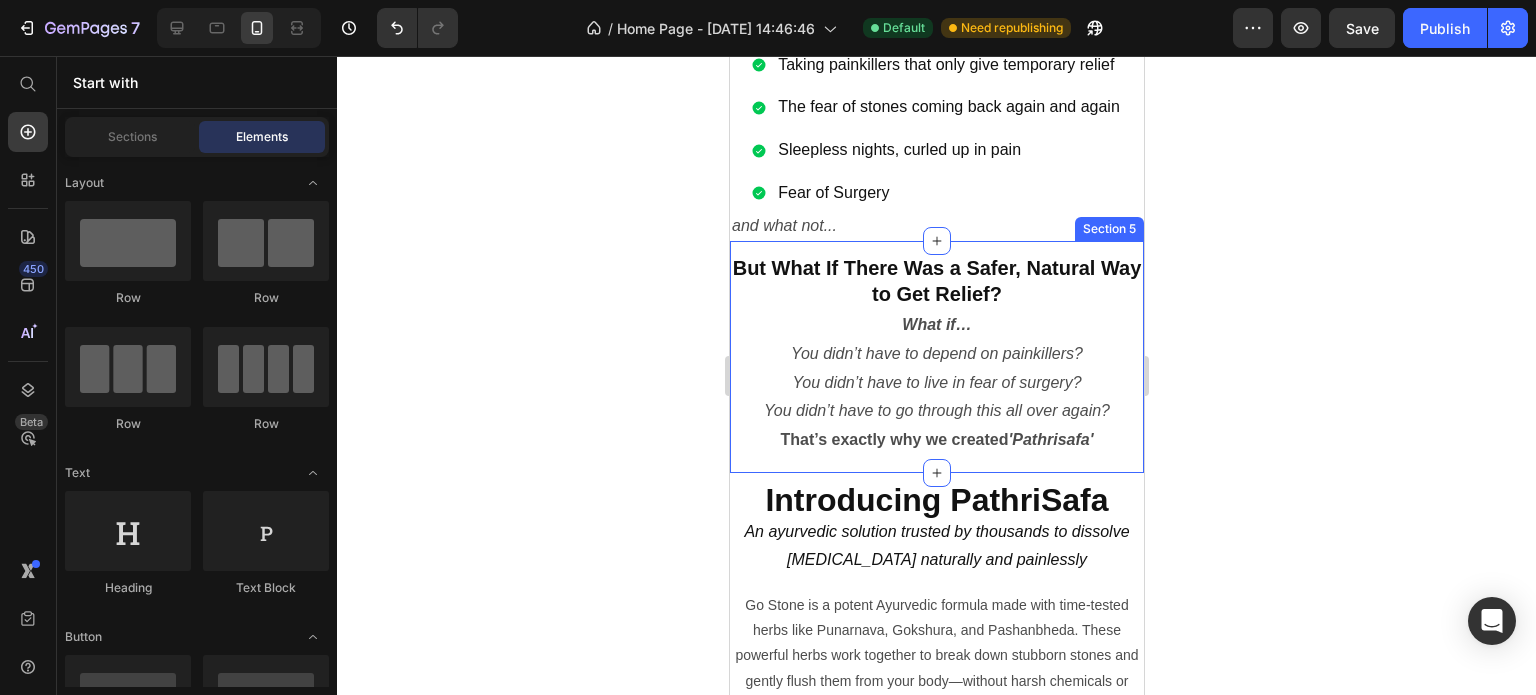 click on "But What If There Was a Safer, Natural Way to Get Relief? Heading What if… You didn’t have to depend on painkillers? You didn’t have to live in fear of surgery? You didn’t have to go through this all over again? That’s exactly why we created  'Pathrisafa' Text Block Row Section 5" at bounding box center [936, 357] 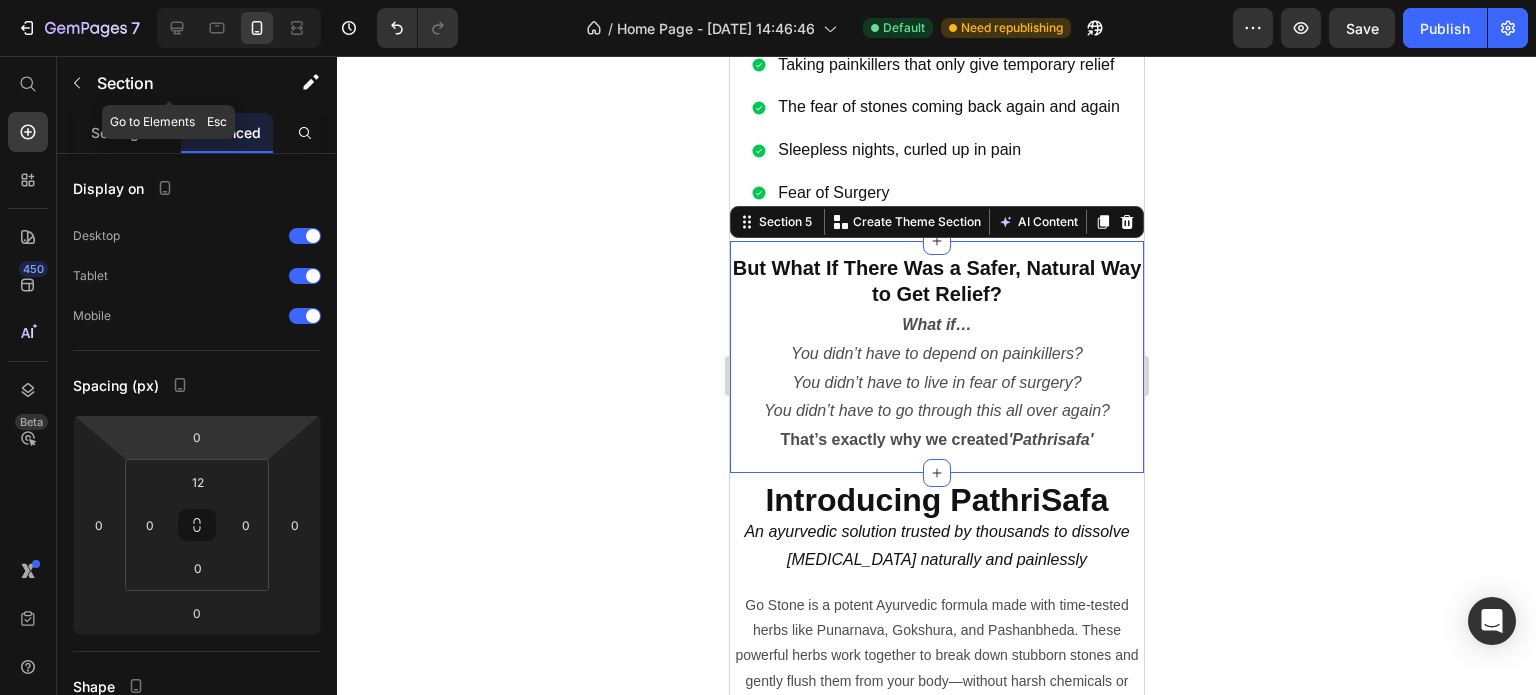 click on "Section" 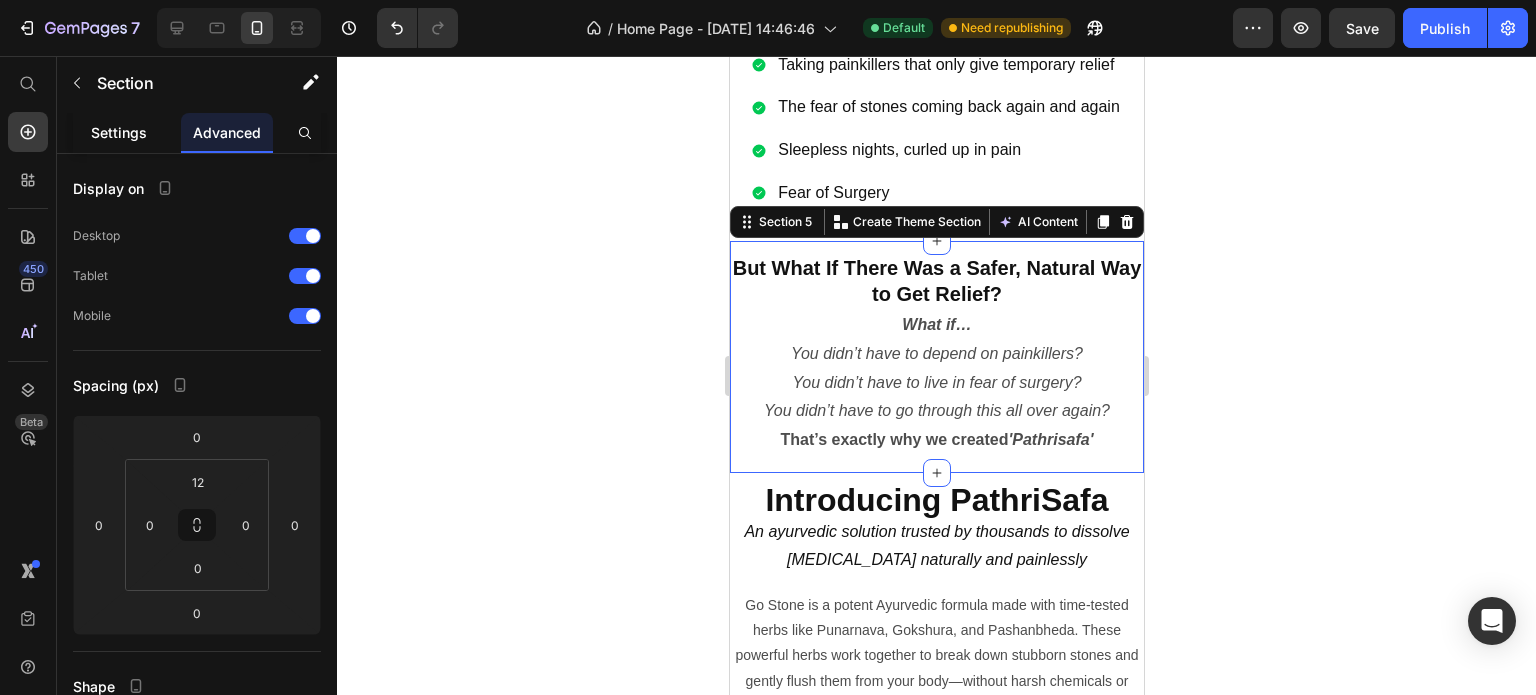 click on "Settings" 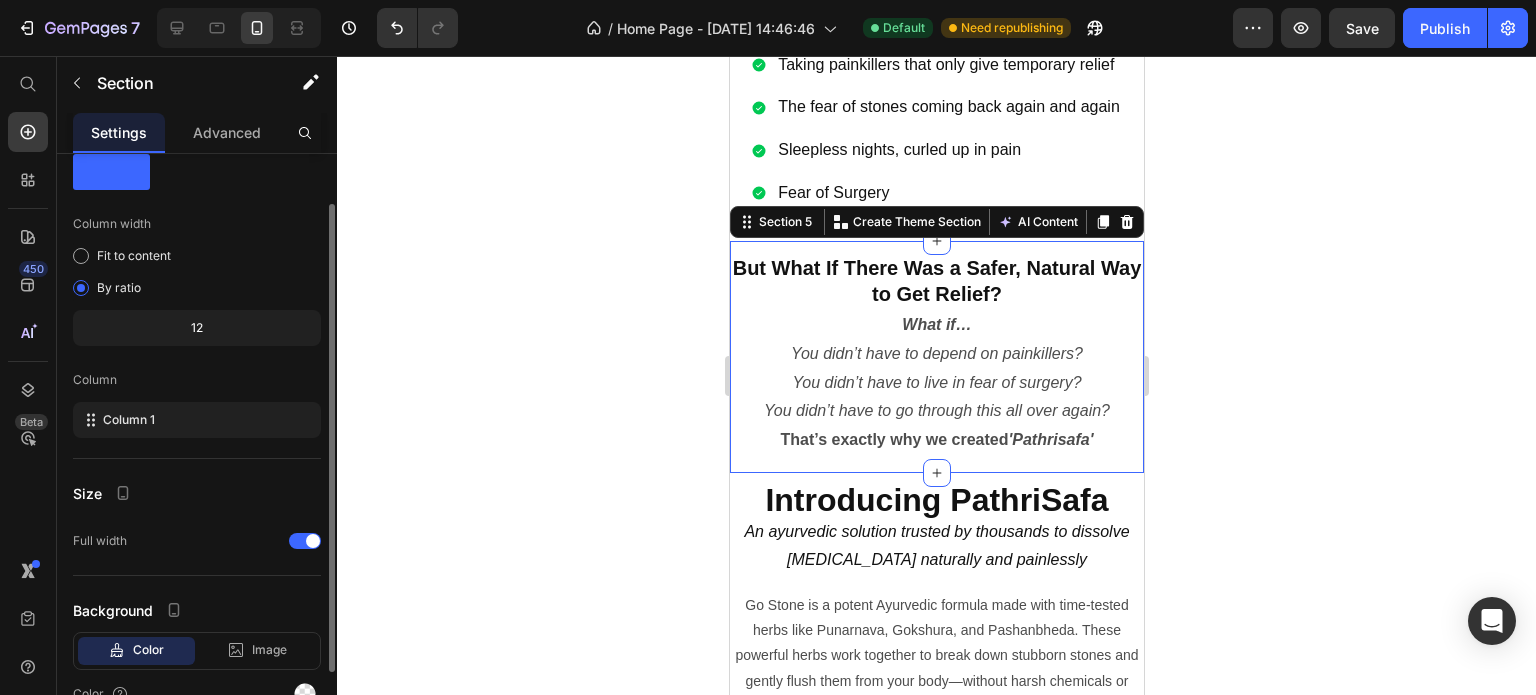 scroll, scrollTop: 0, scrollLeft: 0, axis: both 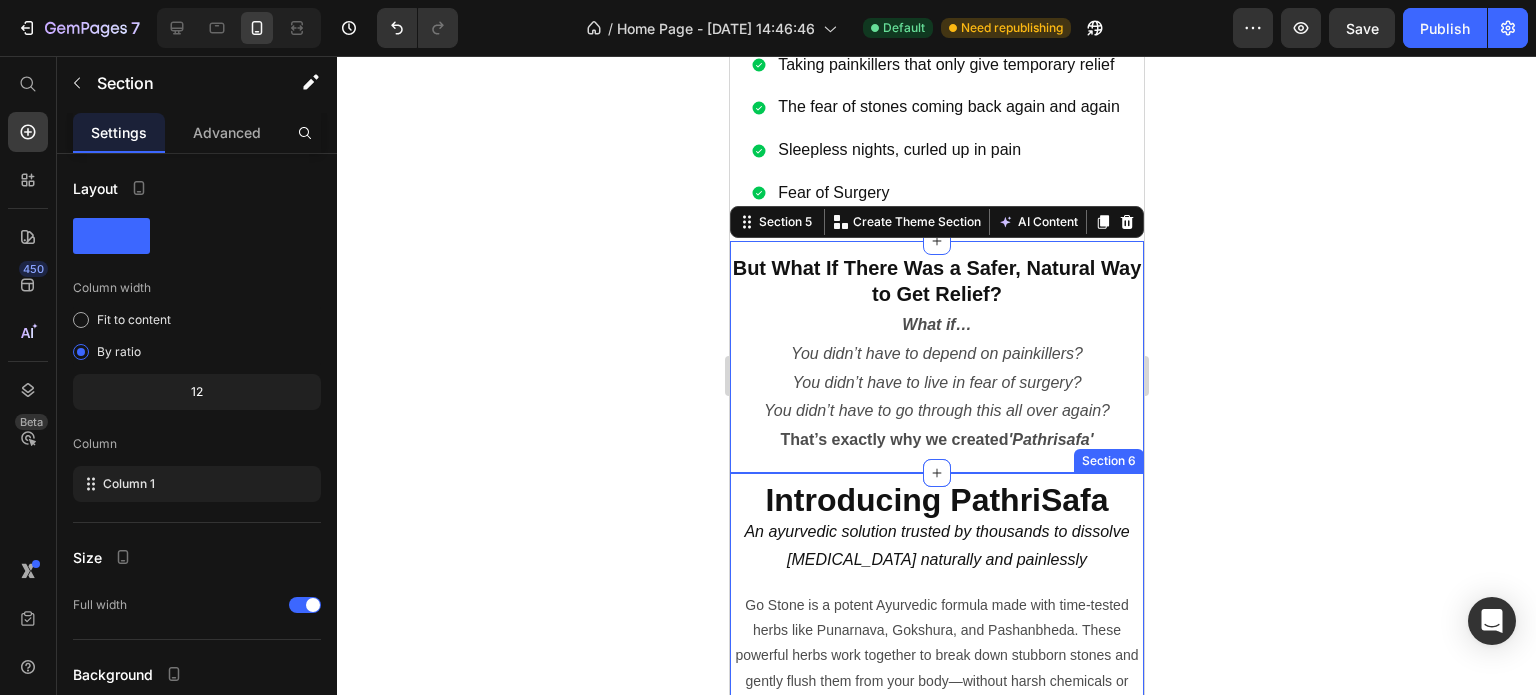 click on "Introducing PathriSafa An ayurvedic solution trusted by thousands to dissolve [MEDICAL_DATA] naturally and painlessly Heading Row Go Stone is a potent Ayurvedic formula made with time-tested herbs like Punarnava, Gokshura, and Pashanbheda. These powerful herbs work together to break down stubborn stones and gently flush them from your body—without harsh chemicals or side effects. Experience fast, safe, and natural relief. No chemicals. No complications. No fear. Just pure Ayurvedic power, trusted for generations. Text Block Section 6" at bounding box center (936, 651) 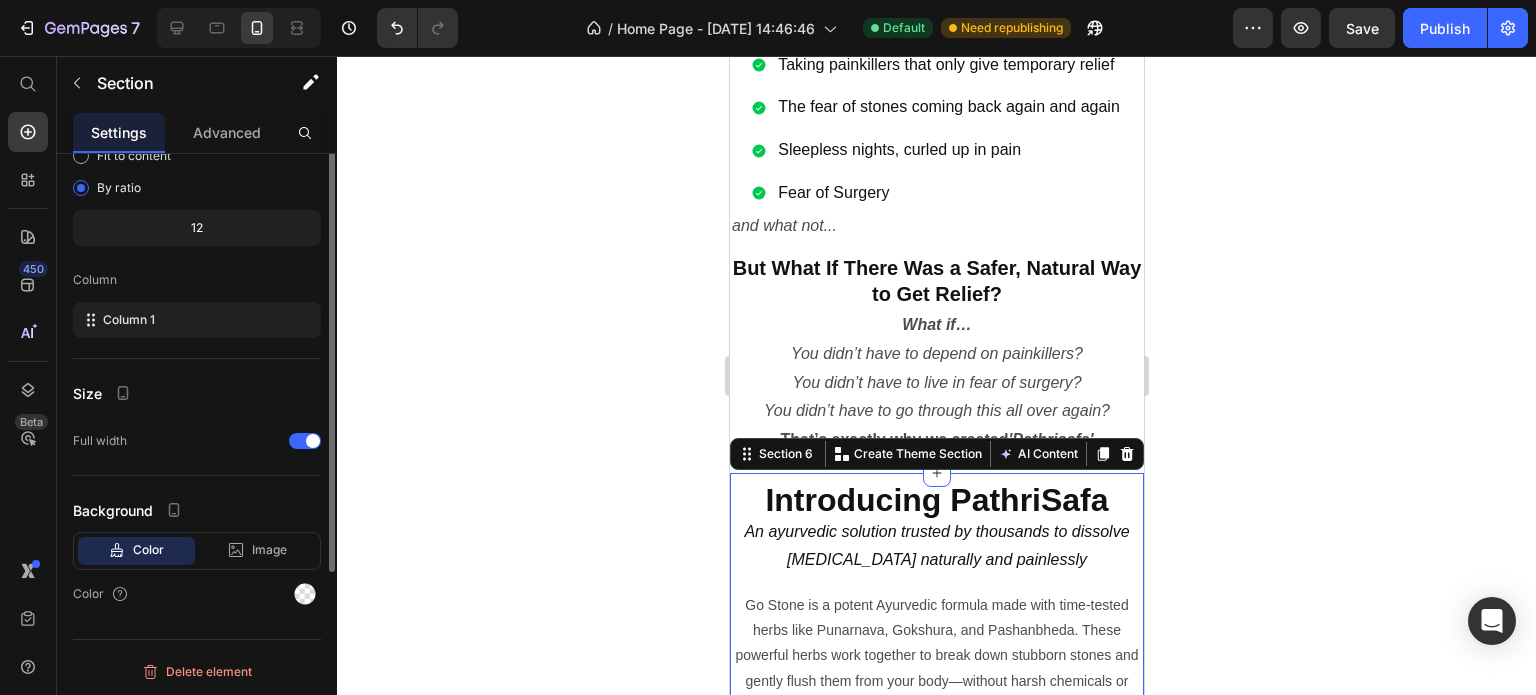 scroll, scrollTop: 0, scrollLeft: 0, axis: both 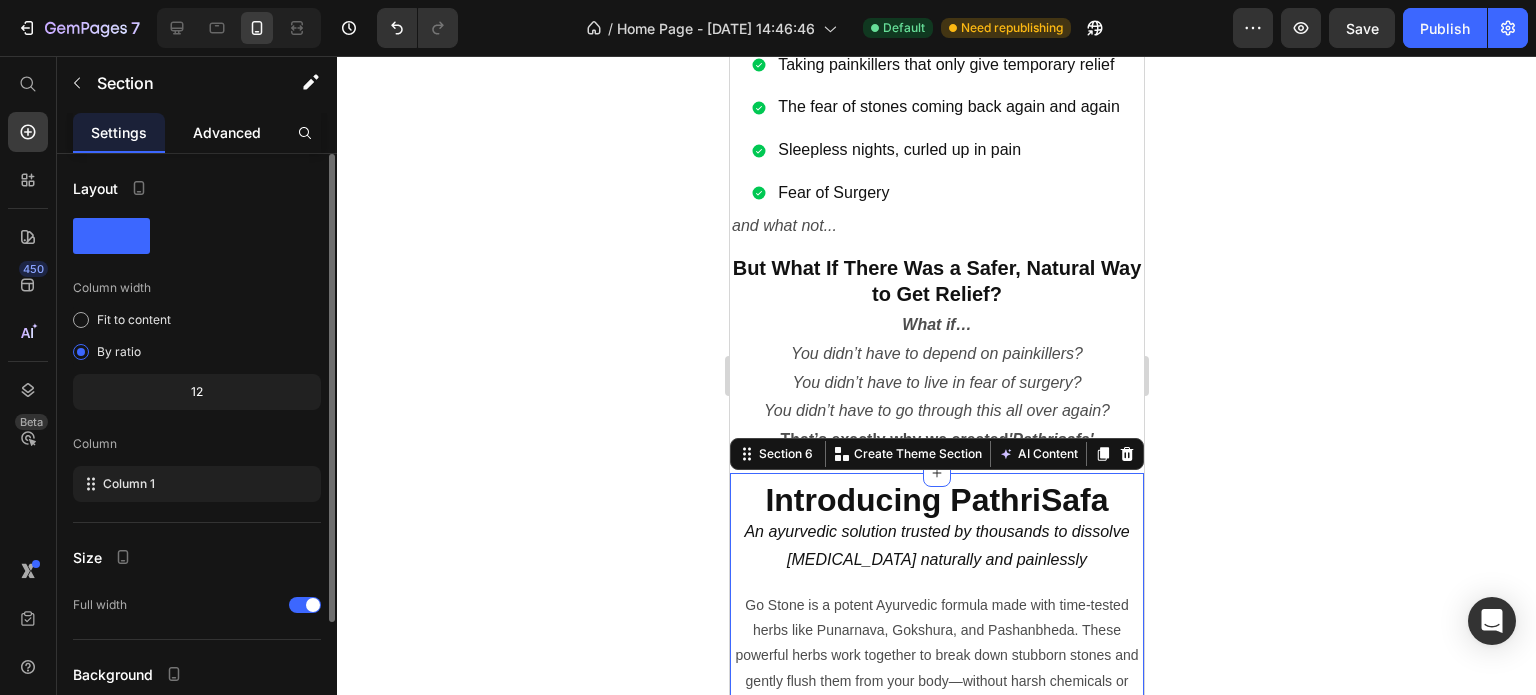 click on "Advanced" at bounding box center (227, 132) 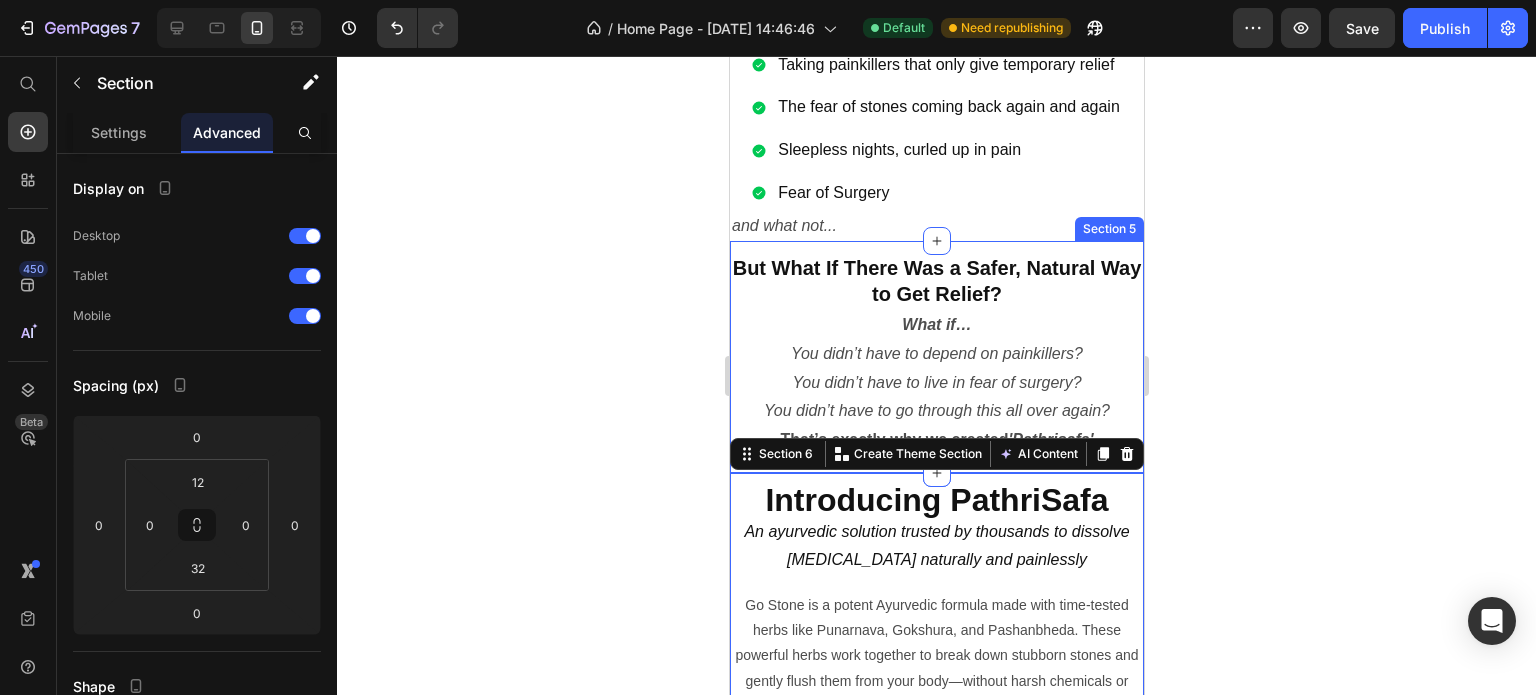 click on "Are you suffering from [MEDICAL_DATA]? Heading Image We understand how it feels when you have stones in your kidneys: Heading Section 3 The unbearable pain in your lower back or side The constant burning sensation while urinating Taking painkillers that only give temporary relief The fear of stones coming back again and again Sleepless nights, curled up in pain Fear of Surgery Item List and what not... Text Block Section 4 But What If There Was a Safer, Natural Way to Get Relief? Heading What if… You didn’t have to depend on painkillers? You didn’t have to live in fear of surgery? You didn’t have to go through this all over again? That’s exactly why we created  'Pathrisafa' Text Block Row Section 5 Introducing PathriSafa An ayurvedic solution trusted by thousands to dissolve [MEDICAL_DATA] naturally and painlessly Heading Row Experience fast, safe, and natural relief. No chemicals. No complications. No fear. Just pure Ayurvedic power, trusted for generations. Text Block Section 6   AI Content Product" at bounding box center [936, 3841] 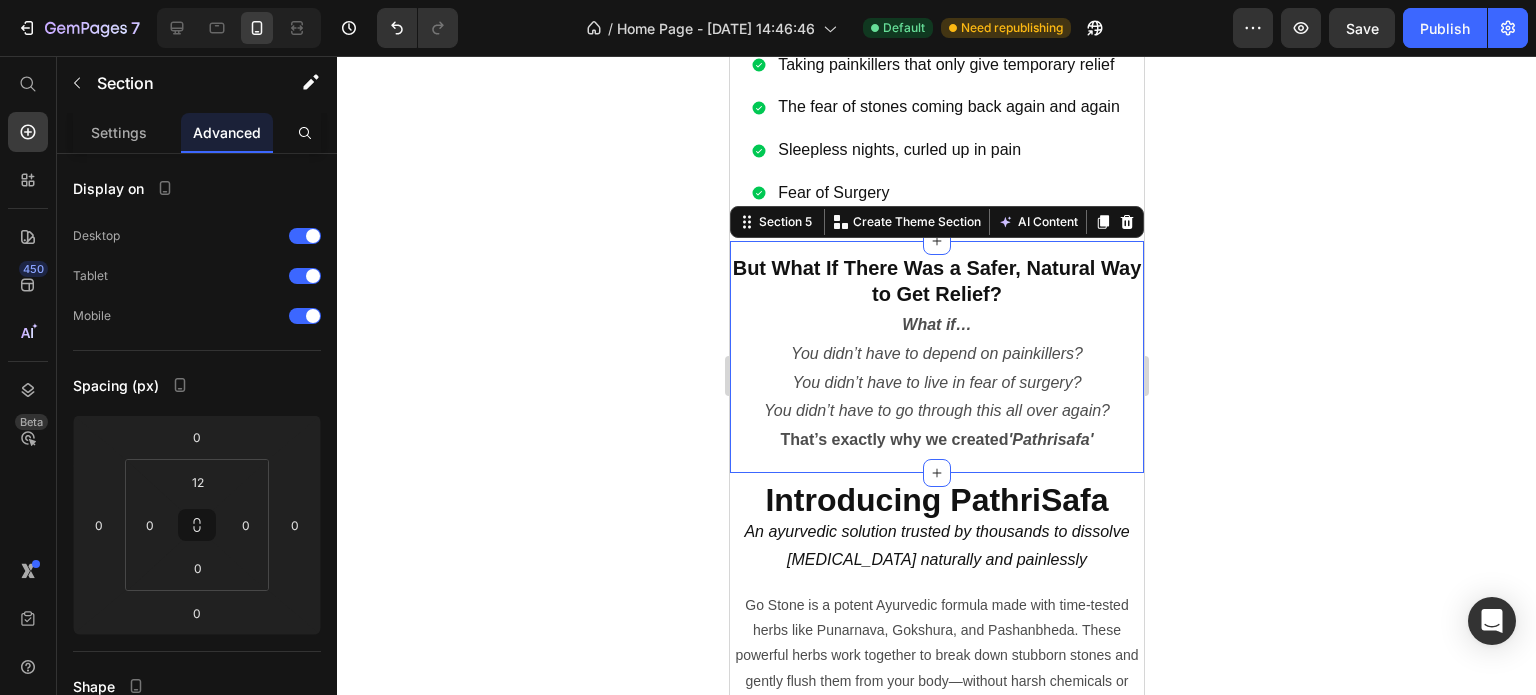 click 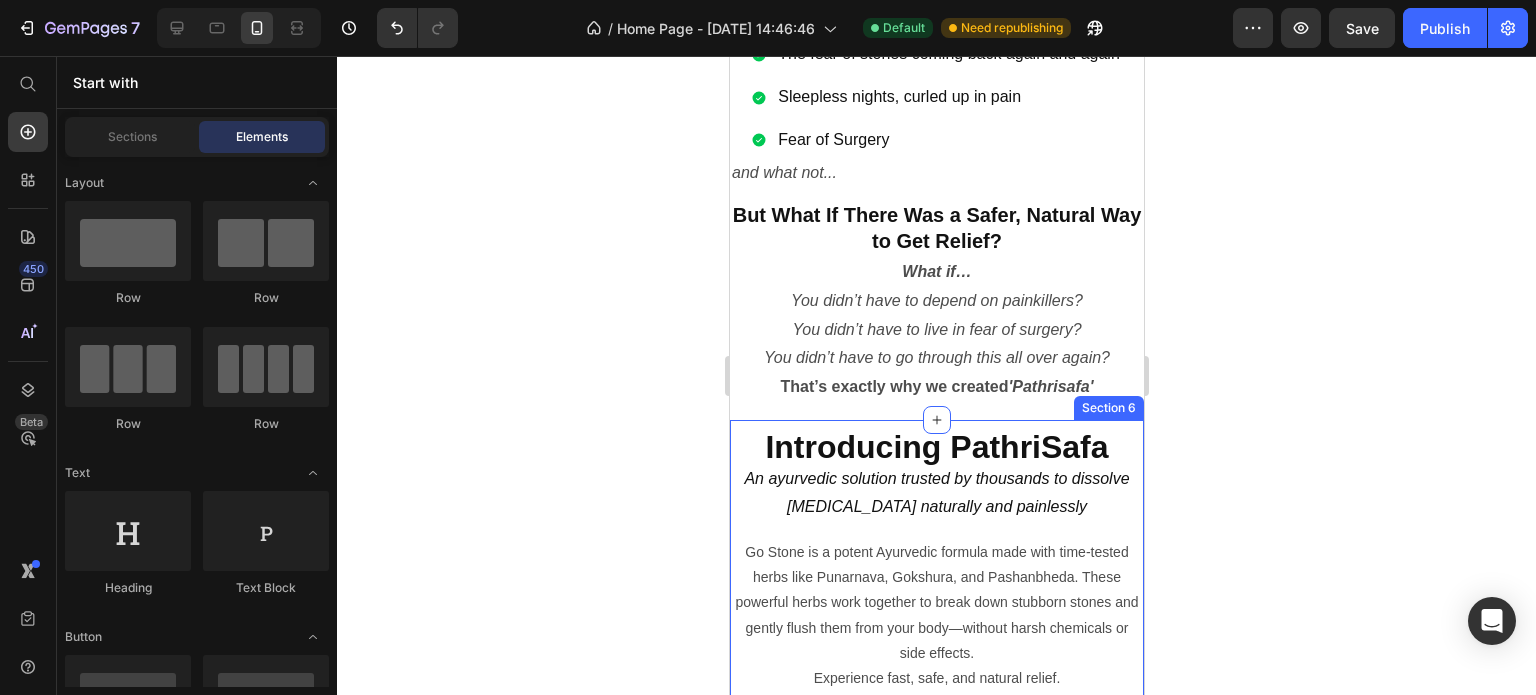 scroll, scrollTop: 1700, scrollLeft: 0, axis: vertical 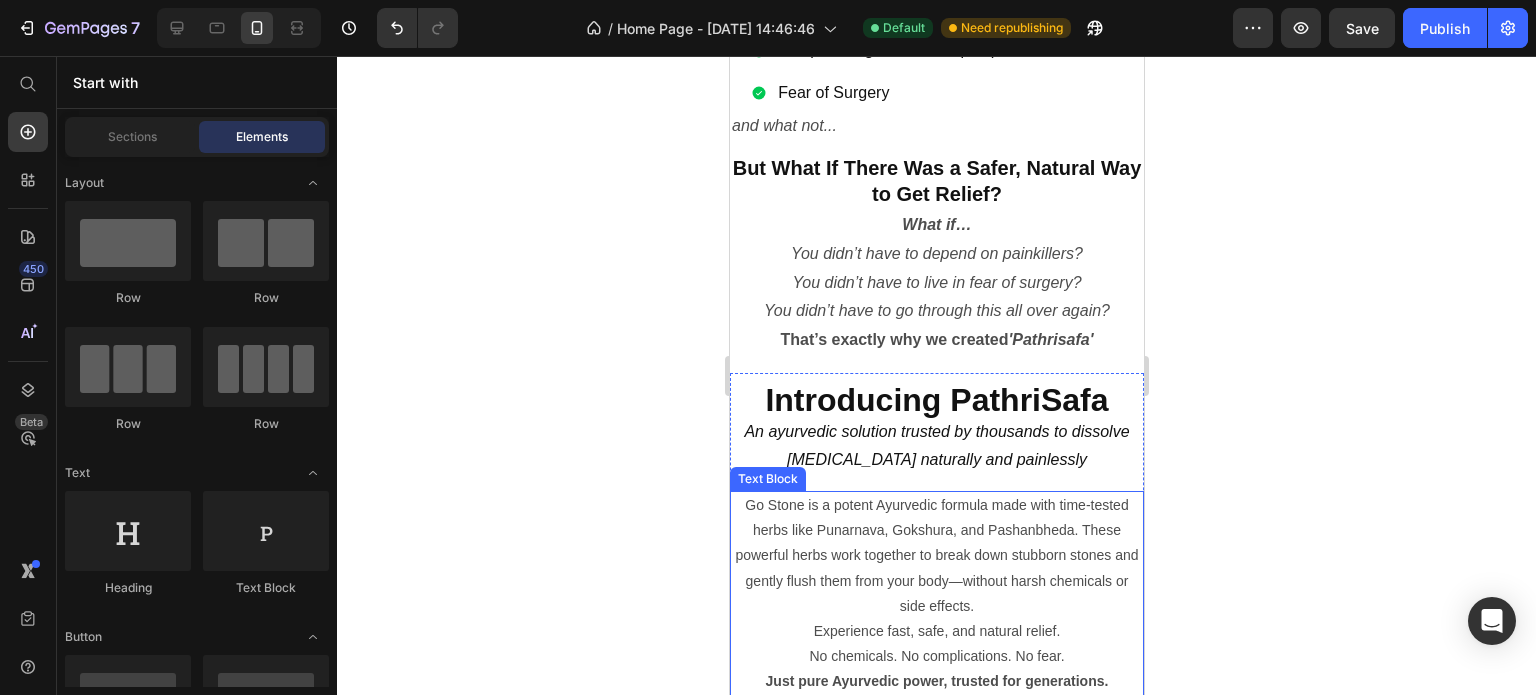 click on "Go Stone is a potent Ayurvedic formula made with time-tested herbs like Punarnava, Gokshura, and Pashanbheda. These powerful herbs work together to break down stubborn stones and gently flush them from your body—without harsh chemicals or side effects." at bounding box center (936, 556) 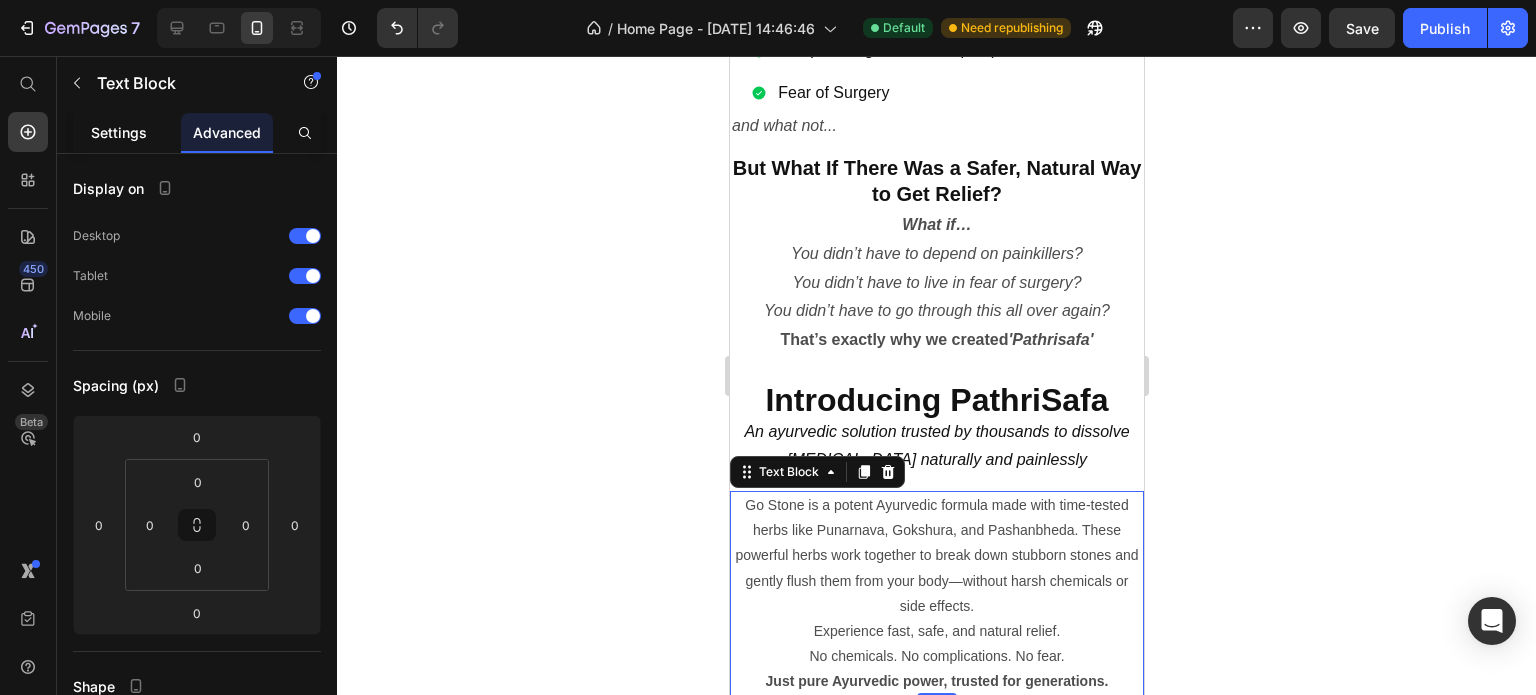 click on "Settings" 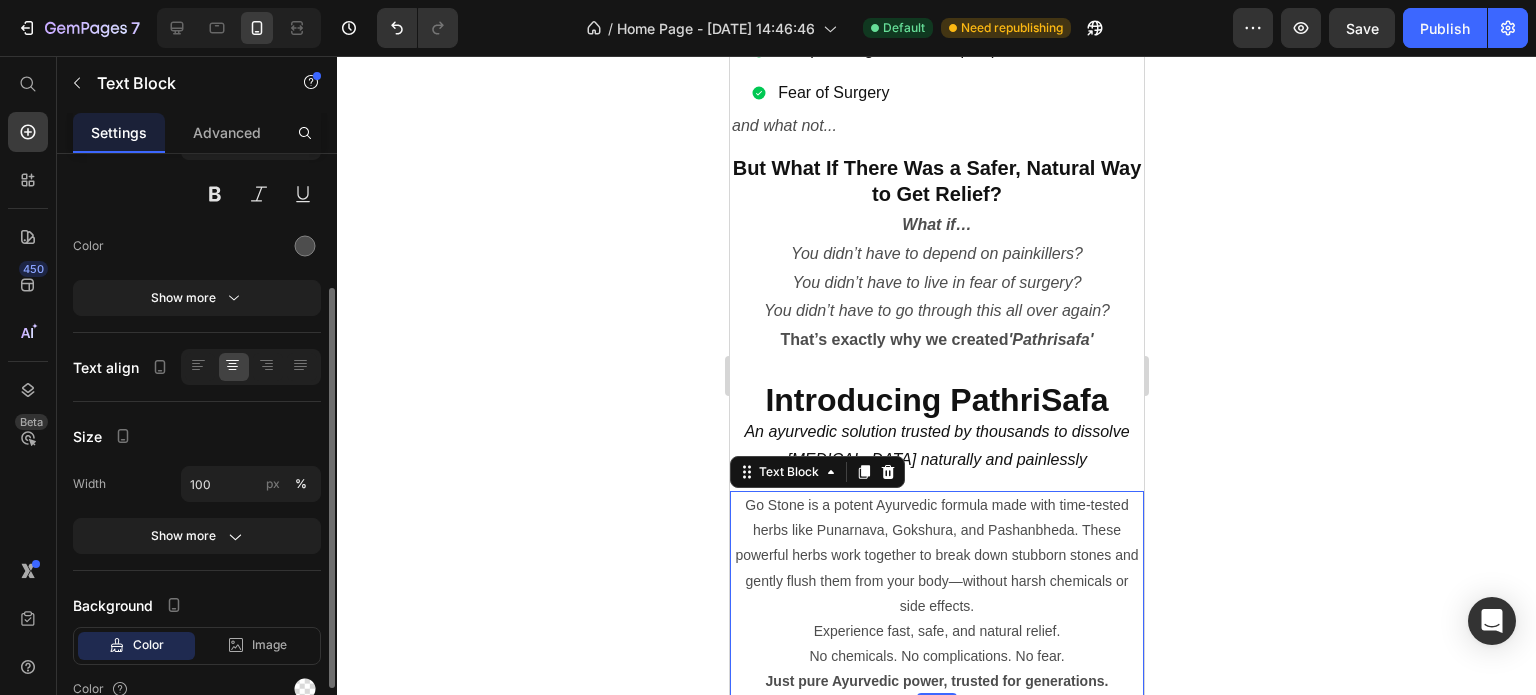 scroll, scrollTop: 294, scrollLeft: 0, axis: vertical 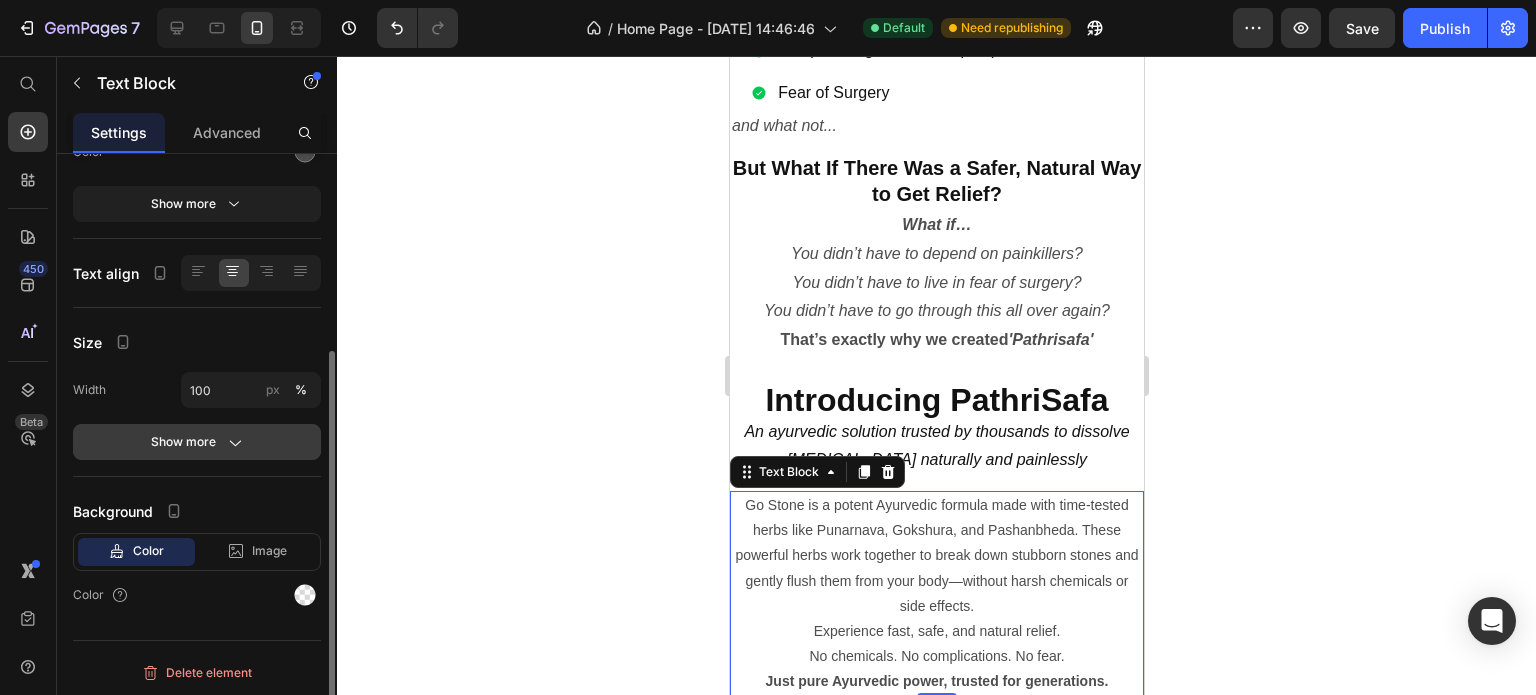 click on "Show more" at bounding box center [197, 442] 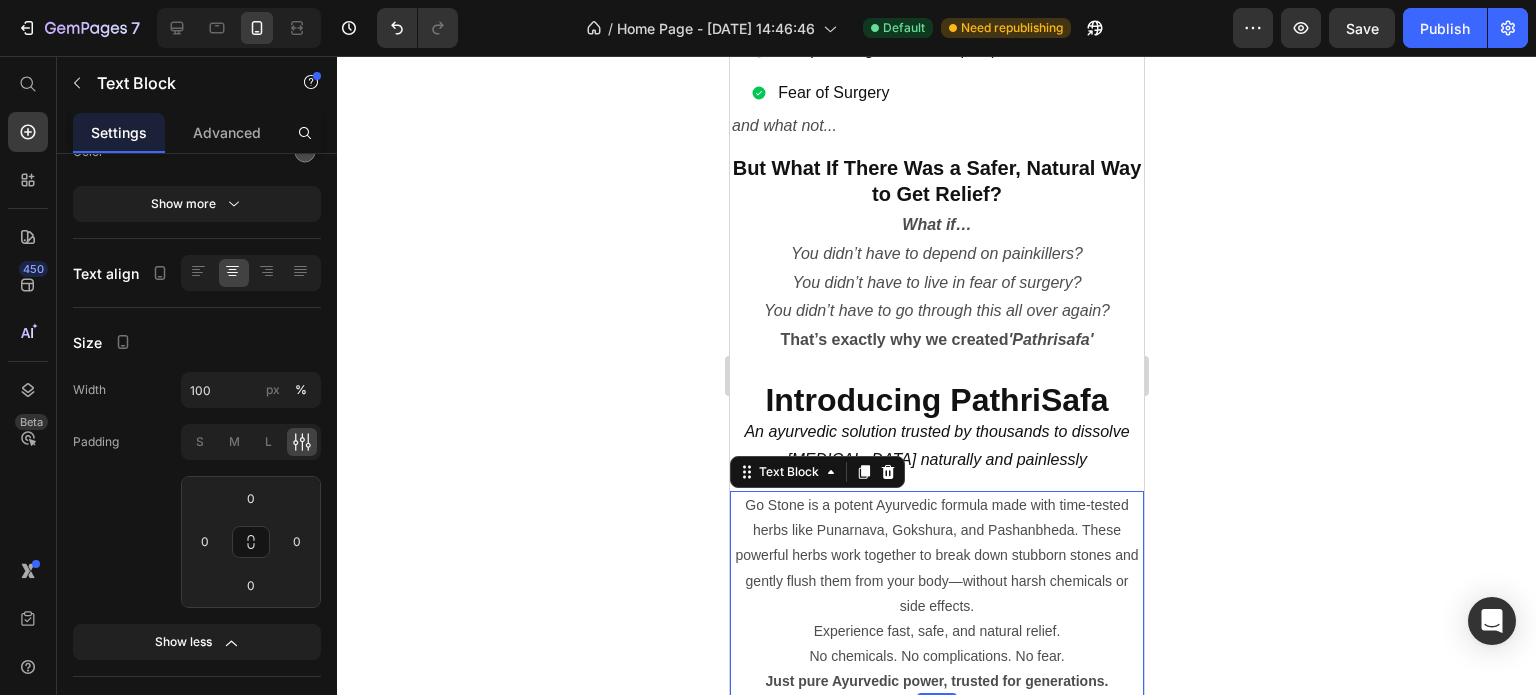 click 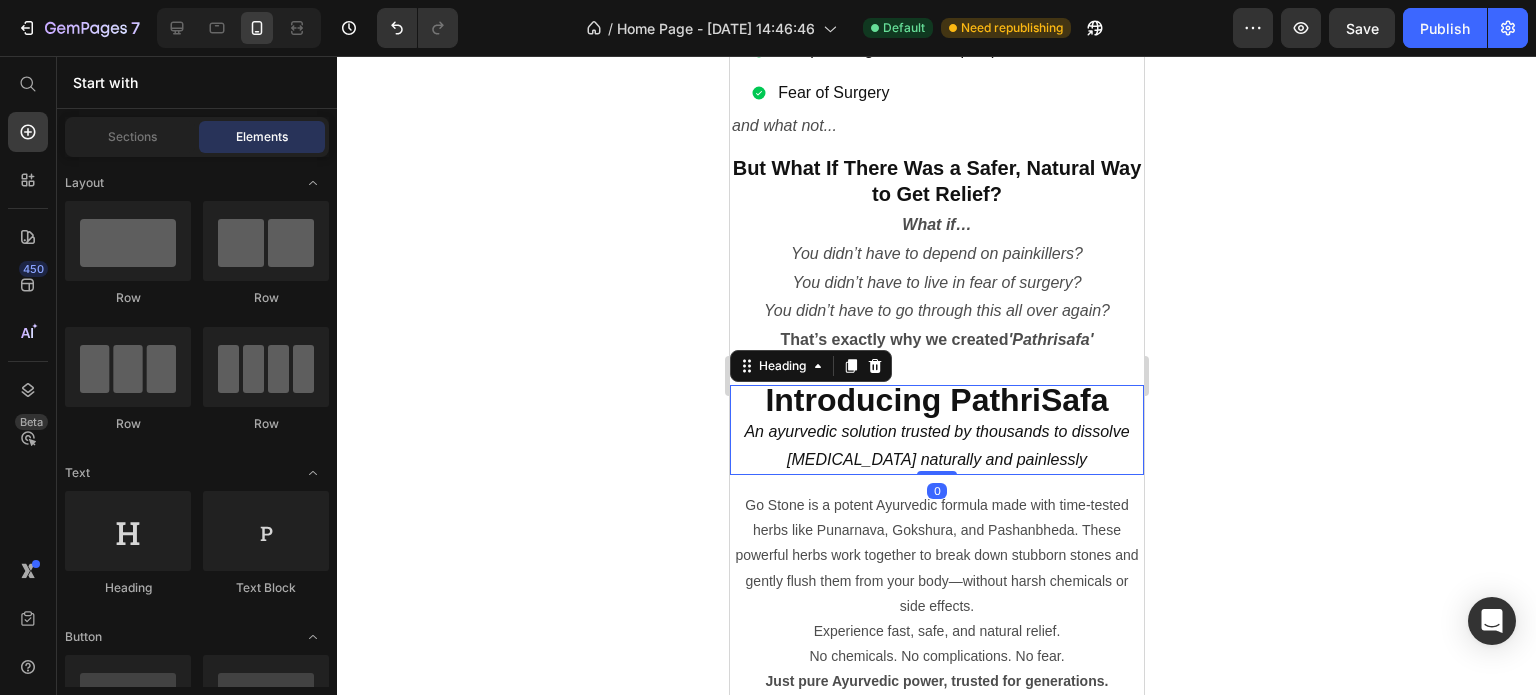 click on "Introducing PathriSafa An ayurvedic solution trusted by thousands to dissolve [MEDICAL_DATA] naturally and painlessly" at bounding box center (936, 430) 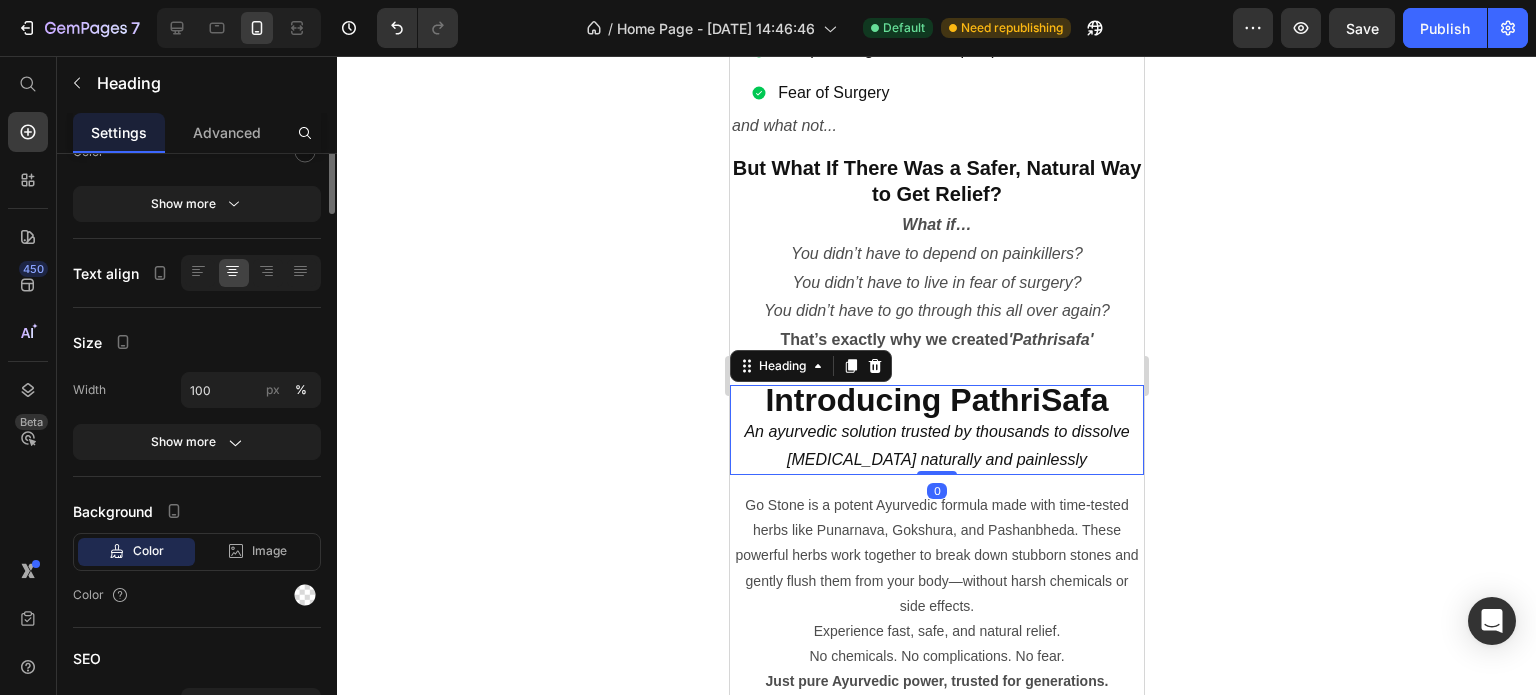 scroll, scrollTop: 0, scrollLeft: 0, axis: both 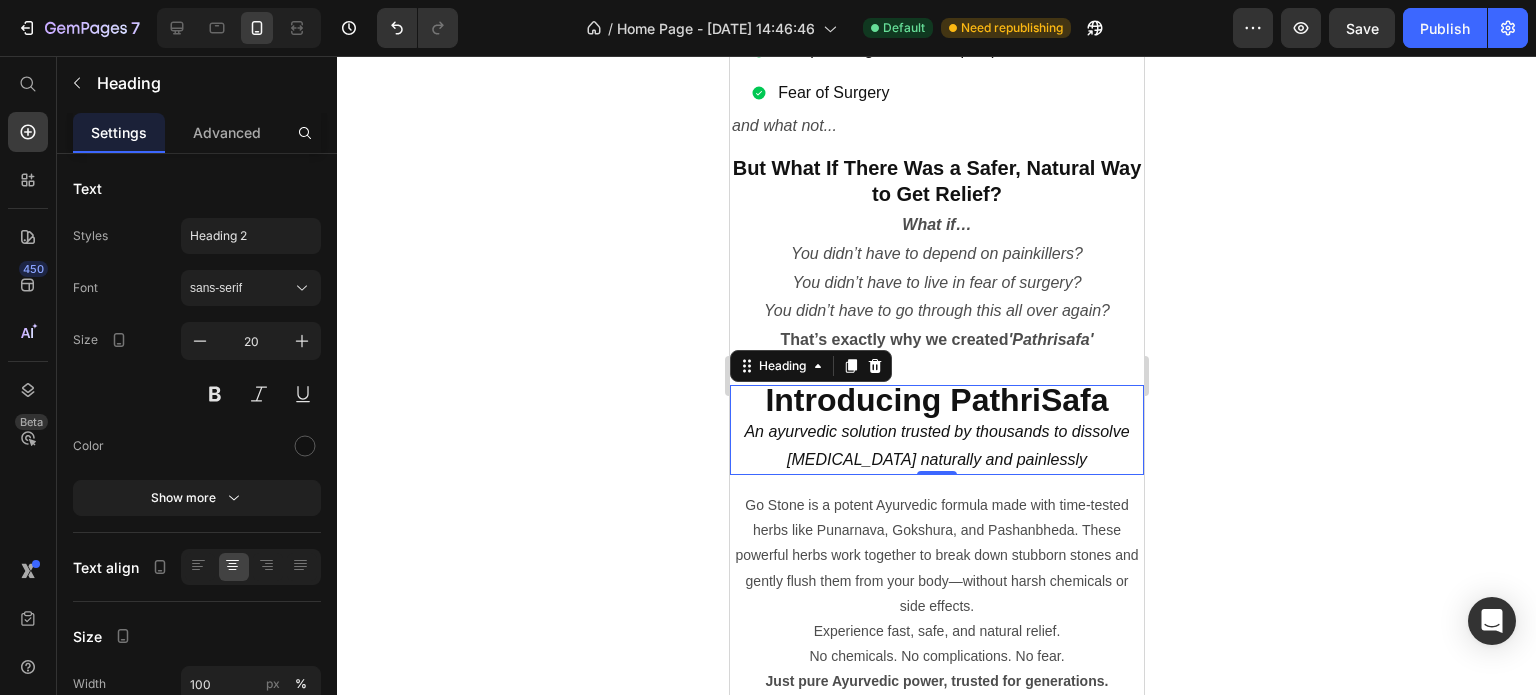 click on "Introducing PathriSafa An ayurvedic solution trusted by thousands to dissolve [MEDICAL_DATA] naturally and painlessly" at bounding box center [936, 430] 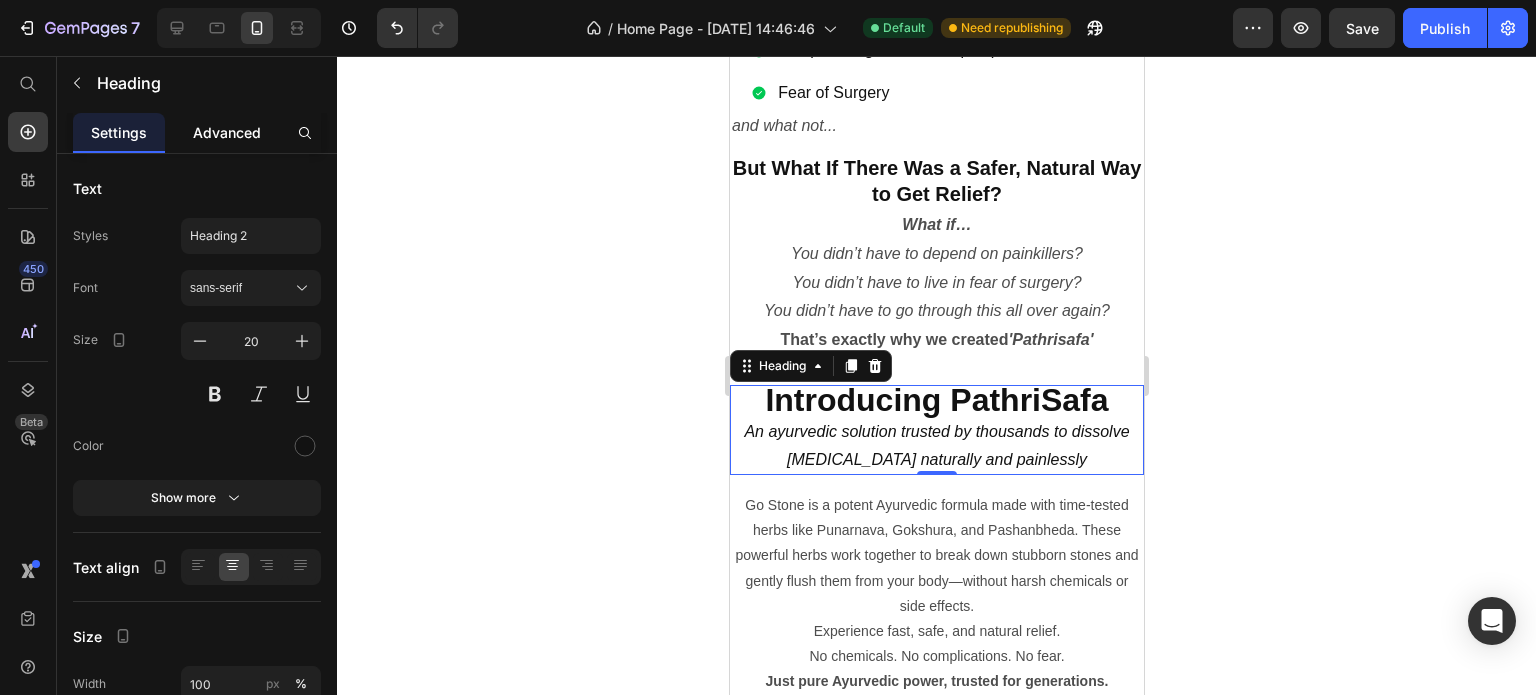 click on "Advanced" at bounding box center (227, 132) 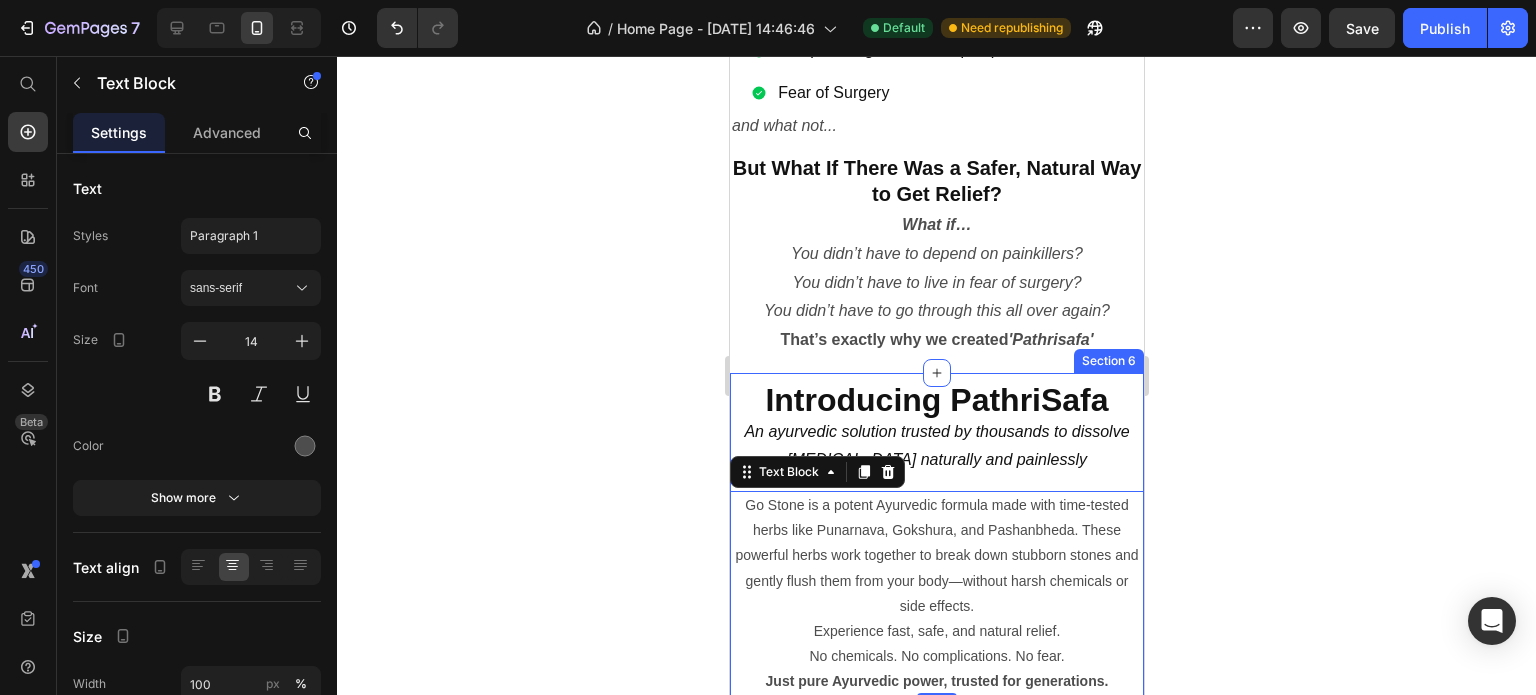 click on "⁠⁠⁠⁠⁠⁠⁠ Introducing PathriSafa An ayurvedic solution trusted by thousands to dissolve [MEDICAL_DATA] naturally and painlessly Heading Row Go Stone is a potent Ayurvedic formula made with time-tested herbs like Punarnava, Gokshura, and Pashanbheda. These powerful herbs work together to break down stubborn stones and gently flush them from your body—without harsh chemicals or side effects. Experience fast, safe, and natural relief. No chemicals. No complications. No fear. Just pure Ayurvedic power, trusted for generations. Text Block   0" at bounding box center (936, 541) 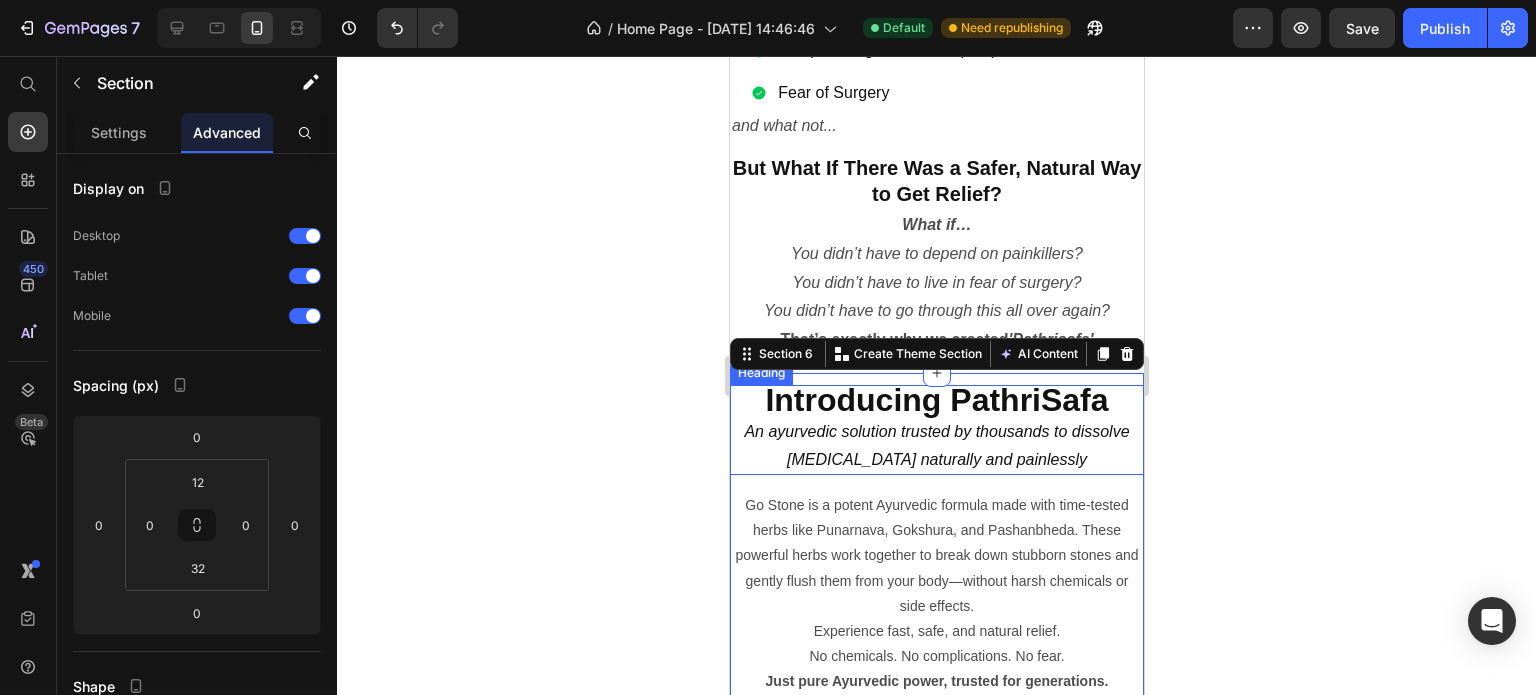 click on "An ayurvedic solution trusted by thousands to dissolve [MEDICAL_DATA] naturally and painlessly" at bounding box center [935, 445] 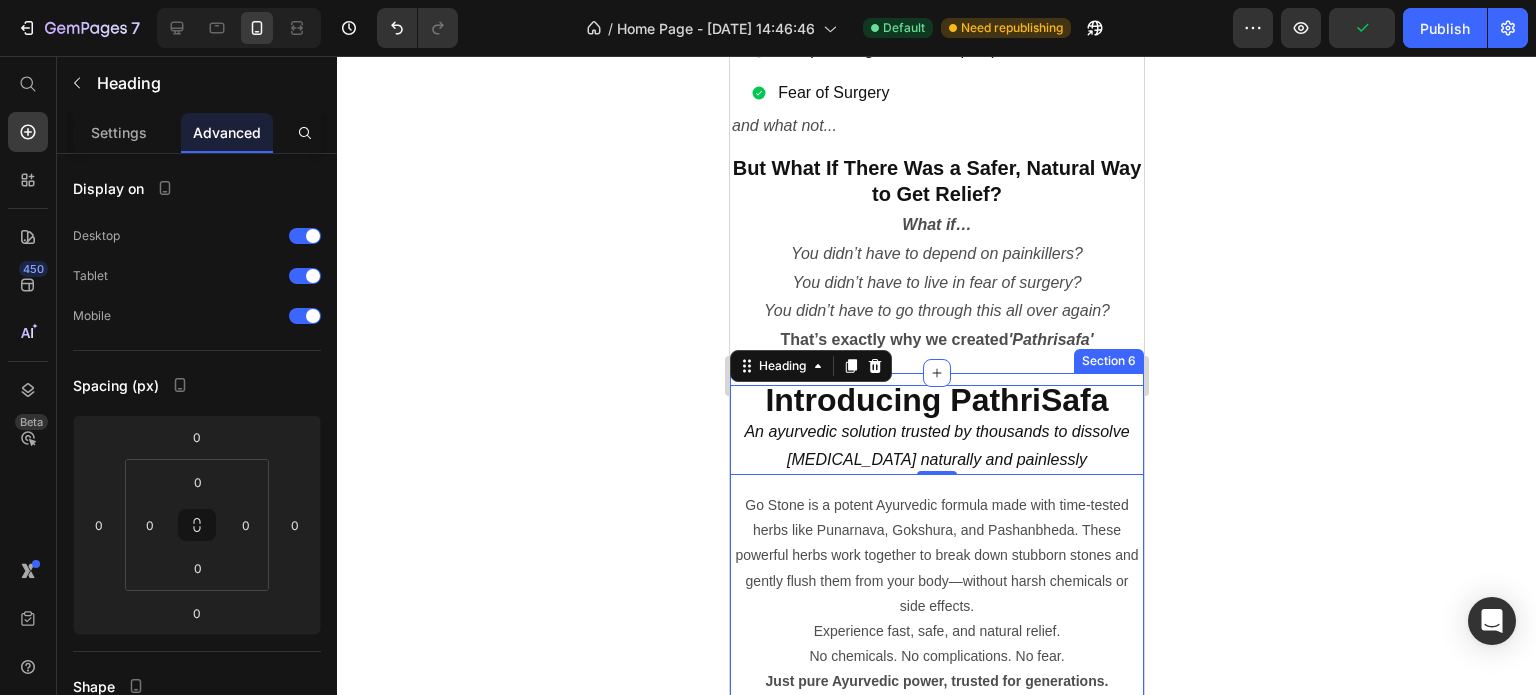 click on "⁠⁠⁠⁠⁠⁠⁠ Introducing PathriSafa An ayurvedic solution trusted by thousands to dissolve [MEDICAL_DATA] naturally and painlessly Heading   0 Row Go Stone is a potent Ayurvedic formula made with time-tested herbs like Punarnava, Gokshura, and Pashanbheda. These powerful herbs work together to break down stubborn stones and gently flush them from your body—without harsh chemicals or side effects. Experience fast, safe, and natural relief. No chemicals. No complications. No fear. Just pure Ayurvedic power, trusted for generations. Text Block Section 6" at bounding box center (936, 551) 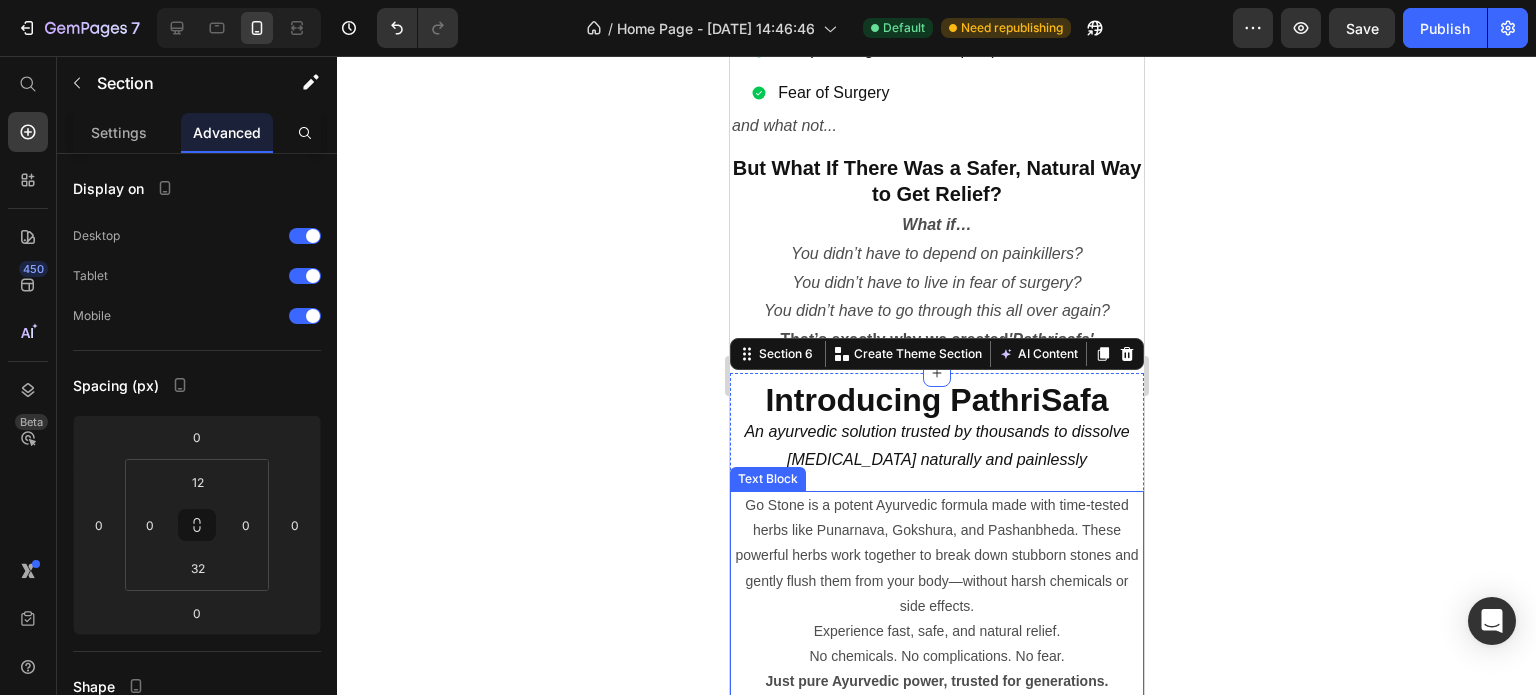 click on "Go Stone is a potent Ayurvedic formula made with time-tested herbs like Punarnava, Gokshura, and Pashanbheda. These powerful herbs work together to break down stubborn stones and gently flush them from your body—without harsh chemicals or side effects." at bounding box center (936, 556) 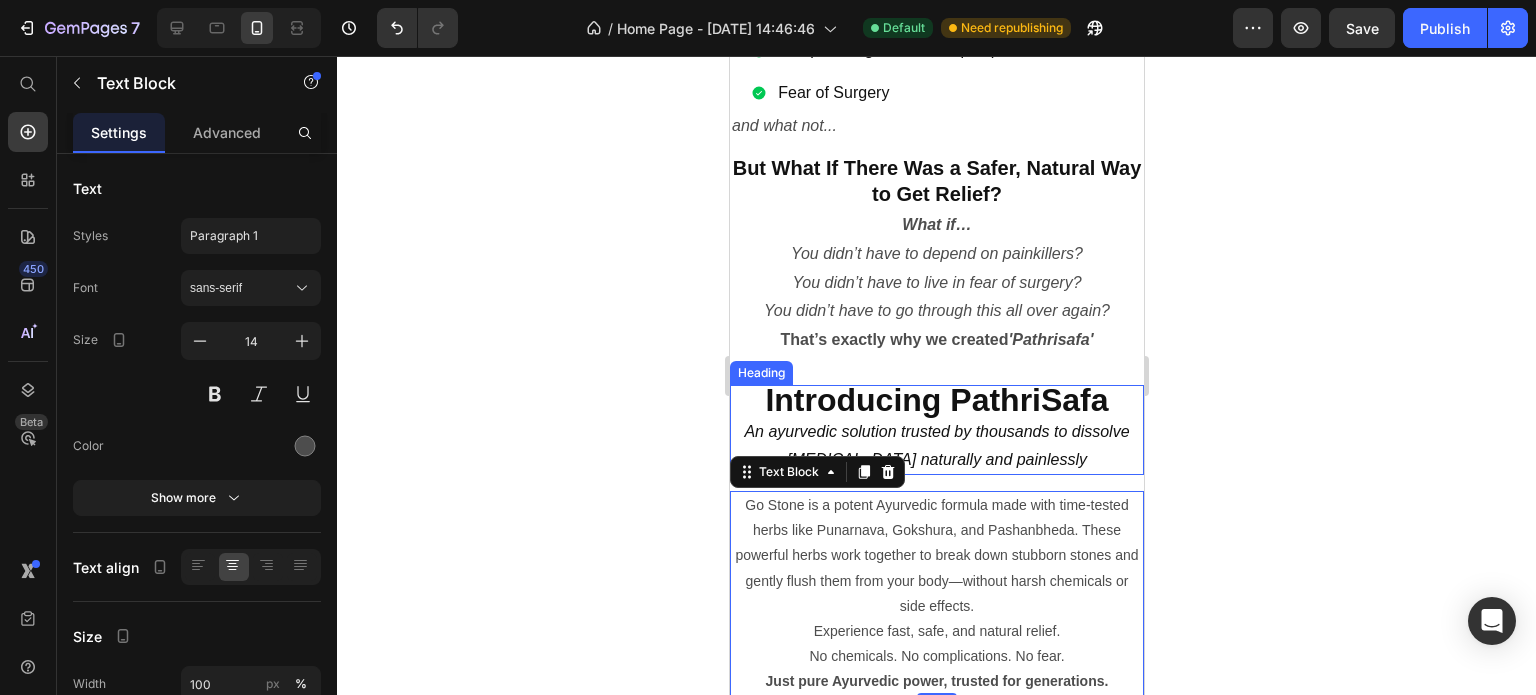 click on "An ayurvedic solution trusted by thousands to dissolve [MEDICAL_DATA] naturally and painlessly" at bounding box center [935, 445] 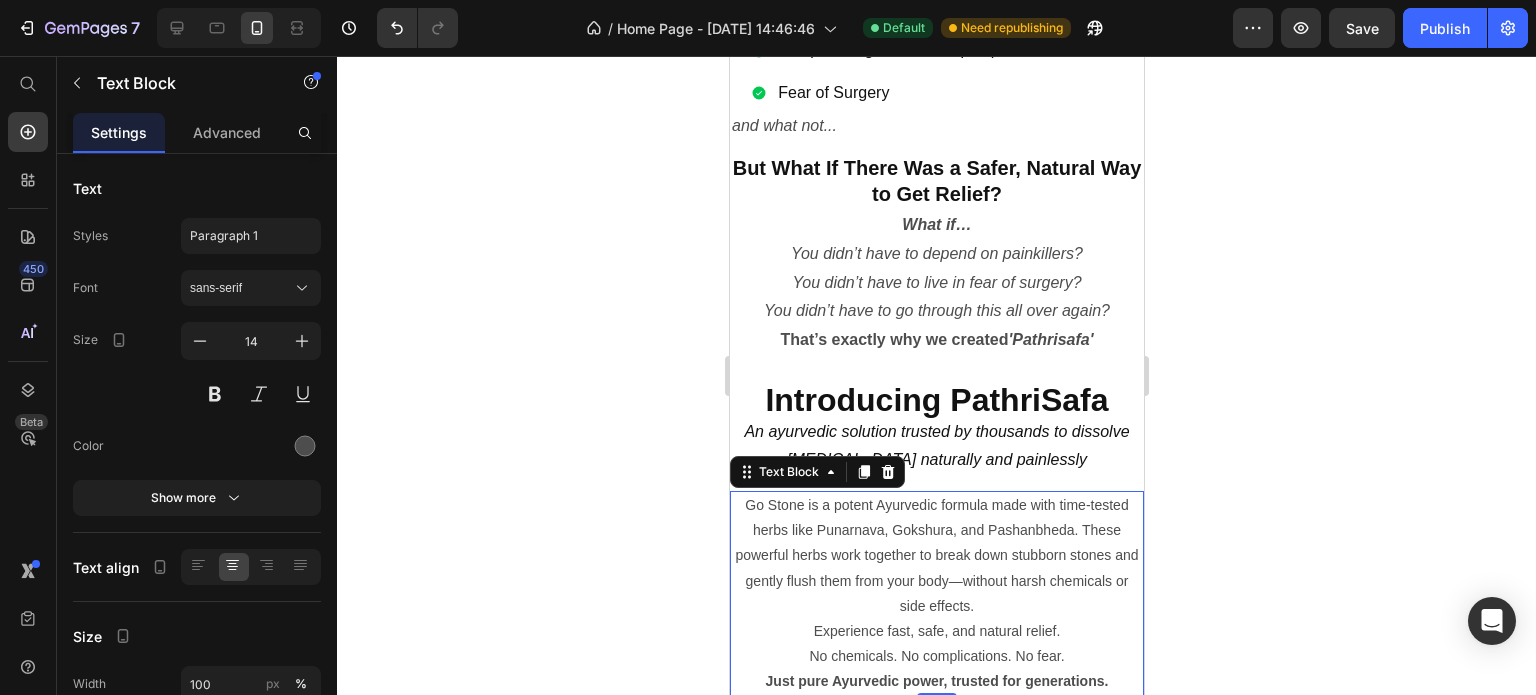 click on "Go Stone is a potent Ayurvedic formula made with time-tested herbs like Punarnava, Gokshura, and Pashanbheda. These powerful herbs work together to break down stubborn stones and gently flush them from your body—without harsh chemicals or side effects." at bounding box center (936, 556) 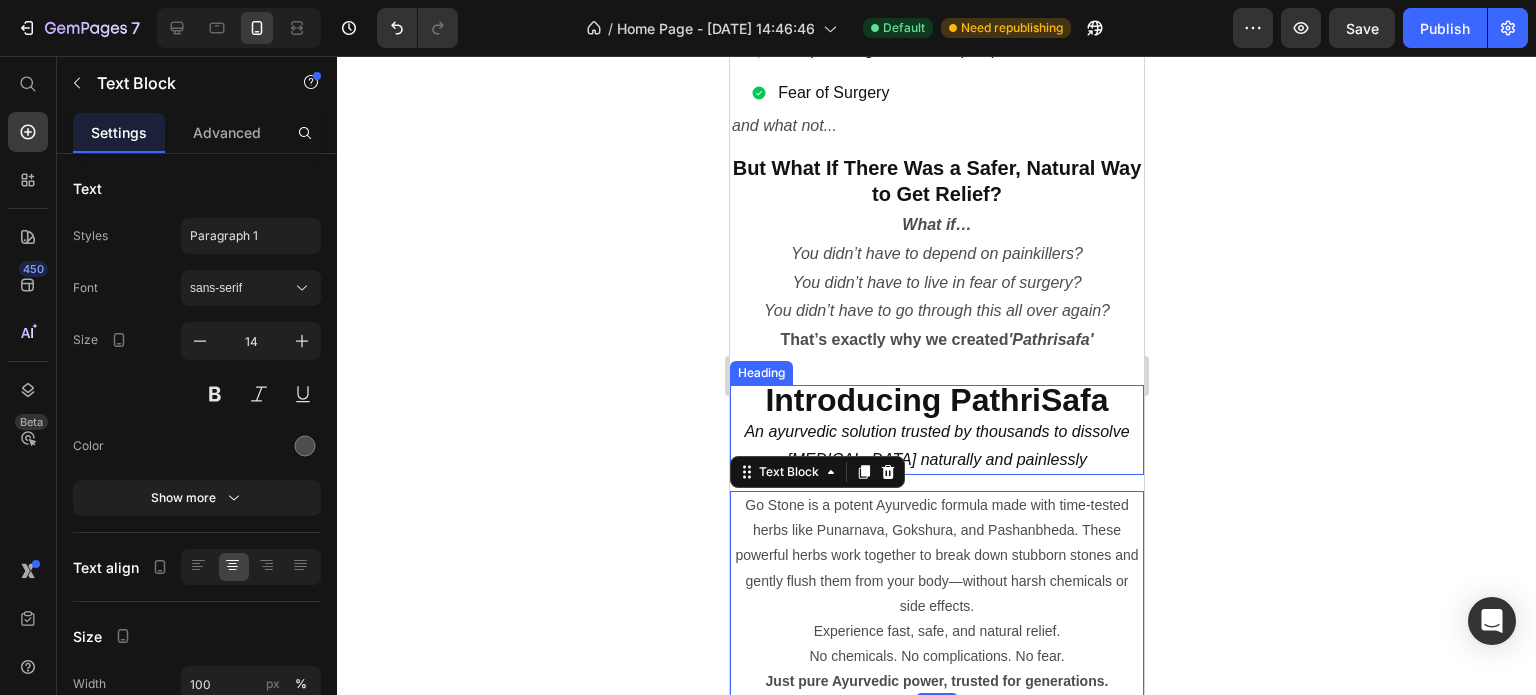 click on "An ayurvedic solution trusted by thousands to dissolve [MEDICAL_DATA] naturally and painlessly" at bounding box center [935, 445] 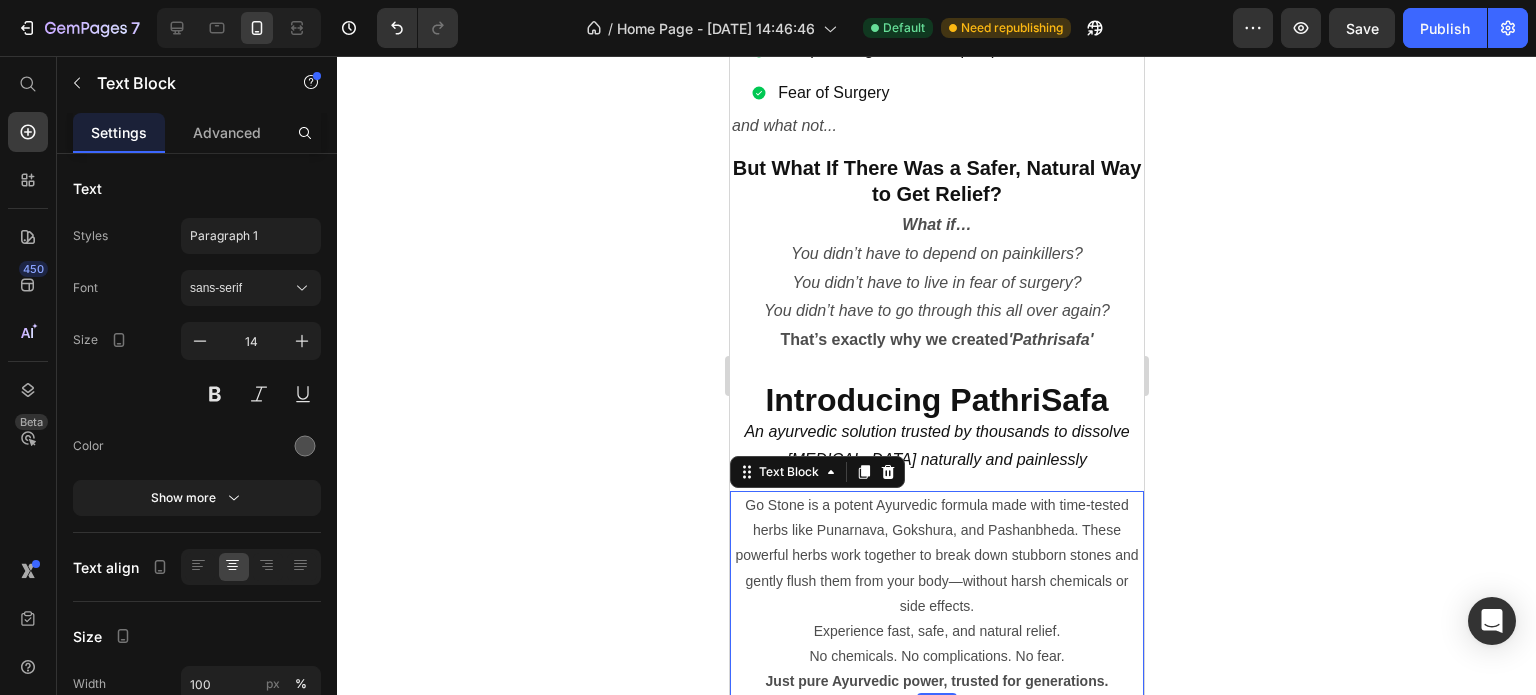 click on "Go Stone is a potent Ayurvedic formula made with time-tested herbs like Punarnava, Gokshura, and Pashanbheda. These powerful herbs work together to break down stubborn stones and gently flush them from your body—without harsh chemicals or side effects." at bounding box center (936, 556) 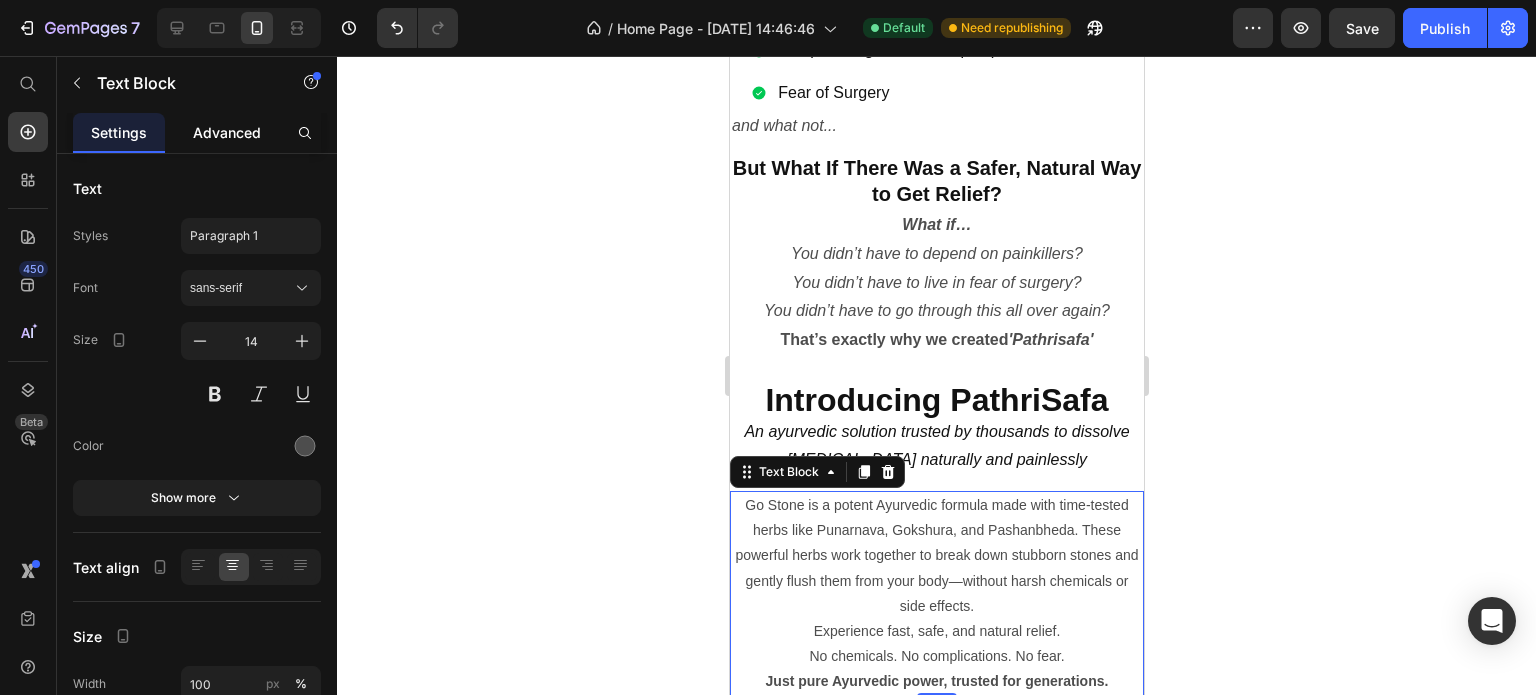 click on "Advanced" 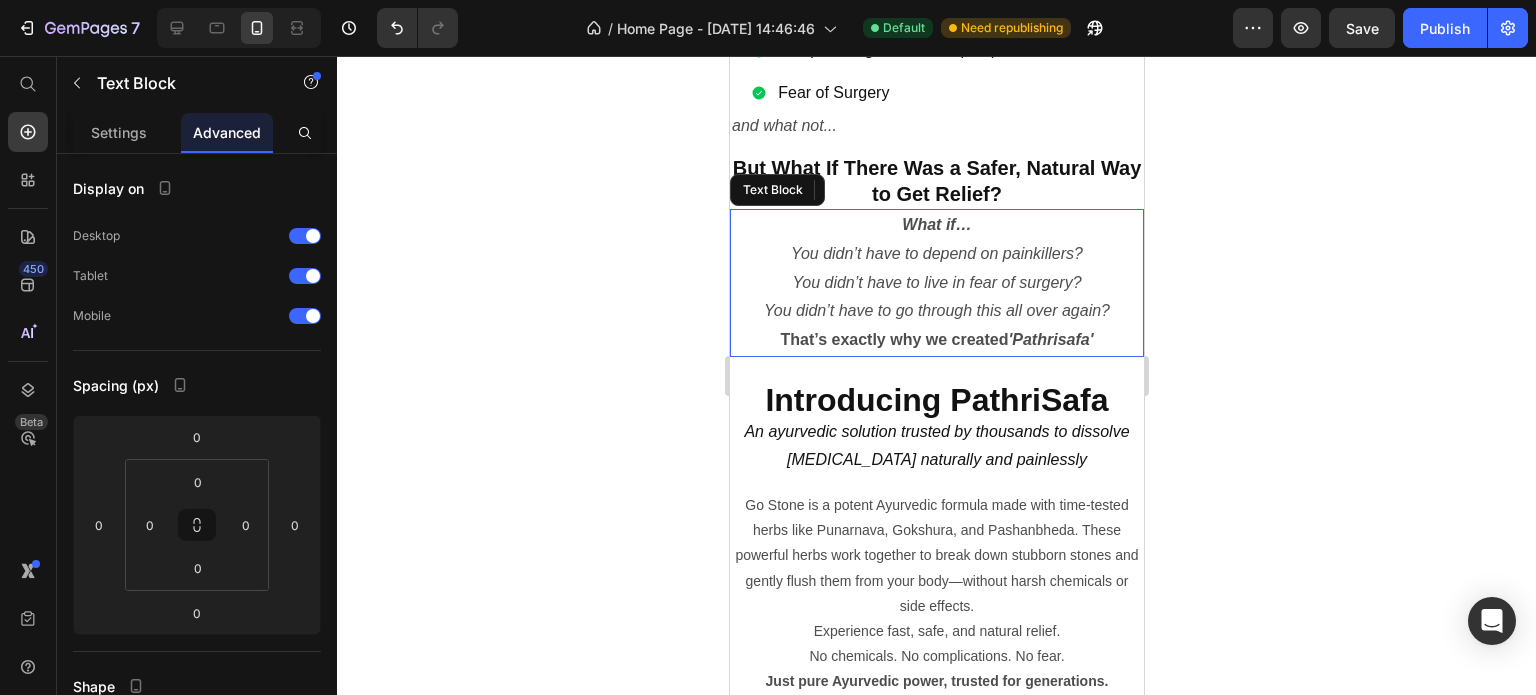 click on "You didn’t have to depend on painkillers?" at bounding box center [936, 253] 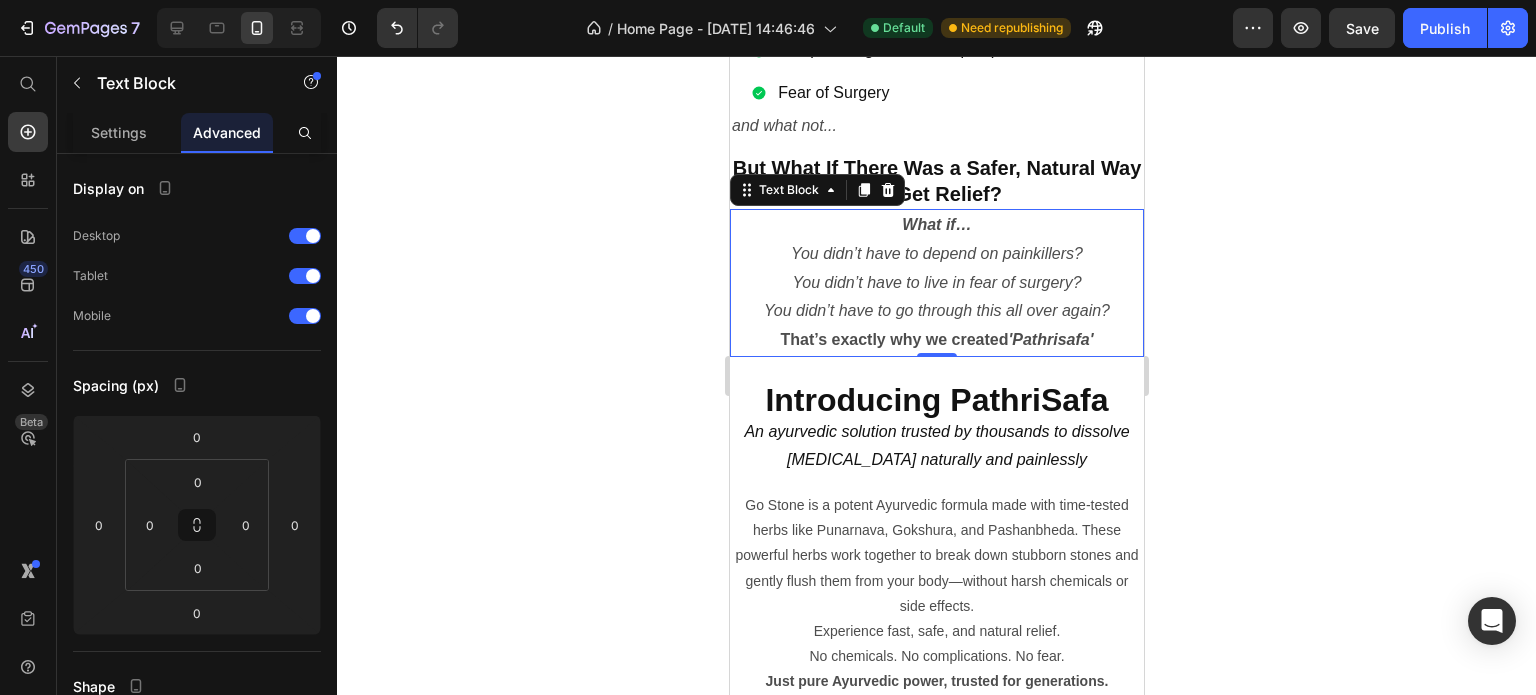 click 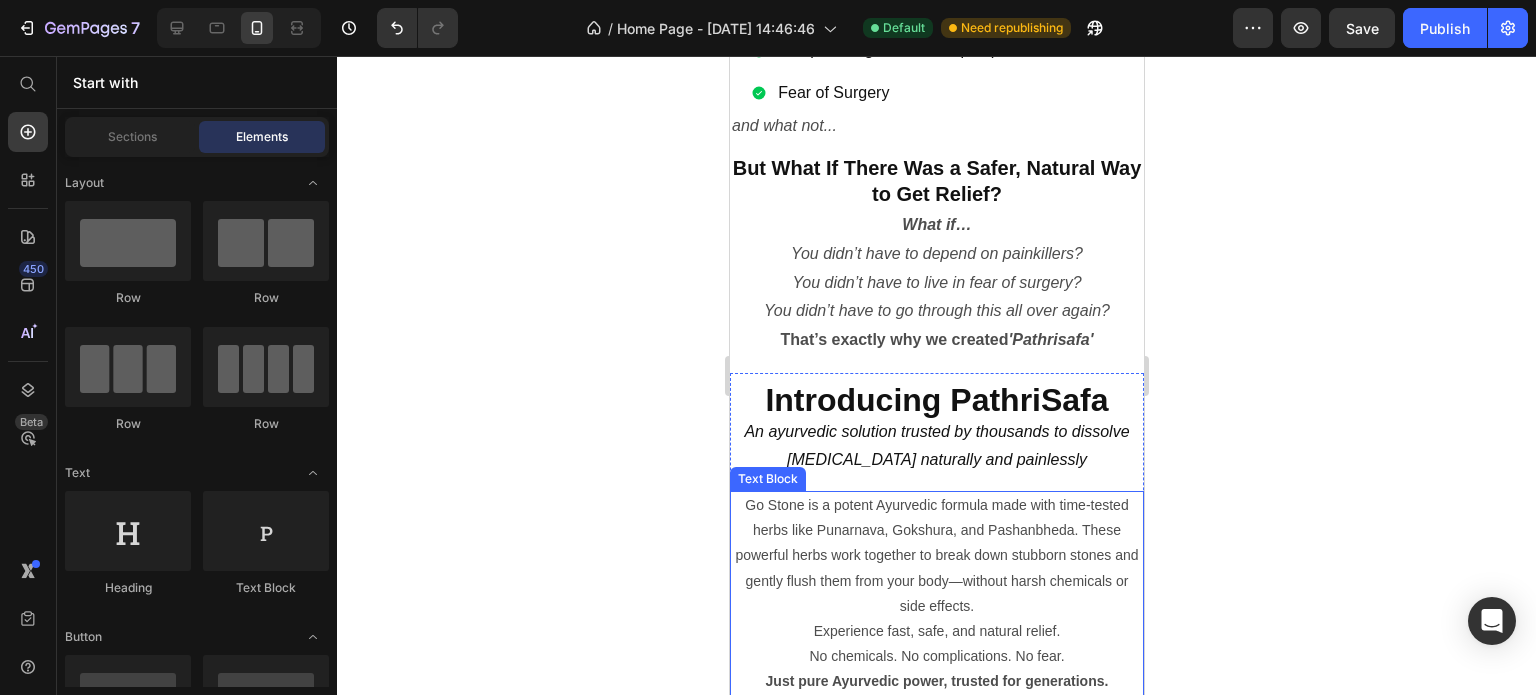 click on "Go Stone is a potent Ayurvedic formula made with time-tested herbs like Punarnava, Gokshura, and Pashanbheda. These powerful herbs work together to break down stubborn stones and gently flush them from your body—without harsh chemicals or side effects." at bounding box center (936, 556) 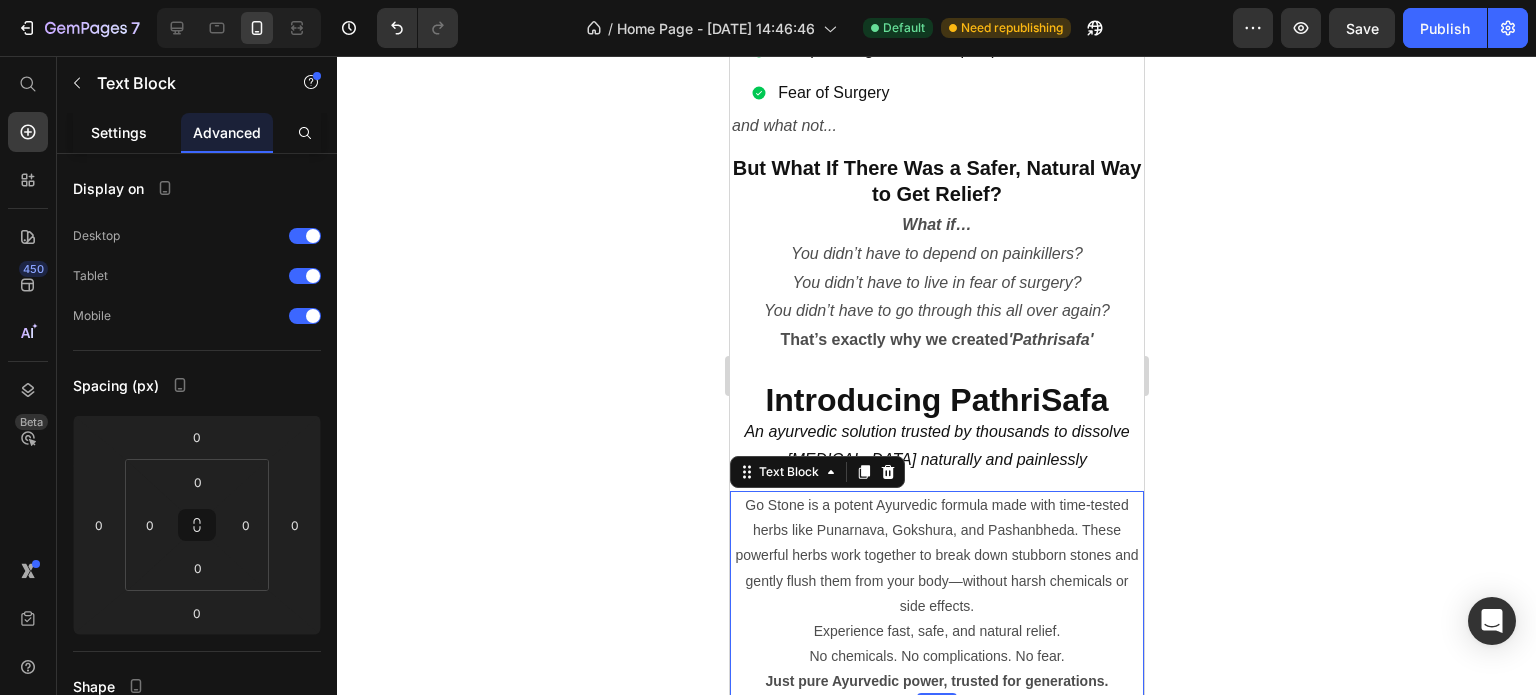 click on "Settings" at bounding box center (119, 132) 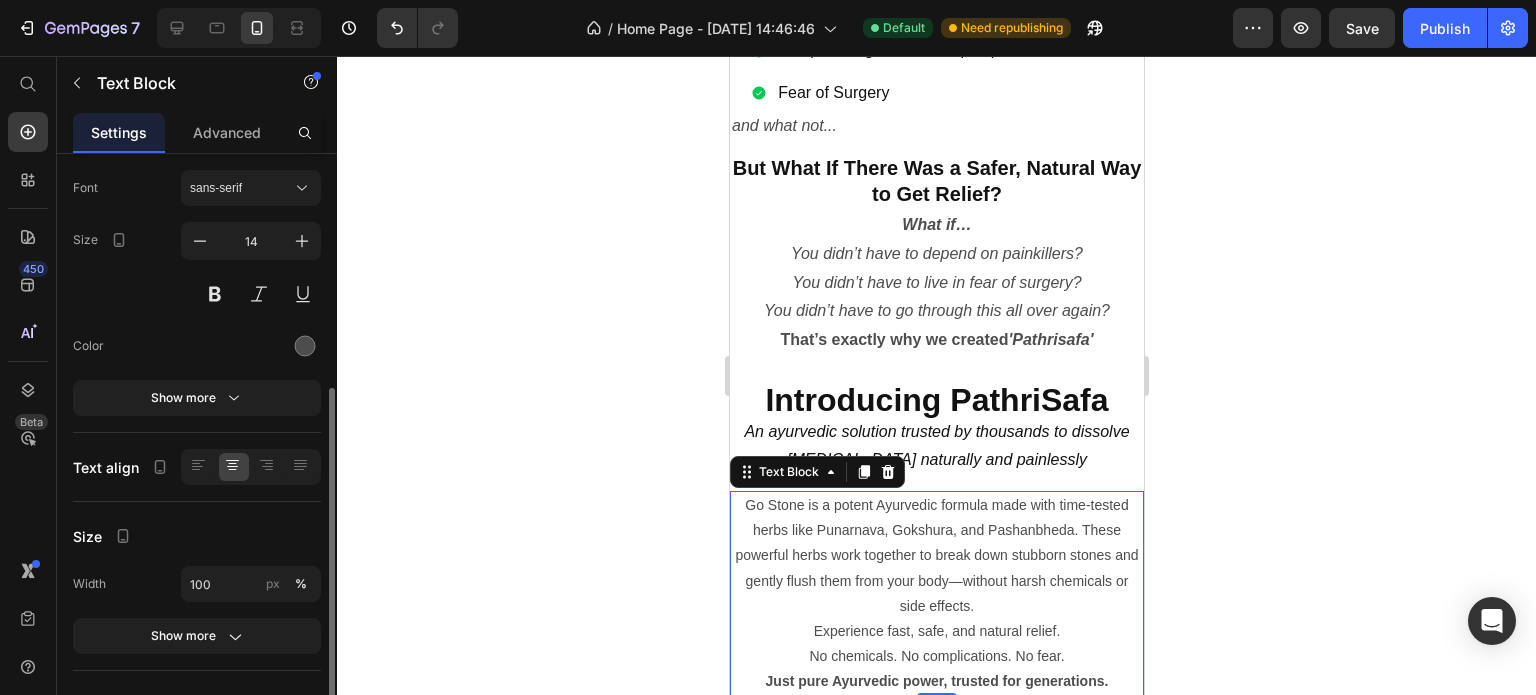 scroll, scrollTop: 200, scrollLeft: 0, axis: vertical 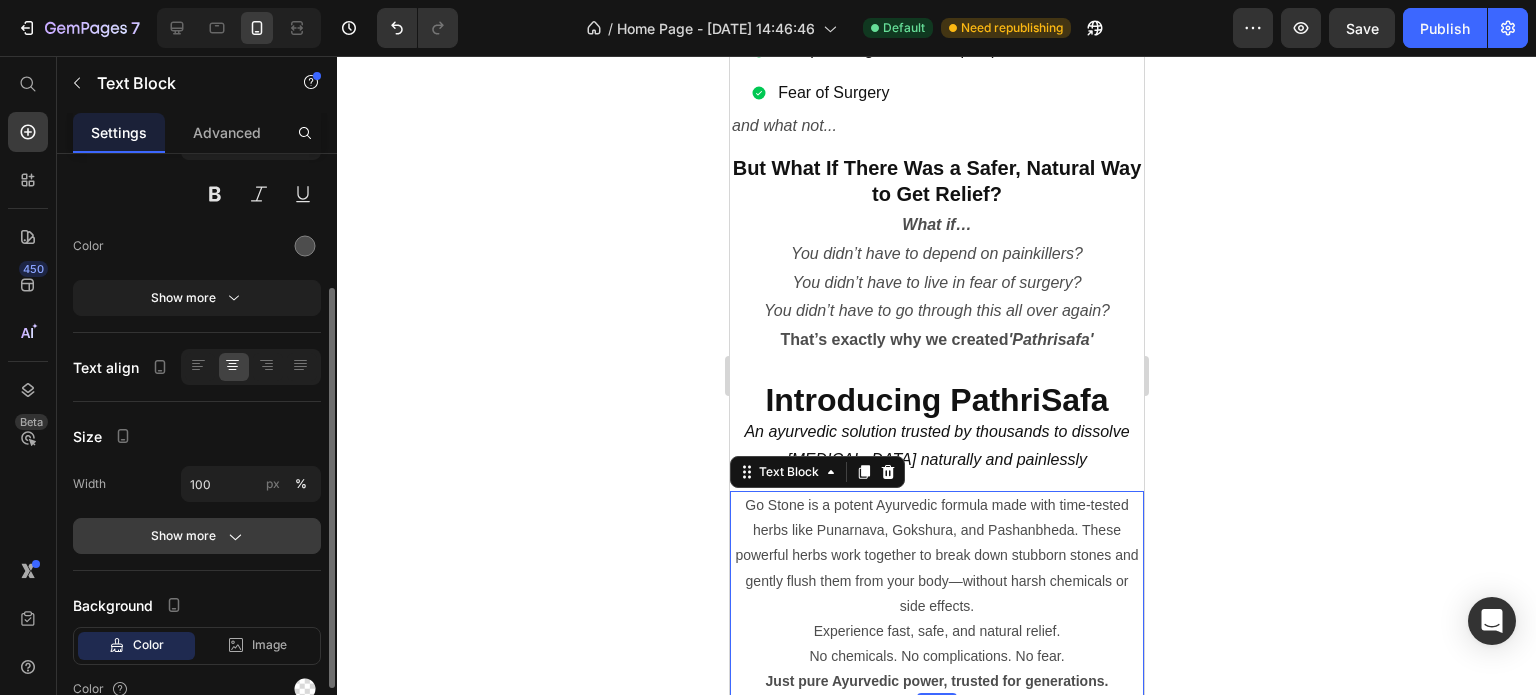 click on "Show more" at bounding box center (197, 536) 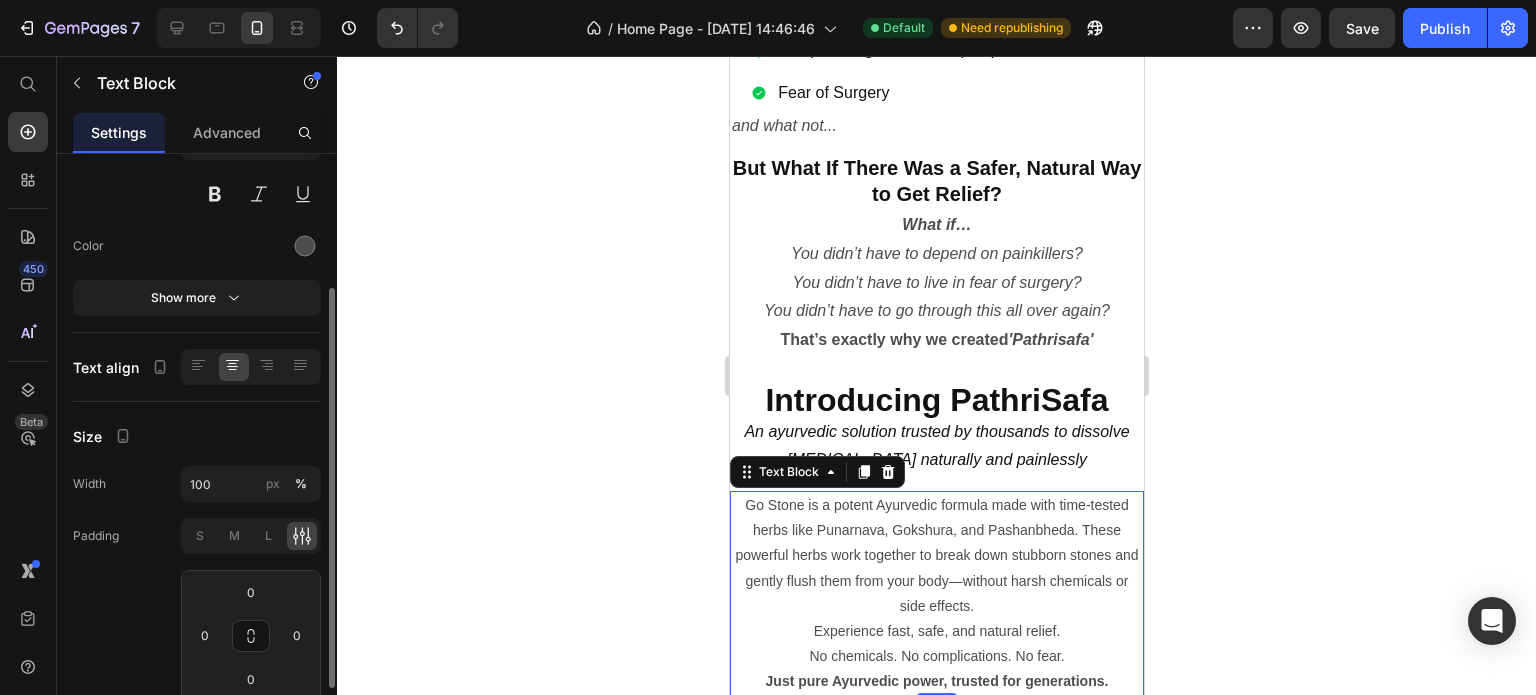 scroll, scrollTop: 400, scrollLeft: 0, axis: vertical 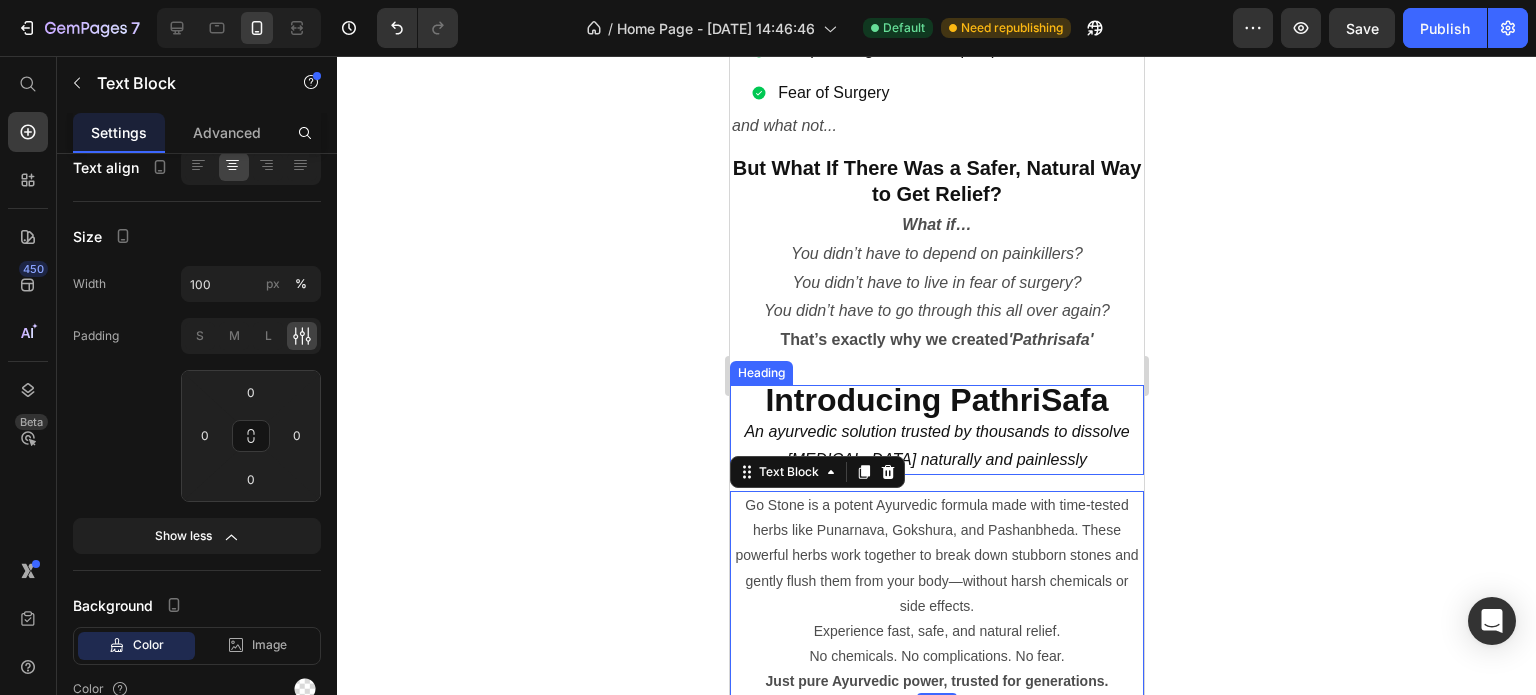 click 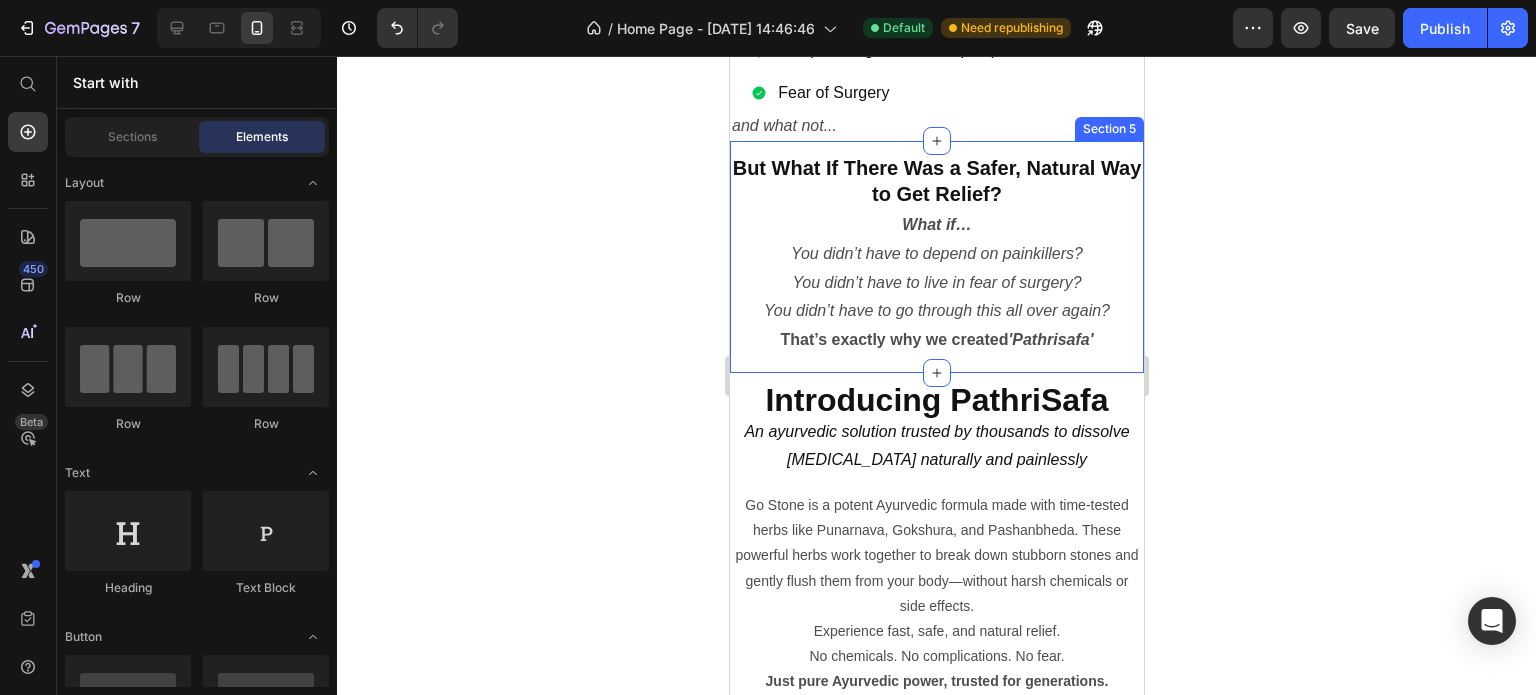 click on "But What If There Was a Safer, Natural Way to Get Relief? Heading What if… You didn’t have to depend on painkillers? You didn’t have to live in fear of surgery? You didn’t have to go through this all over again? That’s exactly why we created  'Pathrisafa' Text Block Row" at bounding box center (936, 263) 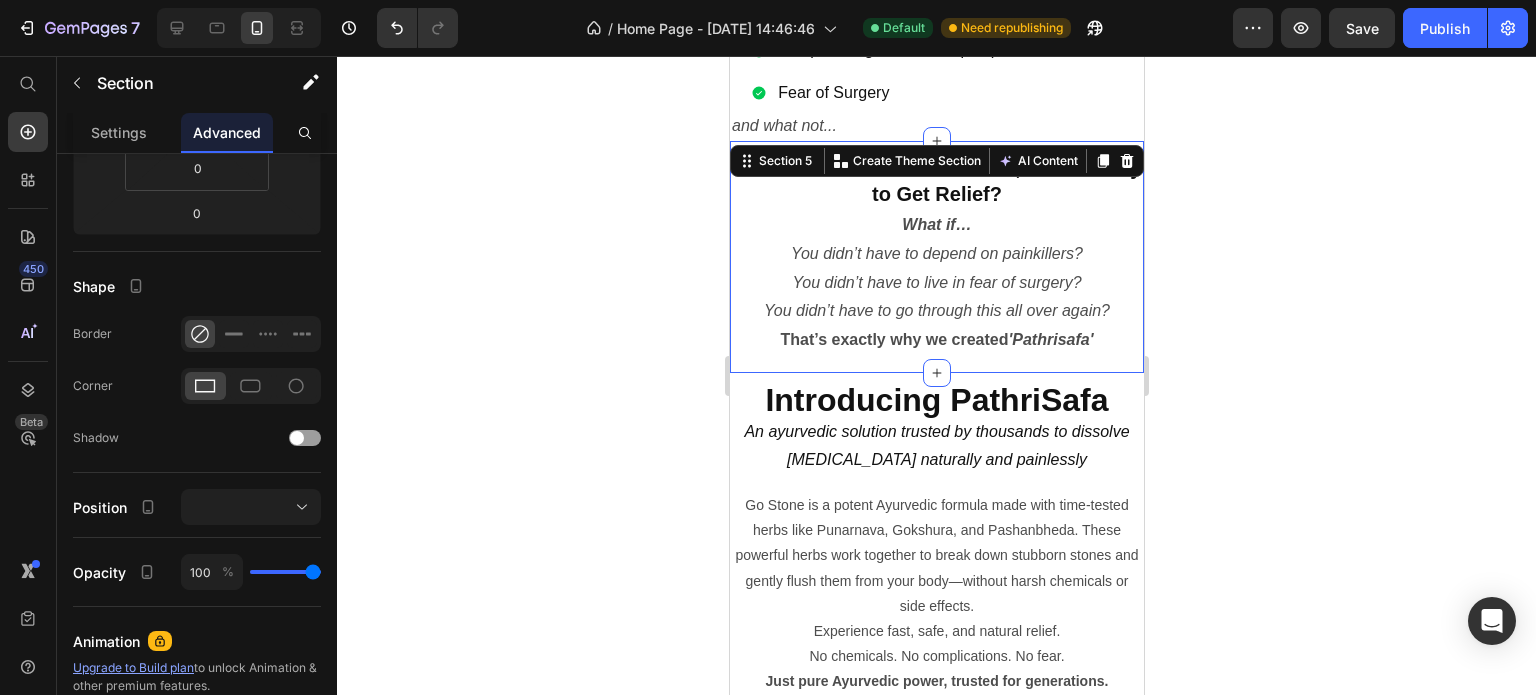 scroll, scrollTop: 0, scrollLeft: 0, axis: both 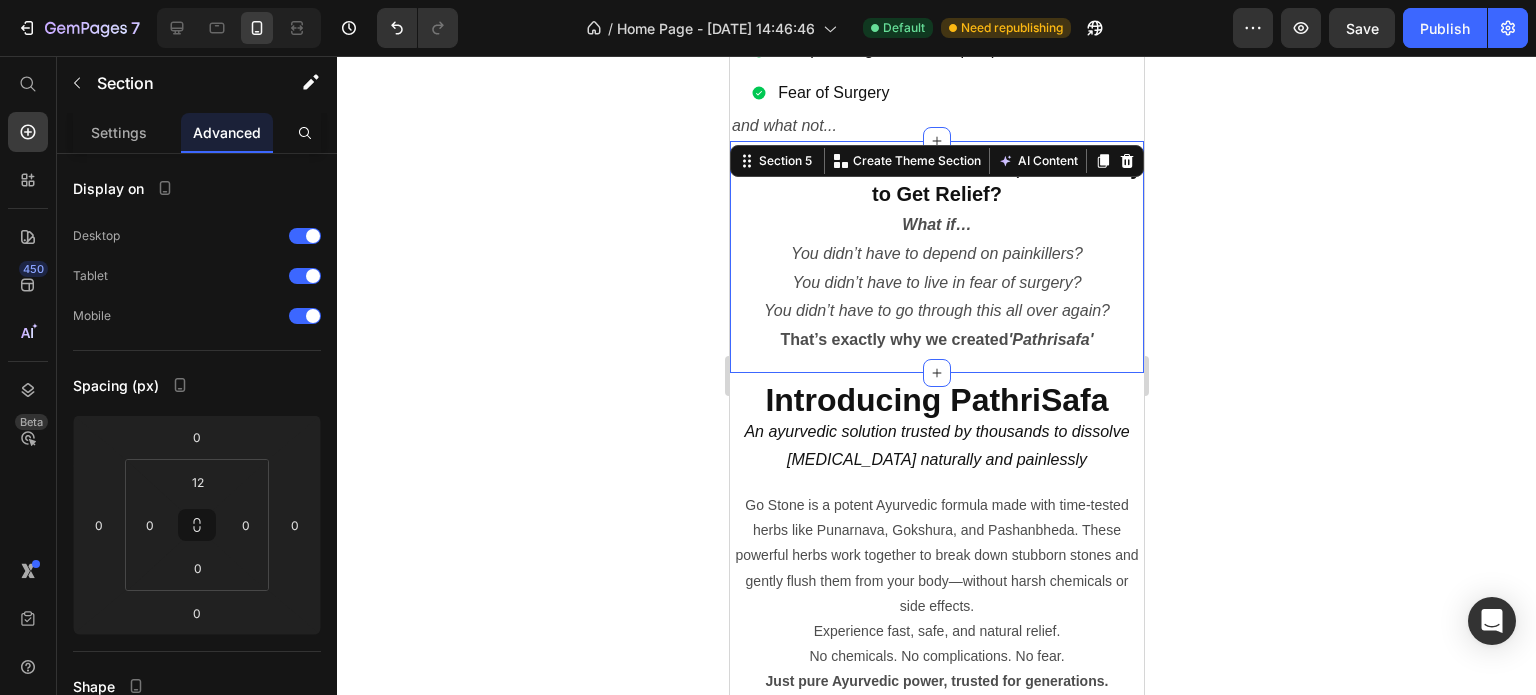 click 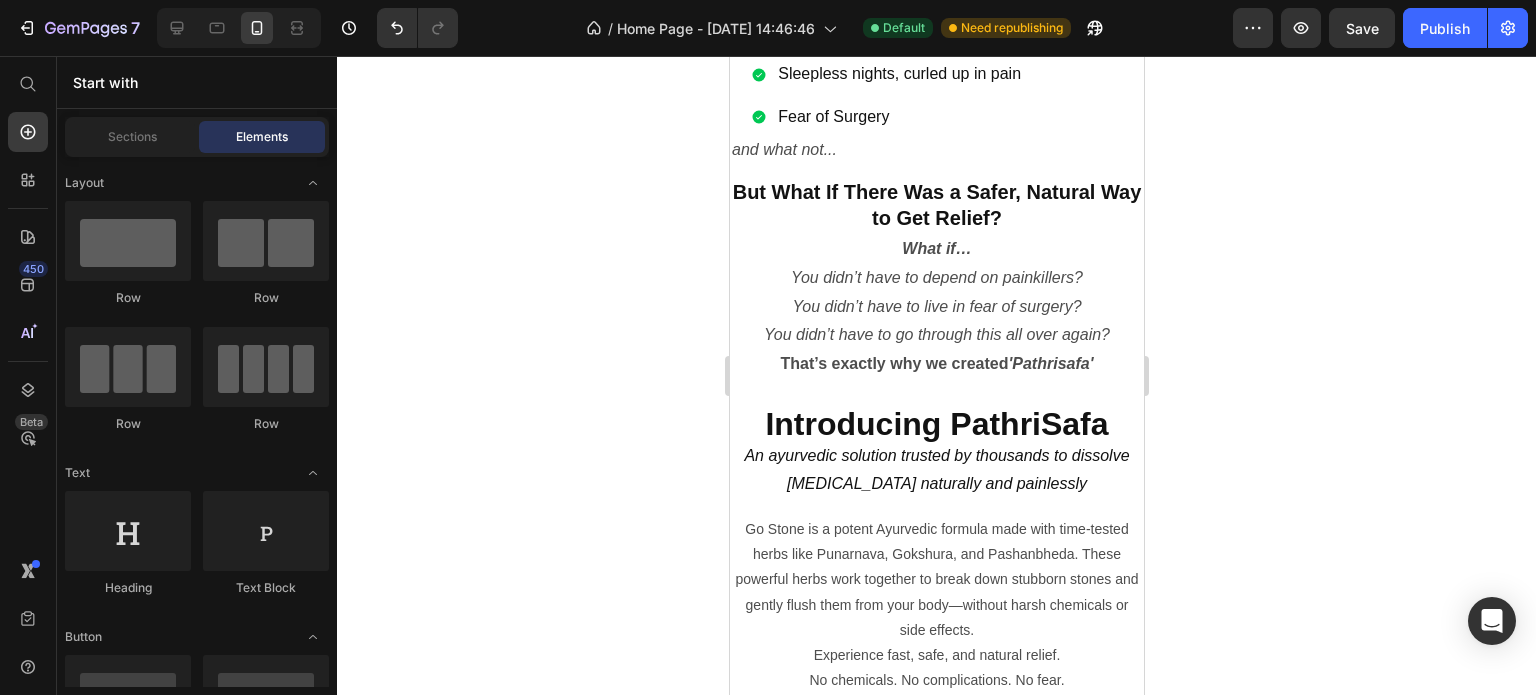 scroll, scrollTop: 1800, scrollLeft: 0, axis: vertical 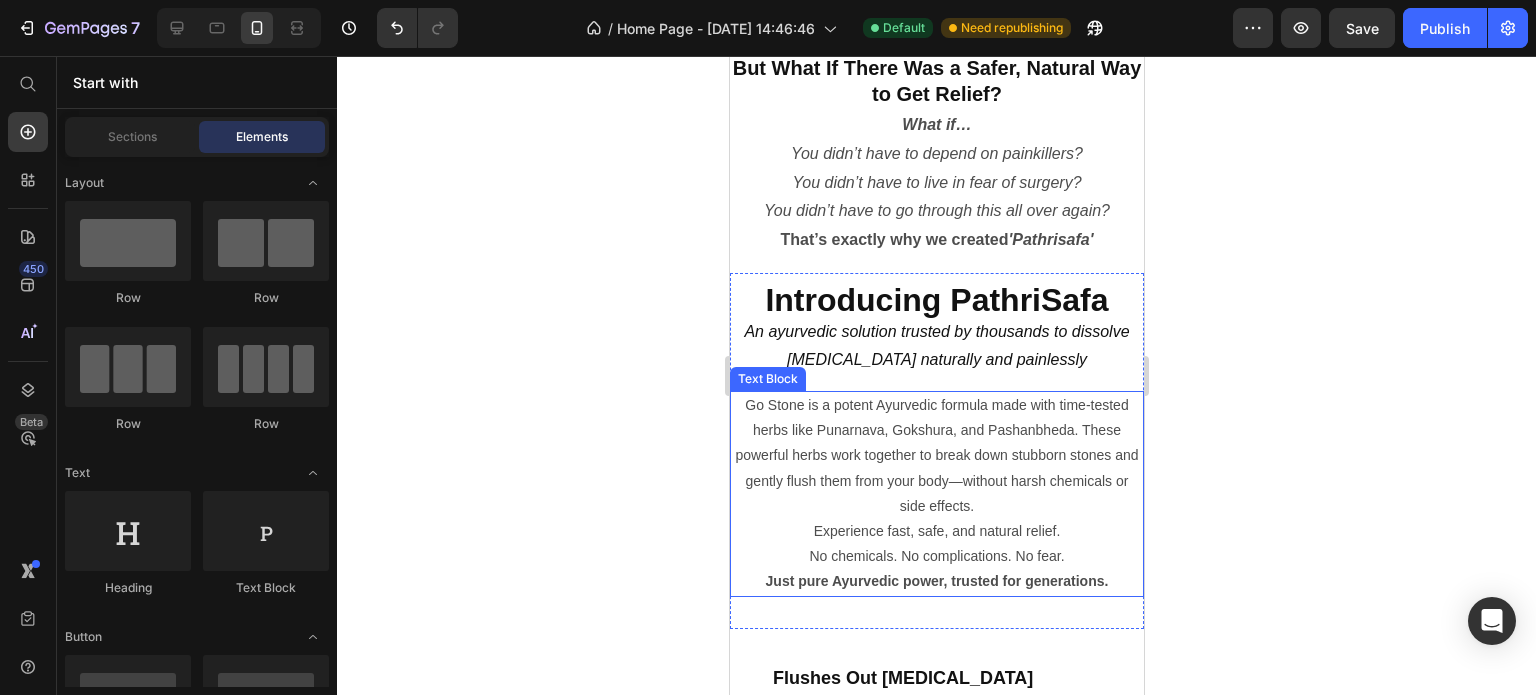 click on "Go Stone is a potent Ayurvedic formula made with time-tested herbs like Punarnava, Gokshura, and Pashanbheda. These powerful herbs work together to break down stubborn stones and gently flush them from your body—without harsh chemicals or side effects." at bounding box center [936, 456] 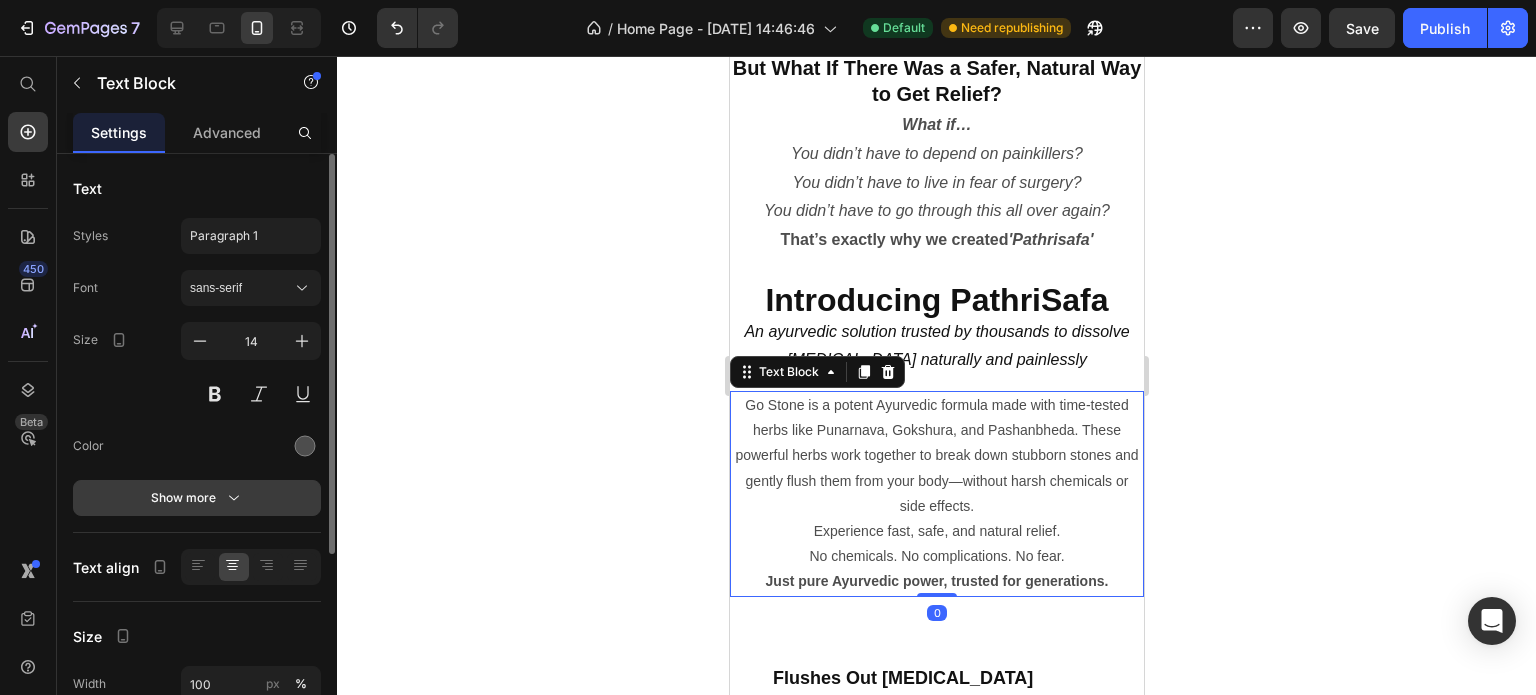 scroll, scrollTop: 100, scrollLeft: 0, axis: vertical 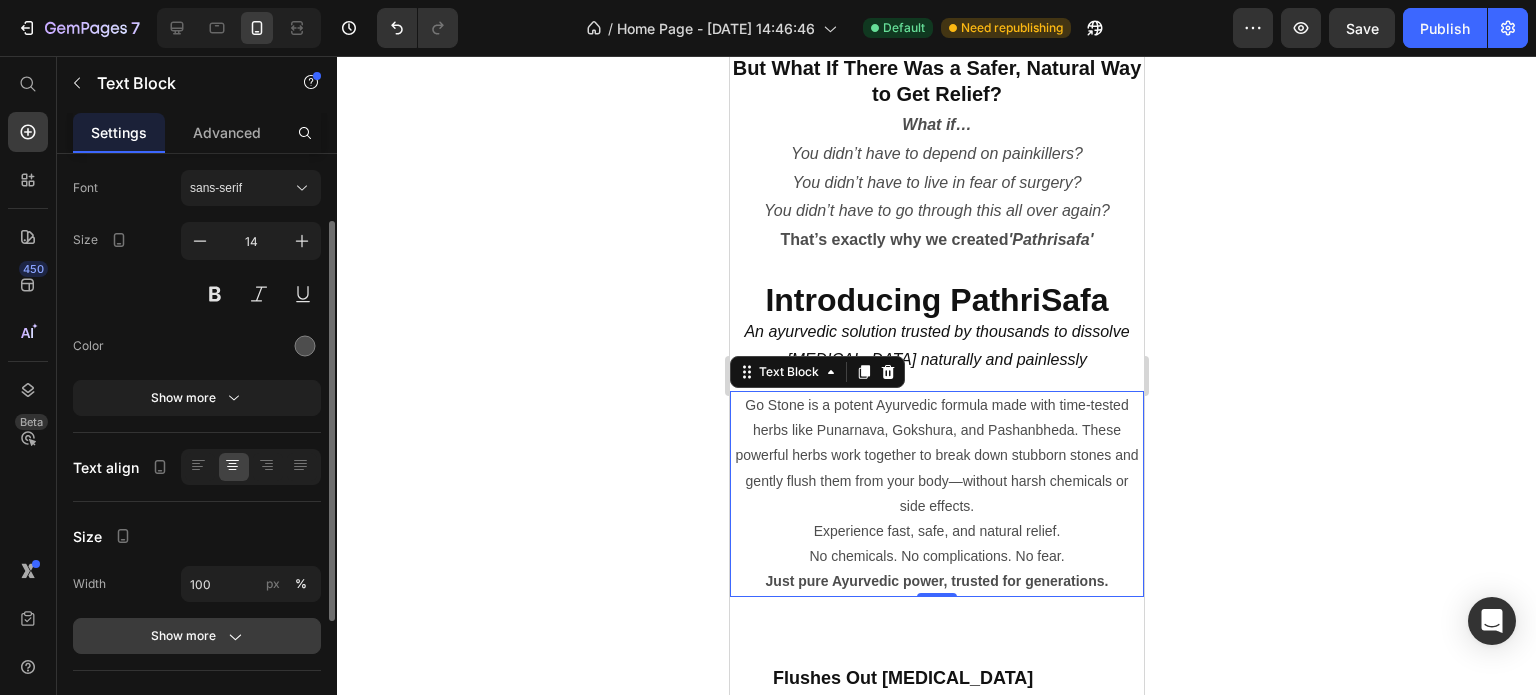 click on "Show more" 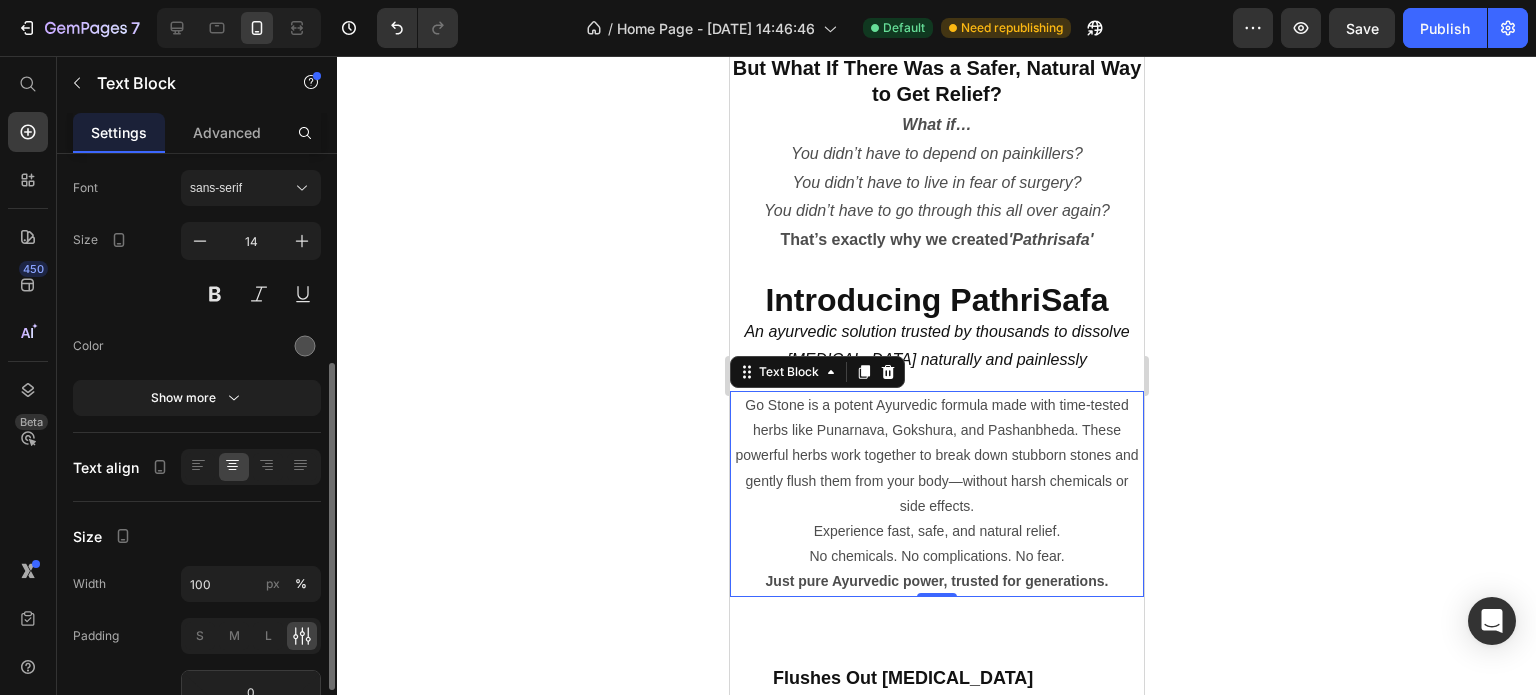 scroll, scrollTop: 300, scrollLeft: 0, axis: vertical 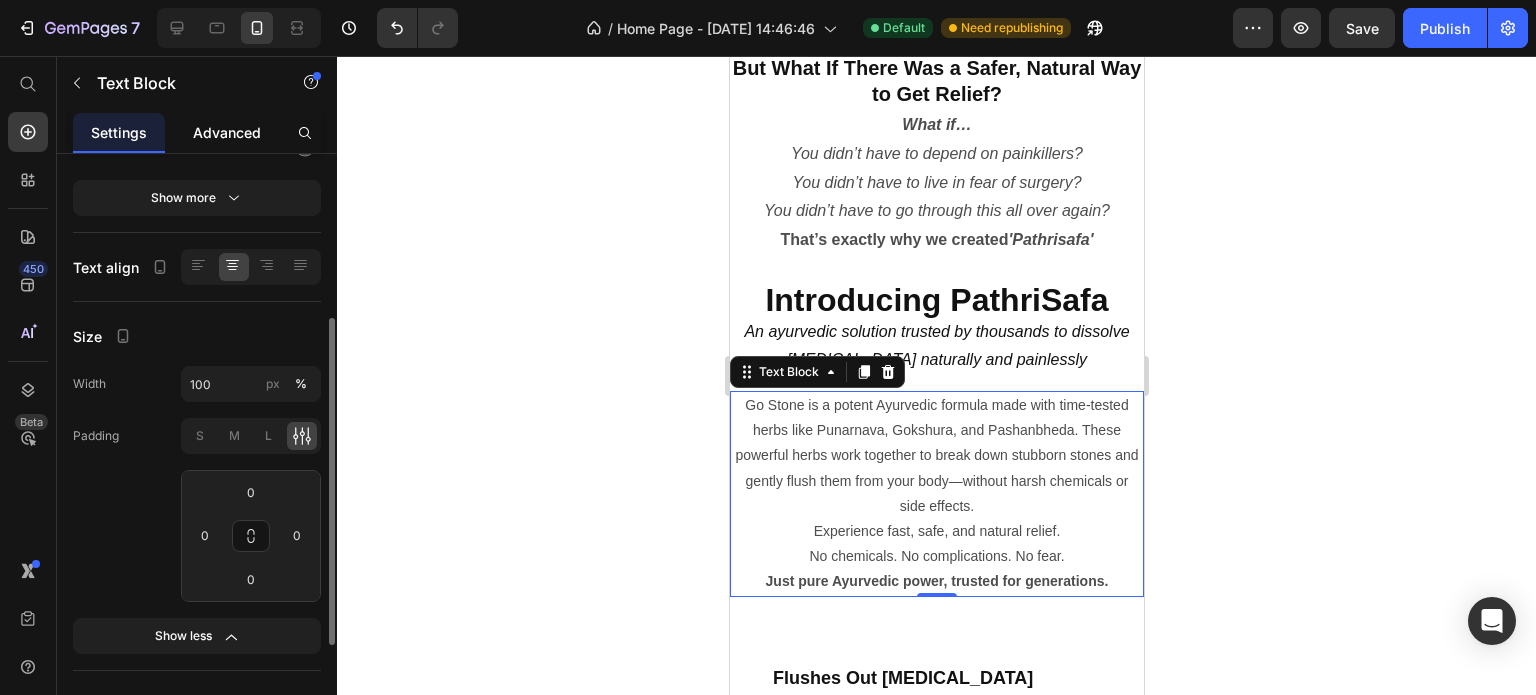 click on "Advanced" at bounding box center [227, 132] 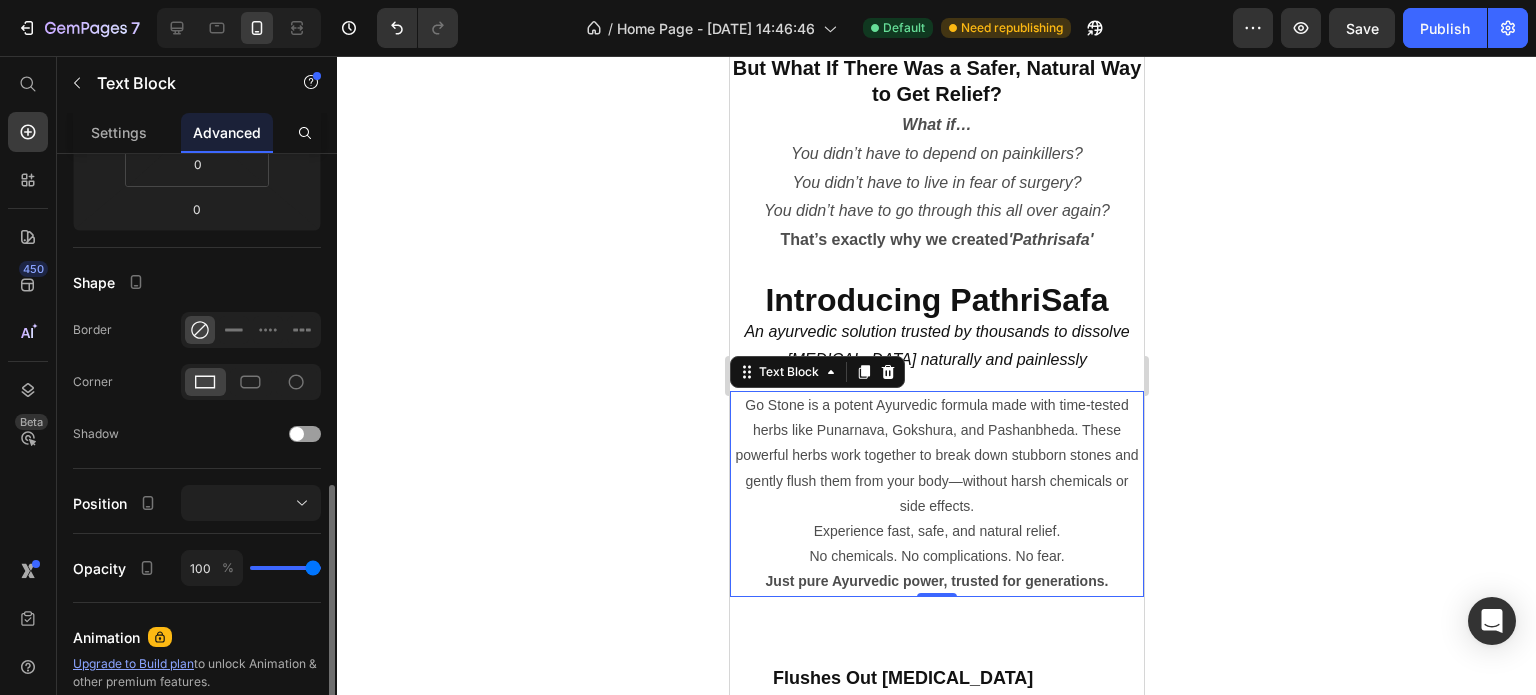 scroll, scrollTop: 304, scrollLeft: 0, axis: vertical 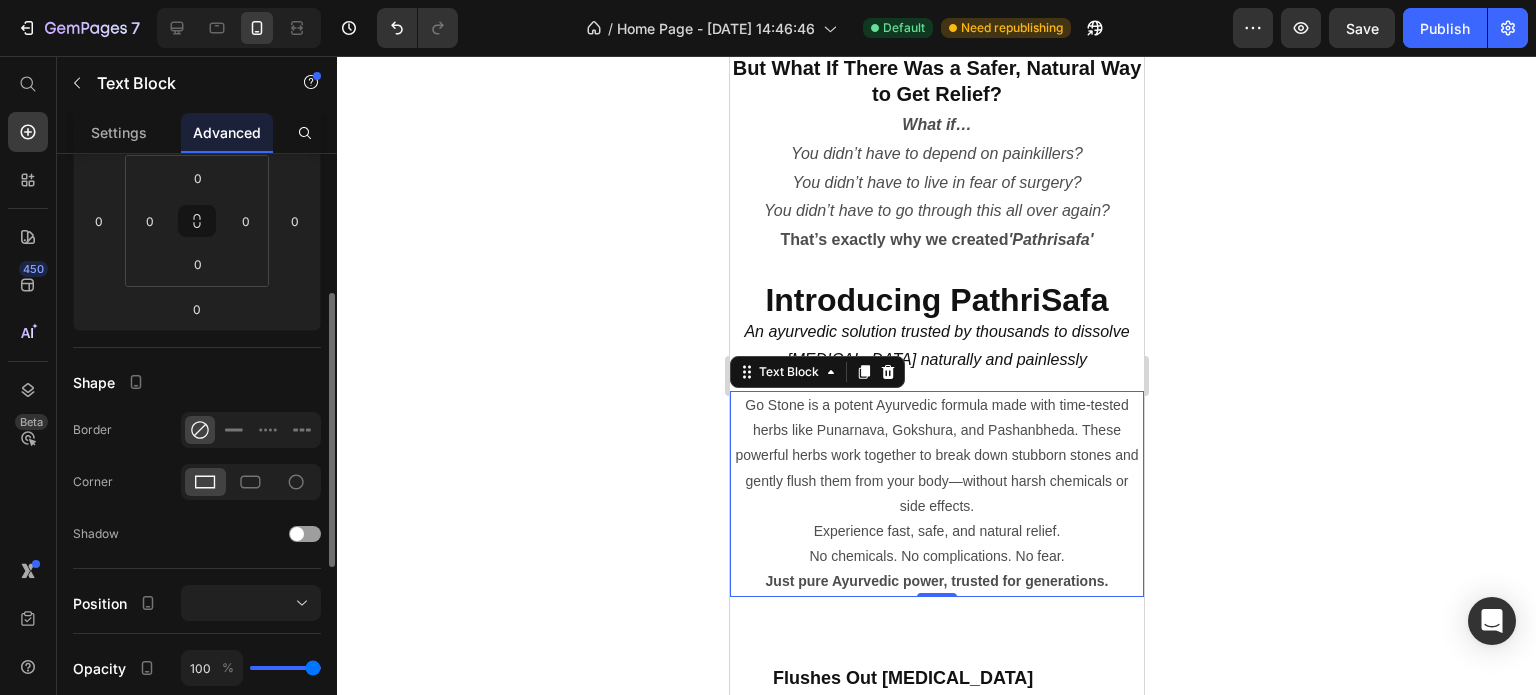 click 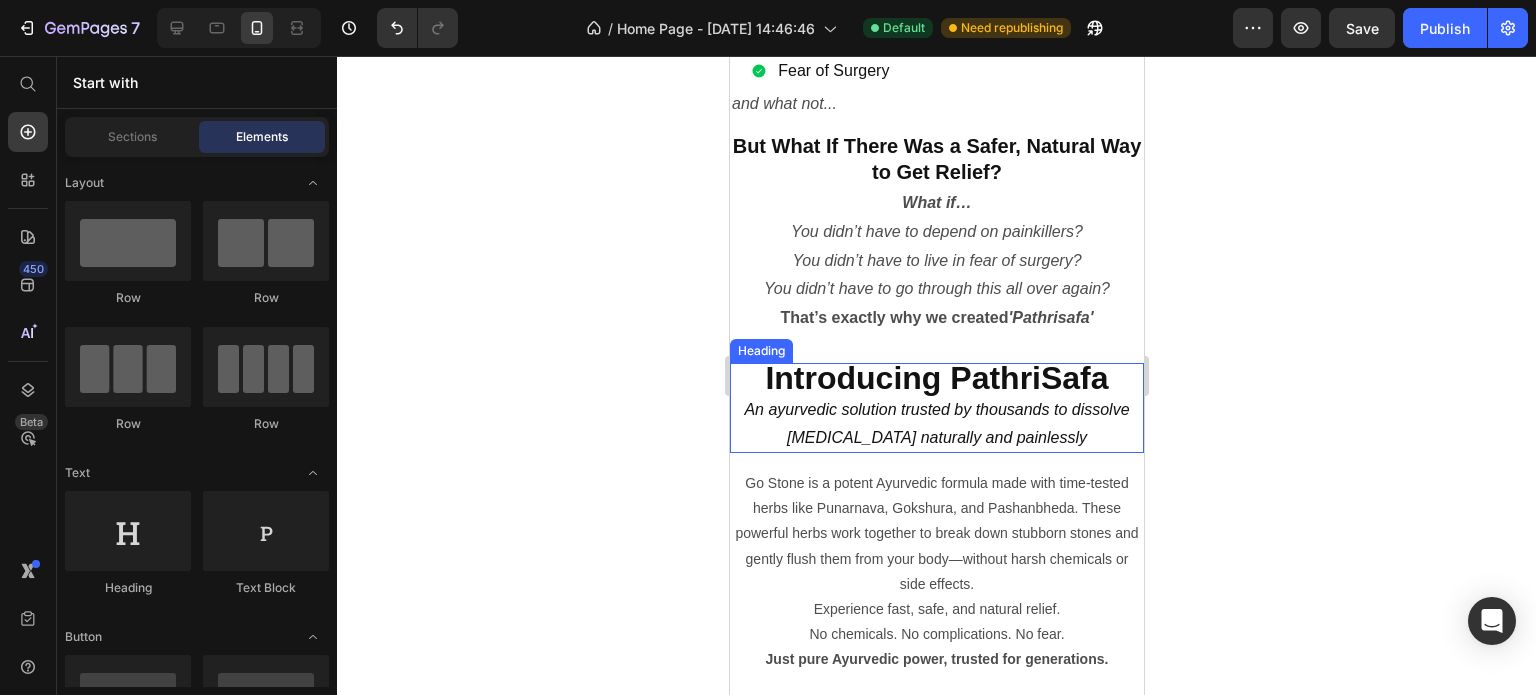 scroll, scrollTop: 1600, scrollLeft: 0, axis: vertical 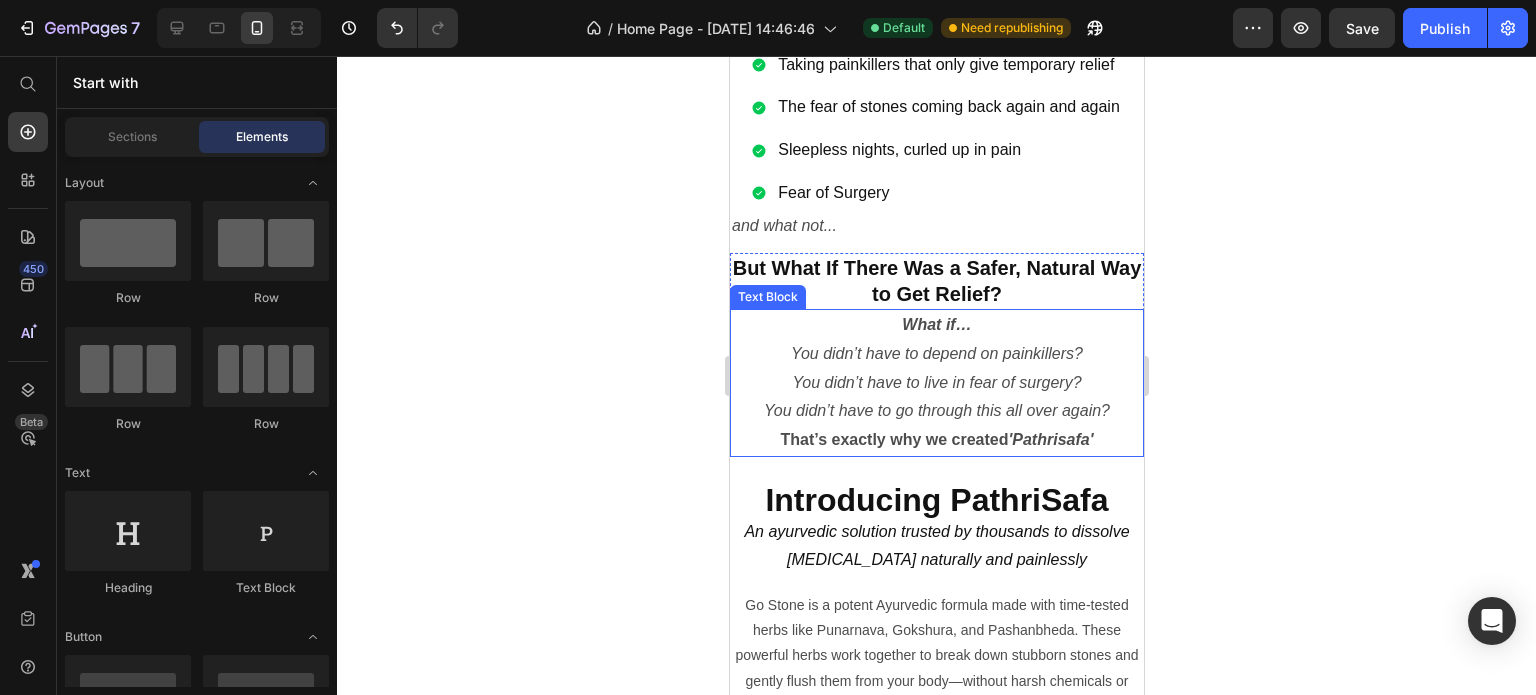 click on "What if… You didn’t have to depend on painkillers? You didn’t have to live in fear of surgery? You didn’t have to go through this all over again?" at bounding box center [936, 368] 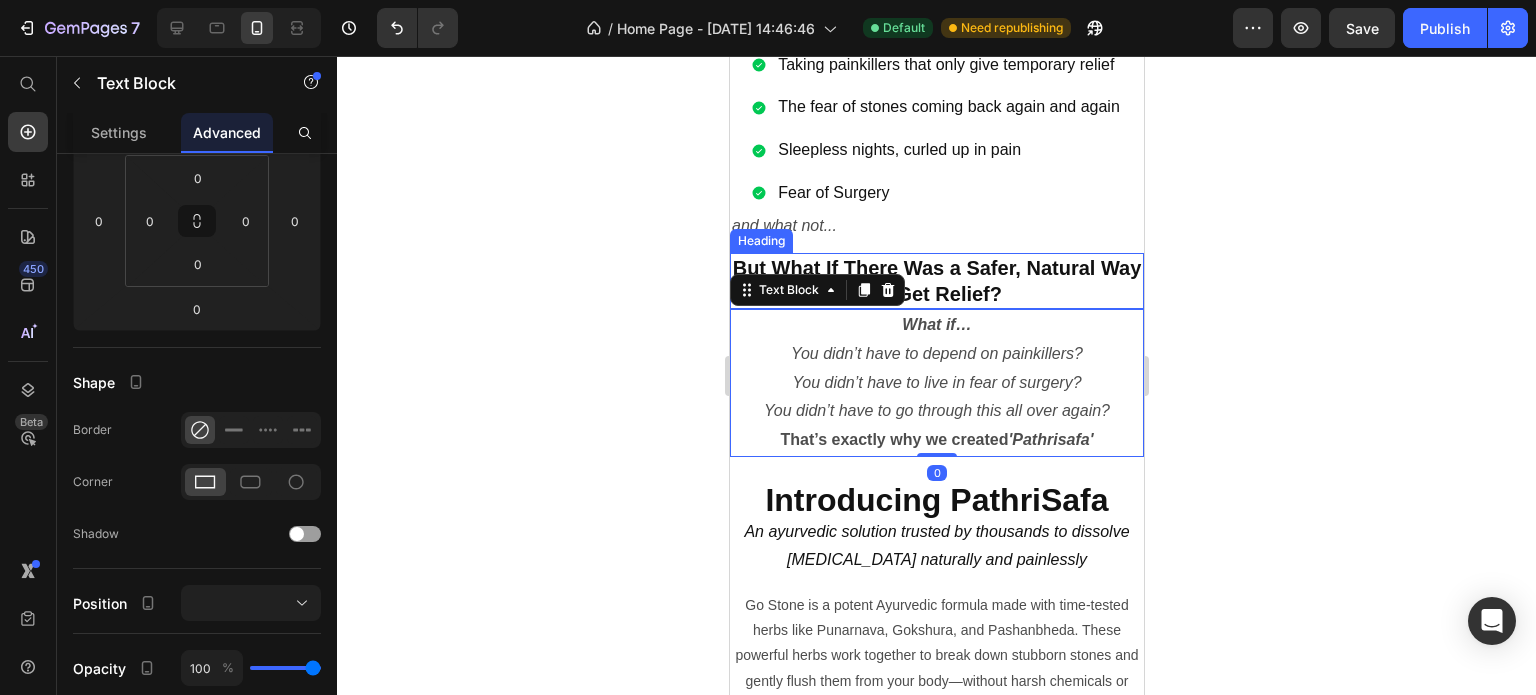 click on "But What If There Was a Safer, Natural Way to Get Relief?" at bounding box center [936, 281] 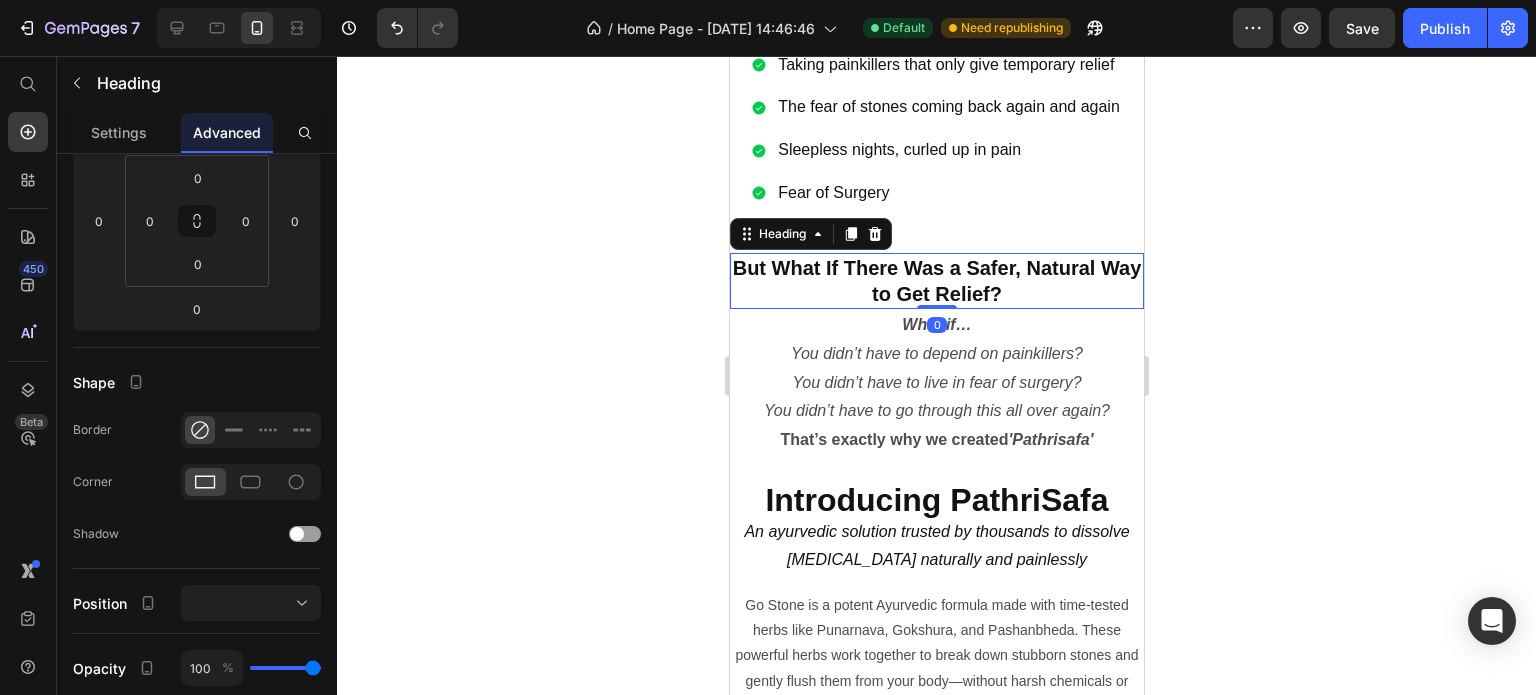 scroll, scrollTop: 0, scrollLeft: 0, axis: both 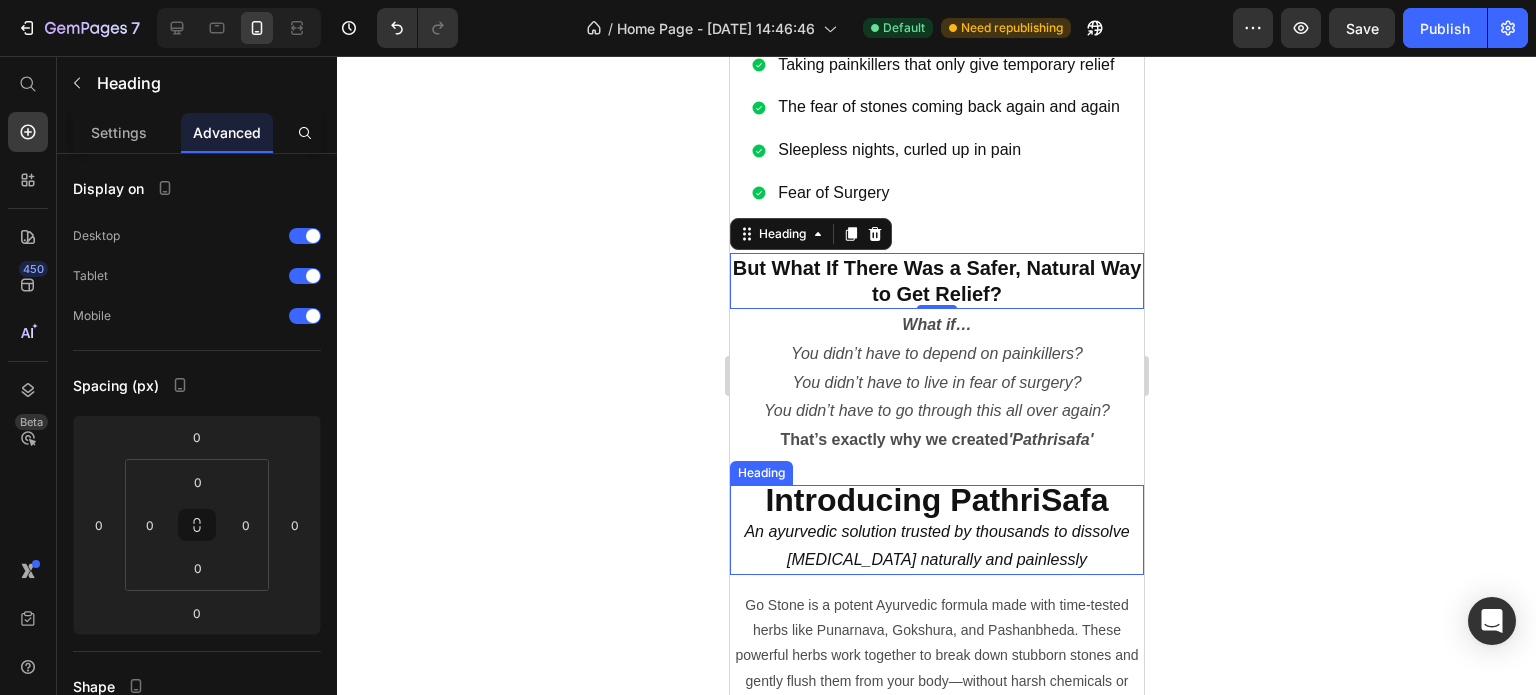 click on "Introducing PathriSafa" at bounding box center (935, 500) 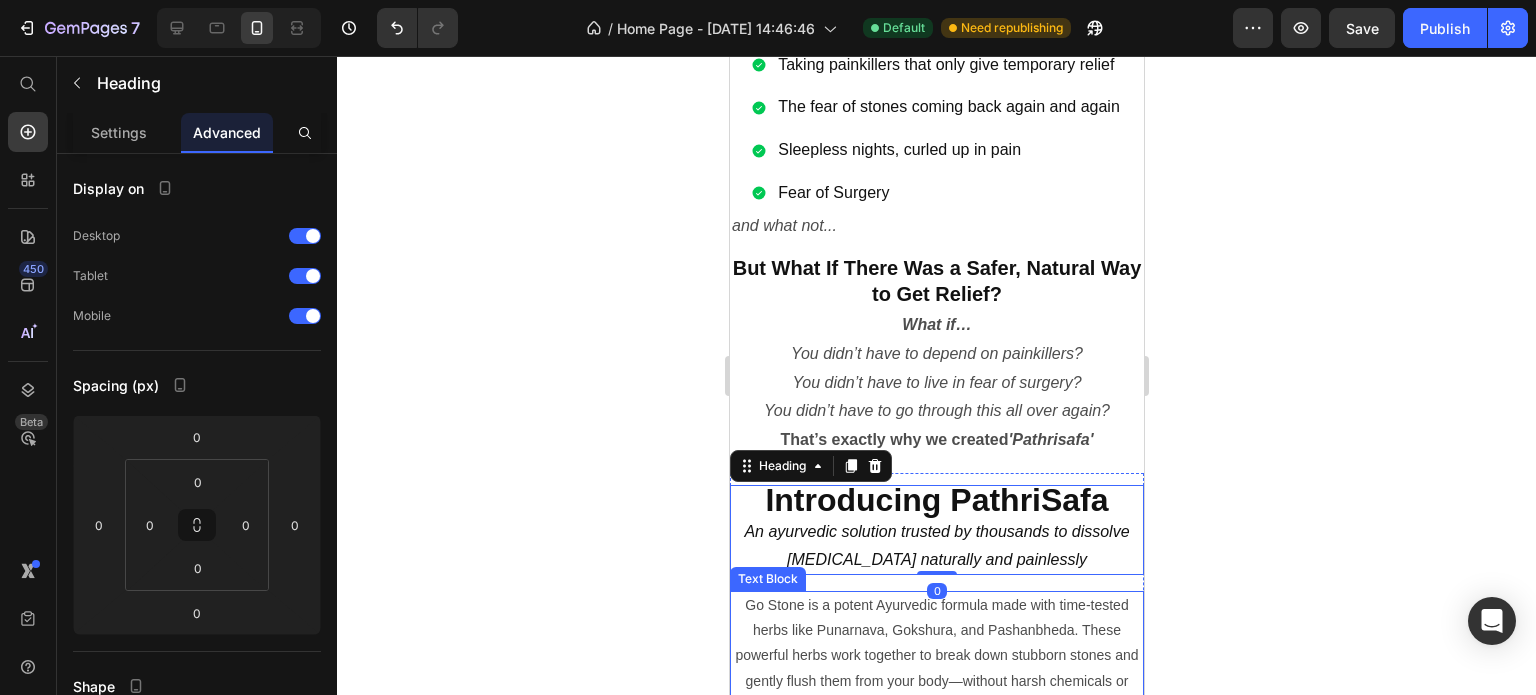 click on "Go Stone is a potent Ayurvedic formula made with time-tested herbs like Punarnava, Gokshura, and Pashanbheda. These powerful herbs work together to break down stubborn stones and gently flush them from your body—without harsh chemicals or side effects." at bounding box center [936, 656] 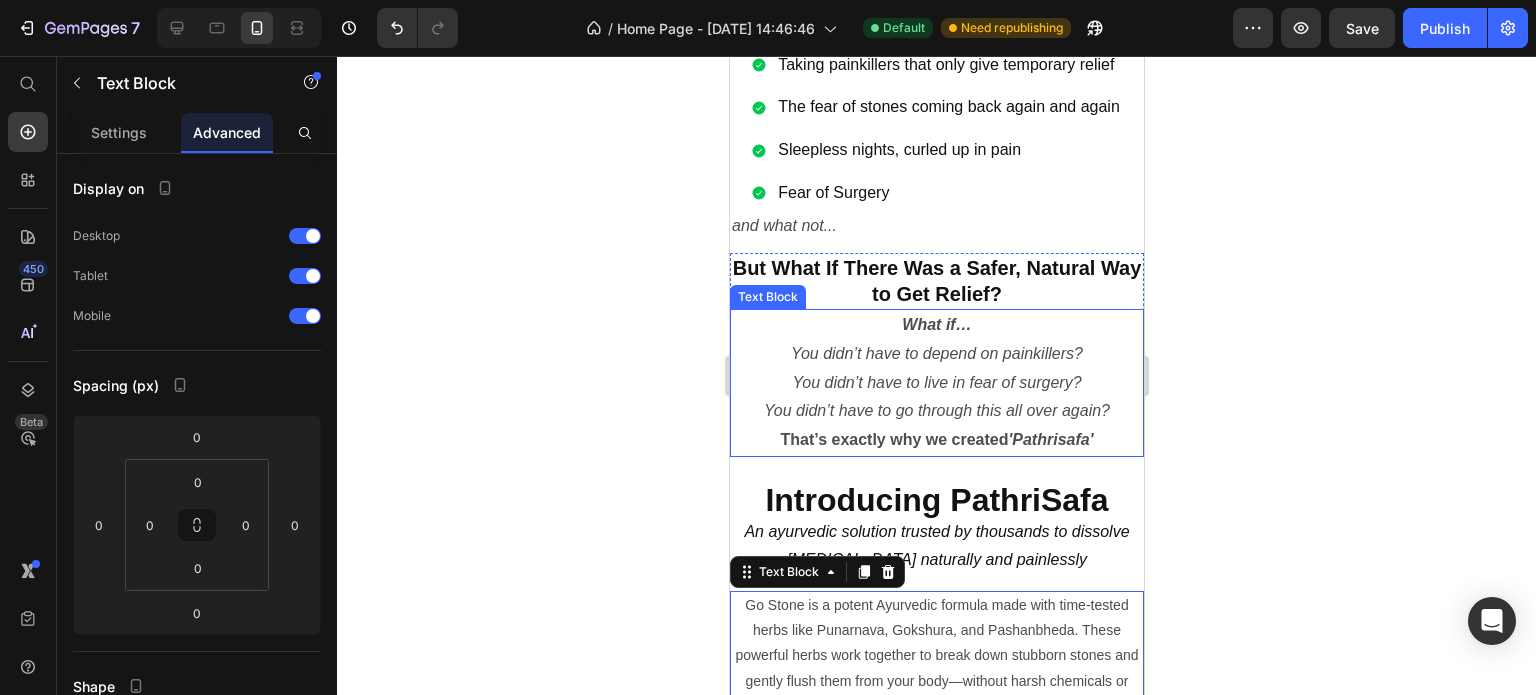 click on "What if… You didn’t have to depend on painkillers? You didn’t have to live in fear of surgery? You didn’t have to go through this all over again?" at bounding box center [936, 368] 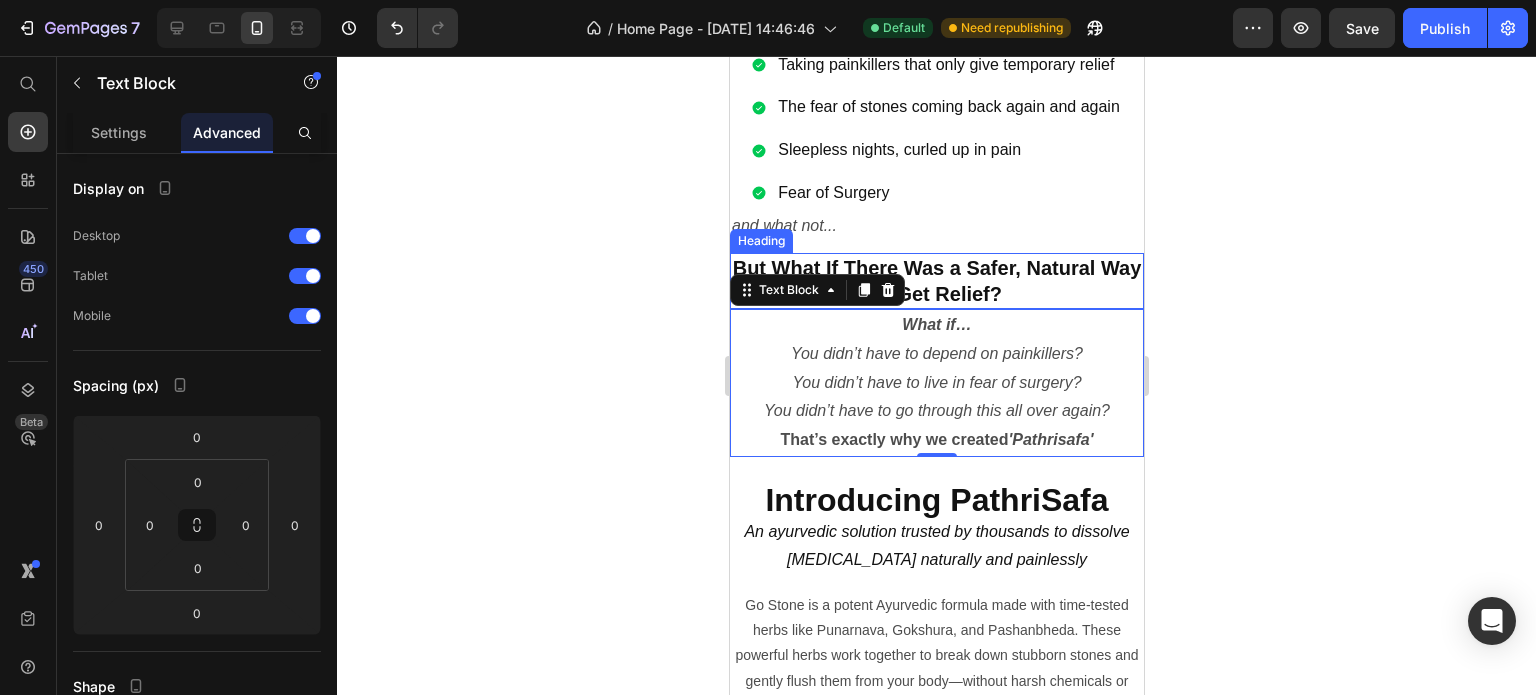 click on "But What If There Was a Safer, Natural Way to Get Relief?" at bounding box center [936, 281] 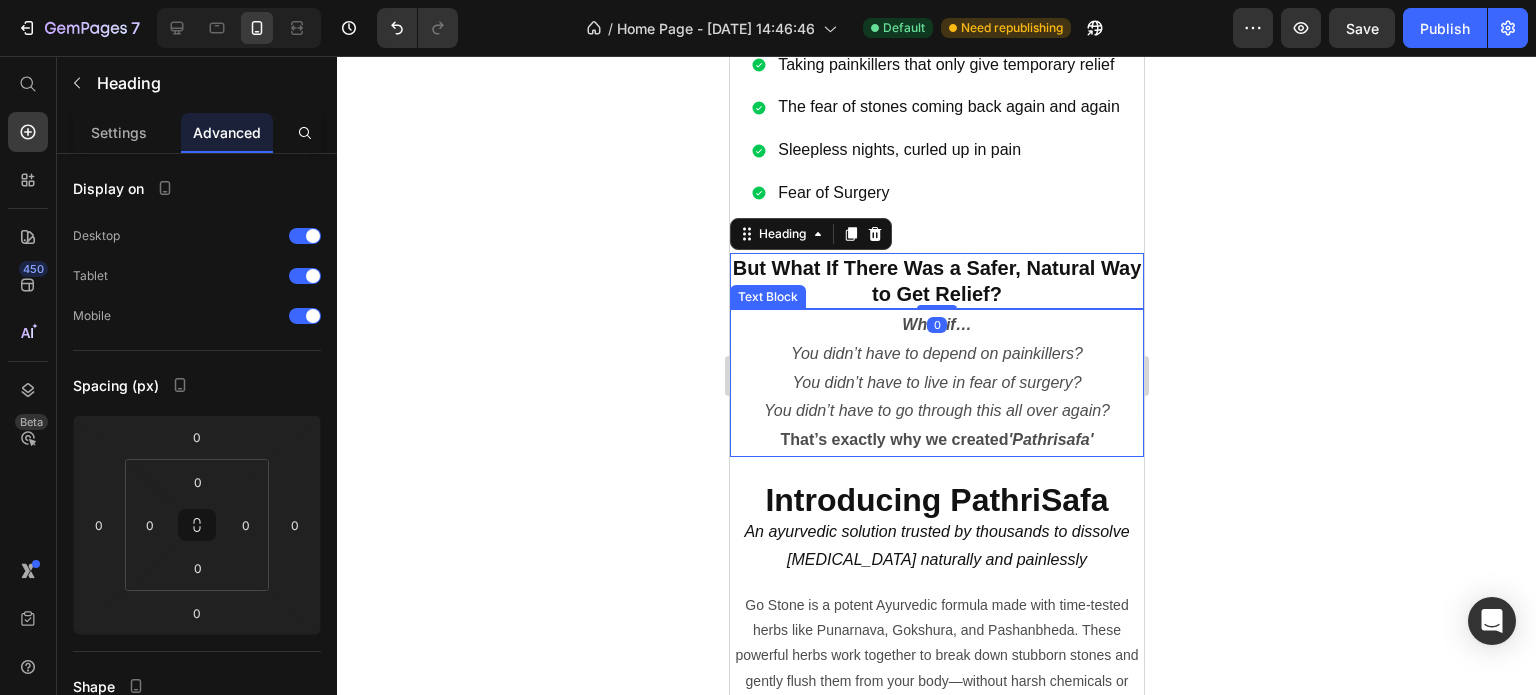 click on "What if… You didn’t have to depend on painkillers? You didn’t have to live in fear of surgery? You didn’t have to go through this all over again?" at bounding box center [936, 368] 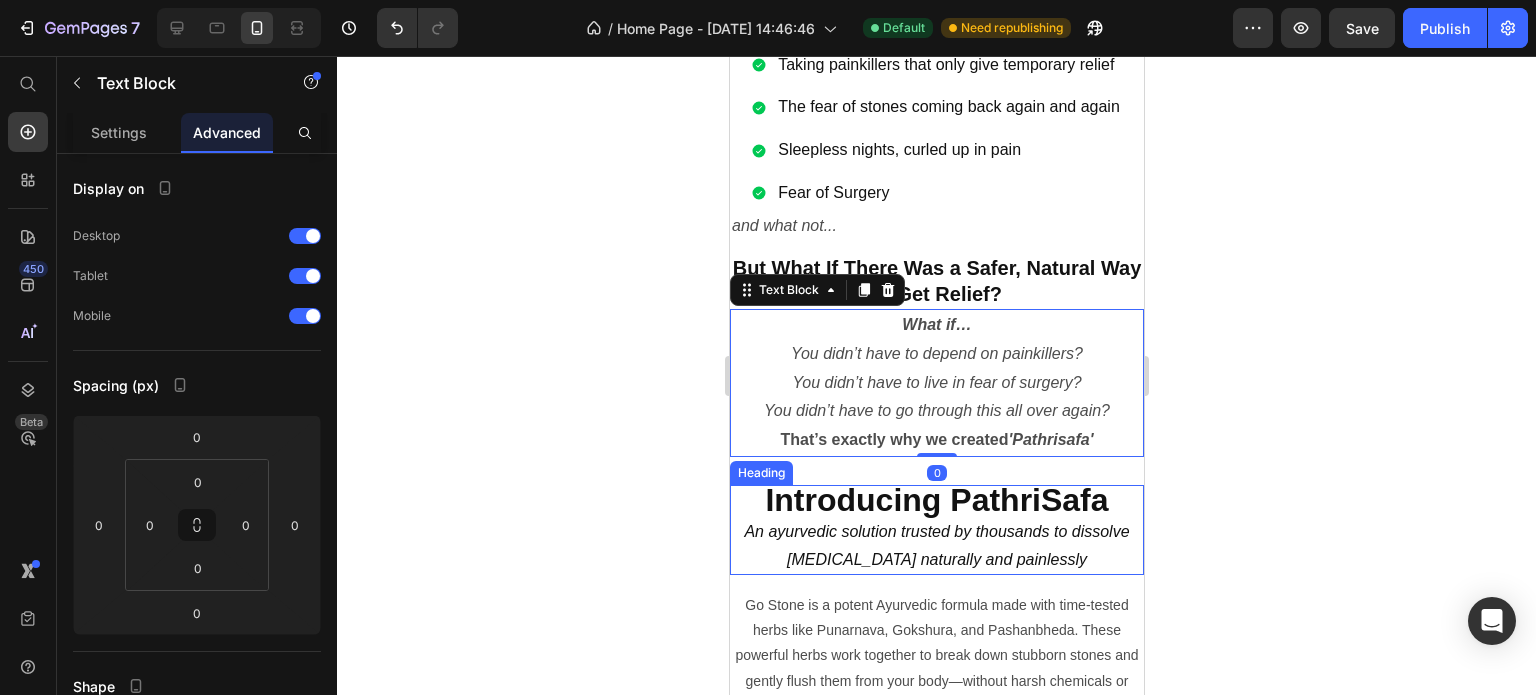 click on "An ayurvedic solution trusted by thousands to dissolve [MEDICAL_DATA] naturally and painlessly" at bounding box center [935, 545] 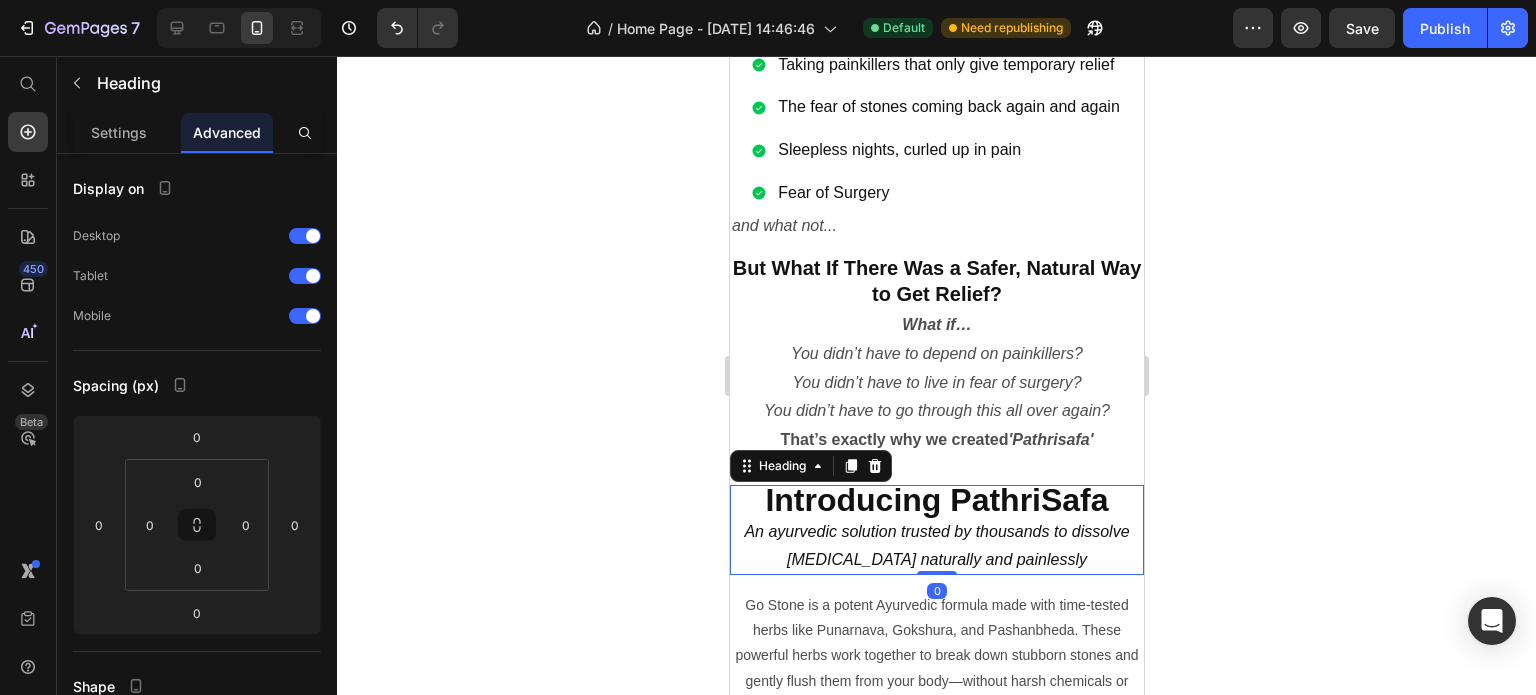 drag, startPoint x: 929, startPoint y: 552, endPoint x: 940, endPoint y: 541, distance: 15.556349 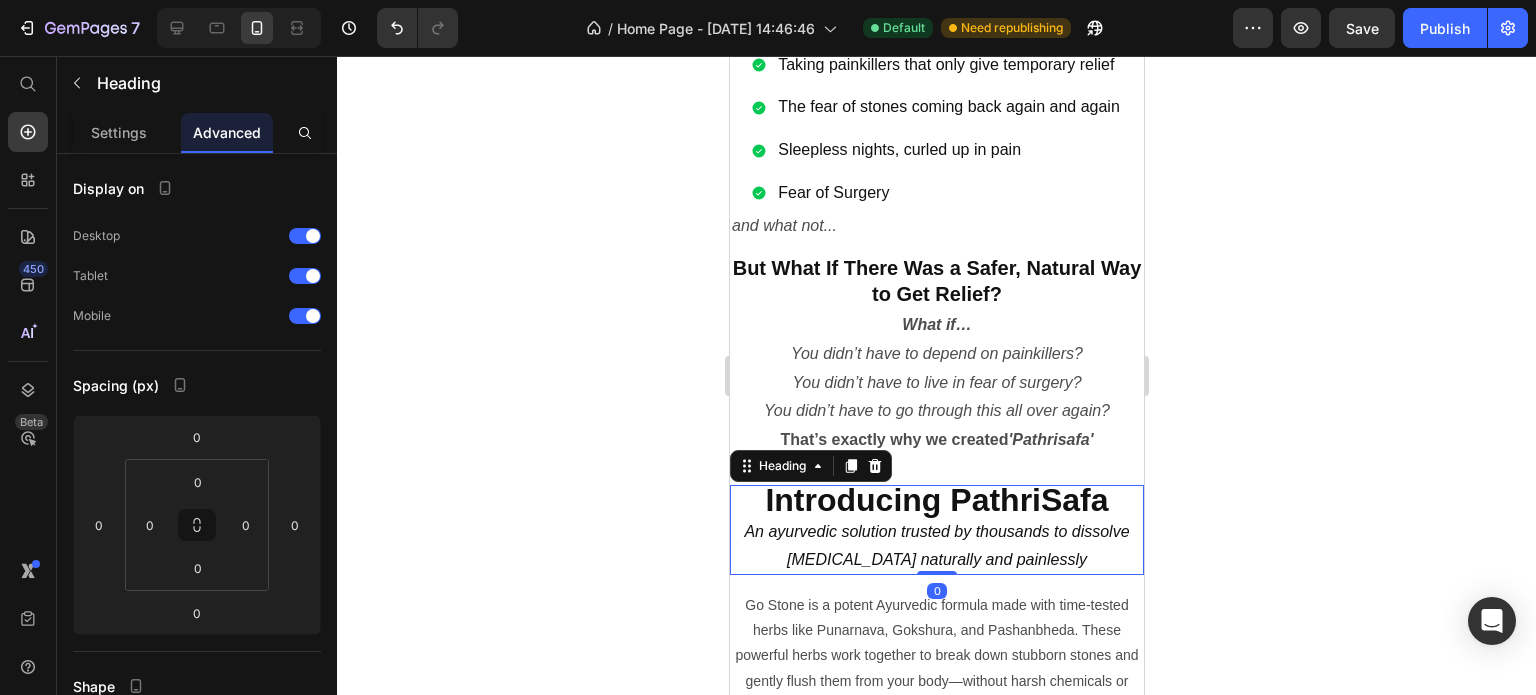 click on "Introducing PathriSafa An ayurvedic solution trusted by thousands to dissolve [MEDICAL_DATA] naturally and painlessly Heading   0" at bounding box center [936, 530] 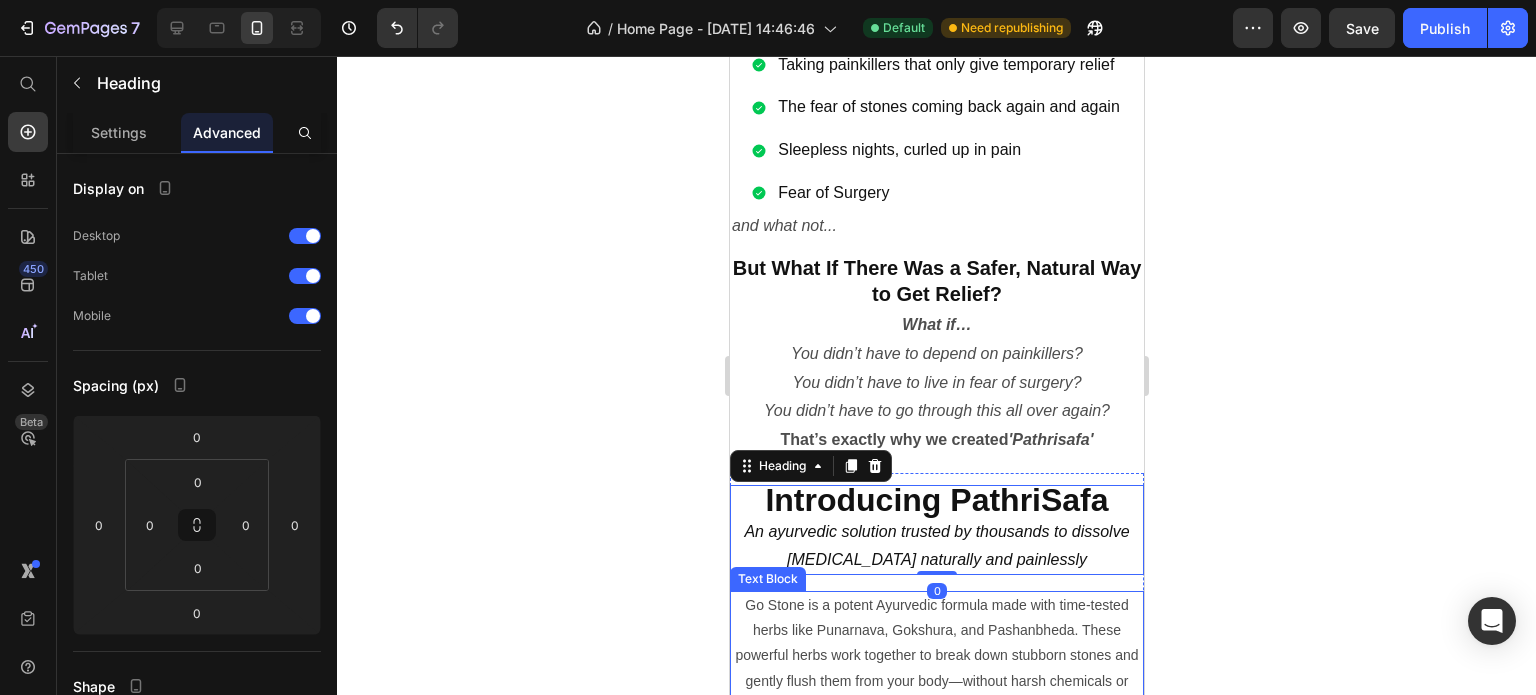 click on "Go Stone is a potent Ayurvedic formula made with time-tested herbs like Punarnava, Gokshura, and Pashanbheda. These powerful herbs work together to break down stubborn stones and gently flush them from your body—without harsh chemicals or side effects." at bounding box center [936, 656] 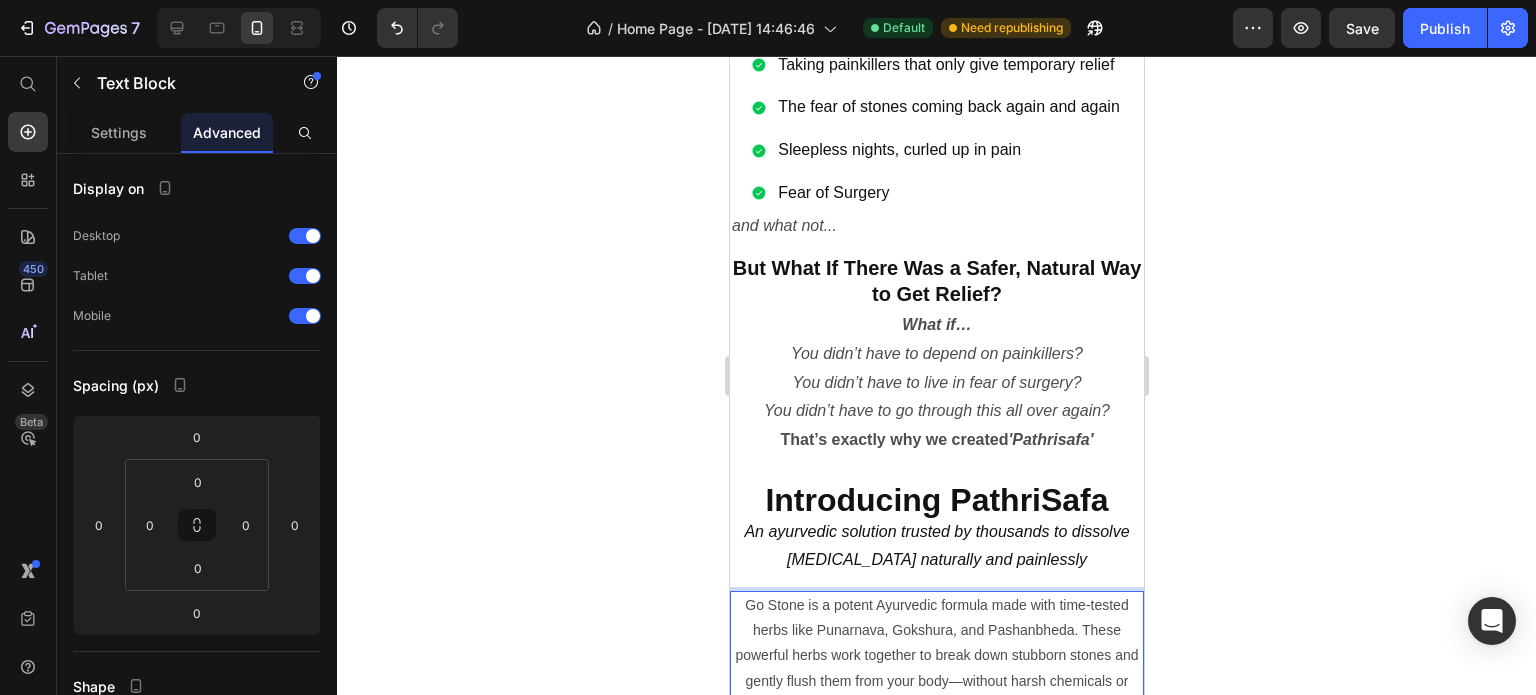 click on "Go Stone is a potent Ayurvedic formula made with time-tested herbs like Punarnava, Gokshura, and Pashanbheda. These powerful herbs work together to break down stubborn stones and gently flush them from your body—without harsh chemicals or side effects." at bounding box center (936, 656) 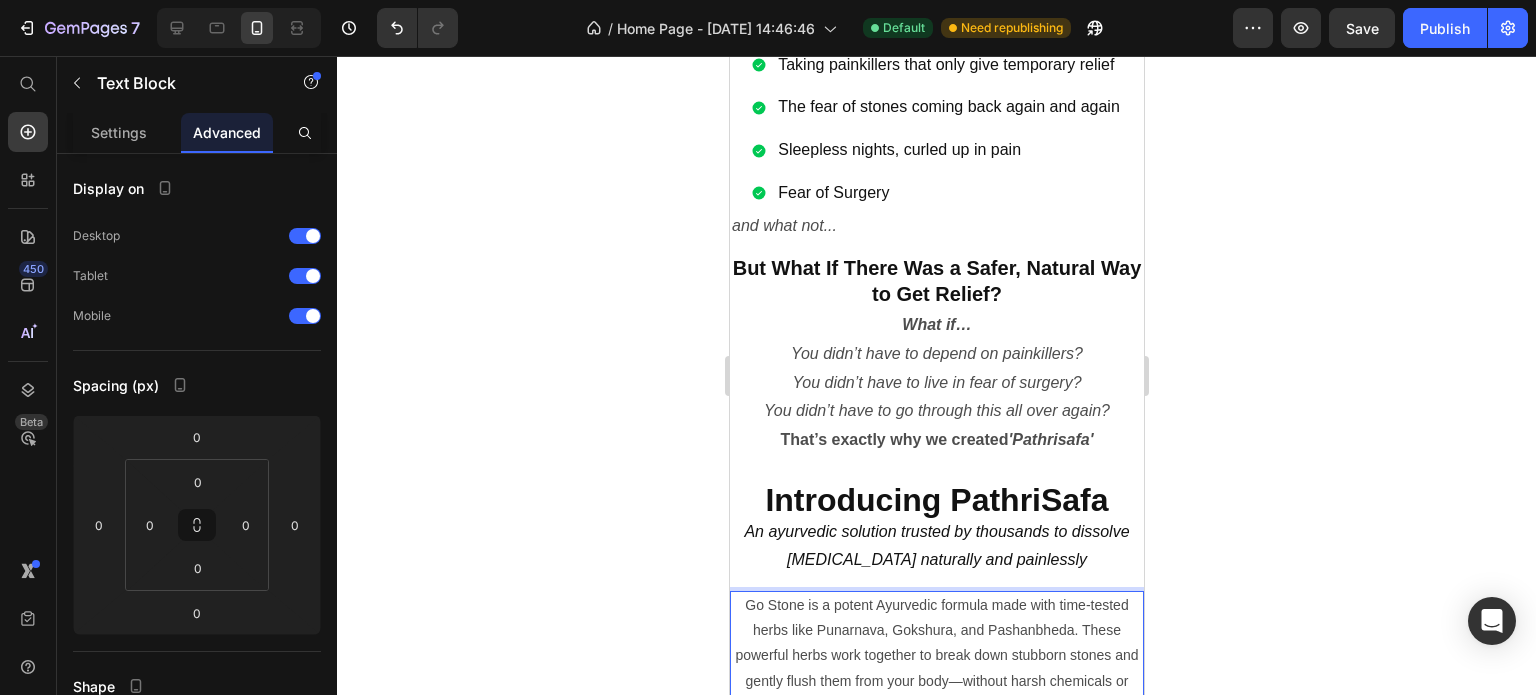 click on "Go Stone is a potent Ayurvedic formula made with time-tested herbs like Punarnava, Gokshura, and Pashanbheda. These powerful herbs work together to break down stubborn stones and gently flush them from your body—without harsh chemicals or side effects. Experience fast, safe, and natural relief. No chemicals. No complications. No fear. Just pure Ayurvedic power, trusted for generations." at bounding box center (936, 694) 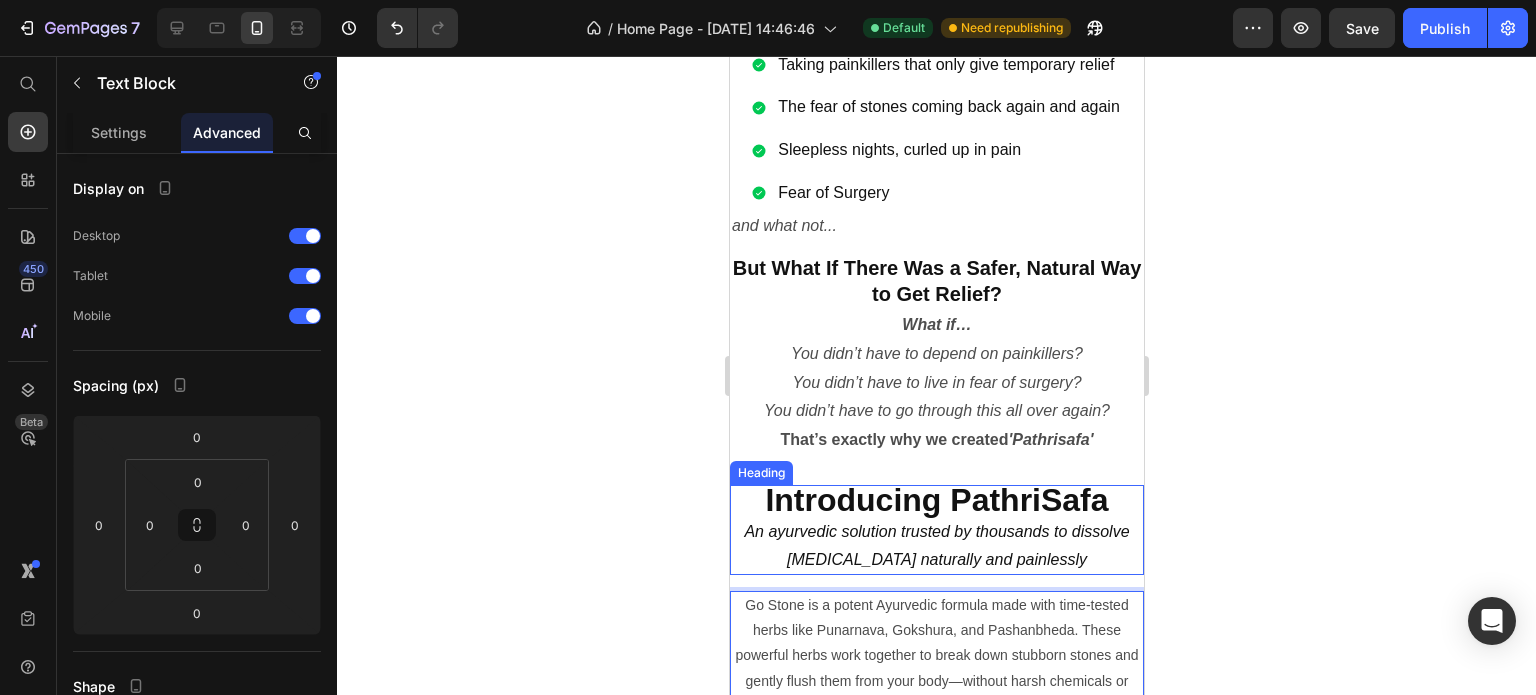 click on "Introducing PathriSafa An ayurvedic solution trusted by thousands to dissolve [MEDICAL_DATA] naturally and painlessly" at bounding box center [936, 530] 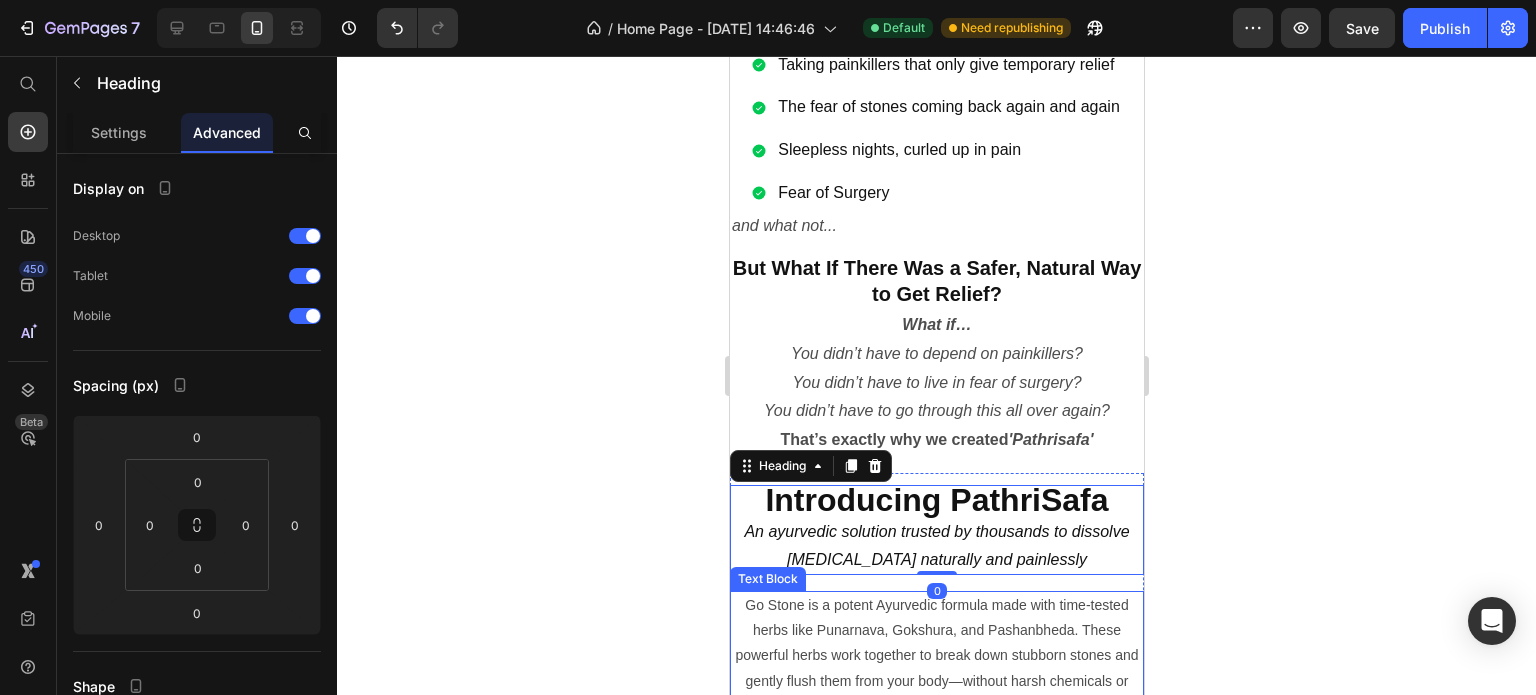click on "Go Stone is a potent Ayurvedic formula made with time-tested herbs like Punarnava, Gokshura, and Pashanbheda. These powerful herbs work together to break down stubborn stones and gently flush them from your body—without harsh chemicals or side effects." at bounding box center (936, 656) 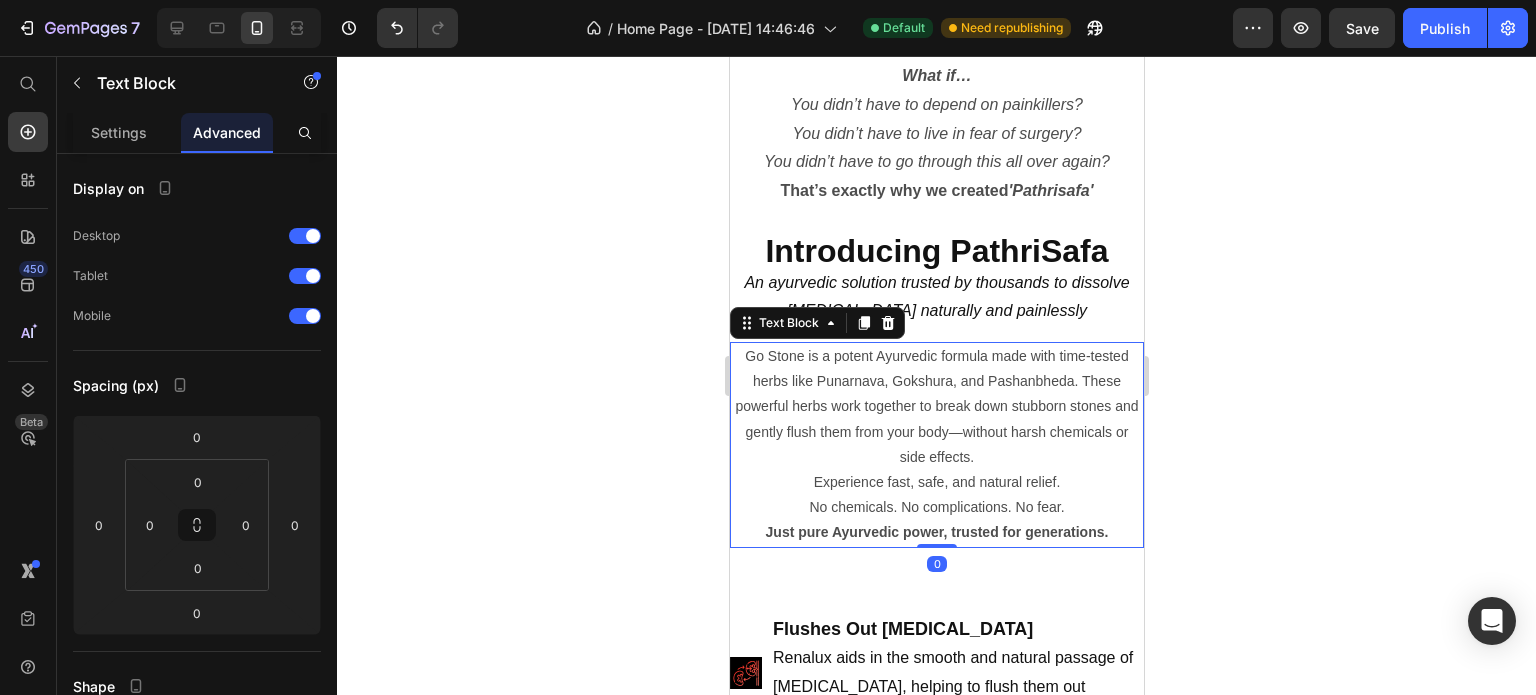 scroll, scrollTop: 1900, scrollLeft: 0, axis: vertical 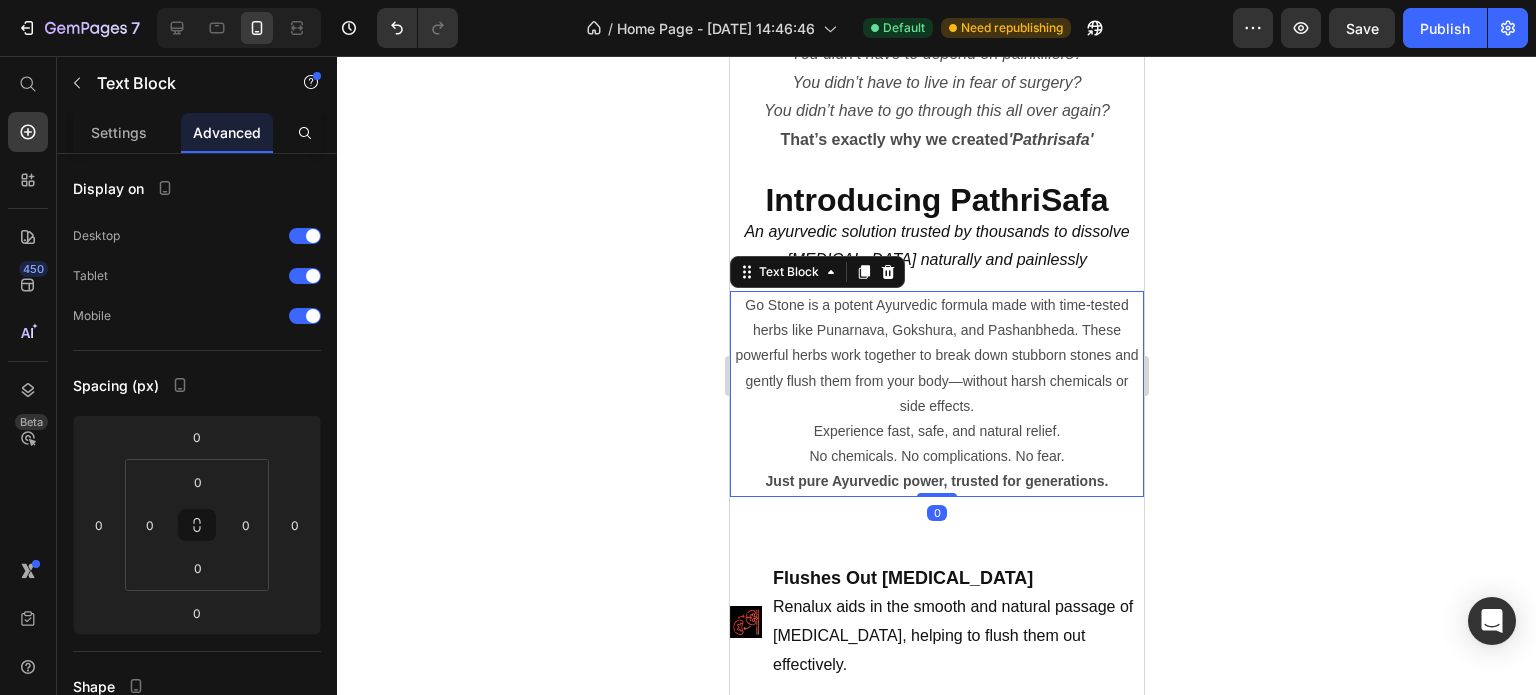 click on "Go Stone is a potent Ayurvedic formula made with time-tested herbs like Punarnava, Gokshura, and Pashanbheda. These powerful herbs work together to break down stubborn stones and gently flush them from your body—without harsh chemicals or side effects. Experience fast, safe, and natural relief. No chemicals. No complications. No fear. Just pure Ayurvedic power, trusted for generations. Text Block   0" at bounding box center [936, 394] 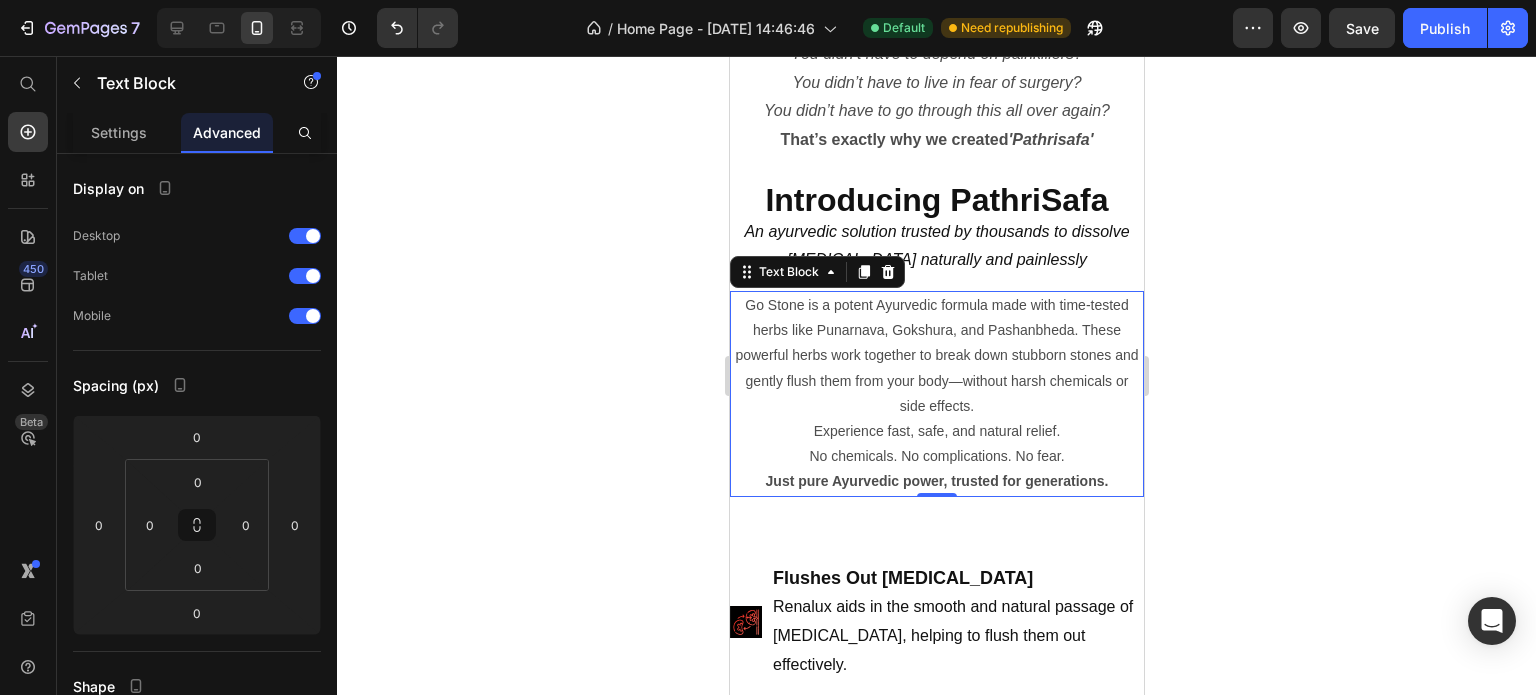 click 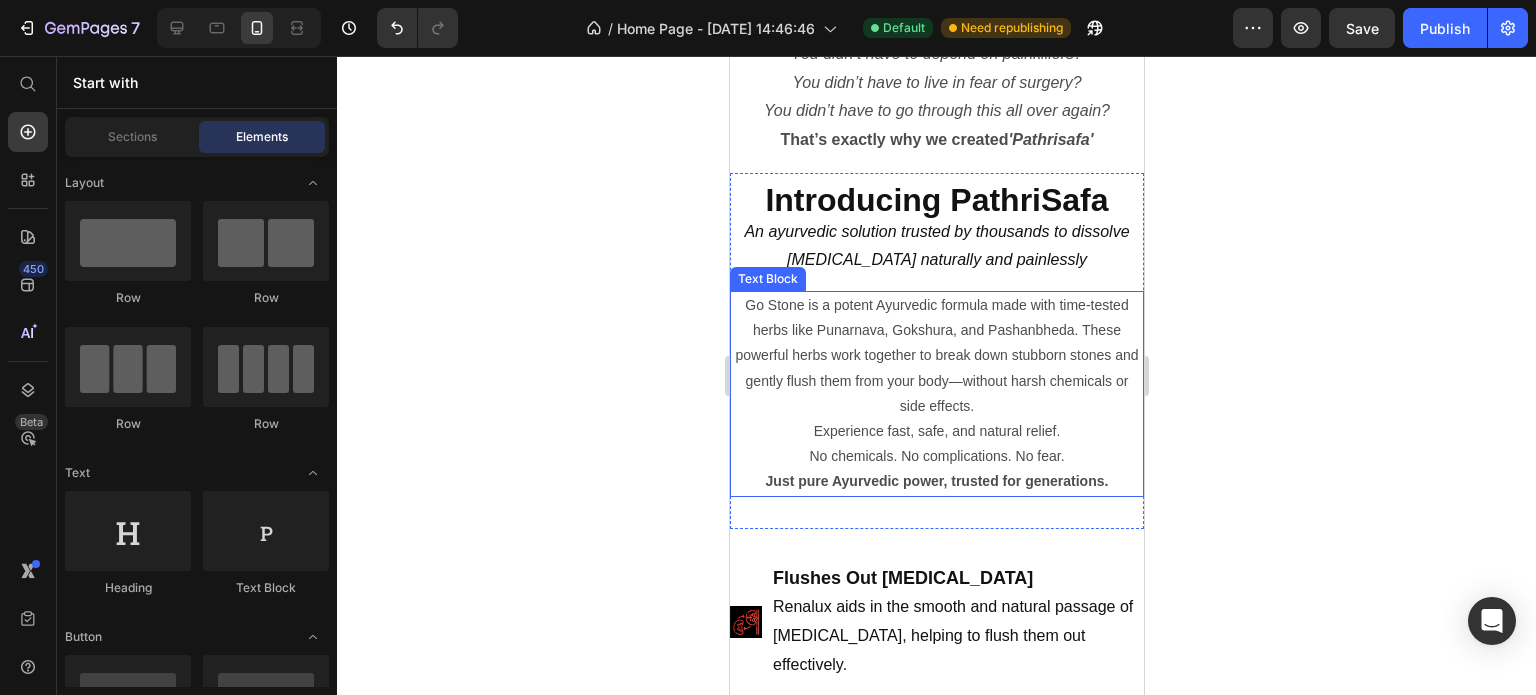 click on "Go Stone is a potent Ayurvedic formula made with time-tested herbs like Punarnava, Gokshura, and Pashanbheda. These powerful herbs work together to break down stubborn stones and gently flush them from your body—without harsh chemicals or side effects." at bounding box center (936, 356) 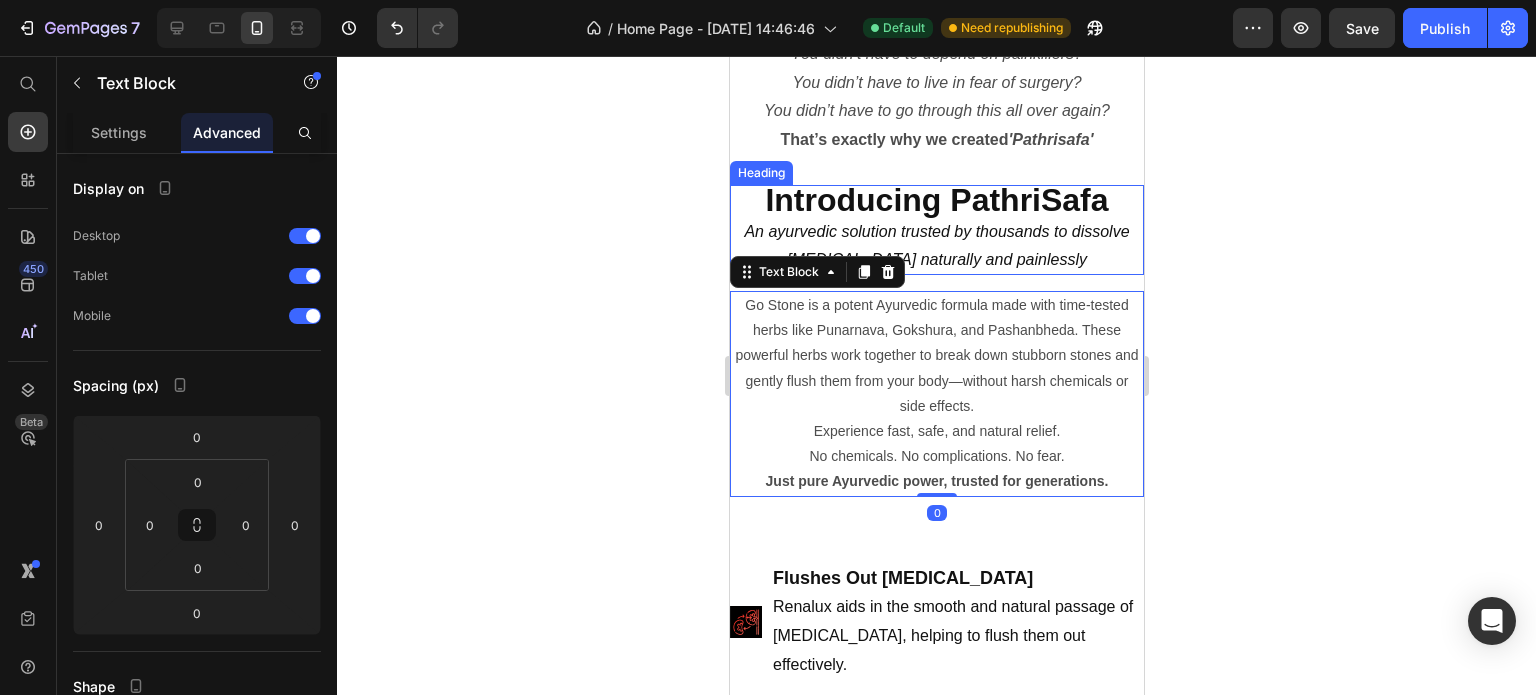 click on "An ayurvedic solution trusted by thousands to dissolve [MEDICAL_DATA] naturally and painlessly" at bounding box center [935, 245] 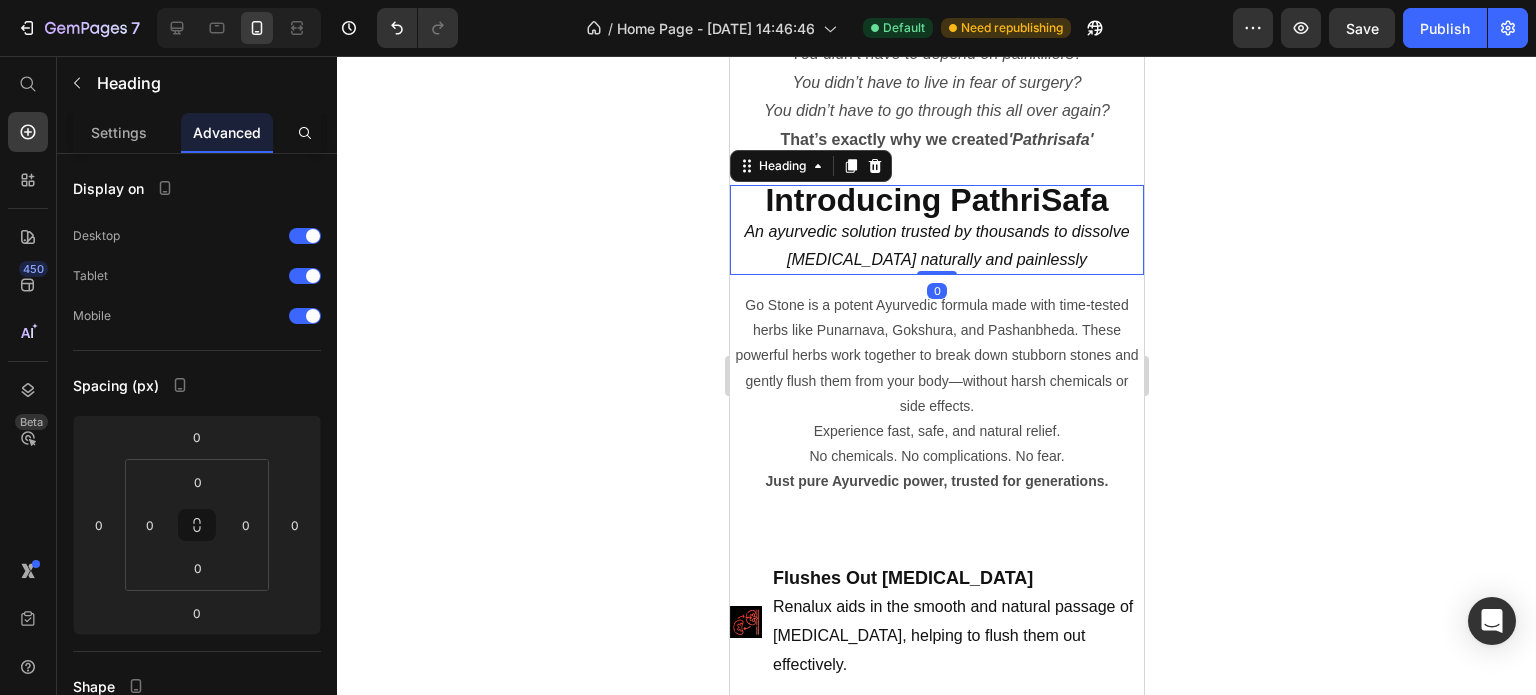drag, startPoint x: 929, startPoint y: 255, endPoint x: 949, endPoint y: 240, distance: 25 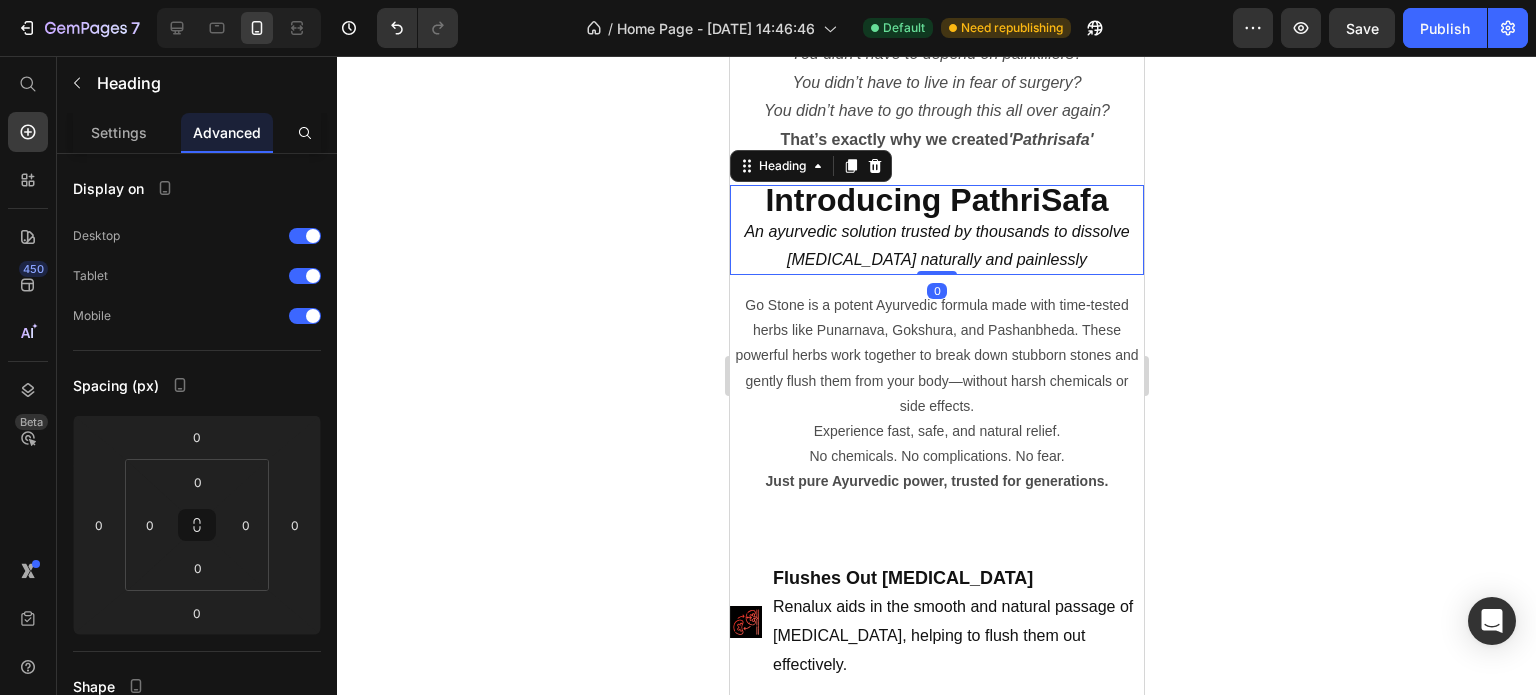 click on "Introducing PathriSafa An ayurvedic solution trusted by thousands to dissolve [MEDICAL_DATA] naturally and painlessly Heading   0" at bounding box center [936, 230] 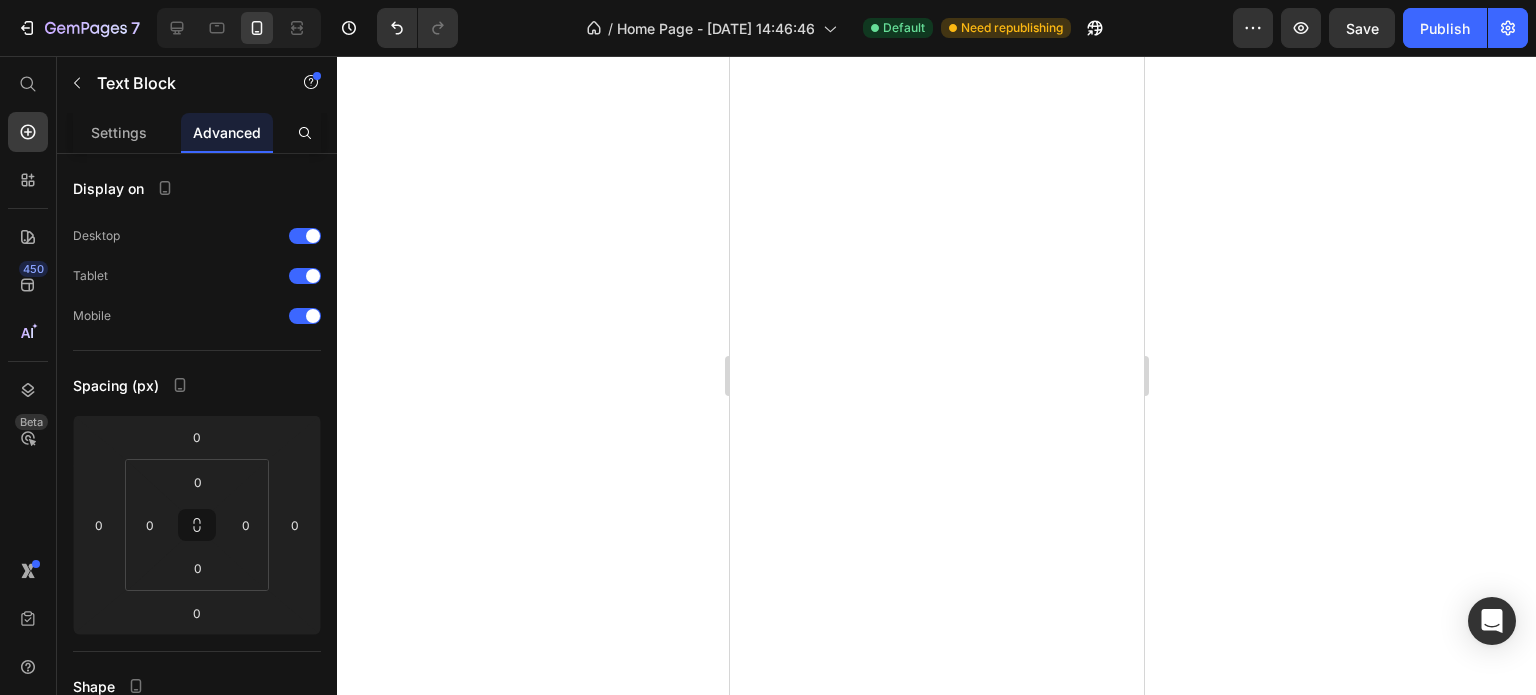 scroll, scrollTop: 0, scrollLeft: 0, axis: both 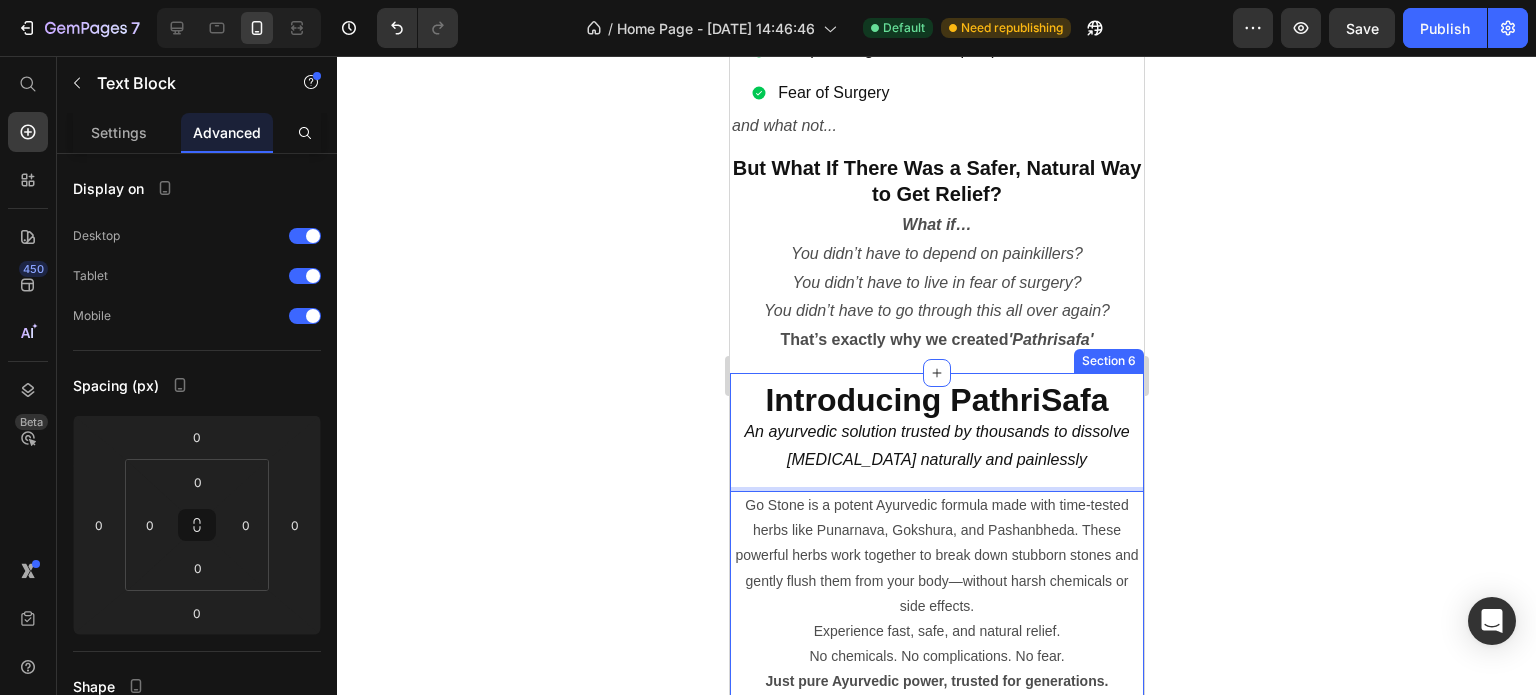 click on "Introducing PathriSafa An ayurvedic solution trusted by thousands to dissolve [MEDICAL_DATA] naturally and painlessly Heading Row Go Stone is a potent Ayurvedic formula made with time-tested herbs like Punarnava, Gokshura, and Pashanbheda. These powerful herbs work together to break down stubborn stones and gently flush them from your body—without harsh chemicals or side effects. Experience fast, safe, and natural relief. No chemicals. No complications. No fear. Just pure Ayurvedic power, trusted for generations. Text Block   0" at bounding box center [936, 541] 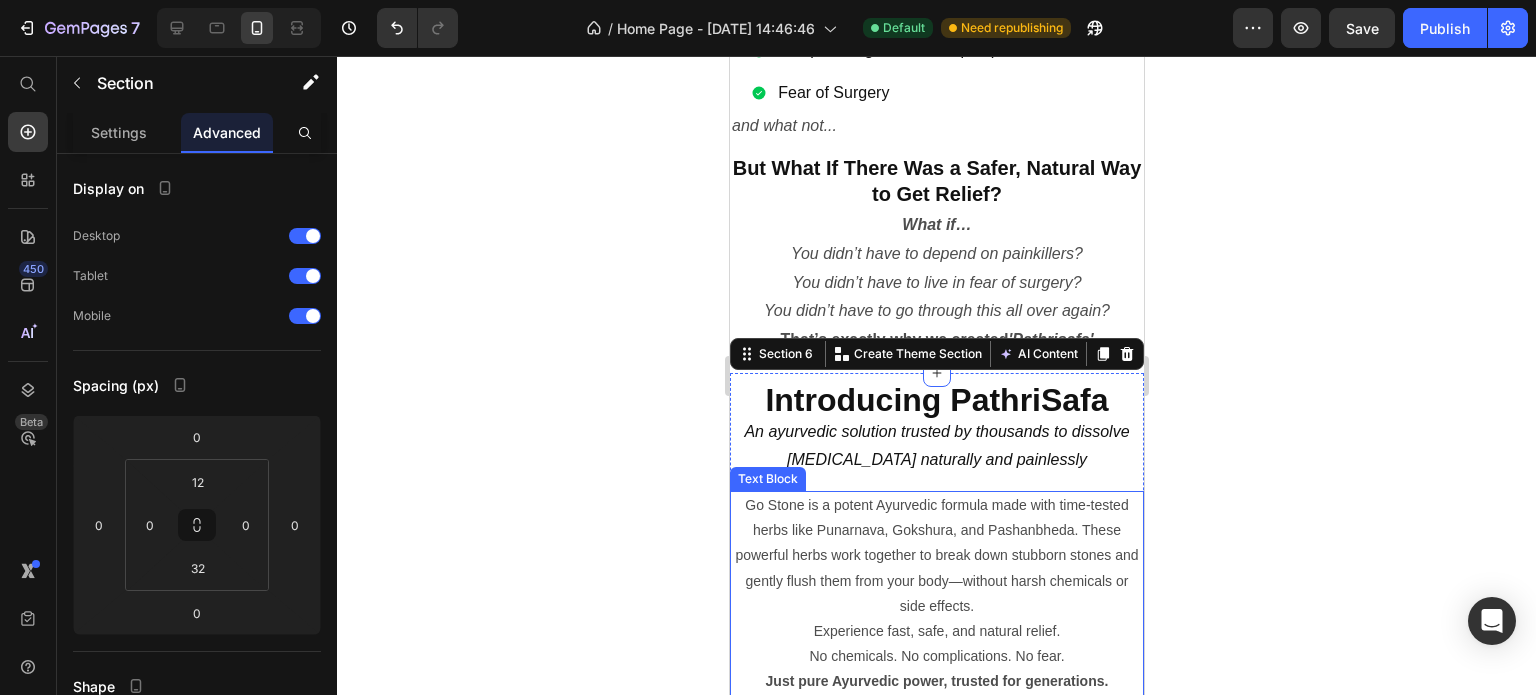 click on "Go Stone is a potent Ayurvedic formula made with time-tested herbs like Punarnava, Gokshura, and Pashanbheda. These powerful herbs work together to break down stubborn stones and gently flush them from your body—without harsh chemicals or side effects." at bounding box center (936, 556) 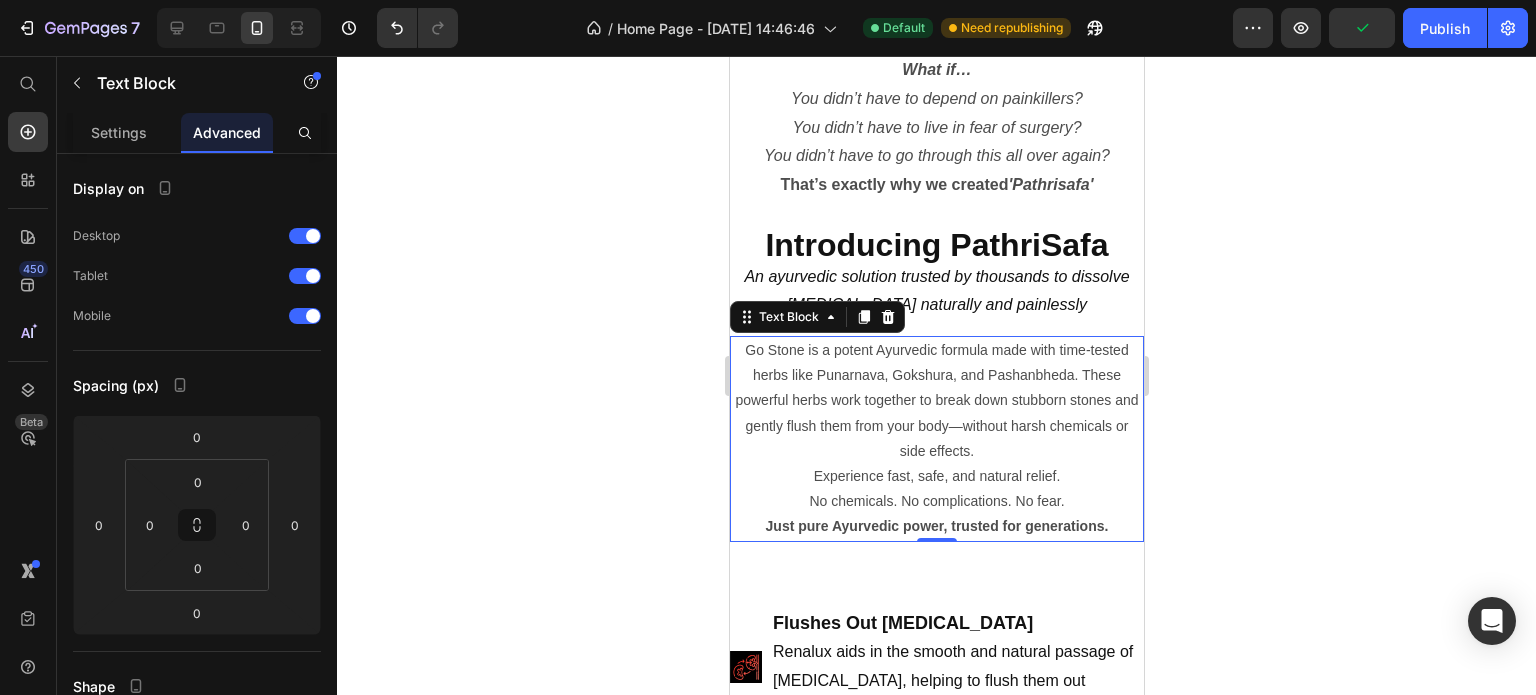 scroll, scrollTop: 1900, scrollLeft: 0, axis: vertical 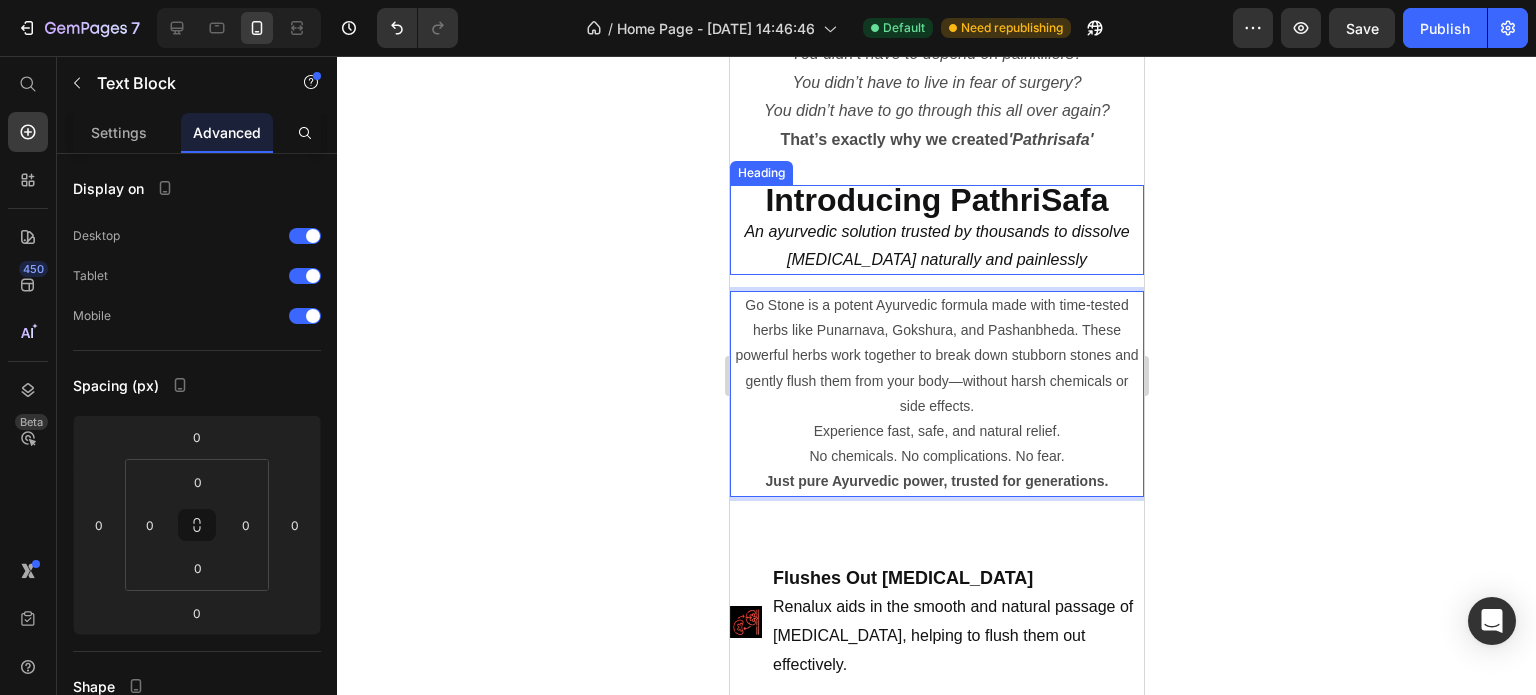 click on "An ayurvedic solution trusted by thousands to dissolve [MEDICAL_DATA] naturally and painlessly" at bounding box center (935, 245) 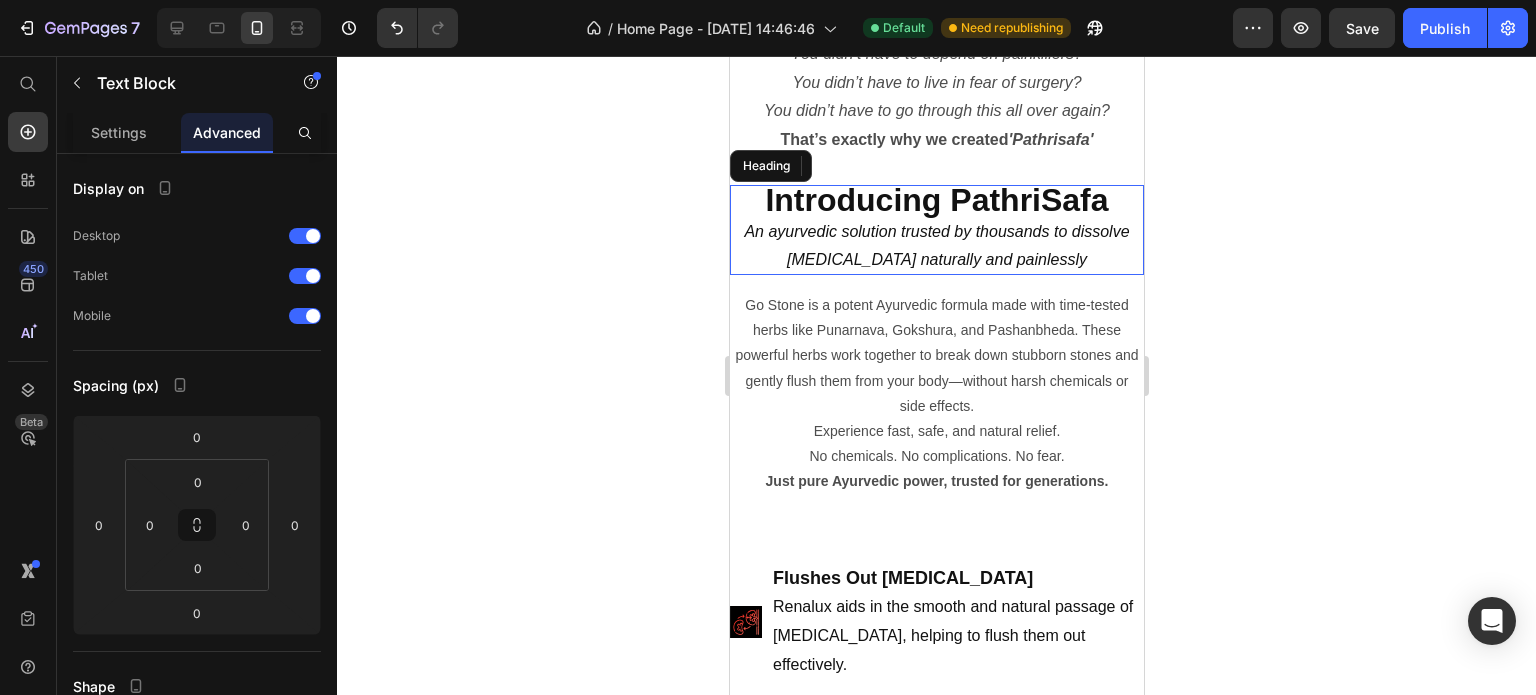 click on "Introducing PathriSafa An ayurvedic solution trusted by thousands to dissolve [MEDICAL_DATA] naturally and painlessly" at bounding box center [936, 230] 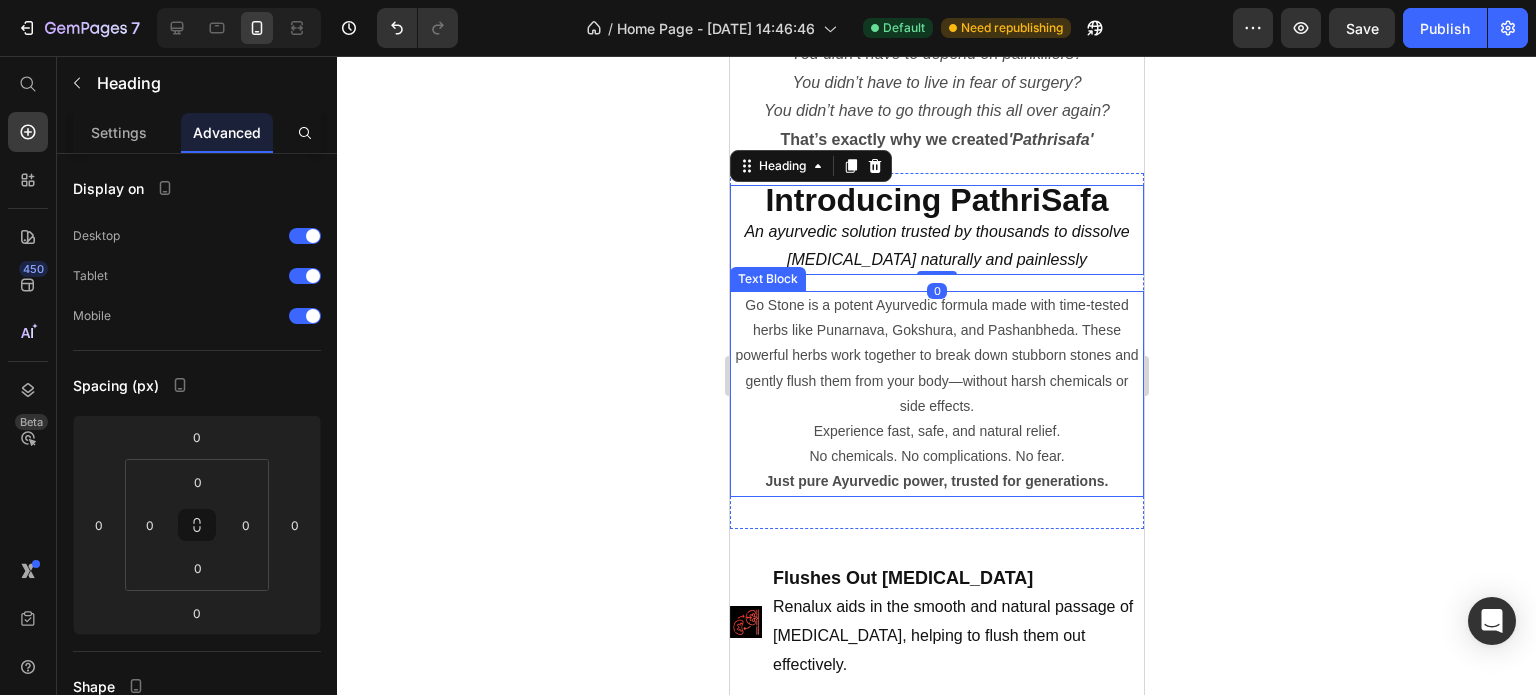 click on "Go Stone is a potent Ayurvedic formula made with time-tested herbs like Punarnava, Gokshura, and Pashanbheda. These powerful herbs work together to break down stubborn stones and gently flush them from your body—without harsh chemicals or side effects." at bounding box center (936, 356) 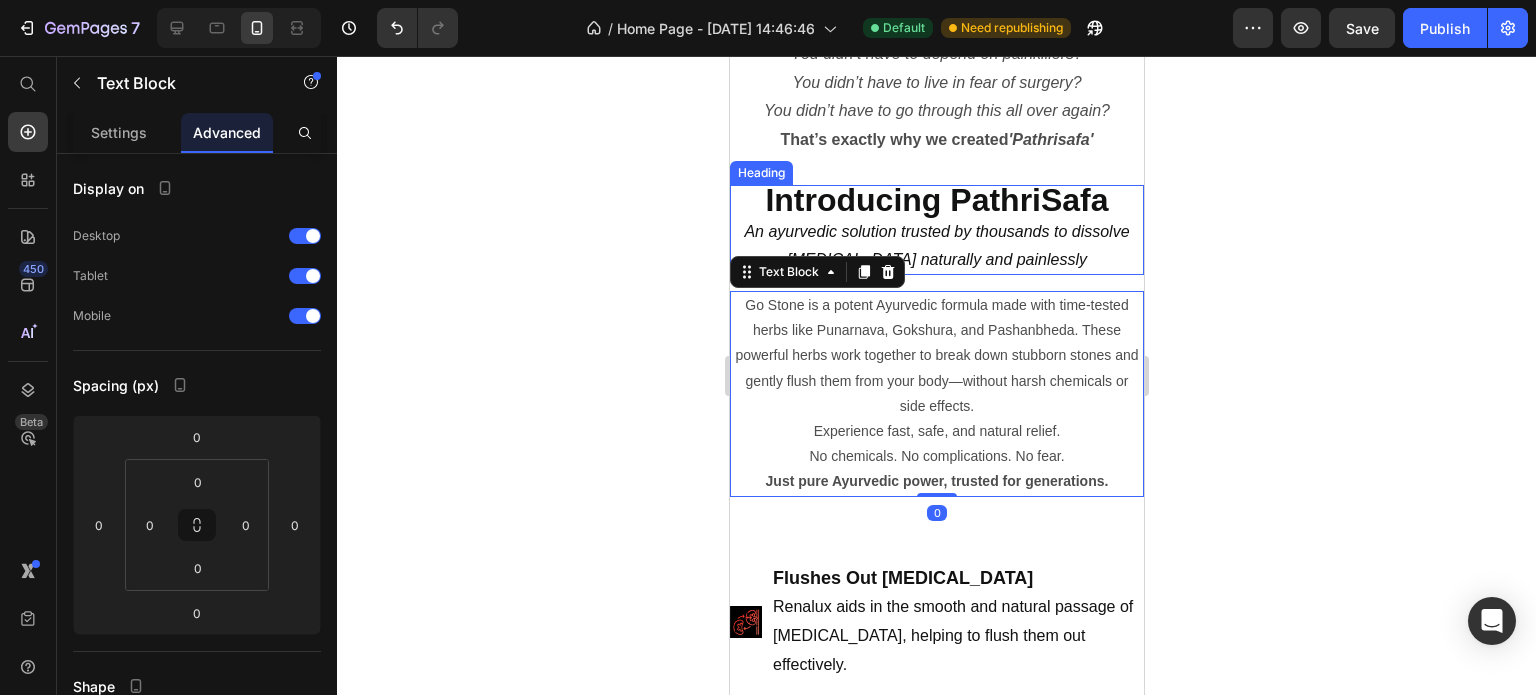 click on "An ayurvedic solution trusted by thousands to dissolve [MEDICAL_DATA] naturally and painlessly" at bounding box center (935, 245) 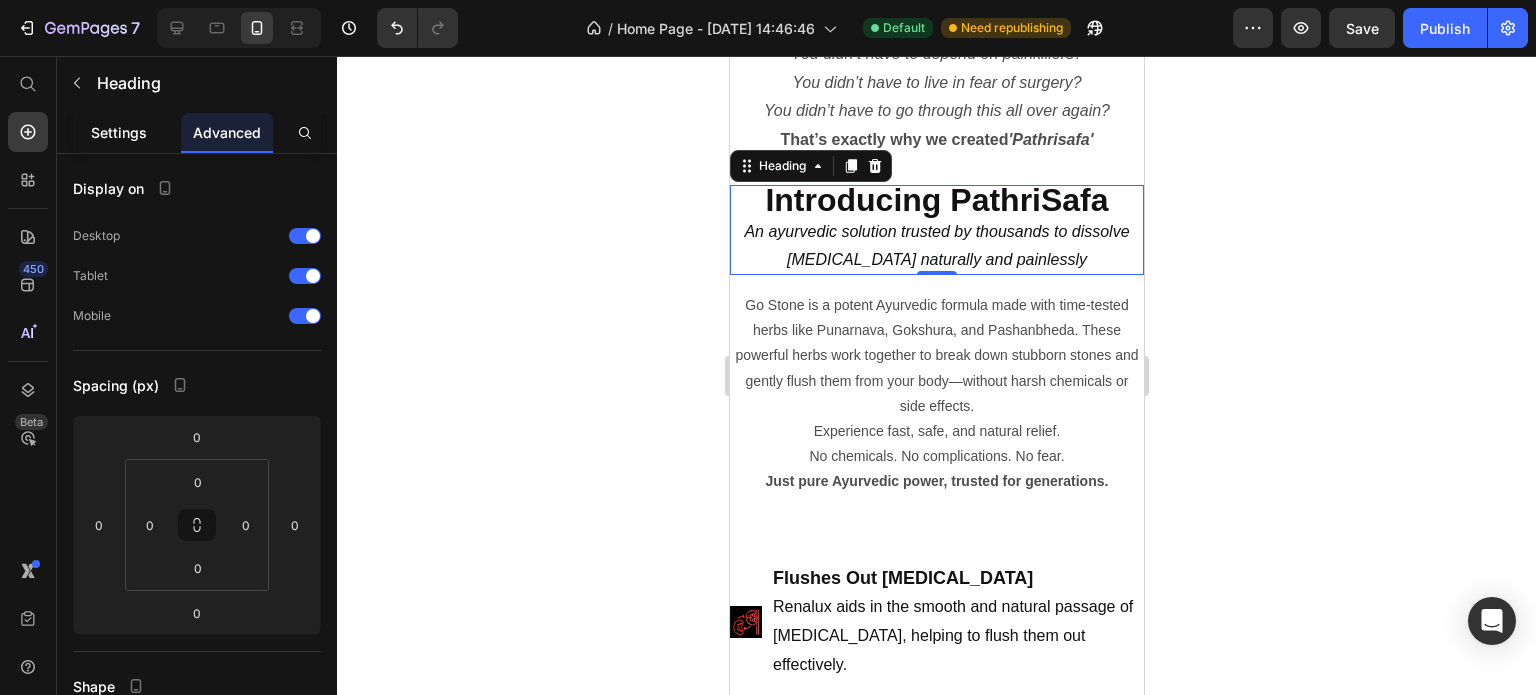 click on "Settings" at bounding box center [119, 132] 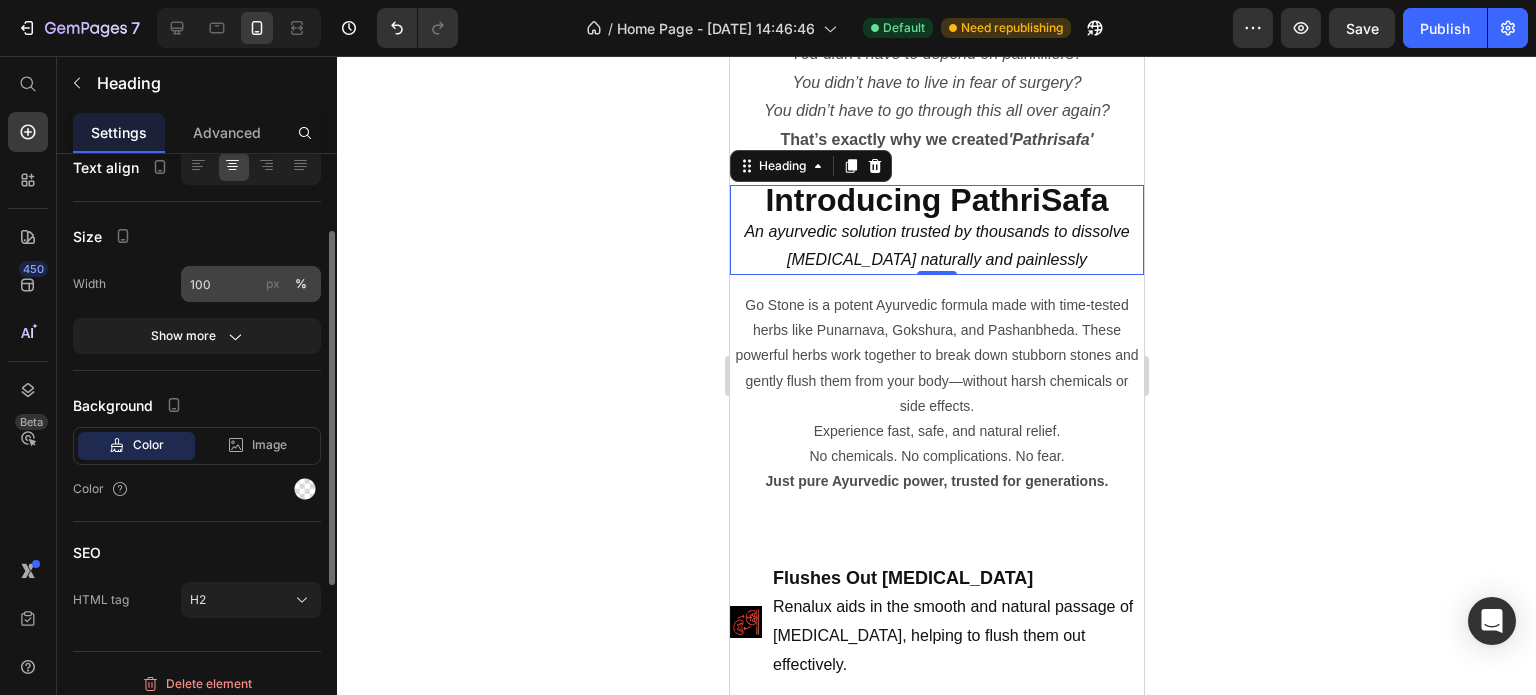 scroll, scrollTop: 200, scrollLeft: 0, axis: vertical 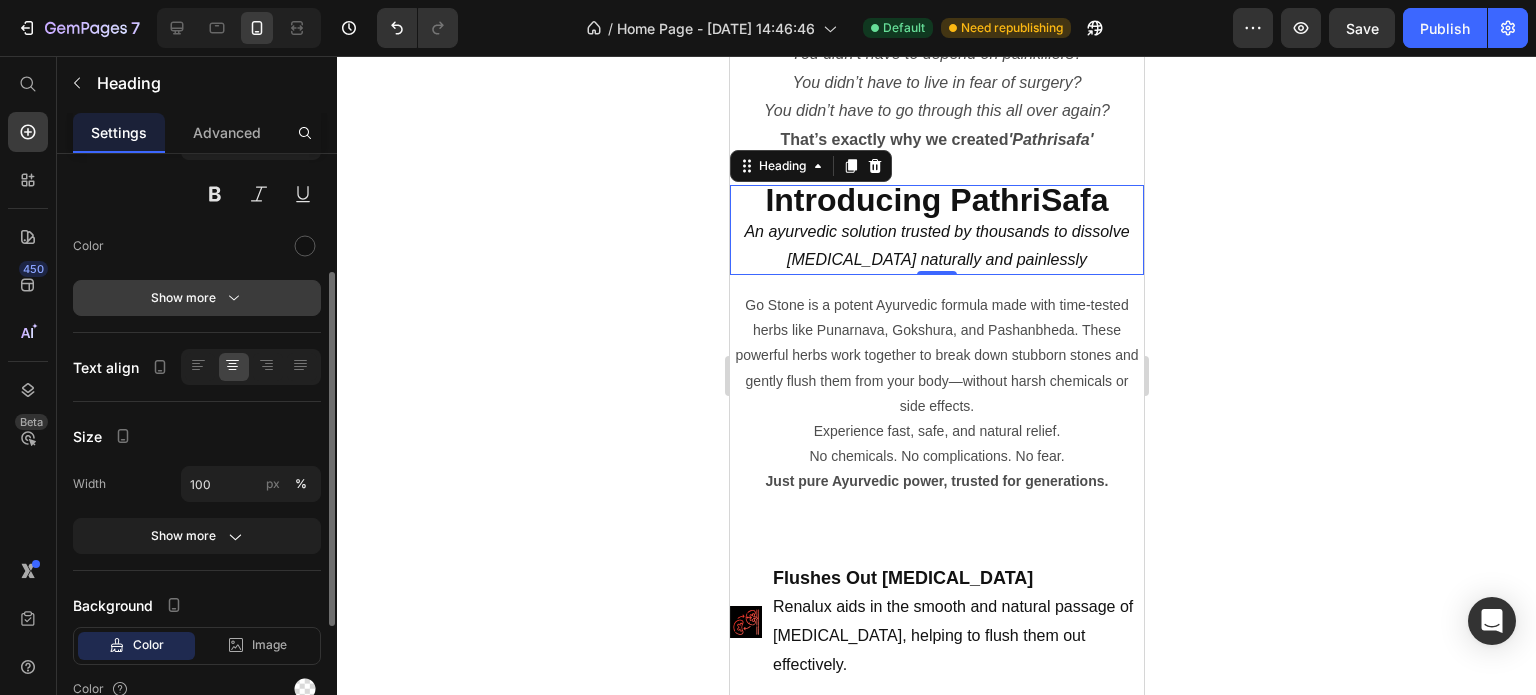 click on "Show more" at bounding box center [197, 298] 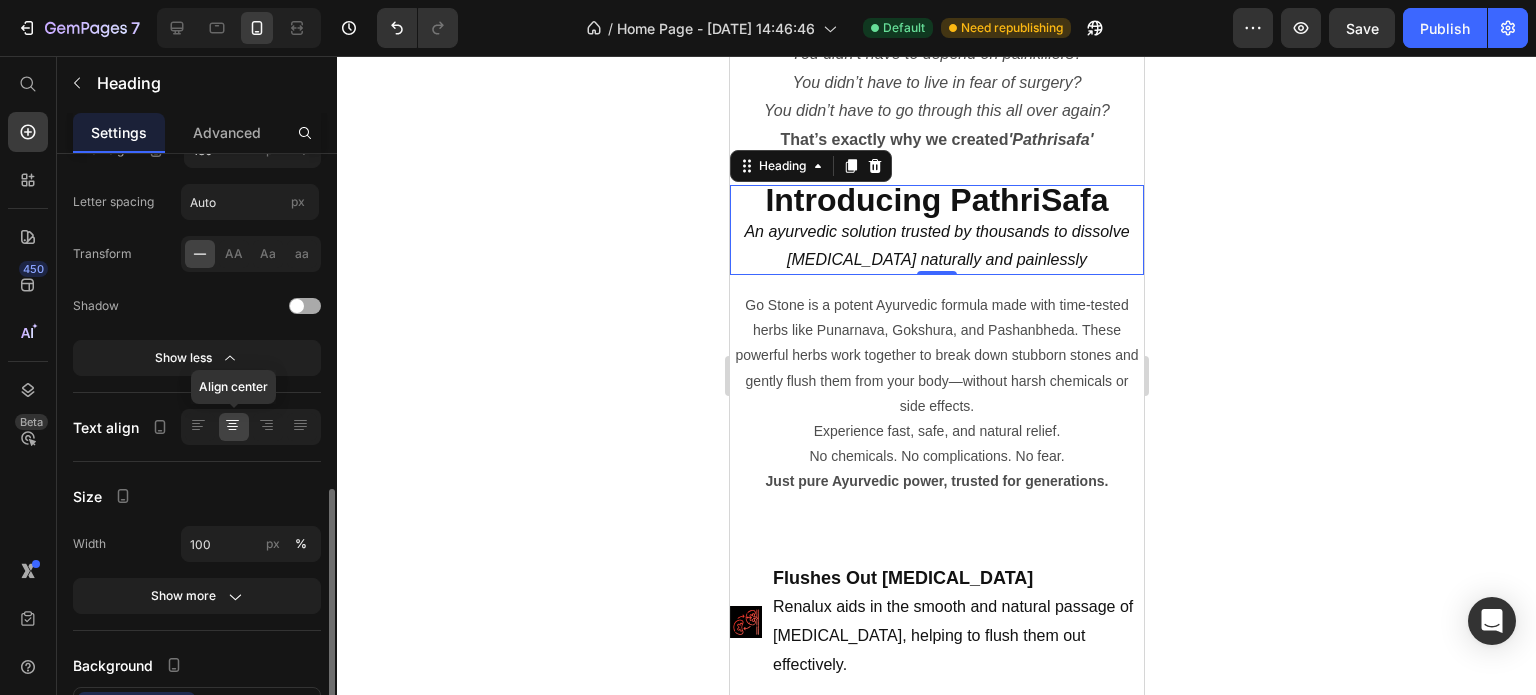 scroll, scrollTop: 500, scrollLeft: 0, axis: vertical 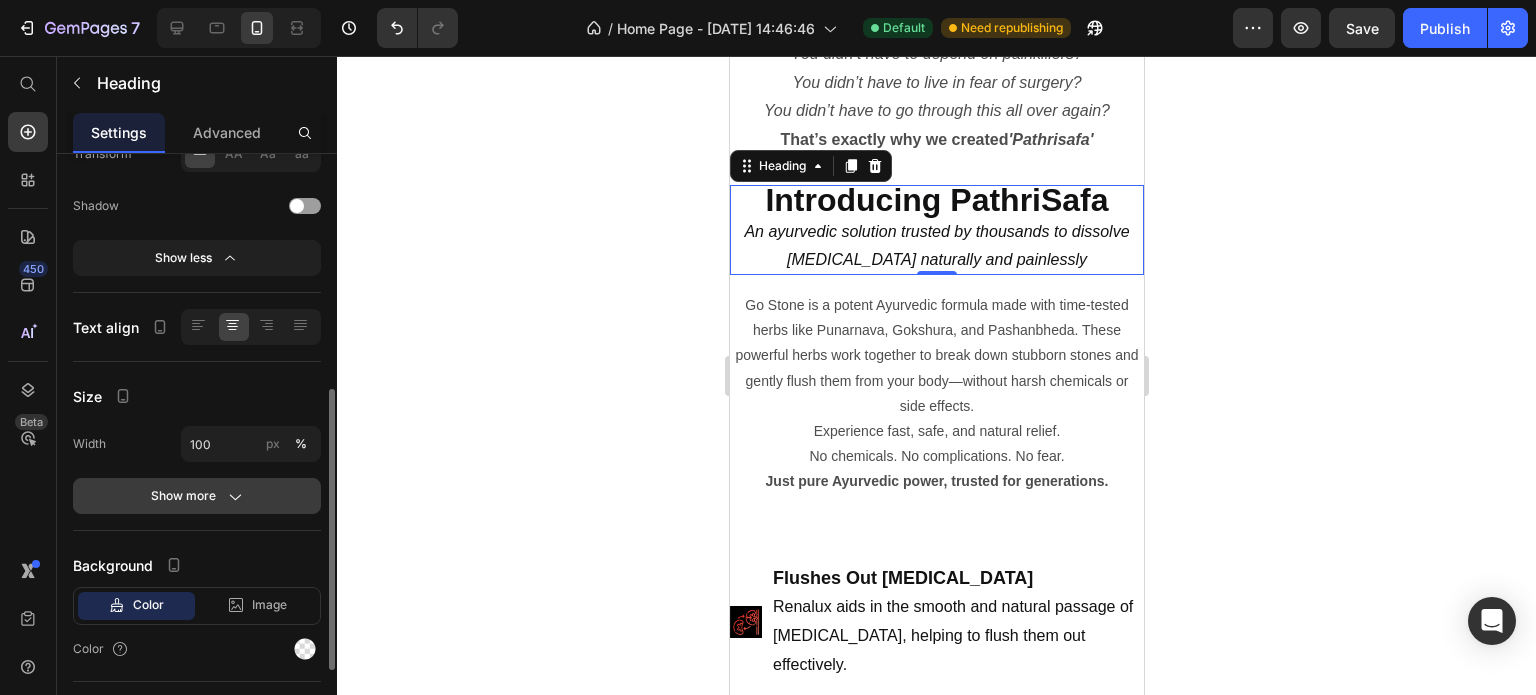 click 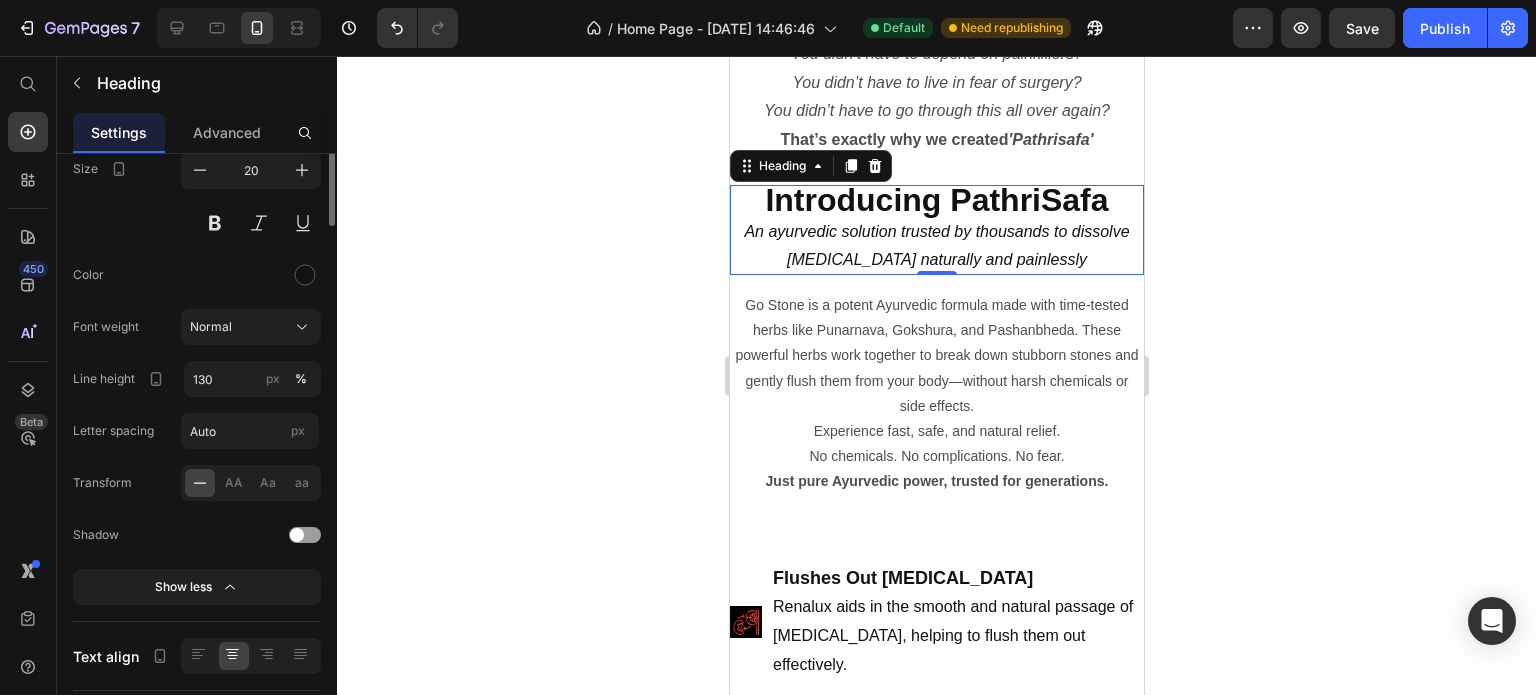 scroll, scrollTop: 0, scrollLeft: 0, axis: both 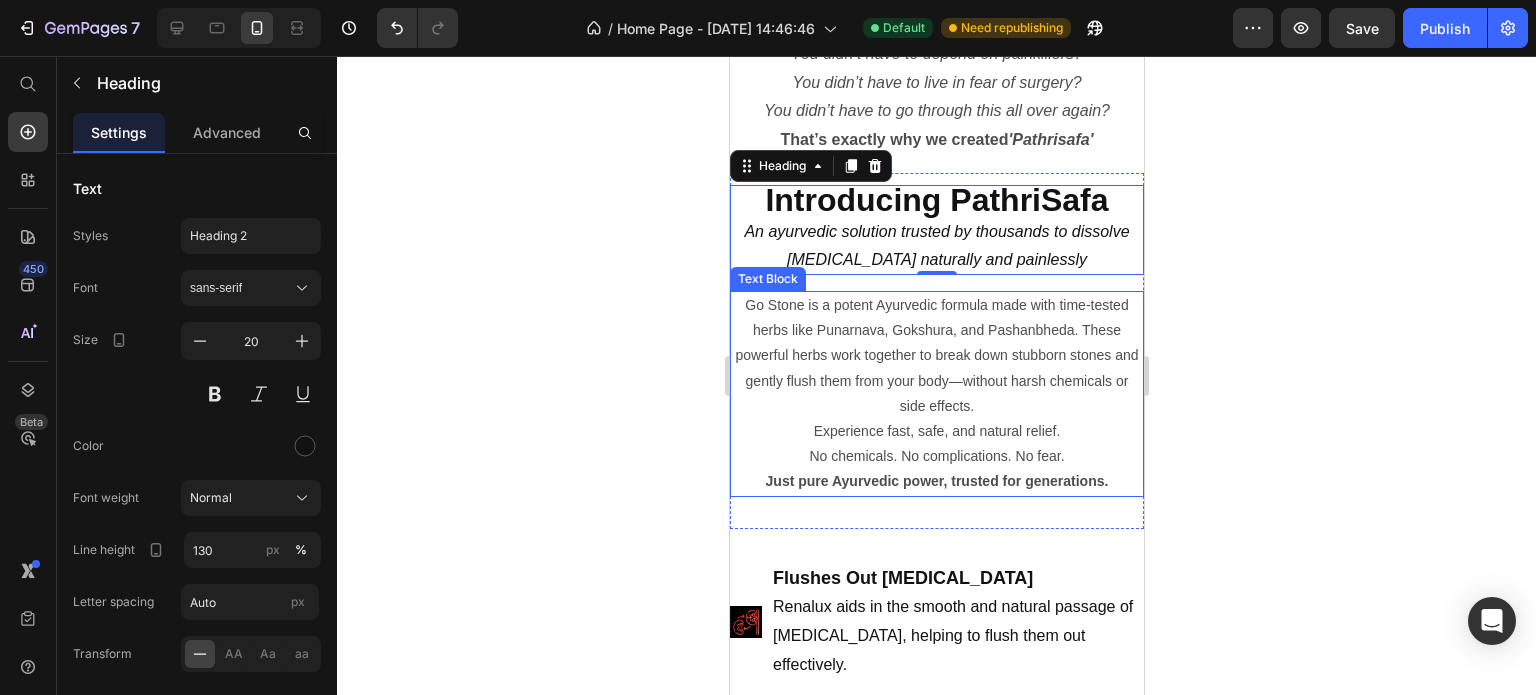 click on "Go Stone is a potent Ayurvedic formula made with time-tested herbs like Punarnava, Gokshura, and Pashanbheda. These powerful herbs work together to break down stubborn stones and gently flush them from your body—without harsh chemicals or side effects." at bounding box center [936, 356] 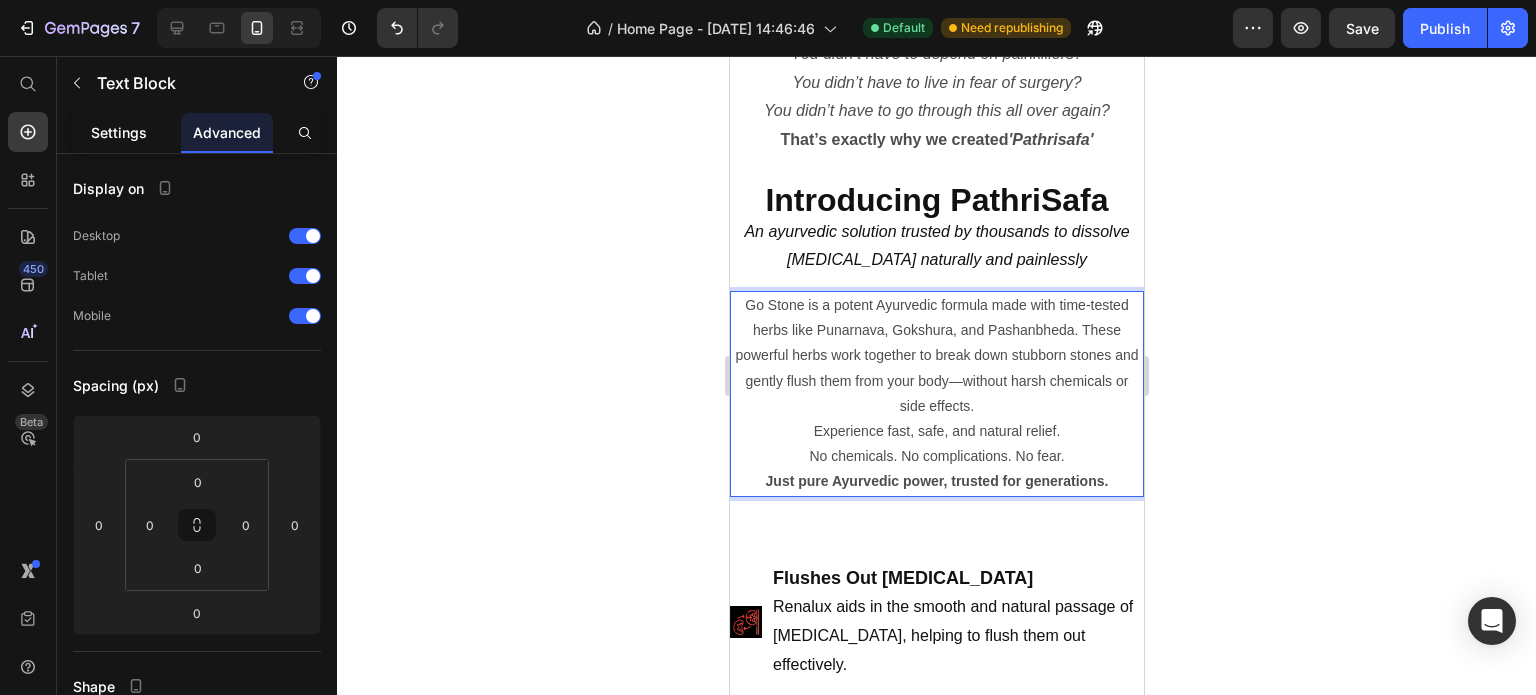 click on "Settings" at bounding box center [119, 132] 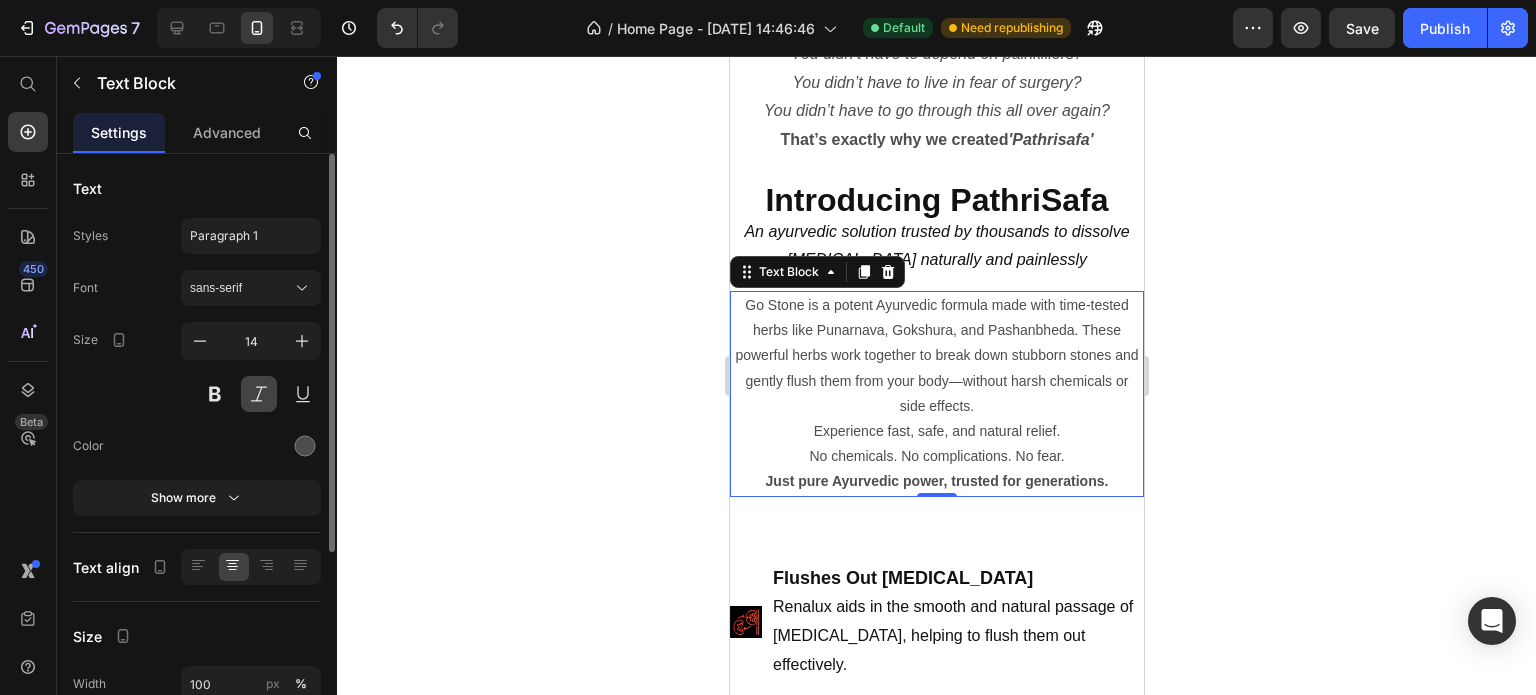 scroll, scrollTop: 100, scrollLeft: 0, axis: vertical 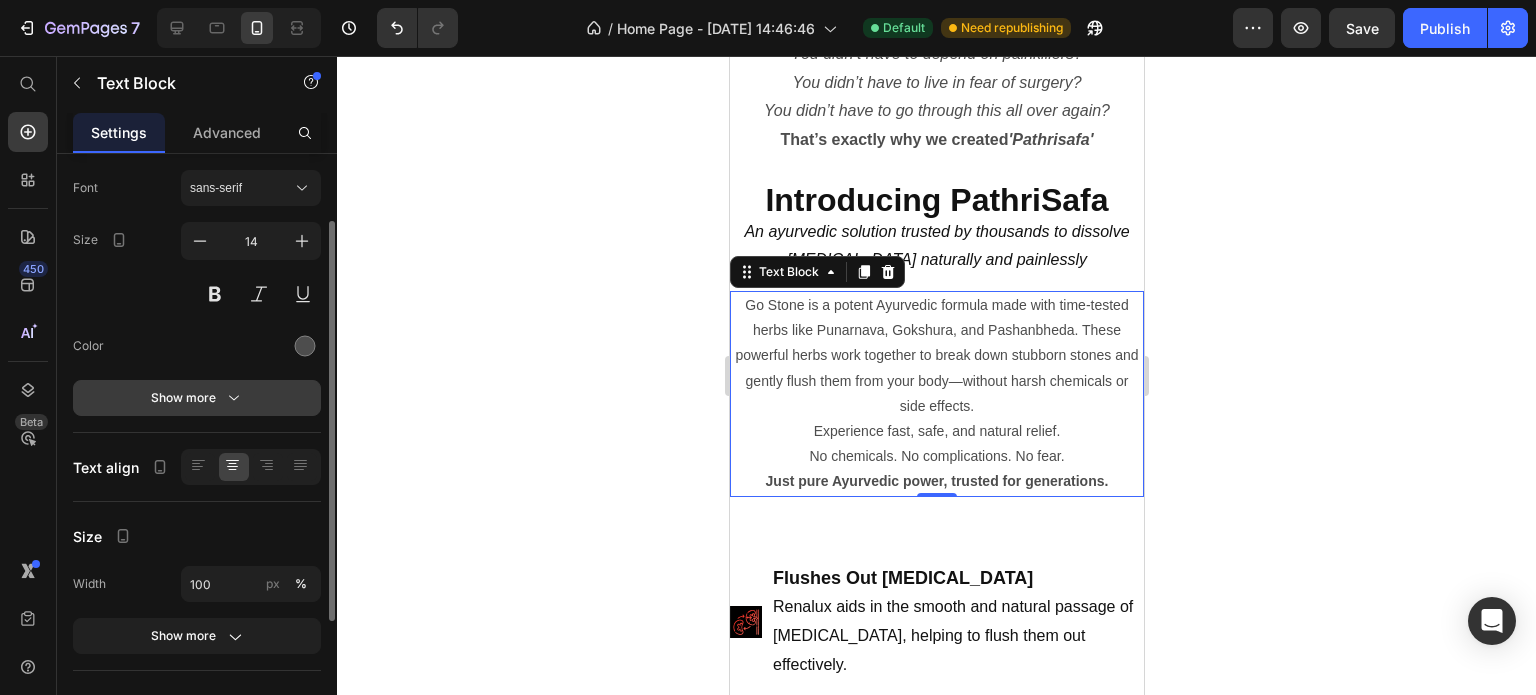 click on "Show more" at bounding box center [197, 398] 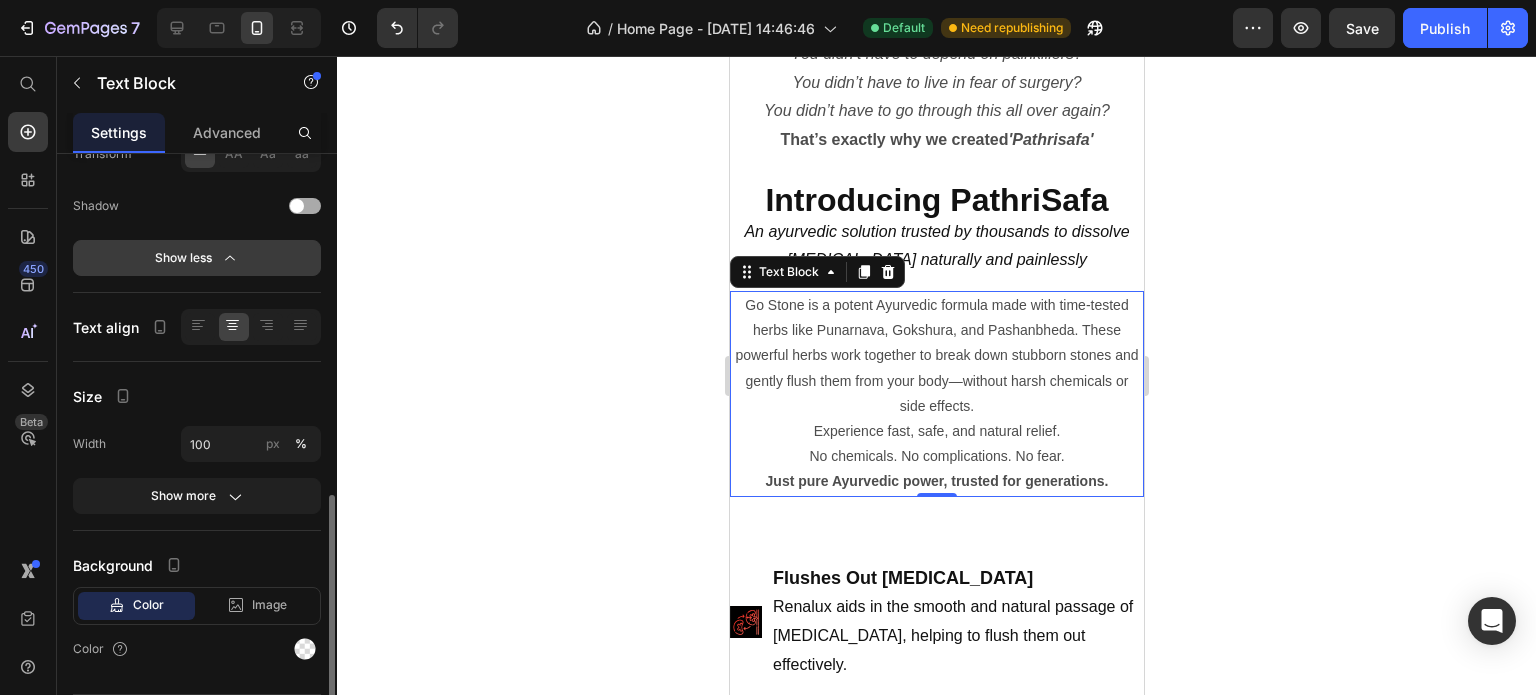 scroll, scrollTop: 554, scrollLeft: 0, axis: vertical 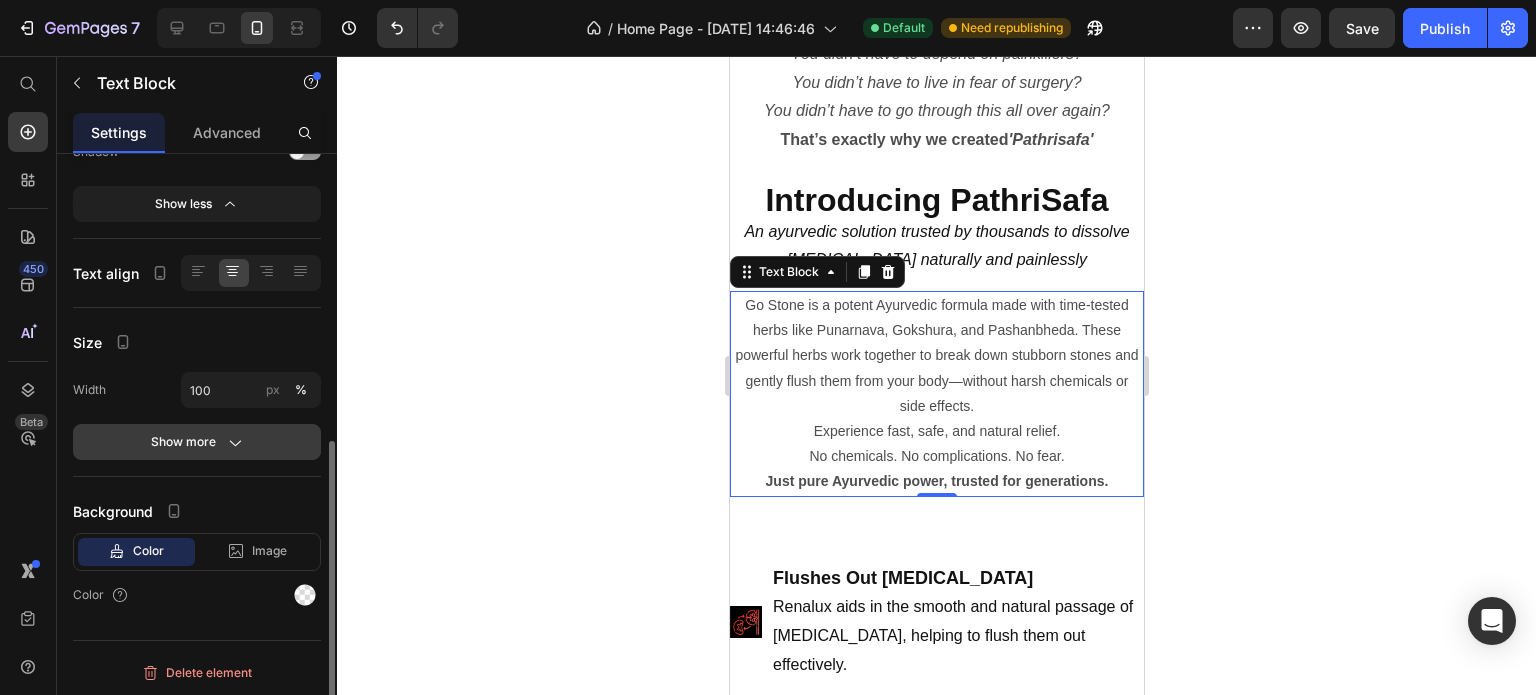 click on "Show more" 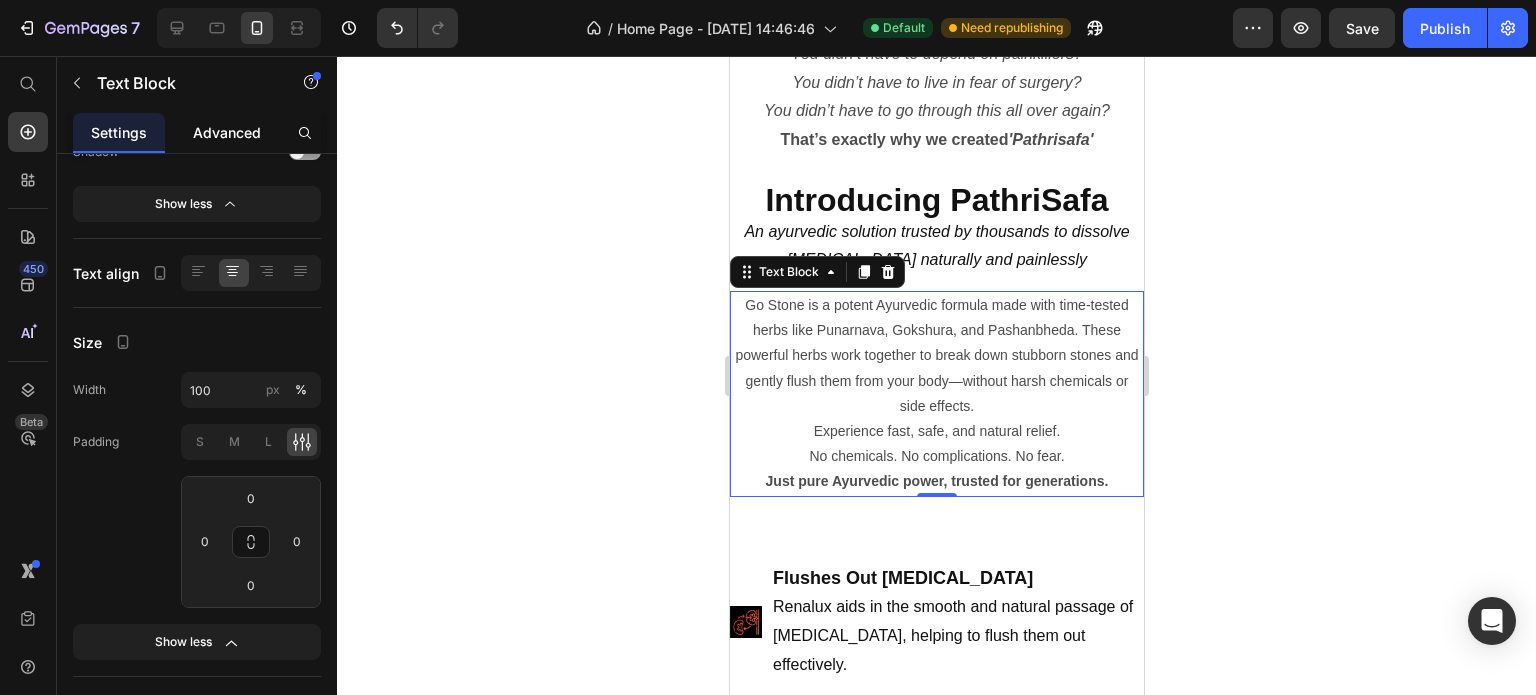 click on "Advanced" 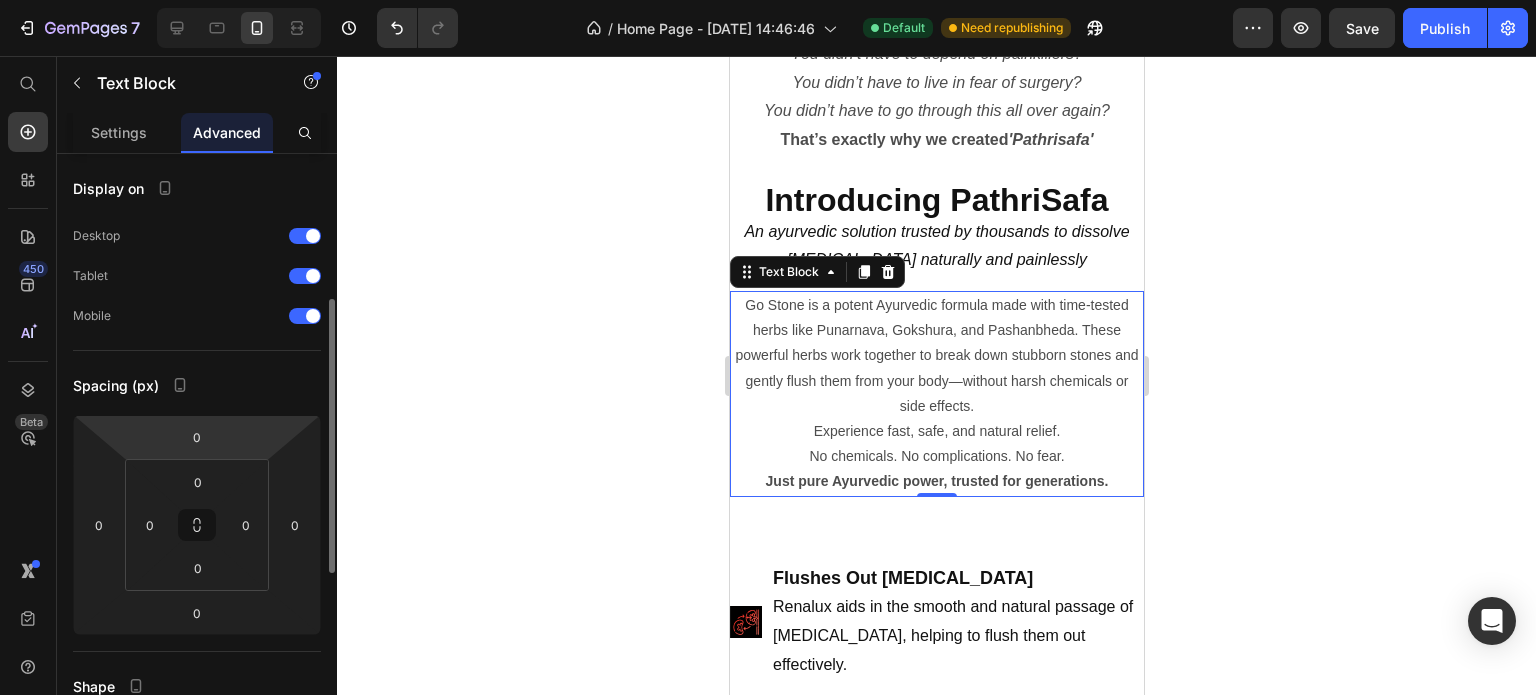 scroll, scrollTop: 100, scrollLeft: 0, axis: vertical 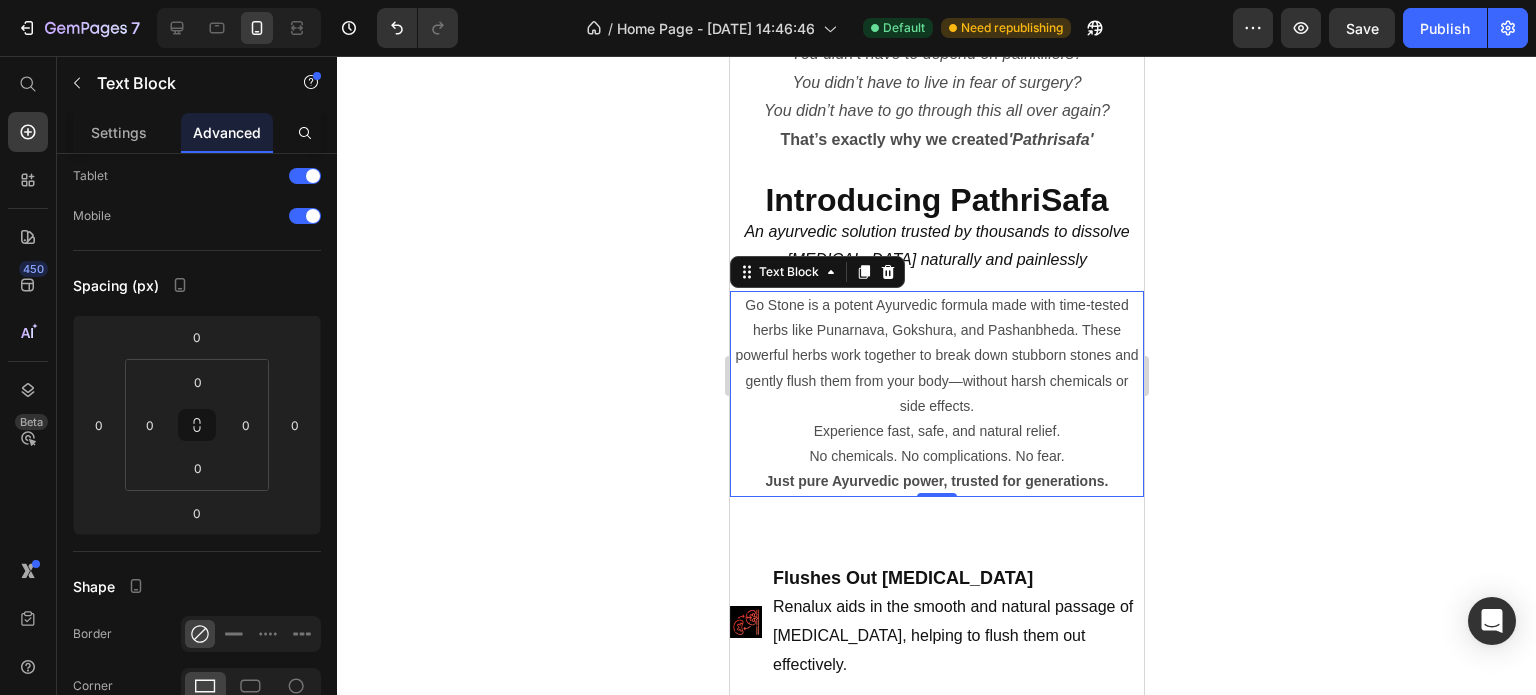 click 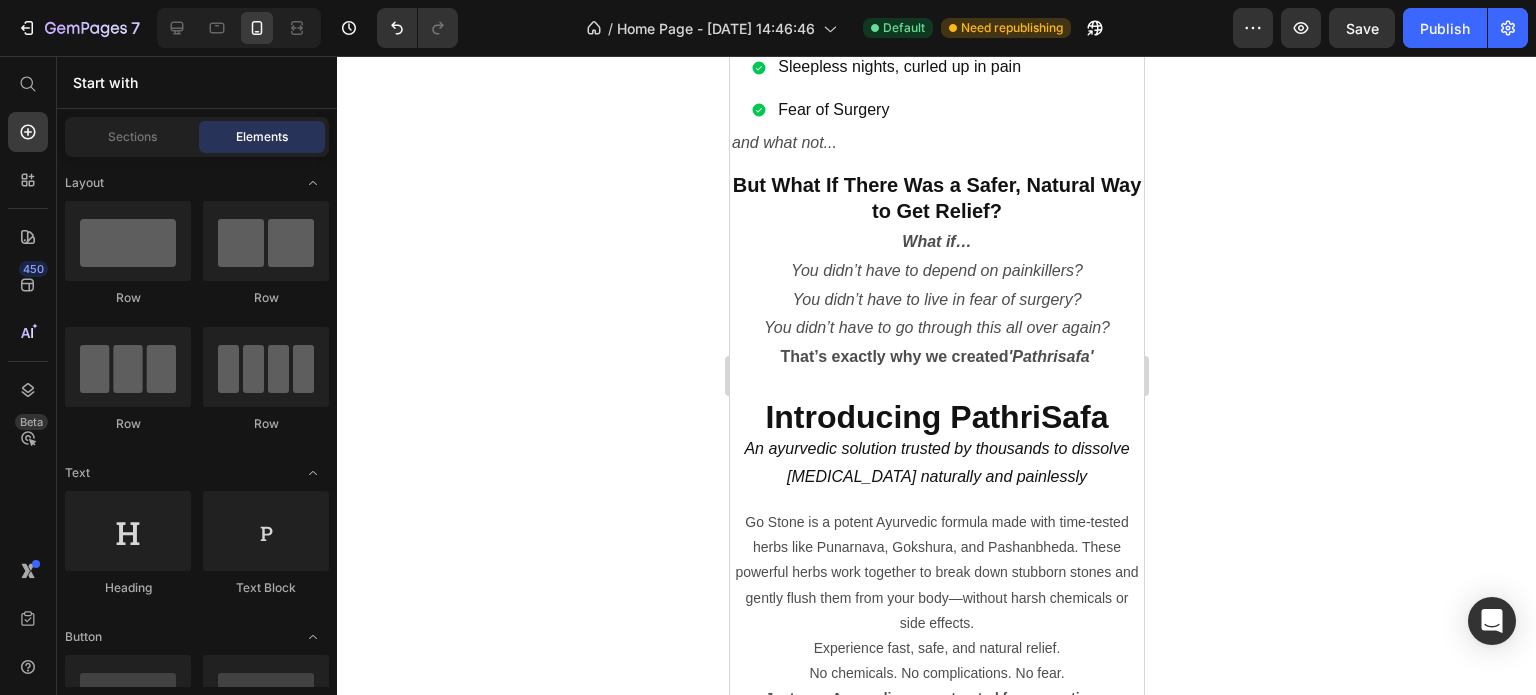 scroll, scrollTop: 1700, scrollLeft: 0, axis: vertical 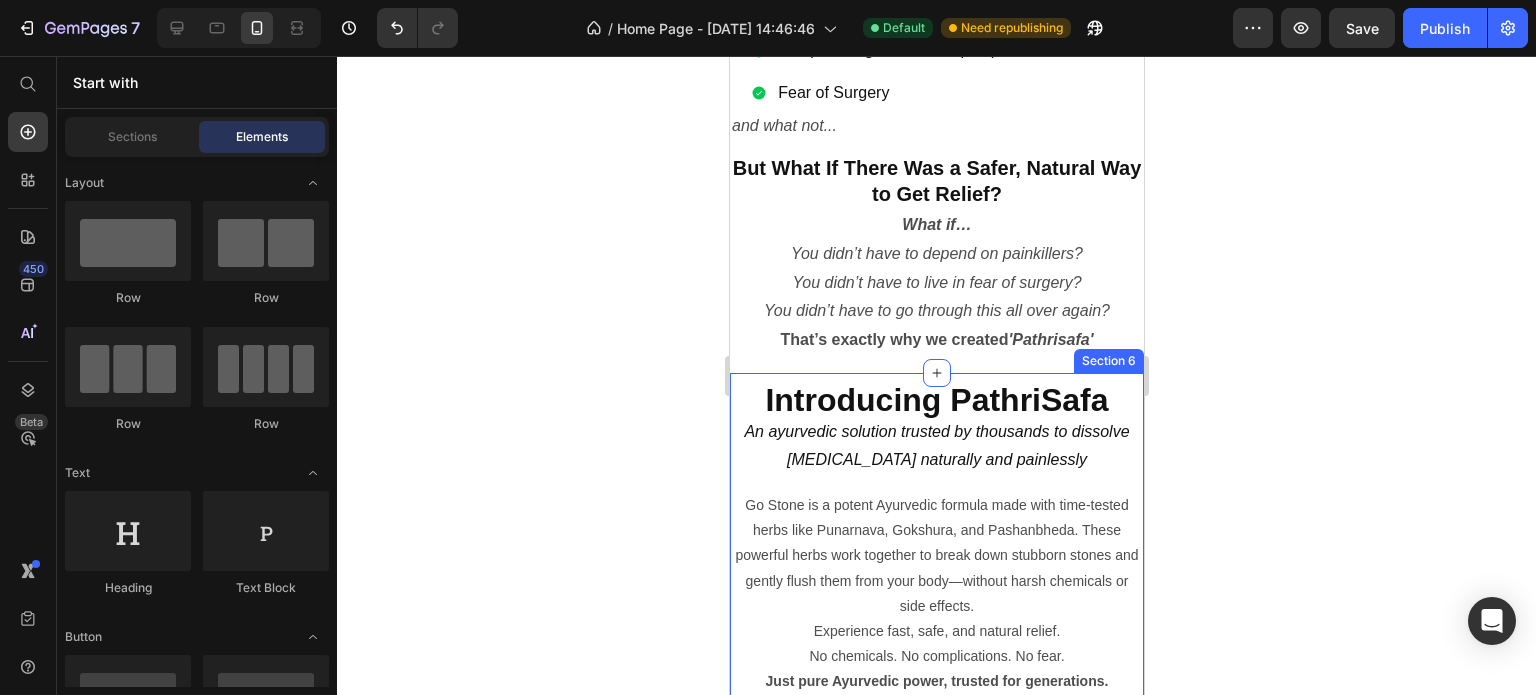 click 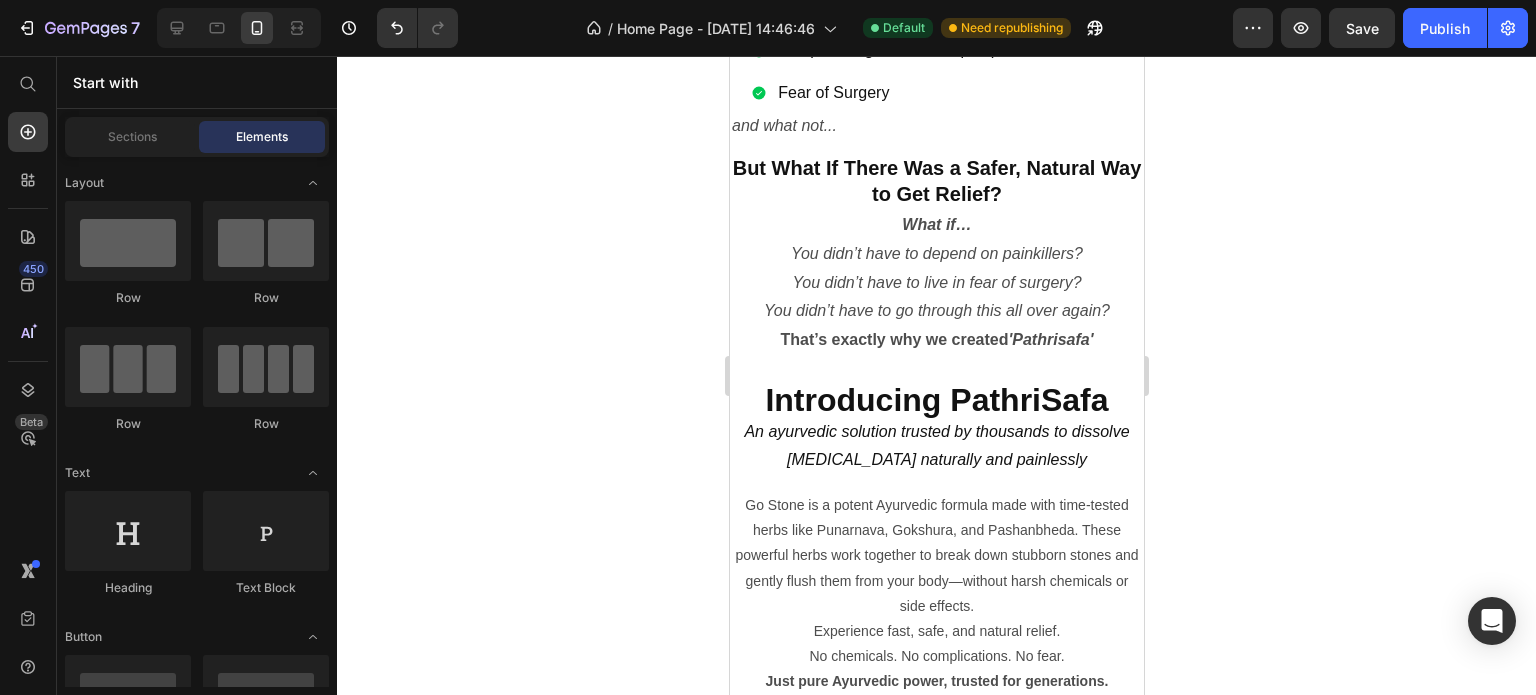 click 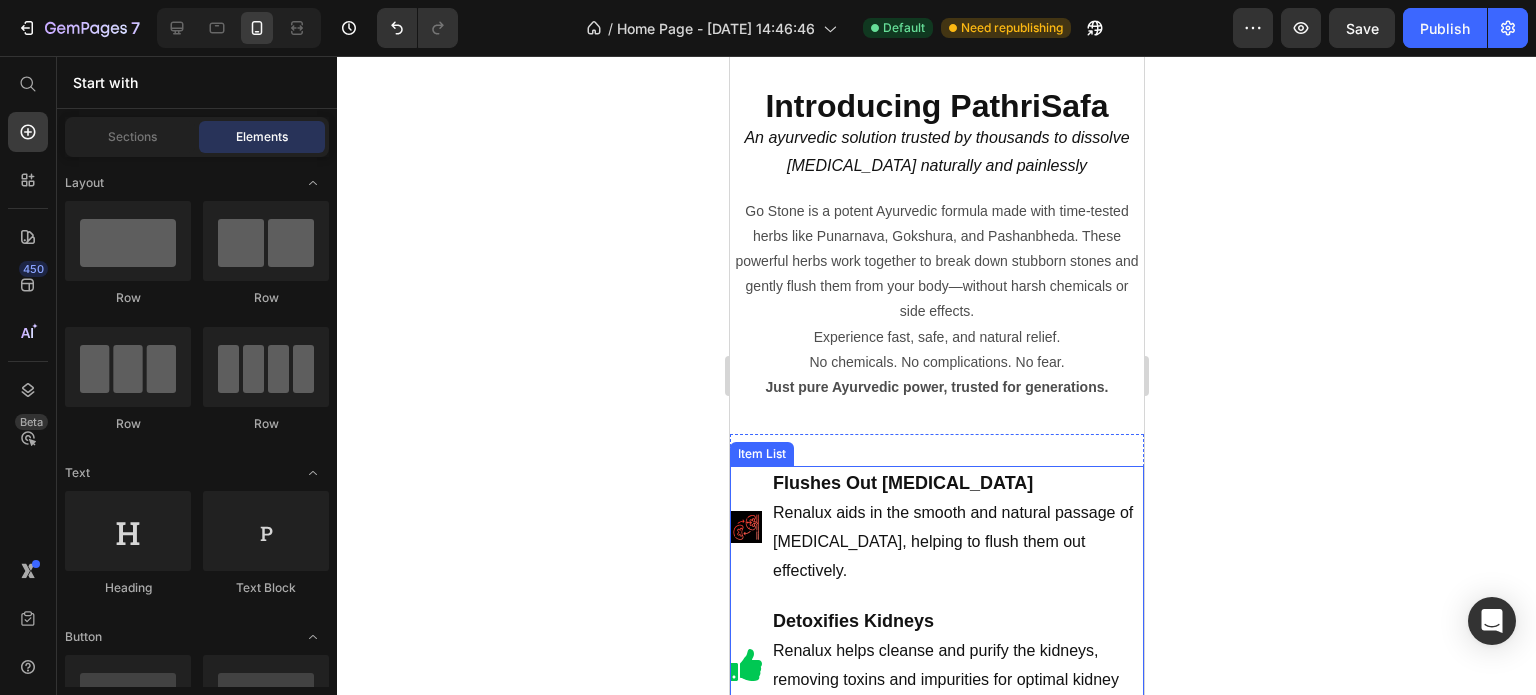 scroll, scrollTop: 2199, scrollLeft: 0, axis: vertical 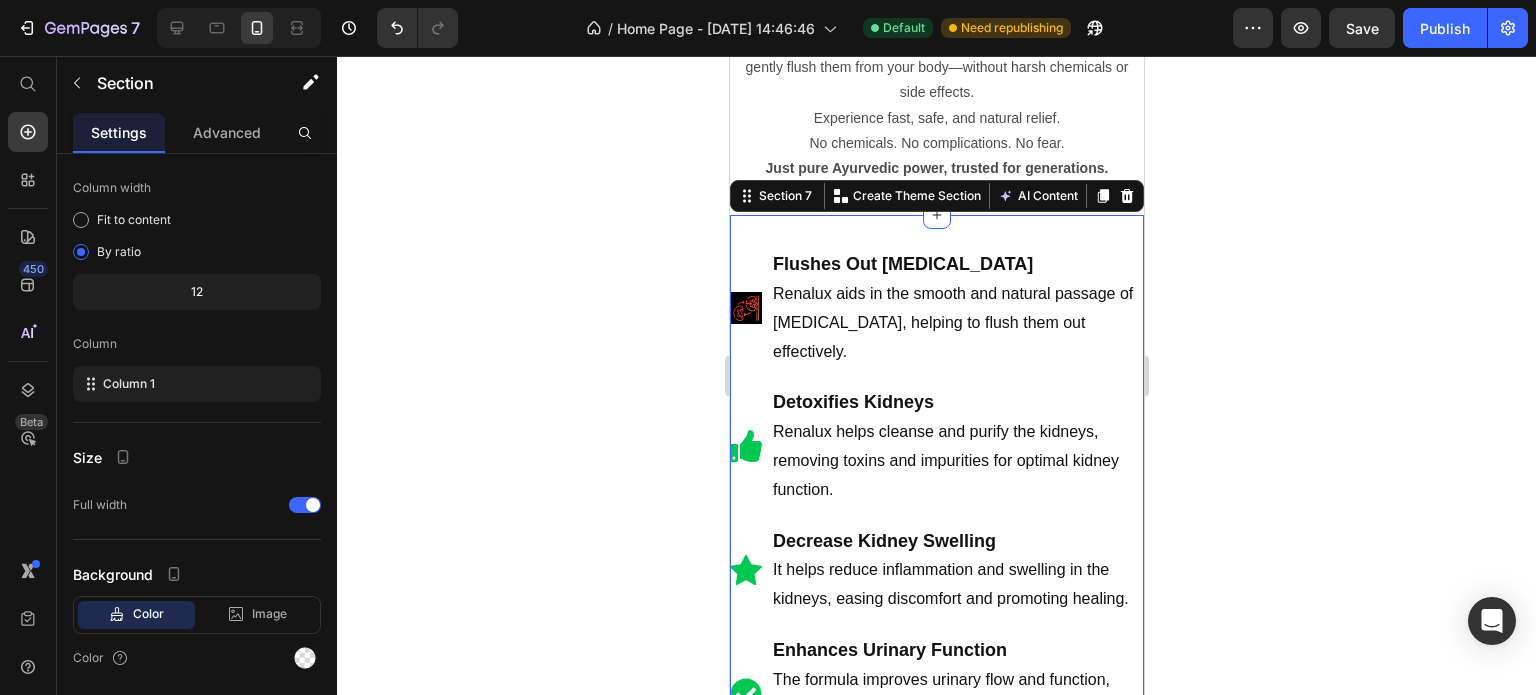 click on "Flushes Out Kidney Stones Renalux aids in the smooth and natural passage of kidney stones, helping to flush them out effectively. Detoxifies Kidneys Renalux helps cleanse and purify the kidneys, removing toxins and impurities for optimal kidney function. Decrease Kidney Swelling It helps reduce inflammation and swelling in the kidneys, easing discomfort and promoting healing. Enhances Urinary Function The formula improves urinary flow and function, reducing the risk of stone recurrence and supporting overall urinary health. Promotes Overall Kidney Health Regular use of Renalux strengthens and supports the kidneys, promoting long-term health and resilience against kidney-related issues. Item List Section 7   You can create reusable sections Create Theme Section AI Content Write with GemAI What would you like to describe here? Tone and Voice Persuasive Product Show more Generate" at bounding box center (936, 570) 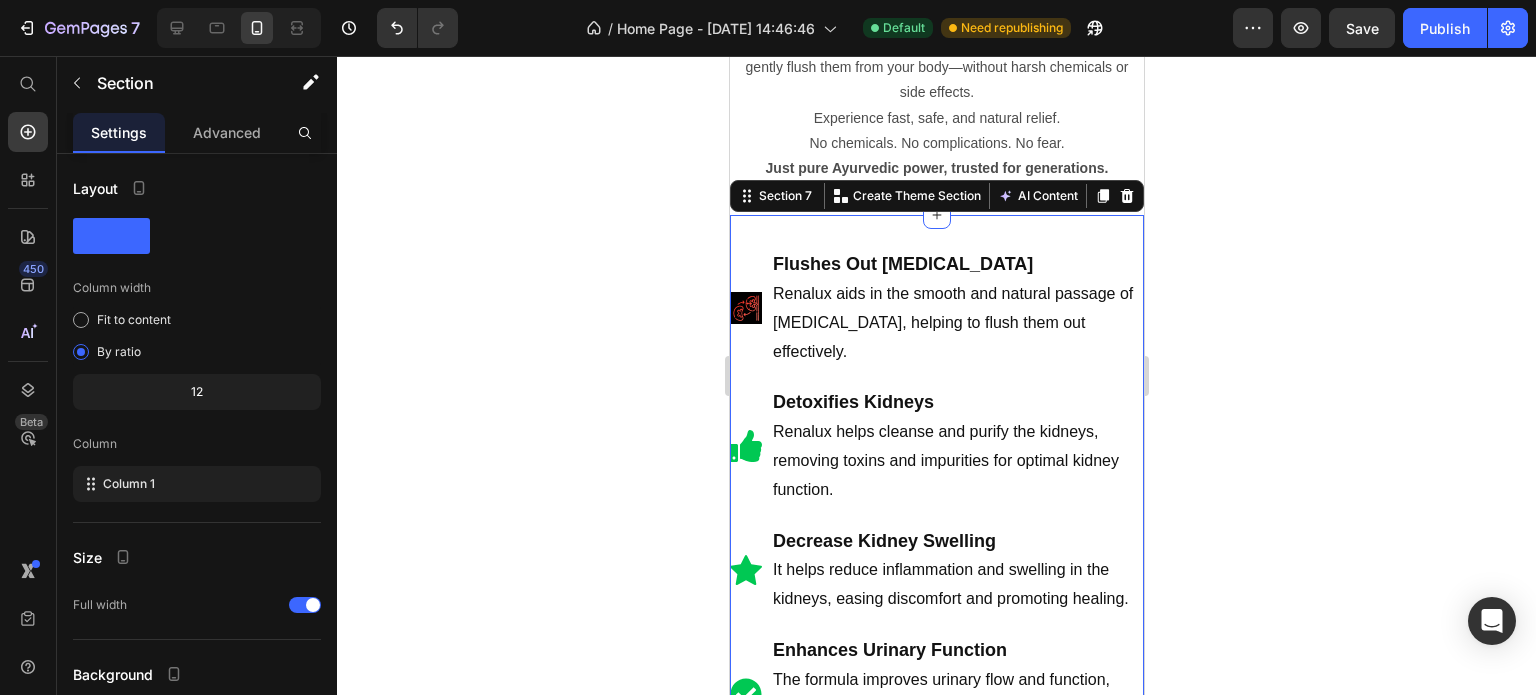 click 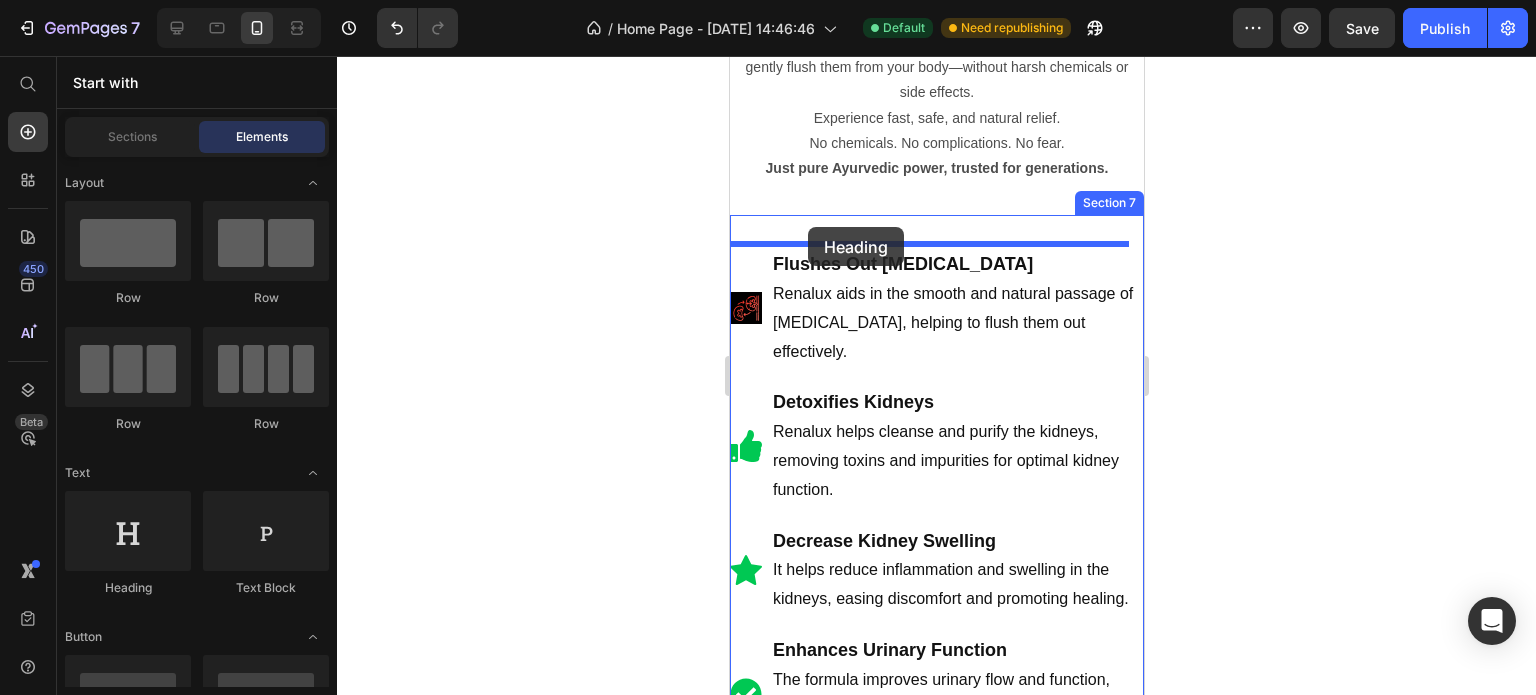 drag, startPoint x: 889, startPoint y: 567, endPoint x: 807, endPoint y: 227, distance: 349.74847 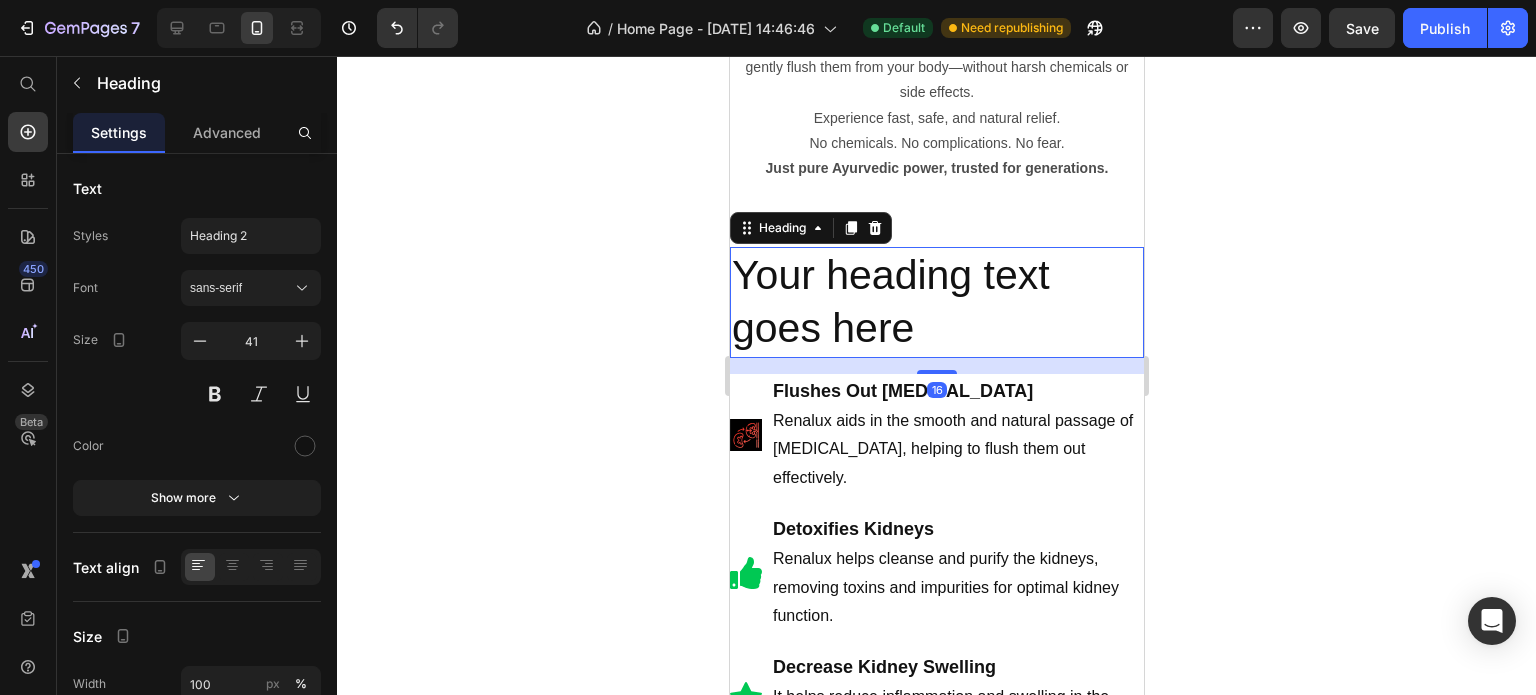 click on "Your heading text goes here" at bounding box center [936, 302] 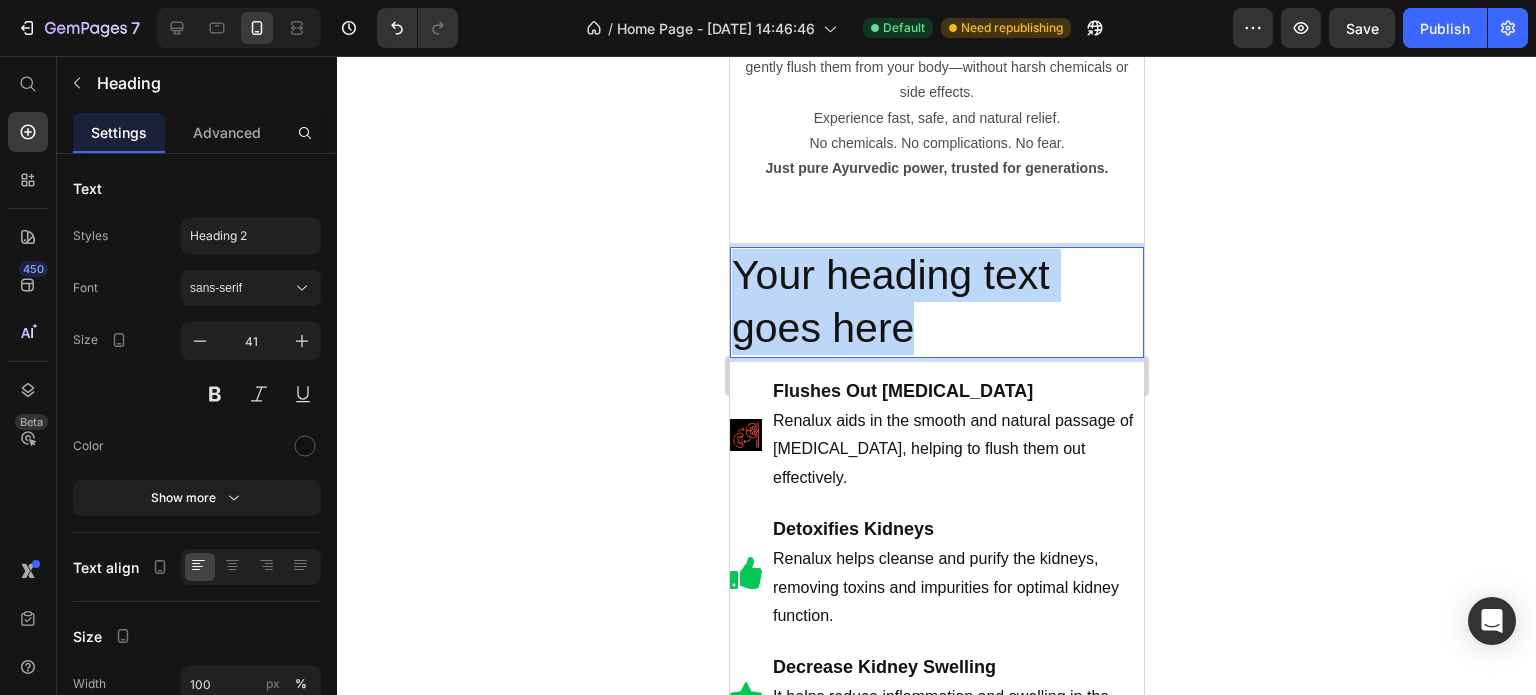 drag, startPoint x: 930, startPoint y: 322, endPoint x: 728, endPoint y: 269, distance: 208.83725 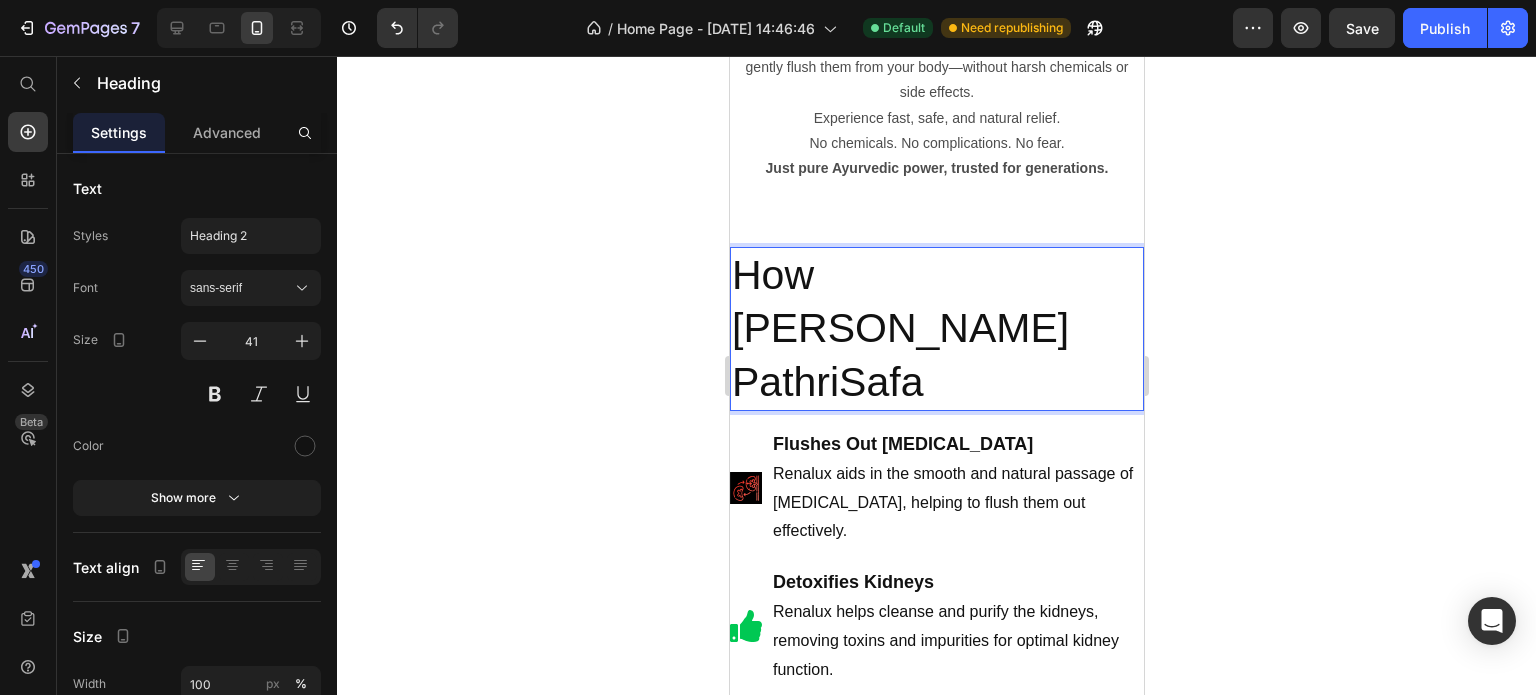 click on "How hoose PathriSafa" at bounding box center [936, 329] 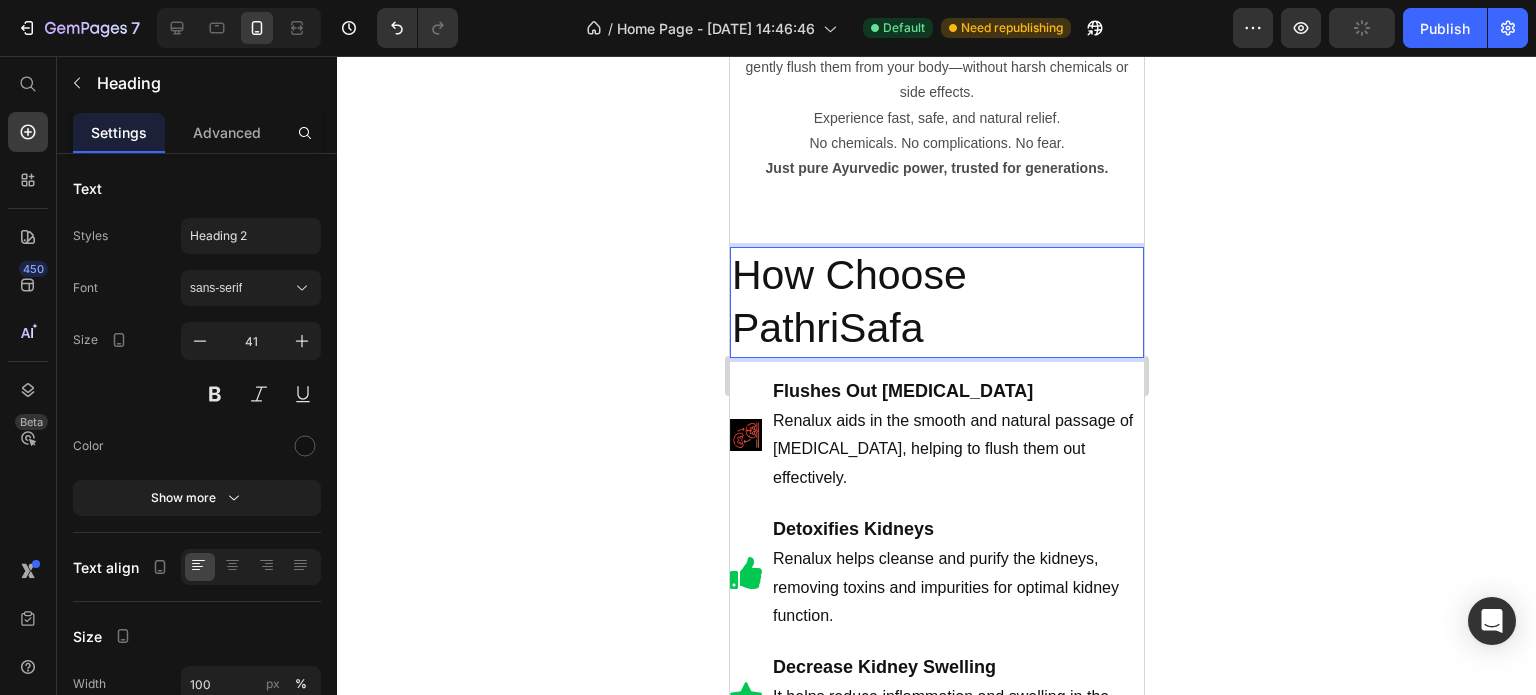 click on "How Choose PathriSafa" at bounding box center [936, 302] 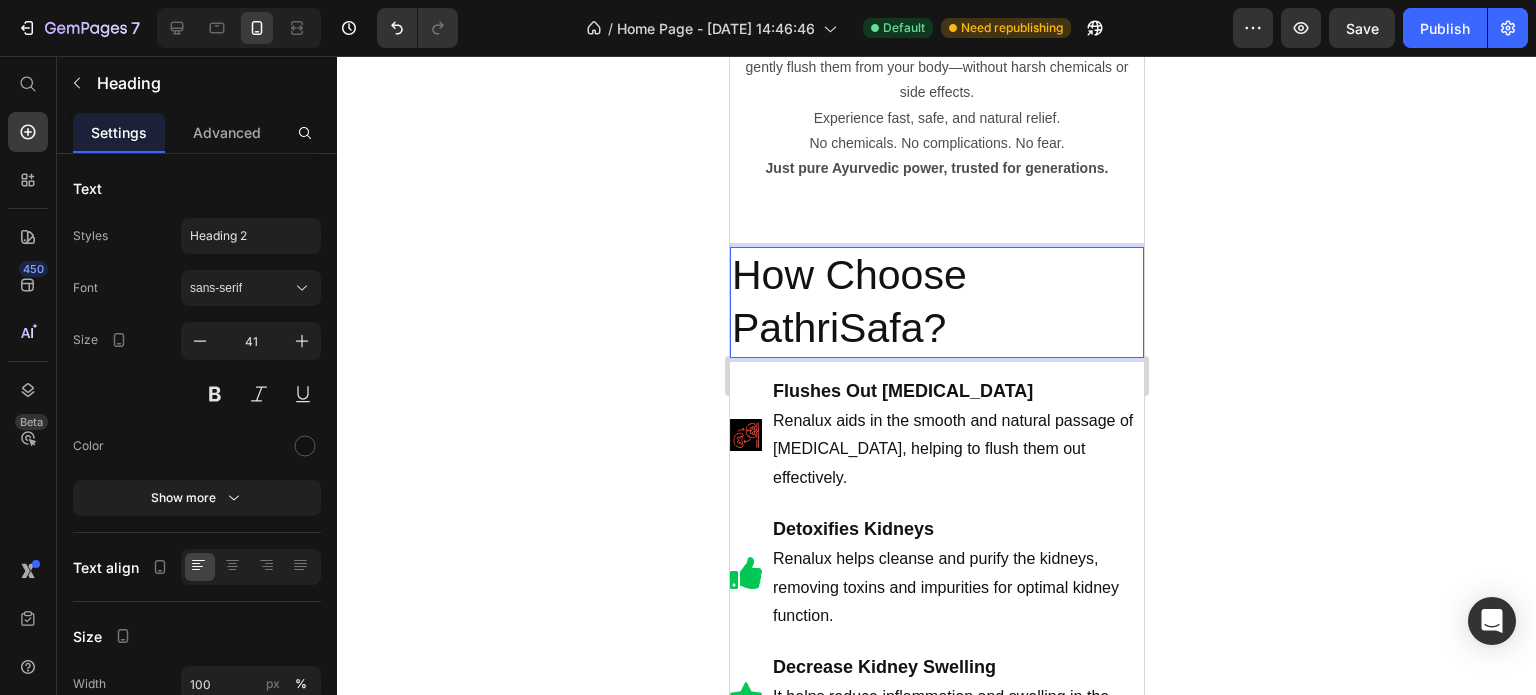 click on "How Choose PathriSafa?" at bounding box center [936, 302] 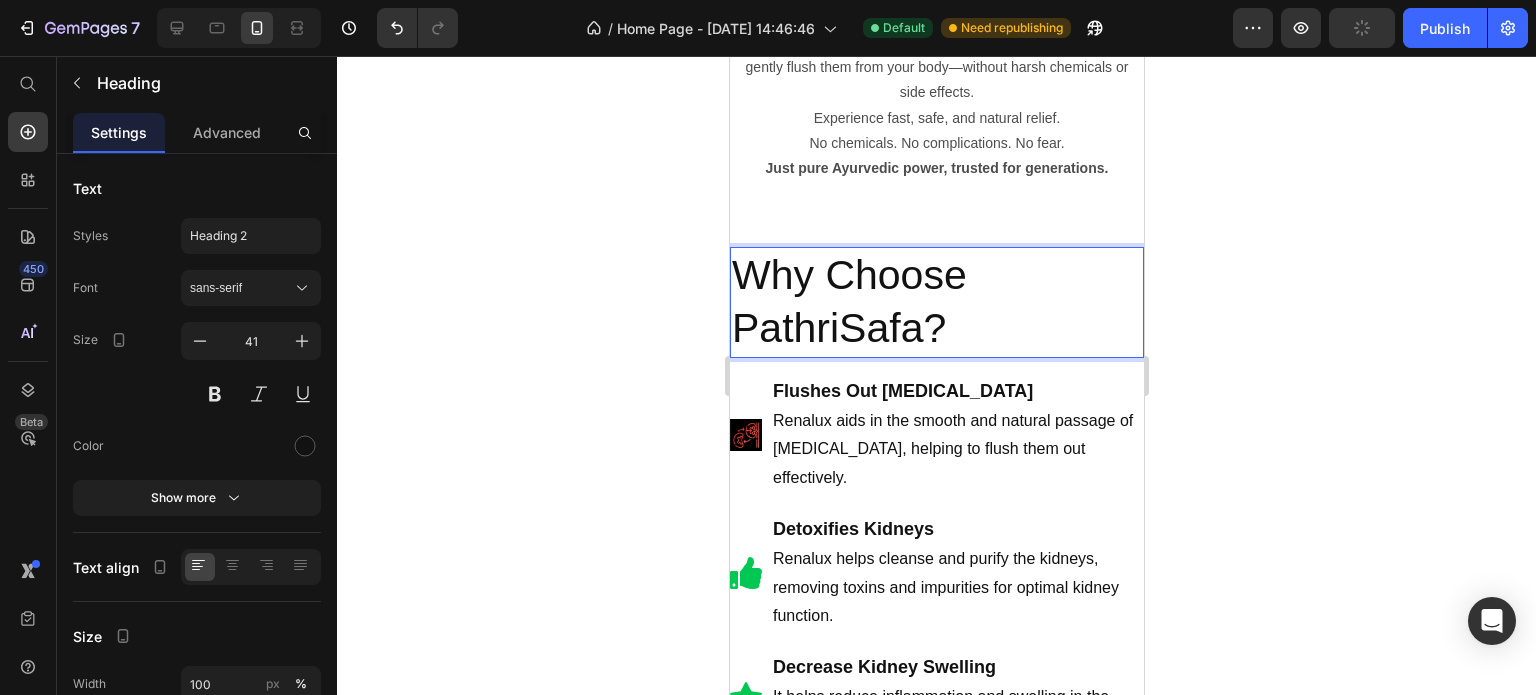 click on "Why Choose PathriSafa?" at bounding box center (936, 302) 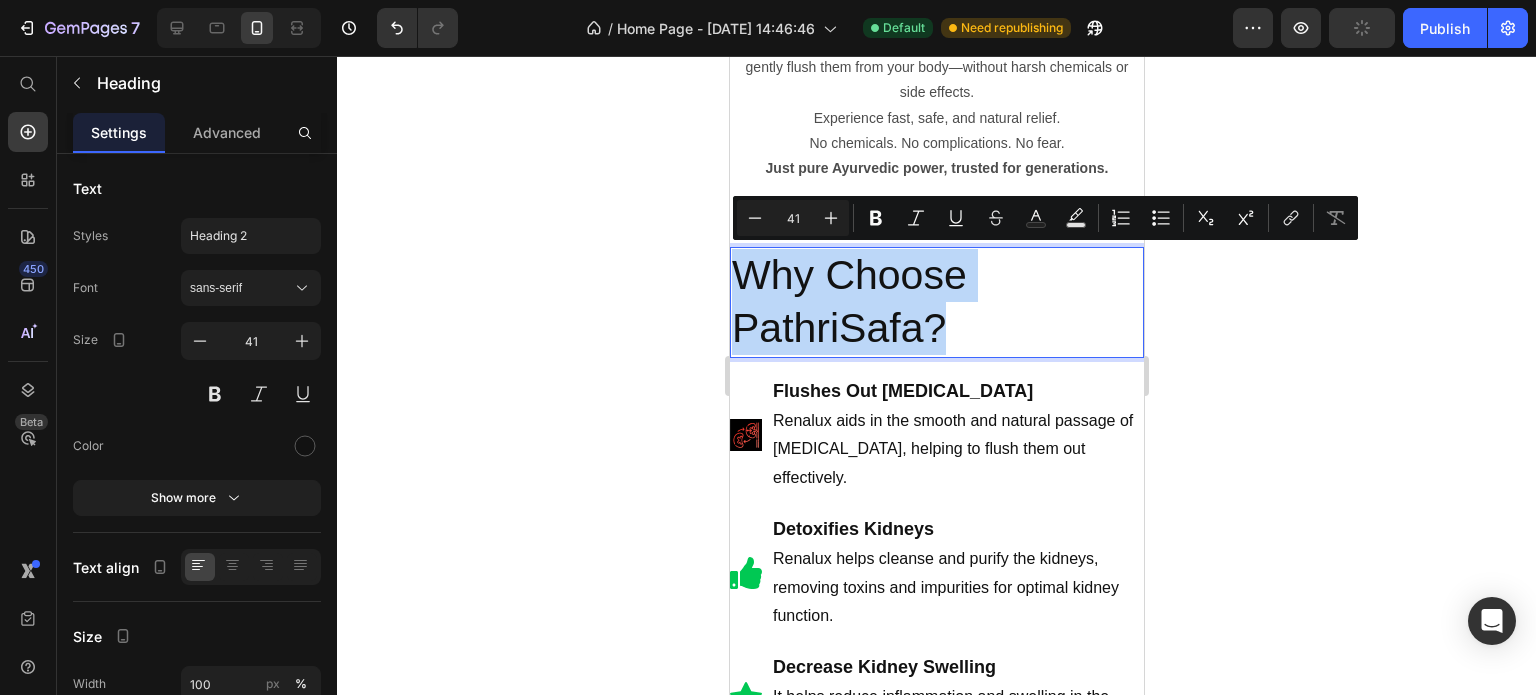 drag, startPoint x: 970, startPoint y: 323, endPoint x: 731, endPoint y: 270, distance: 244.80605 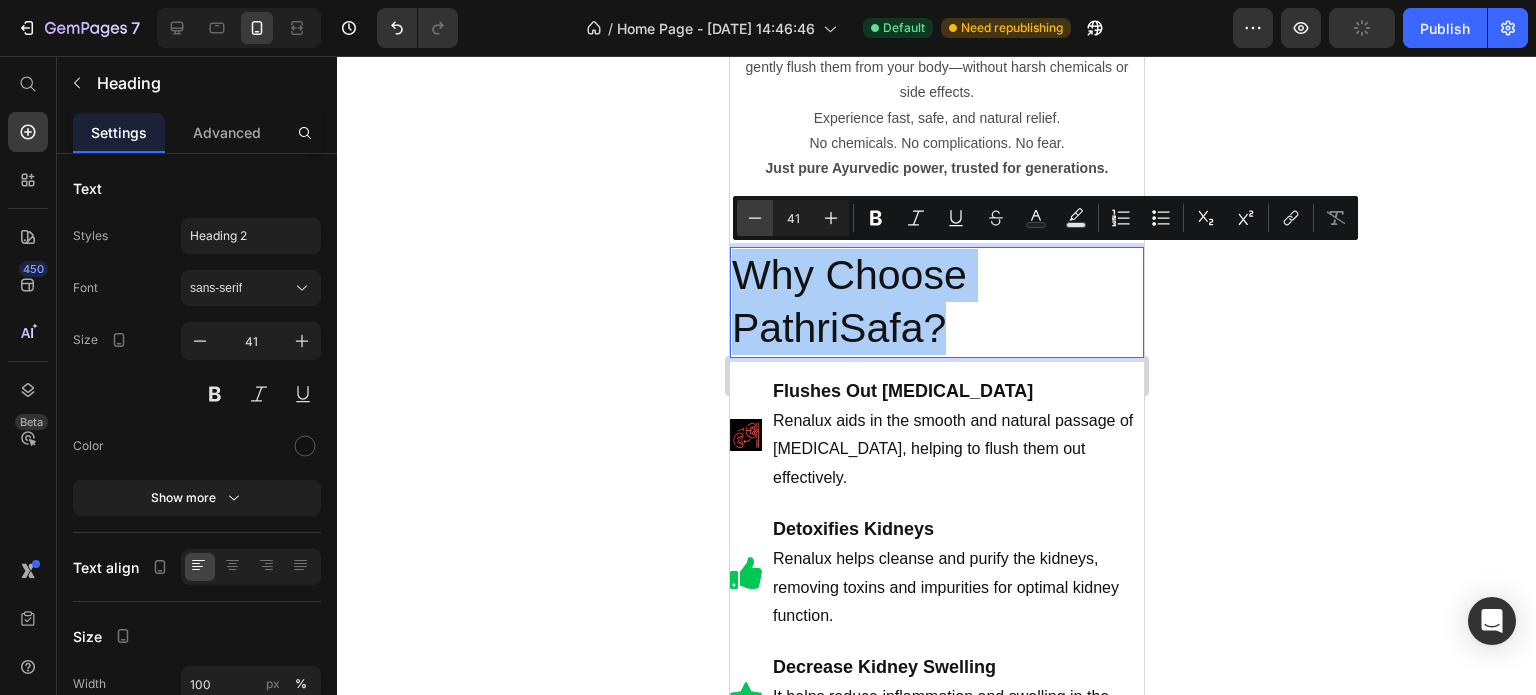 click 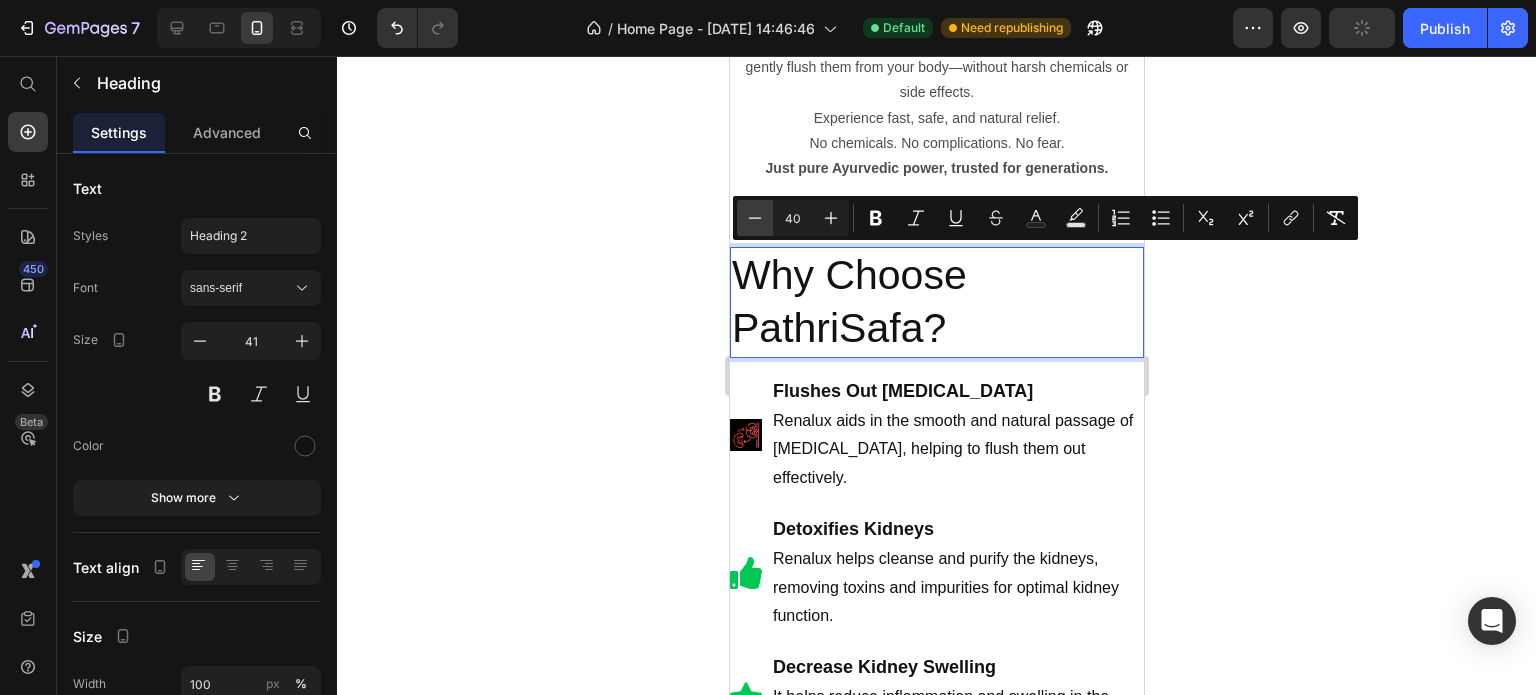 click 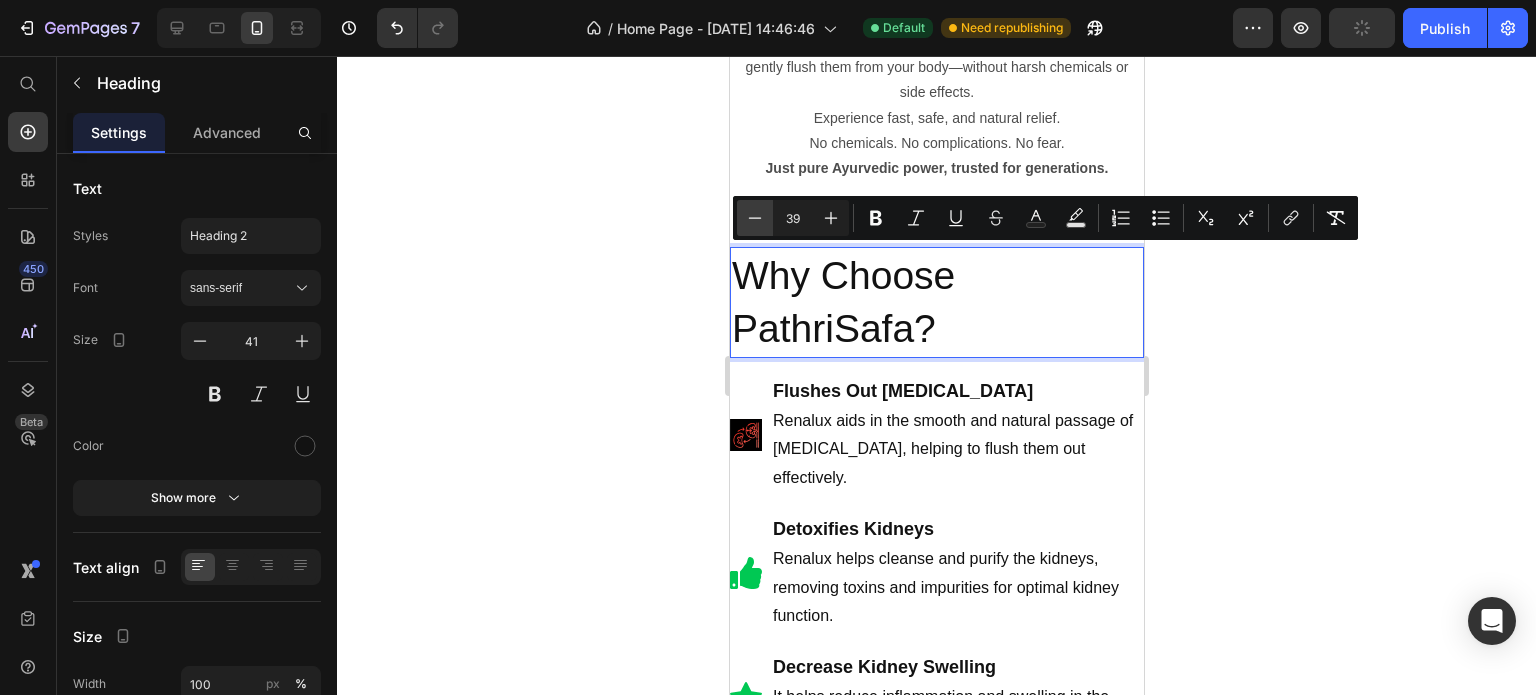 click 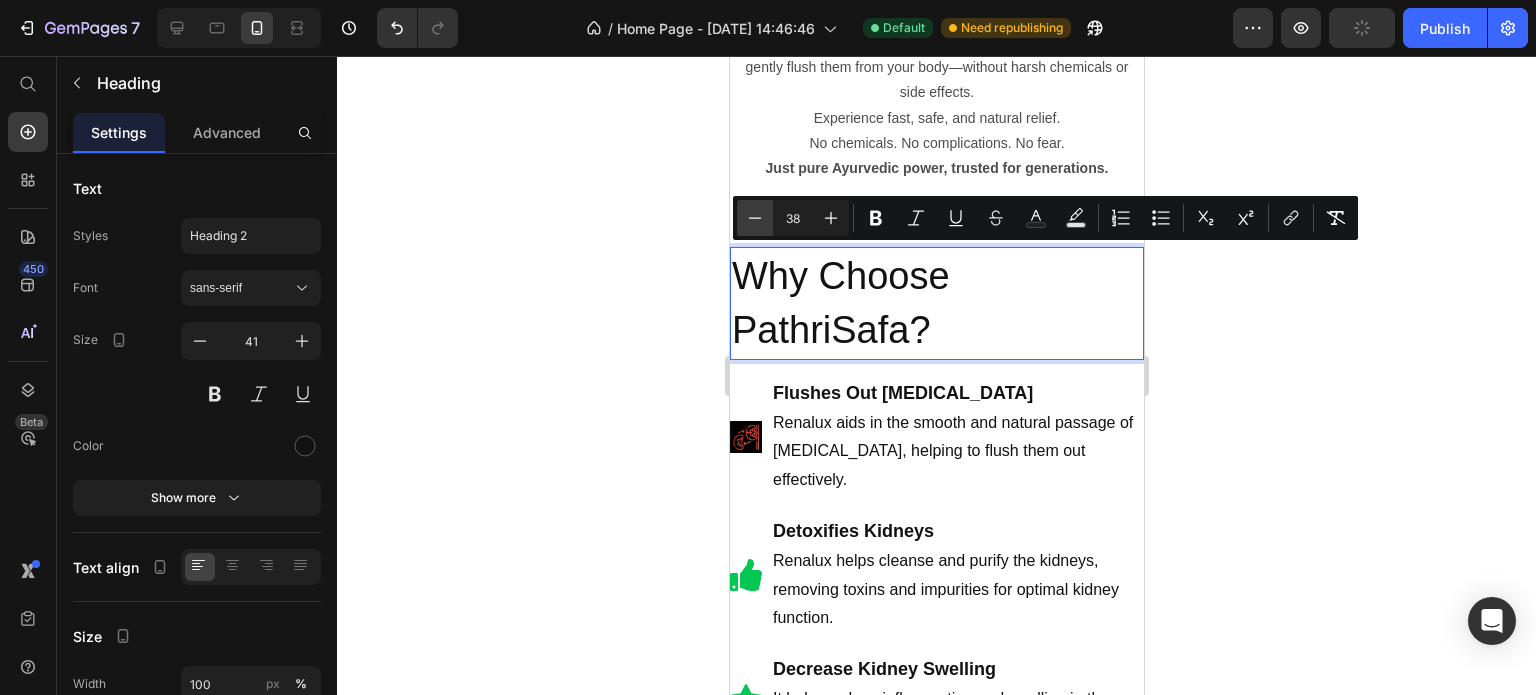 click 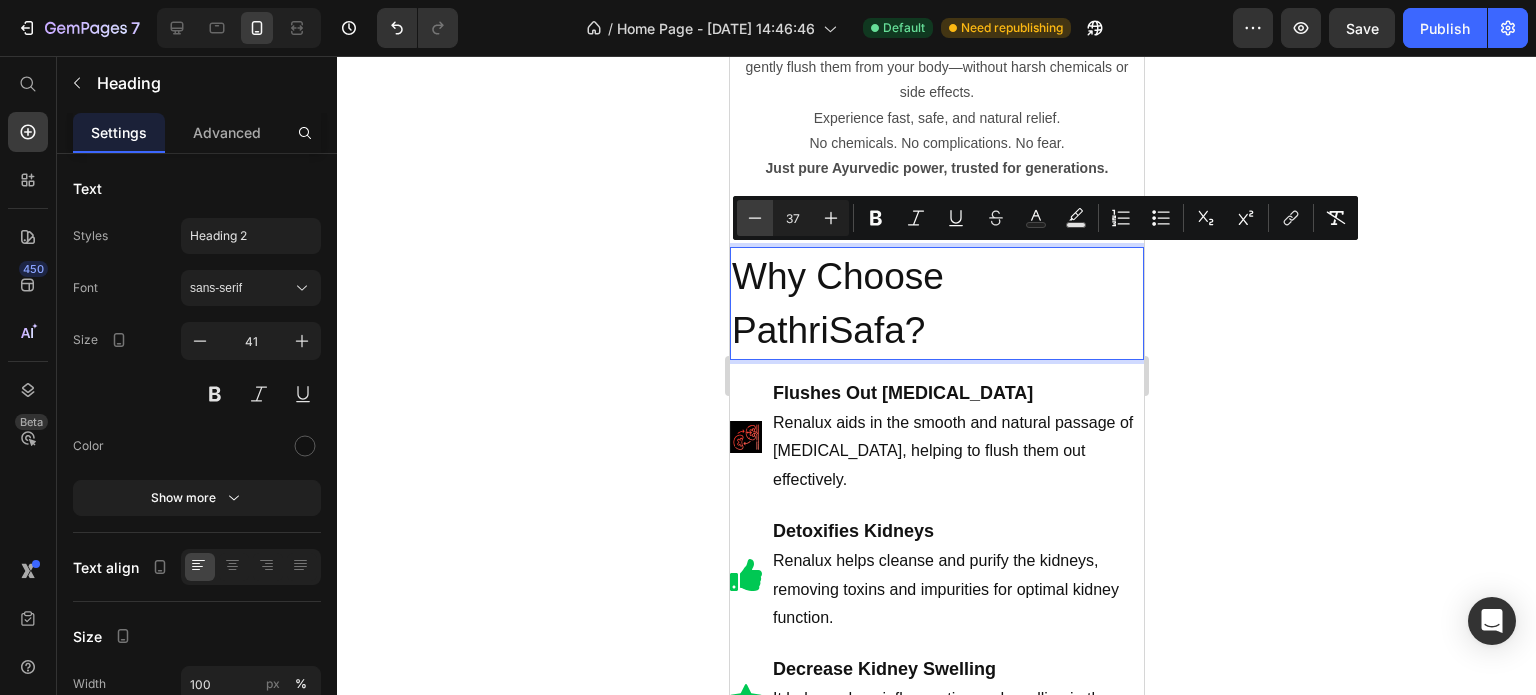 click 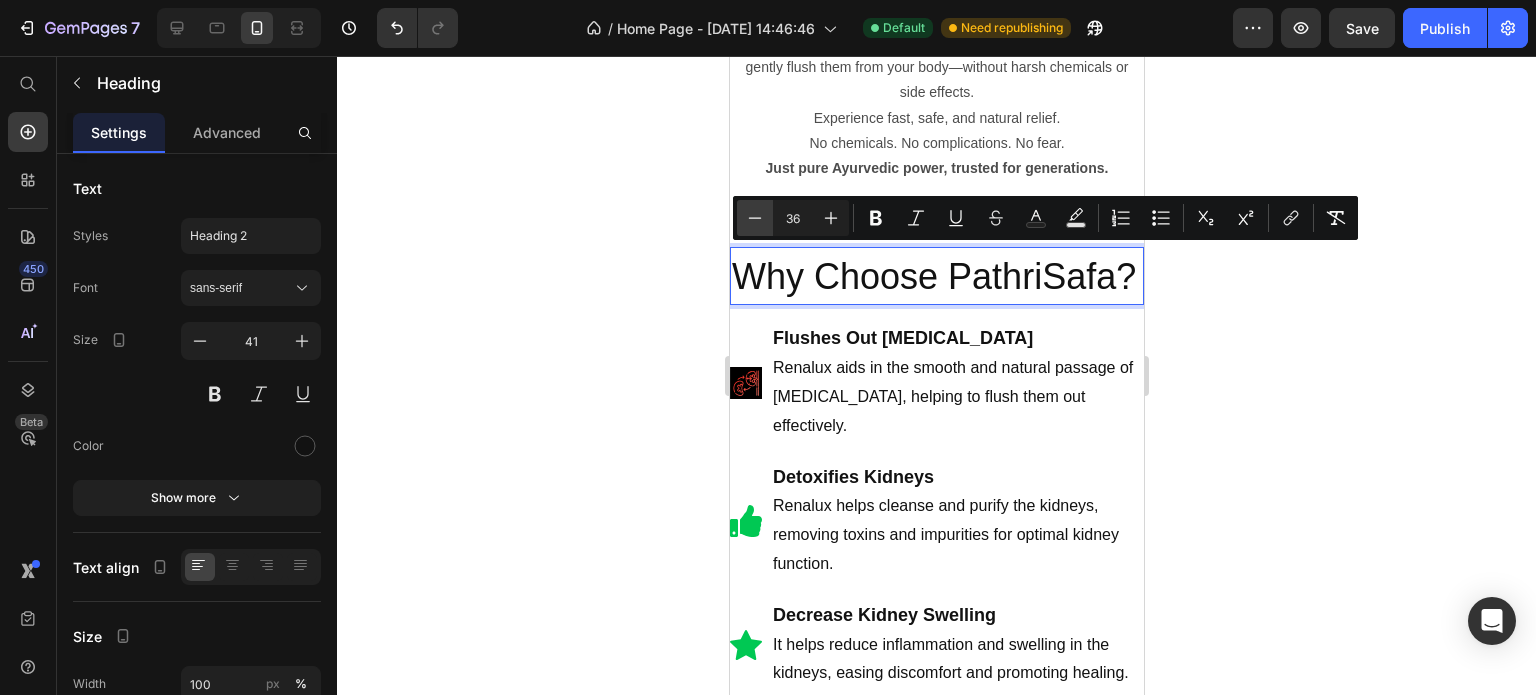 click 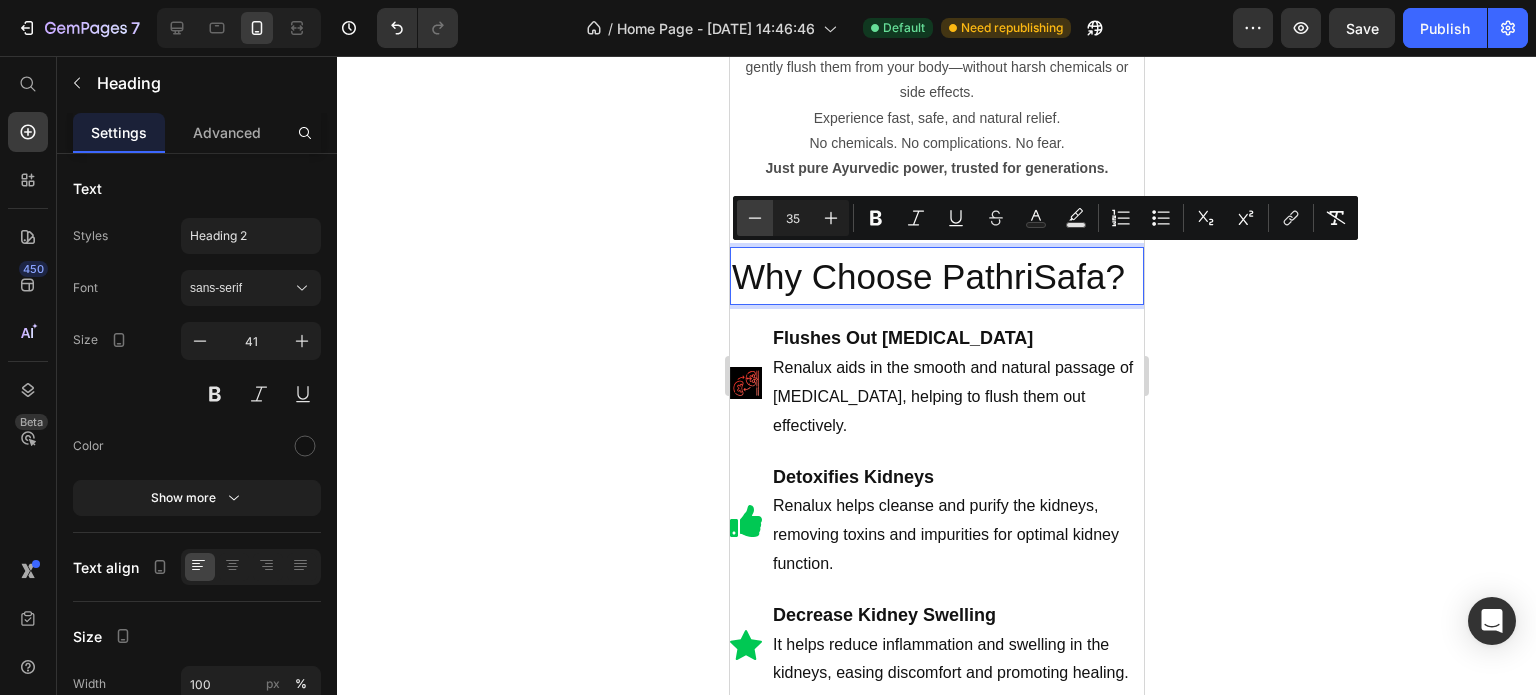 click 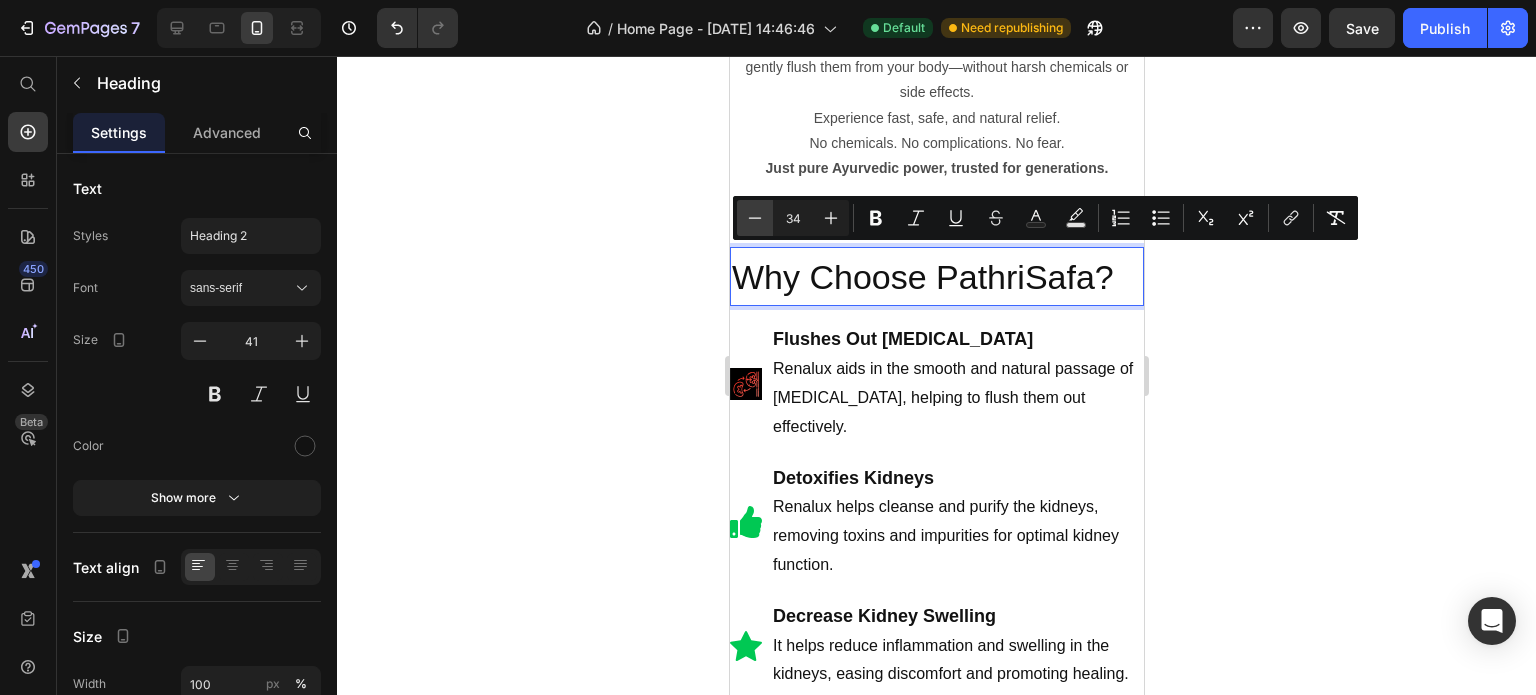 click 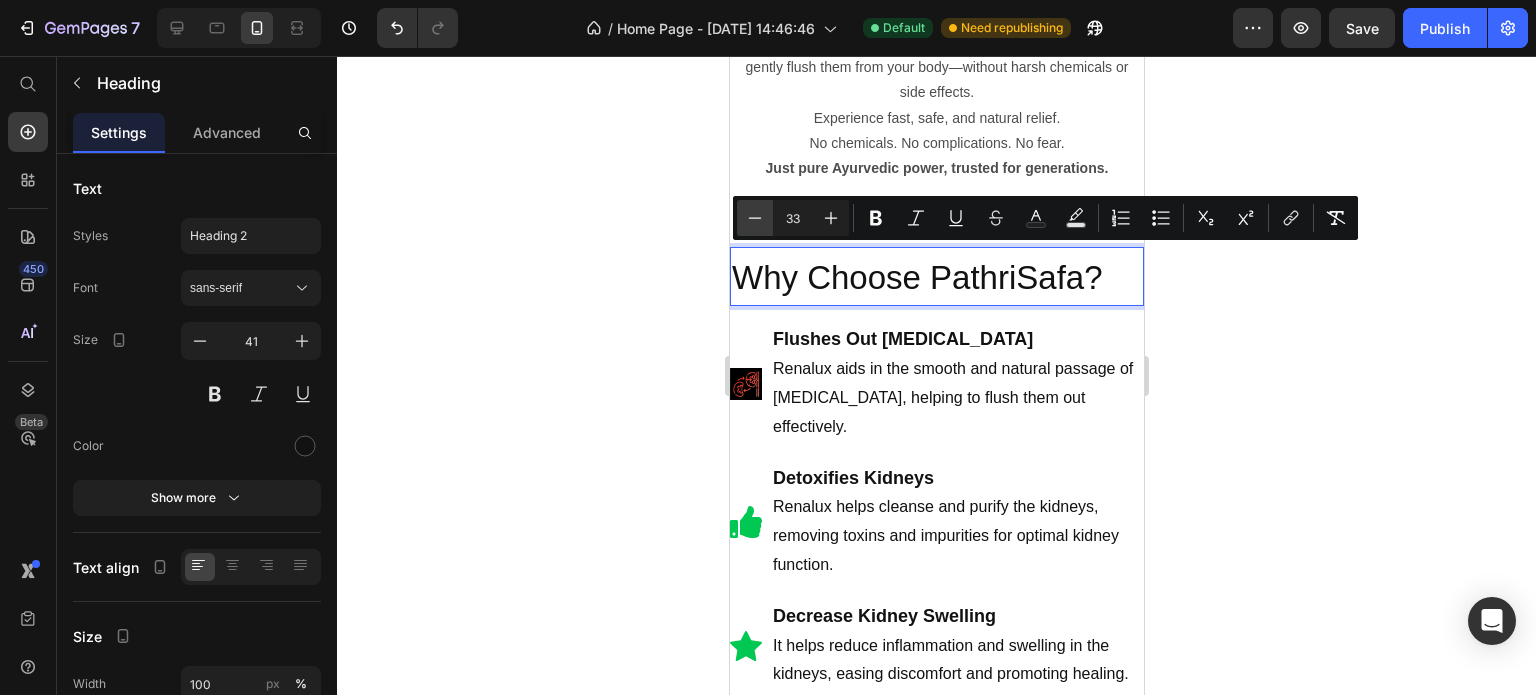 click 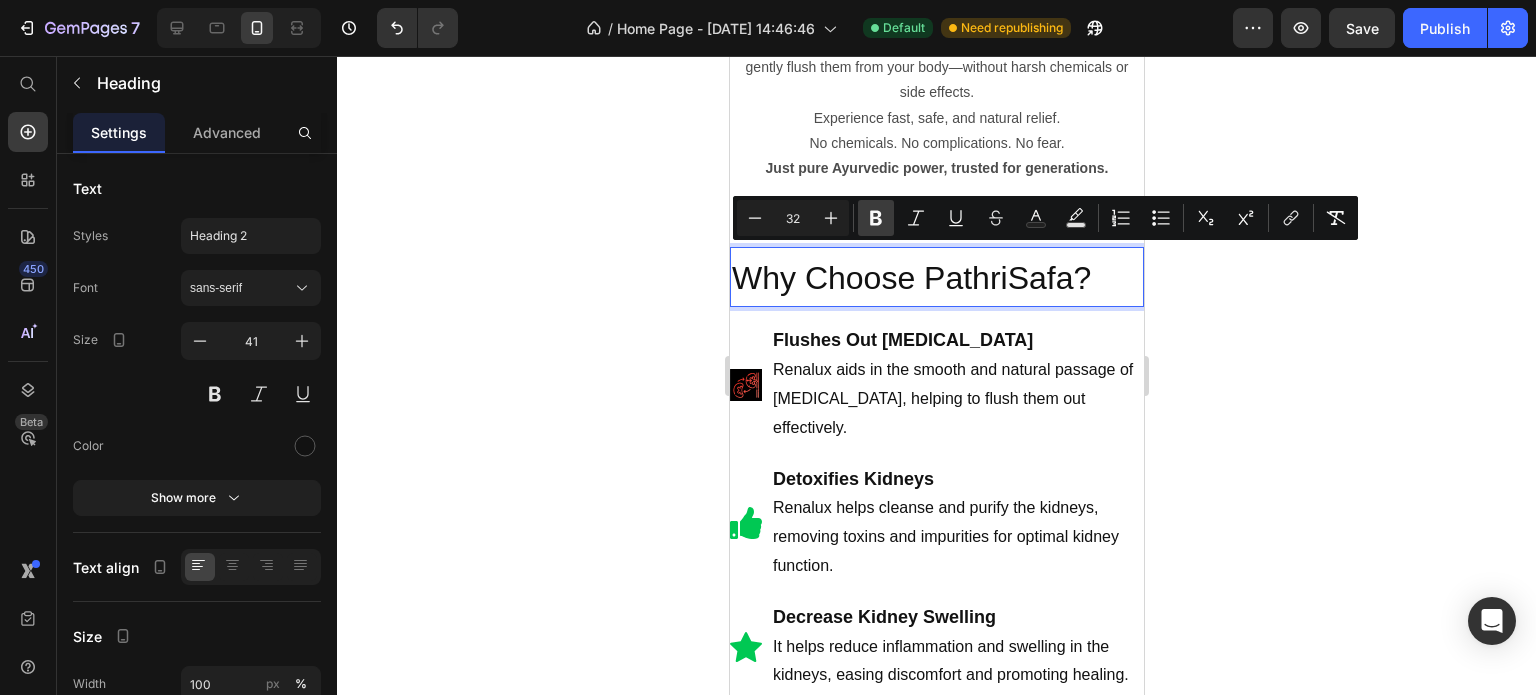 click 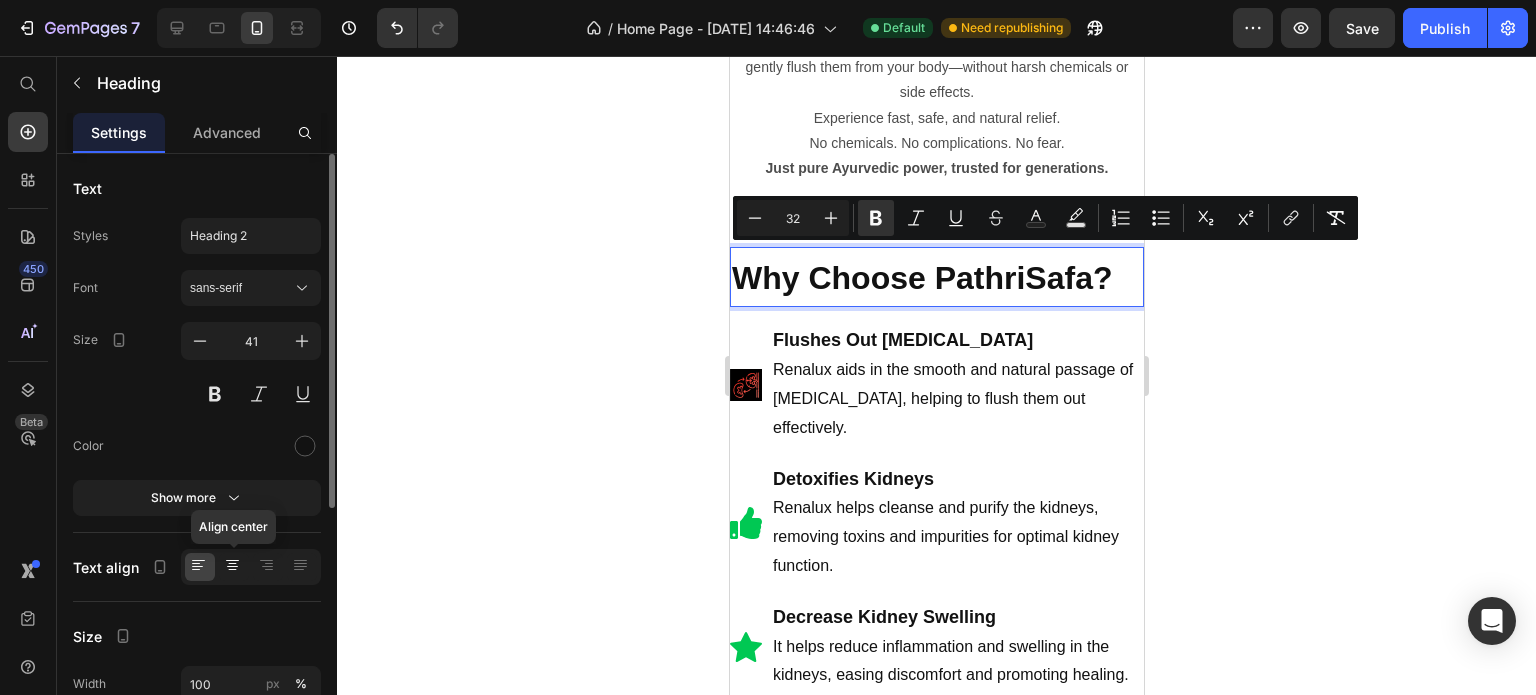 click 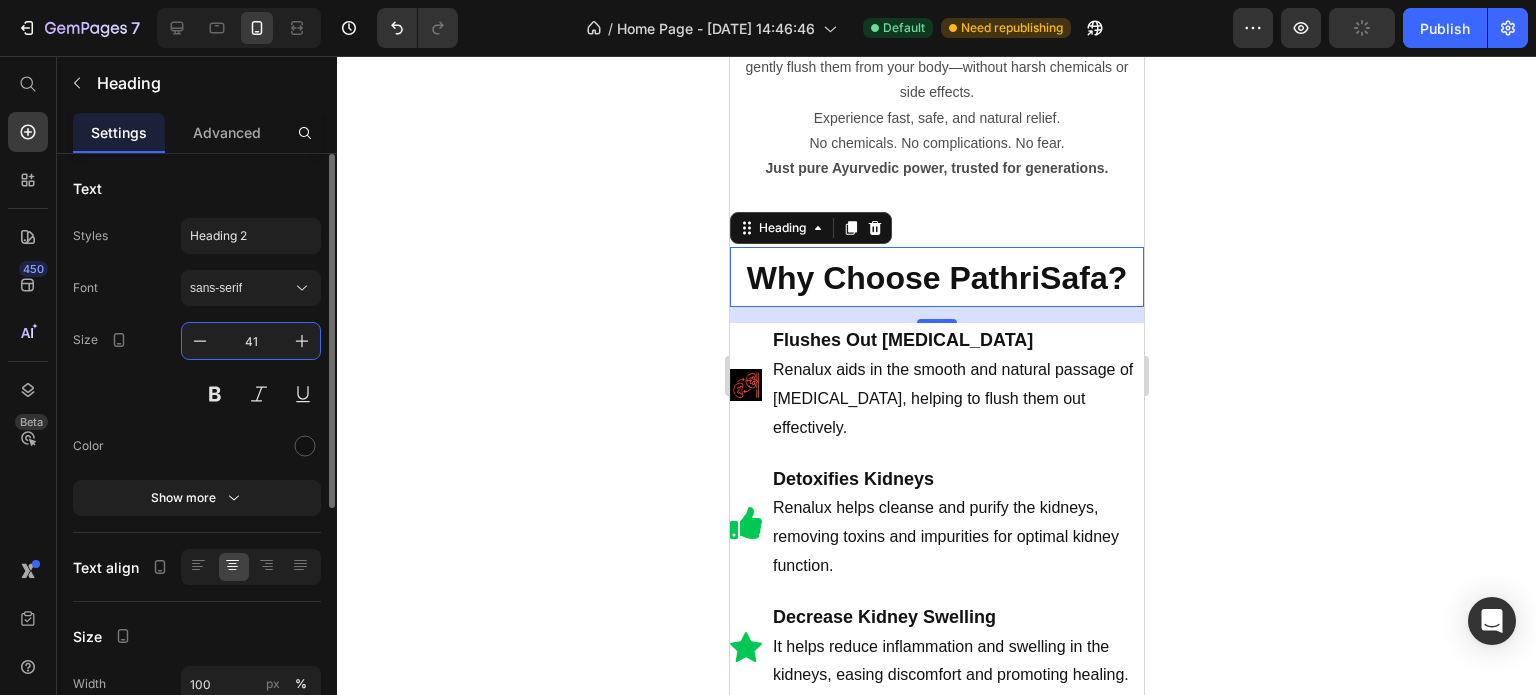 click on "41" at bounding box center [251, 341] 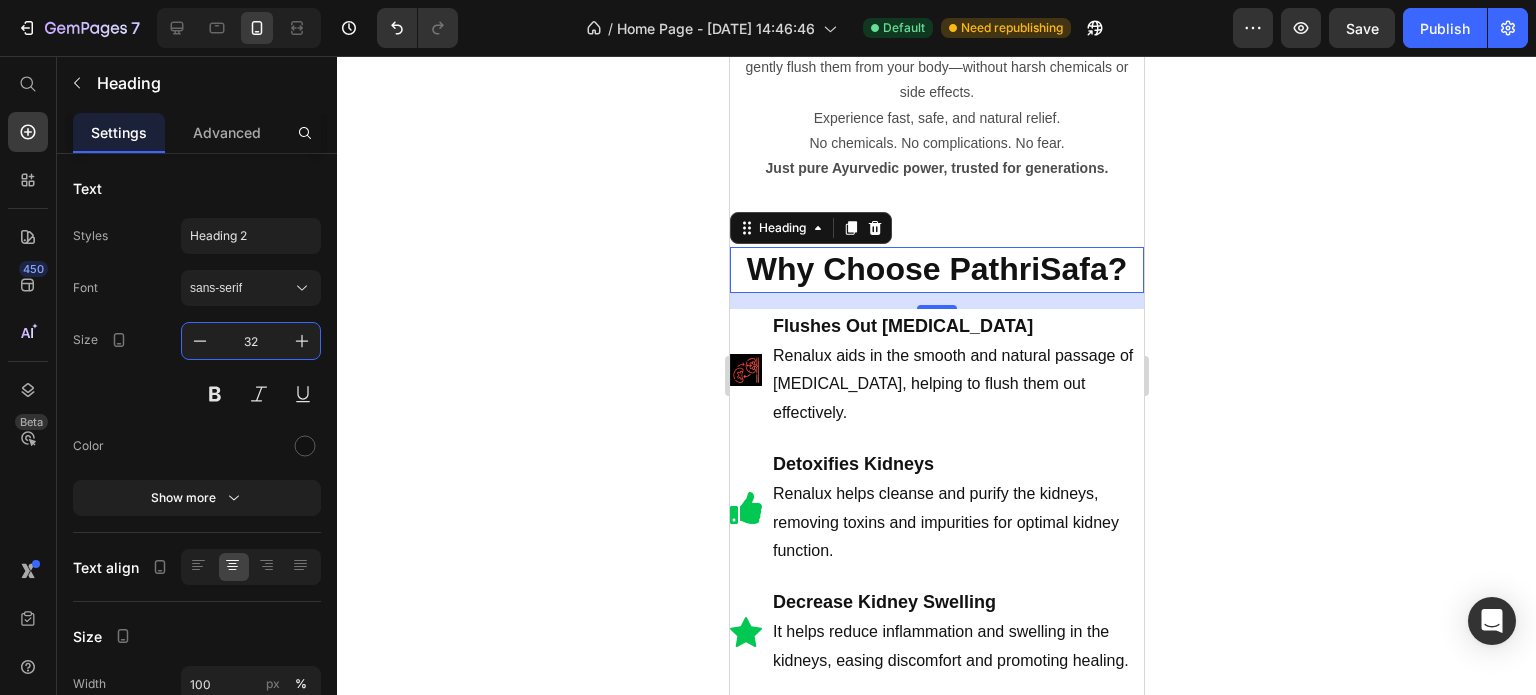 type on "32" 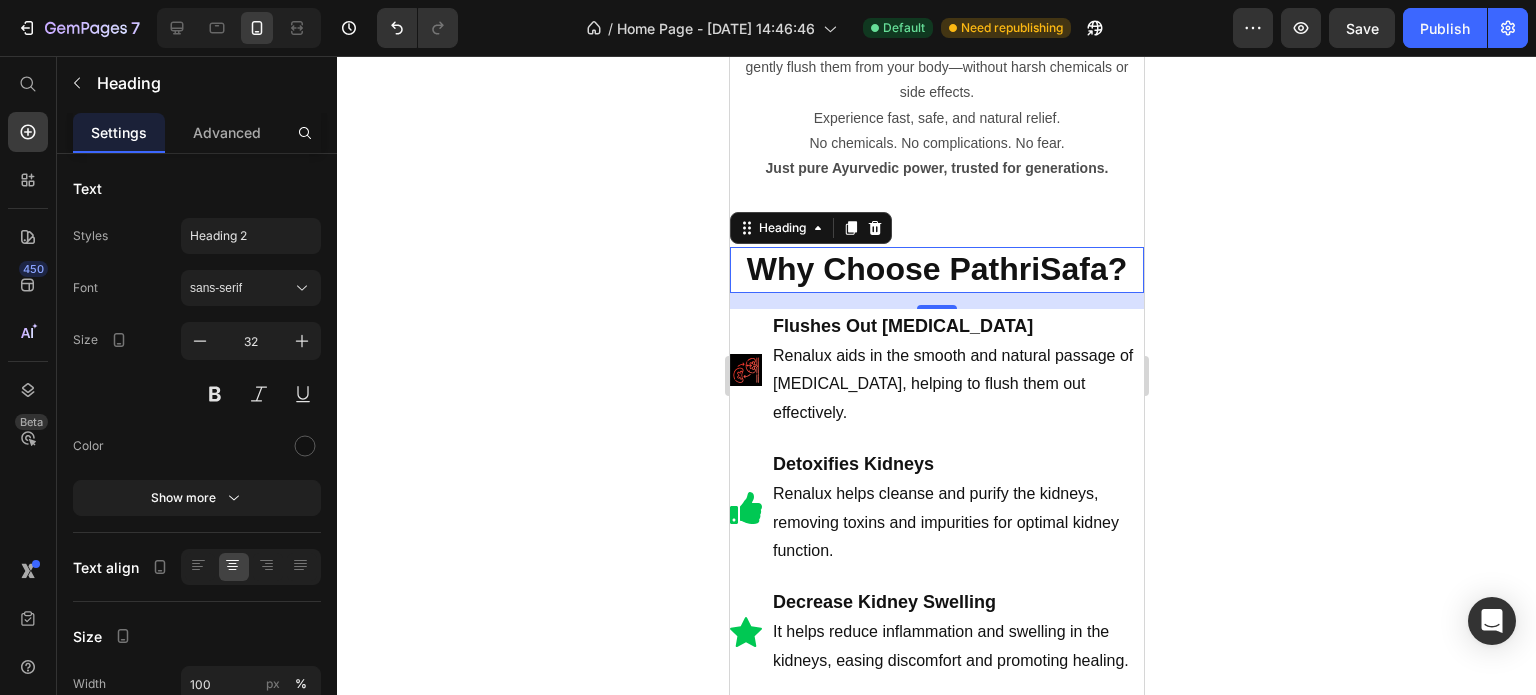 click 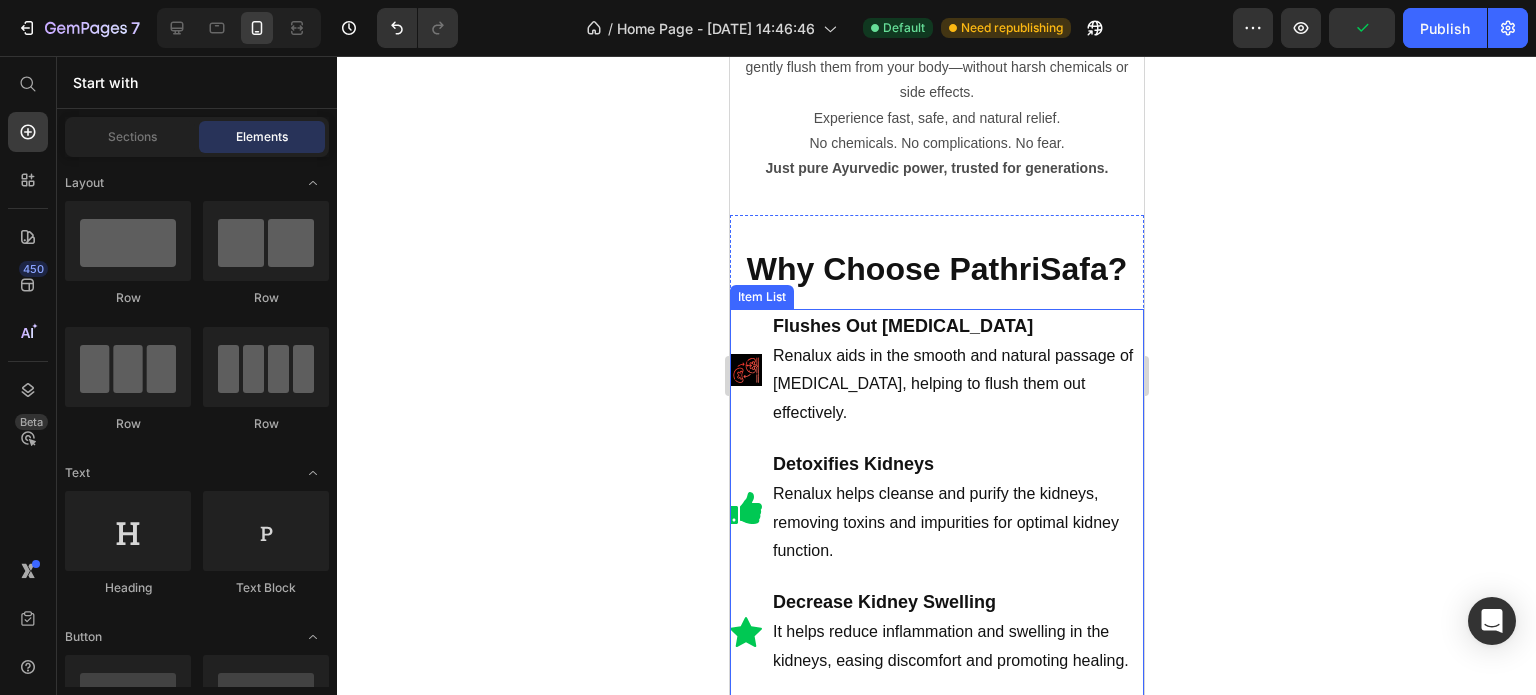click on "Flushes Out Kidney Stones Renalux aids in the smooth and natural passage of kidney stones, helping to flush them out effectively." at bounding box center [936, 370] 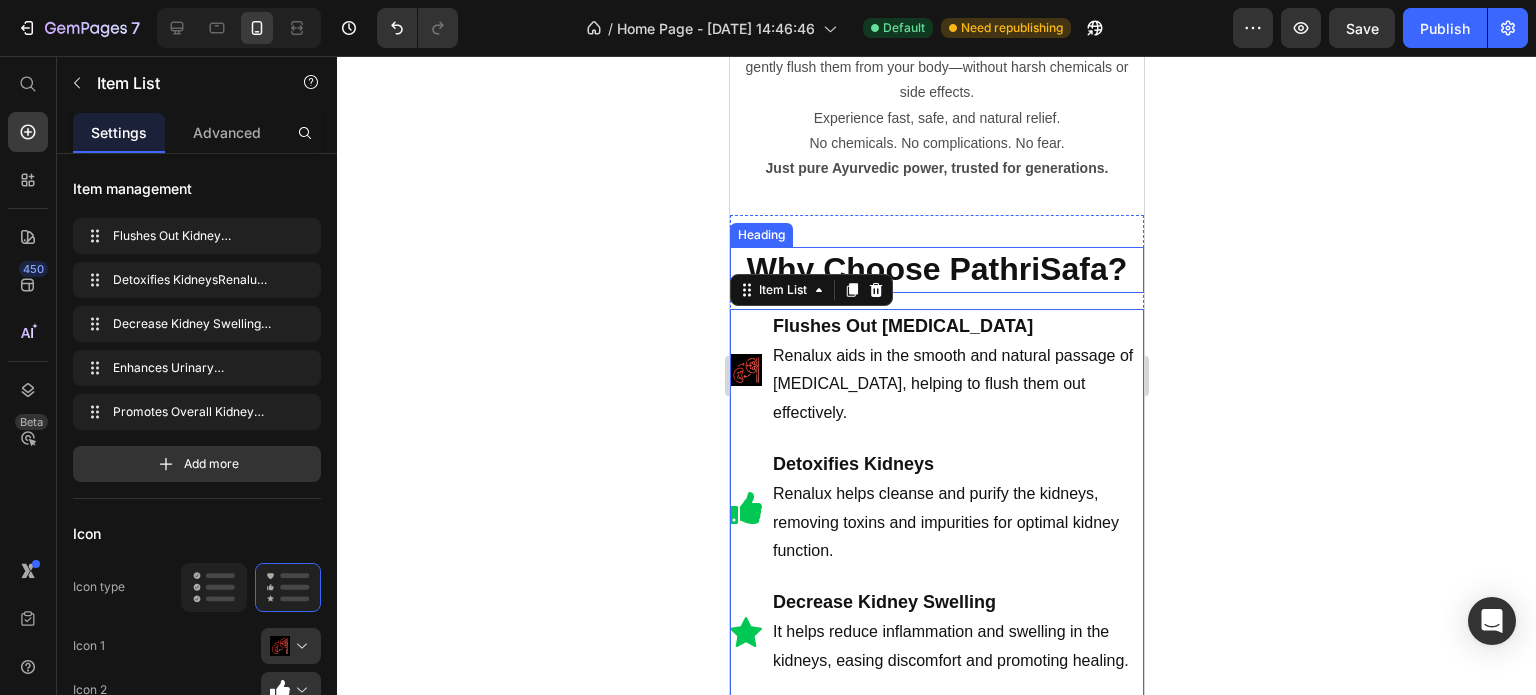 click on "Why Choose PathriSafa?" at bounding box center (936, 269) 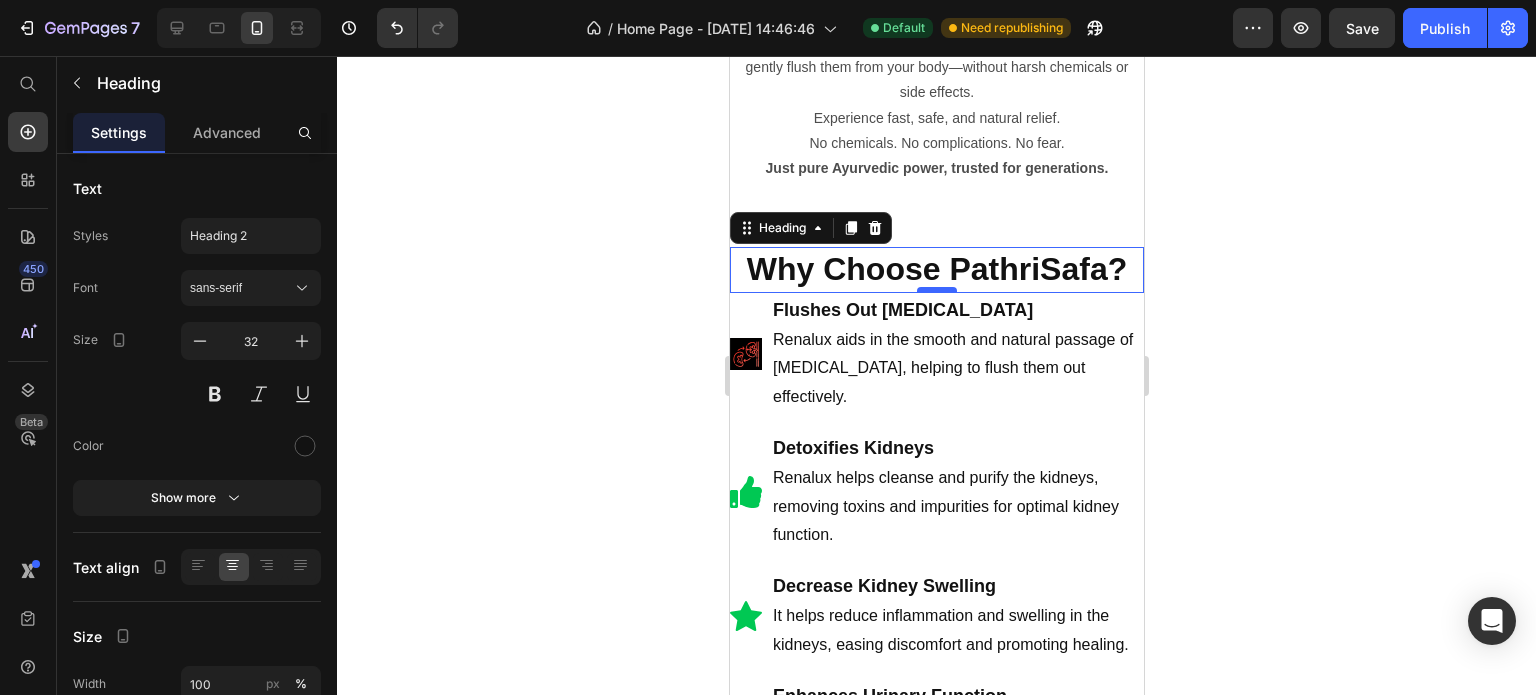 drag, startPoint x: 928, startPoint y: 304, endPoint x: 938, endPoint y: 284, distance: 22.36068 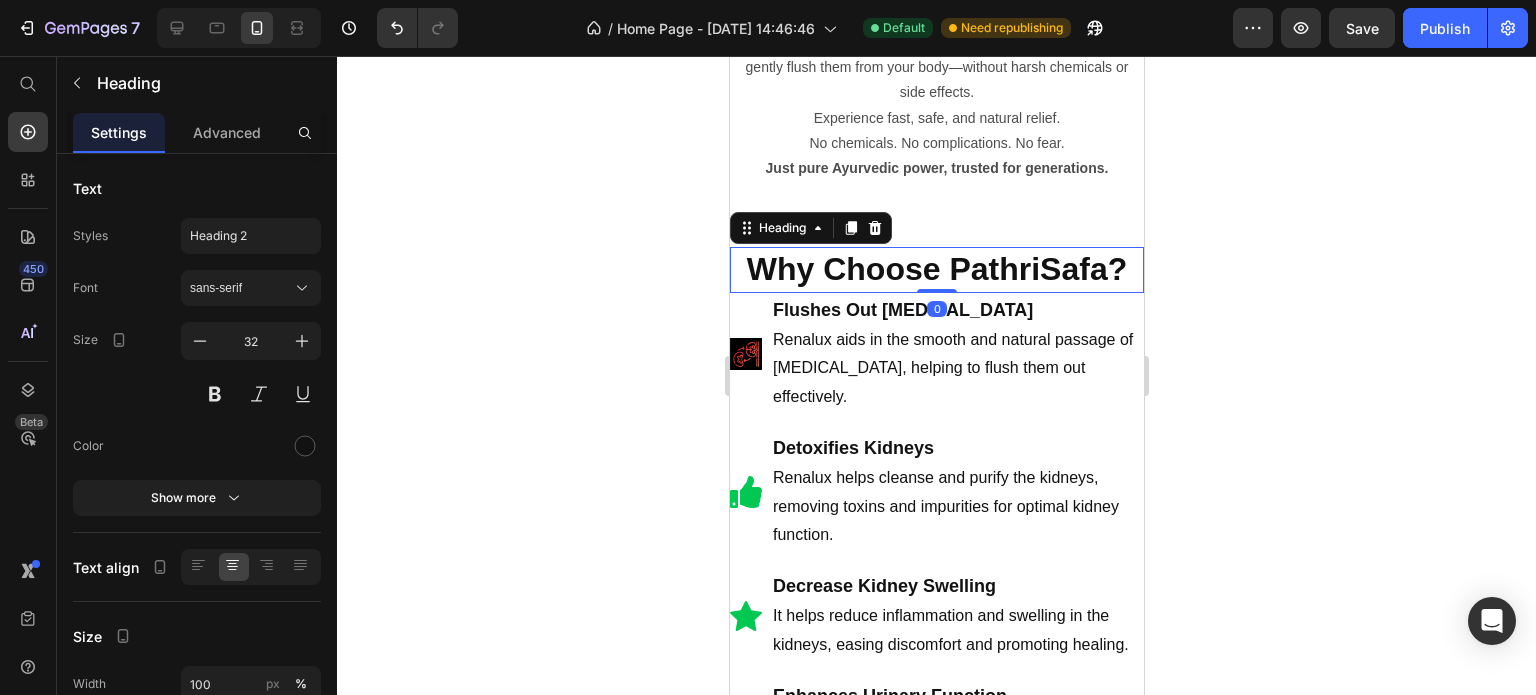 click 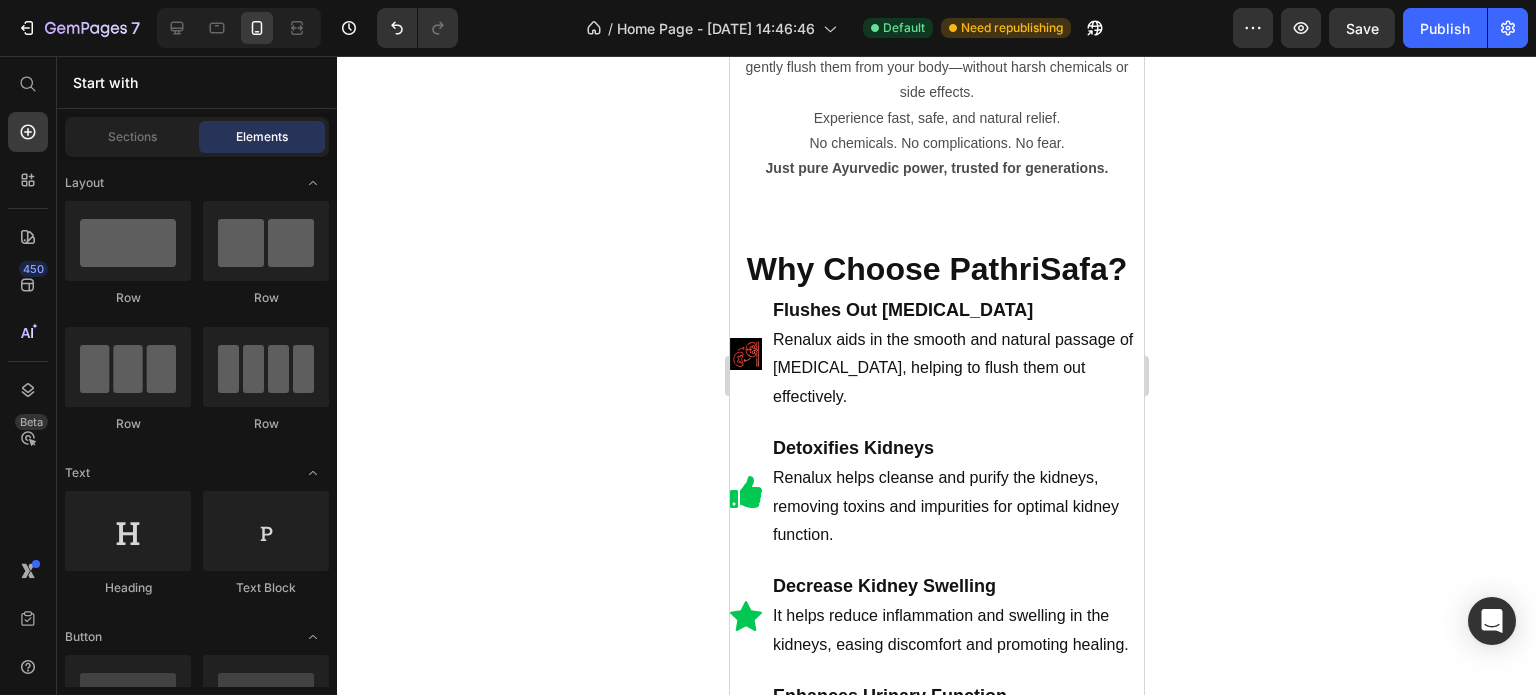 click 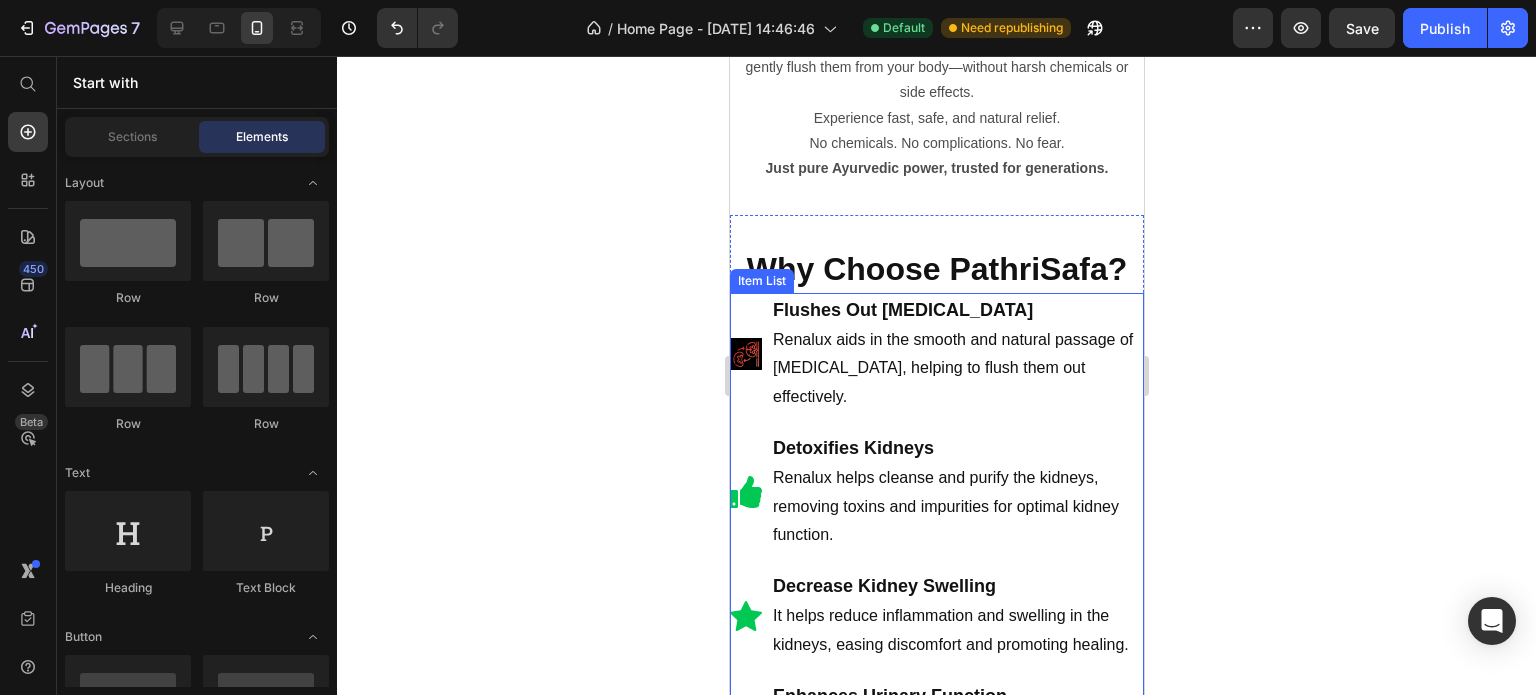 click on "Flushes Out Kidney Stones Renalux aids in the smooth and natural passage of kidney stones, helping to flush them out effectively." at bounding box center [936, 354] 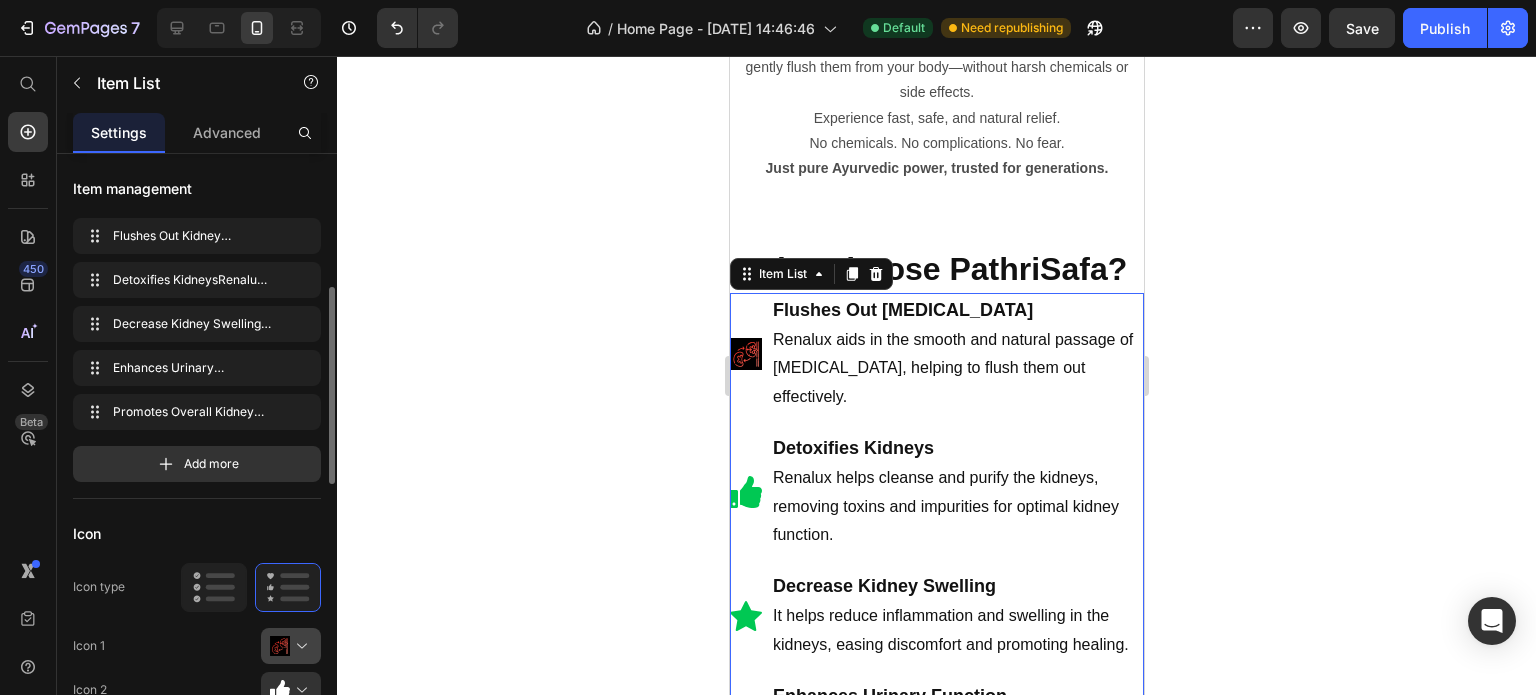 scroll, scrollTop: 200, scrollLeft: 0, axis: vertical 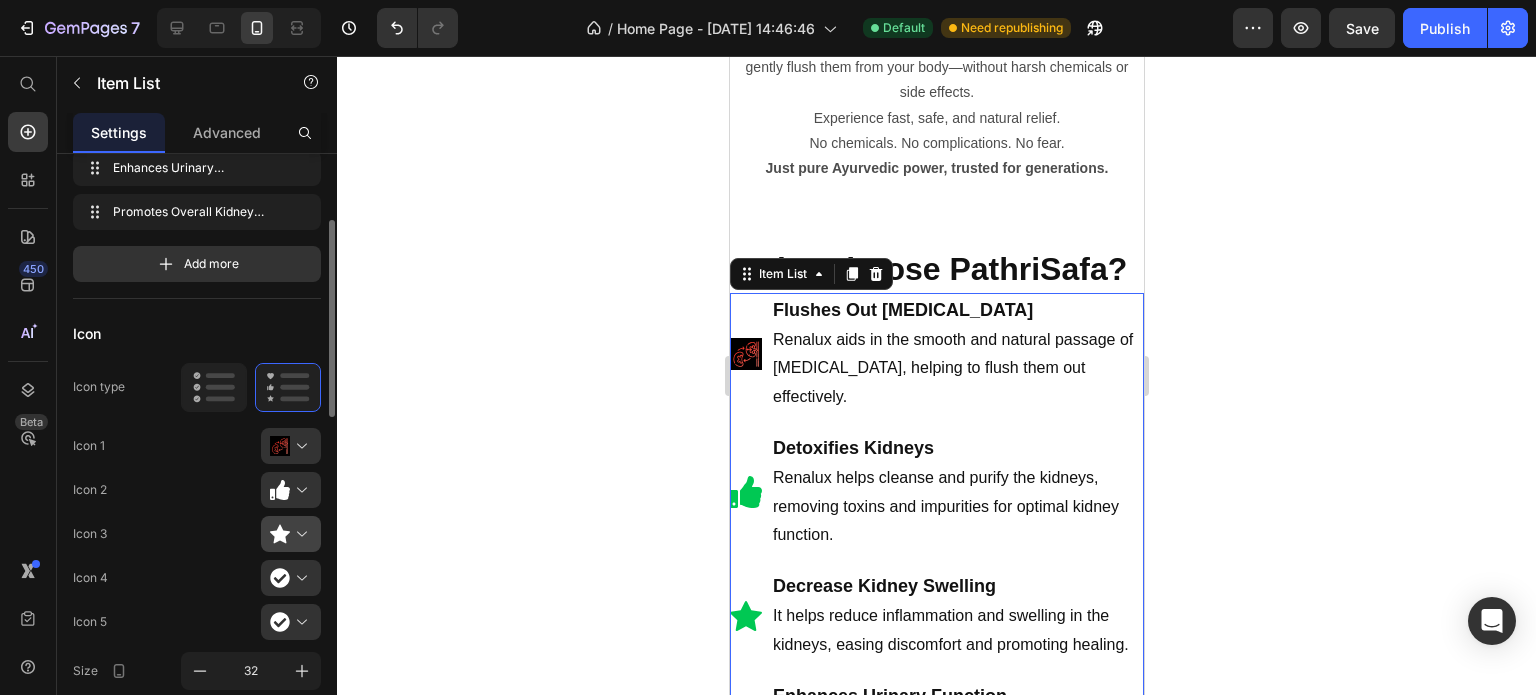 click at bounding box center [299, 534] 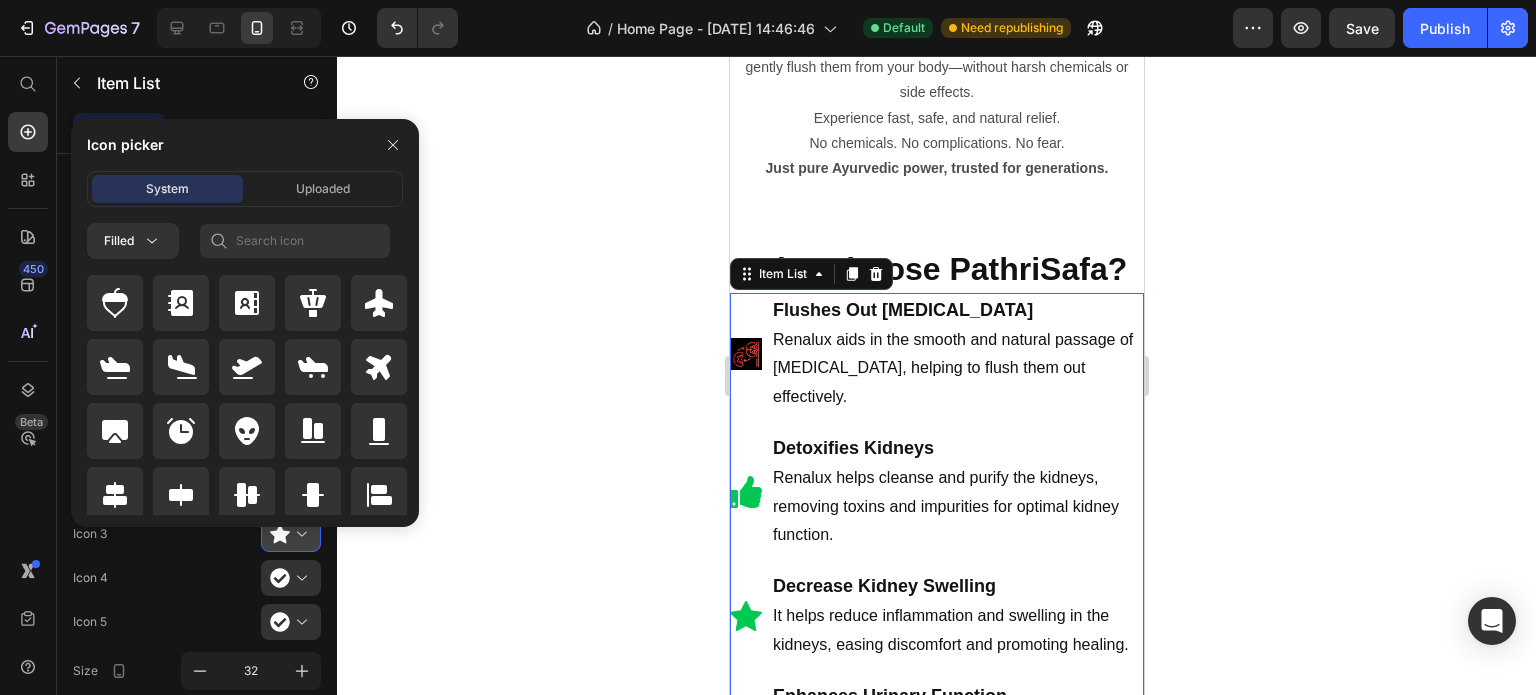 click on "Icon picker System Uploaded Filled" at bounding box center [237, 323] 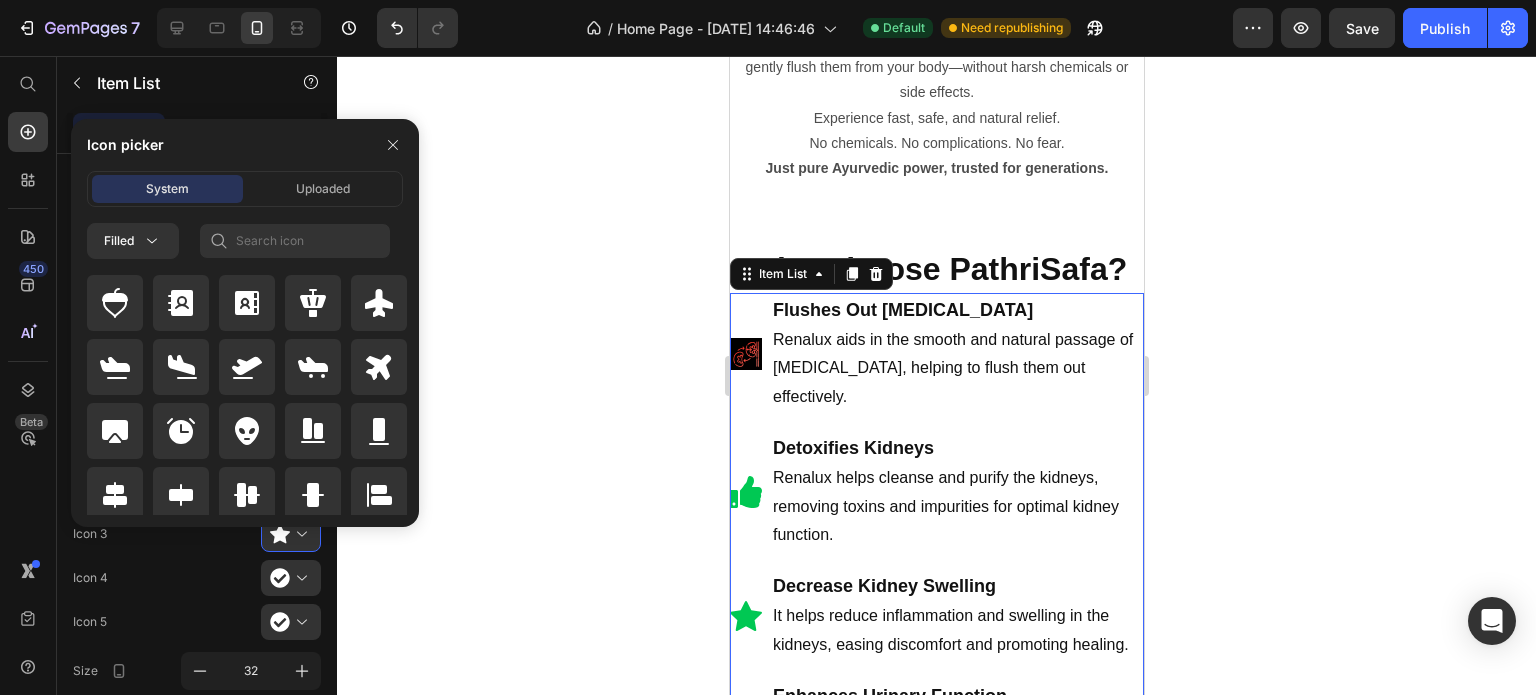 click 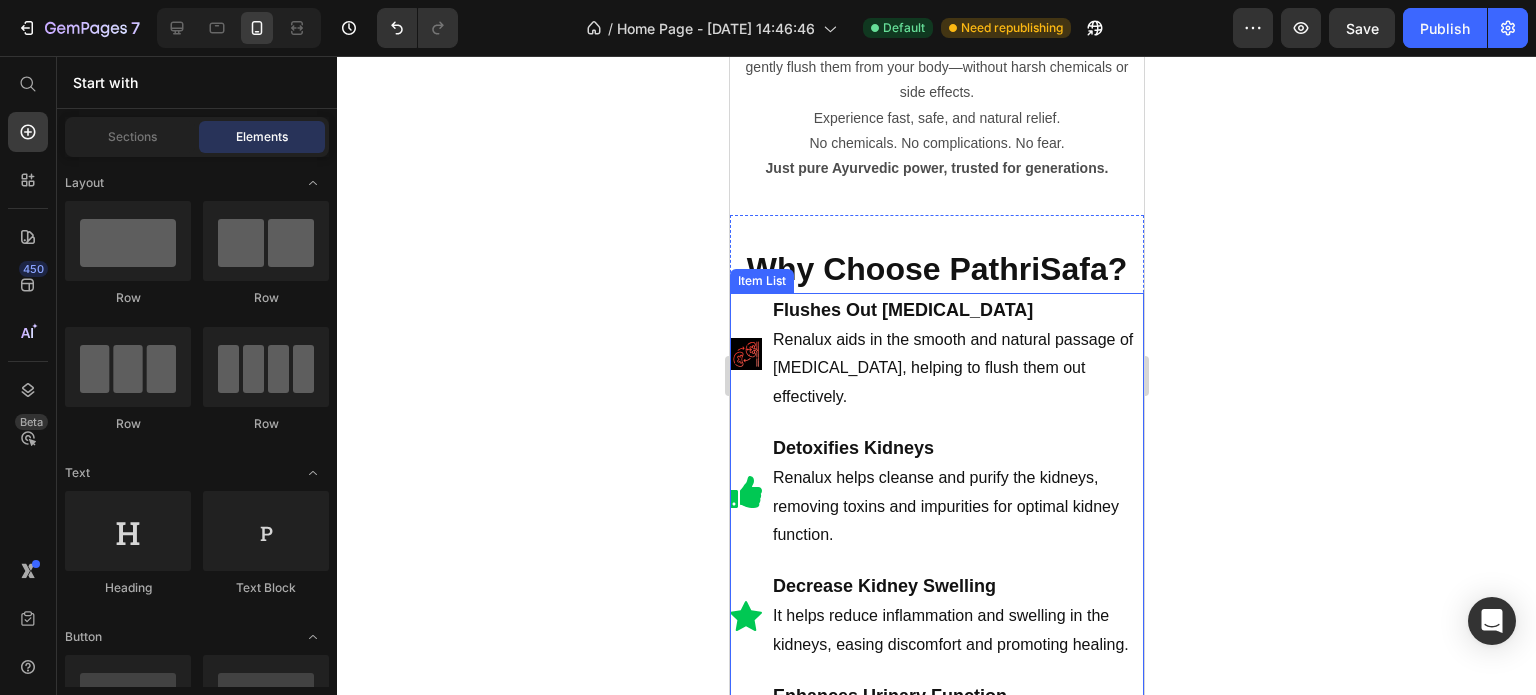 click on "Flushes Out Kidney Stones Renalux aids in the smooth and natural passage of kidney stones, helping to flush them out effectively." at bounding box center [936, 354] 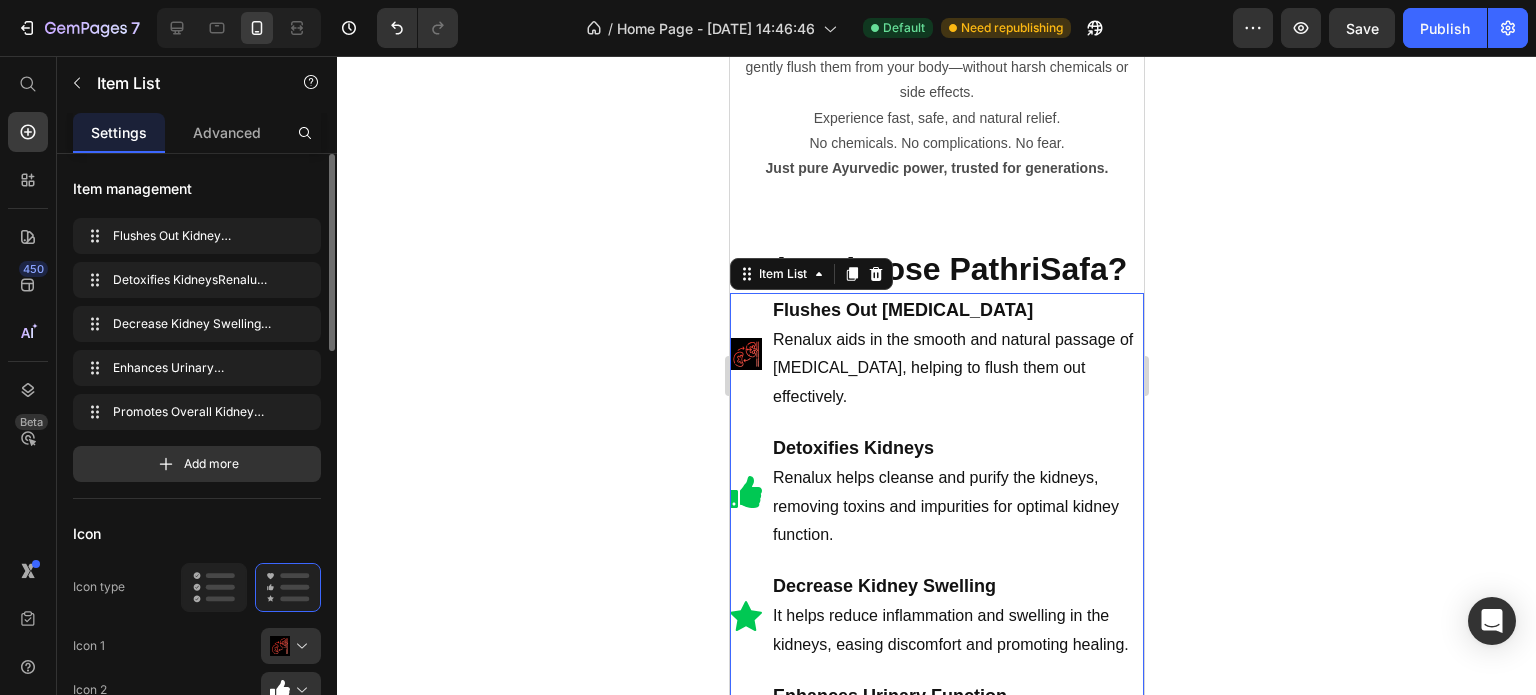 scroll, scrollTop: 100, scrollLeft: 0, axis: vertical 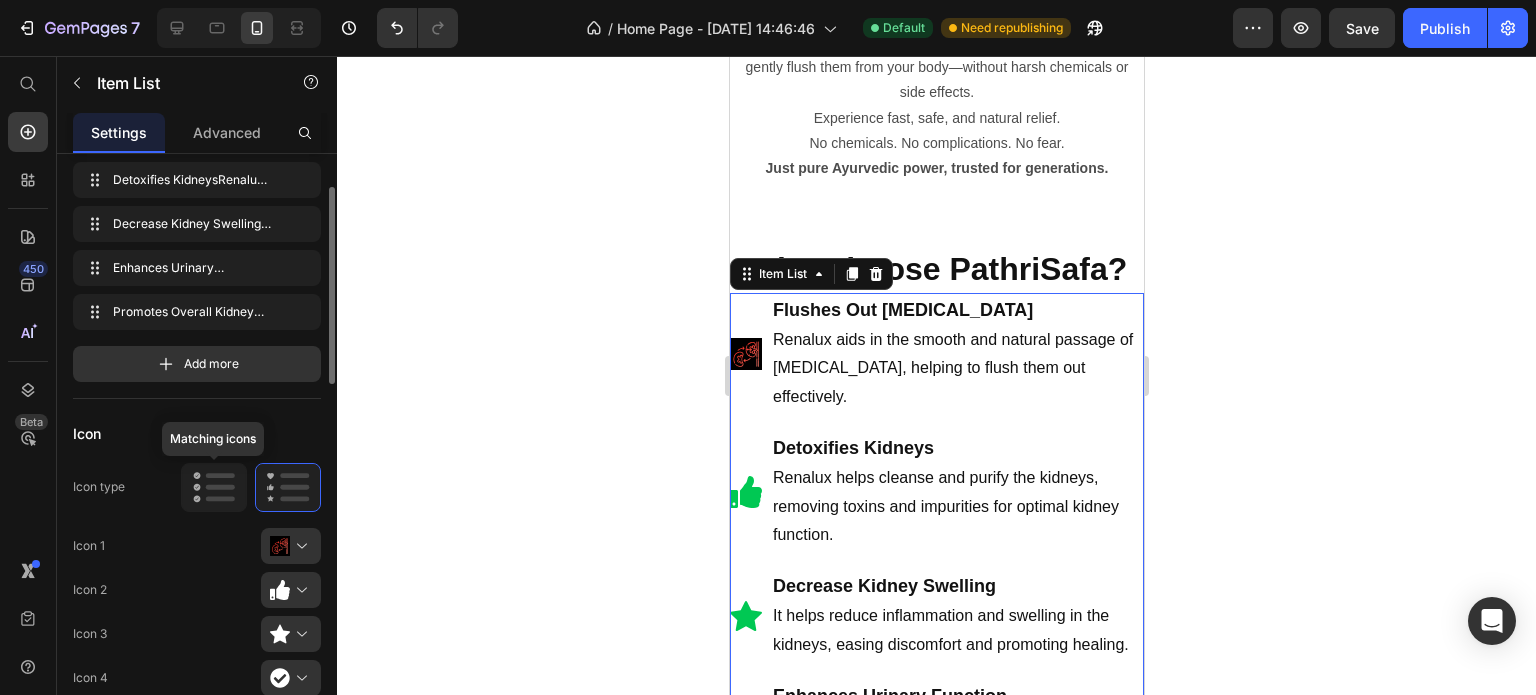 click 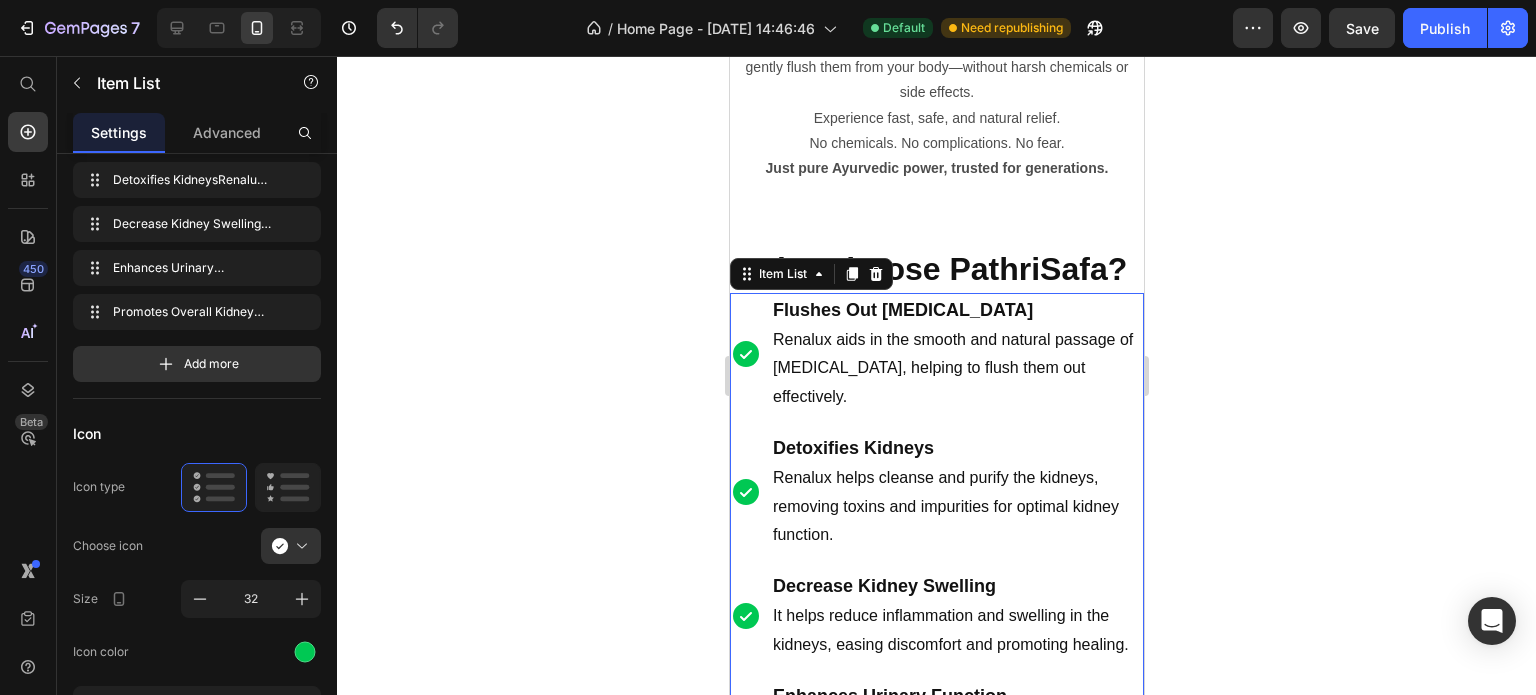 click 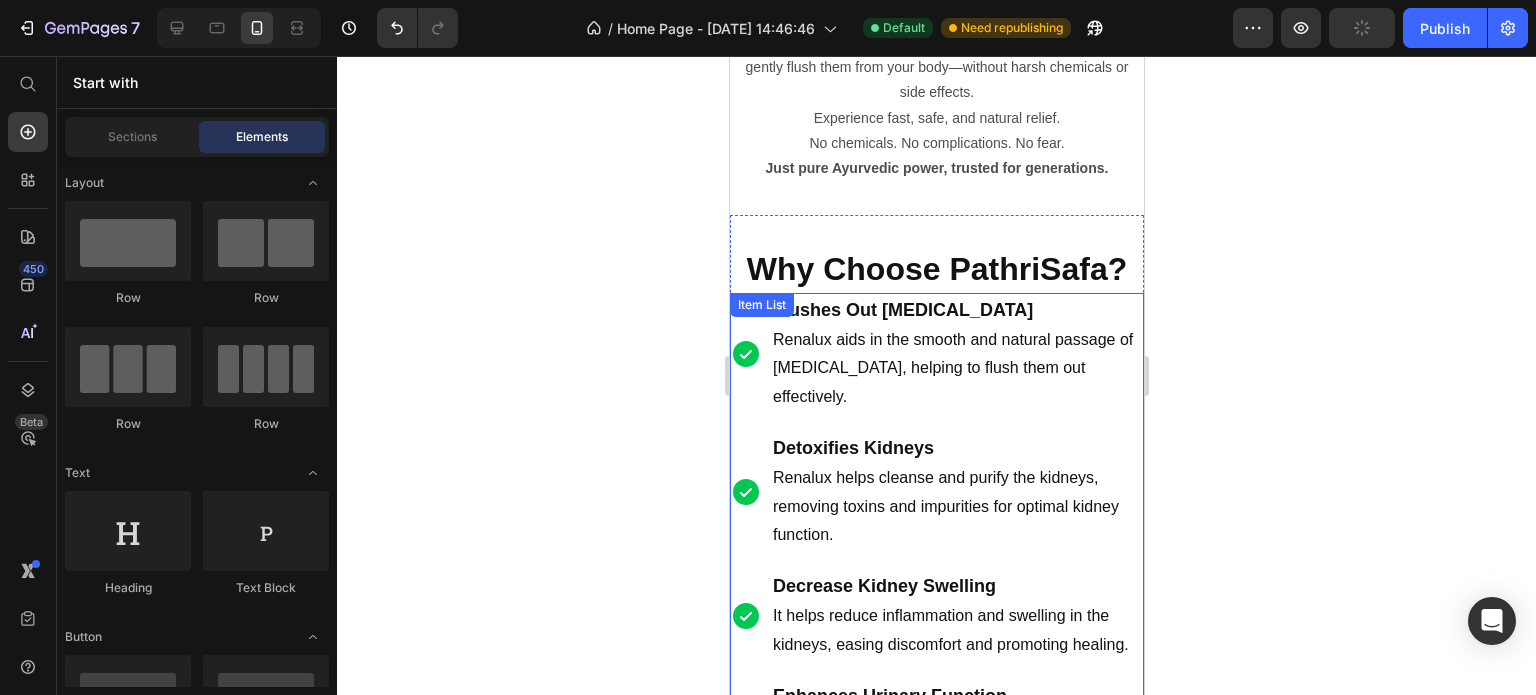 scroll, scrollTop: 1999, scrollLeft: 0, axis: vertical 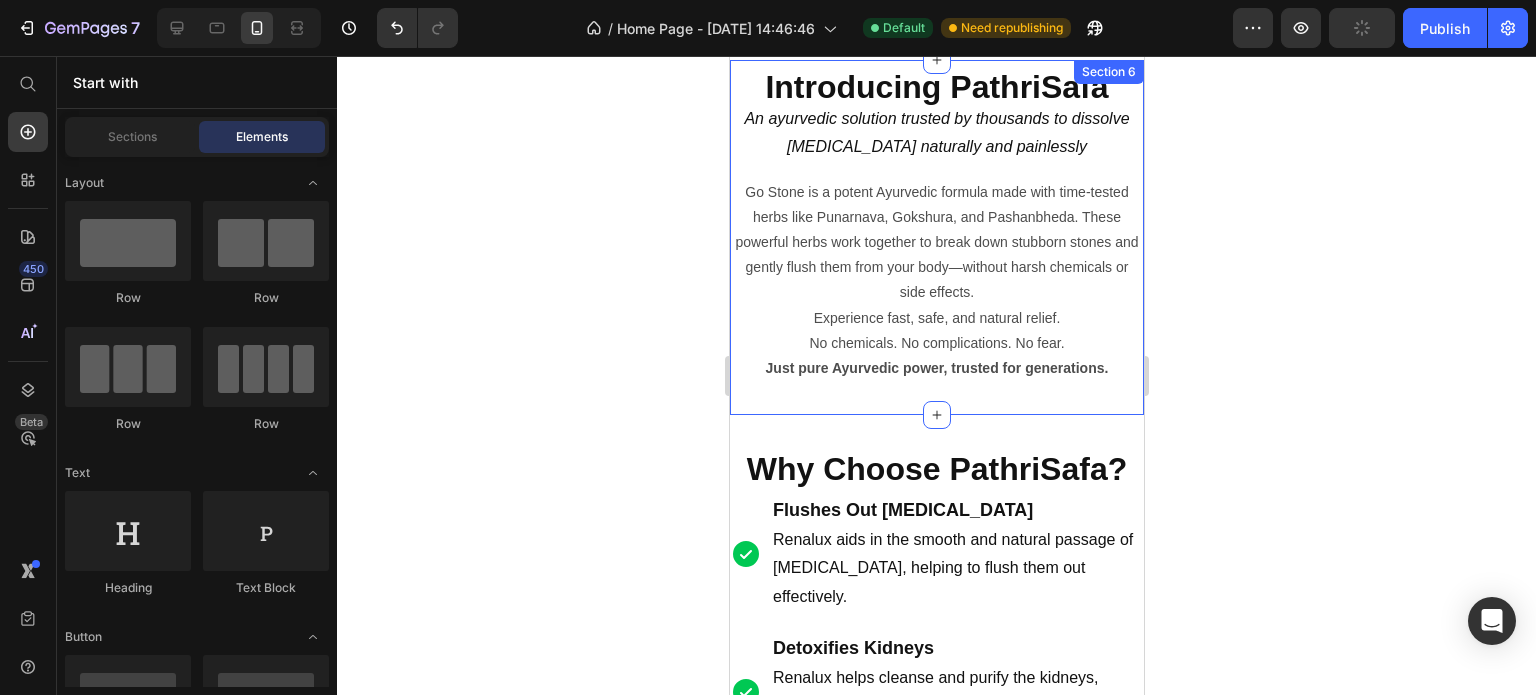 click on "Introducing PathriSafa An ayurvedic solution trusted by thousands to dissolve [MEDICAL_DATA] naturally and painlessly Heading Row Go Stone is a potent Ayurvedic formula made with time-tested herbs like Punarnava, Gokshura, and Pashanbheda. These powerful herbs work together to break down stubborn stones and gently flush them from your body—without harsh chemicals or side effects. Experience fast, safe, and natural relief. No chemicals. No complications. No fear. Just pure Ayurvedic power, trusted for generations. Text Block Section 6" at bounding box center [936, 238] 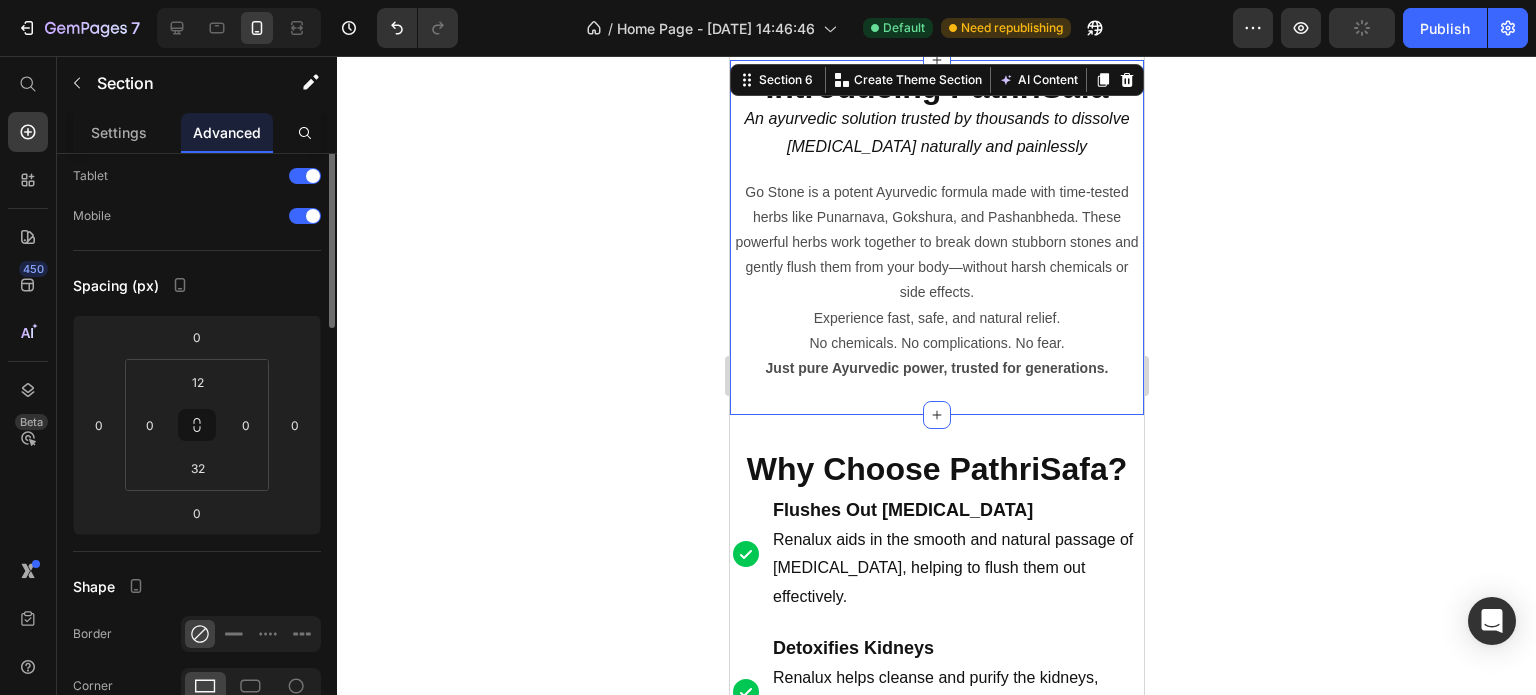 scroll, scrollTop: 0, scrollLeft: 0, axis: both 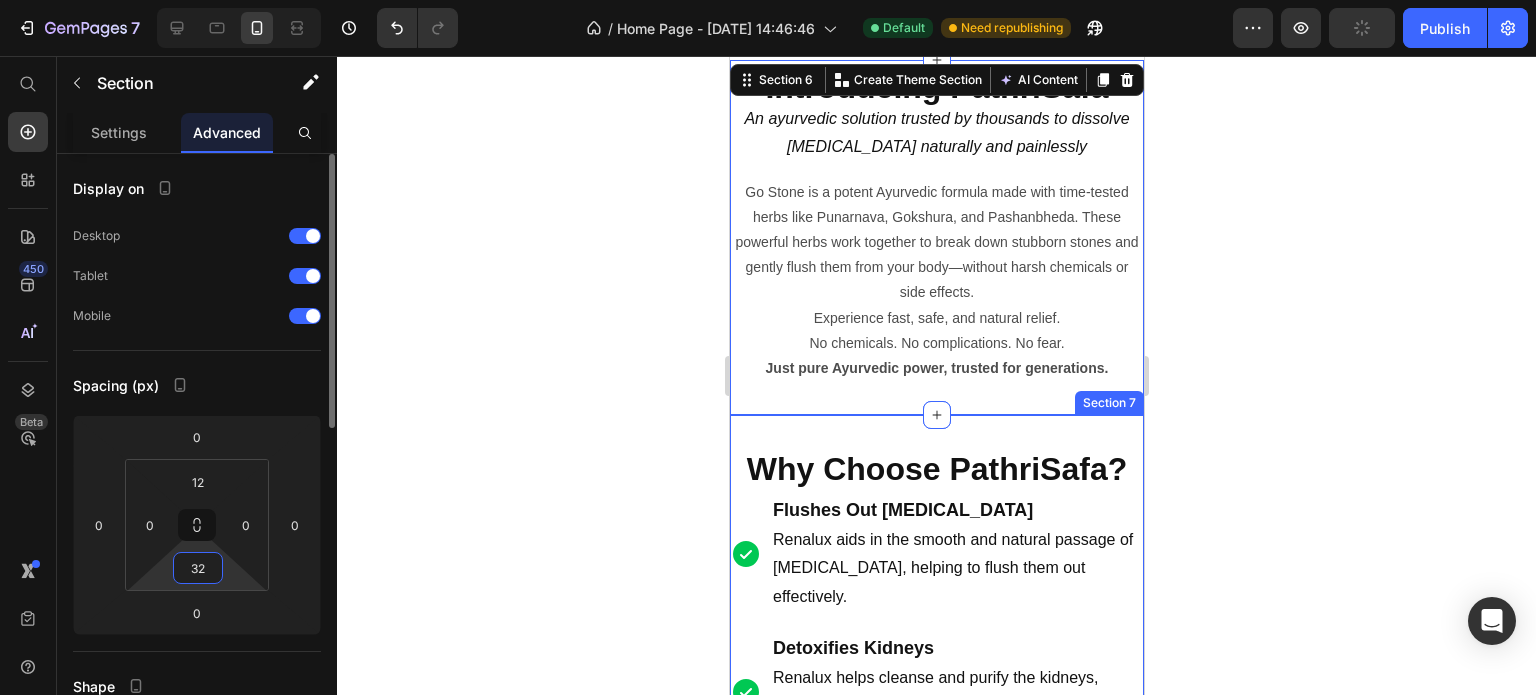 click on "32" at bounding box center (198, 568) 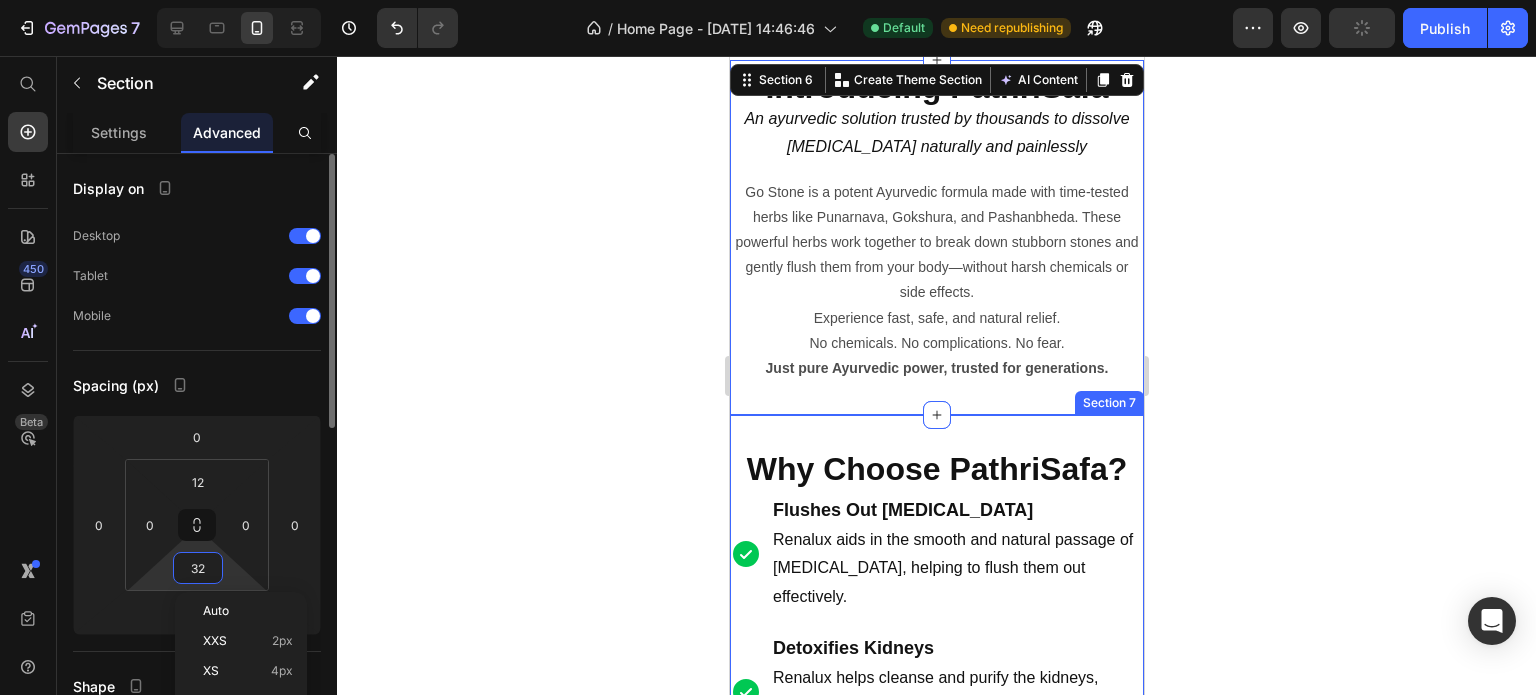 type on "0" 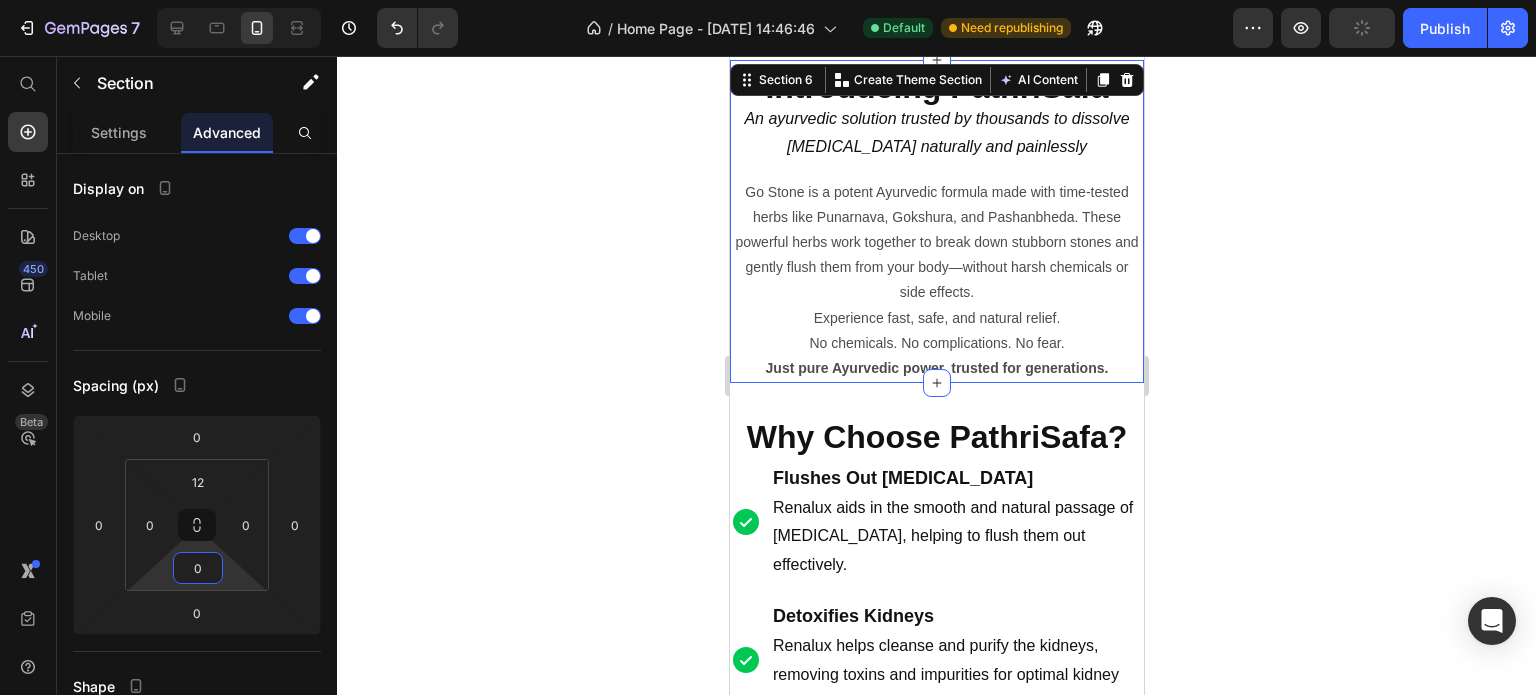 click 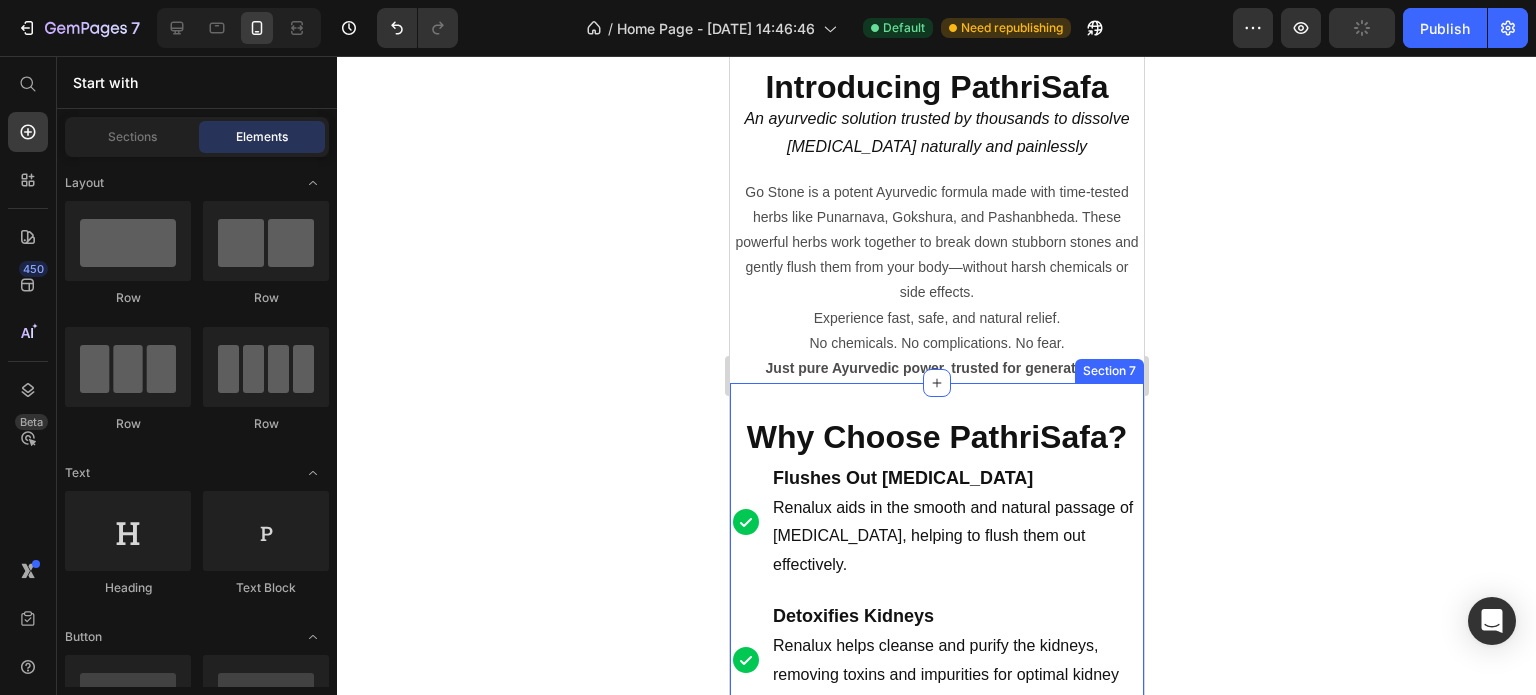 click on "⁠⁠⁠⁠⁠⁠⁠ Why Choose PathriSafa? Heading Flushes Out Kidney Stones Renalux aids in the smooth and natural passage of kidney stones, helping to flush them out effectively. Detoxifies Kidneys Renalux helps cleanse and purify the kidneys, removing toxins and impurities for optimal kidney function. Decrease Kidney Swelling It helps reduce inflammation and swelling in the kidneys, easing discomfort and promoting healing. Enhances Urinary Function The formula improves urinary flow and function, reducing the risk of stone recurrence and supporting overall urinary health. Promotes Overall Kidney Health Regular use of Renalux strengthens and supports the kidneys, promoting long-term health and resilience against kidney-related issues. Item List Section 7" at bounding box center [936, 761] 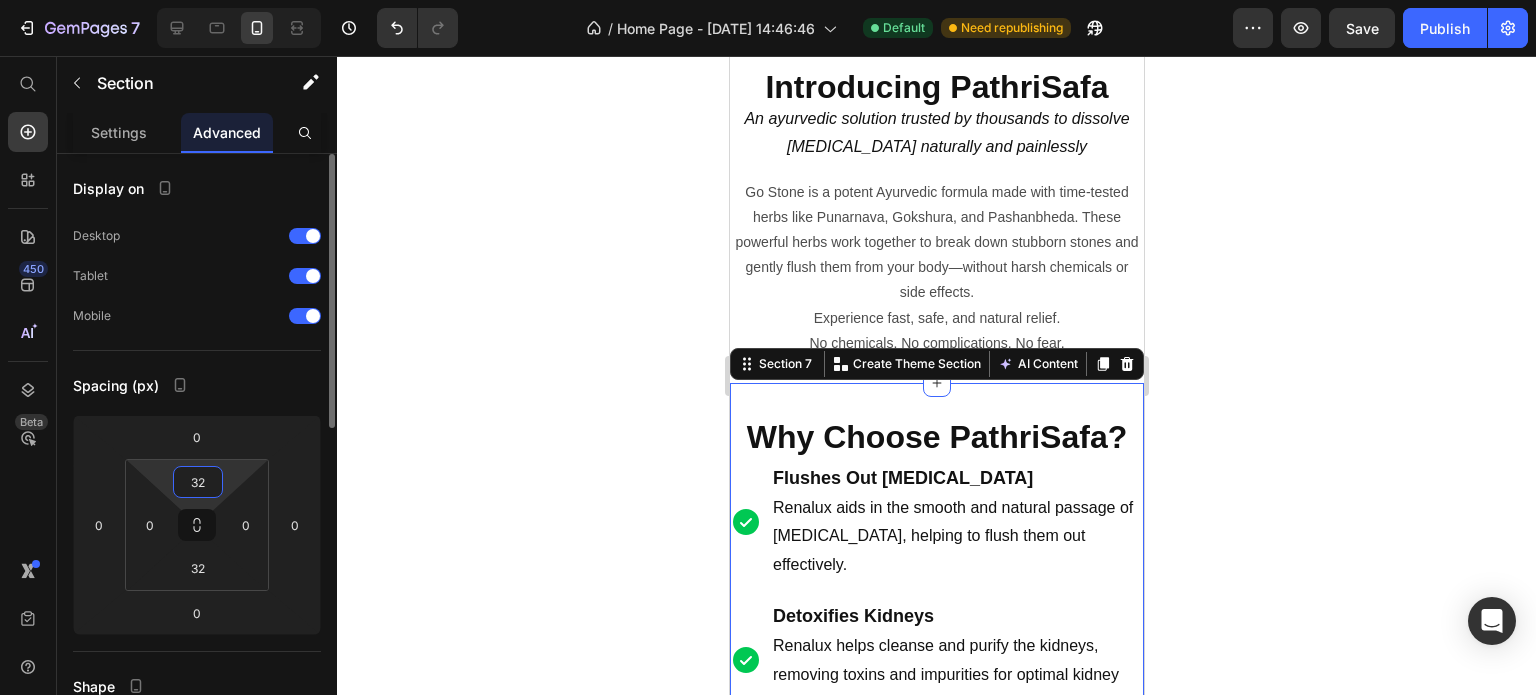 click on "32" at bounding box center [198, 482] 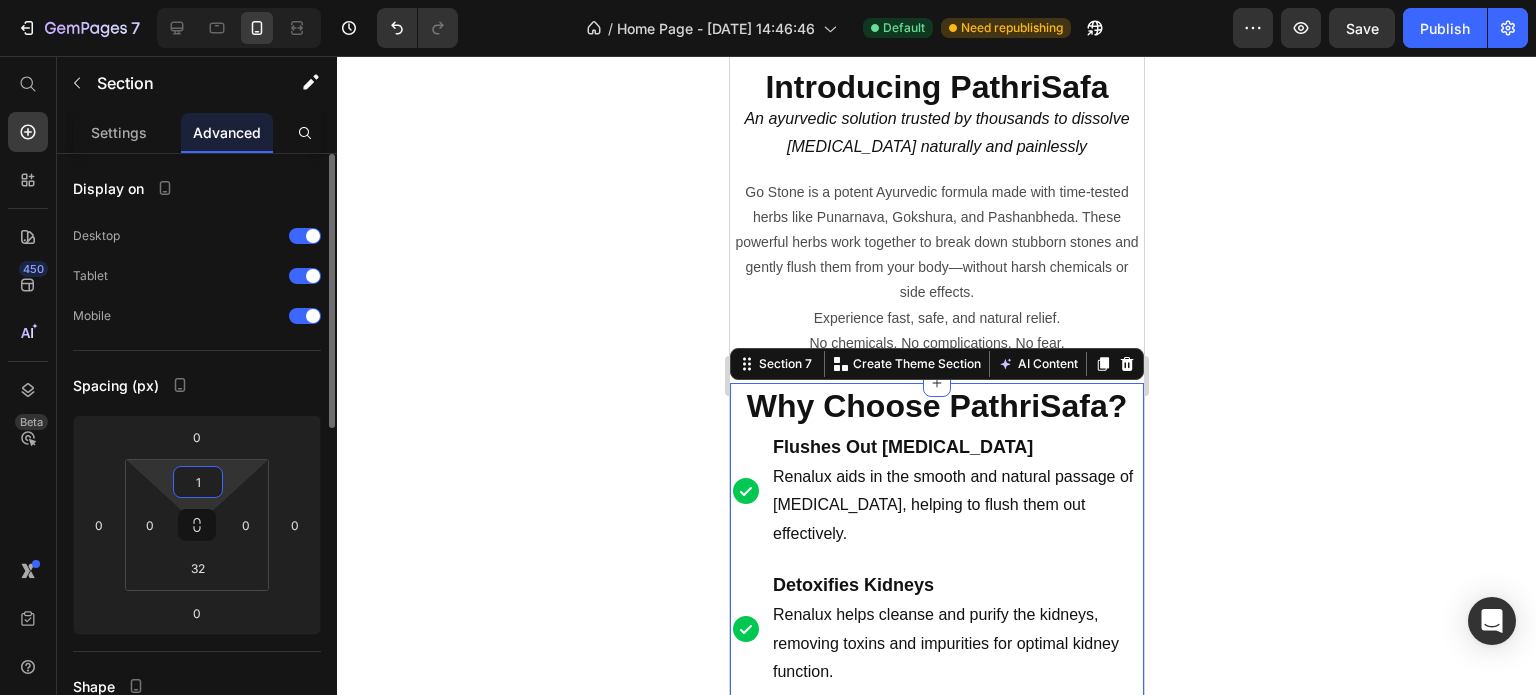 type on "12" 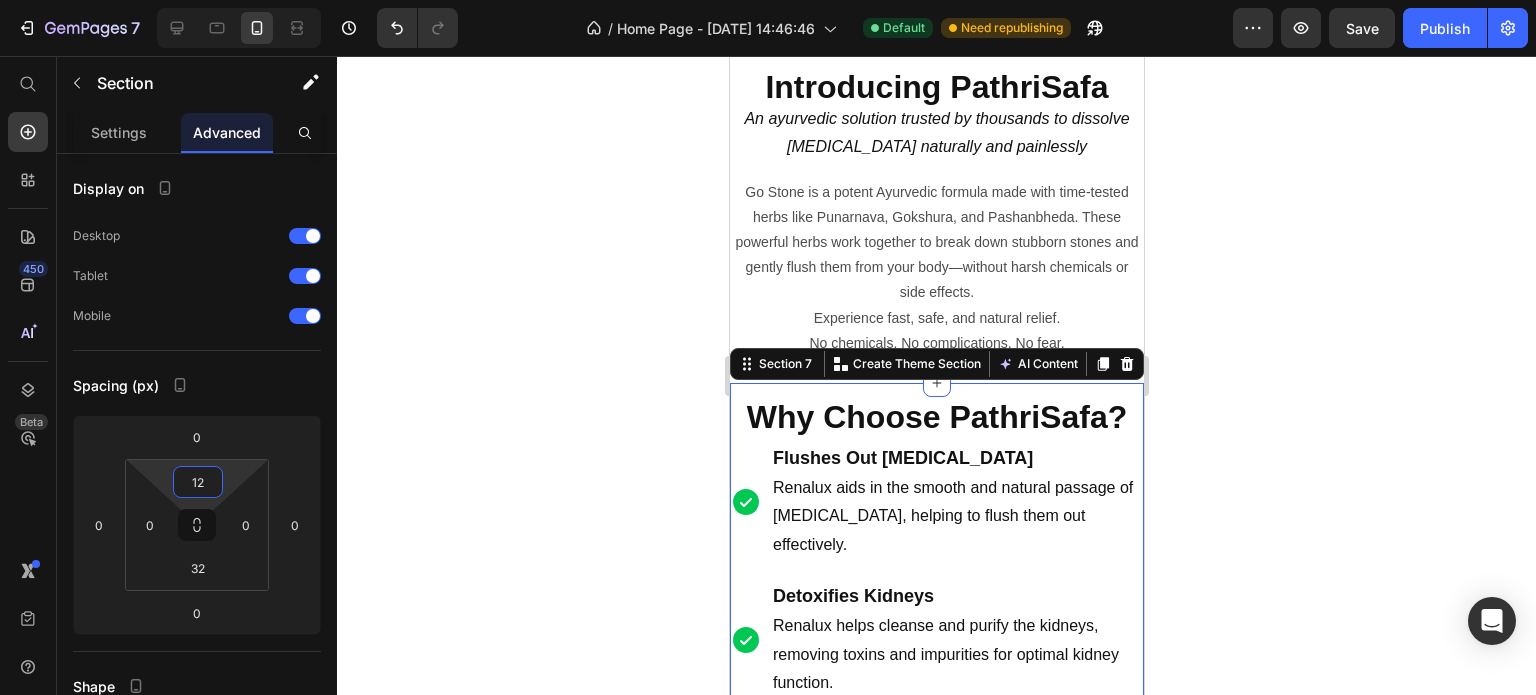 click 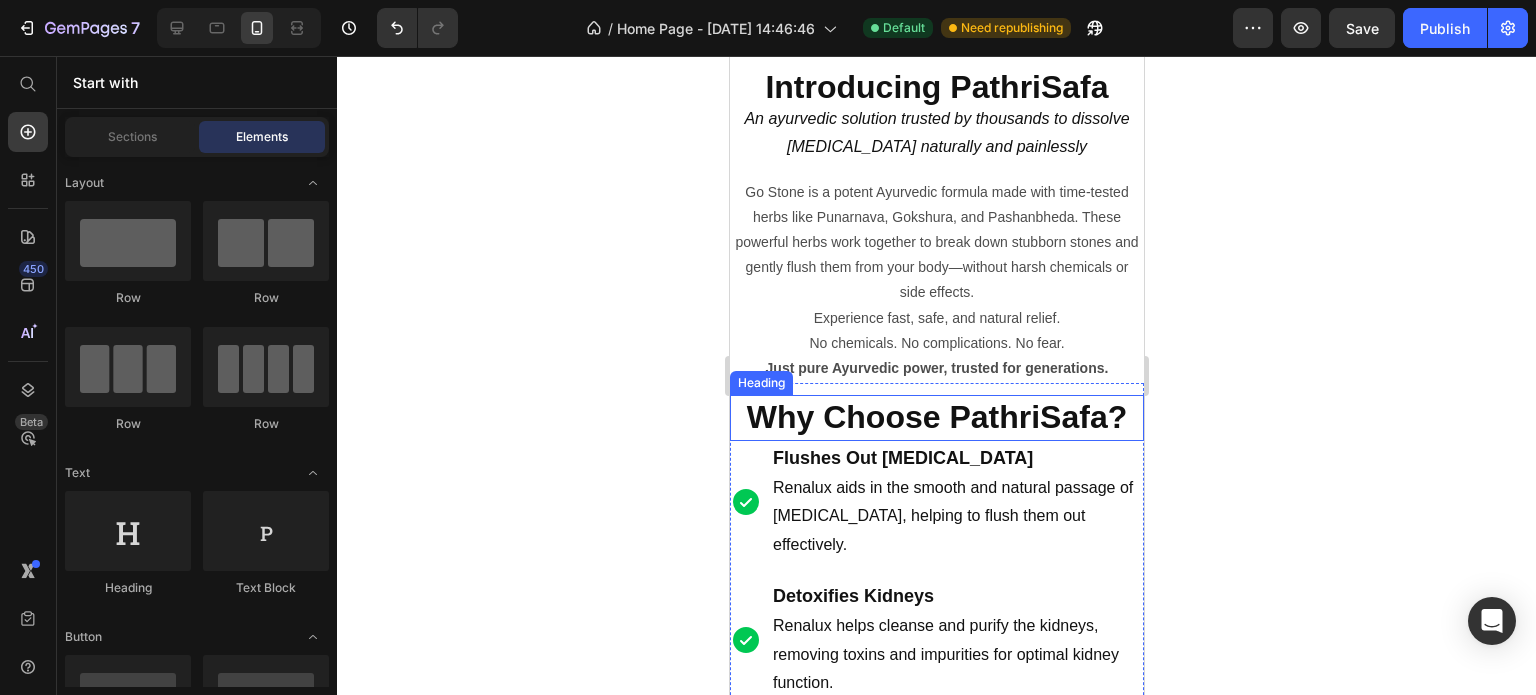 click on "Why Choose PathriSafa?" at bounding box center (936, 417) 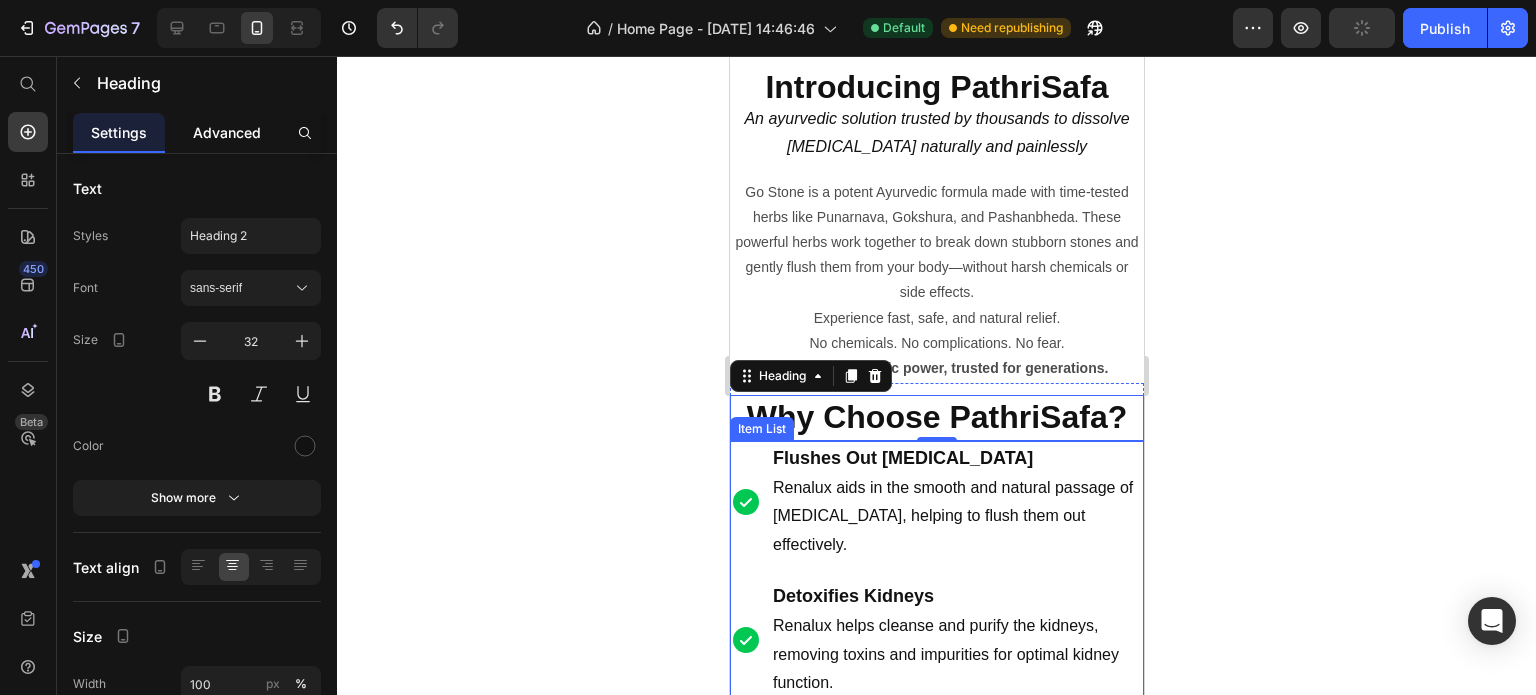click on "Advanced" 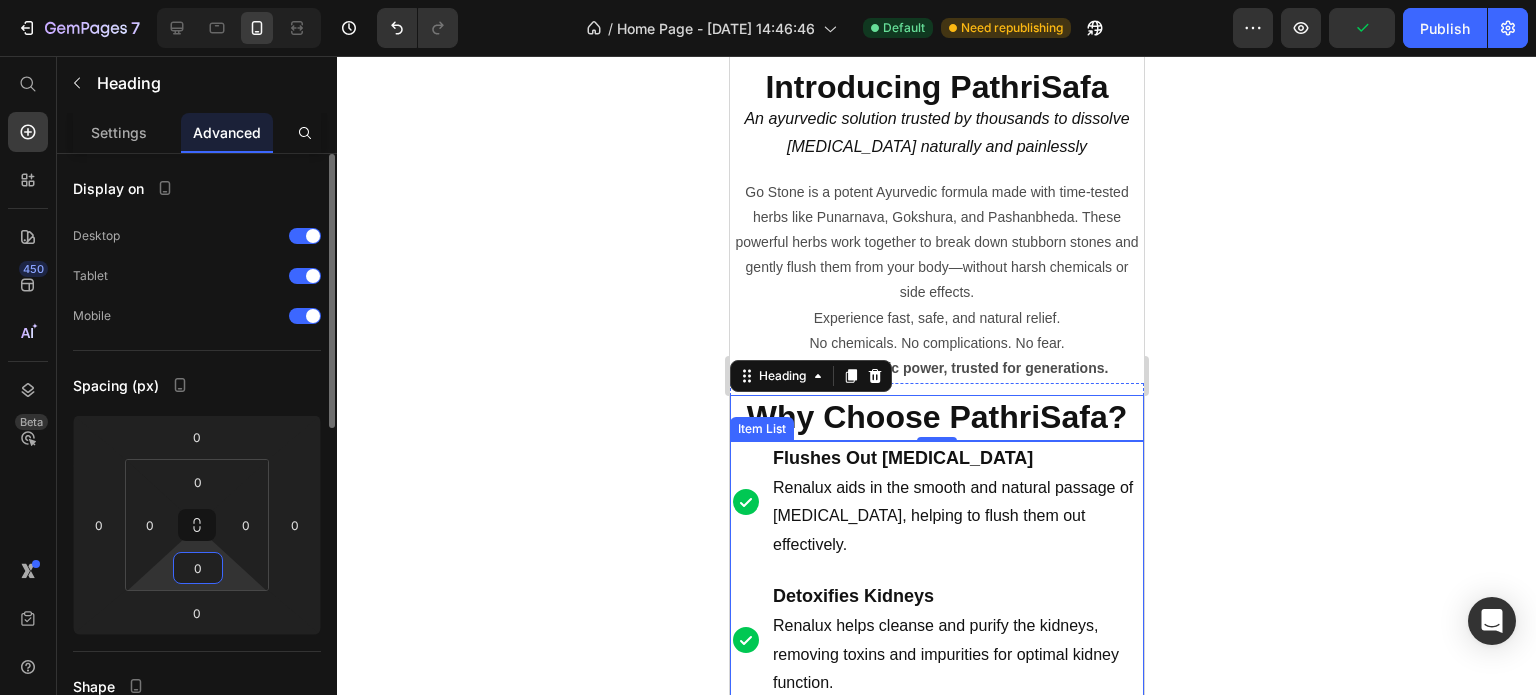 click on "0" at bounding box center (198, 568) 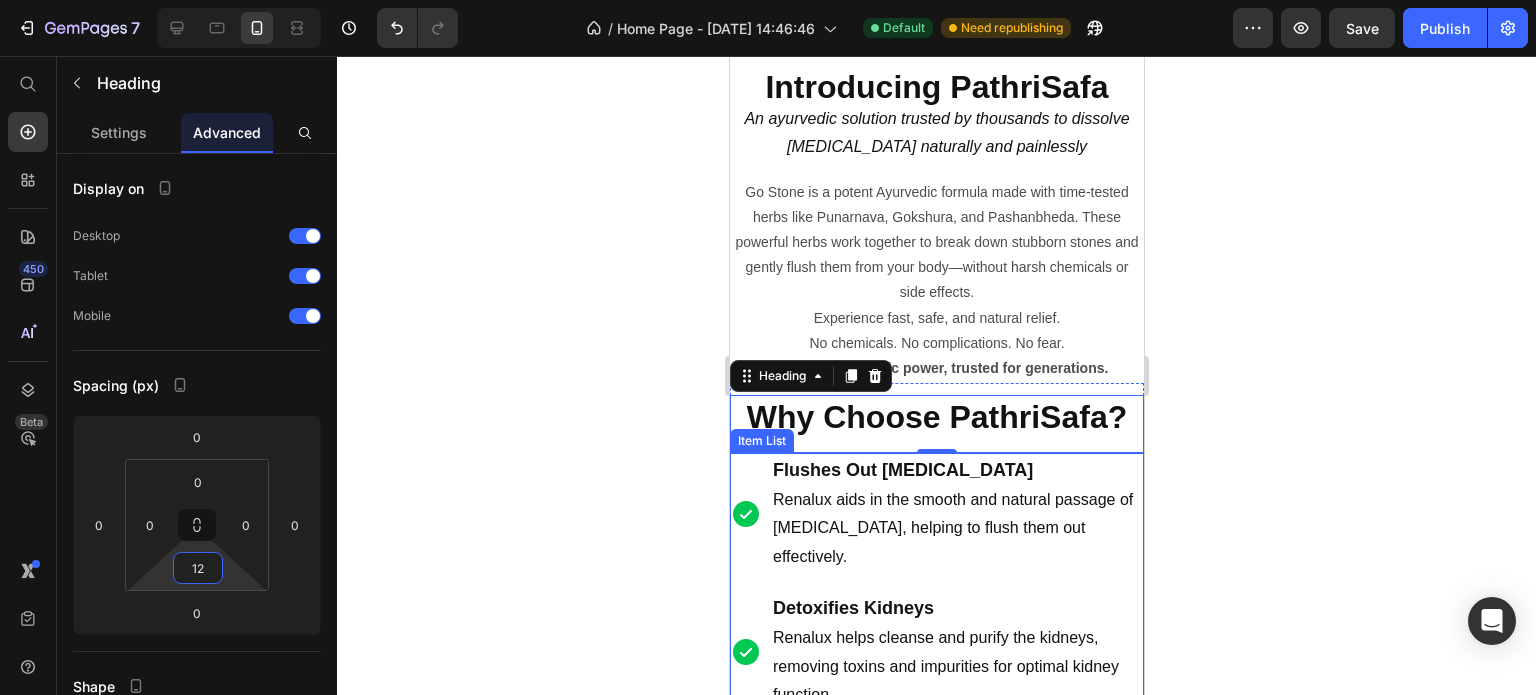 type on "12" 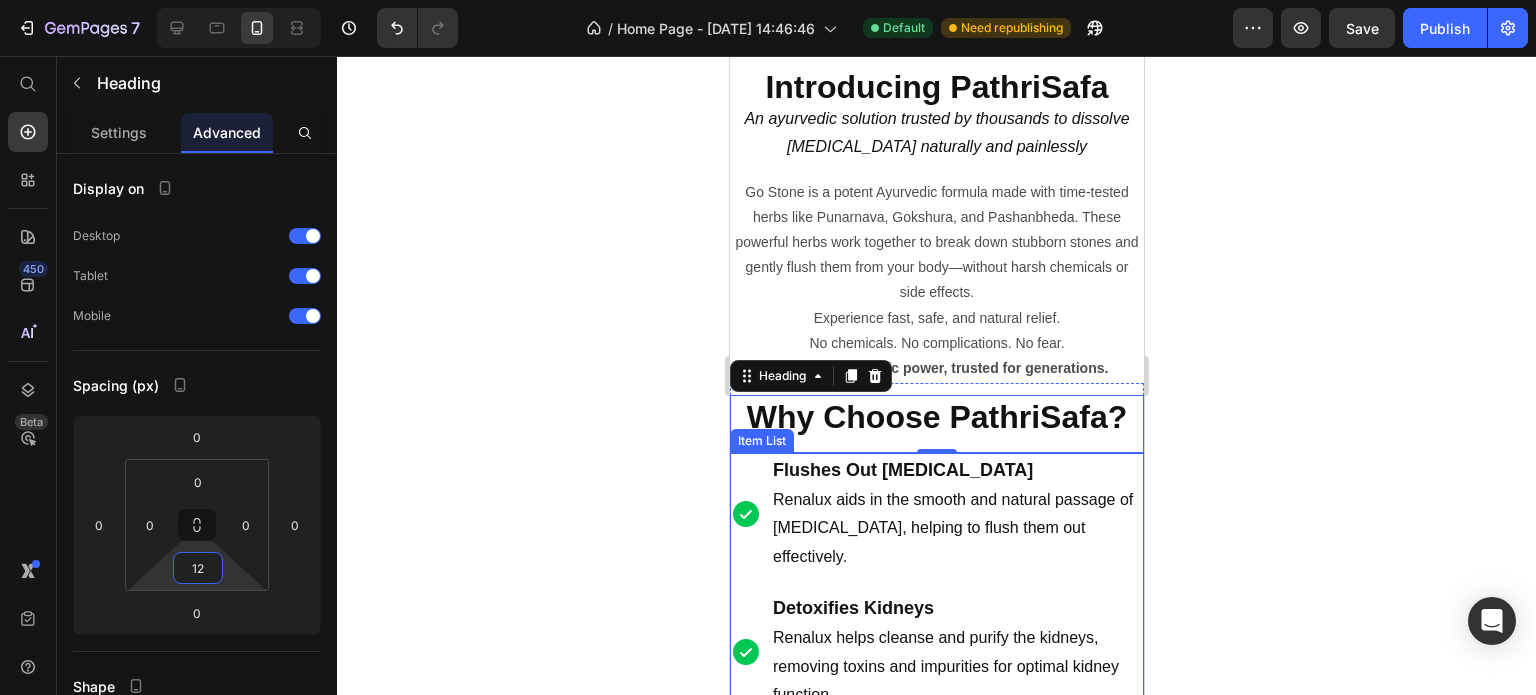 click 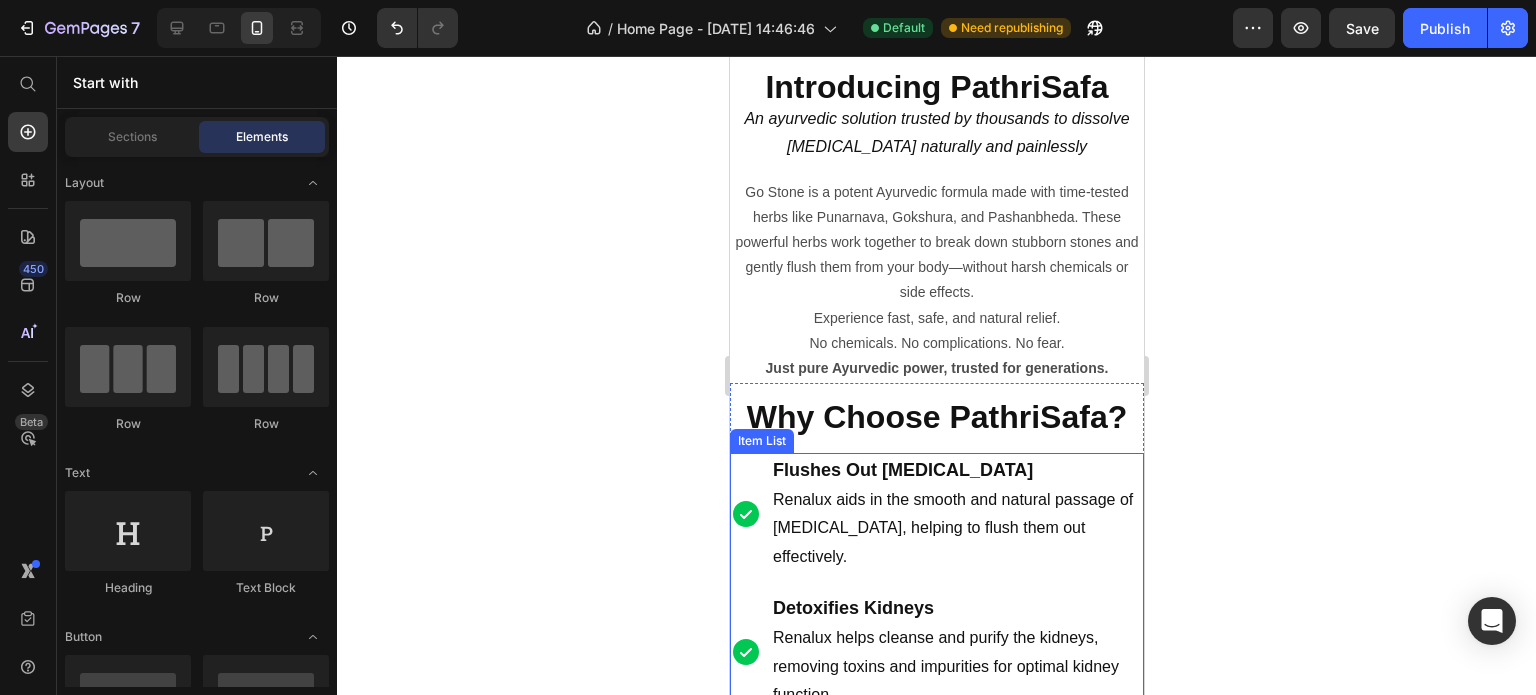 click 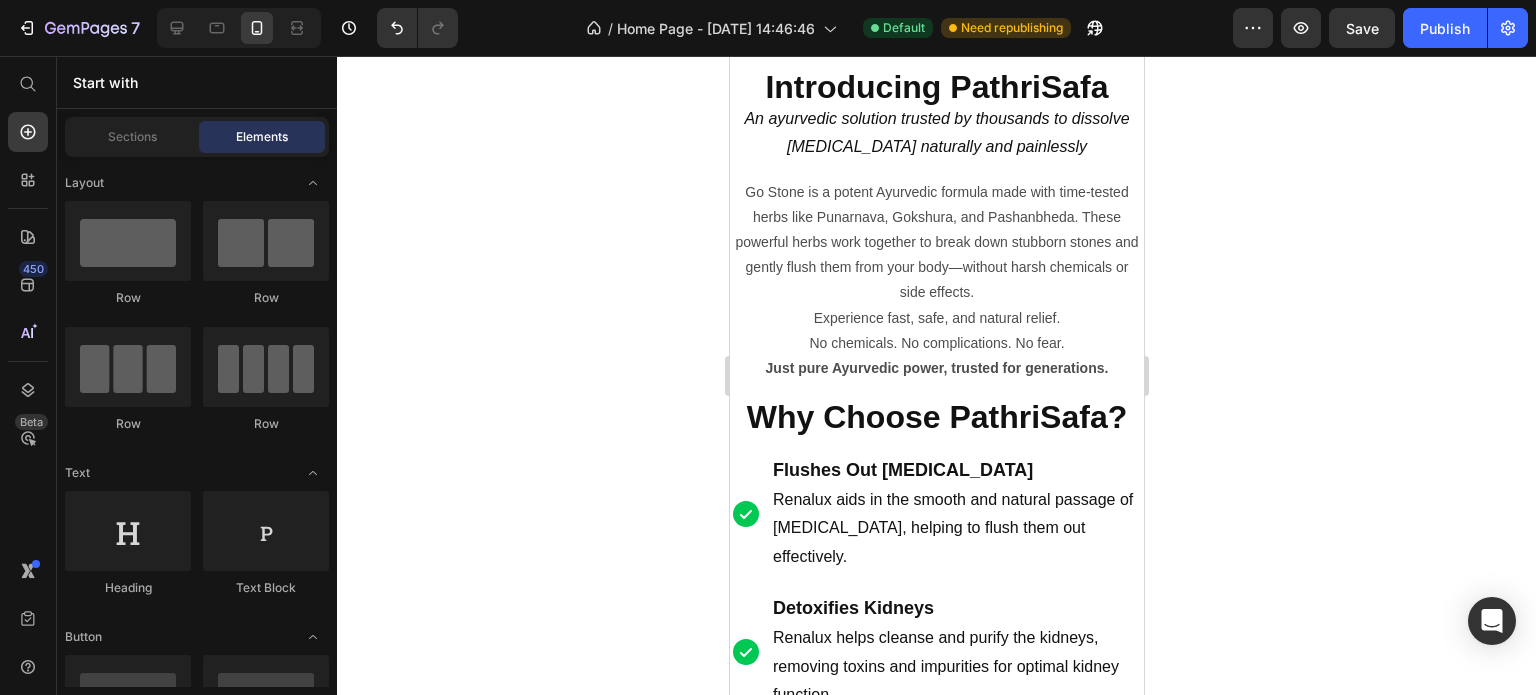 click 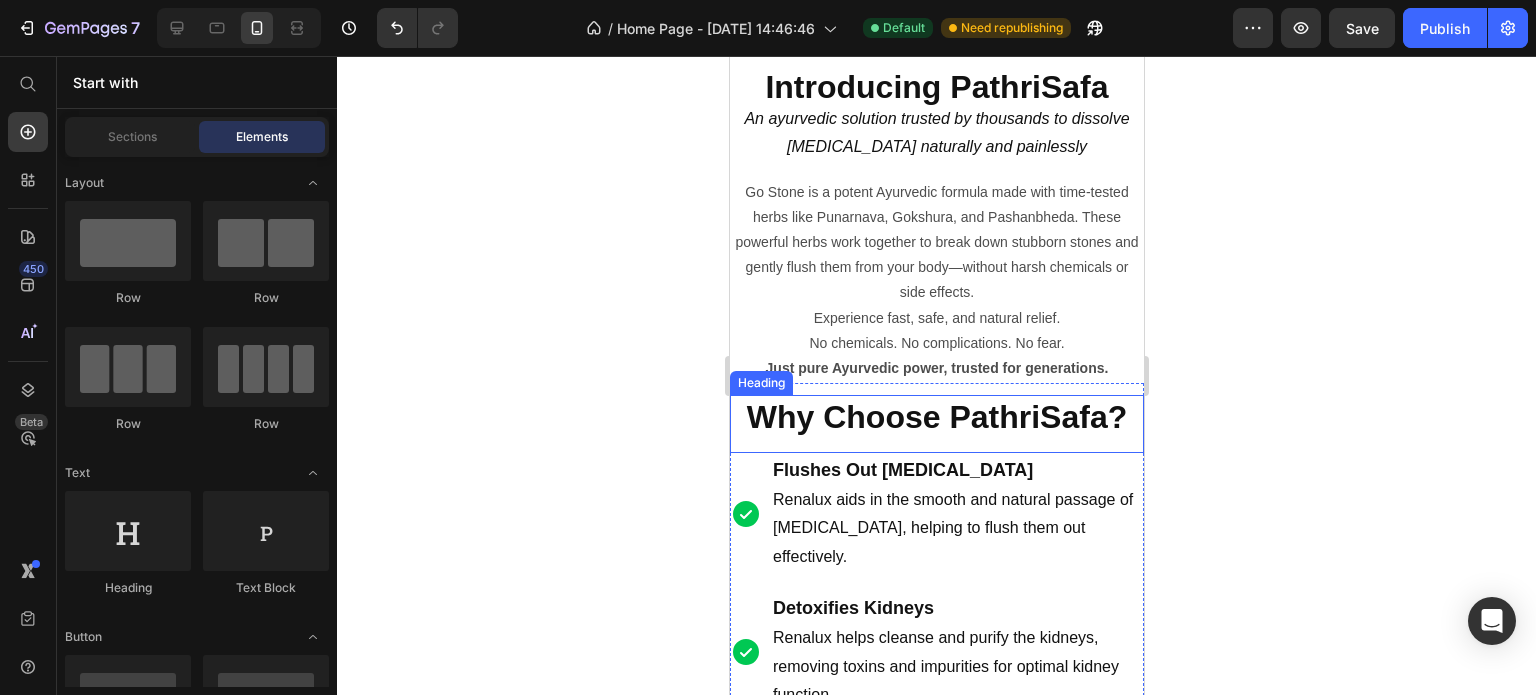 click on "Why Choose PathriSafa?" at bounding box center (936, 417) 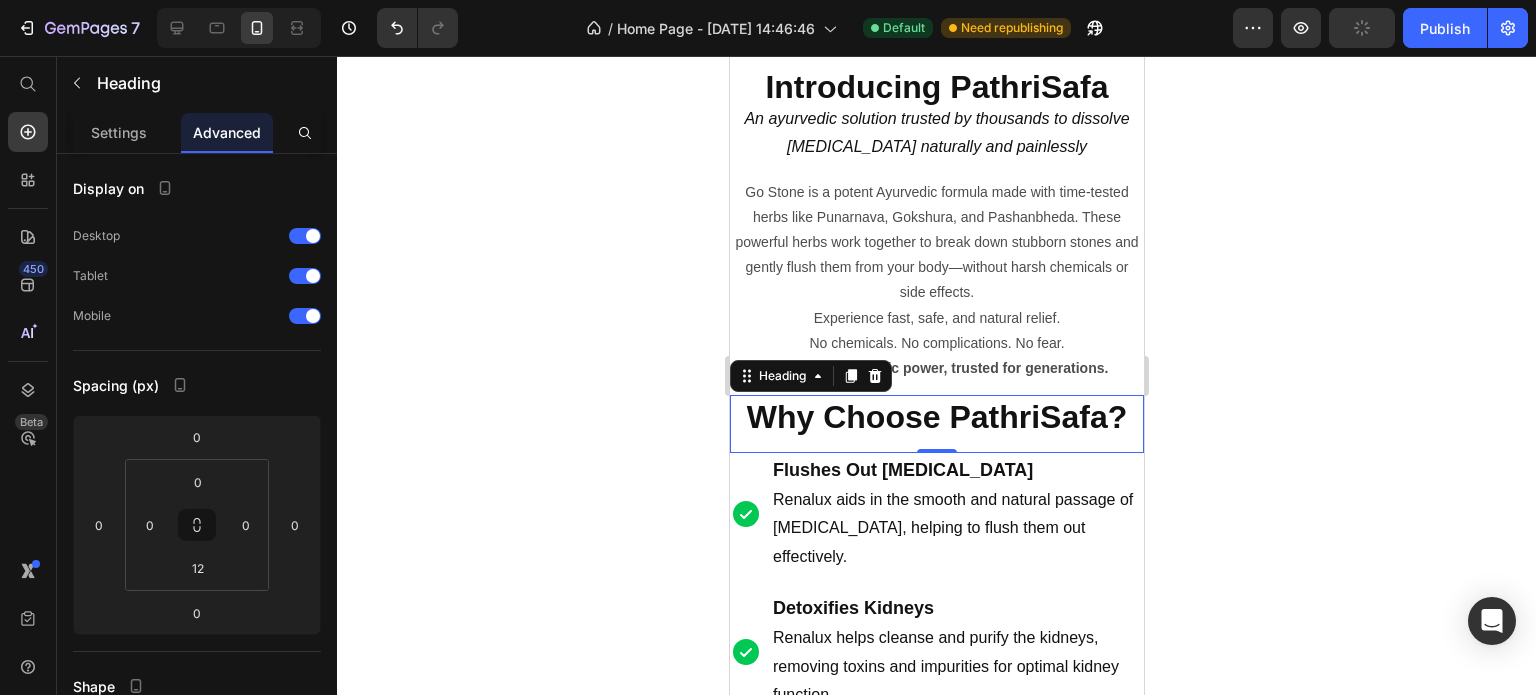 click 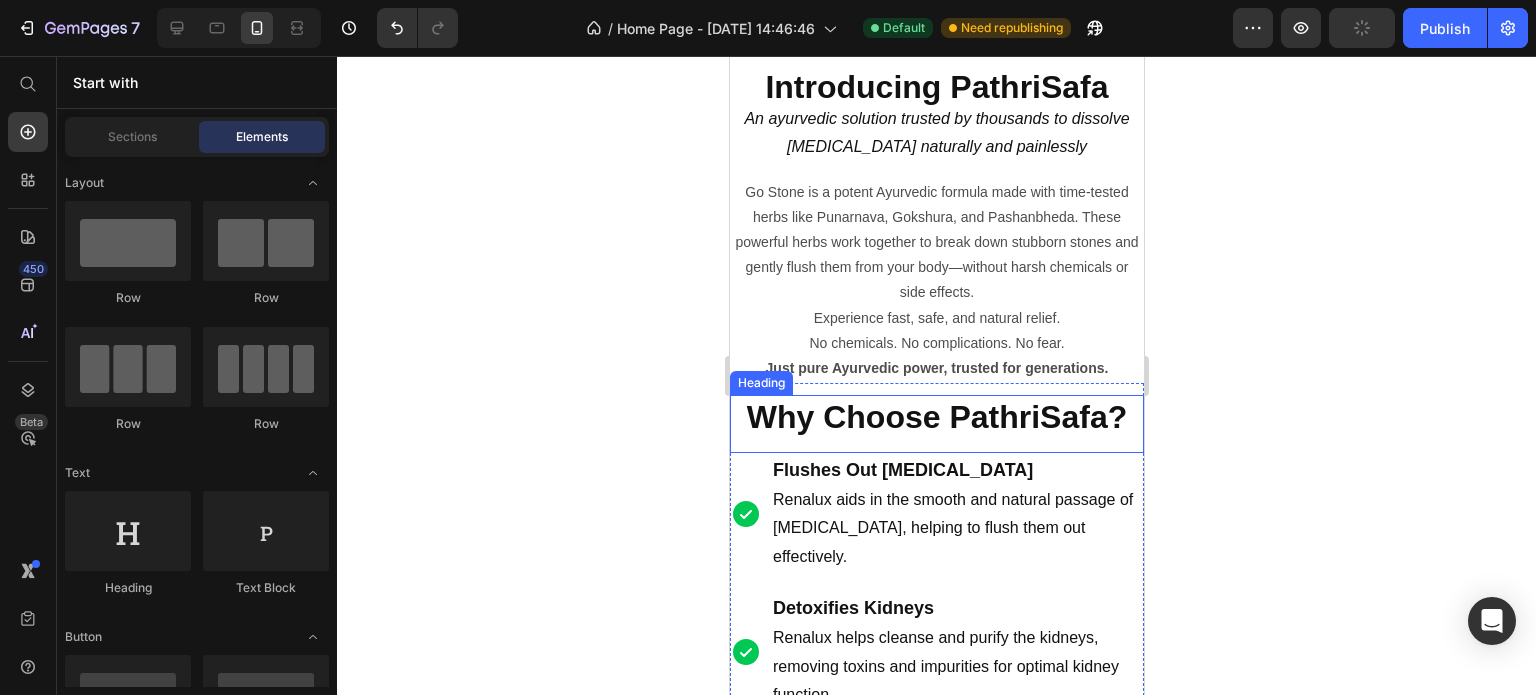 scroll, scrollTop: 2199, scrollLeft: 0, axis: vertical 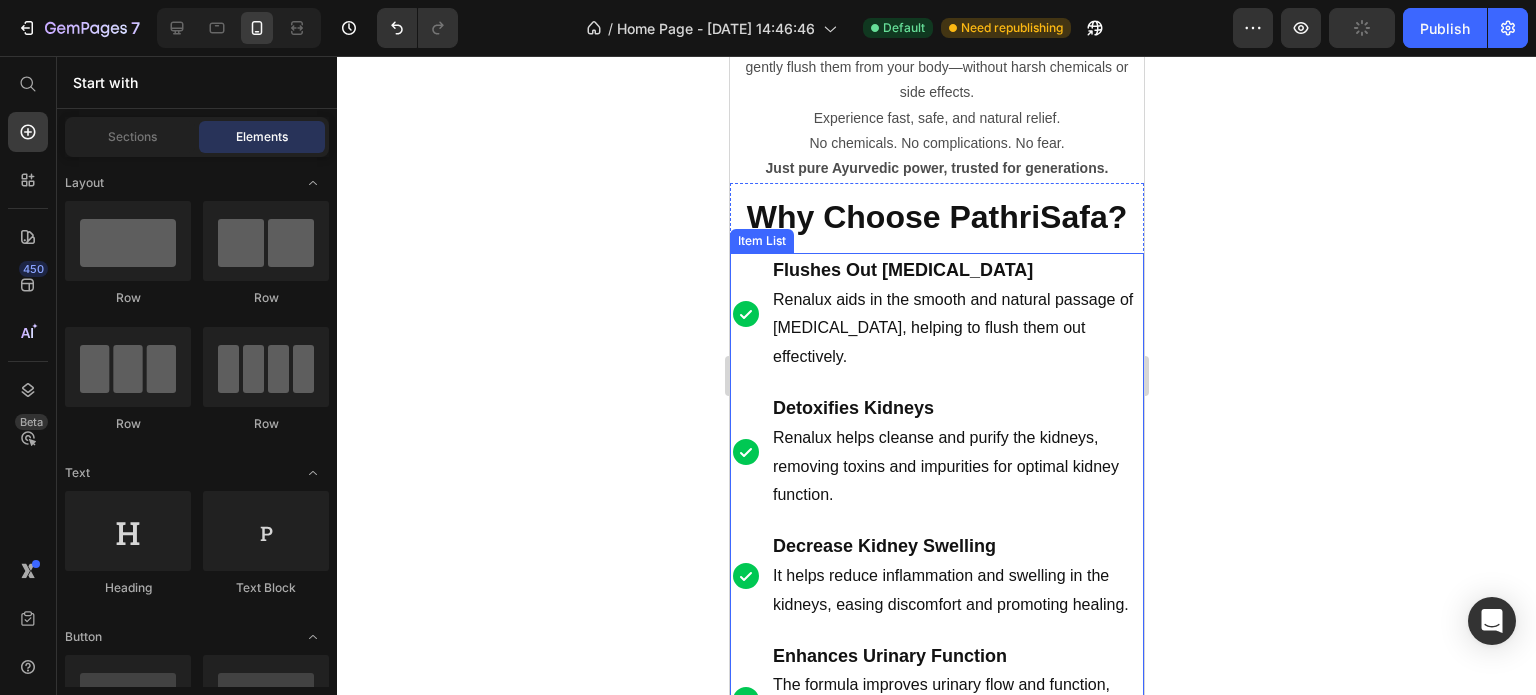 click on "Flushes Out Kidney Stones Renalux aids in the smooth and natural passage of kidney stones, helping to flush them out effectively." at bounding box center (936, 314) 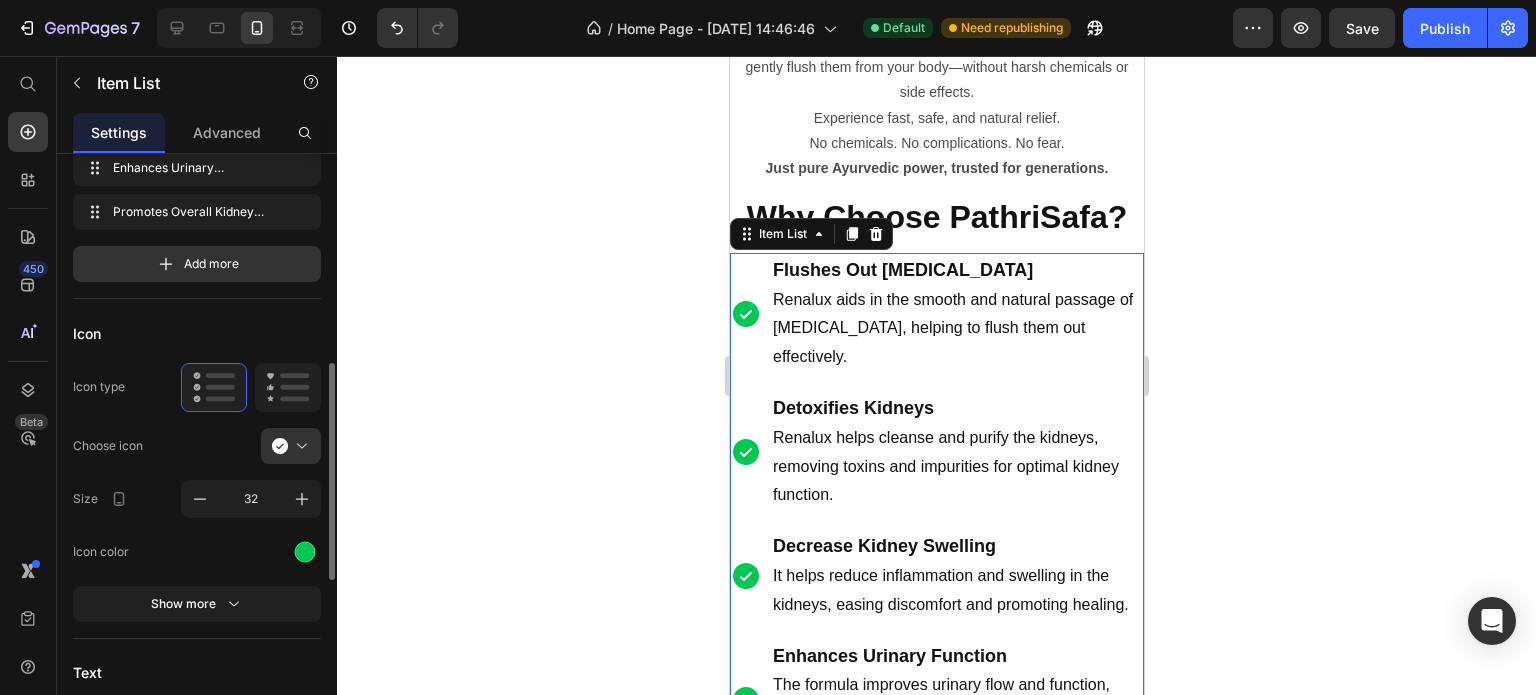 scroll, scrollTop: 300, scrollLeft: 0, axis: vertical 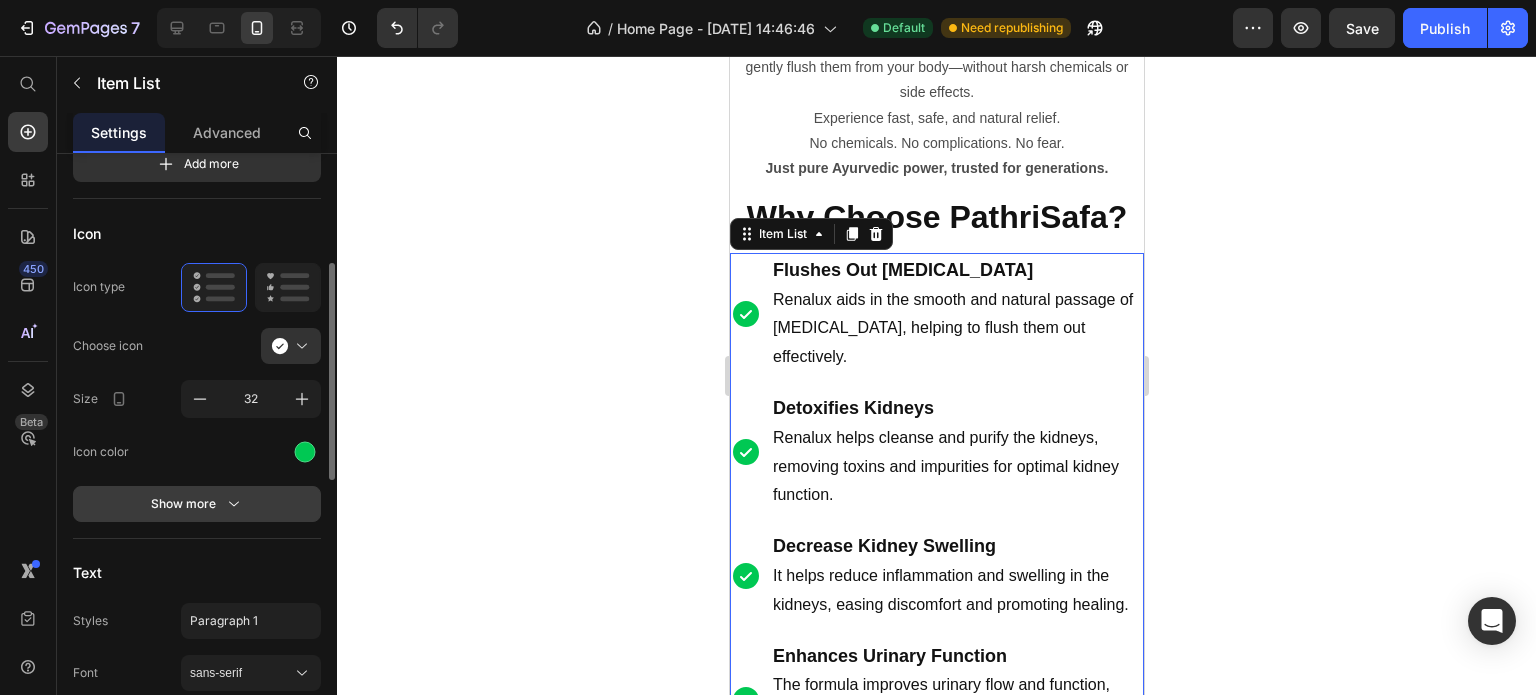 click on "Show more" at bounding box center (197, 504) 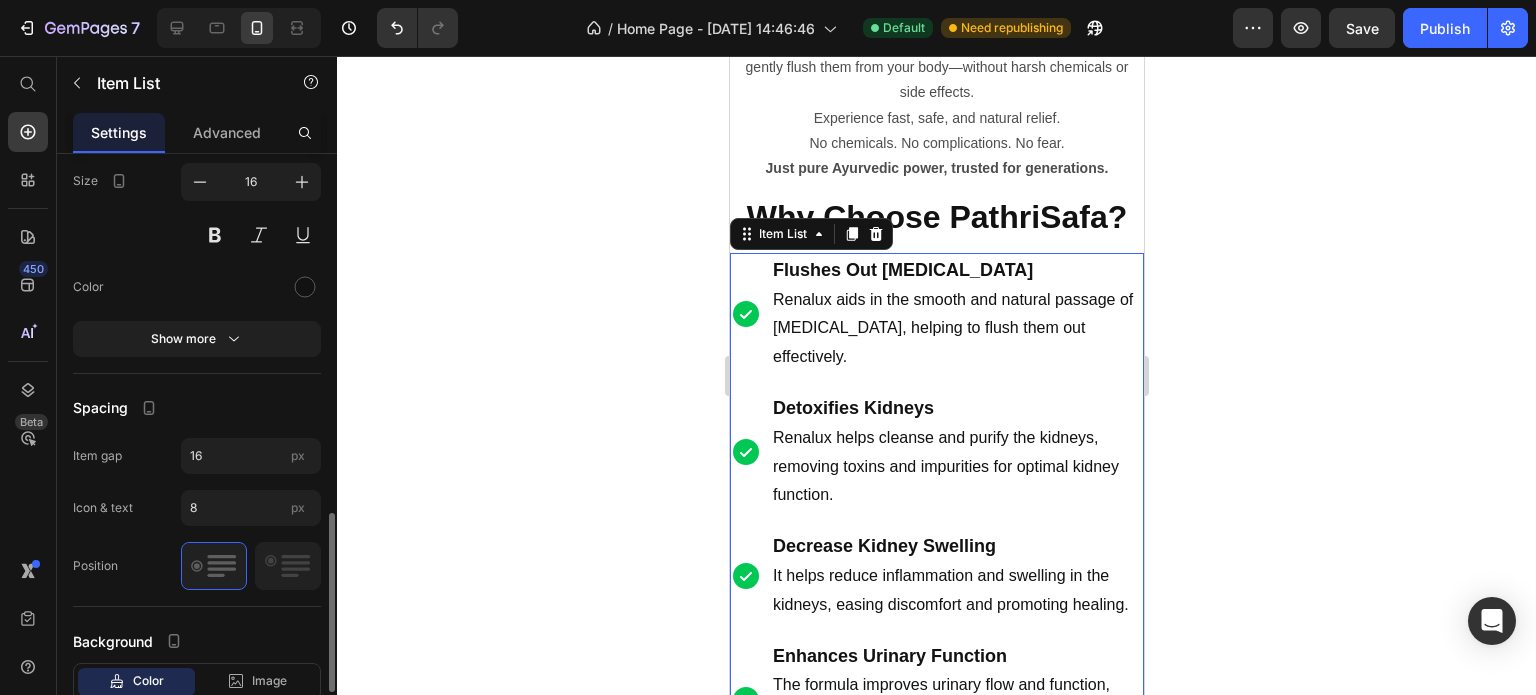 scroll, scrollTop: 1300, scrollLeft: 0, axis: vertical 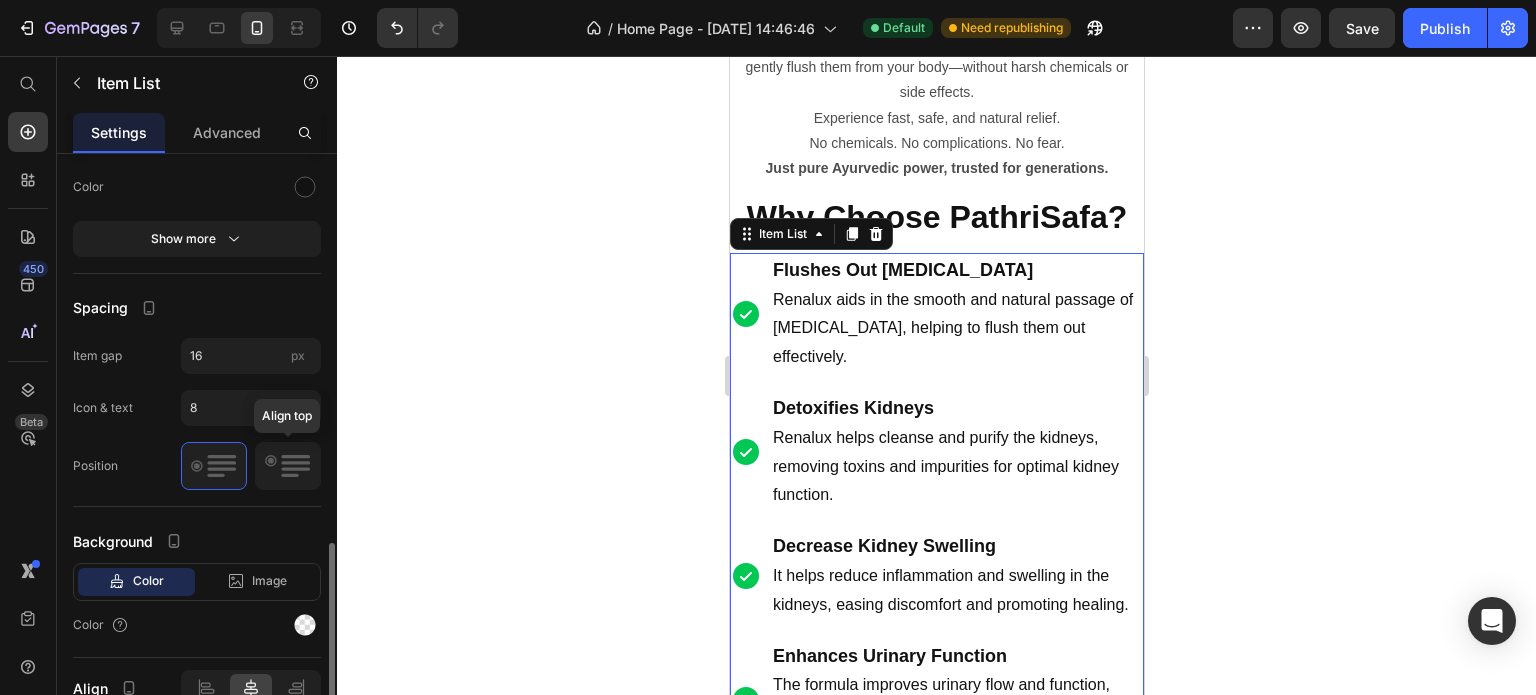 click 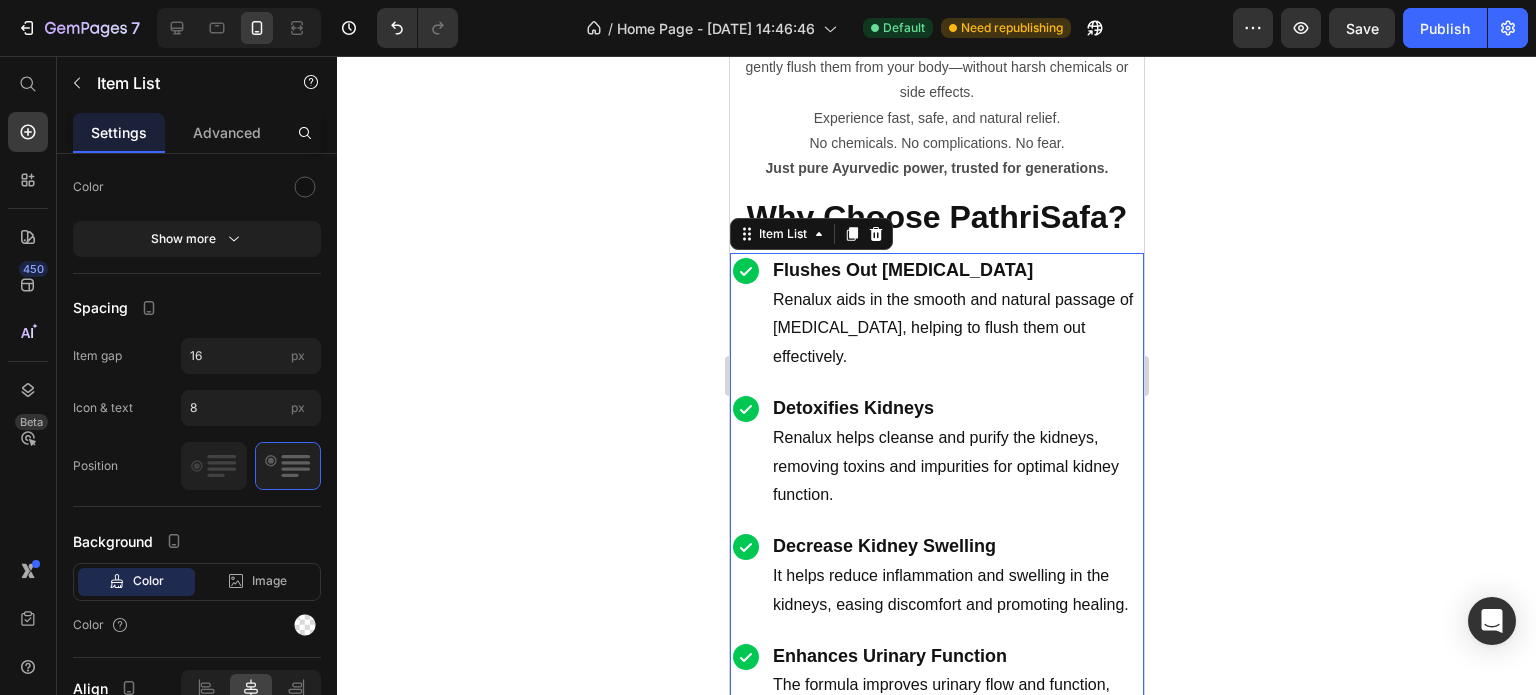 click 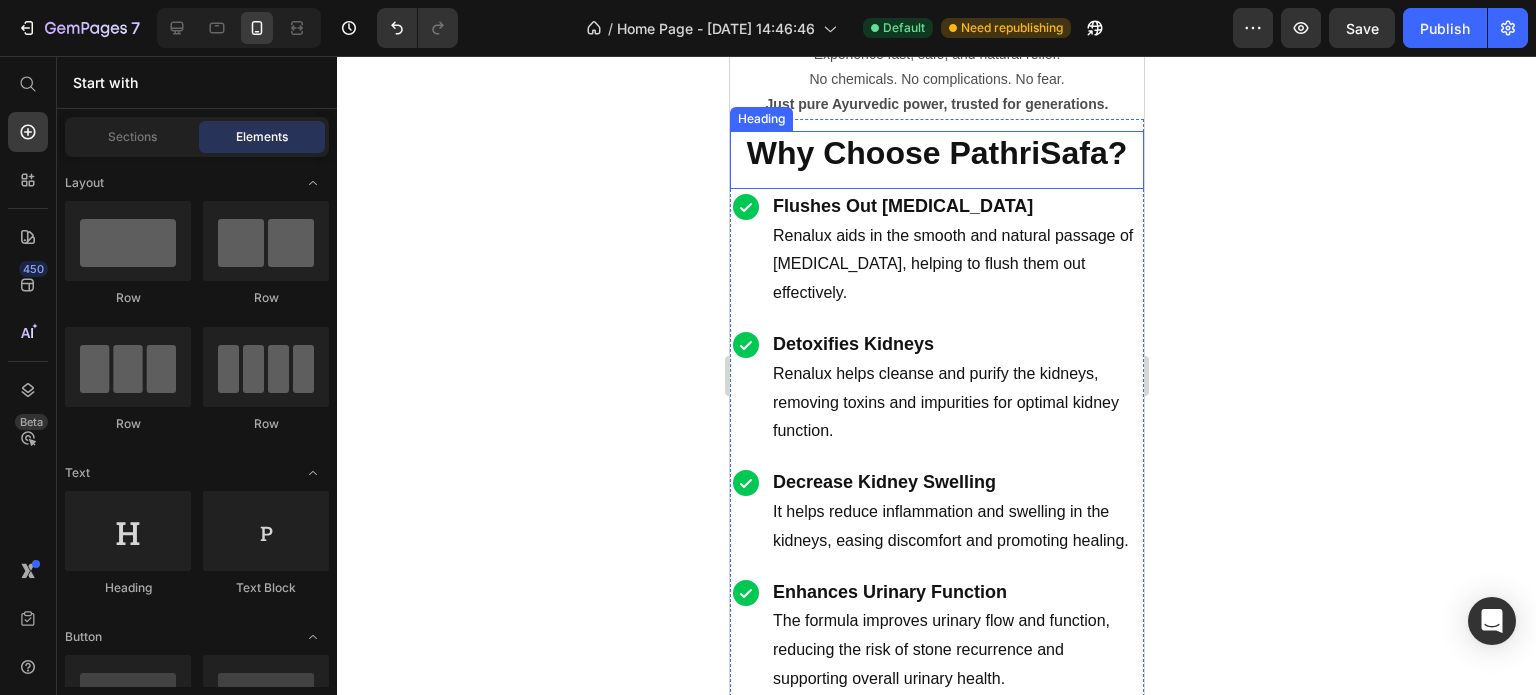 scroll, scrollTop: 1999, scrollLeft: 0, axis: vertical 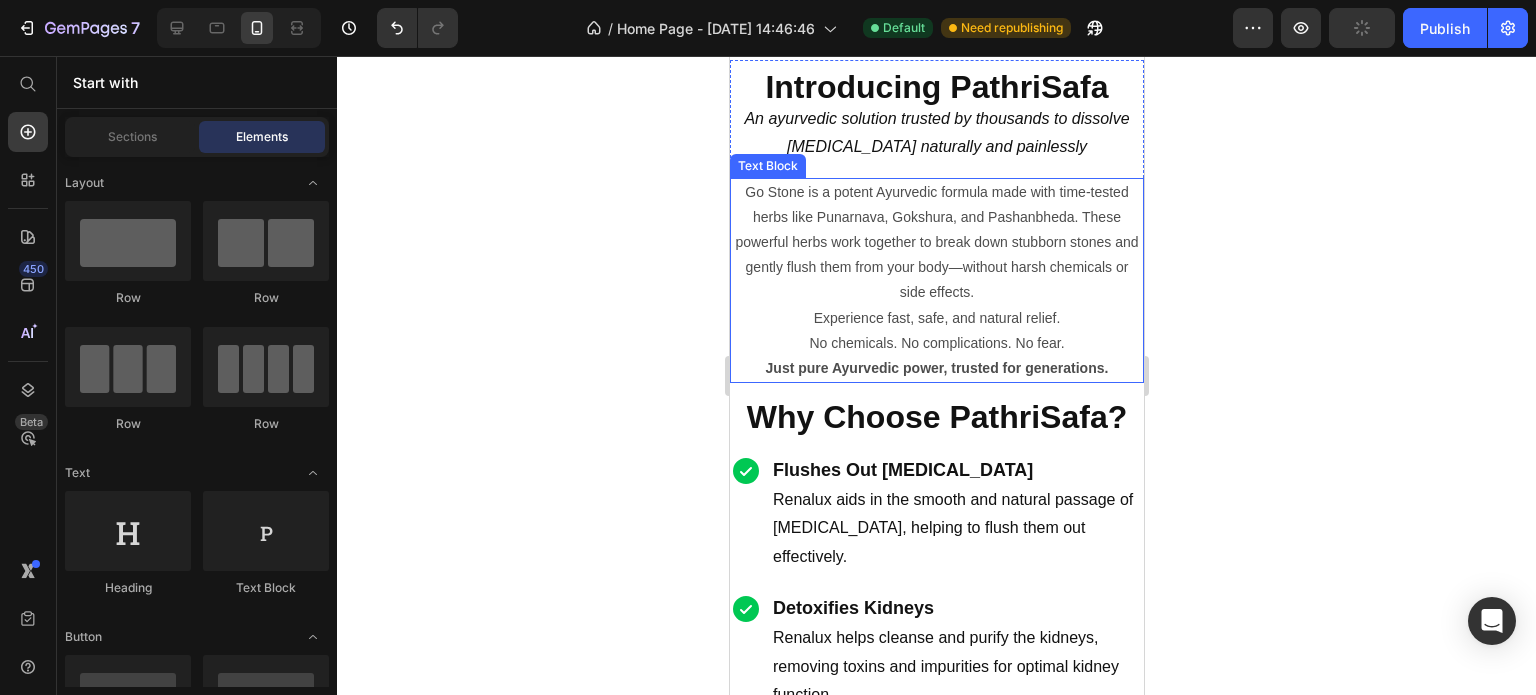click on "Go Stone is a potent Ayurvedic formula made with time-tested herbs like Punarnava, Gokshura, and Pashanbheda. These powerful herbs work together to break down stubborn stones and gently flush them from your body—without harsh chemicals or side effects." at bounding box center (936, 243) 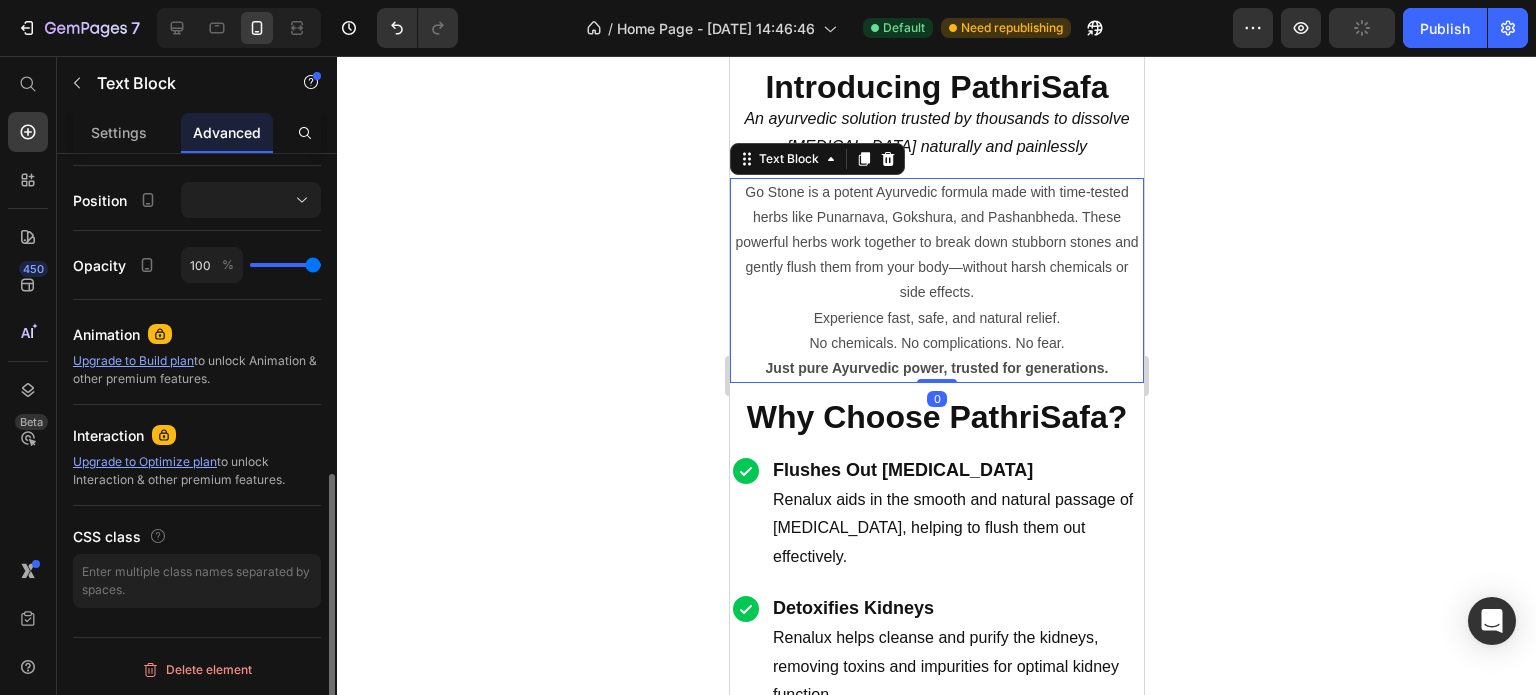 scroll, scrollTop: 0, scrollLeft: 0, axis: both 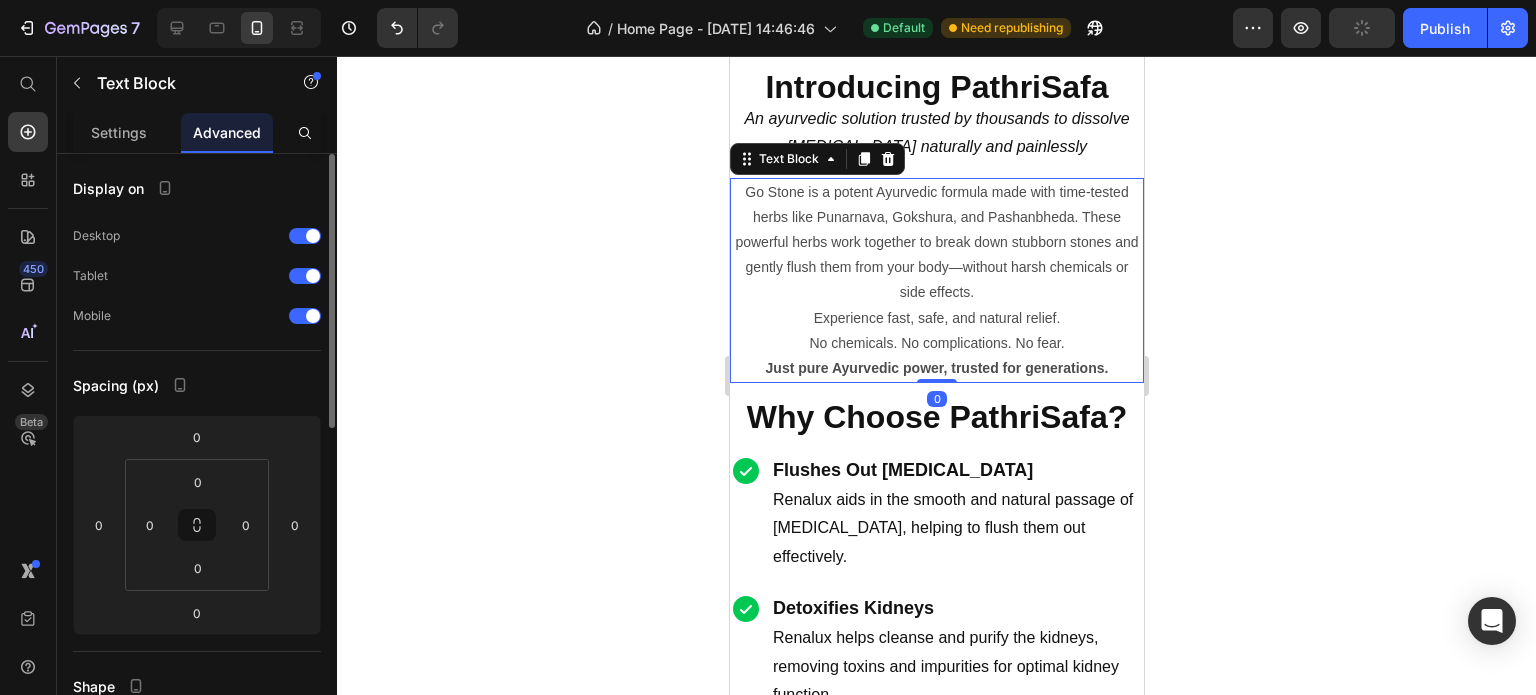 click on "Experience fast, safe, and natural relief. No chemicals. No complications. No fear. Just pure Ayurvedic power, trusted for generations." at bounding box center (936, 344) 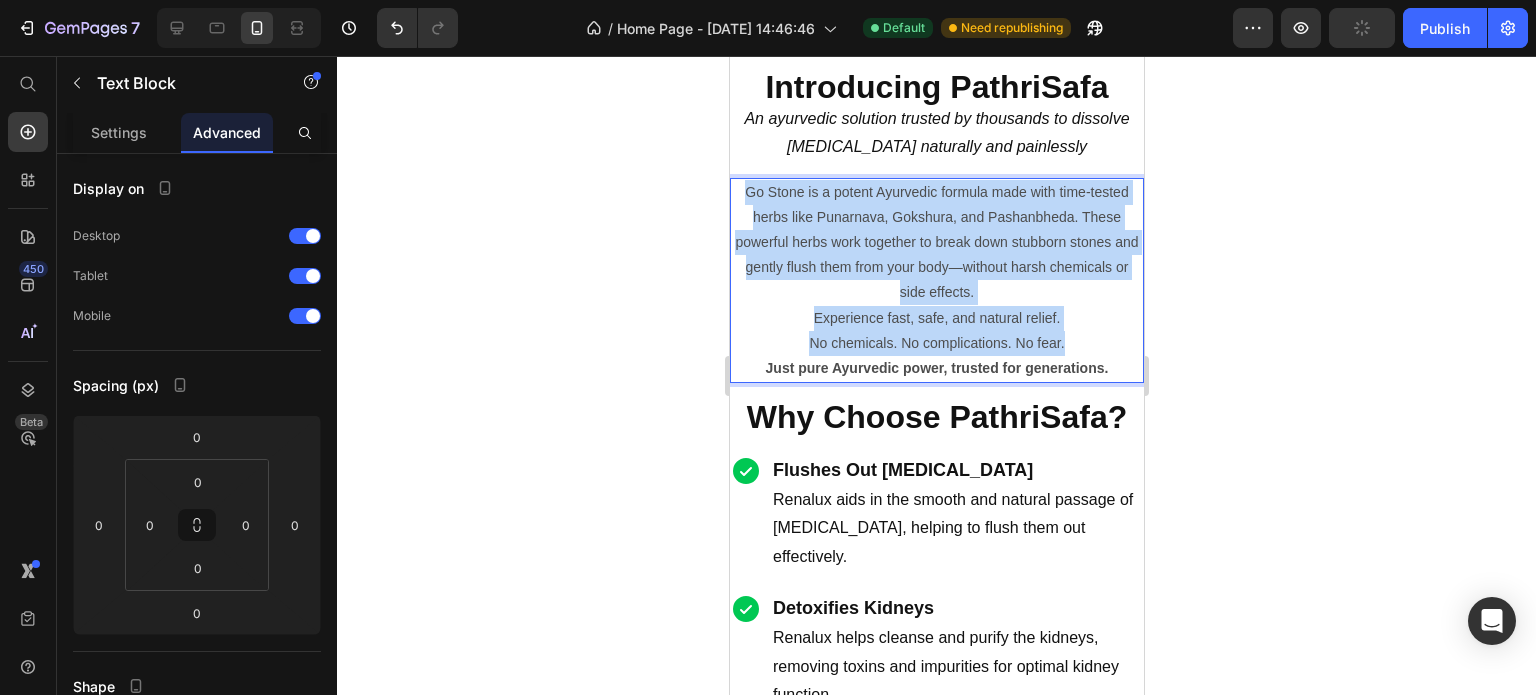 drag, startPoint x: 1065, startPoint y: 343, endPoint x: 732, endPoint y: 194, distance: 364.81503 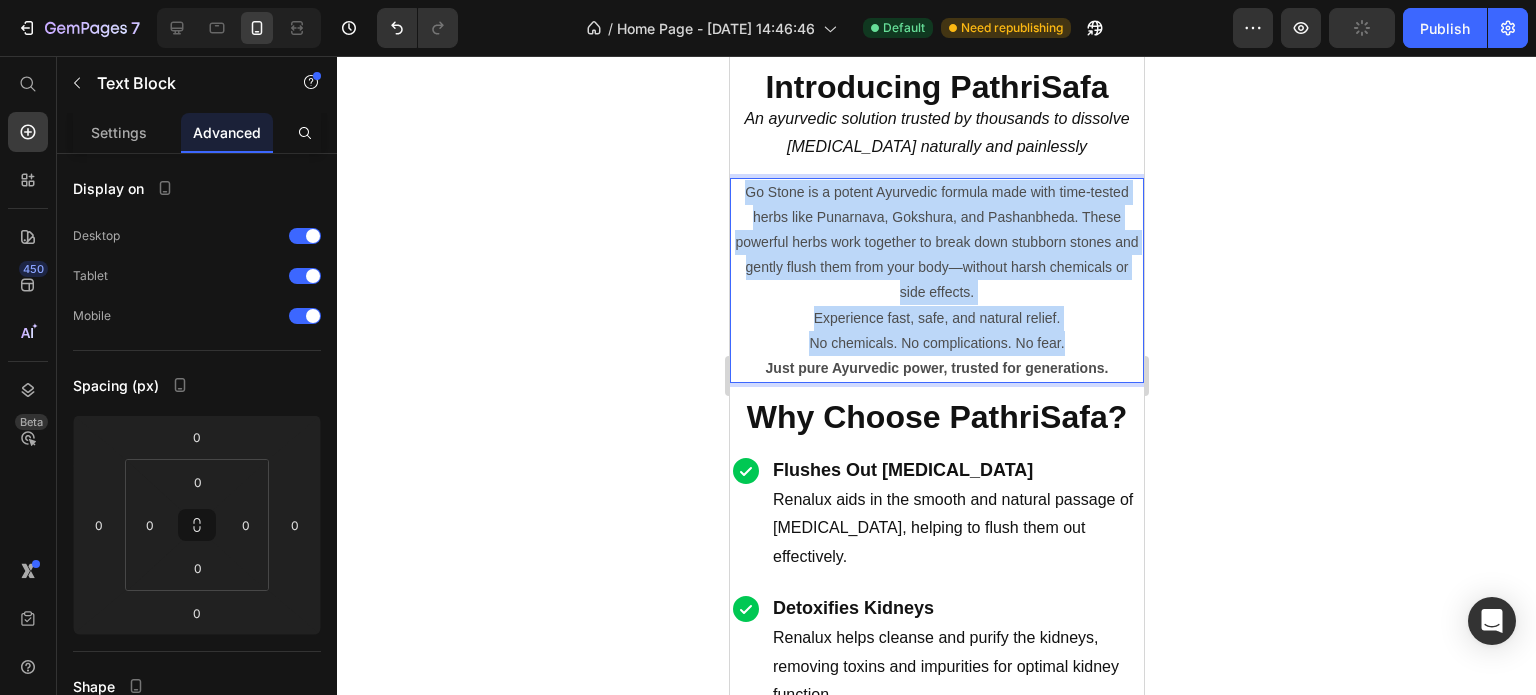 click on "Go Stone is a potent Ayurvedic formula made with time-tested herbs like Punarnava, Gokshura, and Pashanbheda. These powerful herbs work together to break down stubborn stones and gently flush them from your body—without harsh chemicals or side effects. Experience fast, safe, and natural relief. No chemicals. No complications. No fear. Just pure Ayurvedic power, trusted for generations." at bounding box center (936, 281) 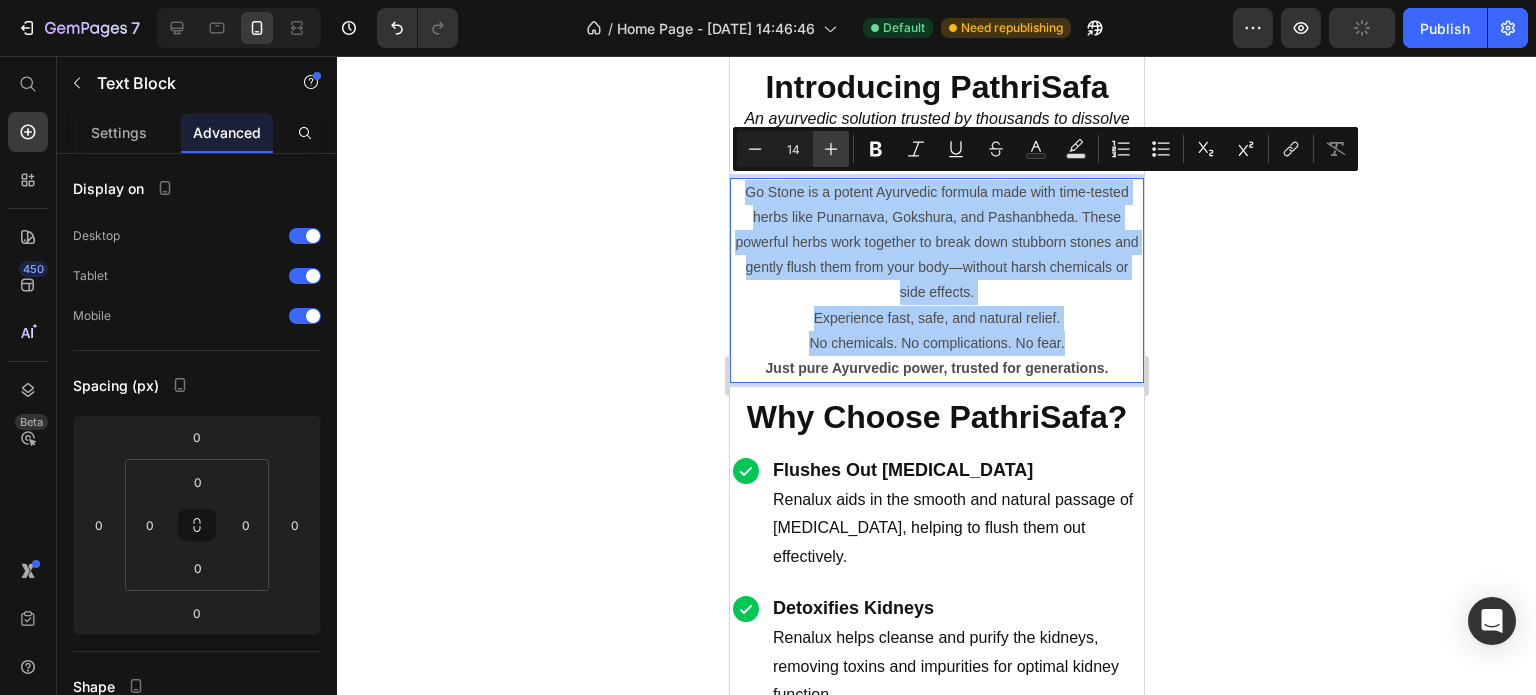 click 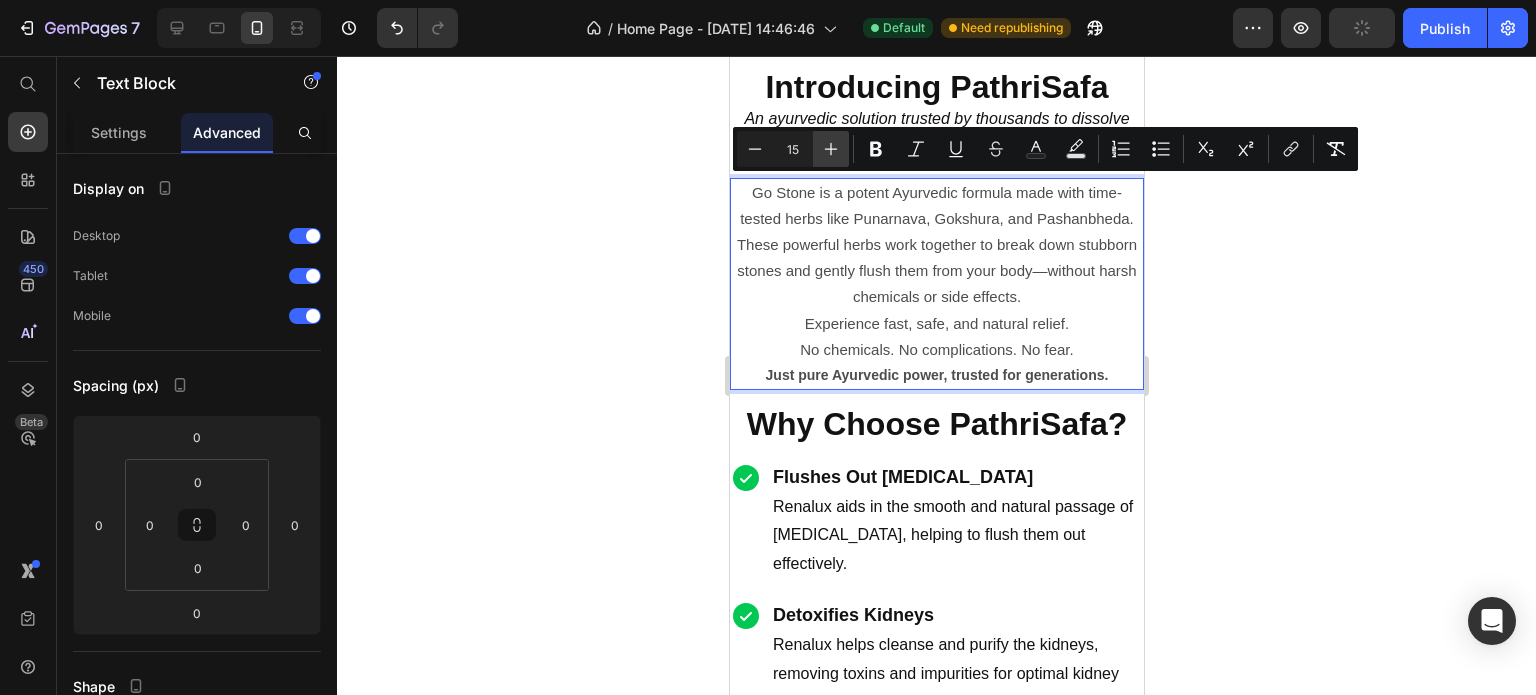 click 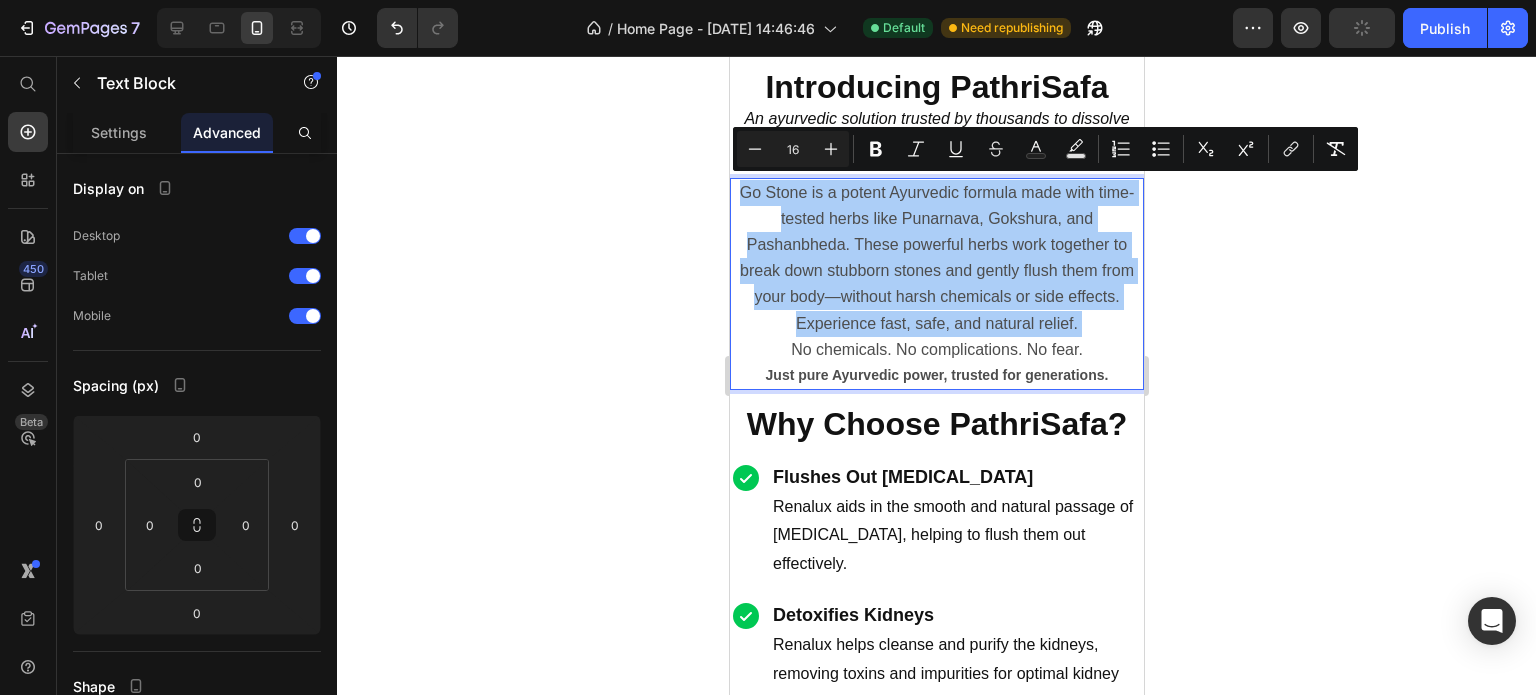 click 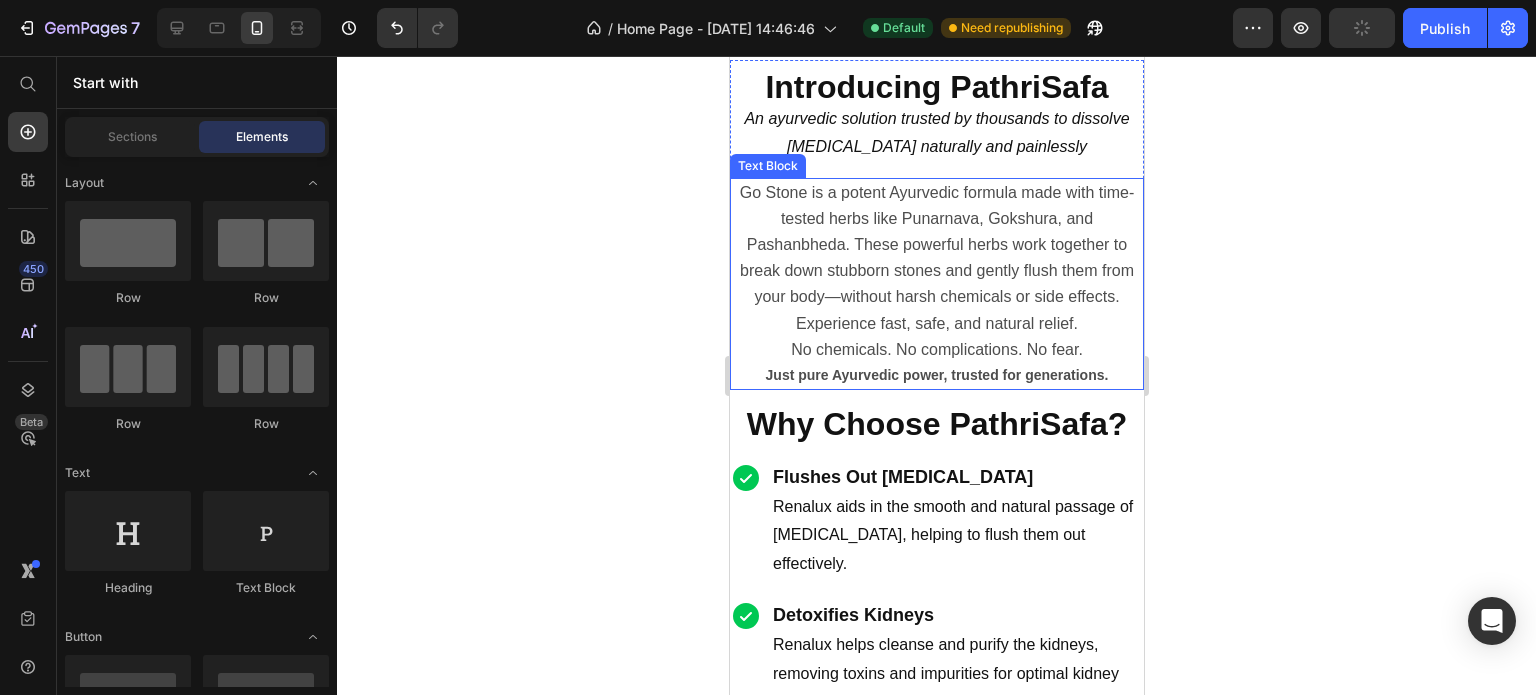 click on "Experience fast, safe, and natural relief. No chemicals. No complications. No fear. Just pure Ayurvedic power, trusted for generations." at bounding box center (936, 350) 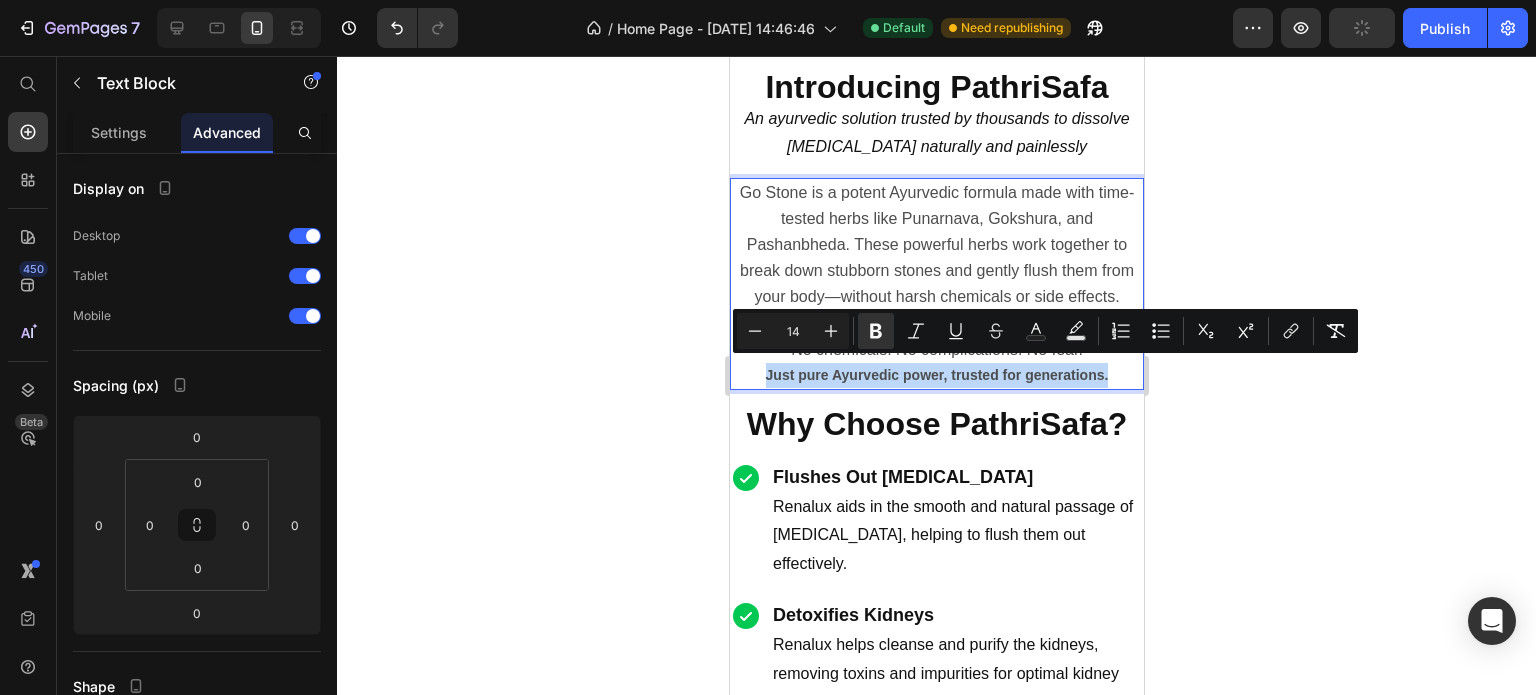 drag, startPoint x: 1108, startPoint y: 367, endPoint x: 998, endPoint y: 363, distance: 110.0727 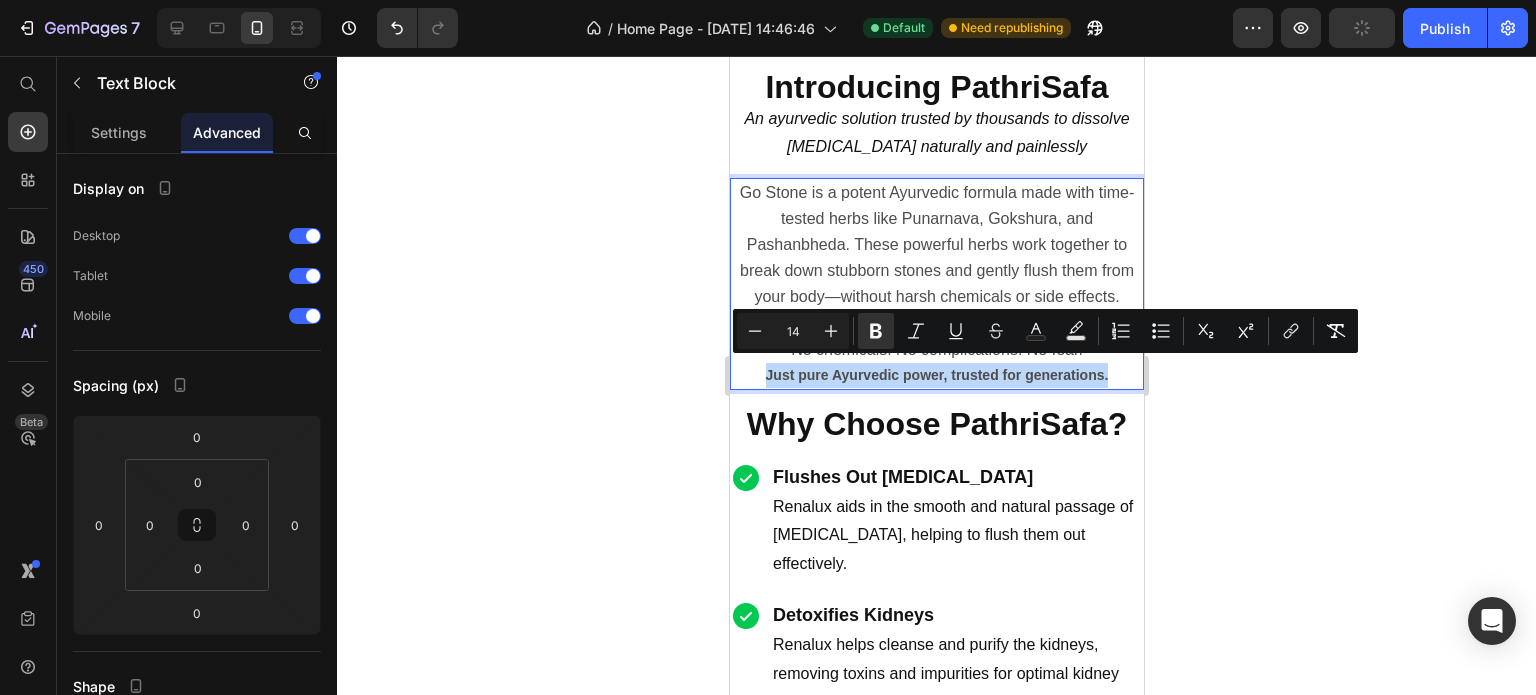 click on "Experience fast, safe, and natural relief. No chemicals. No complications. No fear. Just pure Ayurvedic power, trusted for generations." at bounding box center (936, 350) 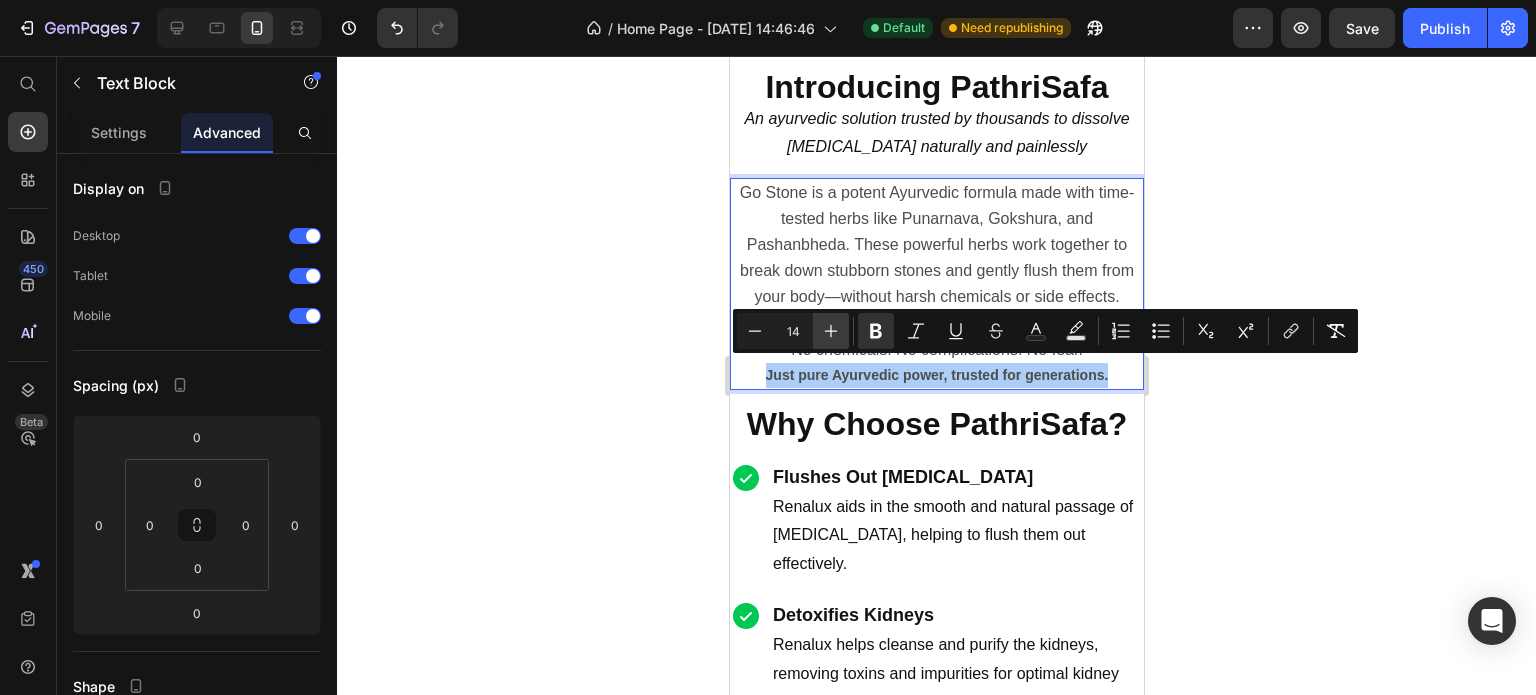 click 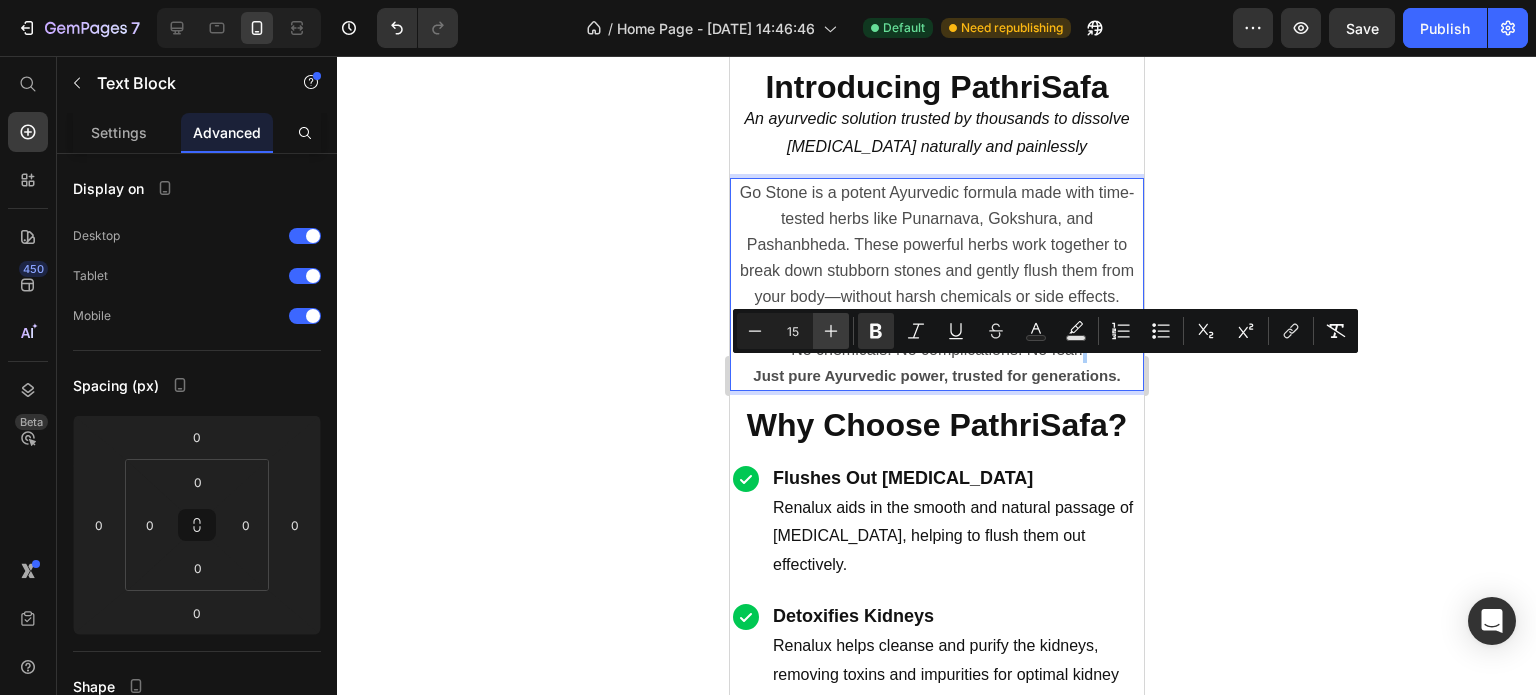 click 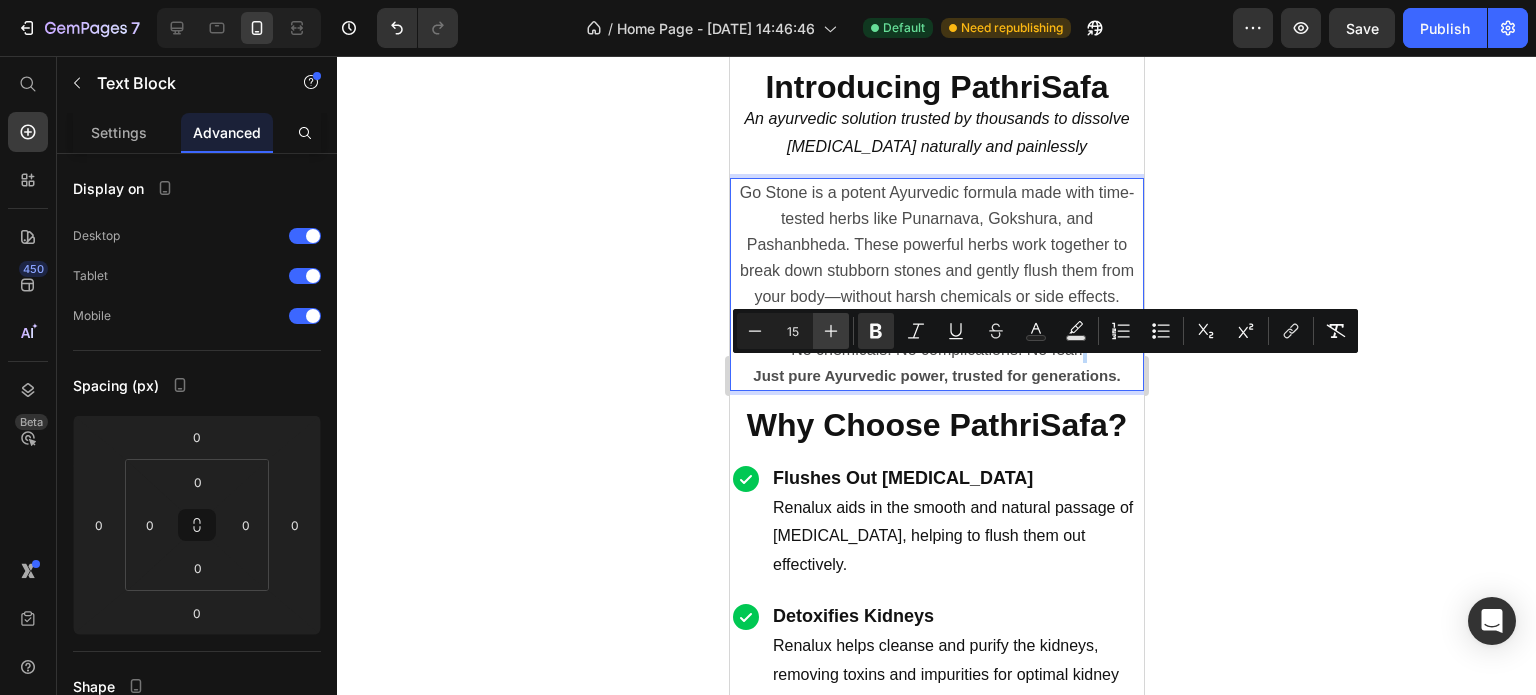 type on "16" 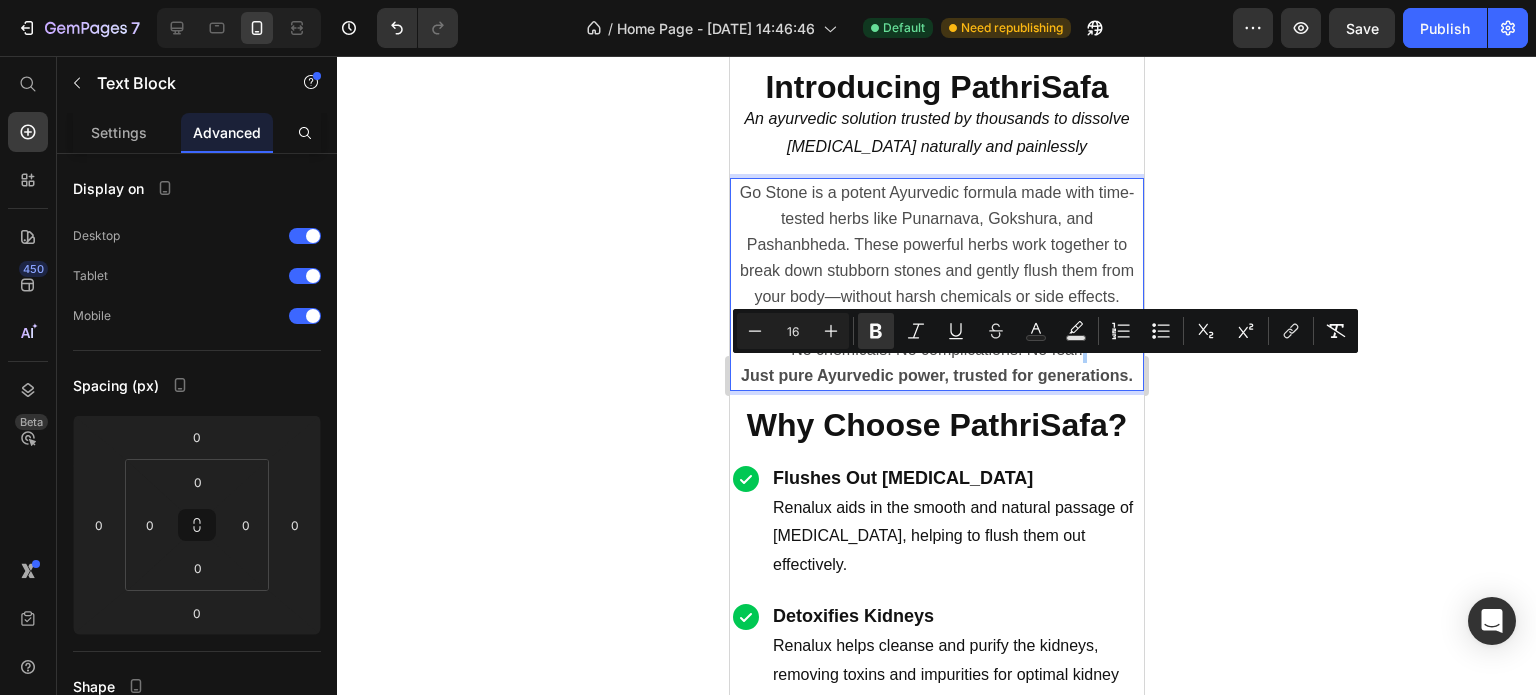 click 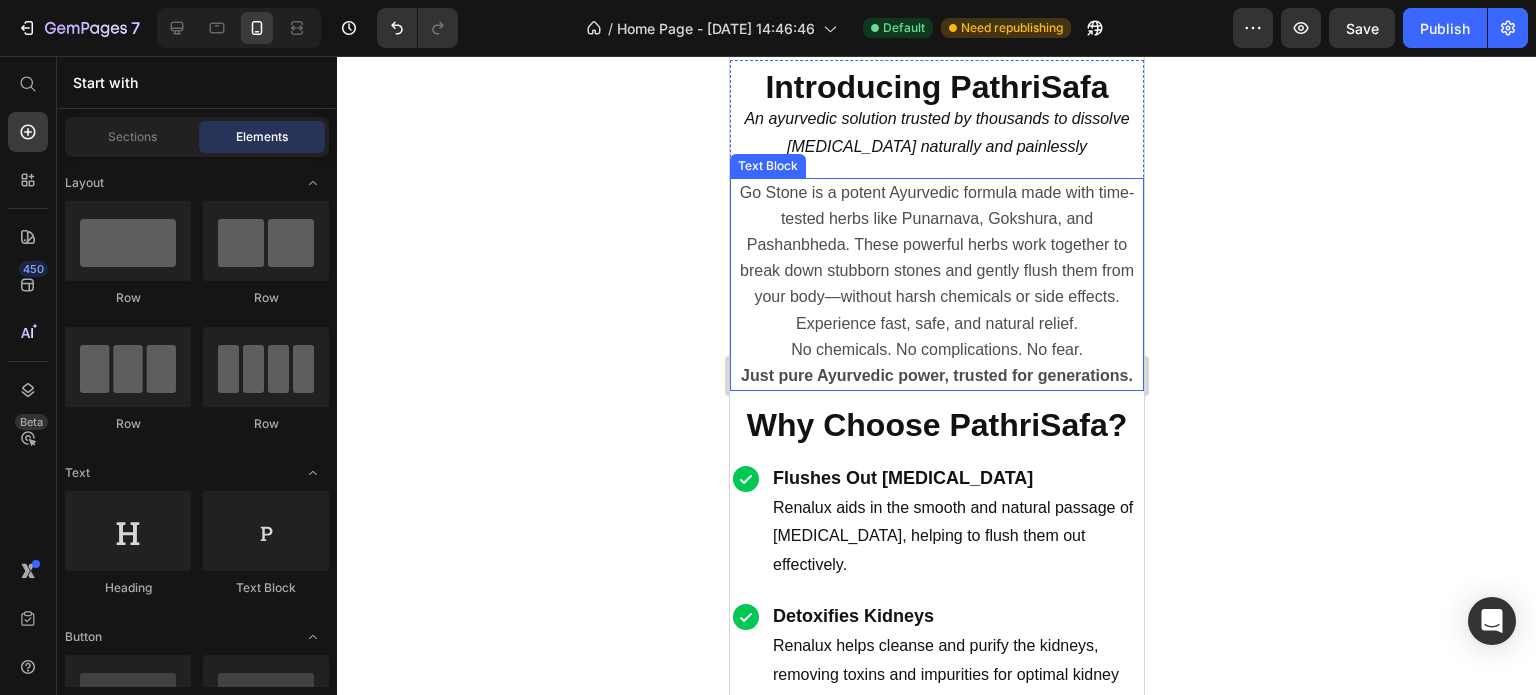 click on "Experience fast, safe, and natural relief. No chemicals. No complications. No fear. Just pure Ayurvedic power, trusted for generations." at bounding box center [936, 350] 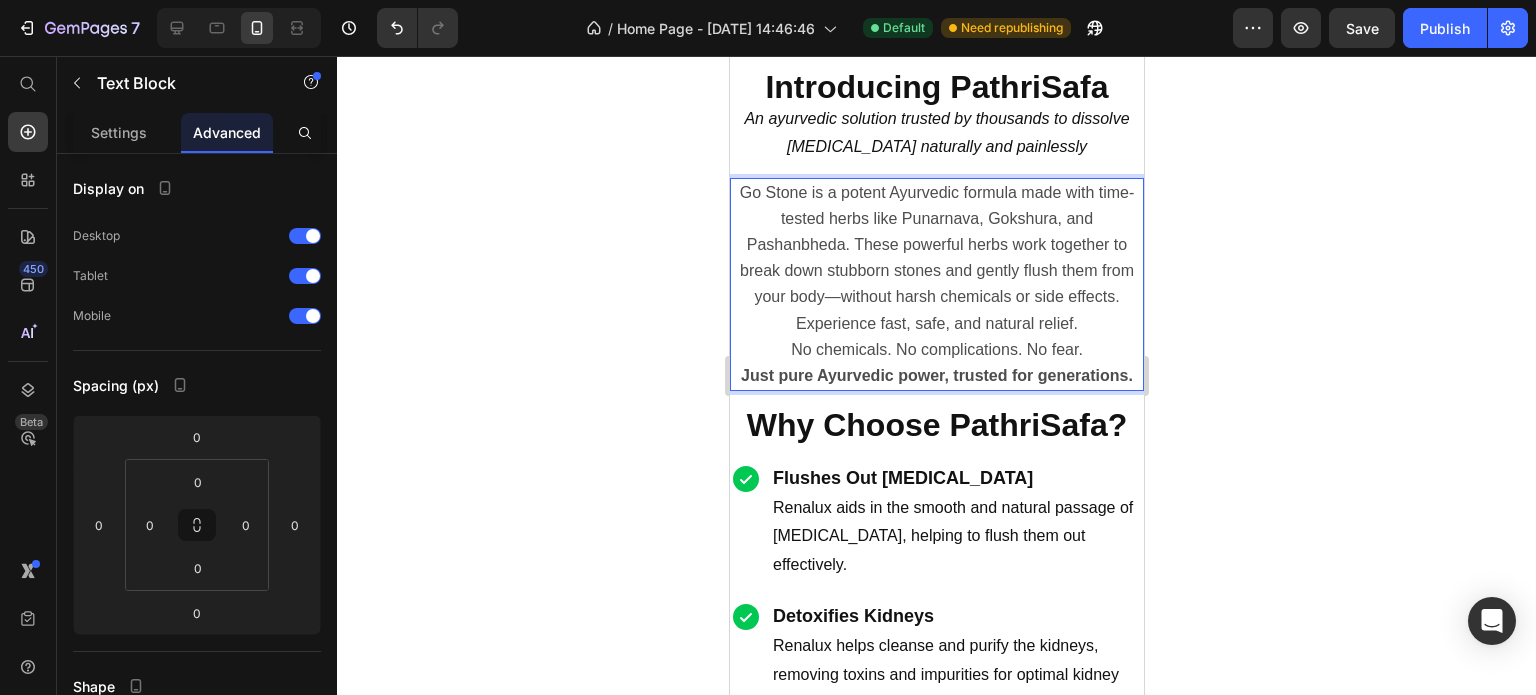 click 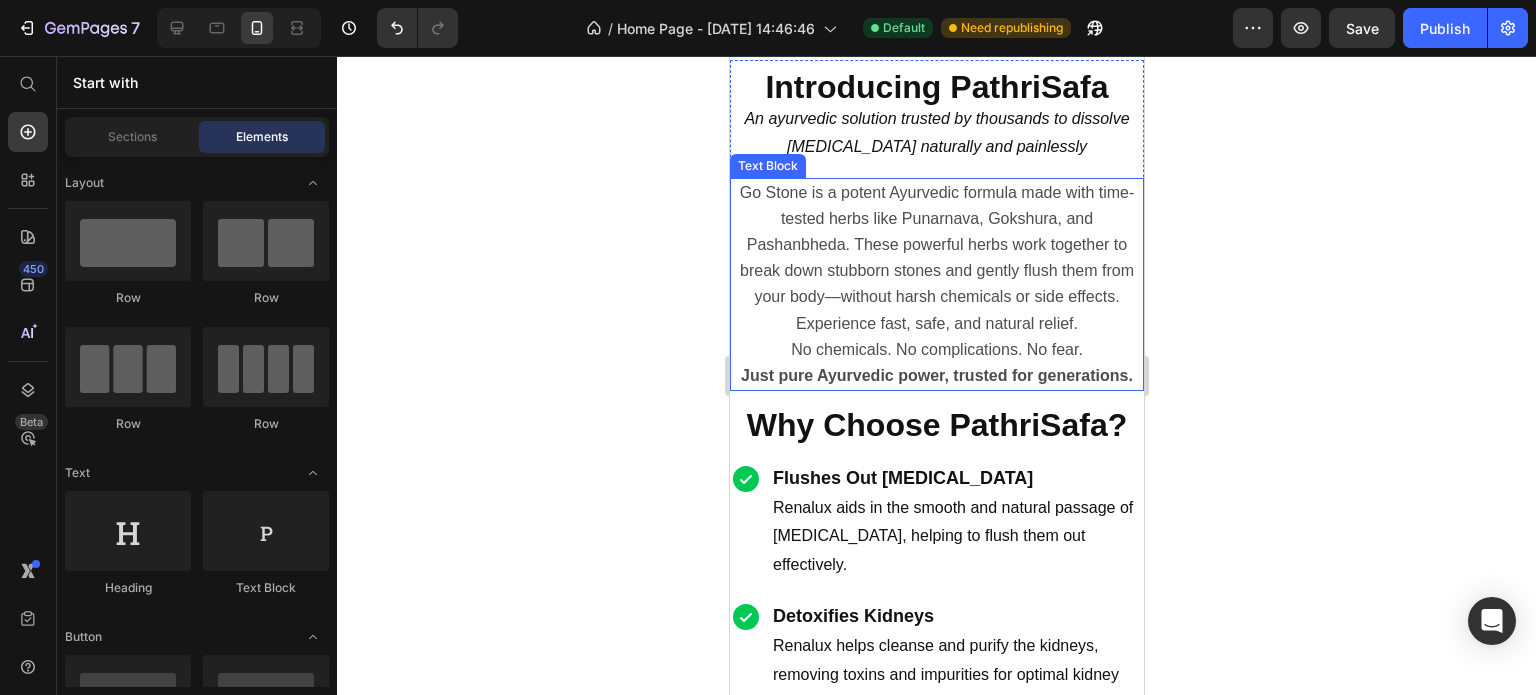 click on "Go Stone is a potent Ayurvedic formula made with time-tested herbs like Punarnava, Gokshura, and Pashanbheda. These powerful herbs work together to break down stubborn stones and gently flush them from your body—without harsh chemicals or side effects." at bounding box center [936, 245] 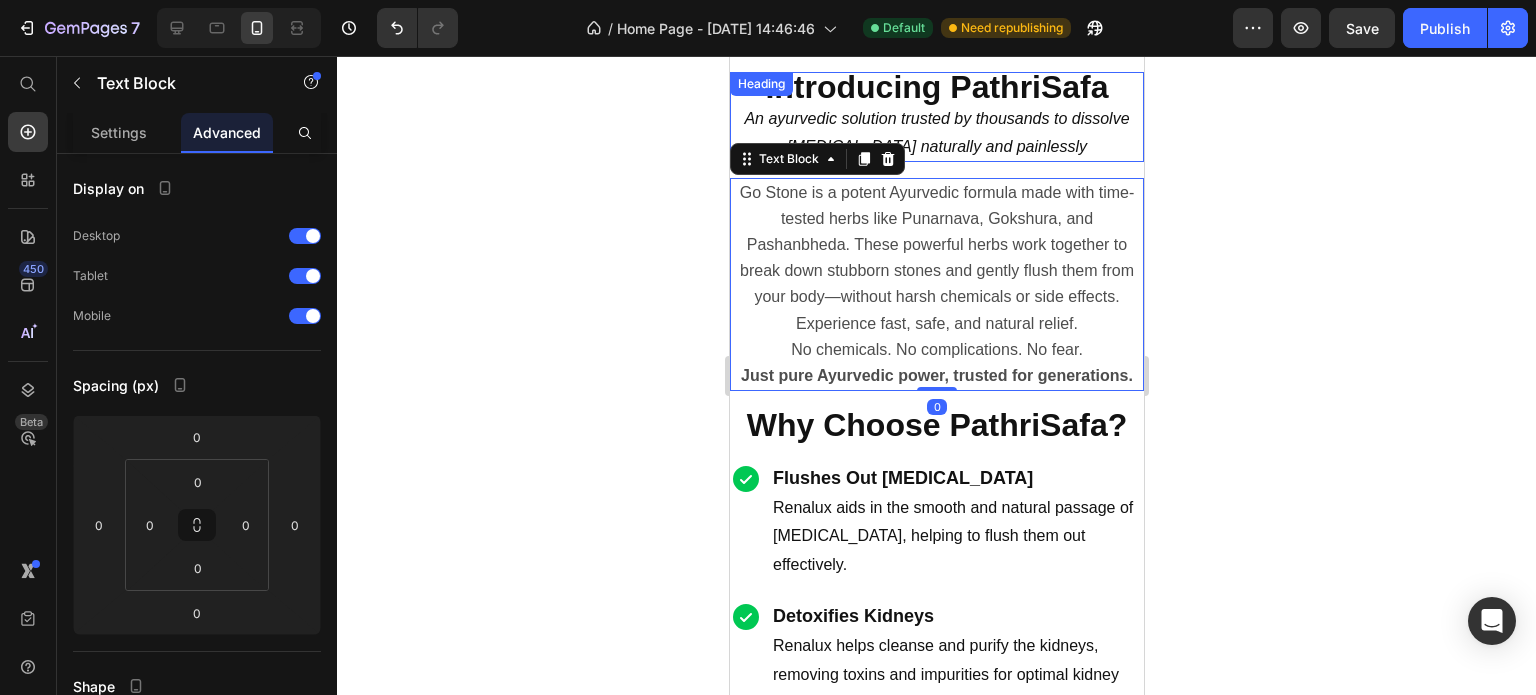 click on "Introducing PathriSafa An ayurvedic solution trusted by thousands to dissolve [MEDICAL_DATA] naturally and painlessly" at bounding box center [936, 117] 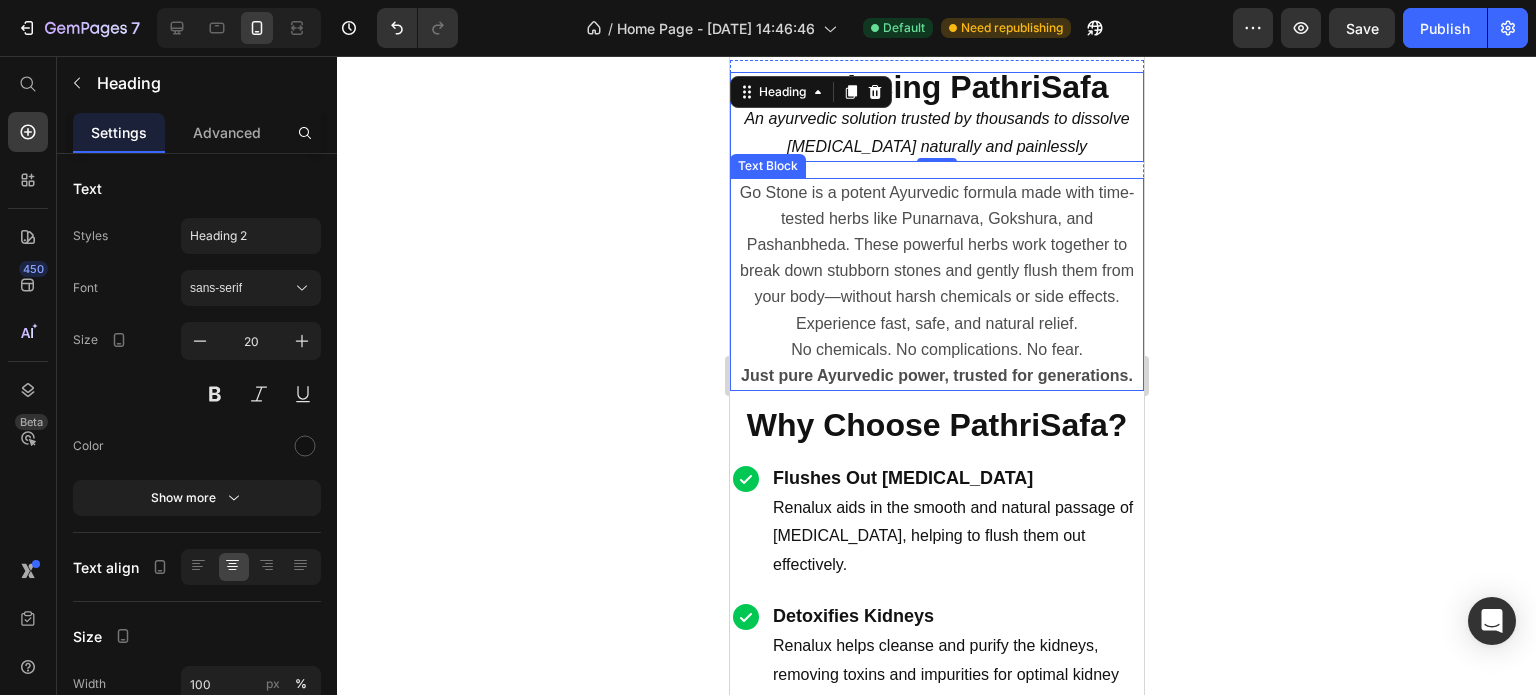 click on "Go Stone is a potent Ayurvedic formula made with time-tested herbs like Punarnava, Gokshura, and Pashanbheda. These powerful herbs work together to break down stubborn stones and gently flush them from your body—without harsh chemicals or side effects." at bounding box center (936, 245) 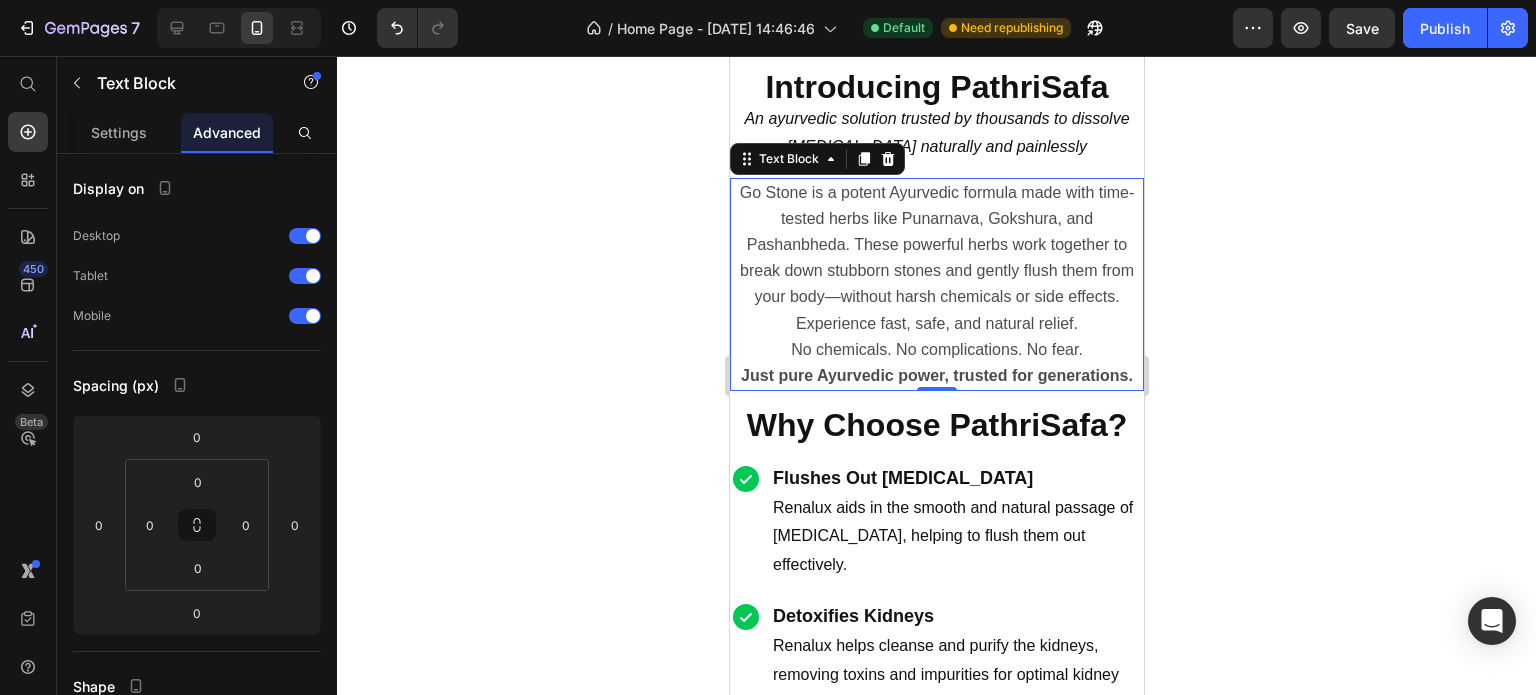 click 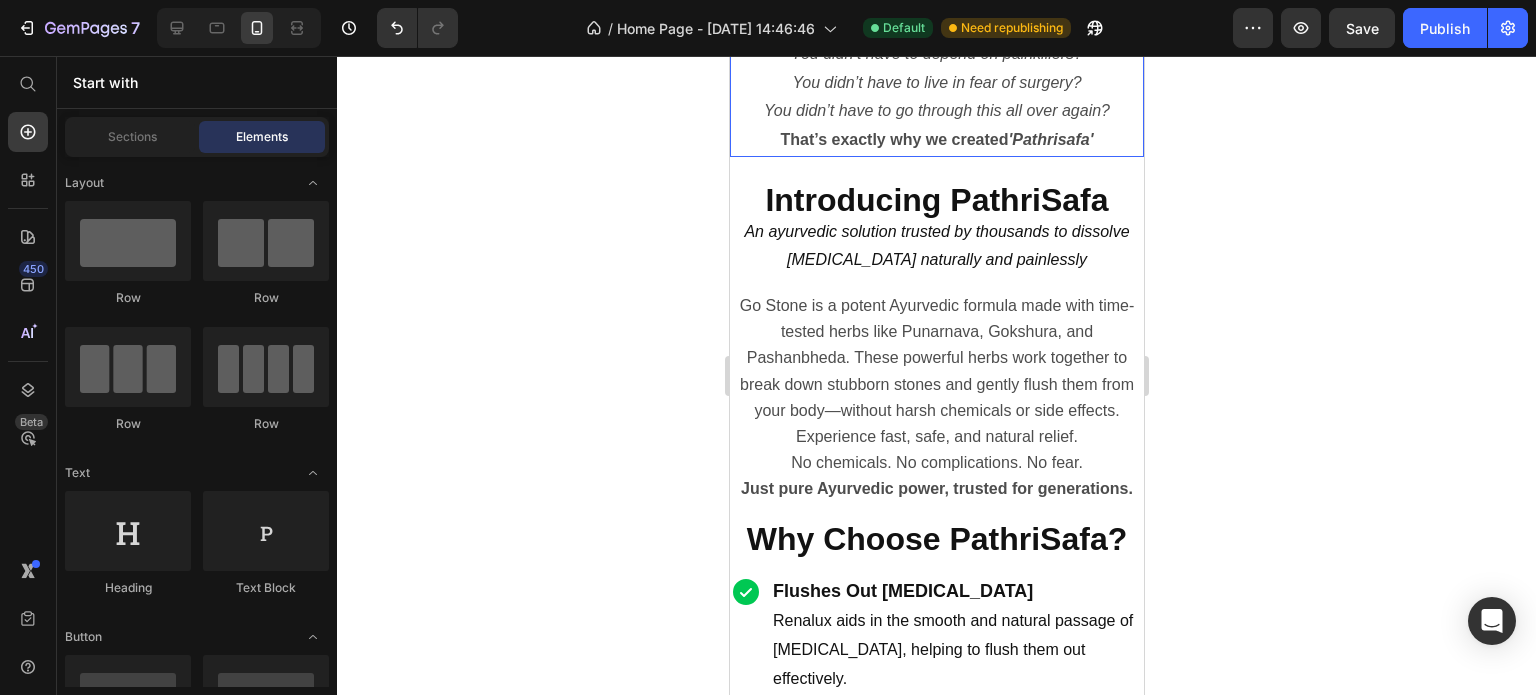 scroll, scrollTop: 1799, scrollLeft: 0, axis: vertical 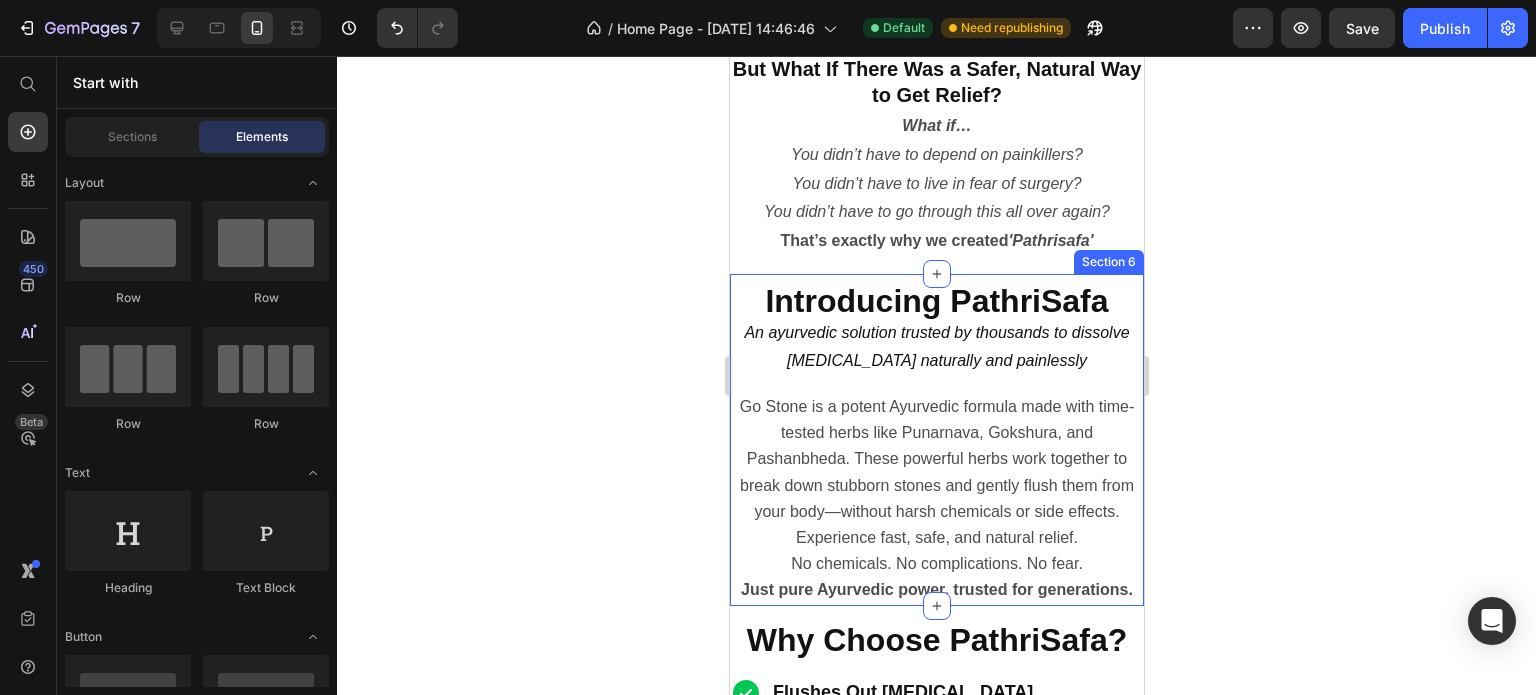 click on "Introducing PathriSafa An ayurvedic solution trusted by thousands to dissolve [MEDICAL_DATA] naturally and painlessly Heading Row Go Stone is a potent Ayurvedic formula made with time-tested herbs like Punarnava, Gokshura, and Pashanbheda. These powerful herbs work together to break down stubborn stones and gently flush them from your body—without harsh chemicals or side effects. Experience fast, safe, and natural relief. No chemicals. No complications. No fear. Just pure Ayurvedic power, trusted for generations. Text Block Section 6" at bounding box center (936, 440) 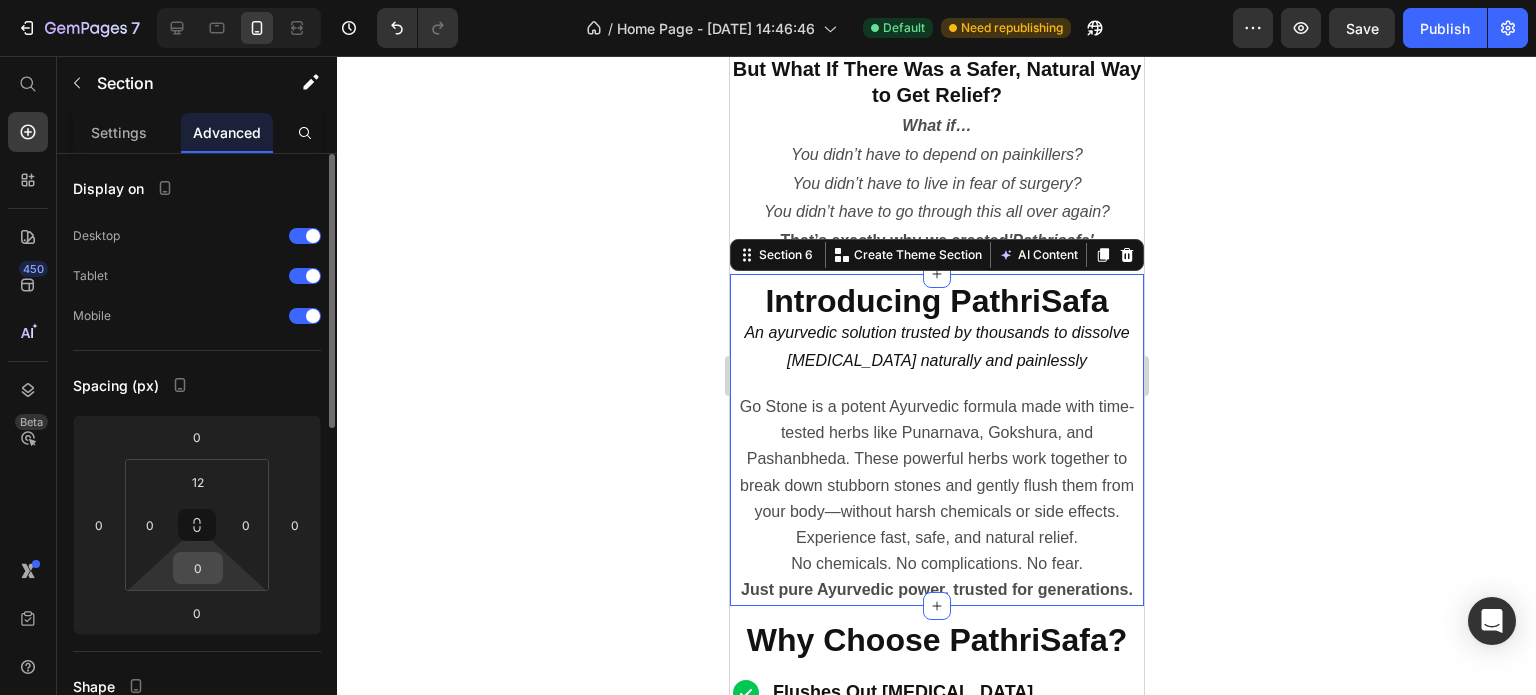 click on "0" at bounding box center [198, 568] 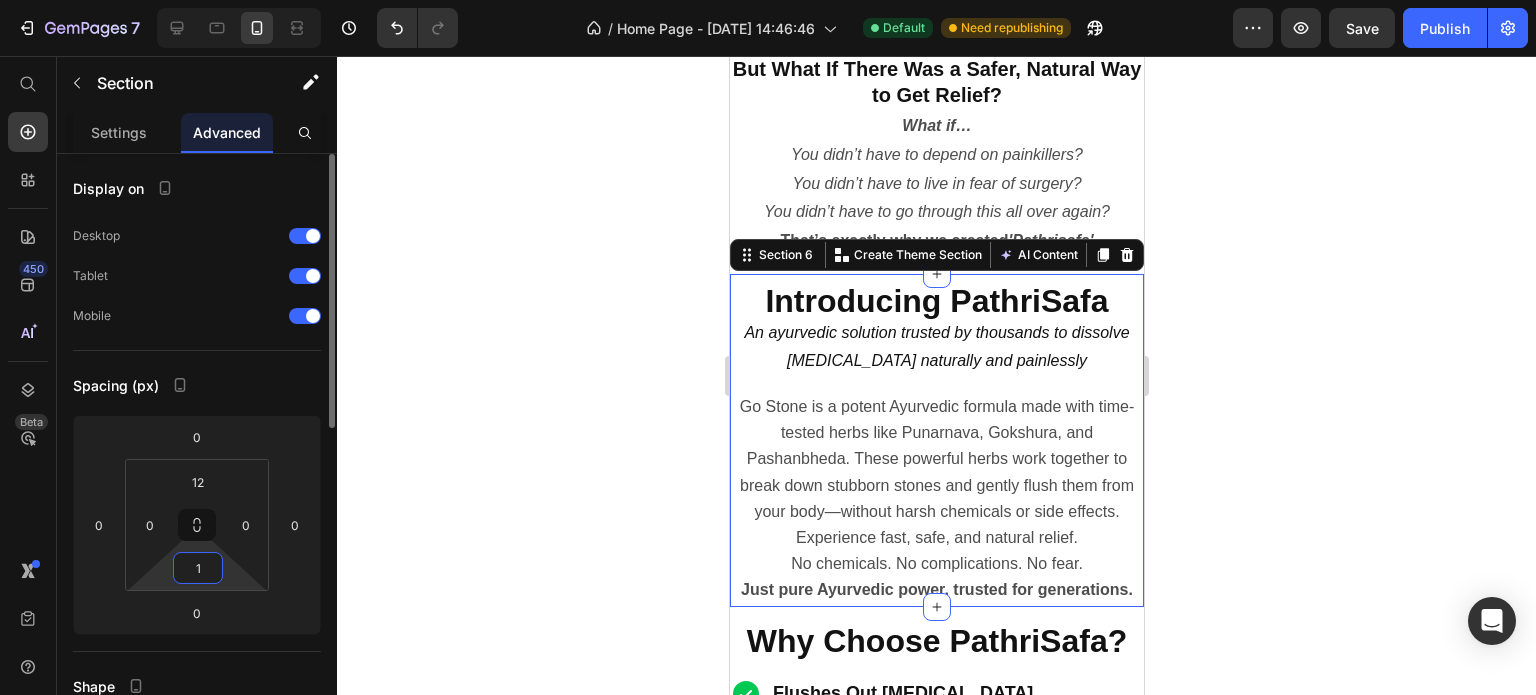 type on "12" 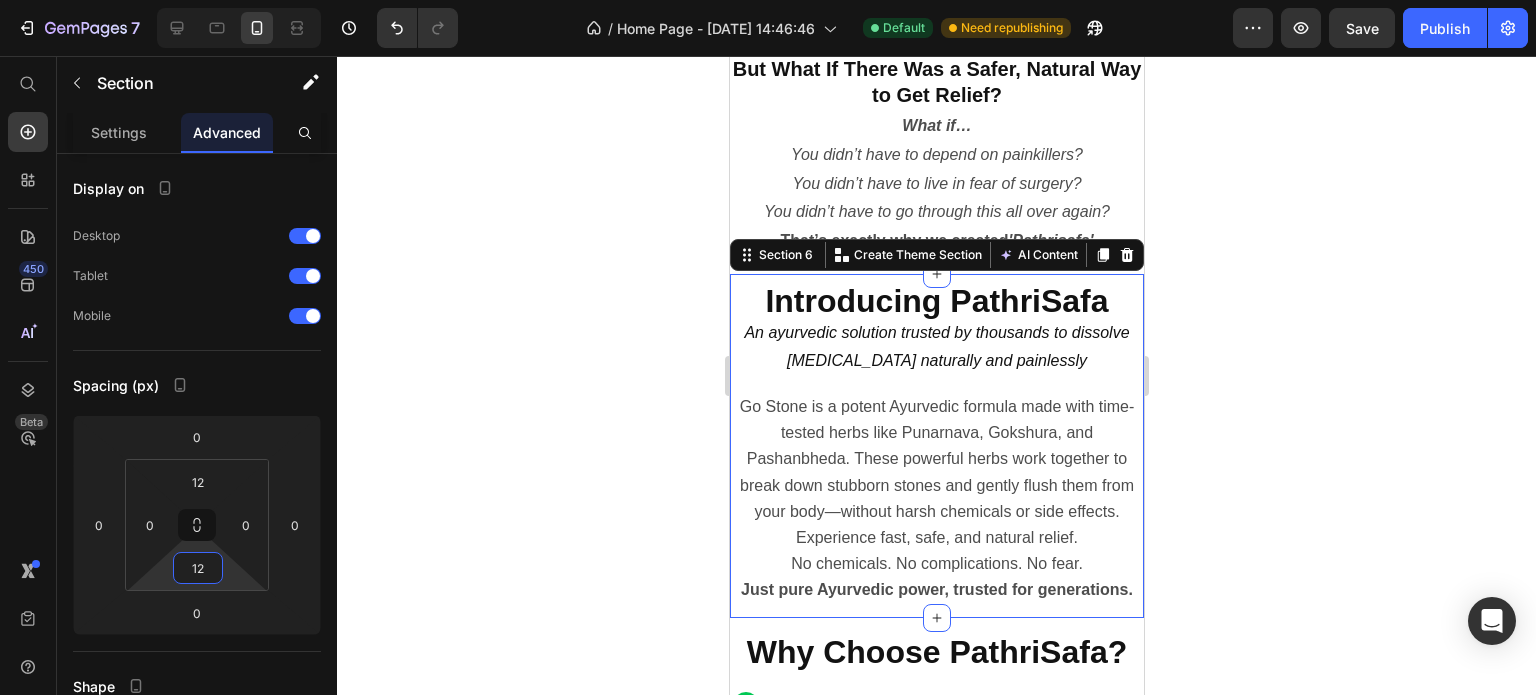 click 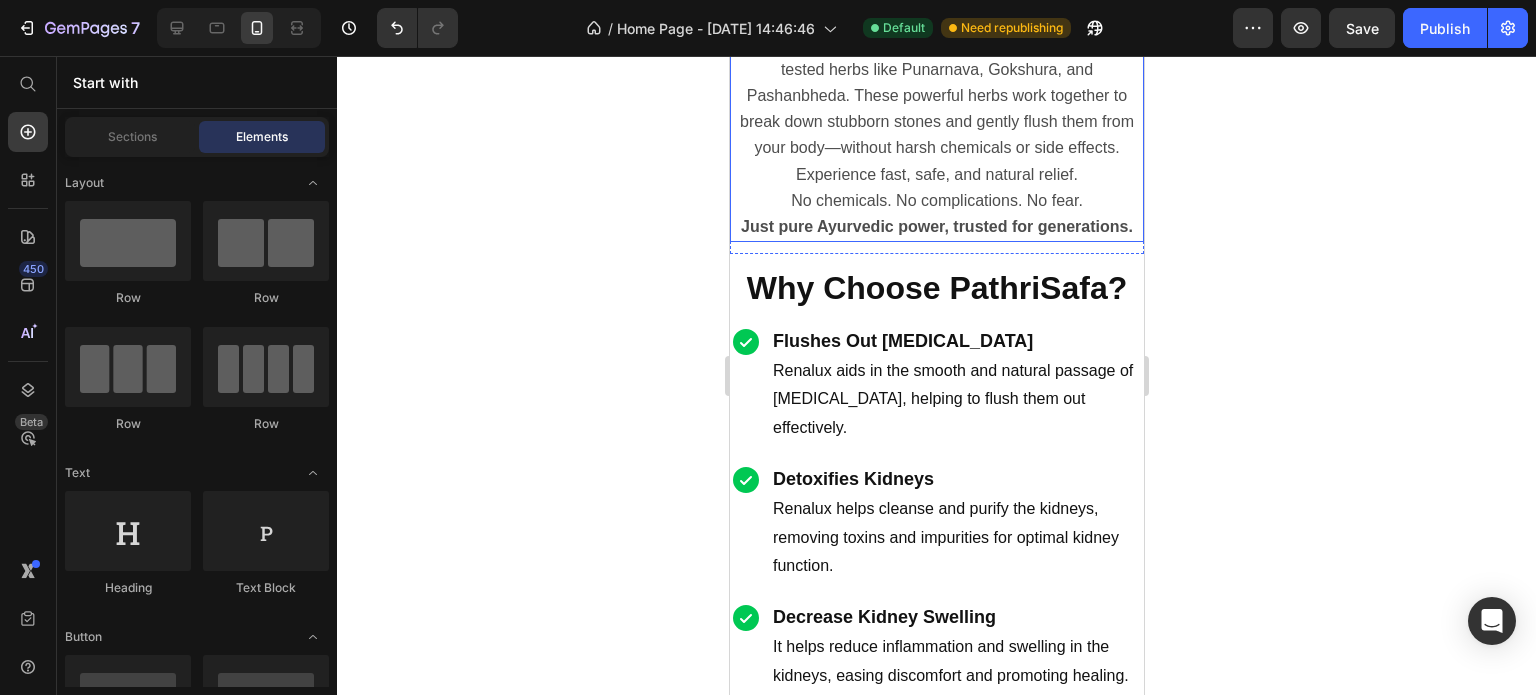 scroll, scrollTop: 2099, scrollLeft: 0, axis: vertical 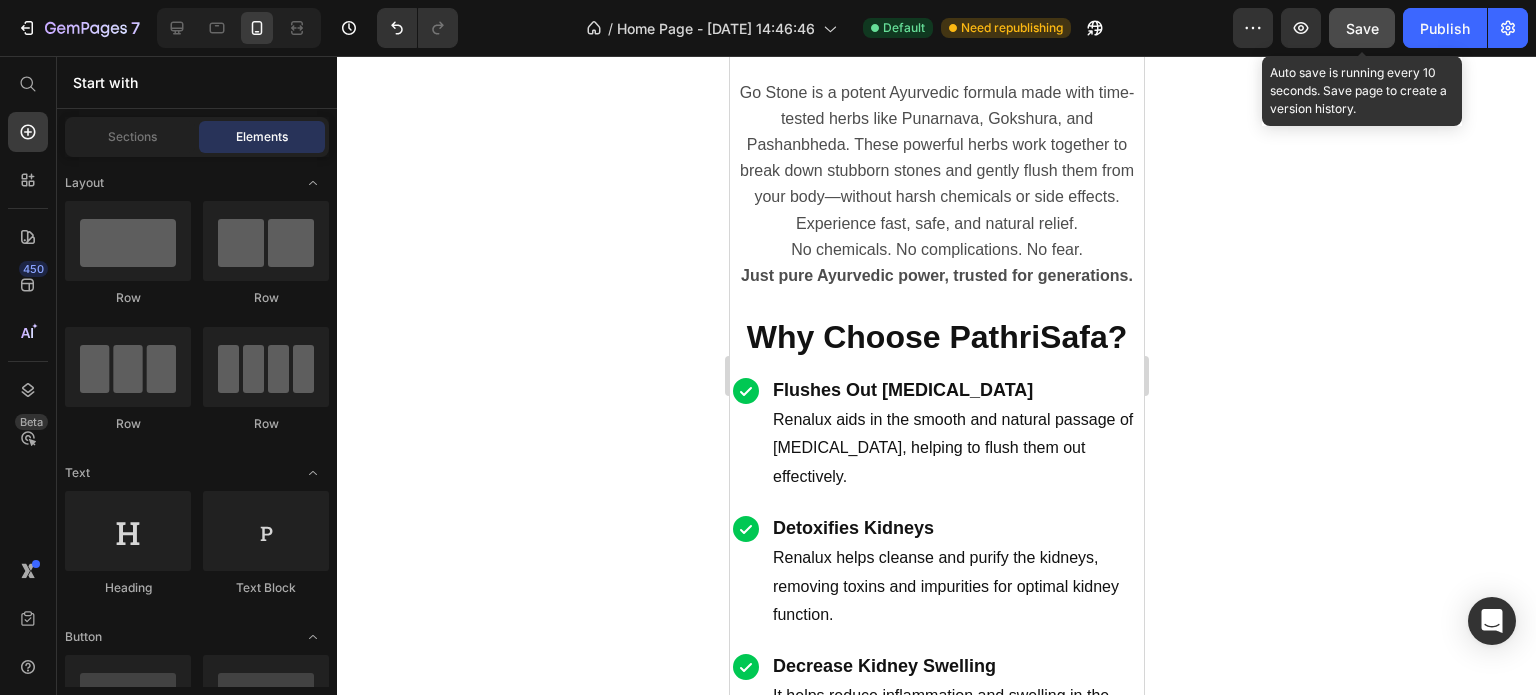 click on "Save" at bounding box center [1362, 28] 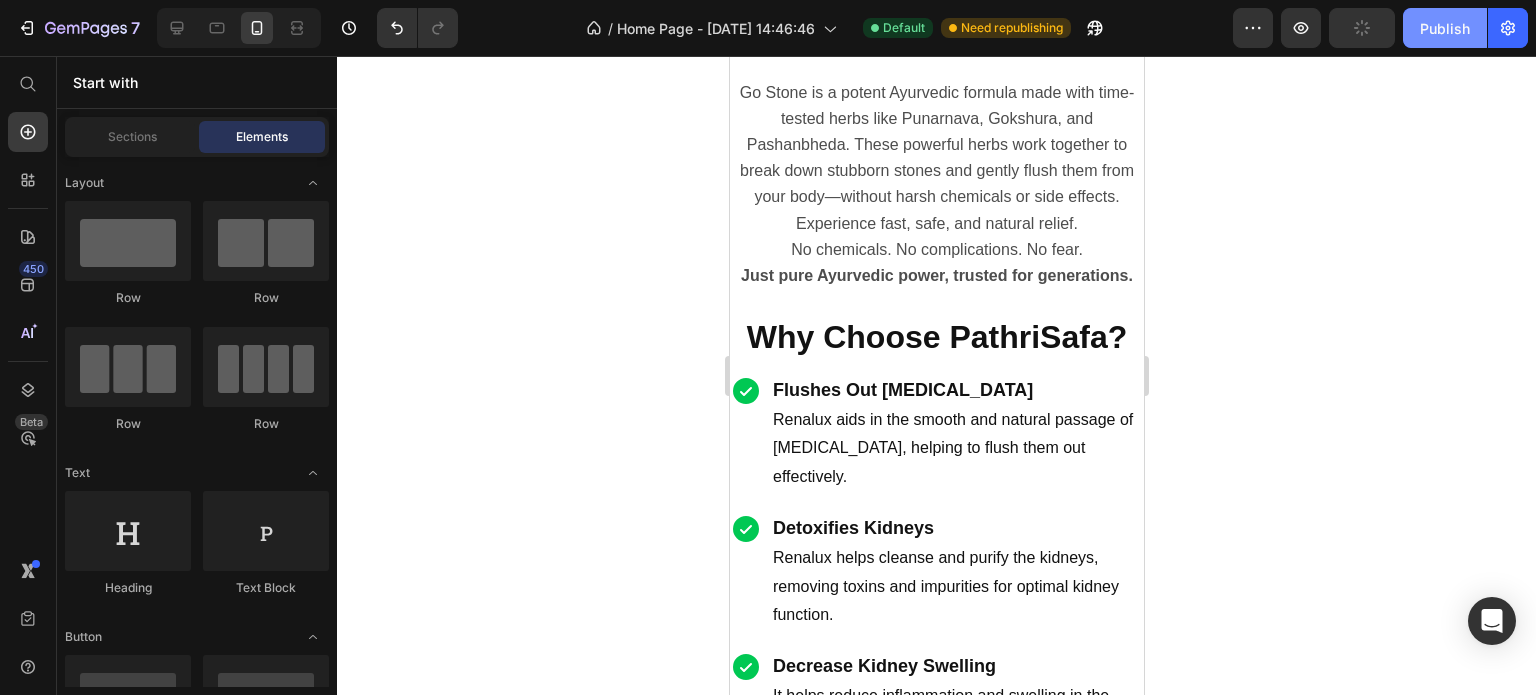 click on "Publish" at bounding box center [1445, 28] 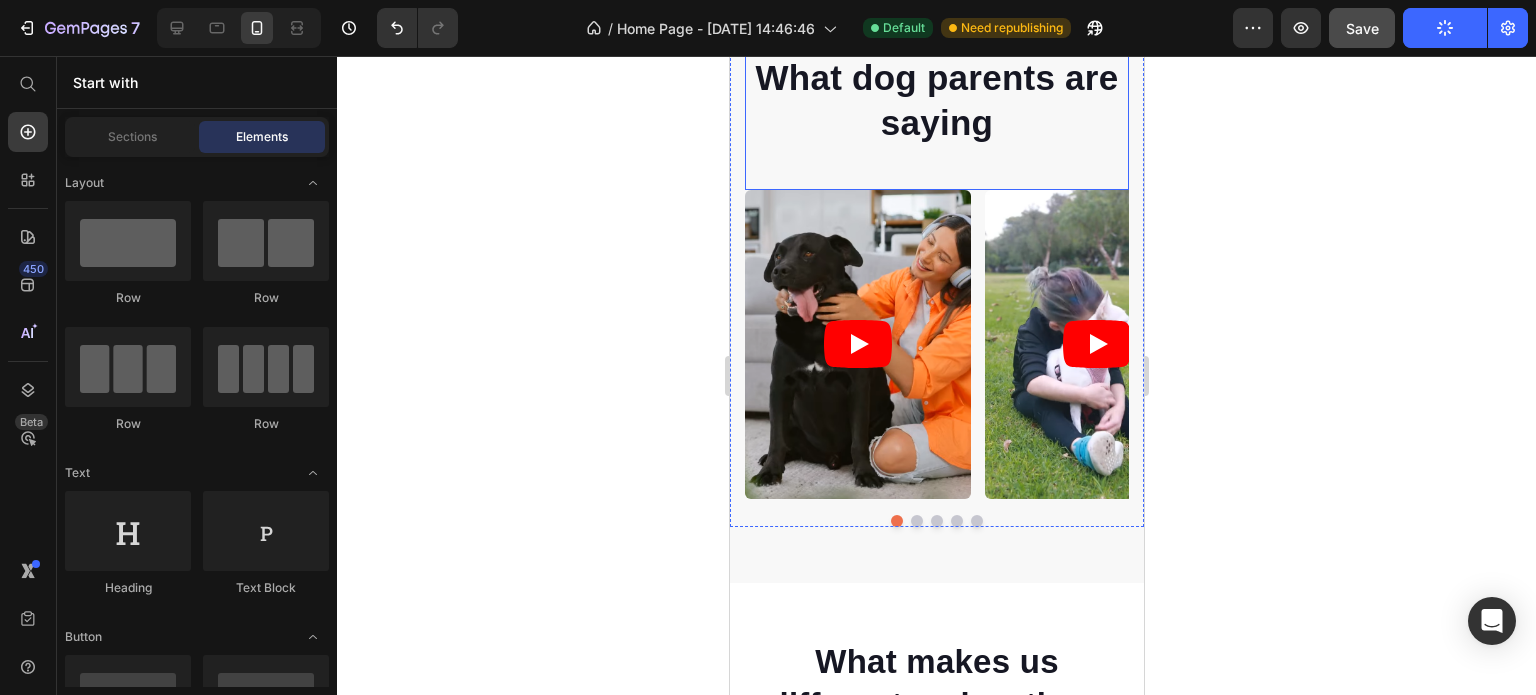 scroll, scrollTop: 3199, scrollLeft: 0, axis: vertical 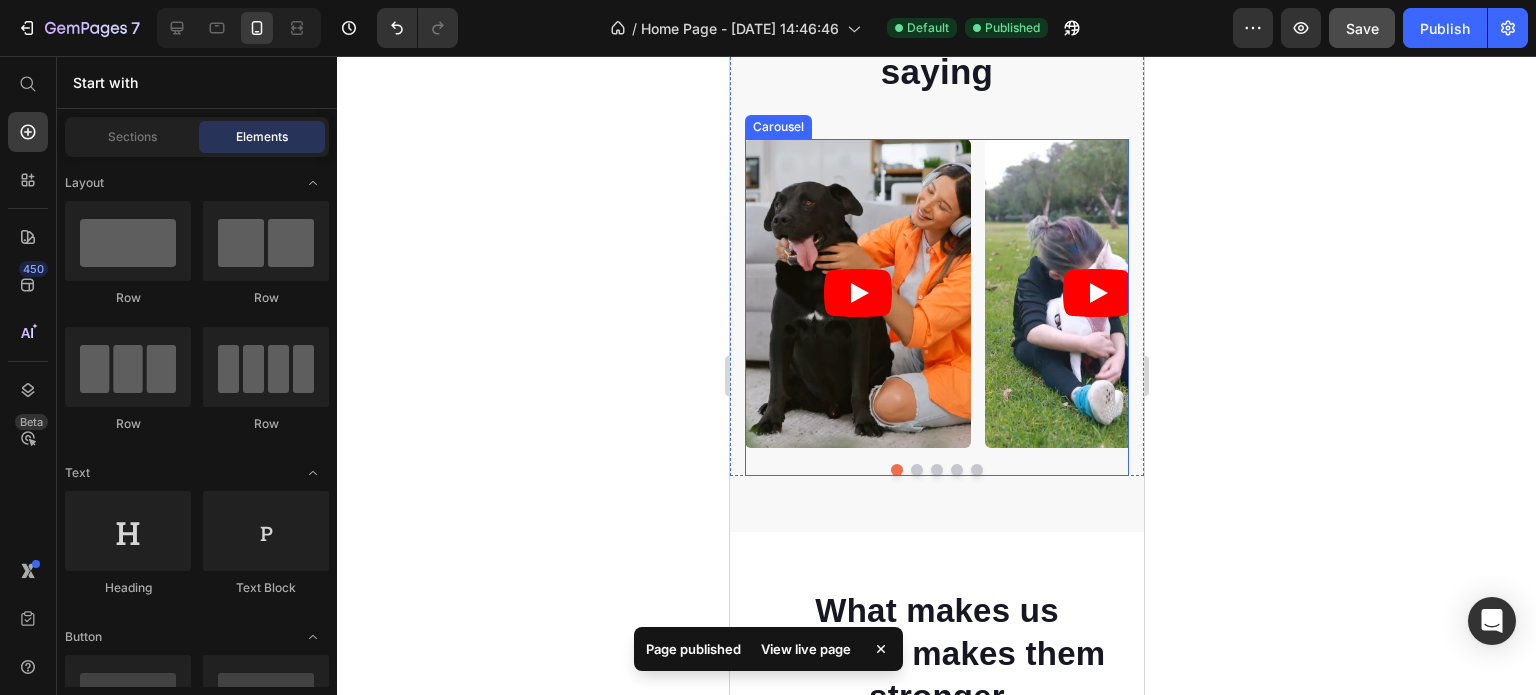 click at bounding box center [916, 470] 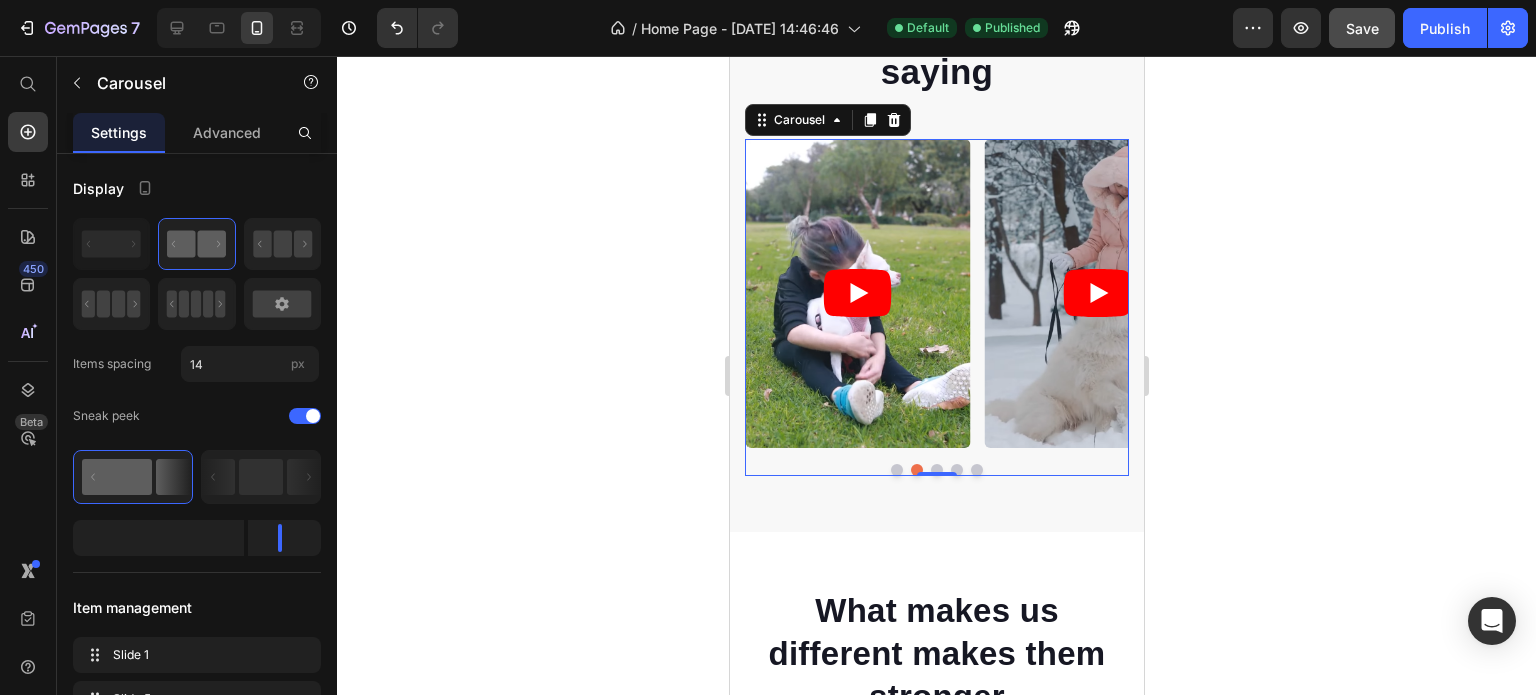 click at bounding box center (936, 470) 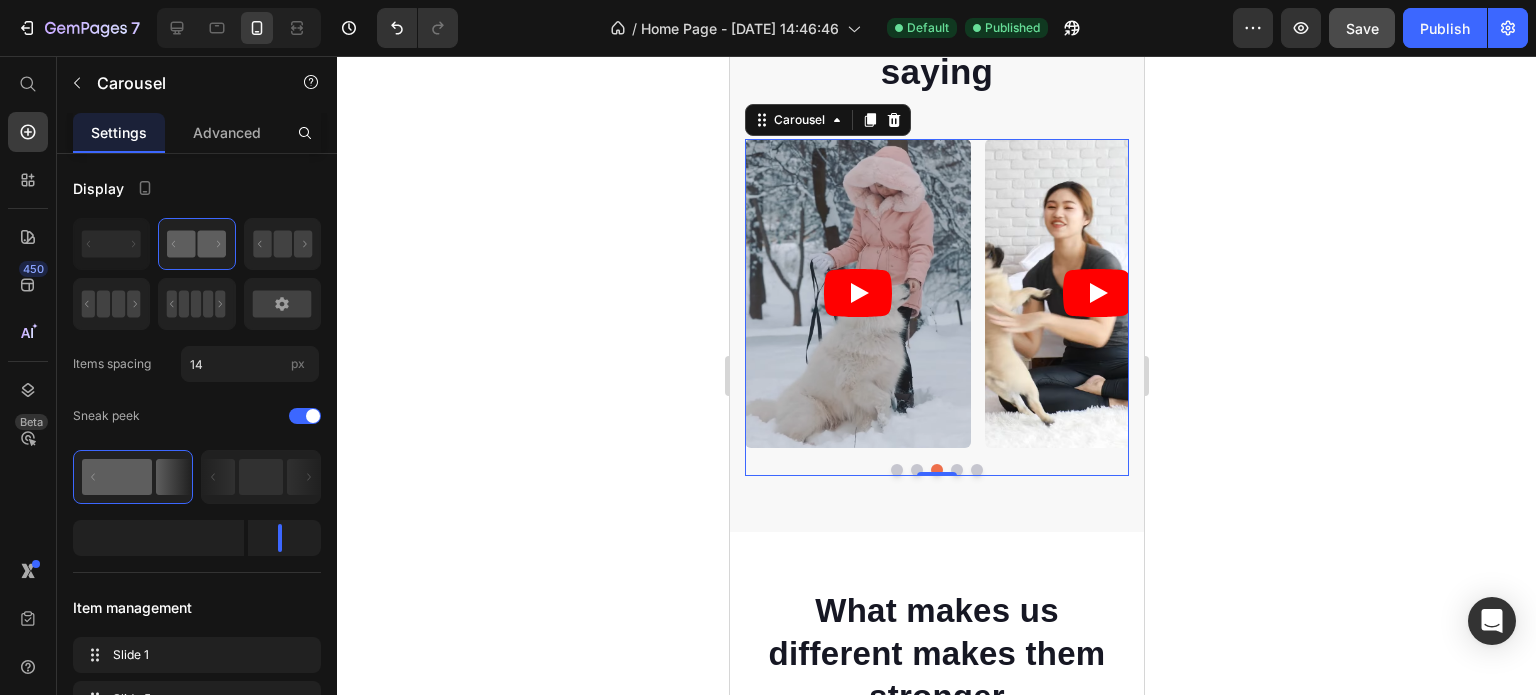click at bounding box center [956, 470] 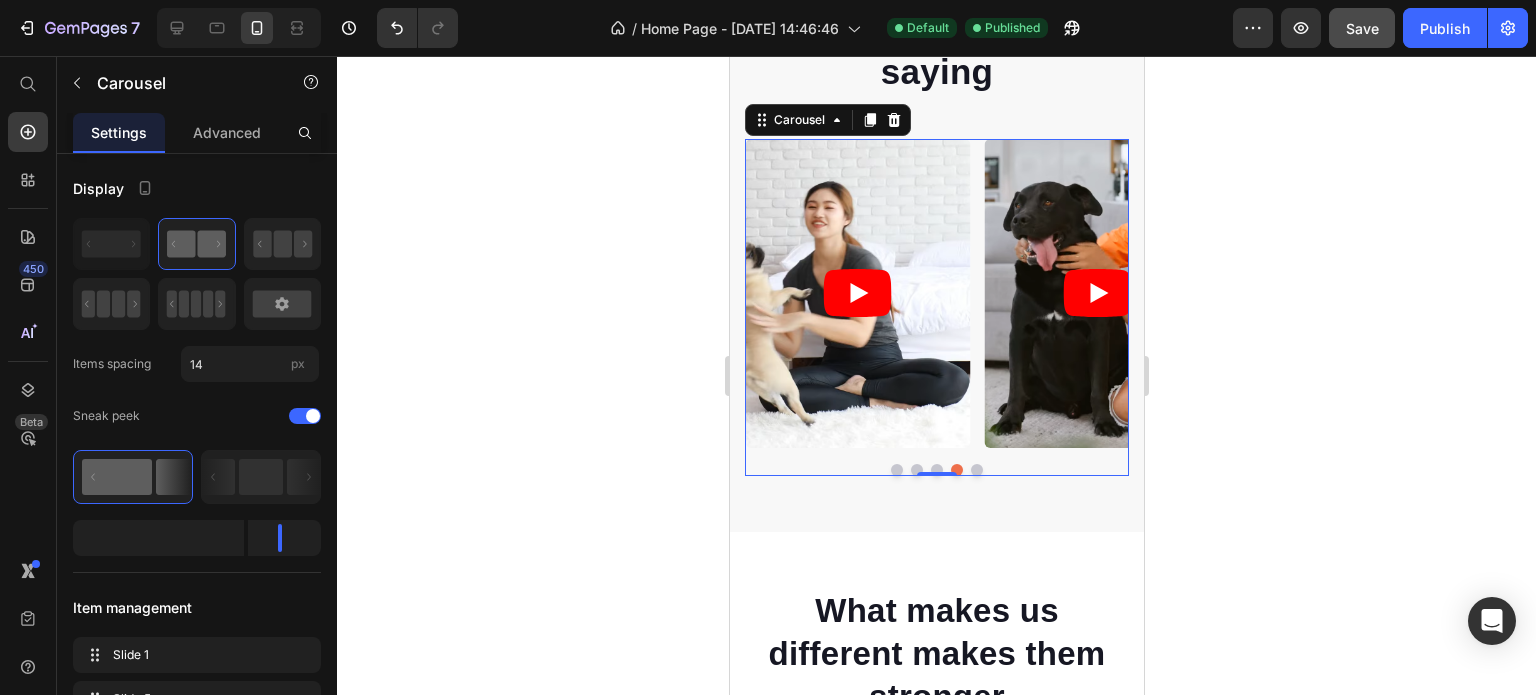click at bounding box center (976, 470) 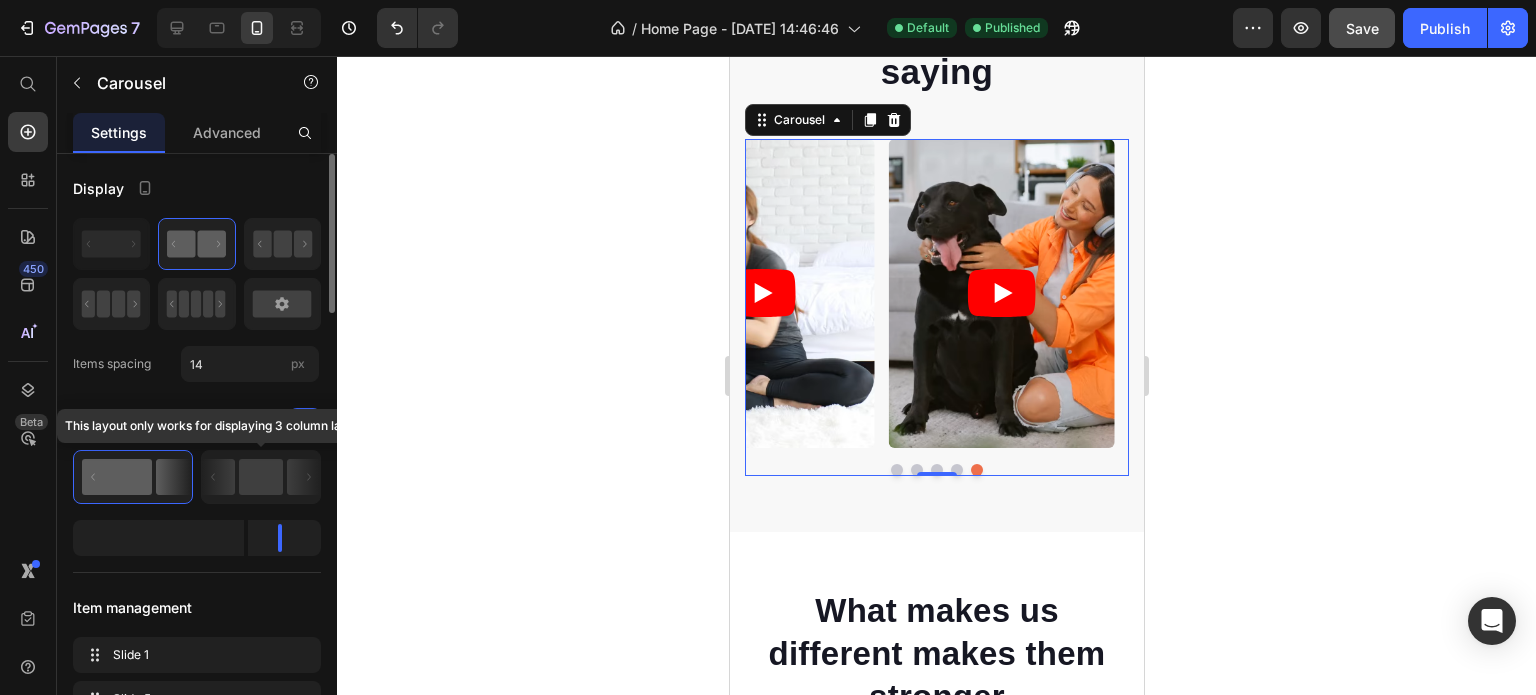 click 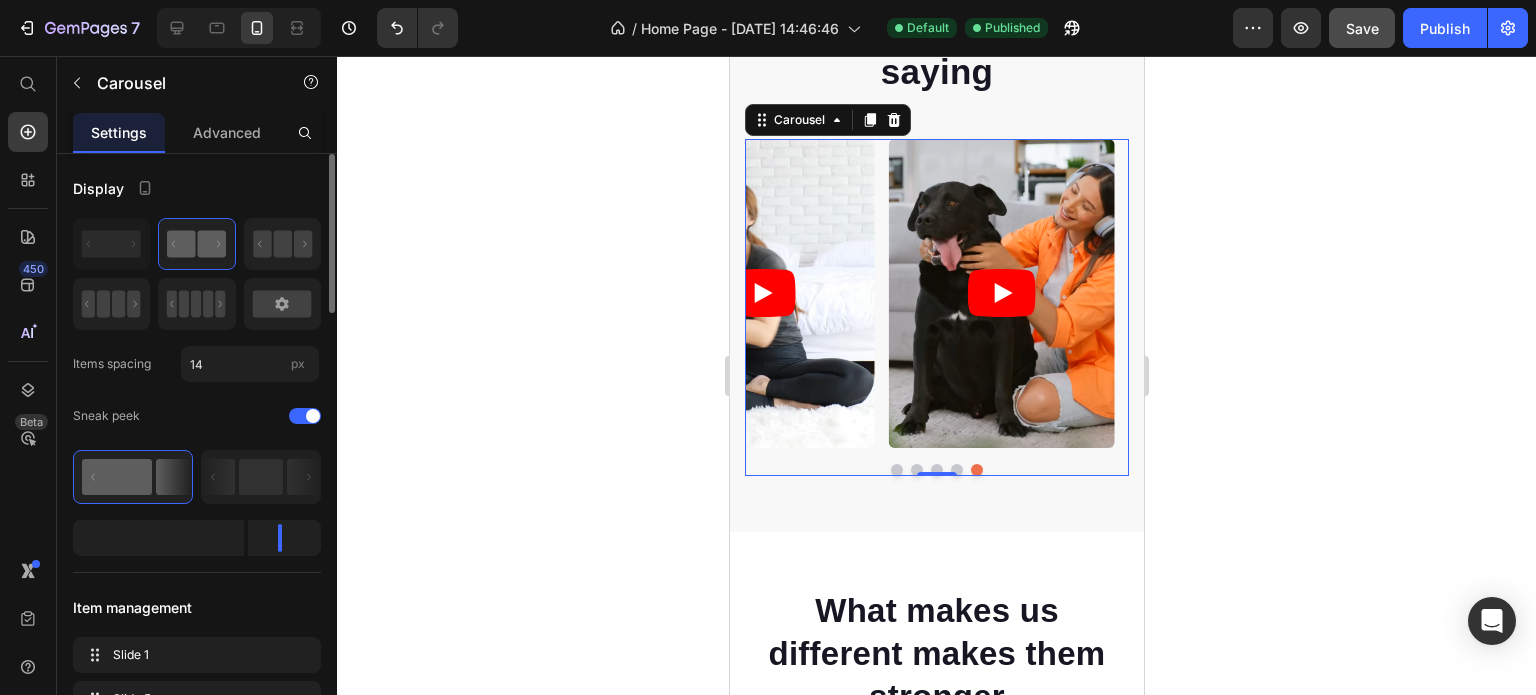 click 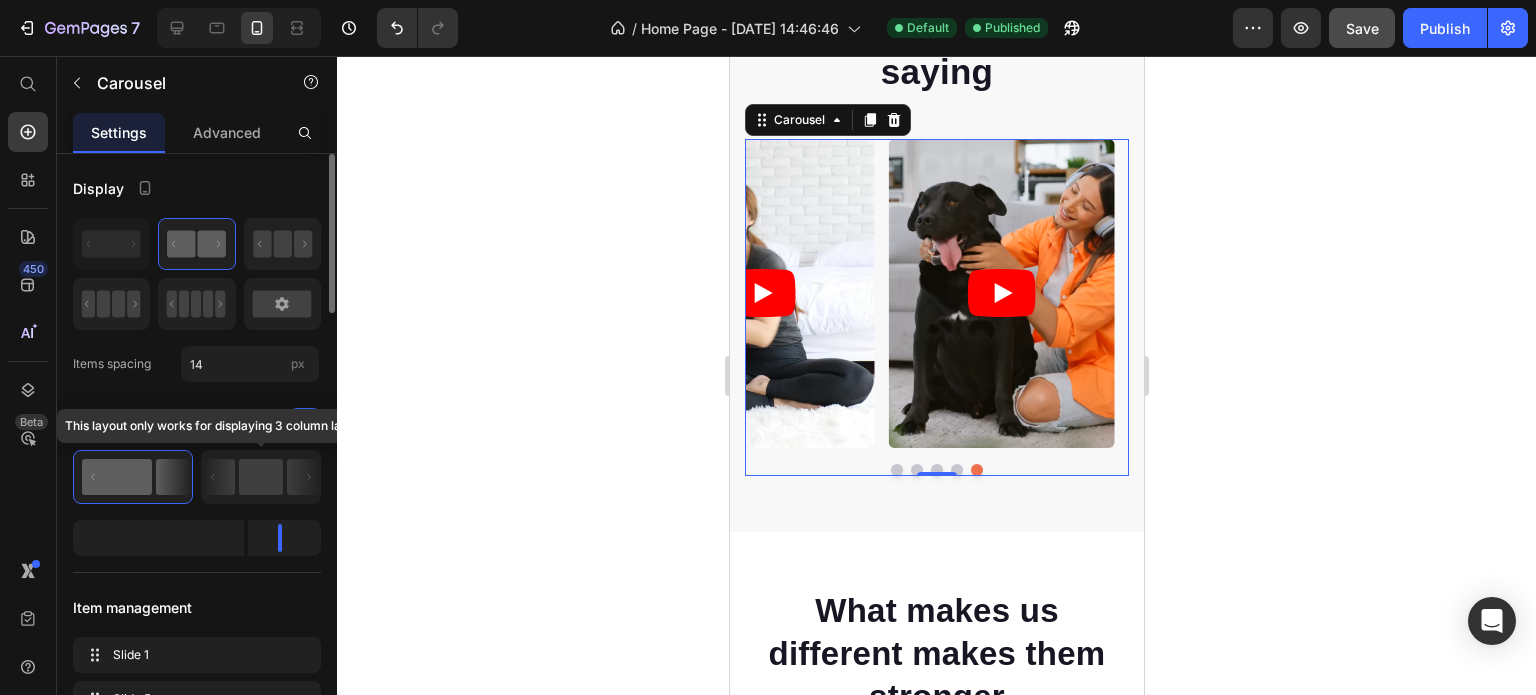 click 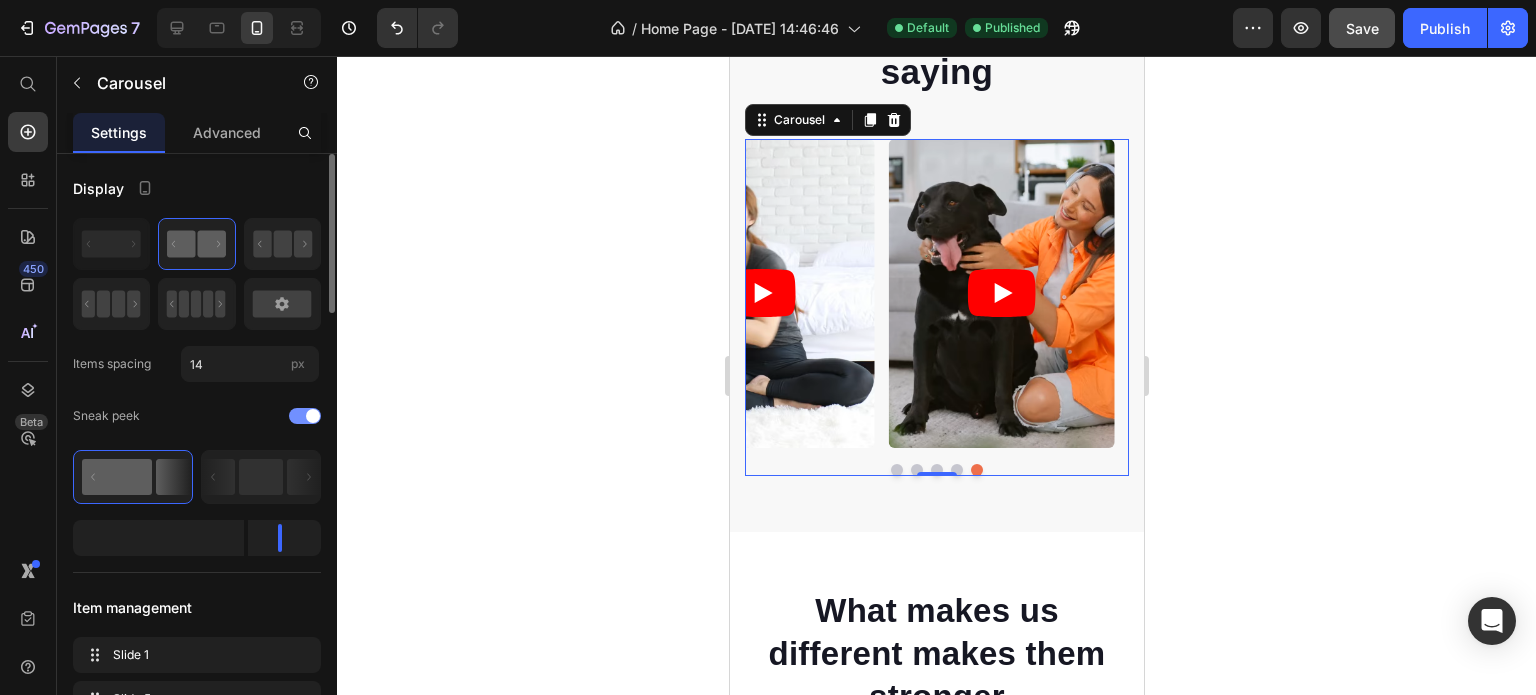 click at bounding box center [305, 416] 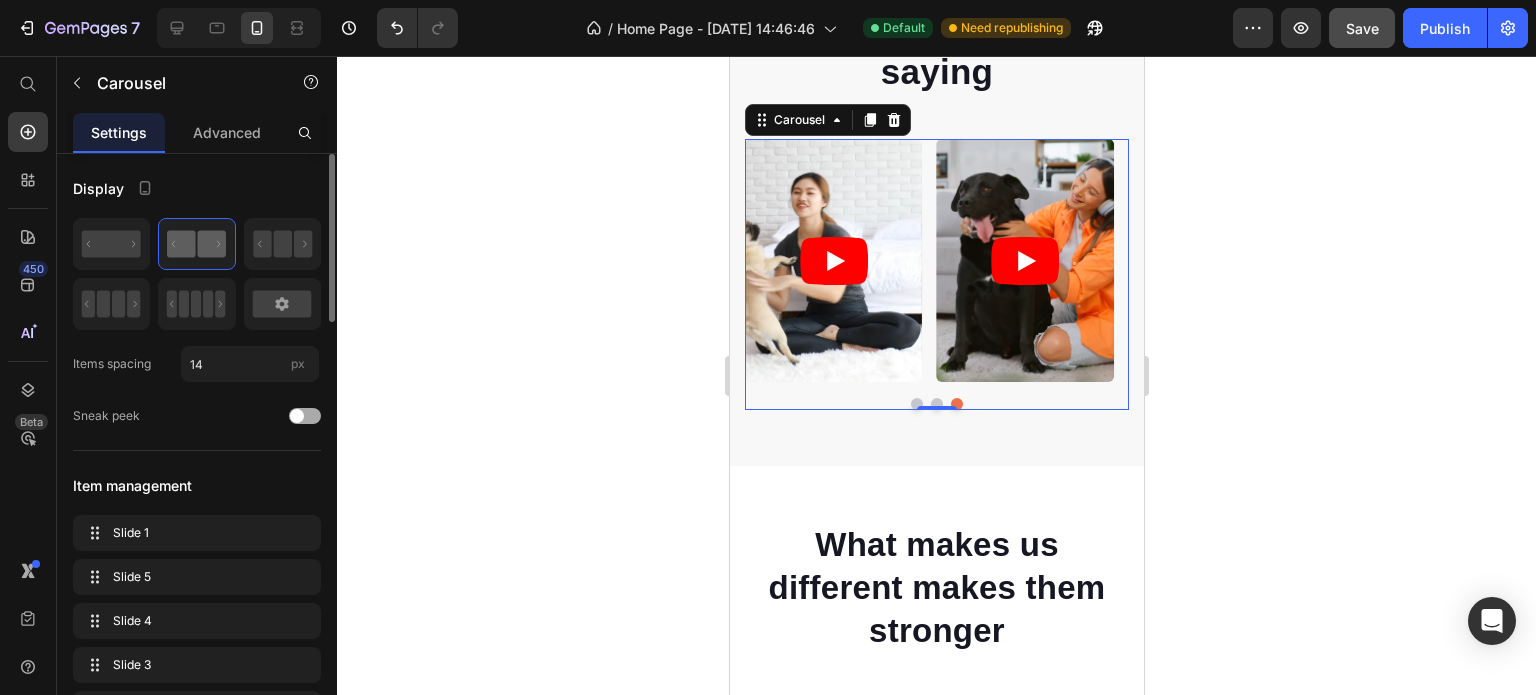 click at bounding box center (297, 416) 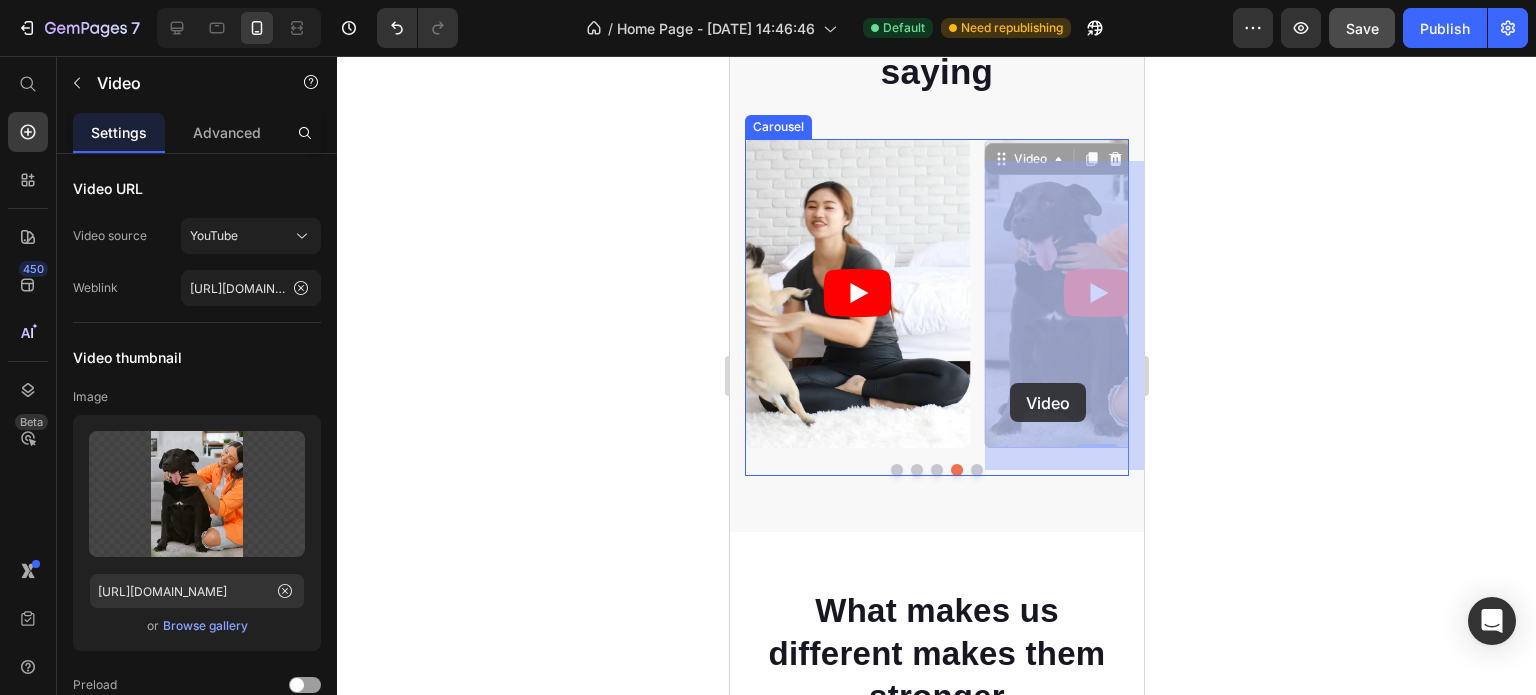 drag, startPoint x: 1057, startPoint y: 377, endPoint x: 1009, endPoint y: 383, distance: 48.373547 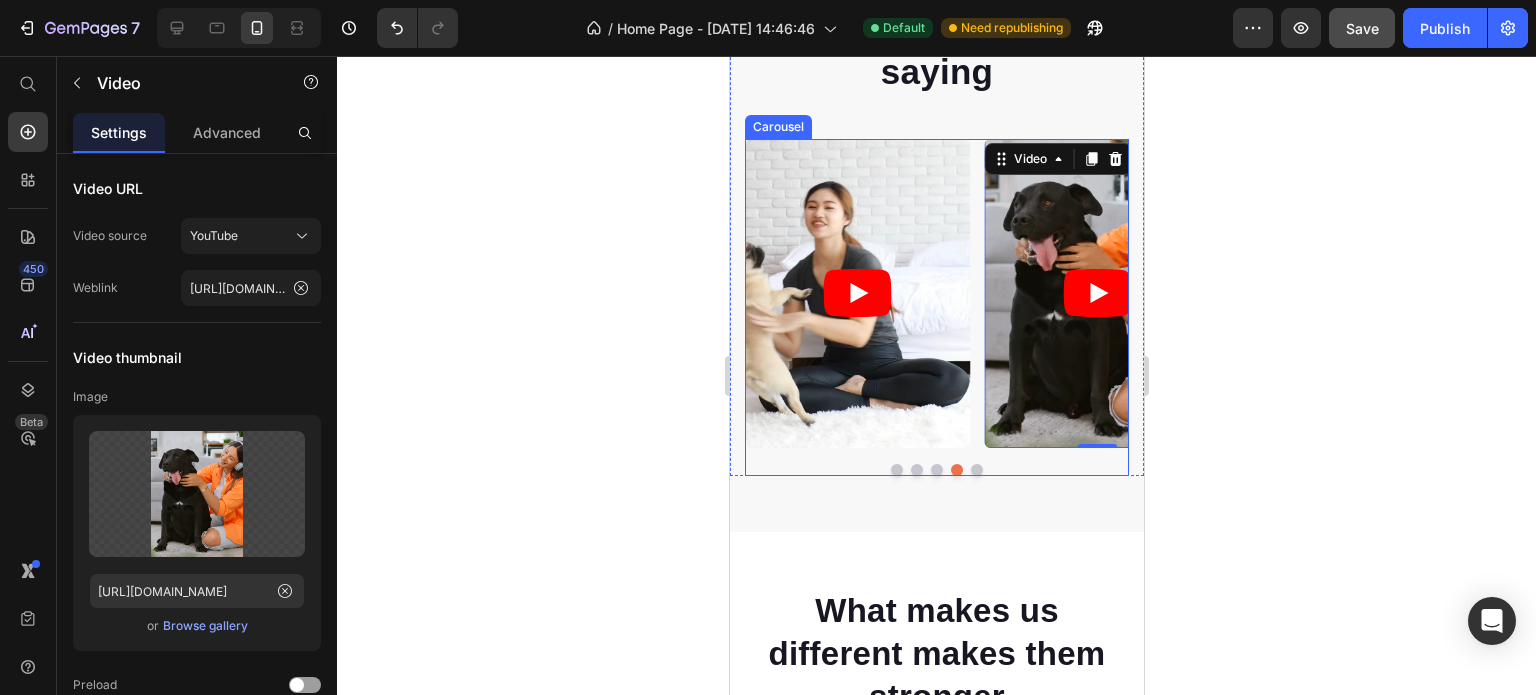 click at bounding box center (976, 470) 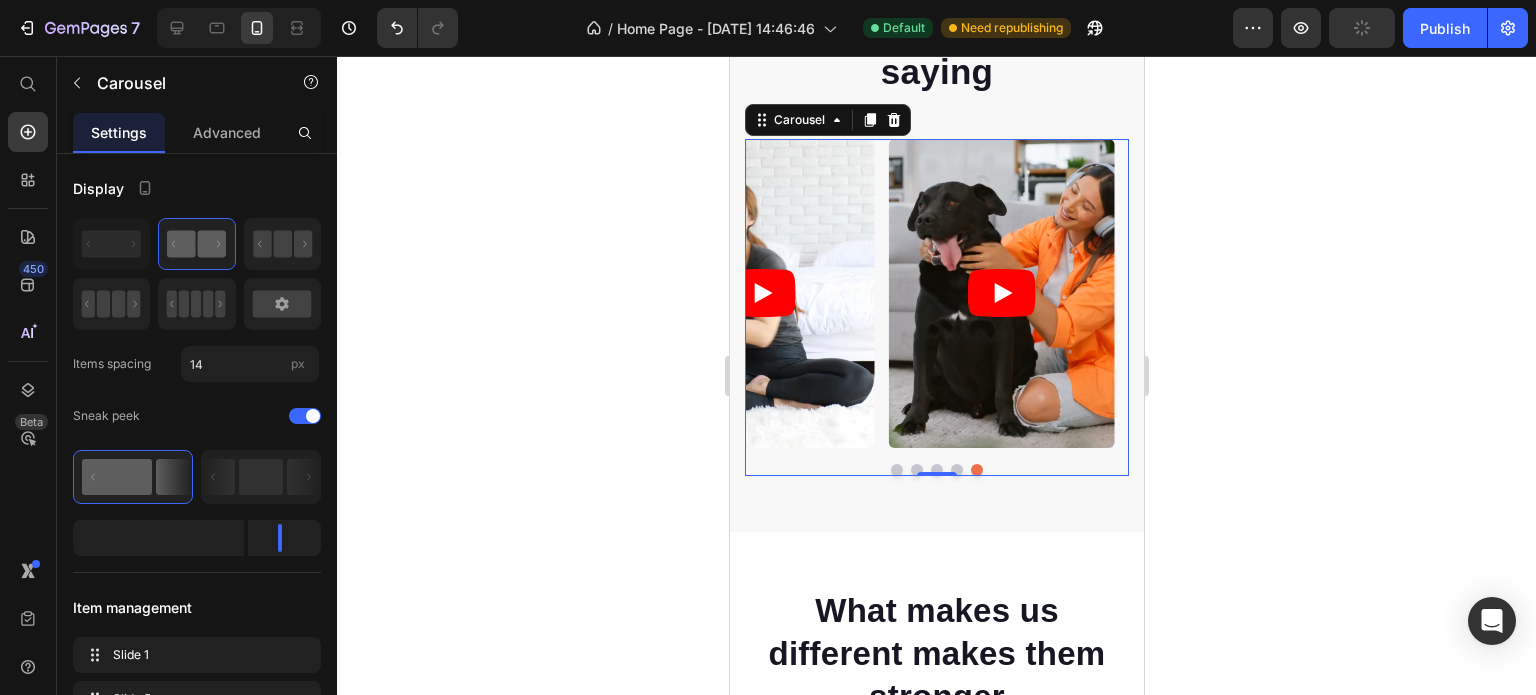 click at bounding box center (896, 470) 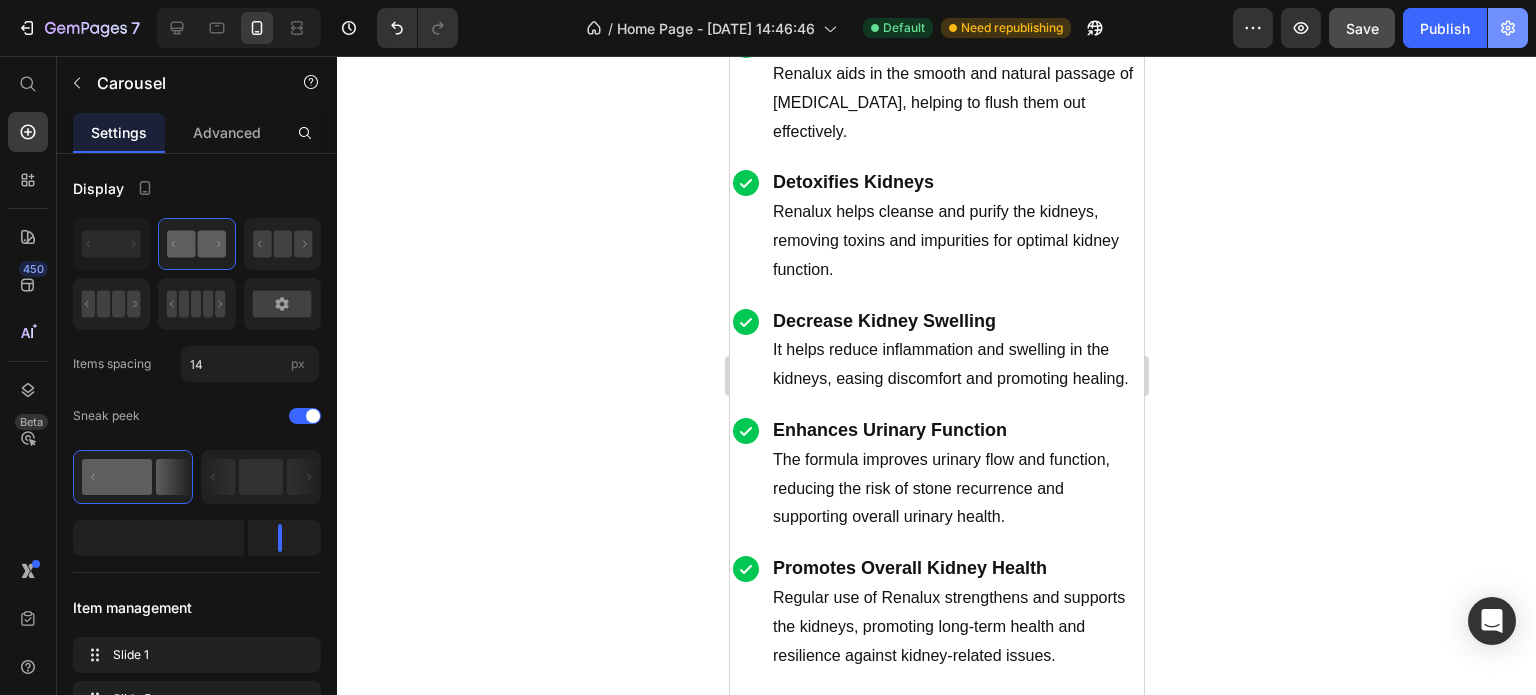 scroll, scrollTop: 2600, scrollLeft: 0, axis: vertical 